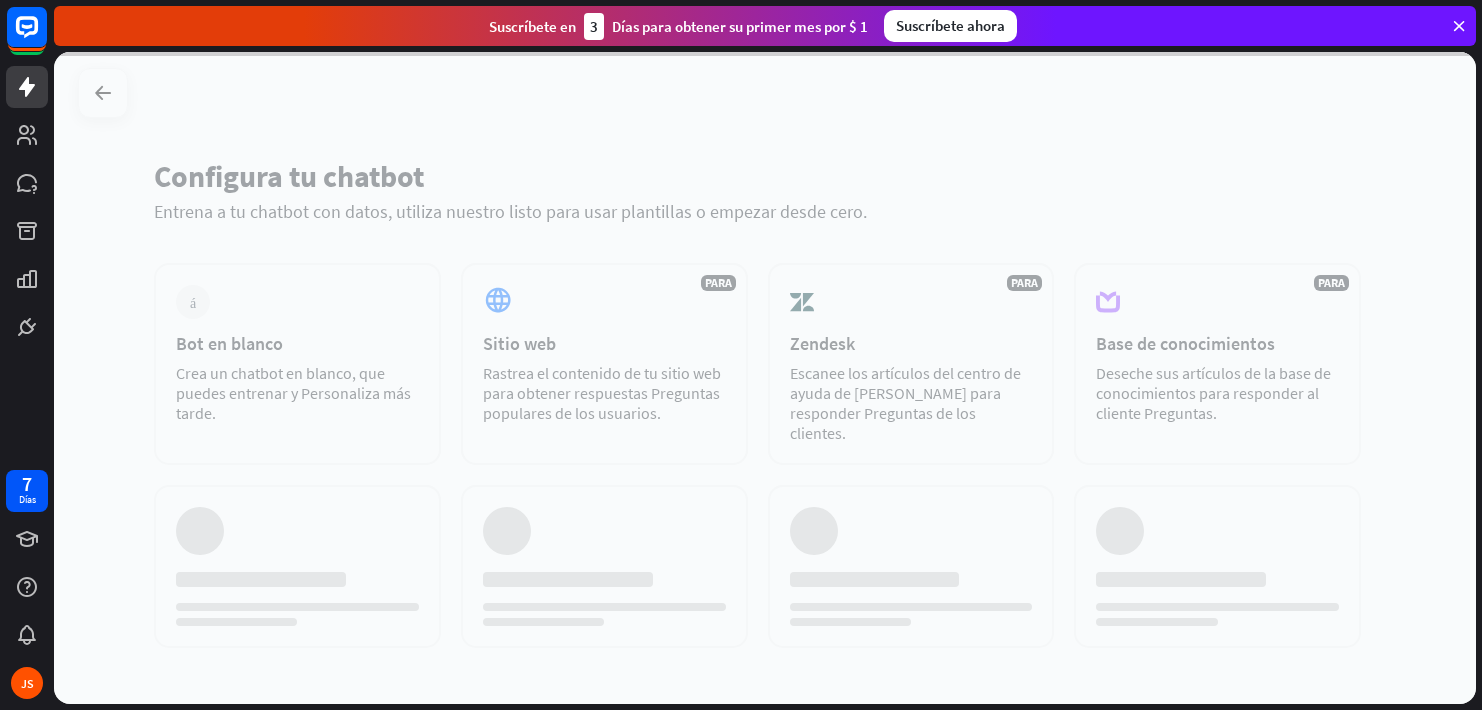 scroll, scrollTop: 0, scrollLeft: 0, axis: both 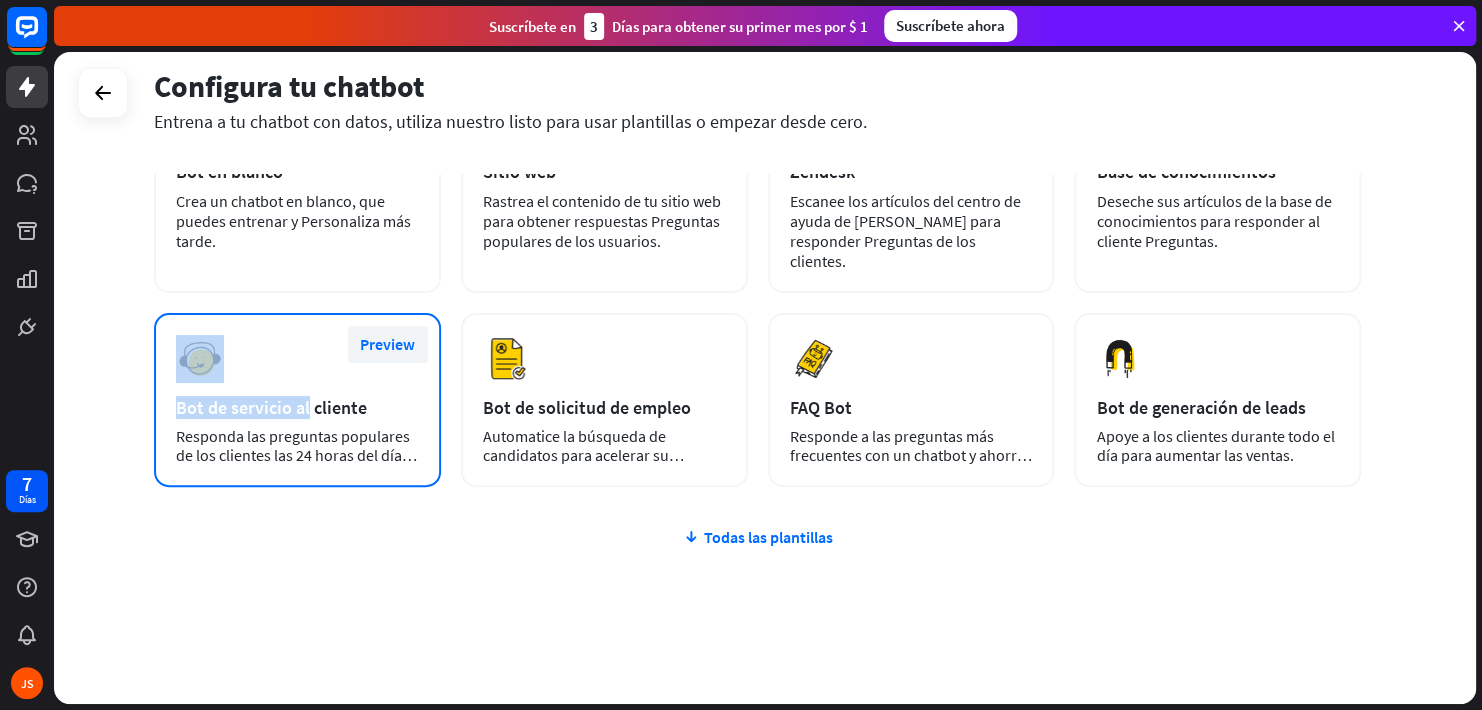 drag, startPoint x: 298, startPoint y: 368, endPoint x: 393, endPoint y: 328, distance: 103.077644 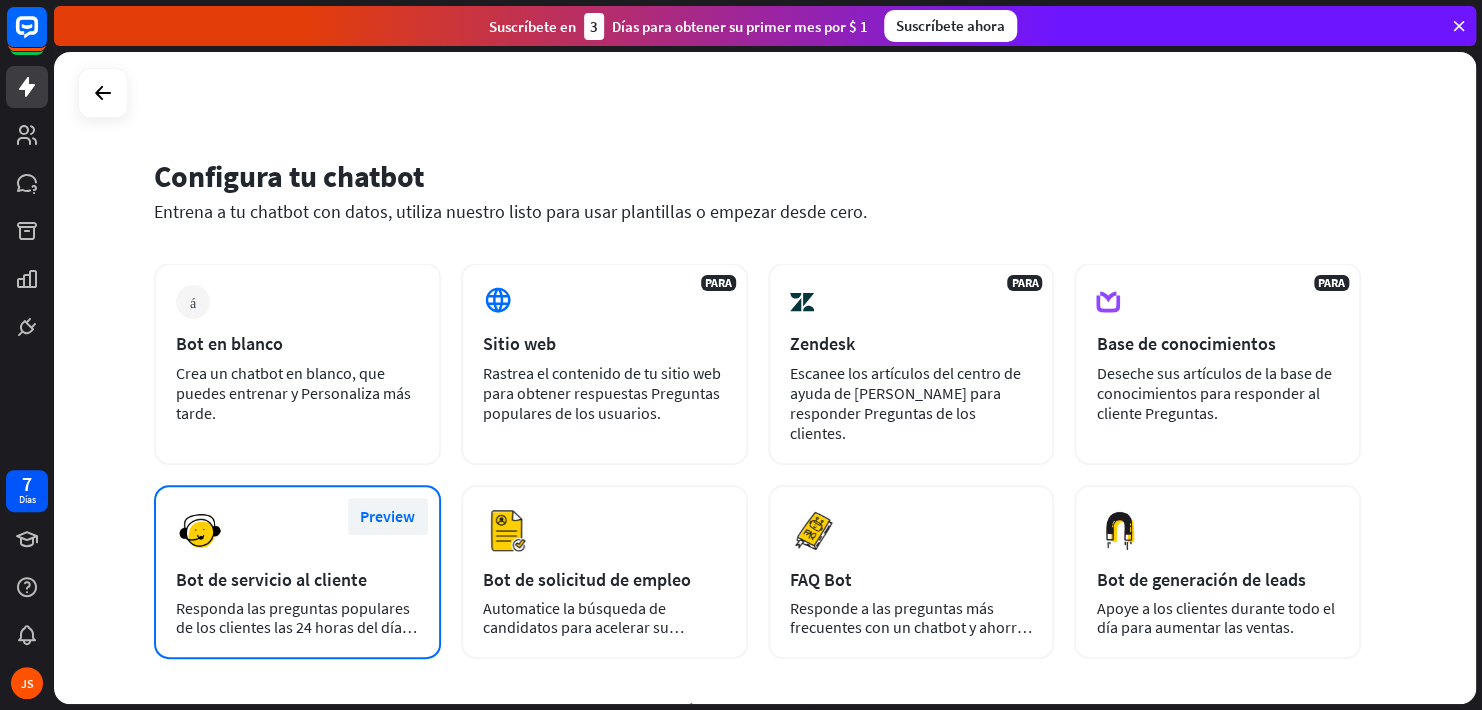 click on "Preview" at bounding box center (387, 516) 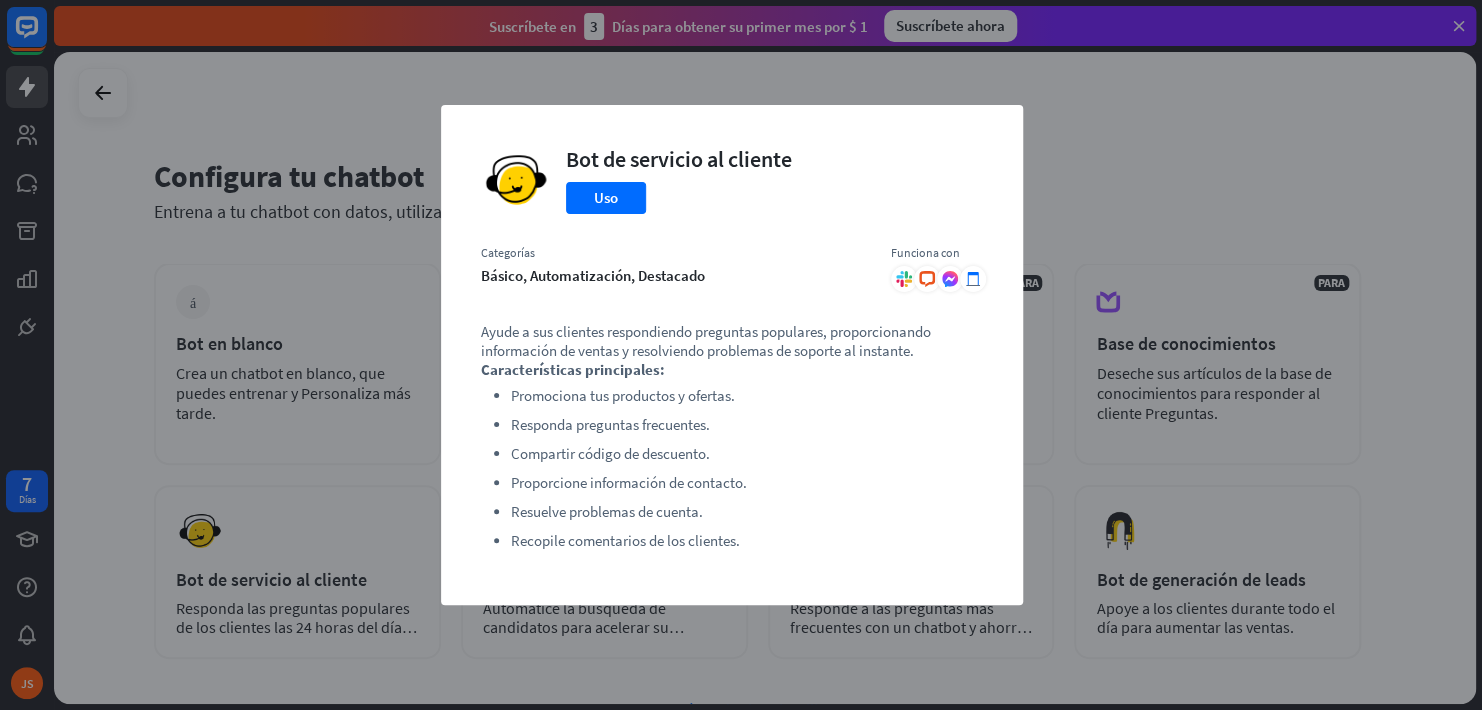 click on "cerrar       Bot de servicio al cliente     Uso     Categorías     básico, automatización, destacado     Funciona con    .cls-1{fill:url(#radial-gradient)}.cls-2{fill:#fff}                         Ayude a sus clientes respondiendo preguntas populares, proporcionando información de ventas y resolviendo problemas de soporte al instante.
Características principales:
Promociona tus productos y ofertas.
Responda preguntas frecuentes.
Compartir código de descuento.
Proporcione información de contacto.
Resuelve problemas de cuenta.
Recopile comentarios de los clientes." at bounding box center [741, 355] 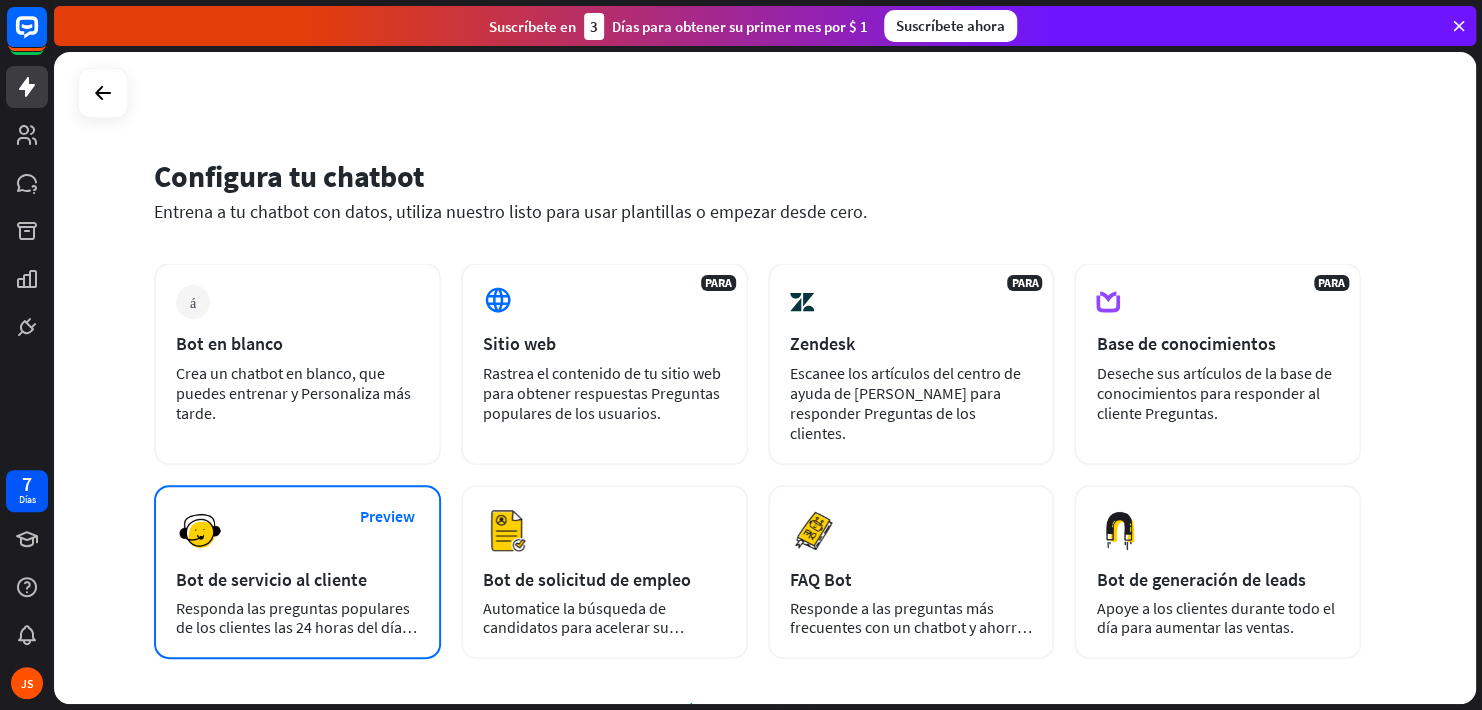 click on "Preview
Bot de servicio al cliente     Responda las preguntas populares de los clientes las 24 horas del día, los 7 días de la semana." at bounding box center [297, 572] 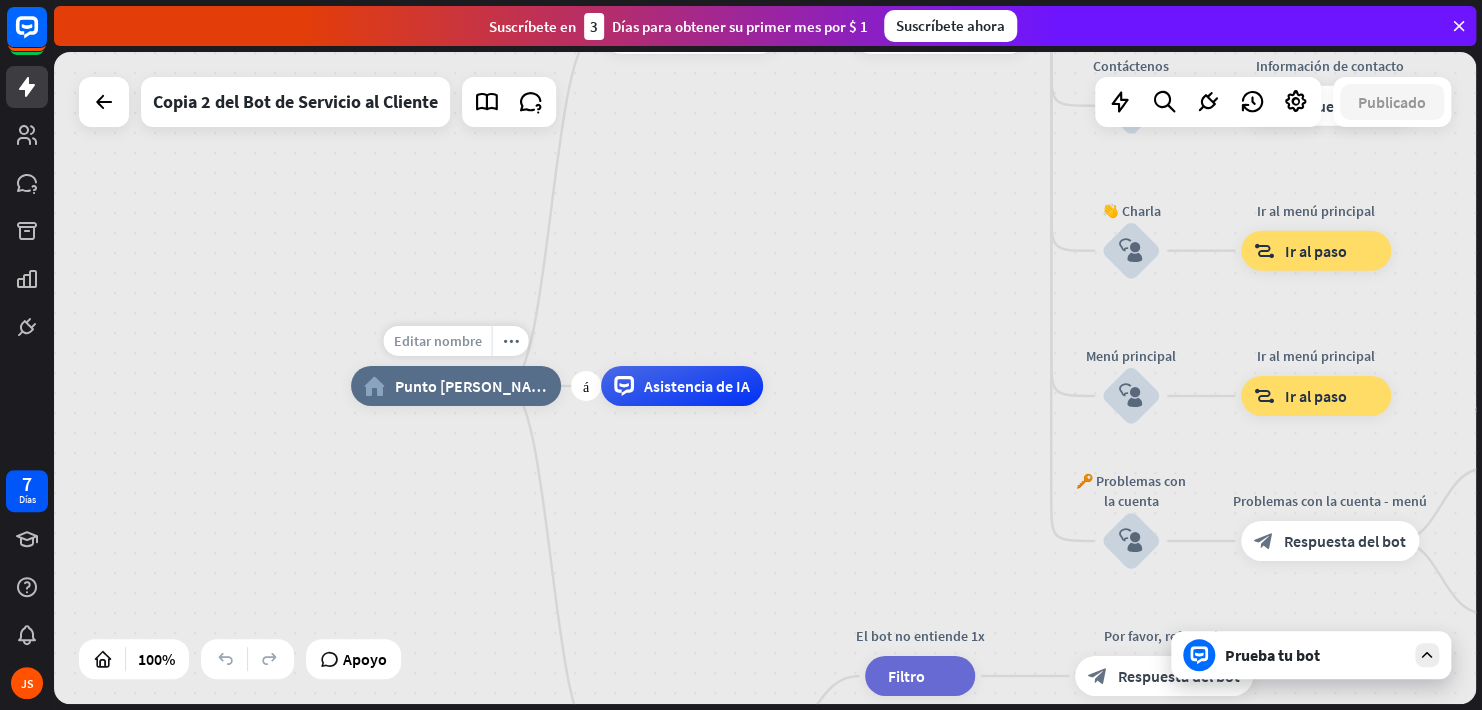 click on "Editar nombre" at bounding box center [437, 341] 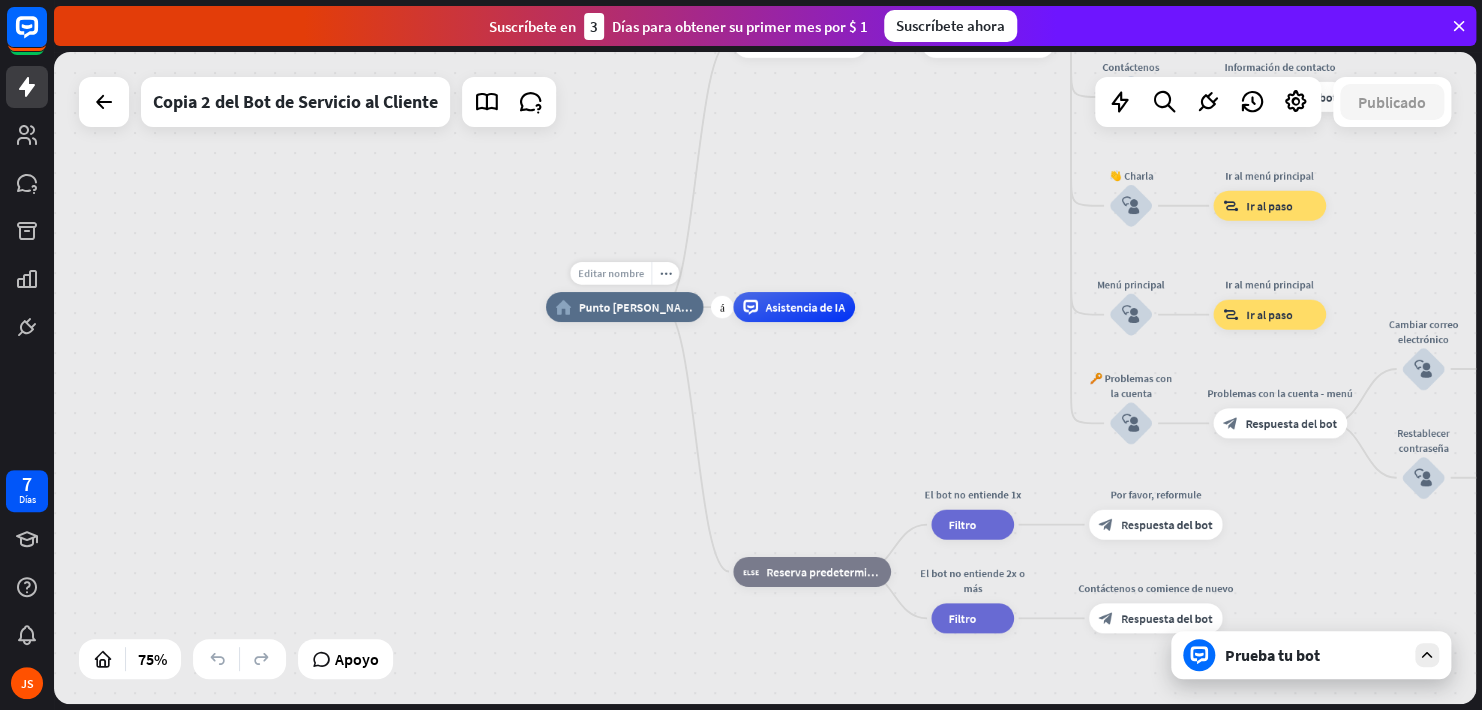 click on "Editar nombre" at bounding box center [611, 273] 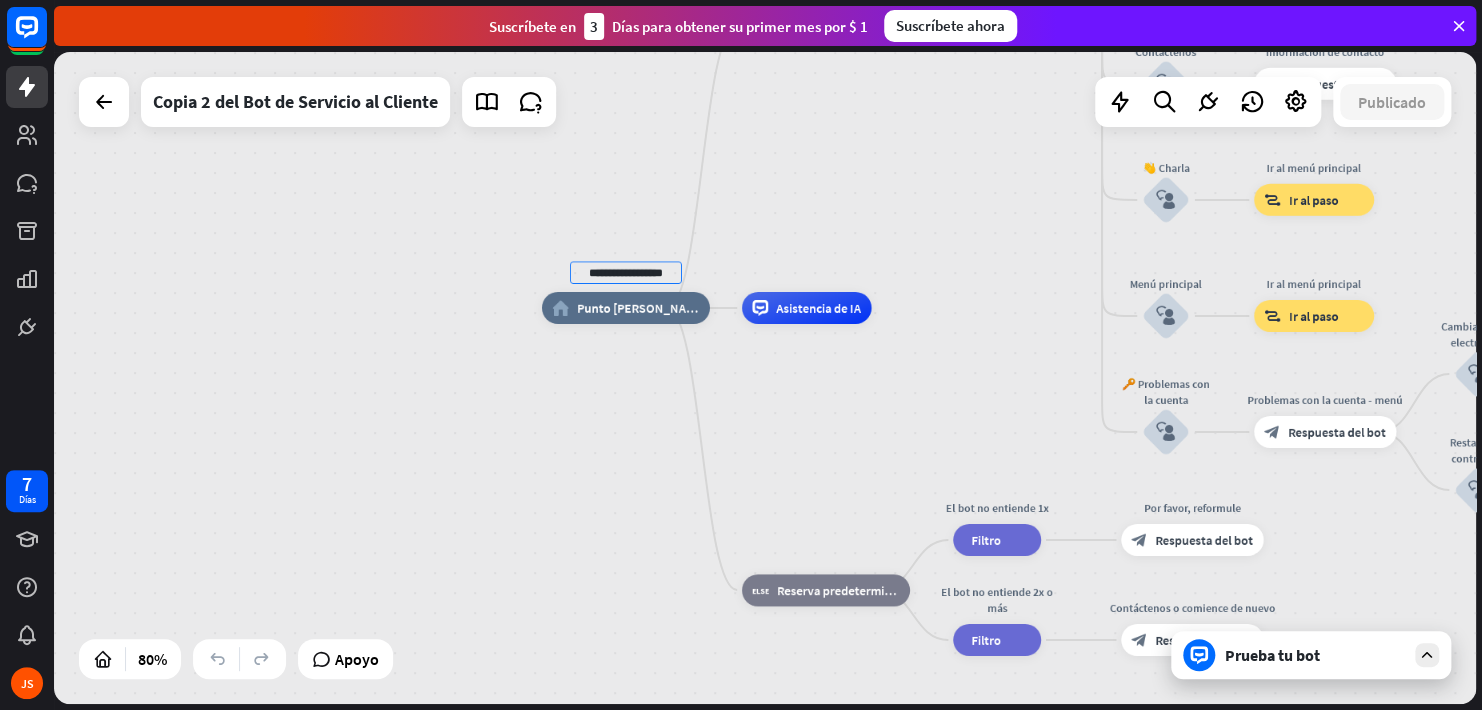 type on "**********" 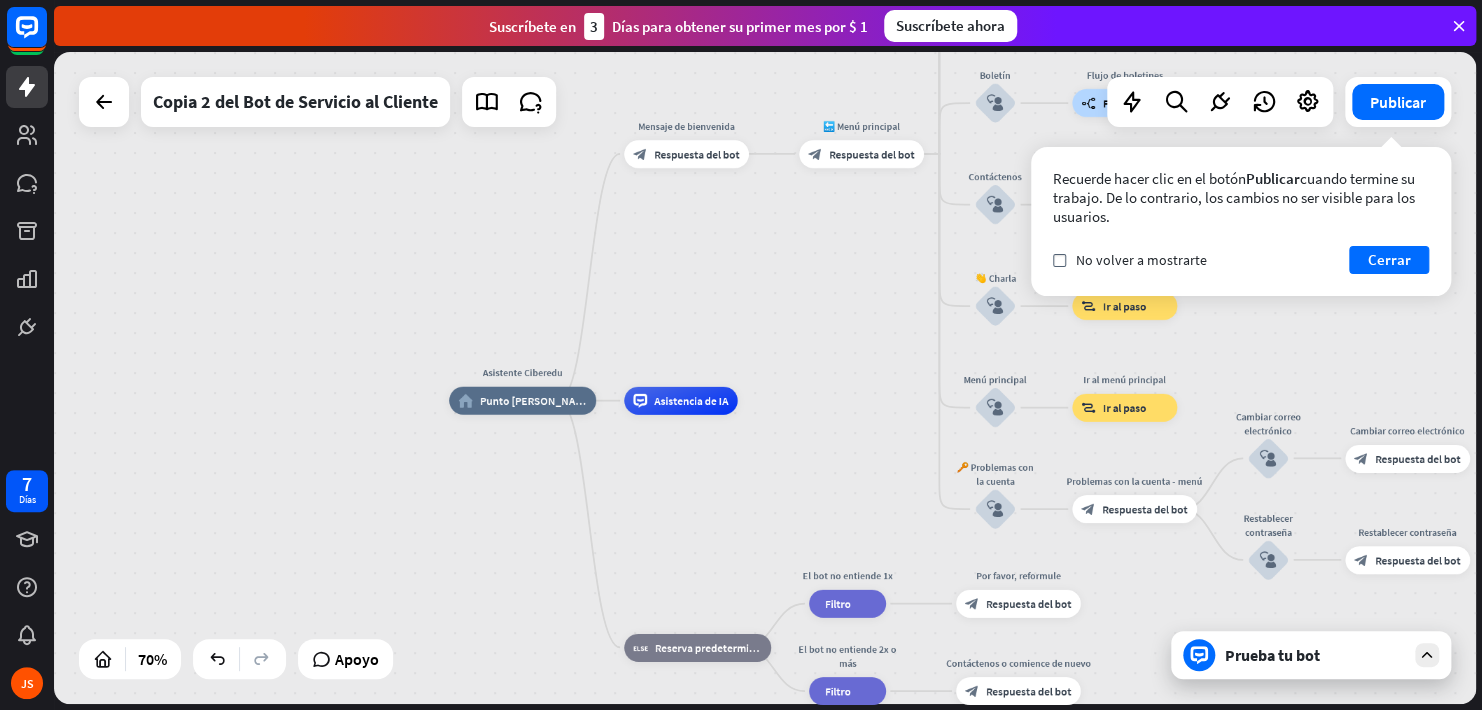 drag, startPoint x: 809, startPoint y: 153, endPoint x: 669, endPoint y: 262, distance: 177.42886 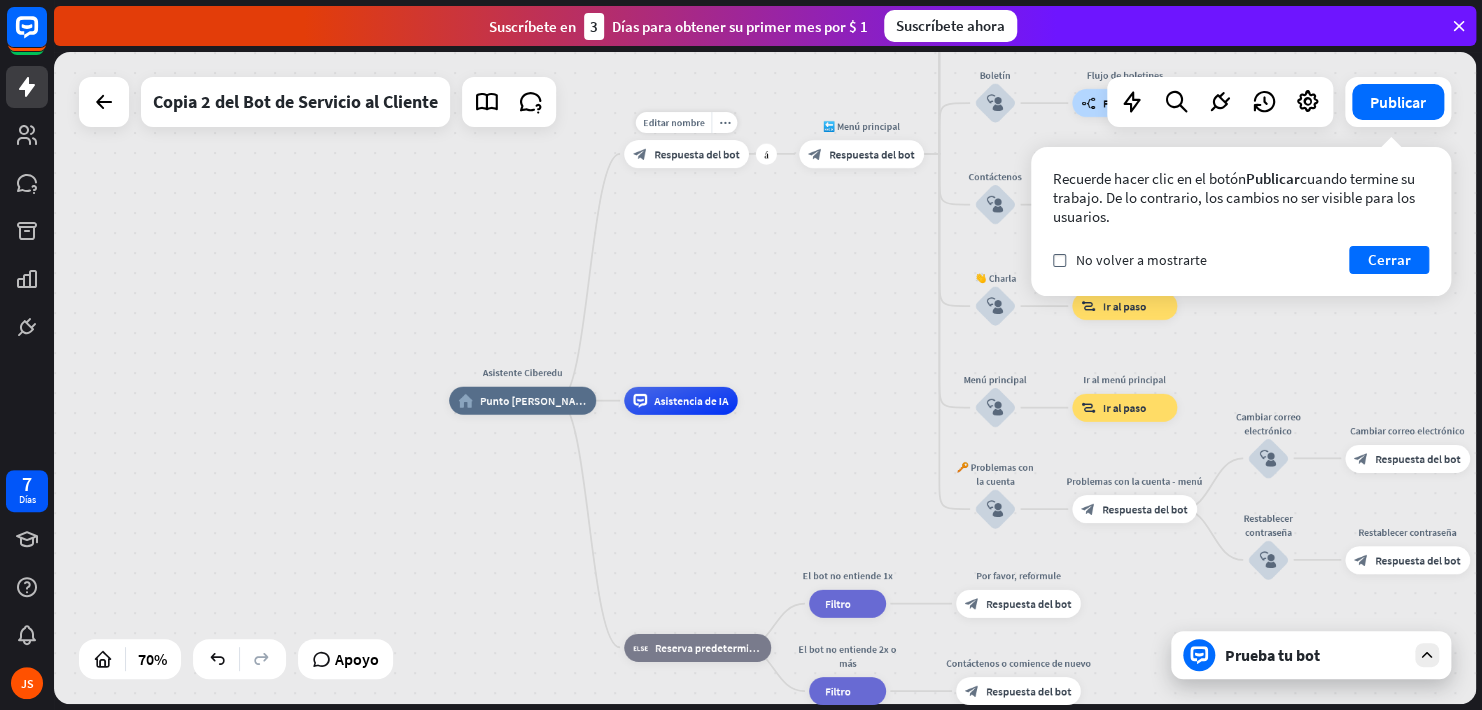 click on "Respuesta del bot" at bounding box center [696, 154] 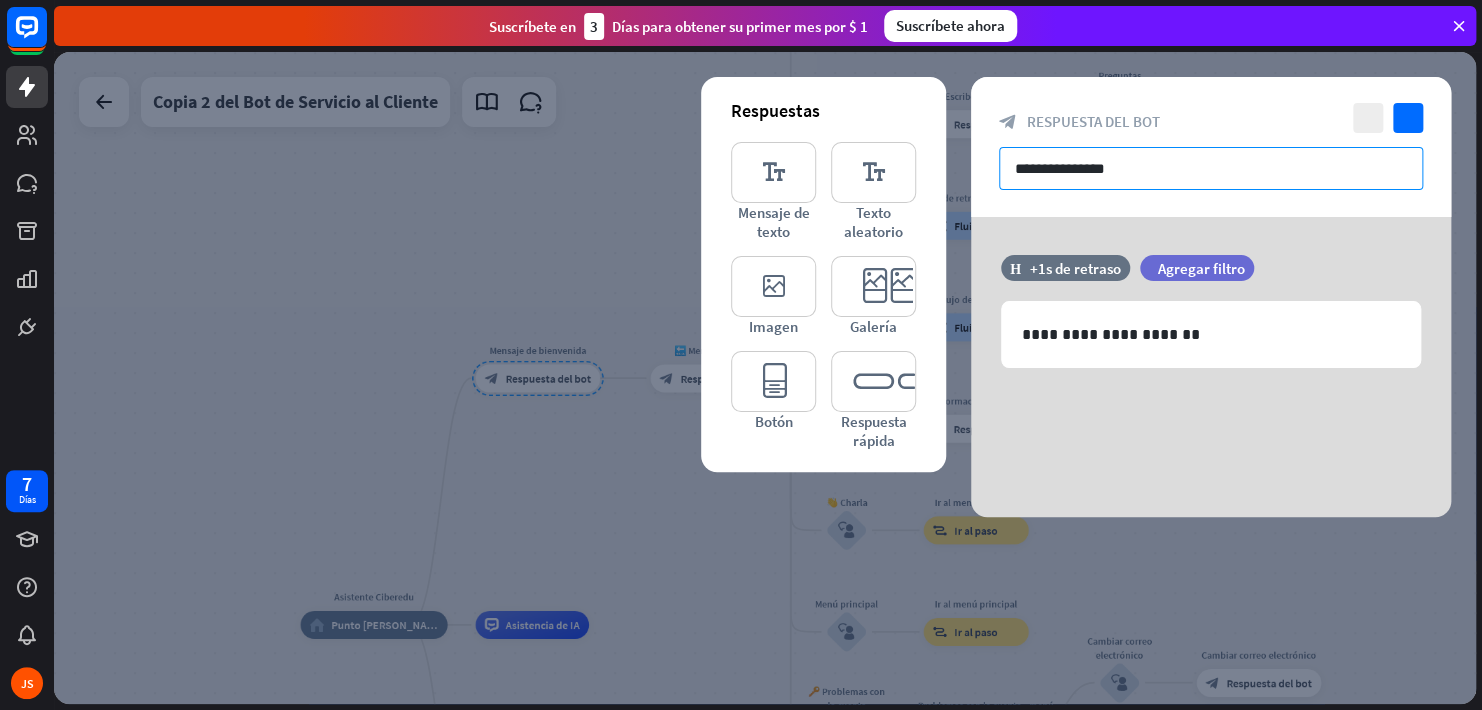 paste on "**********" 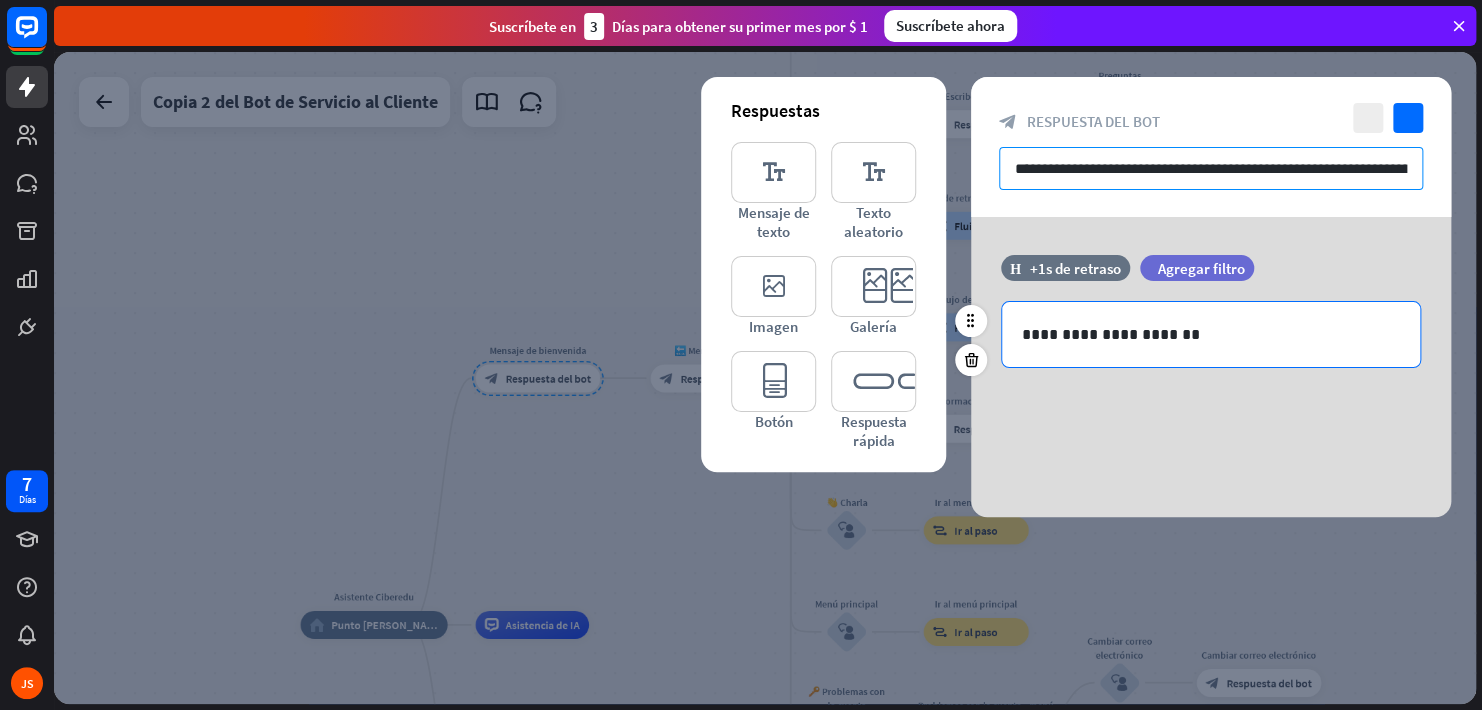 scroll, scrollTop: 0, scrollLeft: 335, axis: horizontal 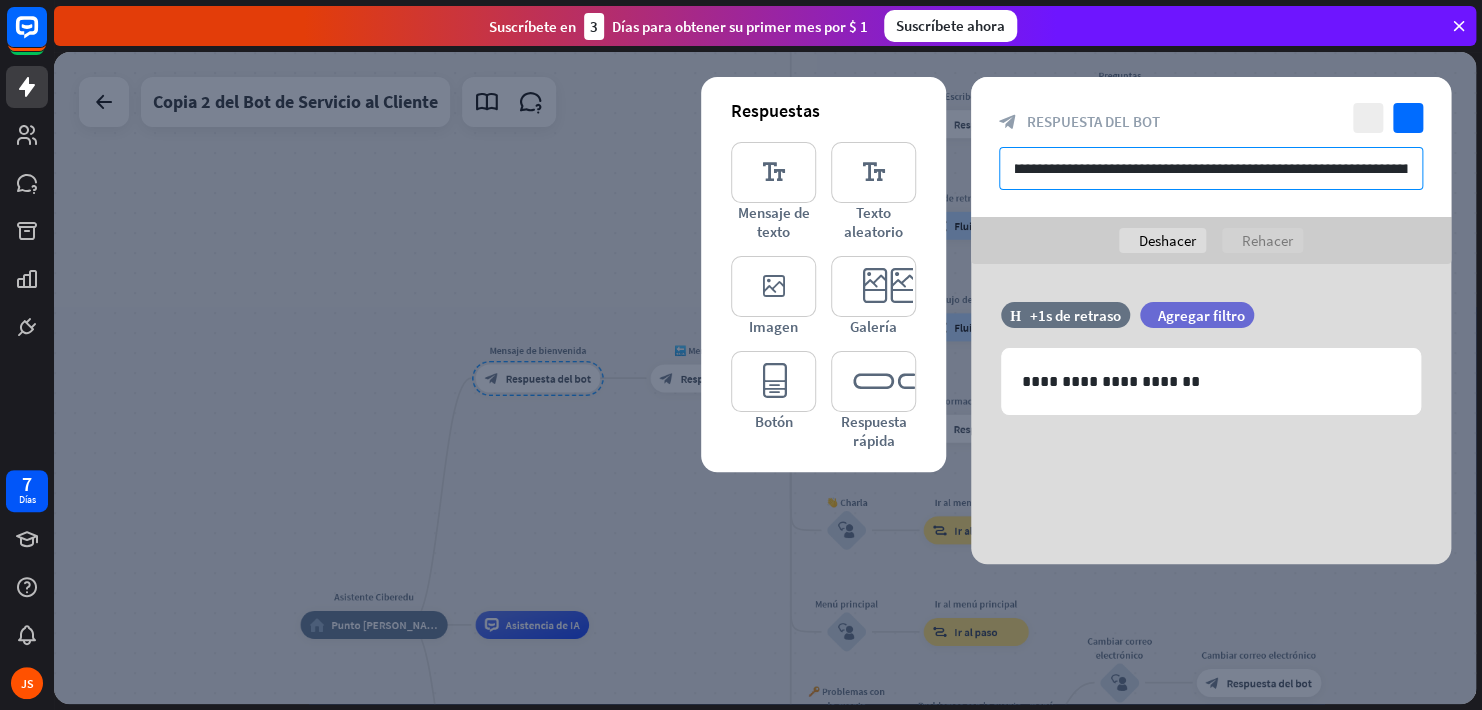 click on "**********" at bounding box center [1211, 168] 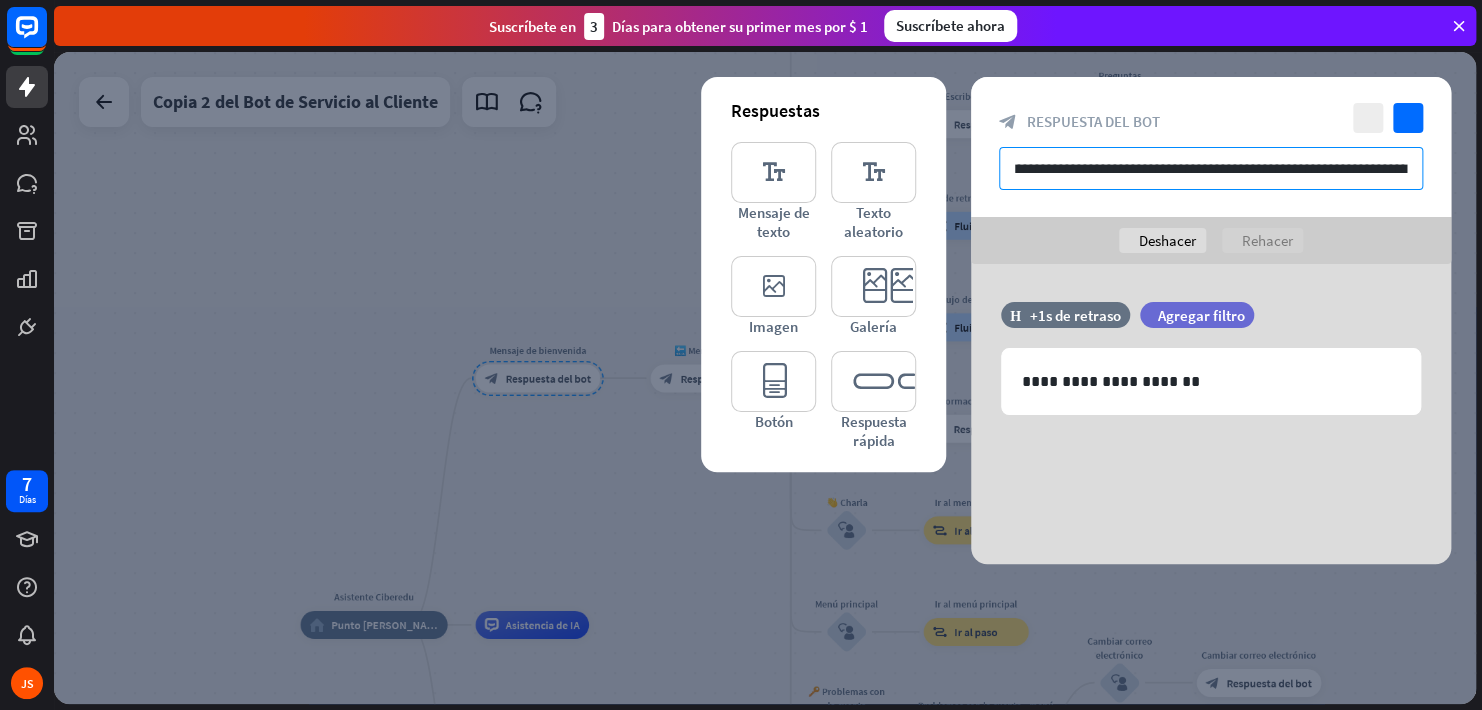 scroll, scrollTop: 0, scrollLeft: 0, axis: both 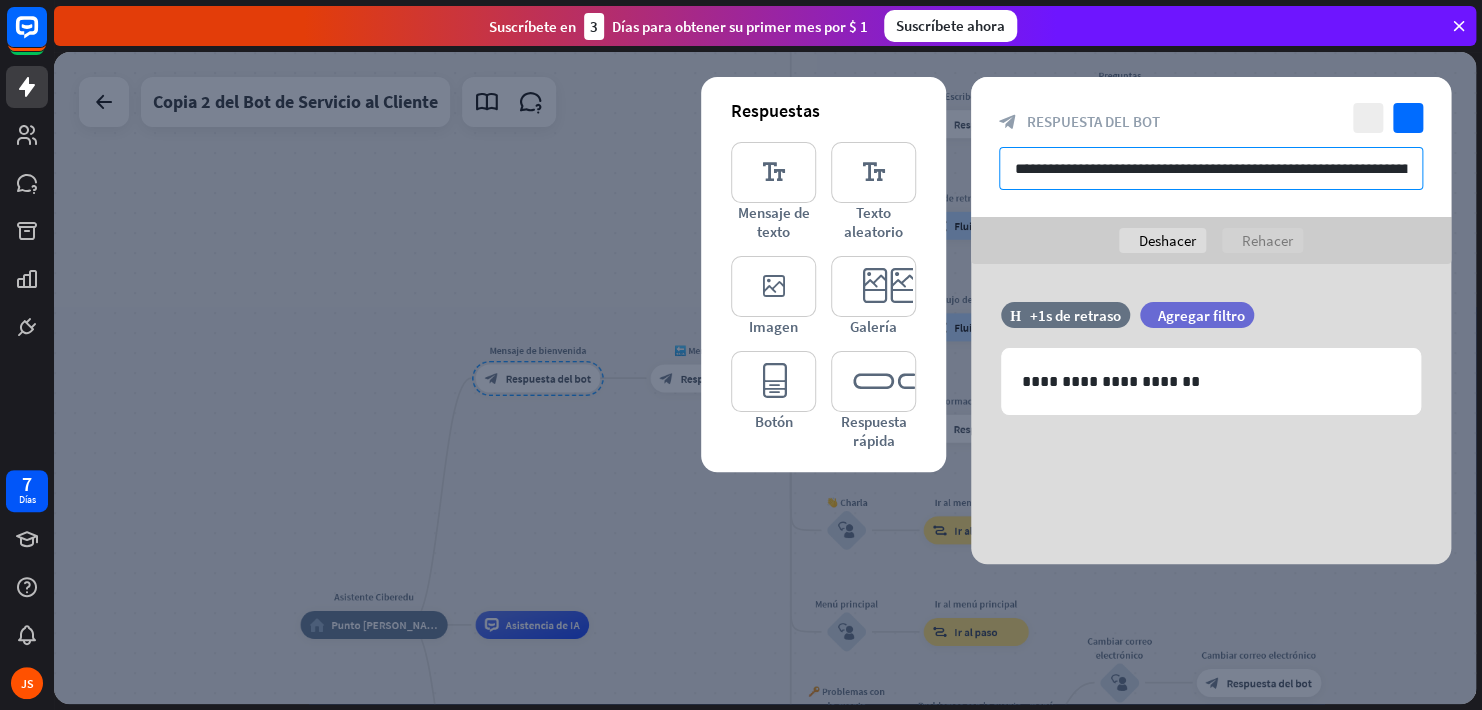 type on "**********" 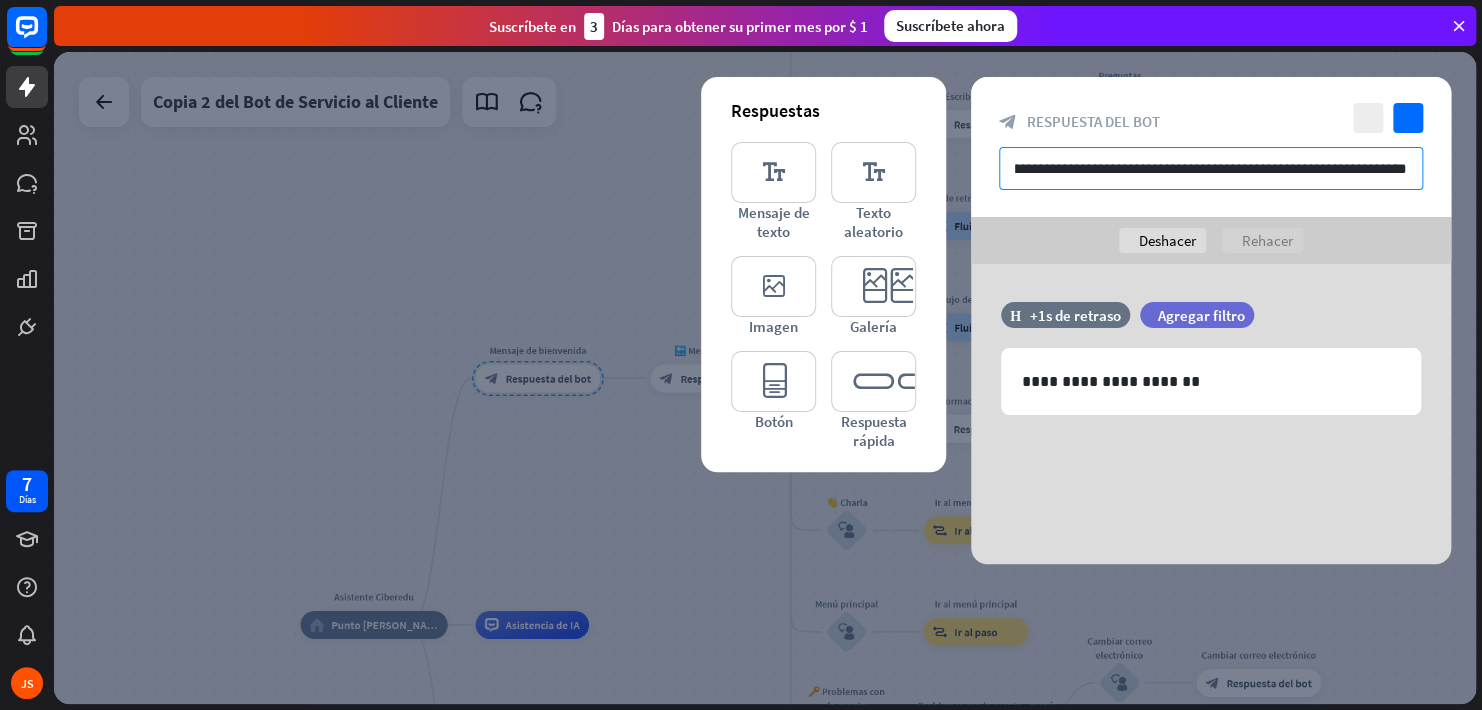 scroll, scrollTop: 0, scrollLeft: 436, axis: horizontal 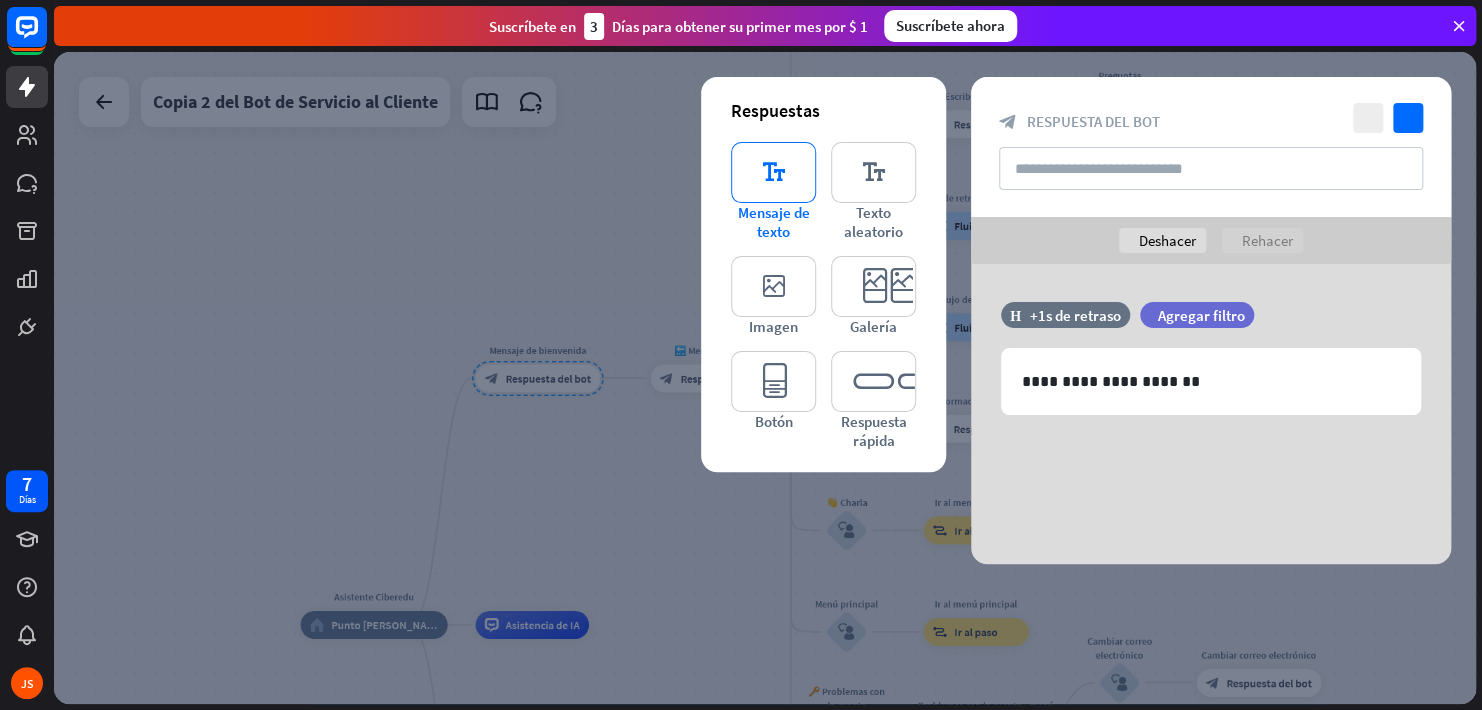 click on "editor_text" at bounding box center [773, 172] 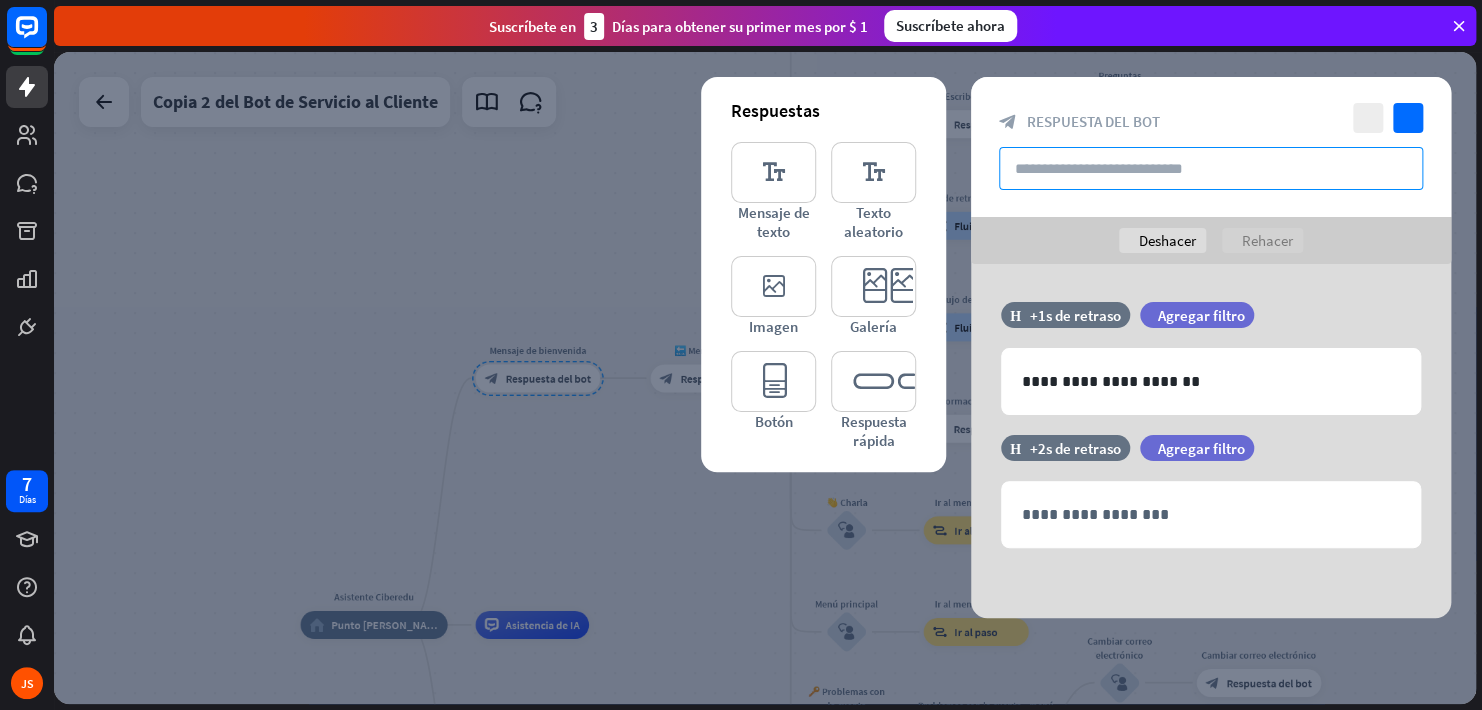 paste on "**********" 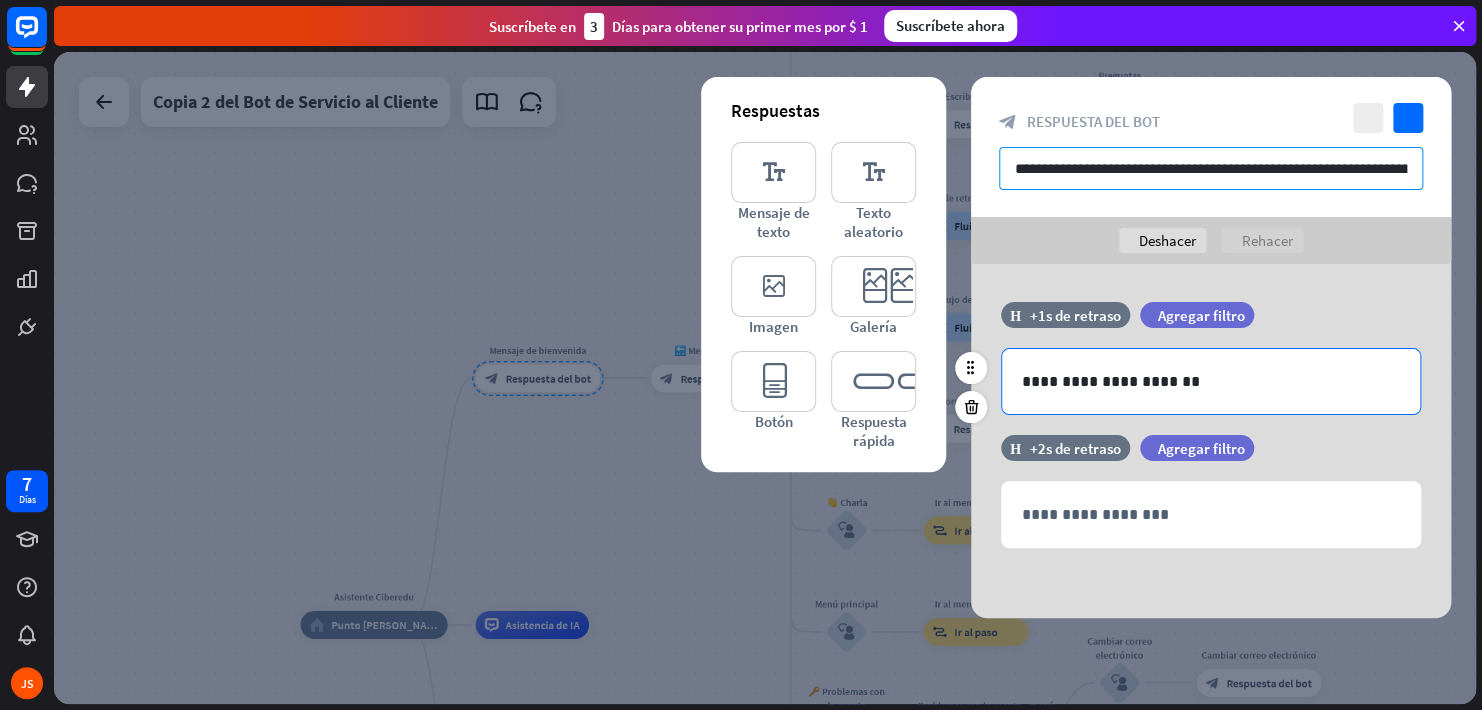 scroll, scrollTop: 0, scrollLeft: 436, axis: horizontal 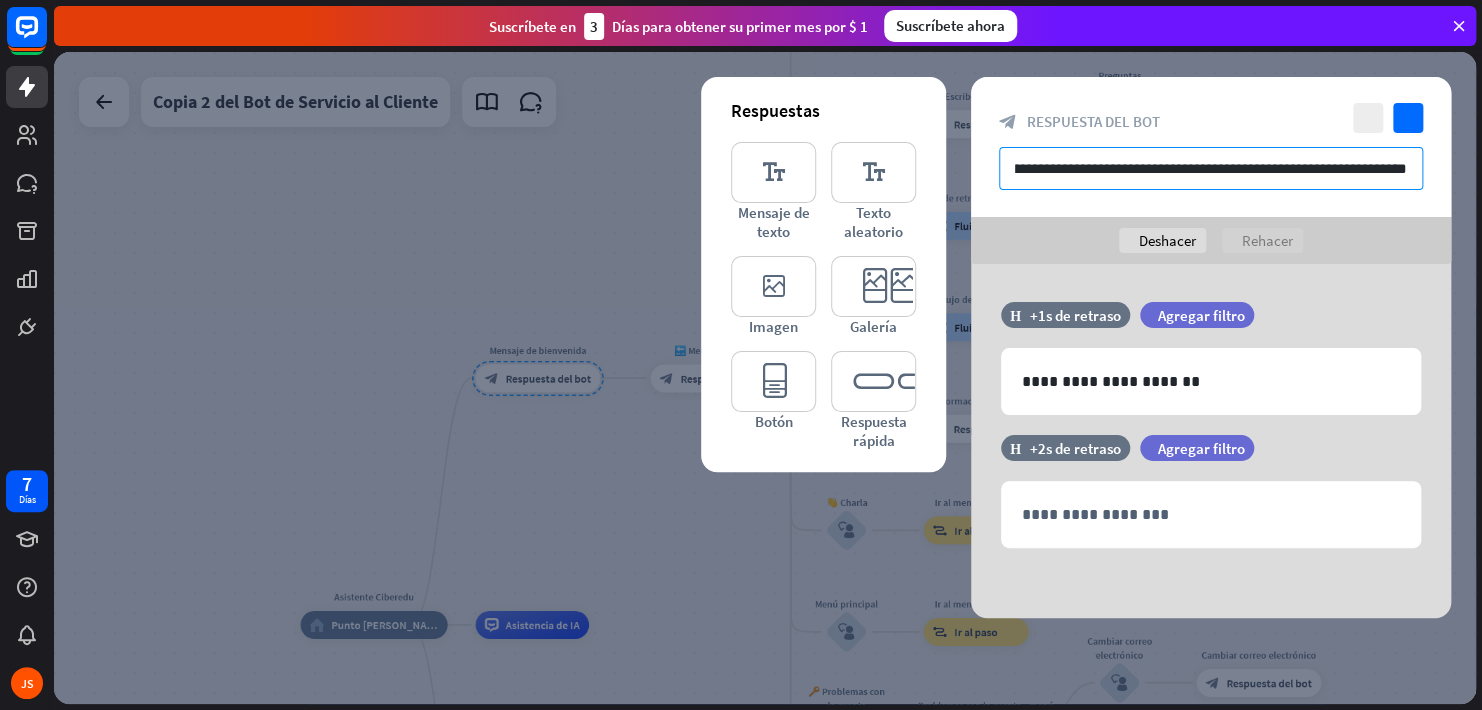 type on "**********" 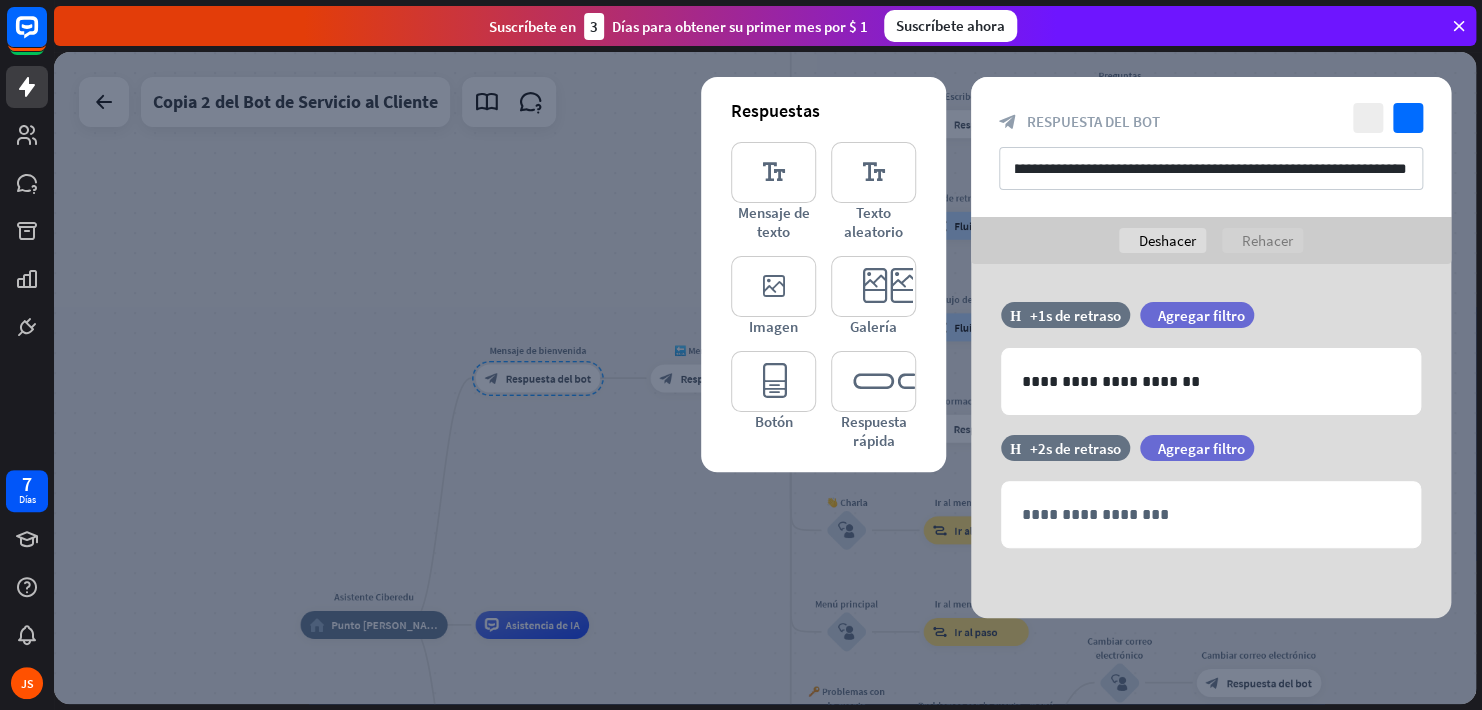 click at bounding box center [765, 378] 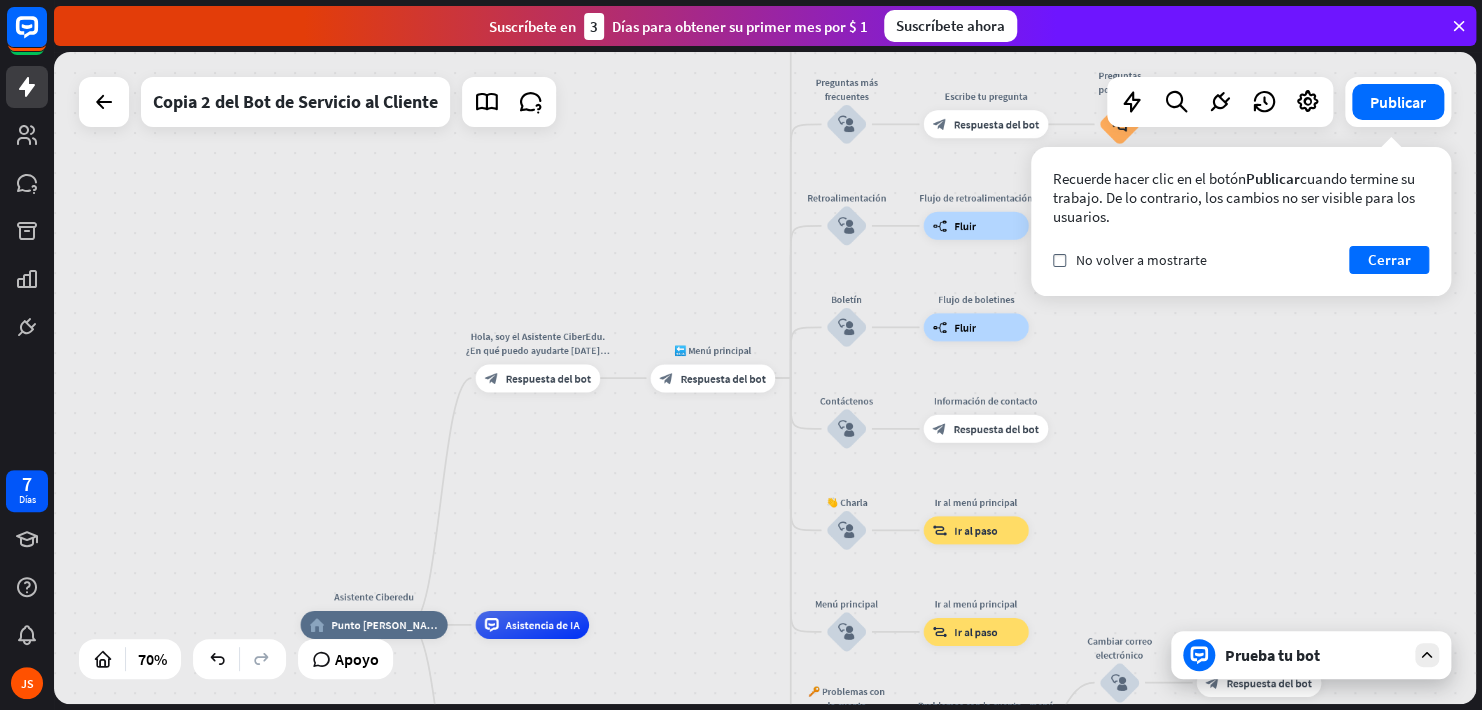 click on "Prueba tu bot" at bounding box center (1315, 655) 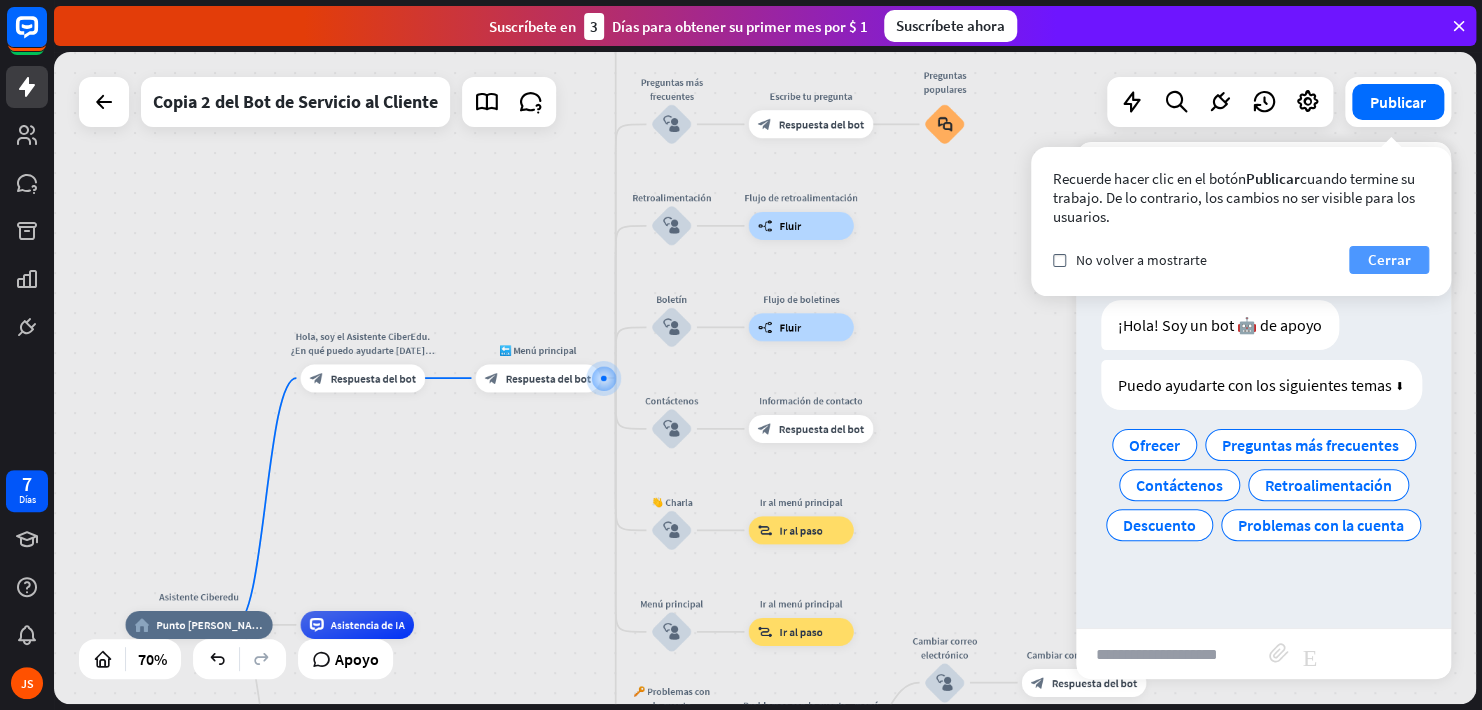 click on "Cerrar" at bounding box center [1389, 260] 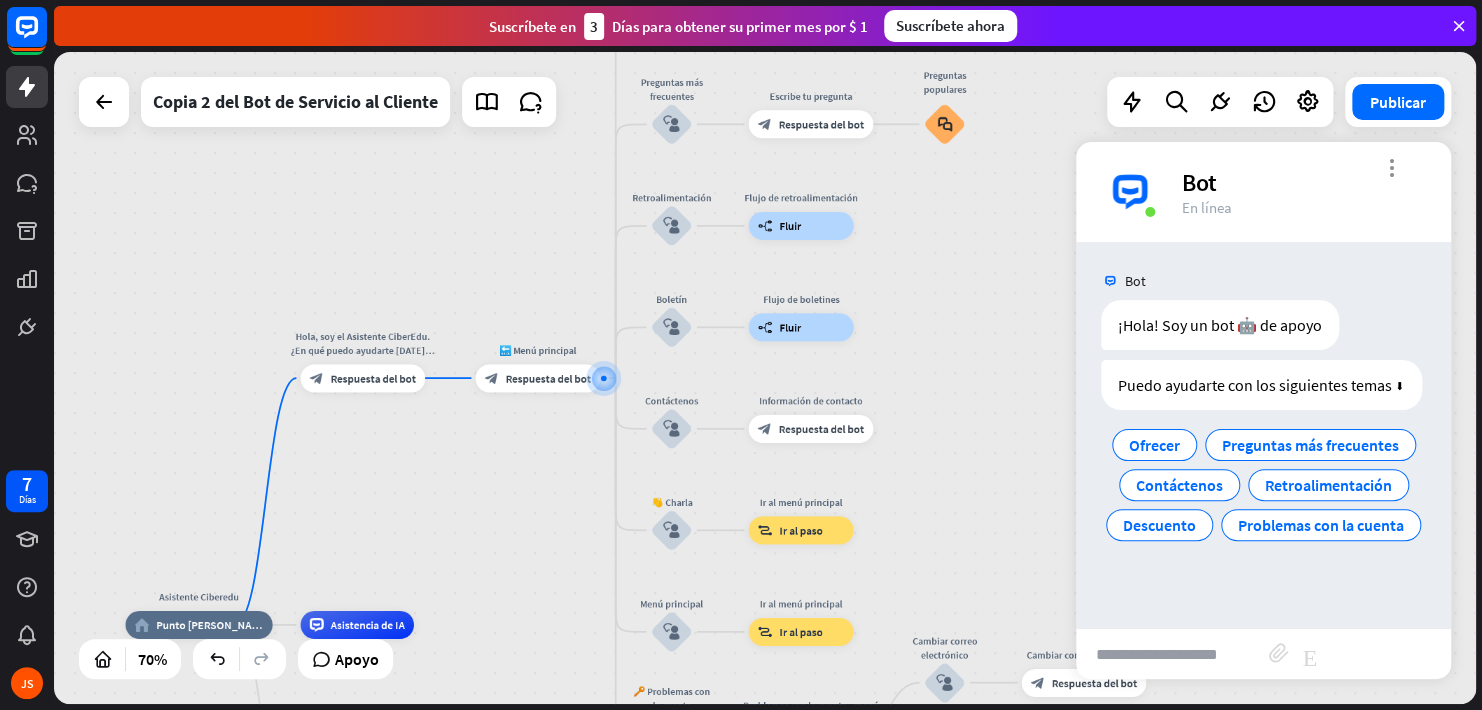 click on "more_vert" at bounding box center [1391, 167] 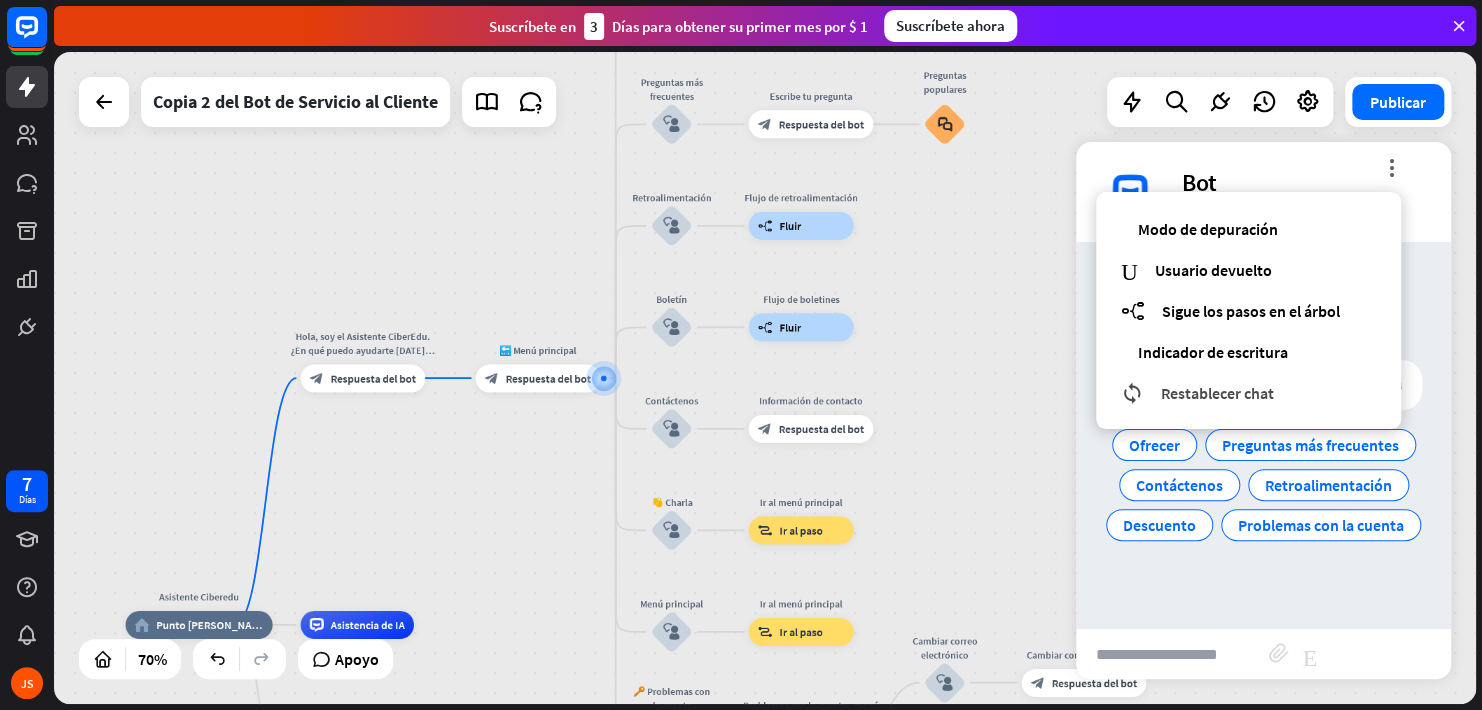 click on "Restablecer chat" at bounding box center (1217, 393) 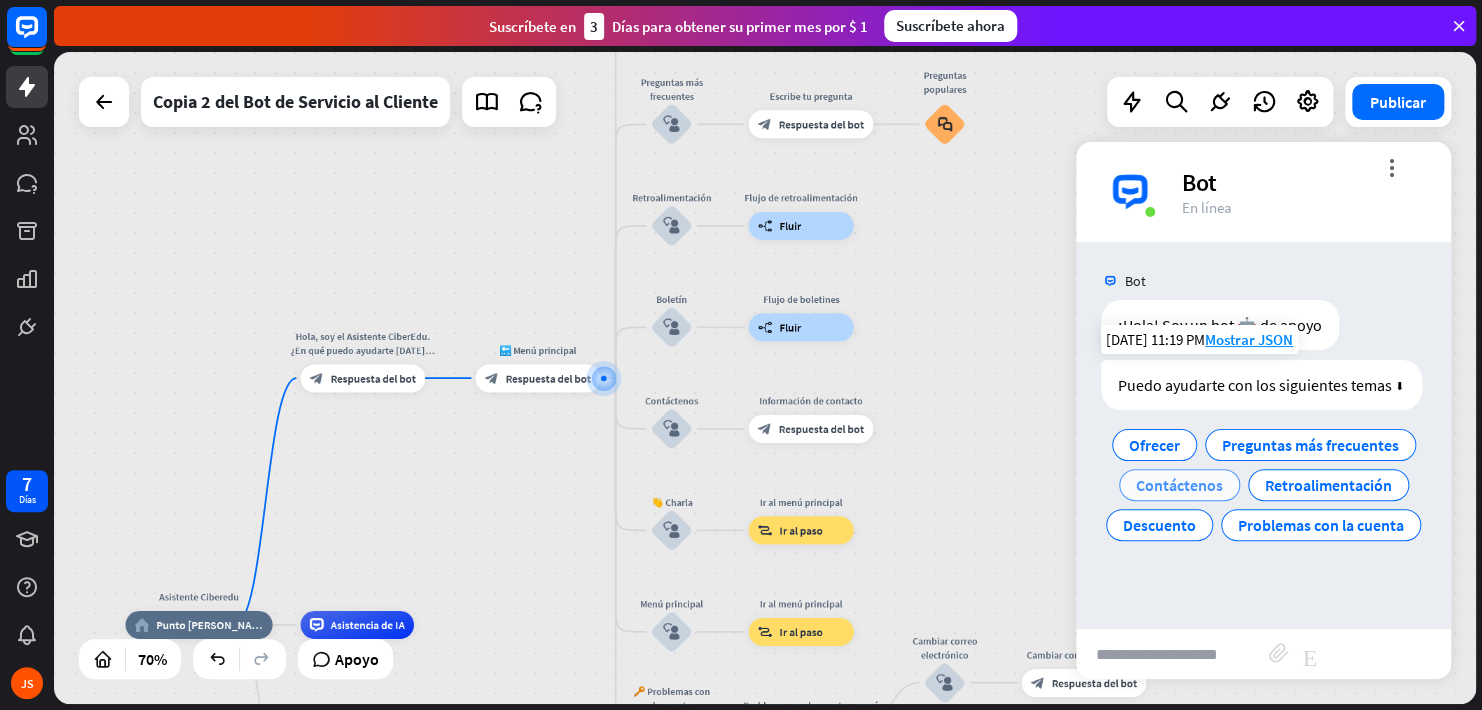 scroll, scrollTop: 0, scrollLeft: 0, axis: both 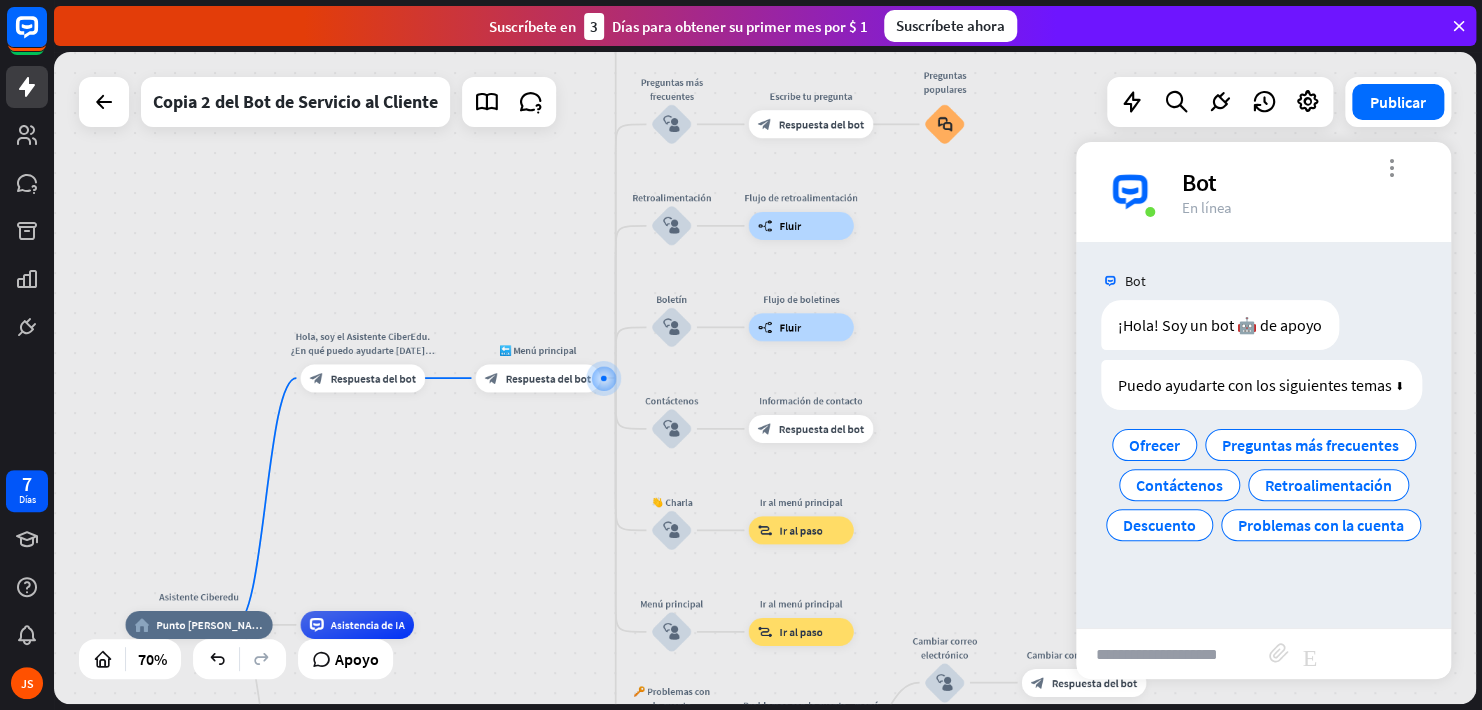 click on "more_vert" at bounding box center [1391, 167] 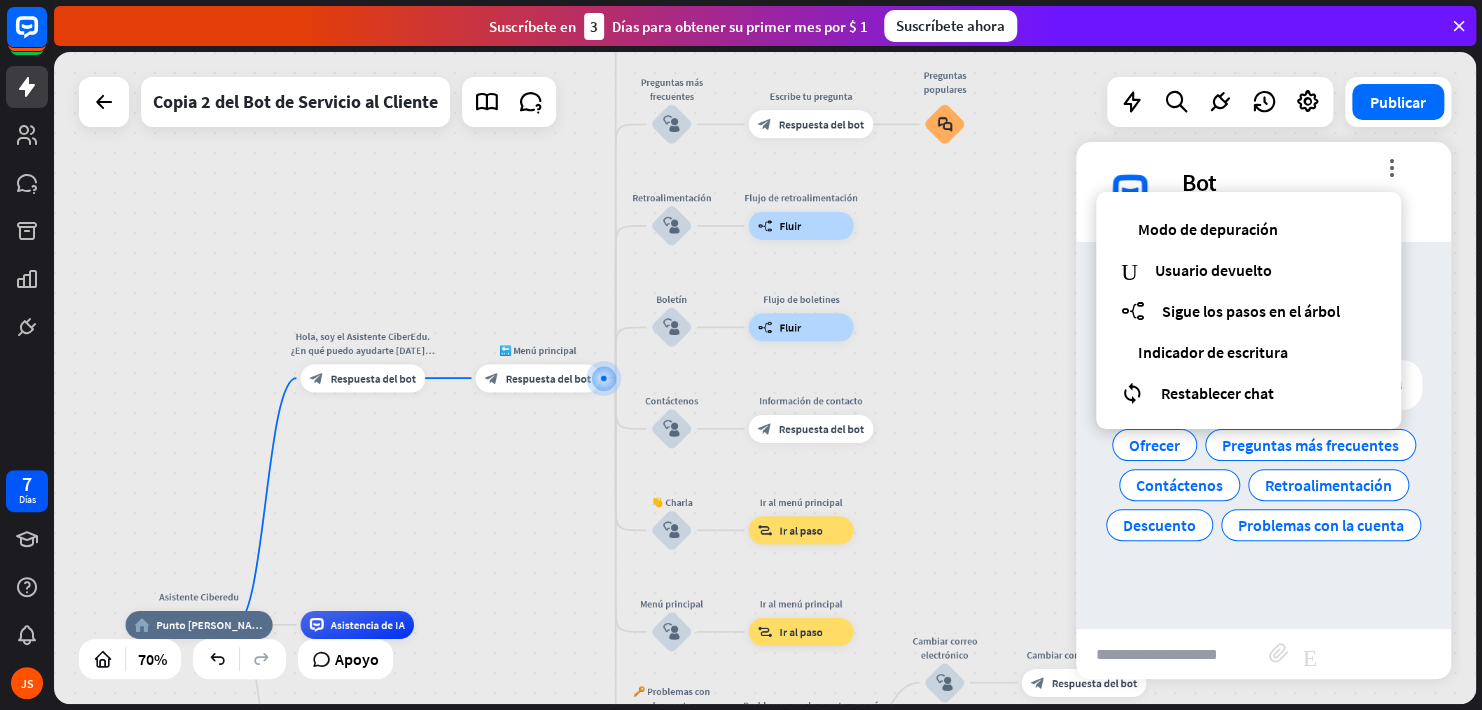 click on "Asistente Ciberedu   home_2   Punto [PERSON_NAME]                 Hola, soy el Asistente CiberEdu. ¿En qué puedo ayudarte [DATE]? •	Matrícula •	Pago •	Certificado de educación continelcome message   block_bot_response   Respuesta del bot                 🔙 Menú principal   block_bot_response   Respuesta del bot                     Nuestra oferta   block_user_input                 Seleccionar categoría de producto   block_bot_response   Respuesta del bot                 ❓ Pregunta   block_user_input                 ¿Cómo puedo ayudarle?   block_bot_response   Respuesta del bot                 Preguntas más frecuentes   block_user_input                 Escribe tu pregunta   block_bot_response   Respuesta del bot                 Preguntas populares   block_faq                 Retroalimentación   block_user_input                 Flujo de retroalimentación   builder_tree   Fluir                 Boletín   block_user_input                 Flujo de boletines   builder_tree   Fluir" at bounding box center [765, 378] 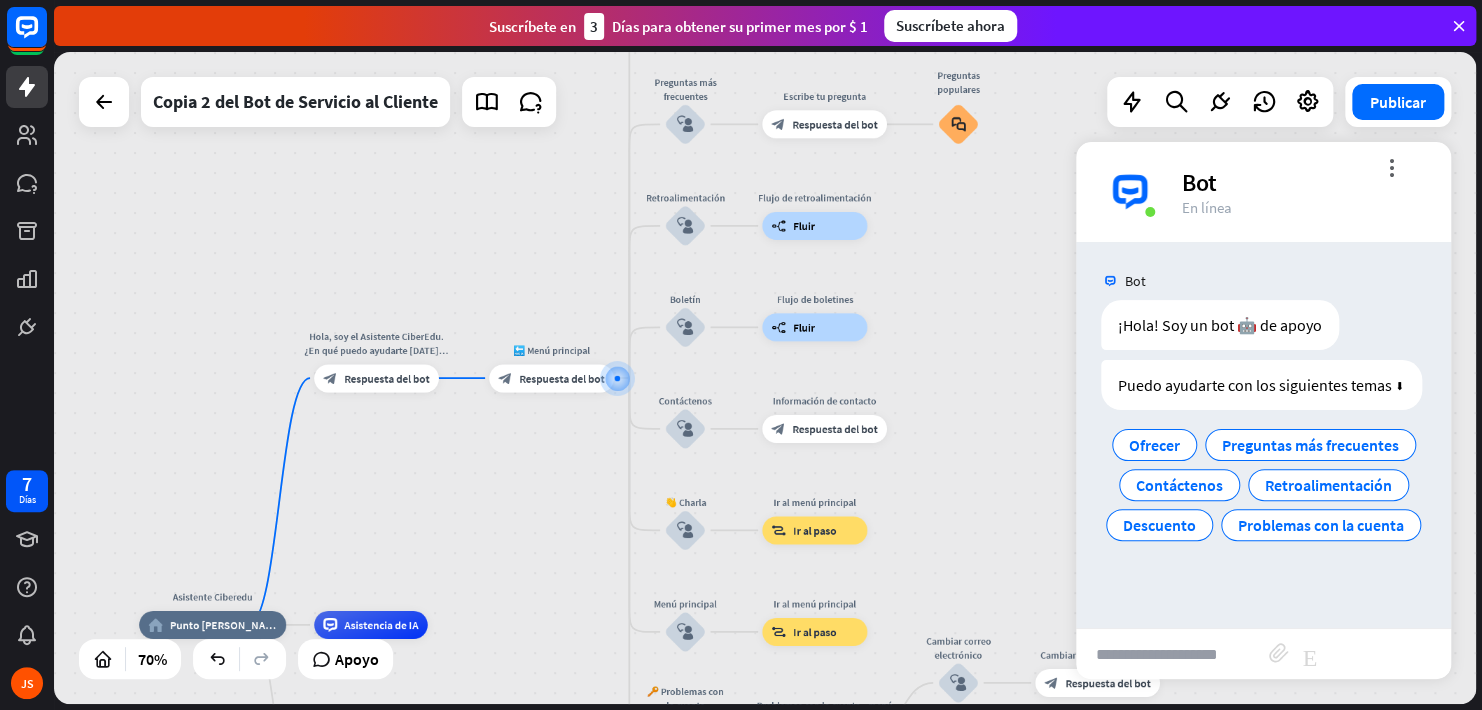 click on "Asistente Ciberedu   home_2   Punto [PERSON_NAME]                 Hola, soy el Asistente CiberEdu. ¿En qué puedo ayudarte [DATE]? •	Matrícula •	Pago •	Certificado de educación continelcome message   block_bot_response   Respuesta del bot                 🔙 Menú principal   block_bot_response   Respuesta del bot                     Nuestra oferta   block_user_input                 Seleccionar categoría de producto   block_bot_response   Respuesta del bot                 ❓ Pregunta   block_user_input                 ¿Cómo puedo ayudarle?   block_bot_response   Respuesta del bot                 Preguntas más frecuentes   block_user_input                 Escribe tu pregunta   block_bot_response   Respuesta del bot                 Preguntas populares   block_faq                 Retroalimentación   block_user_input                 Flujo de retroalimentación   builder_tree   Fluir                 Boletín   block_user_input                 Flujo de boletines   builder_tree   Fluir" at bounding box center (765, 378) 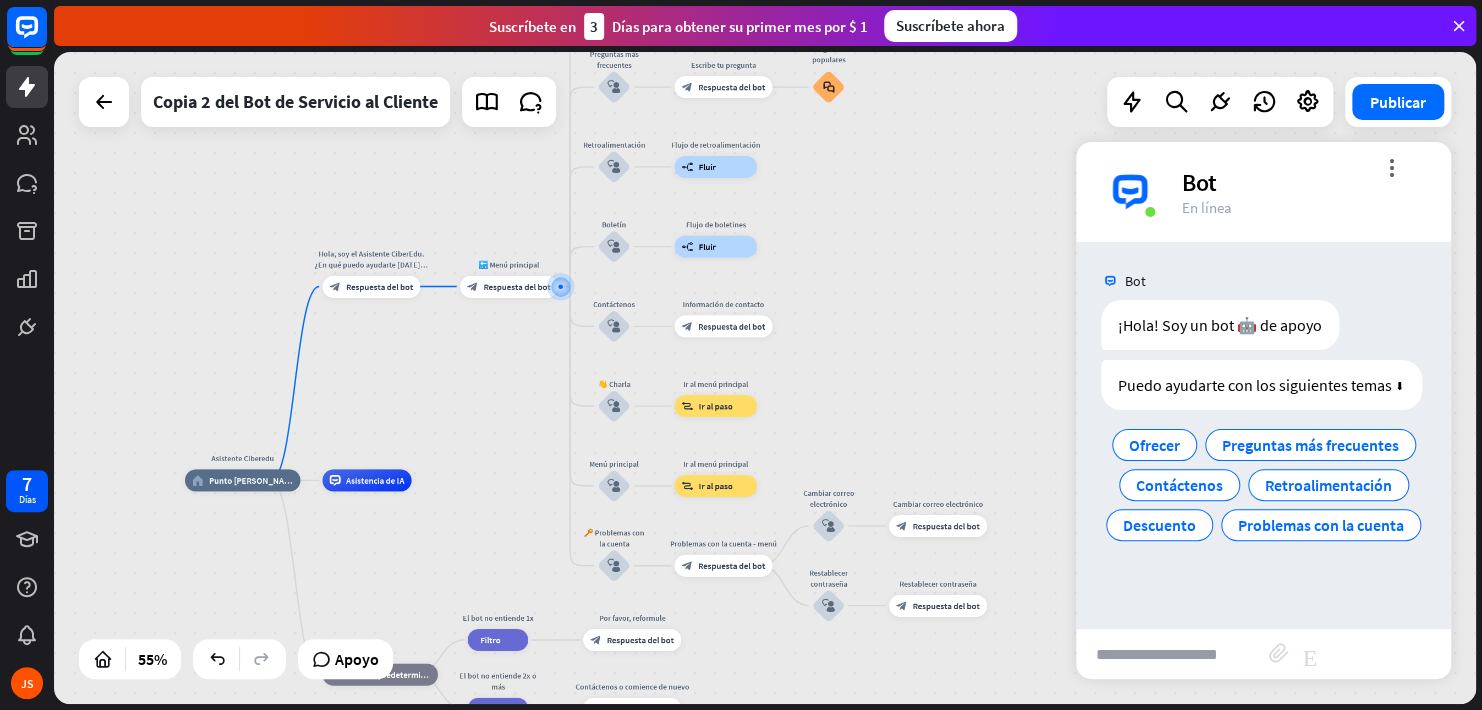 drag, startPoint x: 344, startPoint y: 292, endPoint x: 502, endPoint y: 234, distance: 168.30923 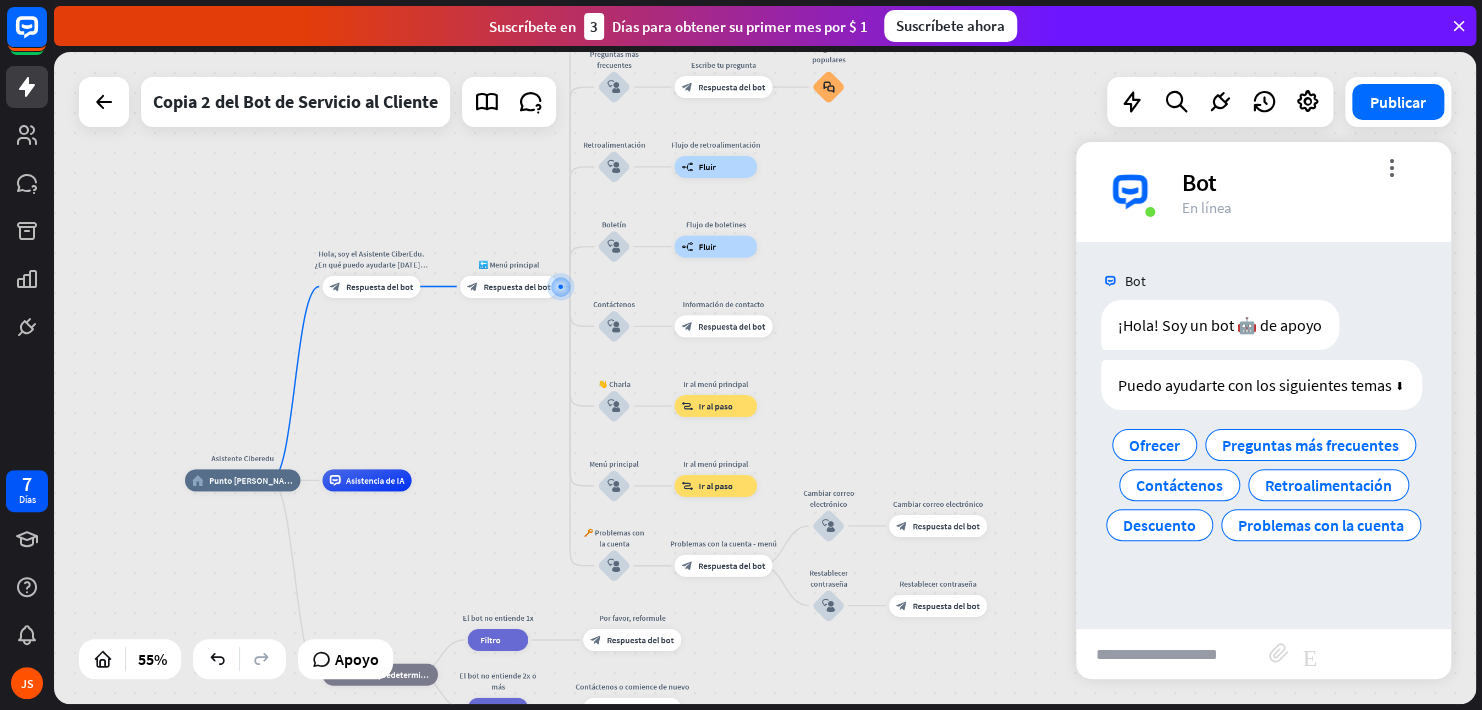 click on "Asistente Ciberedu   home_2   Punto [PERSON_NAME]                 Hola, soy el Asistente CiberEdu. ¿En qué puedo ayudarte [DATE]? •	Matrícula •	Pago •	Certificado de educación continelcome message   block_bot_response   Respuesta del bot                 🔙 Menú principal   block_bot_response   Respuesta del bot                     Nuestra oferta   block_user_input                 Seleccionar categoría de producto   block_bot_response   Respuesta del bot                 ❓ Pregunta   block_user_input                 ¿Cómo puedo ayudarle?   block_bot_response   Respuesta del bot                 Preguntas más frecuentes   block_user_input                 Escribe tu pregunta   block_bot_response   Respuesta del bot                 Preguntas populares   block_faq                 Retroalimentación   block_user_input                 Flujo de retroalimentación   builder_tree   Fluir                 Boletín   block_user_input                 Flujo de boletines   builder_tree   Fluir" at bounding box center [765, 378] 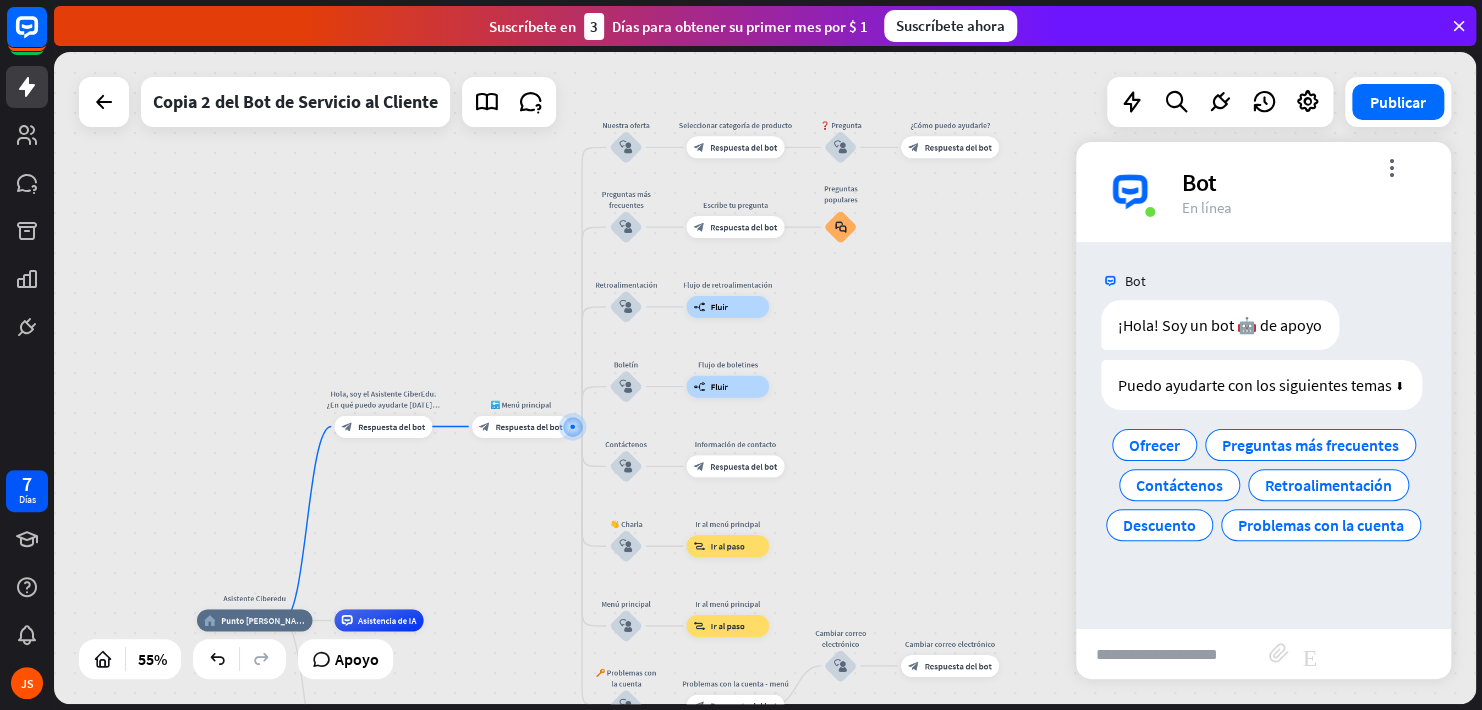 drag, startPoint x: 912, startPoint y: 225, endPoint x: 926, endPoint y: 363, distance: 138.70833 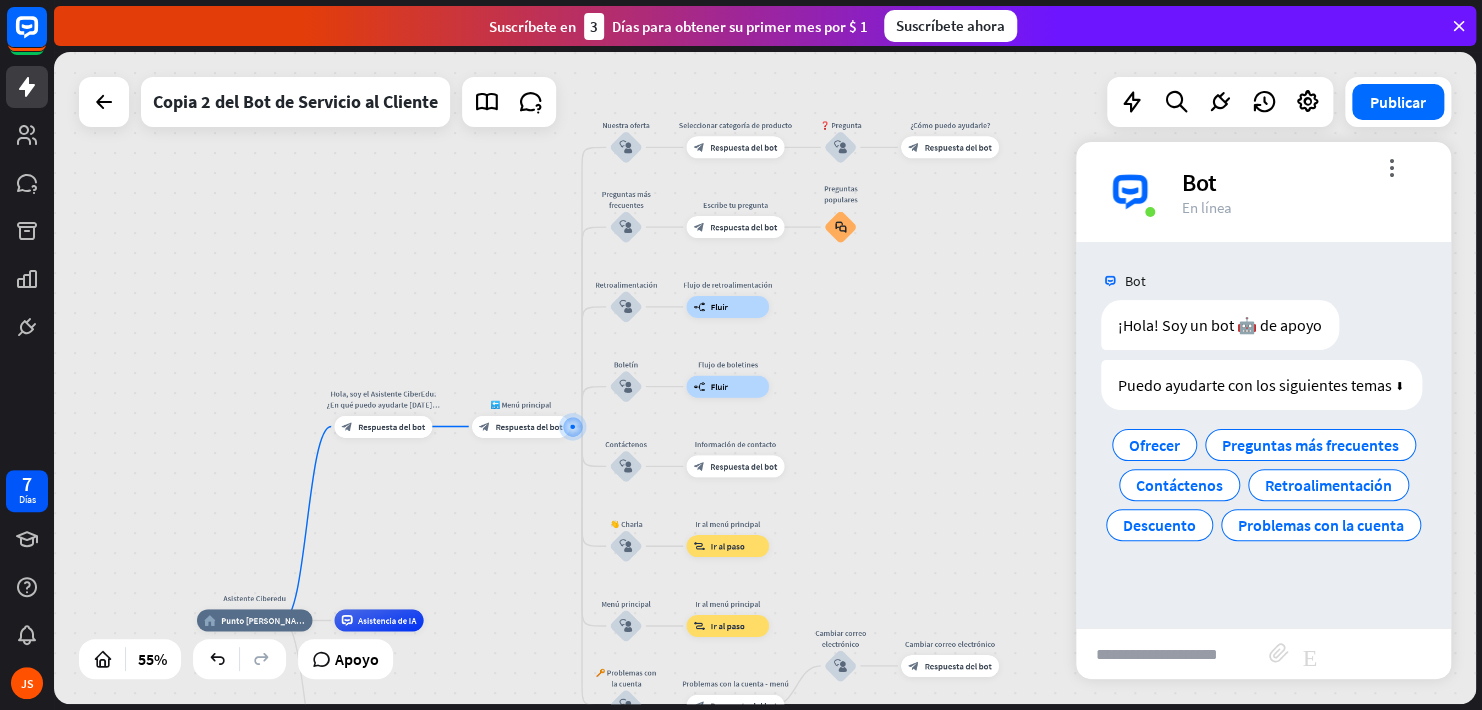 click on "Asistente Ciberedu   home_2   Punto [PERSON_NAME]                 Hola, soy el Asistente CiberEdu. ¿En qué puedo ayudarte [DATE]? •	Matrícula •	Pago •	Certificado de educación continelcome message   block_bot_response   Respuesta del bot                 🔙 Menú principal   block_bot_response   Respuesta del bot                     Nuestra oferta   block_user_input                 Seleccionar categoría de producto   block_bot_response   Respuesta del bot                 ❓ Pregunta   block_user_input                 ¿Cómo puedo ayudarle?   block_bot_response   Respuesta del bot                 Preguntas más frecuentes   block_user_input                 Escribe tu pregunta   block_bot_response   Respuesta del bot                 Preguntas populares   block_faq                 Retroalimentación   block_user_input                 Flujo de retroalimentación   builder_tree   Fluir                 Boletín   block_user_input                 Flujo de boletines   builder_tree   Fluir" at bounding box center (765, 378) 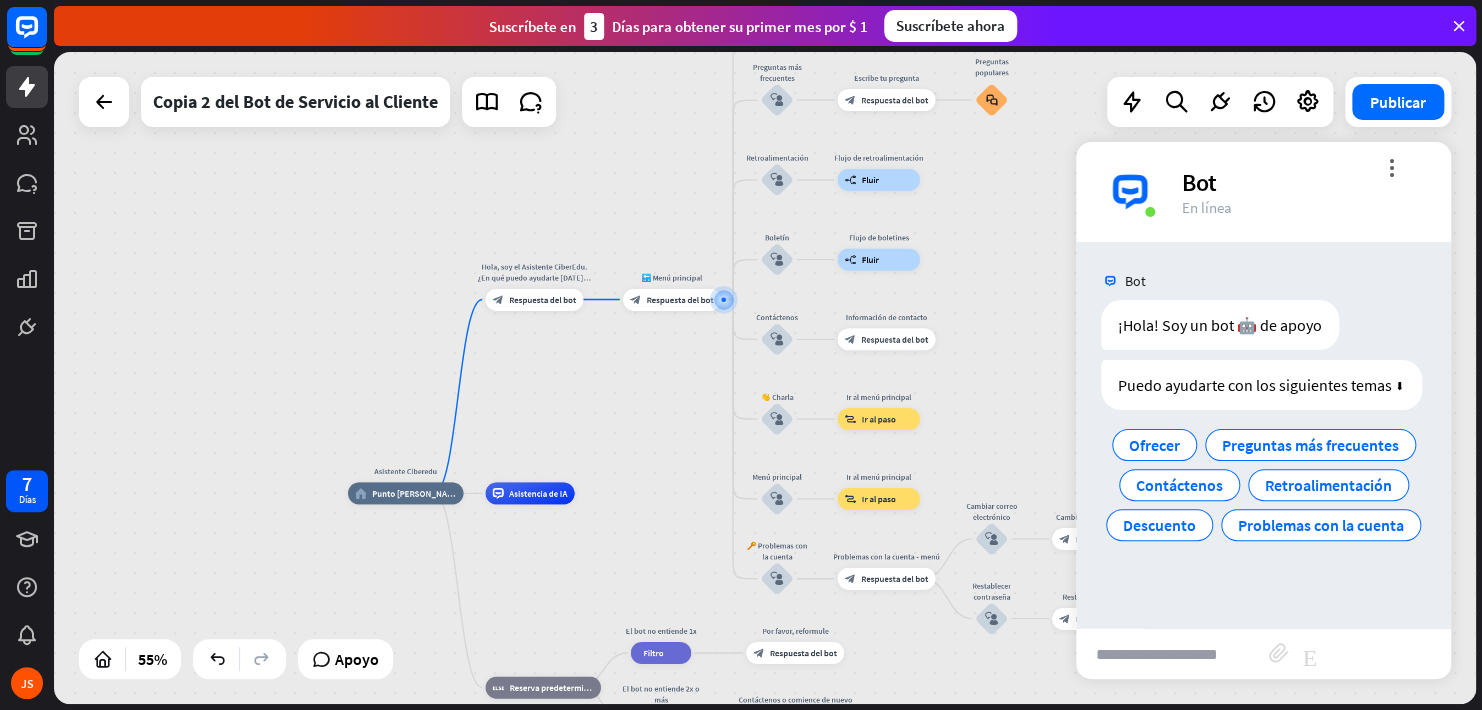 drag, startPoint x: 452, startPoint y: 304, endPoint x: 593, endPoint y: 186, distance: 183.86136 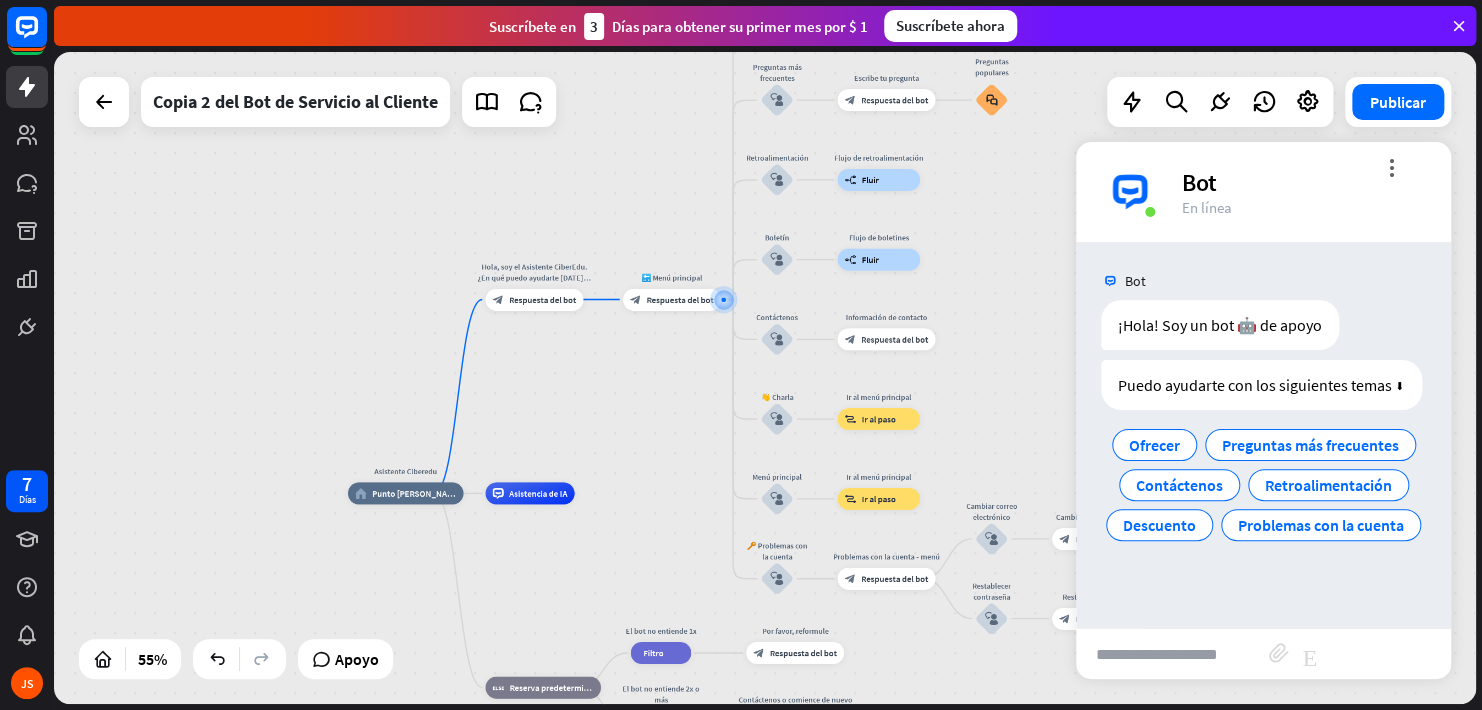 click on "Asistente Ciberedu   home_2   Punto [PERSON_NAME]                 Hola, soy el Asistente CiberEdu. ¿En qué puedo ayudarte [DATE]? •	Matrícula •	Pago •	Certificado de educación continelcome message   block_bot_response   Respuesta del bot                 🔙 Menú principal   block_bot_response   Respuesta del bot                     Nuestra oferta   block_user_input                 Seleccionar categoría de producto   block_bot_response   Respuesta del bot                 ❓ Pregunta   block_user_input                 ¿Cómo puedo ayudarle?   block_bot_response   Respuesta del bot                 Preguntas más frecuentes   block_user_input                 Escribe tu pregunta   block_bot_response   Respuesta del bot                 Preguntas populares   block_faq                 Retroalimentación   block_user_input                 Flujo de retroalimentación   builder_tree   Fluir                 Boletín   block_user_input                 Flujo de boletines   builder_tree   Fluir" at bounding box center [765, 378] 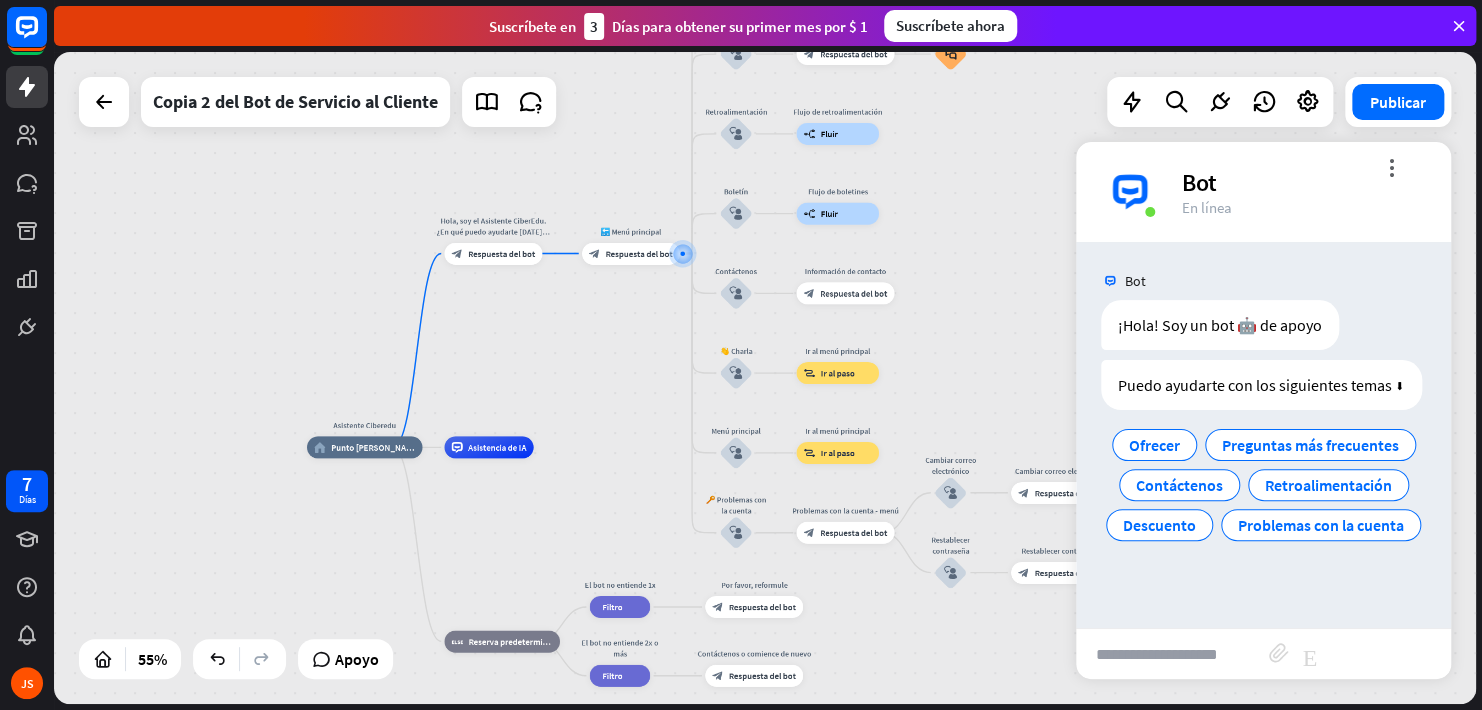 drag, startPoint x: 550, startPoint y: 430, endPoint x: 517, endPoint y: 377, distance: 62.433964 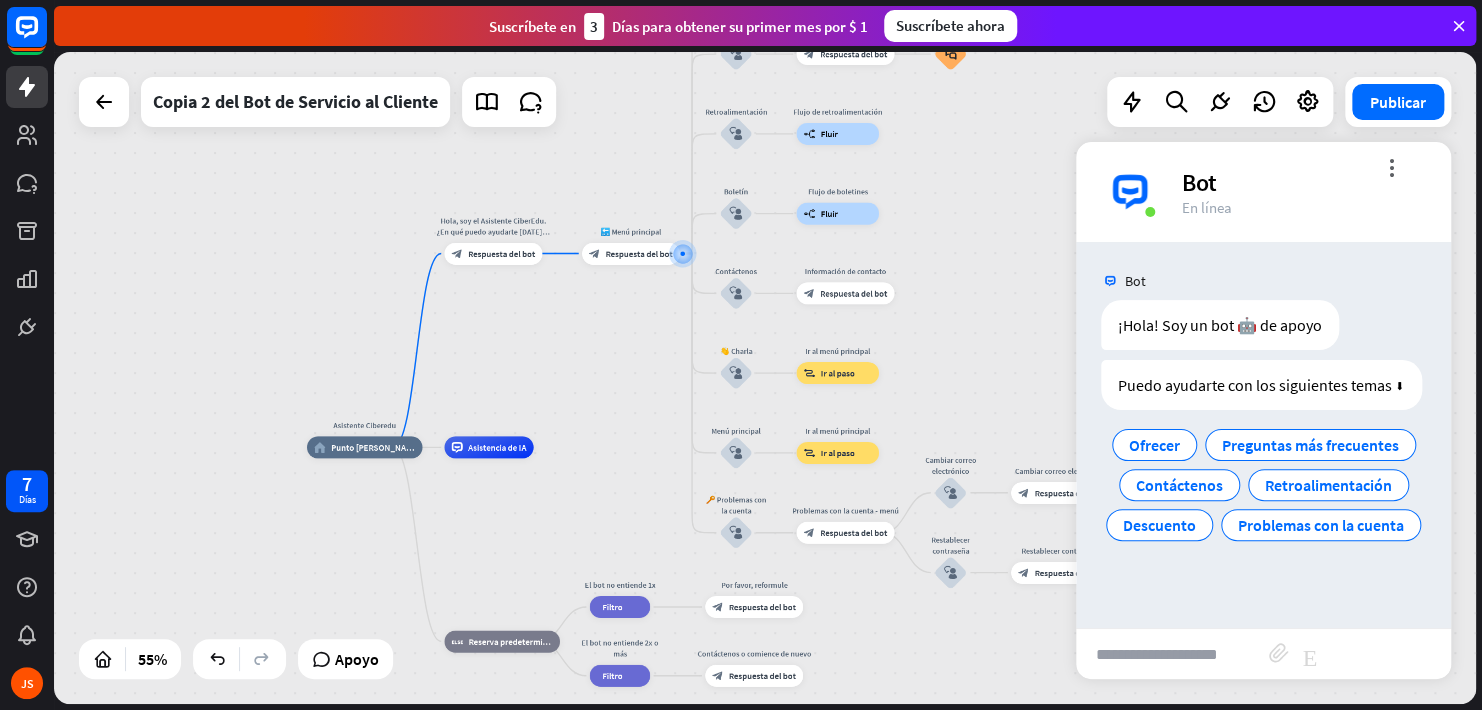 click on "Asistente Ciberedu   home_2   Punto [PERSON_NAME]                 Hola, soy el Asistente CiberEdu. ¿En qué puedo ayudarte [DATE]? •	Matrícula •	Pago •	Certificado de educación continelcome message   block_bot_response   Respuesta del bot                 🔙 Menú principal   block_bot_response   Respuesta del bot                     Nuestra oferta   block_user_input                 Seleccionar categoría de producto   block_bot_response   Respuesta del bot                 ❓ Pregunta   block_user_input                 ¿Cómo puedo ayudarle?   block_bot_response   Respuesta del bot                 Preguntas más frecuentes   block_user_input                 Escribe tu pregunta   block_bot_response   Respuesta del bot                 Preguntas populares   block_faq                 Retroalimentación   block_user_input                 Flujo de retroalimentación   builder_tree   Fluir                 Boletín   block_user_input                 Flujo de boletines   builder_tree   Fluir" at bounding box center [765, 378] 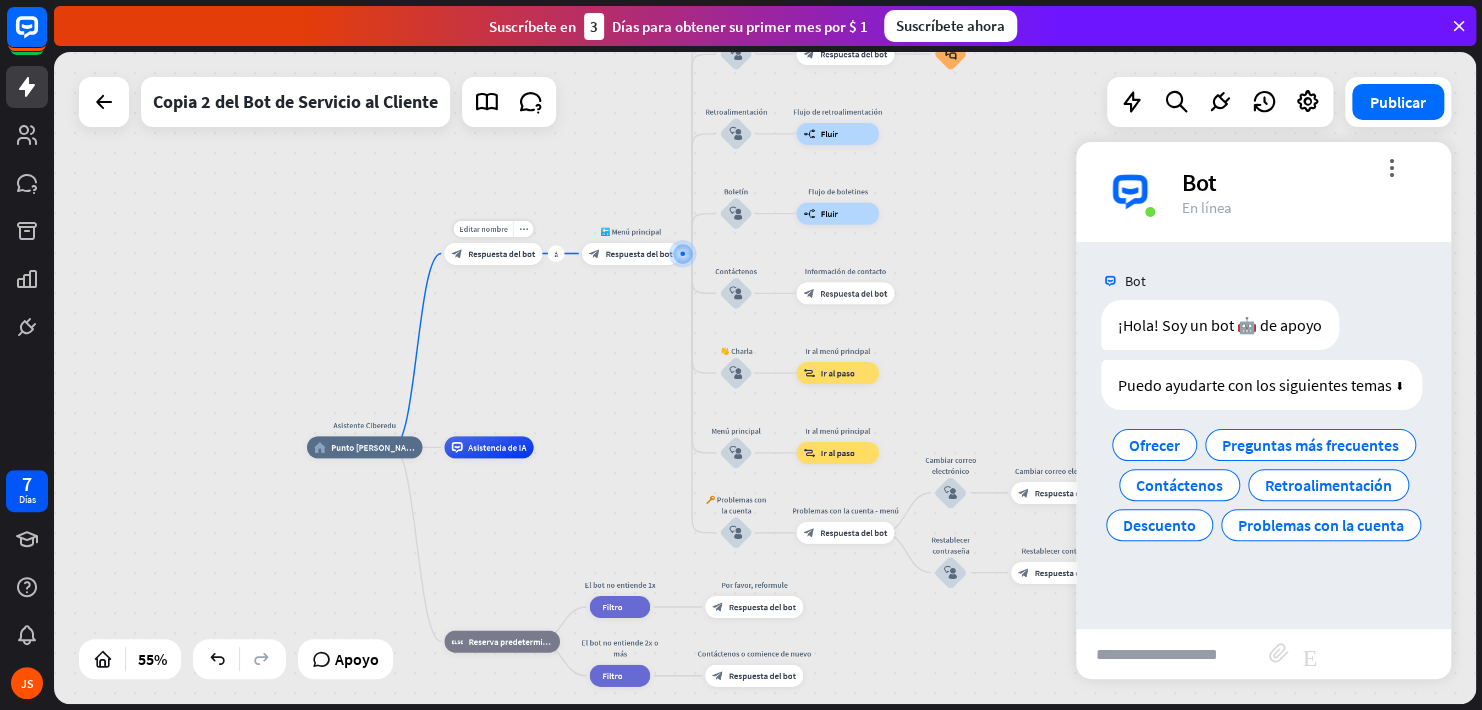 click on "block_bot_response   Respuesta del bot" at bounding box center [493, 253] 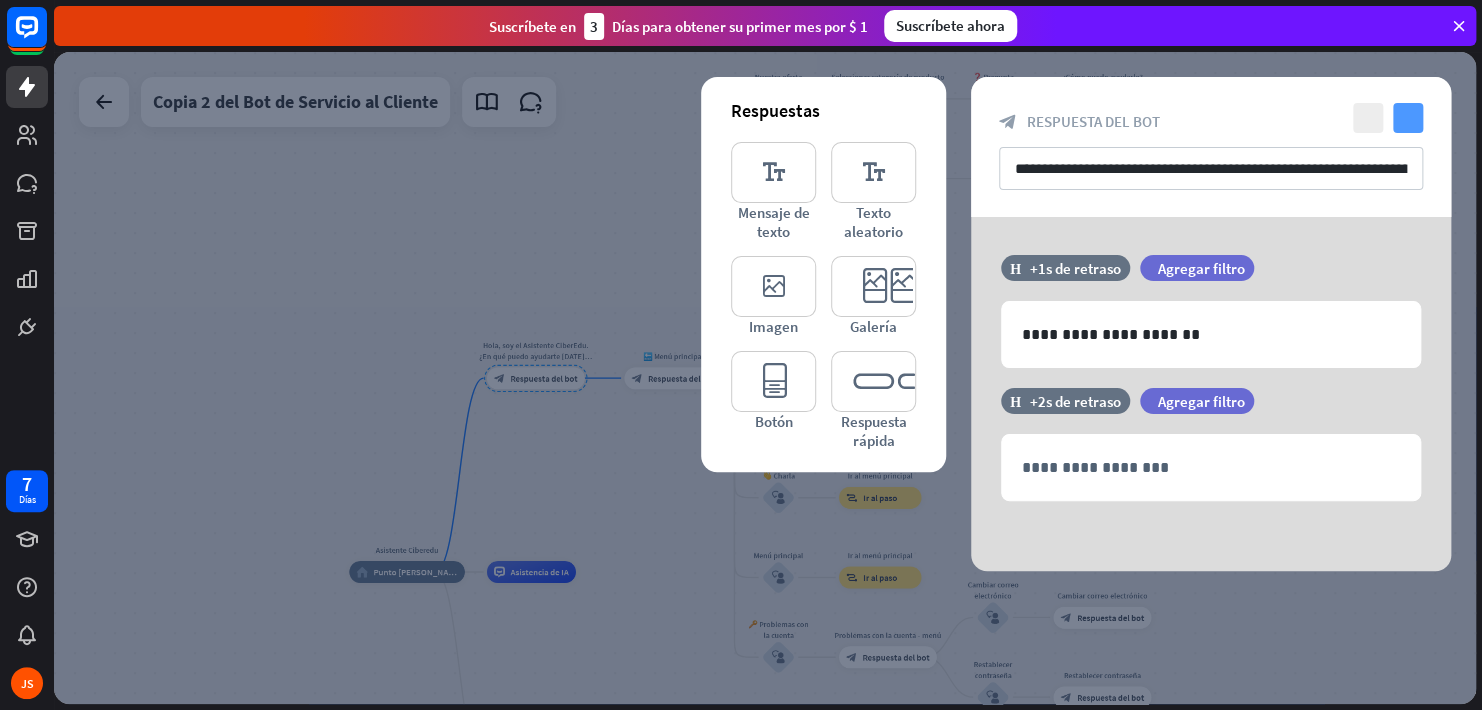 click on "comprobar" at bounding box center [1408, 118] 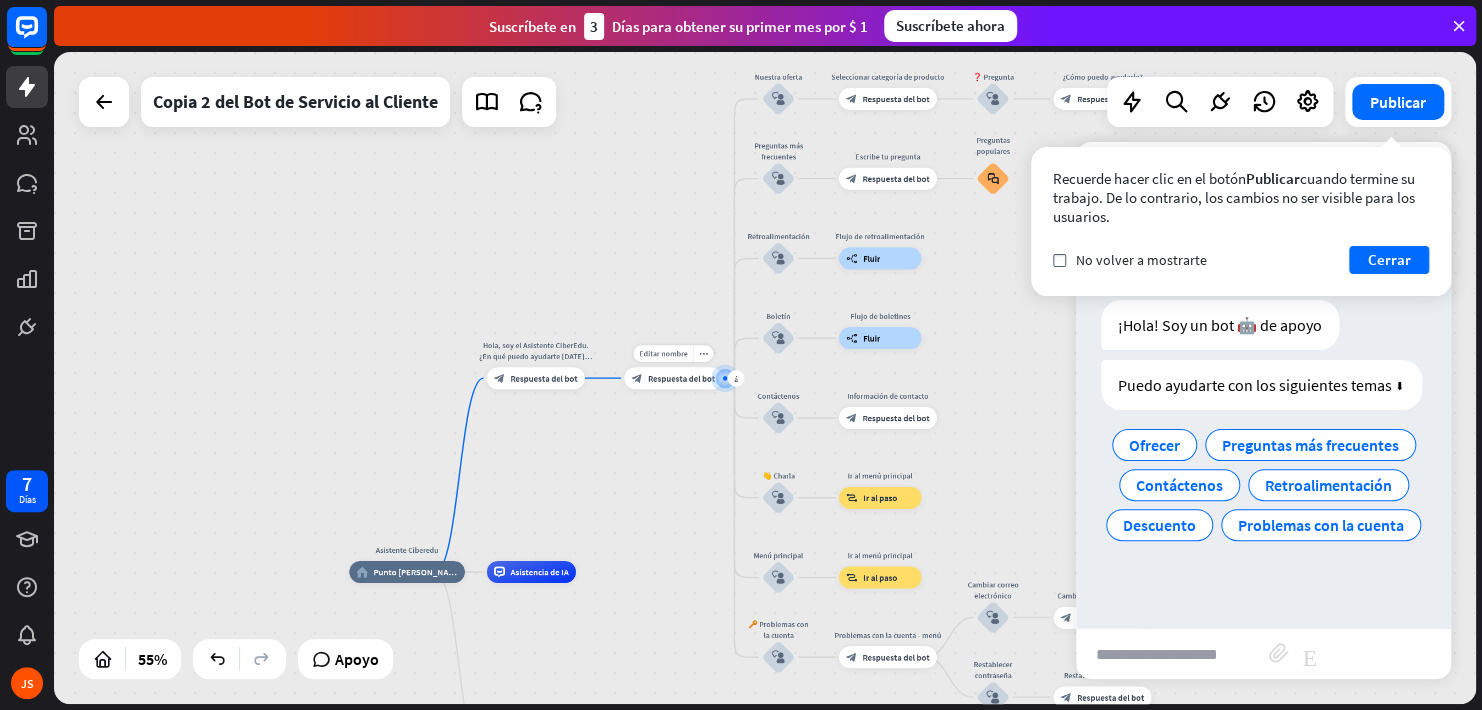 click at bounding box center [725, 378] 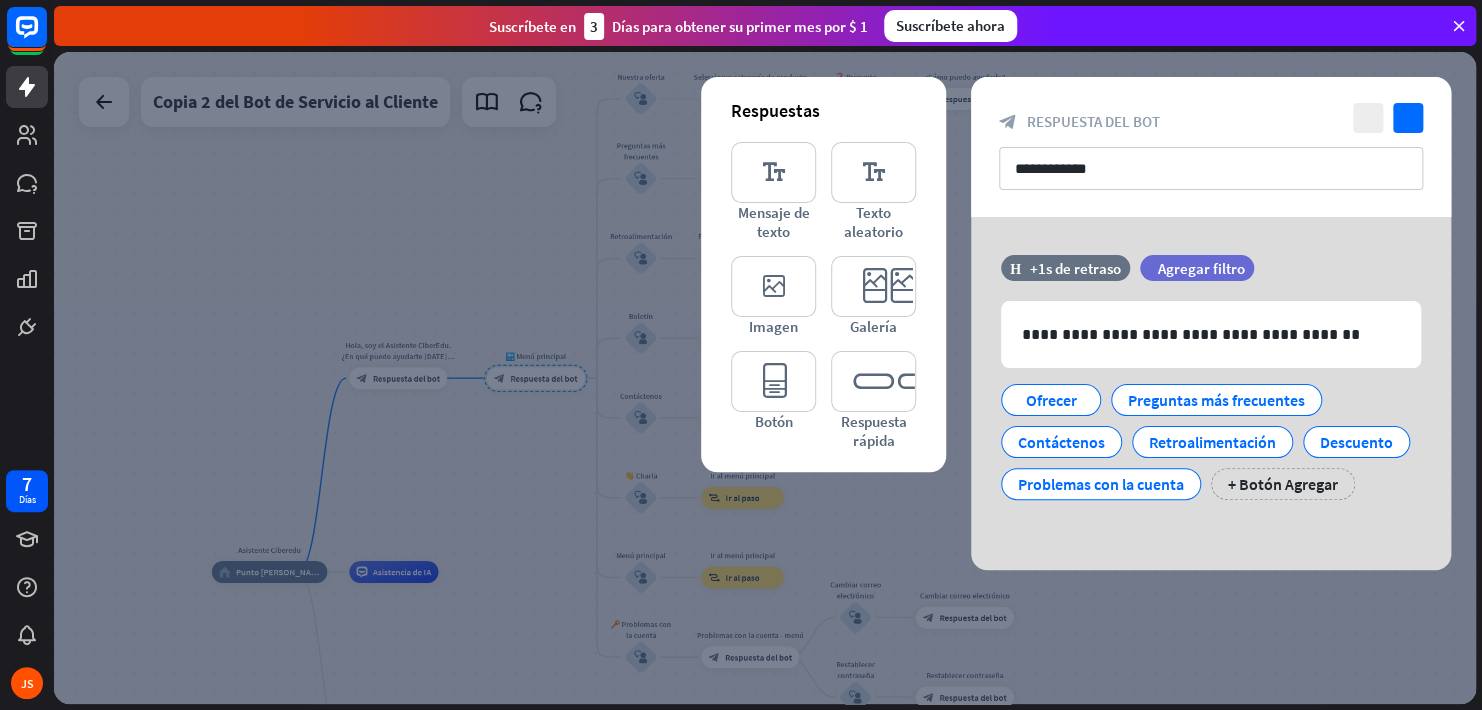 click at bounding box center (765, 378) 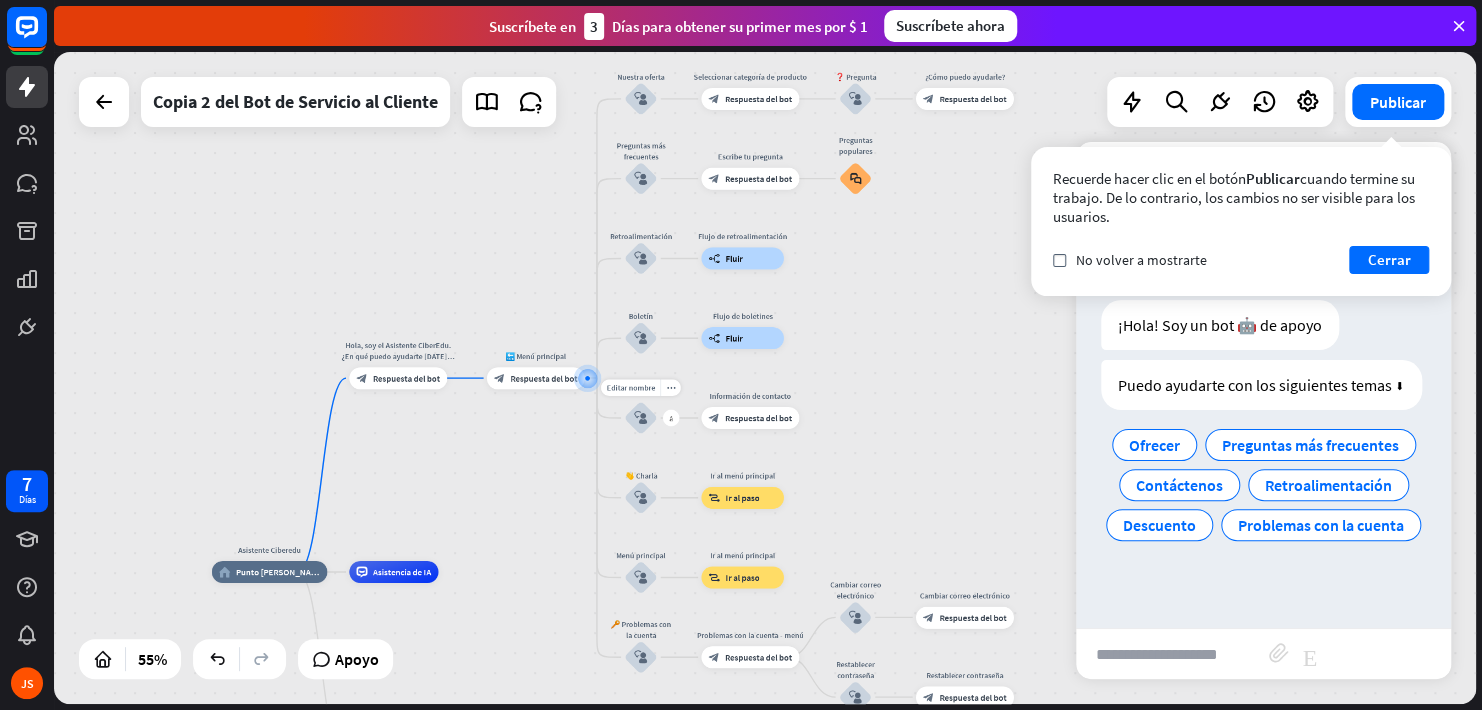 click on "block_user_input" at bounding box center [640, 417] 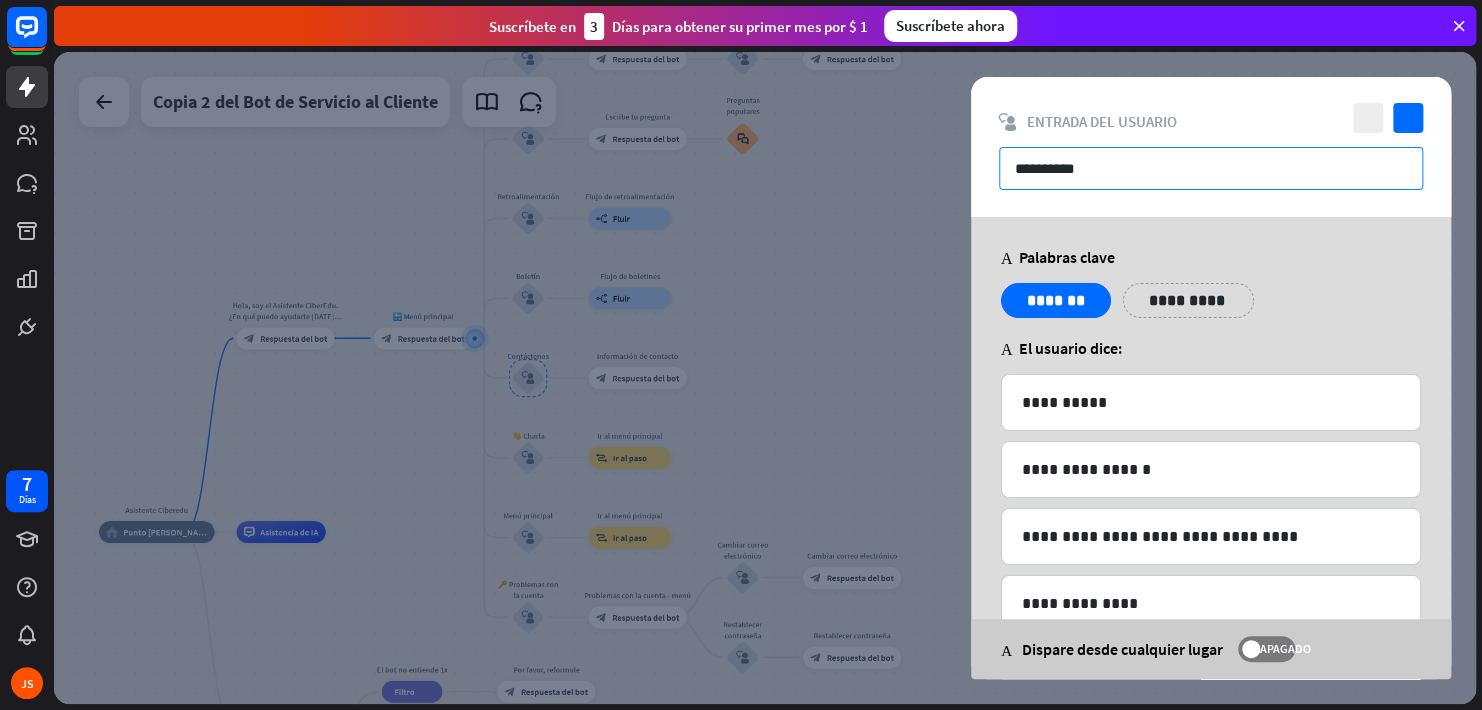click on "**********" at bounding box center [1211, 168] 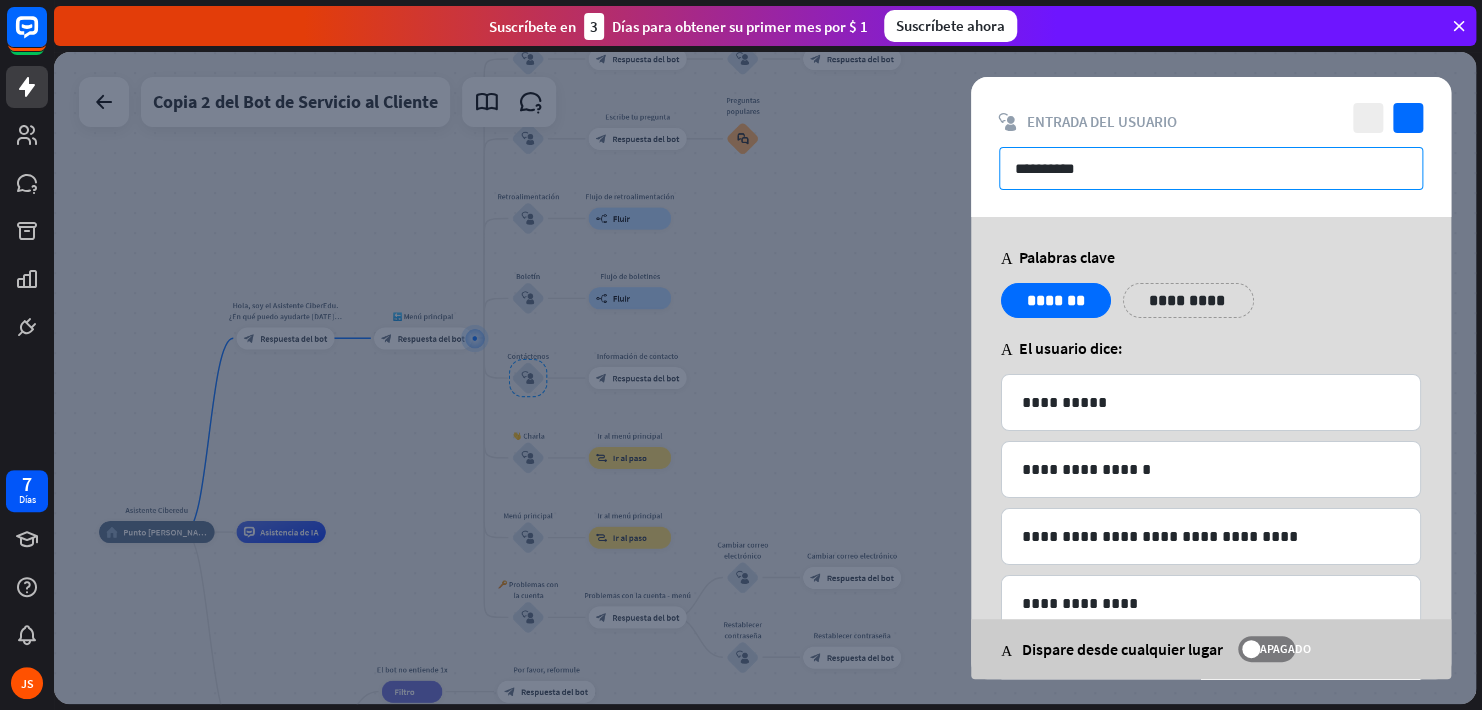 paste on "**********" 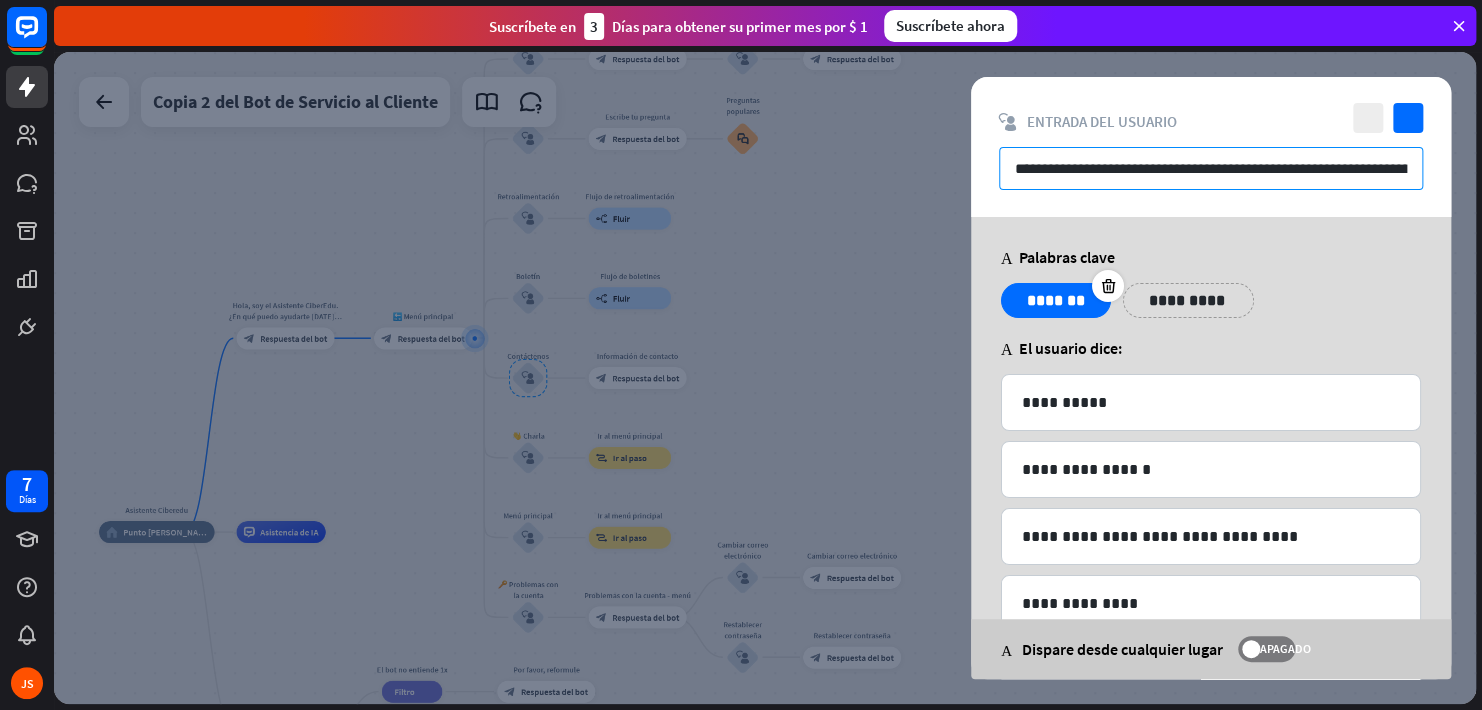 scroll, scrollTop: 0, scrollLeft: 388, axis: horizontal 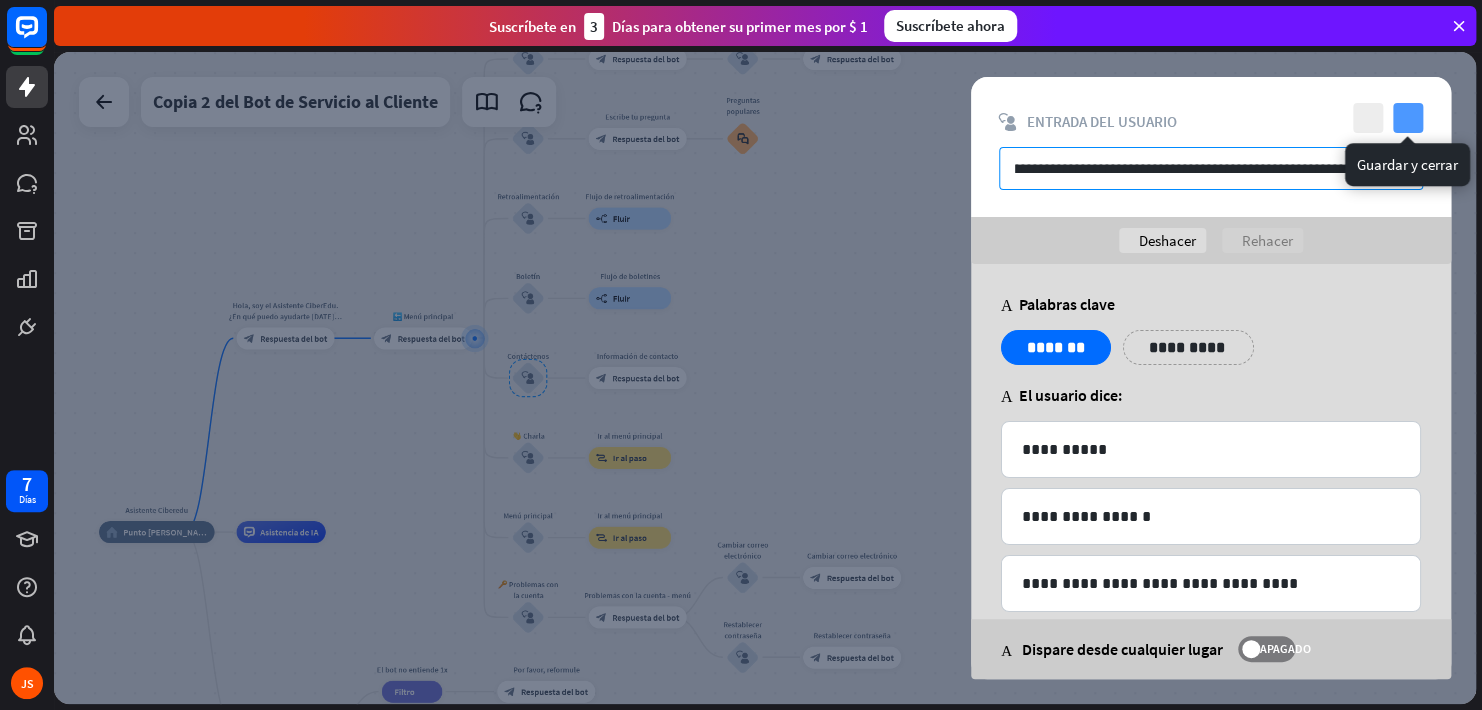 type on "**********" 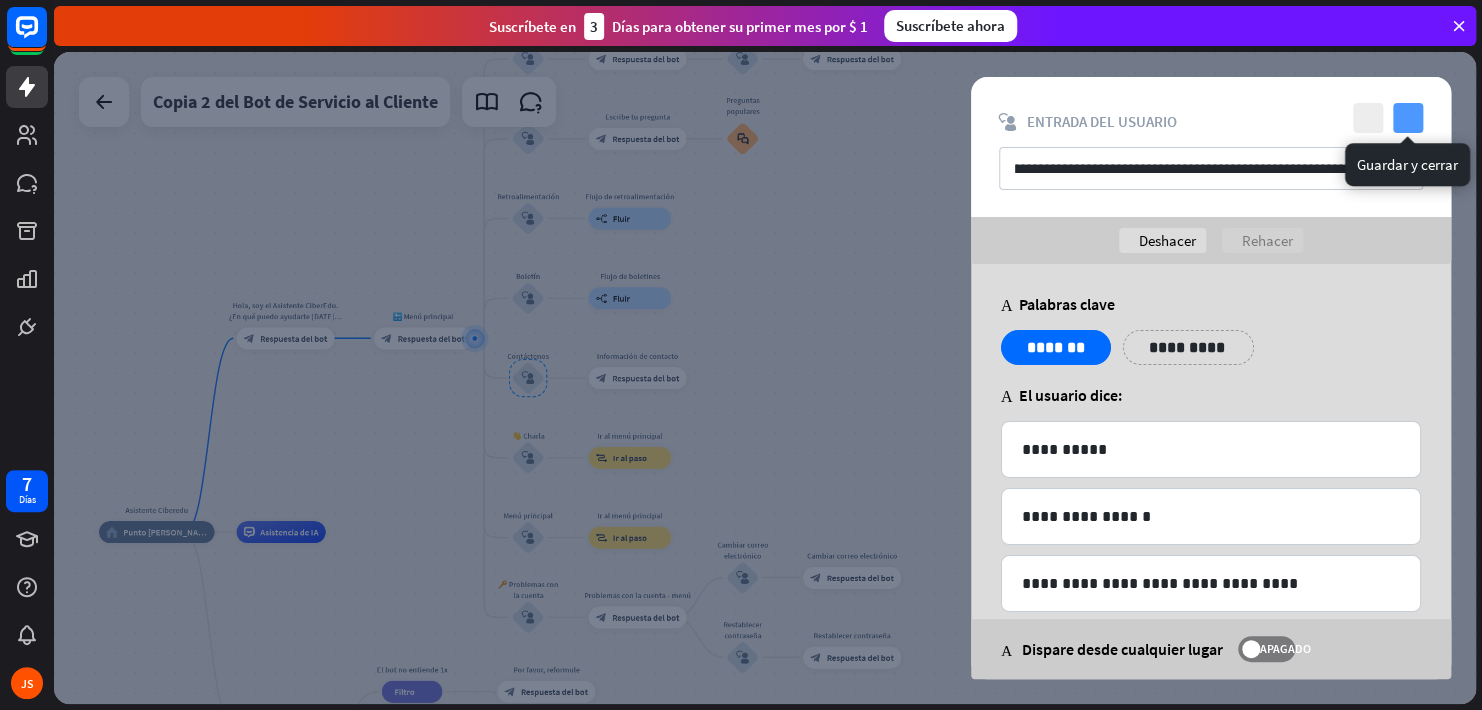 scroll, scrollTop: 0, scrollLeft: 0, axis: both 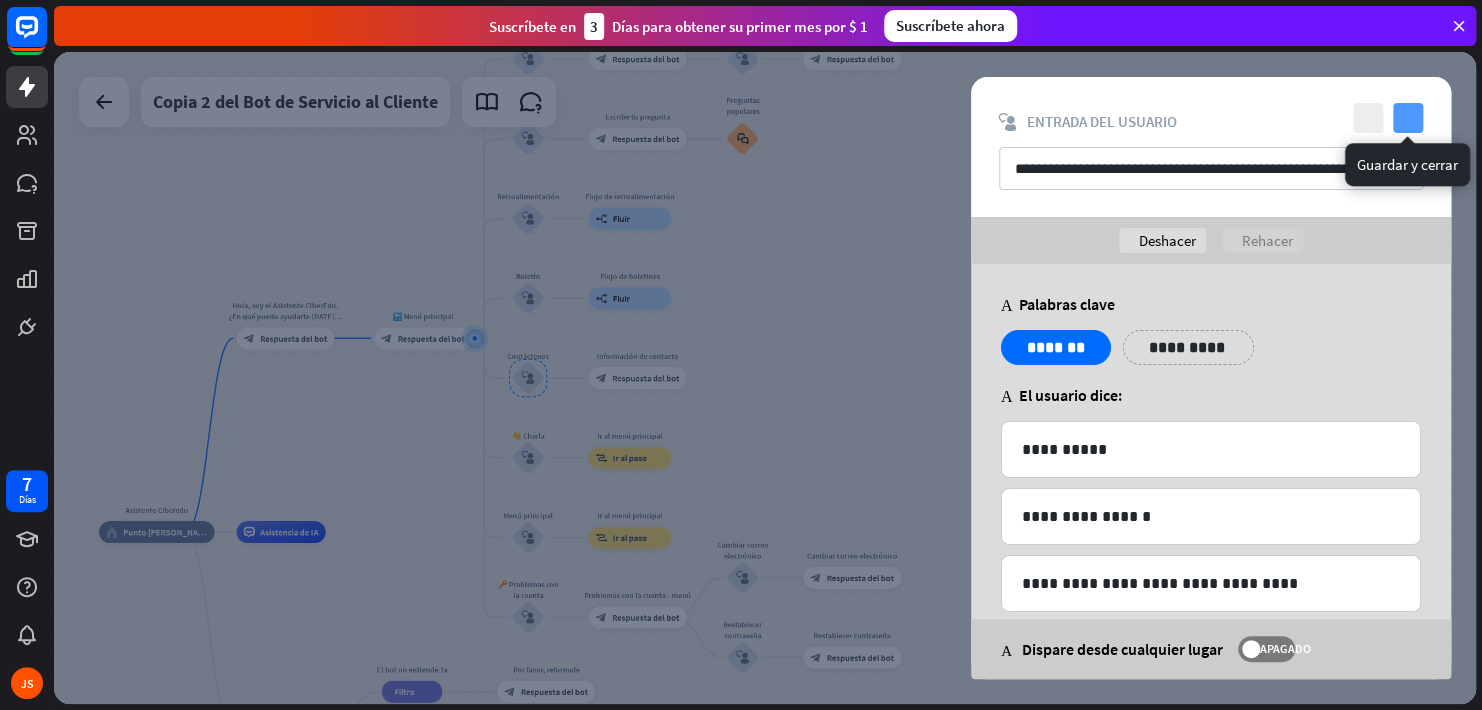click on "comprobar" at bounding box center (1408, 118) 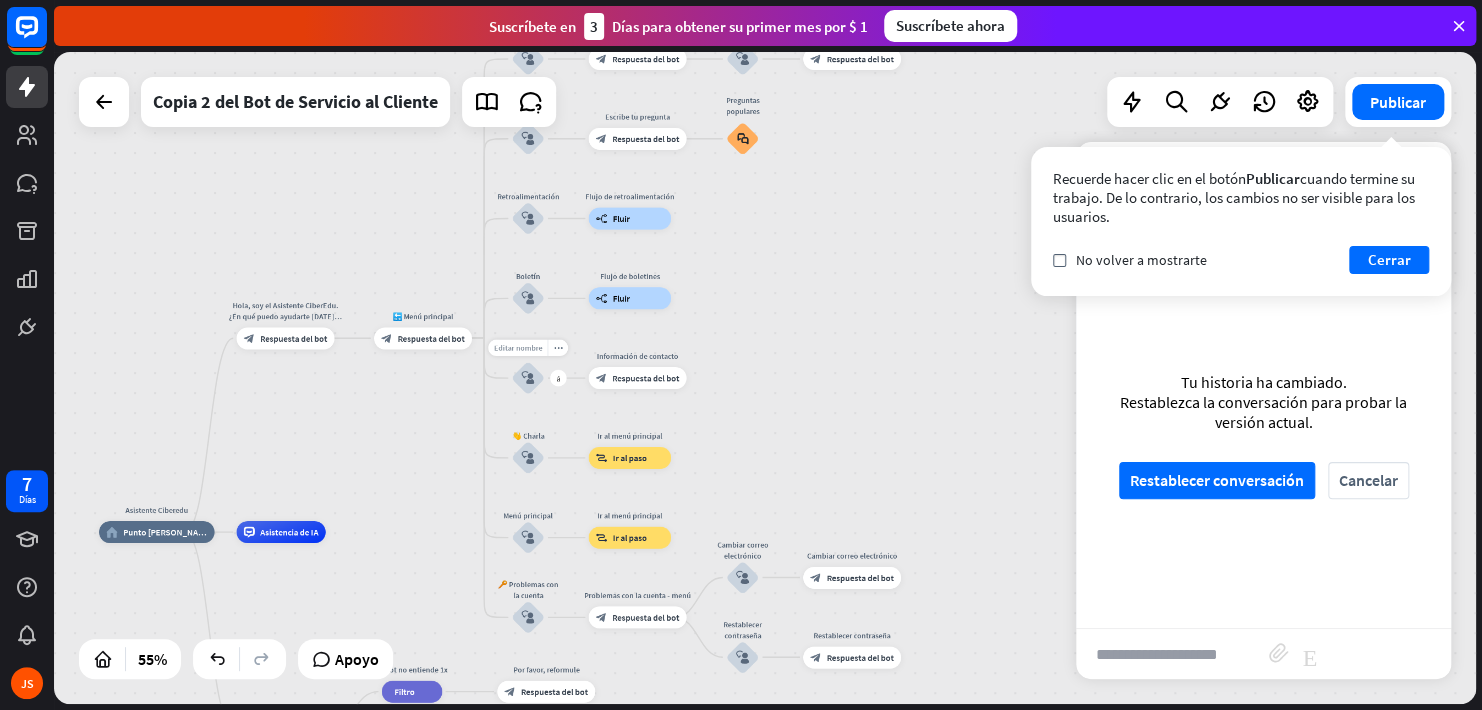 click on "Editar nombre" at bounding box center (518, 348) 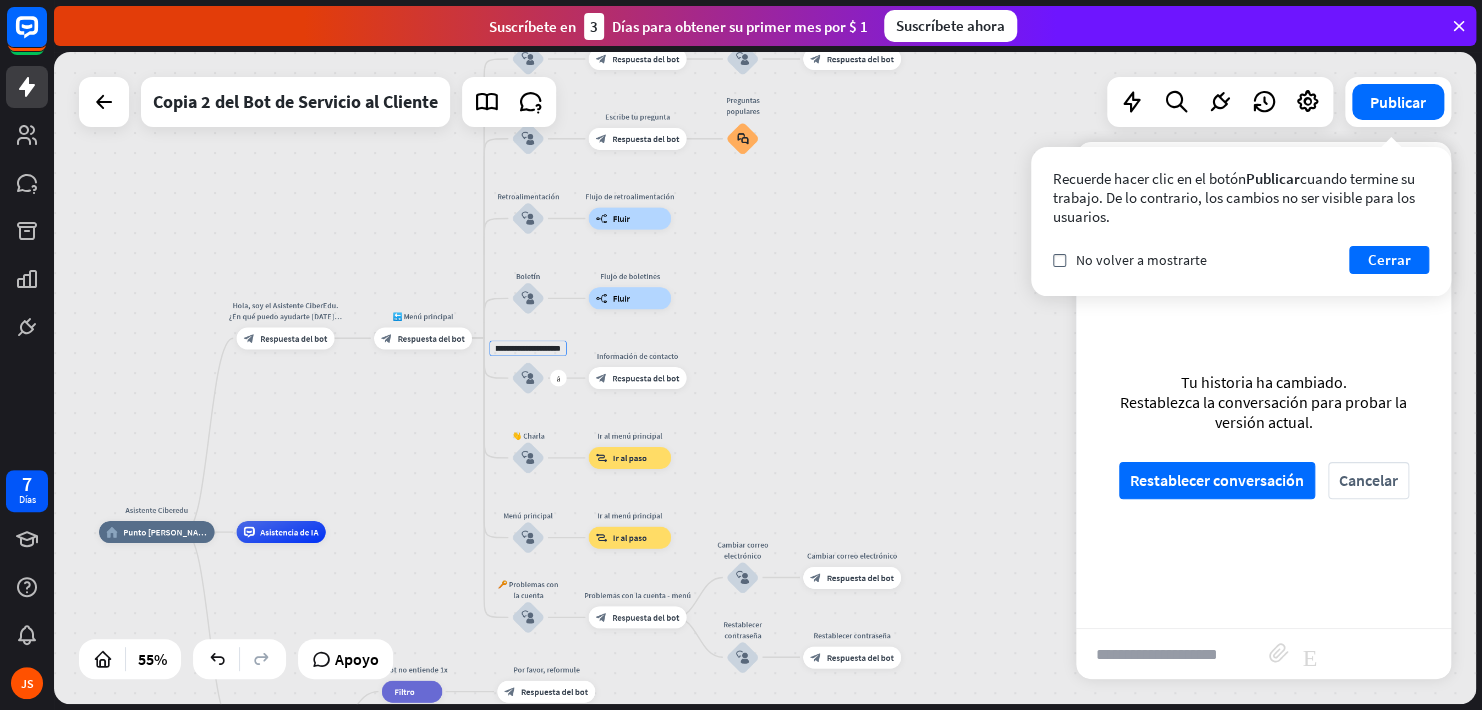 scroll, scrollTop: 0, scrollLeft: 0, axis: both 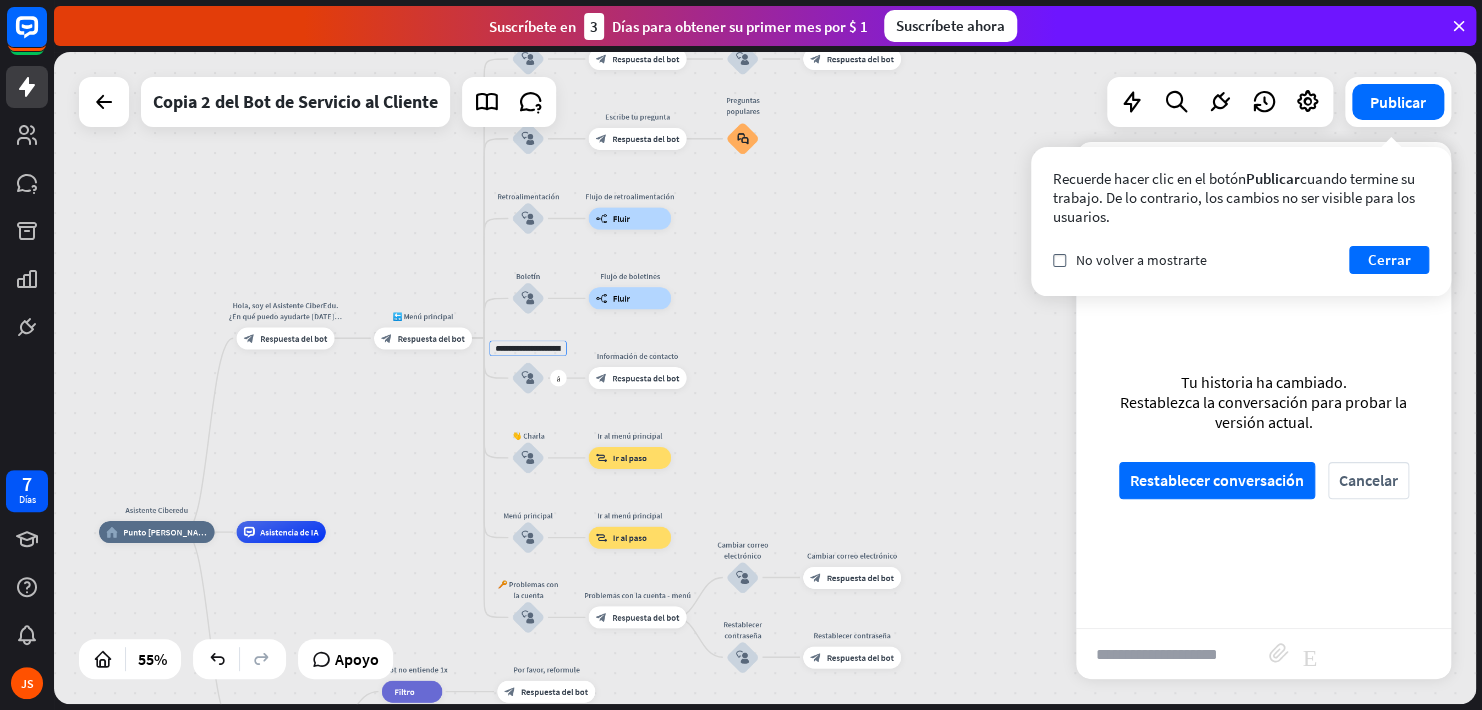 click on "block_user_input" at bounding box center [527, 377] 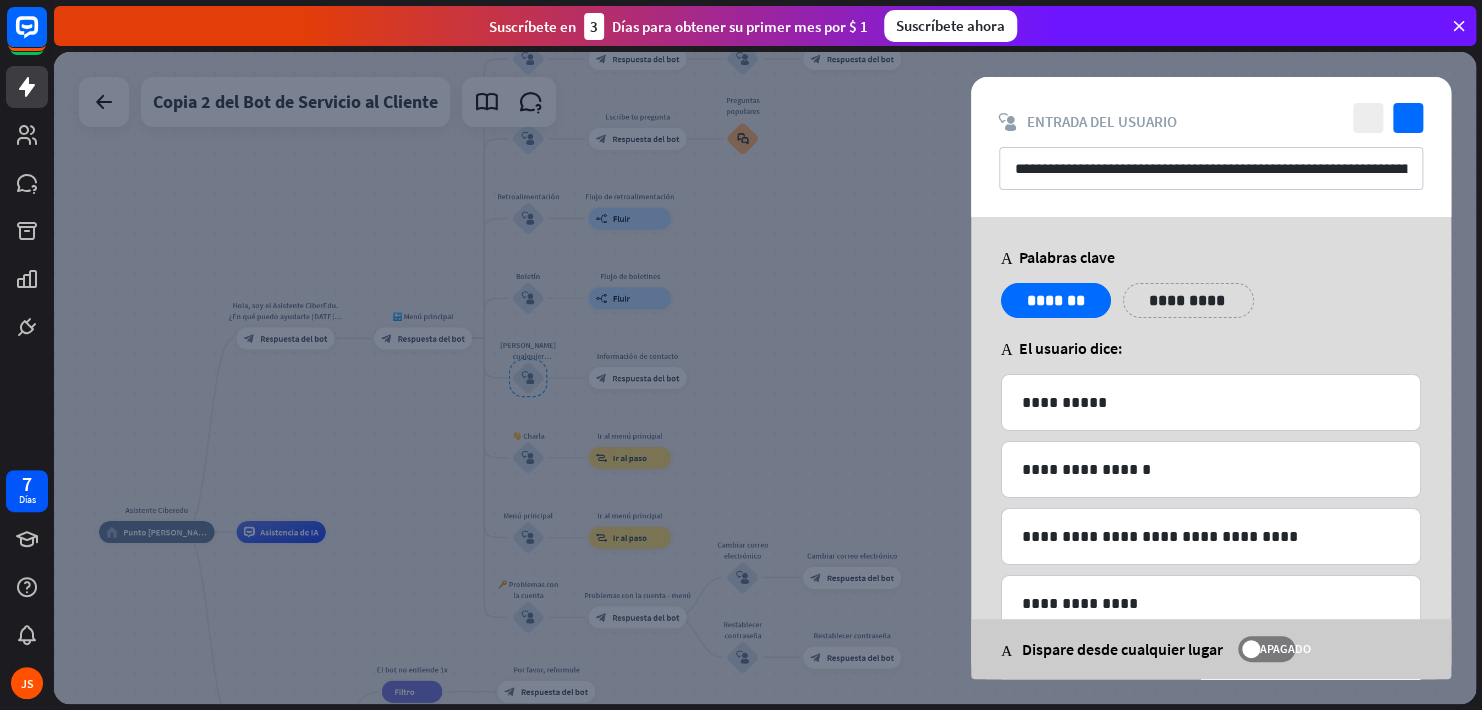 click at bounding box center (765, 378) 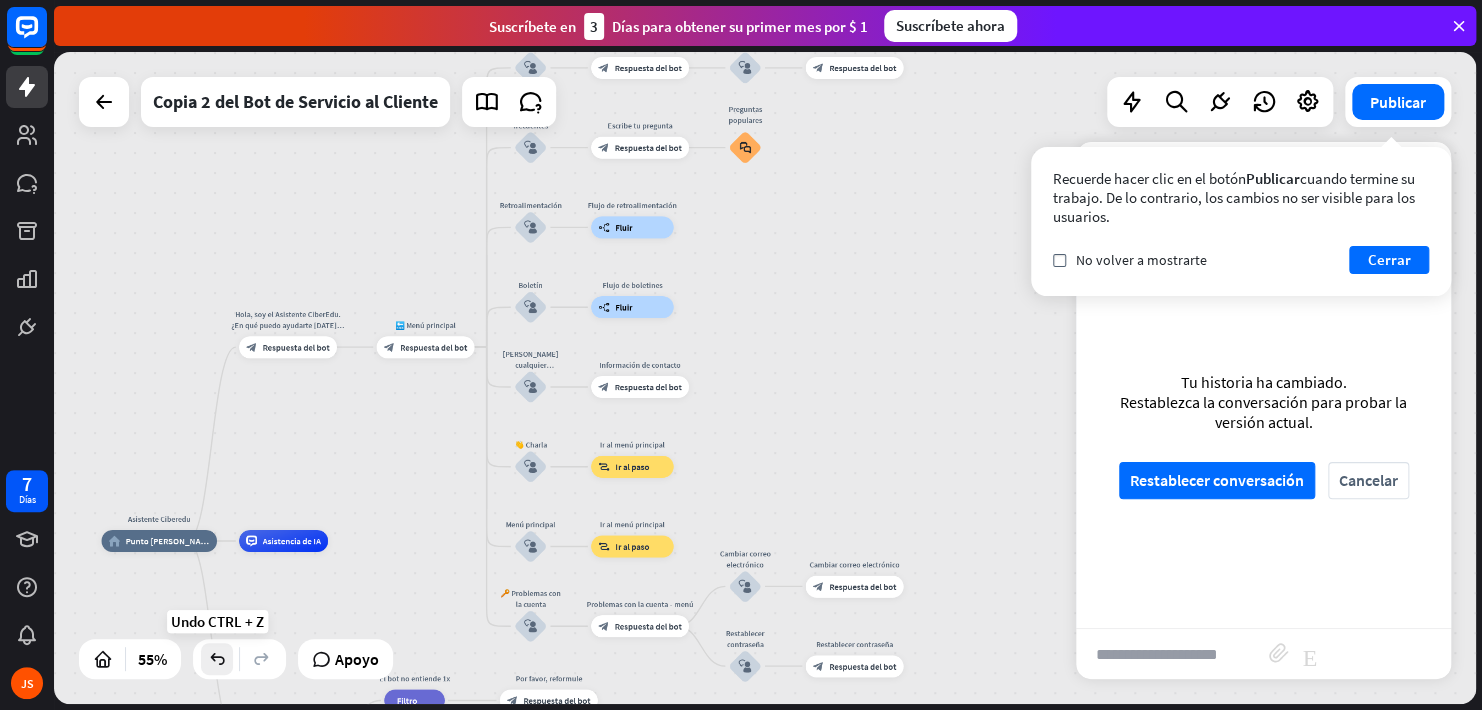 click at bounding box center (217, 659) 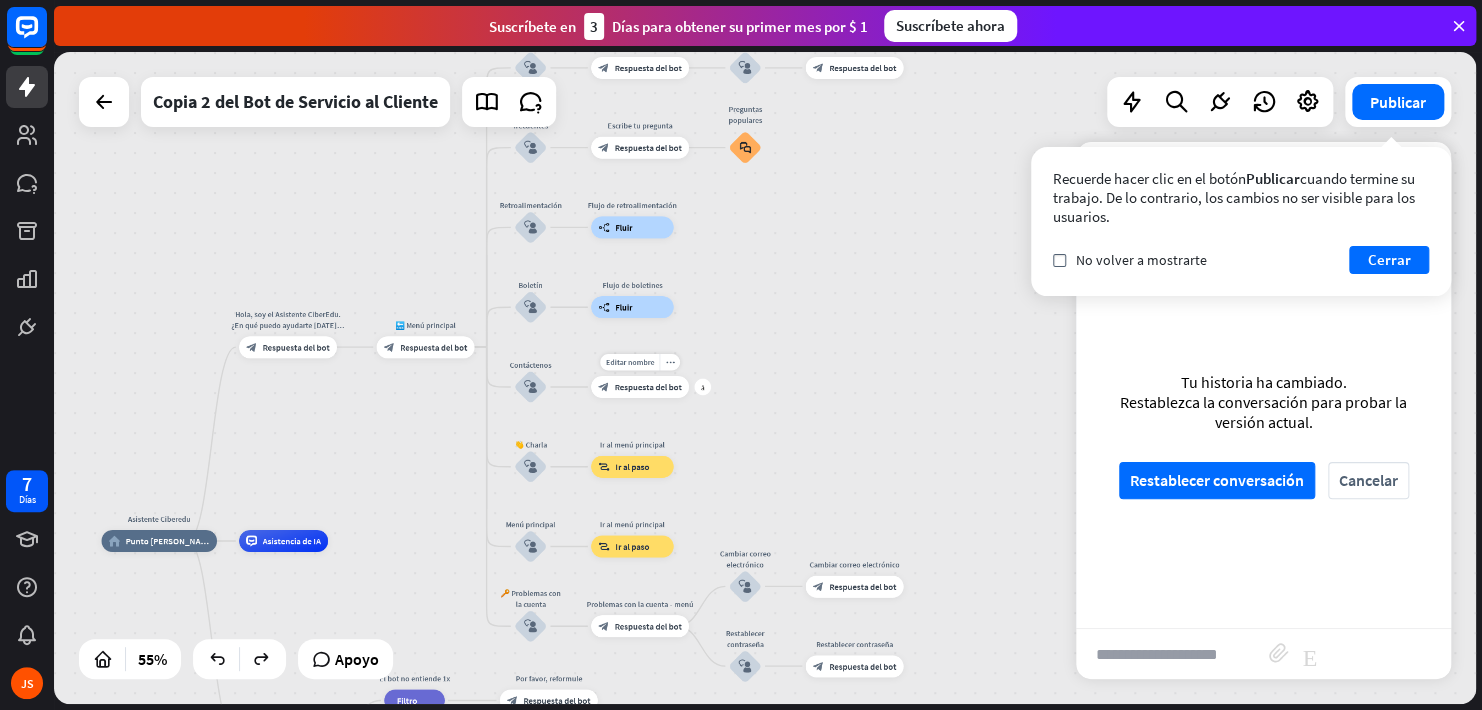 click on "Respuesta del bot" at bounding box center [648, 386] 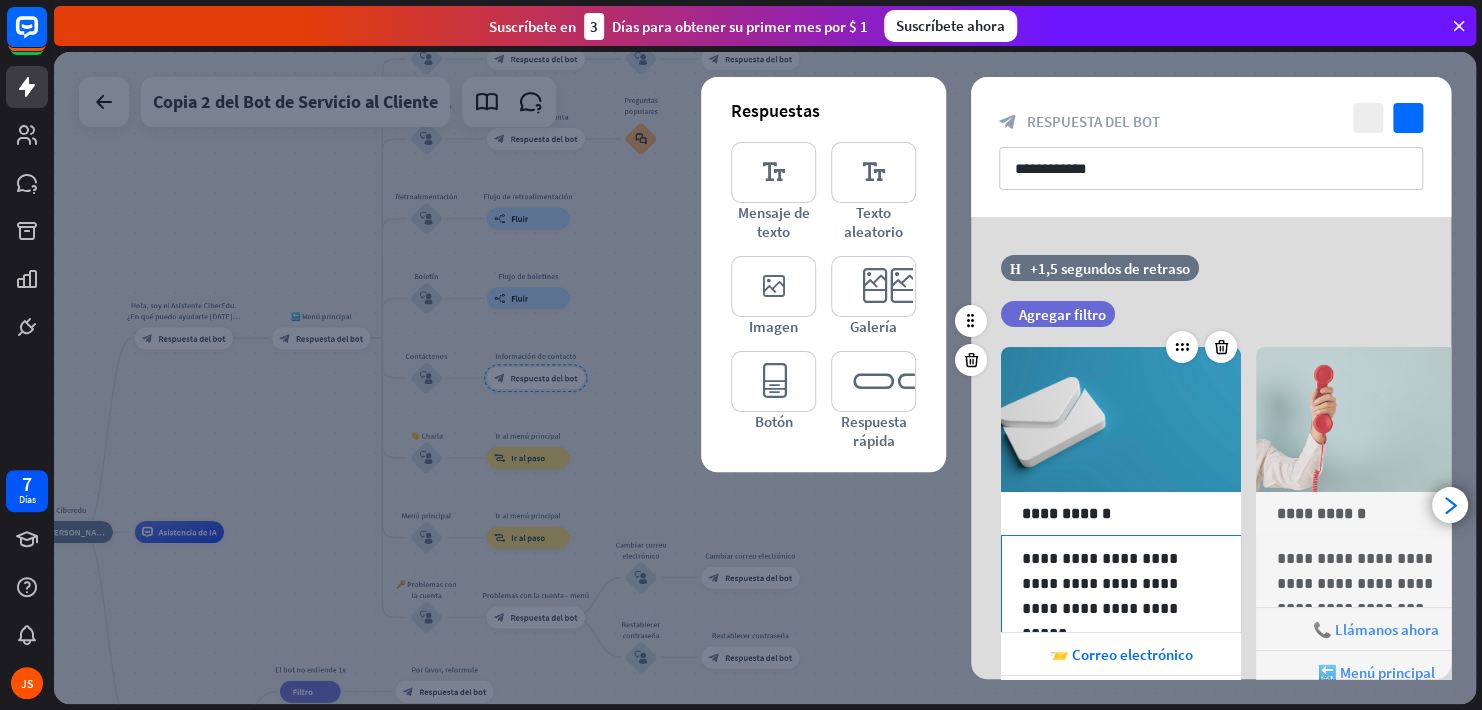 click on "**********" at bounding box center [1121, 583] 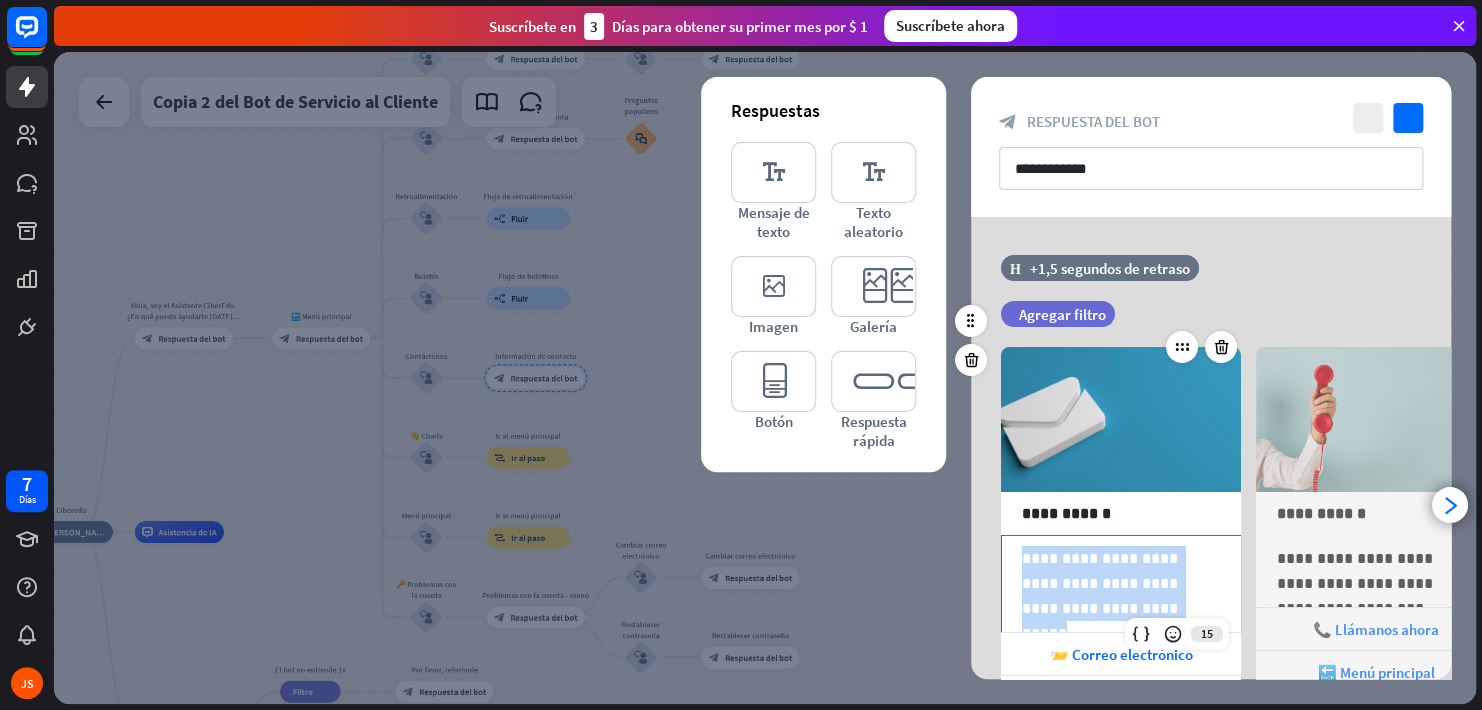 drag, startPoint x: 1015, startPoint y: 512, endPoint x: 1209, endPoint y: 562, distance: 200.3397 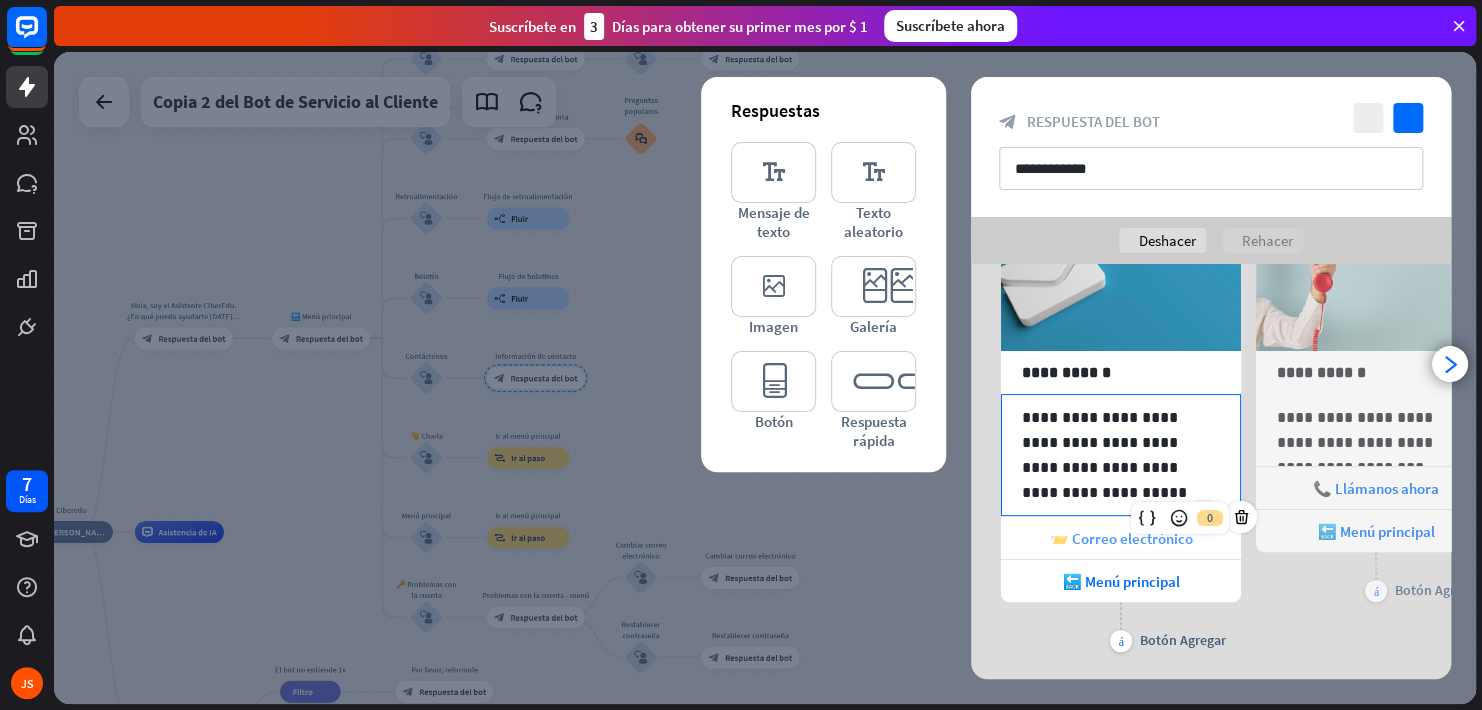 scroll, scrollTop: 88, scrollLeft: 0, axis: vertical 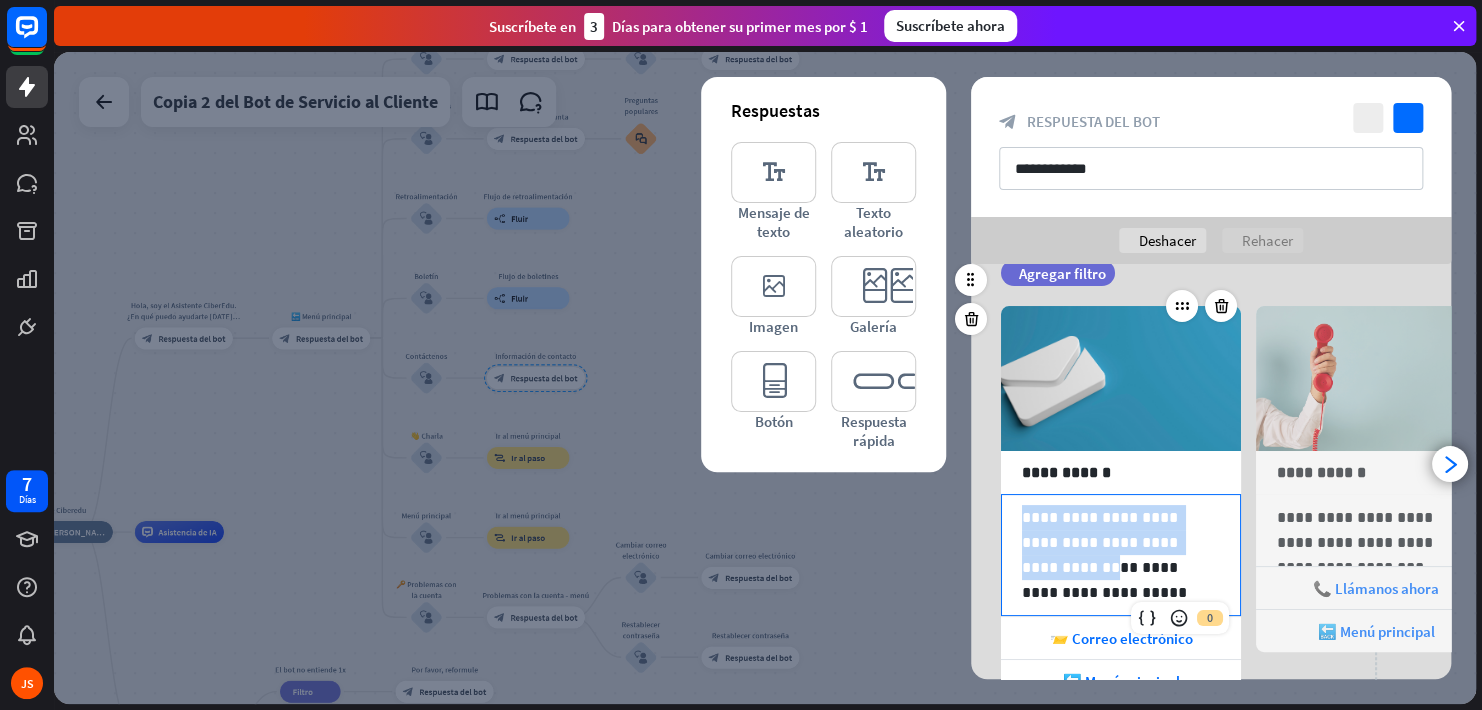 drag, startPoint x: 1041, startPoint y: 470, endPoint x: 1201, endPoint y: 494, distance: 161.79 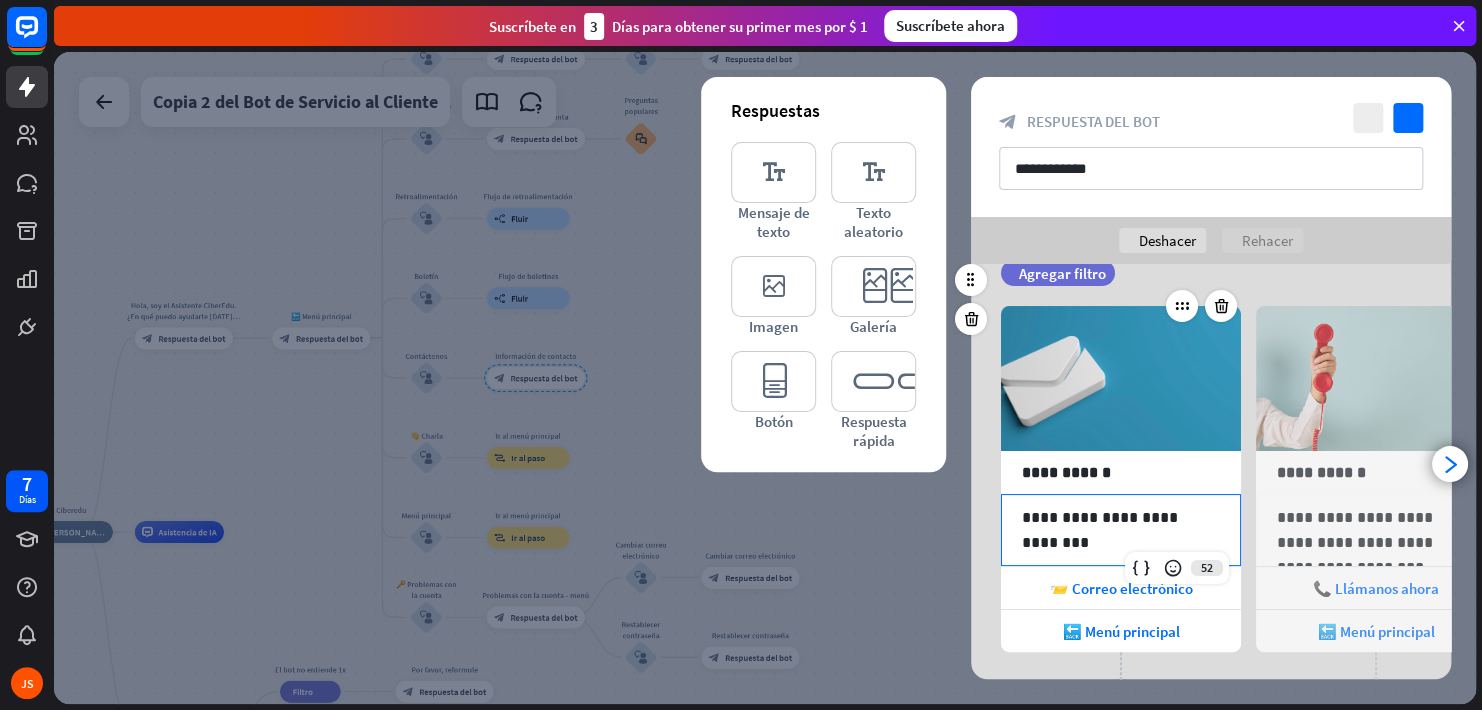 type 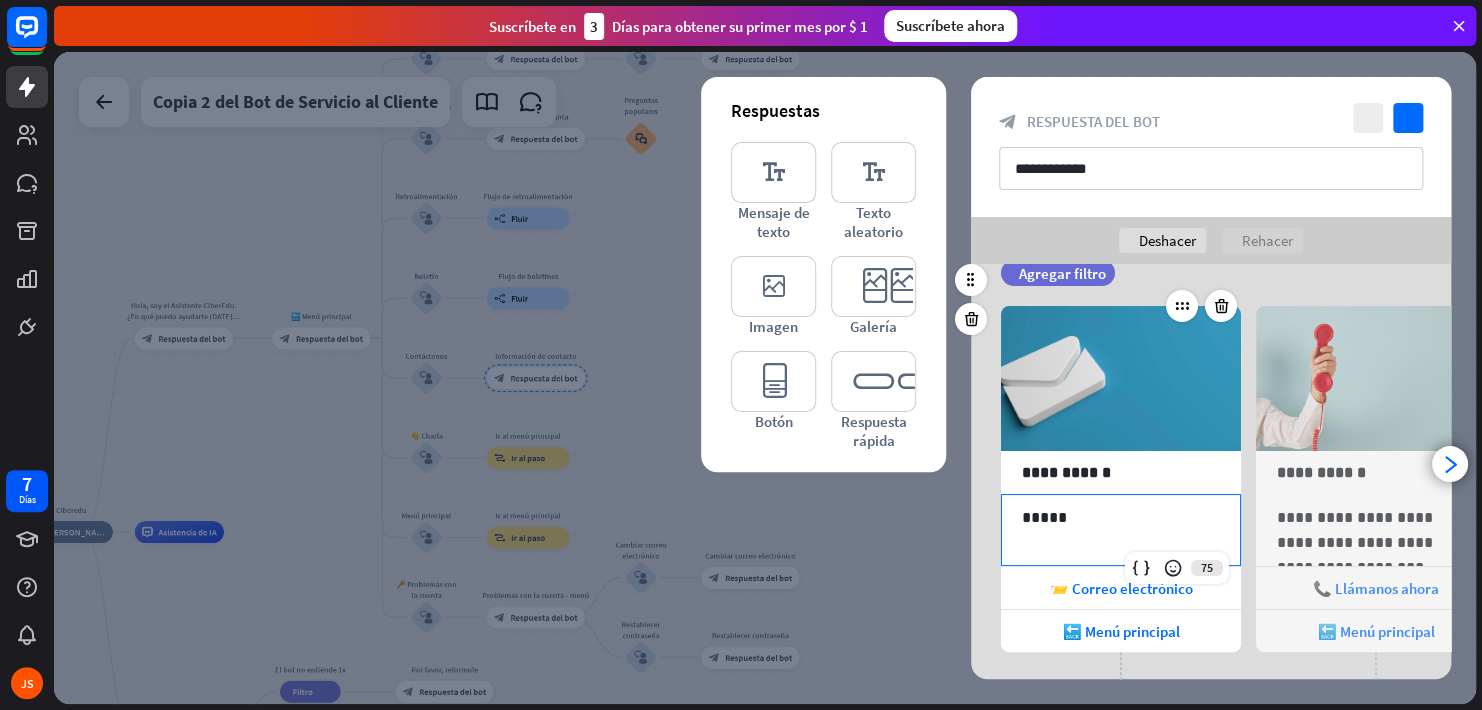 scroll, scrollTop: 0, scrollLeft: 0, axis: both 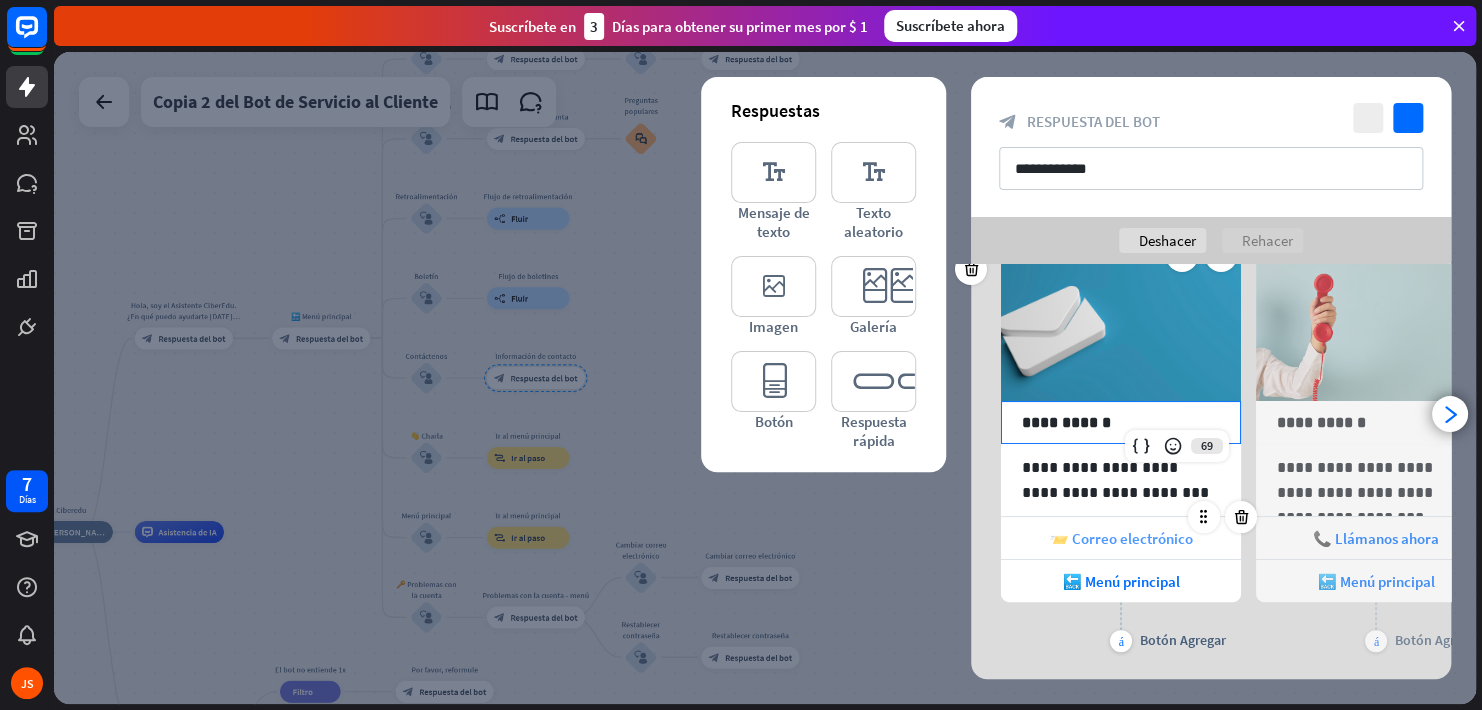 click on "📨 Correo electrónico" at bounding box center [1121, 538] 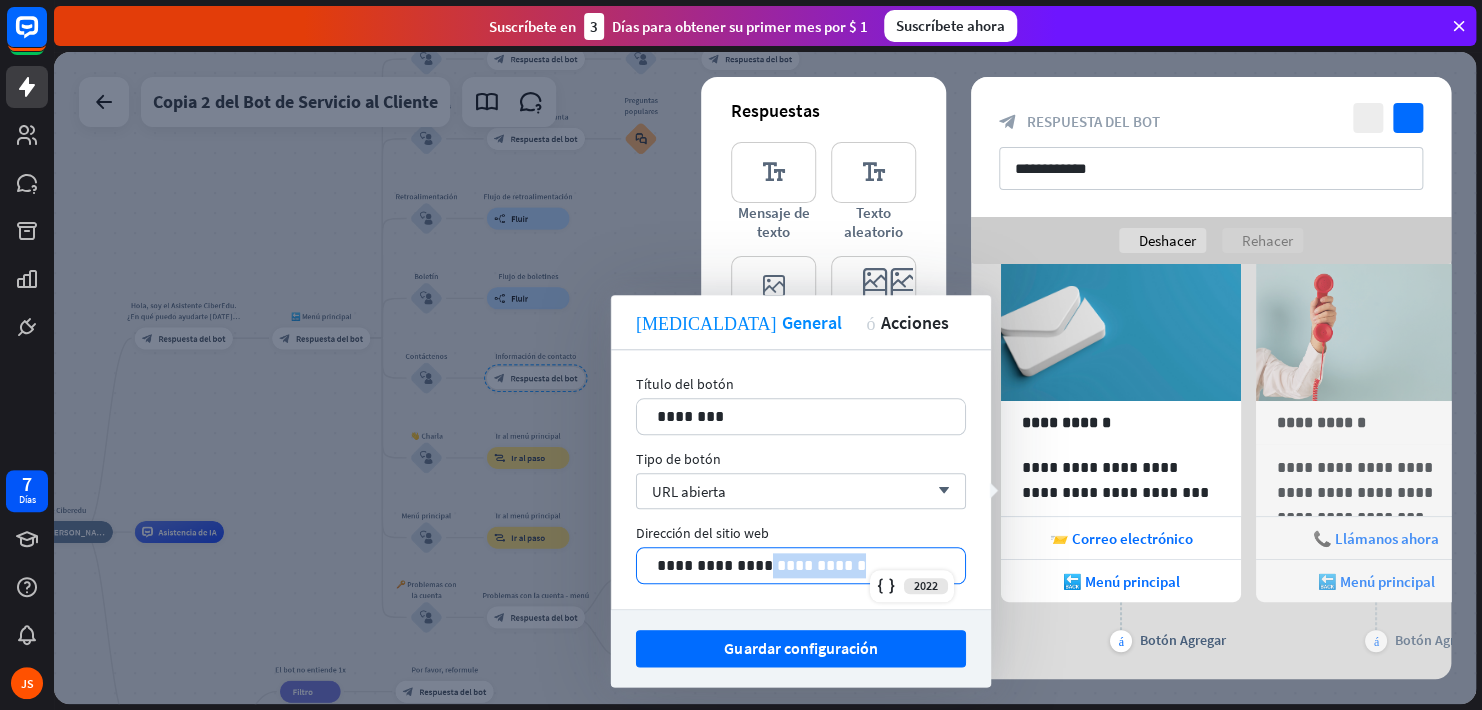 drag, startPoint x: 754, startPoint y: 563, endPoint x: 538, endPoint y: 563, distance: 216 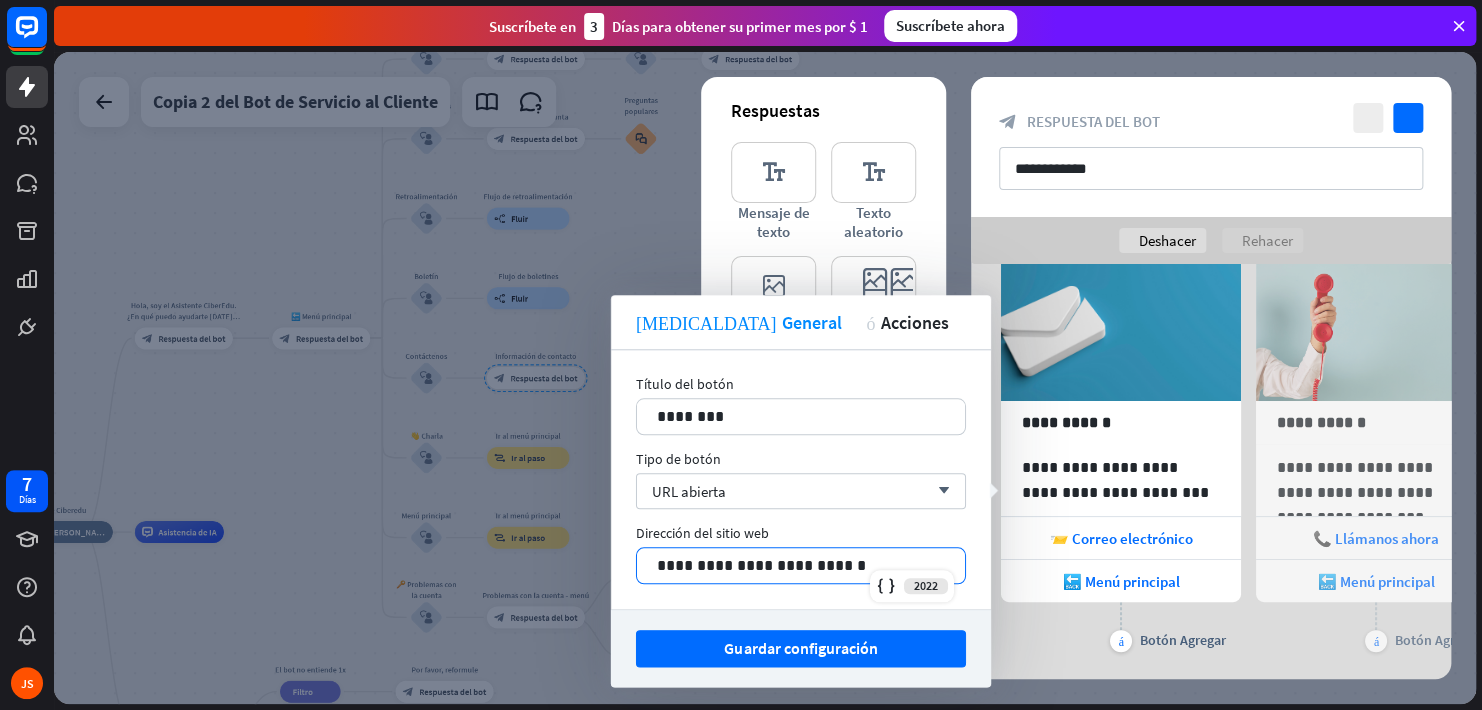 type 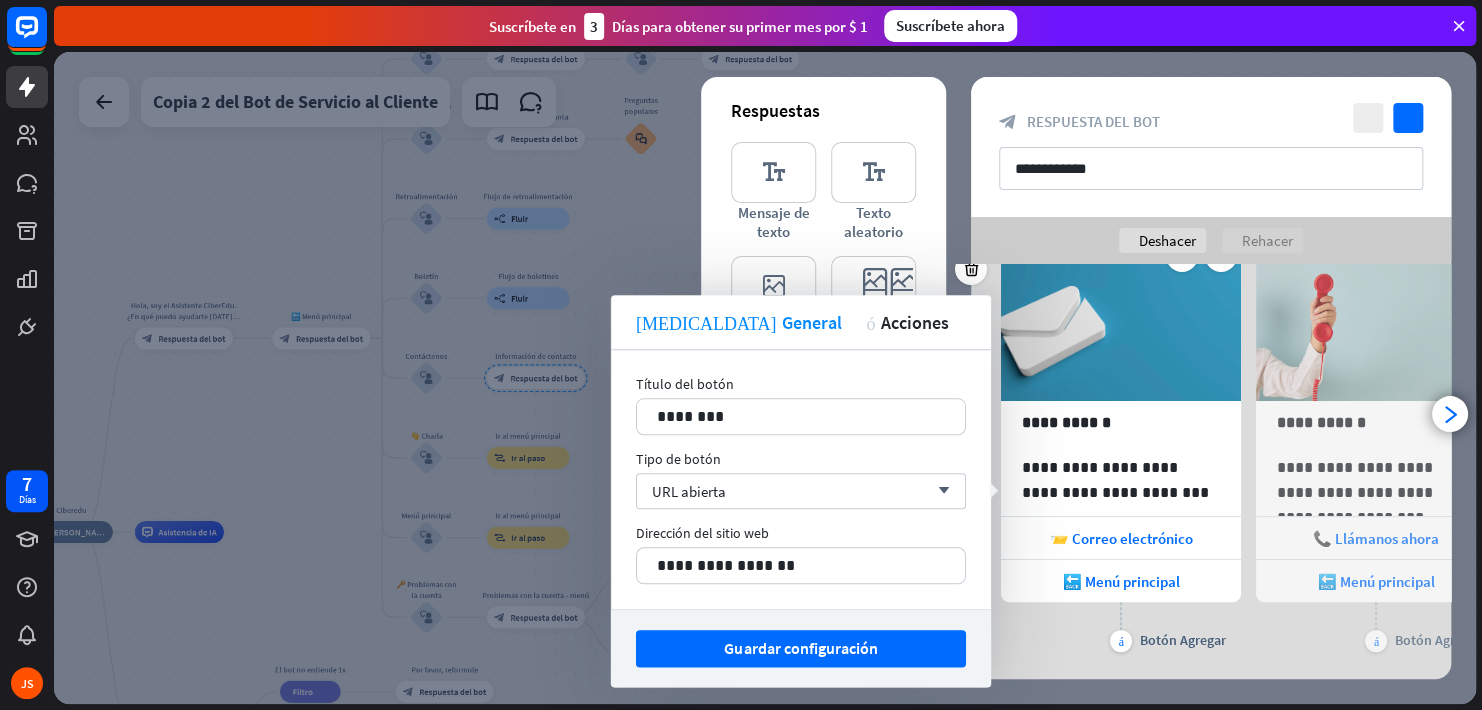 click on "más   Botón Agregar" at bounding box center [1121, 627] 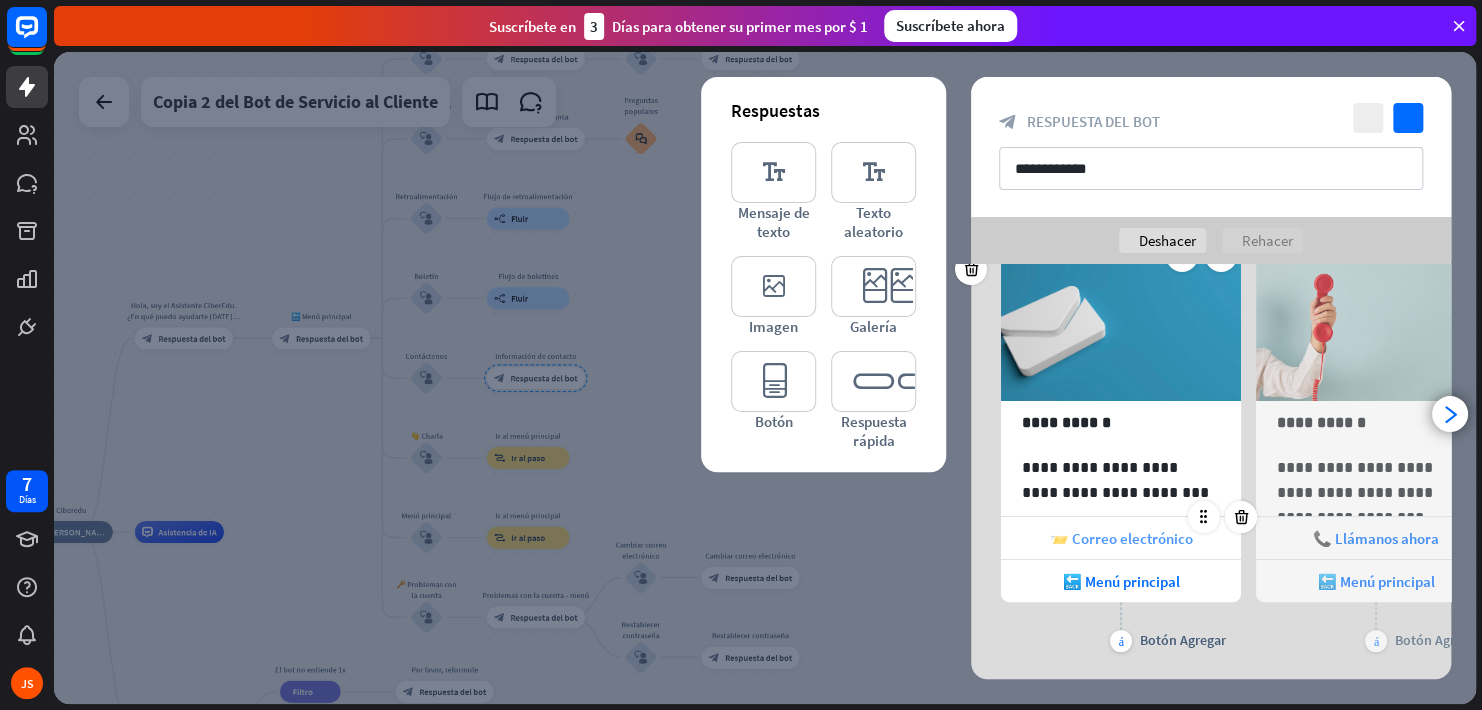click on "📨 Correo electrónico" at bounding box center (1121, 538) 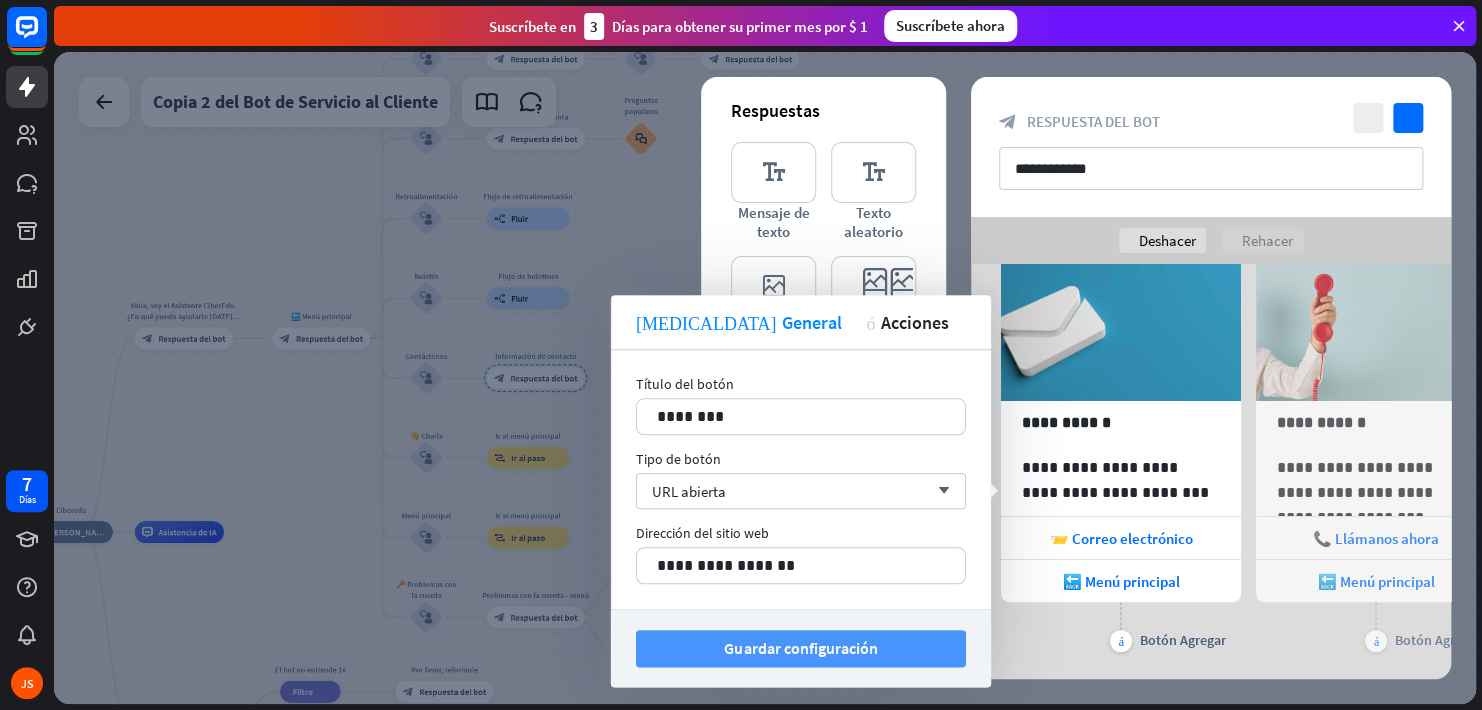 click on "Guardar configuración" at bounding box center [800, 648] 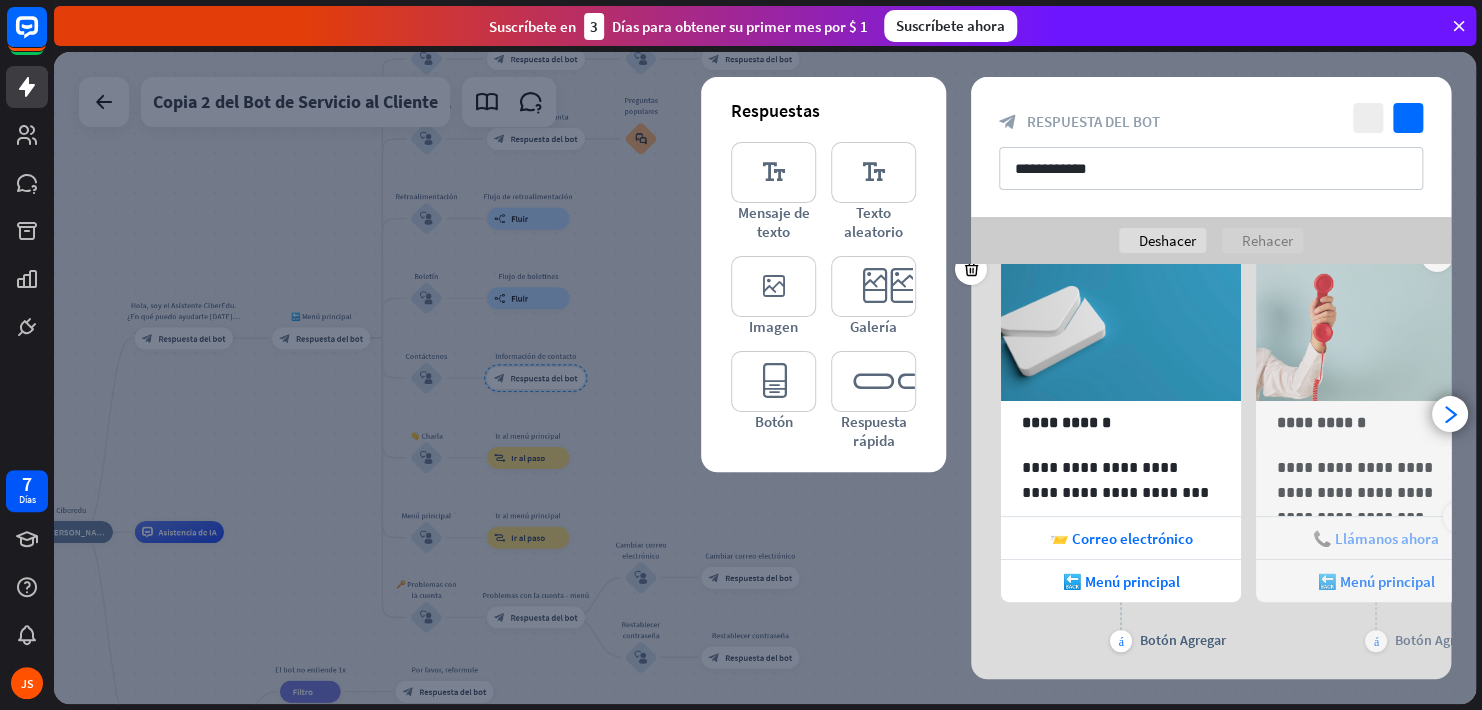 click on "📞 Llámanos ahora" at bounding box center (1376, 538) 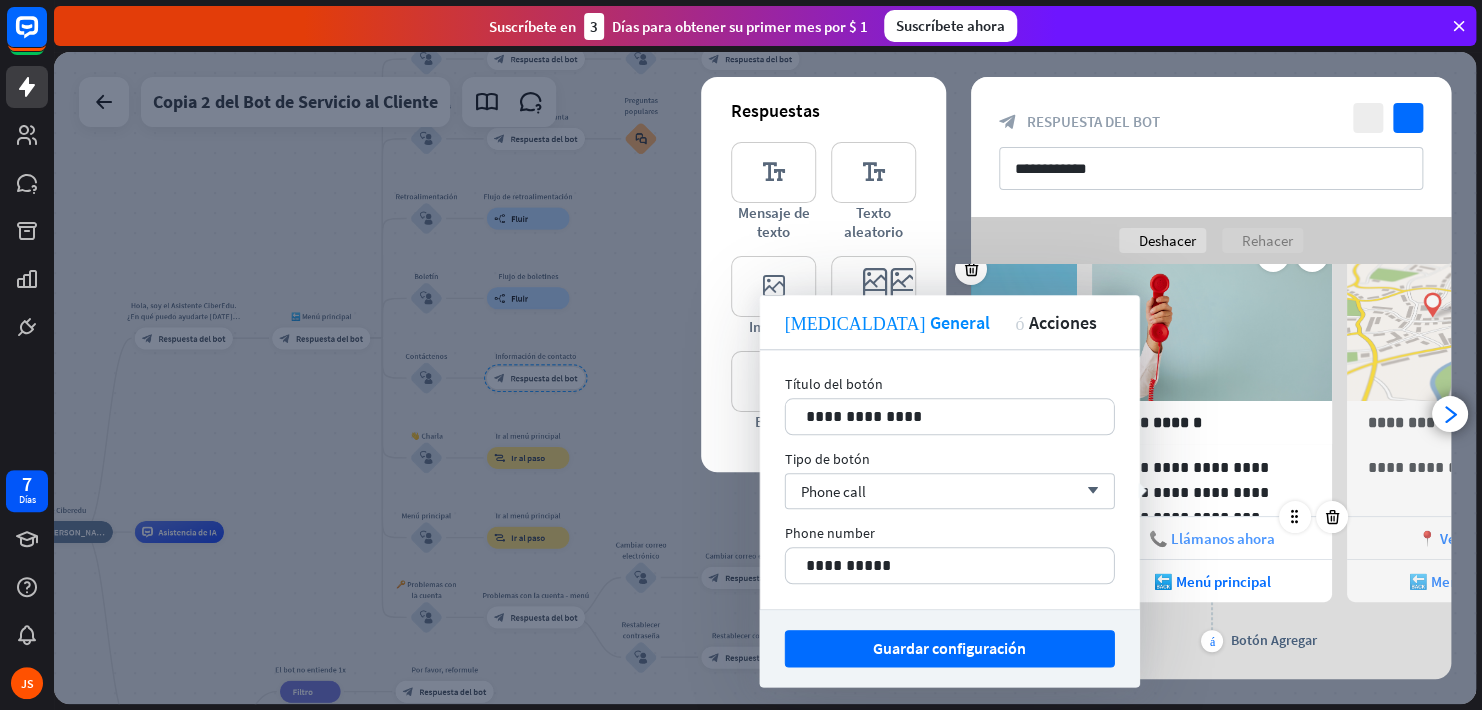 scroll, scrollTop: 0, scrollLeft: 164, axis: horizontal 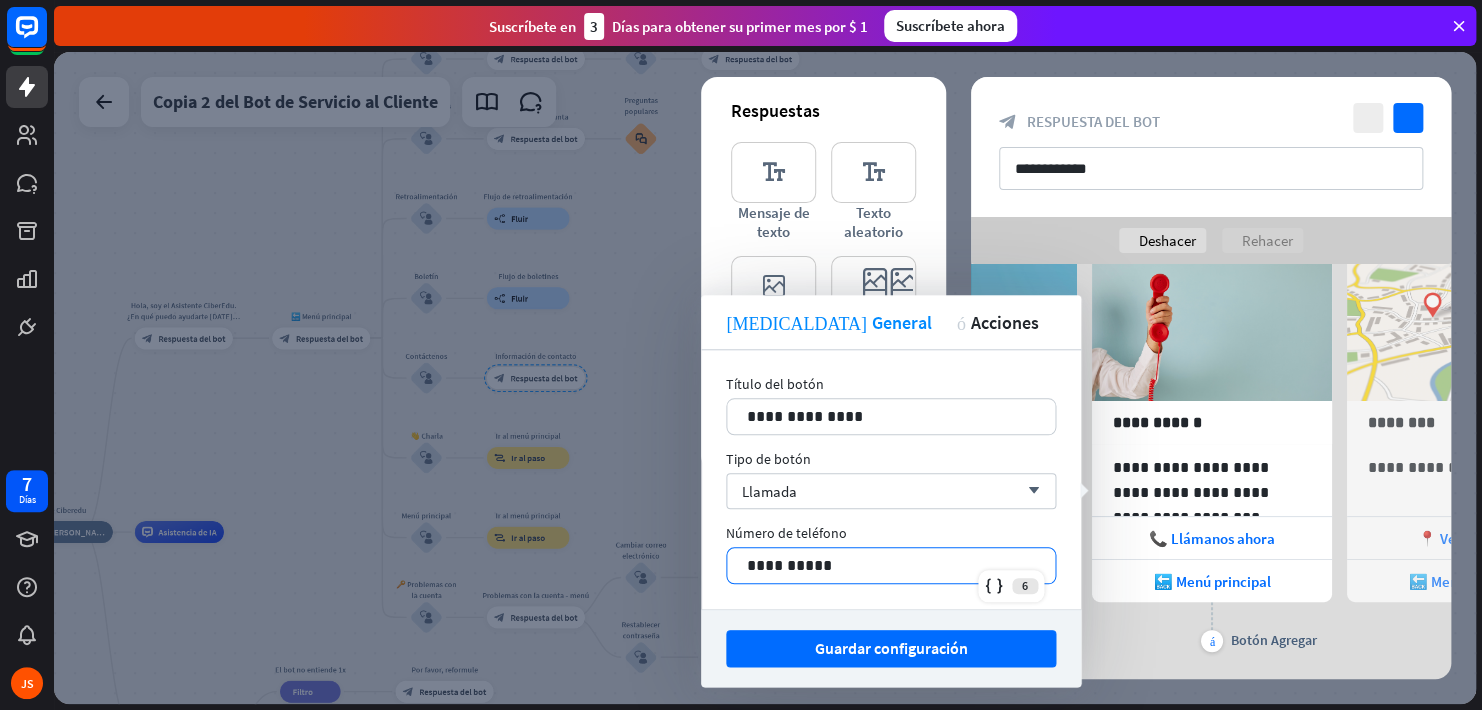 drag, startPoint x: 807, startPoint y: 563, endPoint x: 672, endPoint y: 563, distance: 135 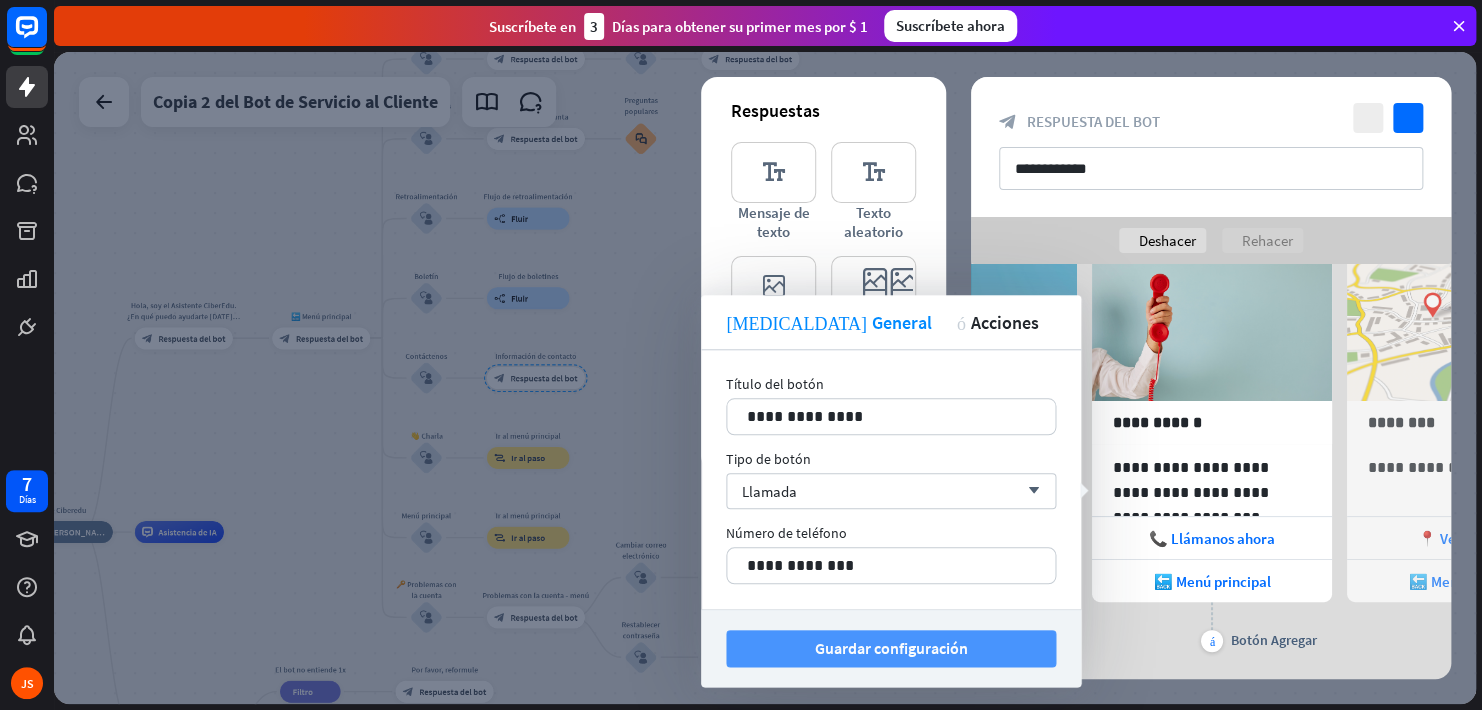 click on "Guardar configuración" at bounding box center (891, 648) 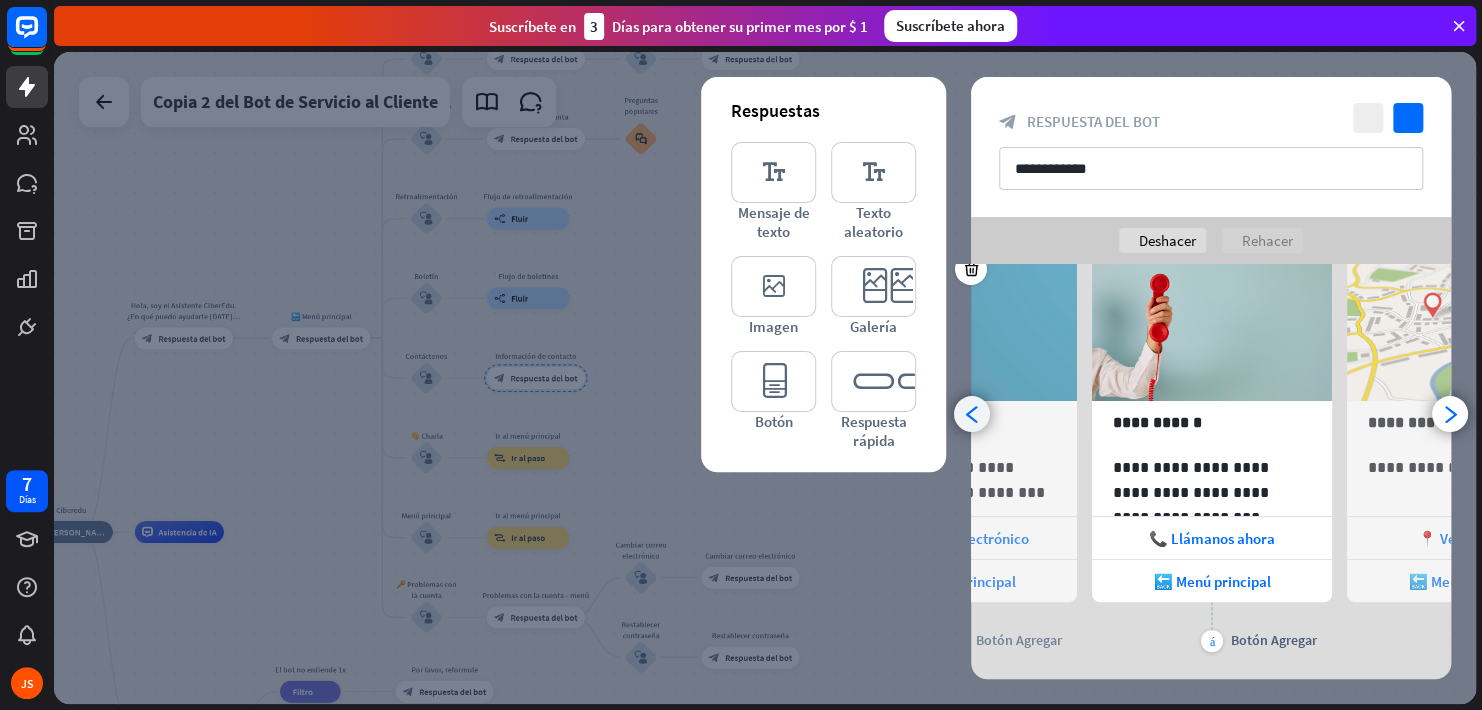 click on "arrowhead_left" at bounding box center (972, 414) 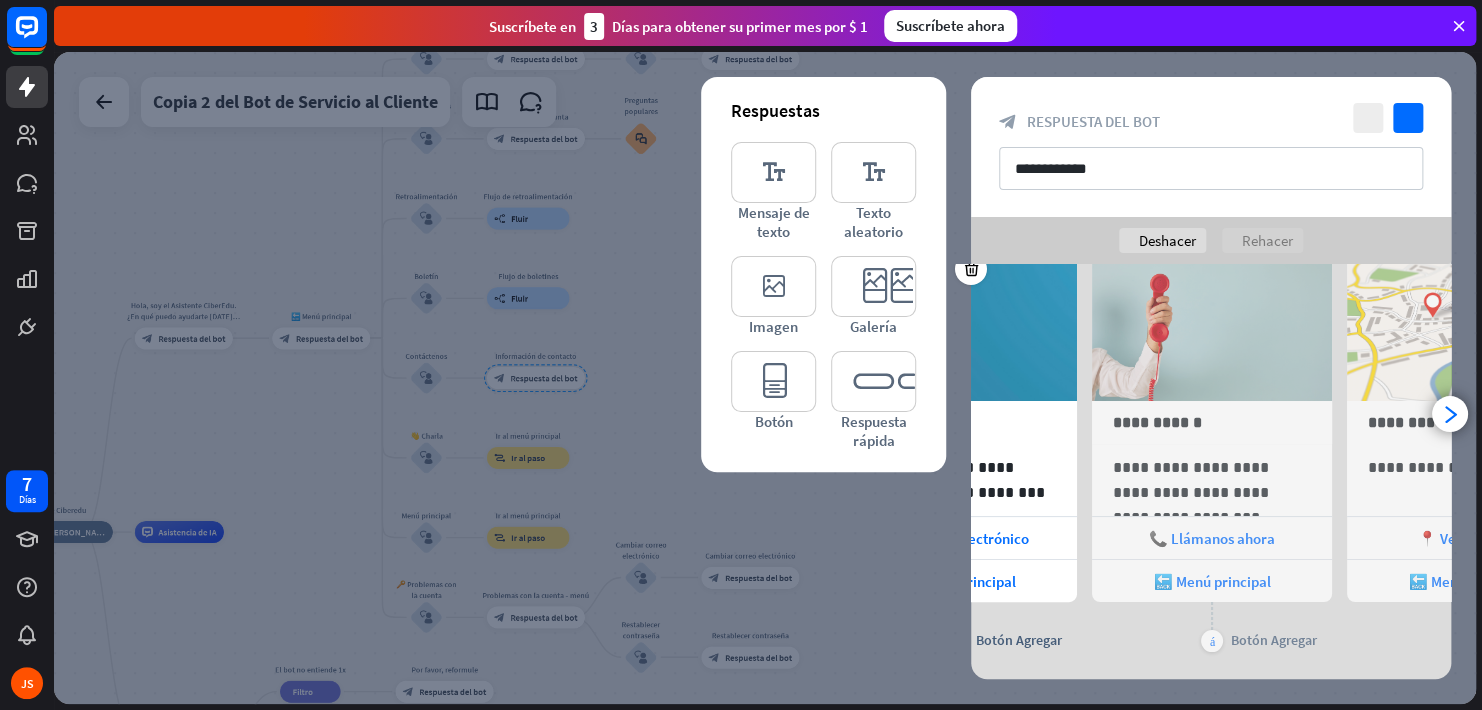 scroll, scrollTop: 0, scrollLeft: 0, axis: both 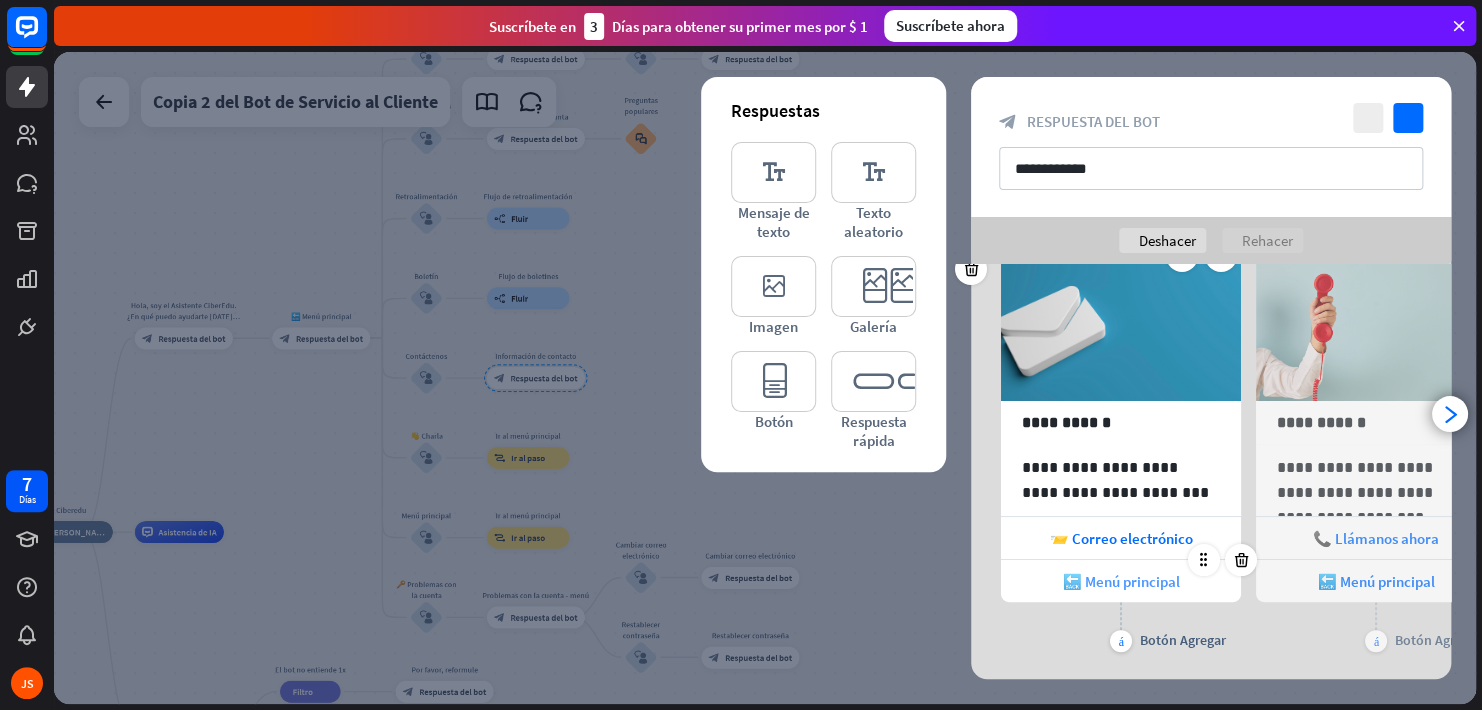 click on "🔙 Menú principal" at bounding box center [1121, 581] 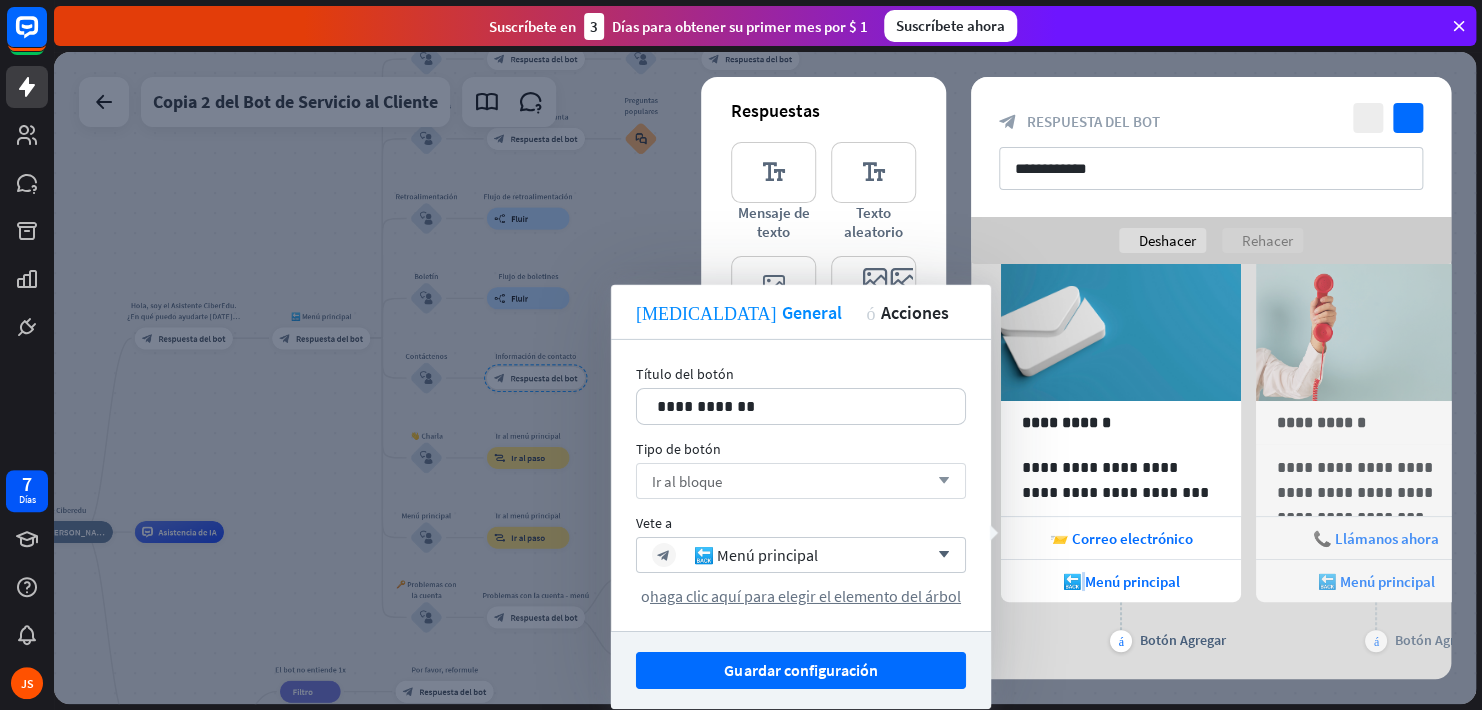 click on "arrow_down" at bounding box center (939, 481) 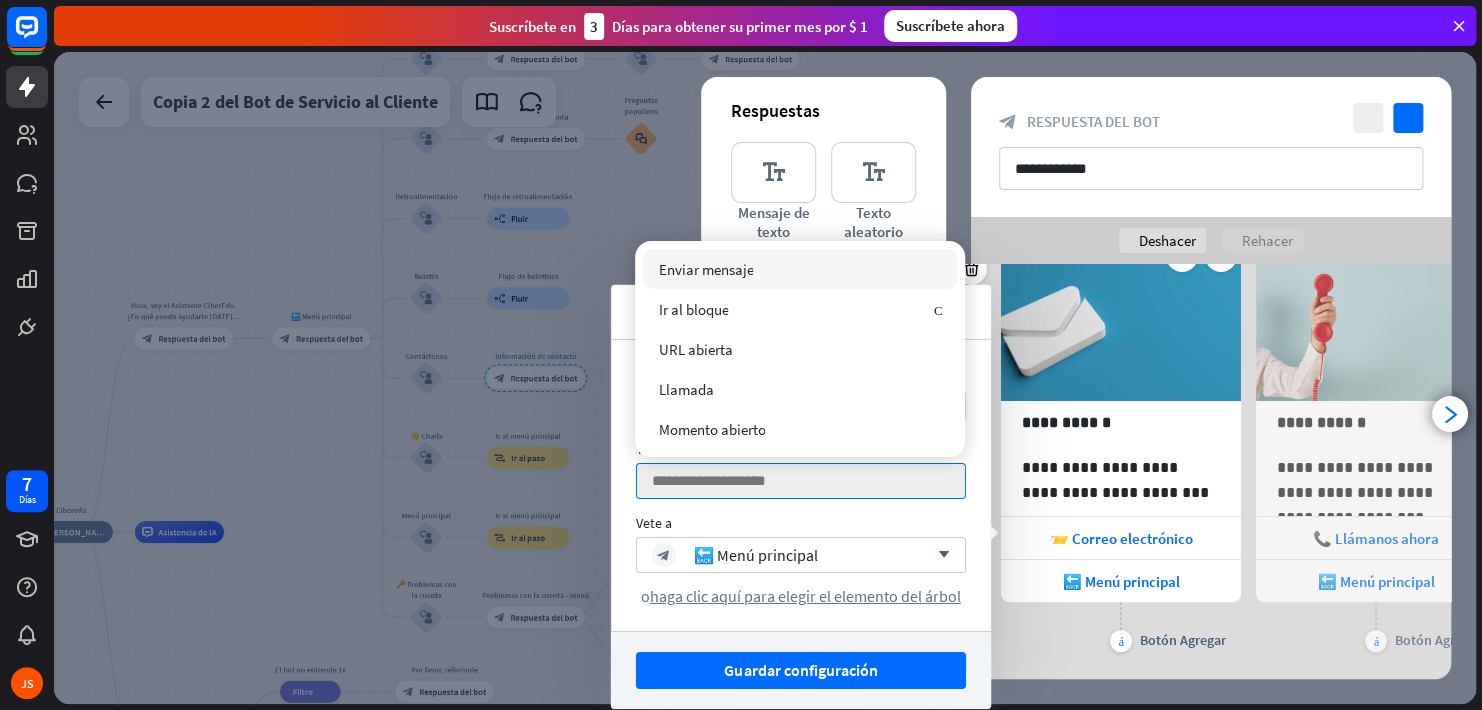 click on "más   Botón Agregar" at bounding box center [1121, 627] 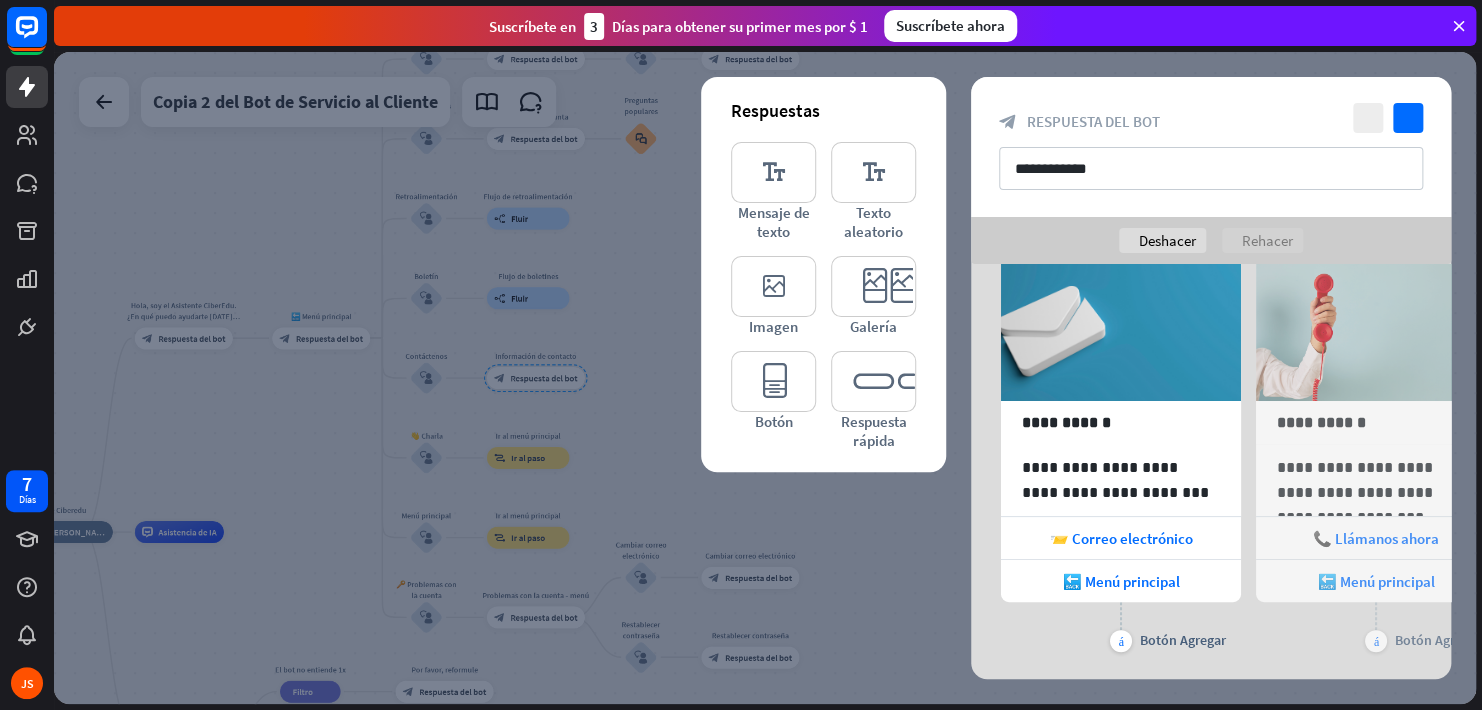click on "Respuestas   editor_text   Mensaje de texto editor_text   Texto aleatorio editor_image   Imagen editor_card   Galería editor_button   Botón editor_quick_replies   Respuesta rápida" at bounding box center [823, 274] 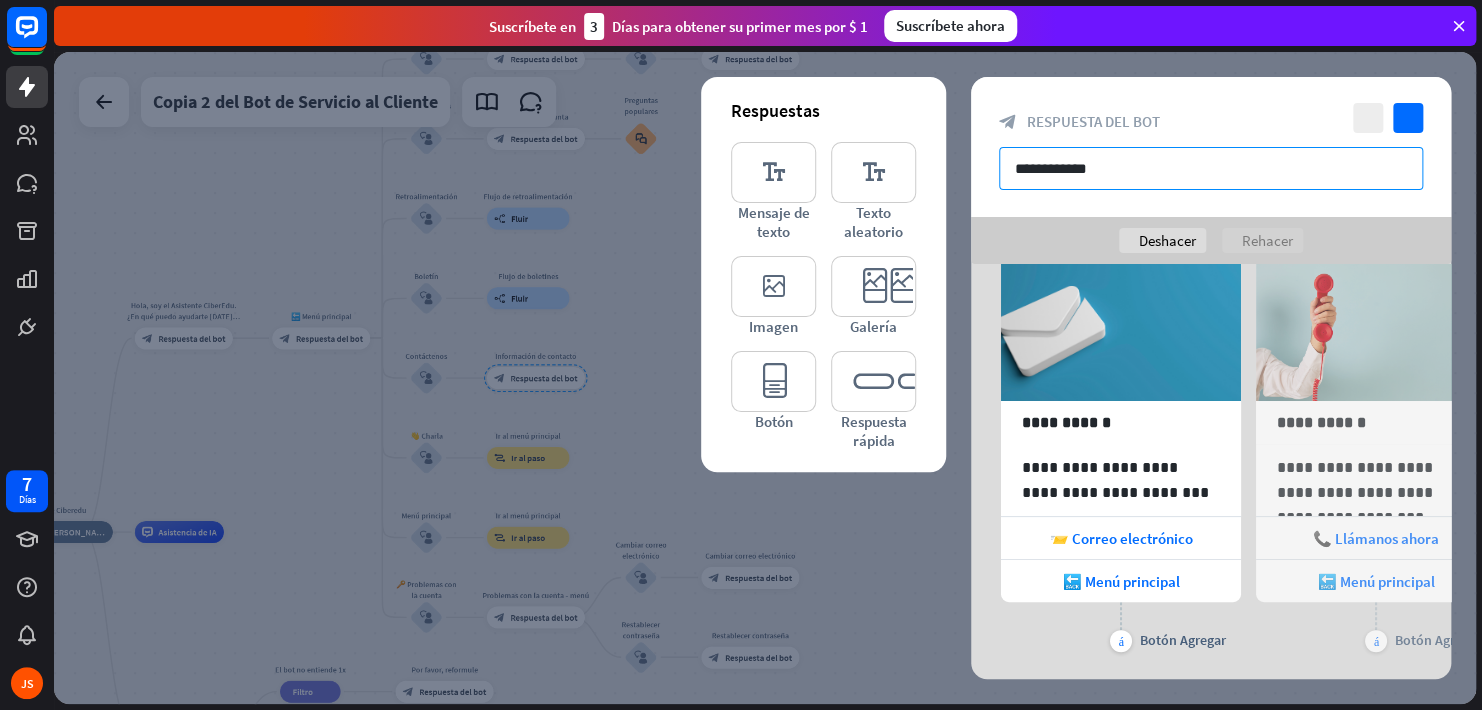 drag, startPoint x: 1115, startPoint y: 166, endPoint x: 990, endPoint y: 163, distance: 125.035995 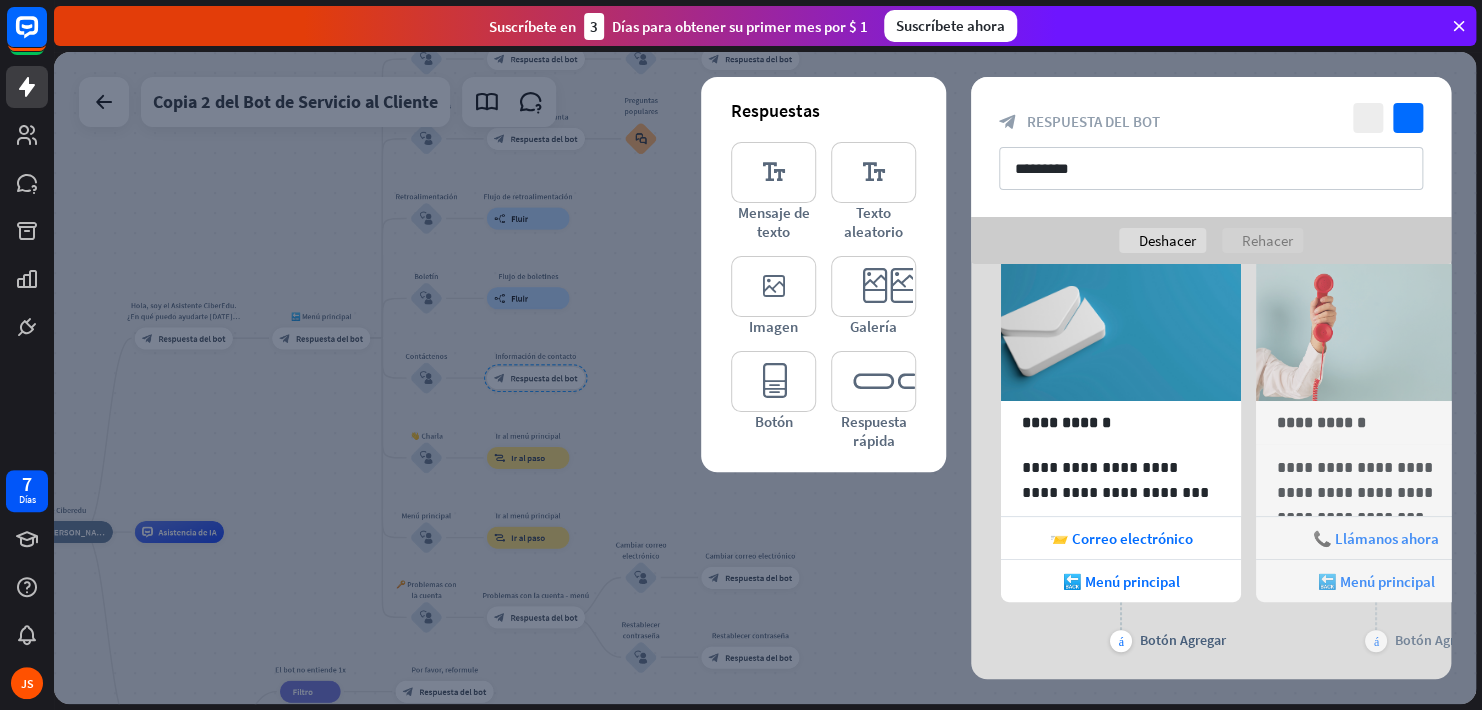 click on "cerrar     comprobar    block_bot_response   Respuesta del bot     *********" at bounding box center [1211, 147] 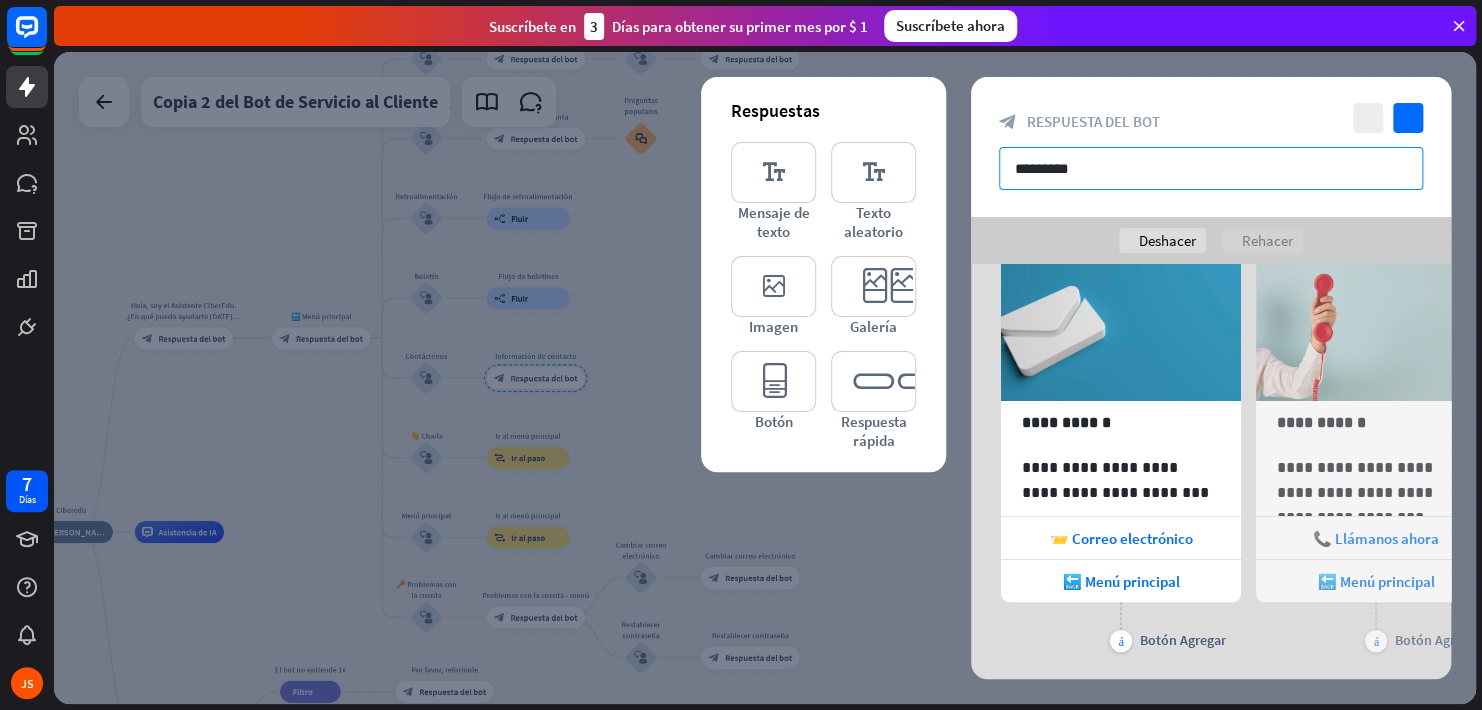 click on "*********" at bounding box center [1211, 168] 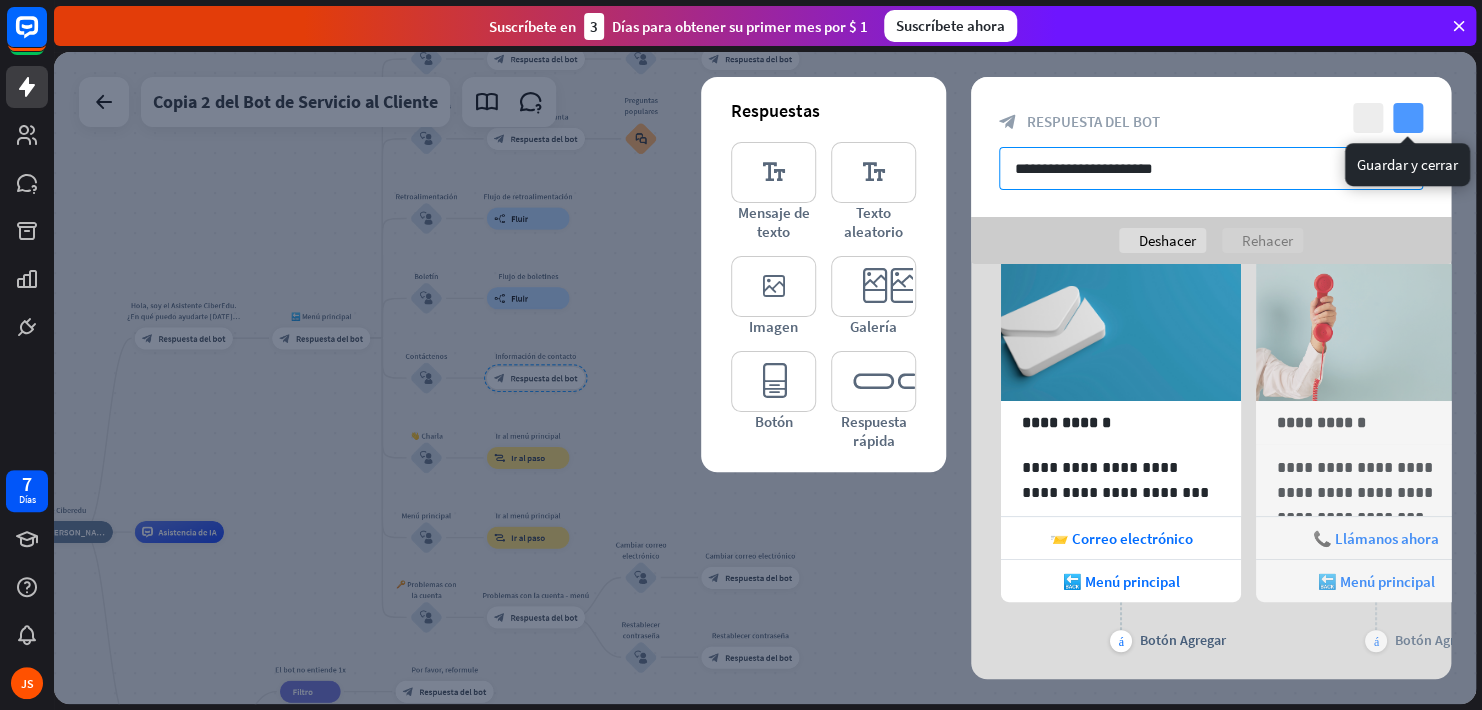 type on "**********" 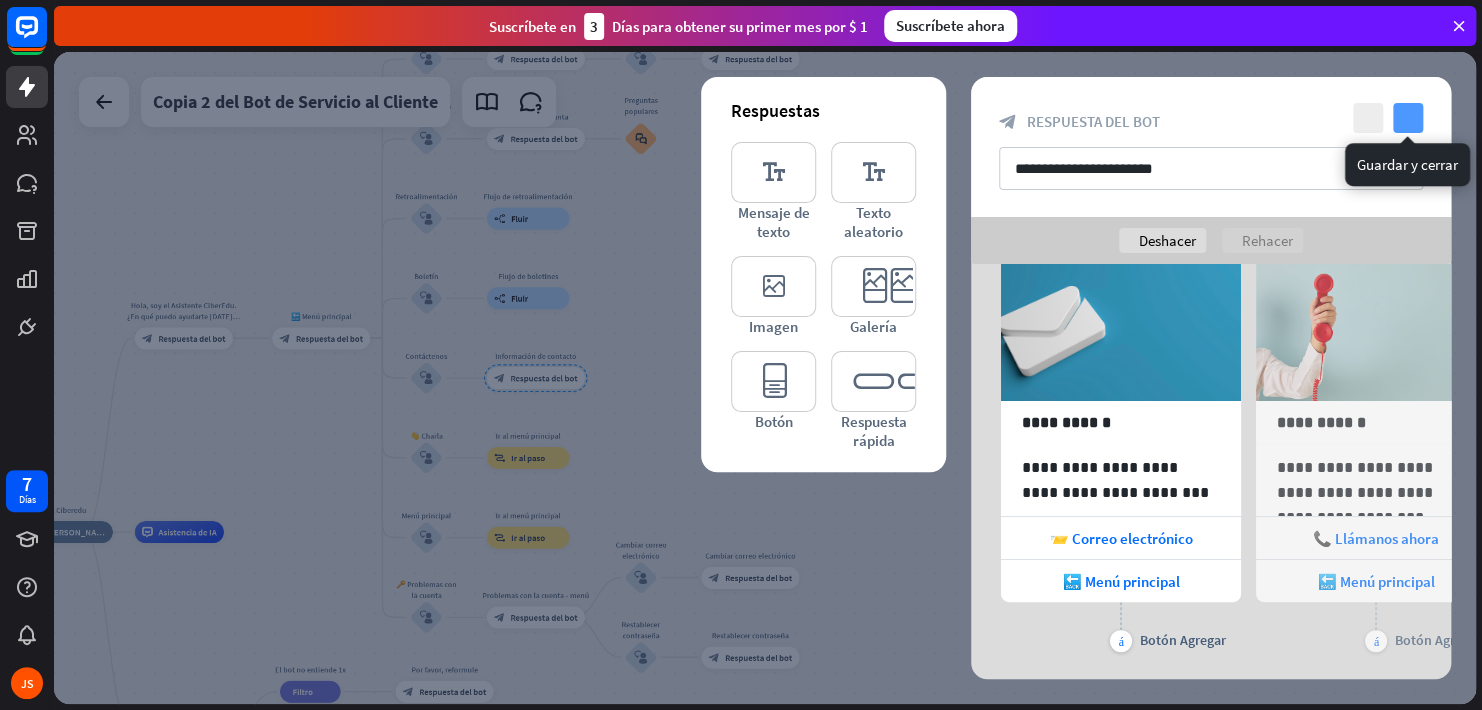 click on "comprobar" at bounding box center [1408, 118] 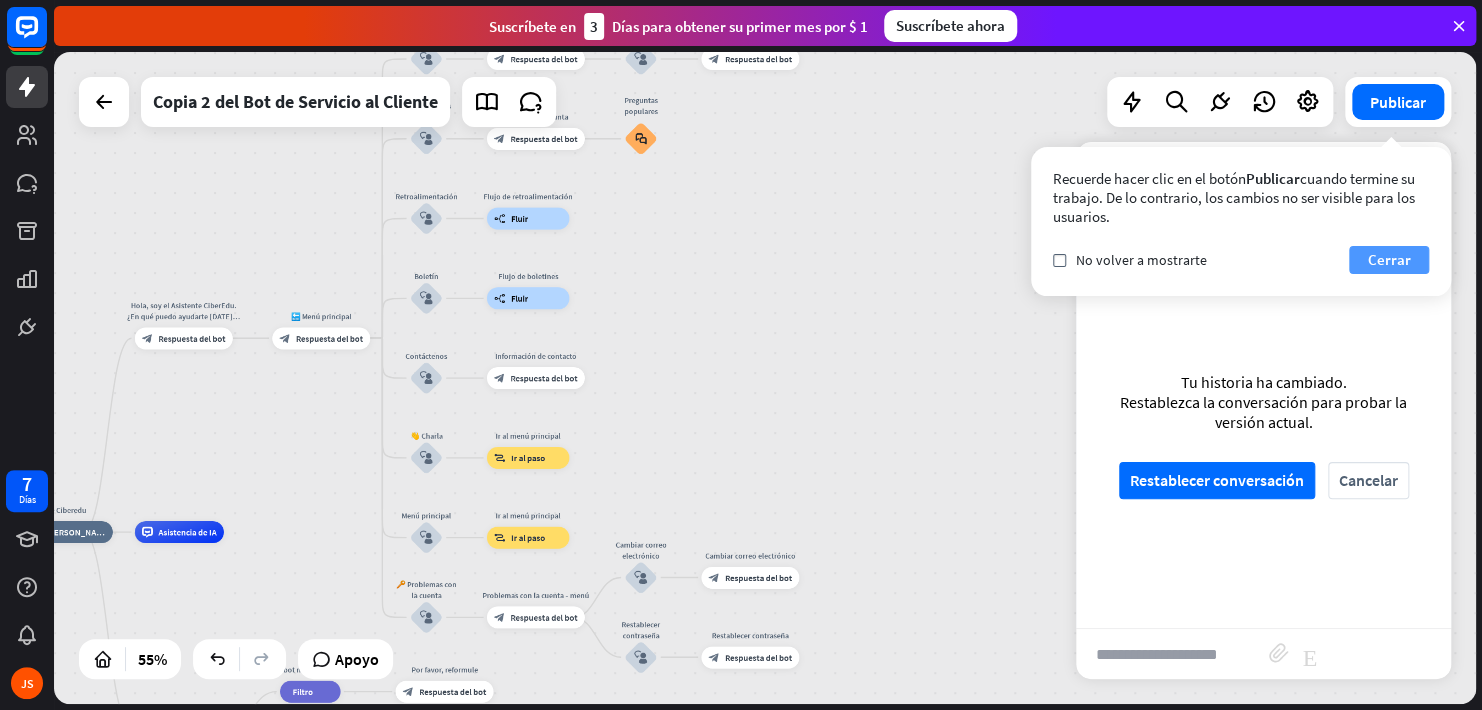 click on "Cerrar" at bounding box center (1389, 260) 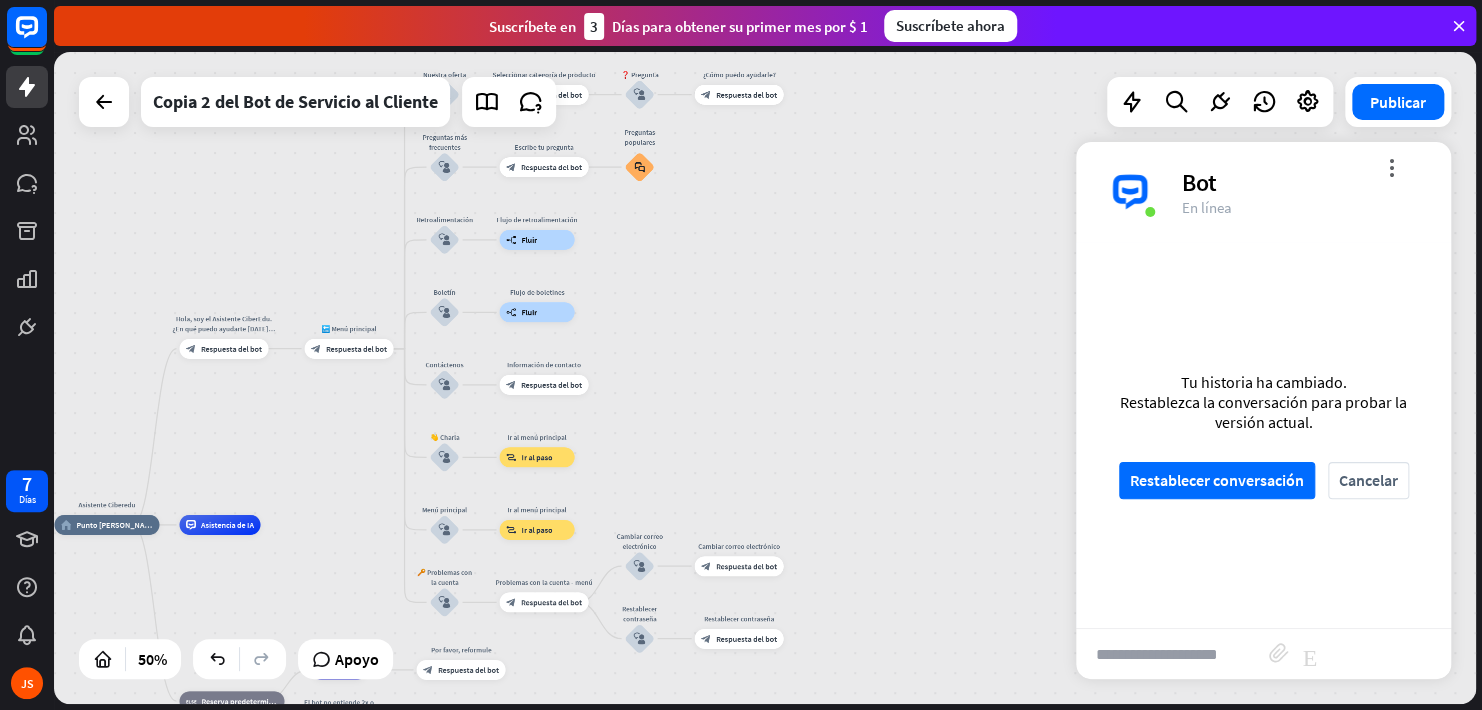 click at bounding box center [1172, 654] 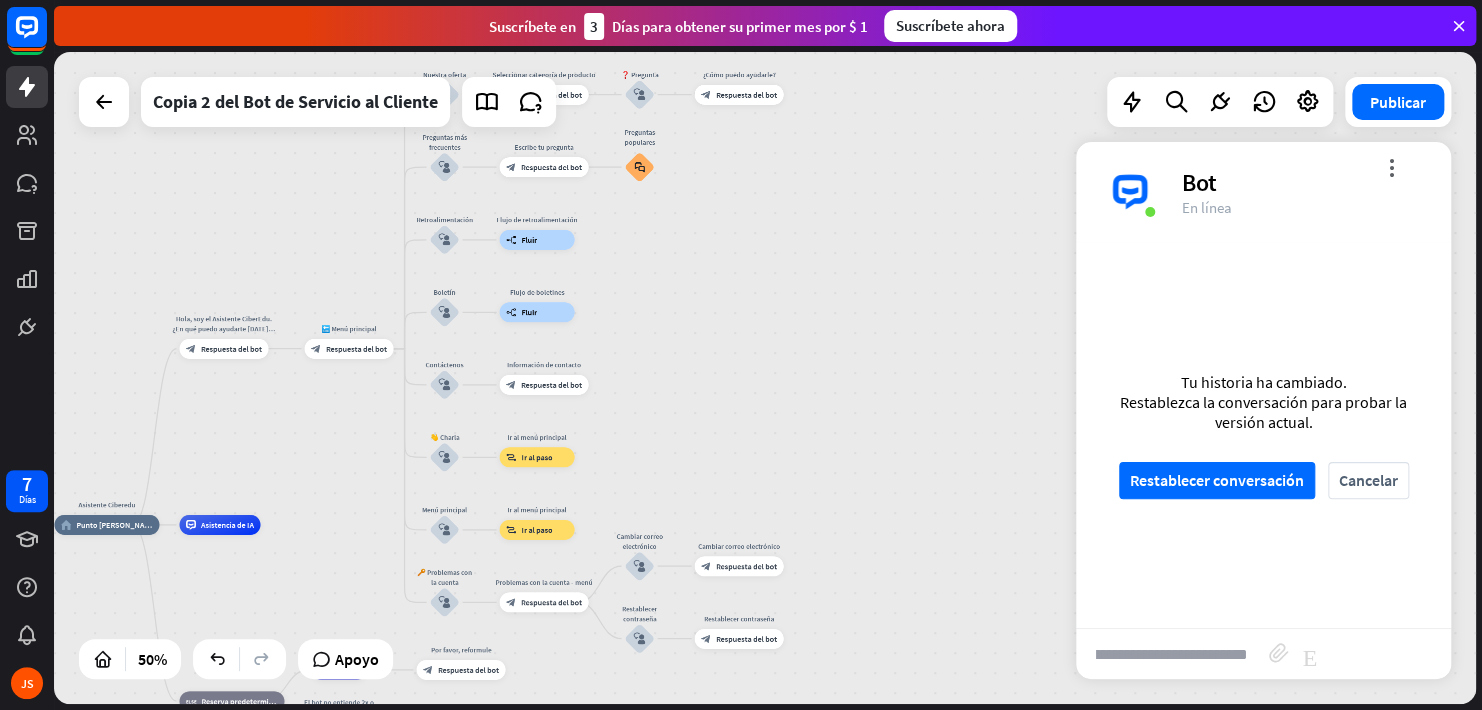 scroll, scrollTop: 0, scrollLeft: 104, axis: horizontal 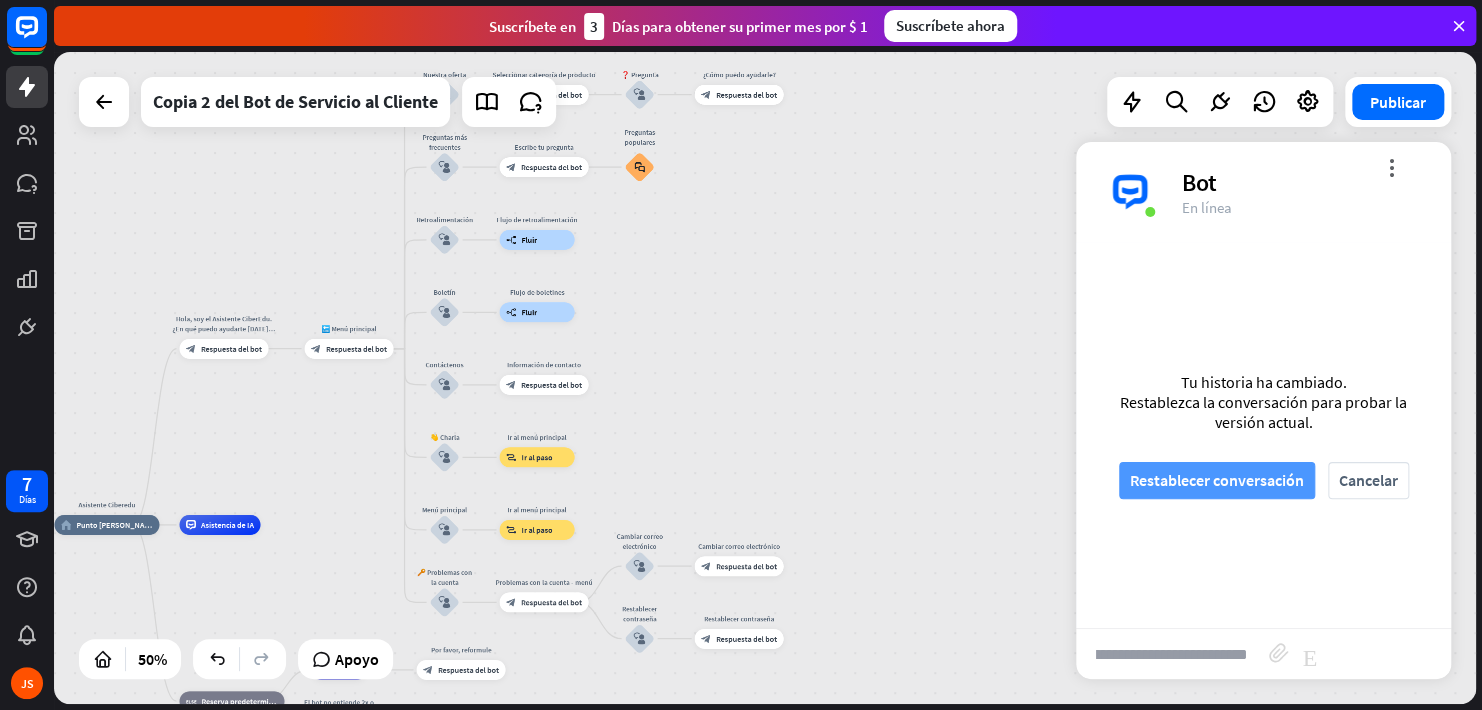 click on "Restablecer conversación" at bounding box center [1217, 480] 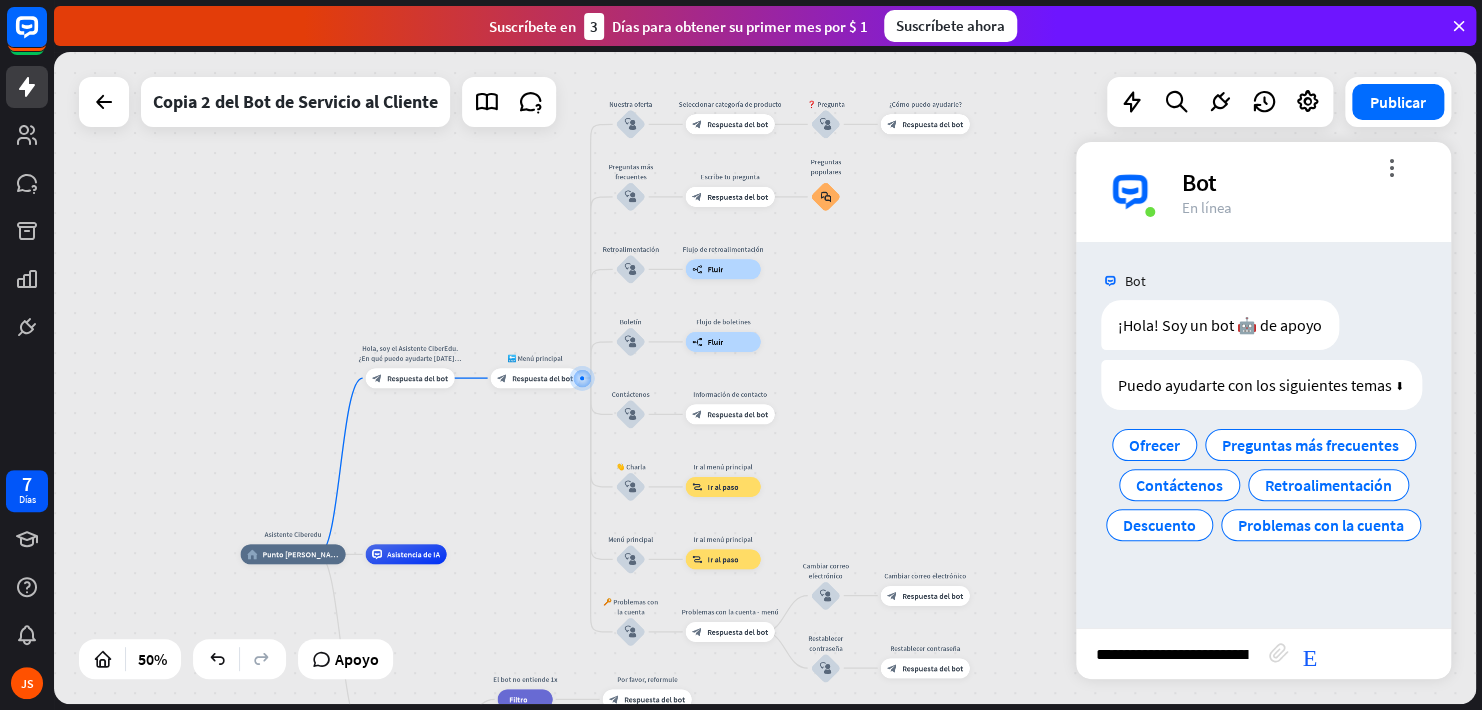 scroll, scrollTop: 0, scrollLeft: 0, axis: both 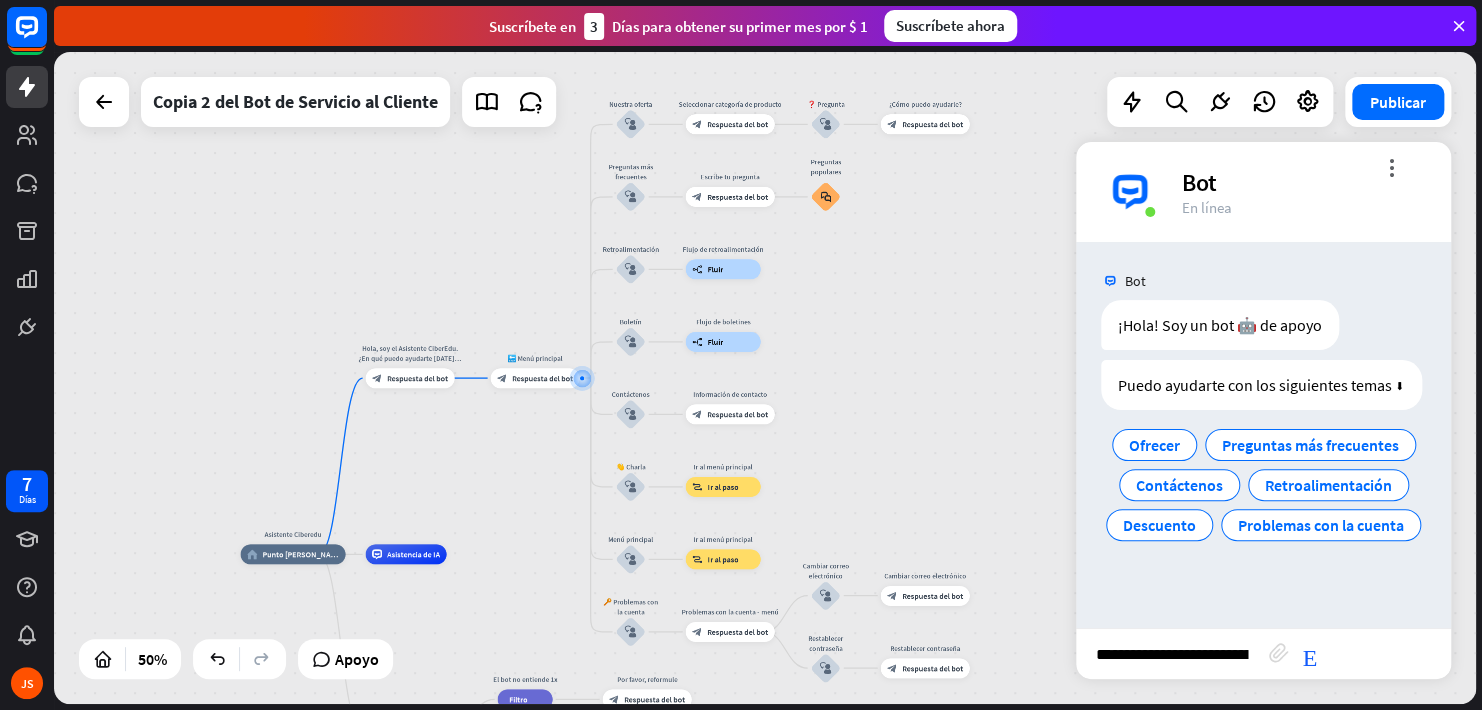 click on "**********" at bounding box center (1172, 654) 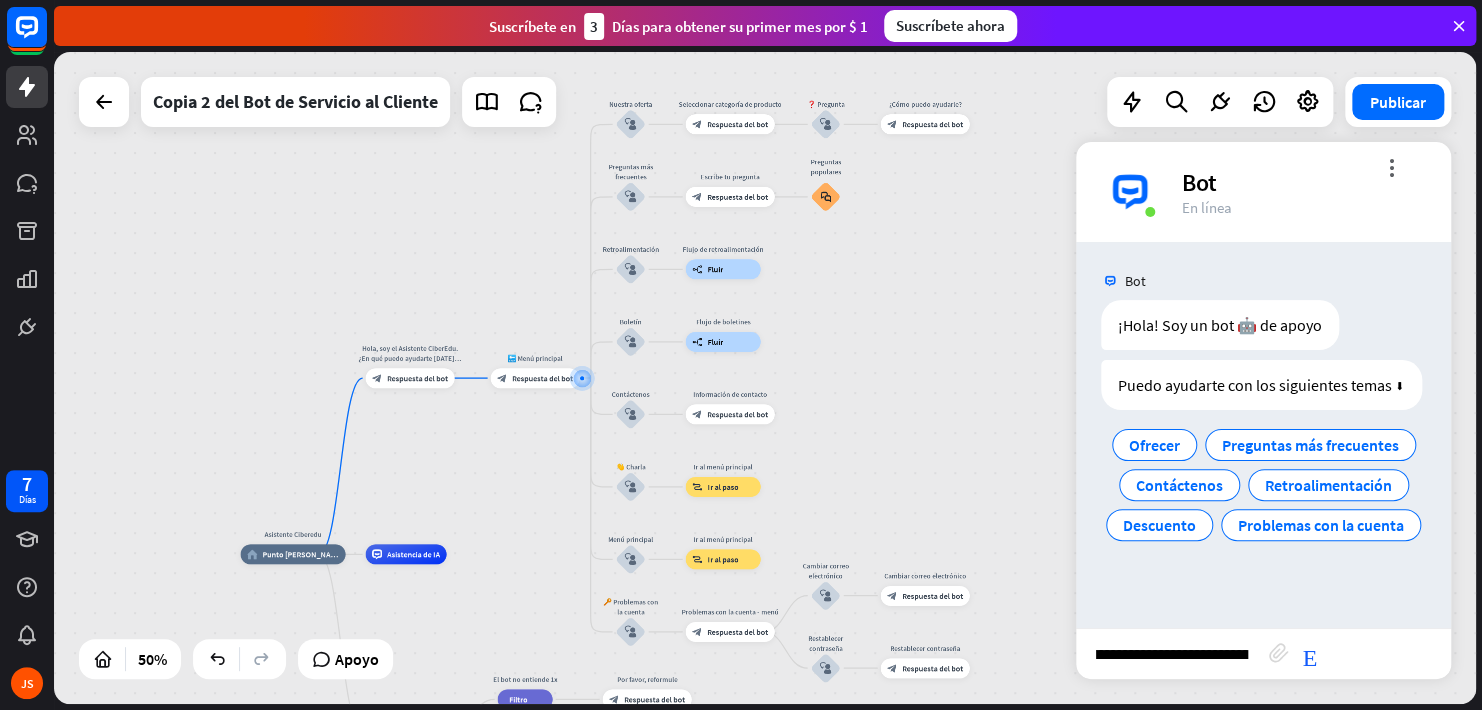 scroll, scrollTop: 0, scrollLeft: 108, axis: horizontal 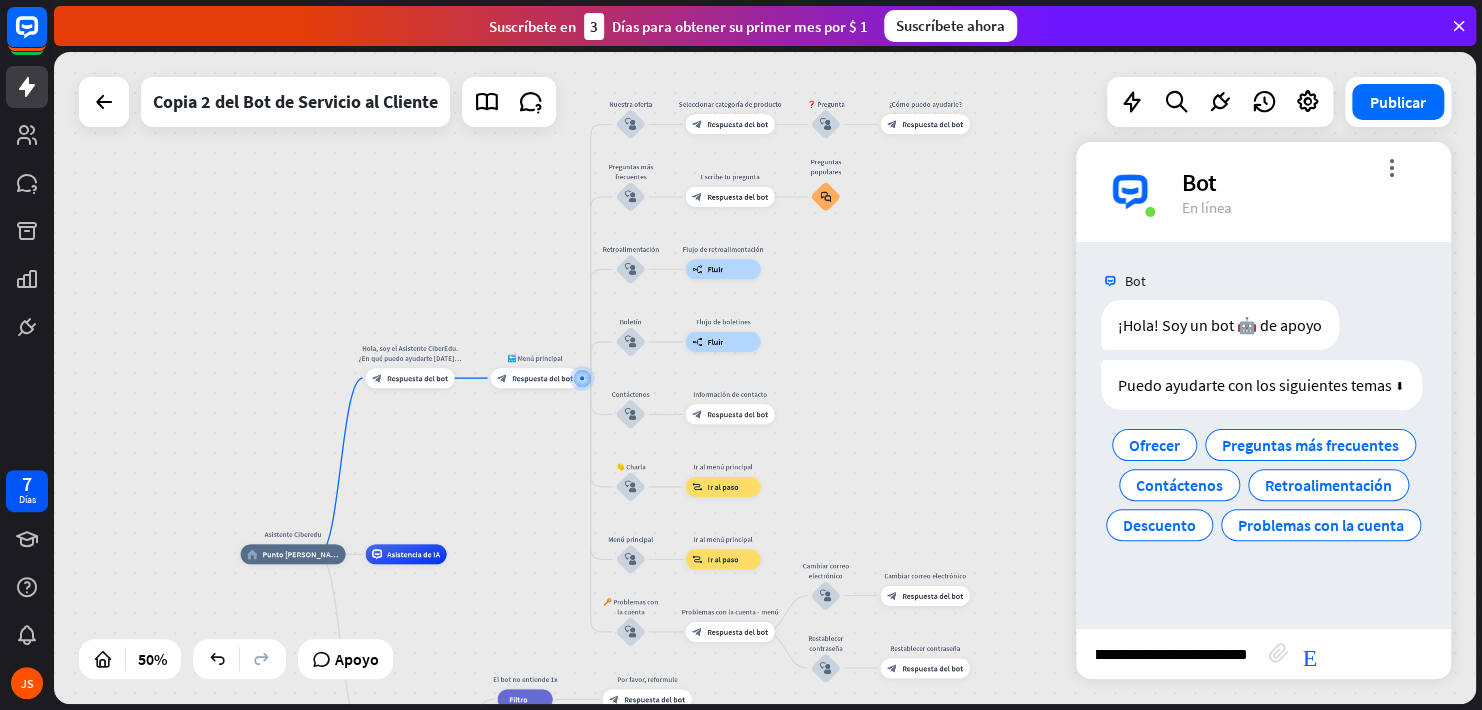 type on "**********" 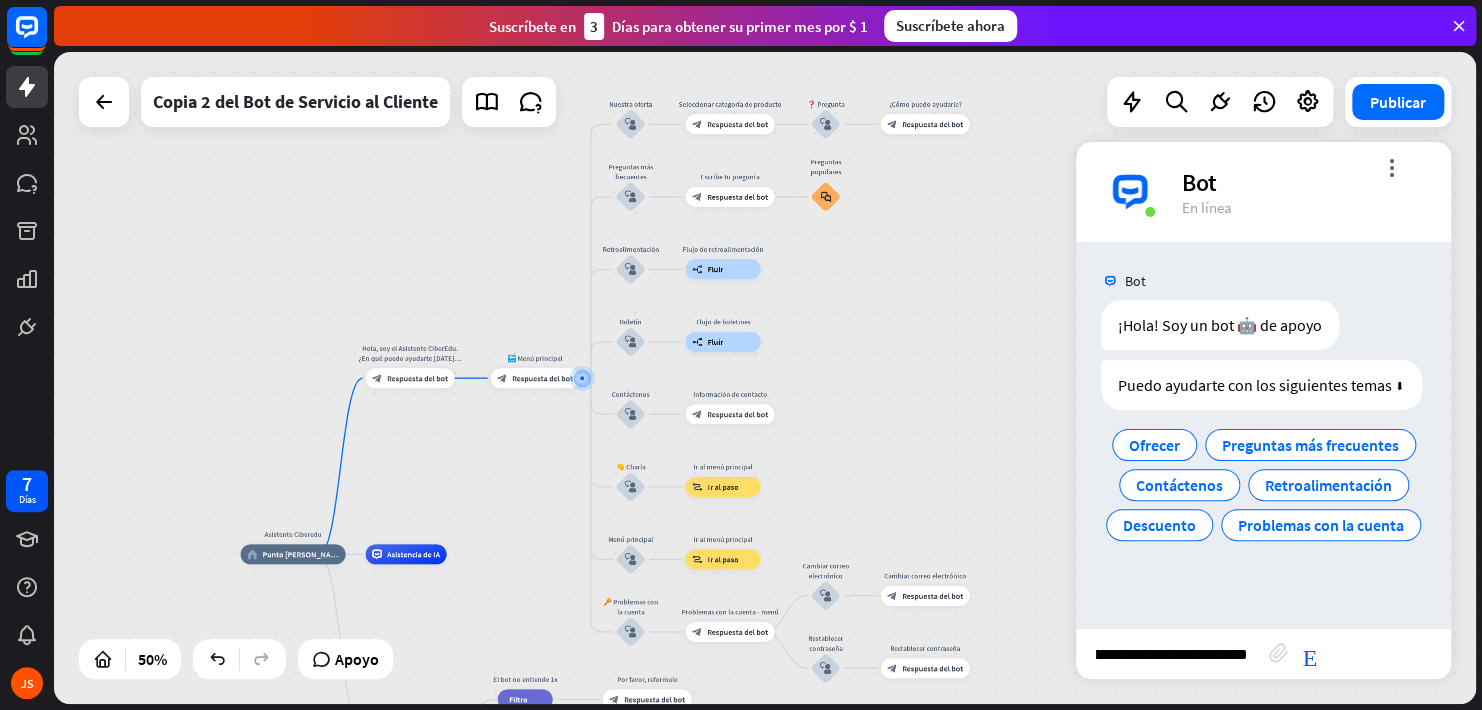 type 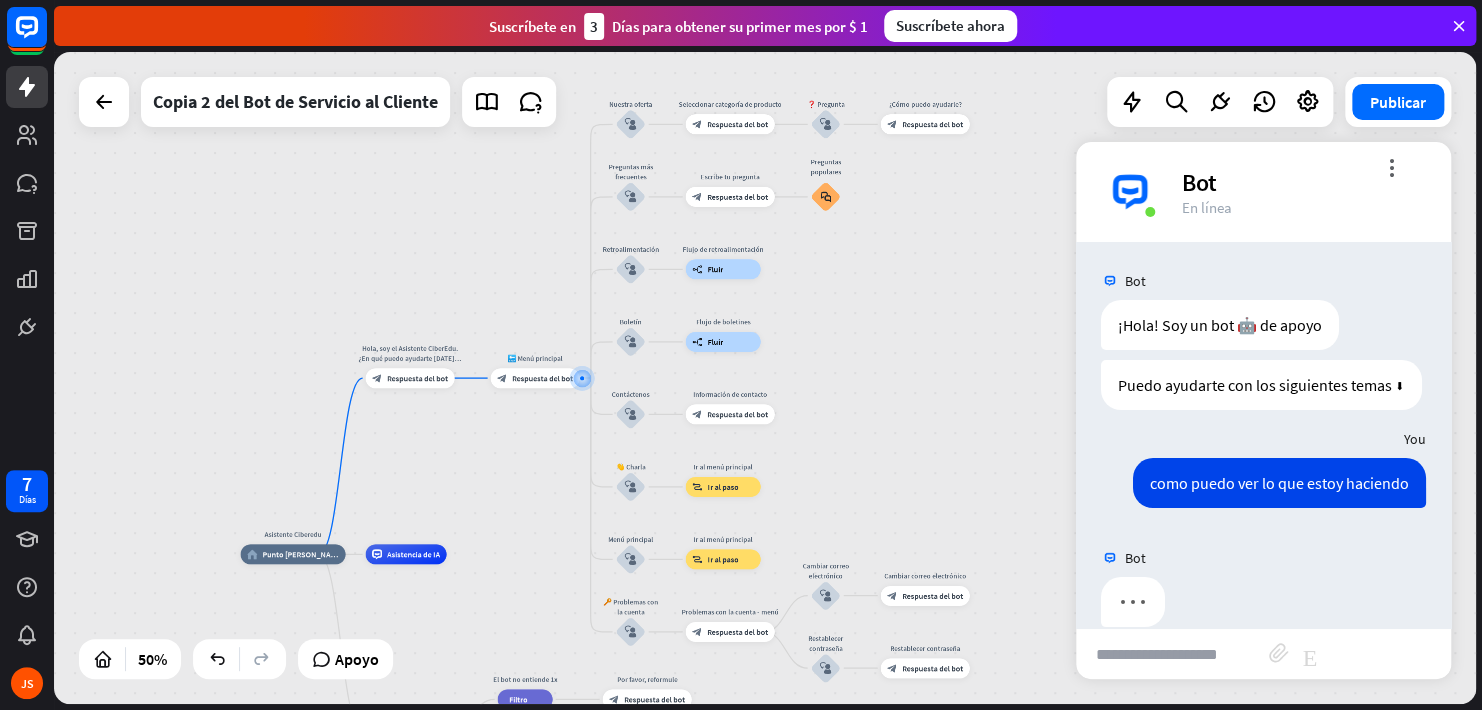 scroll, scrollTop: 0, scrollLeft: 0, axis: both 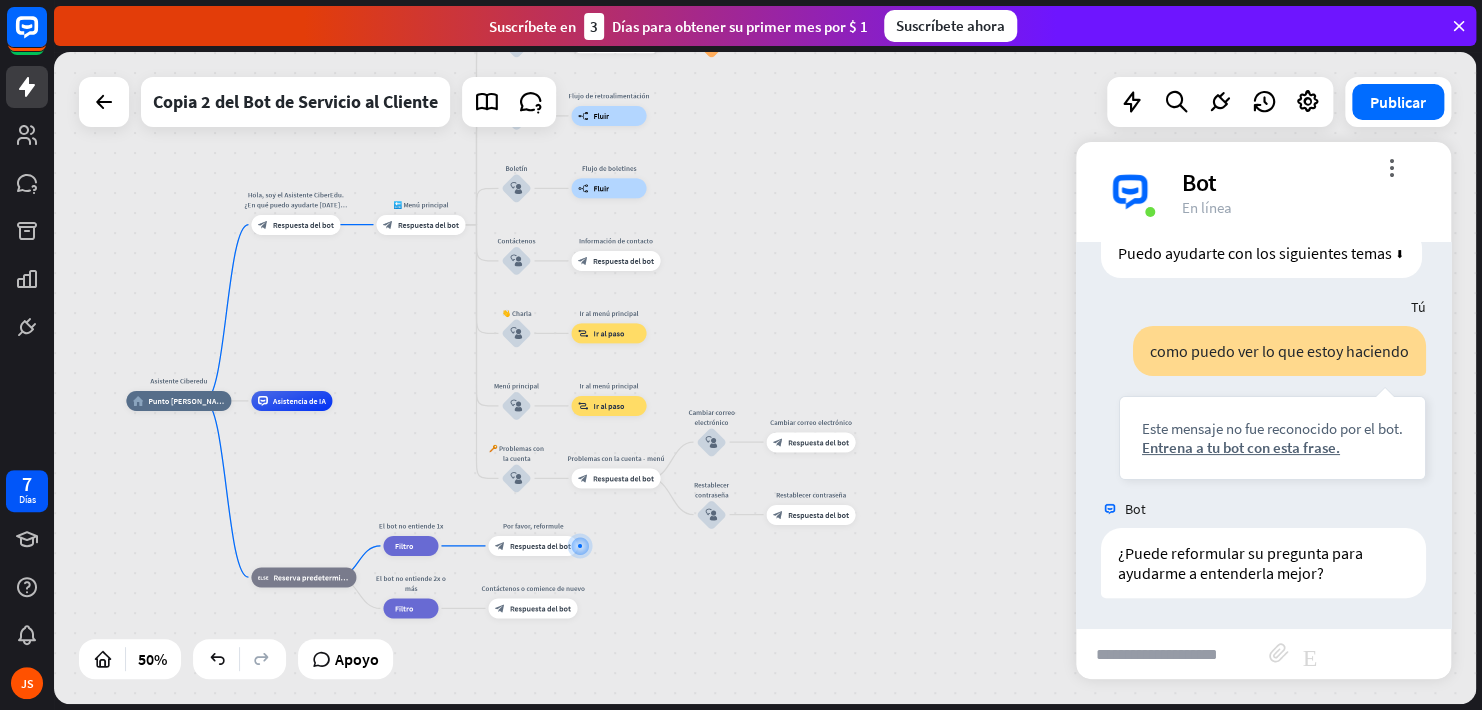 drag, startPoint x: 379, startPoint y: 280, endPoint x: 429, endPoint y: 422, distance: 150.54567 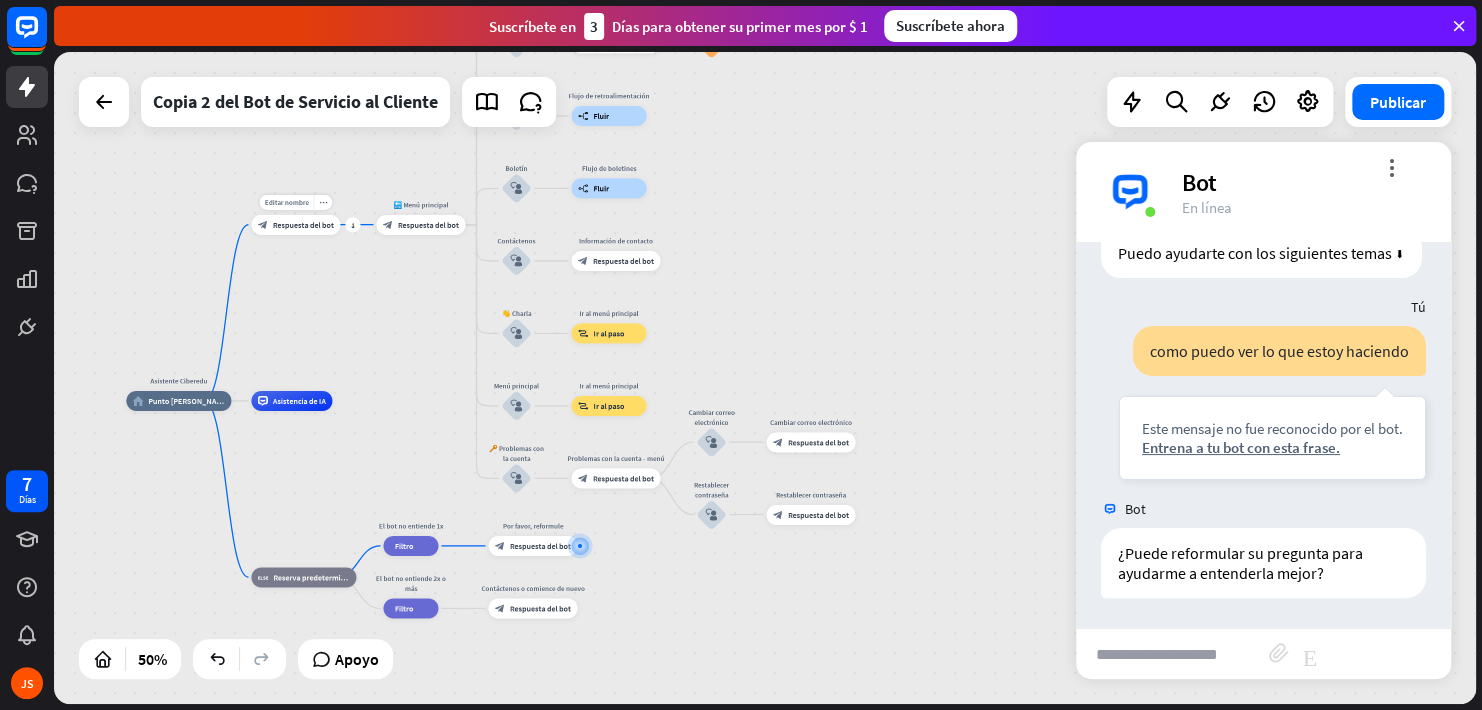 click on "block_bot_response   Respuesta del bot" at bounding box center (295, 225) 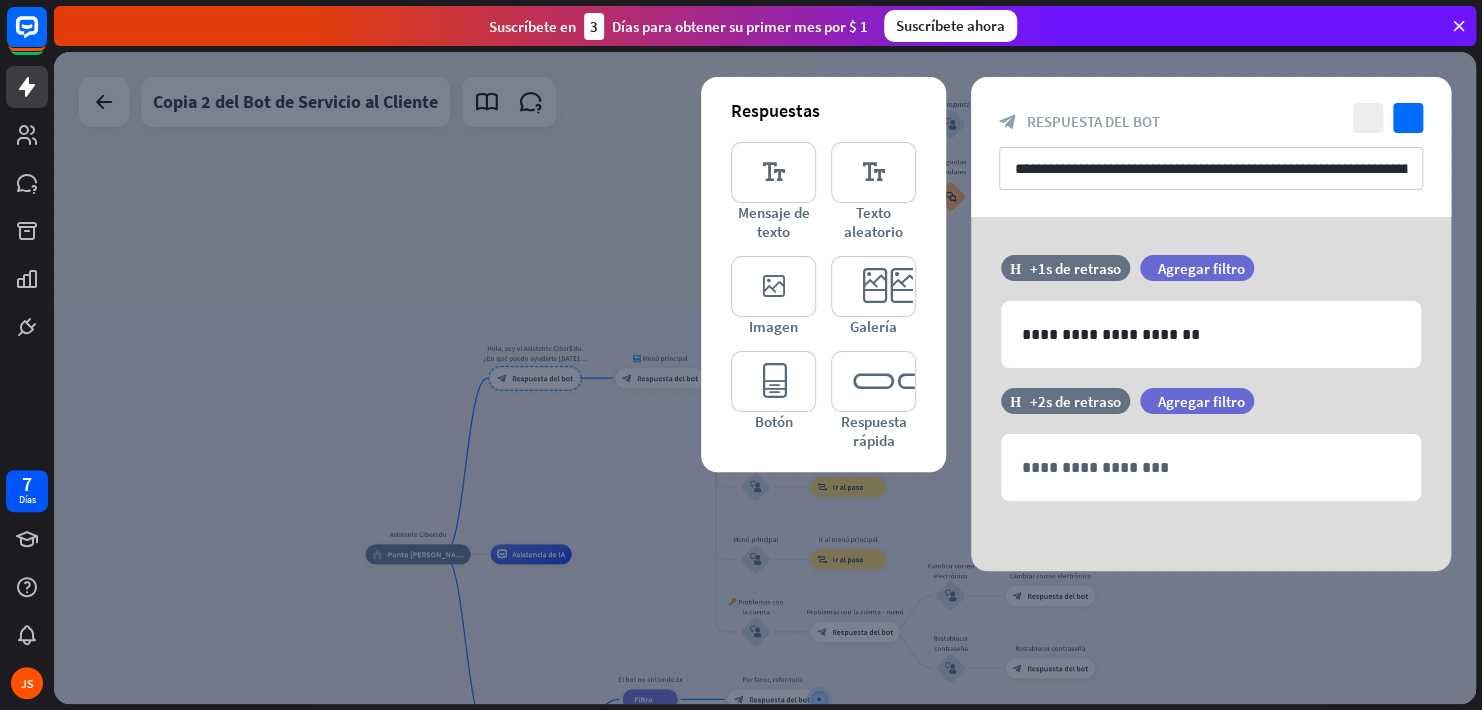 click at bounding box center (765, 378) 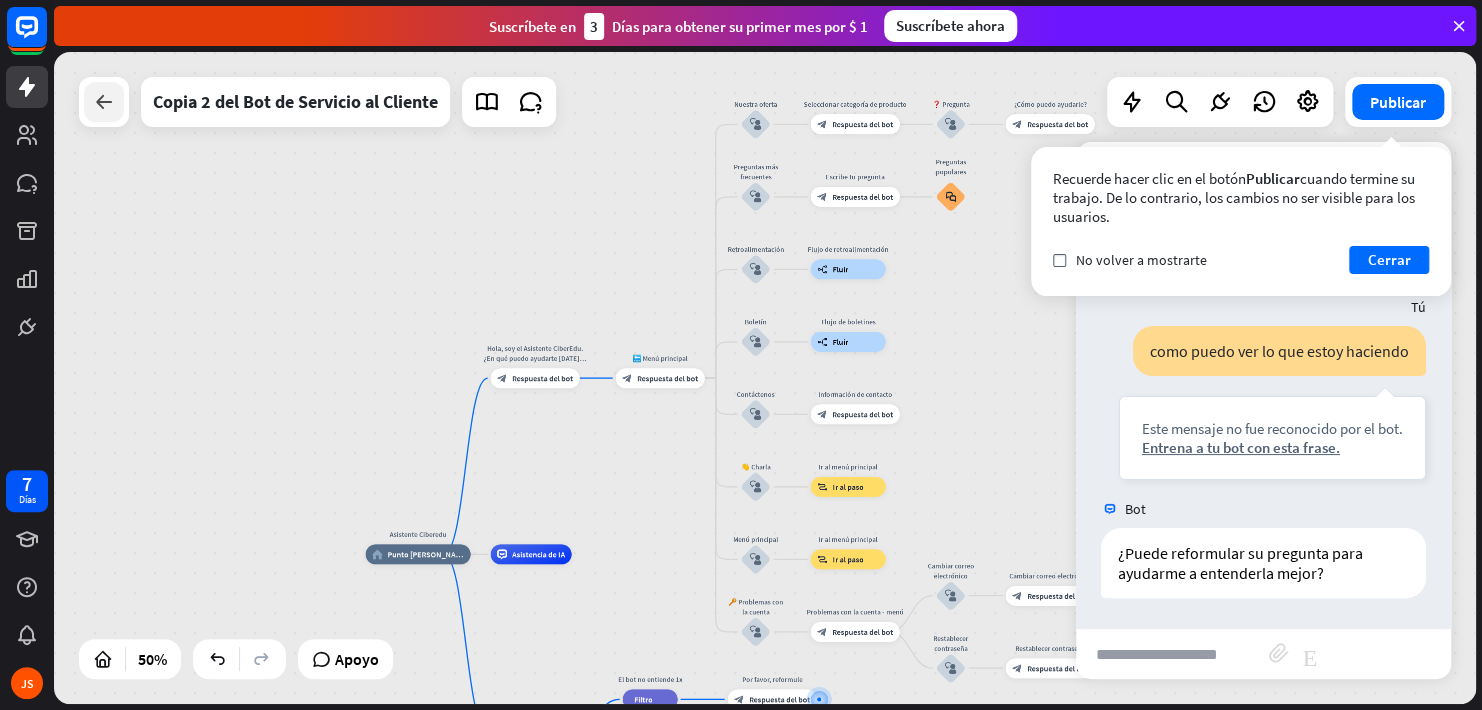 click at bounding box center [104, 102] 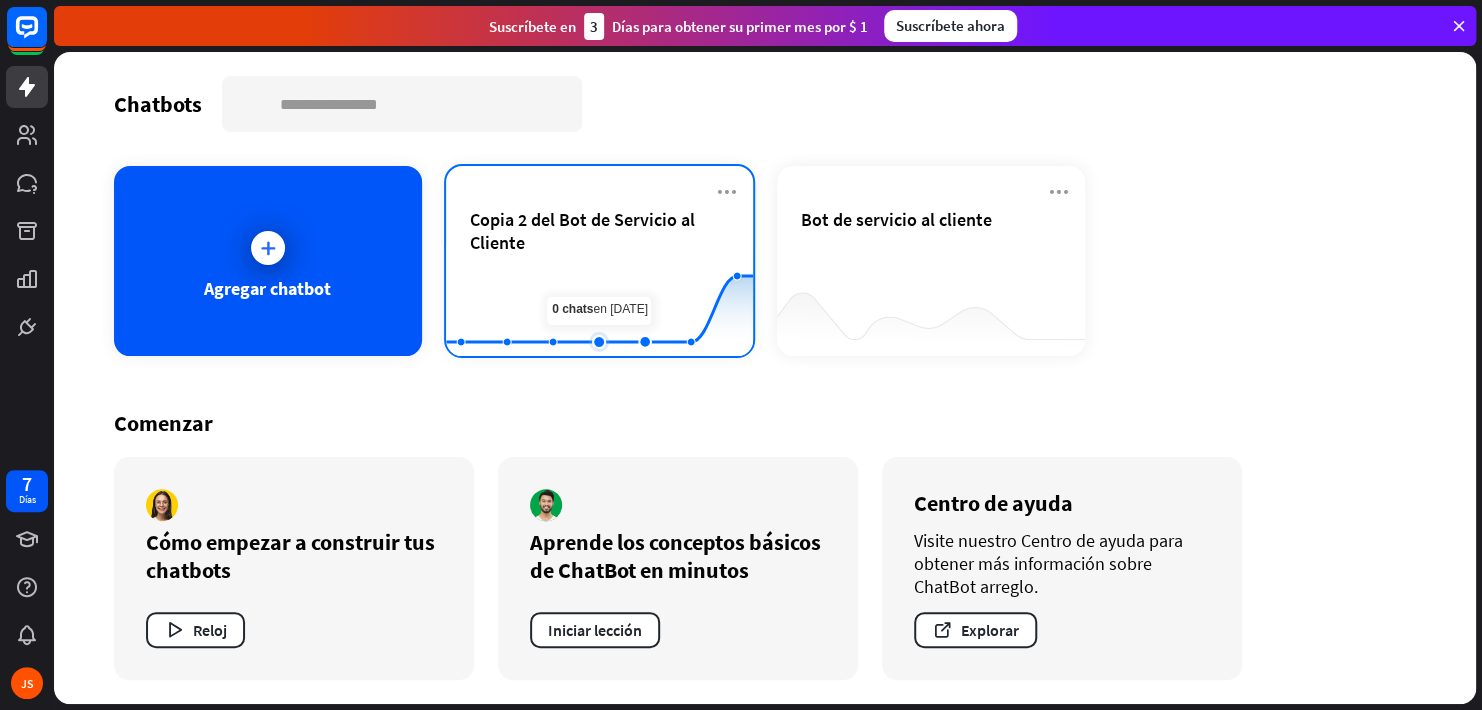 click 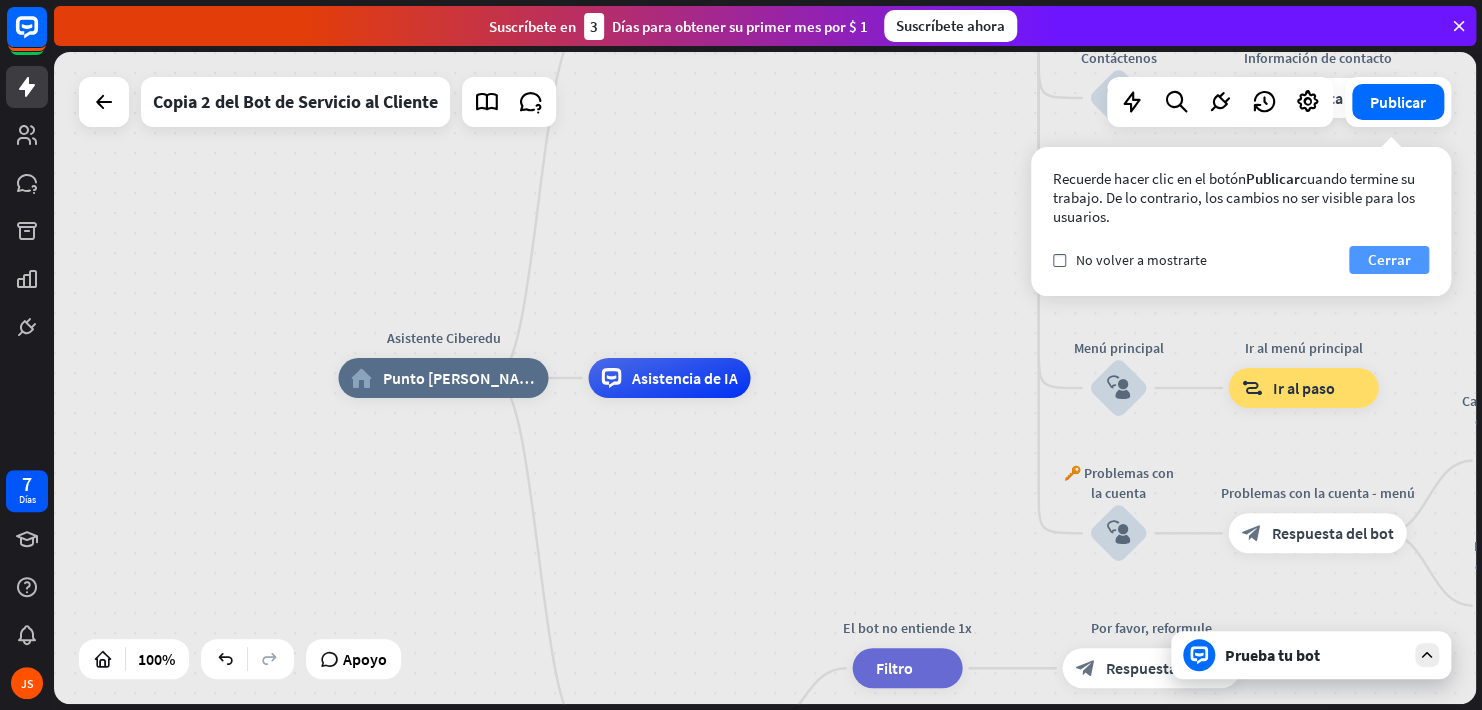 click on "Cerrar" at bounding box center (1389, 260) 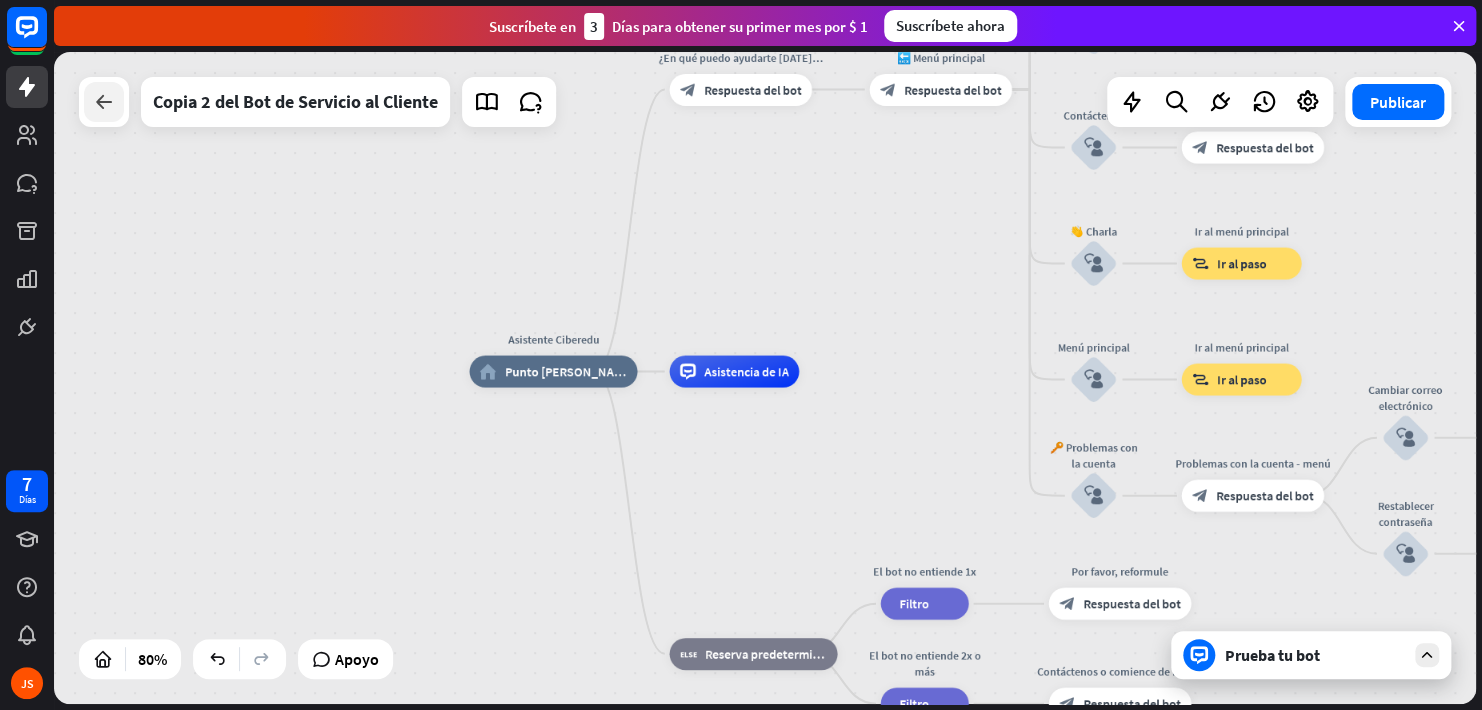 click at bounding box center (104, 102) 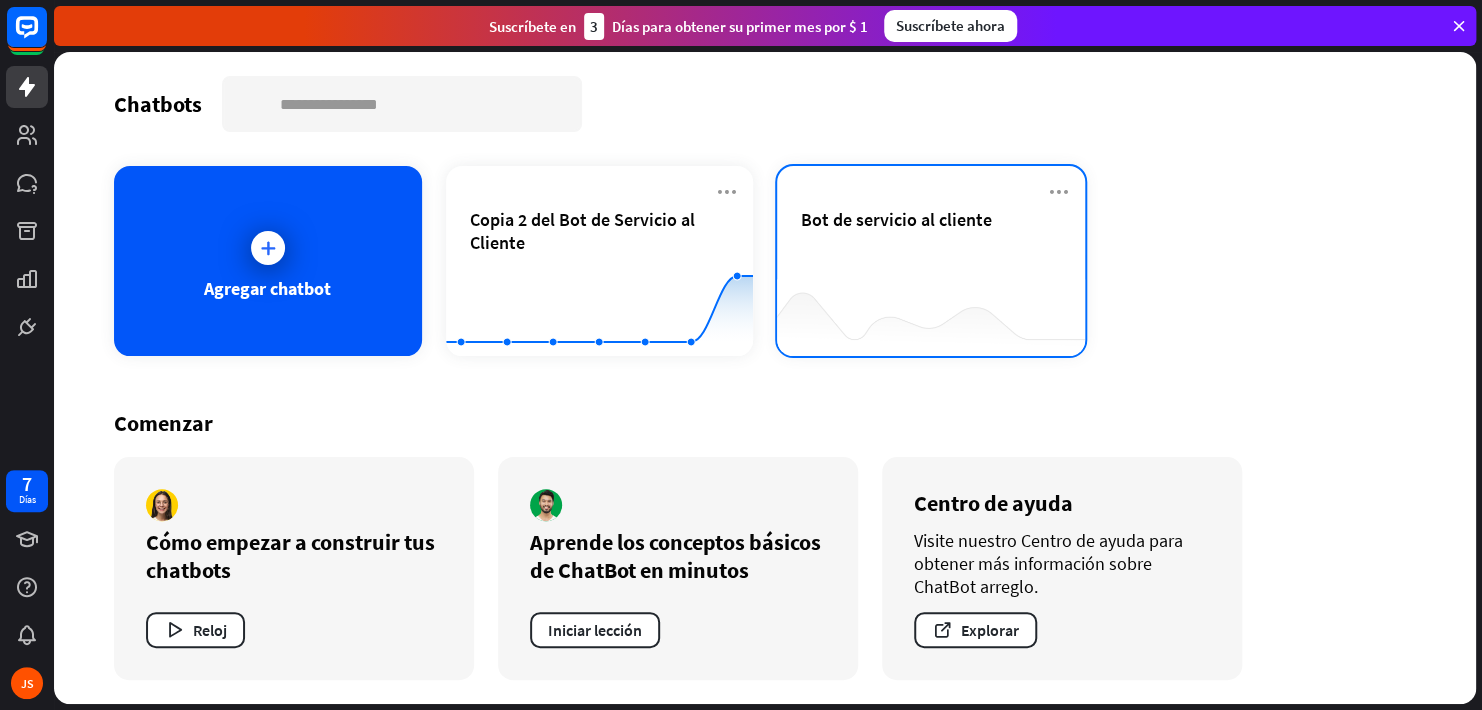 click on "Bot de servicio al cliente" at bounding box center [931, 243] 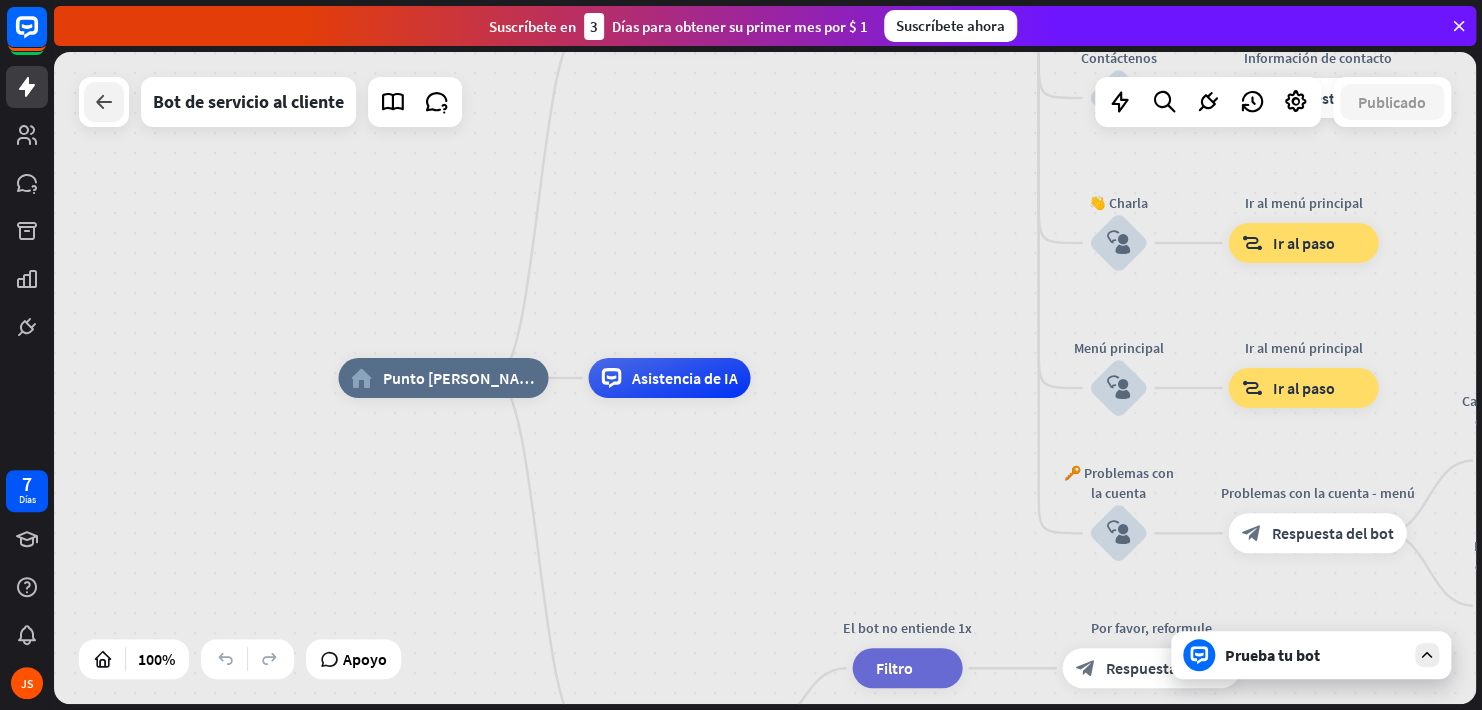 click at bounding box center (104, 102) 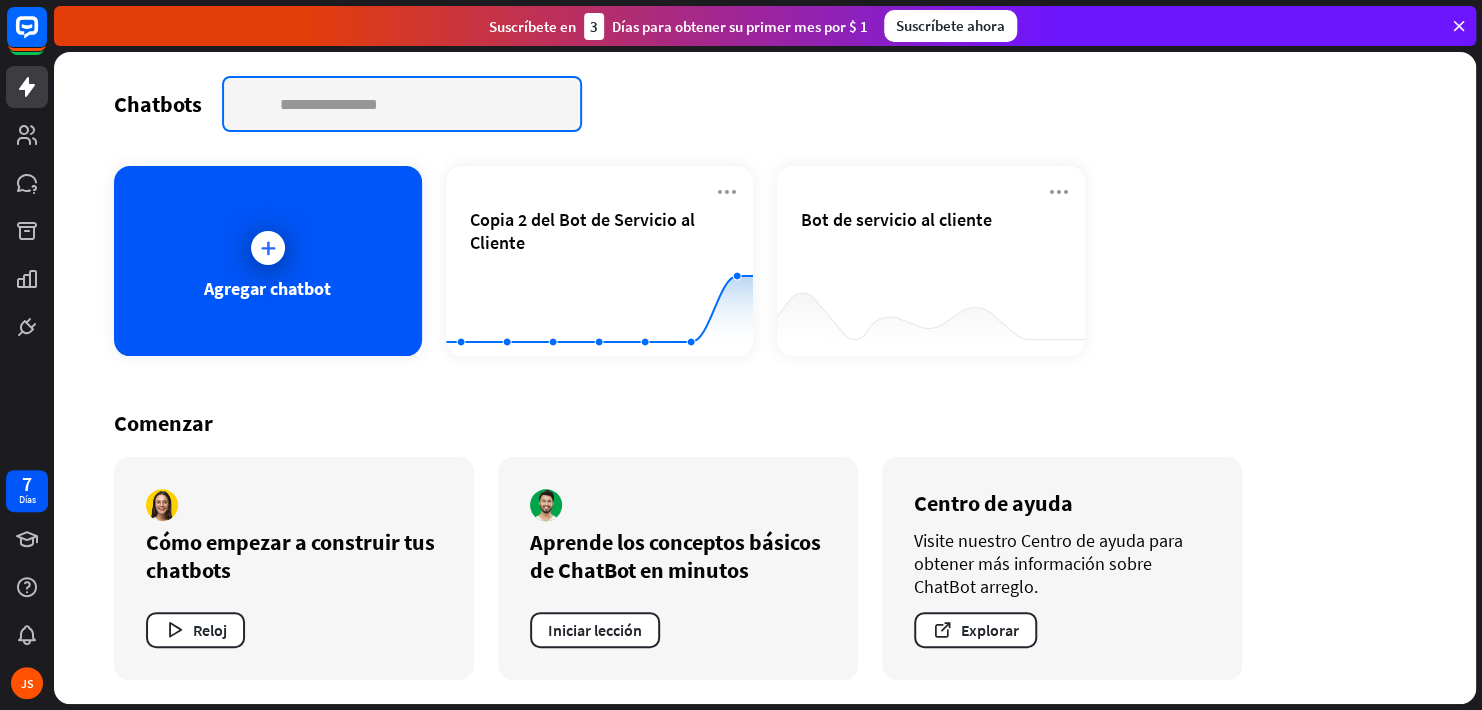 click at bounding box center (402, 104) 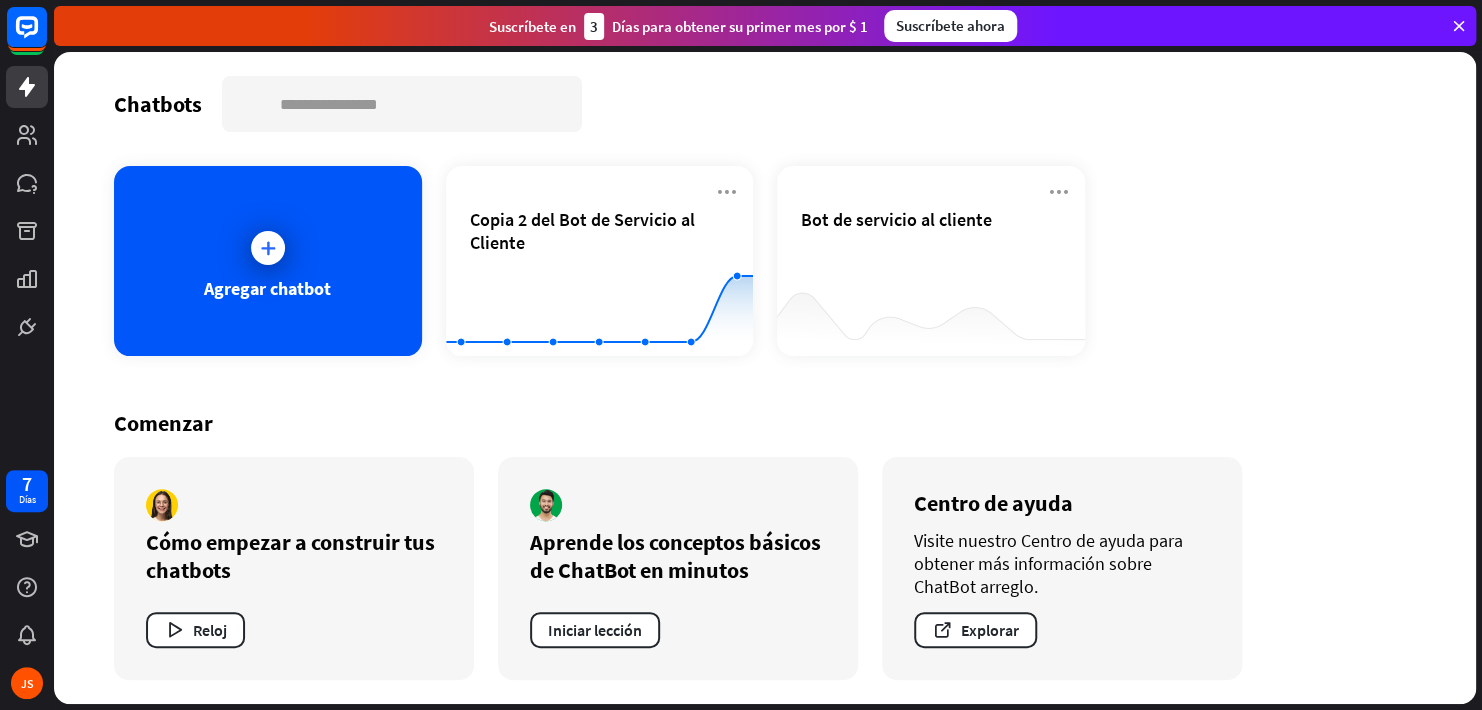 click on "Cómo empezar a construir tus chatbots" at bounding box center [294, 556] 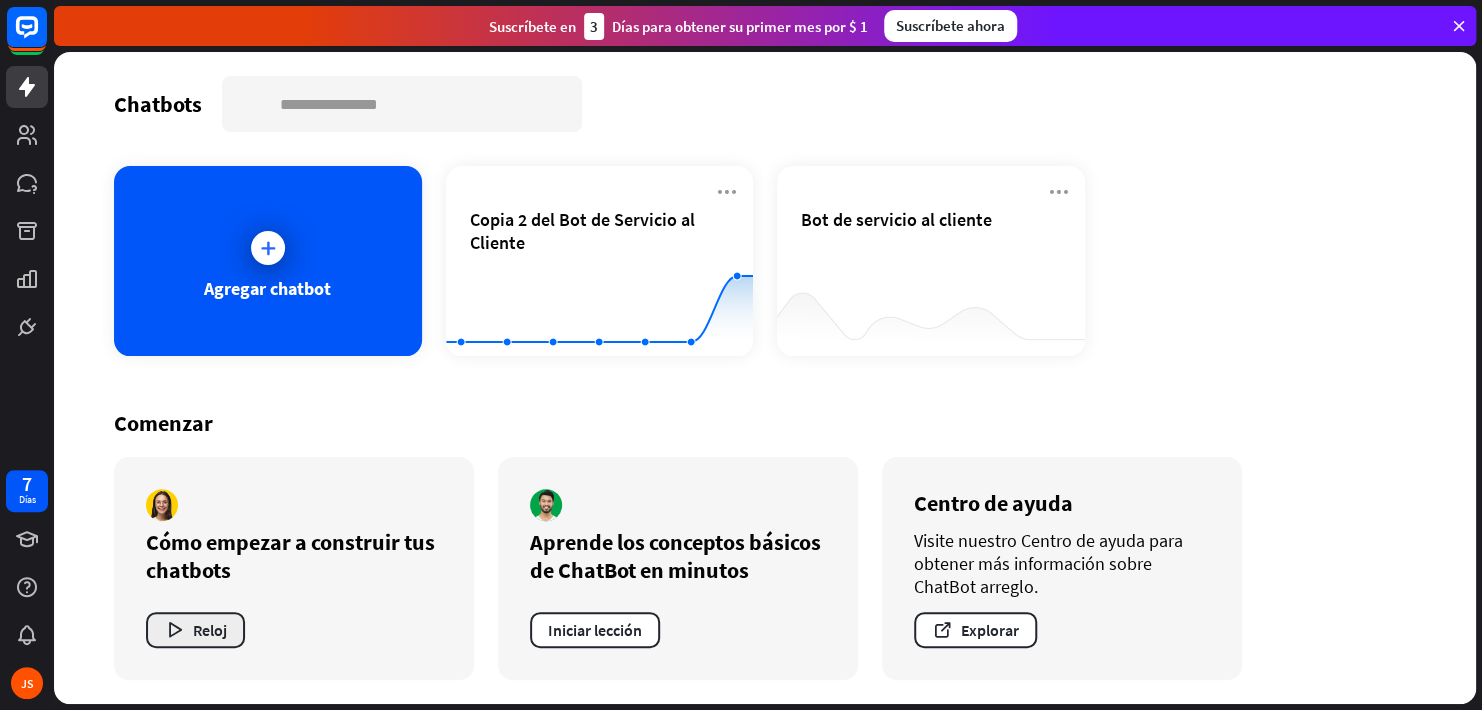 click on "Reloj" at bounding box center [210, 630] 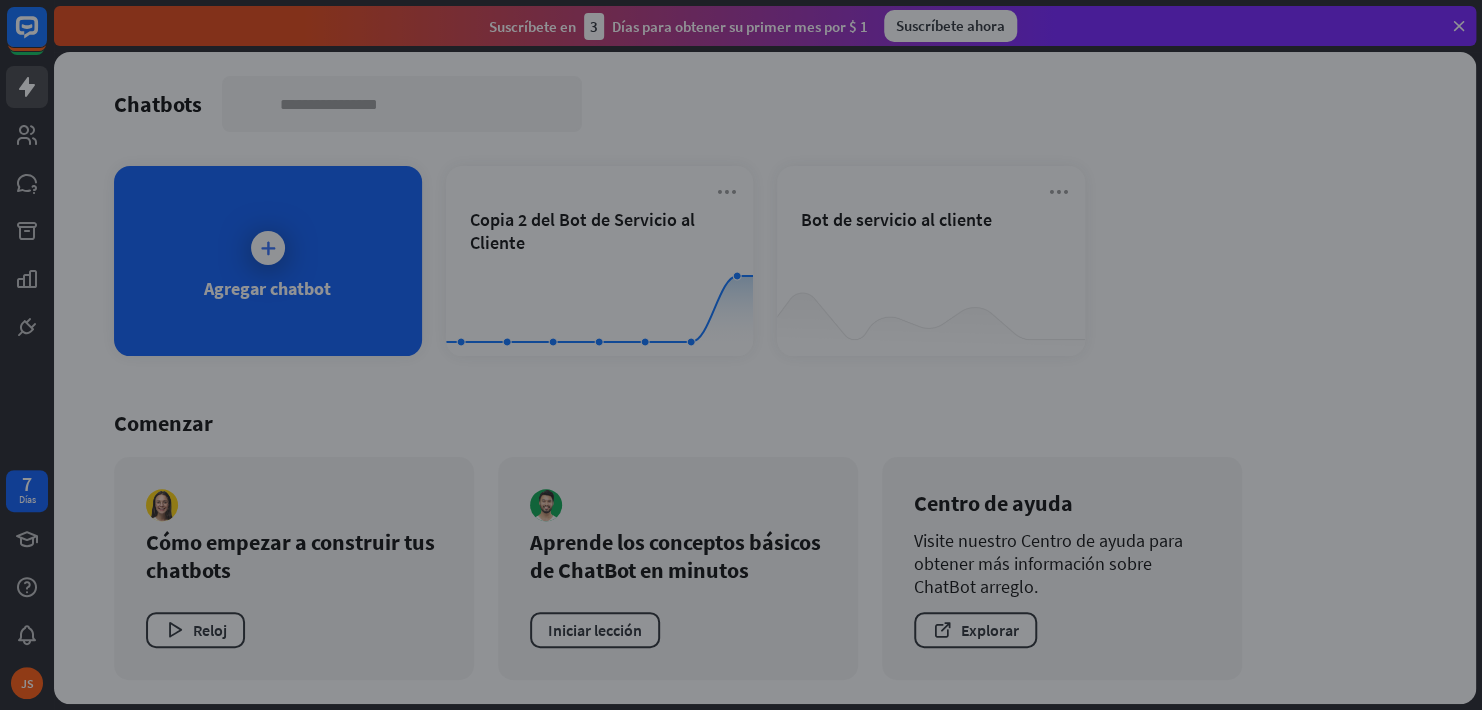 click on "cerrar" at bounding box center (741, 355) 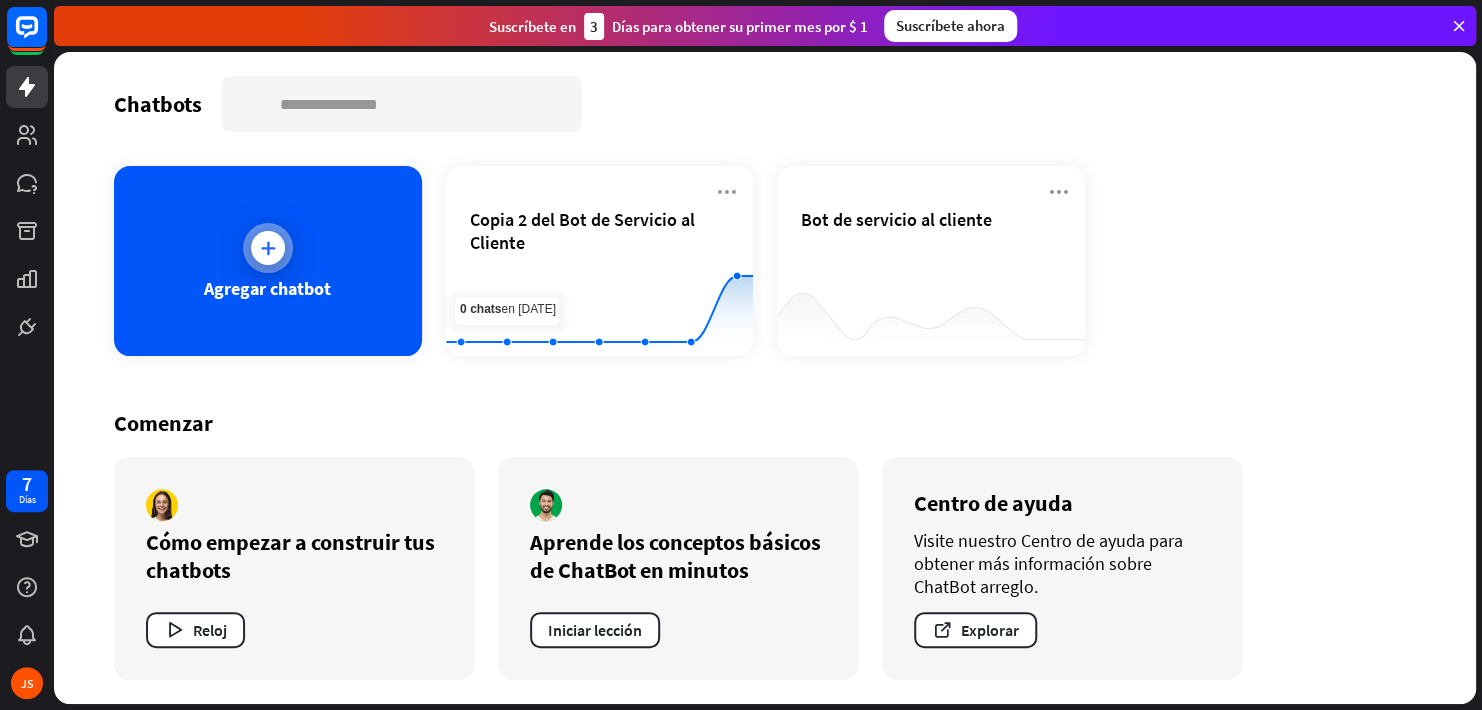 click at bounding box center (268, 248) 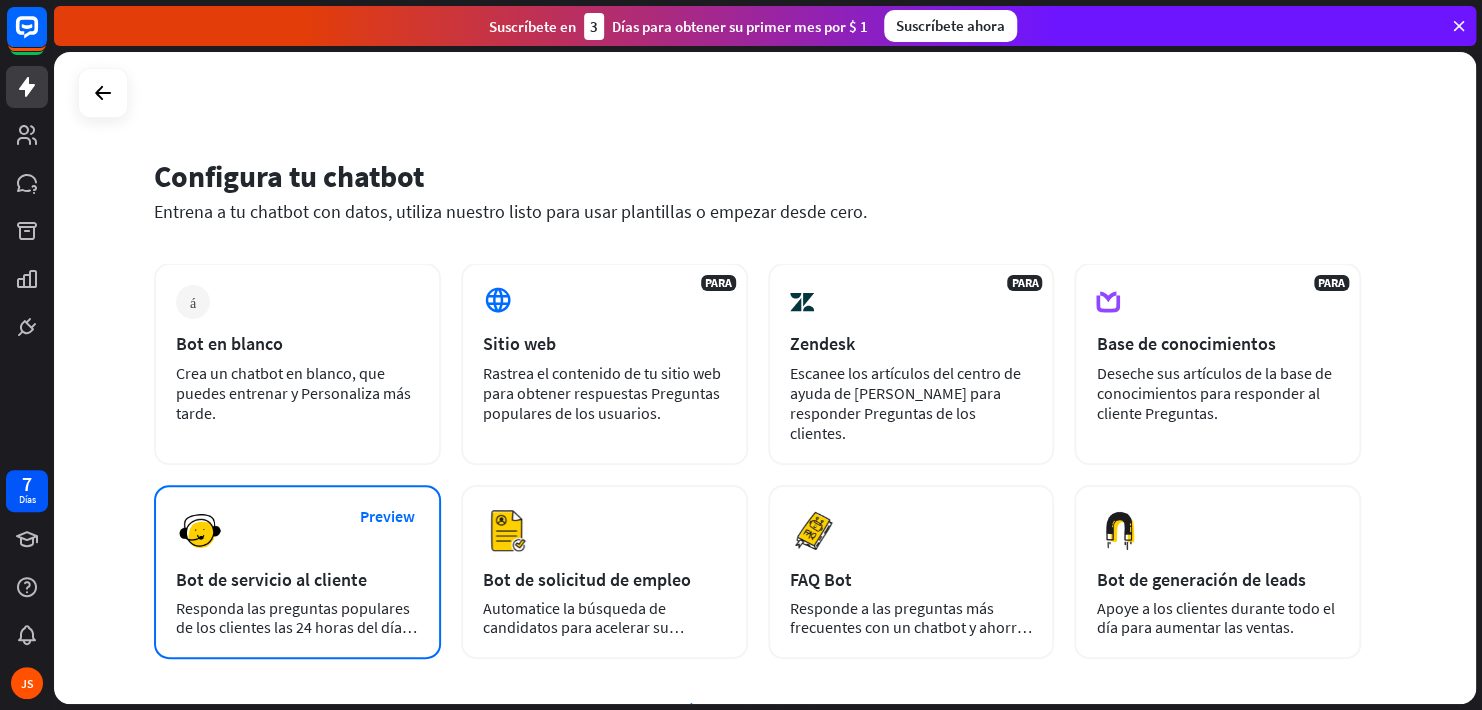 click on "Preview
Bot de servicio al cliente     Responda las preguntas populares de los clientes las 24 horas del día, los 7 días de la semana." at bounding box center [297, 572] 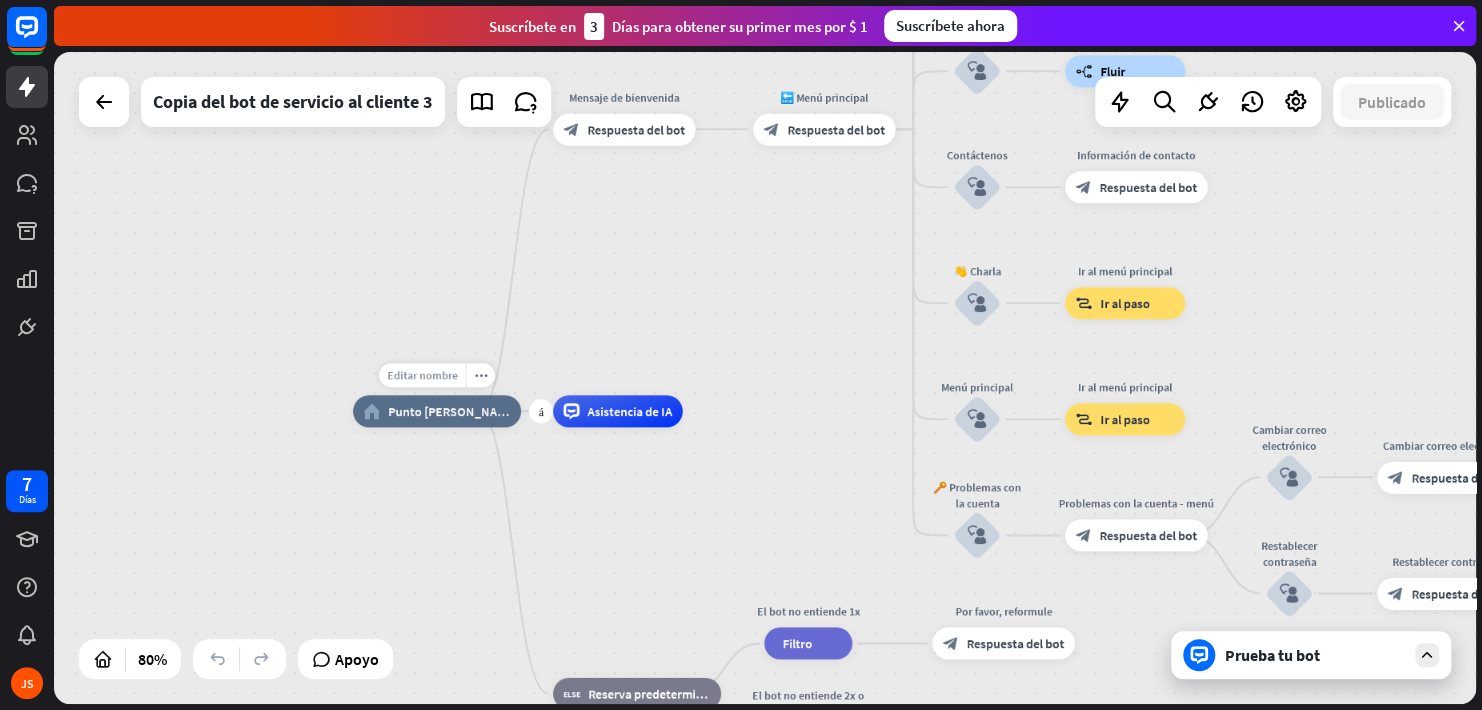 click on "Editar nombre" at bounding box center [422, 375] 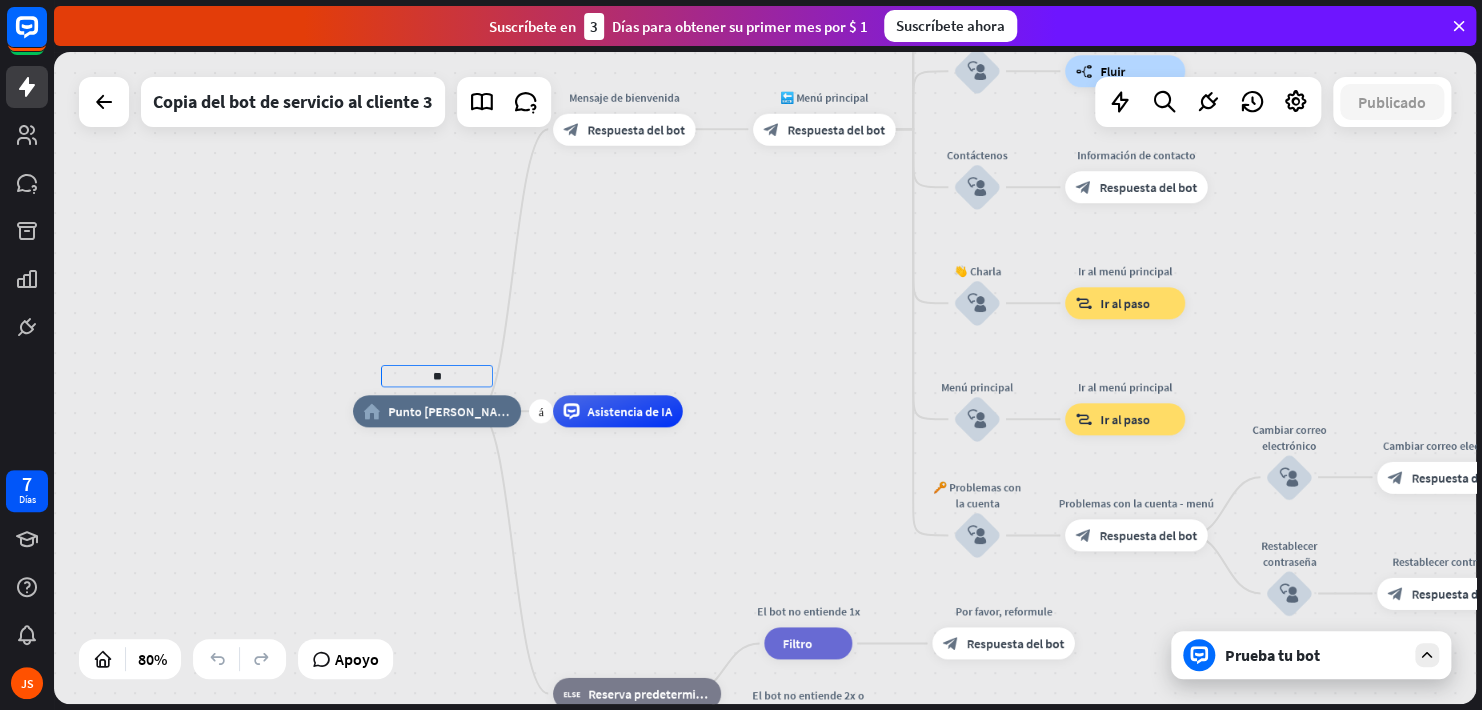 type on "*" 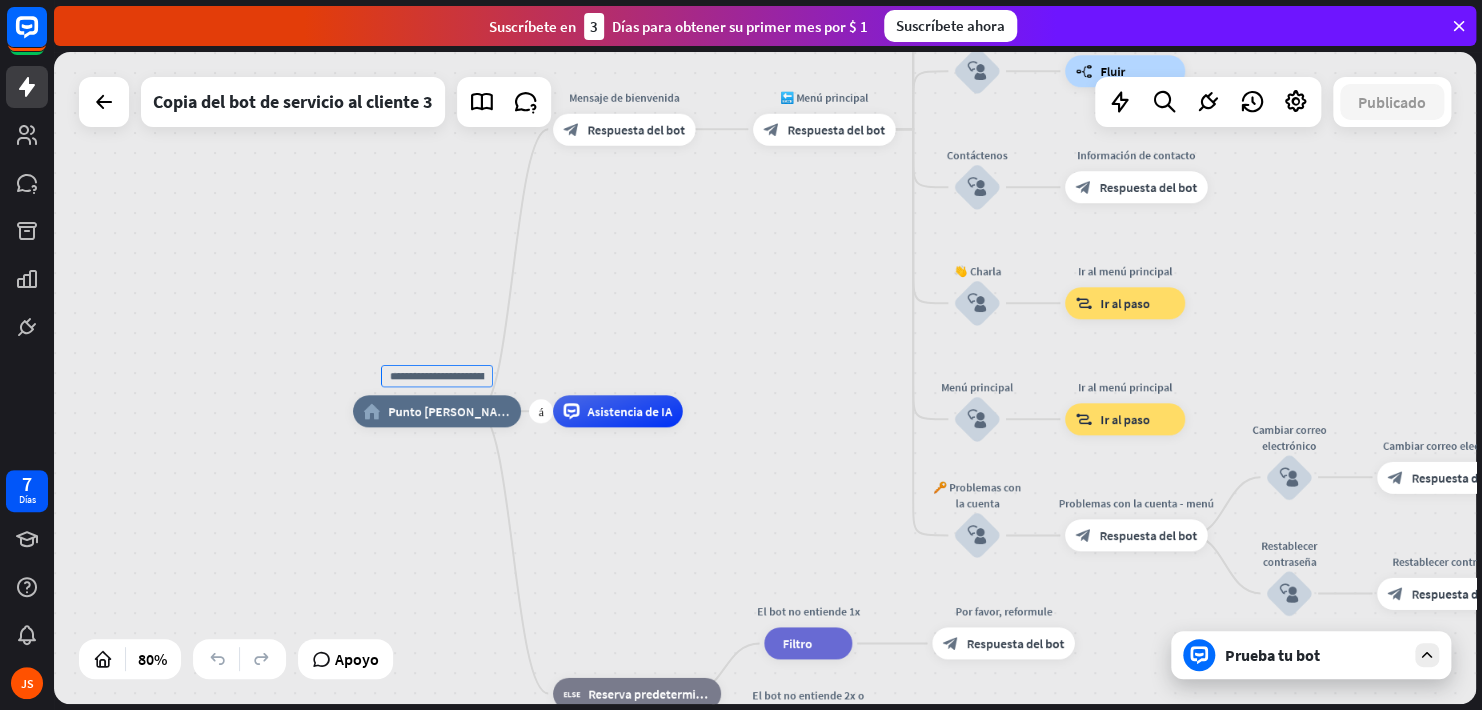 type on "*" 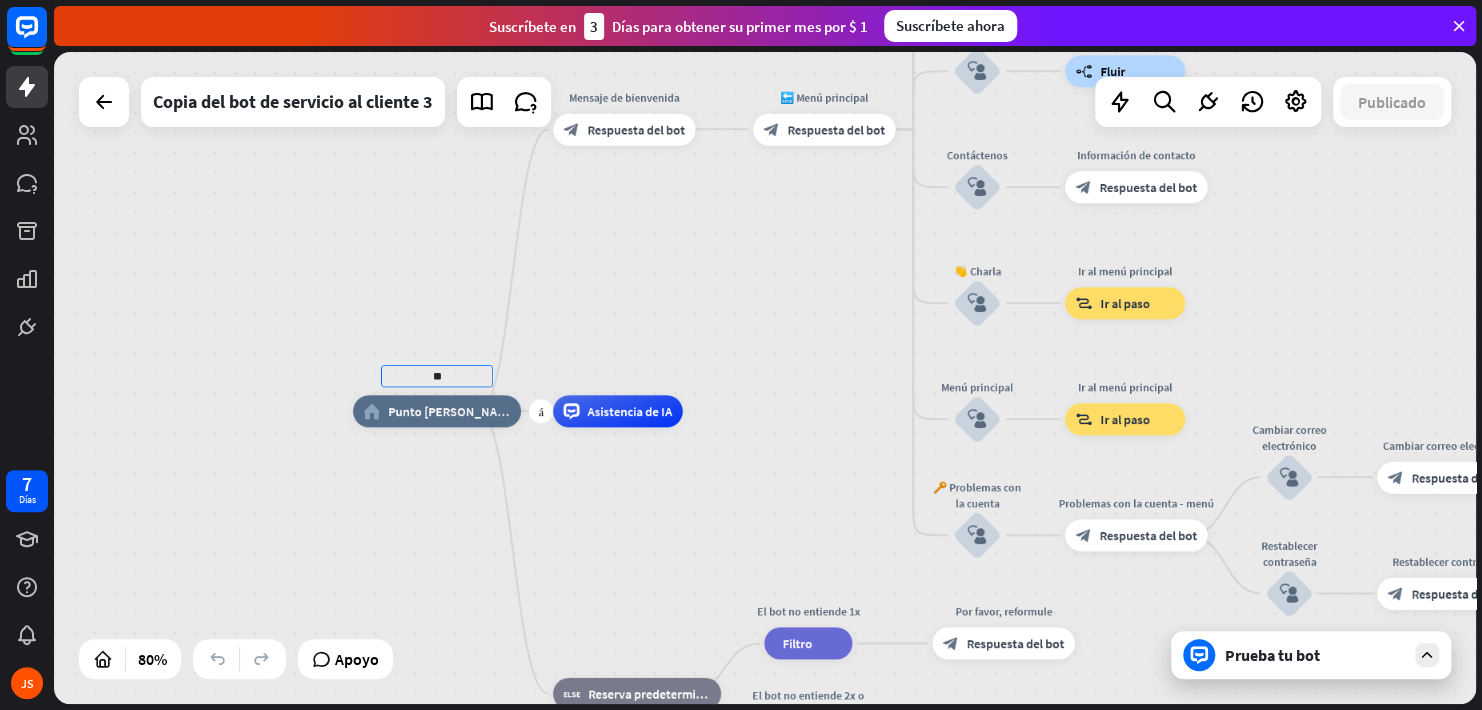 type on "*" 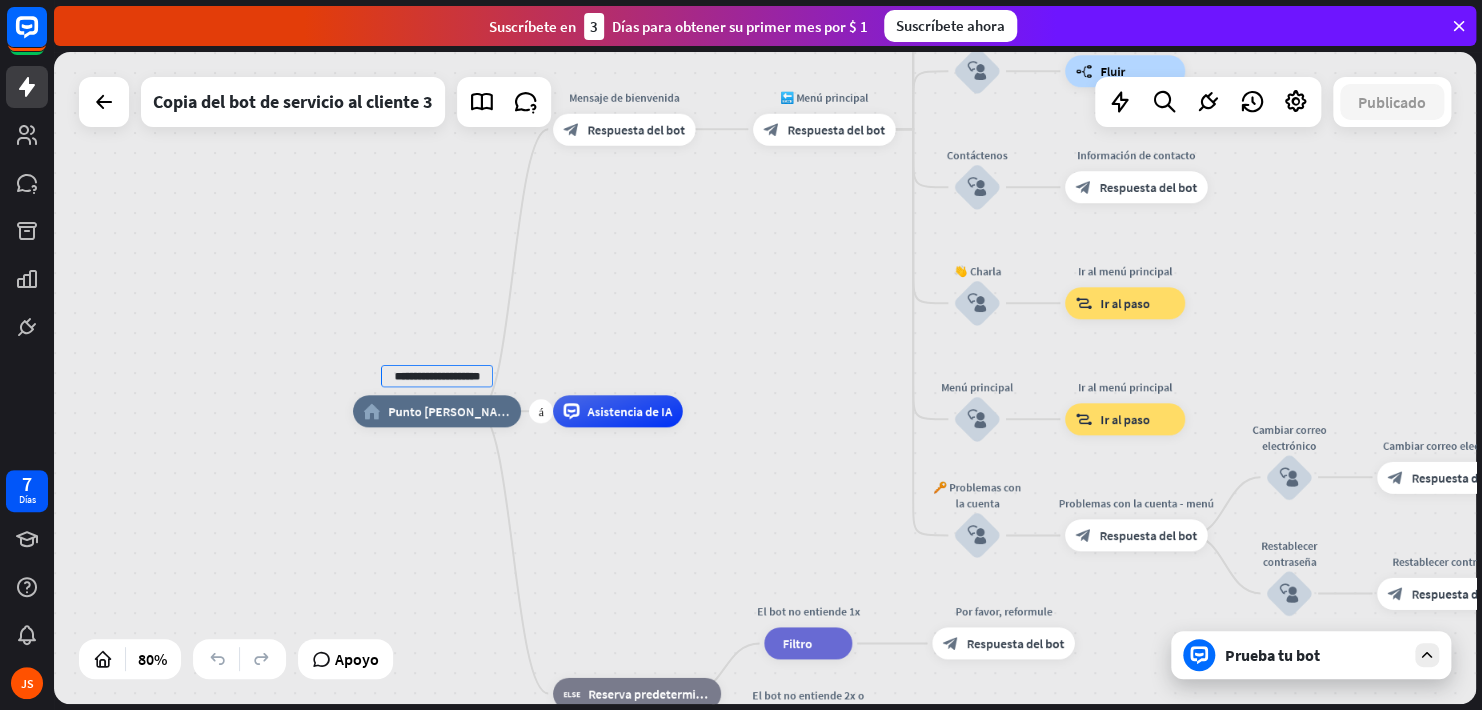 scroll, scrollTop: 0, scrollLeft: 12, axis: horizontal 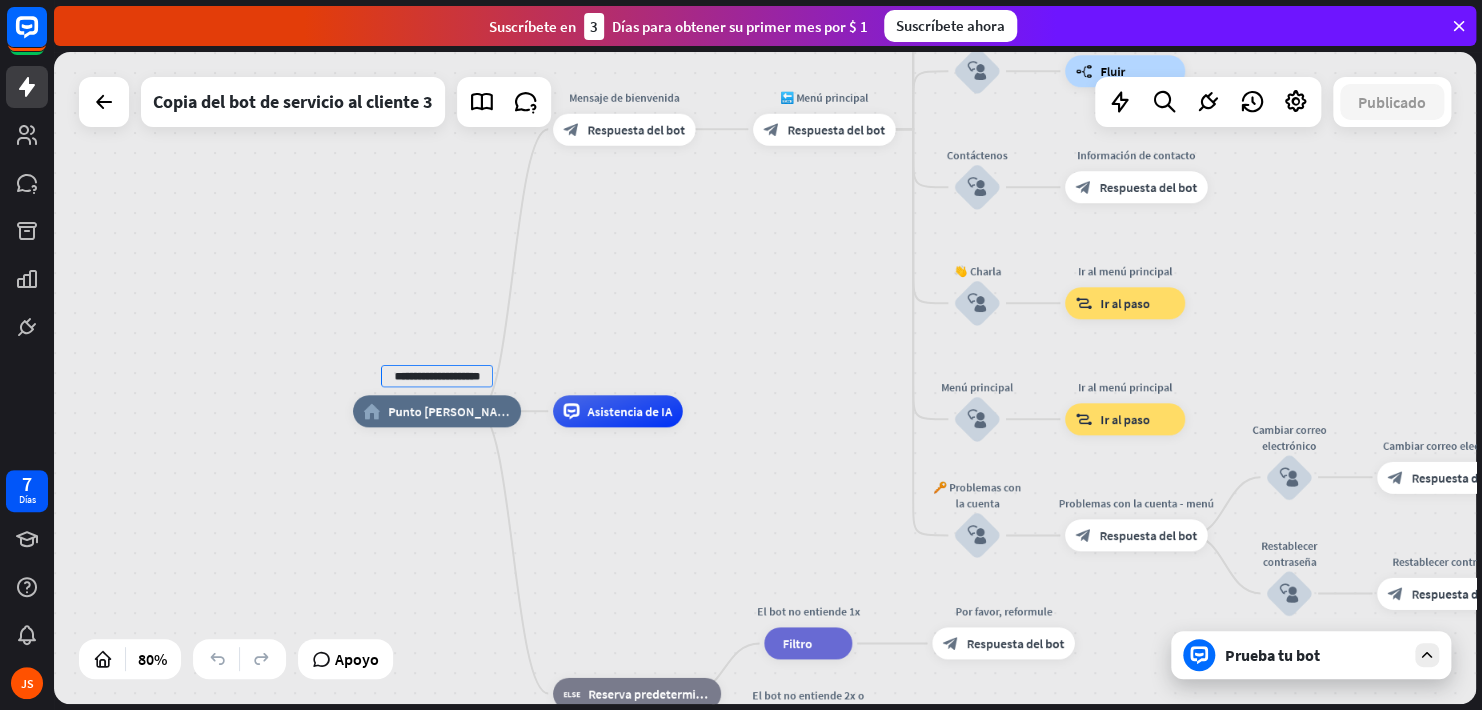 type on "**********" 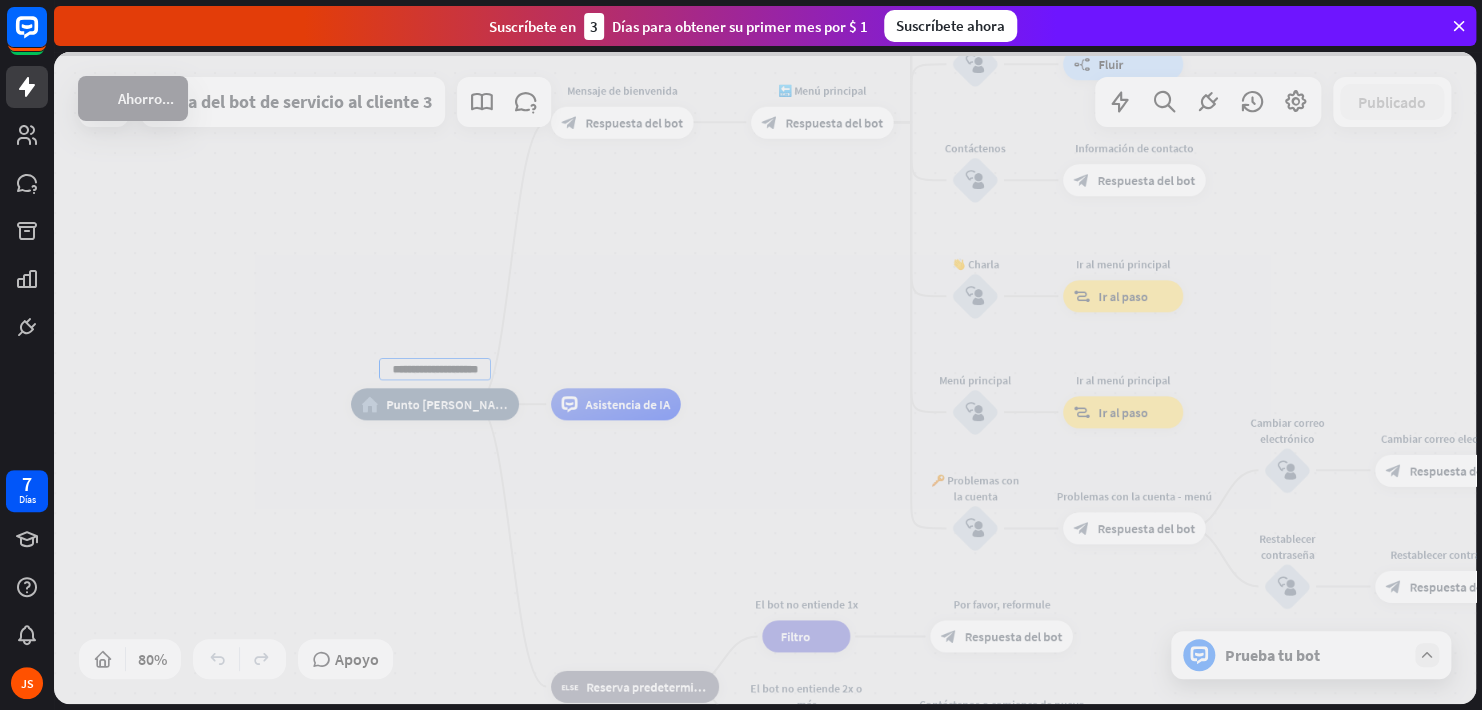 drag, startPoint x: 412, startPoint y: 500, endPoint x: 406, endPoint y: 489, distance: 12.529964 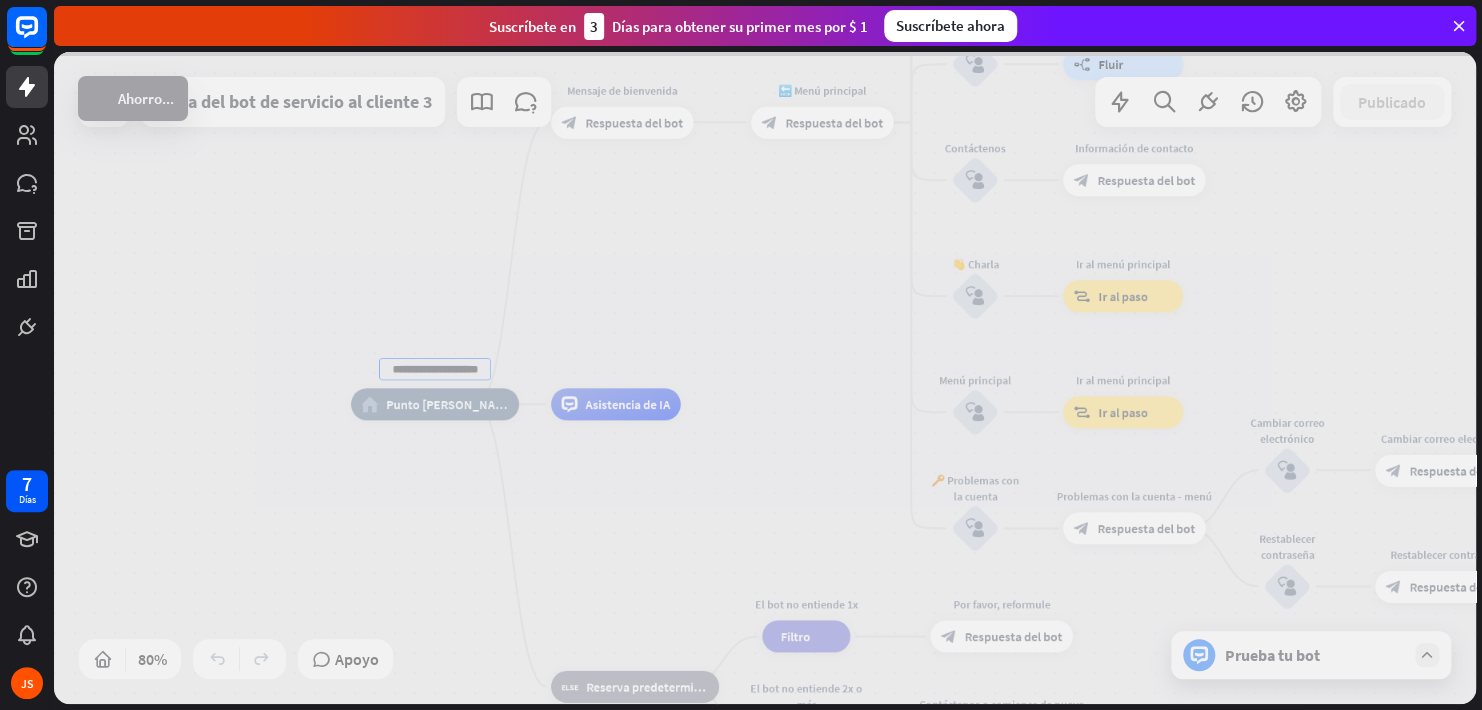 click on "**********" at bounding box center [765, 378] 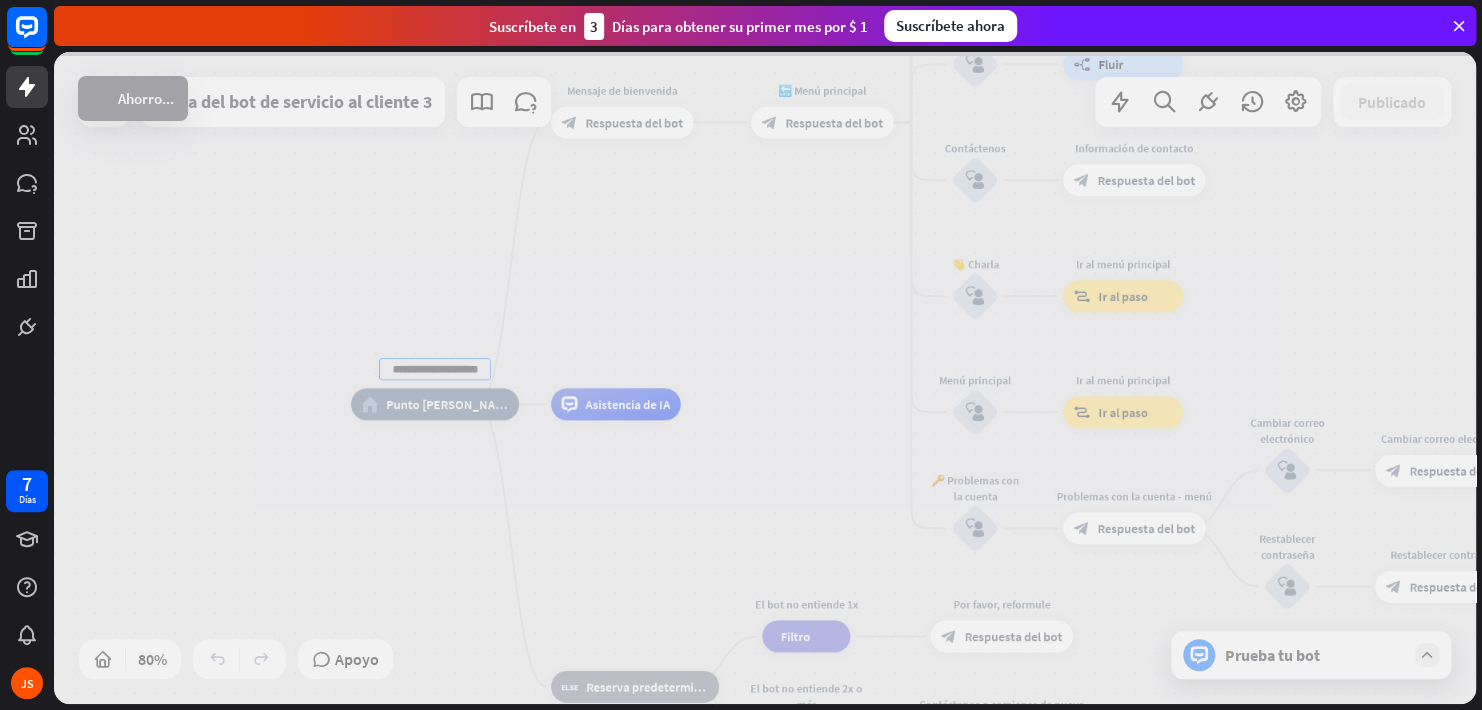 scroll, scrollTop: 0, scrollLeft: 0, axis: both 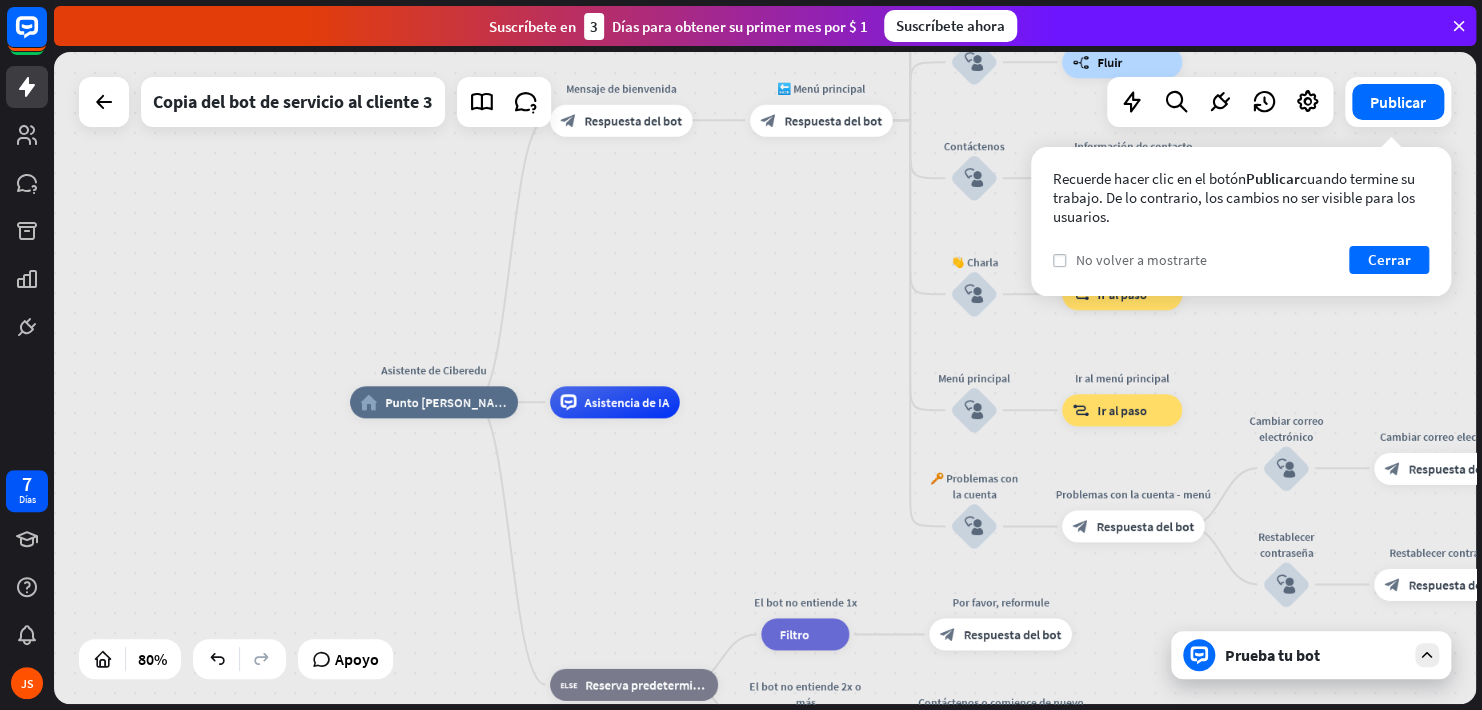 click on "comprobar" at bounding box center (1059, 260) 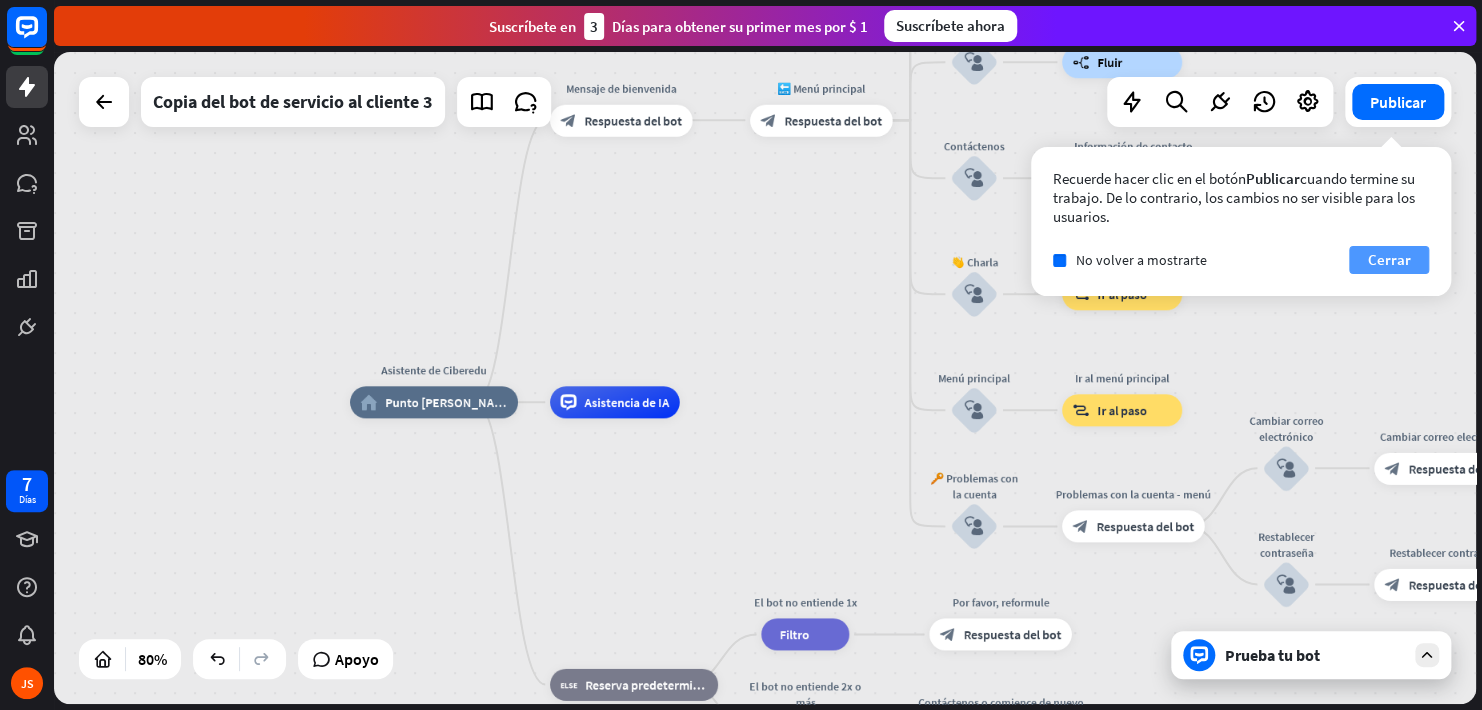 click on "Cerrar" at bounding box center [1389, 260] 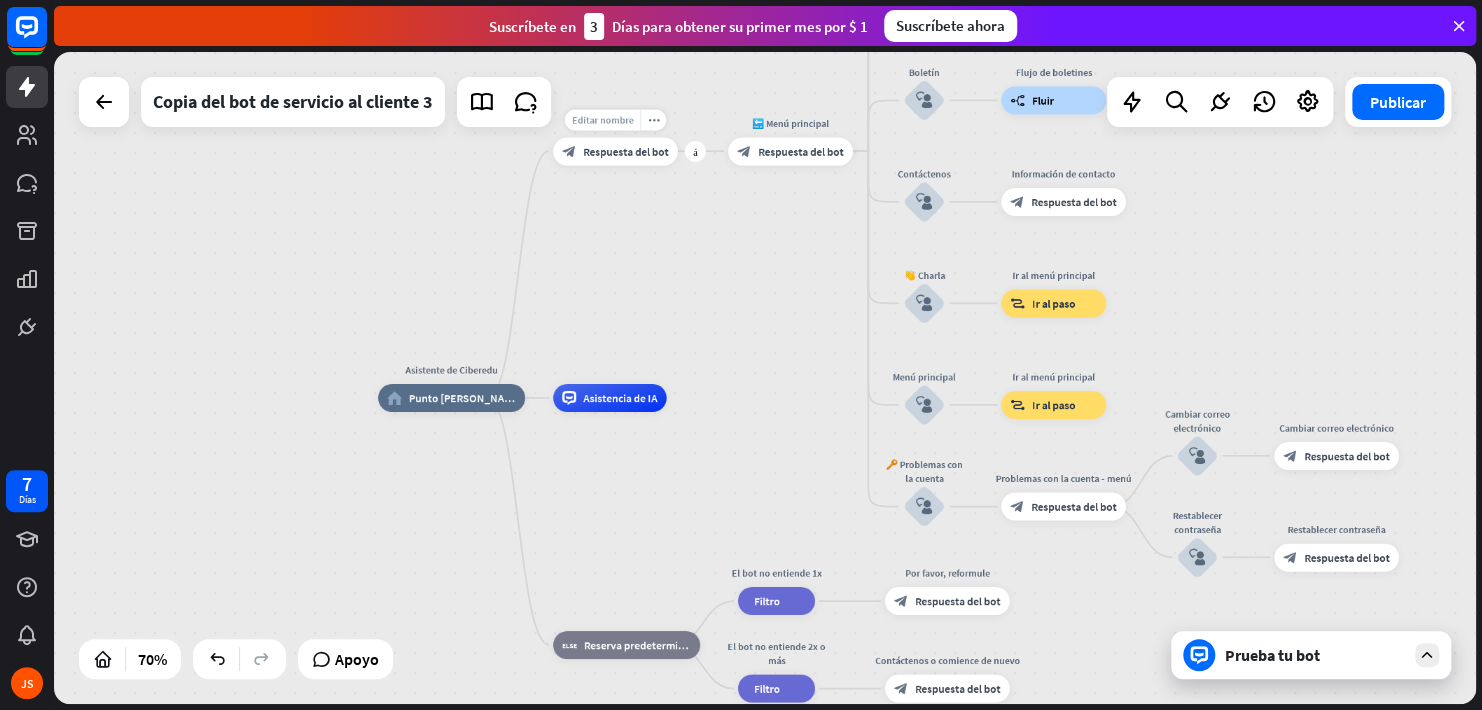 click on "Editar nombre" at bounding box center (603, 119) 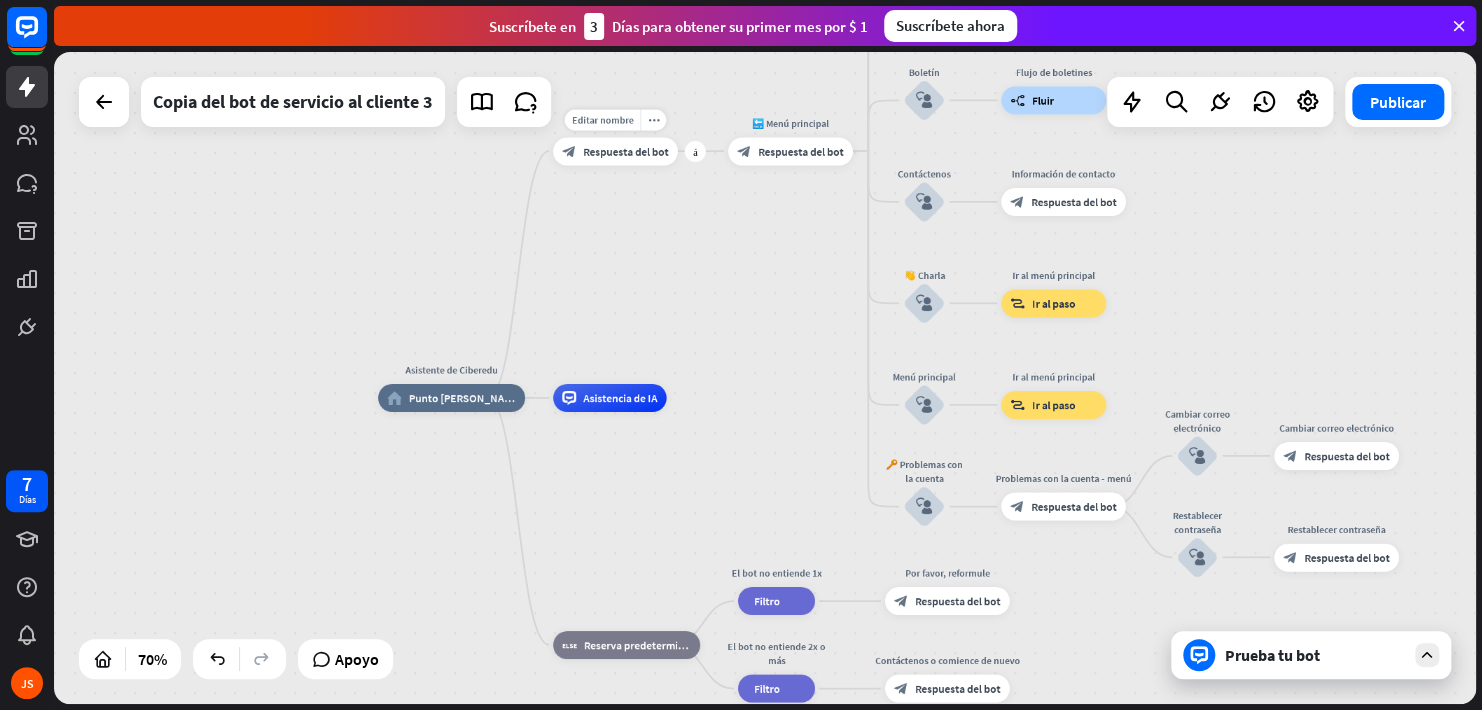 click on "Respuesta del bot" at bounding box center [625, 151] 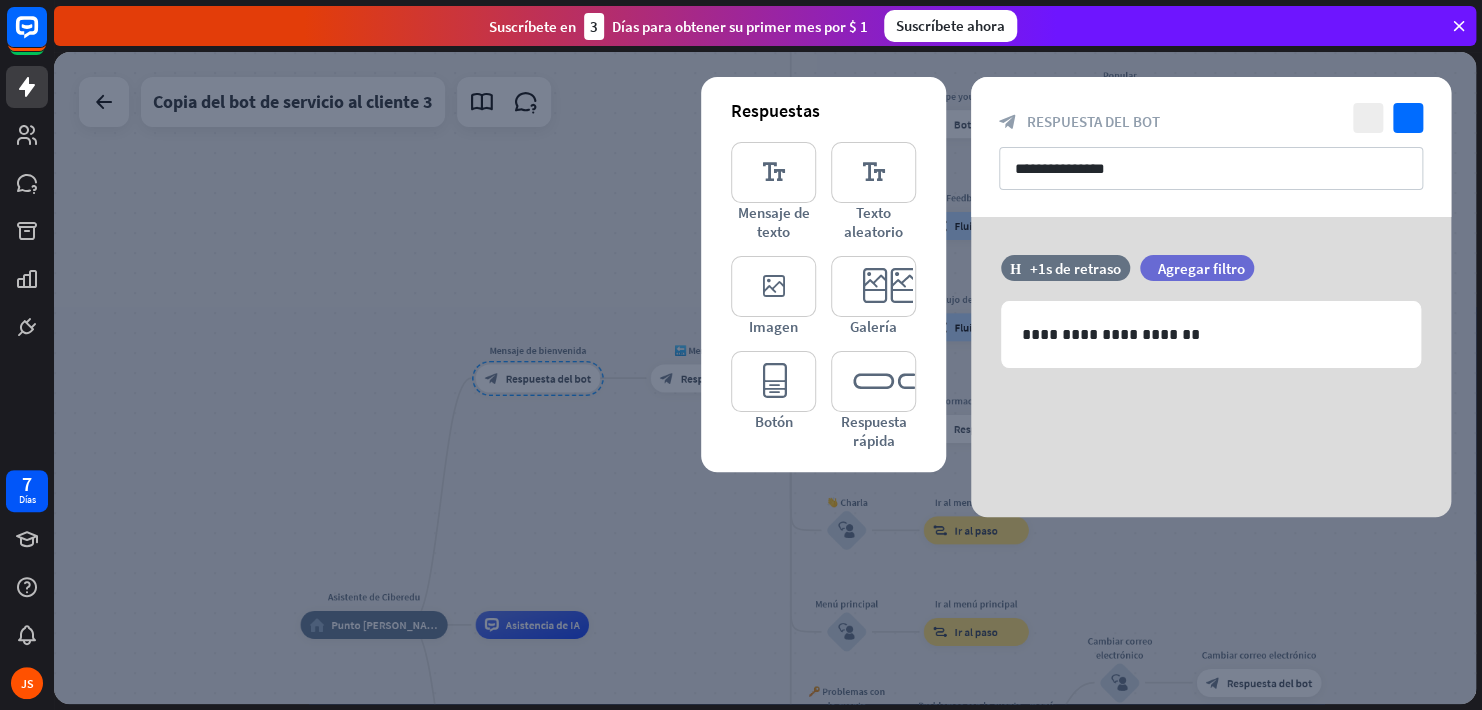 click at bounding box center (765, 378) 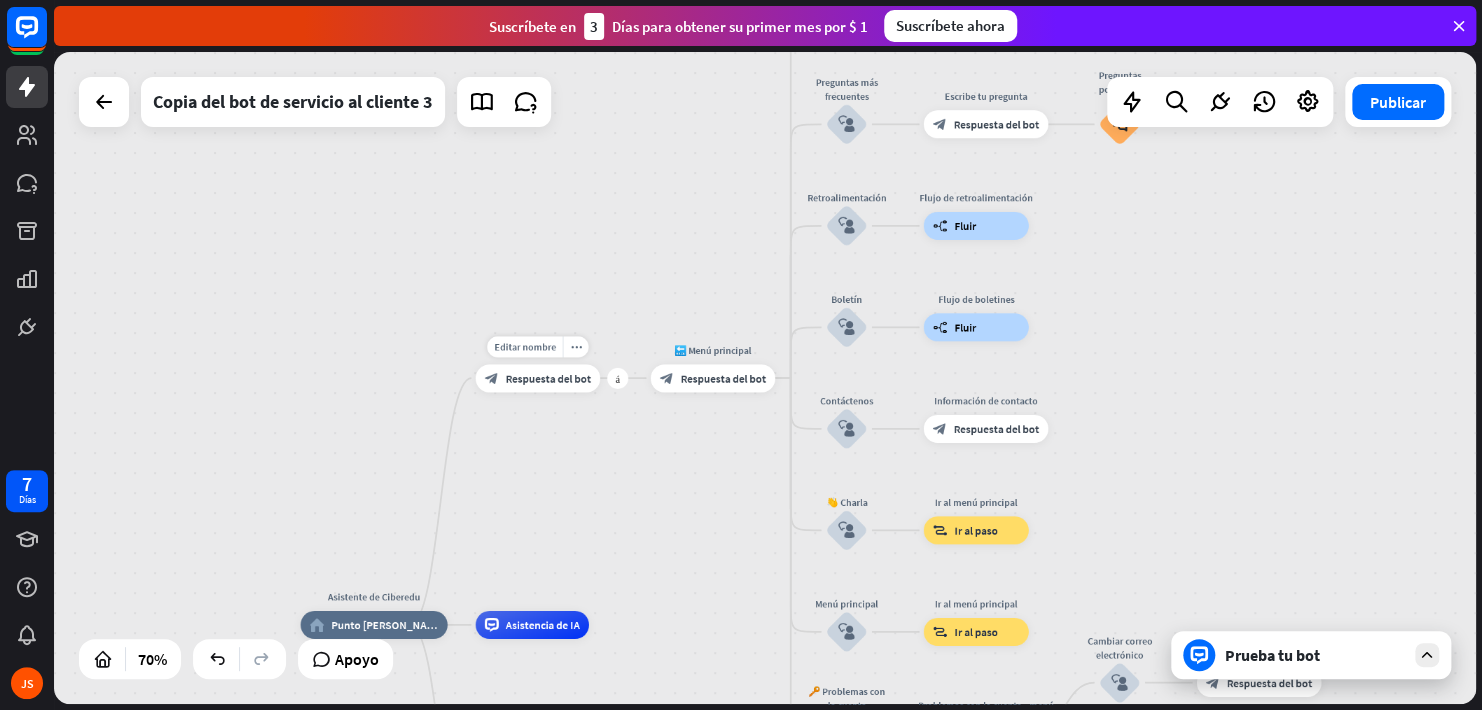 click on "Editar nombre" at bounding box center (525, 346) 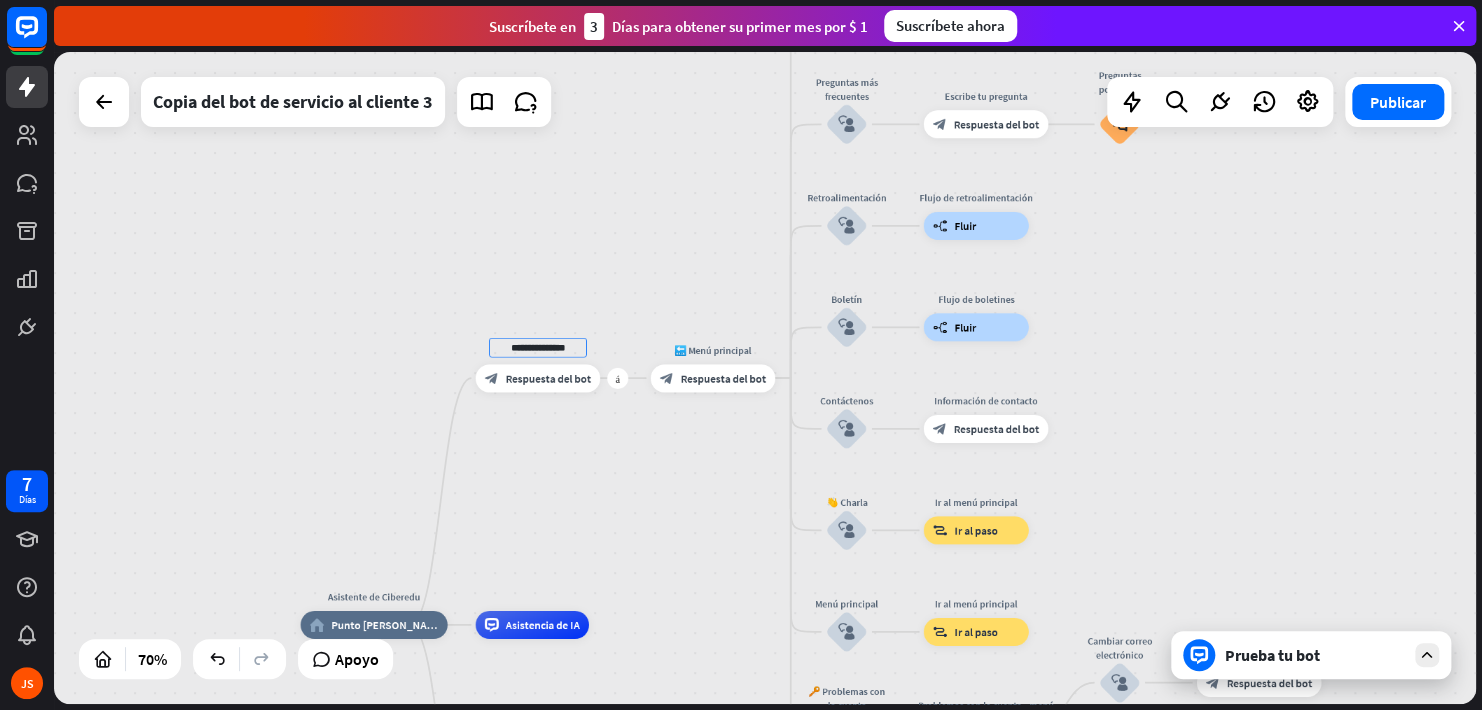 click on "Respuesta del bot" at bounding box center (548, 378) 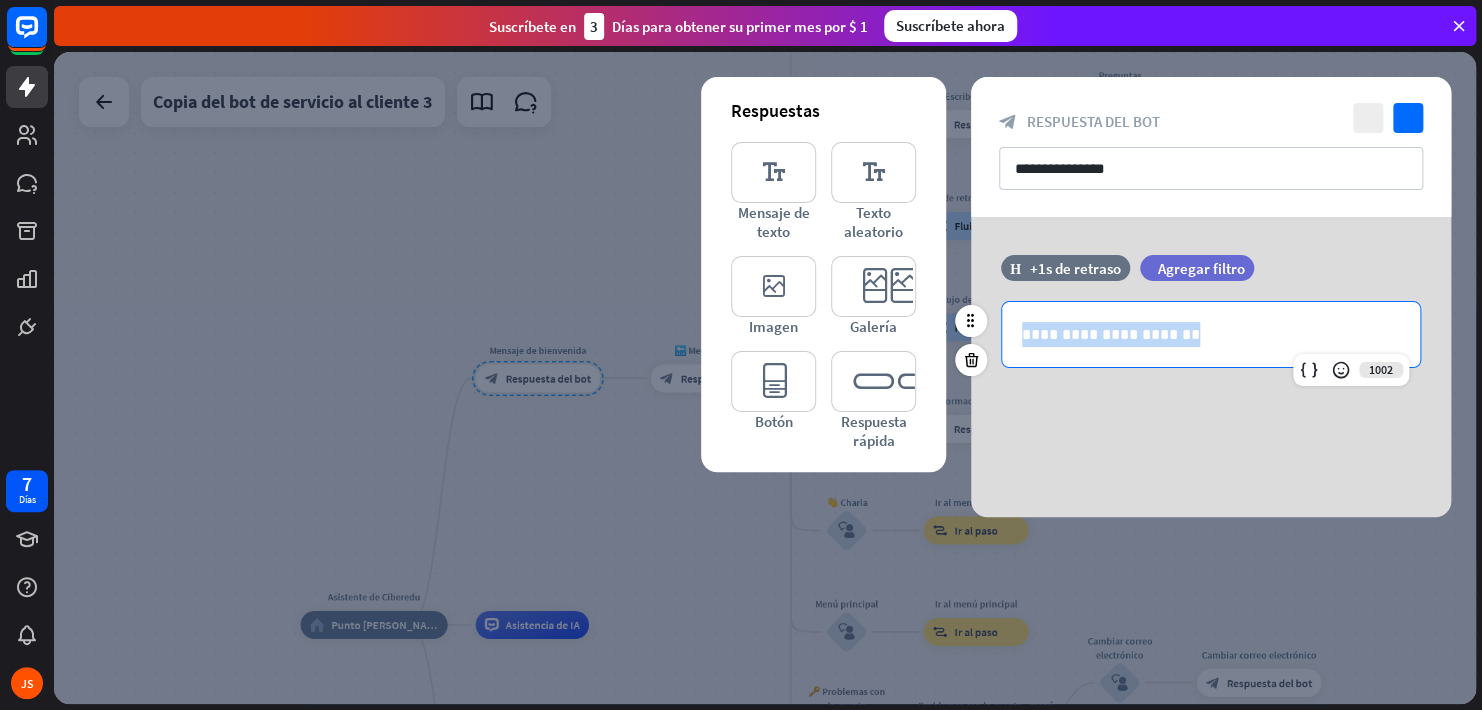 drag, startPoint x: 1025, startPoint y: 335, endPoint x: 1234, endPoint y: 332, distance: 209.02153 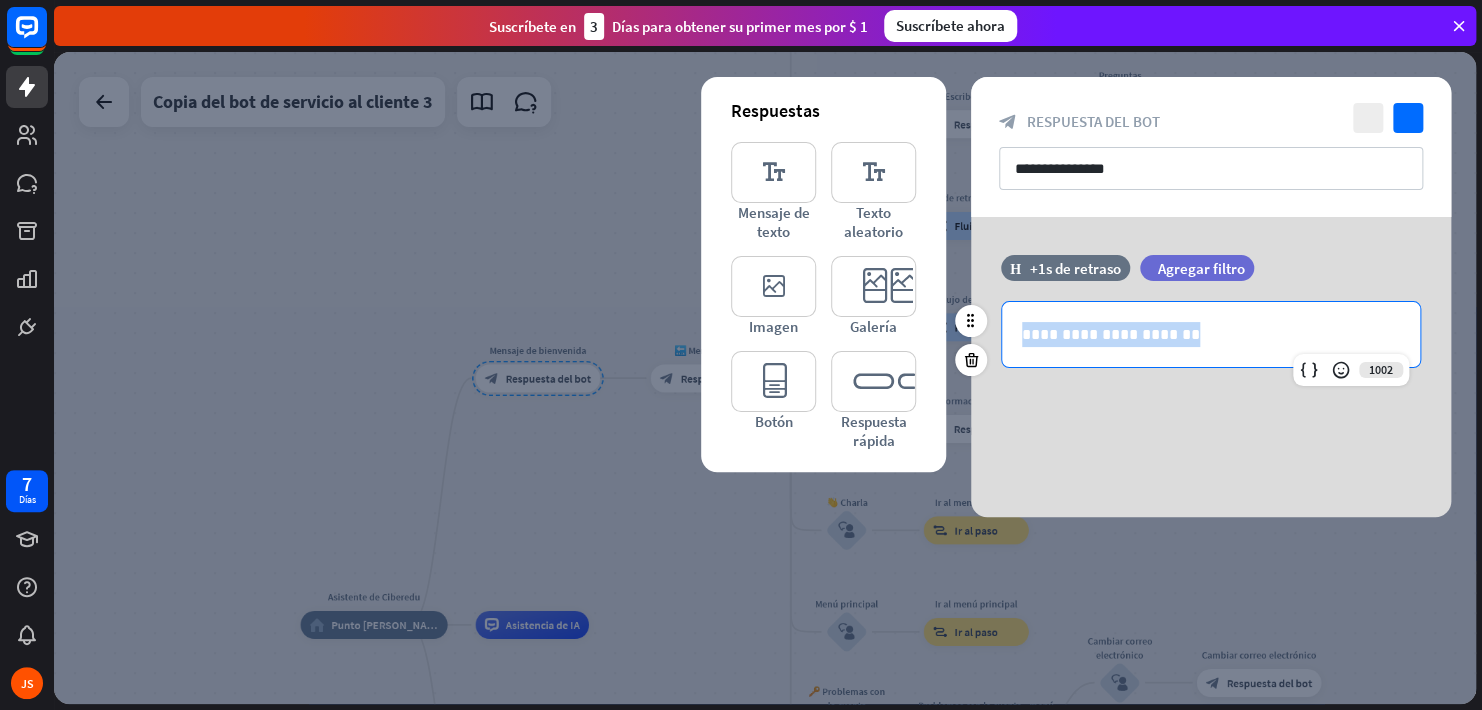 click on "**********" at bounding box center [1211, 334] 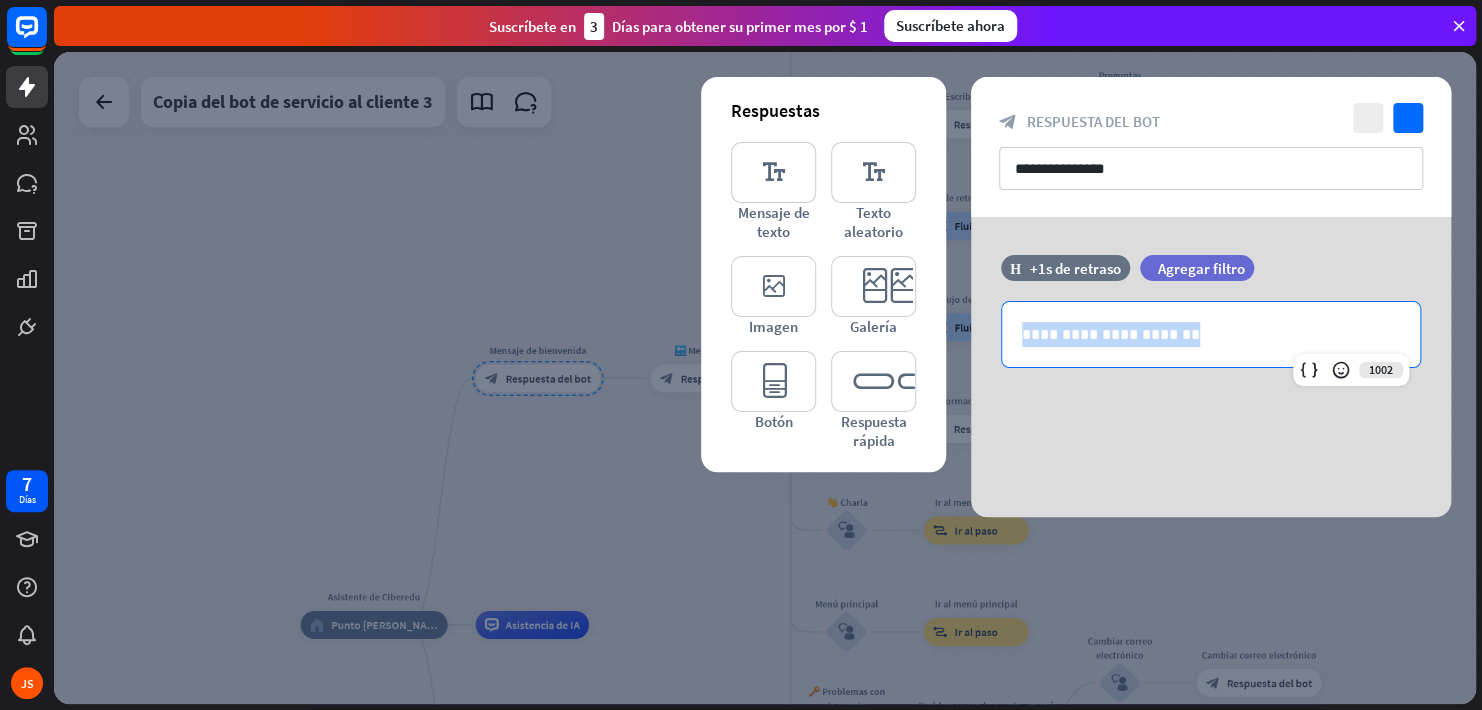 drag, startPoint x: 1180, startPoint y: 330, endPoint x: 929, endPoint y: 338, distance: 251.12746 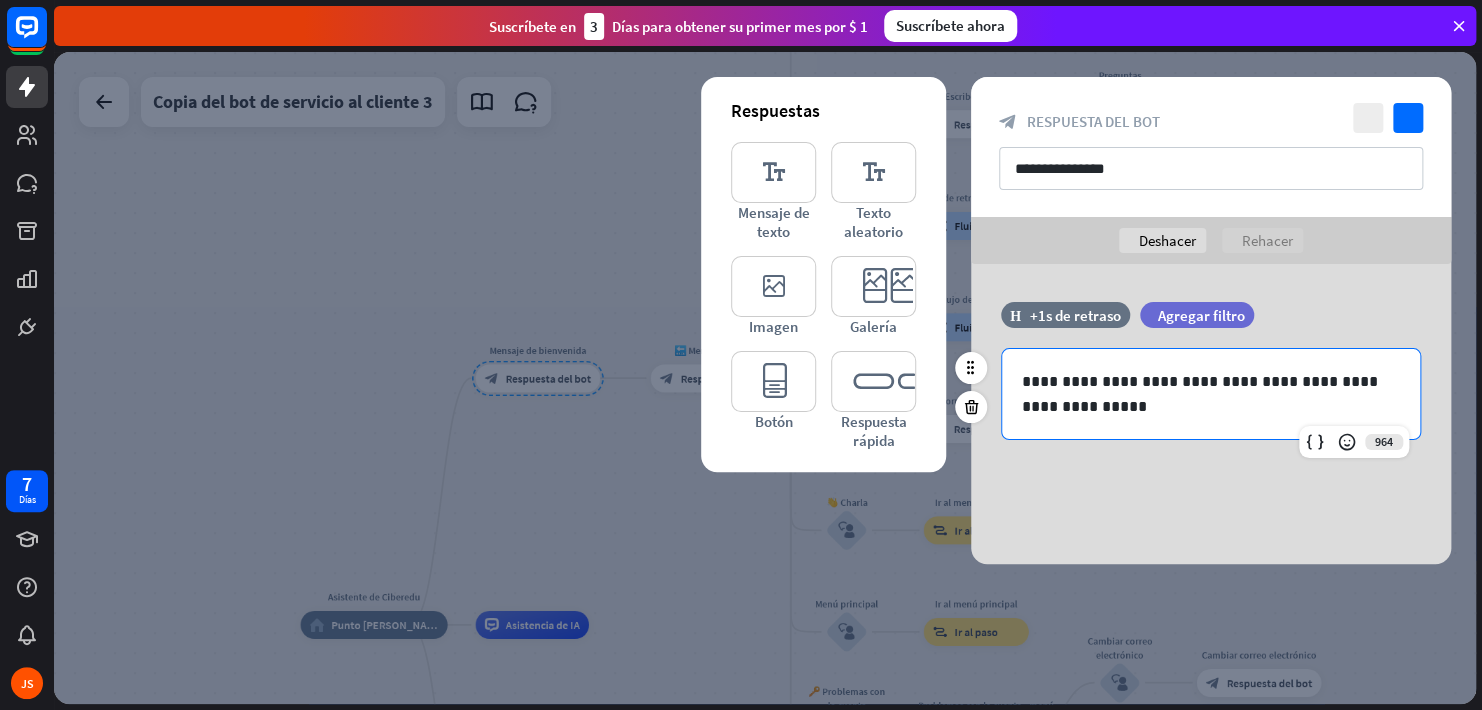 drag, startPoint x: 1228, startPoint y: 382, endPoint x: 1254, endPoint y: 391, distance: 27.513634 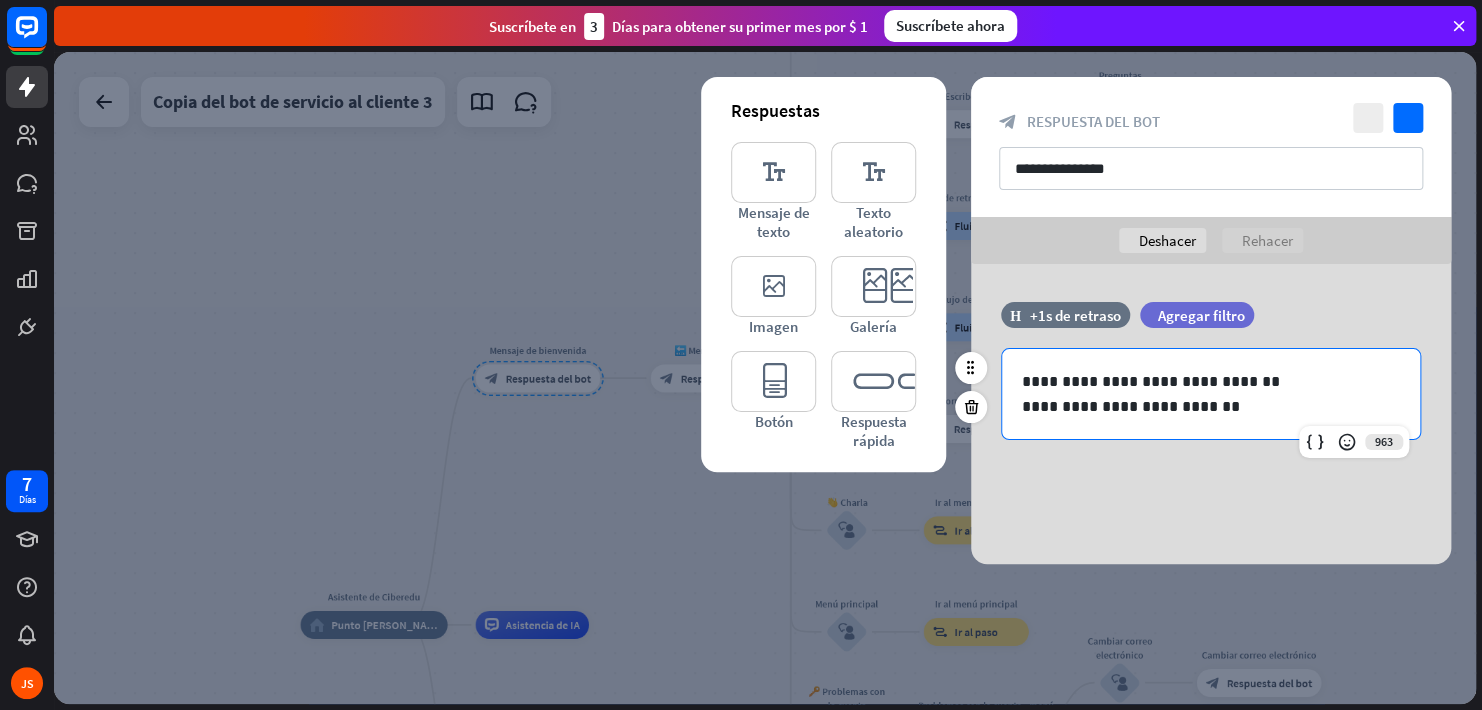 click on "**********" at bounding box center [1211, 406] 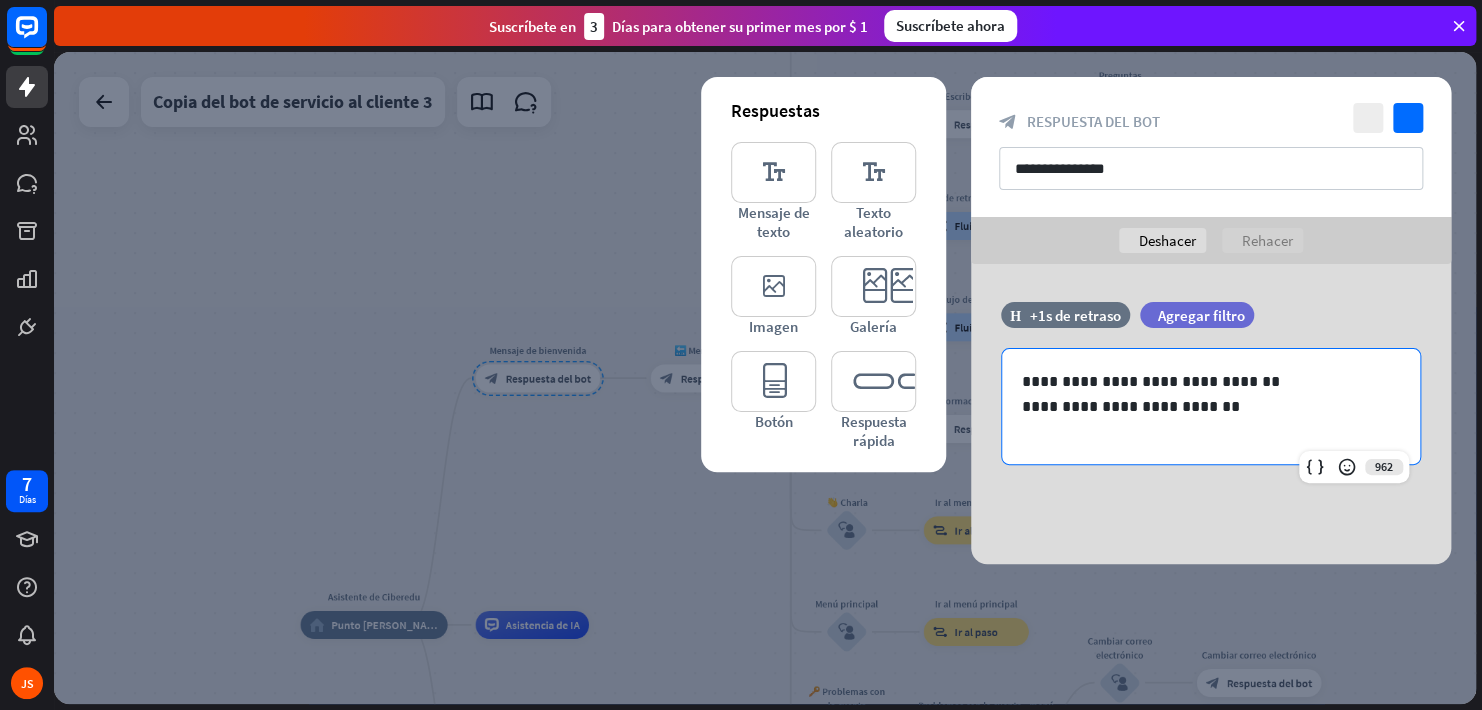 scroll, scrollTop: 10, scrollLeft: 0, axis: vertical 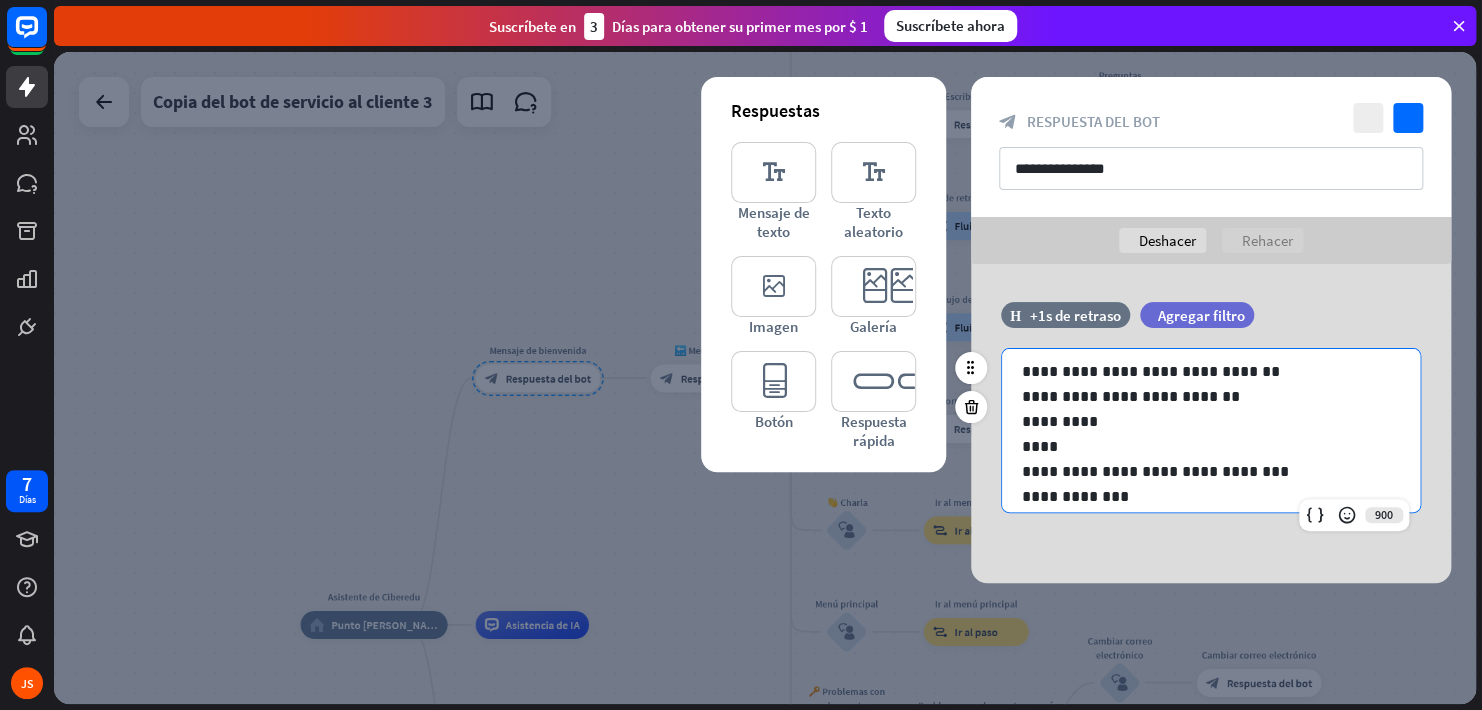 click on "**********" at bounding box center (1211, 434) 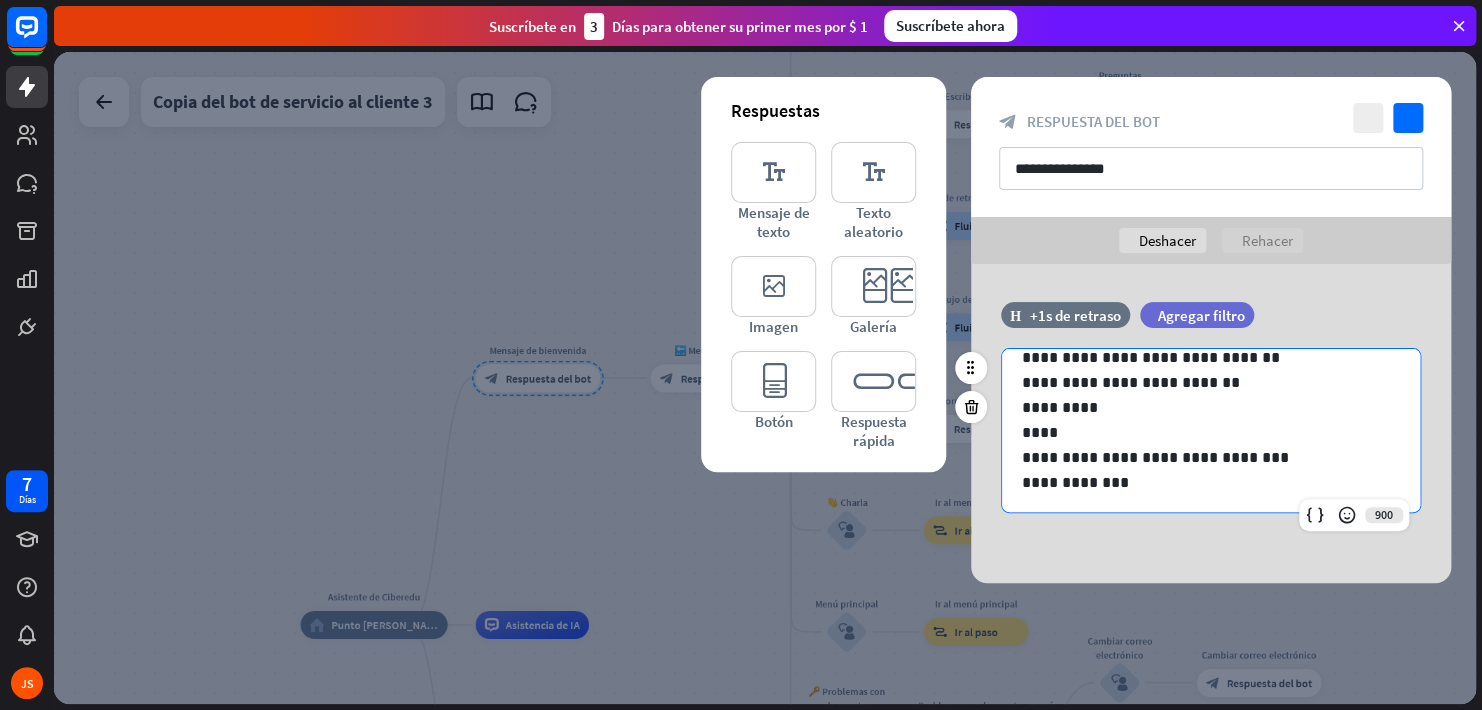 scroll, scrollTop: 27, scrollLeft: 0, axis: vertical 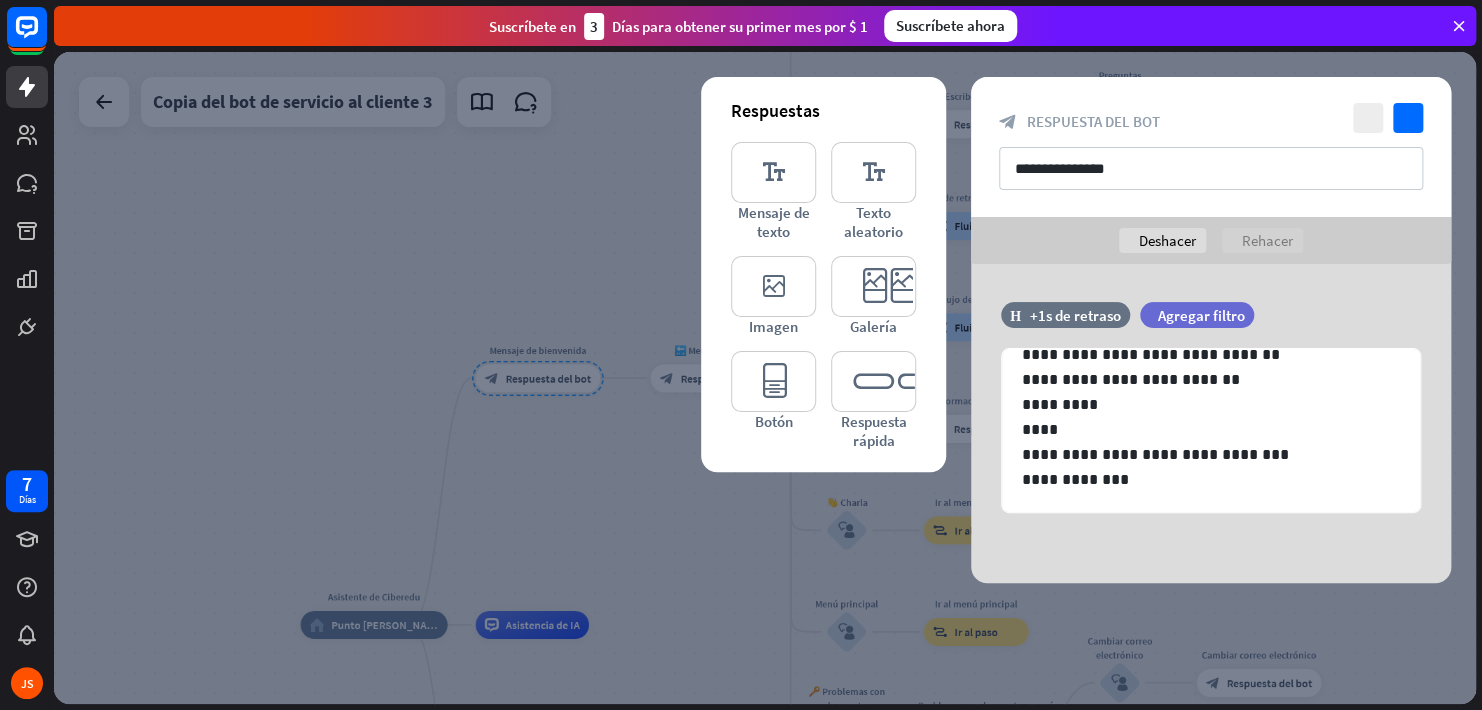 click at bounding box center (765, 378) 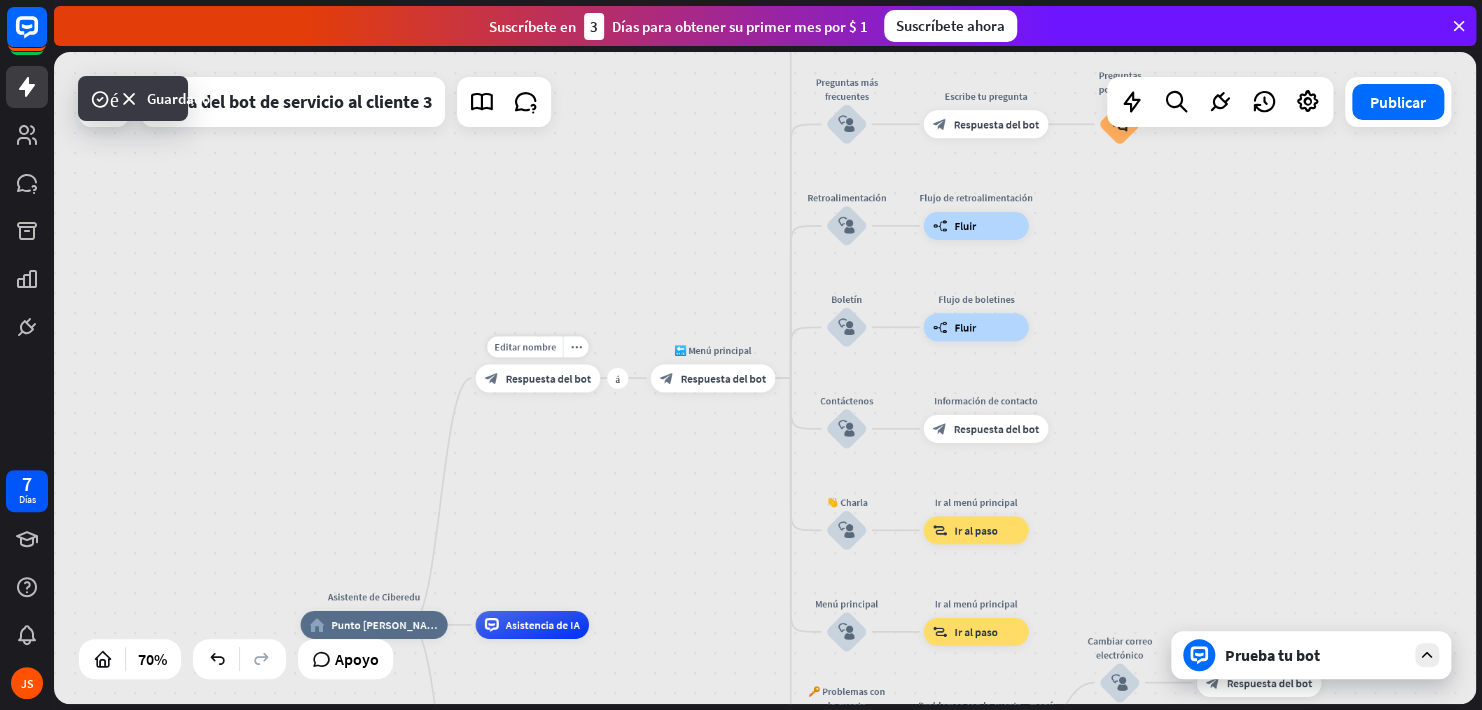 click on "Respuesta del bot" at bounding box center [548, 378] 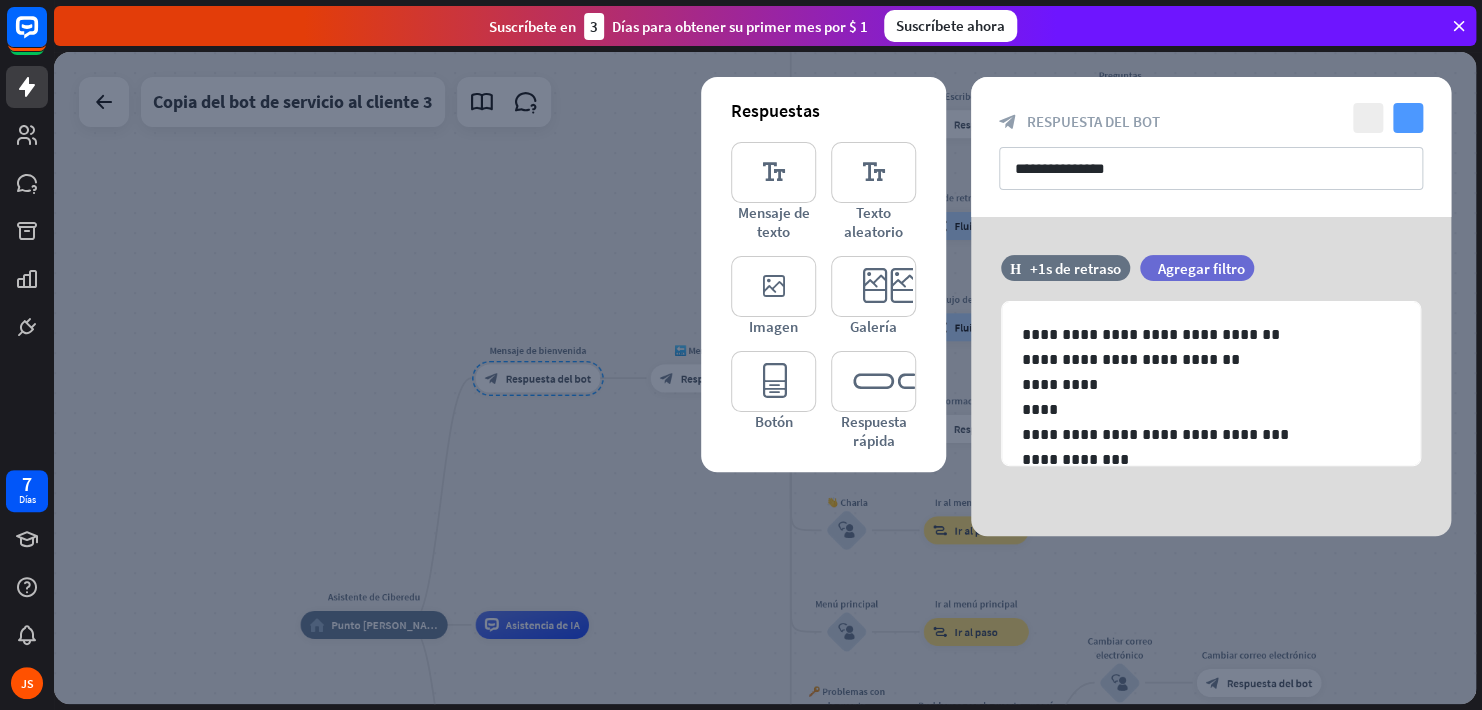 click on "comprobar" at bounding box center (1408, 118) 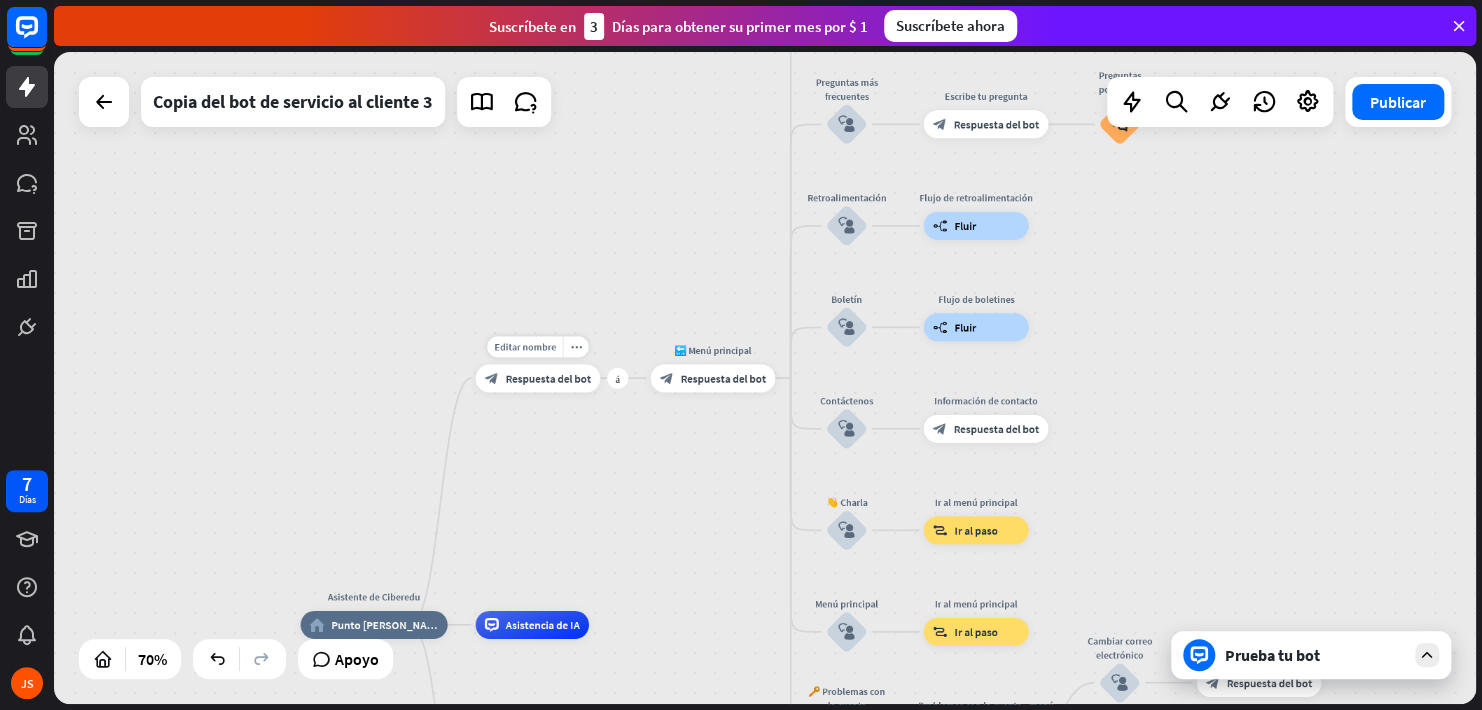 click on "Respuesta del bot" at bounding box center [548, 378] 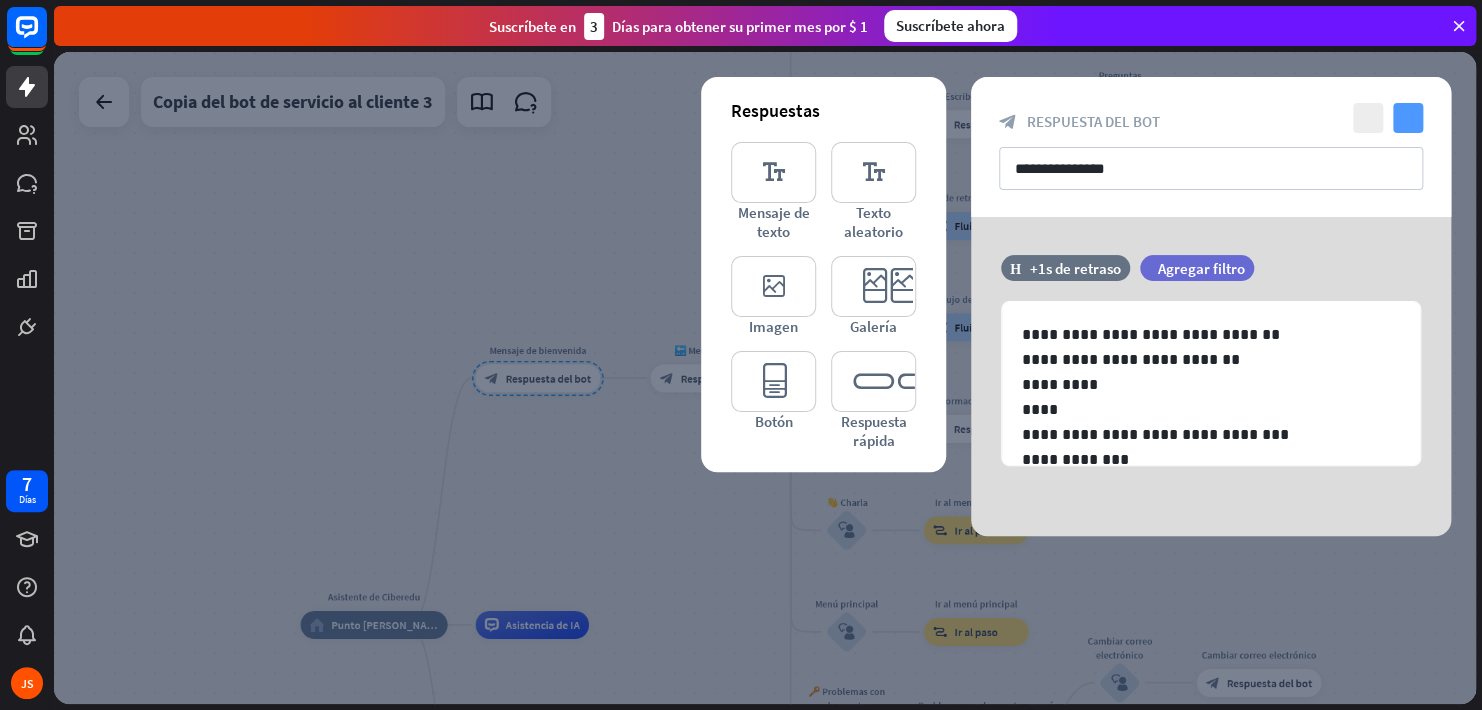 click on "comprobar" at bounding box center [1408, 118] 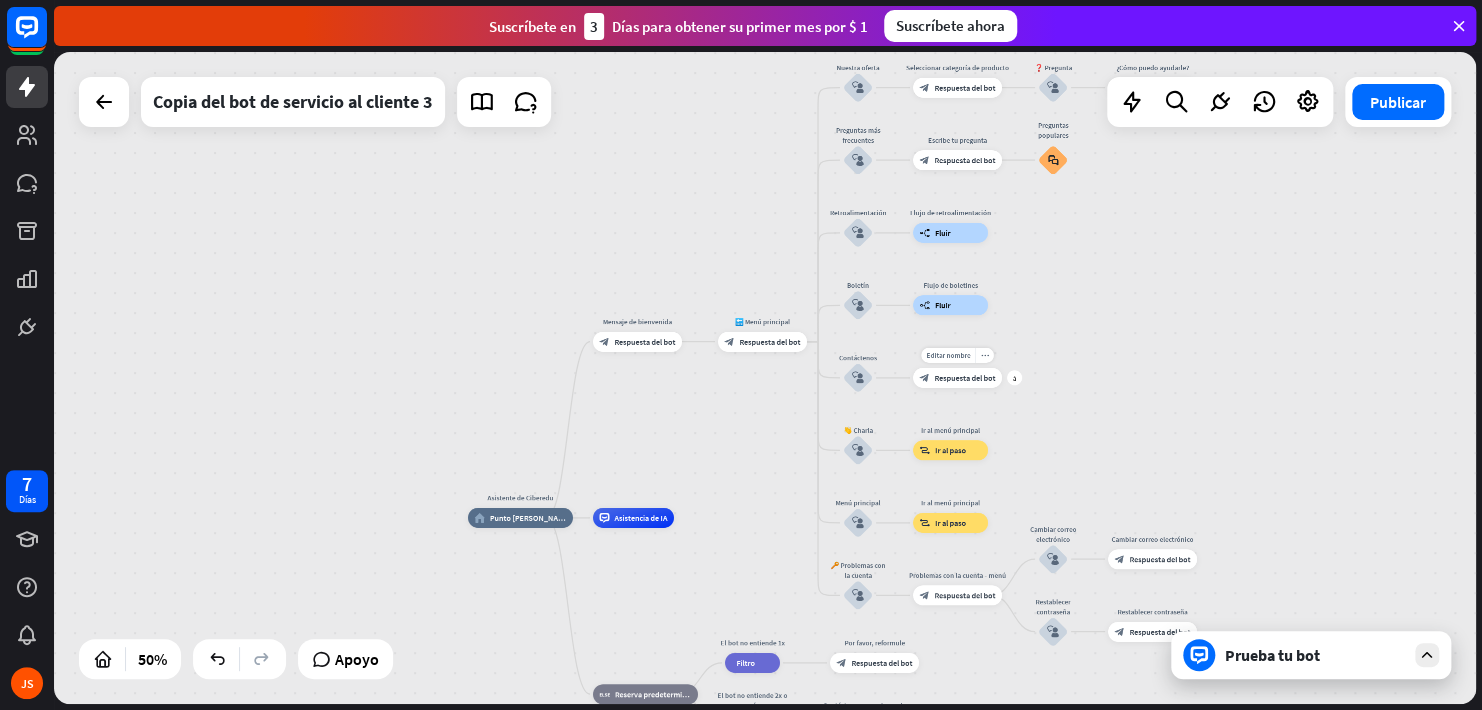 click on "Respuesta del bot" at bounding box center [964, 378] 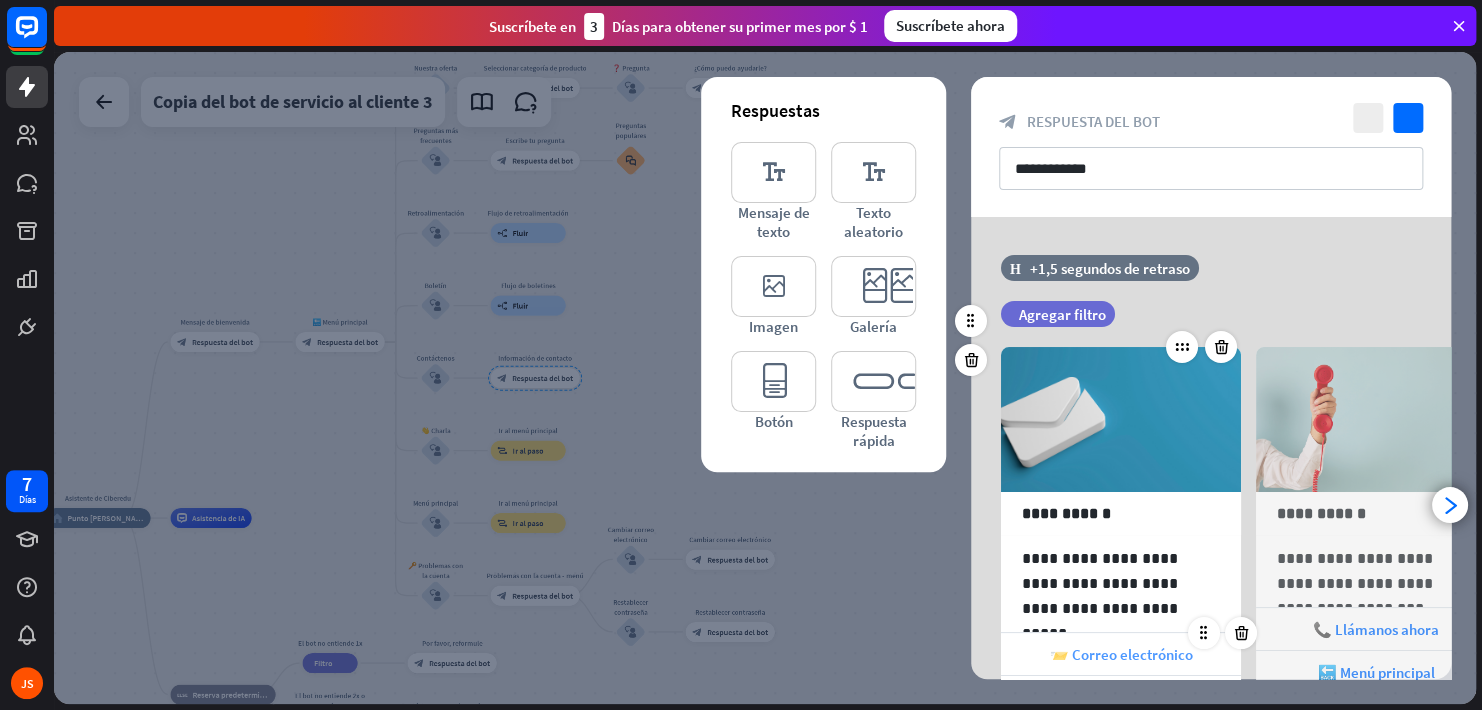 click on "📨 Correo electrónico" at bounding box center [1121, 654] 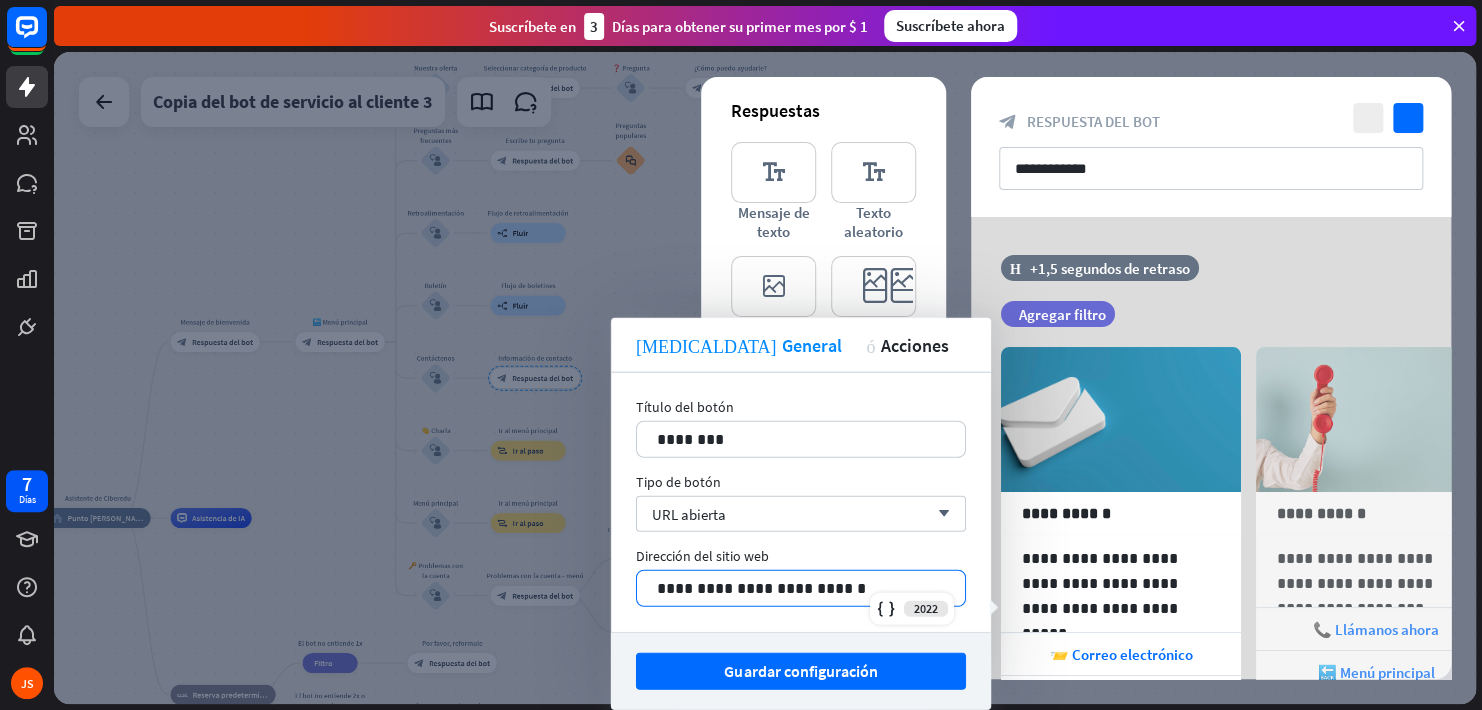 drag, startPoint x: 679, startPoint y: 594, endPoint x: 354, endPoint y: 606, distance: 325.22147 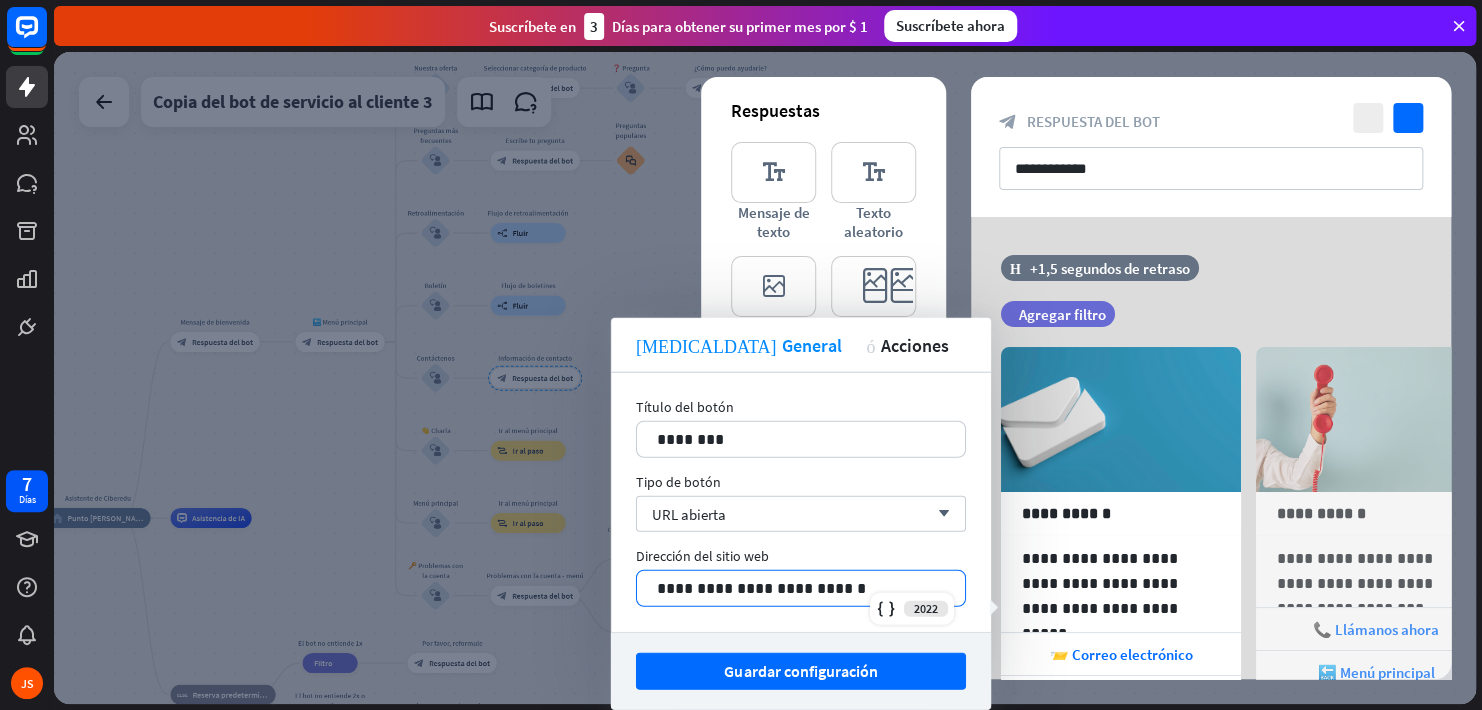 drag, startPoint x: 865, startPoint y: 590, endPoint x: 582, endPoint y: 597, distance: 283.08655 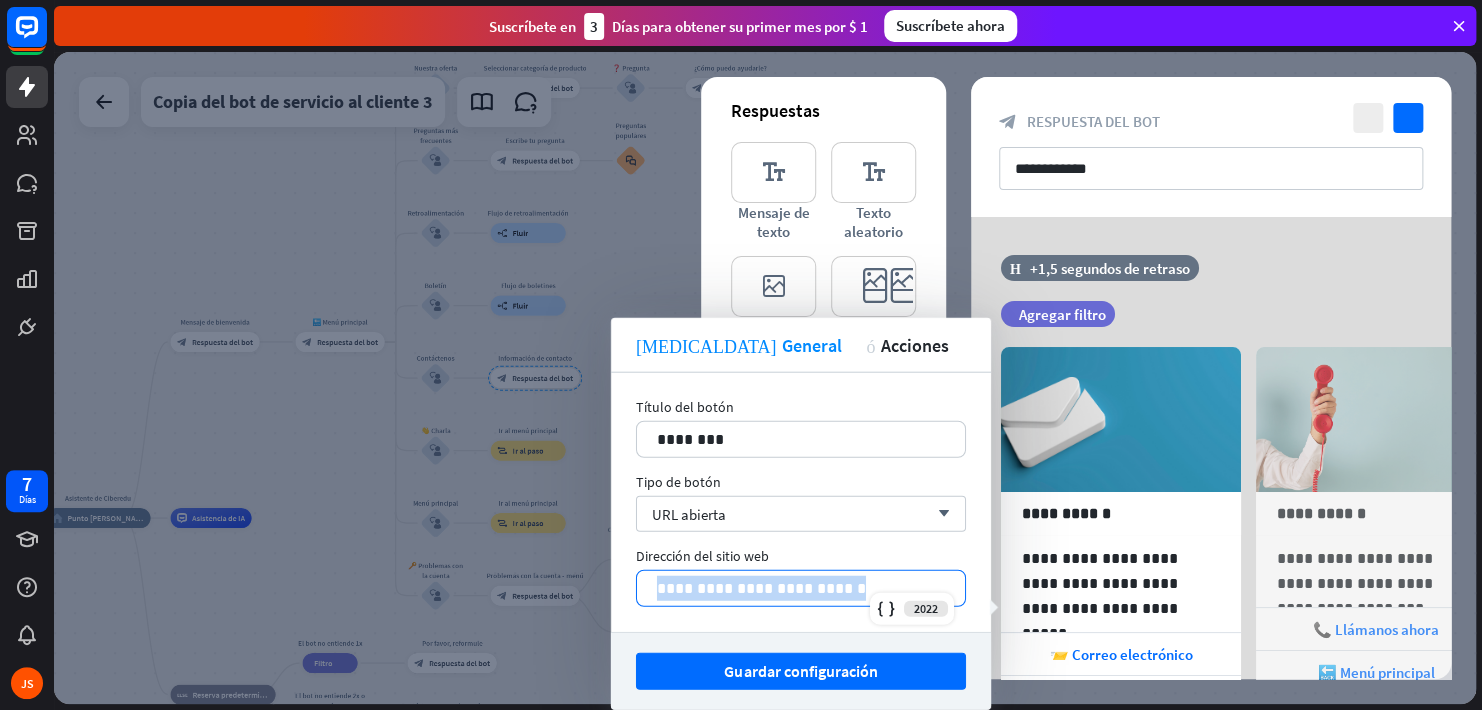 drag, startPoint x: 859, startPoint y: 589, endPoint x: 654, endPoint y: 594, distance: 205.06097 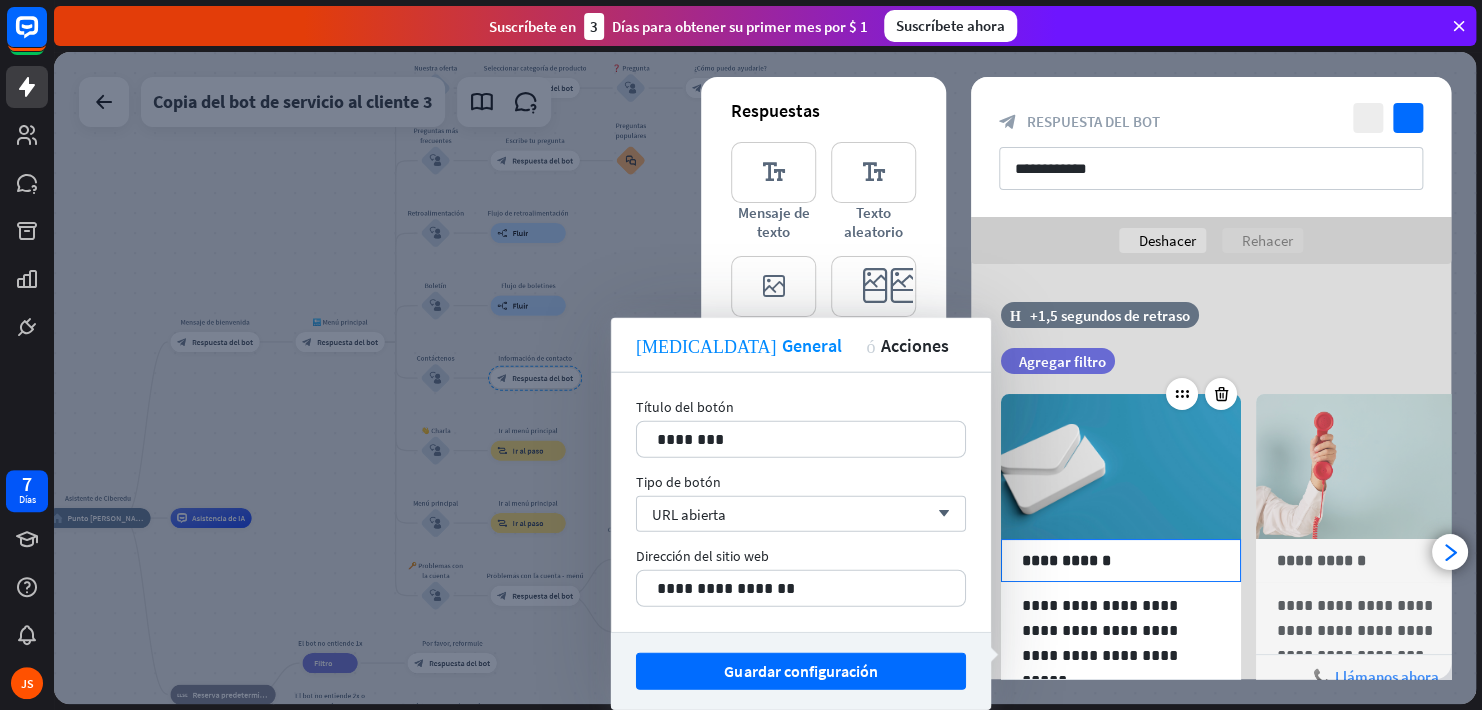 click on "**********" at bounding box center [1121, 560] 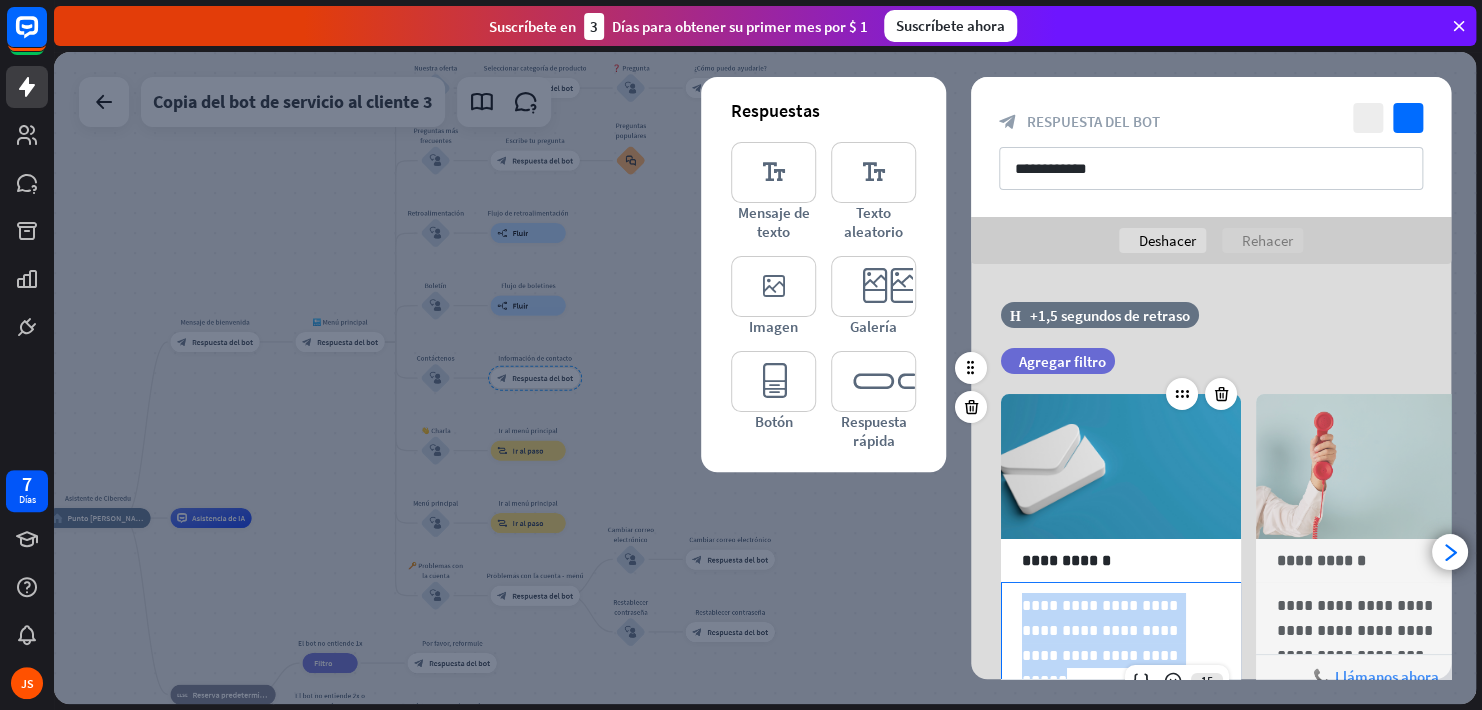 drag, startPoint x: 1024, startPoint y: 558, endPoint x: 1182, endPoint y: 602, distance: 164.01219 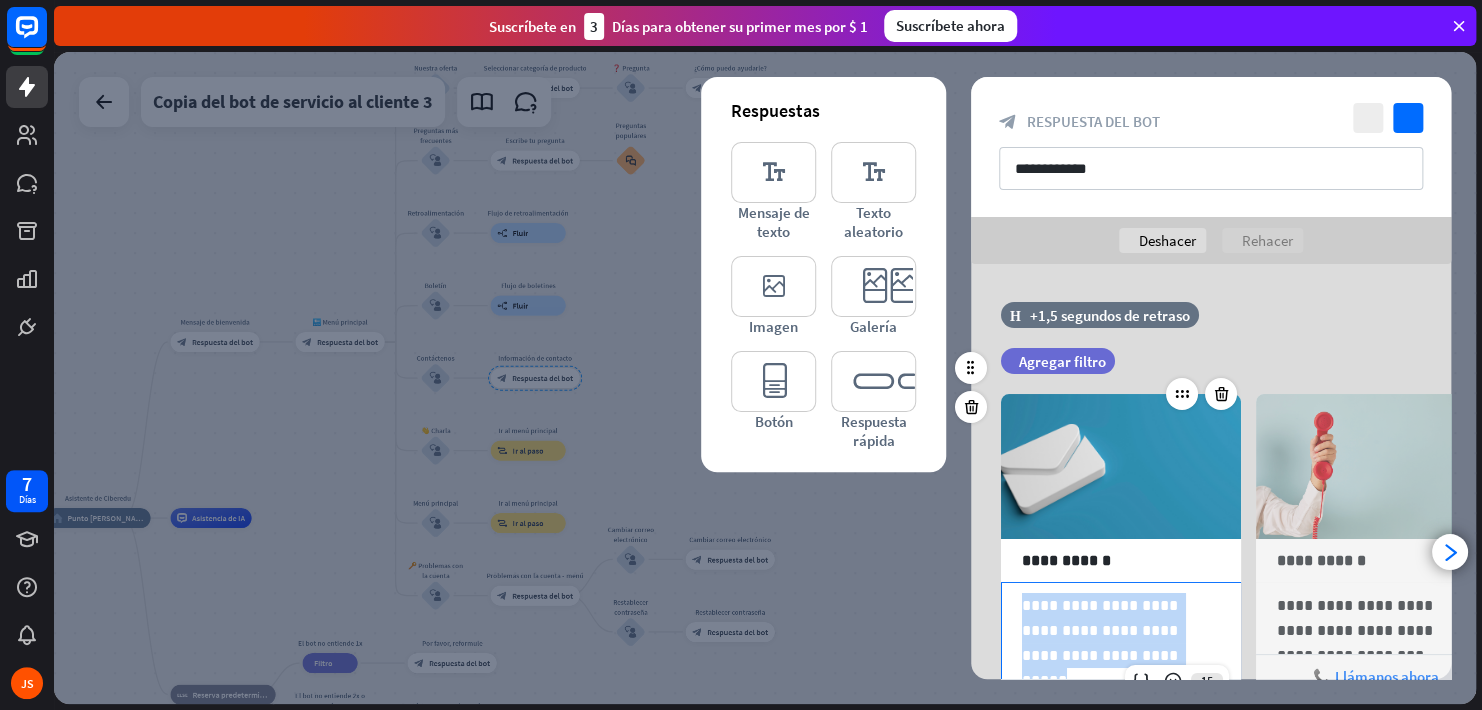 click on "**********" at bounding box center (1121, 630) 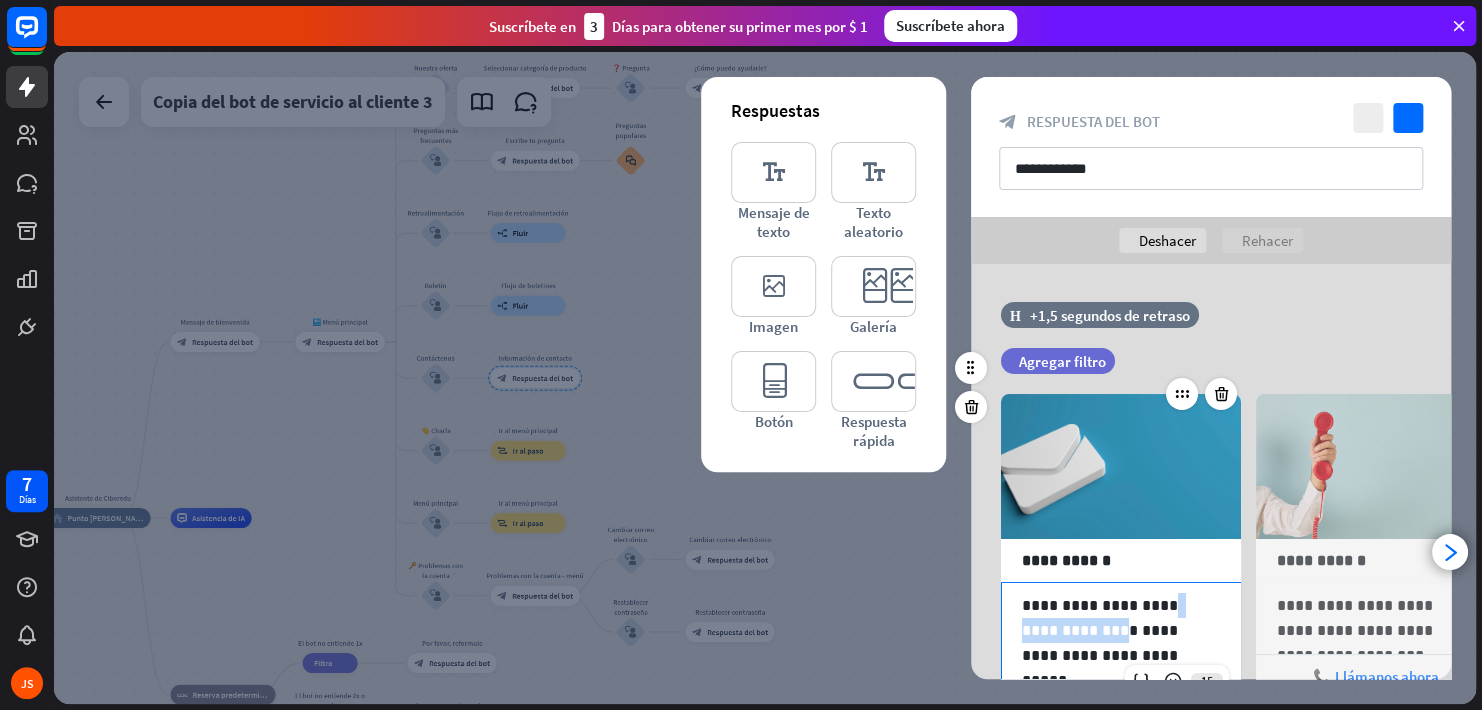 drag, startPoint x: 1023, startPoint y: 587, endPoint x: 1137, endPoint y: 583, distance: 114.07015 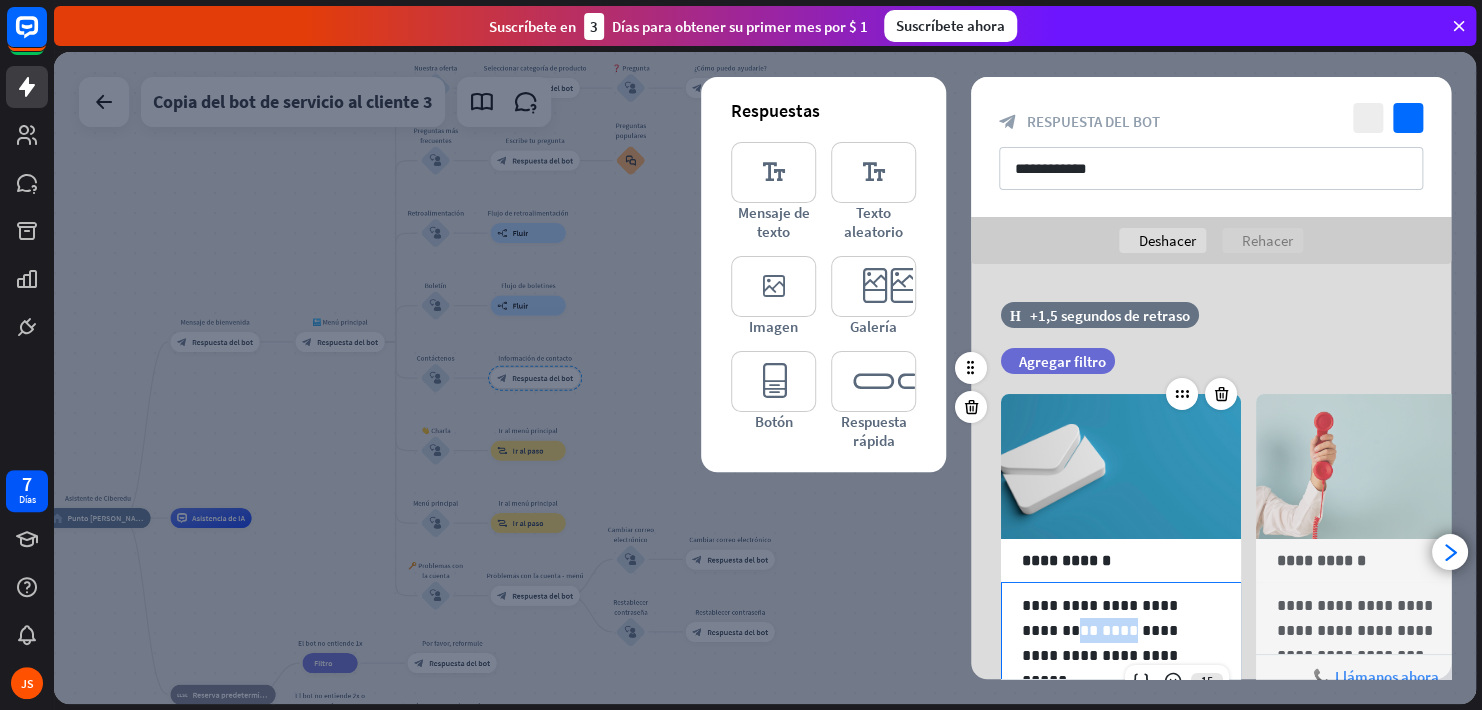 drag, startPoint x: 1105, startPoint y: 582, endPoint x: 1144, endPoint y: 579, distance: 39.115215 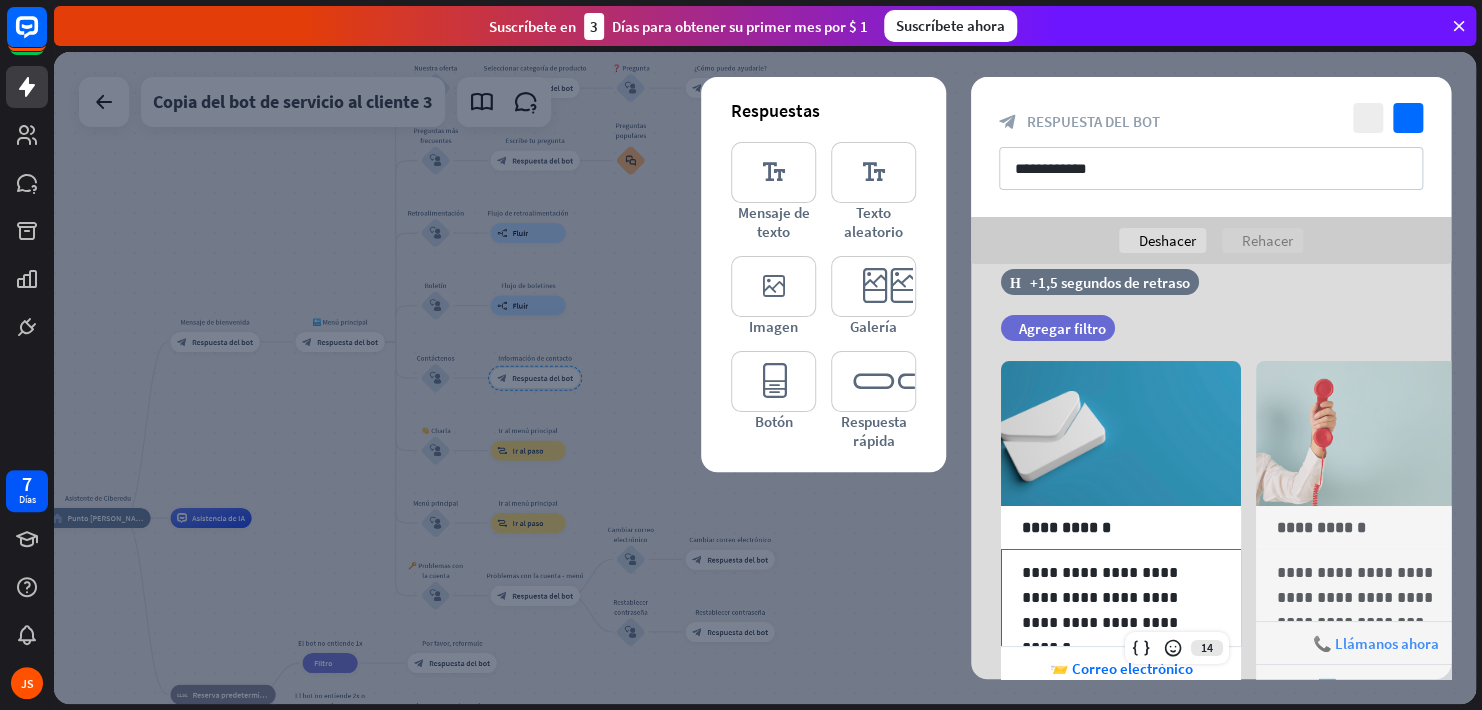 scroll, scrollTop: 0, scrollLeft: 0, axis: both 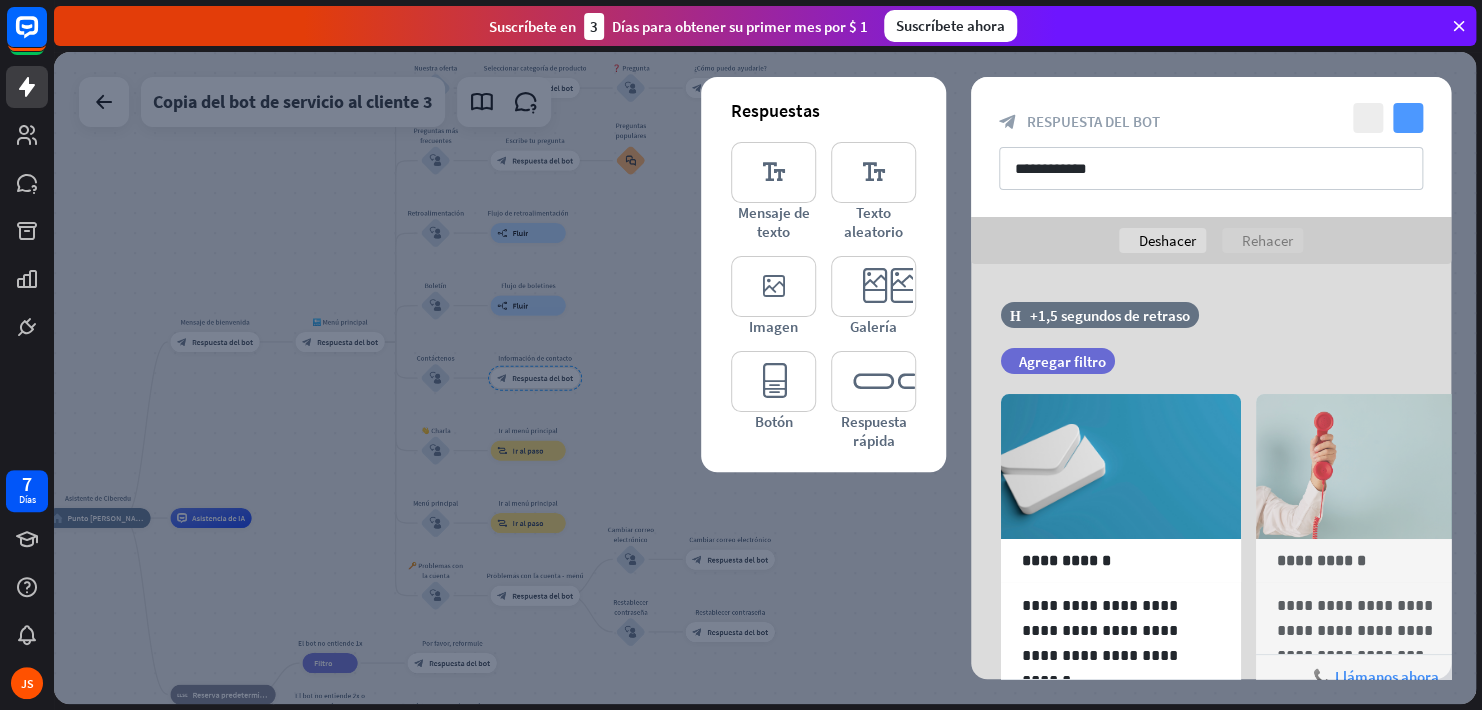 click on "comprobar" at bounding box center [1408, 118] 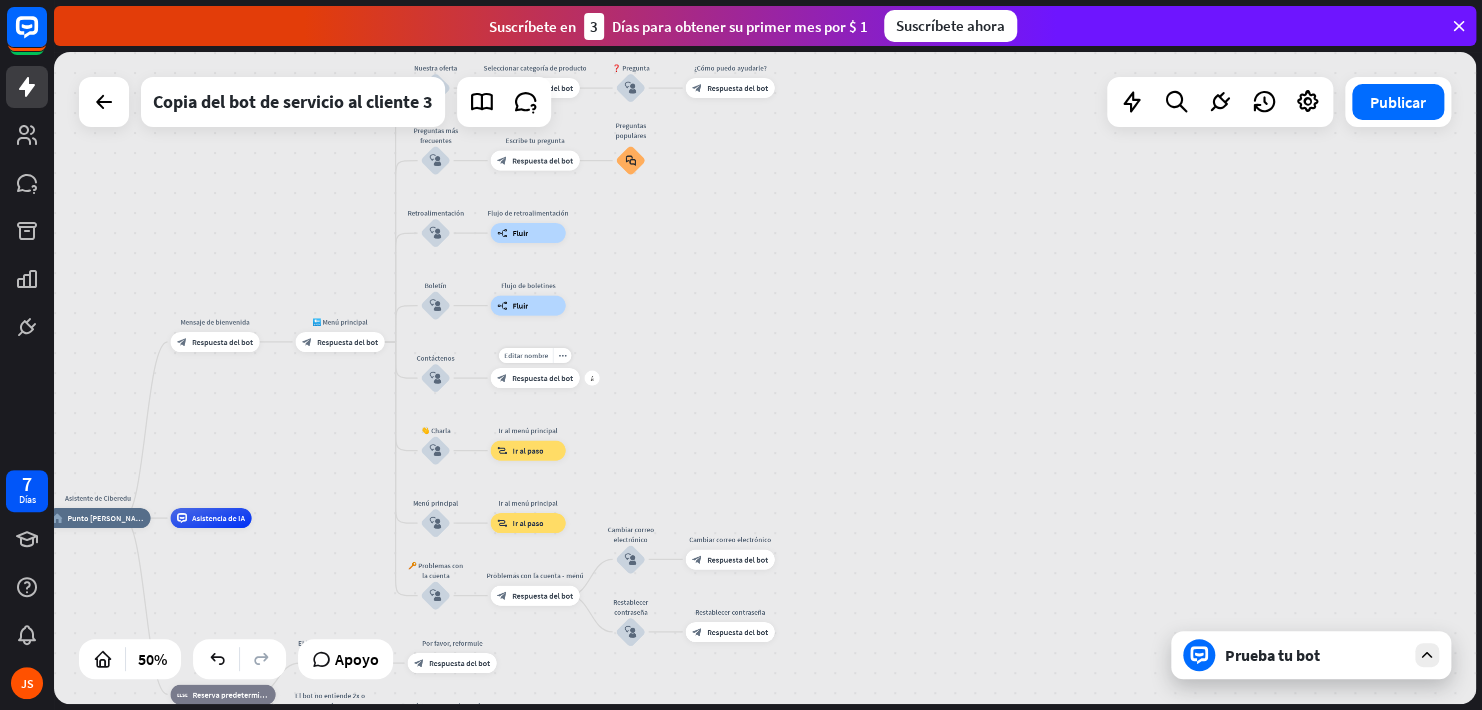 click on "Respuesta del bot" at bounding box center (542, 378) 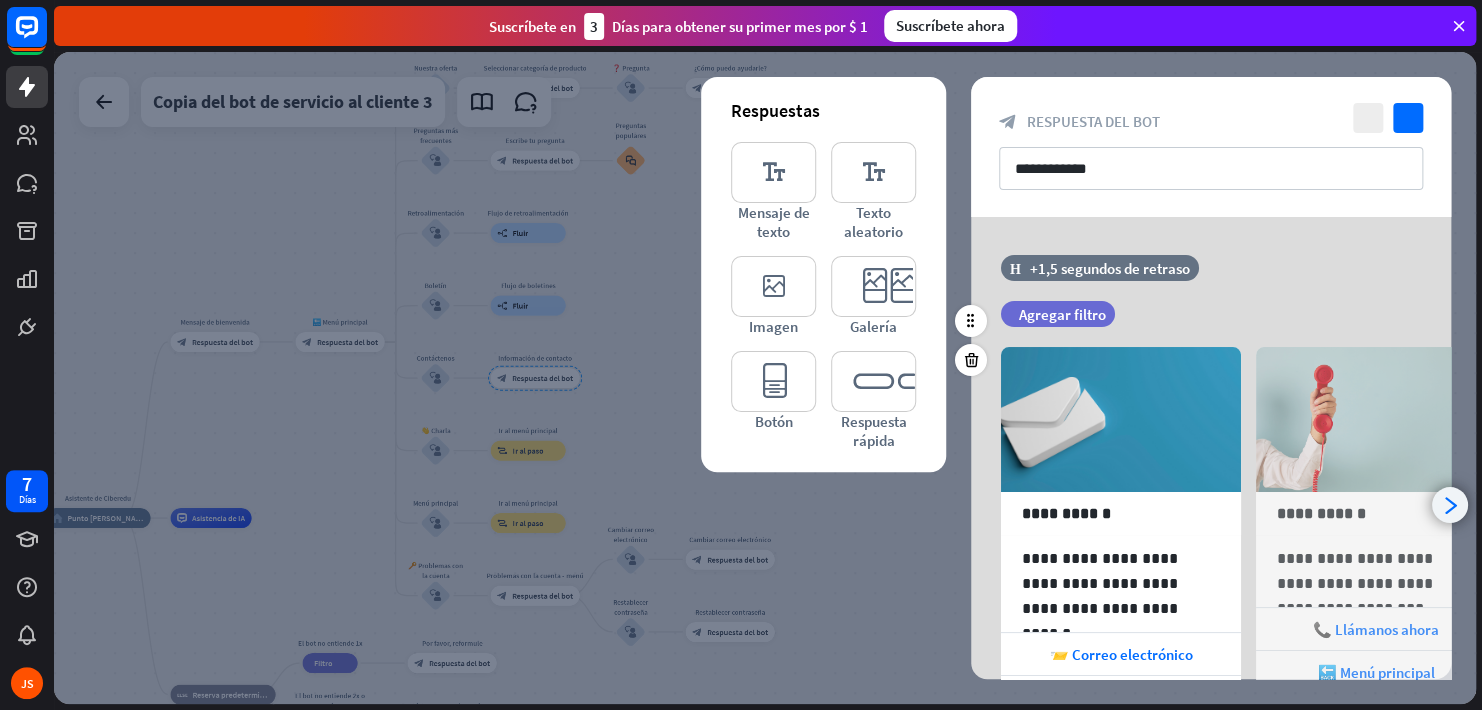 click on "arrowhead_right" at bounding box center (1450, 505) 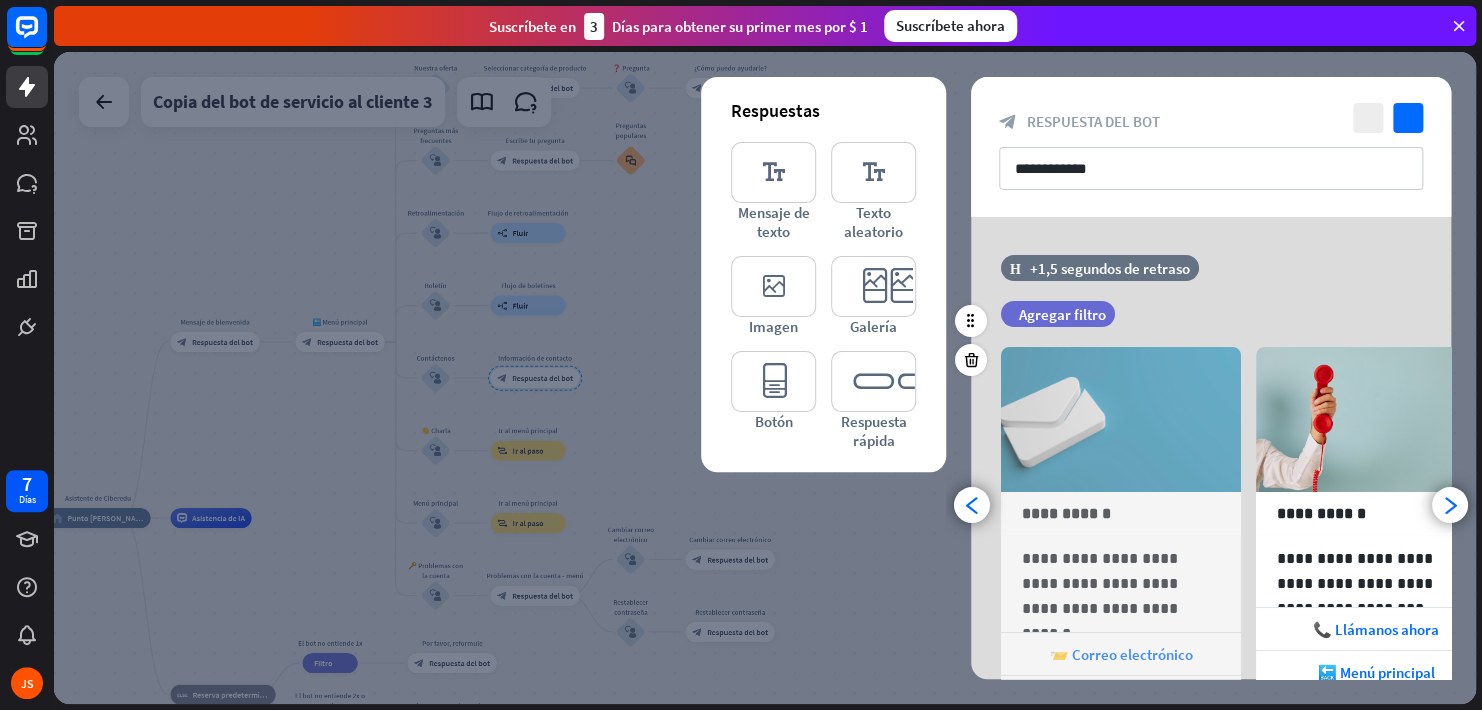 scroll, scrollTop: 0, scrollLeft: 164, axis: horizontal 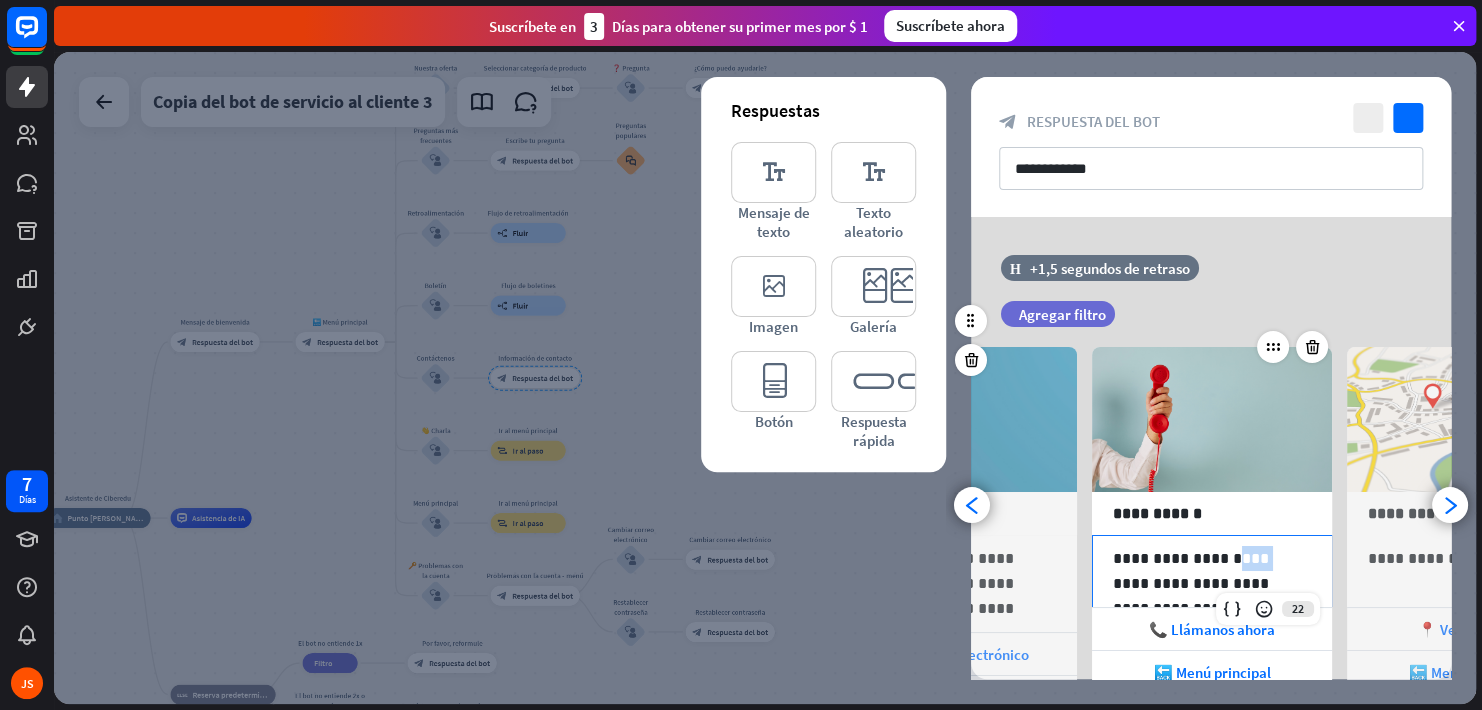 drag, startPoint x: 1215, startPoint y: 510, endPoint x: 1247, endPoint y: 520, distance: 33.526108 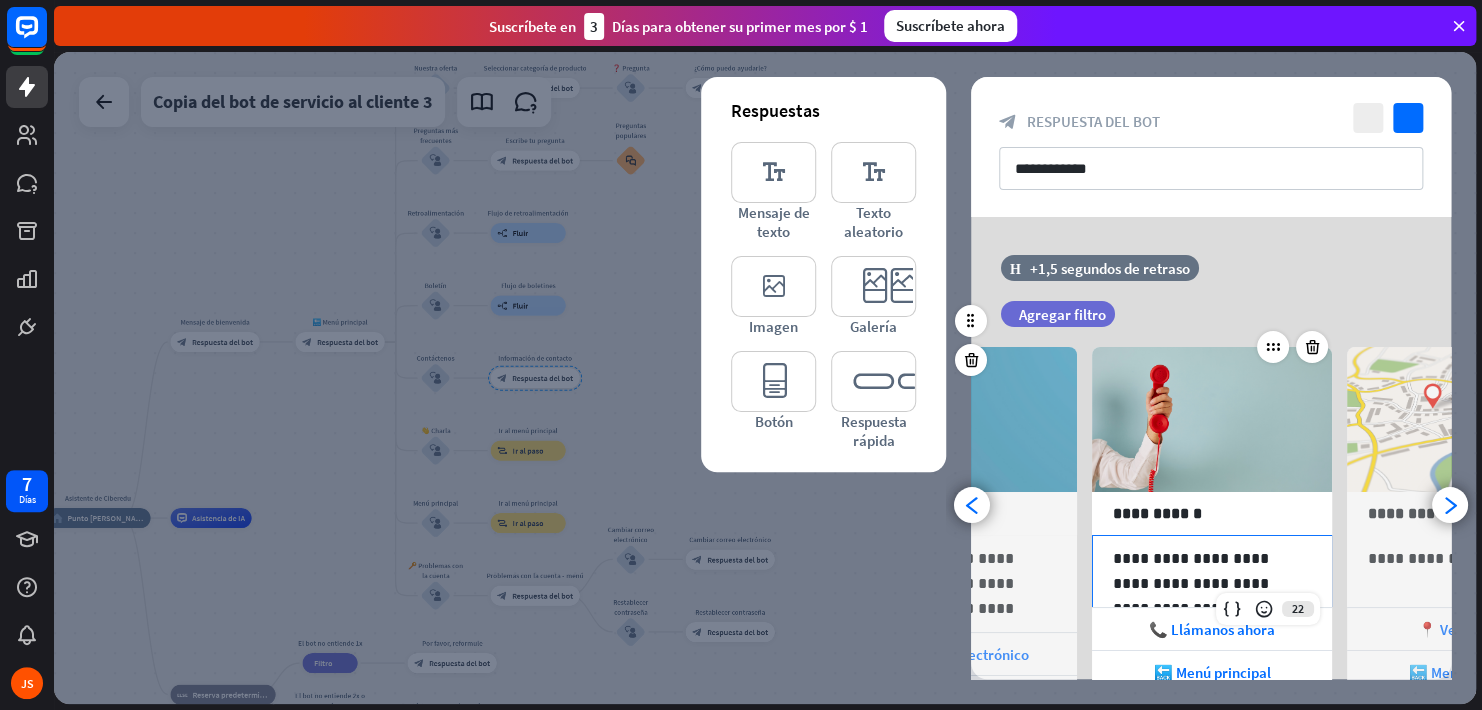 click on "**********" at bounding box center [1212, 545] 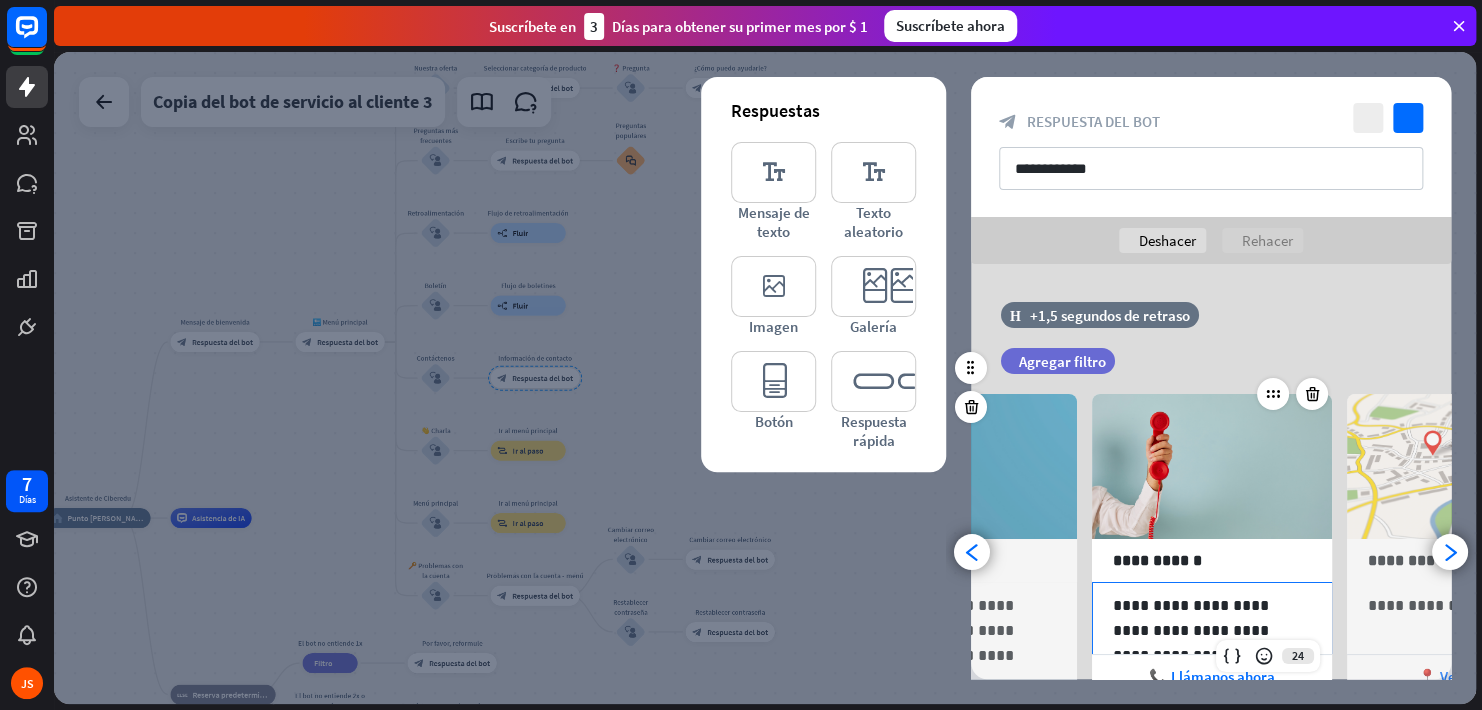 scroll, scrollTop: 0, scrollLeft: 164, axis: horizontal 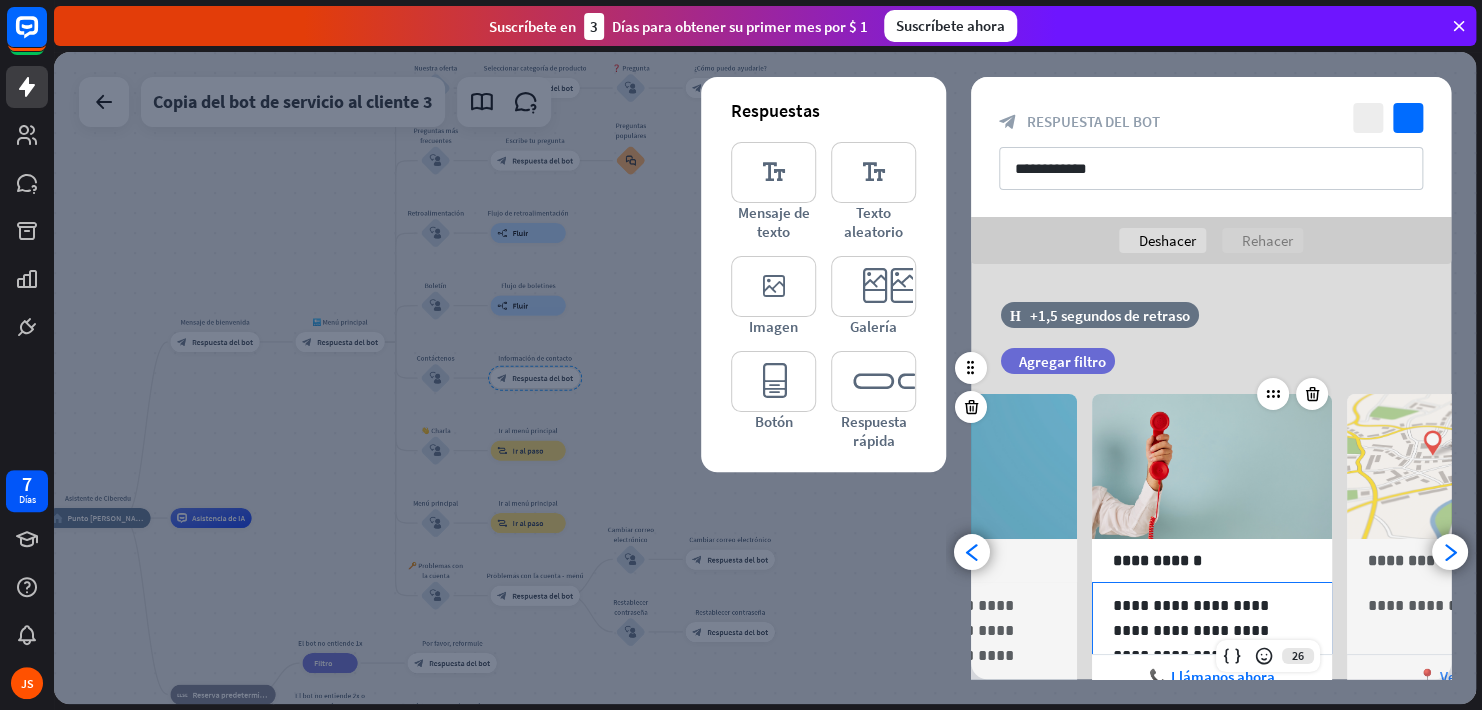 click on "**********" at bounding box center (1212, 618) 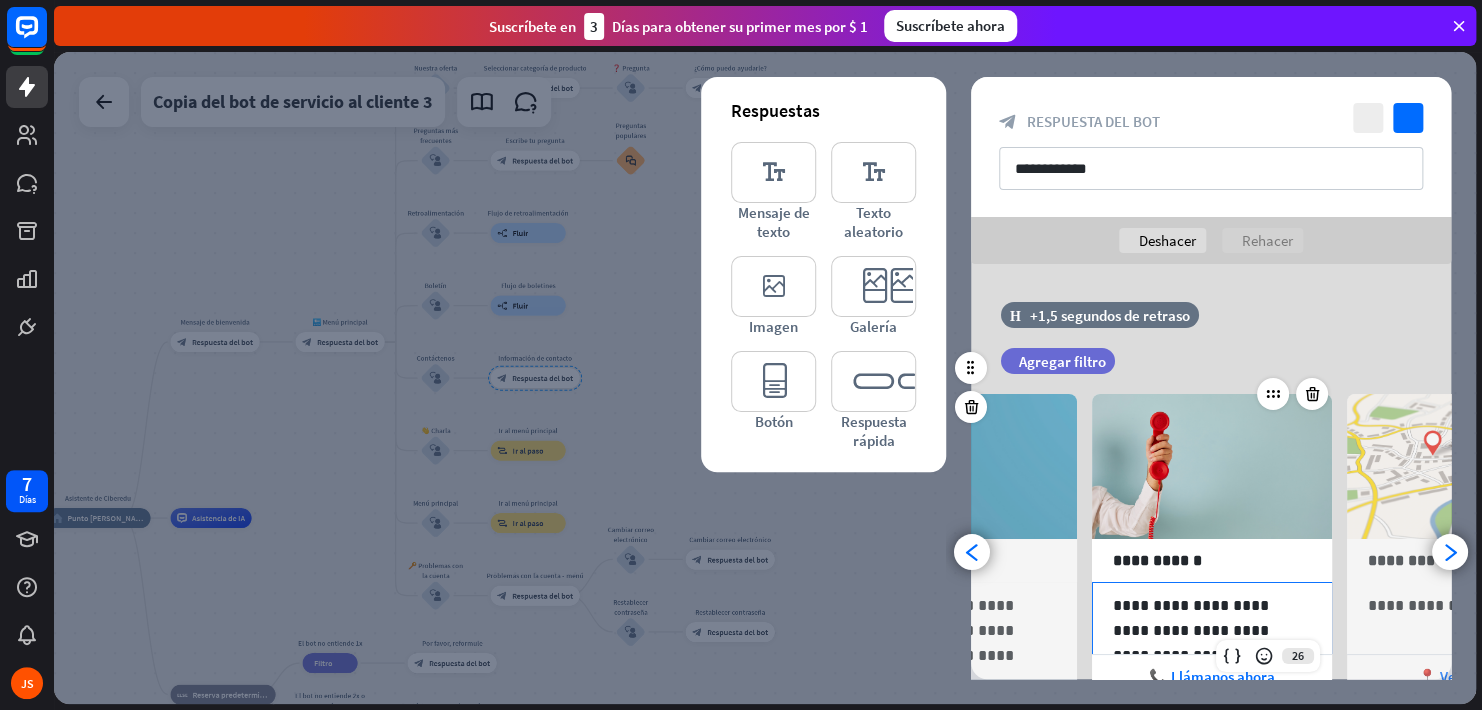 click on "**********" at bounding box center [1212, 618] 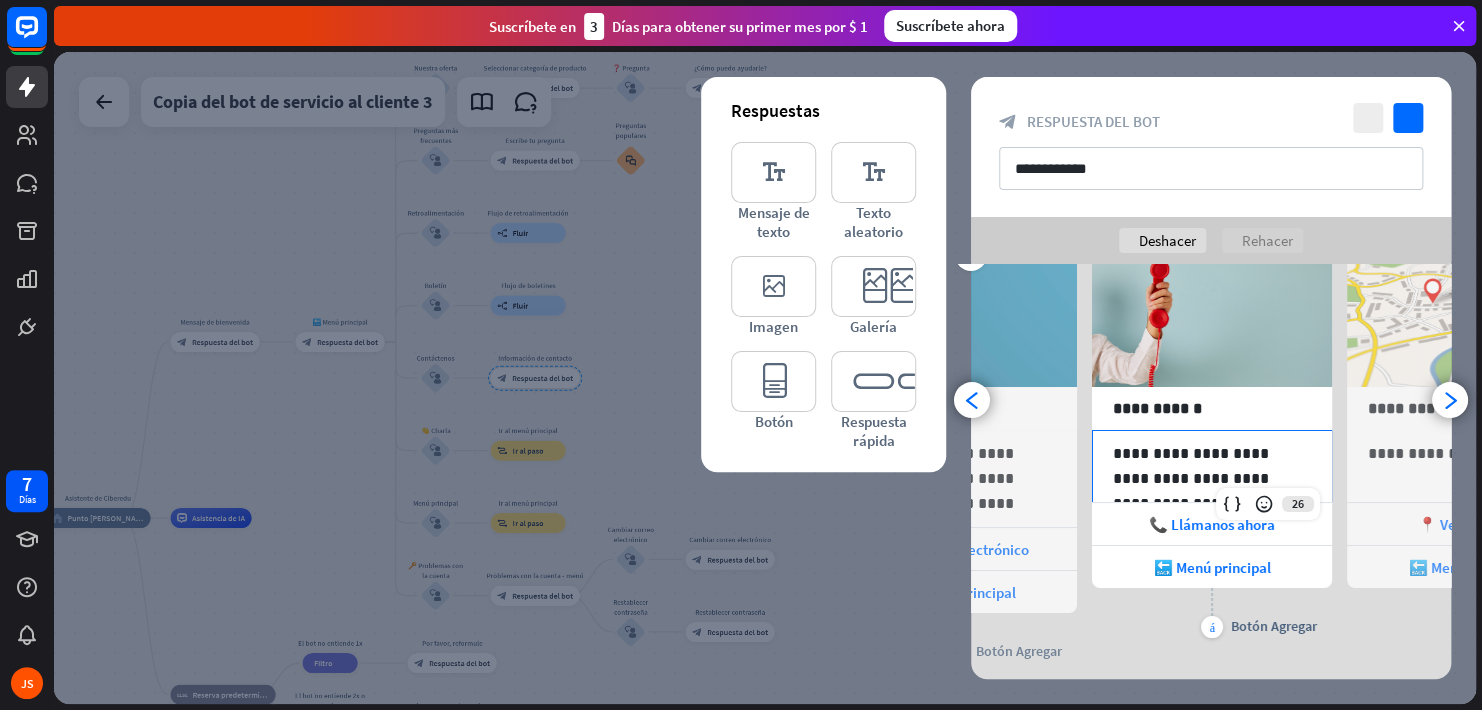scroll, scrollTop: 164, scrollLeft: 0, axis: vertical 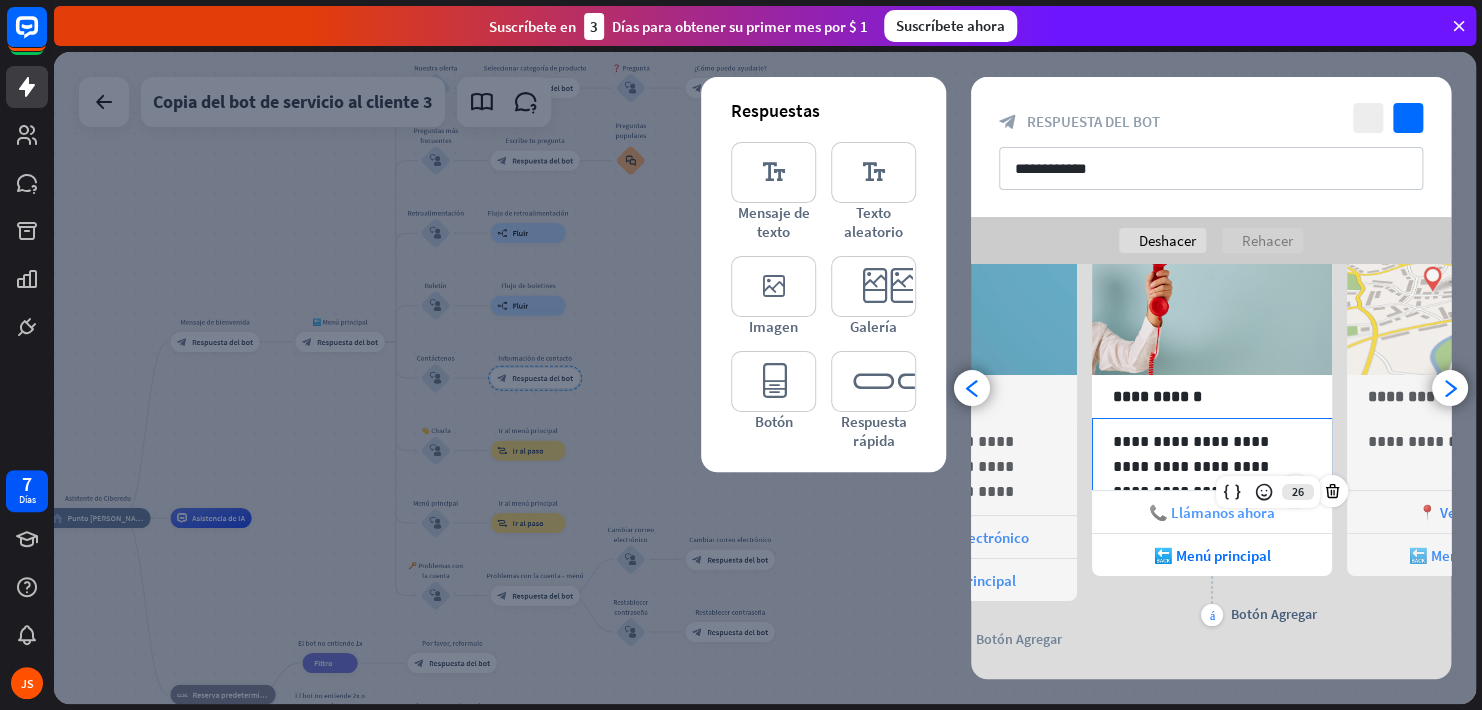 click on "📞 Llámanos ahora" at bounding box center (1212, 512) 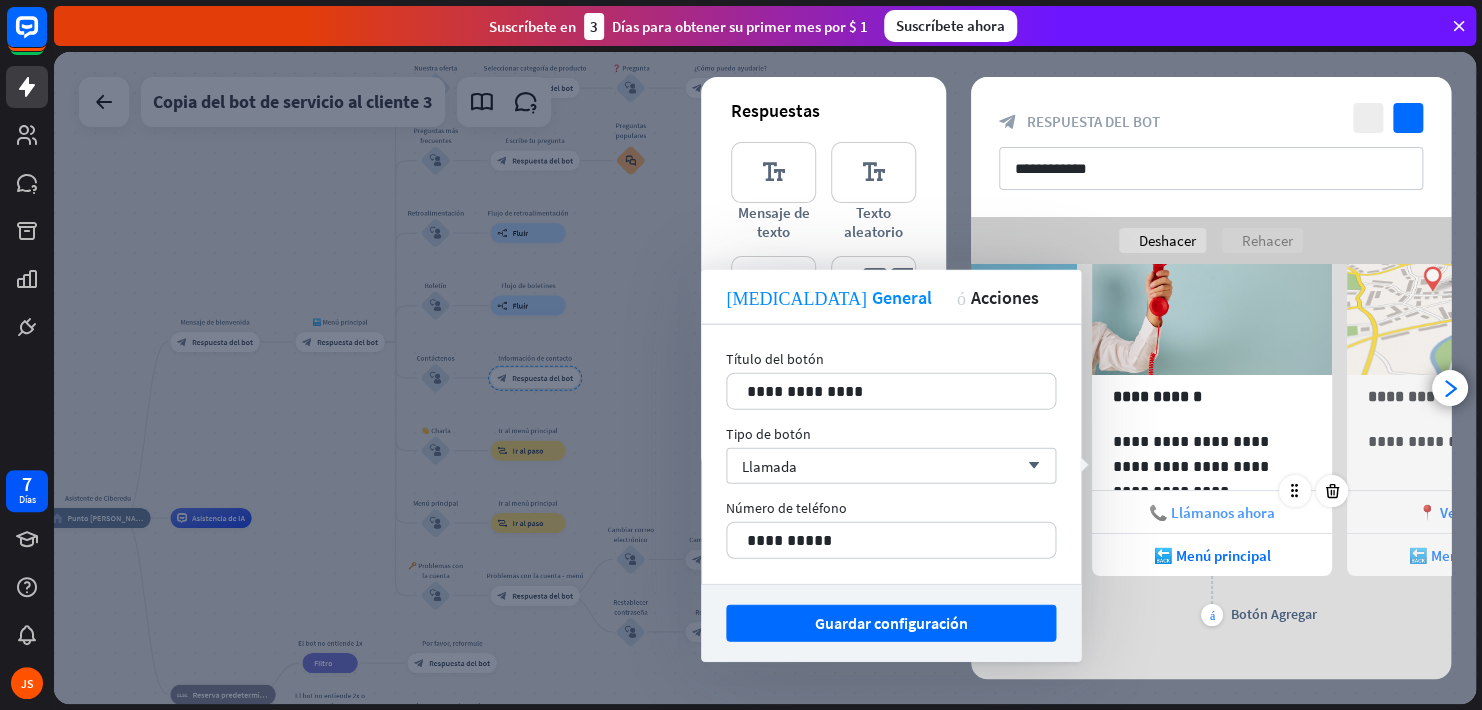 scroll, scrollTop: 0, scrollLeft: 164, axis: horizontal 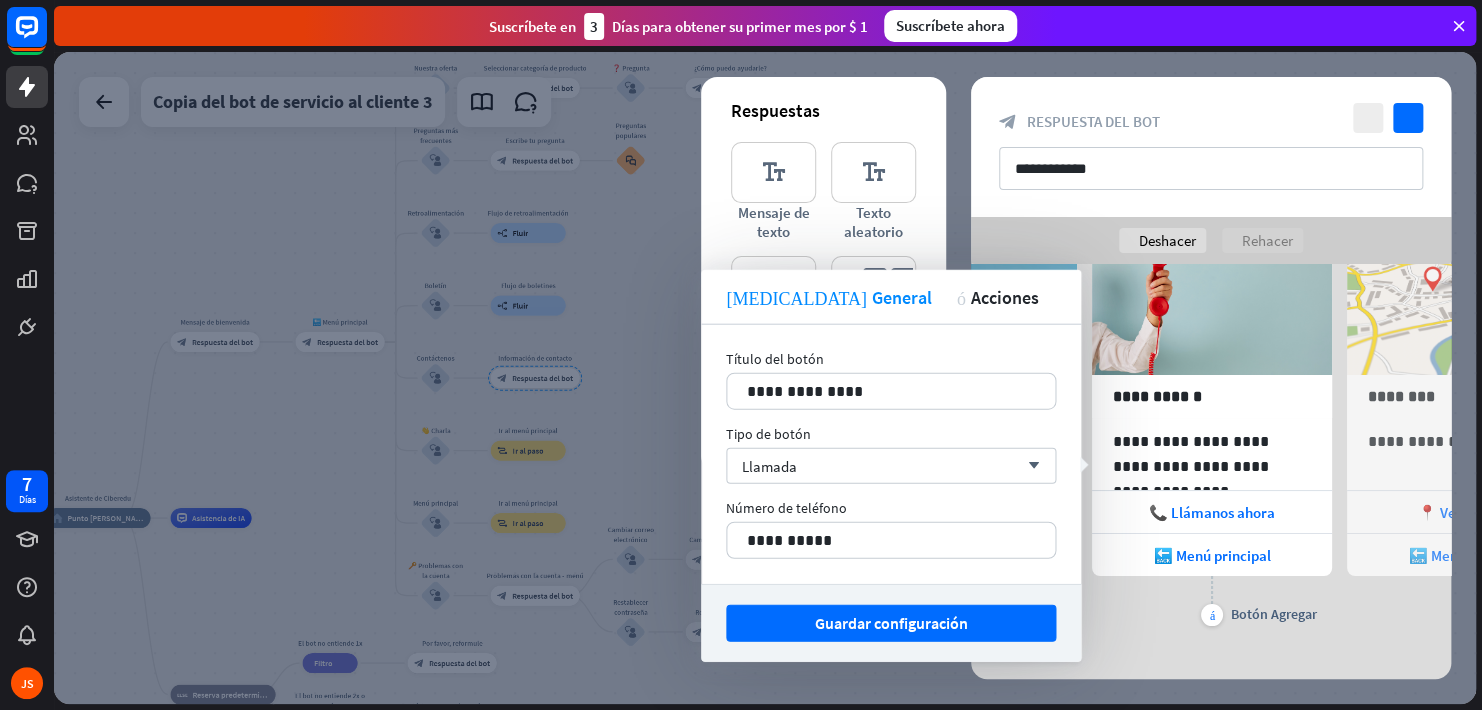 drag, startPoint x: 842, startPoint y: 537, endPoint x: 583, endPoint y: 539, distance: 259.00772 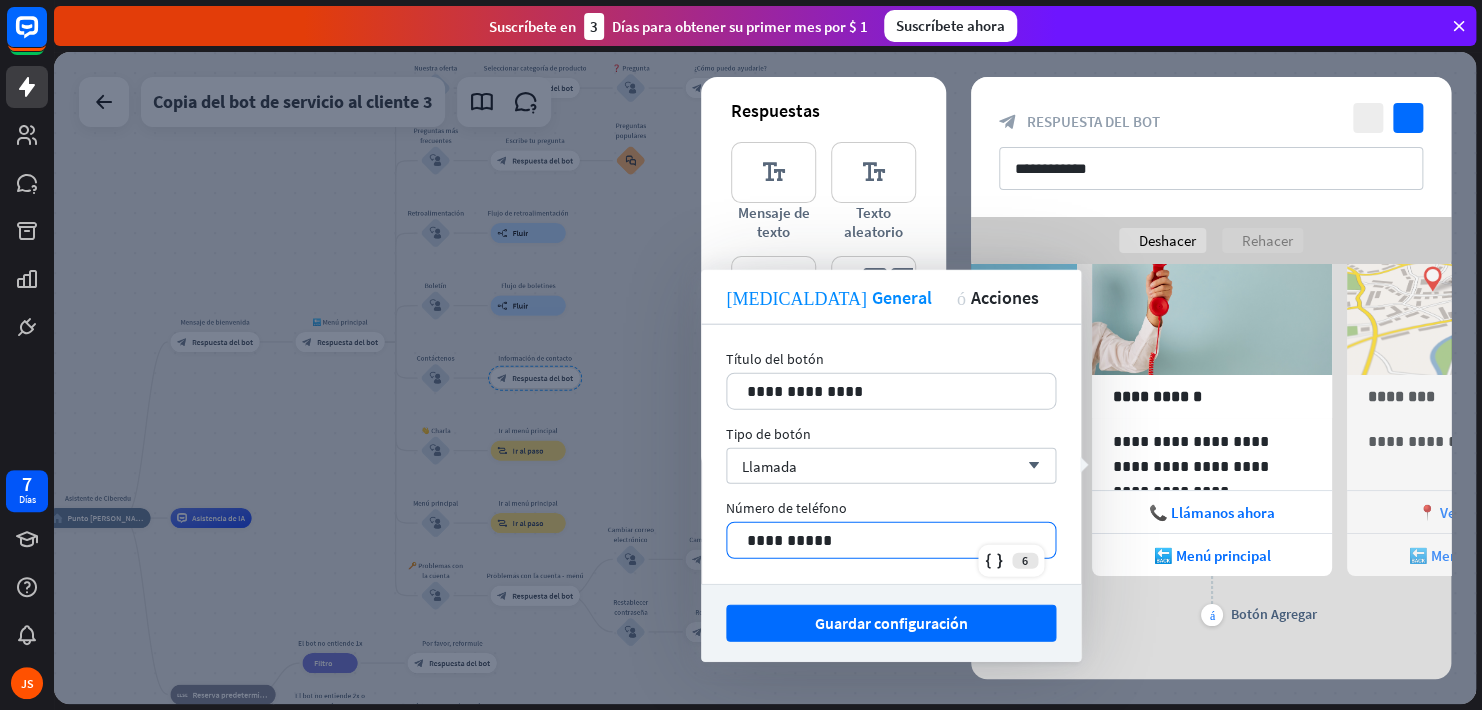 type 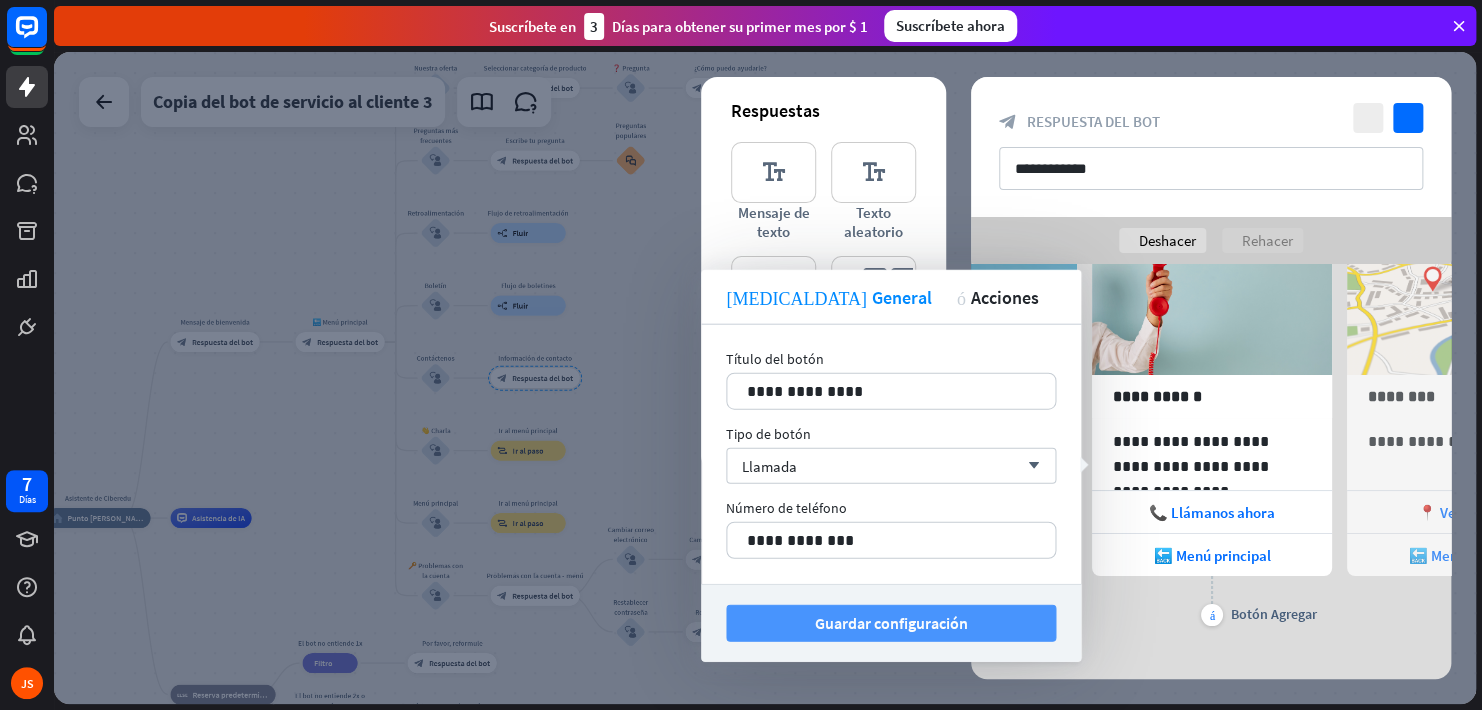 click on "Guardar configuración" at bounding box center (891, 623) 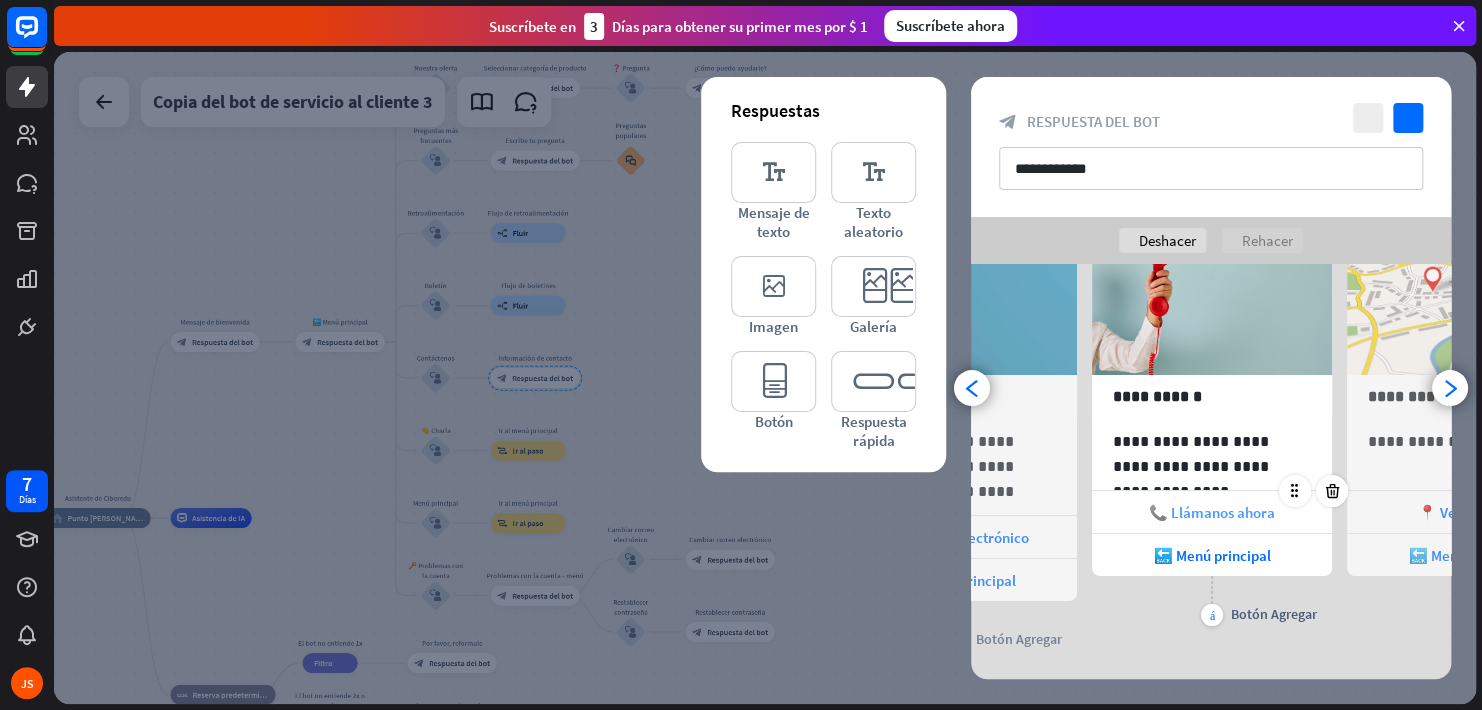 click on "📞 Llámanos ahora" at bounding box center [1212, 512] 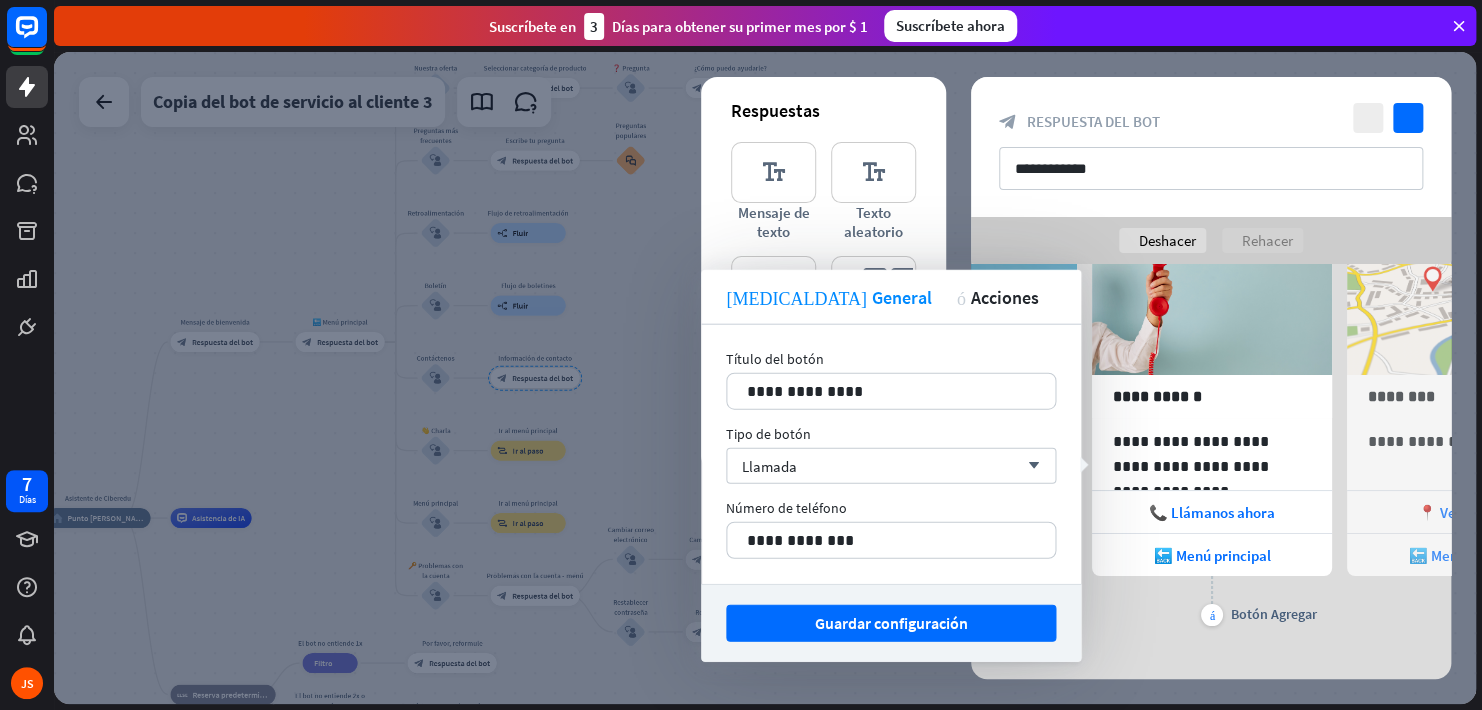 scroll, scrollTop: 0, scrollLeft: 164, axis: horizontal 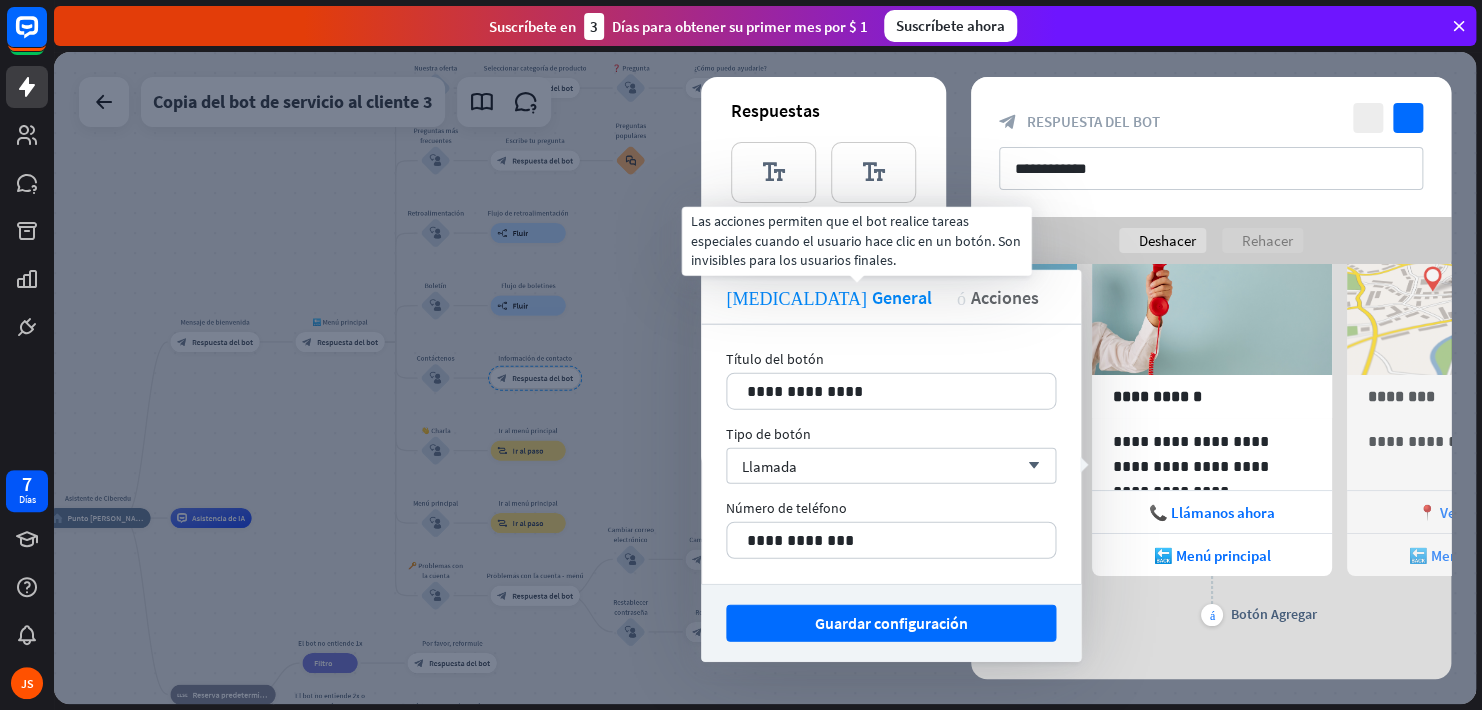 click on "Acciones" at bounding box center [1005, 296] 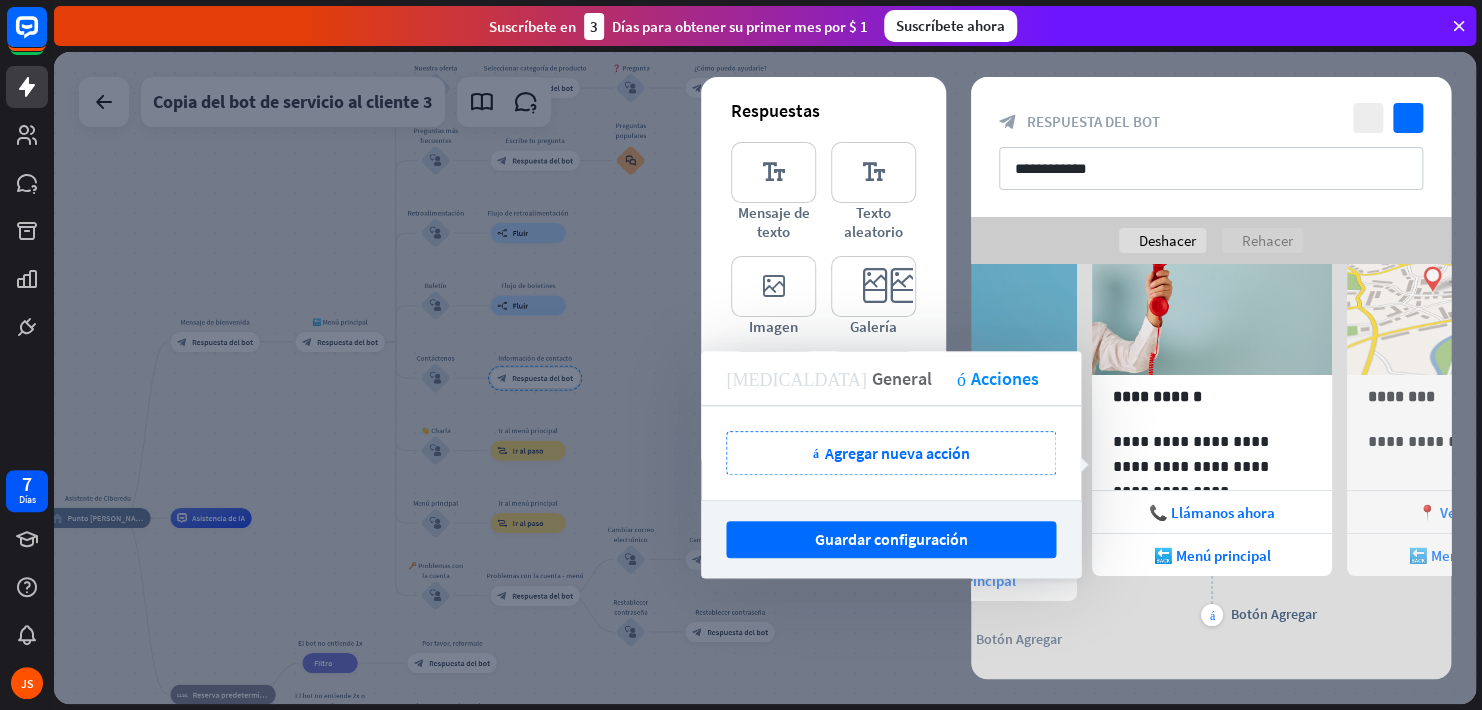 click on "General" at bounding box center (902, 378) 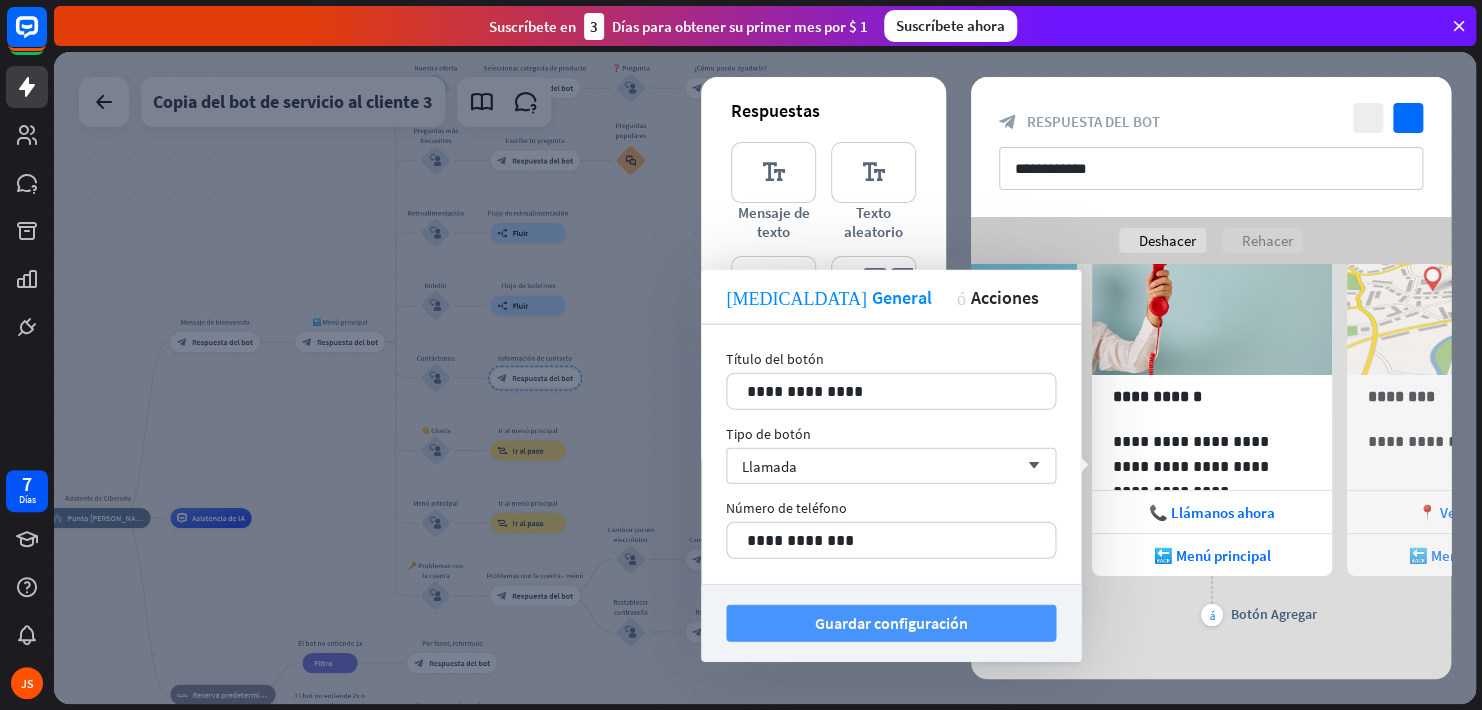 click on "Guardar configuración" at bounding box center (891, 623) 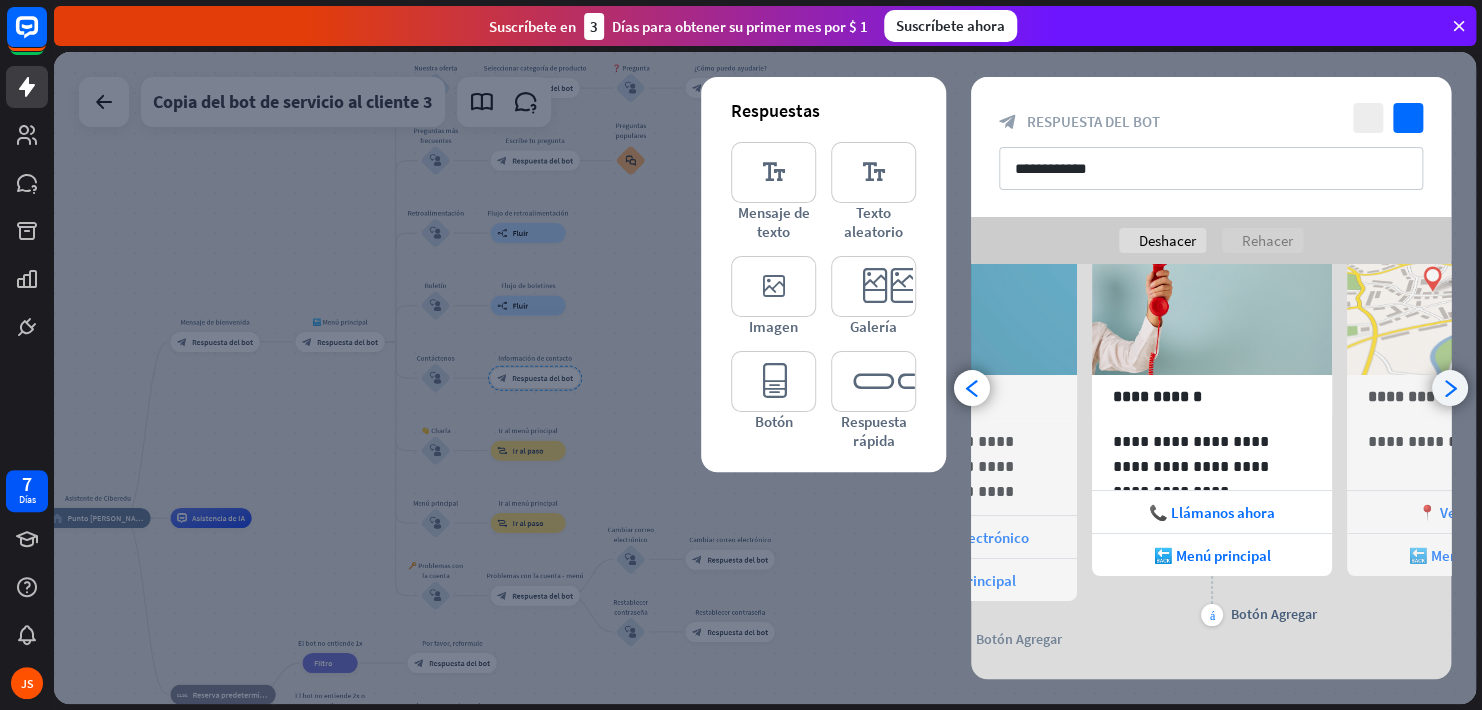 click on "arrowhead_right" at bounding box center [1450, 388] 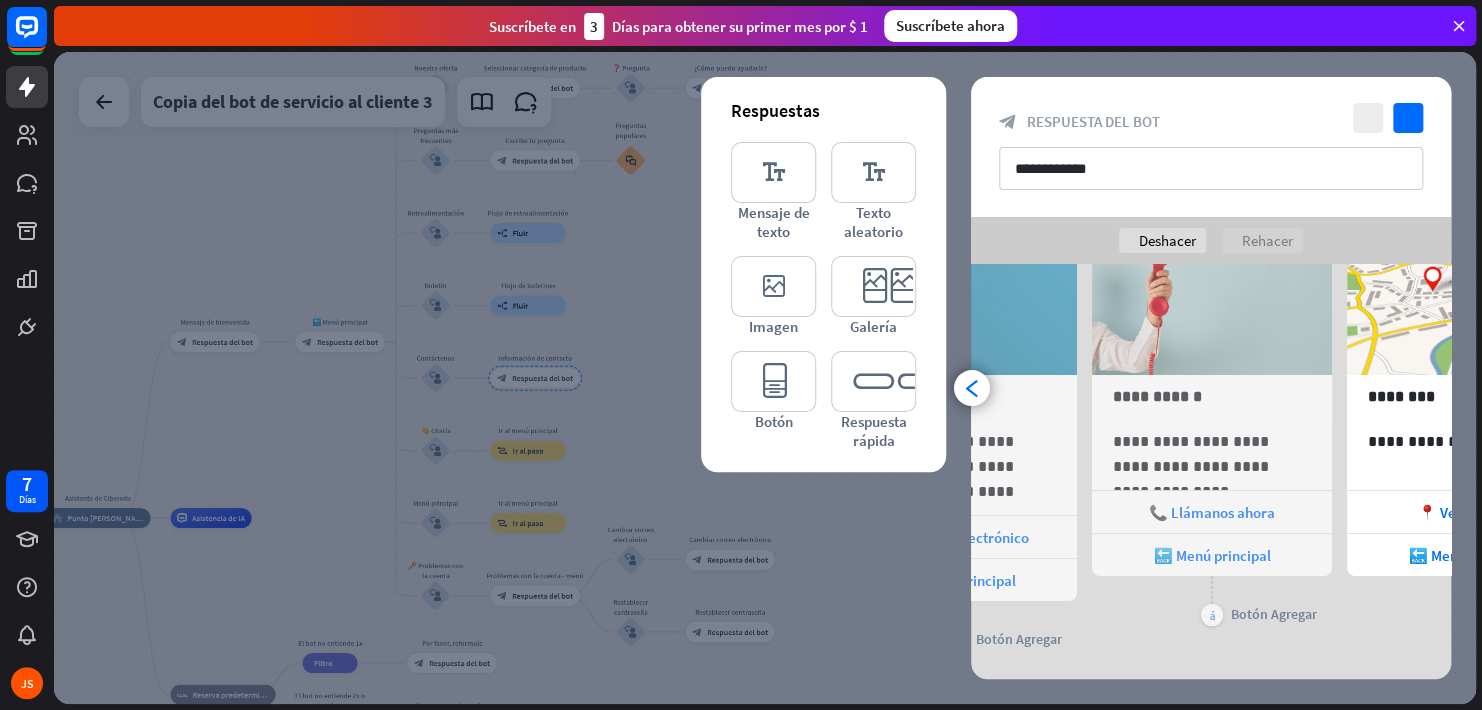 scroll, scrollTop: 0, scrollLeft: 420, axis: horizontal 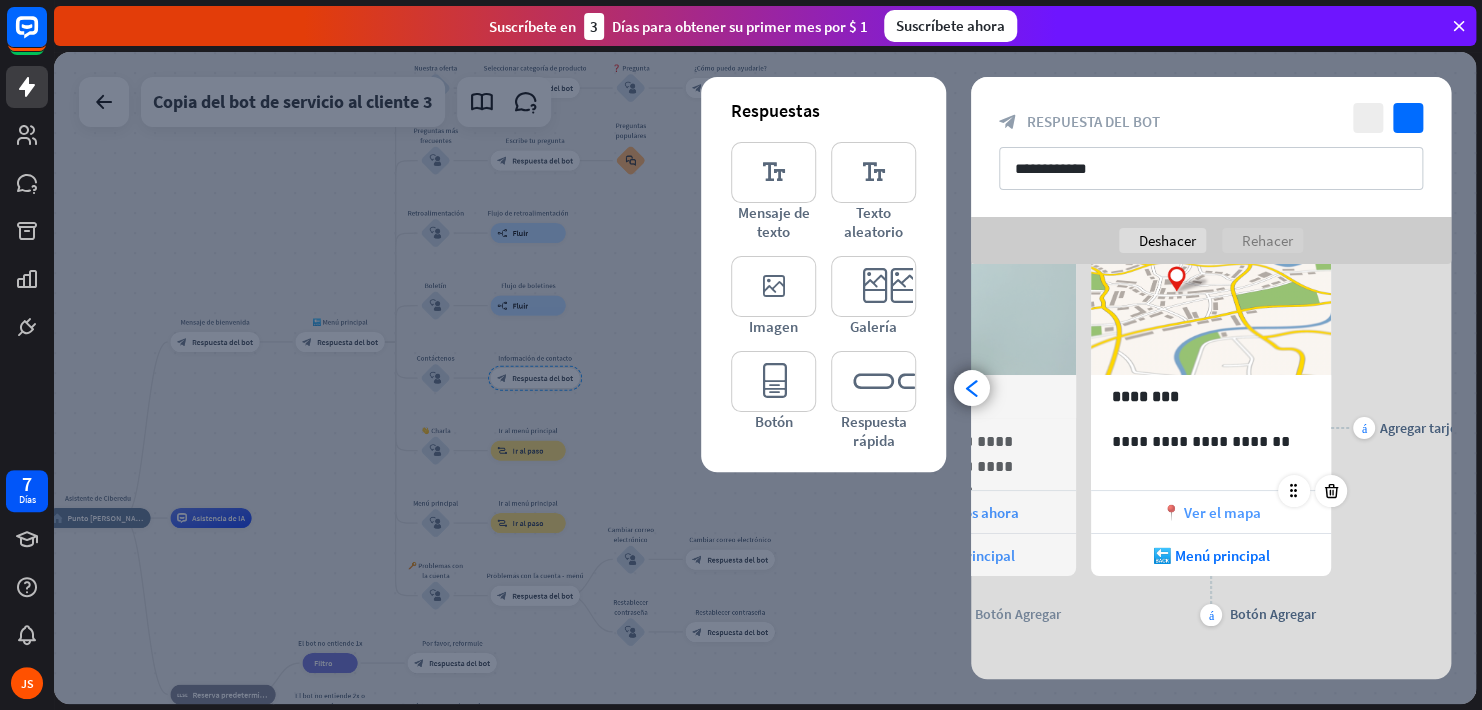 click on "📍 Ver el mapa" at bounding box center [1211, 512] 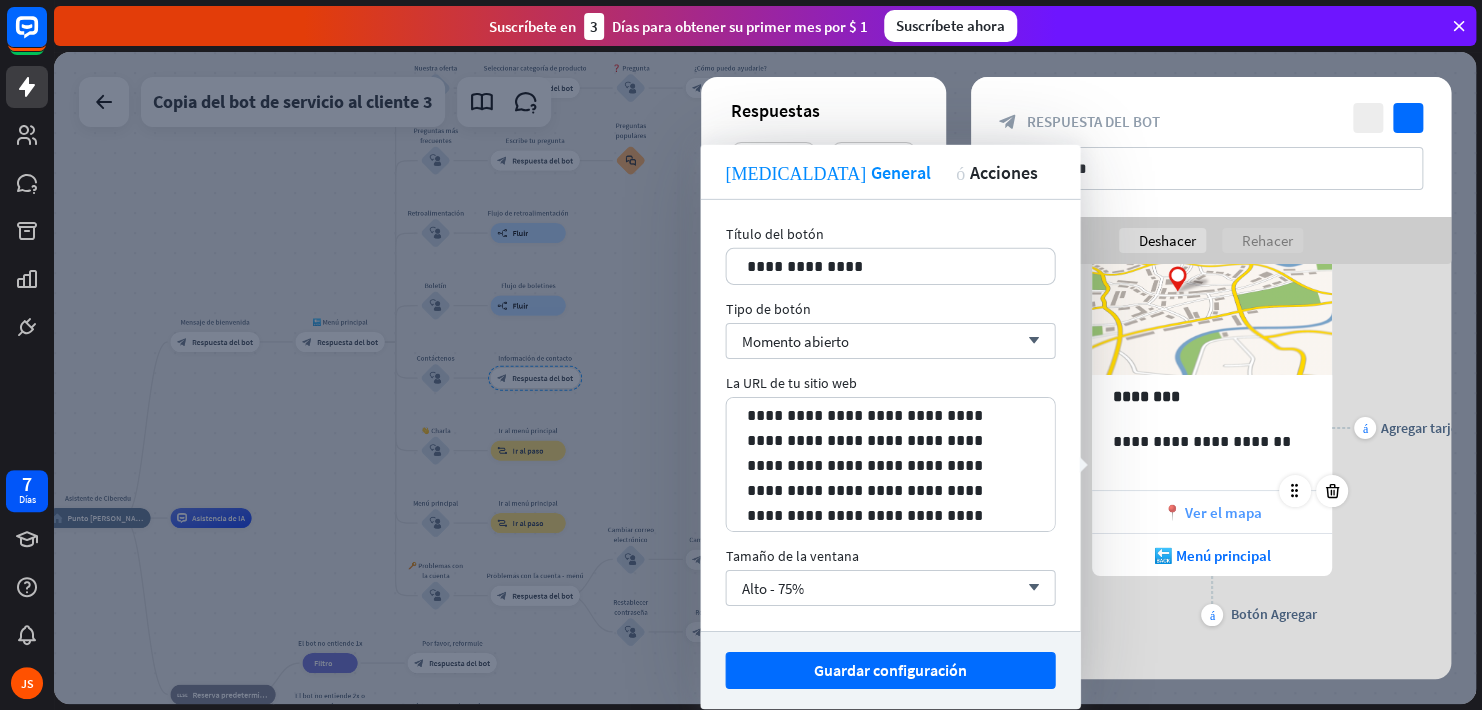 scroll, scrollTop: 0, scrollLeft: 420, axis: horizontal 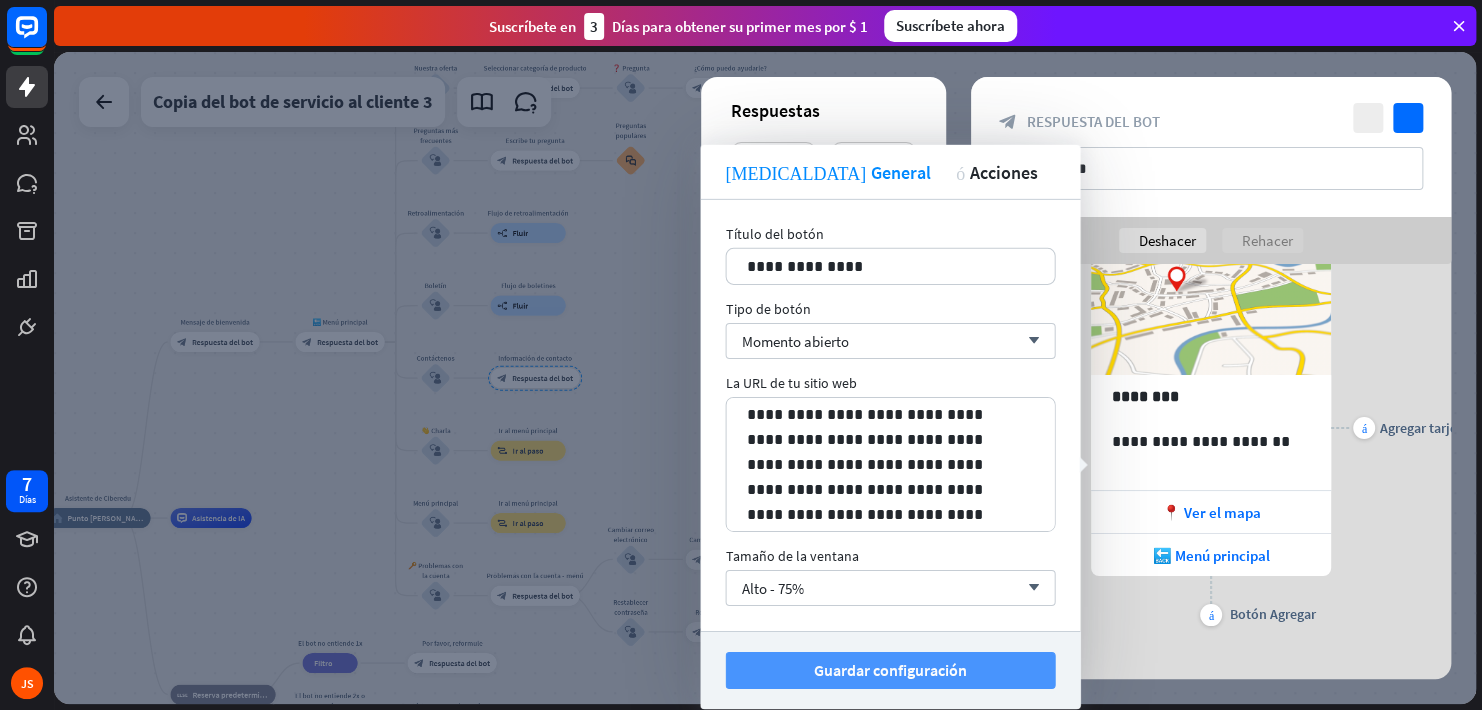 click on "Guardar configuración" at bounding box center (890, 670) 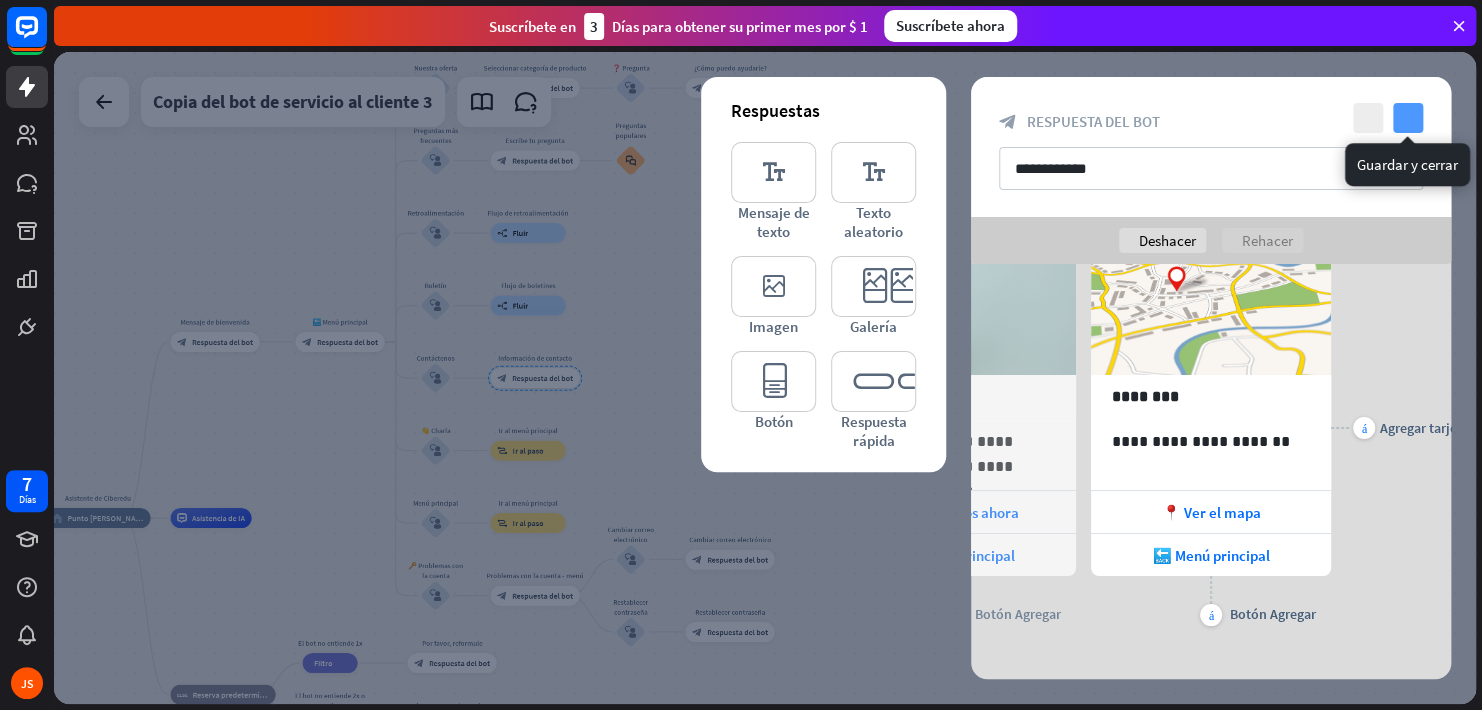 click on "comprobar" at bounding box center (1408, 118) 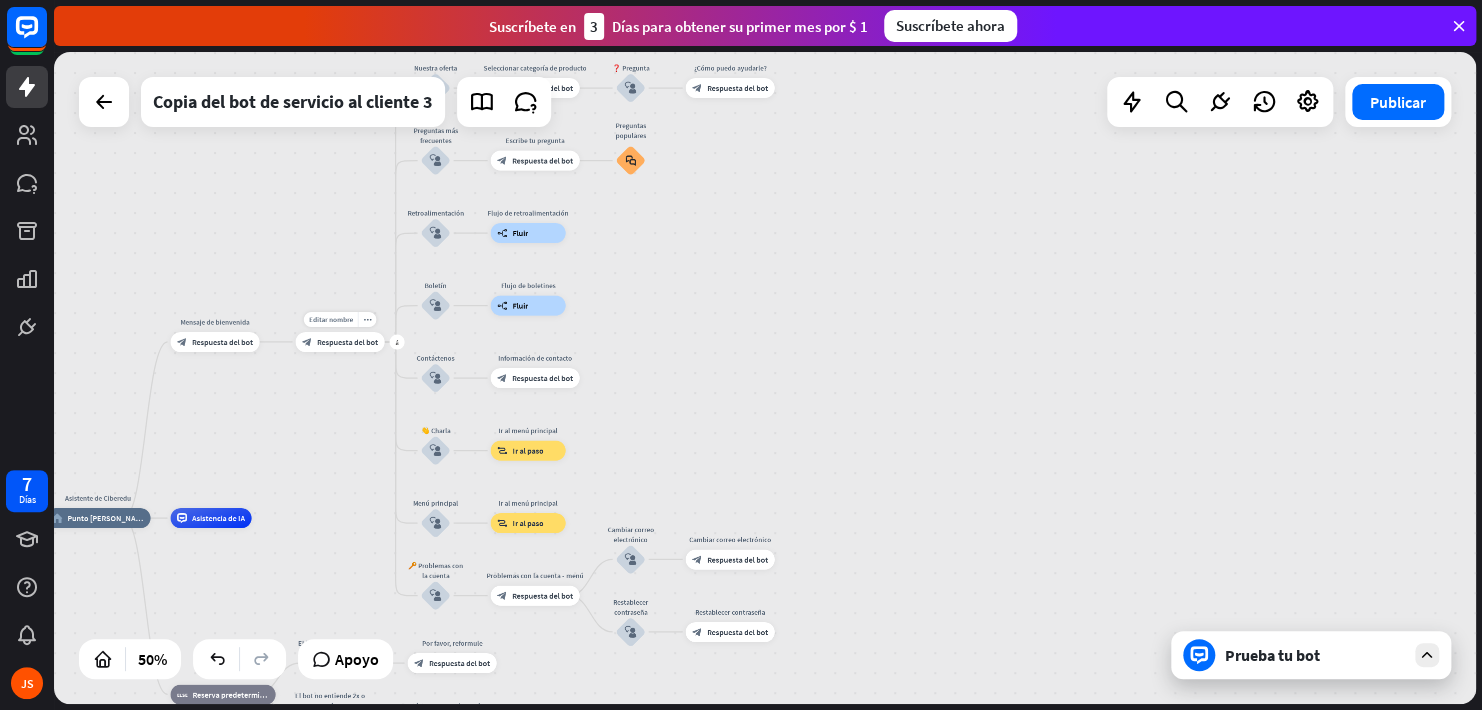 click on "Respuesta del bot" at bounding box center (347, 342) 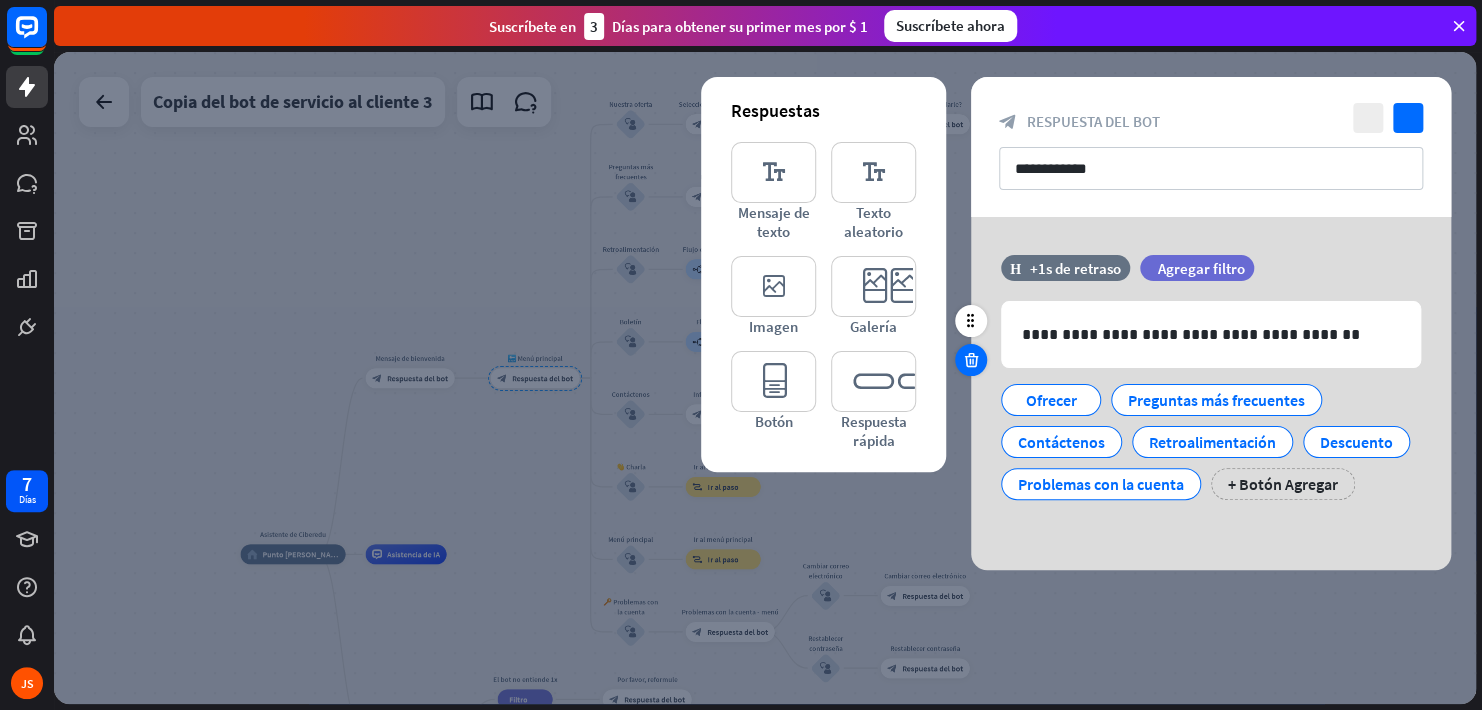 click at bounding box center (971, 360) 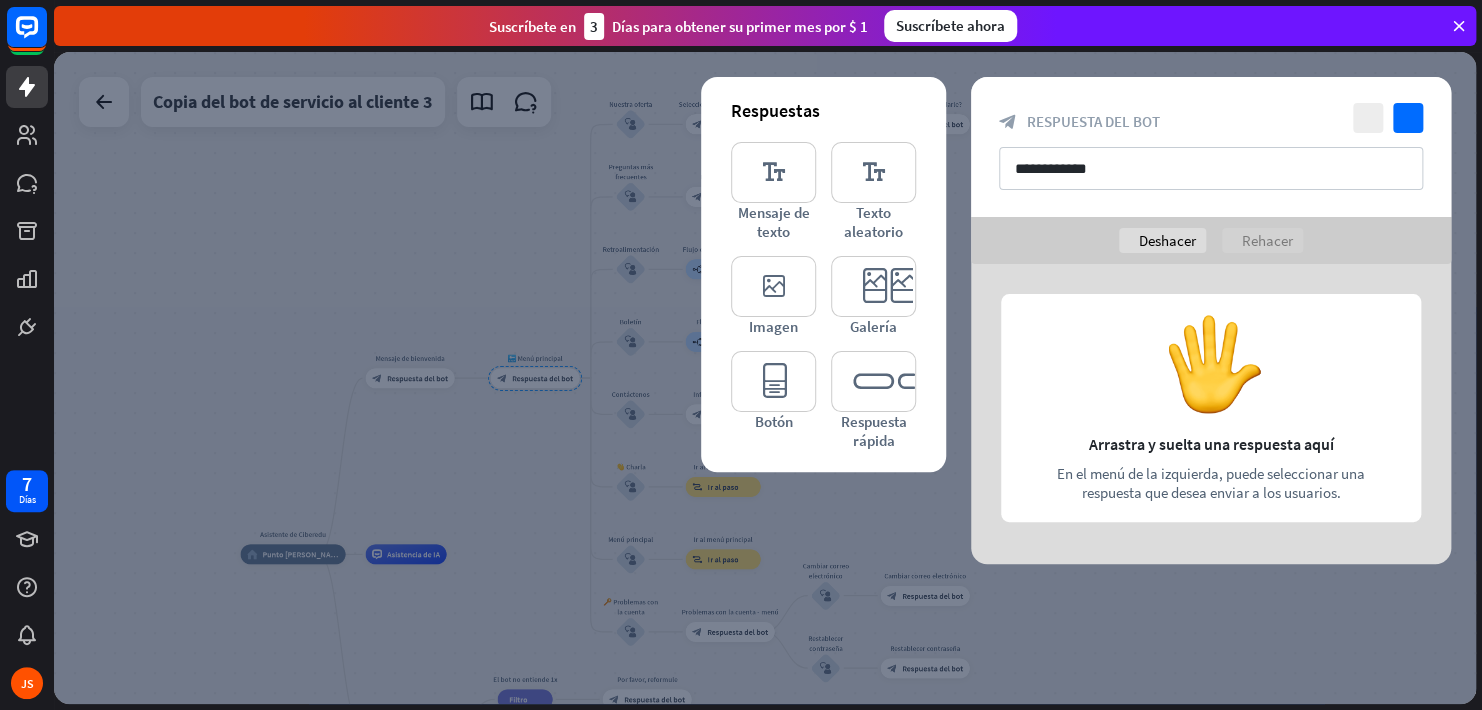 click at bounding box center (1211, 414) 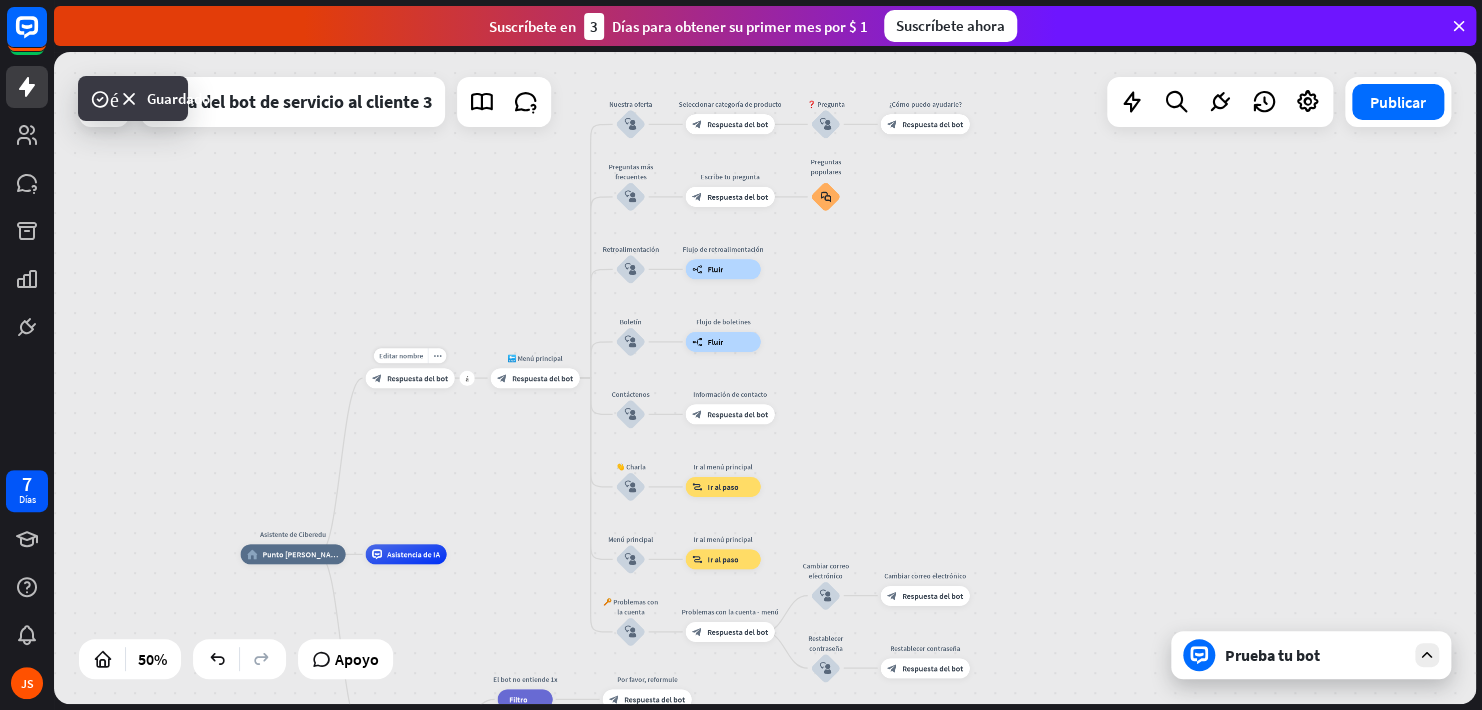 click on "block_bot_response   Respuesta del bot" at bounding box center [410, 378] 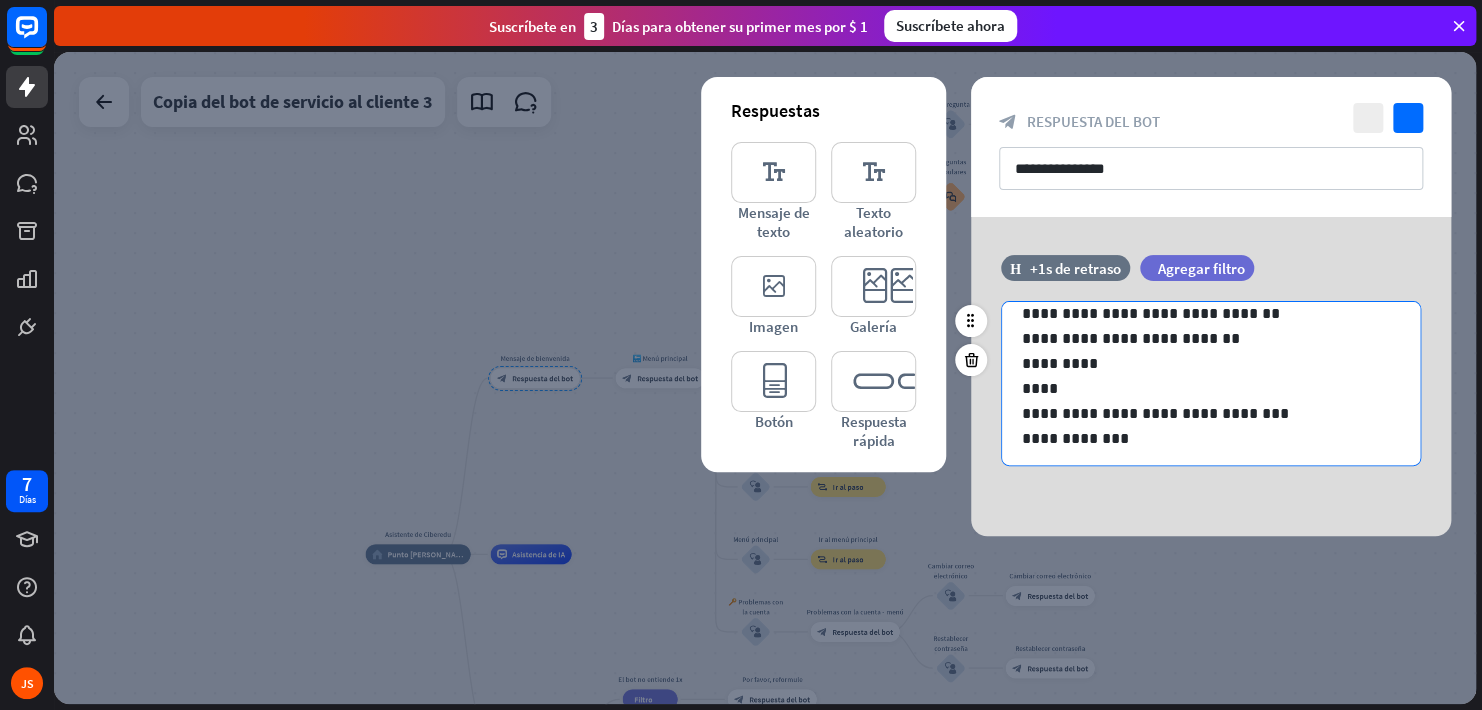 scroll, scrollTop: 26, scrollLeft: 0, axis: vertical 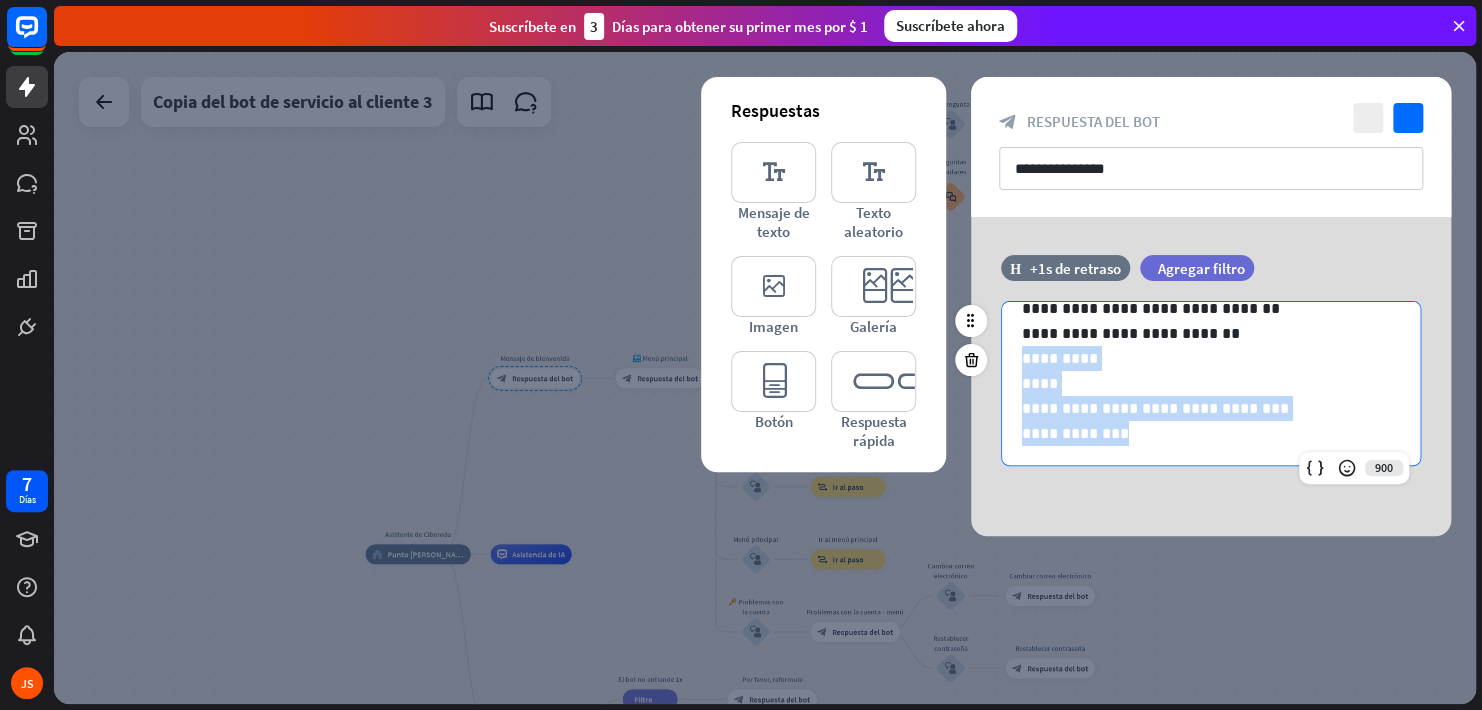 drag, startPoint x: 1018, startPoint y: 359, endPoint x: 1128, endPoint y: 424, distance: 127.769325 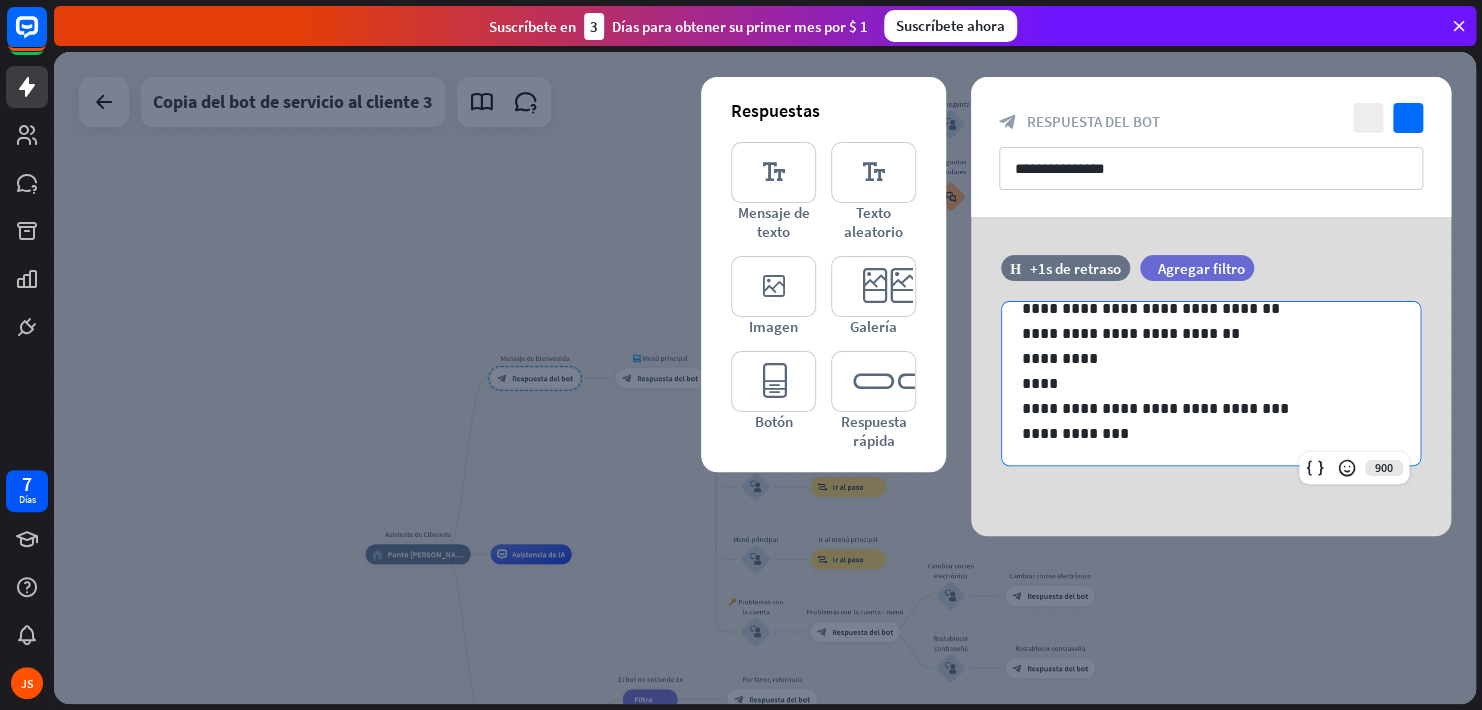 click at bounding box center [765, 378] 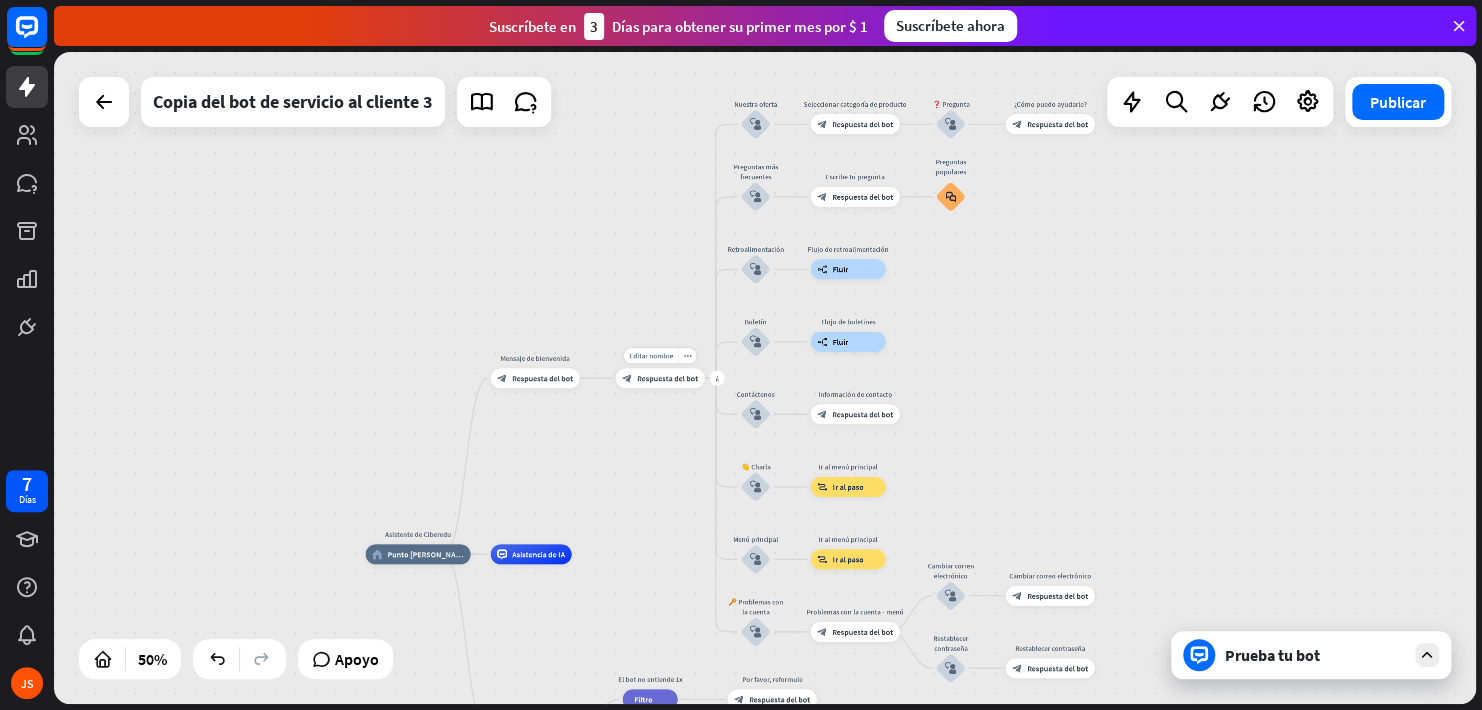 click on "Respuesta del bot" at bounding box center (667, 378) 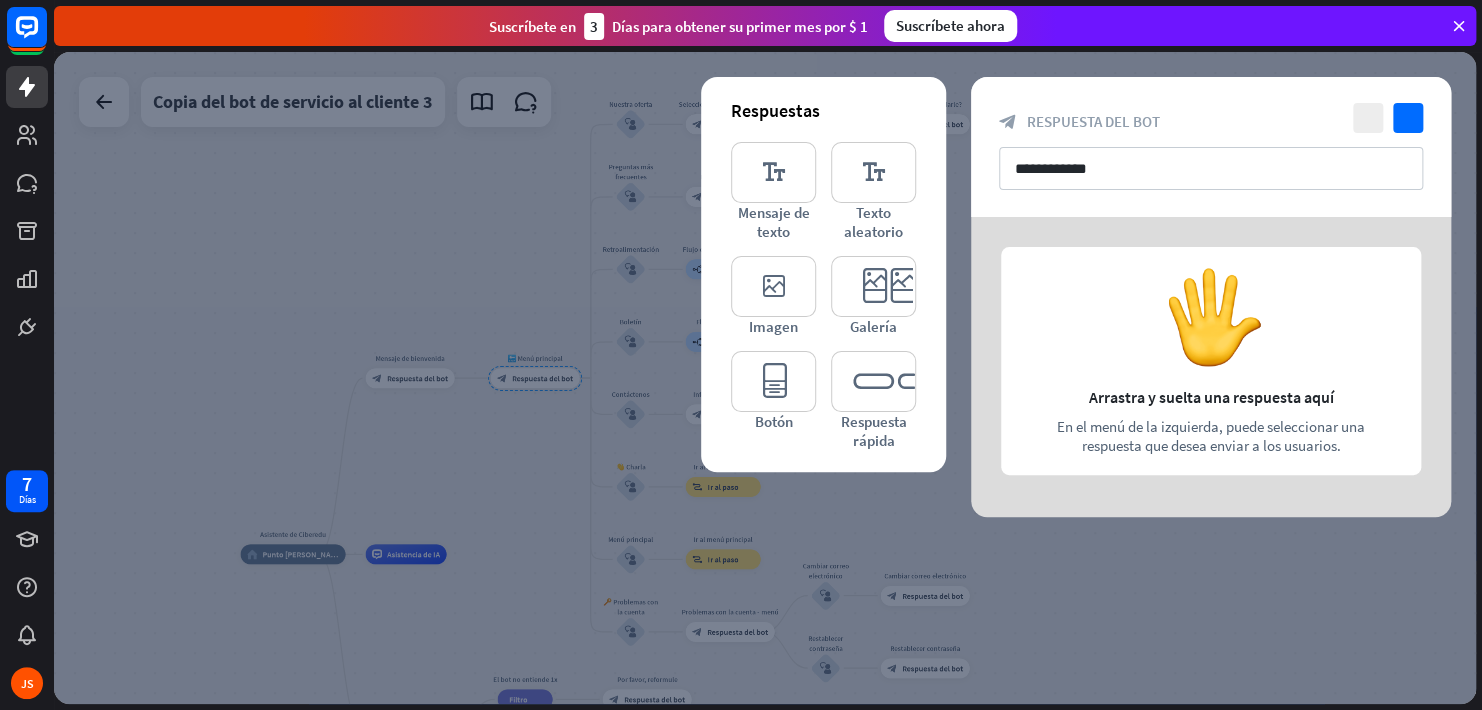 drag, startPoint x: 1104, startPoint y: 386, endPoint x: 1013, endPoint y: 416, distance: 95.817535 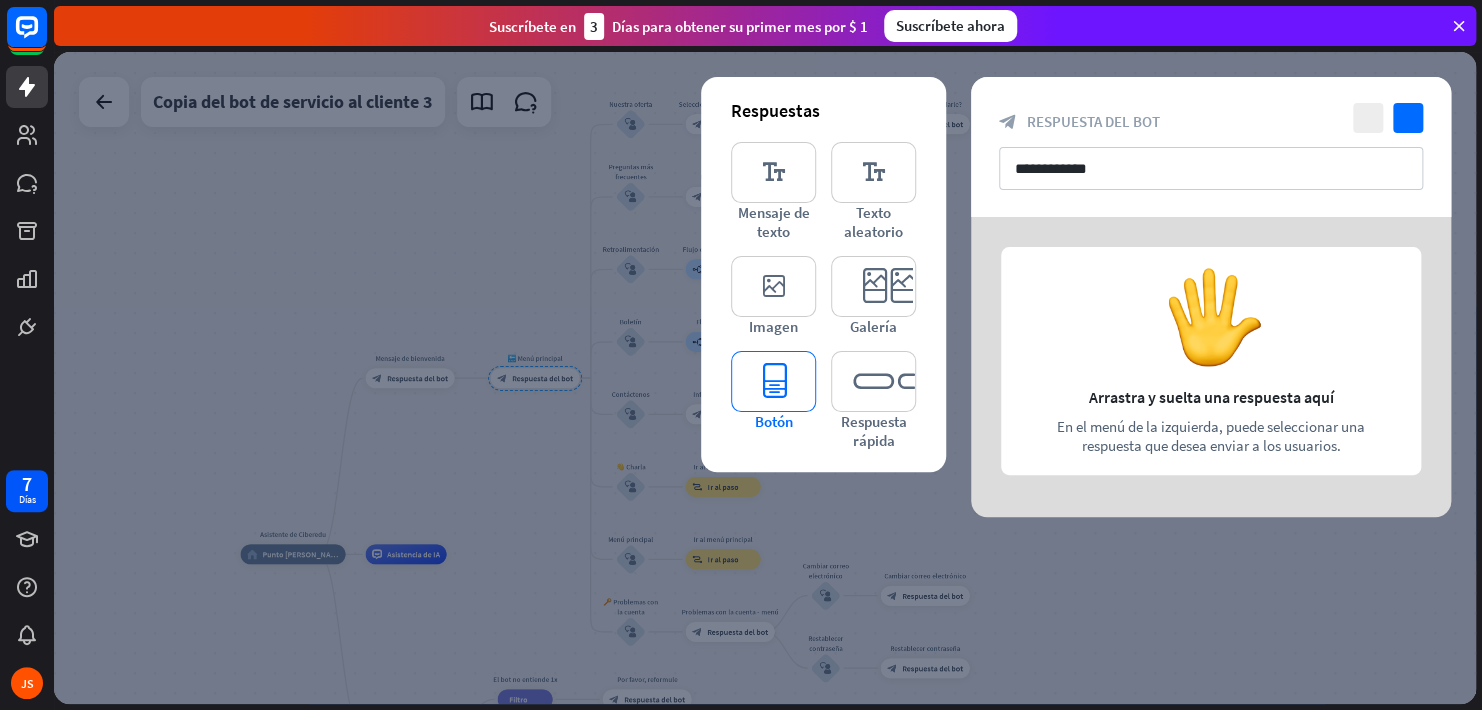 click on "editor_button" at bounding box center [773, 381] 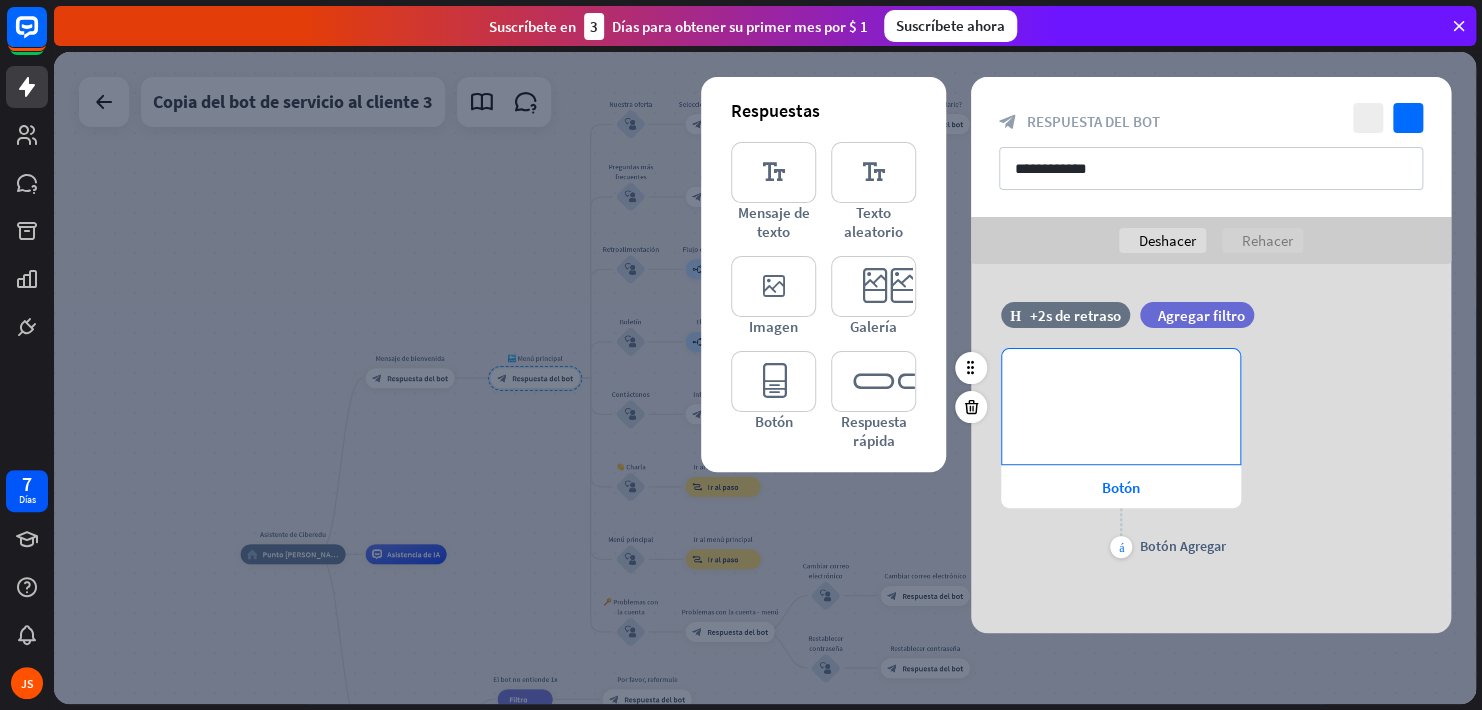 click on "**********" at bounding box center [1121, 381] 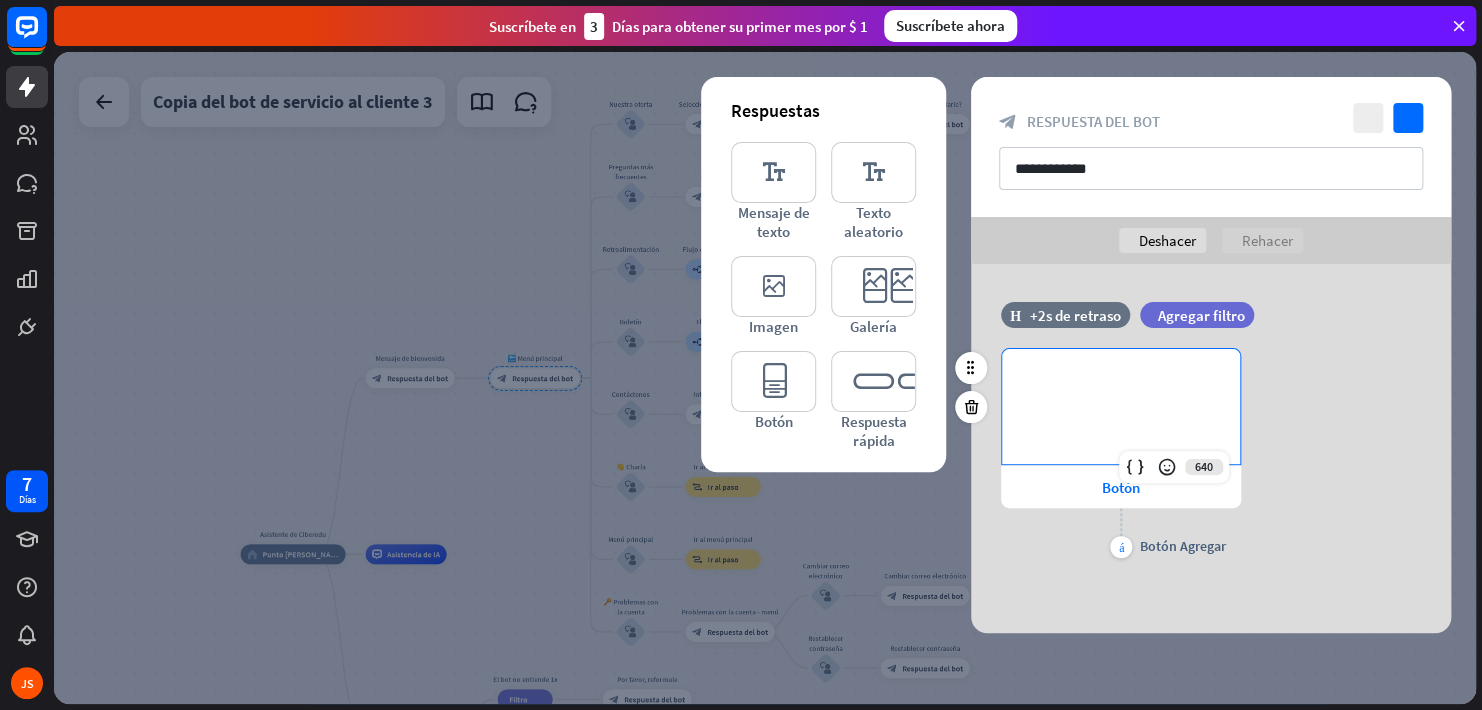 type 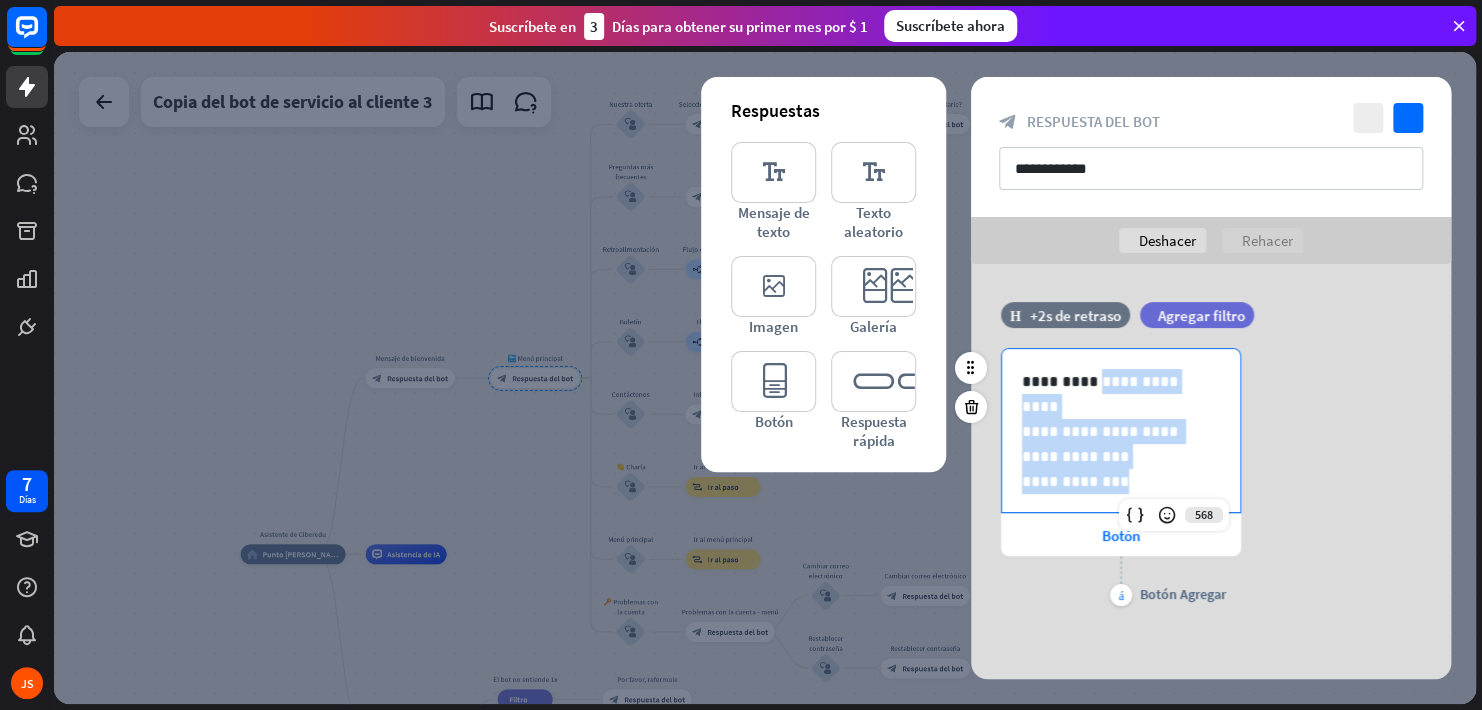 drag, startPoint x: 1090, startPoint y: 379, endPoint x: 1152, endPoint y: 470, distance: 110.11358 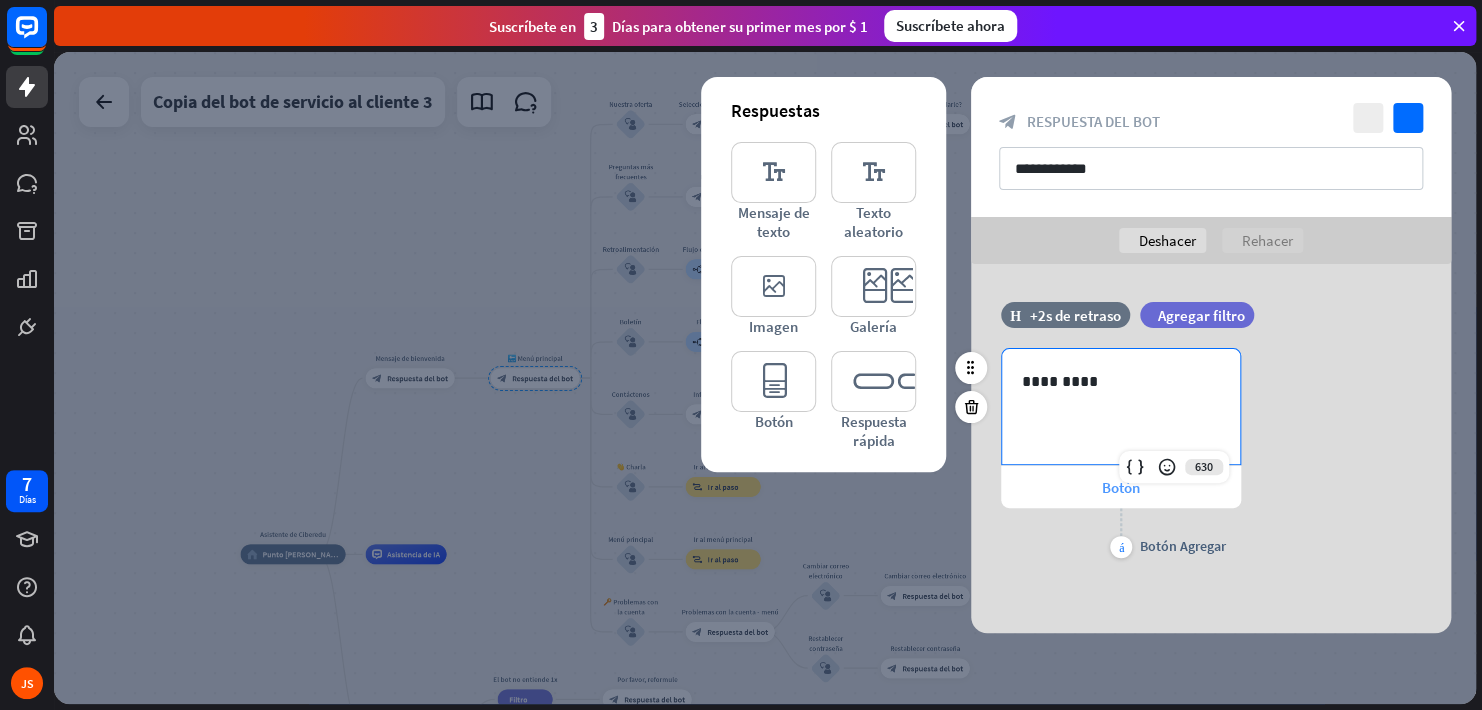 click on "Botón" at bounding box center (1121, 487) 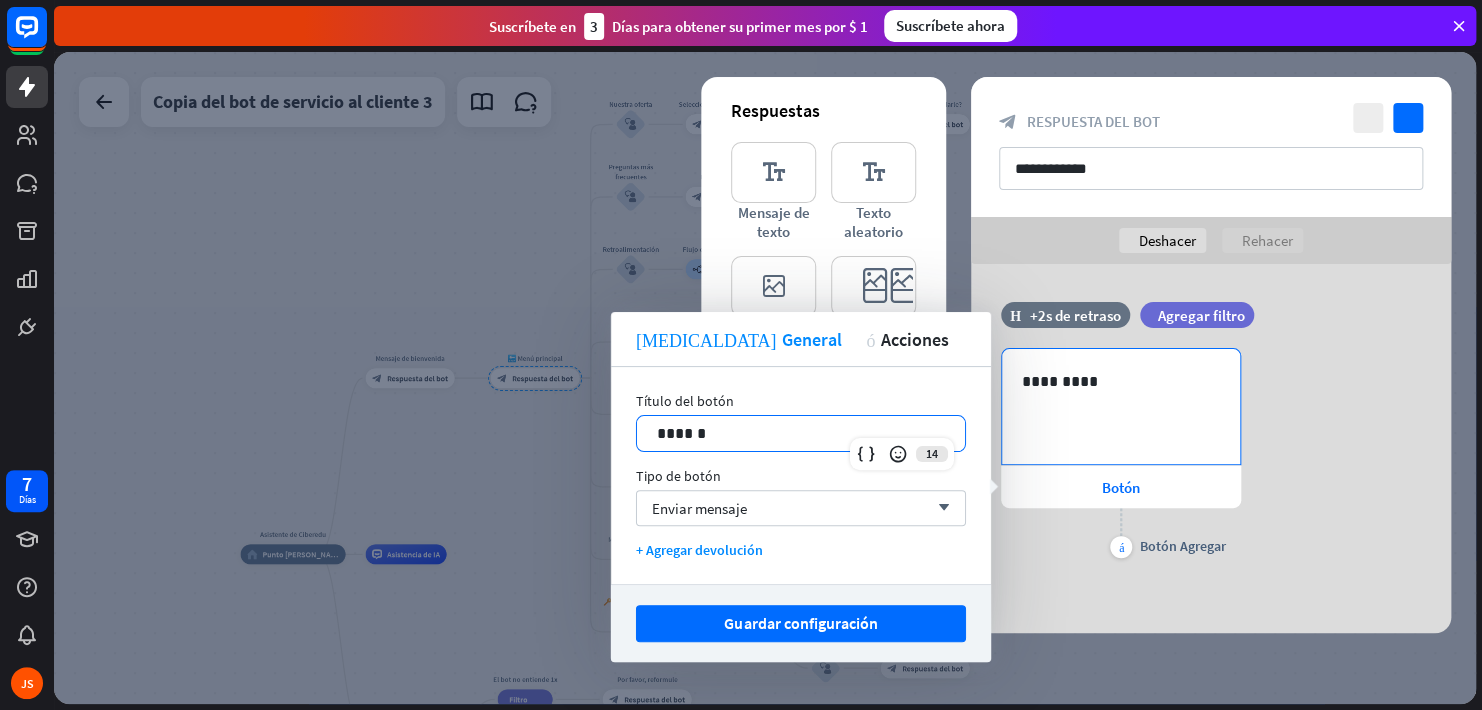 drag, startPoint x: 722, startPoint y: 431, endPoint x: 585, endPoint y: 426, distance: 137.09122 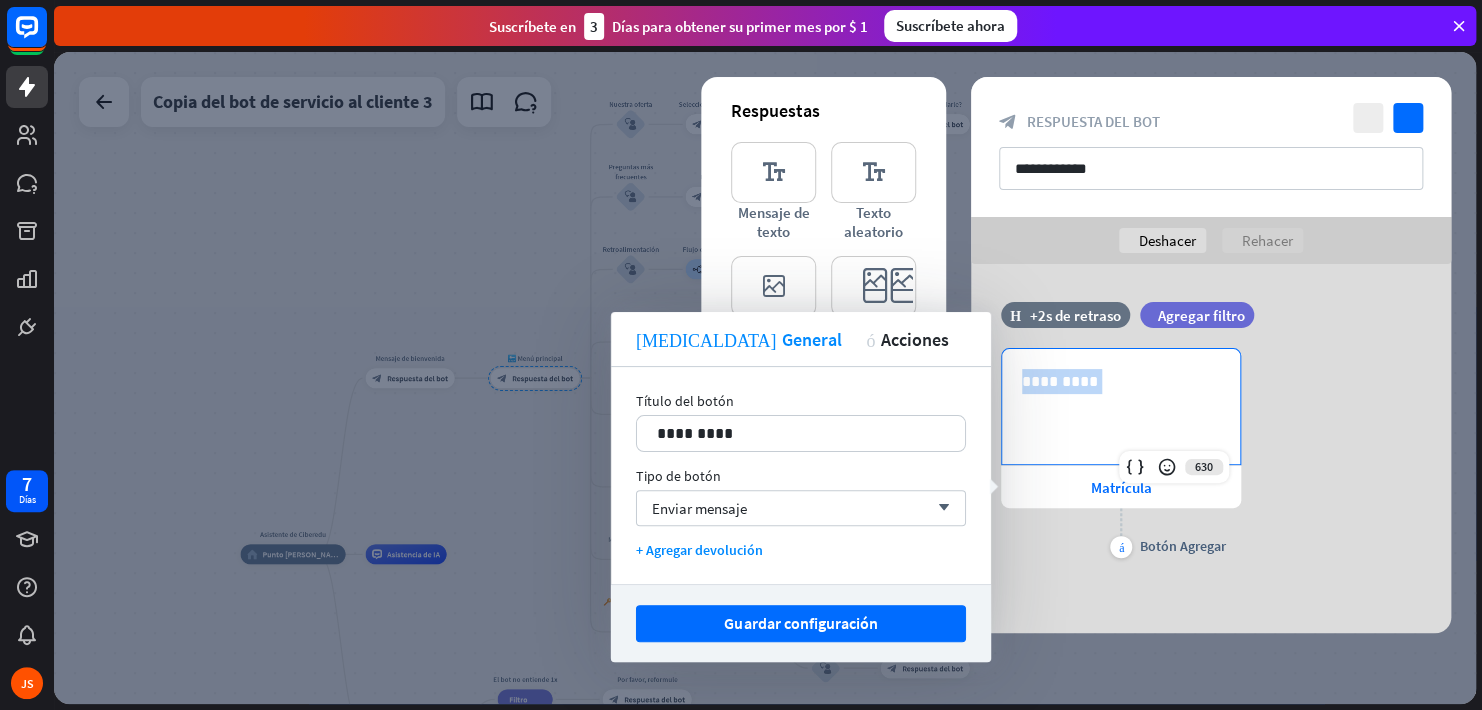 drag, startPoint x: 1105, startPoint y: 386, endPoint x: 1009, endPoint y: 387, distance: 96.00521 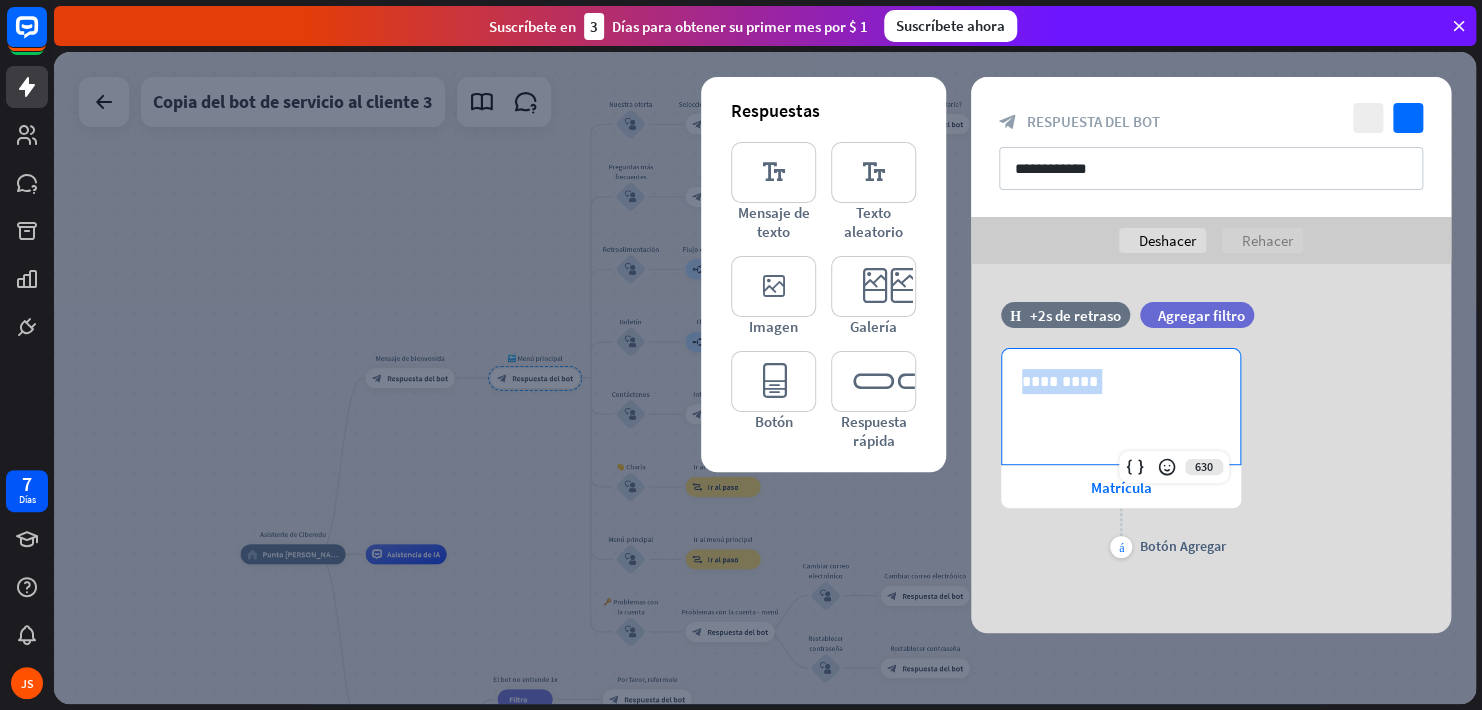 click on "*********" at bounding box center [1121, 381] 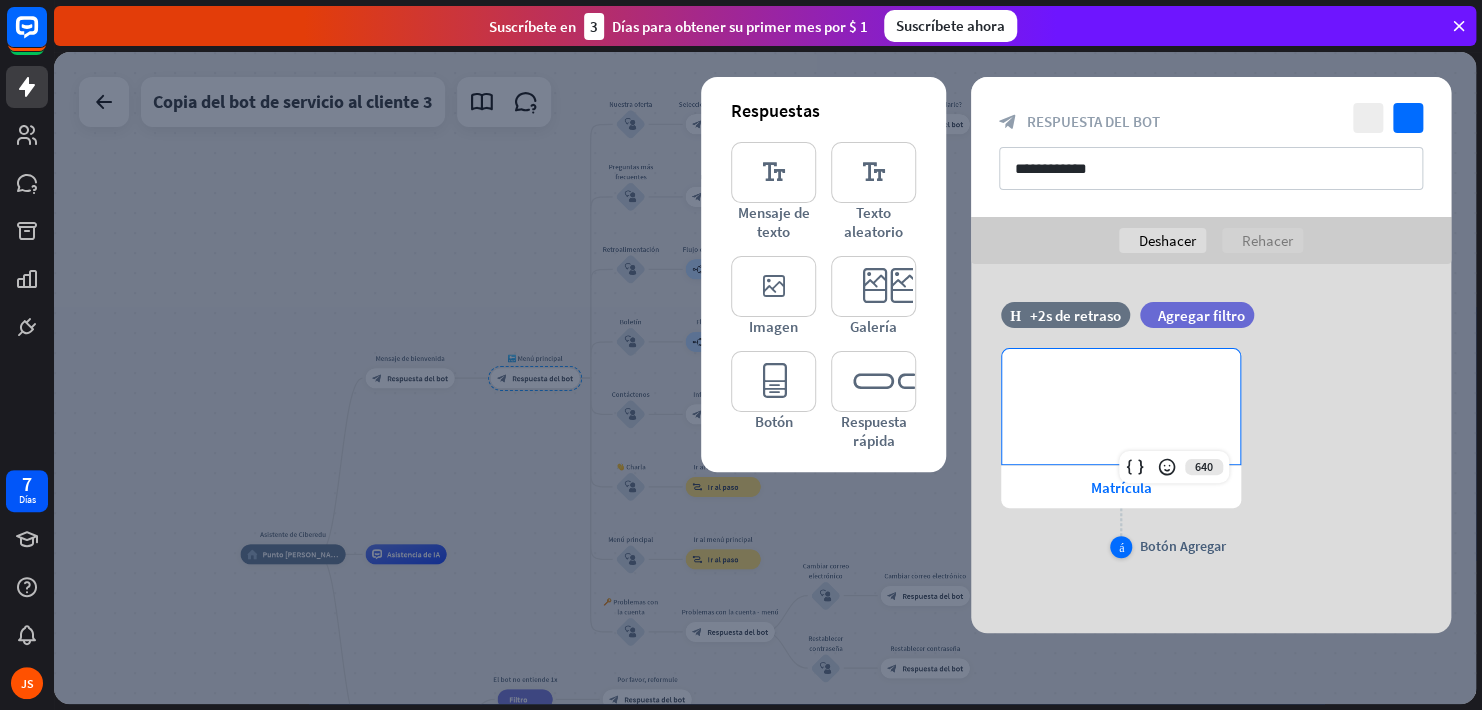 click on "más" at bounding box center [1121, 547] 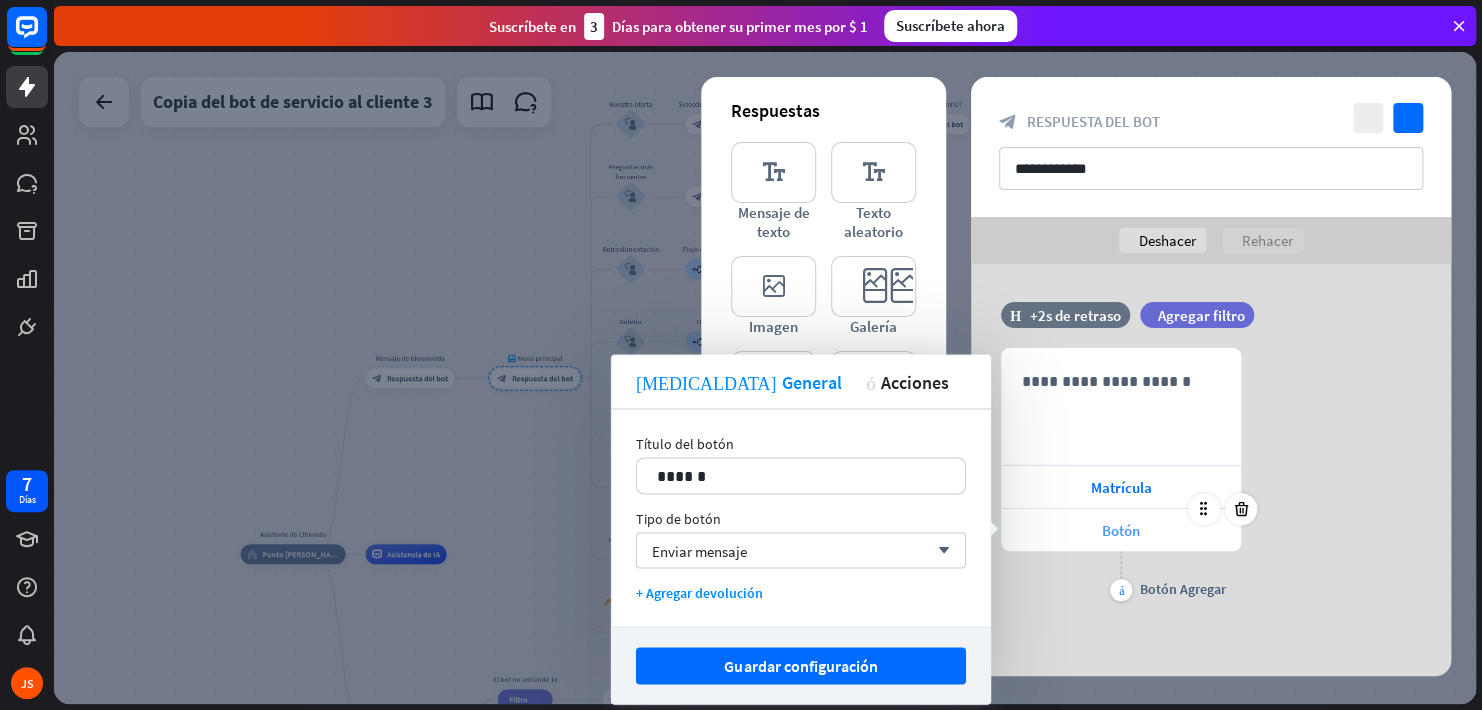 click on "Botón" at bounding box center [1121, 530] 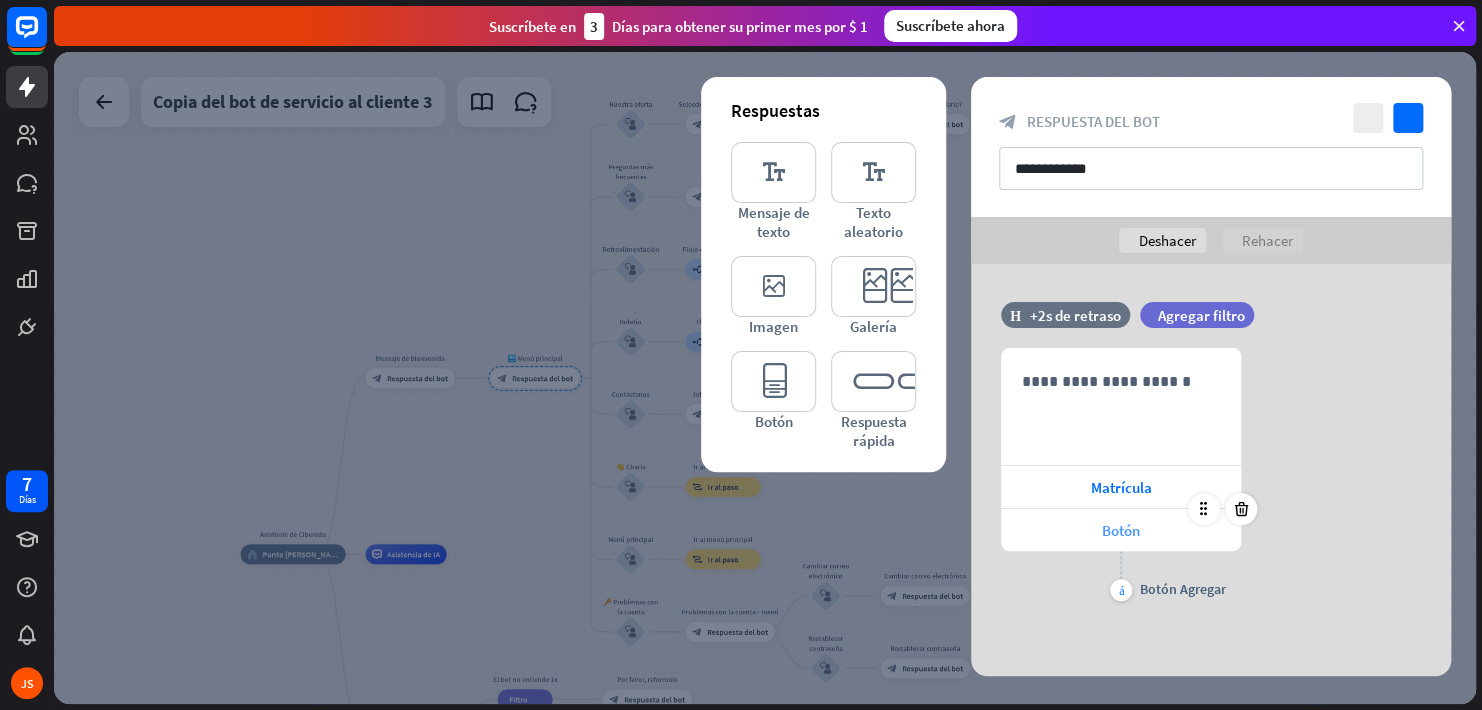 click on "Botón" at bounding box center (1121, 530) 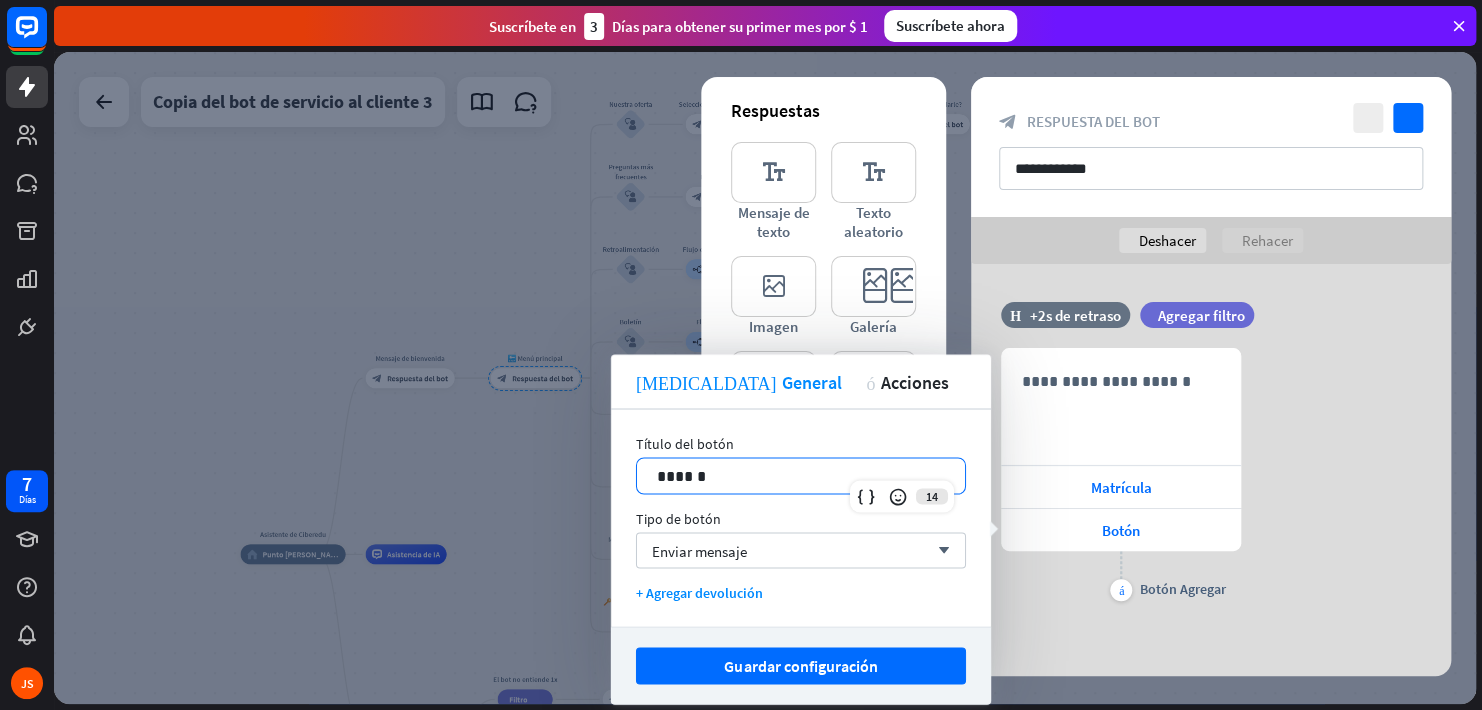 drag, startPoint x: 729, startPoint y: 474, endPoint x: 580, endPoint y: 451, distance: 150.76472 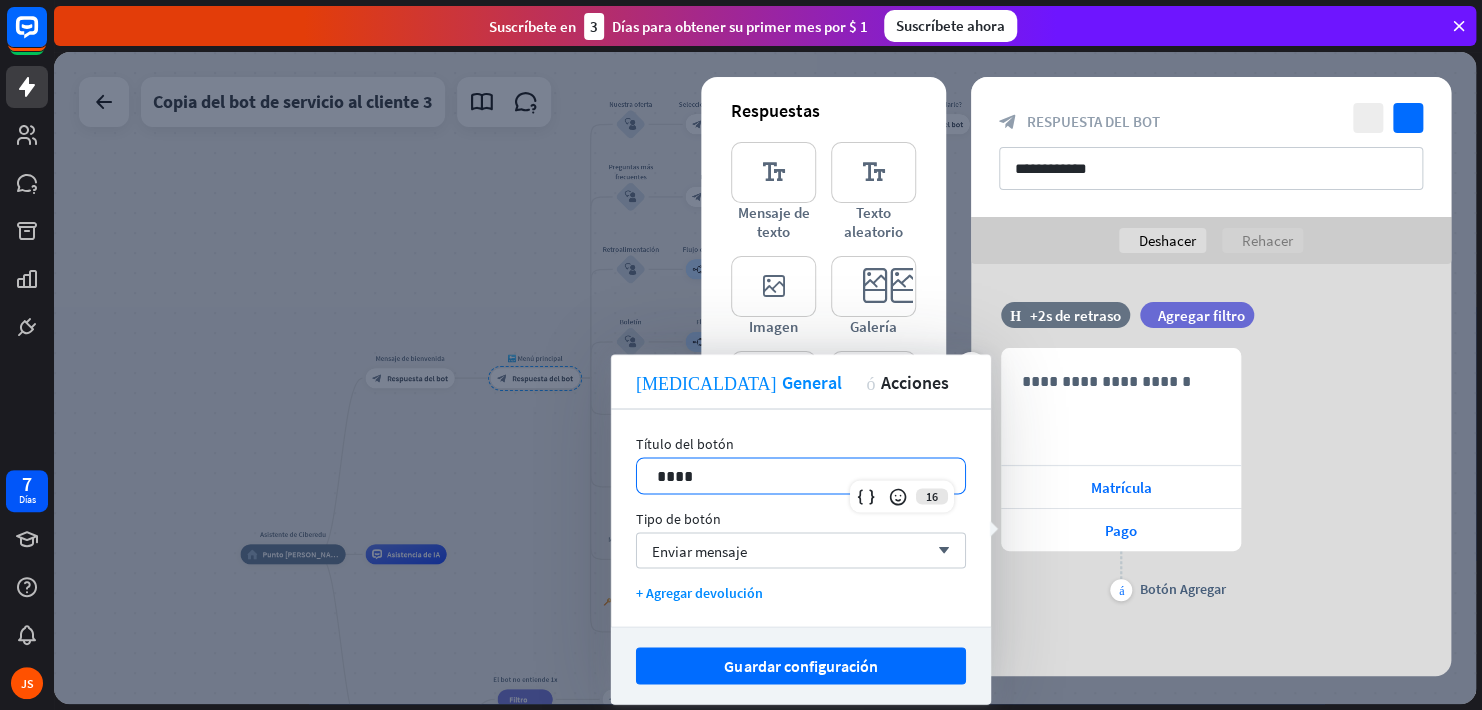 click on "**********" at bounding box center [1211, 477] 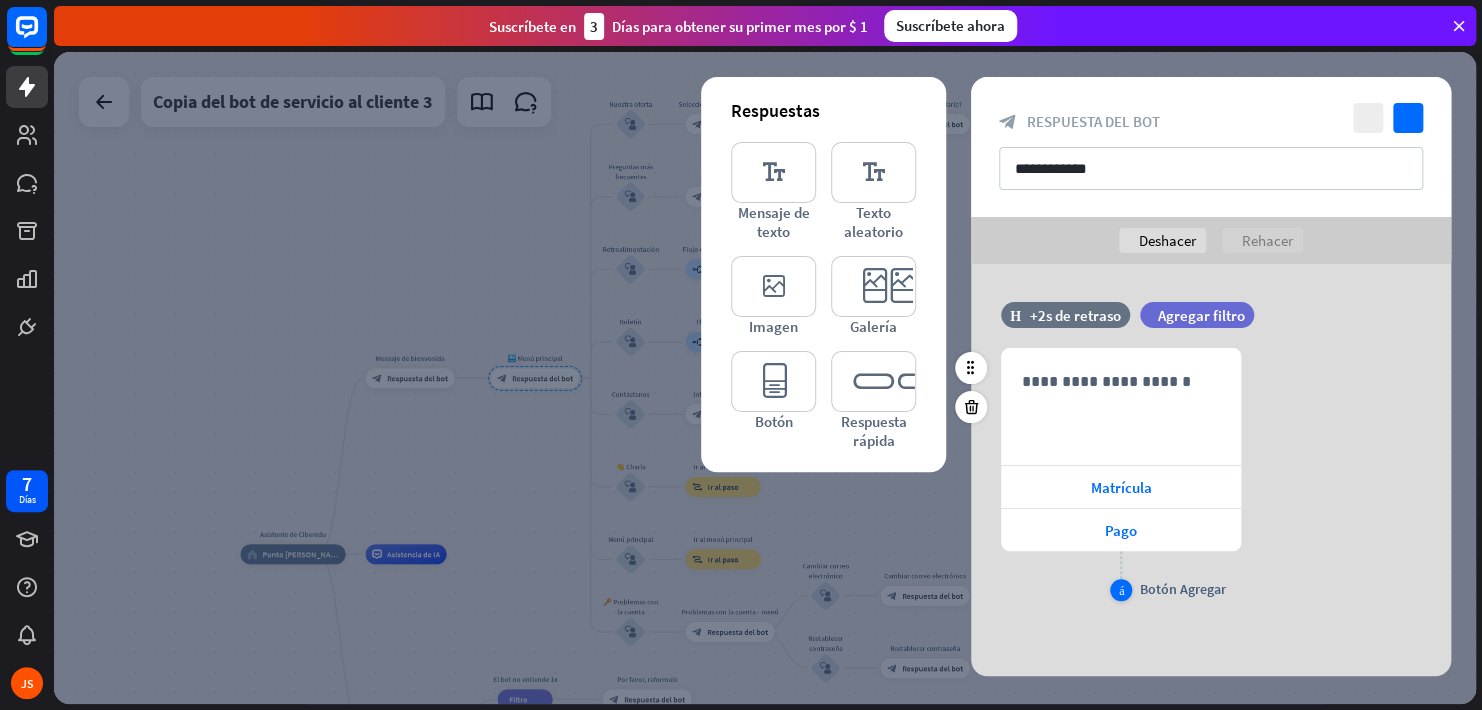 click on "más" at bounding box center (1121, 590) 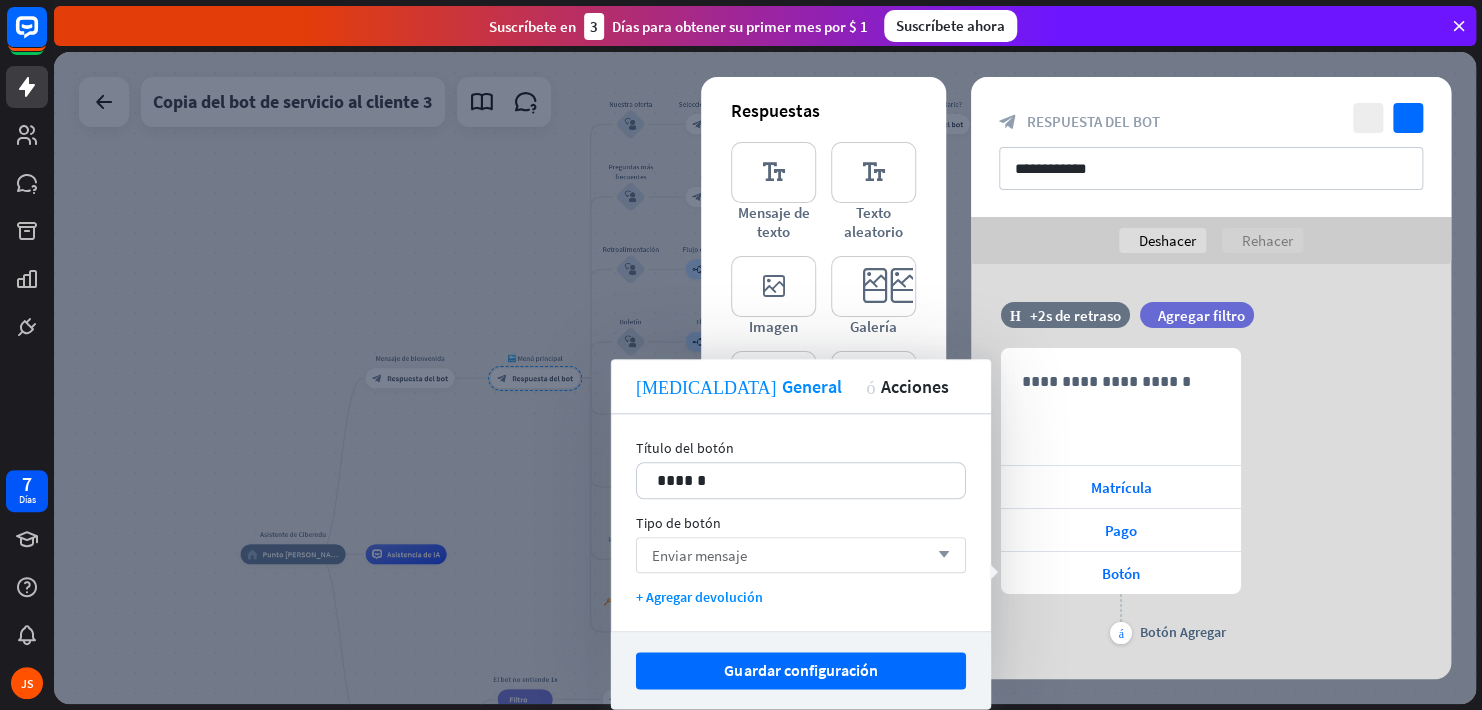 click on "arrow_down" at bounding box center [939, 555] 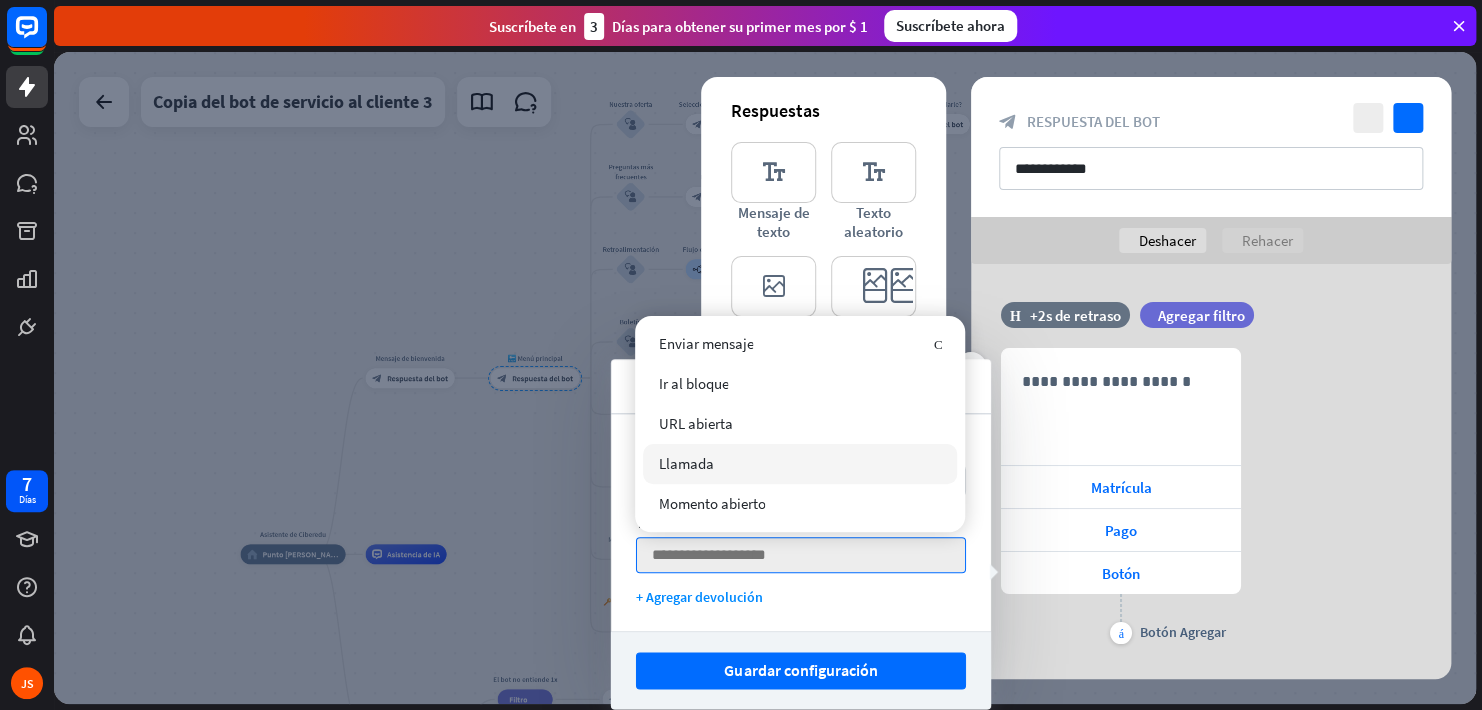 click on "**********" at bounding box center [1211, 498] 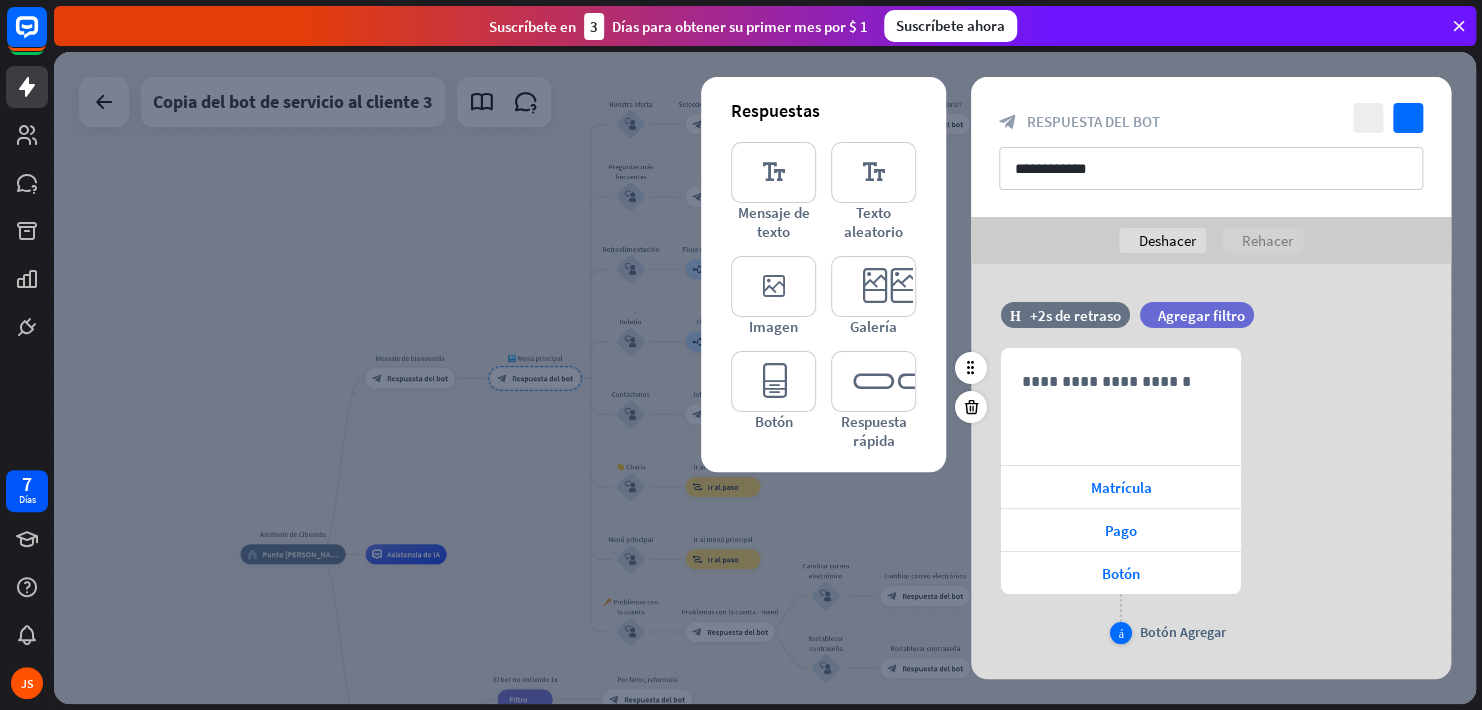 click on "más" at bounding box center (1121, 633) 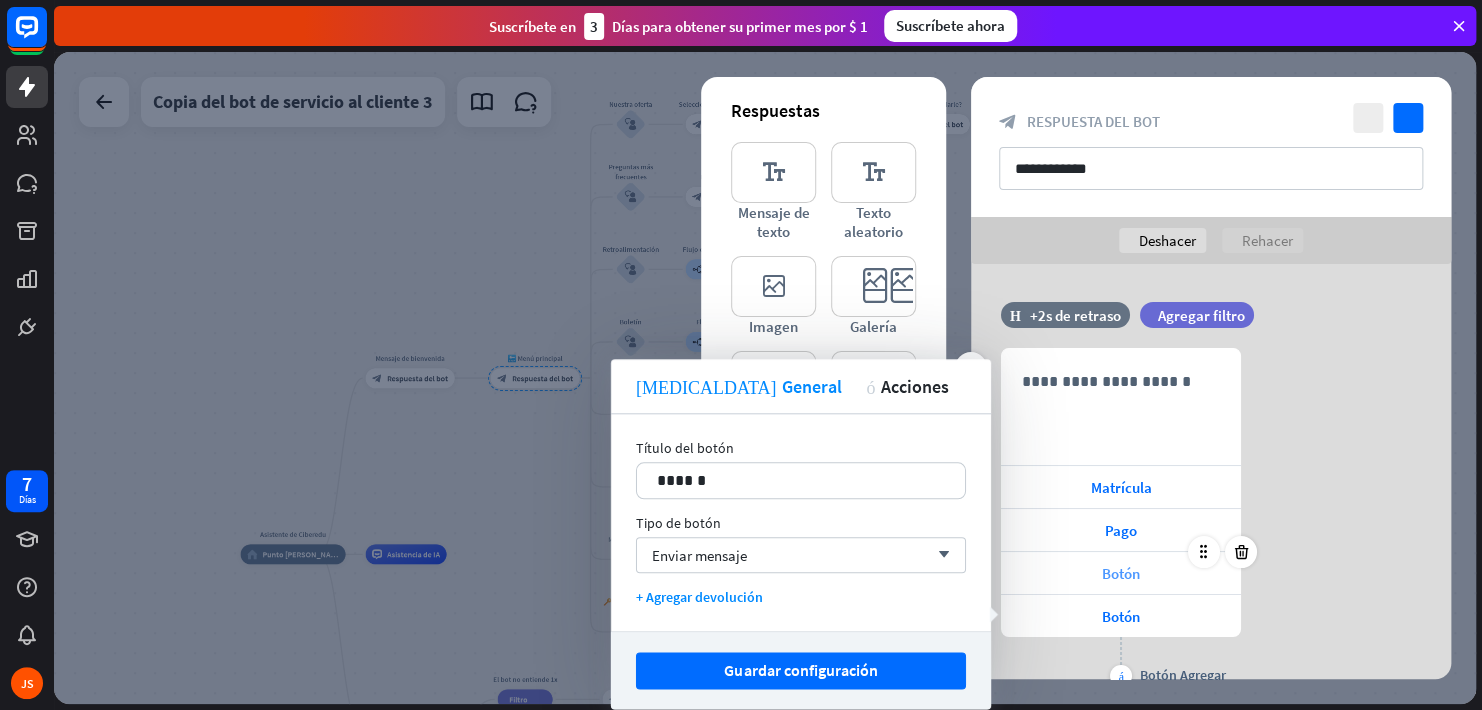 click on "Botón" at bounding box center [1121, 573] 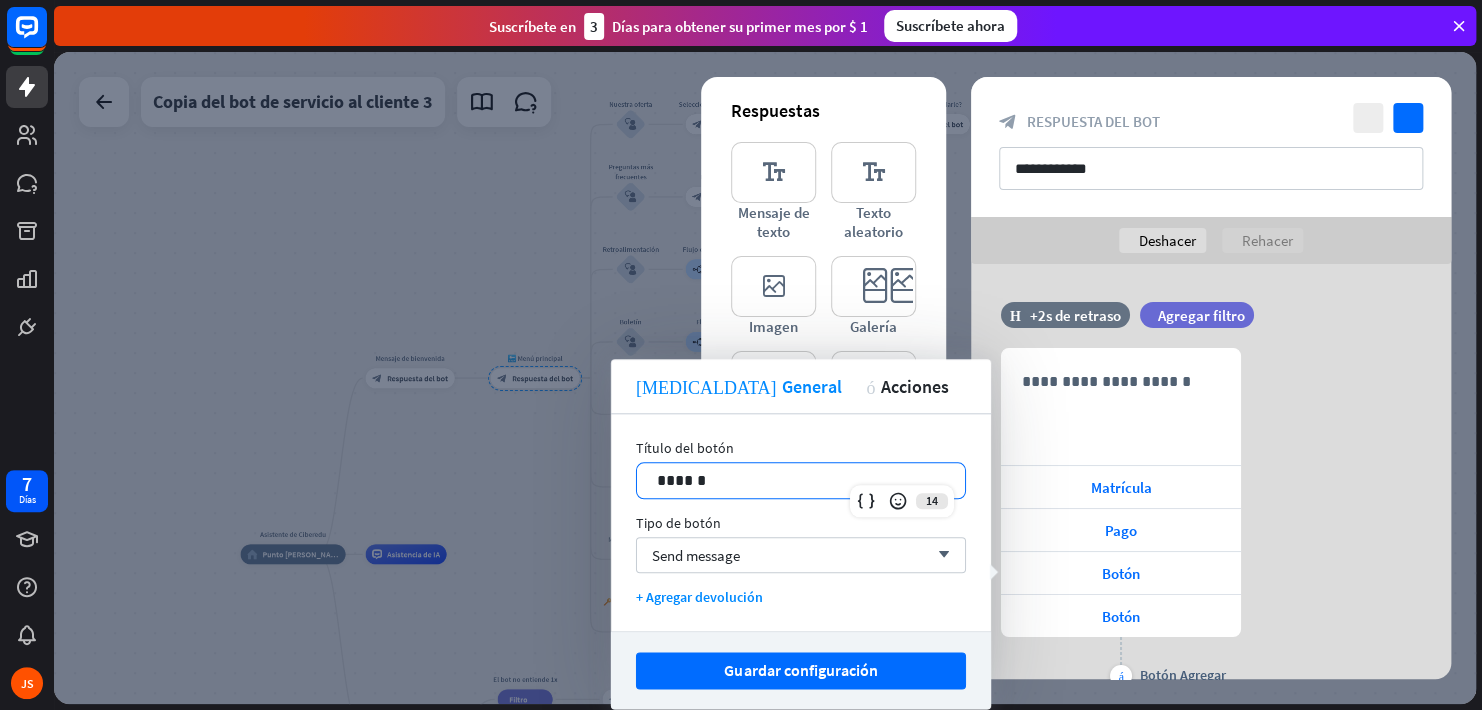 drag, startPoint x: 593, startPoint y: 471, endPoint x: 544, endPoint y: 454, distance: 51.86521 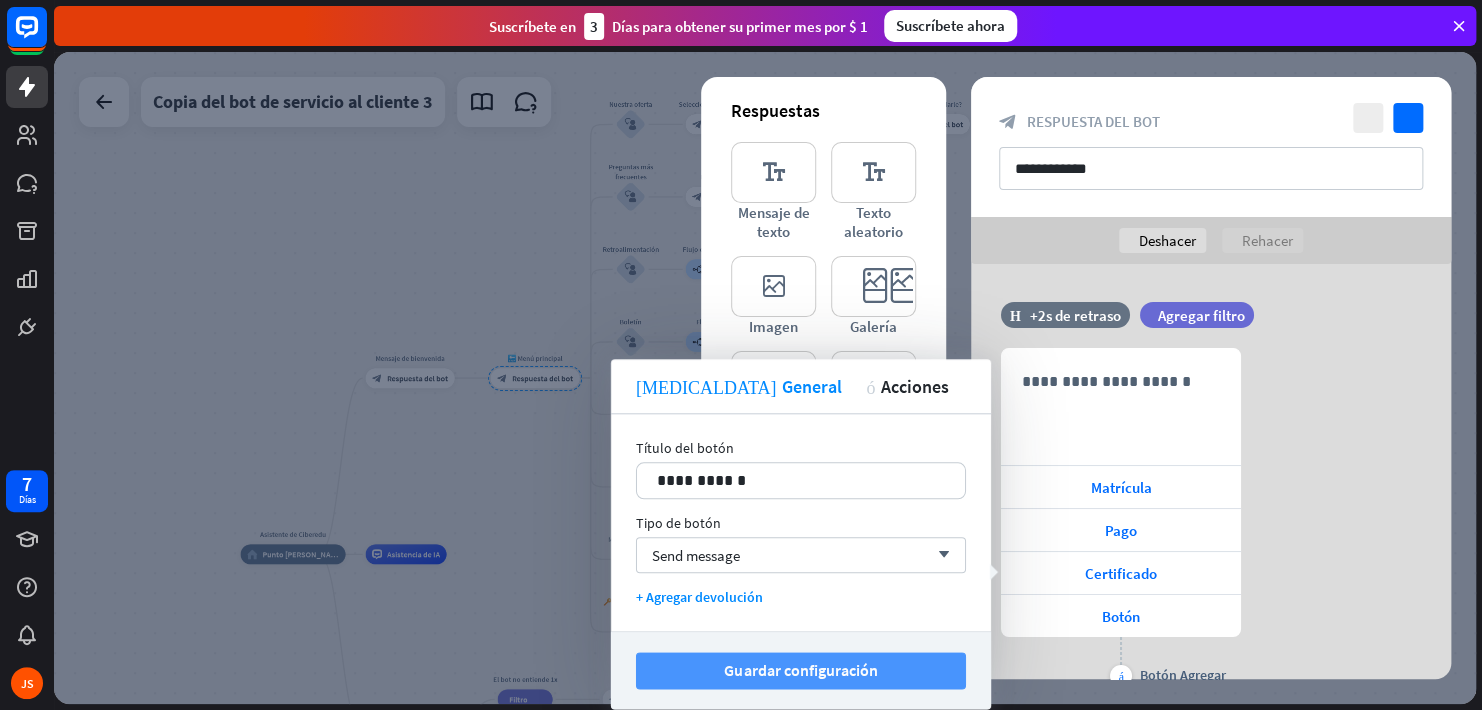 drag, startPoint x: 855, startPoint y: 676, endPoint x: 1113, endPoint y: 648, distance: 259.51492 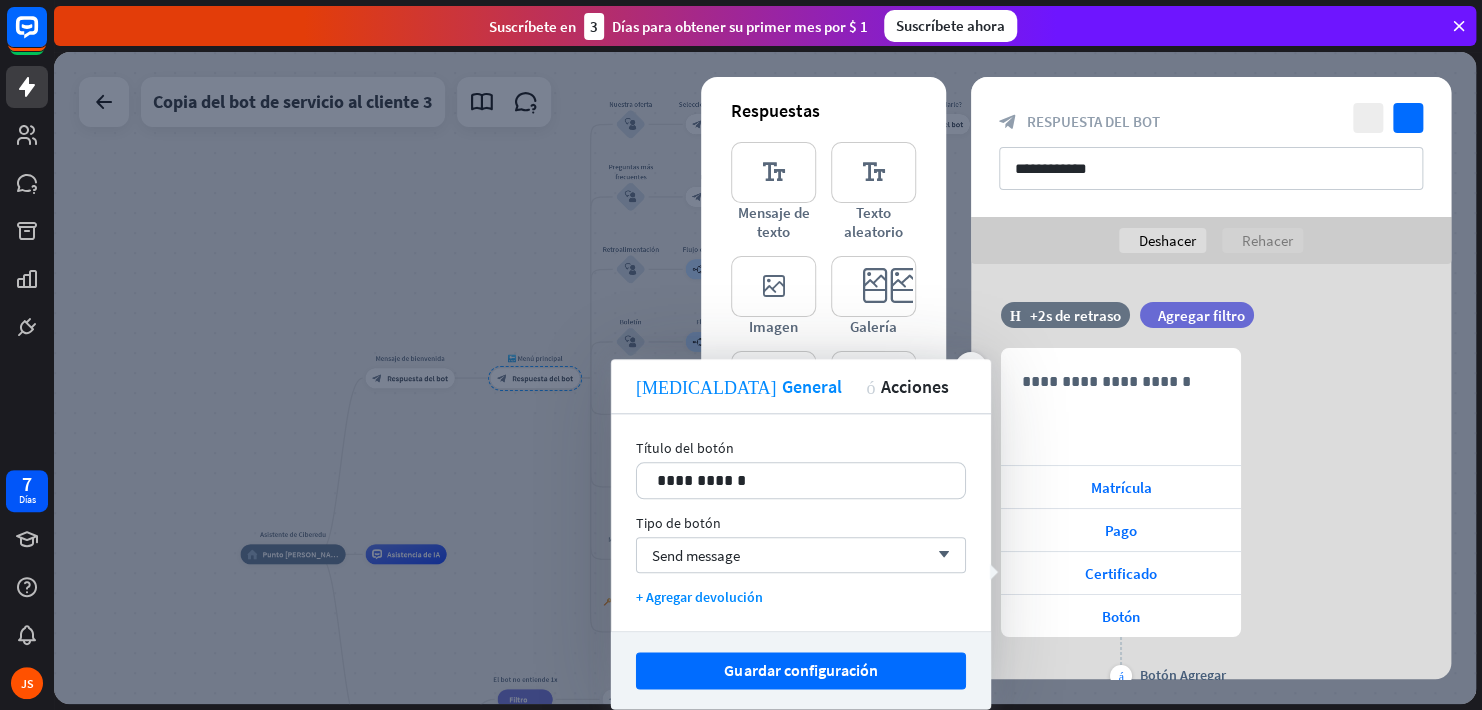 click on "Guardar configuración" at bounding box center (800, 670) 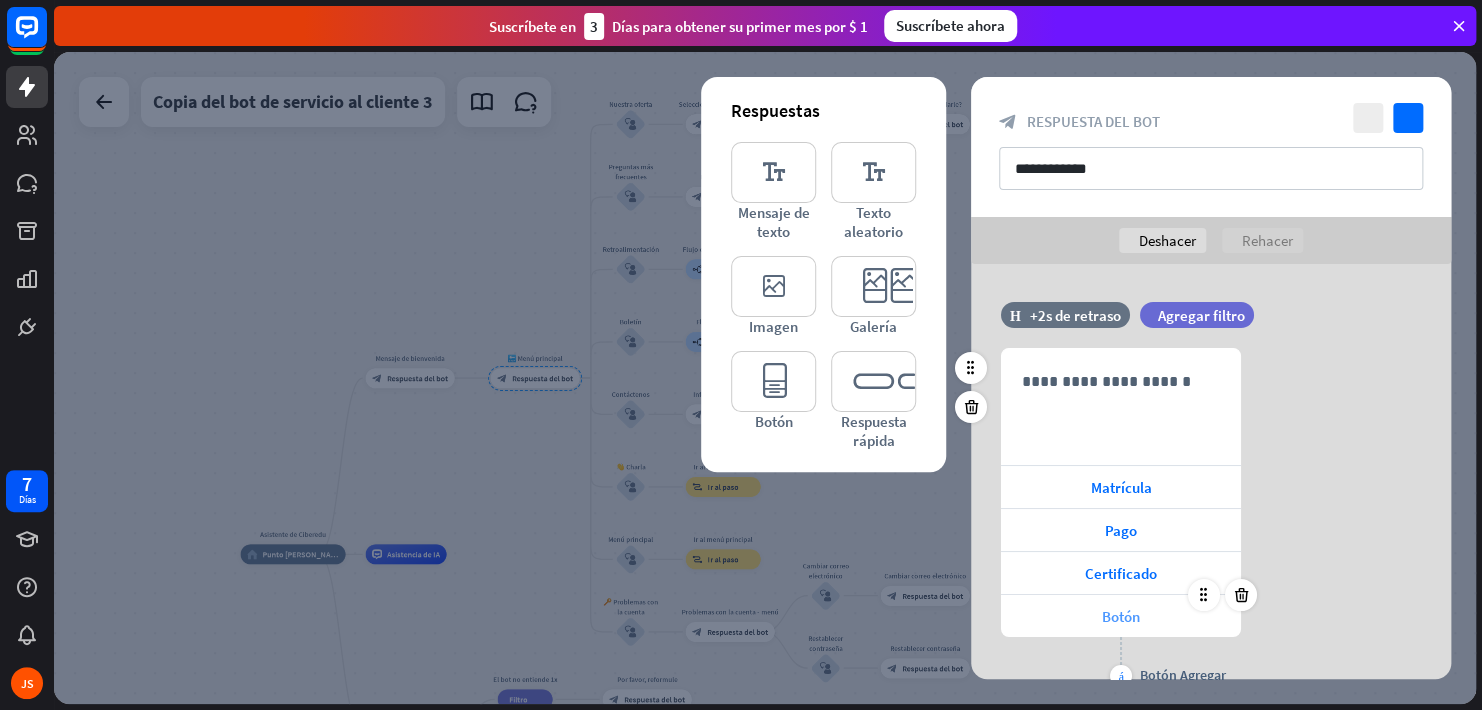 click on "Botón" at bounding box center [1121, 616] 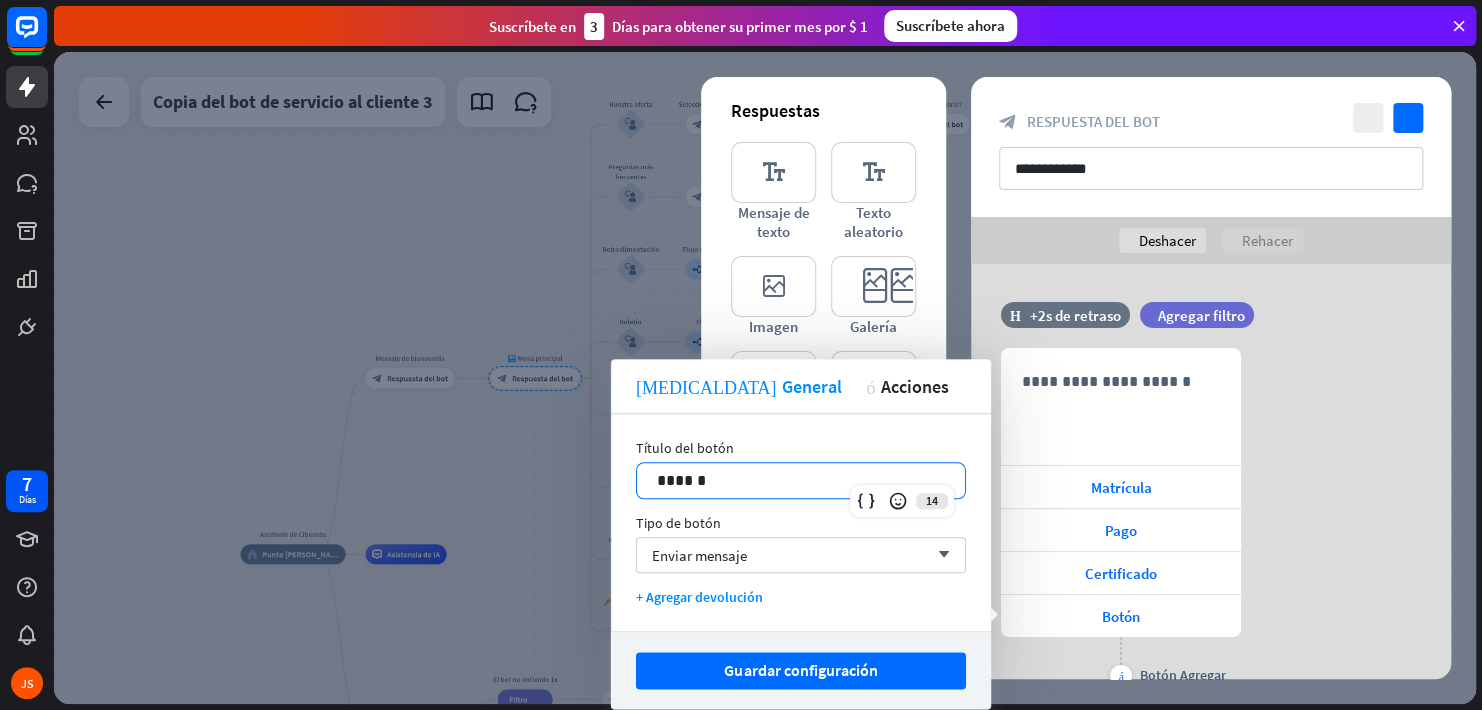 drag, startPoint x: 498, startPoint y: 466, endPoint x: 487, endPoint y: 454, distance: 16.27882 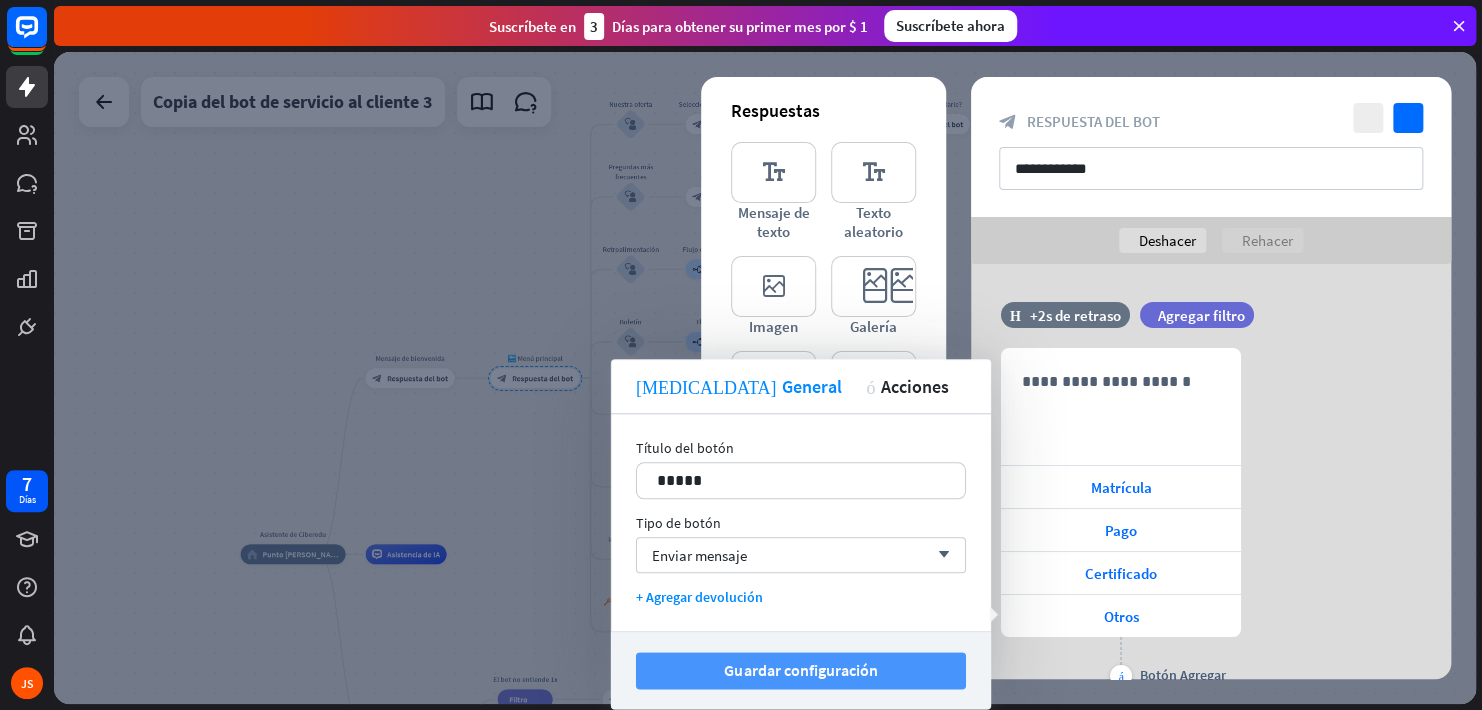 click on "Guardar configuración" at bounding box center [800, 670] 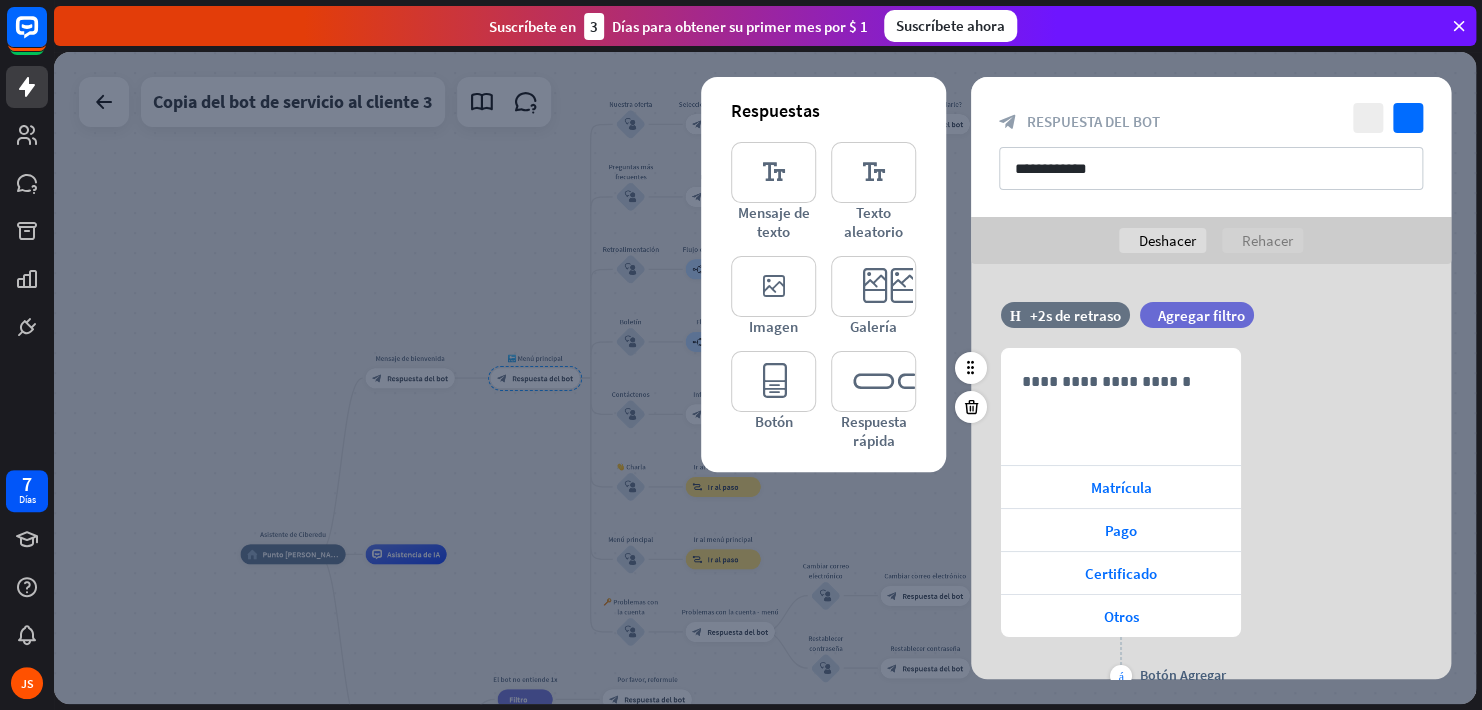 click on "**********" at bounding box center (1211, 520) 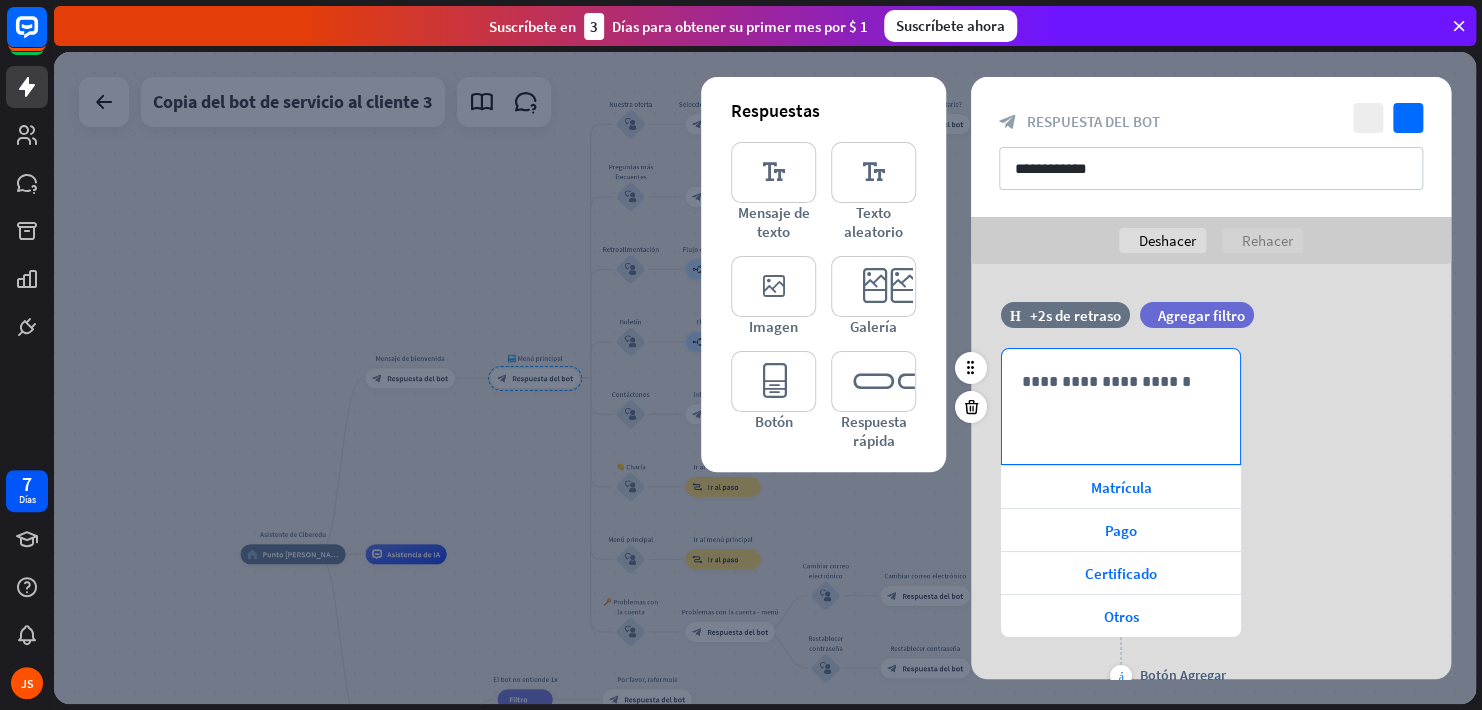 click on "**********" at bounding box center [1121, 406] 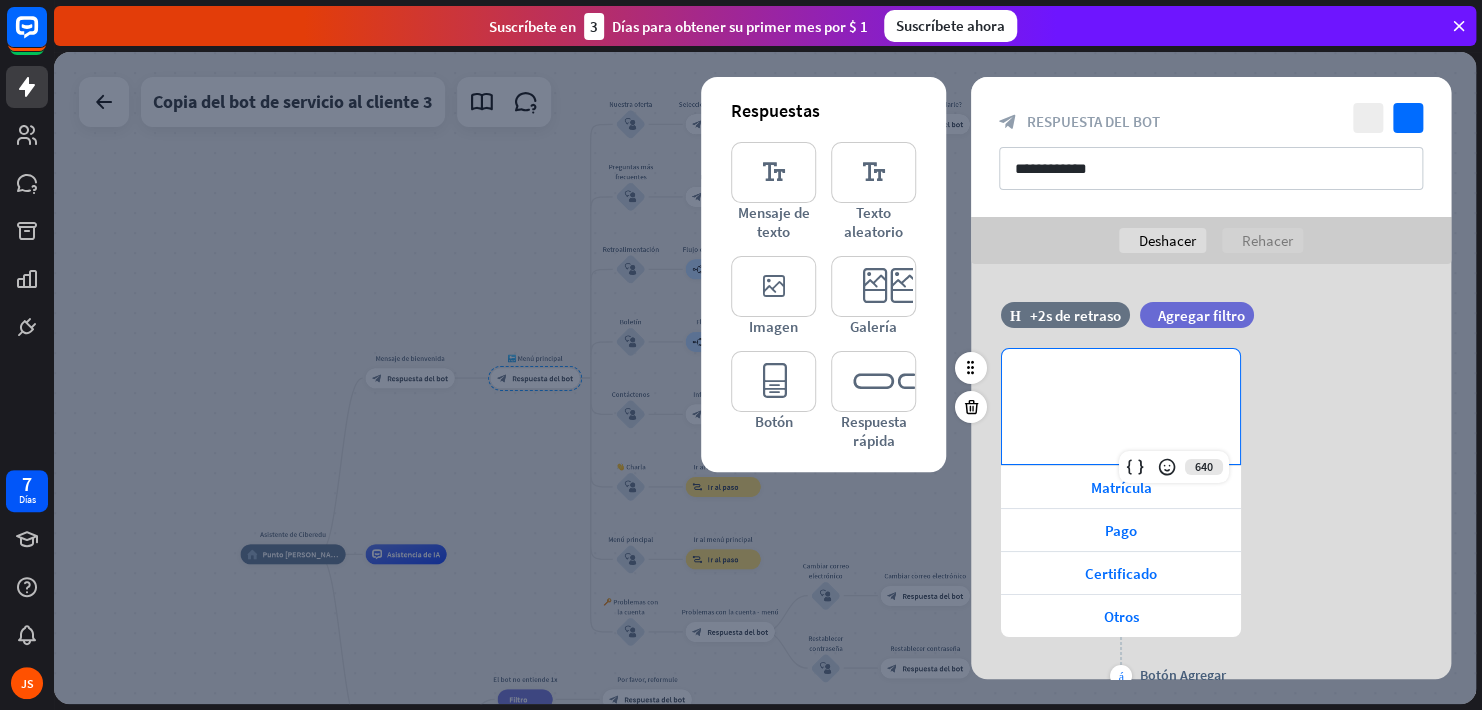 click on "**********" at bounding box center (1121, 406) 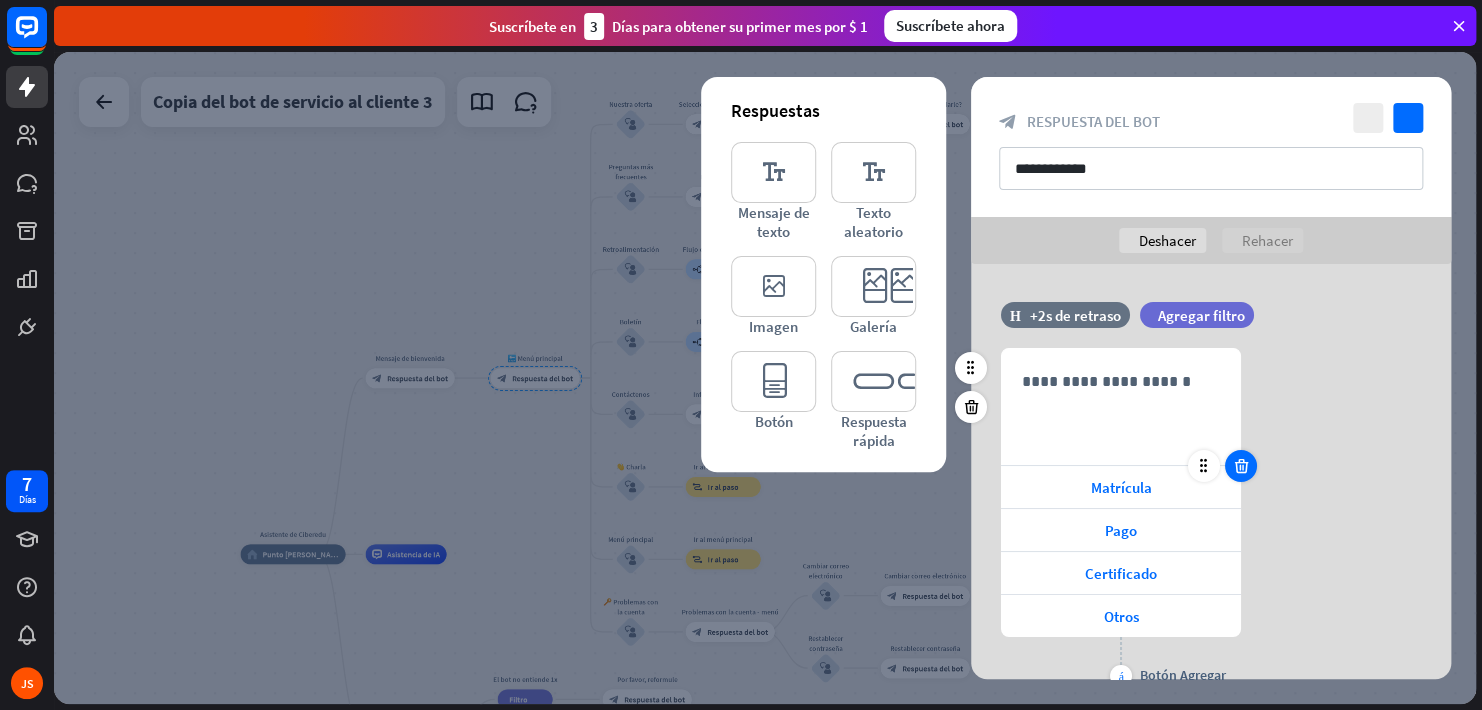click at bounding box center (1241, 466) 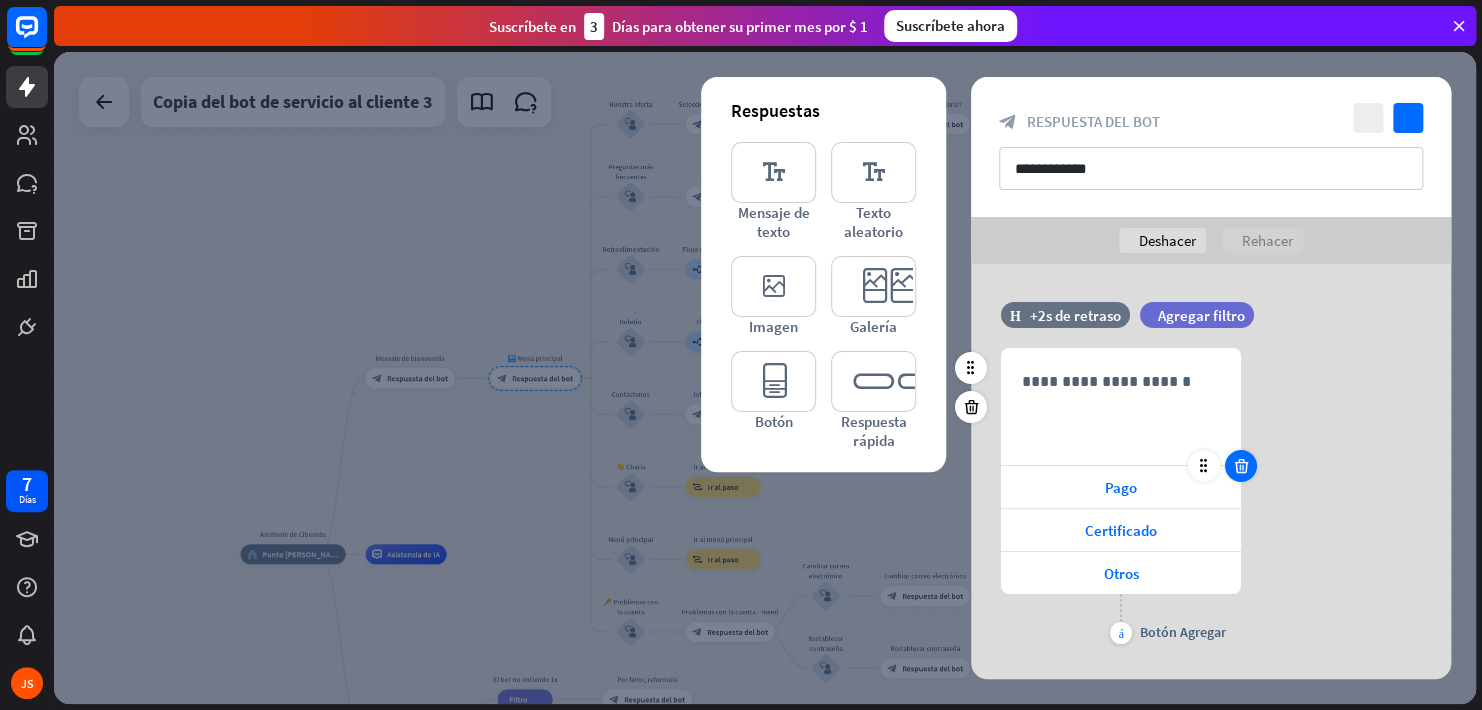 click at bounding box center (1241, 466) 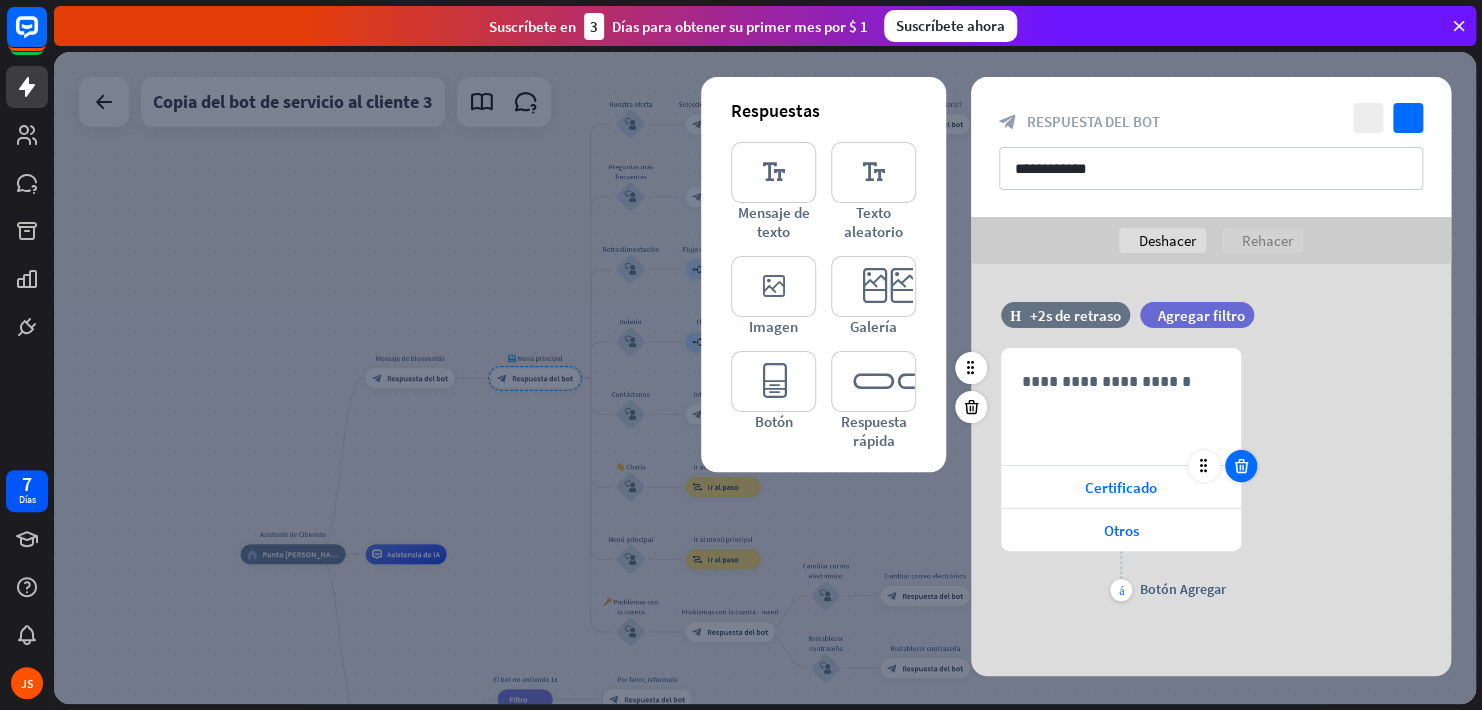 click at bounding box center (1241, 466) 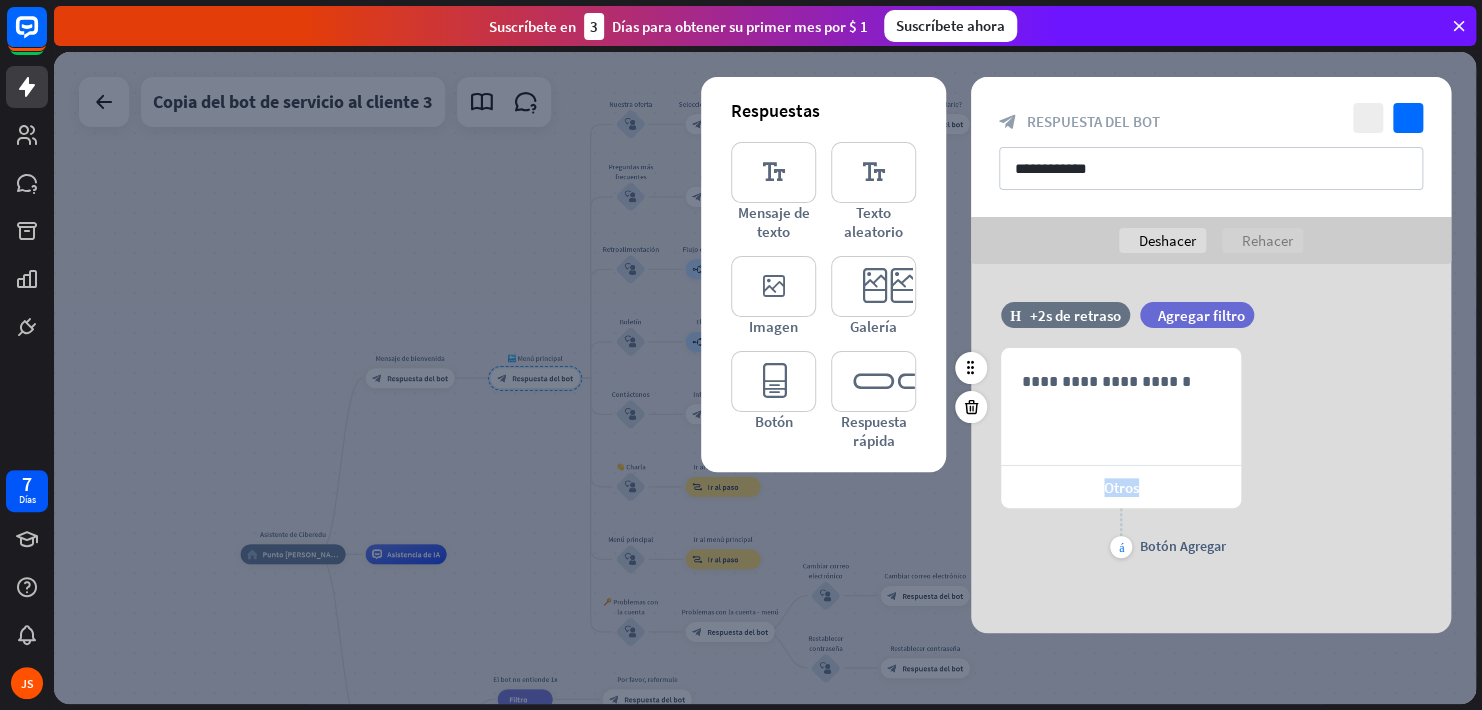 click on "Otros" at bounding box center [1121, 487] 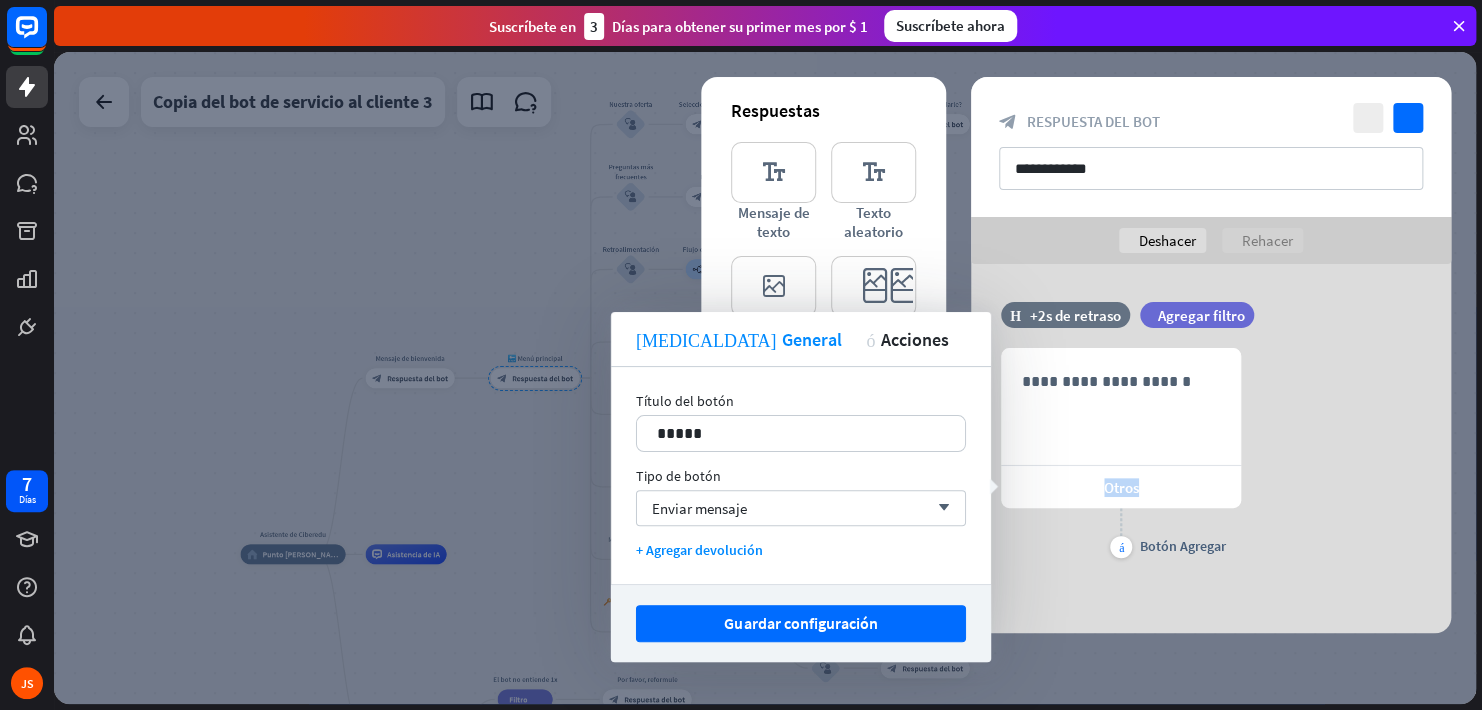 click on "**********" at bounding box center (1211, 455) 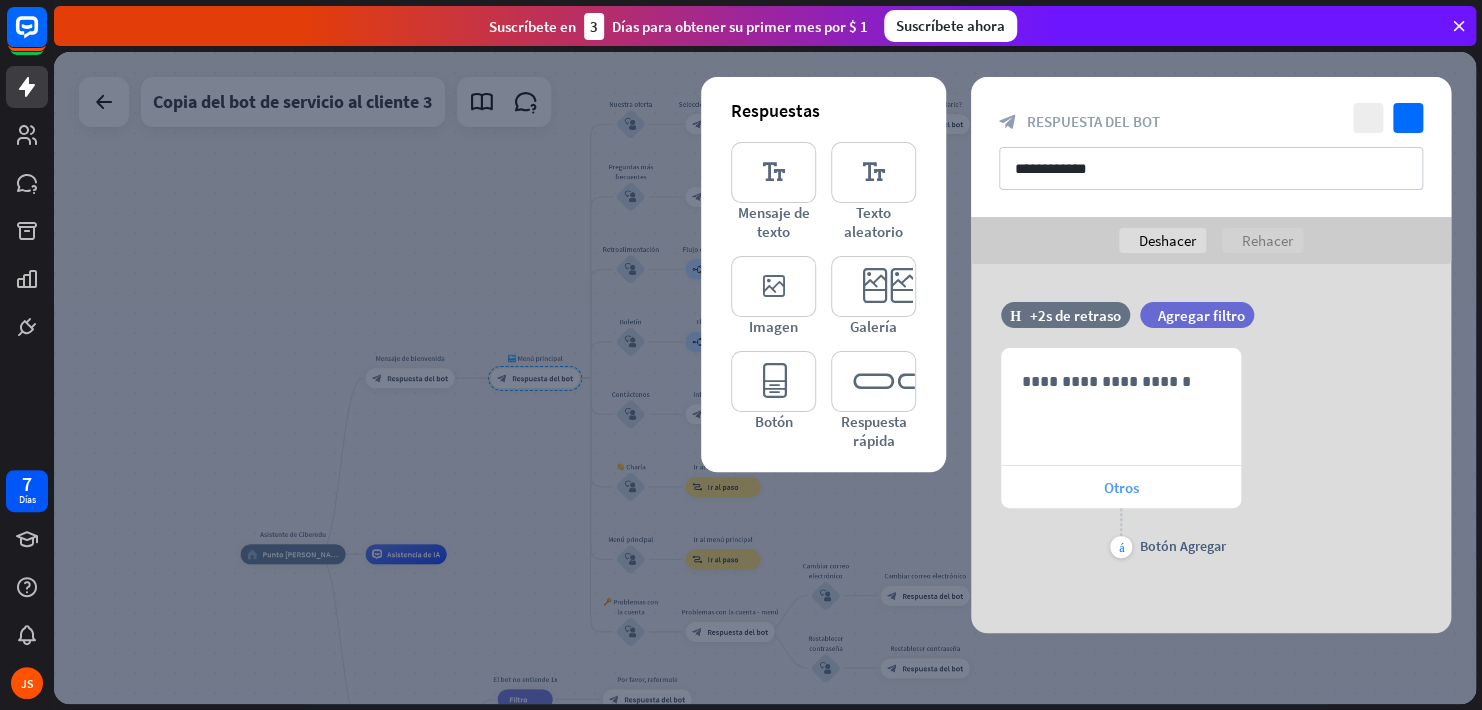 click on "Otros" at bounding box center [1121, 487] 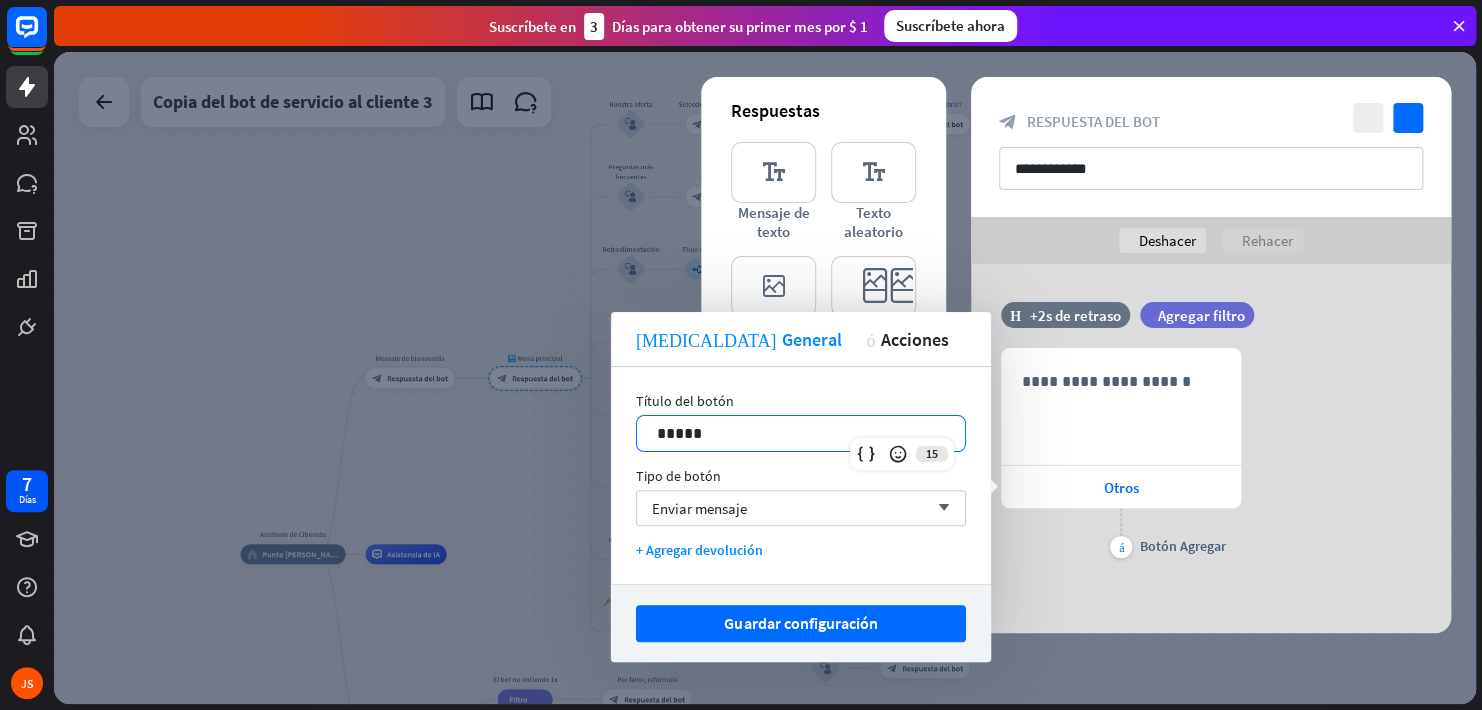 drag, startPoint x: 761, startPoint y: 433, endPoint x: 561, endPoint y: 418, distance: 200.5617 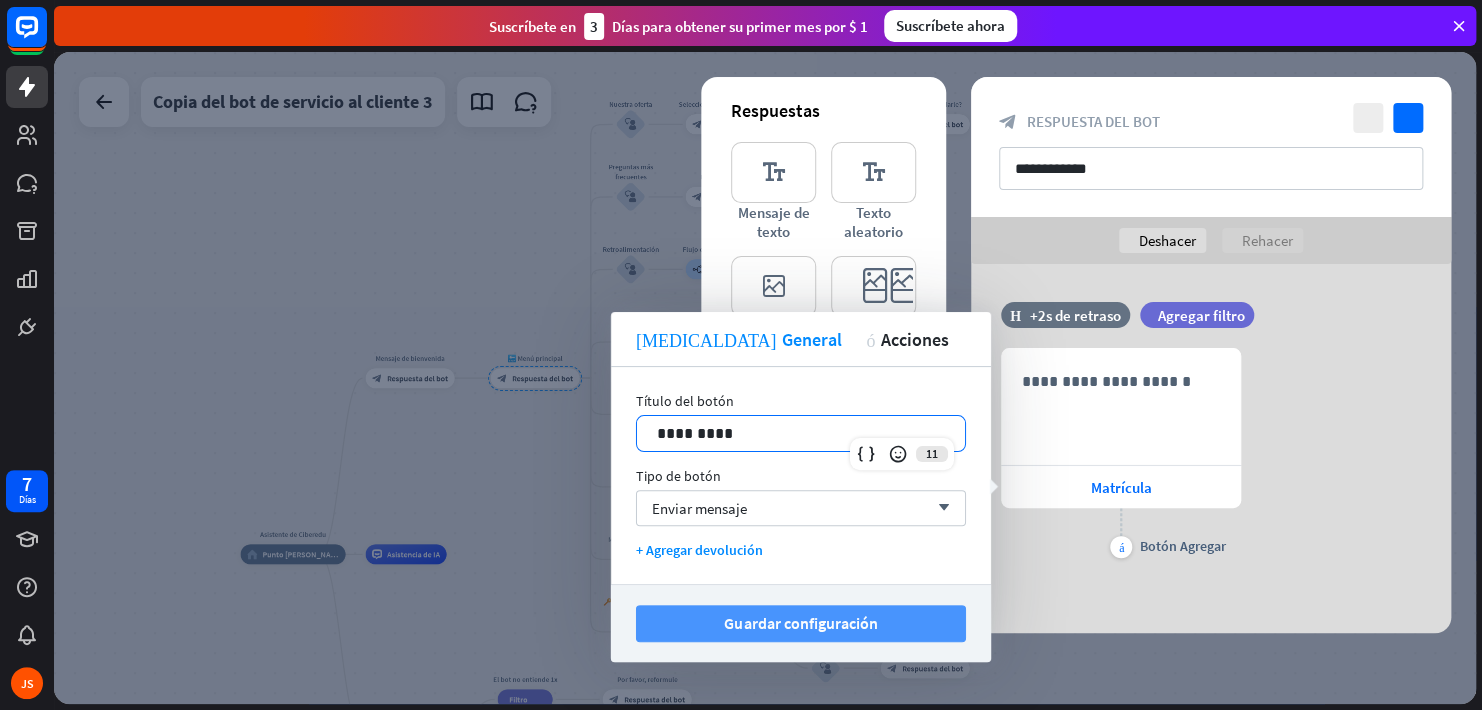 click on "Guardar configuración" at bounding box center [800, 623] 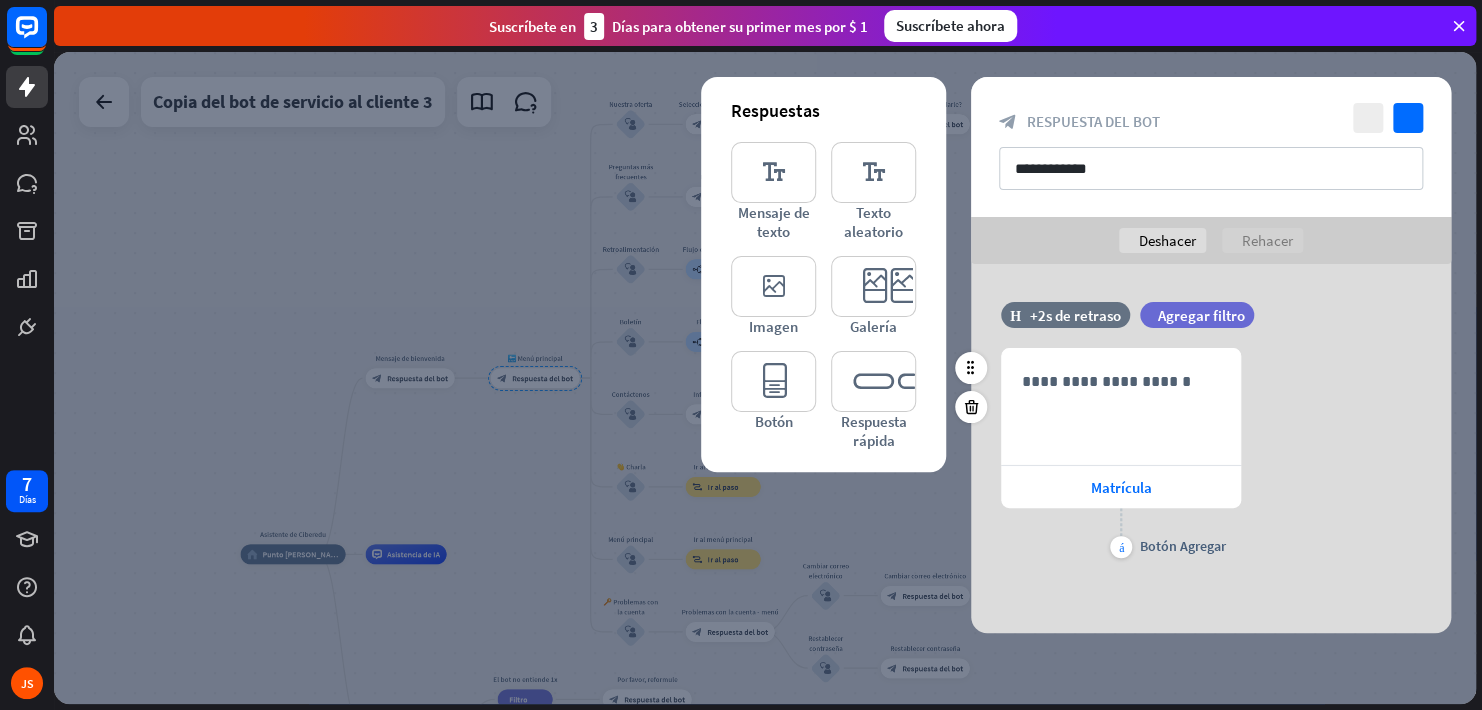 click on "más" at bounding box center (1121, 547) 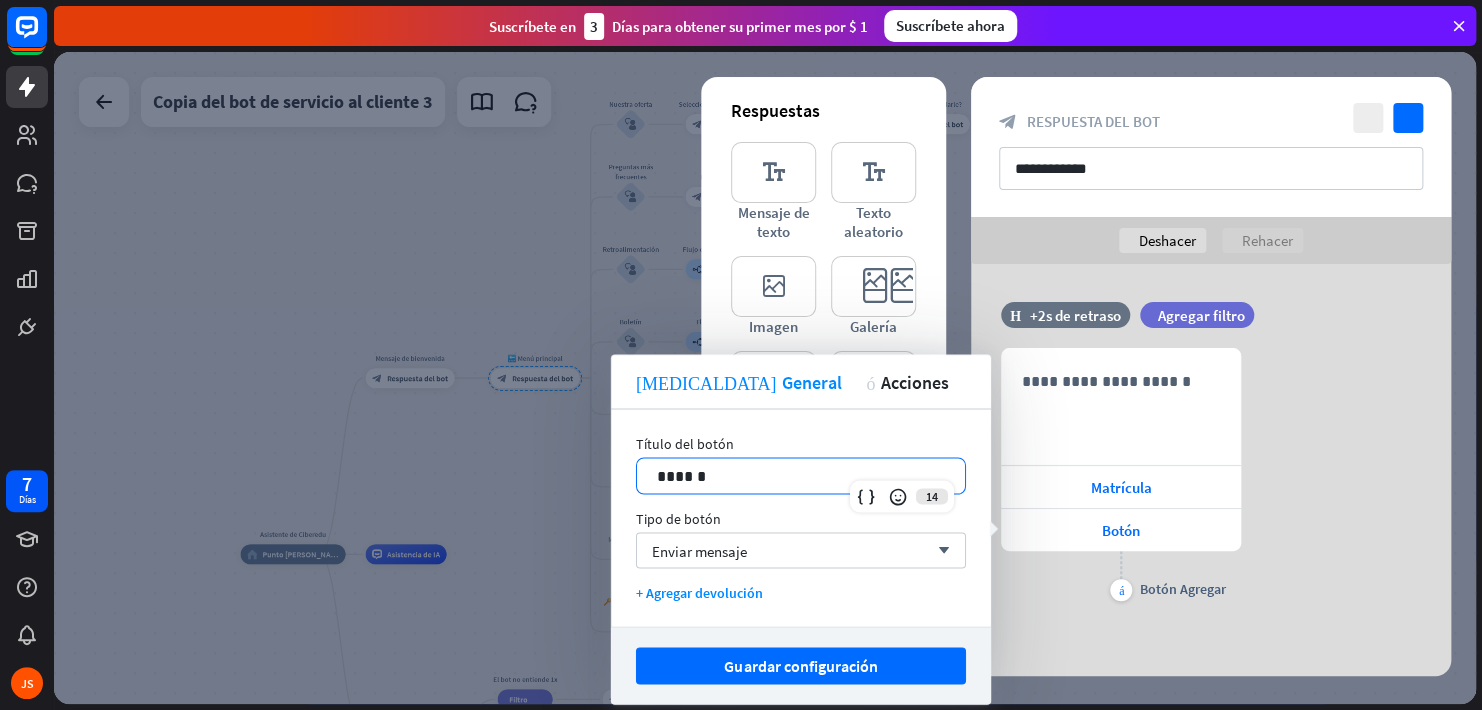 drag, startPoint x: 681, startPoint y: 478, endPoint x: 565, endPoint y: 476, distance: 116.01724 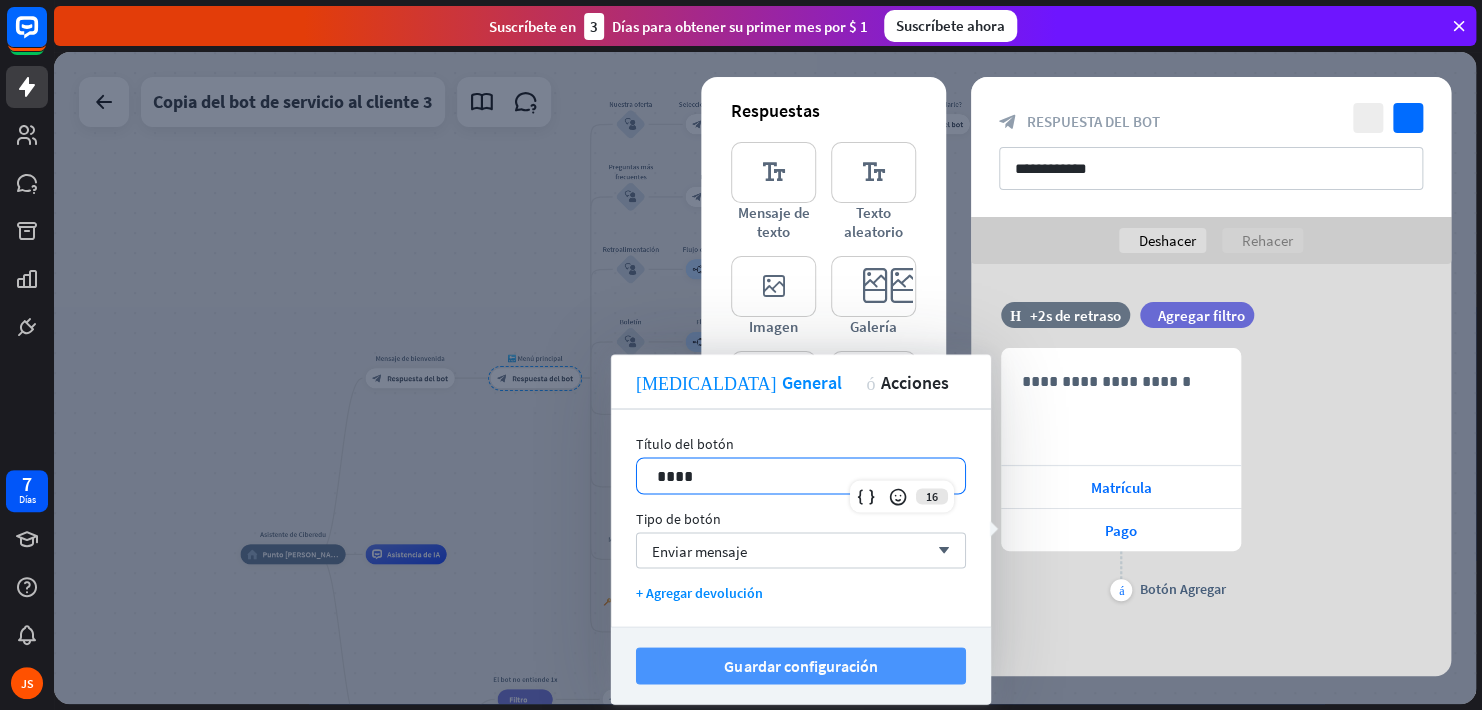 click on "Guardar configuración" at bounding box center [800, 665] 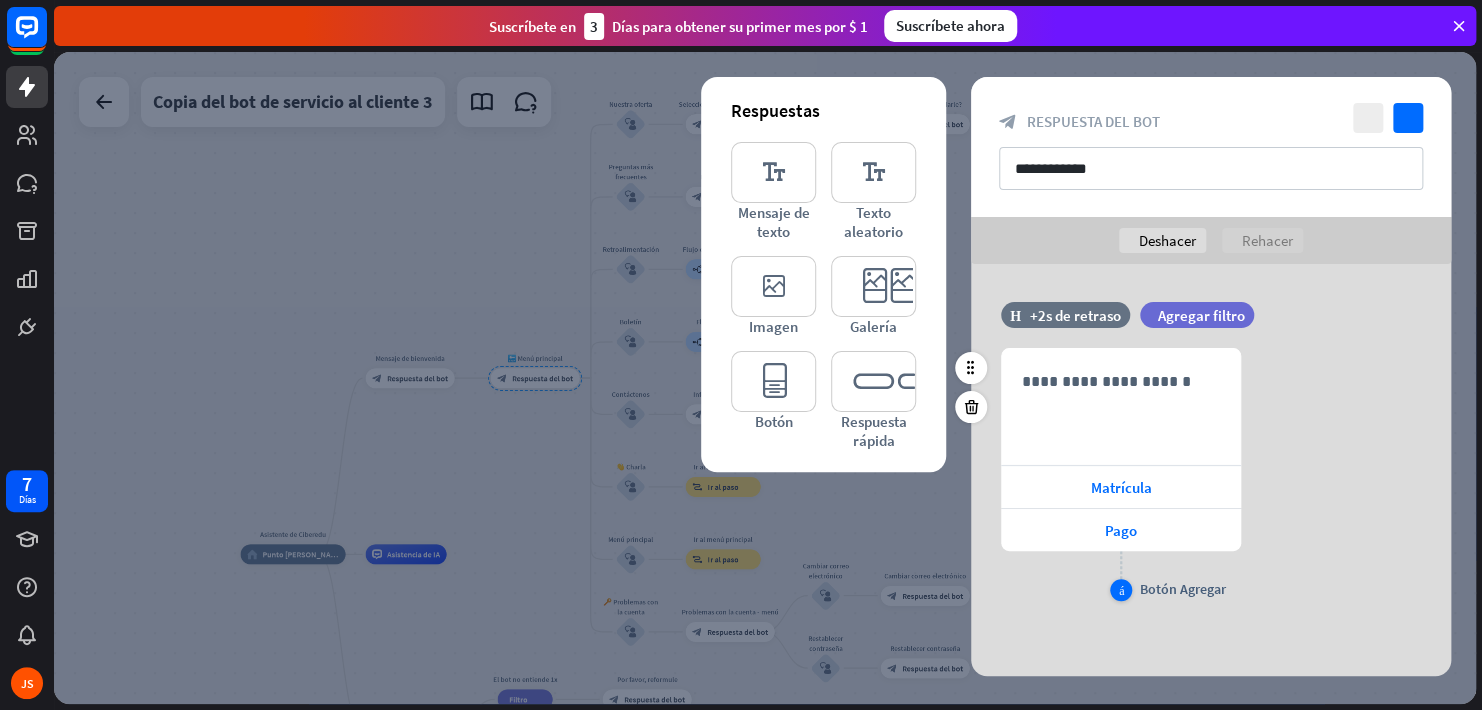 click on "más" at bounding box center (1121, 590) 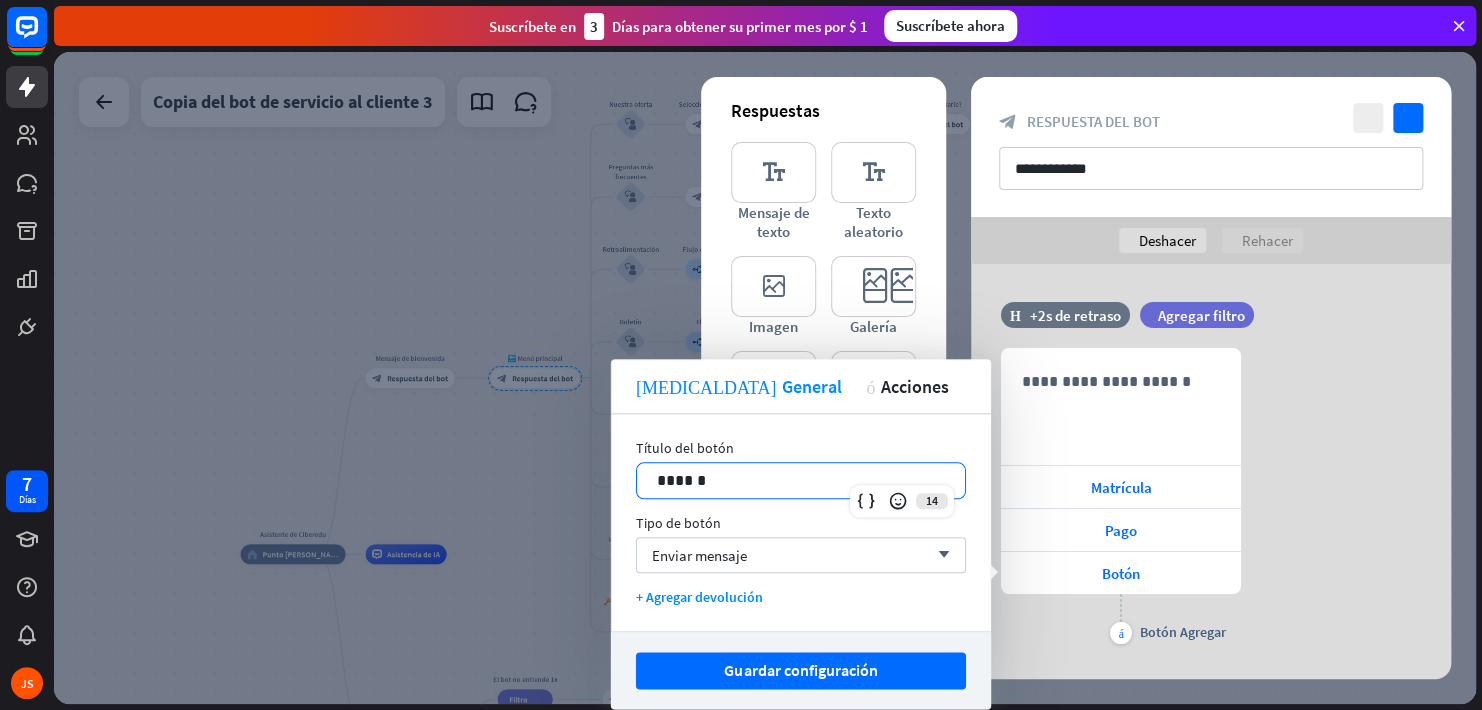 drag, startPoint x: 678, startPoint y: 479, endPoint x: 552, endPoint y: 476, distance: 126.035706 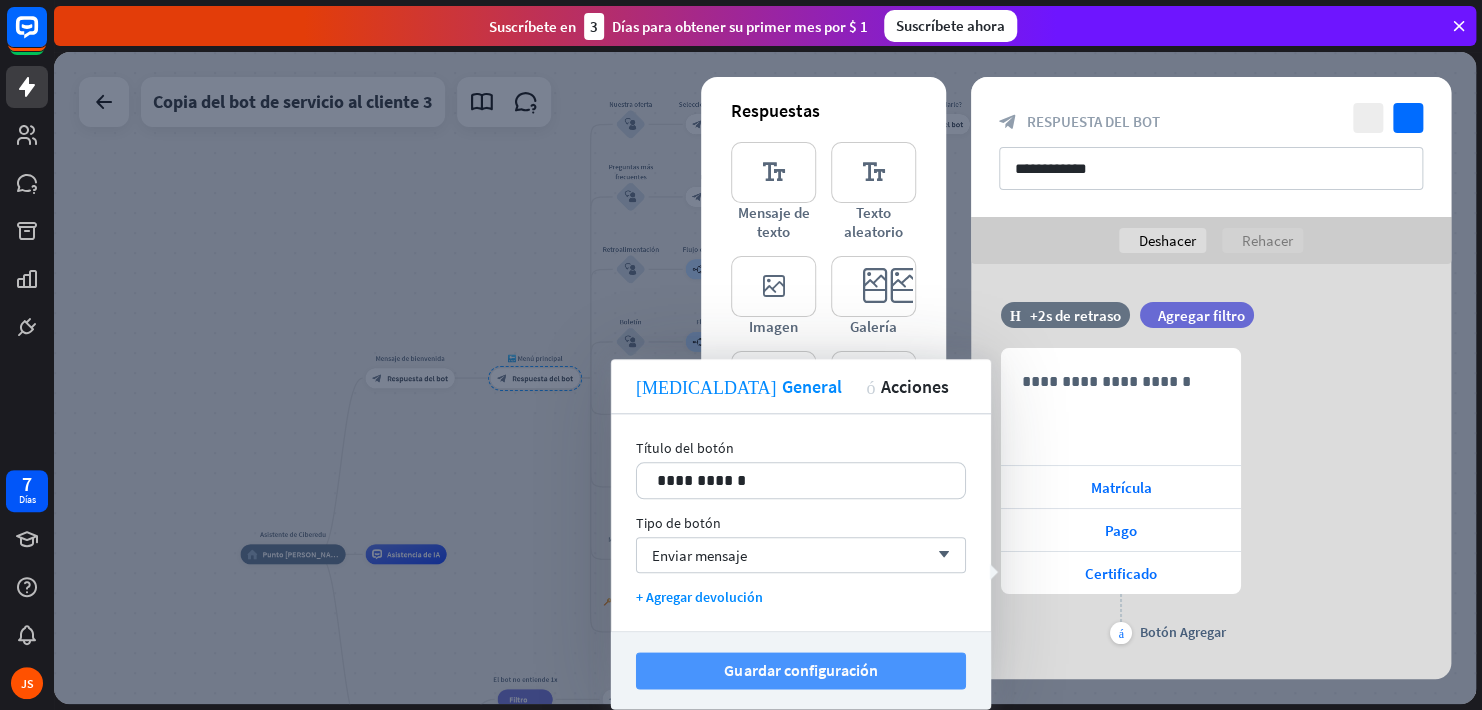 click on "Guardar configuración" at bounding box center (800, 670) 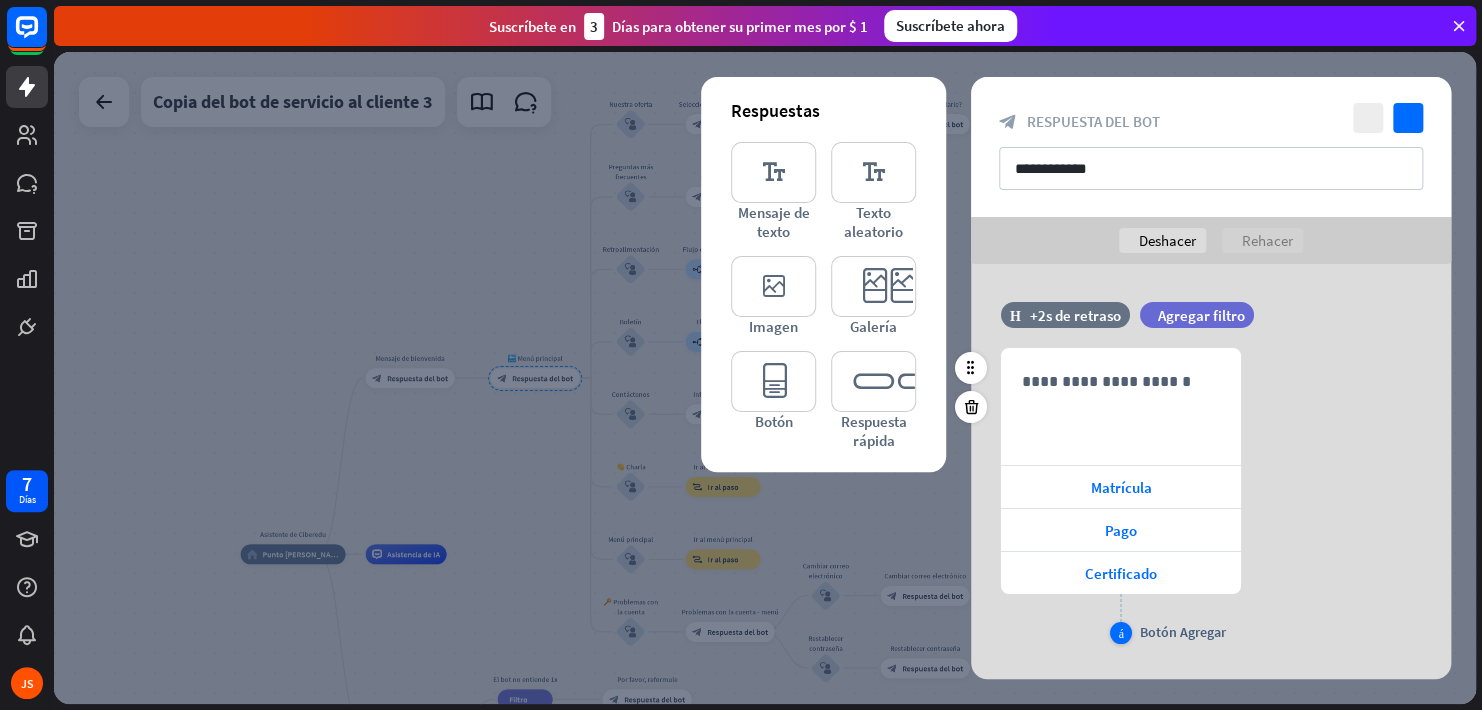 click on "más" at bounding box center (1121, 633) 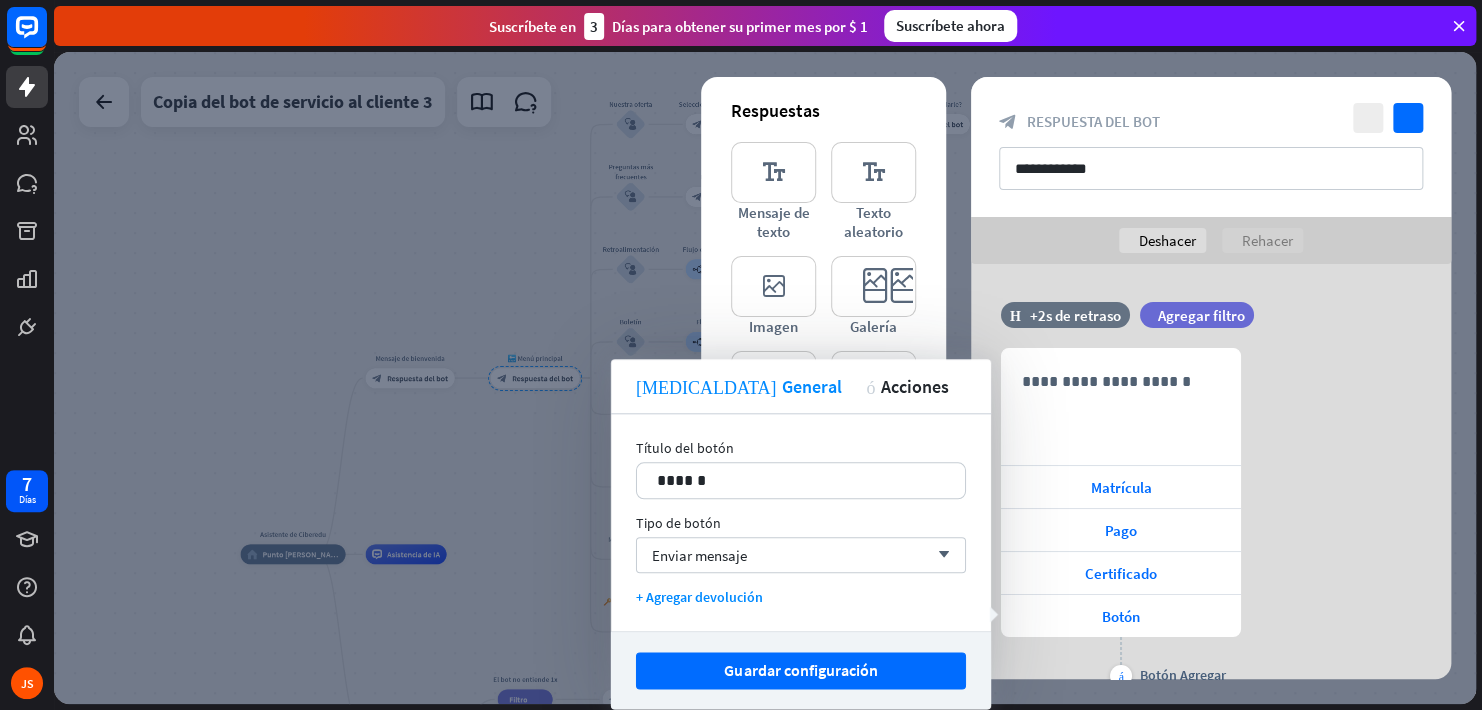 drag, startPoint x: 706, startPoint y: 482, endPoint x: 473, endPoint y: 474, distance: 233.1373 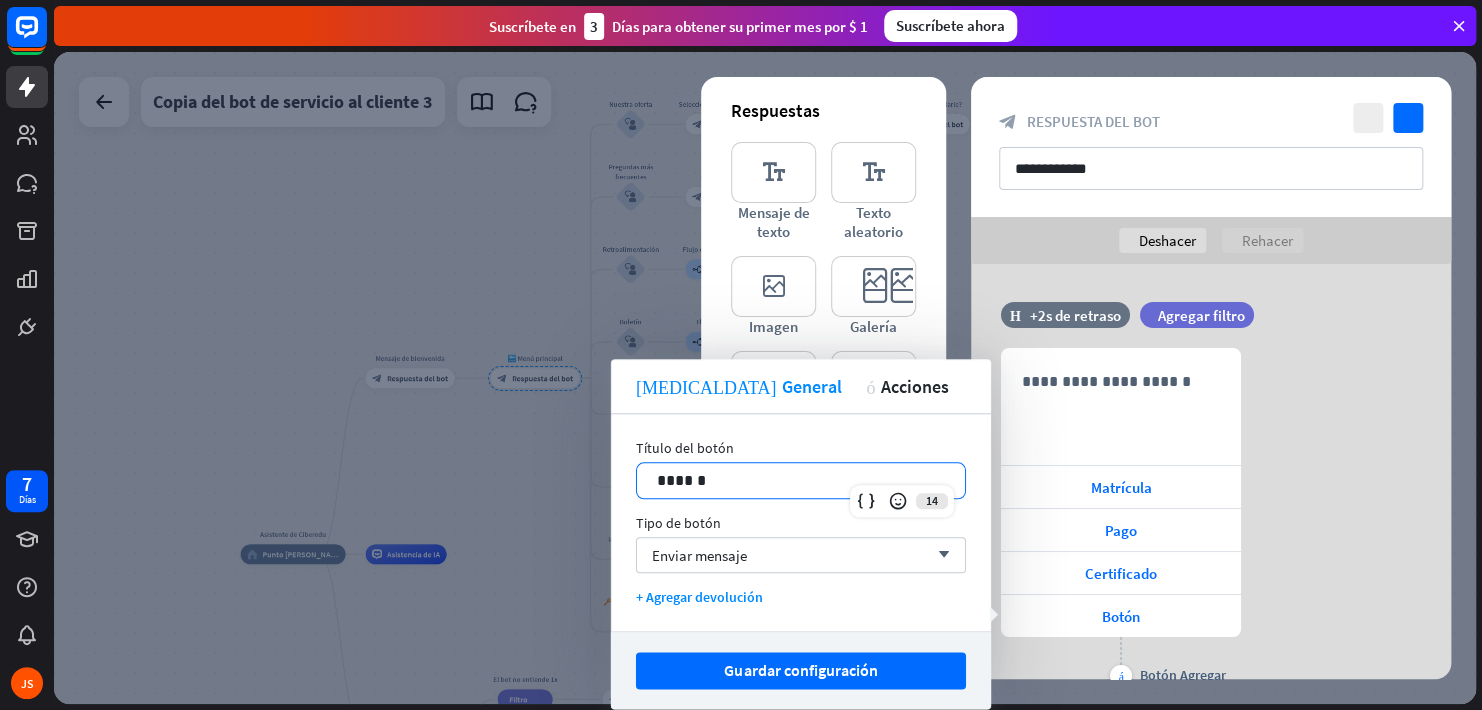 type 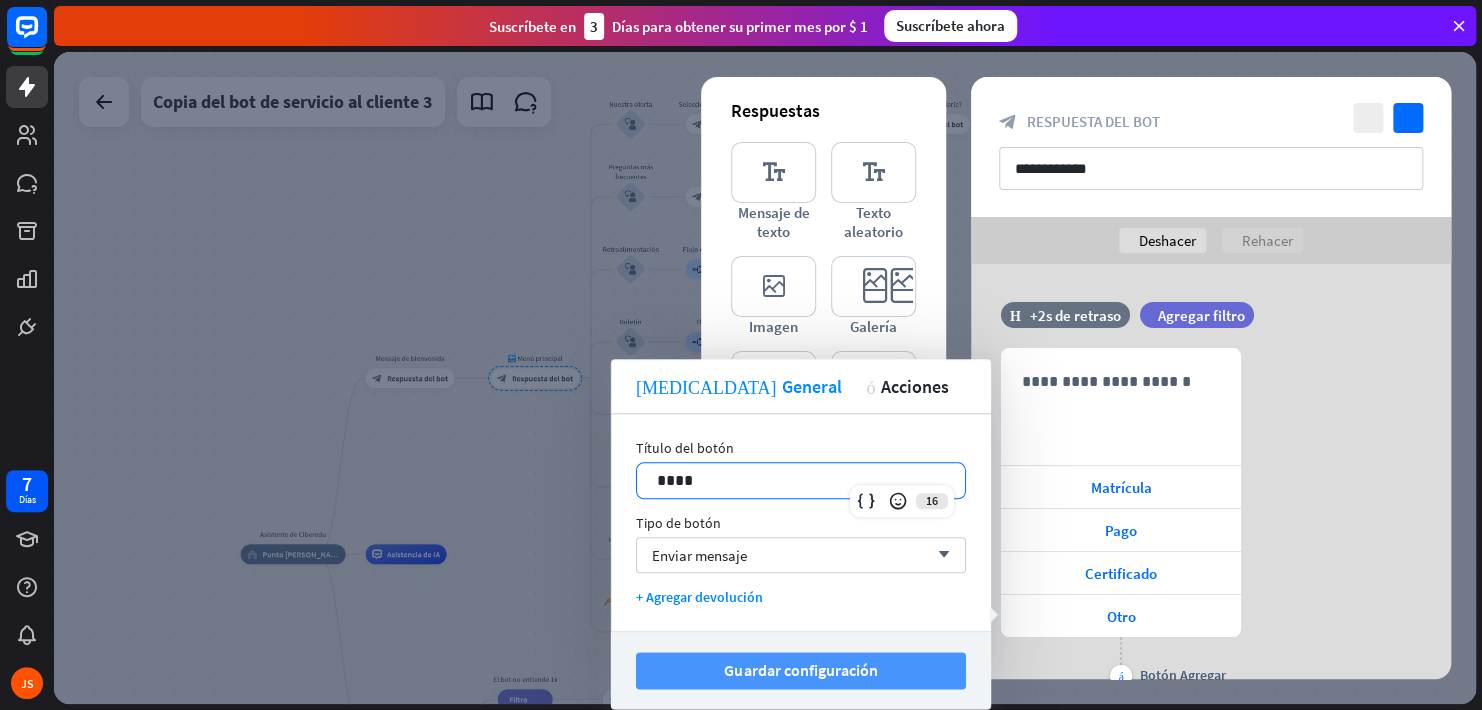 click on "Guardar configuración" at bounding box center (800, 670) 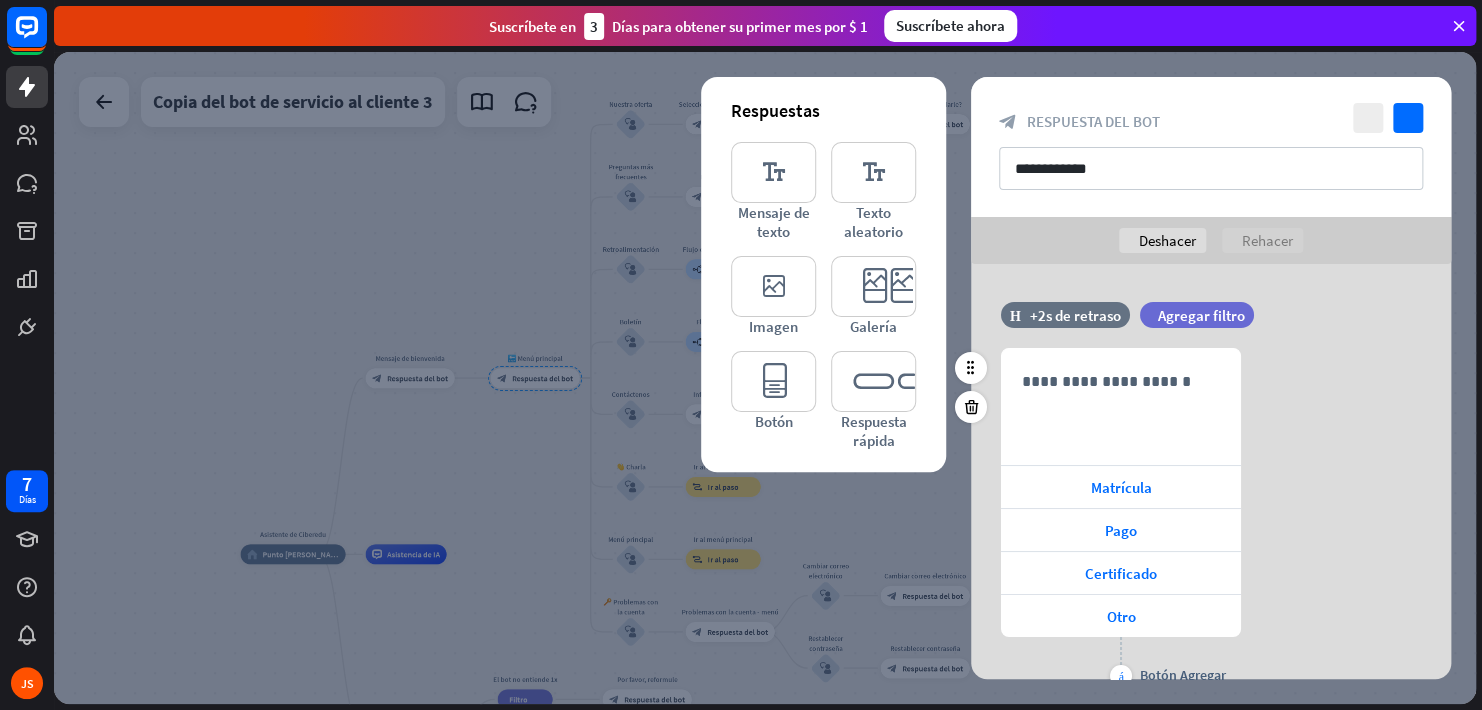 click on "**********" at bounding box center [1211, 520] 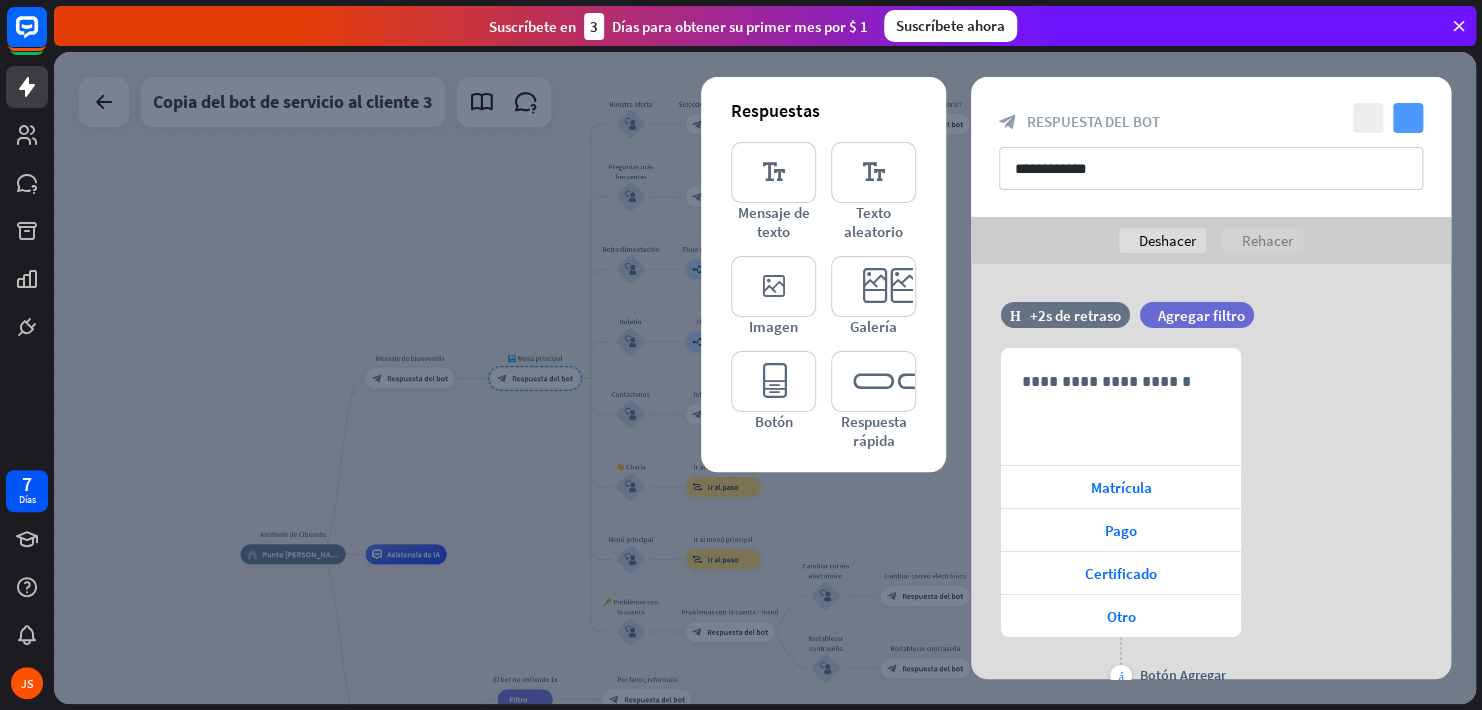 click on "comprobar" at bounding box center [1408, 118] 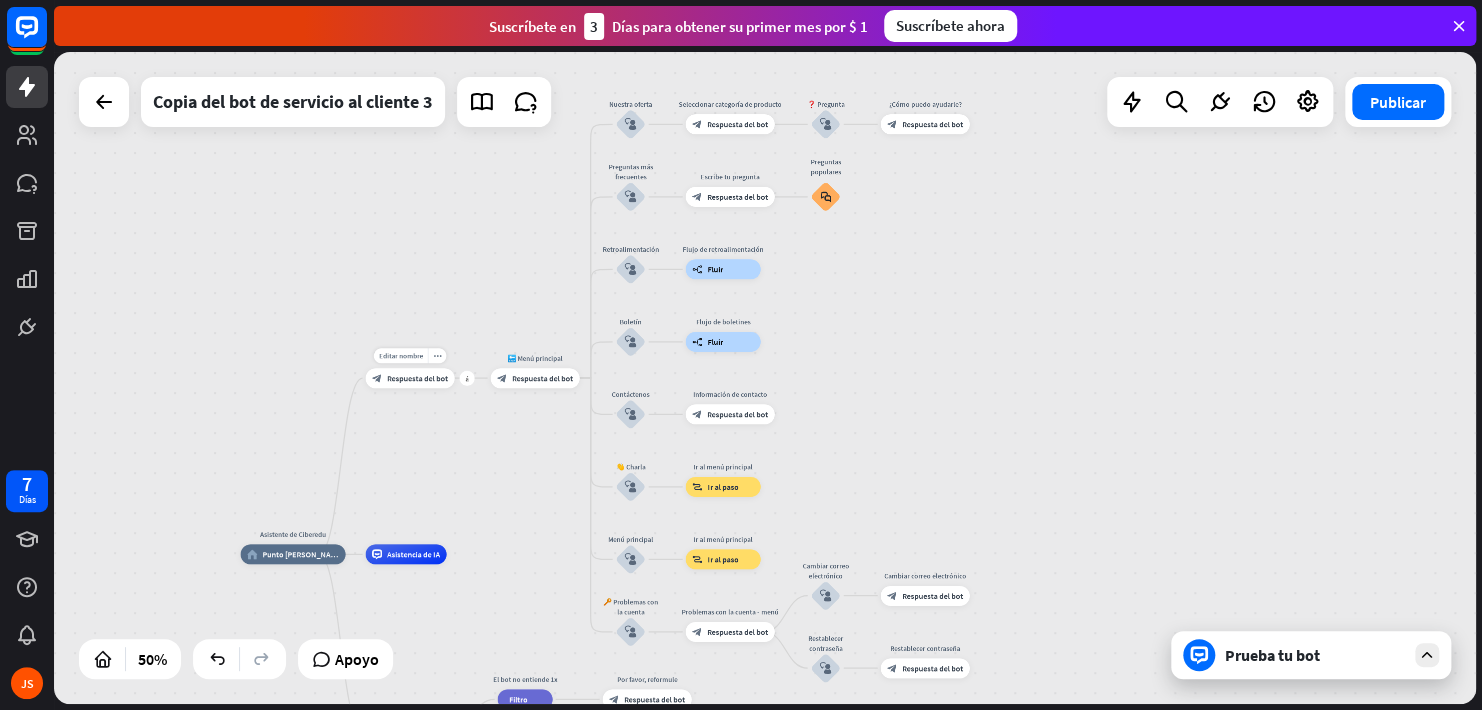 click on "Respuesta del bot" at bounding box center (417, 378) 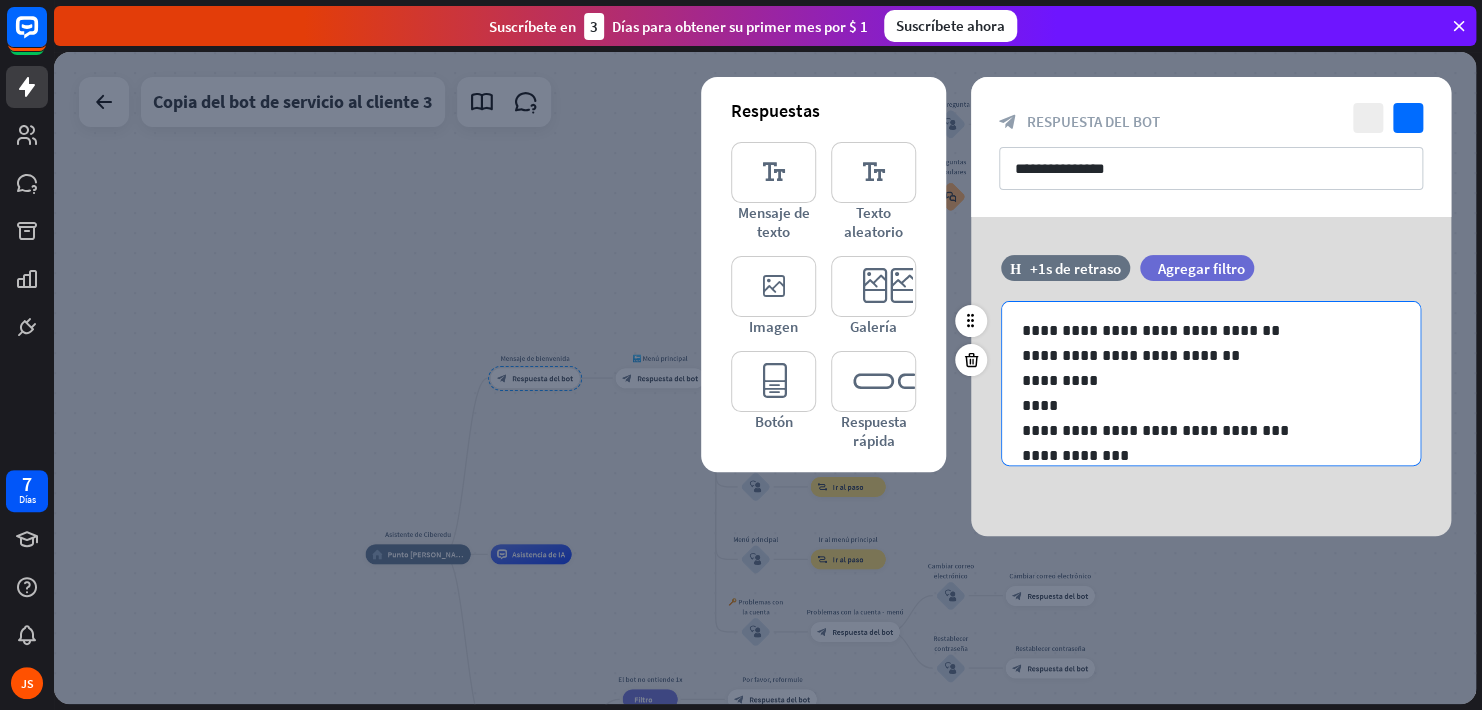 scroll, scrollTop: 0, scrollLeft: 0, axis: both 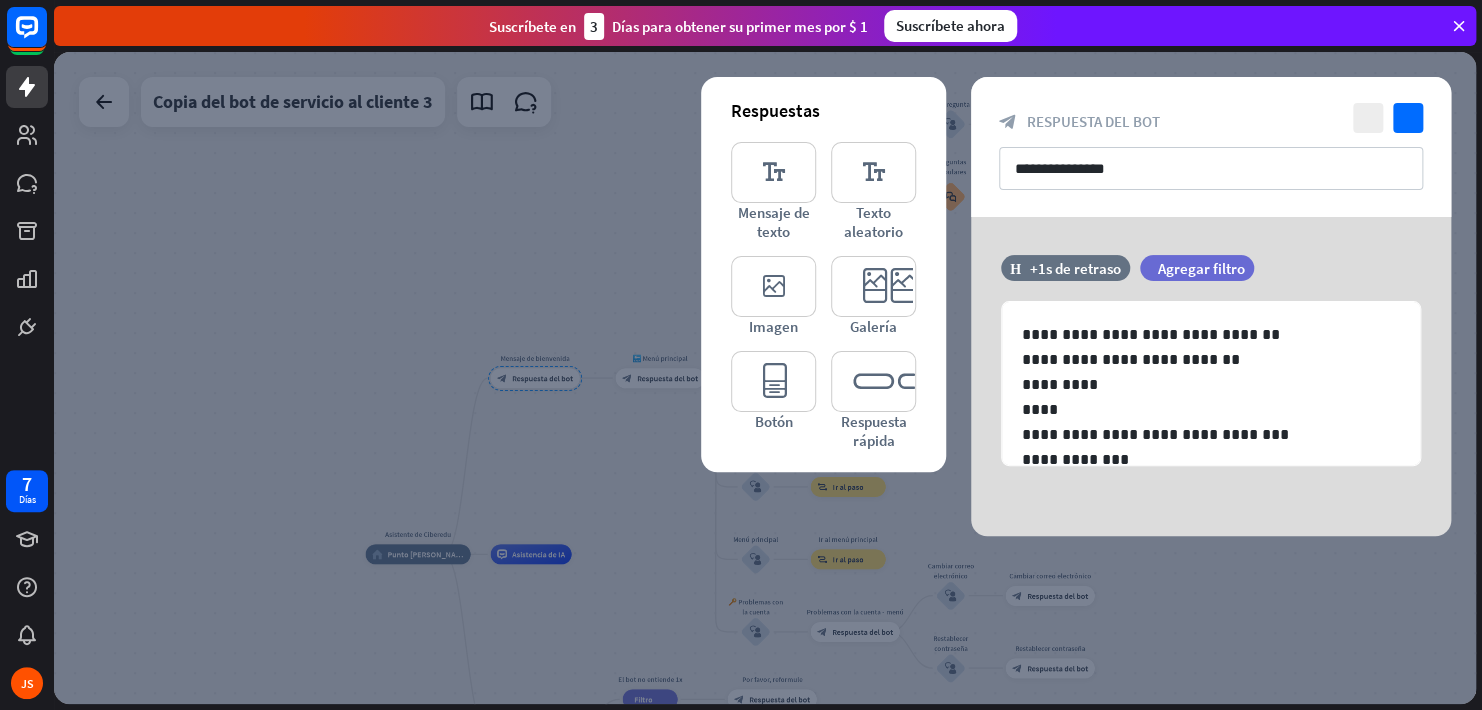 click at bounding box center (765, 378) 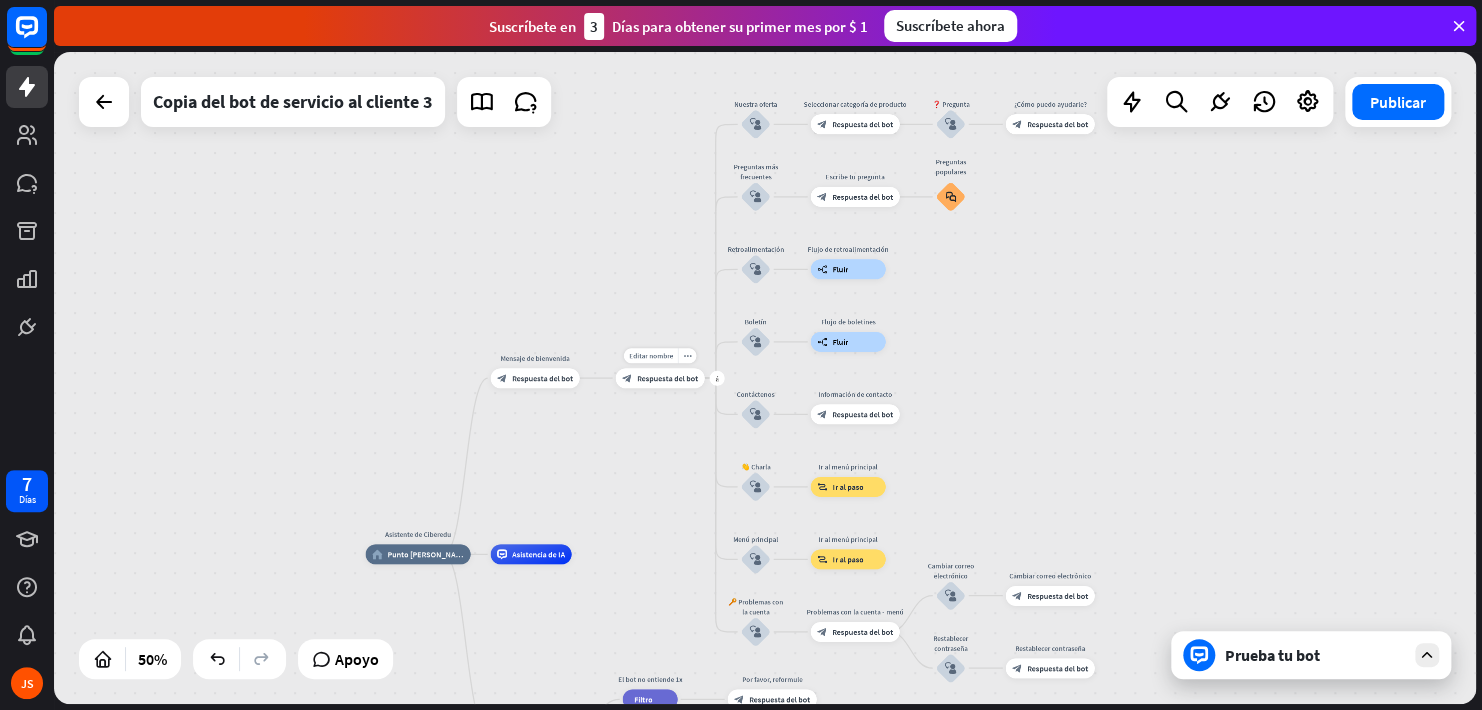 click on "Respuesta del bot" at bounding box center (667, 378) 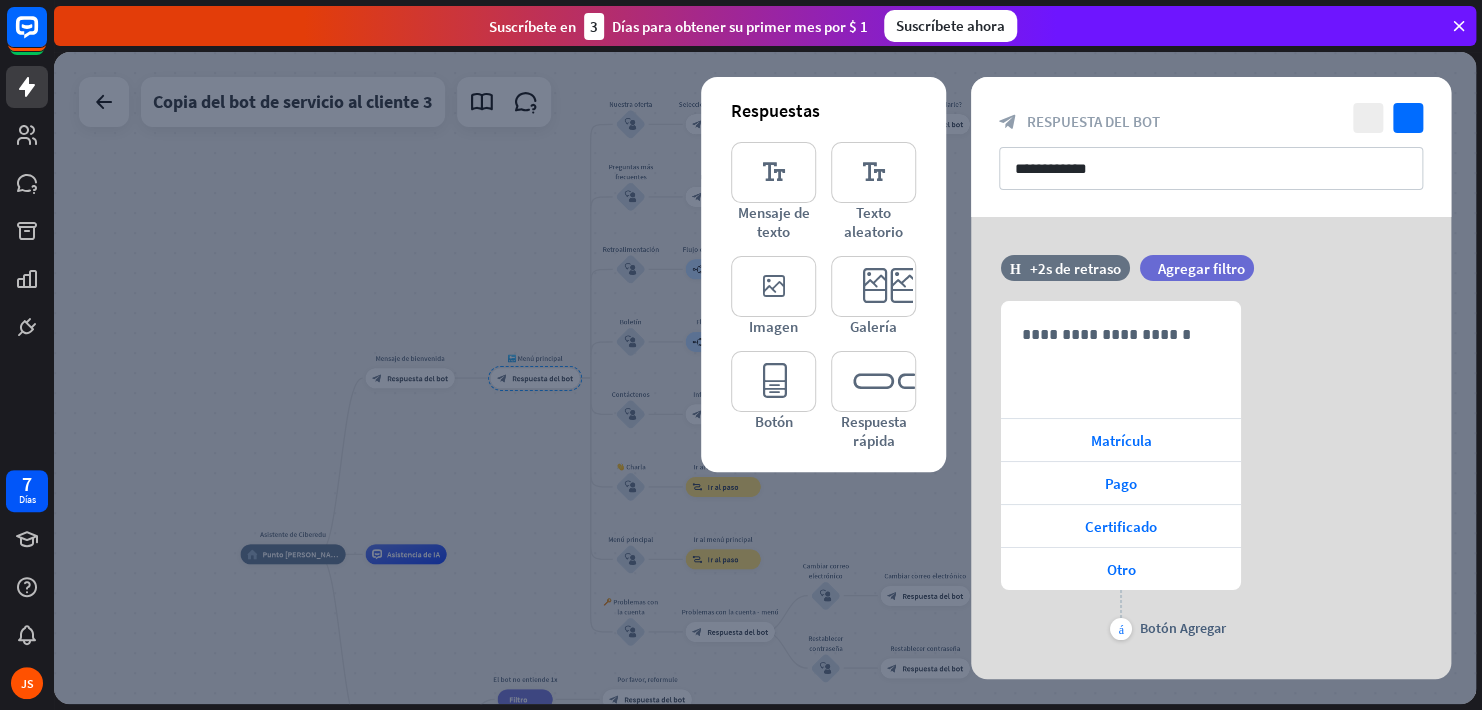 click at bounding box center (765, 378) 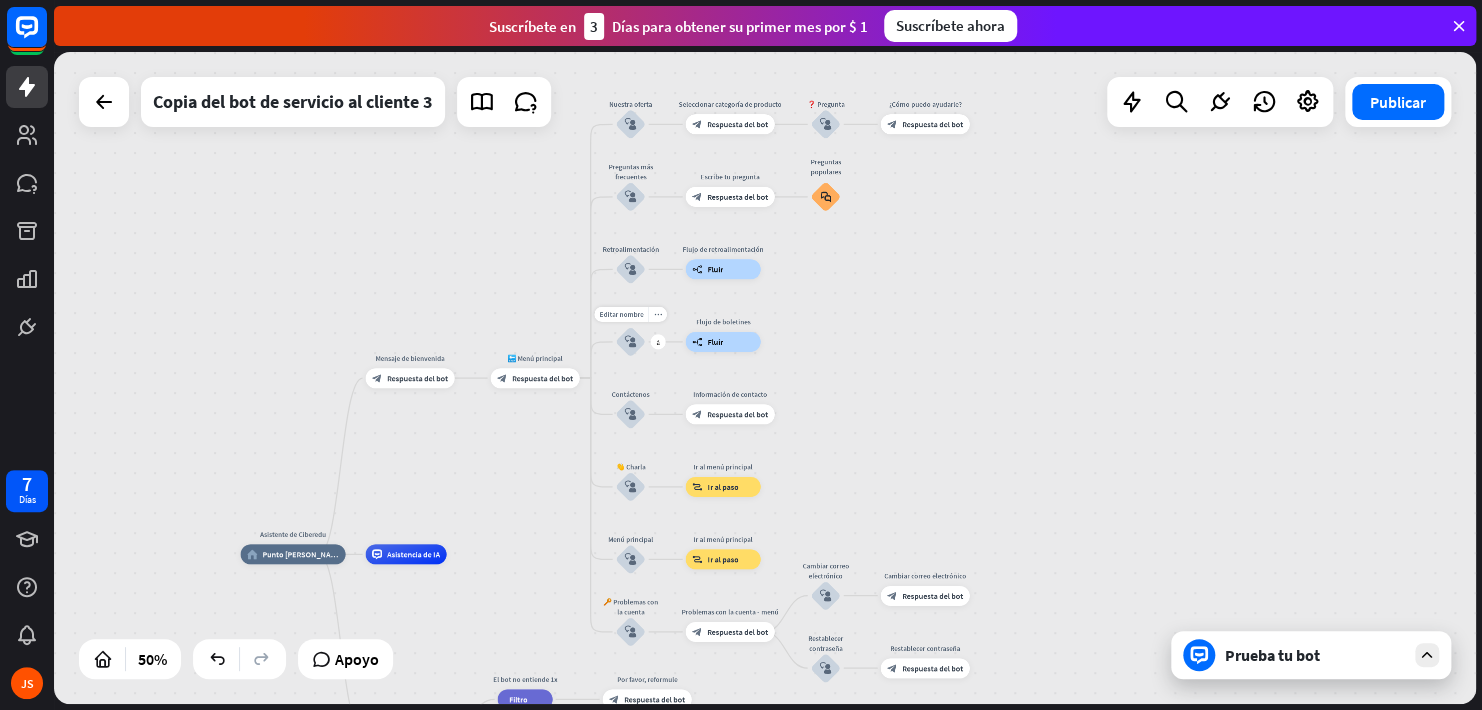 click on "block_user_input" at bounding box center [631, 342] 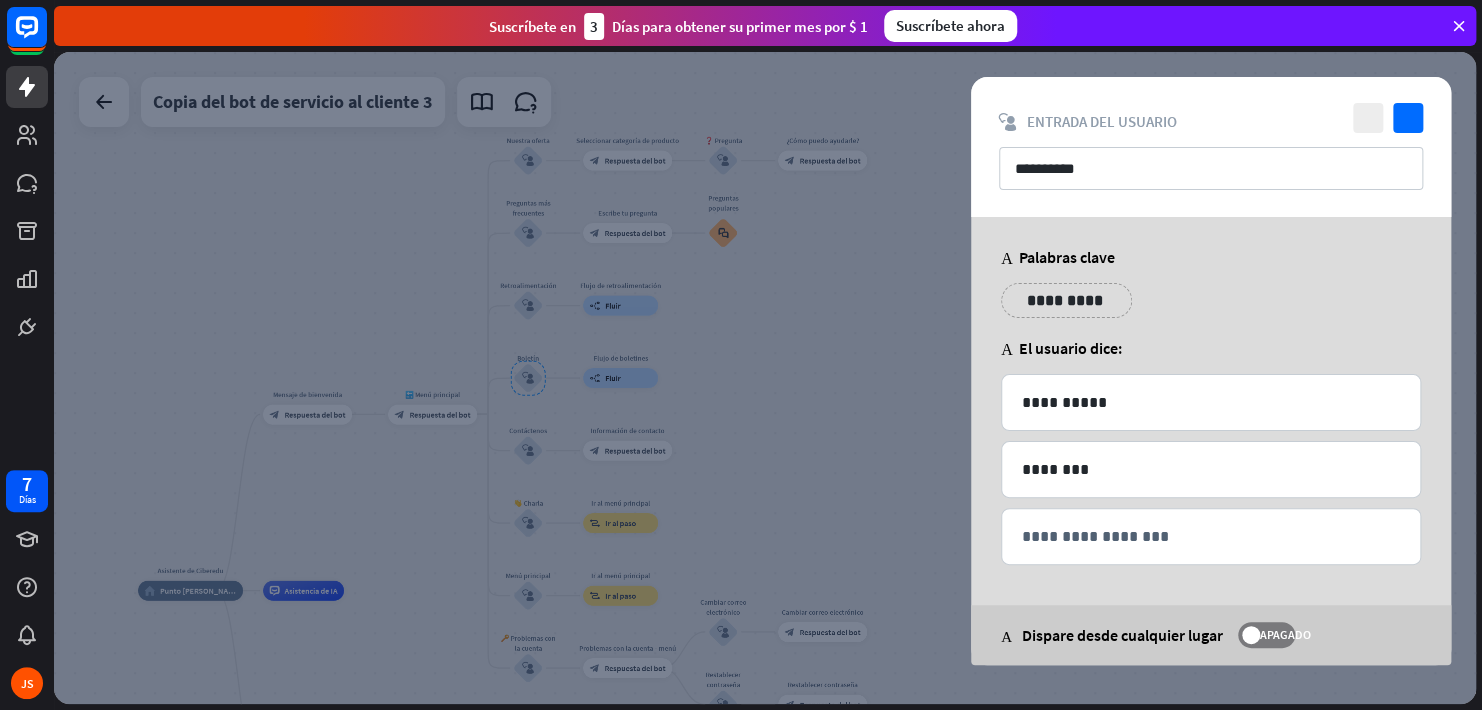click at bounding box center [765, 378] 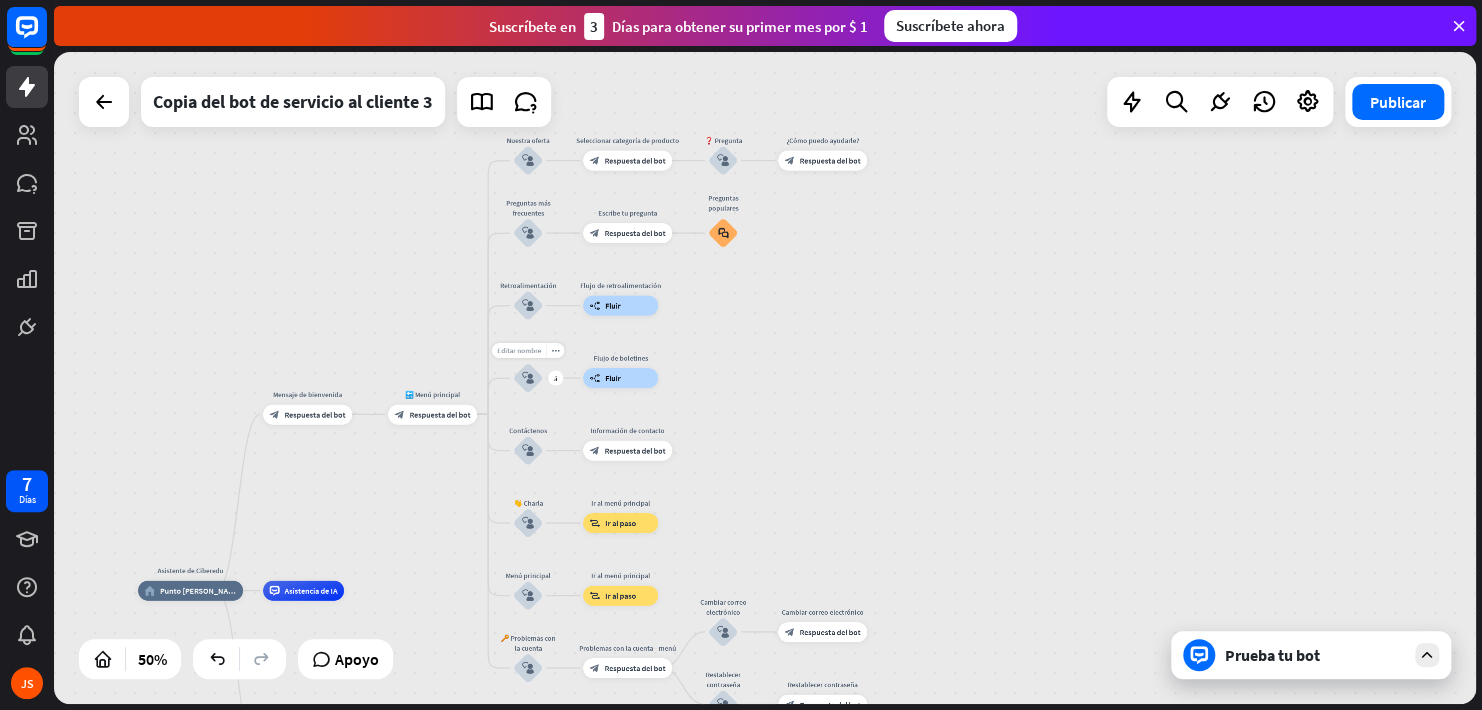 click on "Editar nombre" at bounding box center [519, 350] 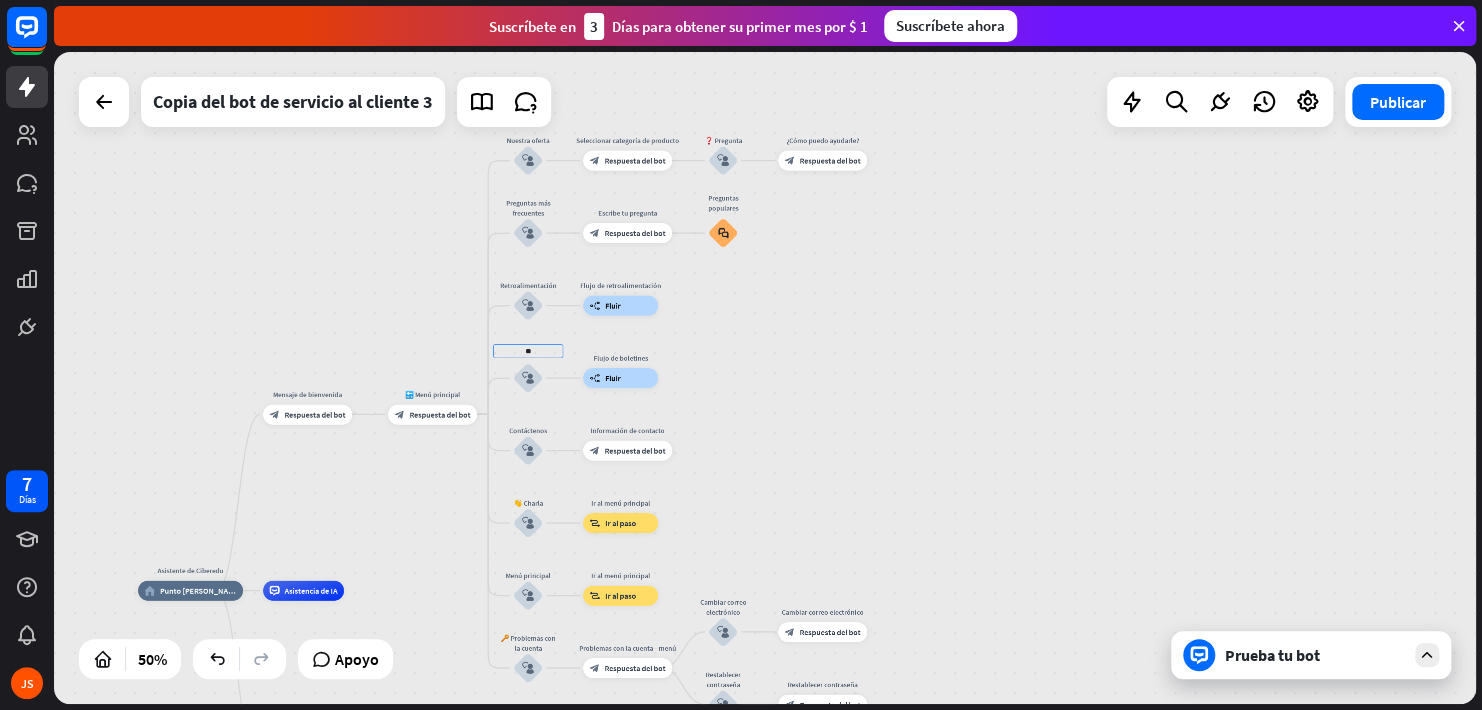 type on "*" 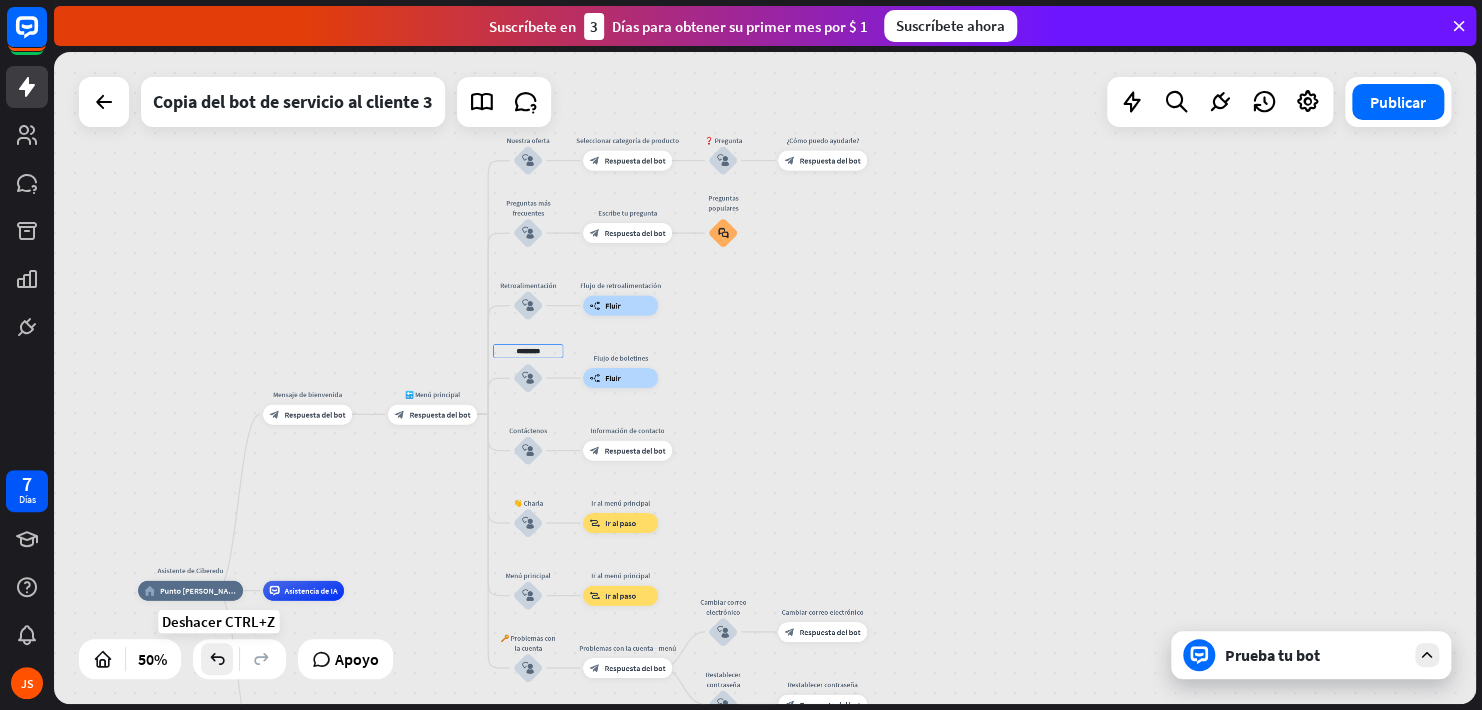 type on "*********" 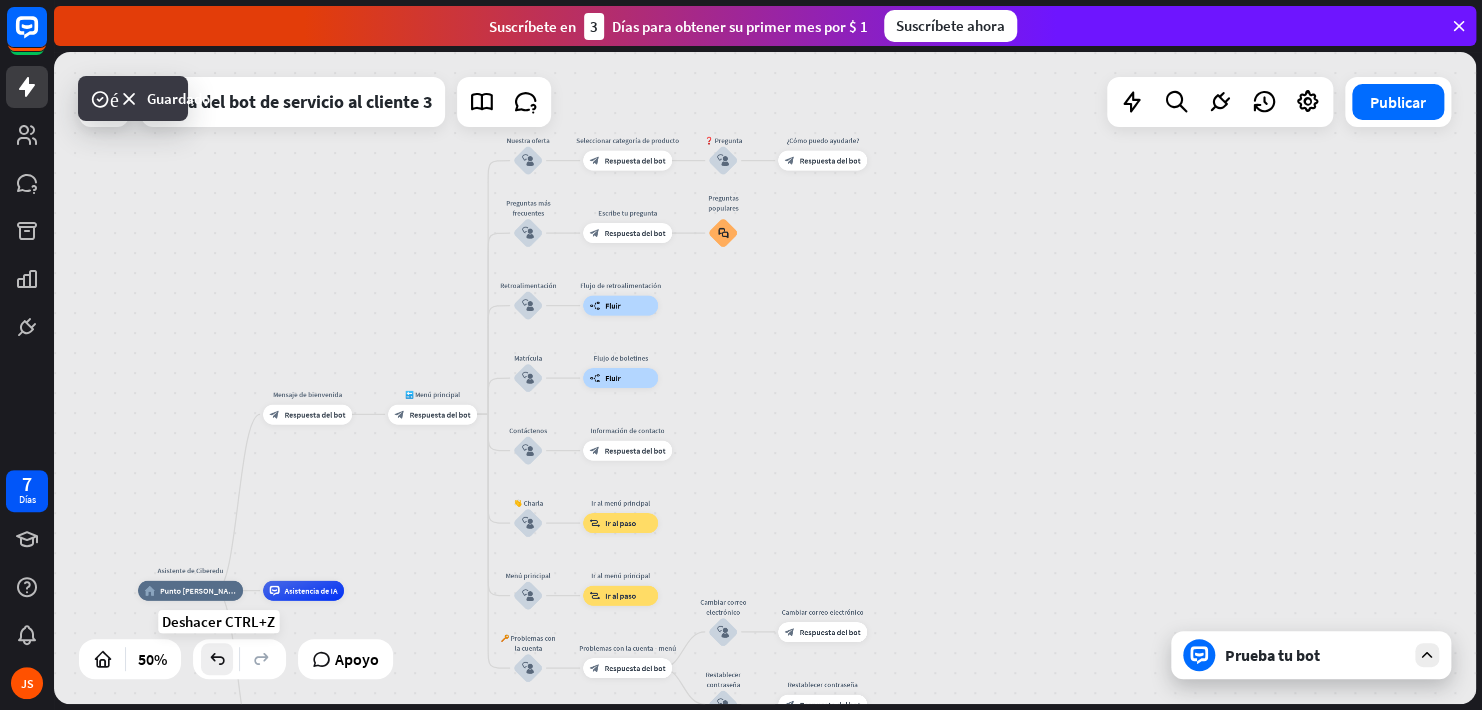 click at bounding box center (217, 659) 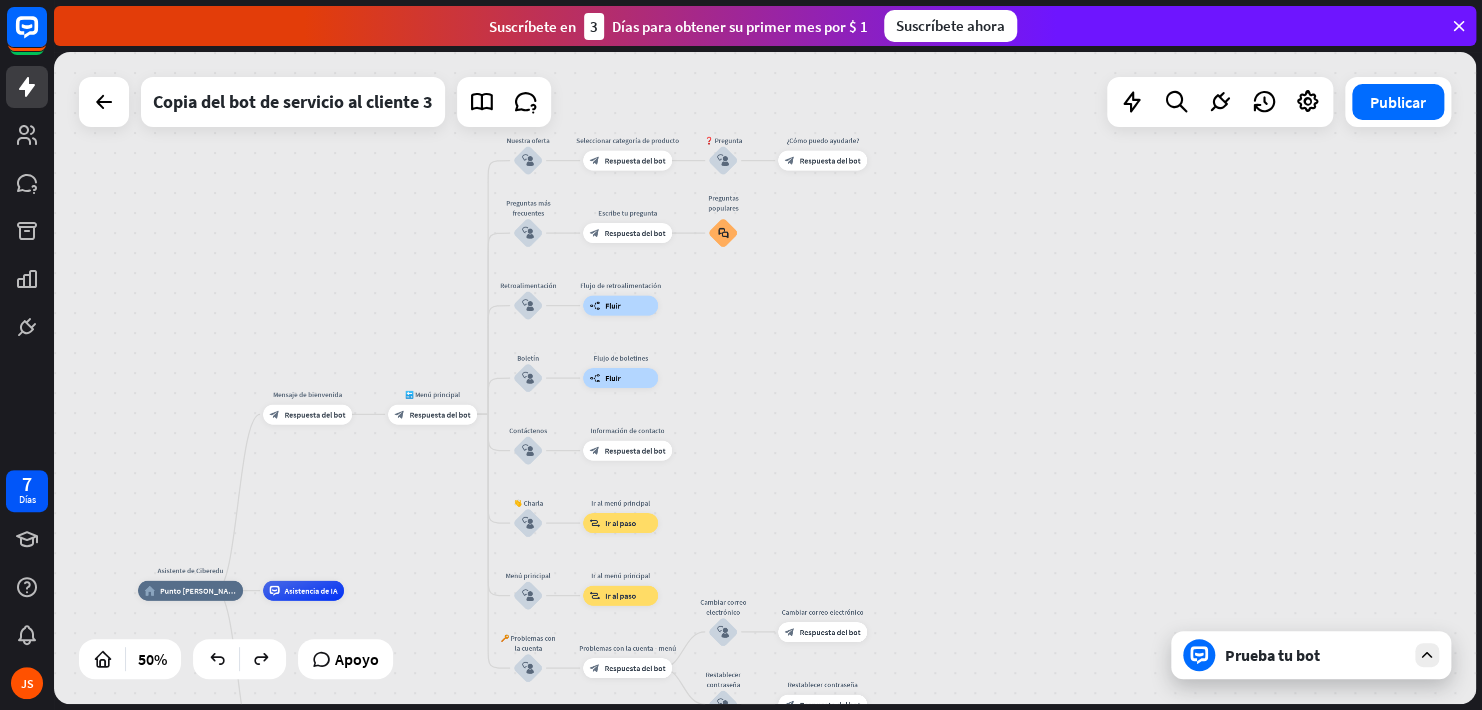 click on "Prueba tu bot" at bounding box center [1315, 655] 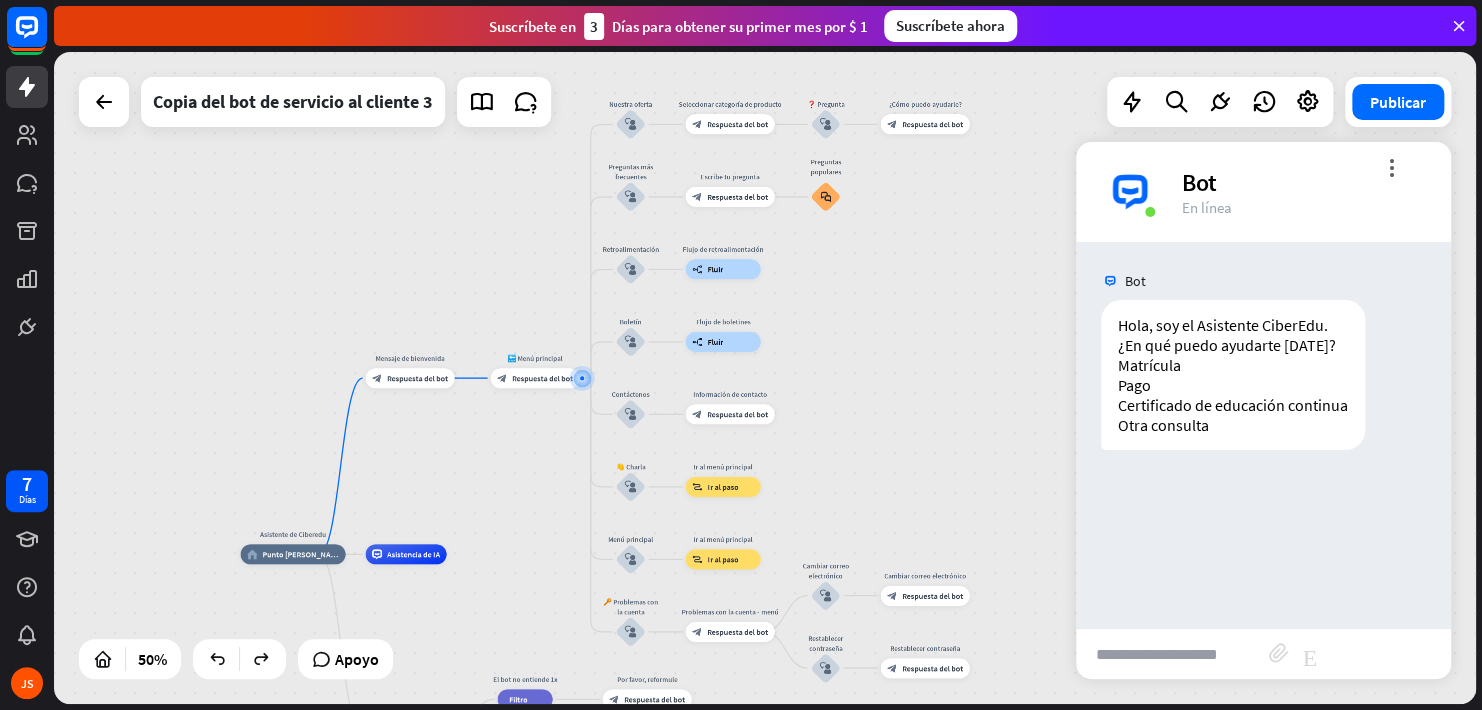 click at bounding box center [1172, 654] 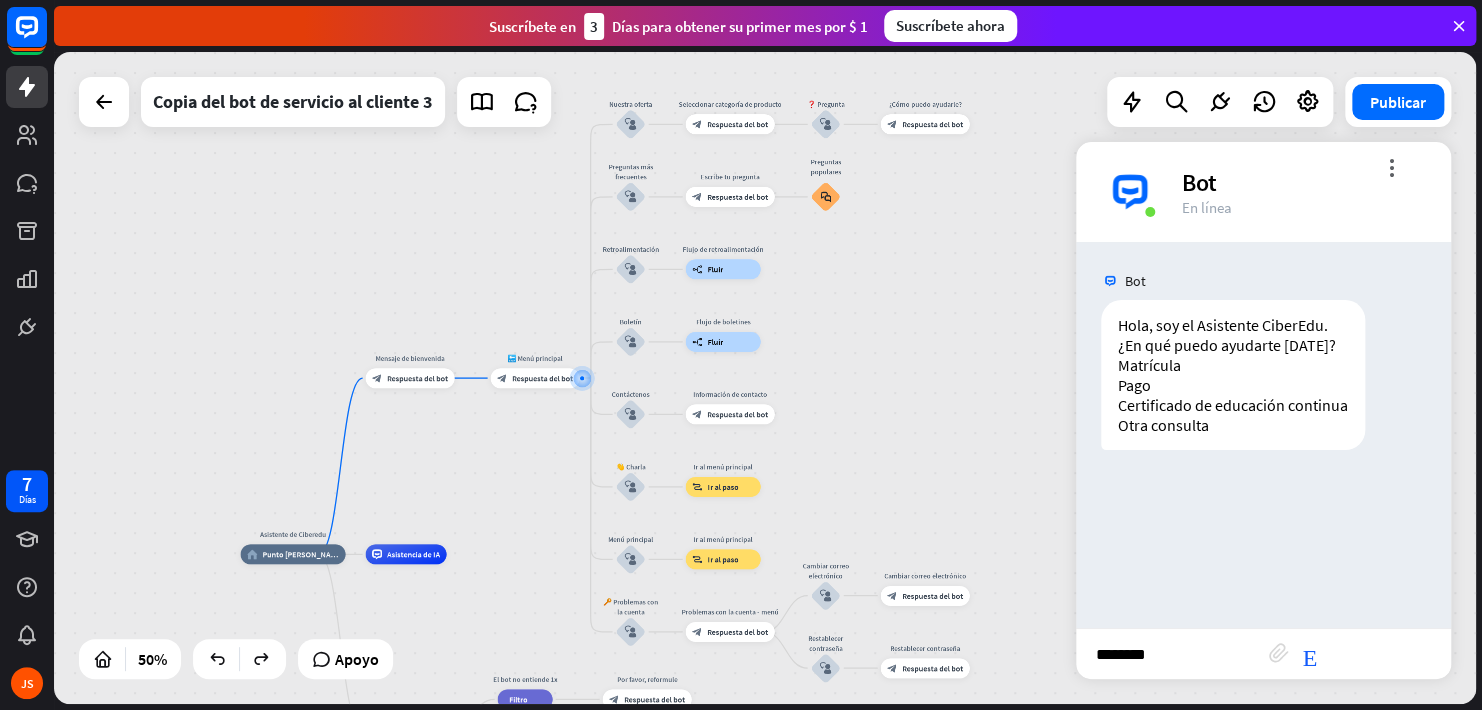 type on "*********" 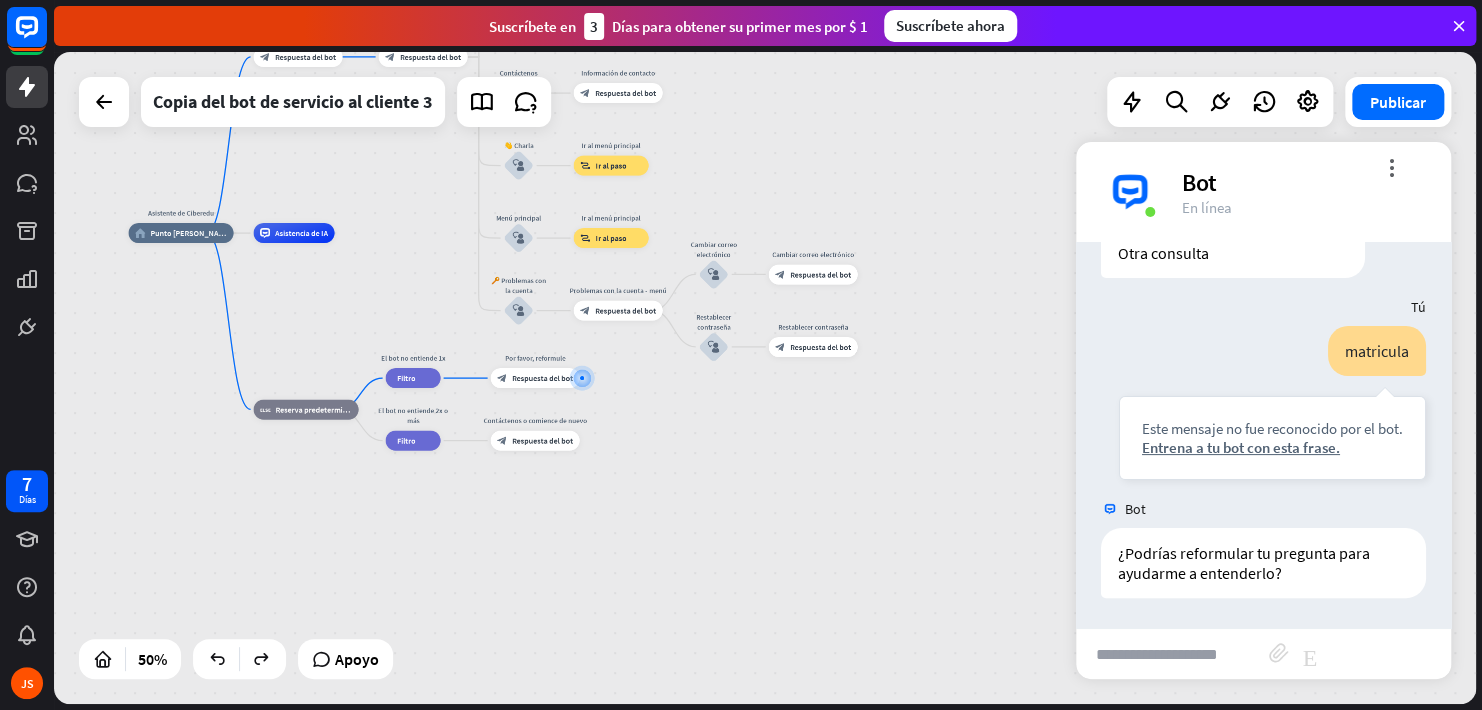 scroll, scrollTop: 190, scrollLeft: 0, axis: vertical 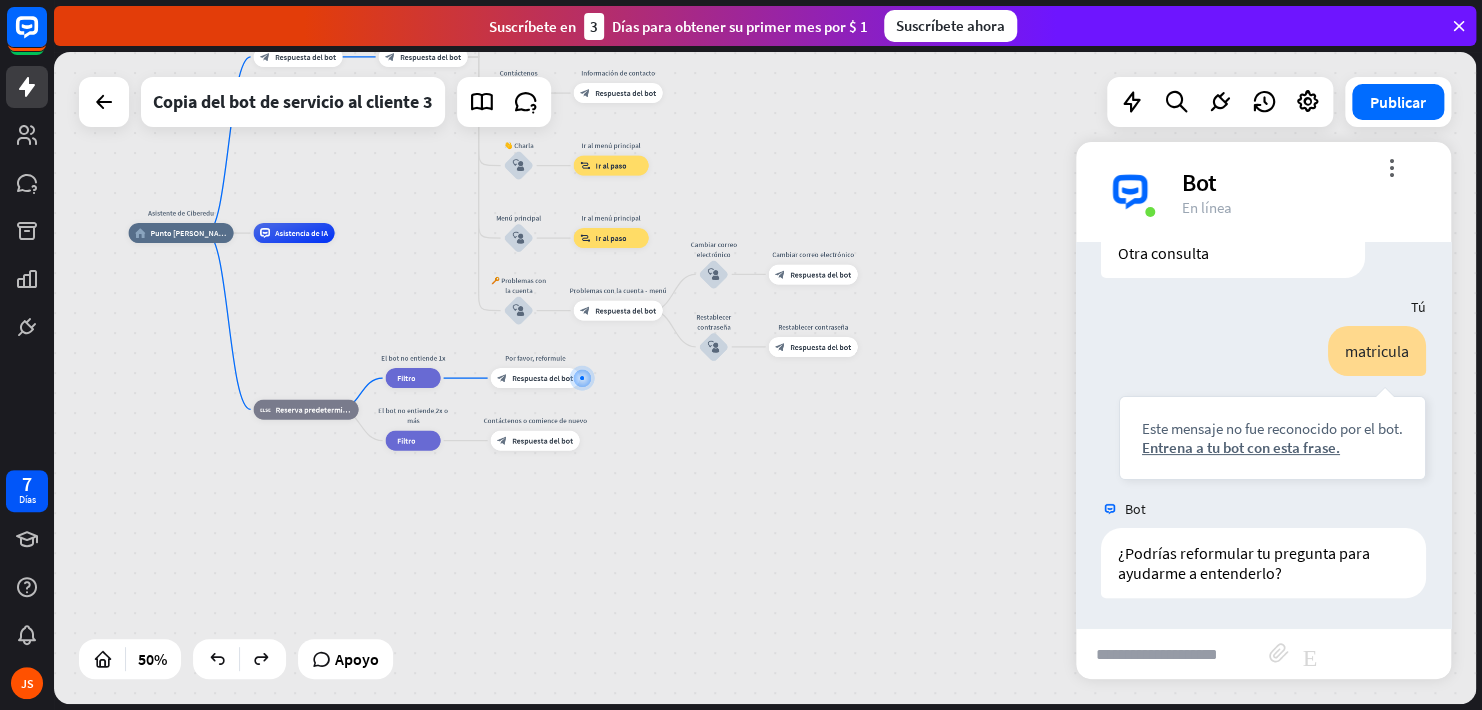 click on "Asistente de Ciberedu   home_2   Punto [PERSON_NAME]                 Mensaje de bienvenida   block_bot_response   Respuesta del bot                 🔙 Menú principal   block_bot_response   Respuesta del bot                 Nuestra oferta   block_user_input                 Seleccionar categoría de producto   block_bot_response   Respuesta del bot                 ❓ Pregunta   block_user_input                 ¿Cómo puedo ayudarle?   block_bot_response   Respuesta del bot                 Preguntas más frecuentes   block_user_input                 Escribe tu pregunta   block_bot_response   Respuesta del bot                 Preguntas populares   block_faq                 Retroalimentación   block_user_input                 Flujo de retroalimentación   builder_tree   Fluir                 Boletín   block_user_input                 Flujo de boletines   builder_tree   Fluir                 Contáctenos   block_user_input                 Información de contacto   block_bot_response" at bounding box center [765, 378] 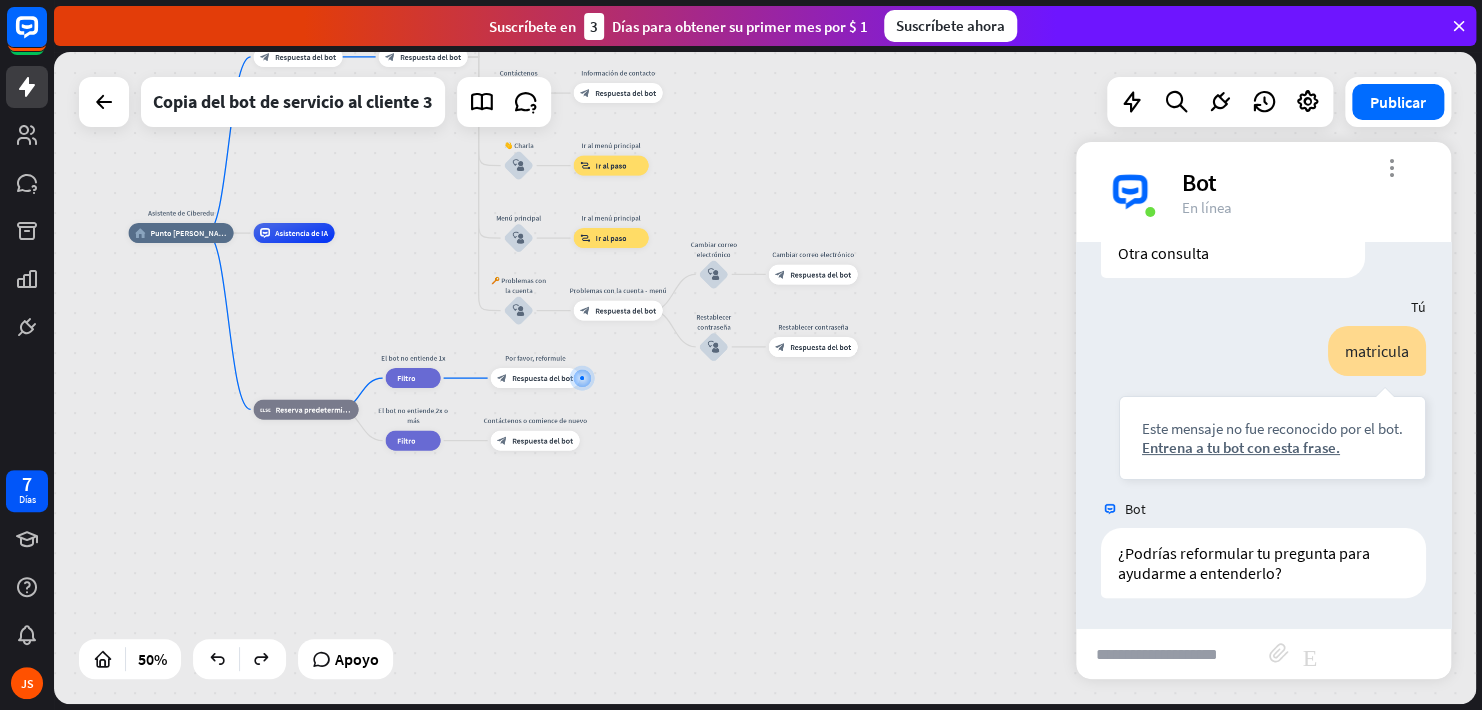 click on "more_vert" at bounding box center (1391, 167) 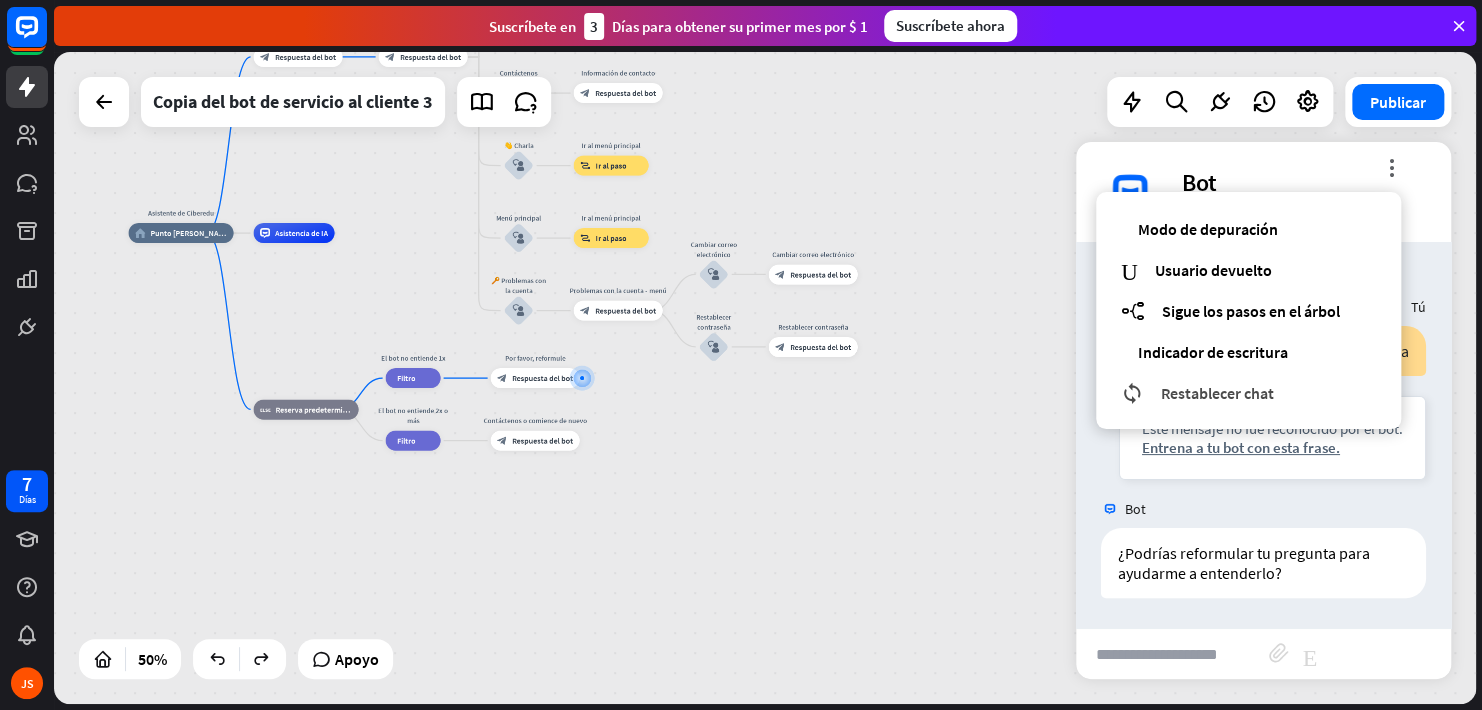 click on "Restablecer chat" at bounding box center (1217, 393) 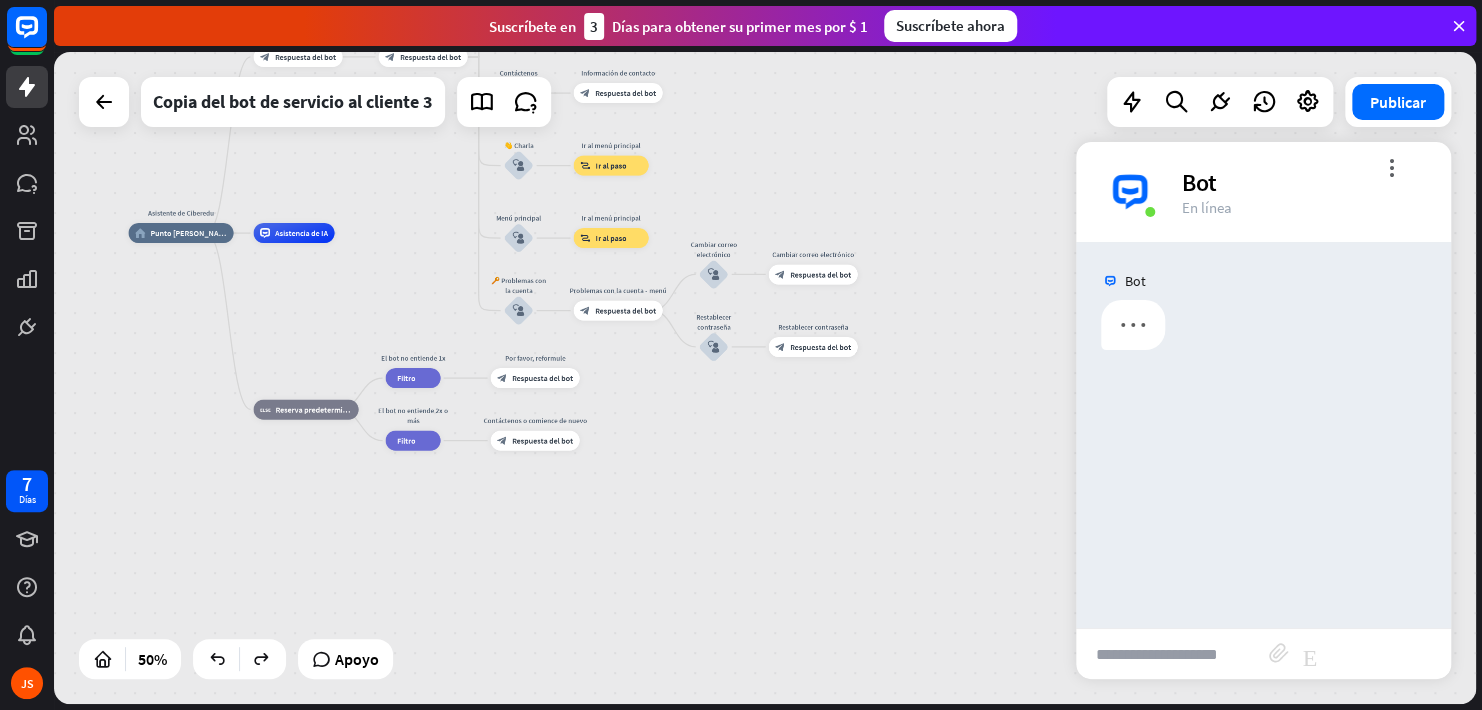 scroll, scrollTop: 0, scrollLeft: 0, axis: both 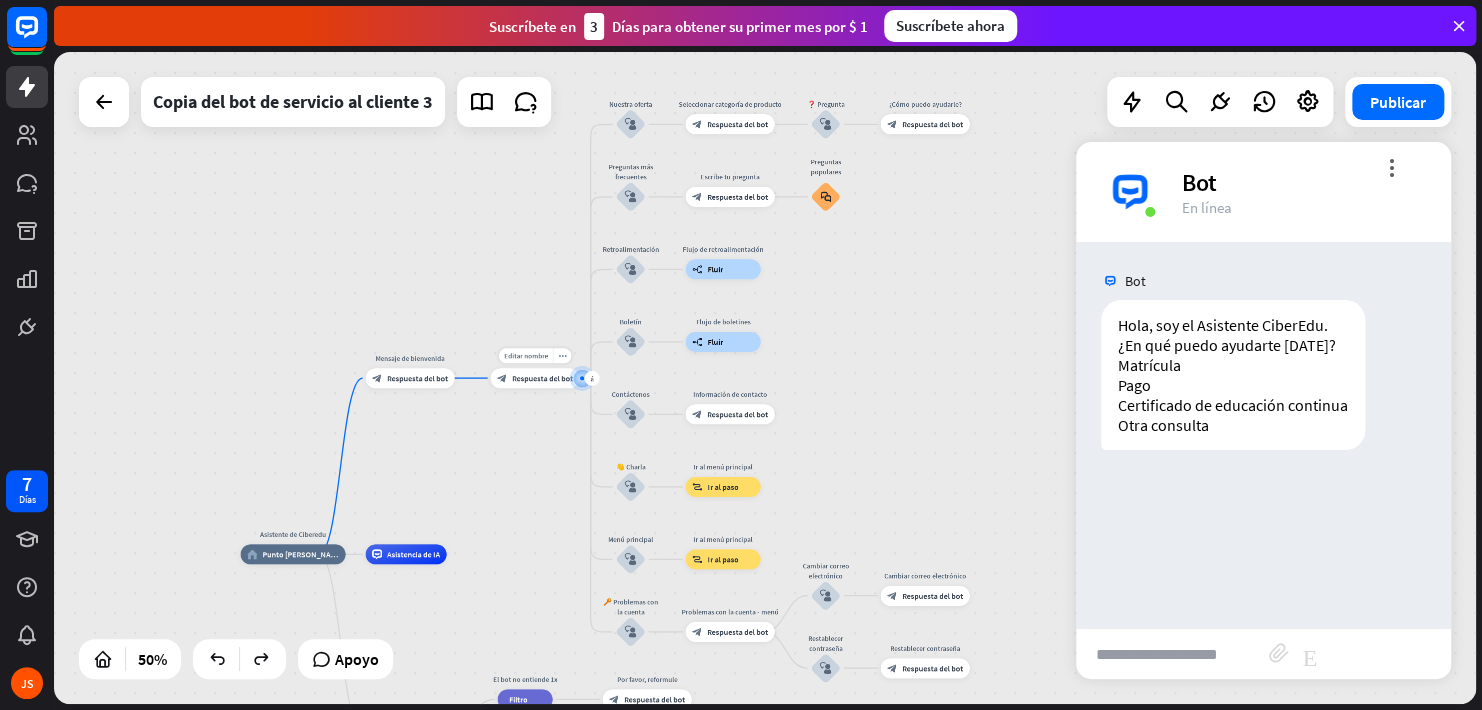 click on "Respuesta del bot" at bounding box center [542, 378] 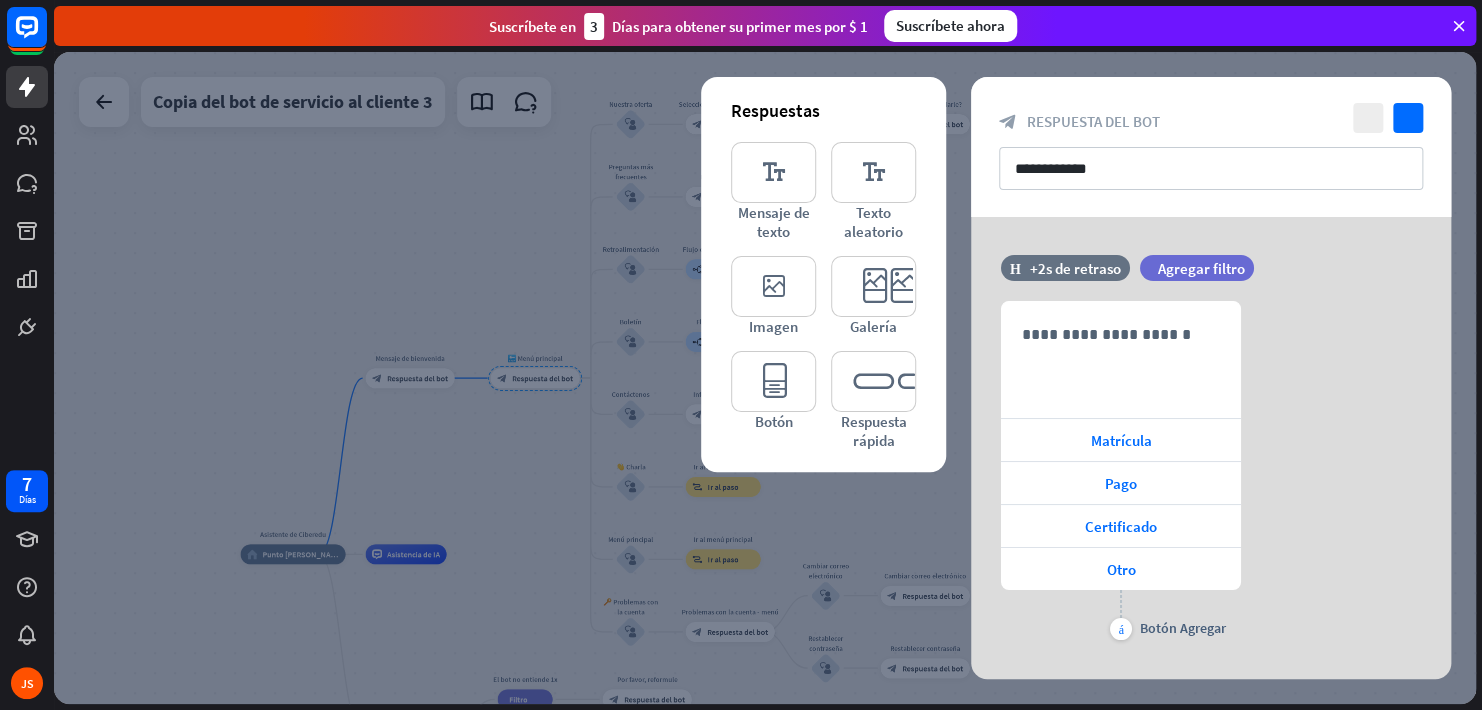 click at bounding box center (765, 378) 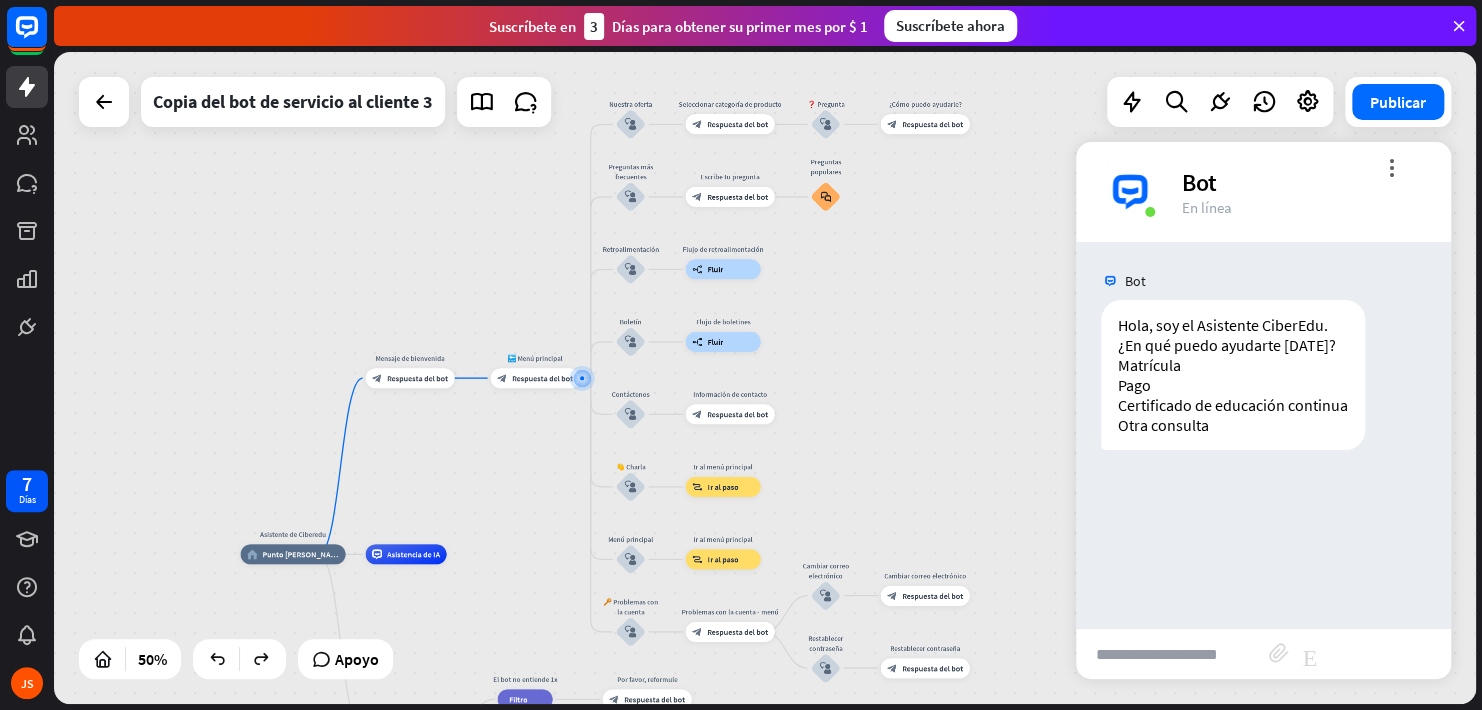 click at bounding box center (1172, 654) 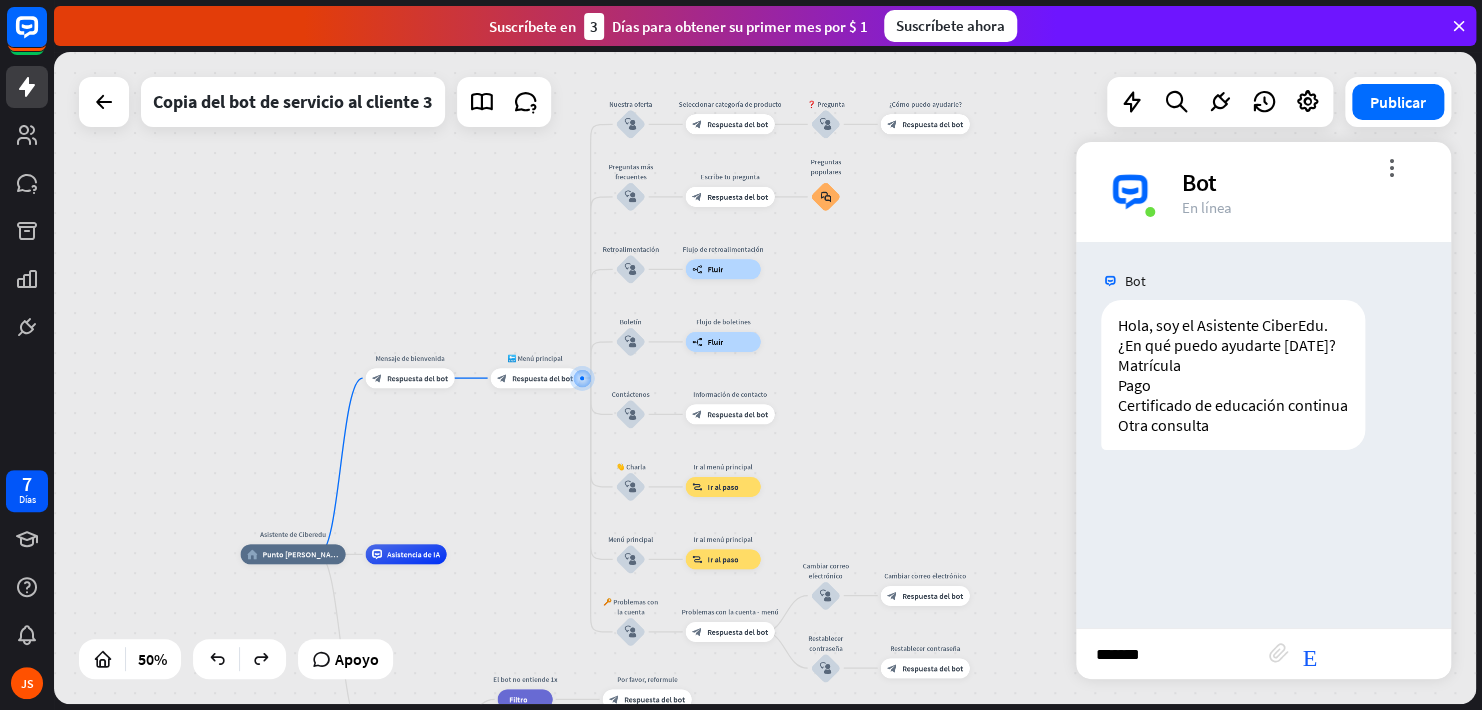 type on "********" 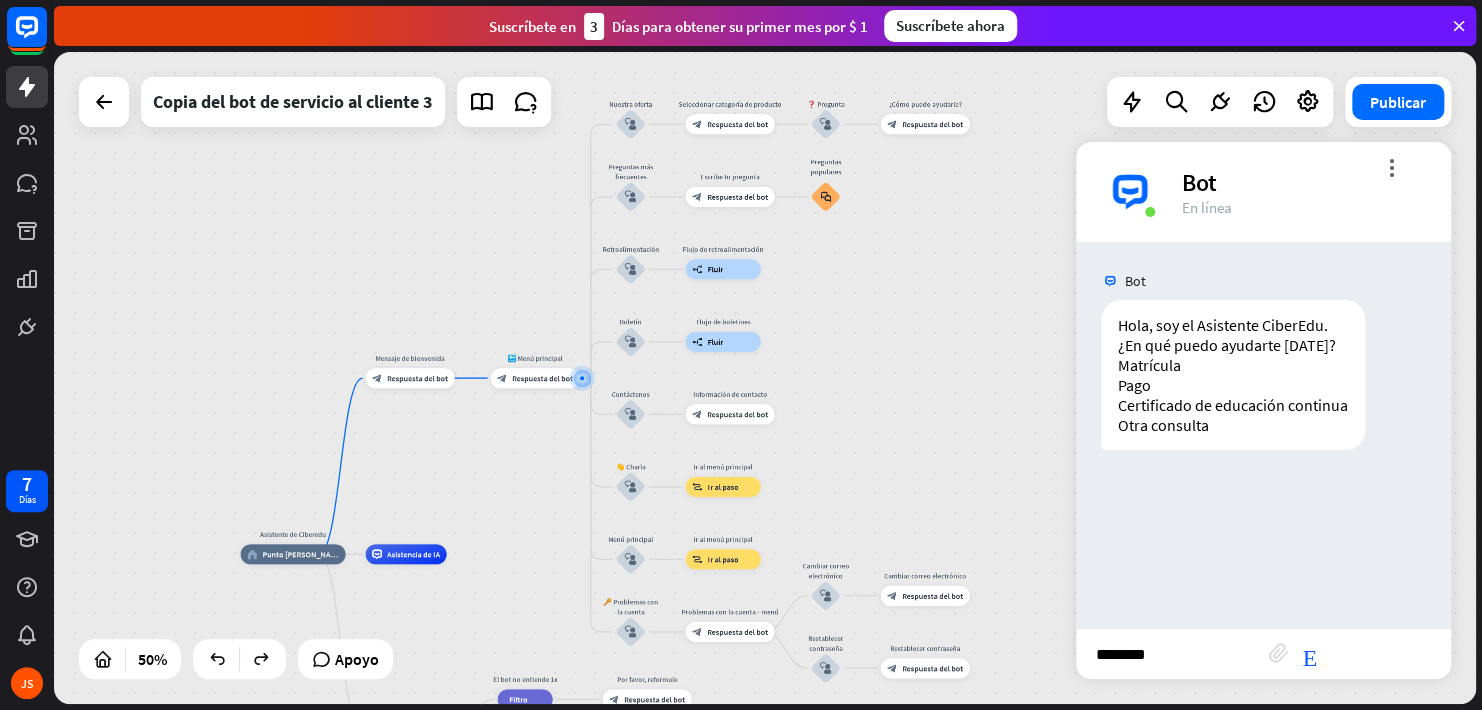 type 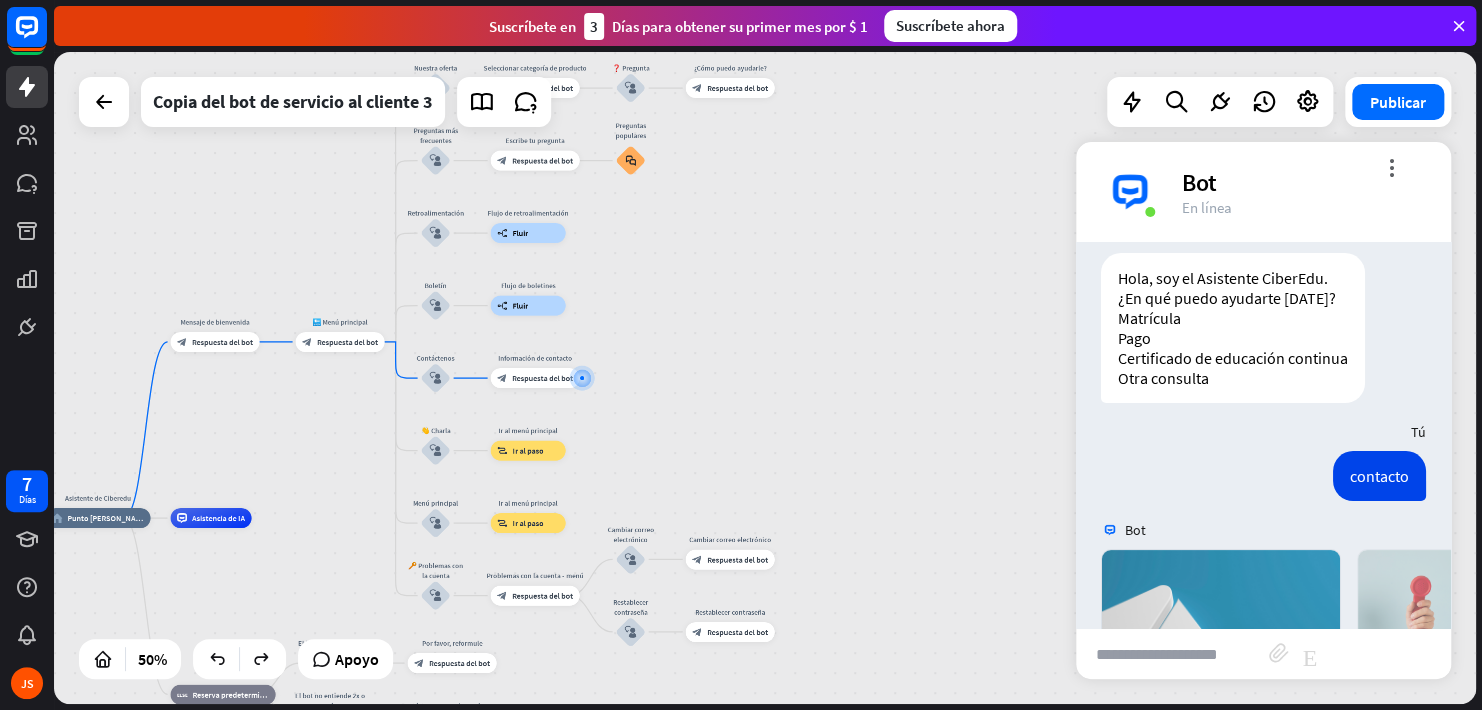 scroll, scrollTop: 392, scrollLeft: 0, axis: vertical 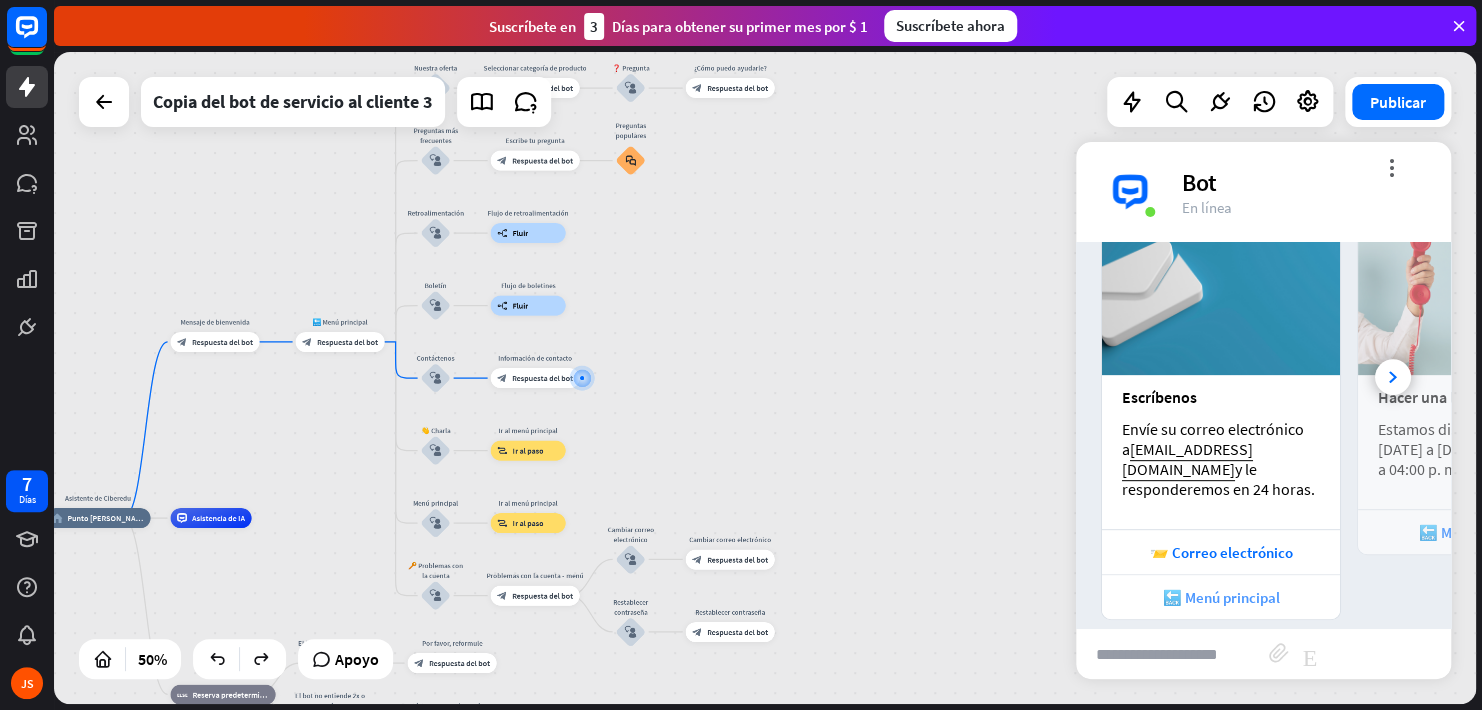 click on "🔙 Menú principal" at bounding box center (1221, 597) 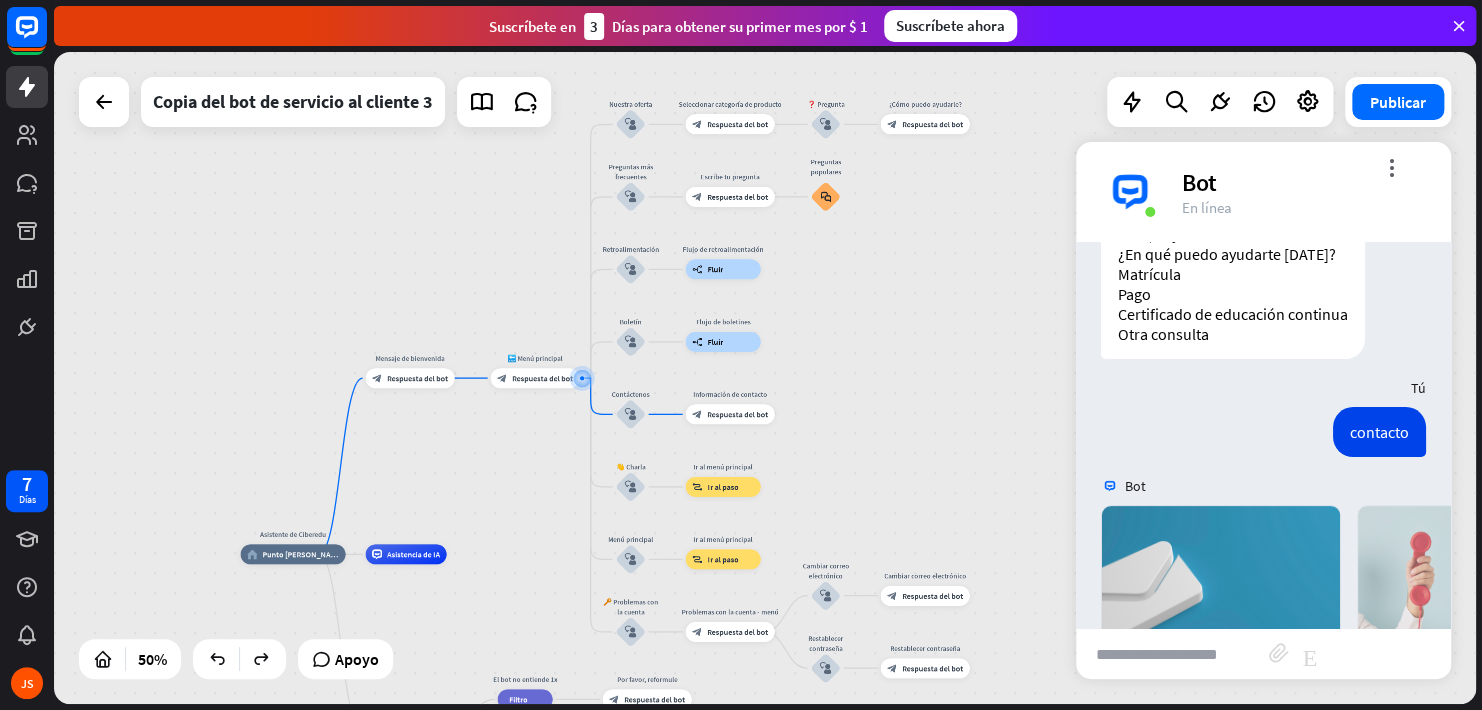 scroll, scrollTop: 491, scrollLeft: 0, axis: vertical 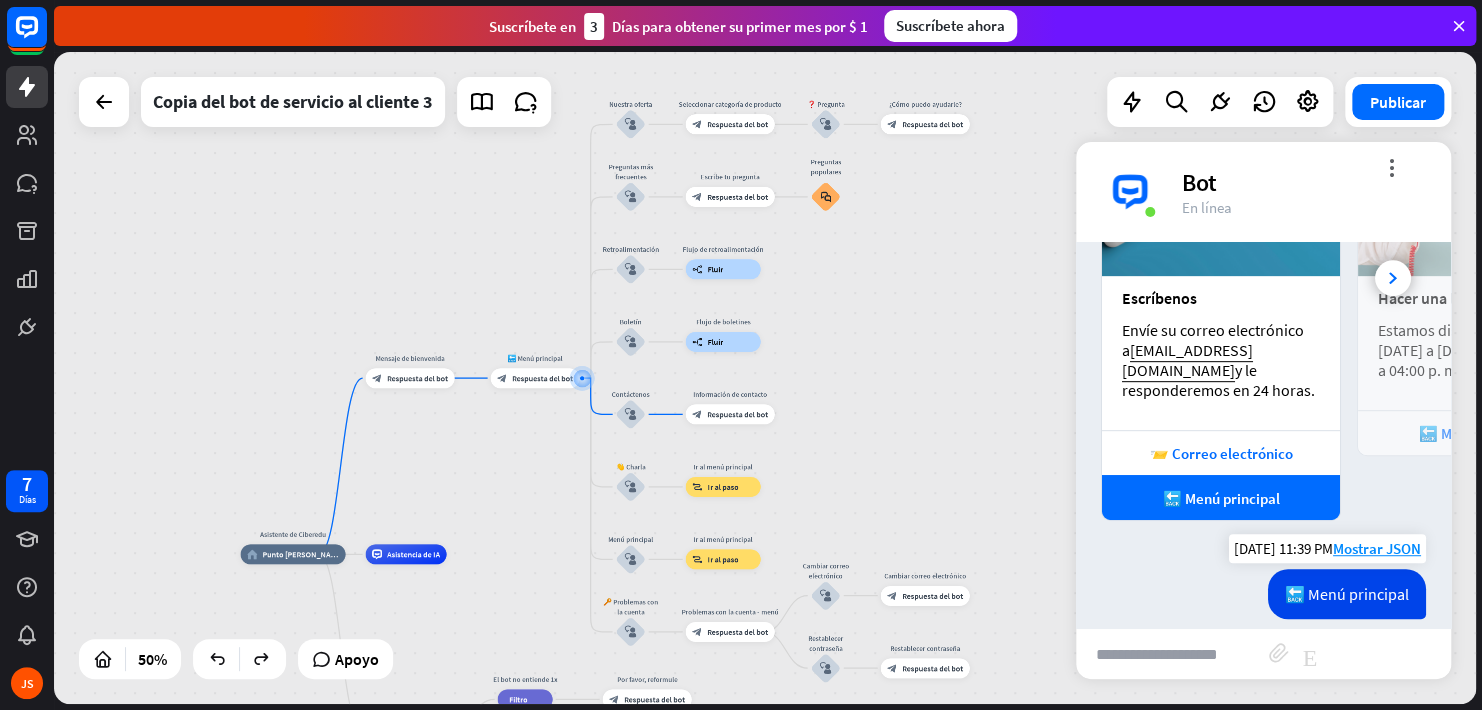click on "🔙 Menú principal" at bounding box center [1347, 594] 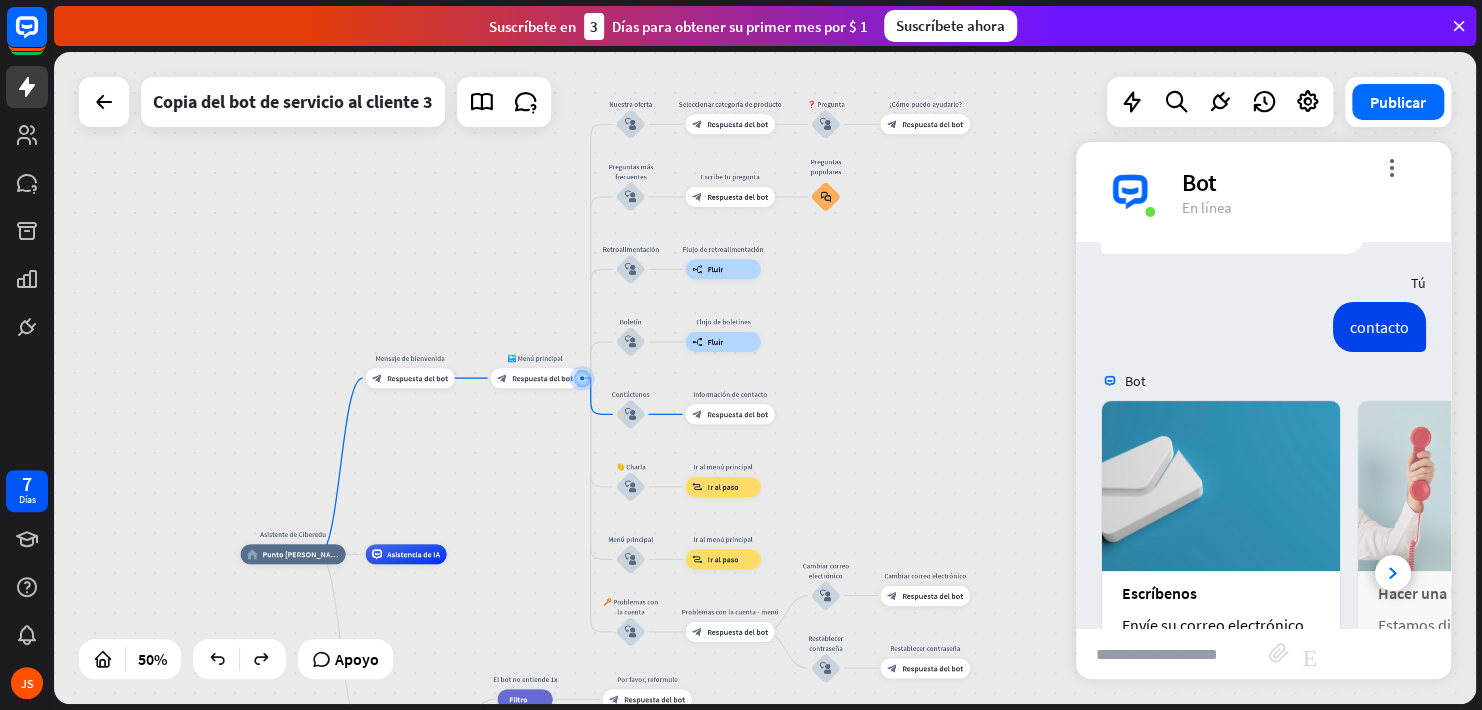 scroll, scrollTop: 191, scrollLeft: 0, axis: vertical 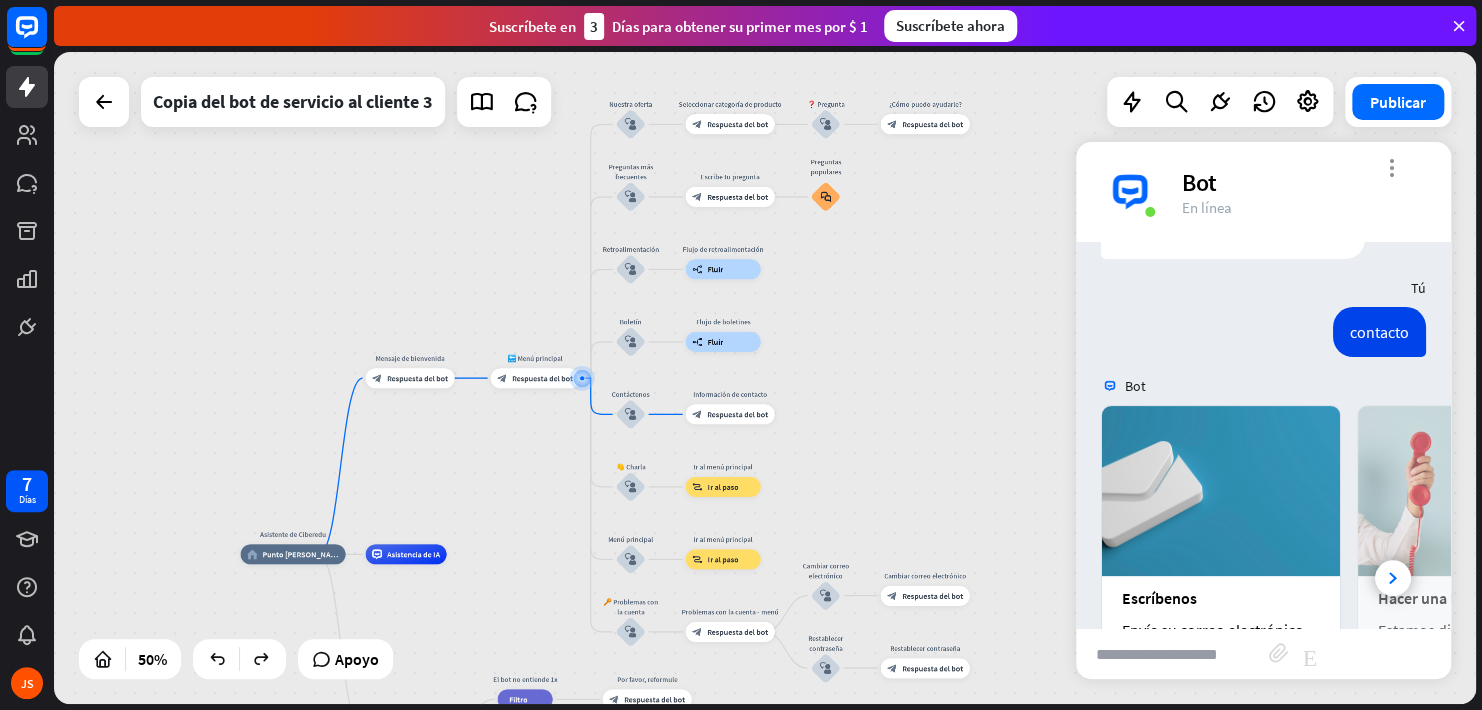 click on "more_vert" at bounding box center [1391, 167] 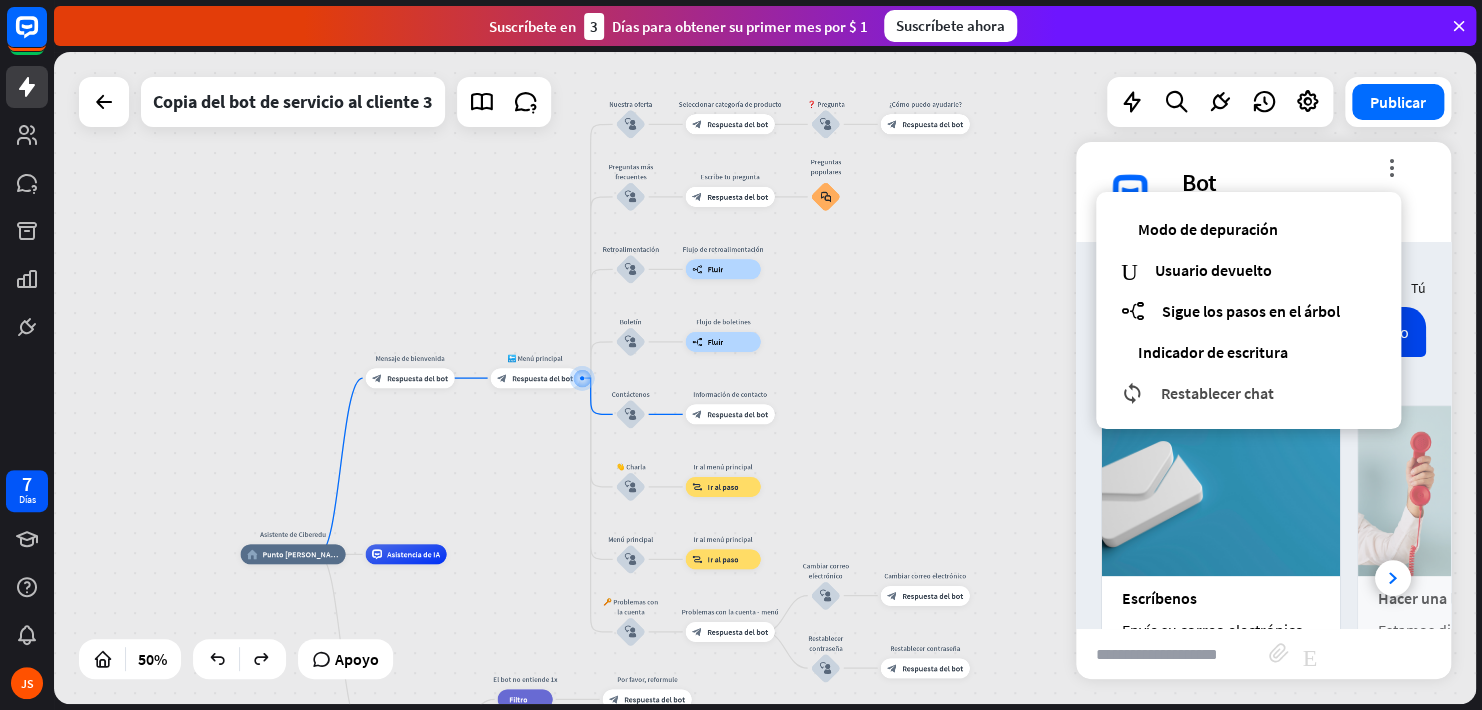 click on "Restablecer chat" at bounding box center [1217, 393] 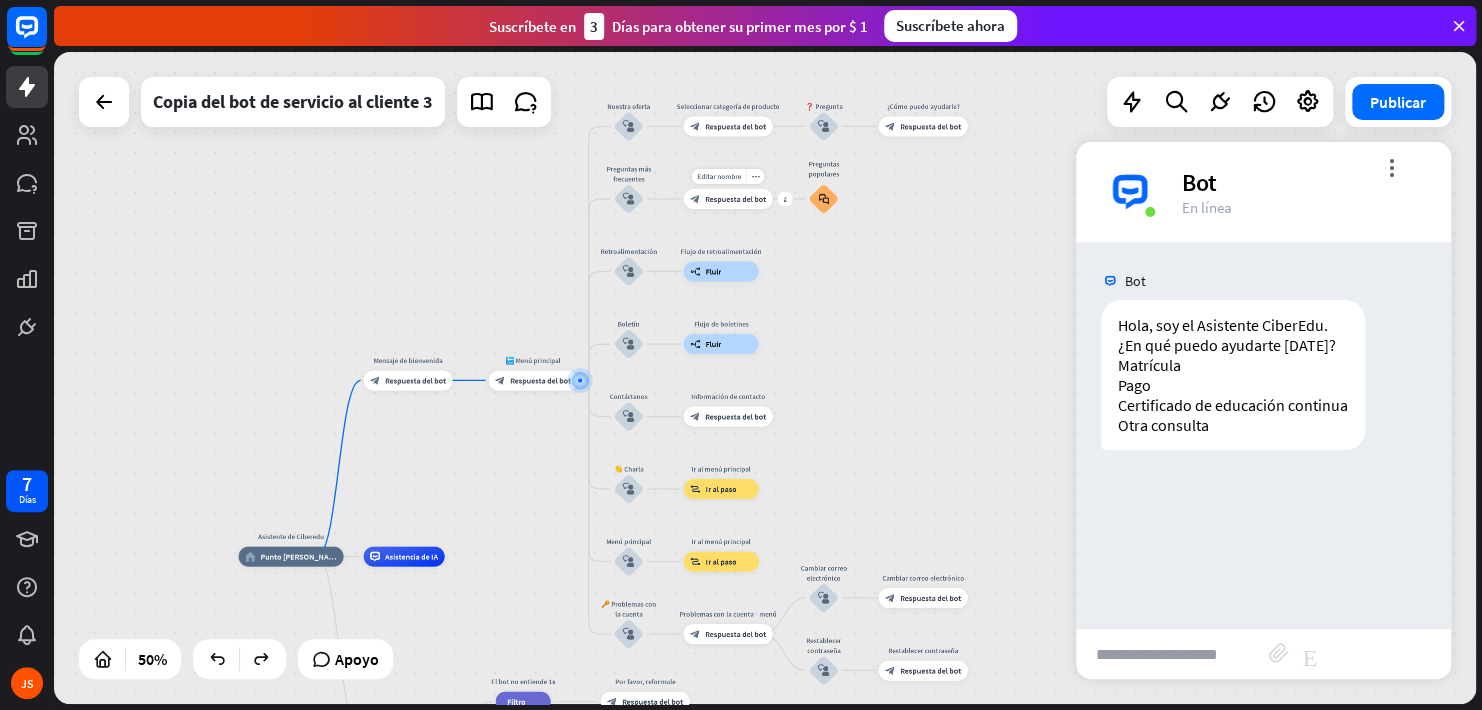 click on "Respuesta del bot" at bounding box center [735, 199] 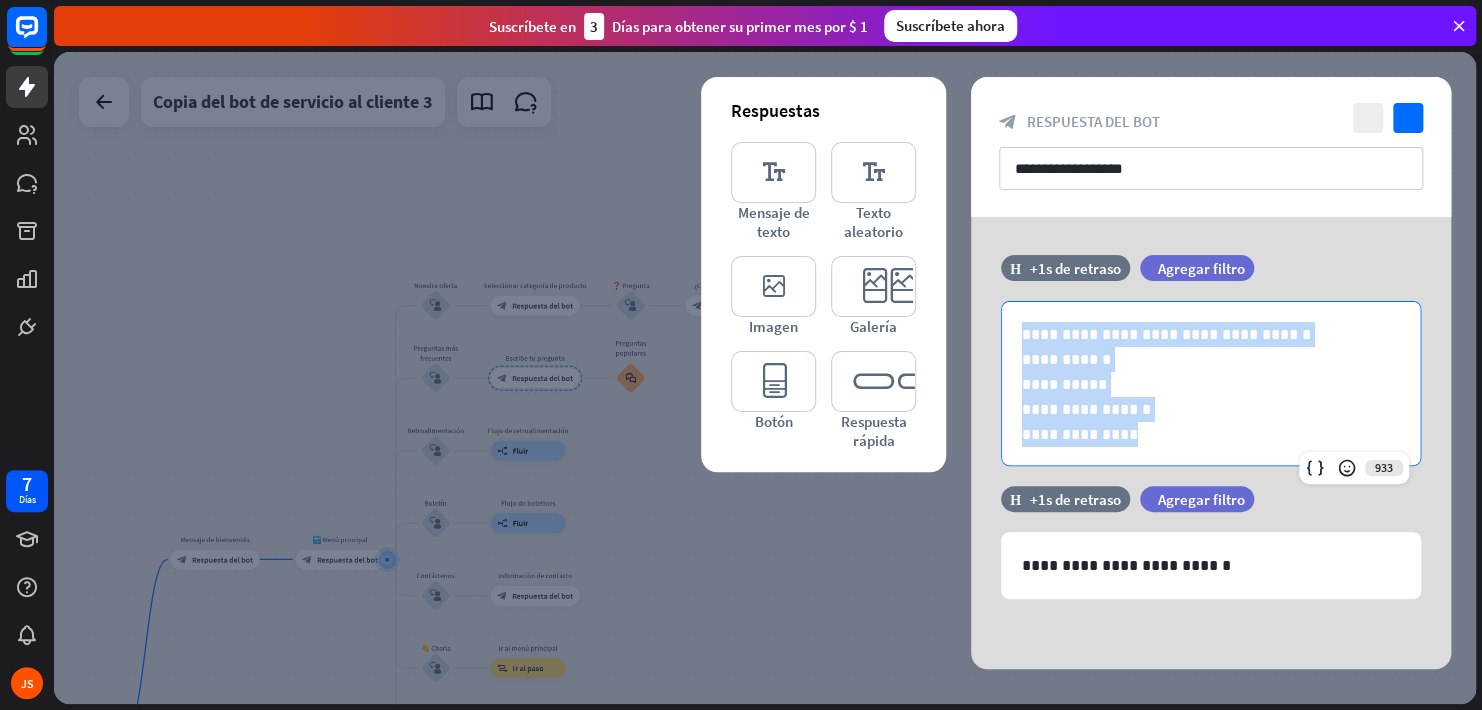 drag, startPoint x: 1177, startPoint y: 433, endPoint x: 929, endPoint y: 321, distance: 272.1176 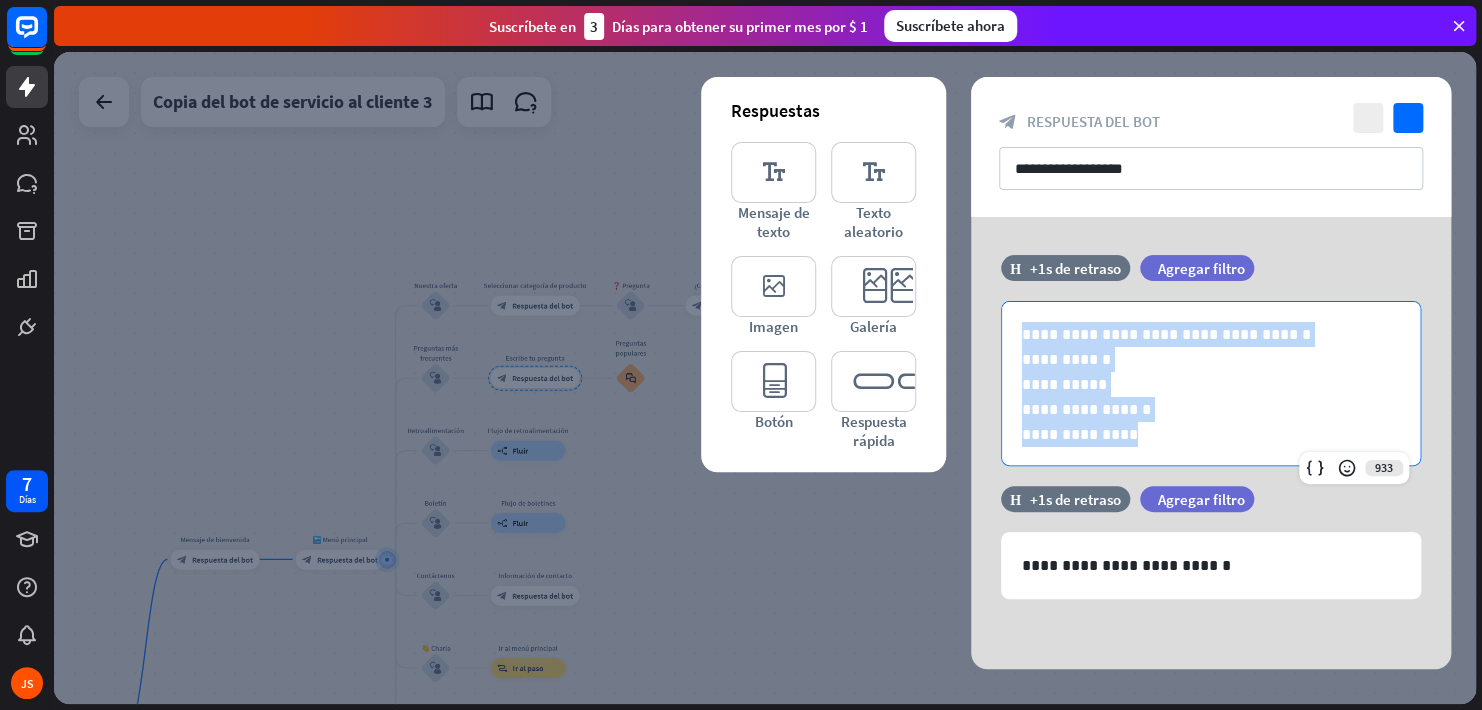 click on "**********" at bounding box center [1211, 443] 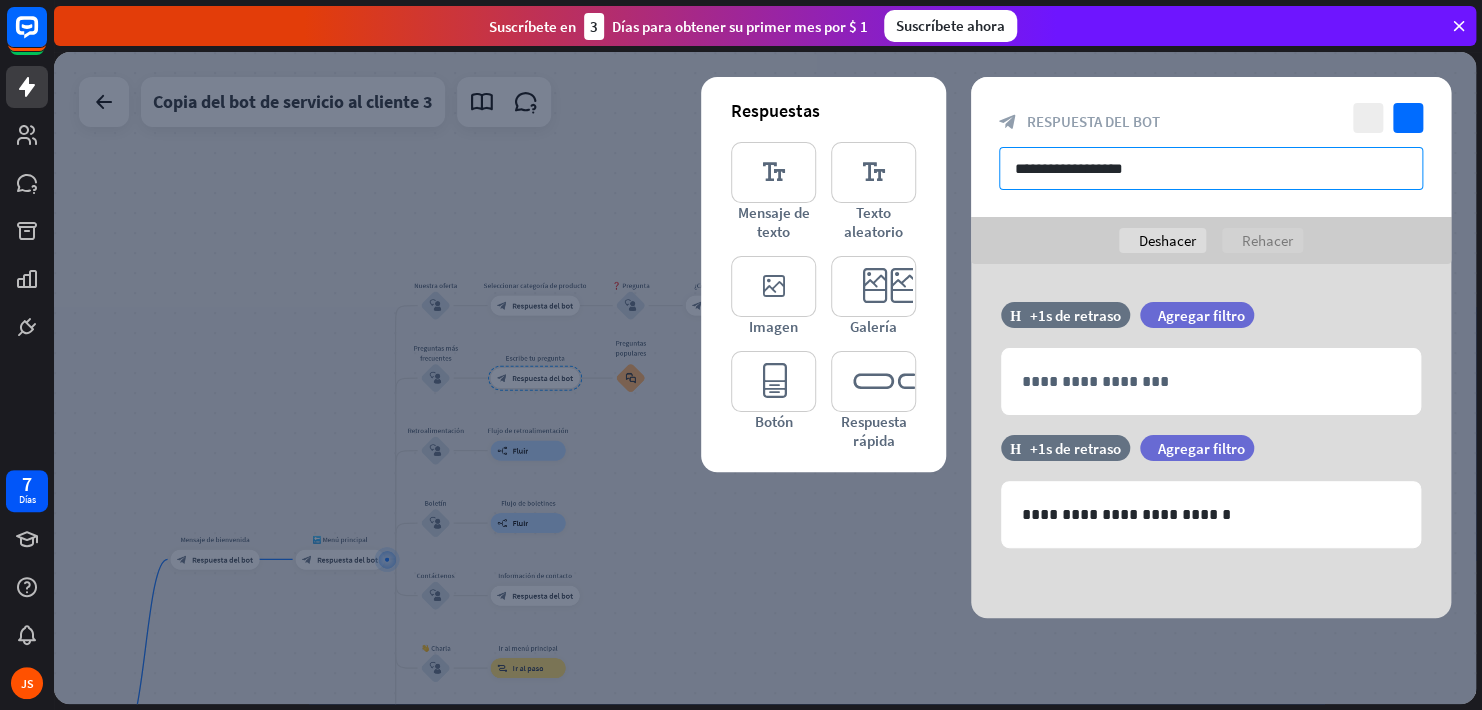 paste on "**********" 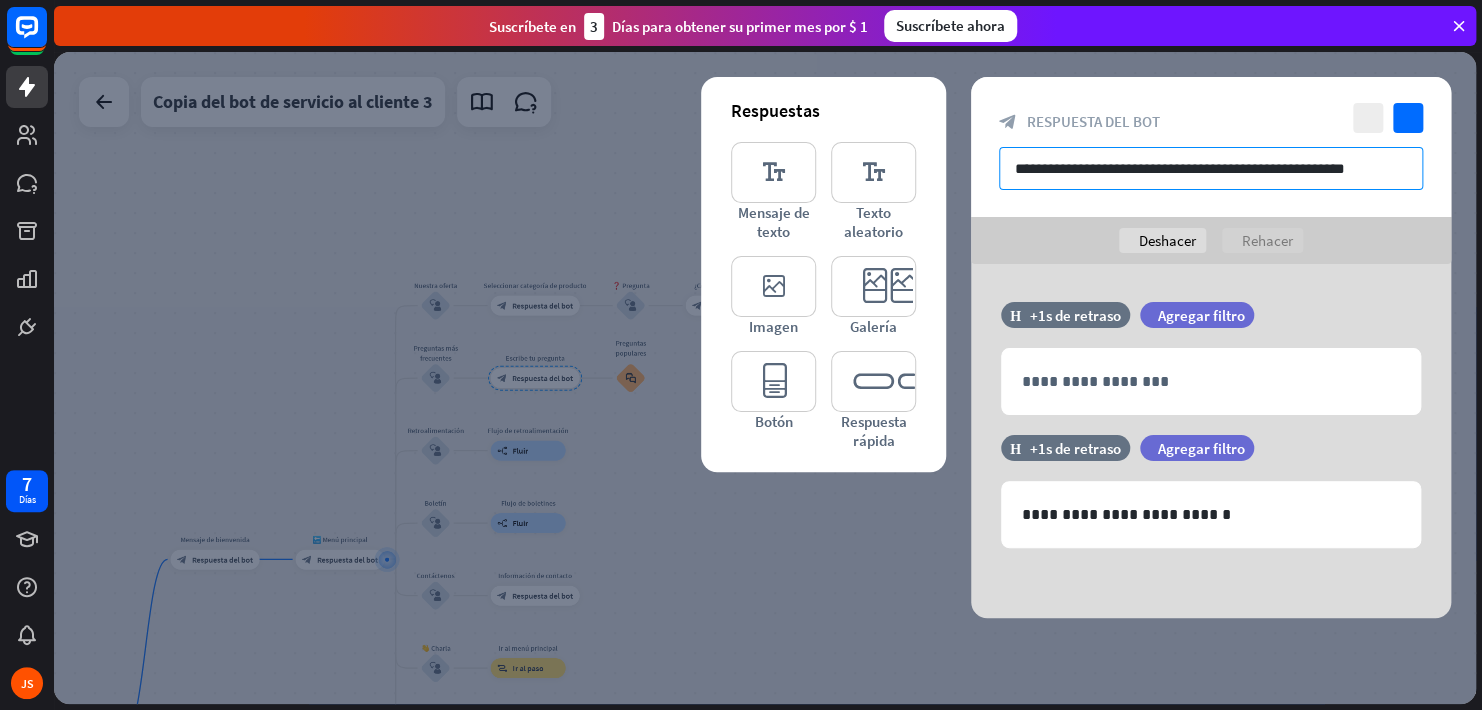 click on "**********" at bounding box center (1211, 168) 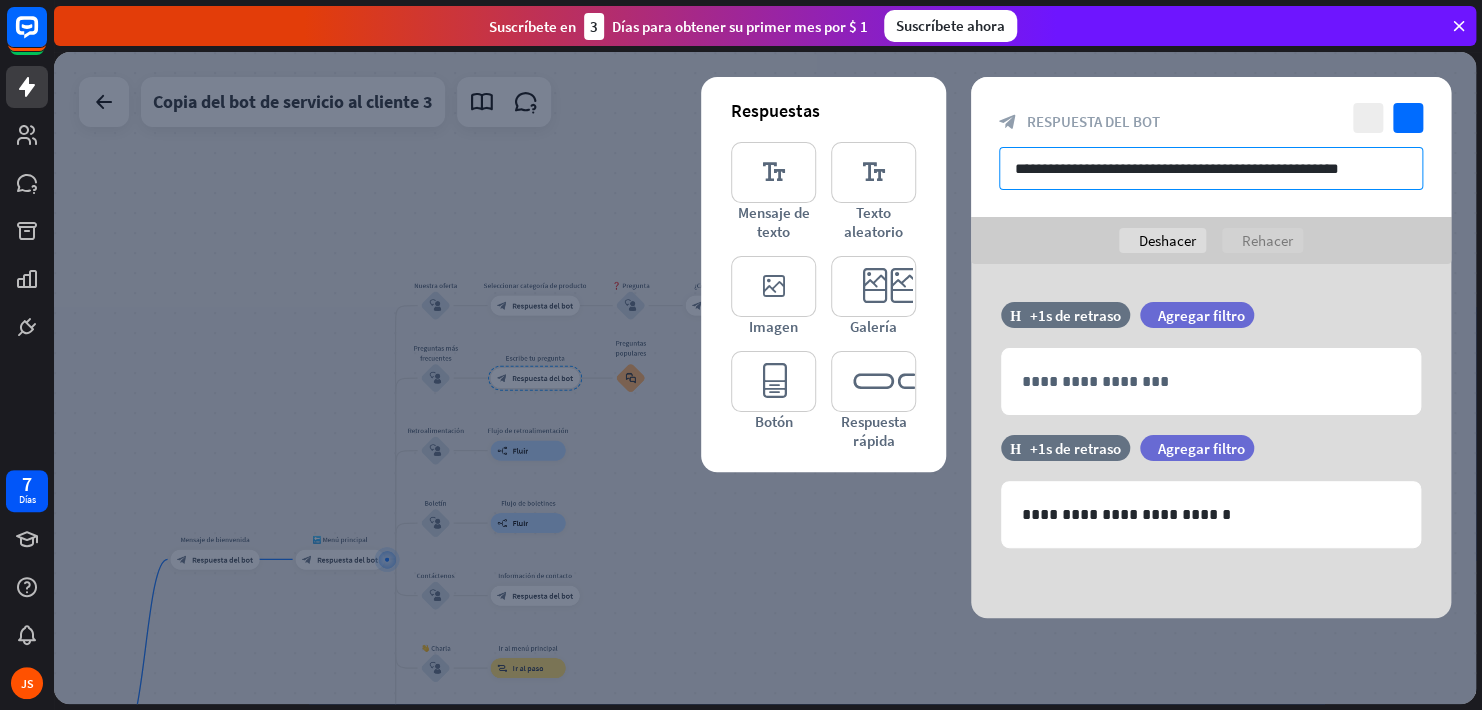drag, startPoint x: 1253, startPoint y: 167, endPoint x: 1415, endPoint y: 167, distance: 162 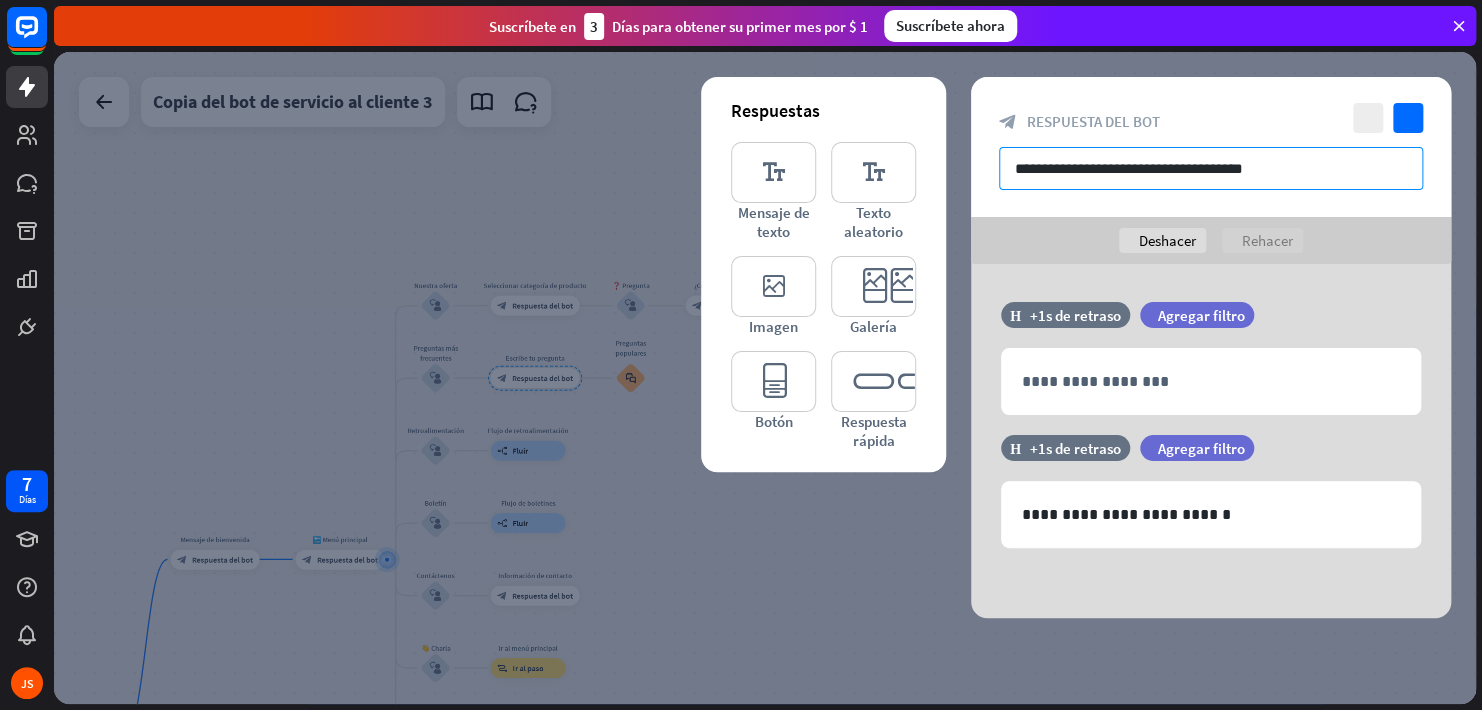 click on "**********" at bounding box center (1211, 168) 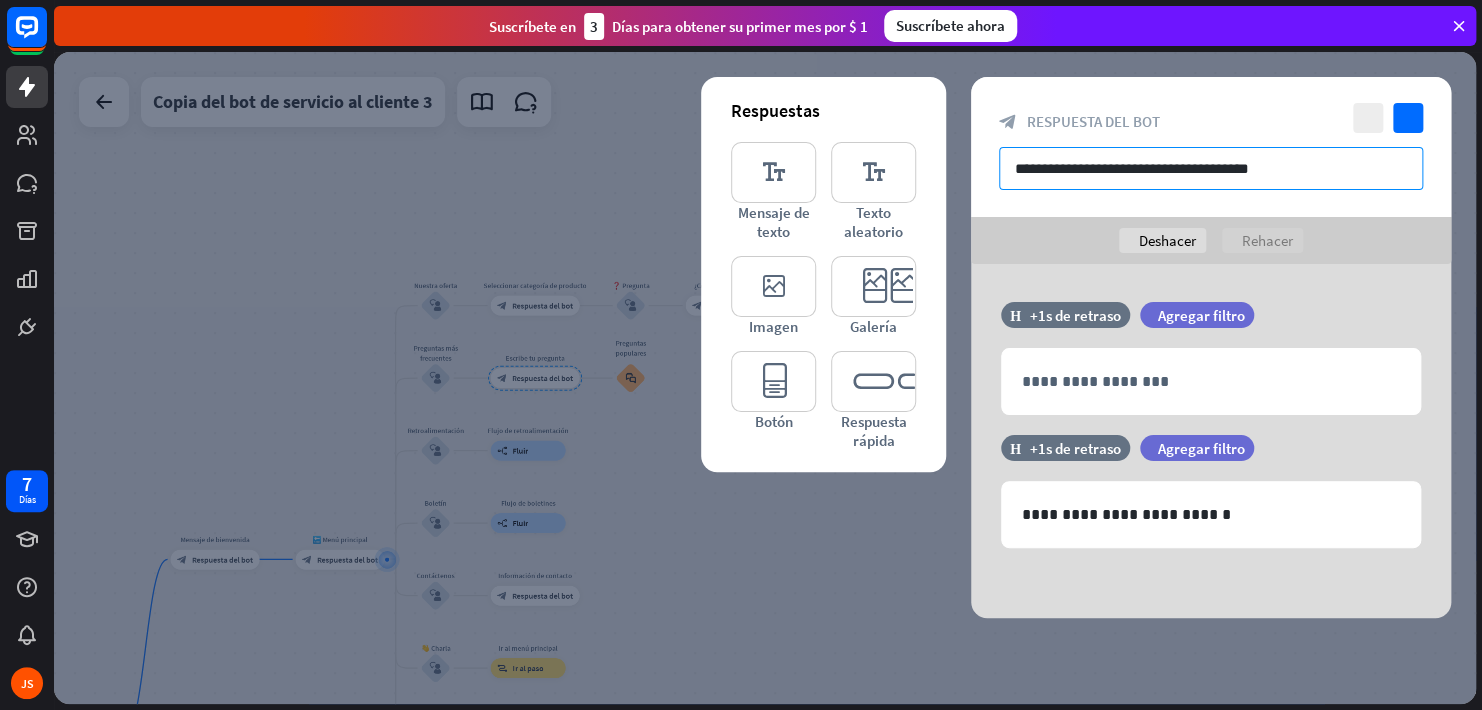 type on "**********" 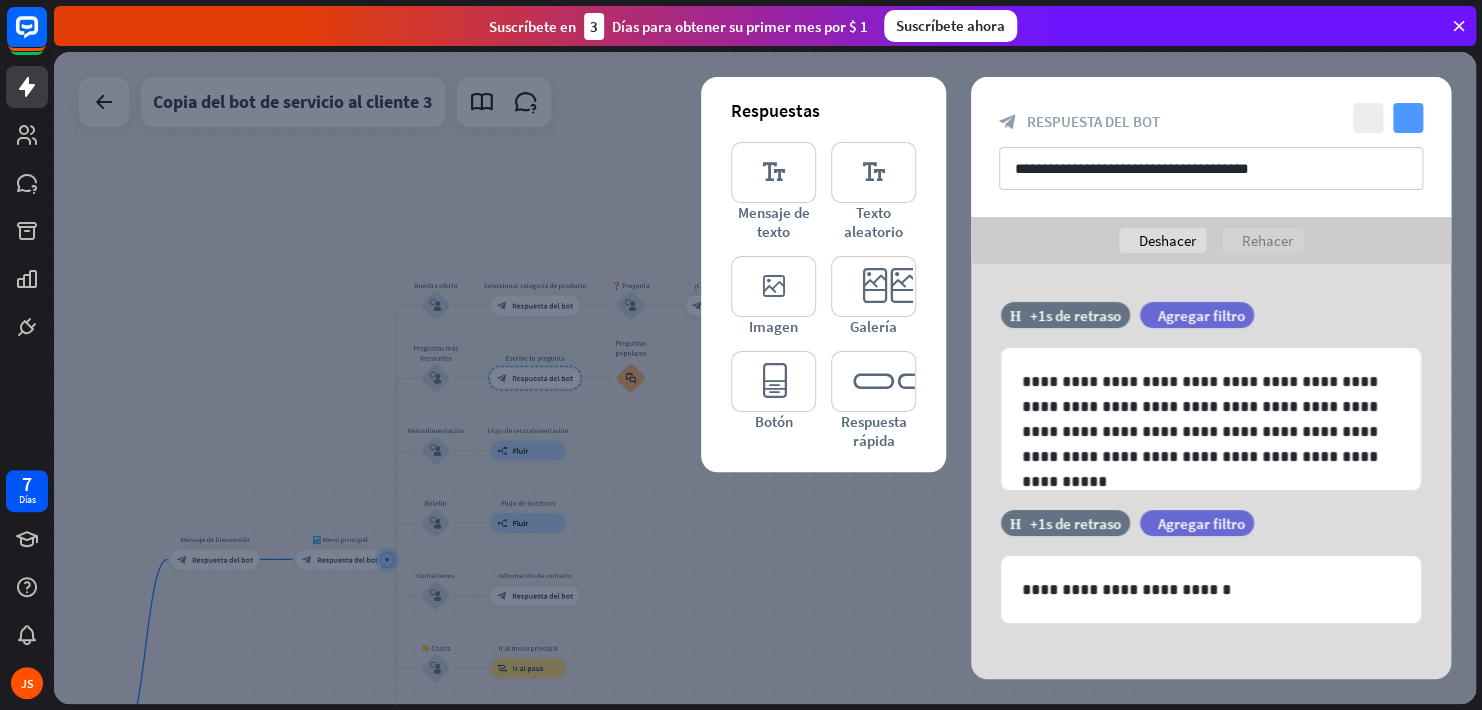 click on "comprobar" at bounding box center [1408, 118] 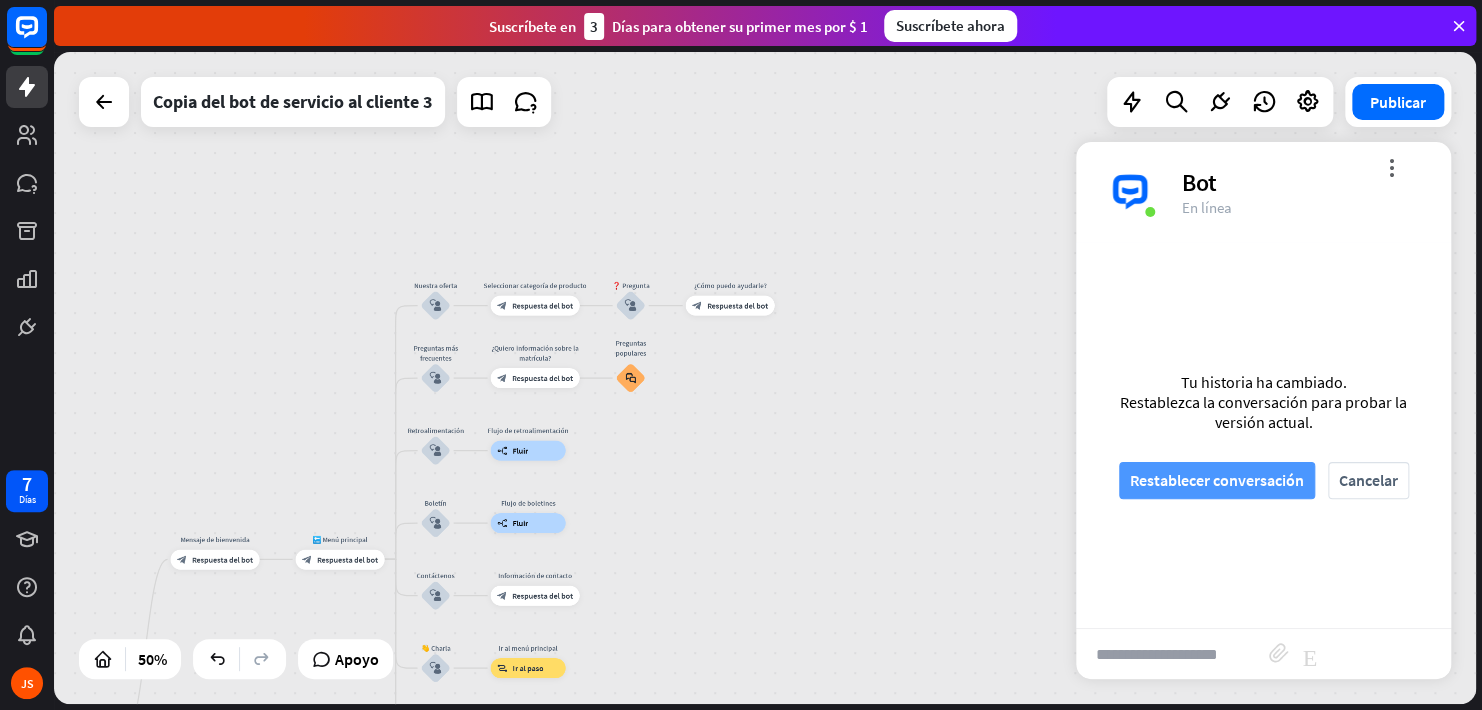 click on "Restablecer conversación" at bounding box center [1217, 480] 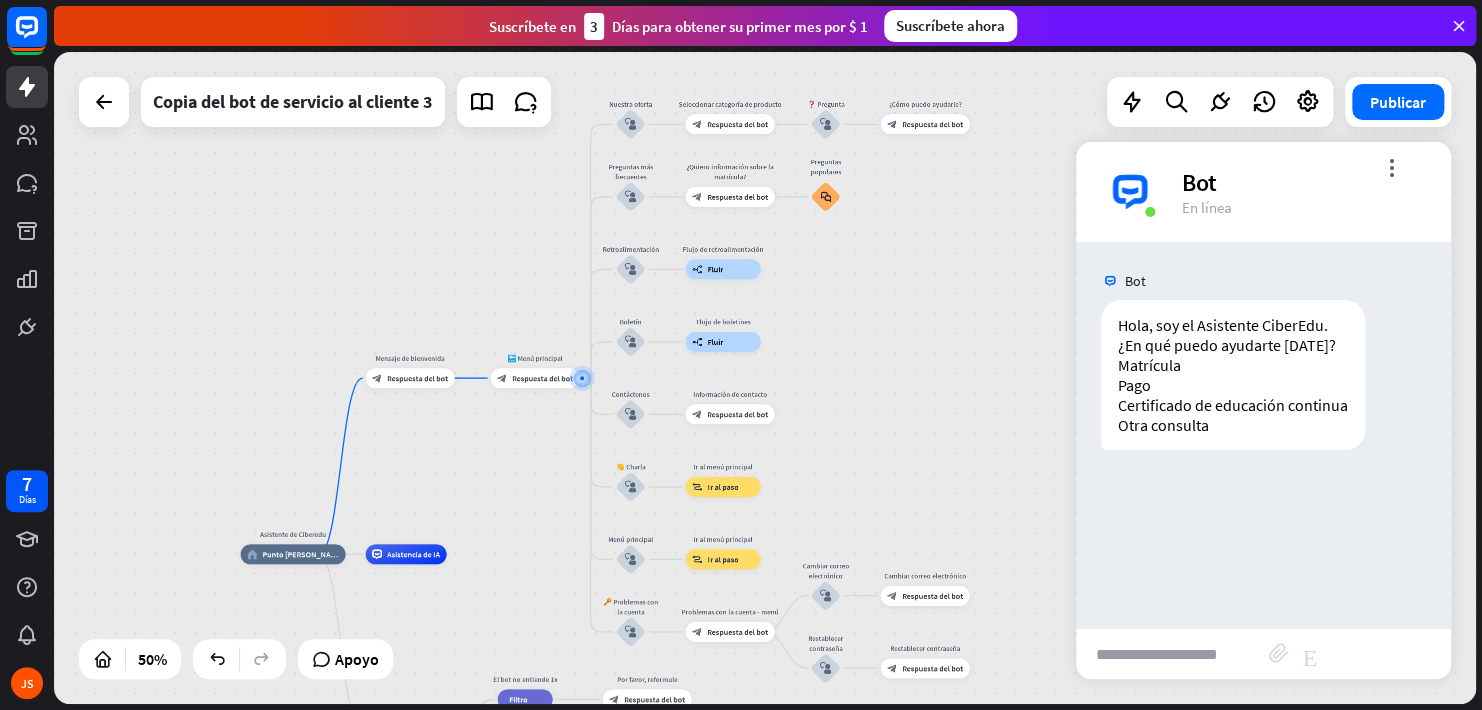 click at bounding box center [1172, 654] 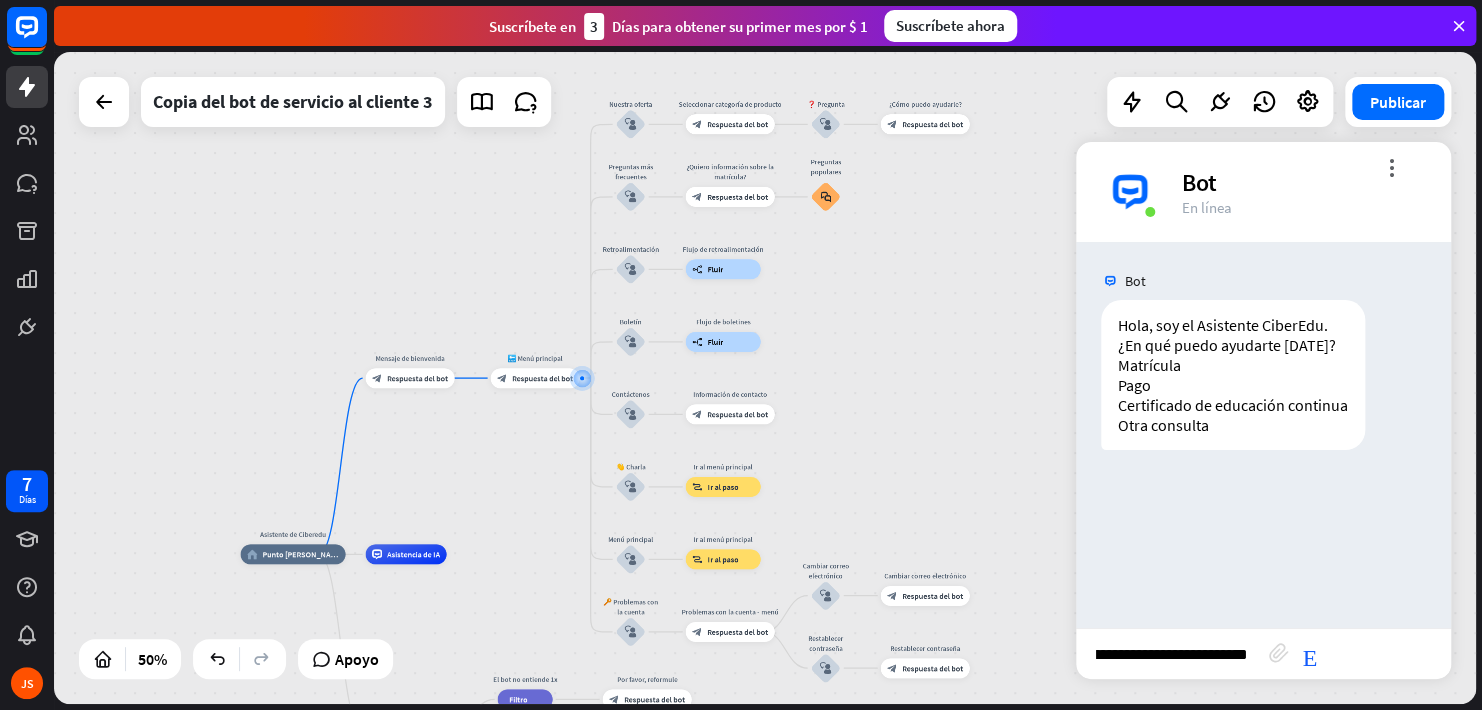 type on "**********" 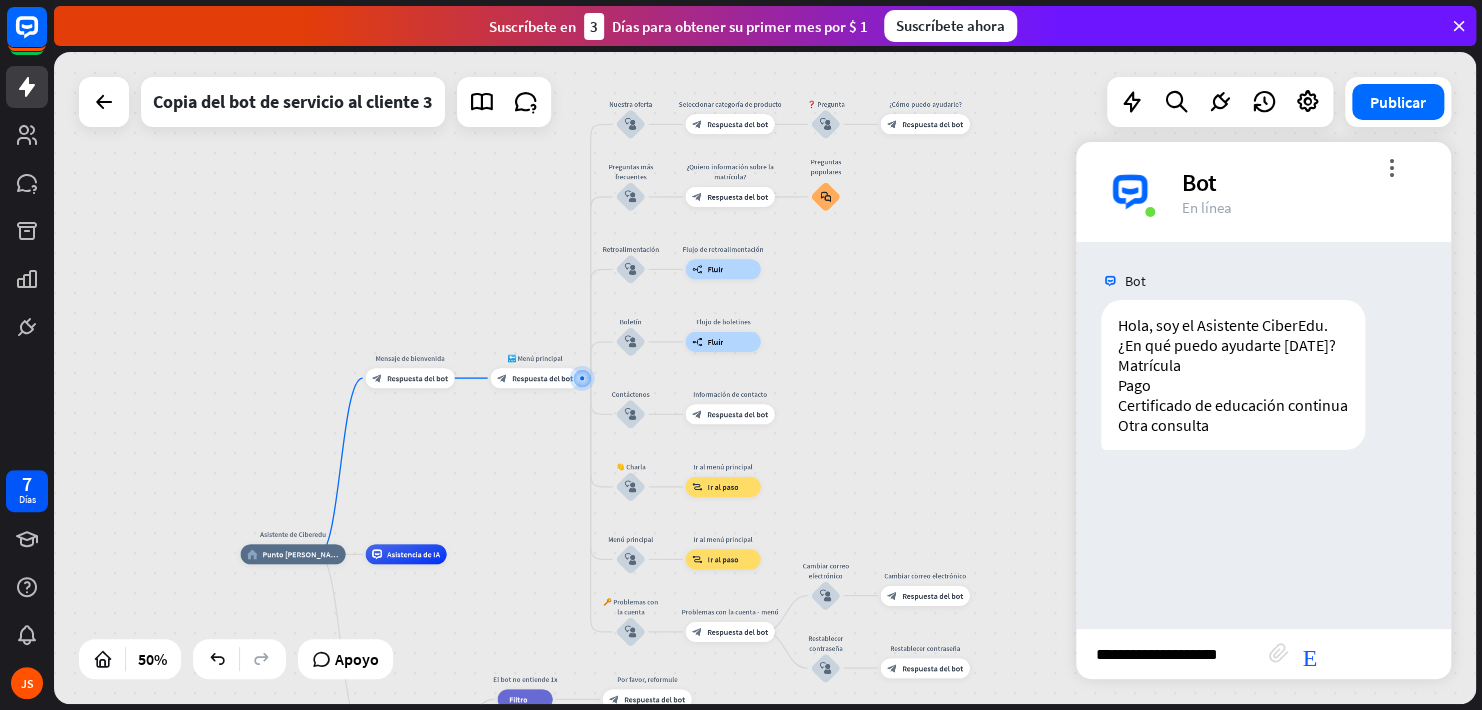 scroll, scrollTop: 0, scrollLeft: 0, axis: both 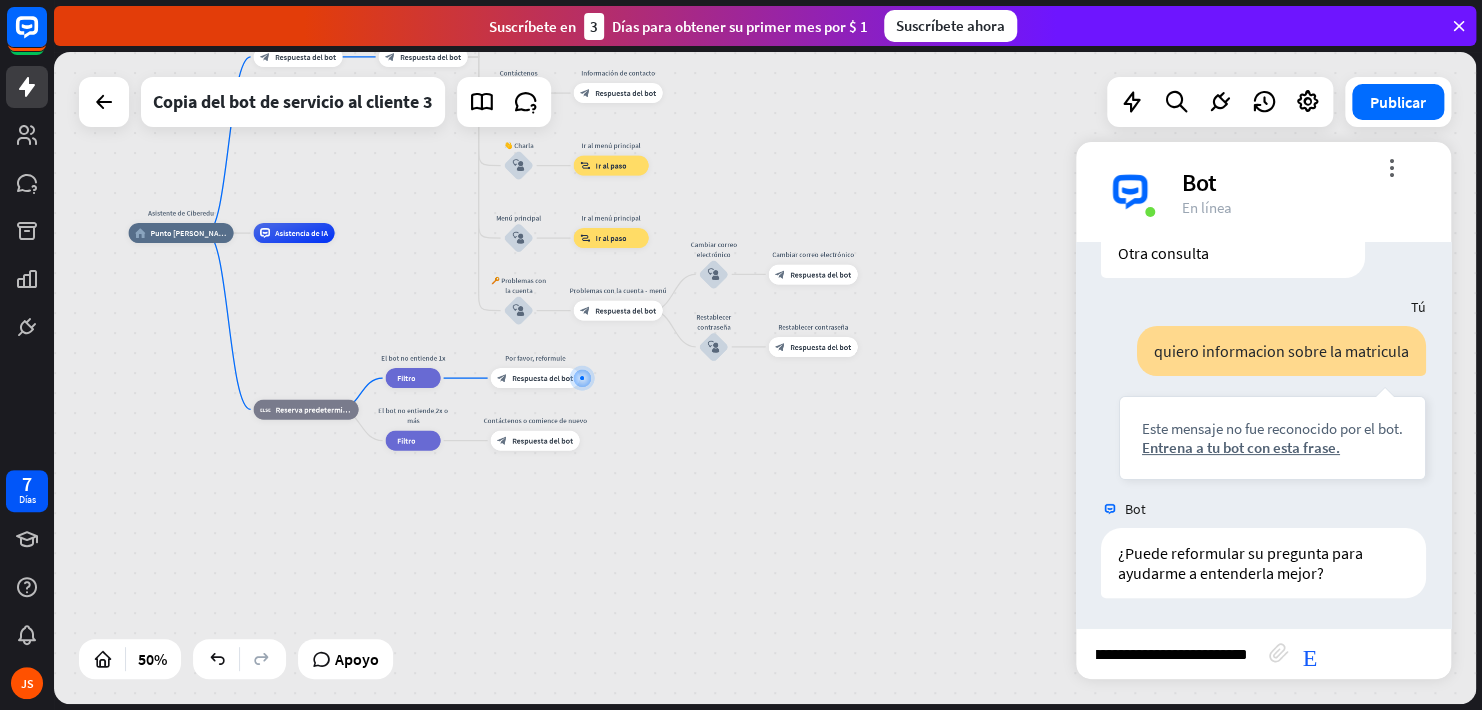 type on "**********" 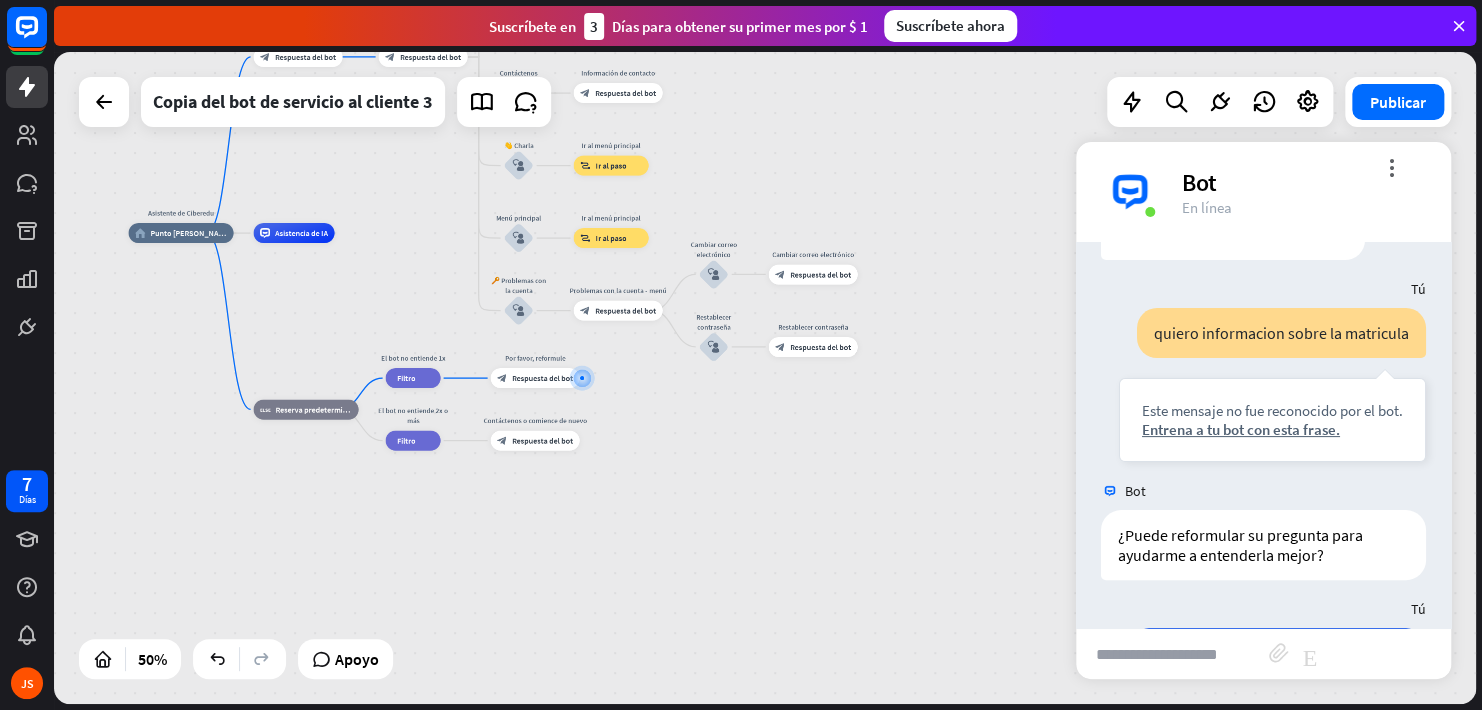 scroll, scrollTop: 0, scrollLeft: 0, axis: both 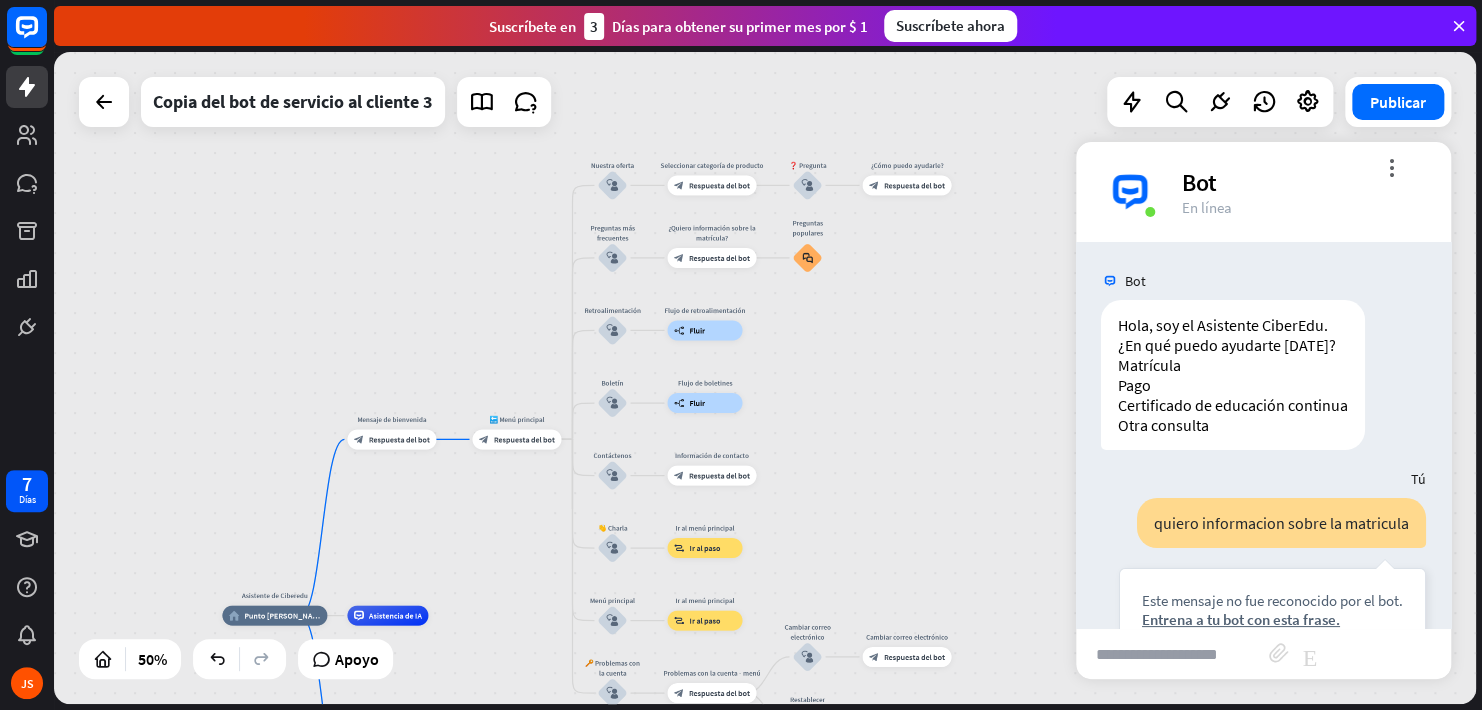 drag, startPoint x: 685, startPoint y: 126, endPoint x: 771, endPoint y: 540, distance: 422.83804 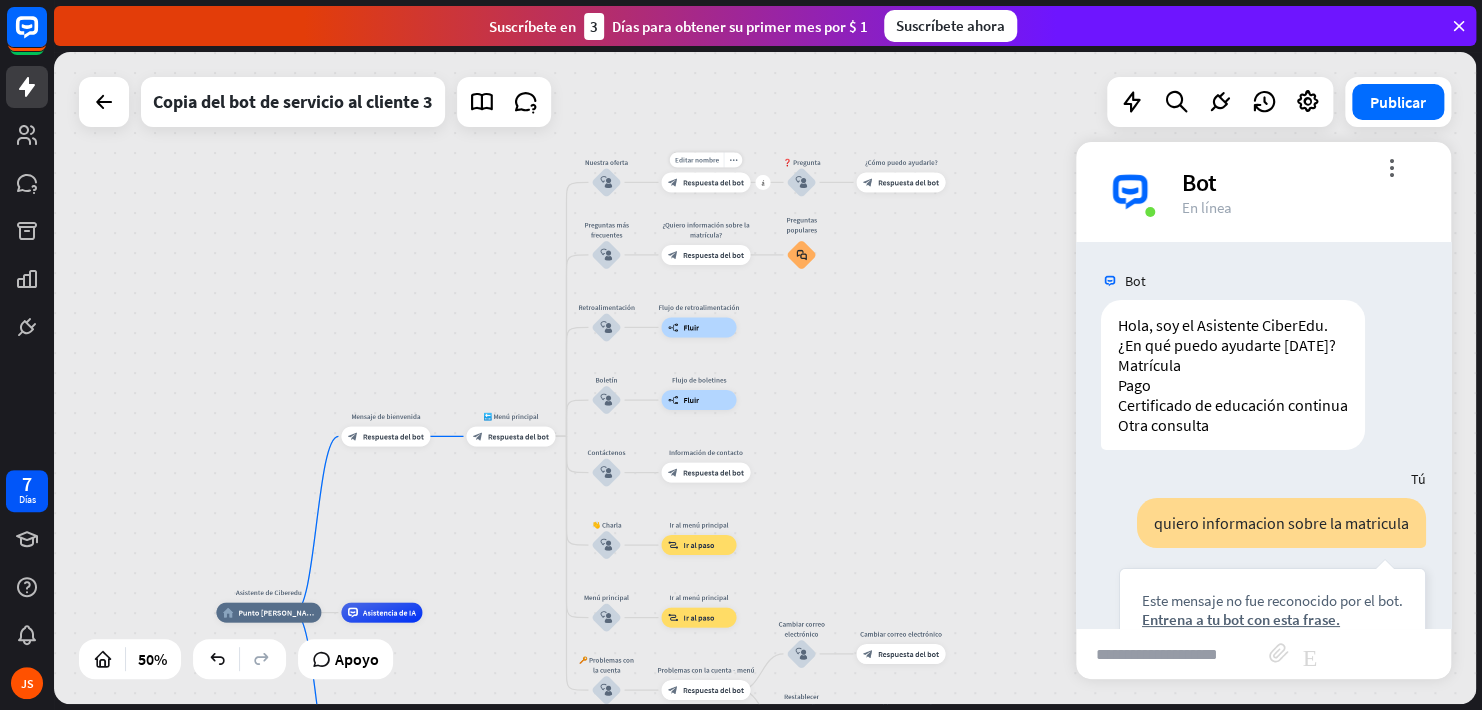 click on "Respuesta del bot" at bounding box center [713, 182] 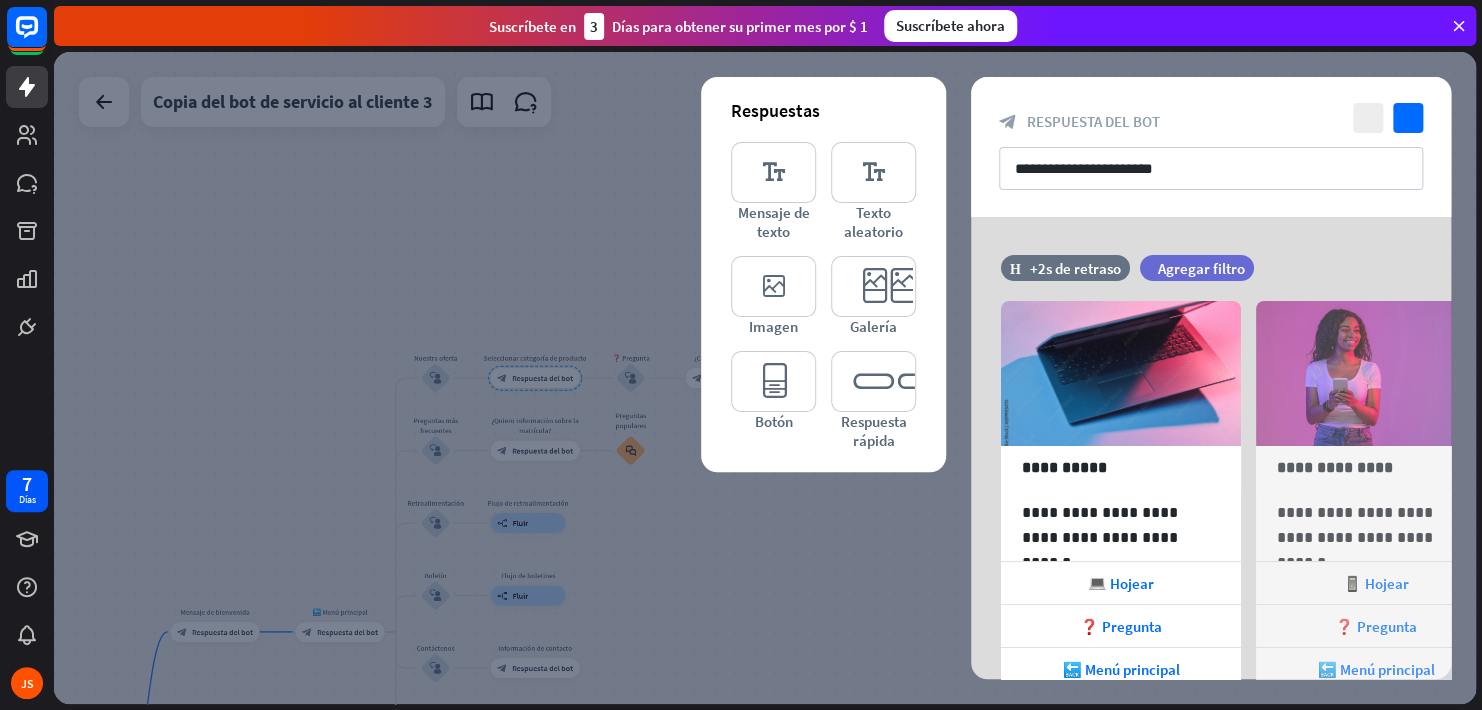 click at bounding box center [765, 378] 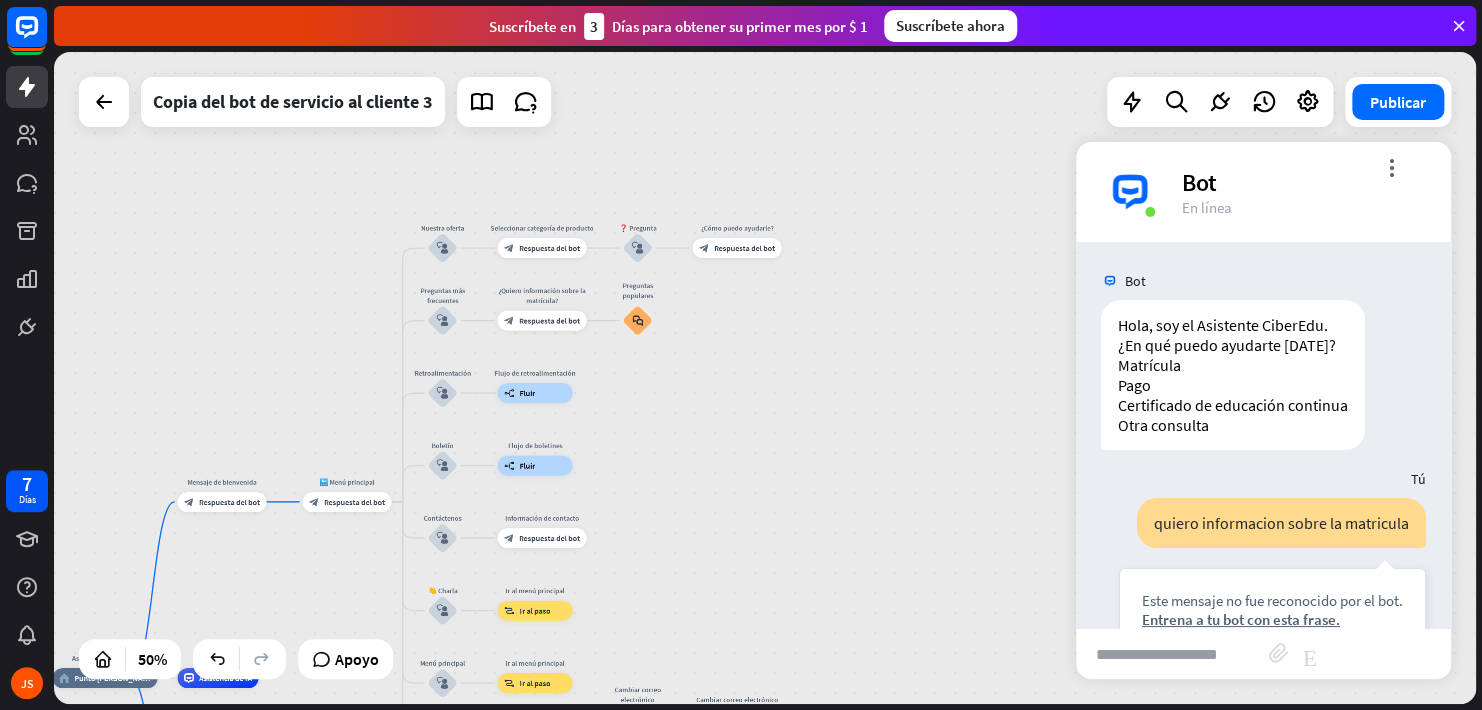 drag, startPoint x: 744, startPoint y: 477, endPoint x: 751, endPoint y: 347, distance: 130.18832 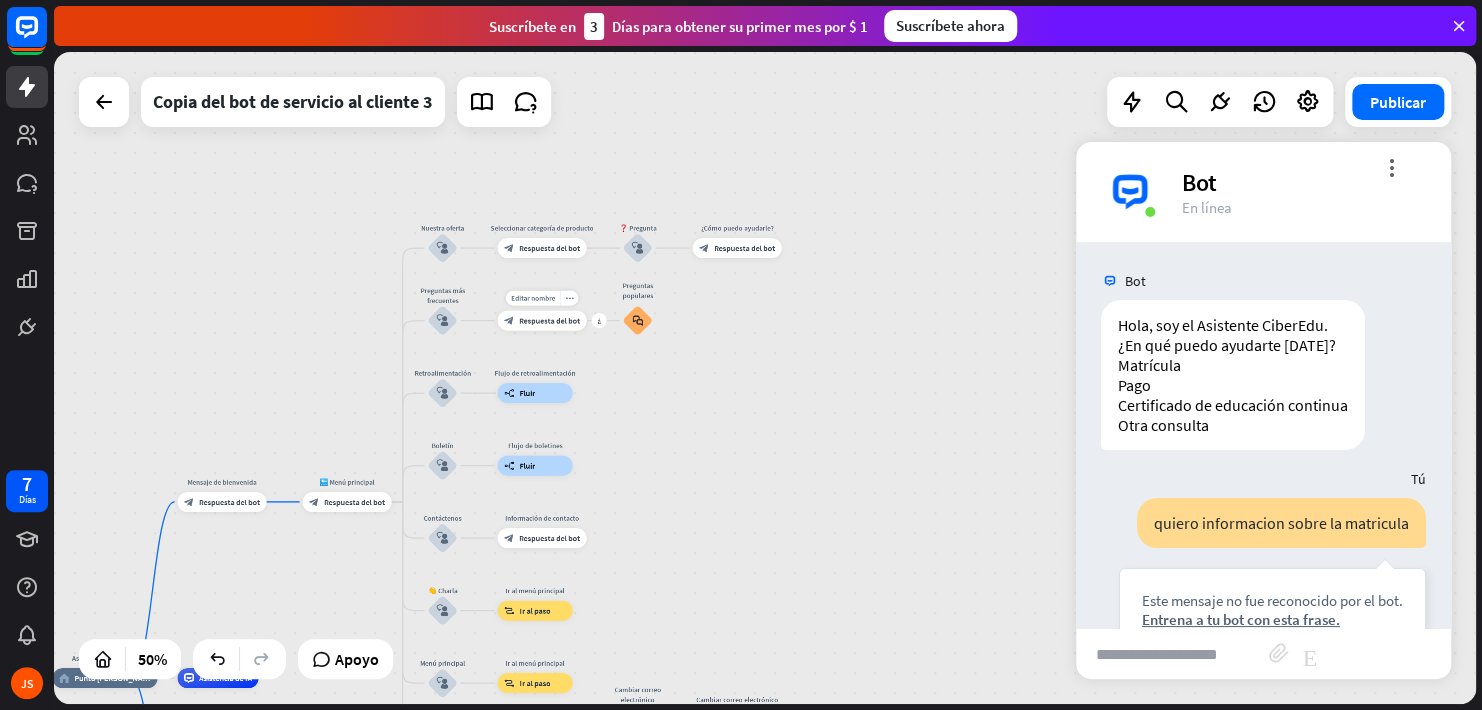 click on "block_bot_response   Respuesta del bot" at bounding box center (542, 321) 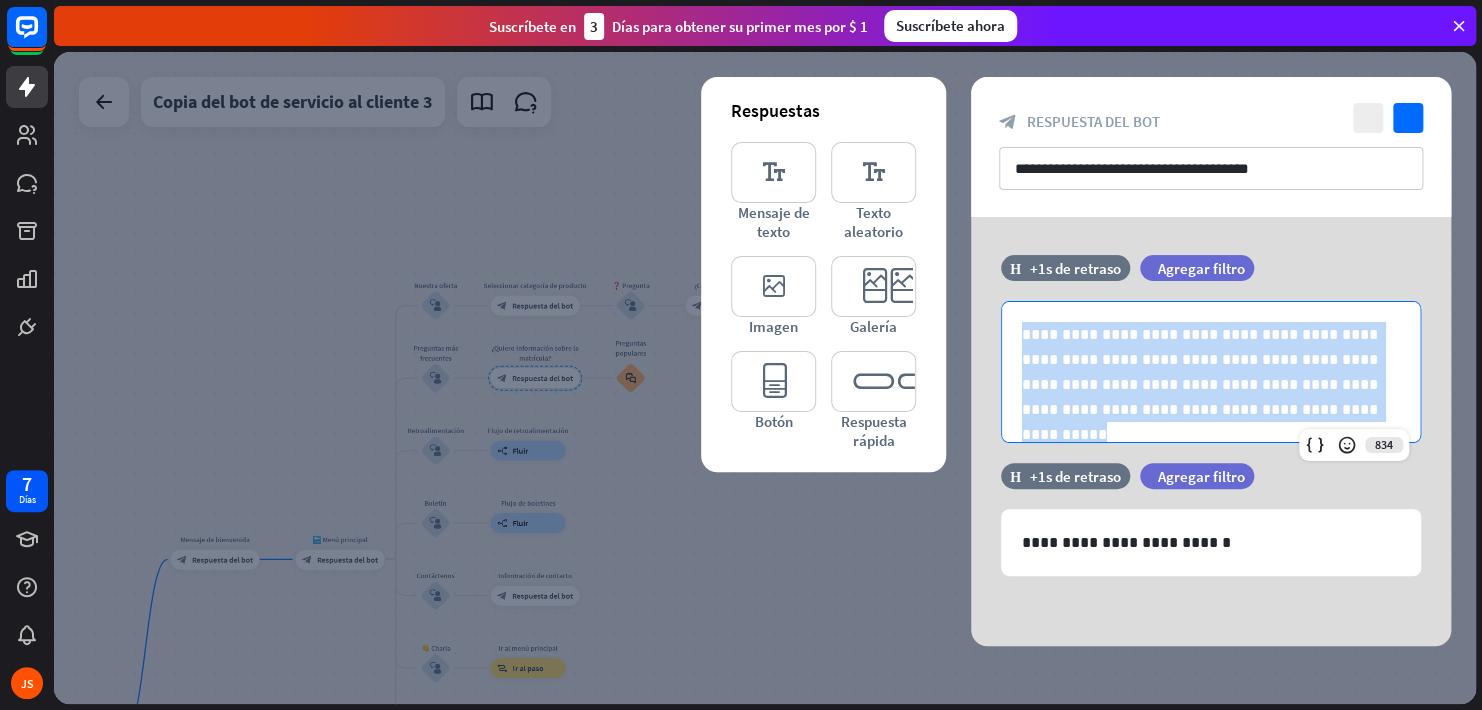 drag, startPoint x: 1329, startPoint y: 412, endPoint x: 933, endPoint y: 329, distance: 404.60474 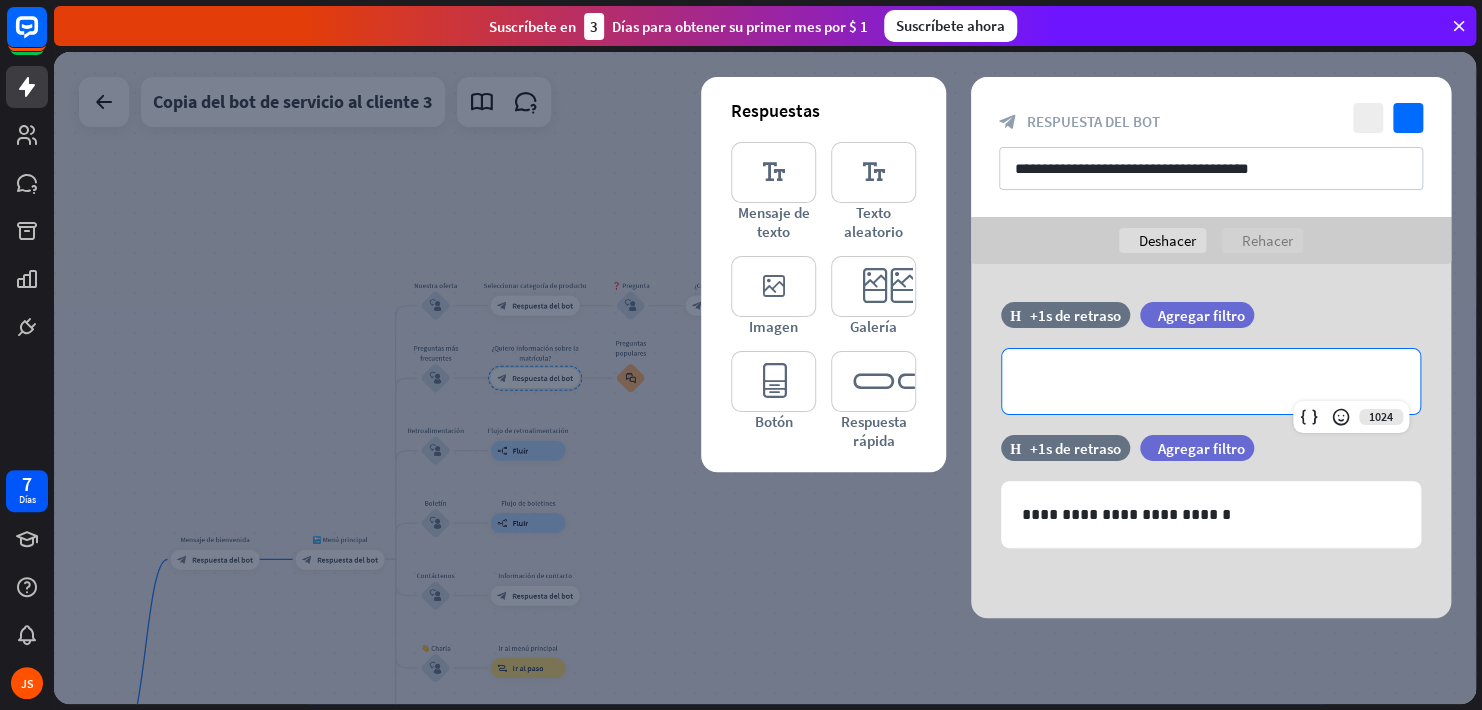 click at bounding box center (765, 378) 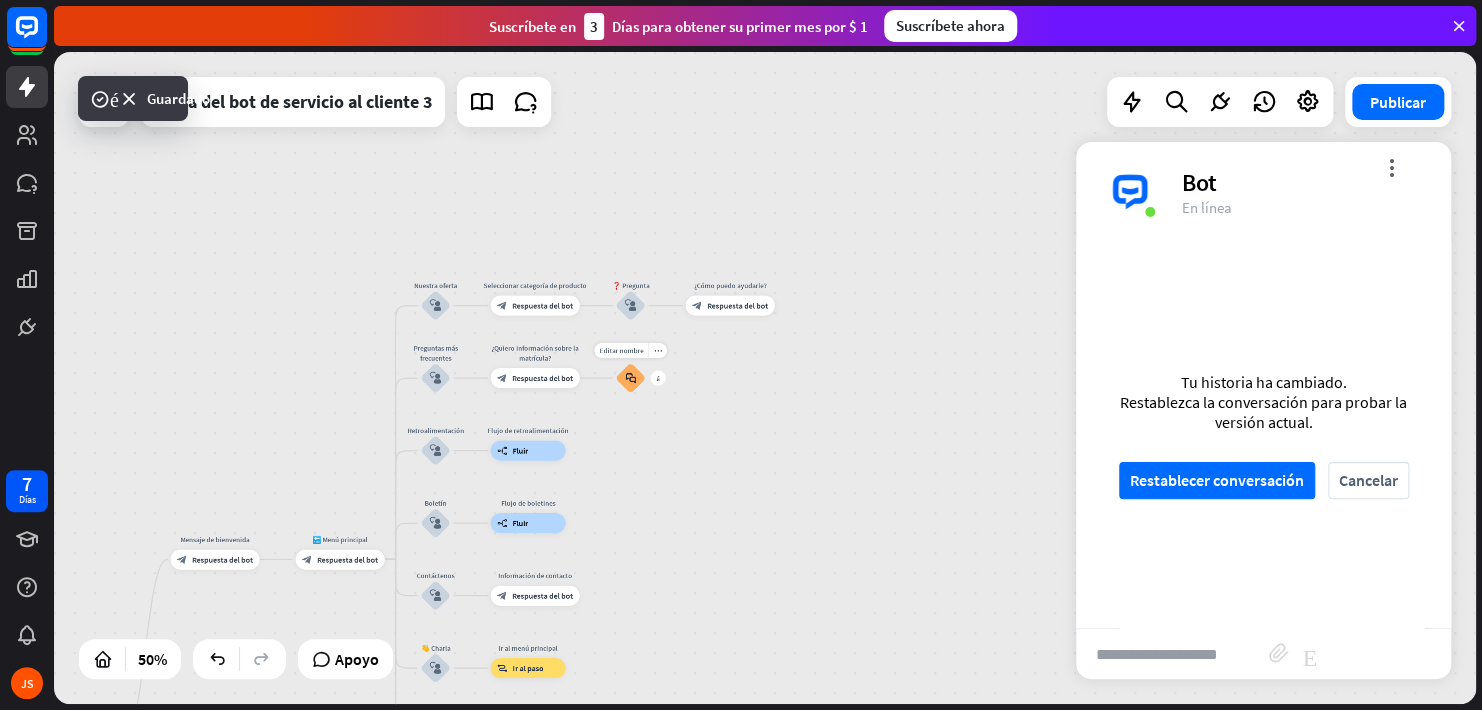 click on "block_faq" at bounding box center [630, 378] 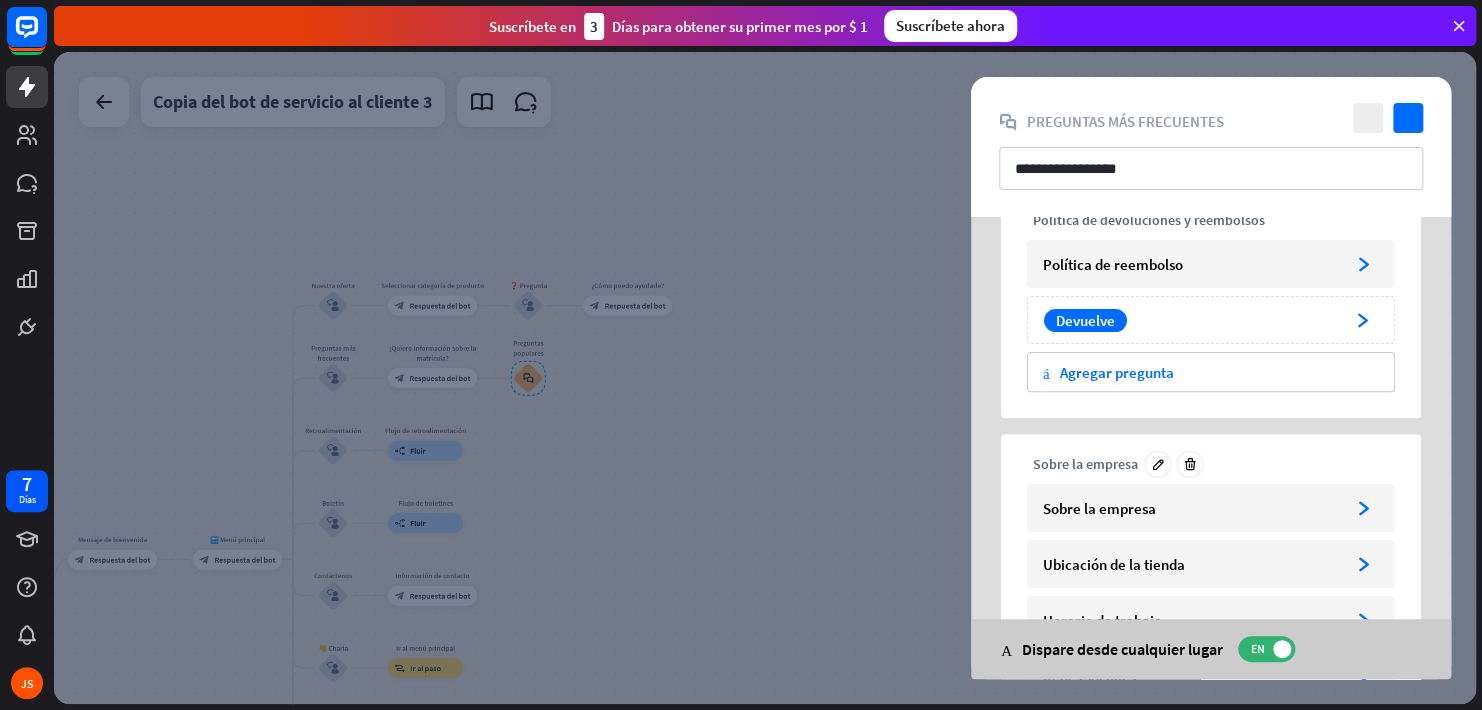 scroll, scrollTop: 300, scrollLeft: 0, axis: vertical 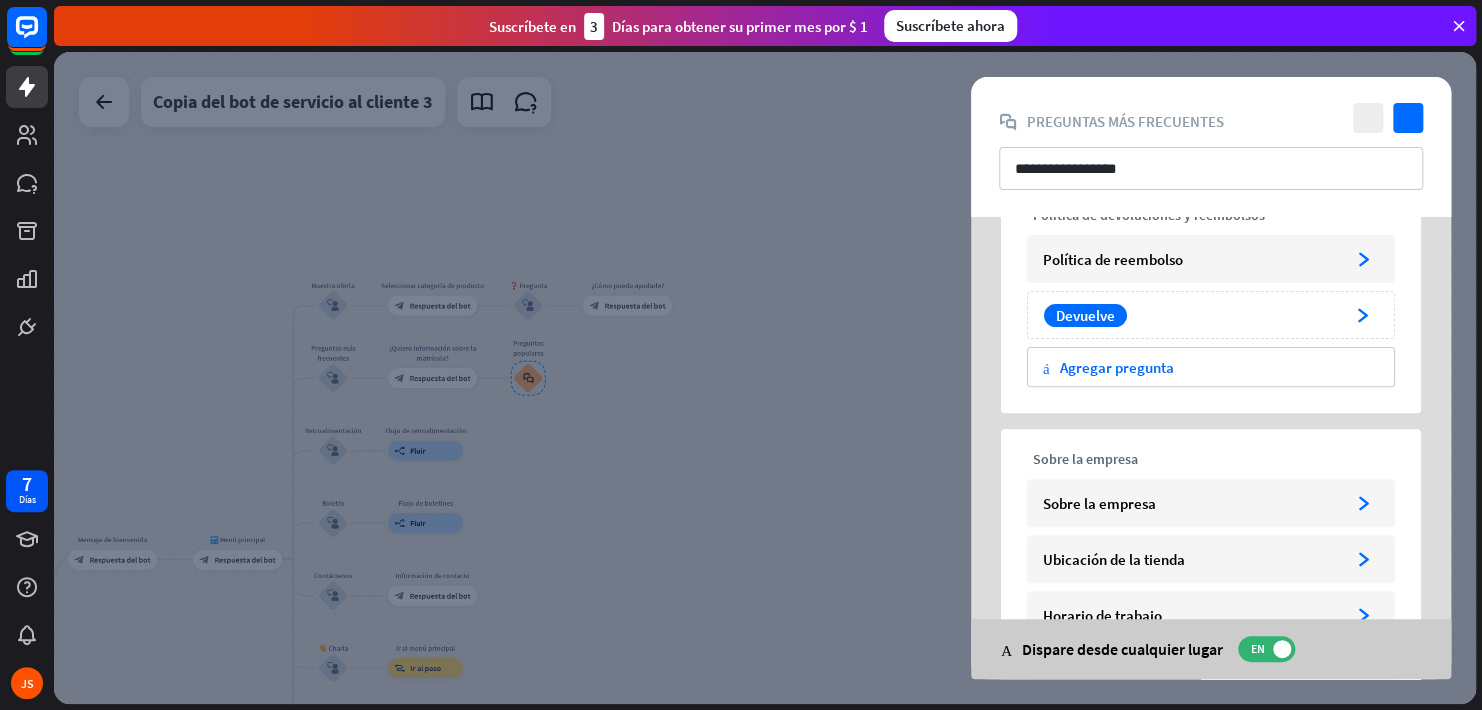 drag, startPoint x: 869, startPoint y: 414, endPoint x: 861, endPoint y: 406, distance: 11.313708 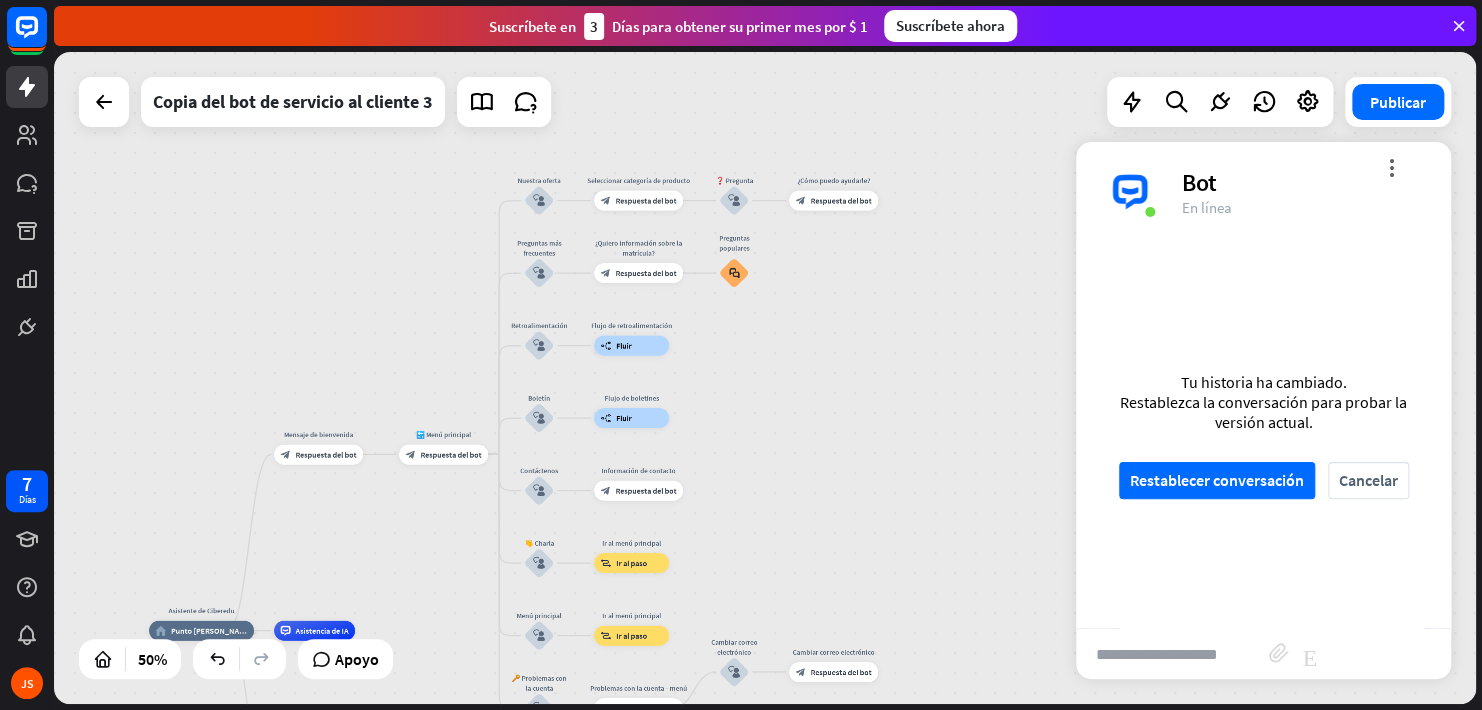 drag, startPoint x: 582, startPoint y: 451, endPoint x: 788, endPoint y: 345, distance: 231.67218 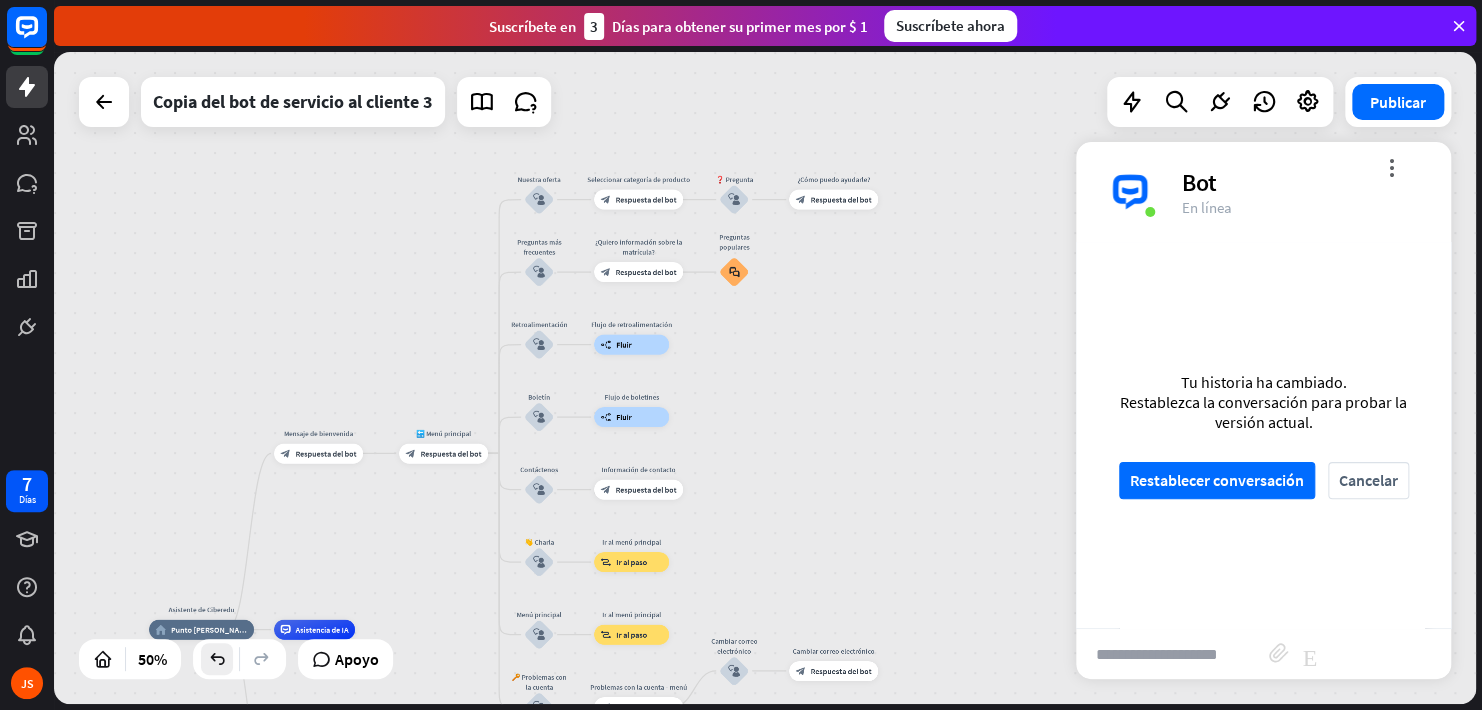 click at bounding box center (217, 659) 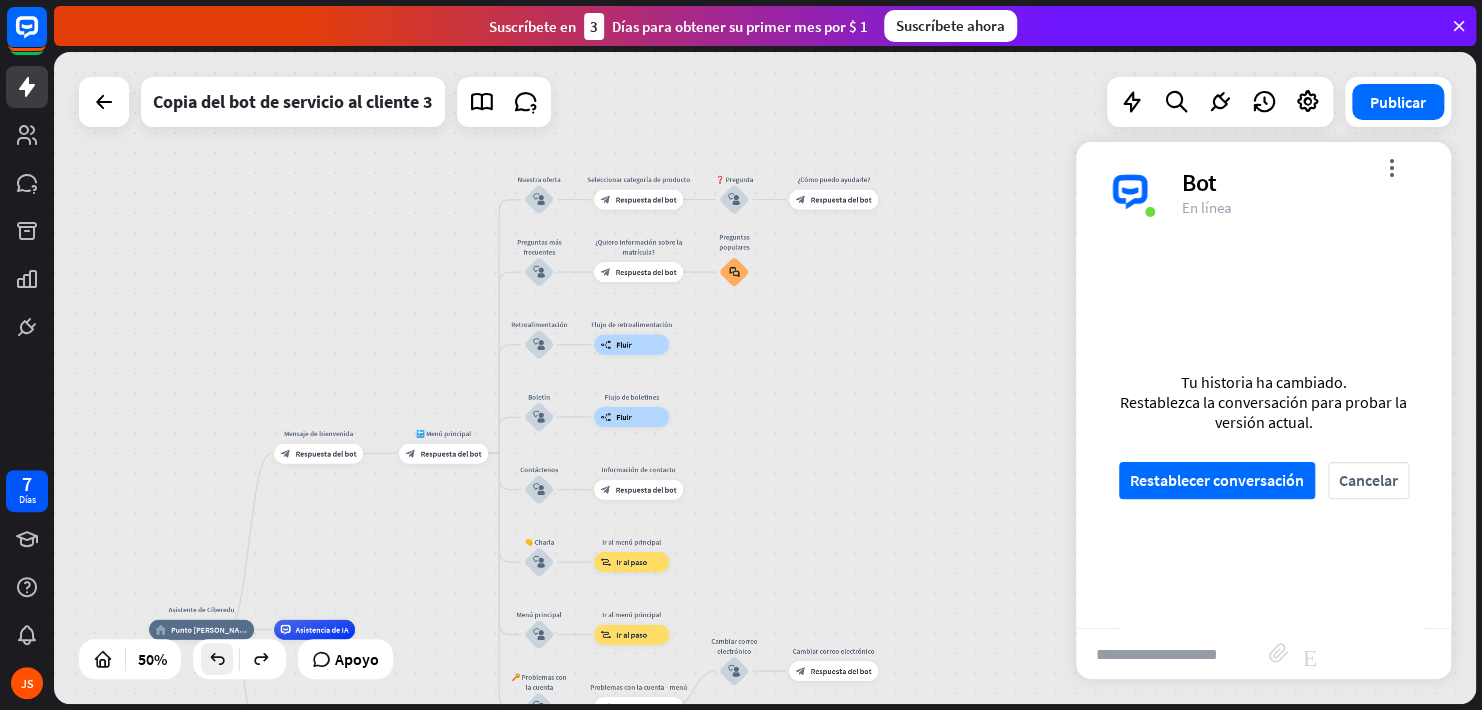 click at bounding box center [217, 659] 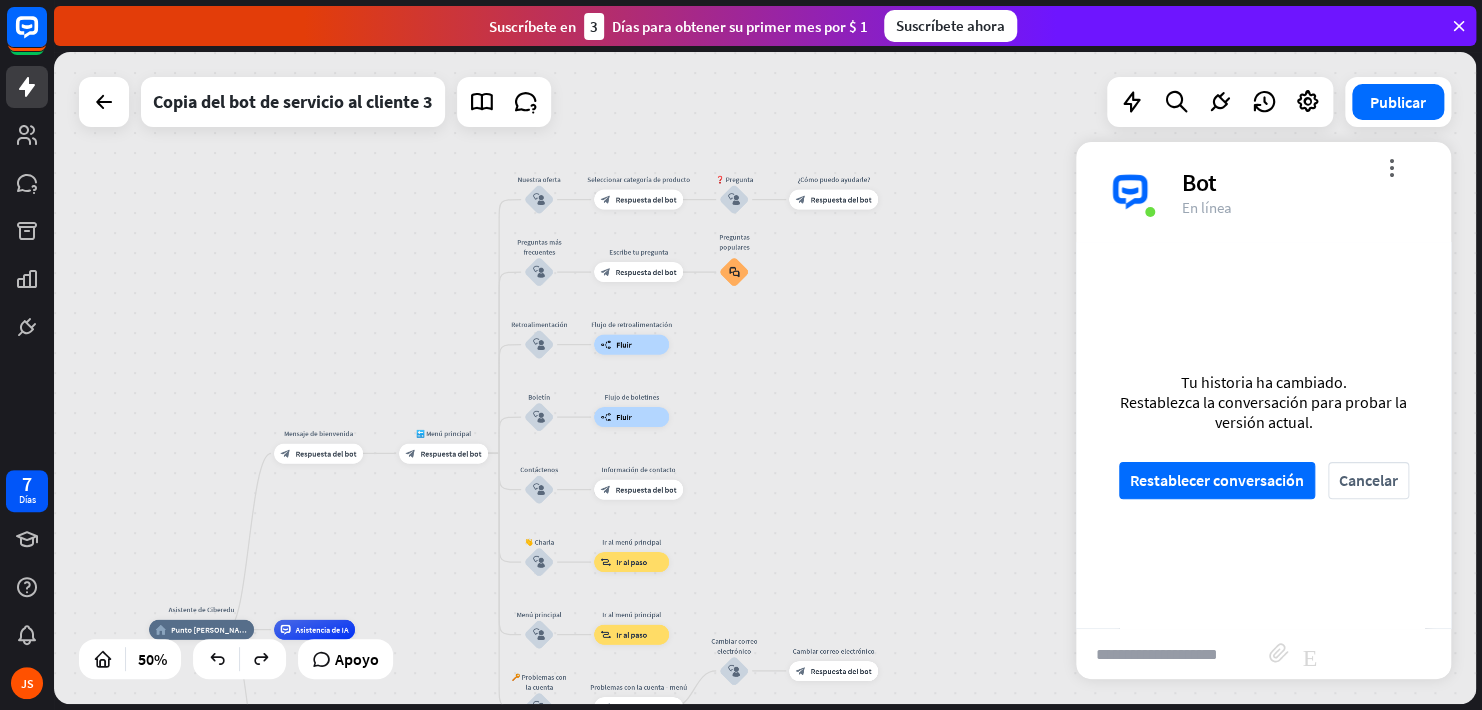 click on "Asistente de Ciberedu   home_2   Punto [PERSON_NAME]                 Mensaje de bienvenida   block_bot_response   Respuesta del bot                 🔙 Menú principal   block_bot_response   Respuesta del bot                 Nuestra oferta   block_user_input                 Seleccionar categoría de producto   block_bot_response   Respuesta del bot                 ❓ Pregunta   block_user_input                 ¿Cómo puedo ayudarle?   block_bot_response   Respuesta del bot                 Preguntas más frecuentes   block_user_input                 Escribe tu pregunta   block_bot_response   Respuesta del bot                 Preguntas populares   block_faq                 Retroalimentación   block_user_input                 Flujo de retroalimentación   builder_tree   Fluir                 Boletín   block_user_input                 Flujo de boletines   builder_tree   Fluir                 Contáctenos   block_user_input                 Información de contacto   block_bot_response" at bounding box center [765, 378] 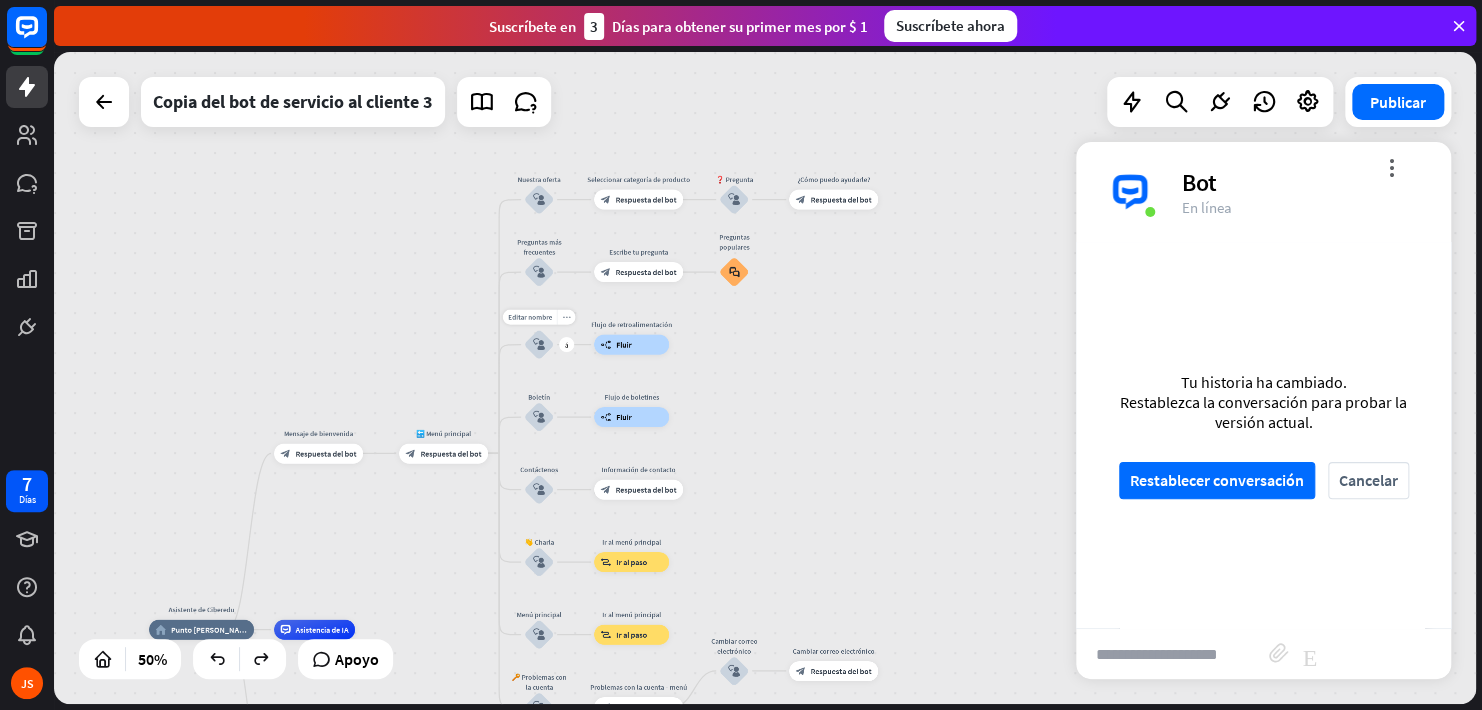 click on "more_horiz" at bounding box center (566, 317) 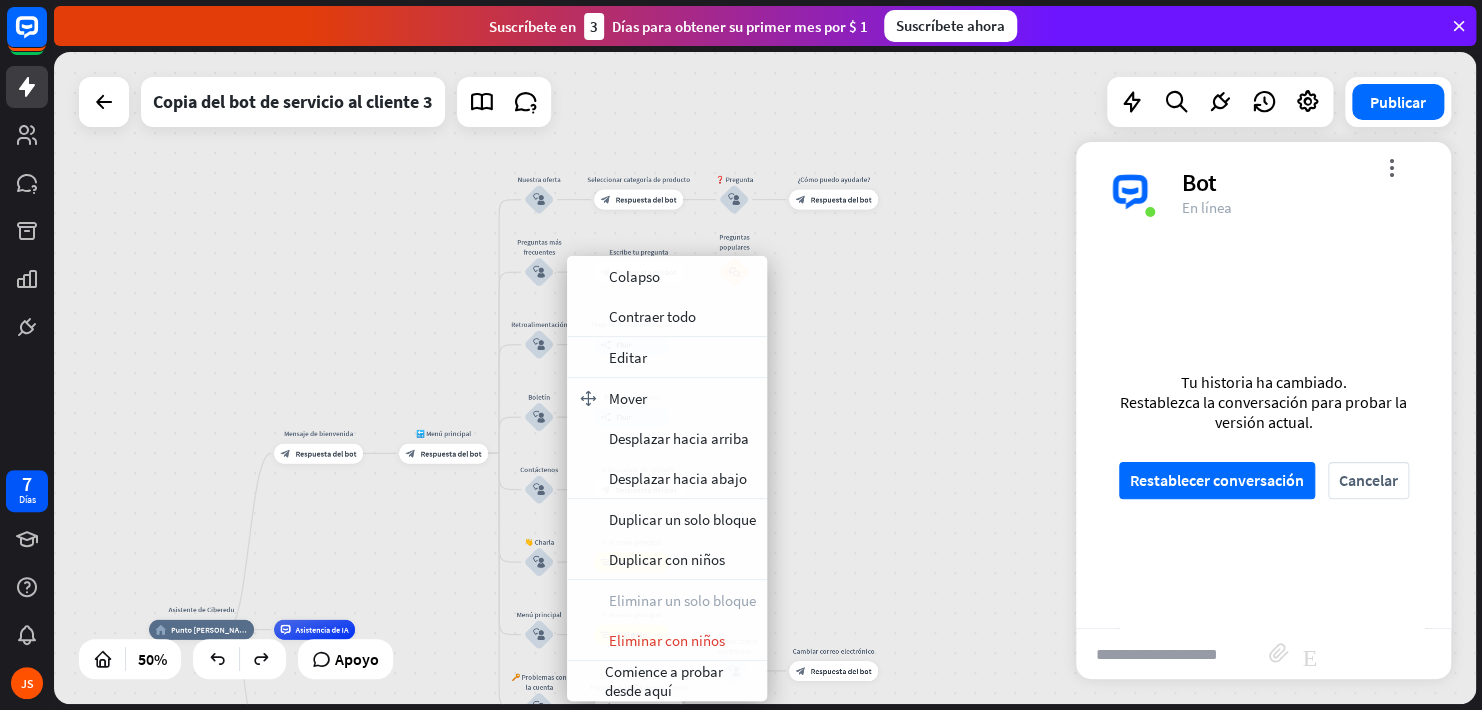 click on "Asistente de Ciberedu   home_2   Punto [PERSON_NAME]                 Mensaje de bienvenida   block_bot_response   Respuesta del bot                 🔙 Menú principal   block_bot_response   Respuesta del bot                 Nuestra oferta   block_user_input                 Seleccionar categoría de producto   block_bot_response   Respuesta del bot                 ❓ Pregunta   block_user_input                 ¿Cómo puedo ayudarle?   block_bot_response   Respuesta del bot                 Preguntas más frecuentes   block_user_input                 Escribe tu pregunta   block_bot_response   Respuesta del bot                 Preguntas populares   block_faq                 Retroalimentación   block_user_input                 Flujo de retroalimentación   builder_tree   Fluir                 Boletín   block_user_input                 Flujo de boletines   builder_tree   Fluir                 Contáctenos   block_user_input                 Información de contacto   block_bot_response" at bounding box center [765, 378] 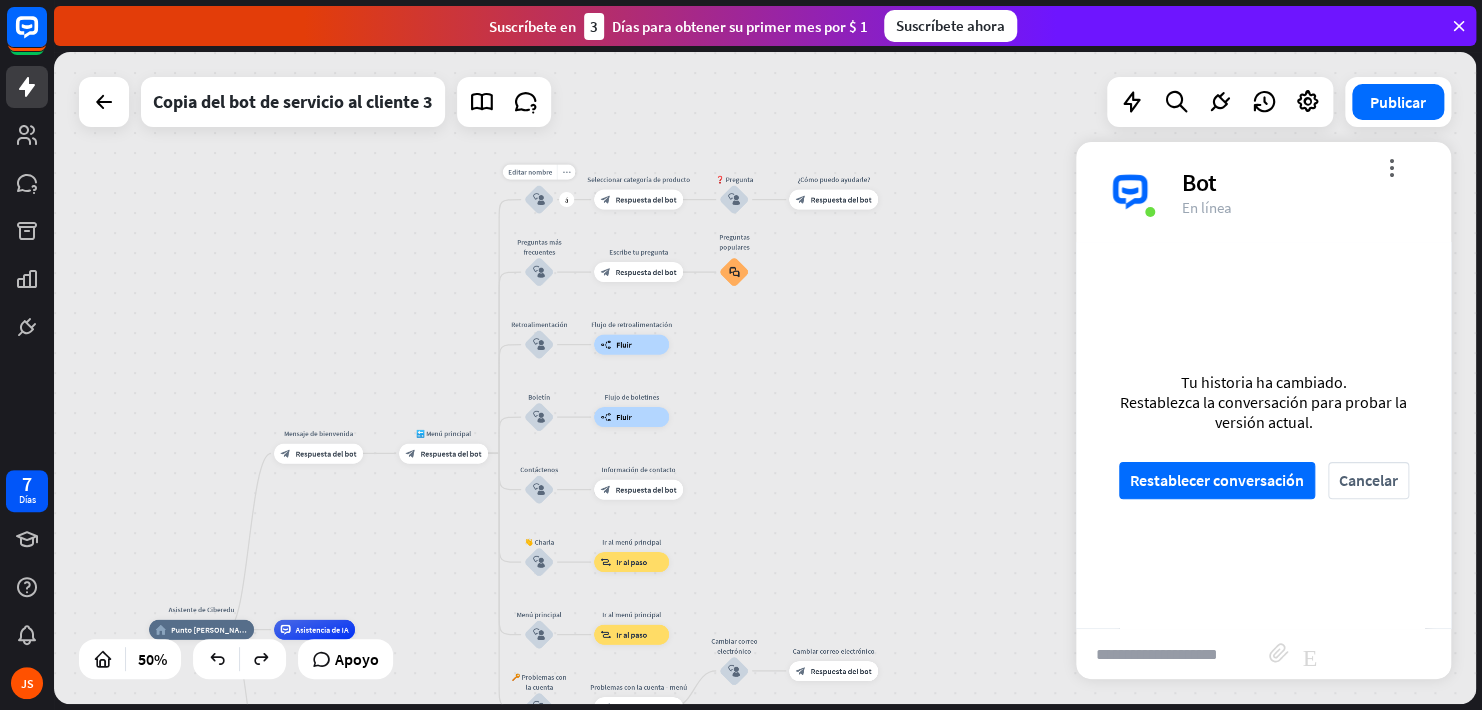 click on "more_horiz" at bounding box center (566, 172) 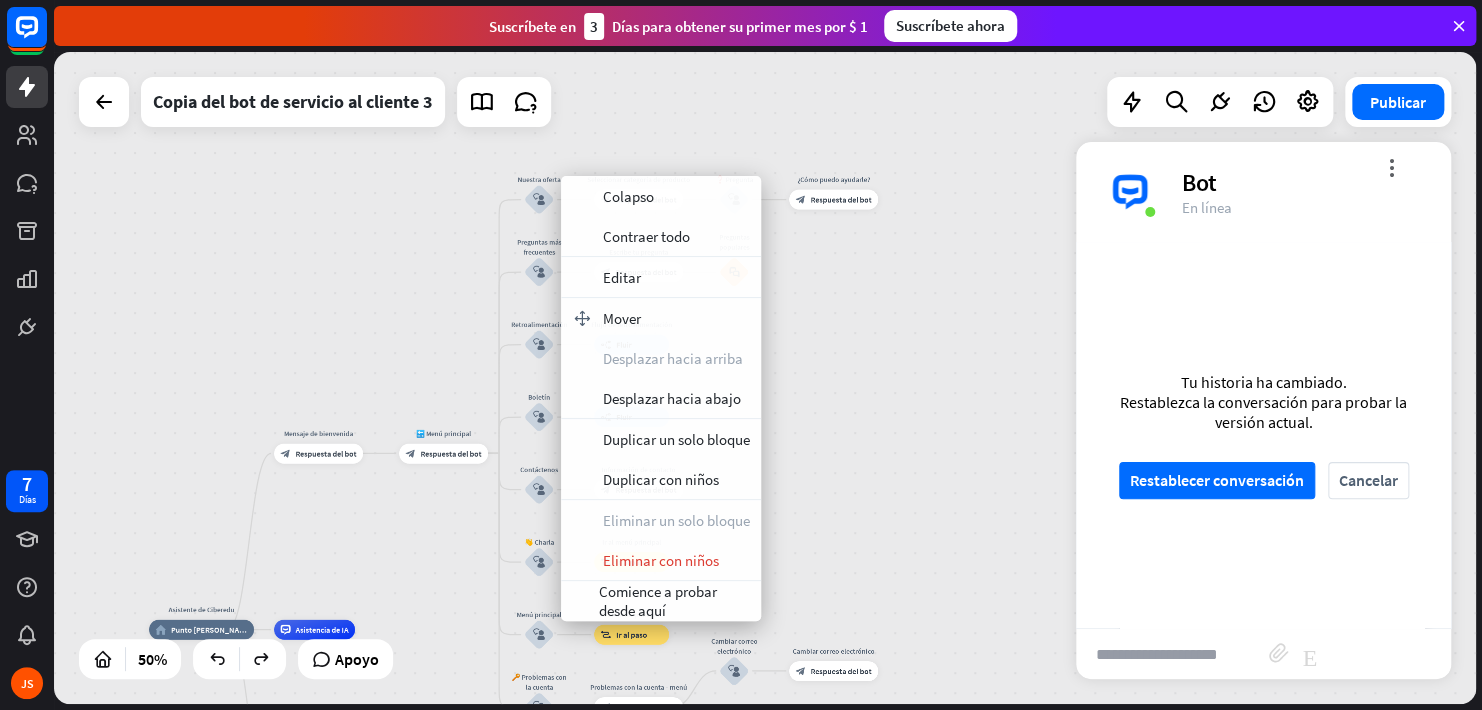 click on "Asistente de Ciberedu   home_2   Punto [PERSON_NAME]                 Mensaje de bienvenida   block_bot_response   Respuesta del bot                 🔙 Menú principal   block_bot_response   Respuesta del bot                 Nuestra oferta   block_user_input                 Seleccionar categoría de producto   block_bot_response   Respuesta del bot                 ❓ Pregunta   block_user_input                 ¿Cómo puedo ayudarle?   block_bot_response   Respuesta del bot                 Preguntas más frecuentes   block_user_input                 Escribe tu pregunta   block_bot_response   Respuesta del bot                 Preguntas populares   block_faq                 Retroalimentación   block_user_input                 Flujo de retroalimentación   builder_tree   Fluir                 Boletín   block_user_input                 Flujo de boletines   builder_tree   Fluir                 Contáctenos   block_user_input                 Información de contacto   block_bot_response" at bounding box center (765, 378) 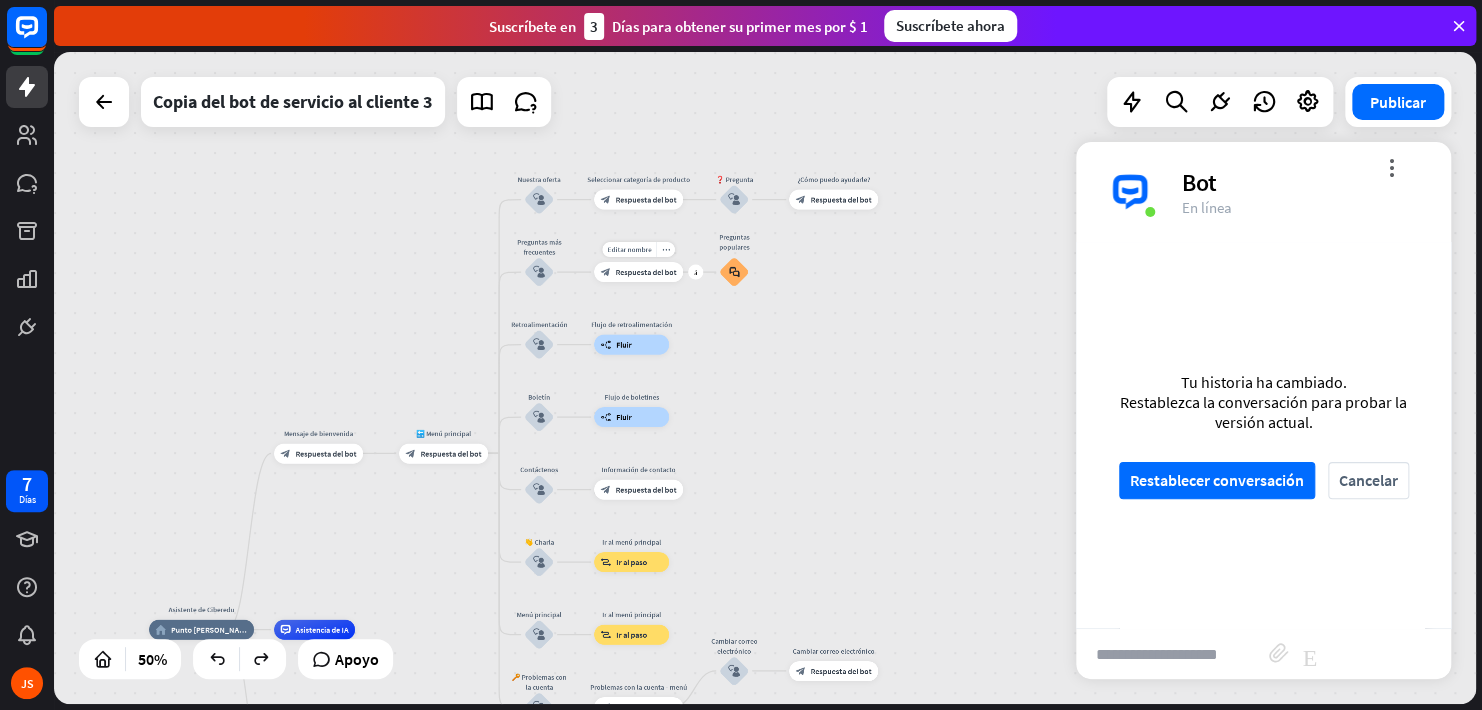click on "Editar nombre   more_horiz         más     block_bot_response   Respuesta del bot" at bounding box center (638, 272) 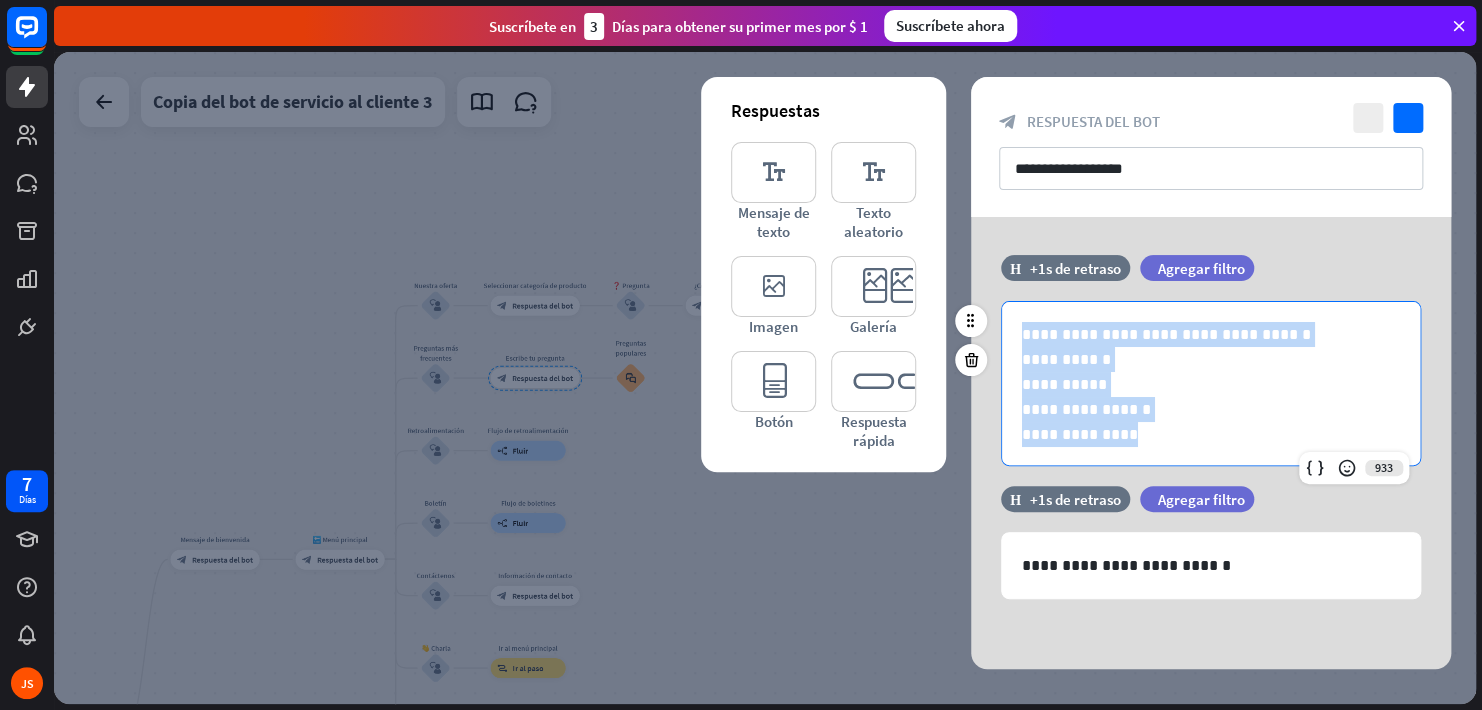 drag, startPoint x: 1019, startPoint y: 334, endPoint x: 1190, endPoint y: 430, distance: 196.10457 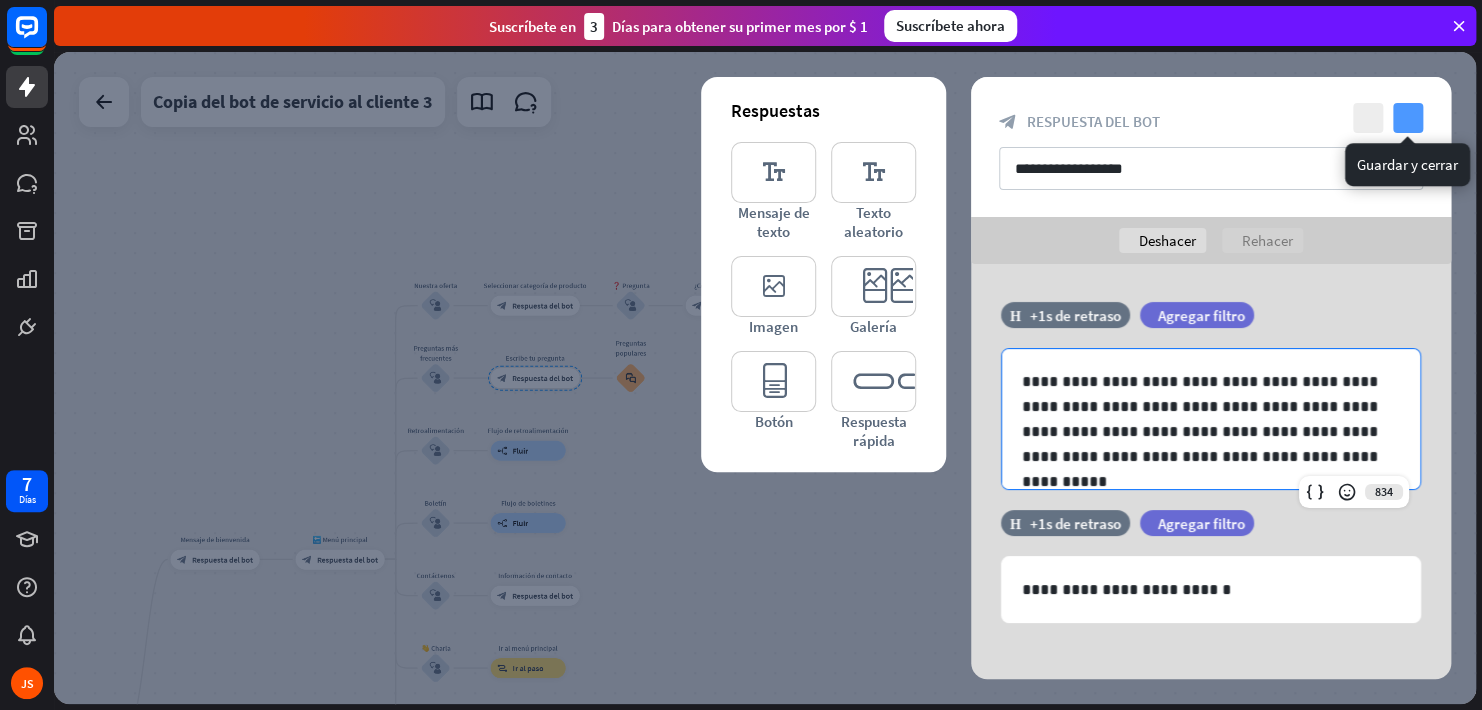 click on "comprobar" at bounding box center [1408, 118] 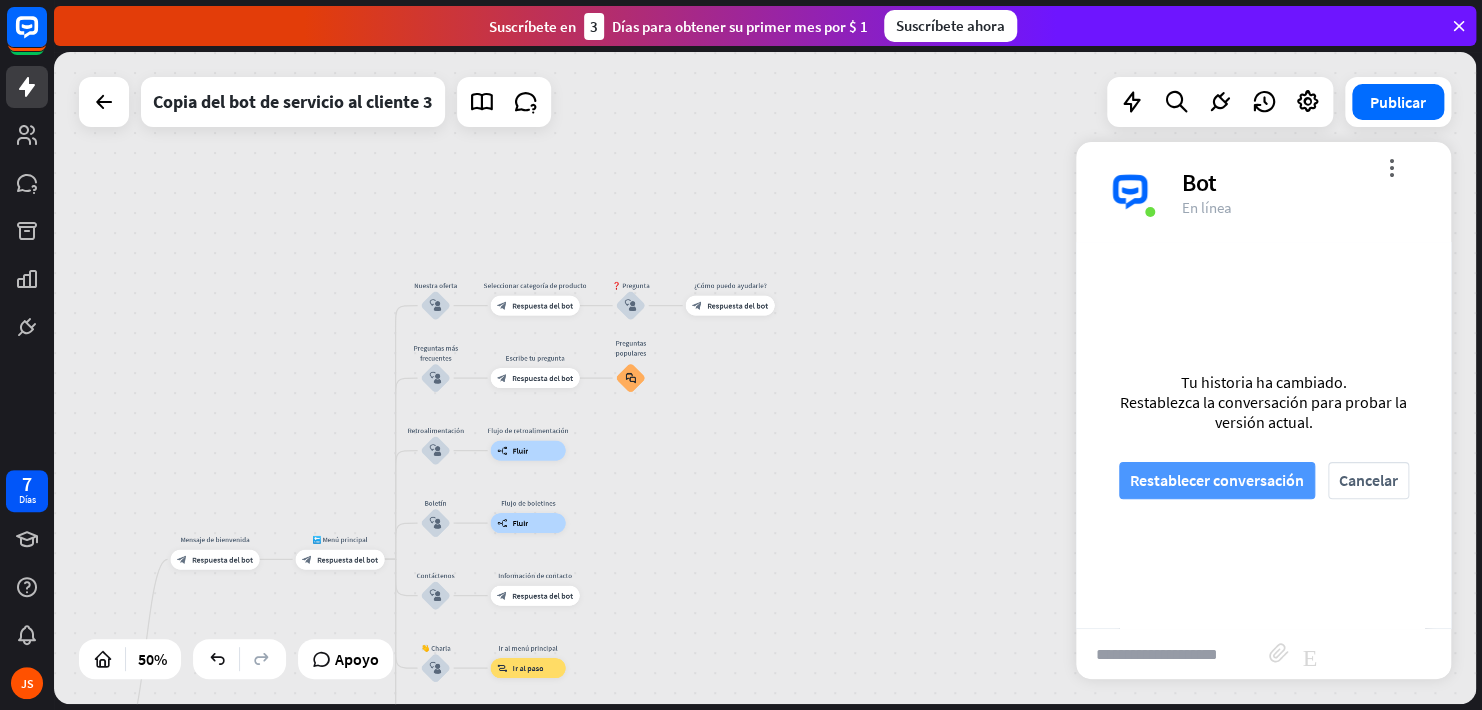 click on "Restablecer conversación" at bounding box center [1217, 480] 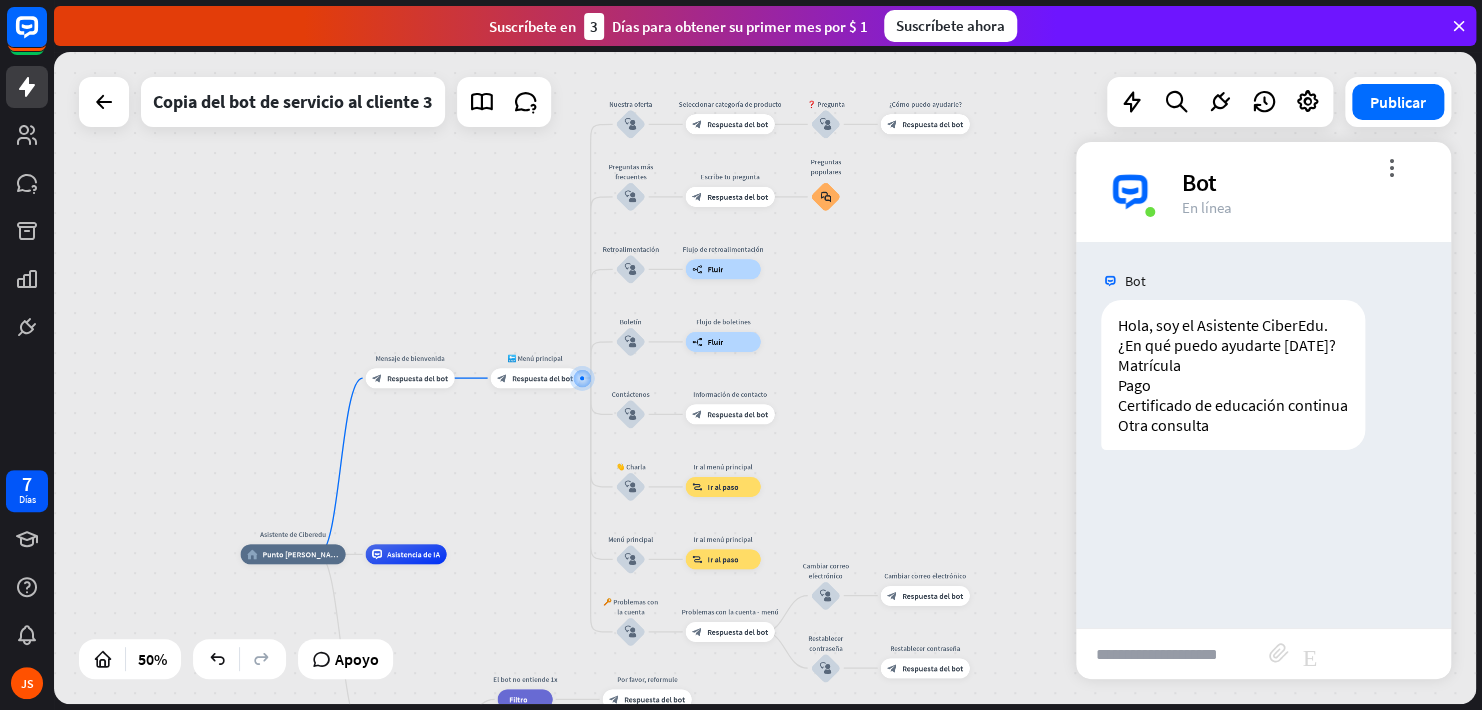 click at bounding box center [1172, 654] 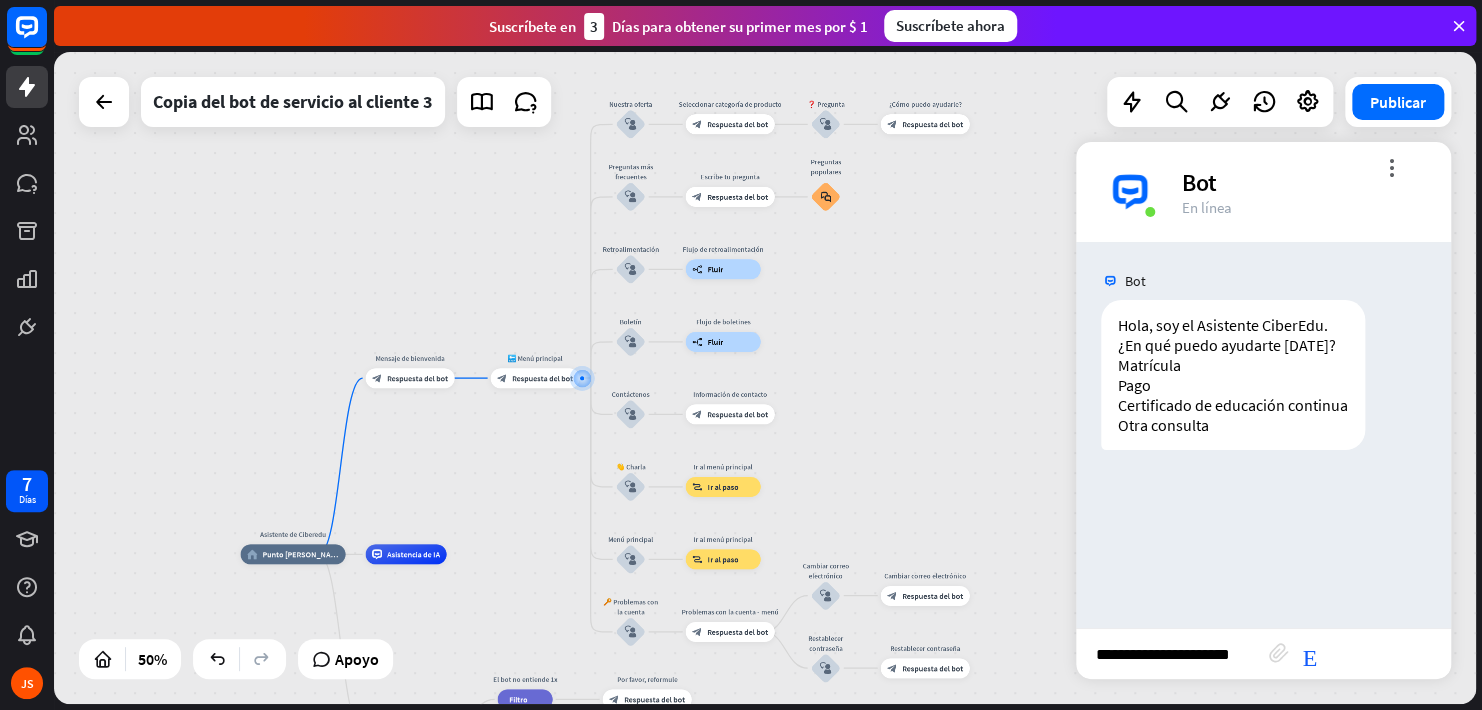 type on "**********" 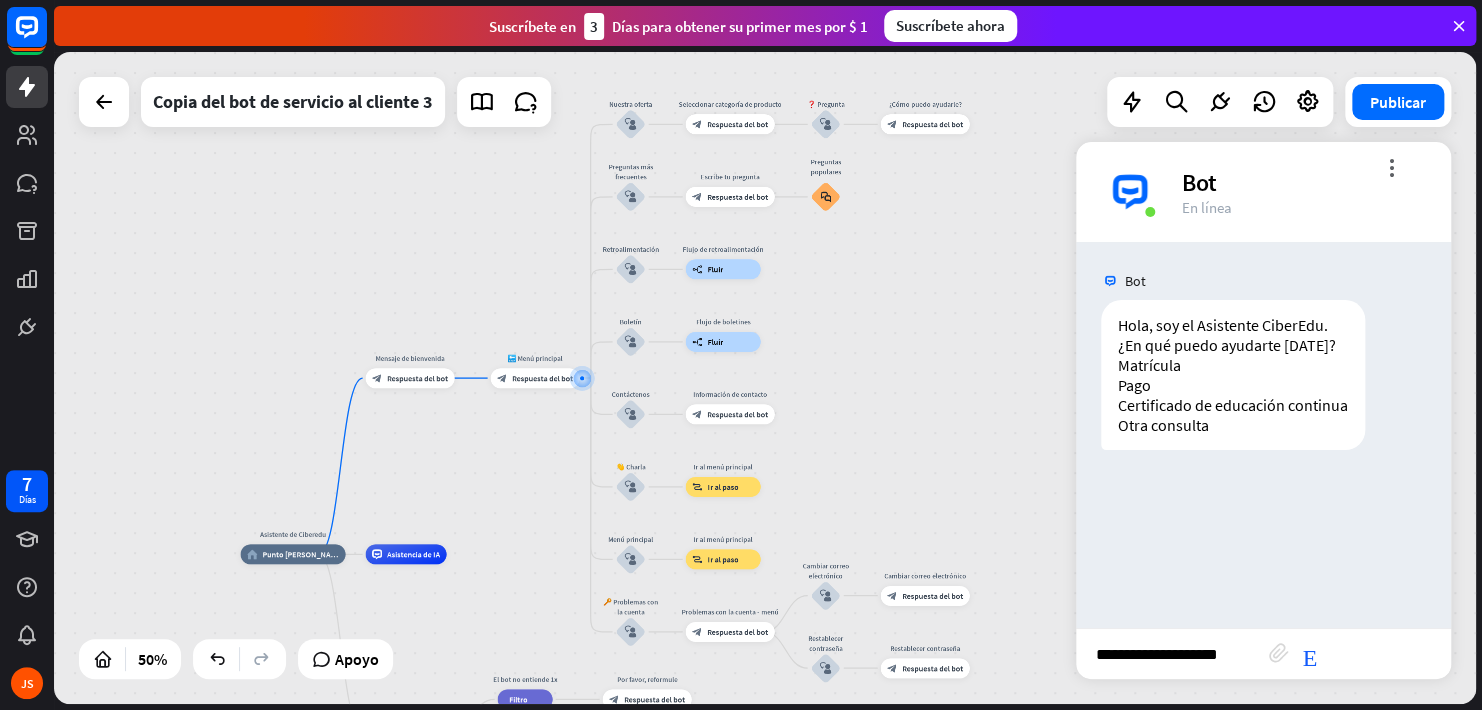 scroll, scrollTop: 0, scrollLeft: 0, axis: both 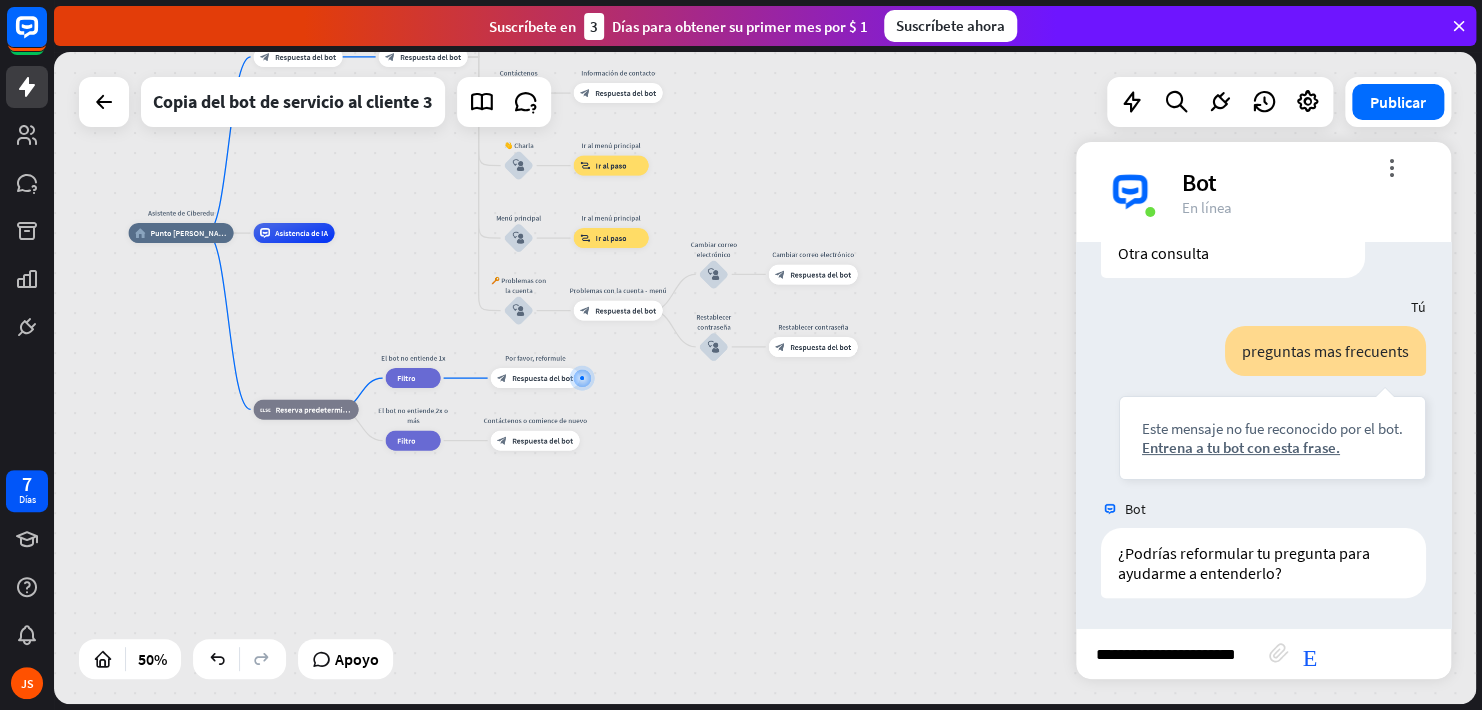 type on "**********" 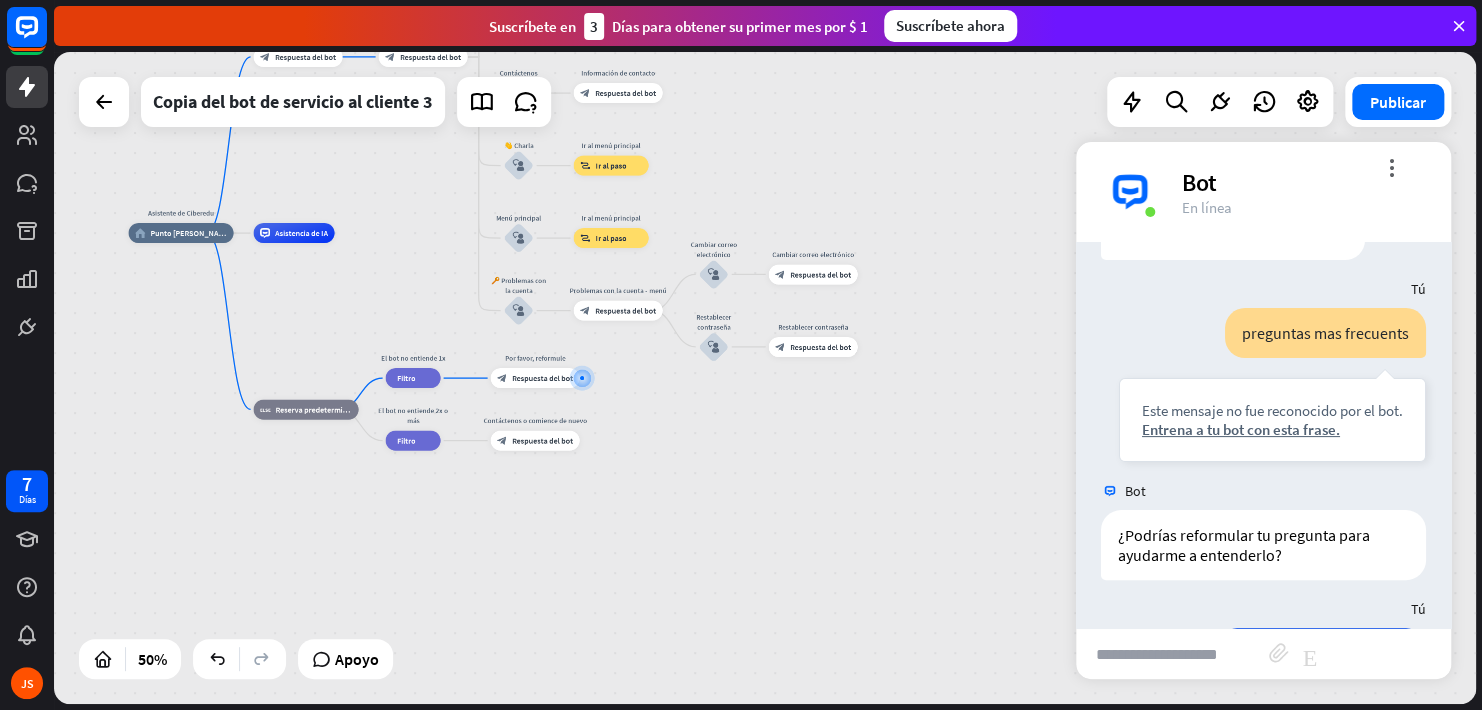 scroll, scrollTop: 0, scrollLeft: 0, axis: both 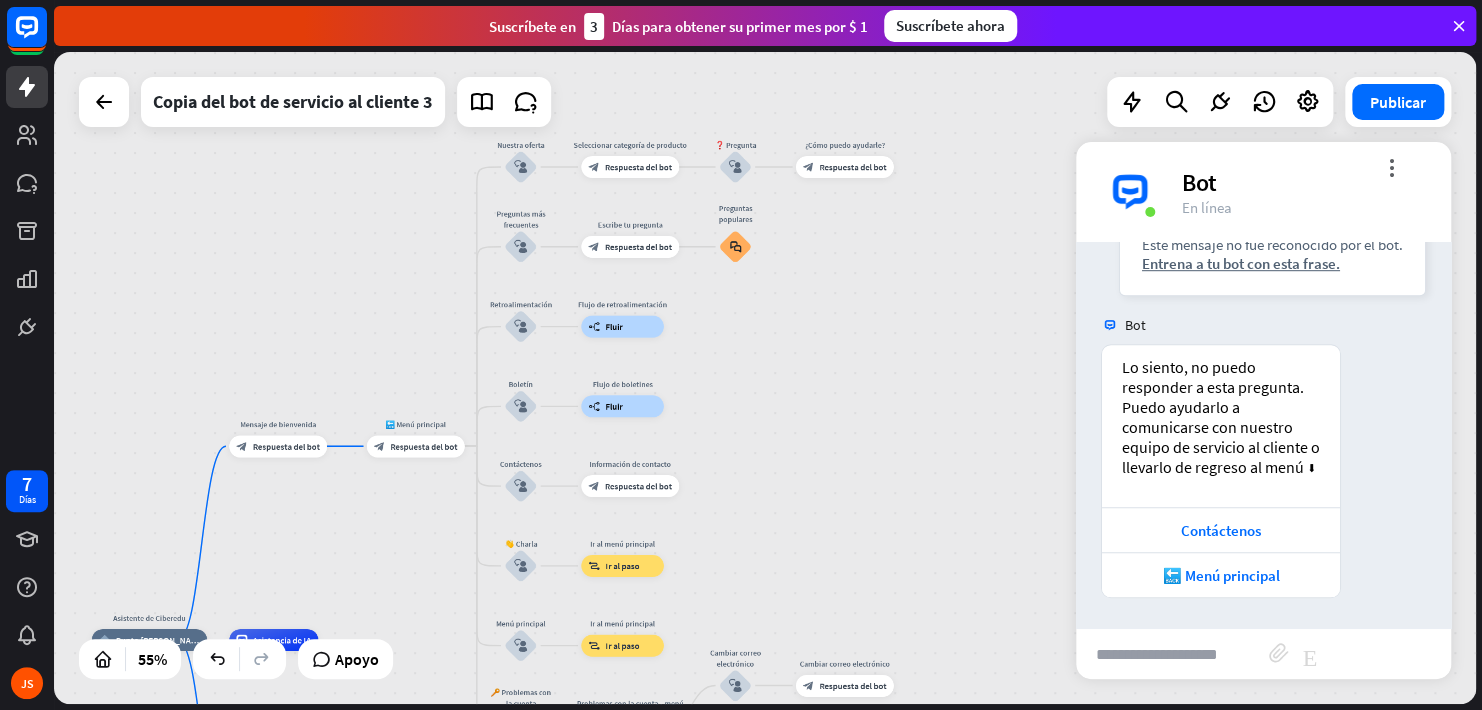 drag, startPoint x: 796, startPoint y: 216, endPoint x: 870, endPoint y: 685, distance: 474.80206 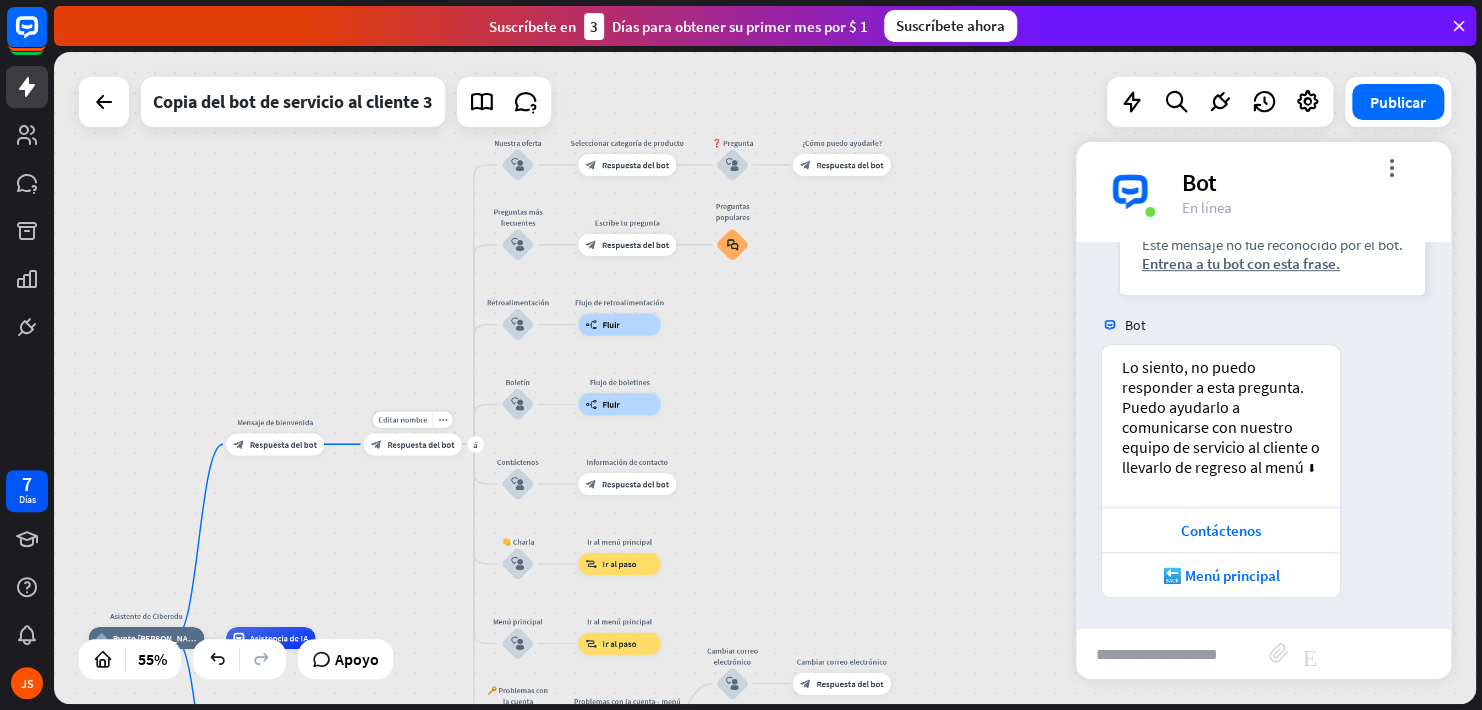 click on "Respuesta del bot" at bounding box center [420, 444] 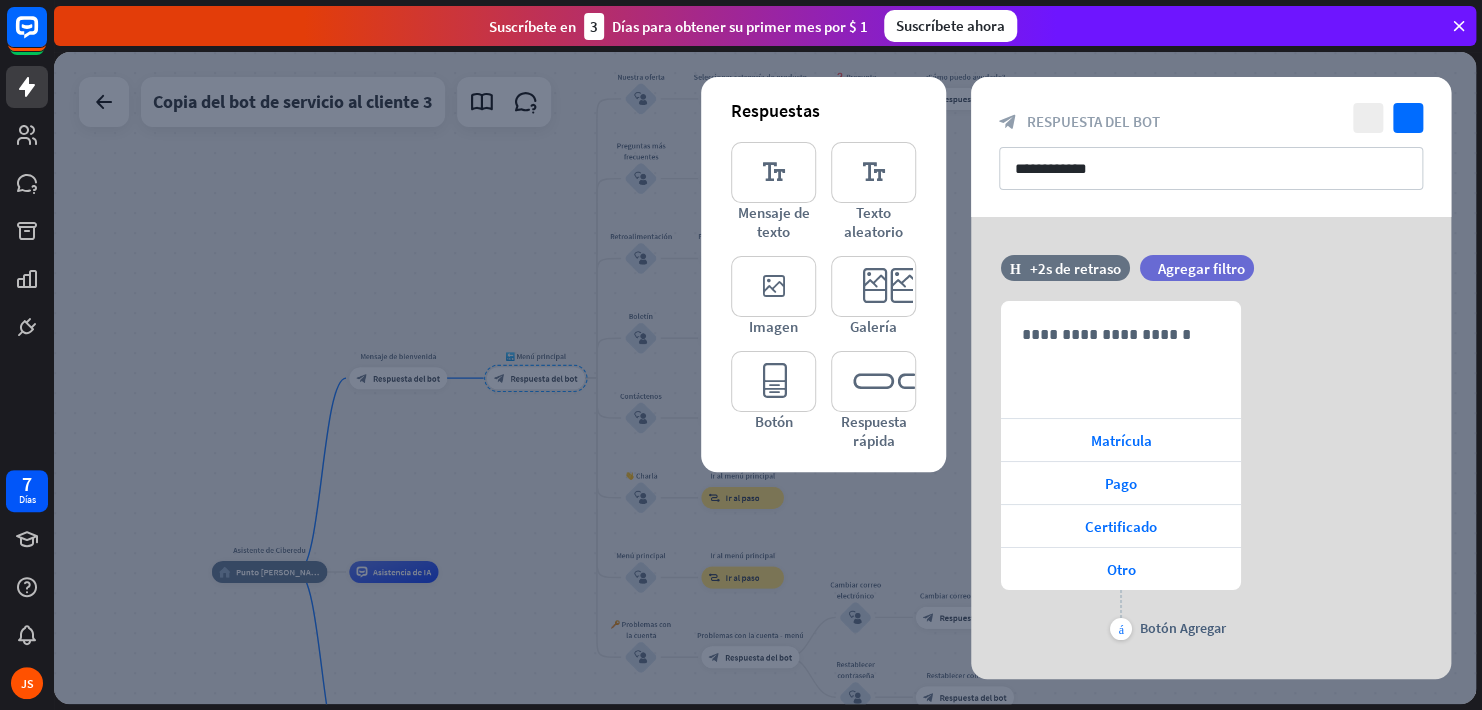 click at bounding box center (765, 378) 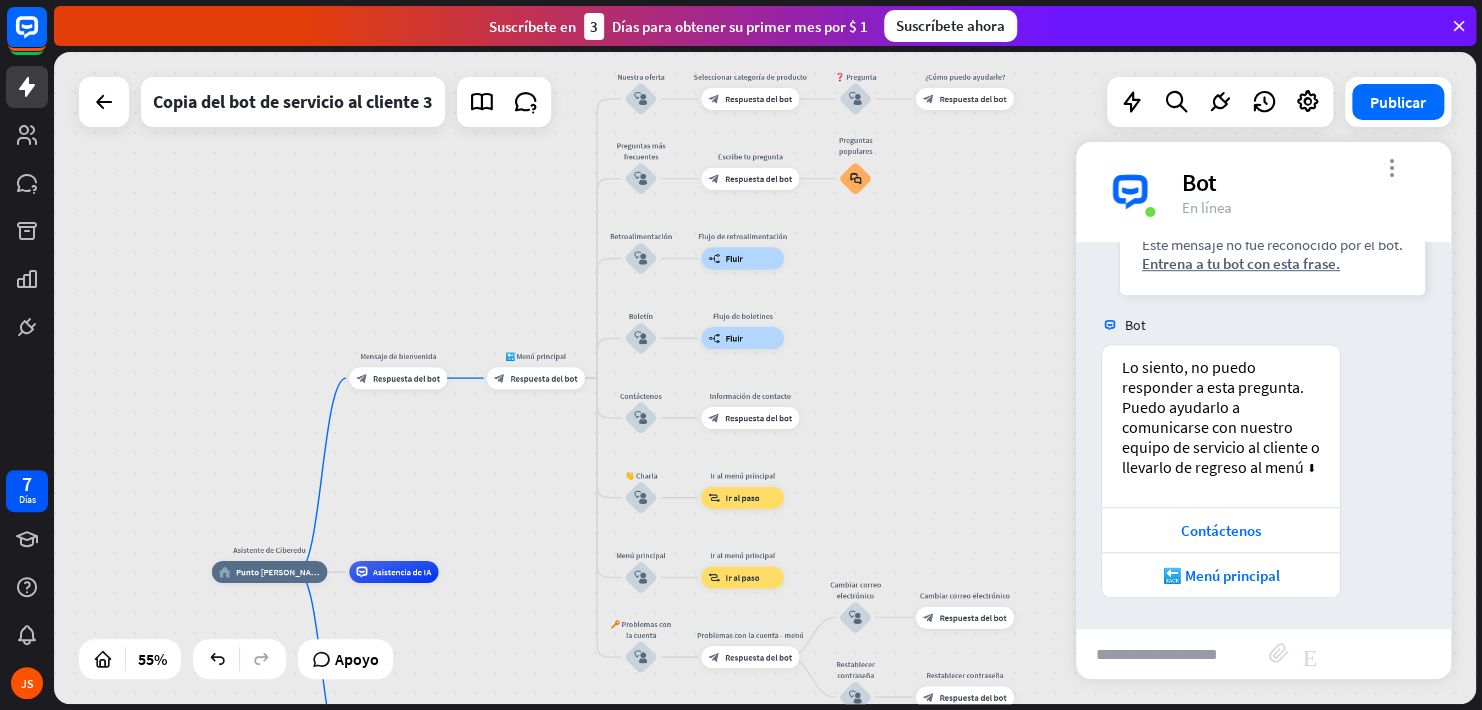 click on "more_vert" at bounding box center (1391, 167) 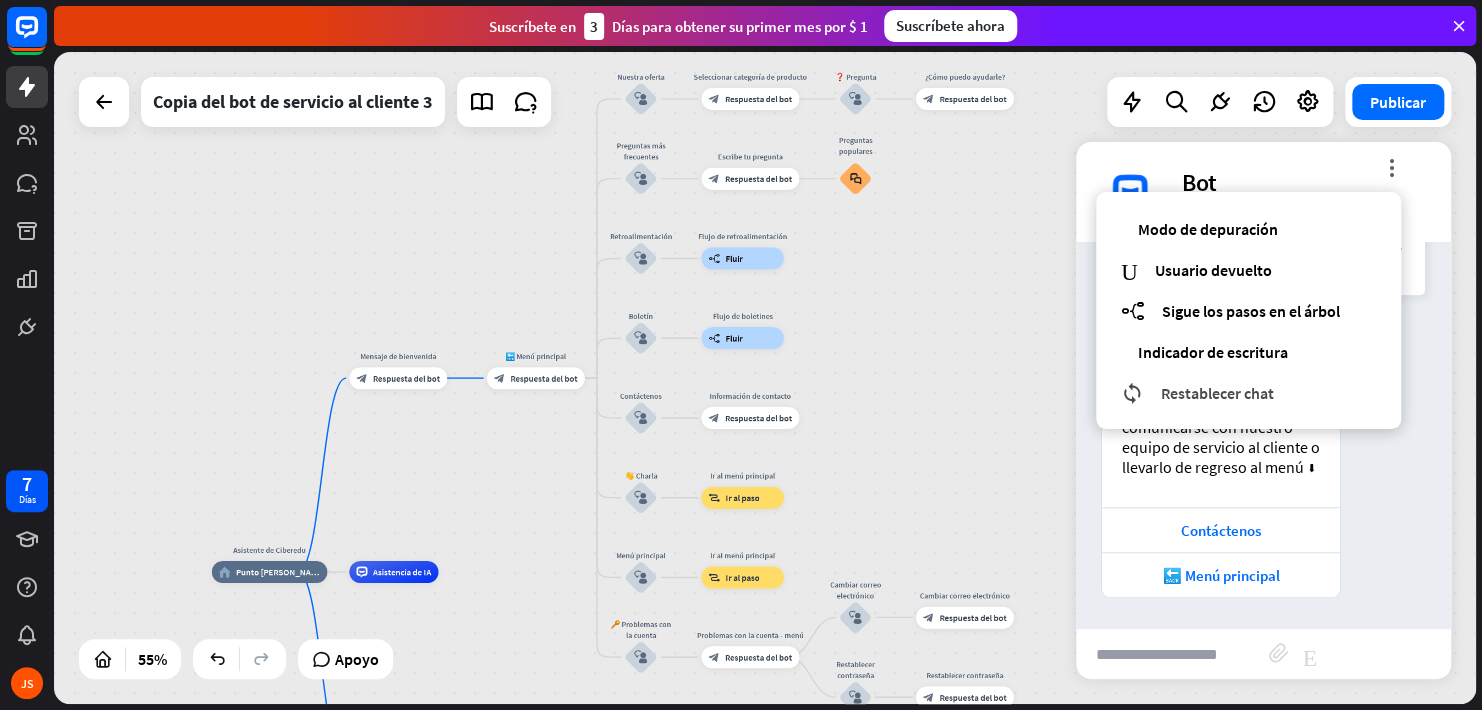 click on "Restablecer chat" at bounding box center (1217, 393) 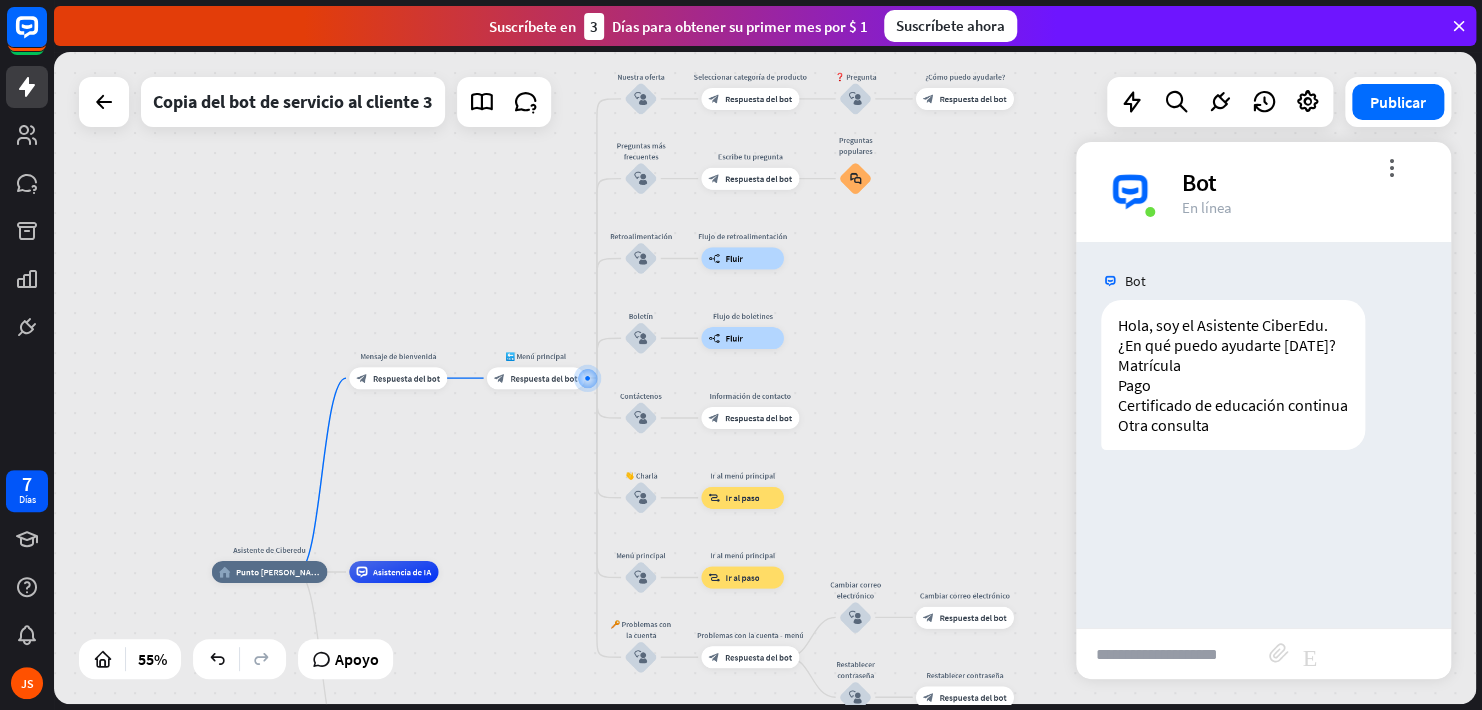 click at bounding box center [1172, 654] 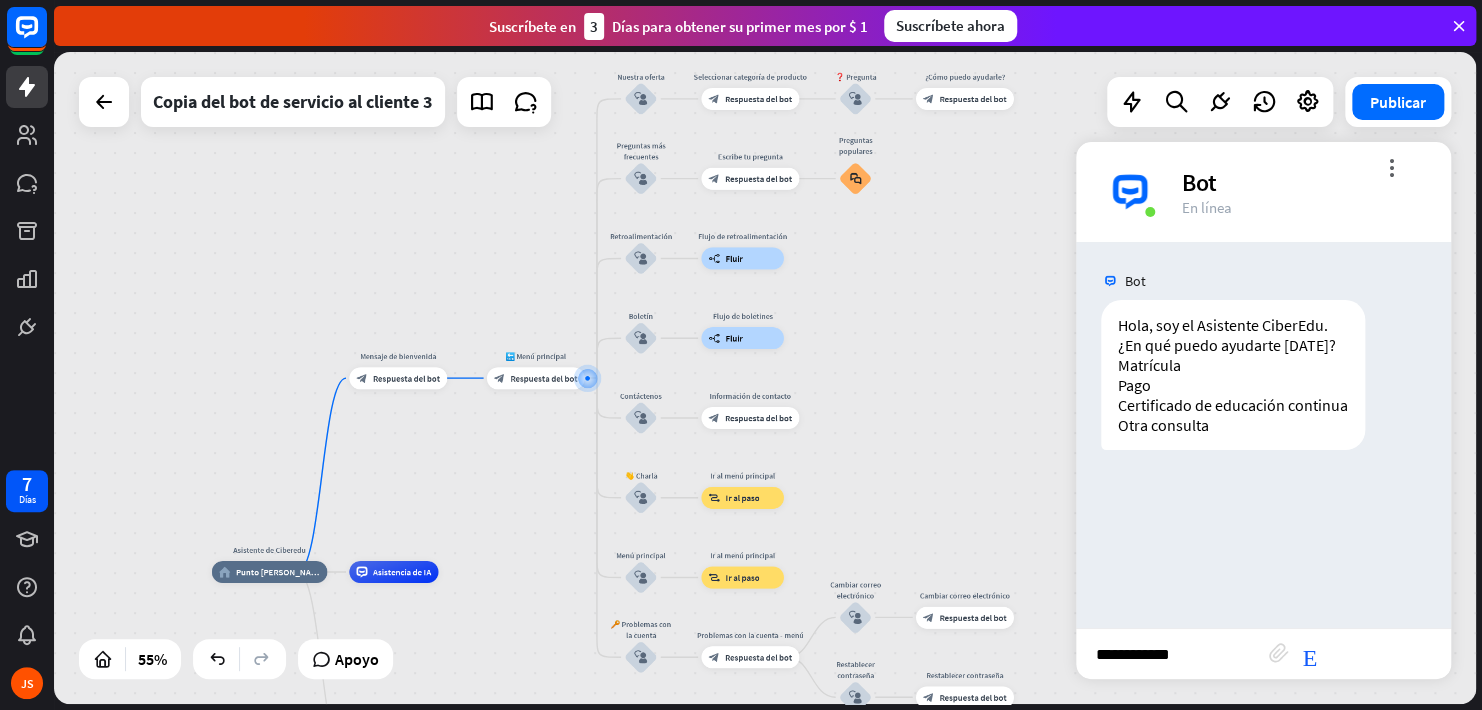type on "**********" 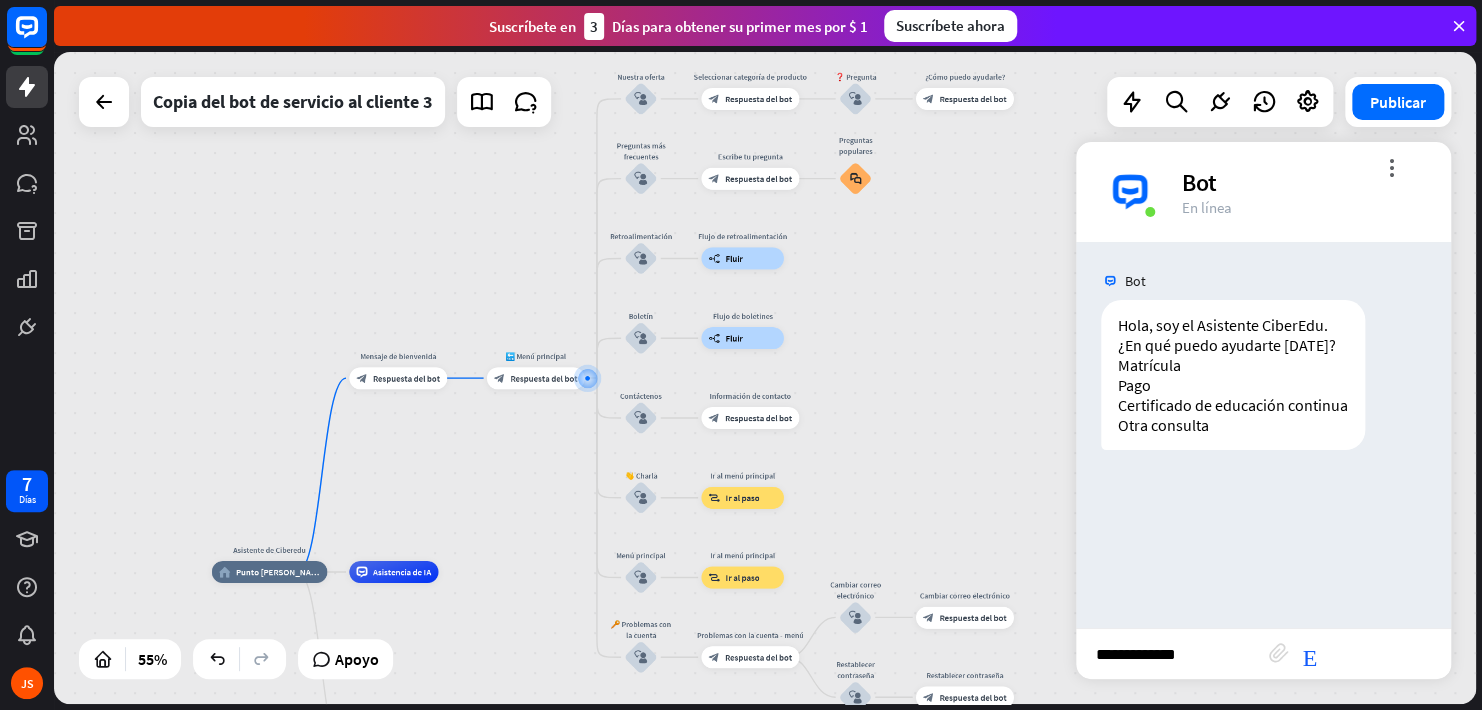 type 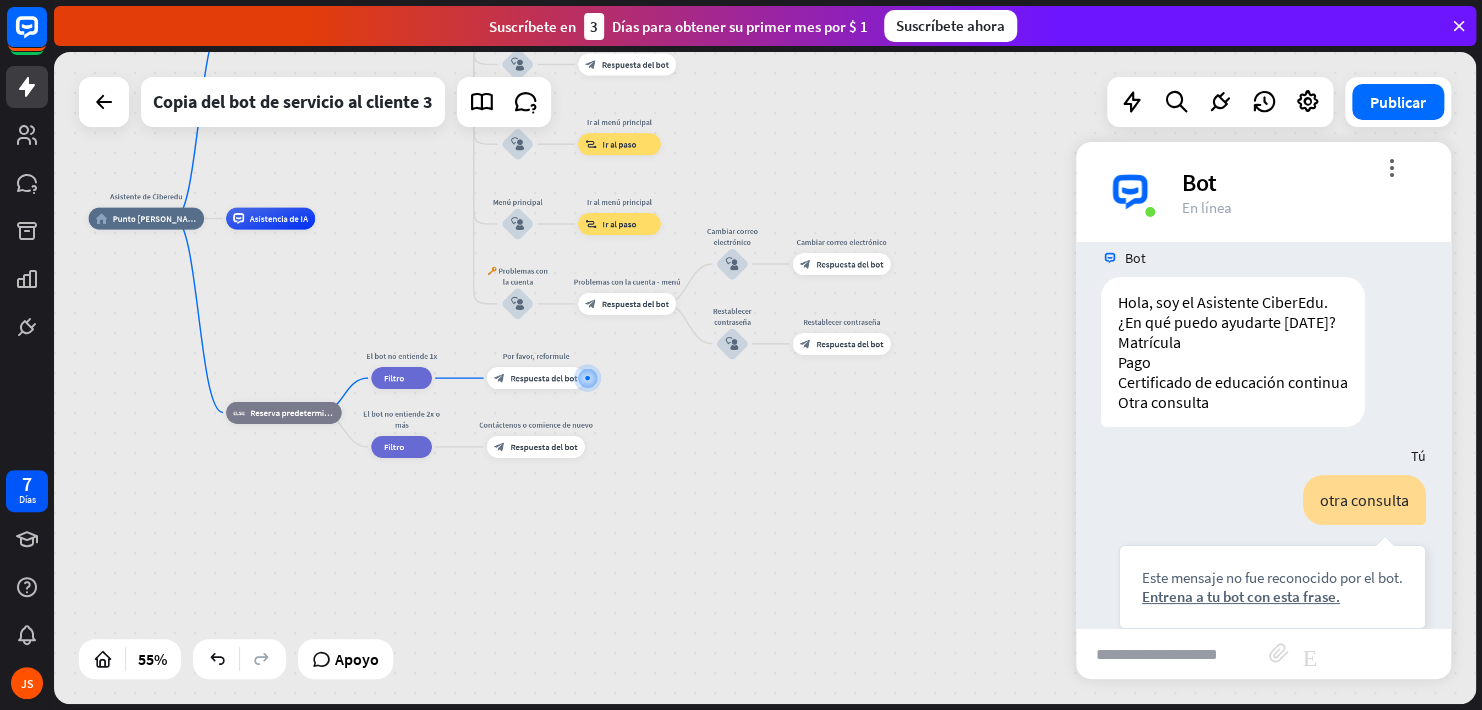scroll, scrollTop: 0, scrollLeft: 0, axis: both 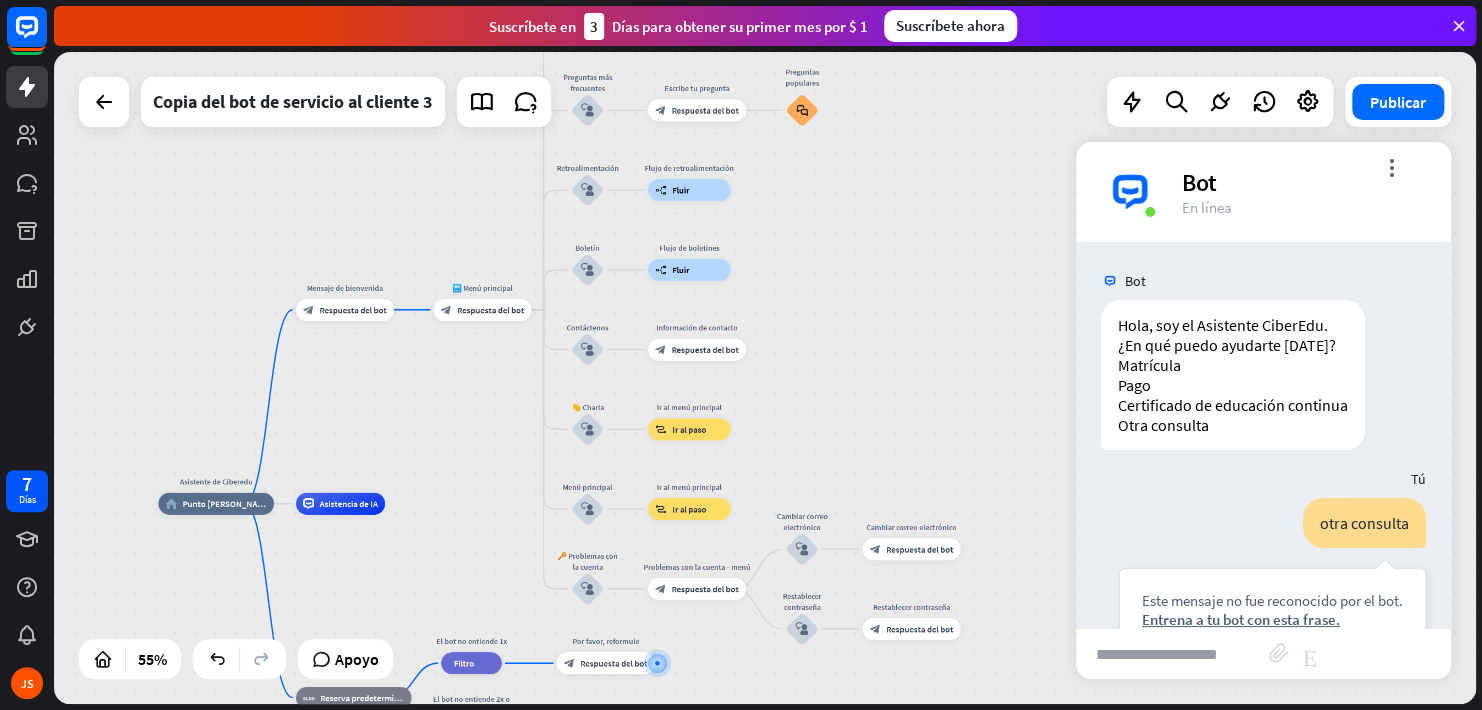 drag, startPoint x: 431, startPoint y: 244, endPoint x: 455, endPoint y: 506, distance: 263.09695 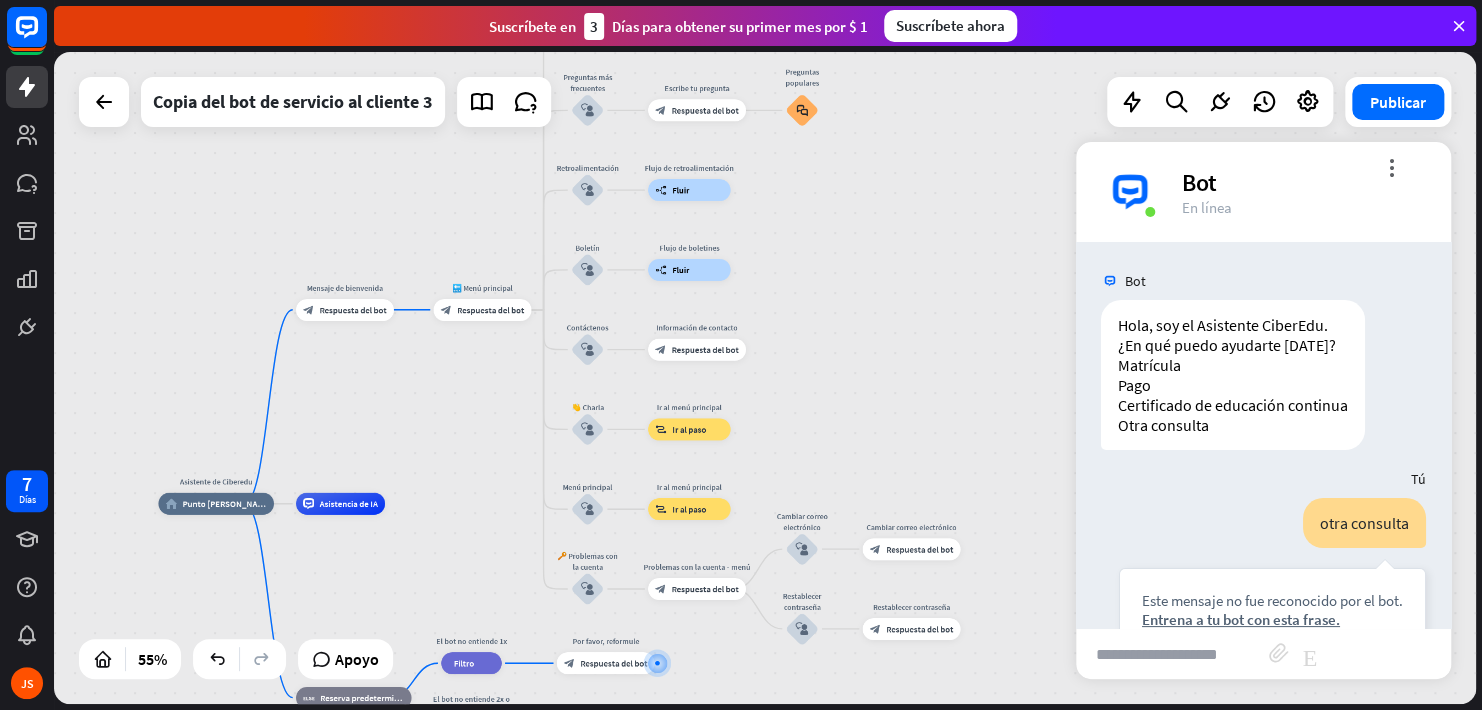 click on "Asistente de Ciberedu   home_2   Punto [PERSON_NAME]                 Mensaje de bienvenida   block_bot_response   Respuesta del bot                 🔙 Menú principal   block_bot_response   Respuesta del bot                 Nuestra oferta   block_user_input                 Seleccionar categoría de producto   block_bot_response   Respuesta del bot                 ❓ Pregunta   block_user_input                 ¿Cómo puedo ayudarle?   block_bot_response   Respuesta del bot                 Preguntas más frecuentes   block_user_input                 Escribe tu pregunta   block_bot_response   Respuesta del bot                 Preguntas populares   block_faq                 Retroalimentación   block_user_input                 Flujo de retroalimentación   builder_tree   Fluir                 Boletín   block_user_input                 Flujo de boletines   builder_tree   Fluir                 Contáctenos   block_user_input                 Información de contacto   block_bot_response" at bounding box center [549, 683] 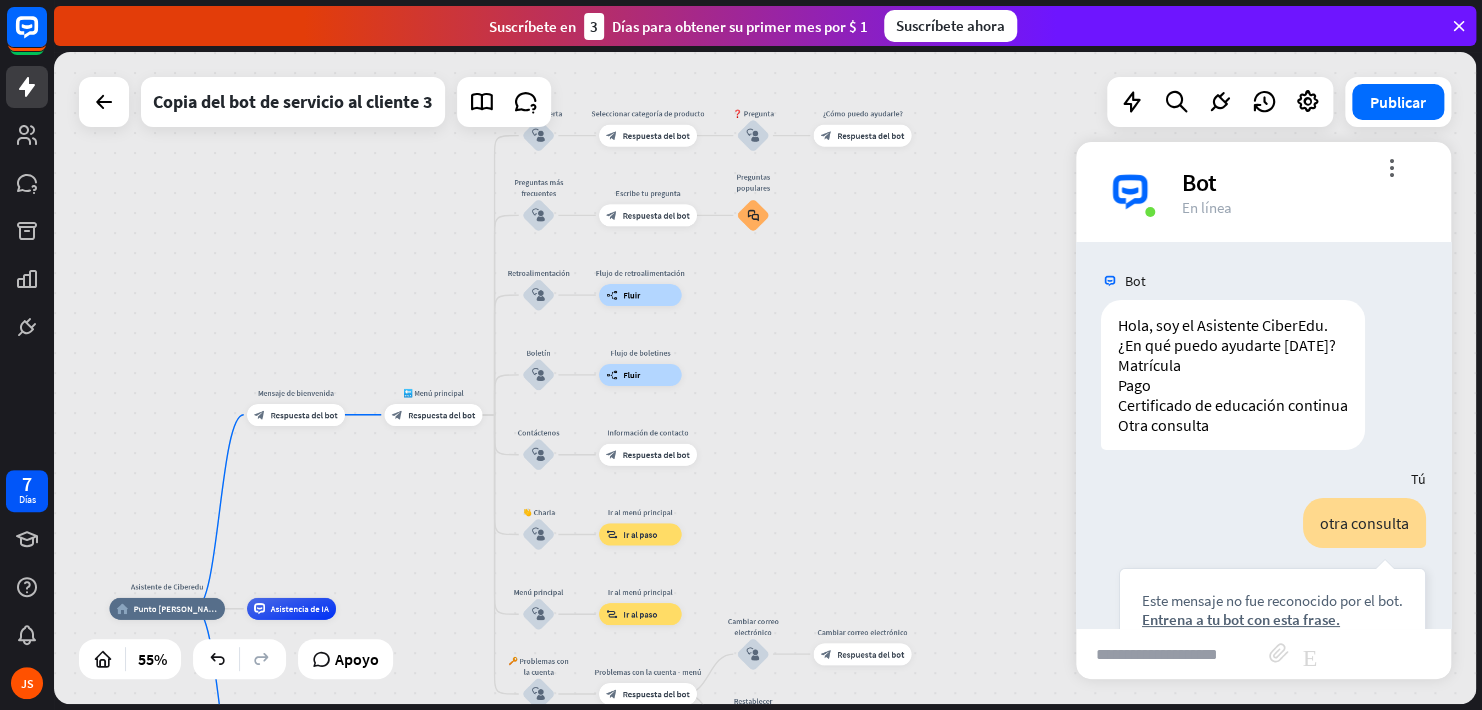 drag, startPoint x: 622, startPoint y: 307, endPoint x: 585, endPoint y: 414, distance: 113.216606 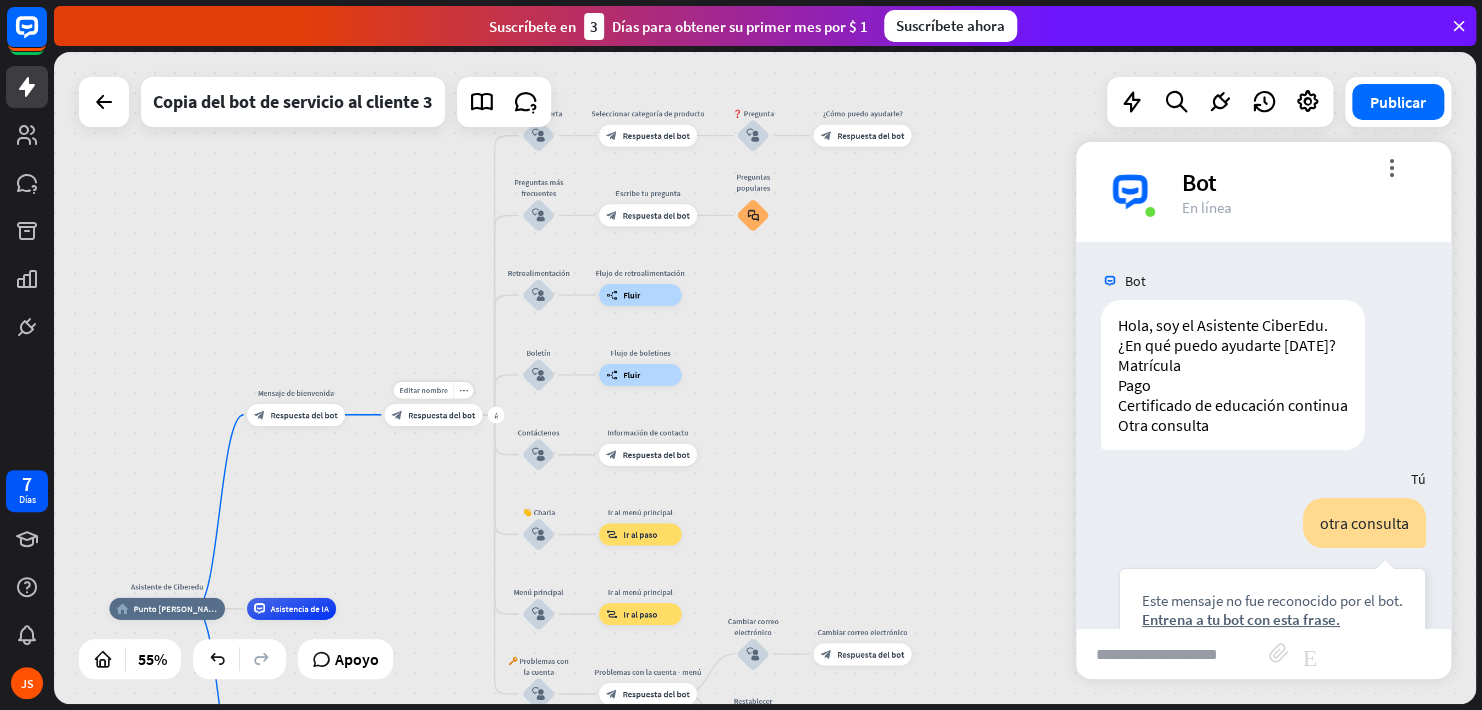 click on "Respuesta del bot" at bounding box center (441, 414) 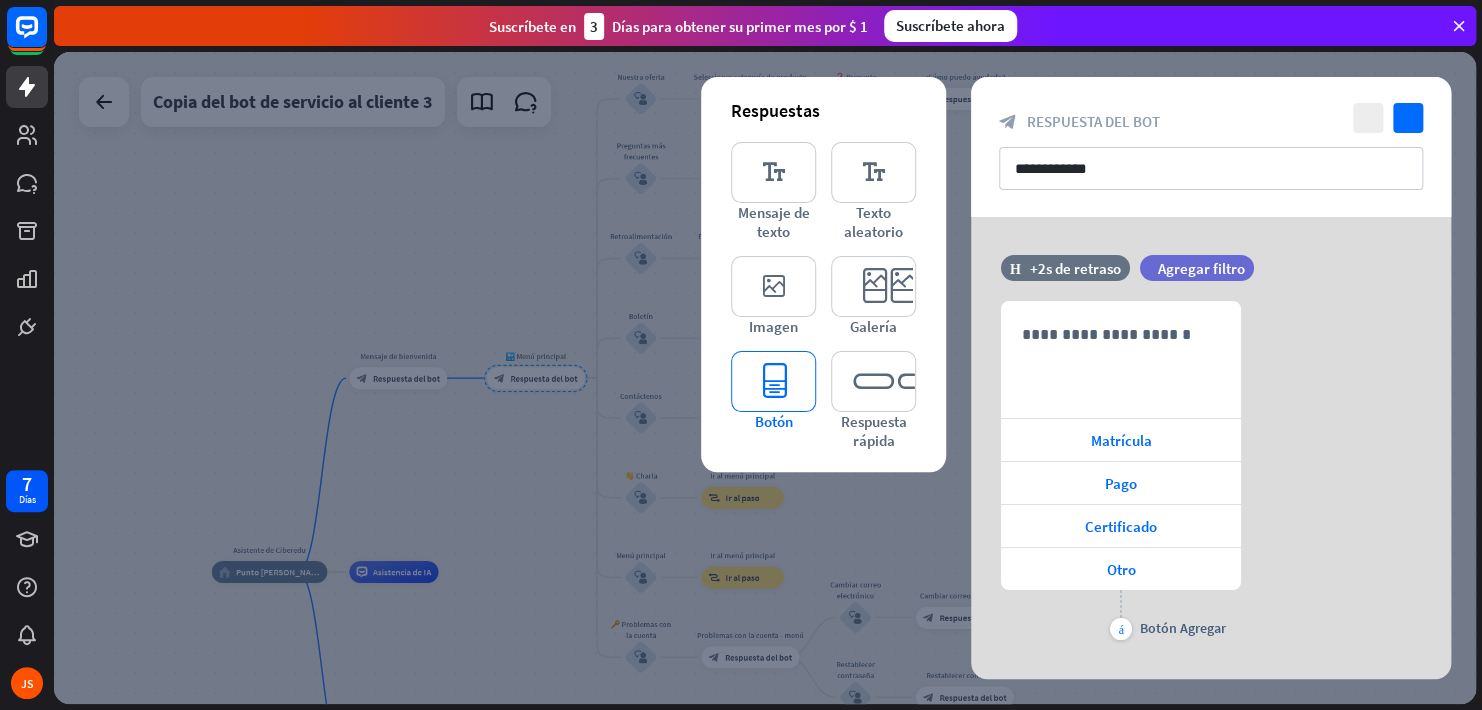click on "editor_button" at bounding box center (773, 381) 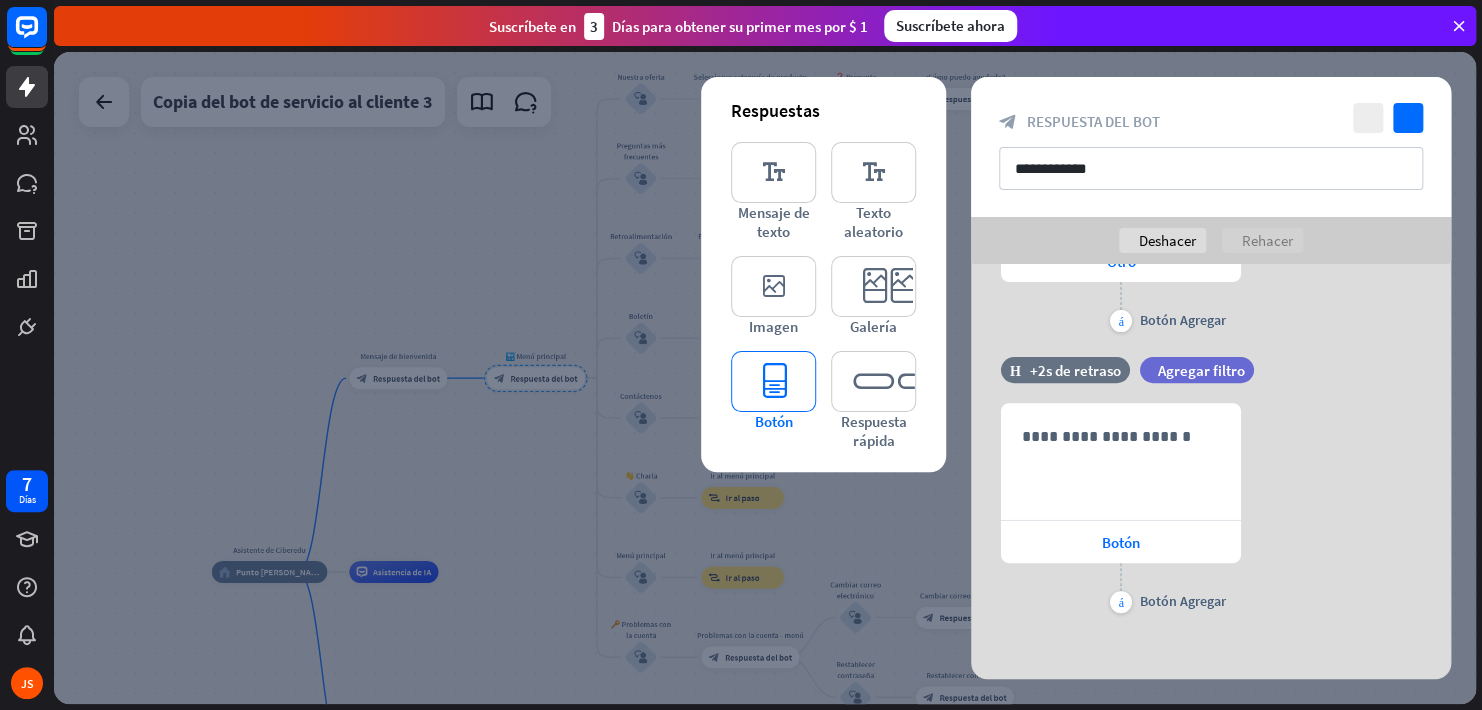 scroll, scrollTop: 362, scrollLeft: 0, axis: vertical 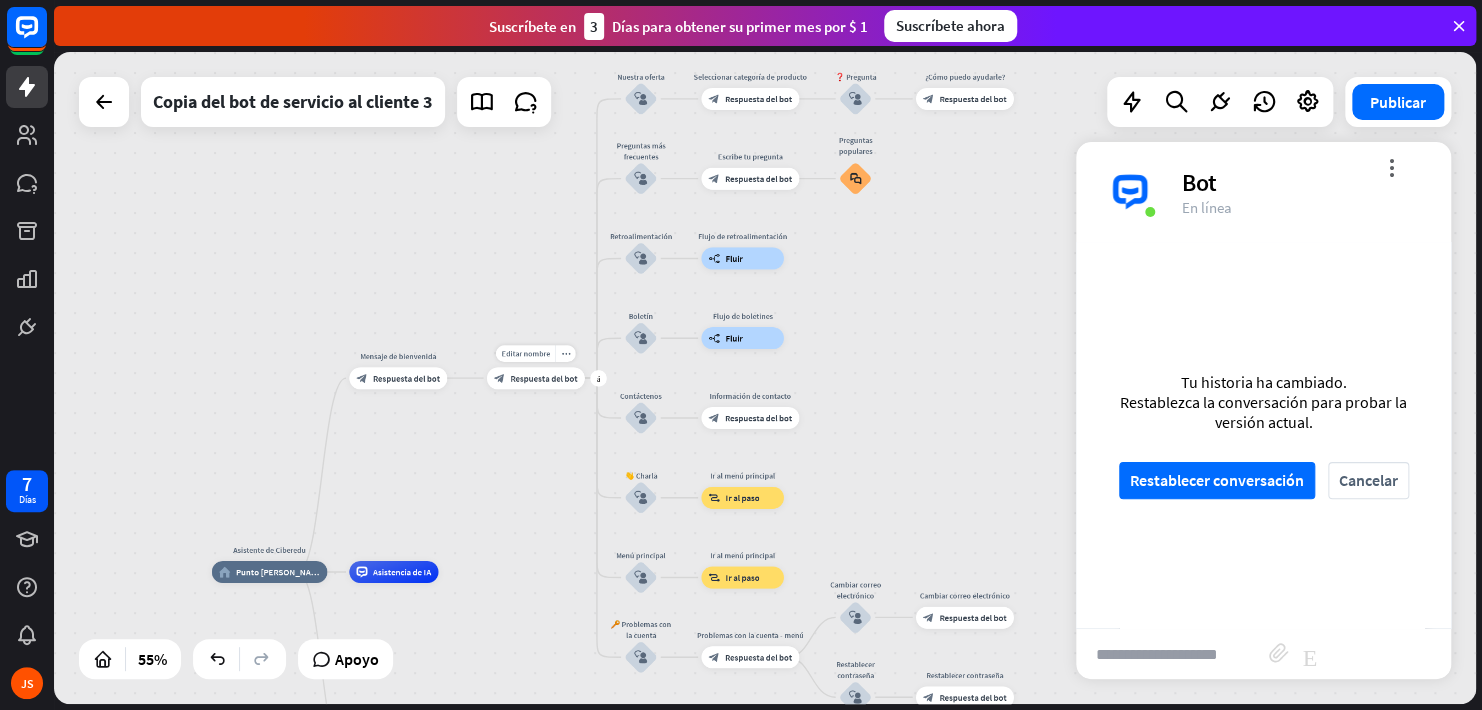 click on "Respuesta del bot" at bounding box center (543, 378) 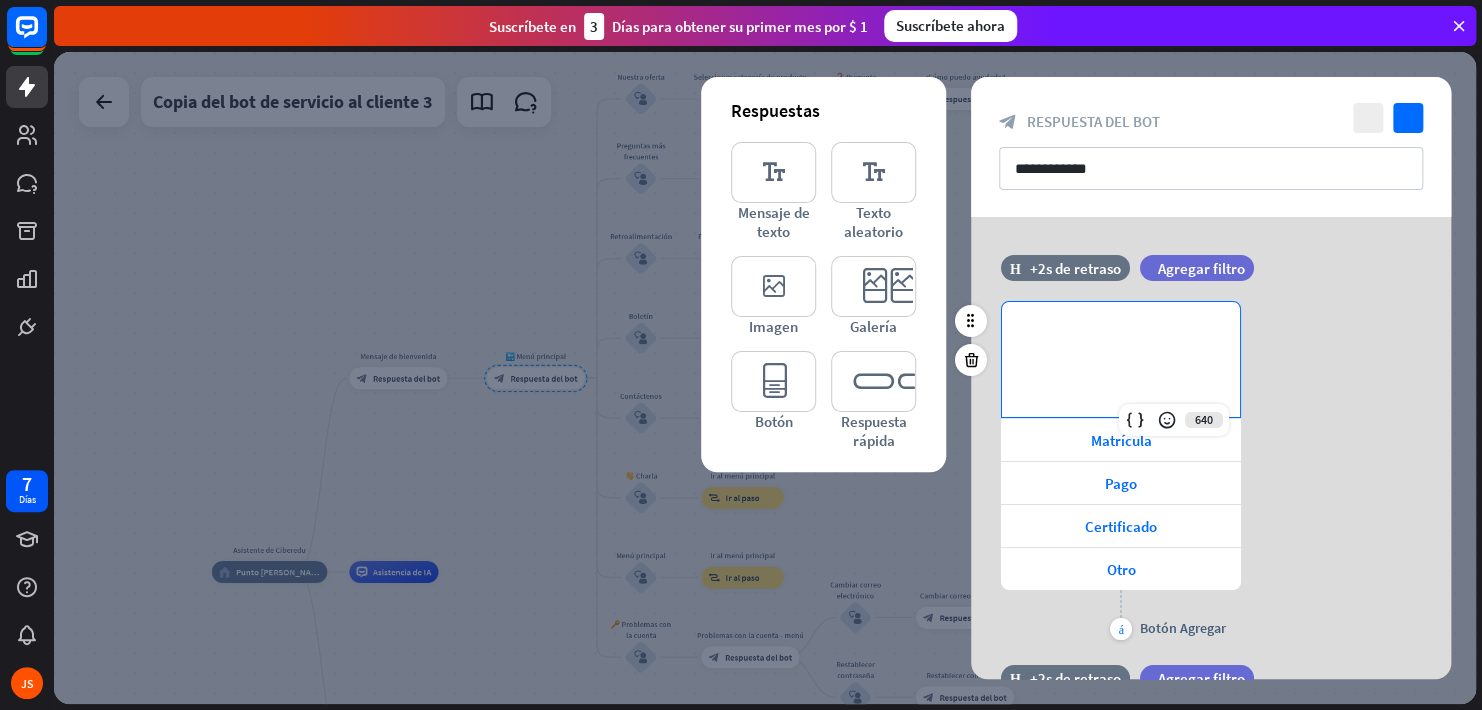 click on "**********" at bounding box center [1121, 334] 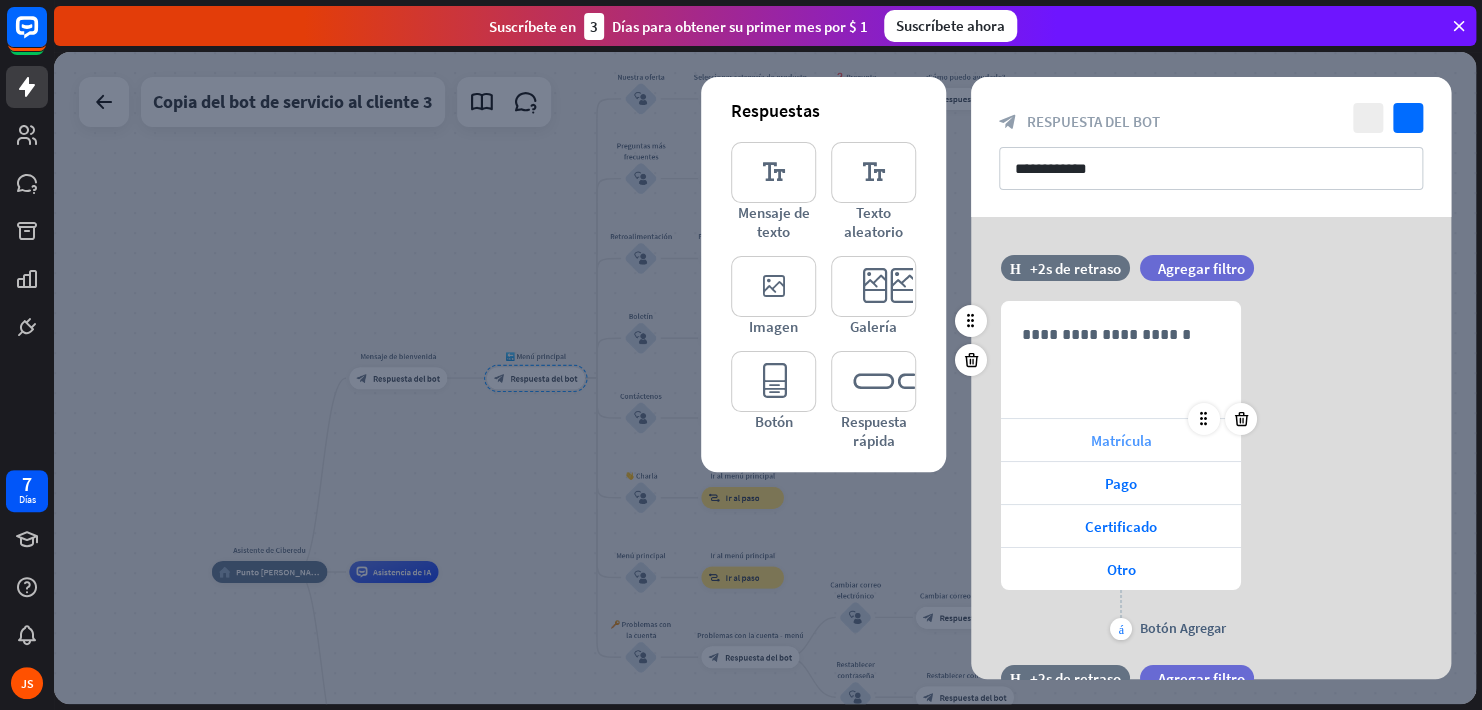 click on "Matrícula" at bounding box center [1121, 440] 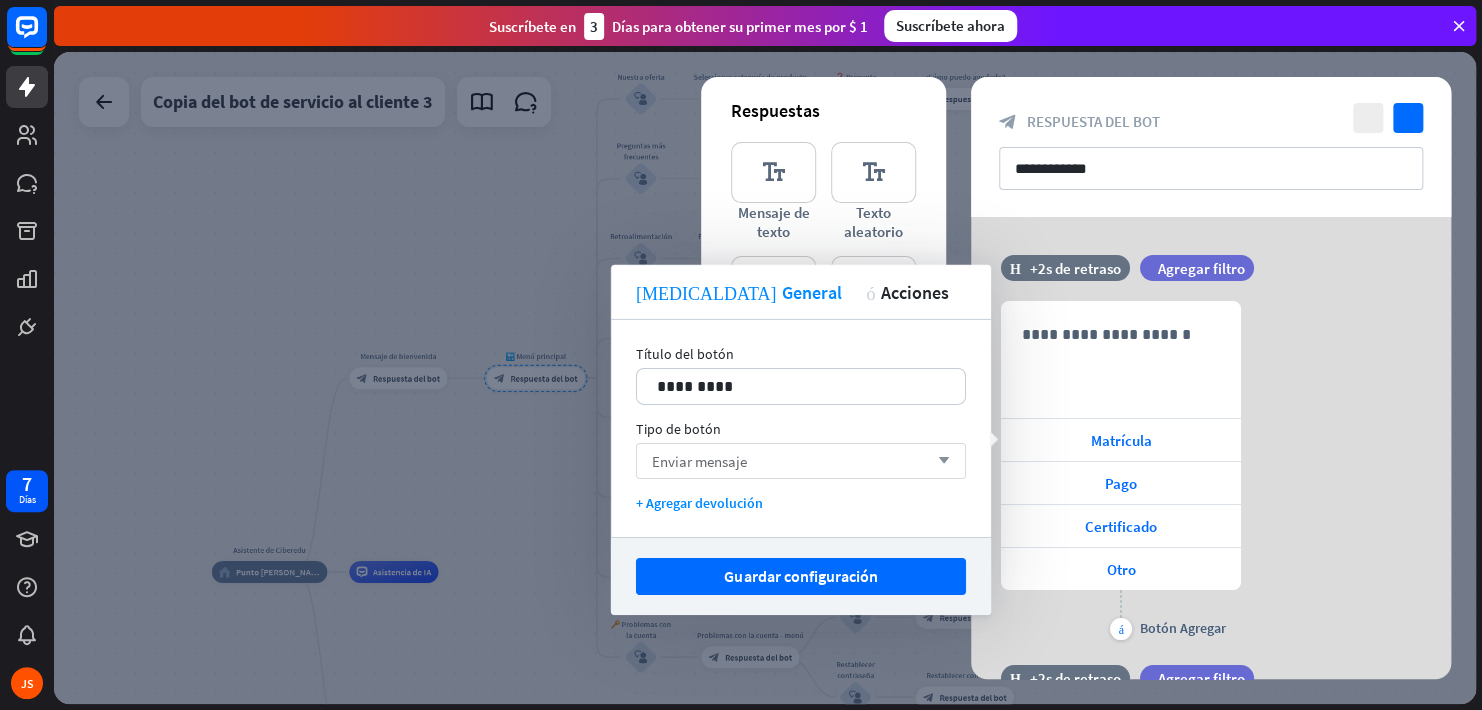click on "Enviar mensaje
arrow_down" at bounding box center [801, 461] 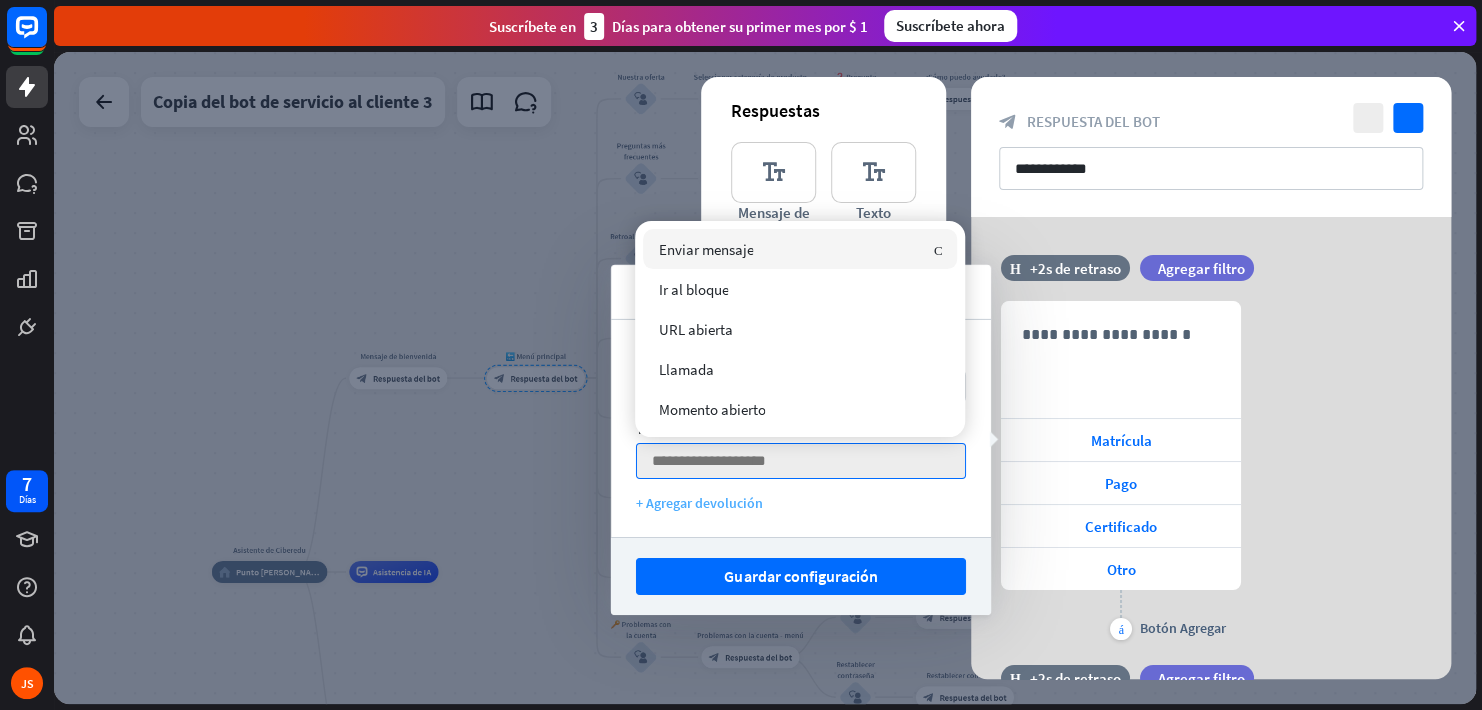 click on "+ Agregar devolución" at bounding box center [801, 503] 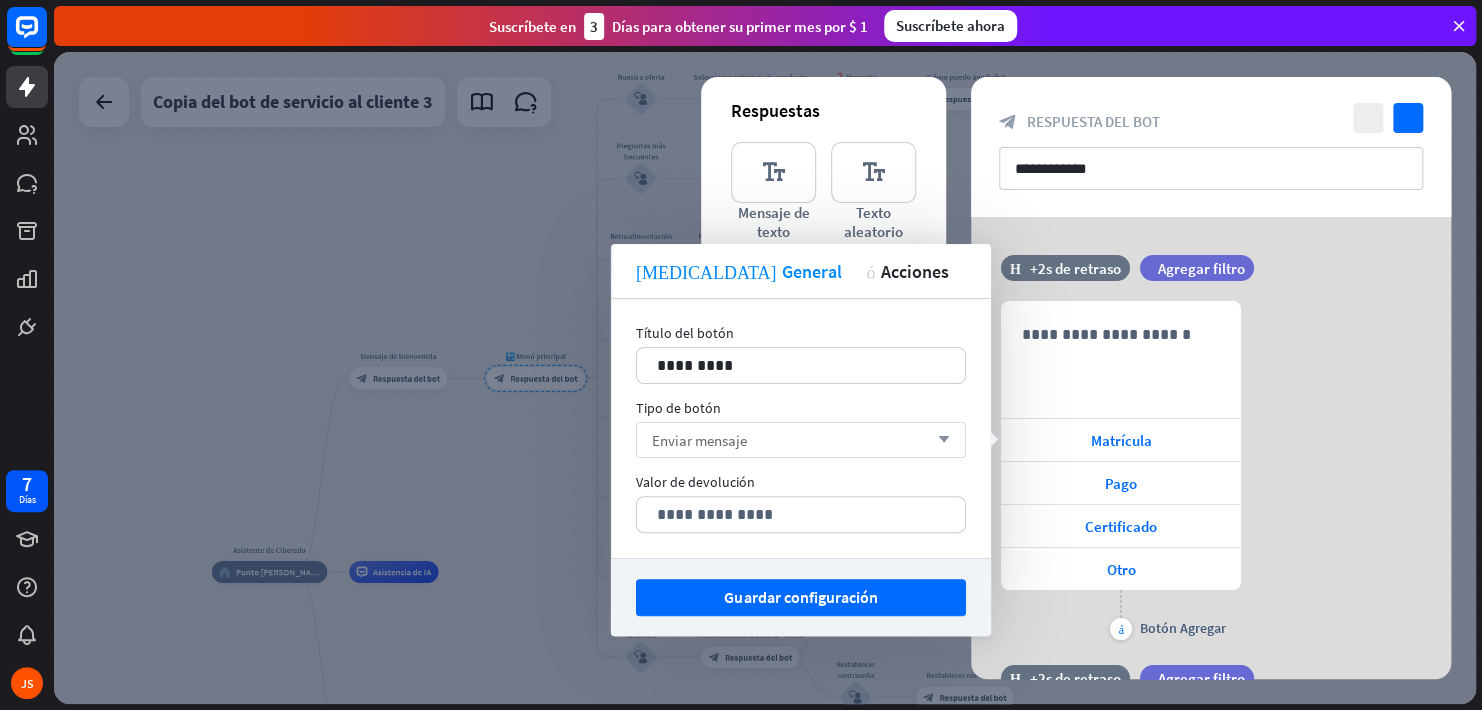 click on "Enviar mensaje
arrow_down" at bounding box center (801, 440) 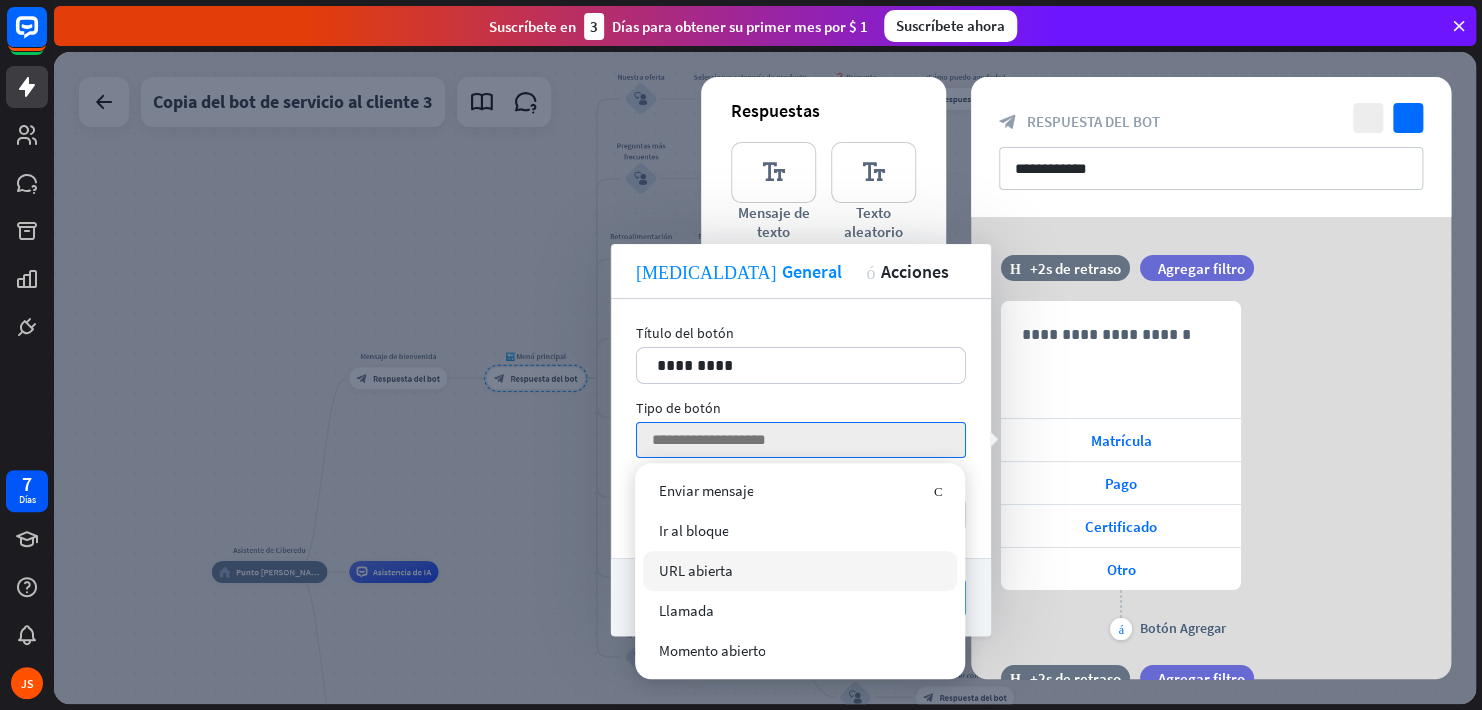 click on "**********" at bounding box center [1211, 473] 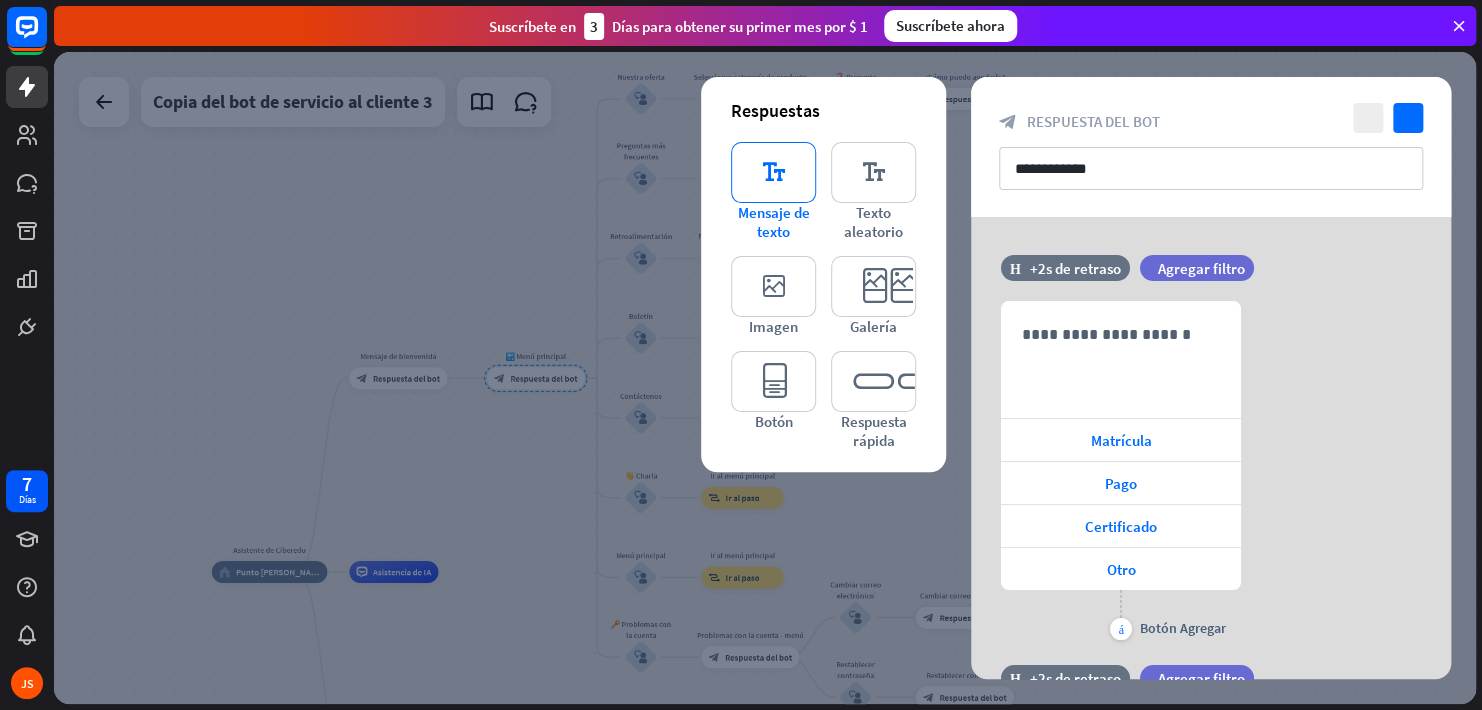 click on "editor_text" at bounding box center (773, 172) 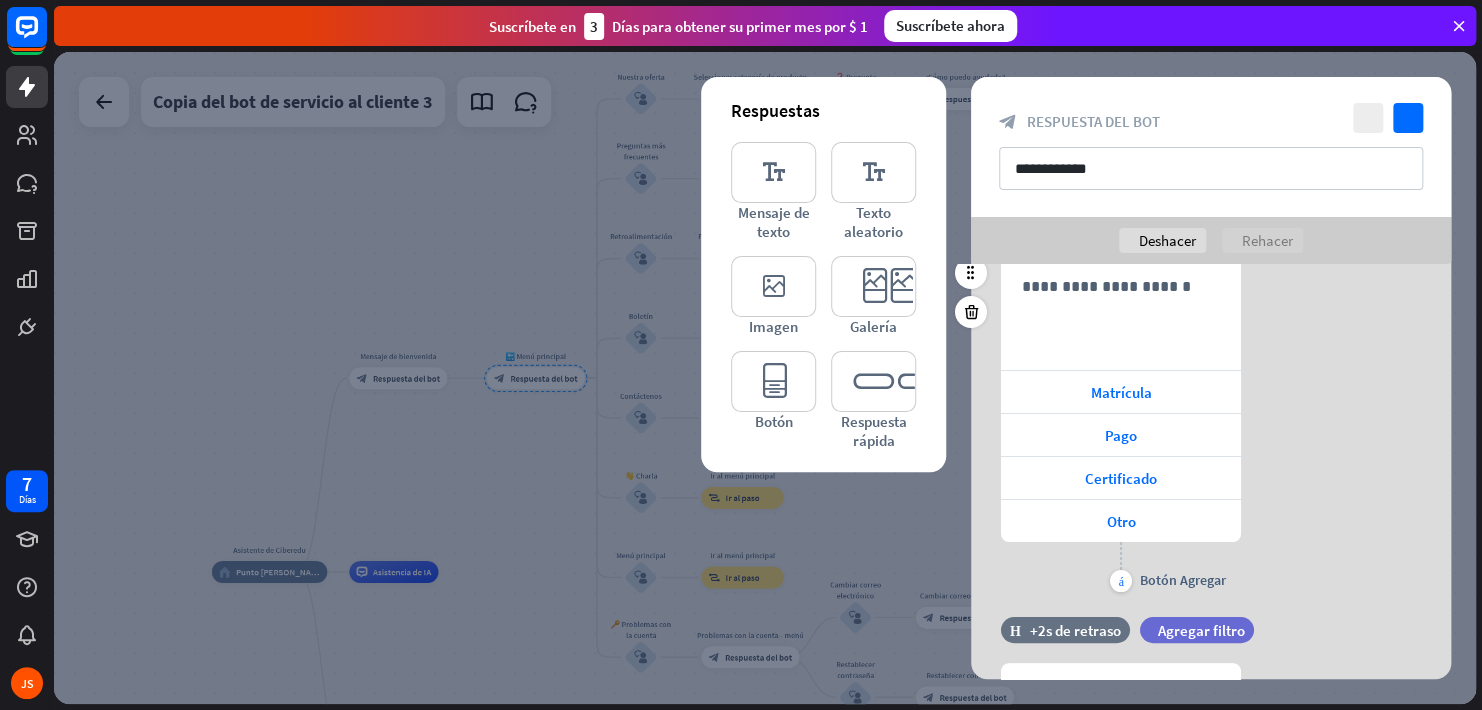 scroll, scrollTop: 94, scrollLeft: 0, axis: vertical 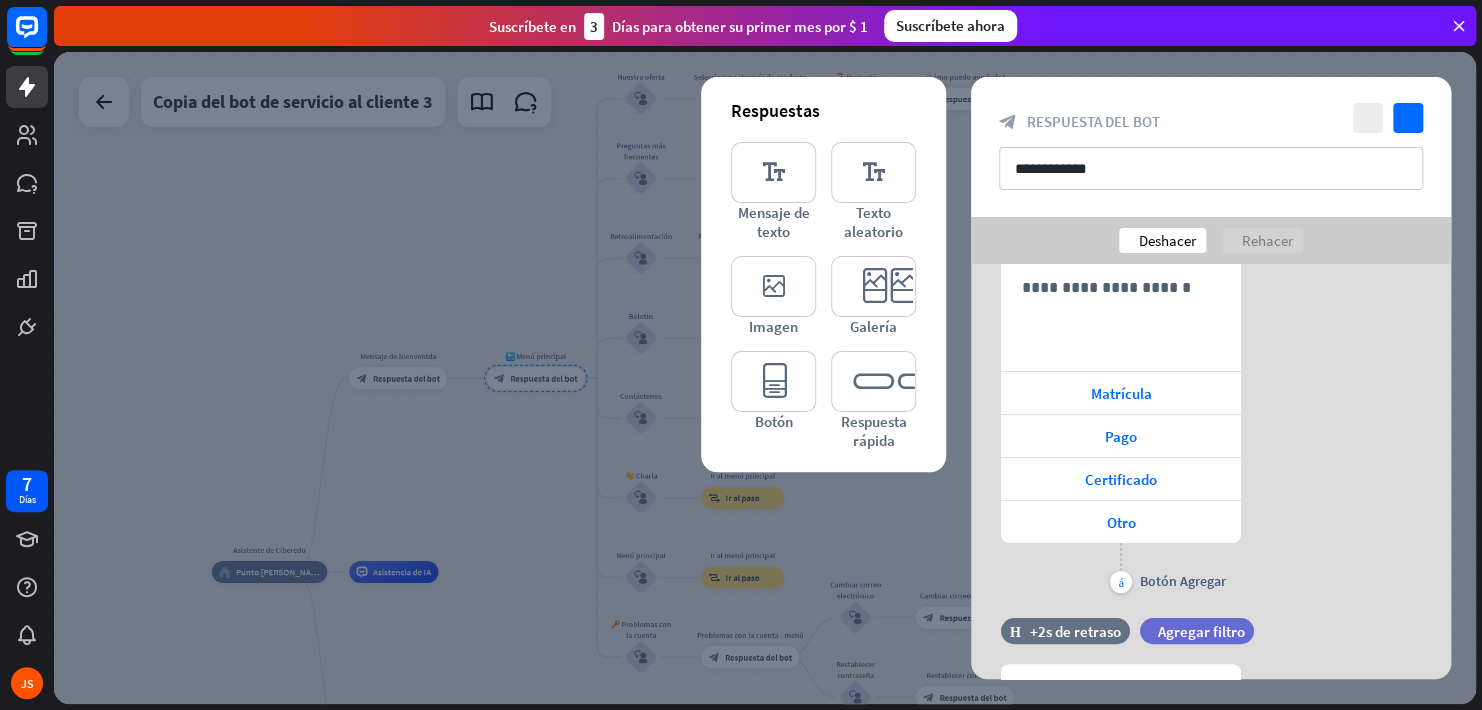 click on "Deshacer" at bounding box center (1167, 240) 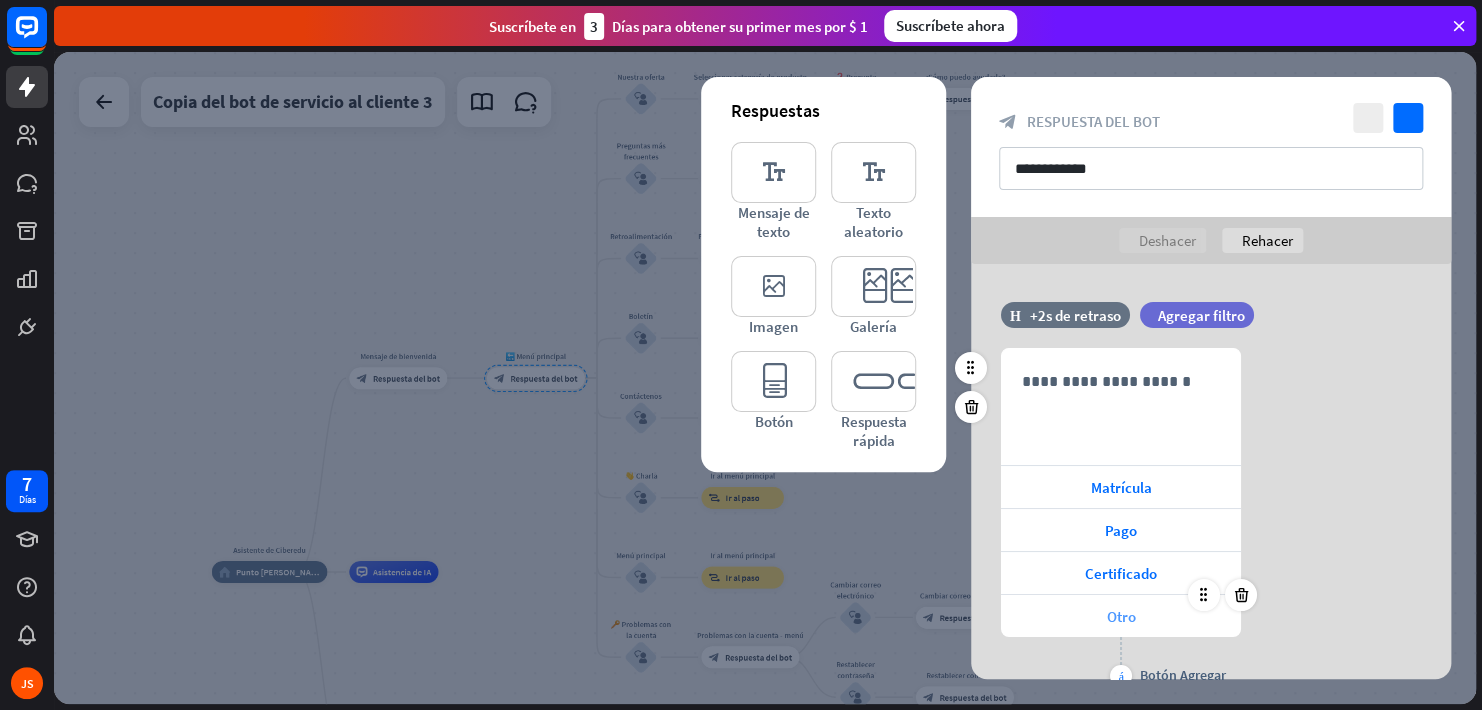 scroll, scrollTop: 100, scrollLeft: 0, axis: vertical 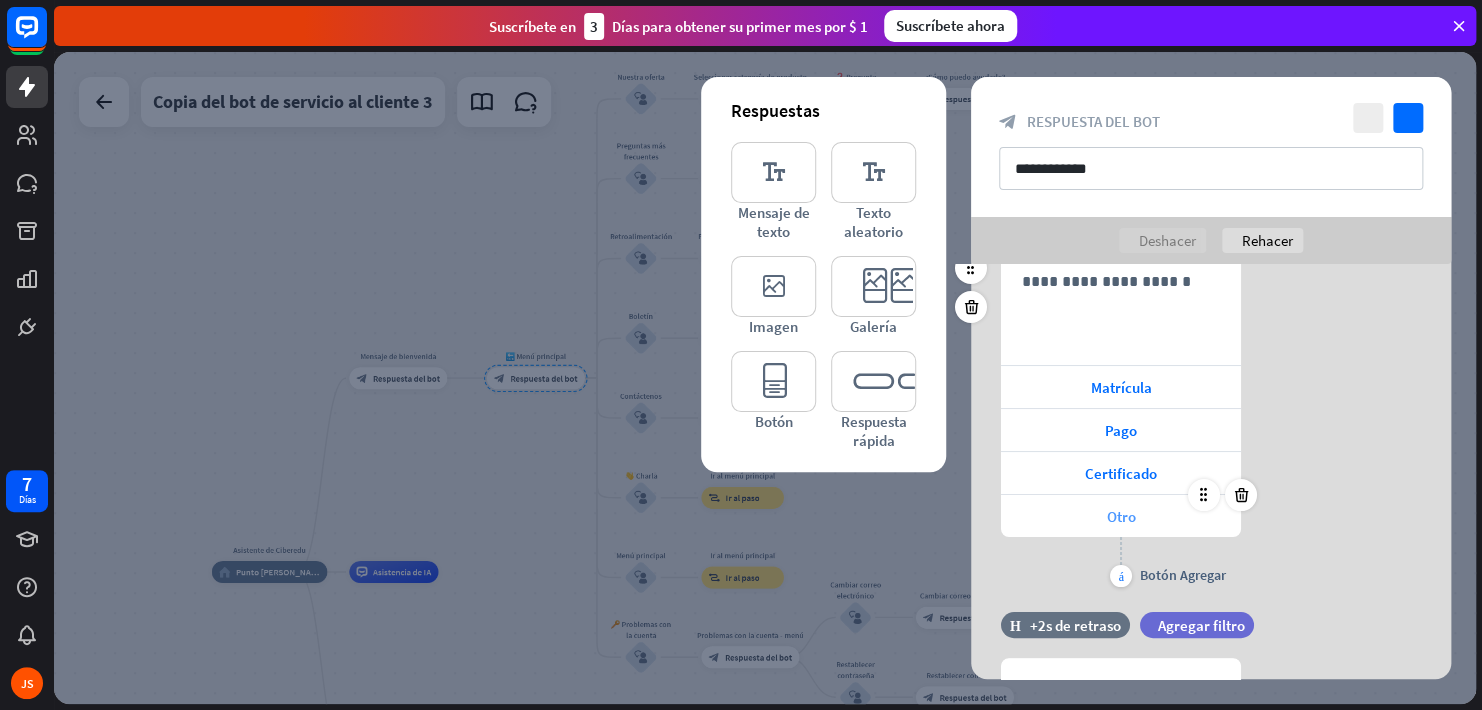 click on "Otro" at bounding box center [1121, 516] 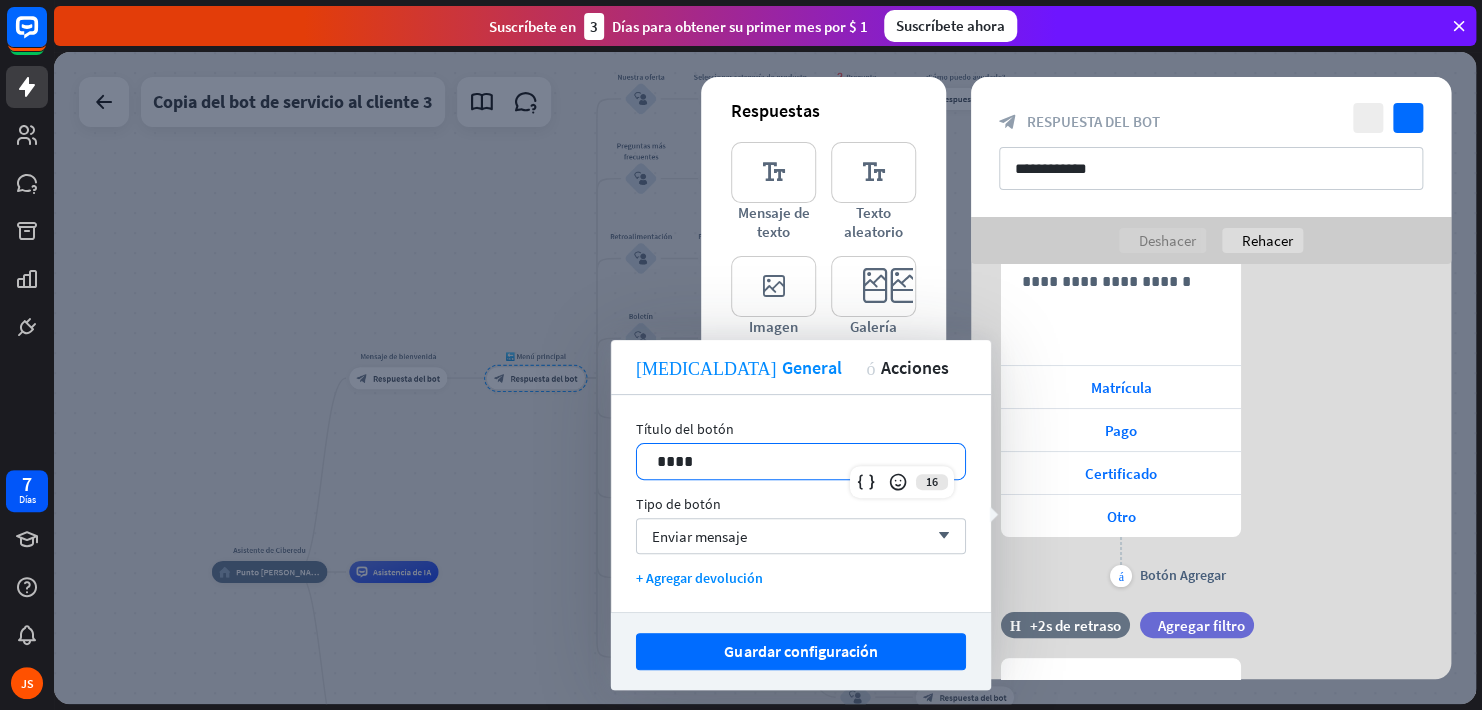 drag, startPoint x: 694, startPoint y: 453, endPoint x: 533, endPoint y: 444, distance: 161.25136 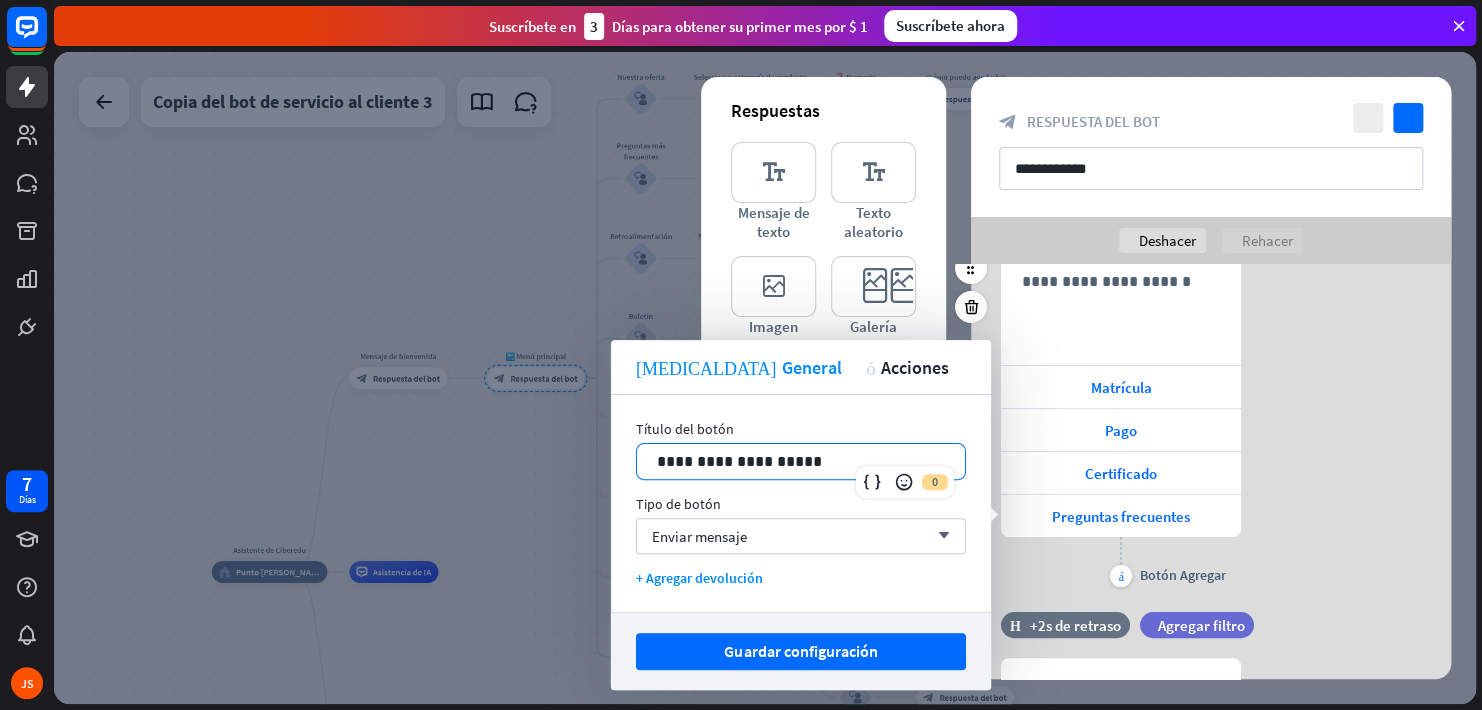 click on "**********" at bounding box center (1211, 420) 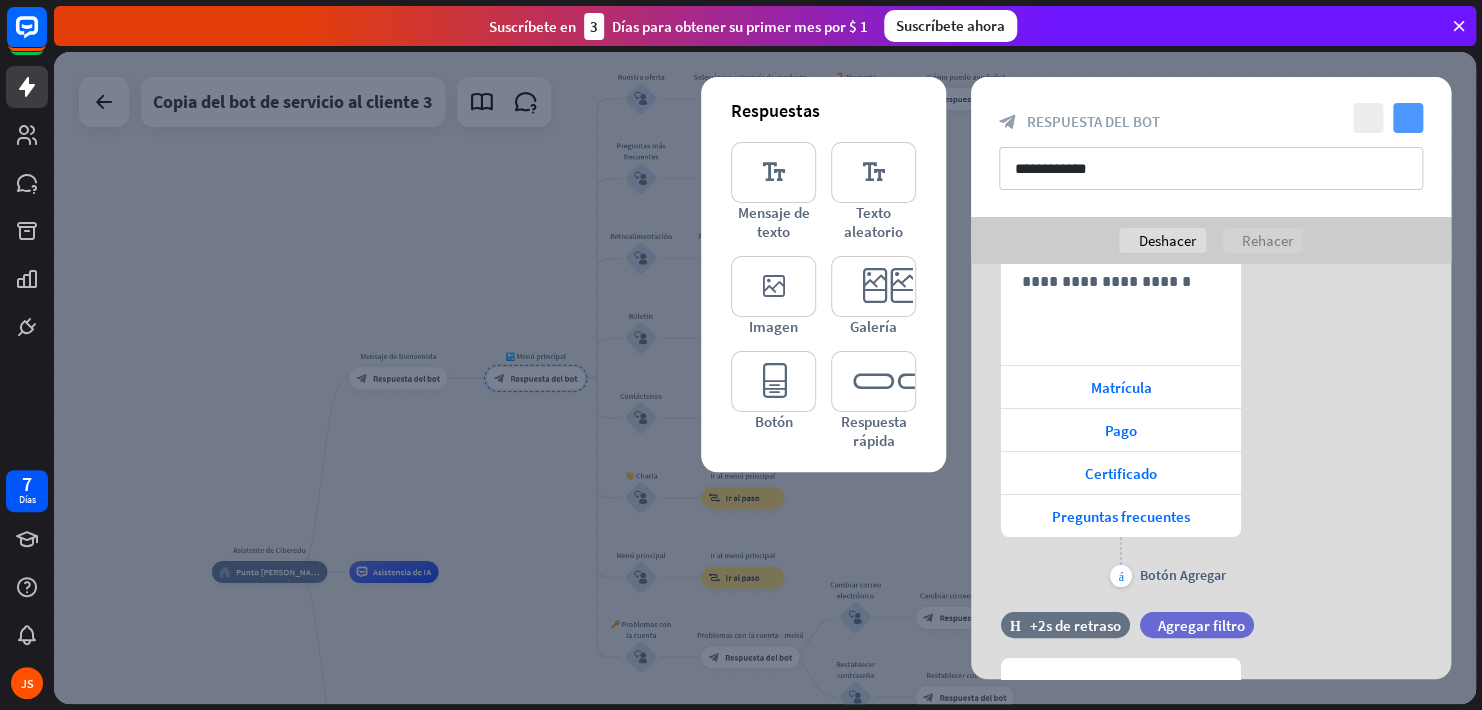 click on "comprobar" at bounding box center [1408, 118] 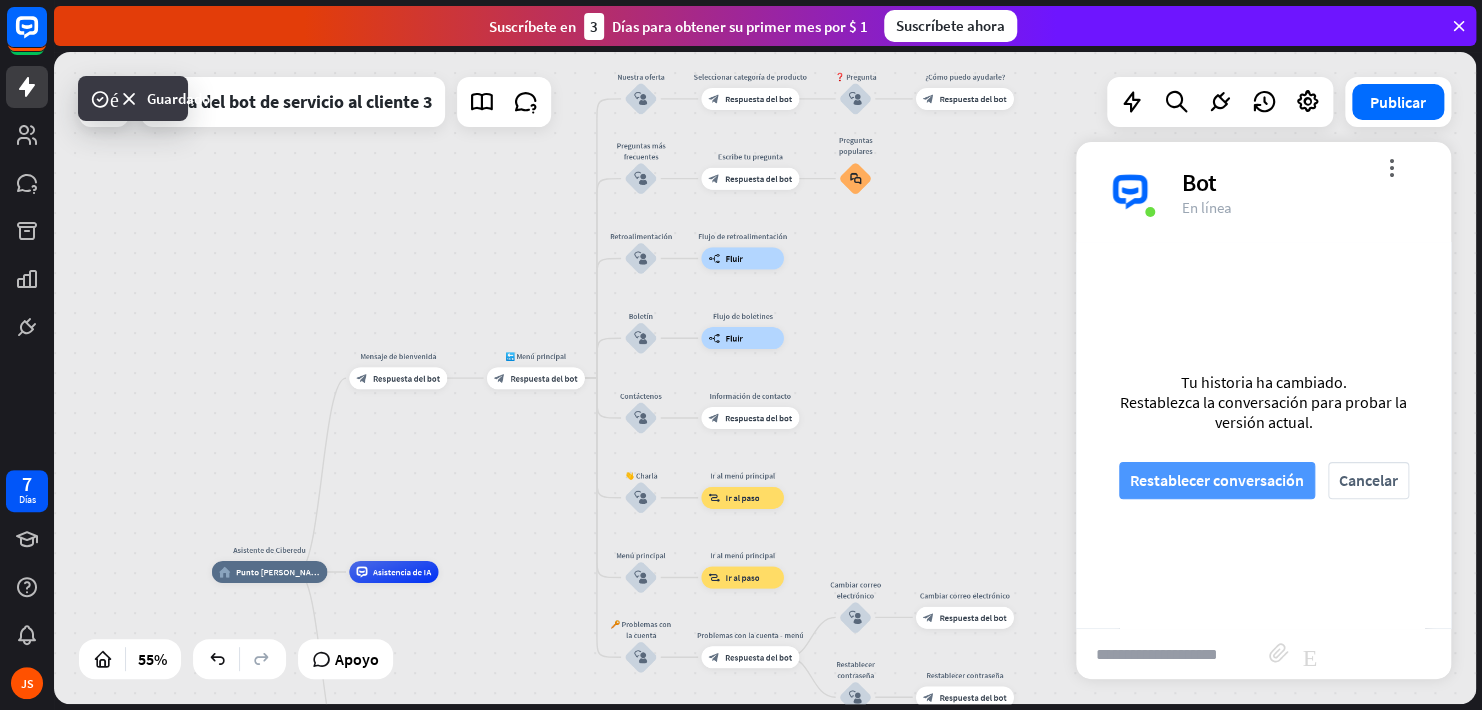 click on "Restablecer conversación" at bounding box center (1217, 480) 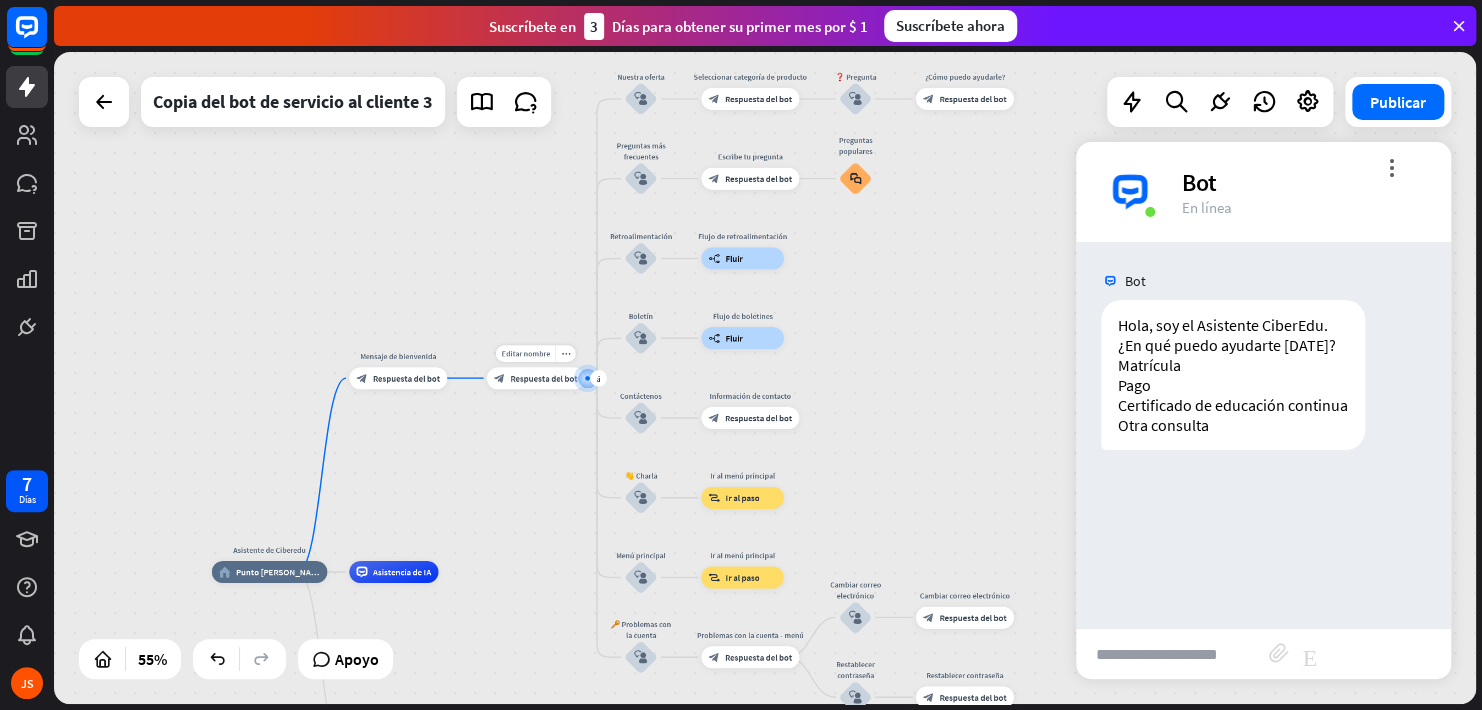 click on "Respuesta del bot" at bounding box center (543, 378) 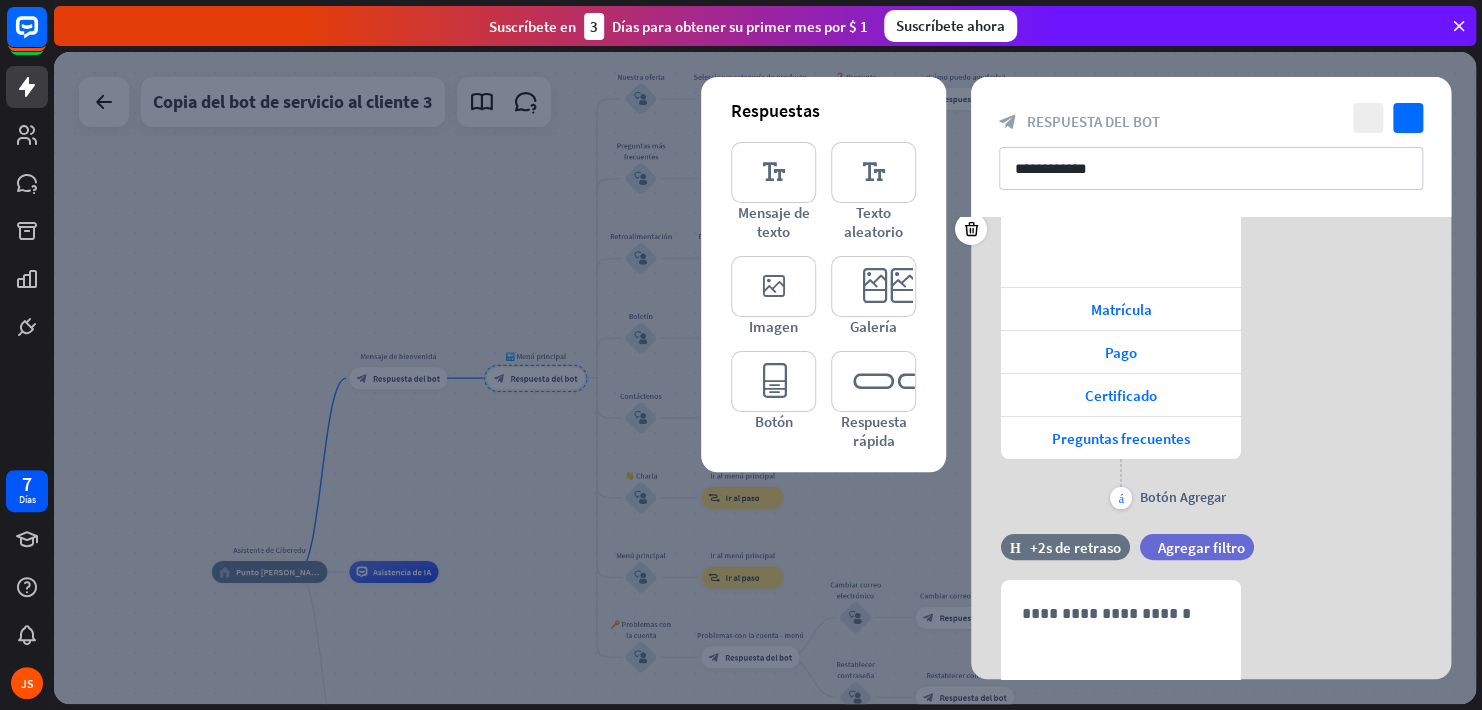 scroll, scrollTop: 0, scrollLeft: 0, axis: both 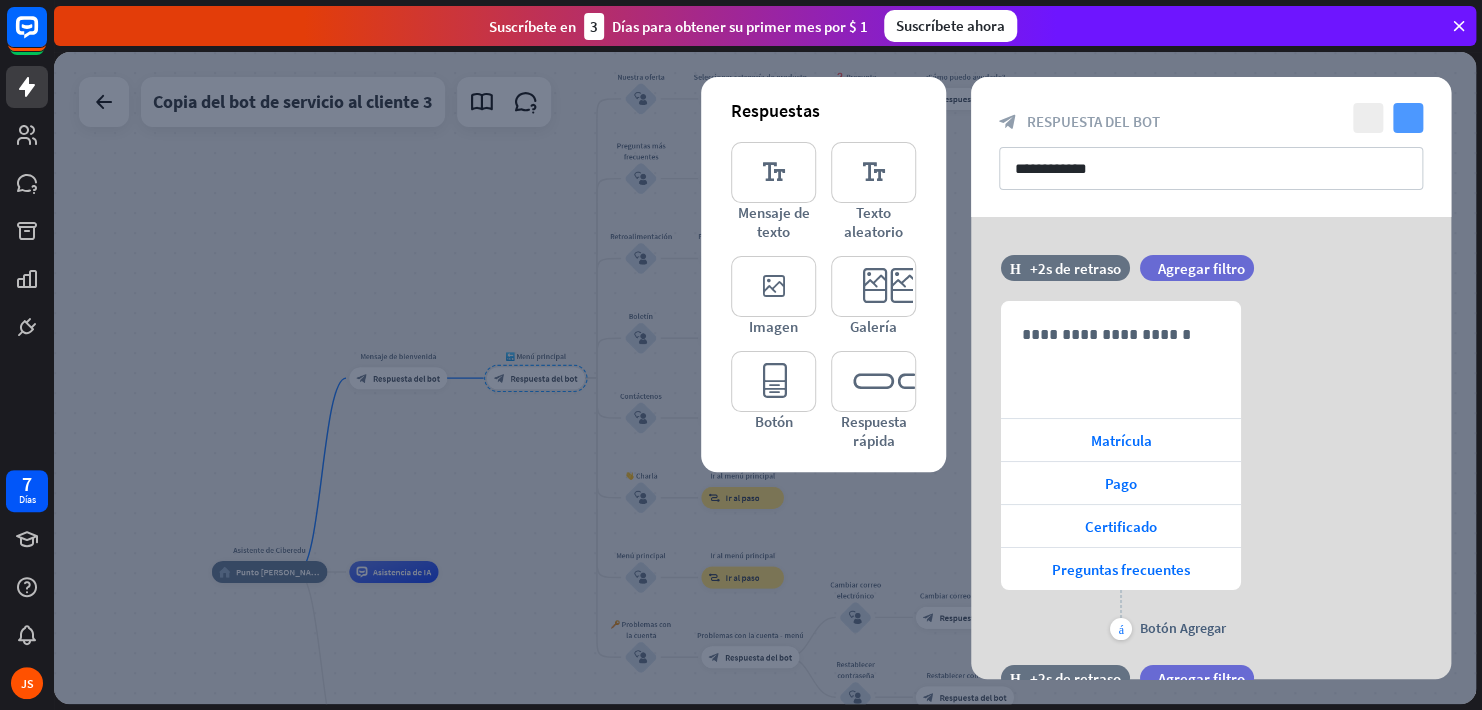 click on "comprobar" at bounding box center [1408, 118] 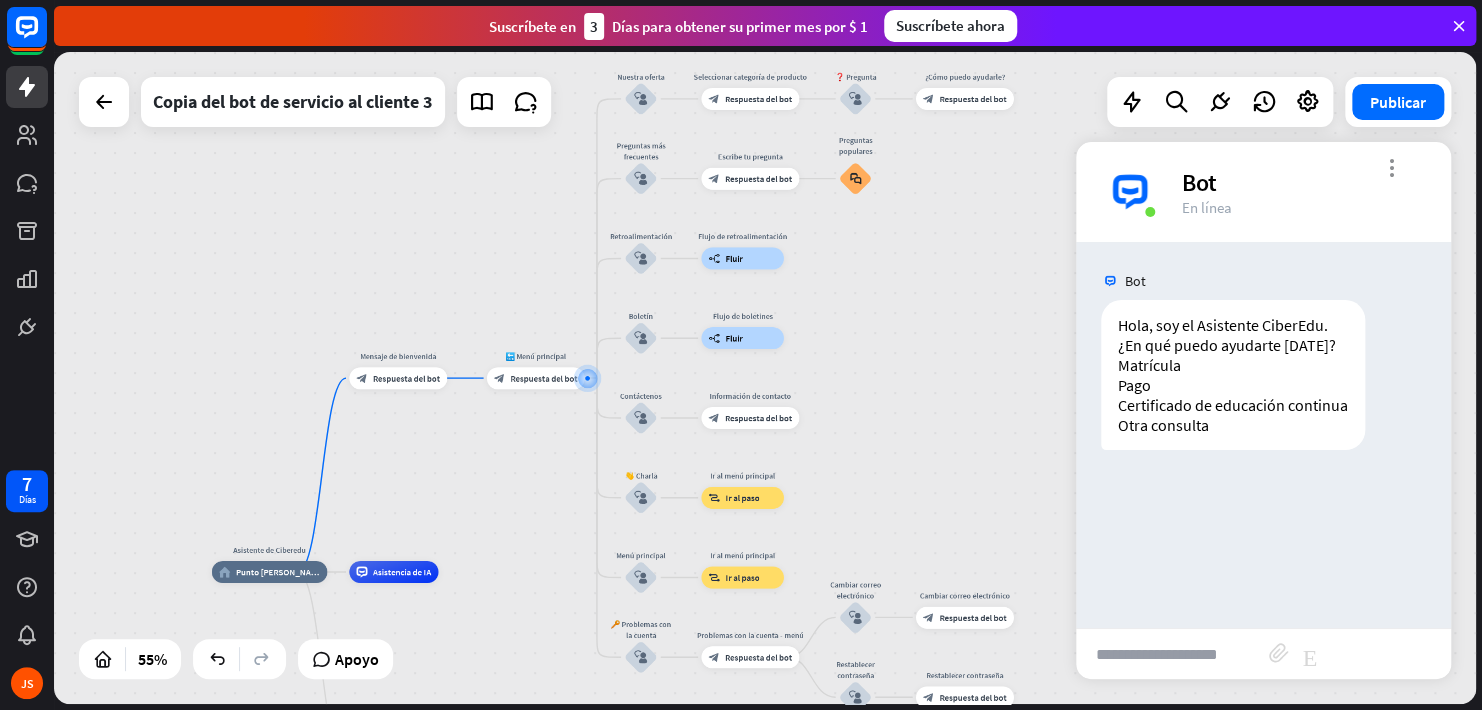 click on "more_vert" at bounding box center (1391, 167) 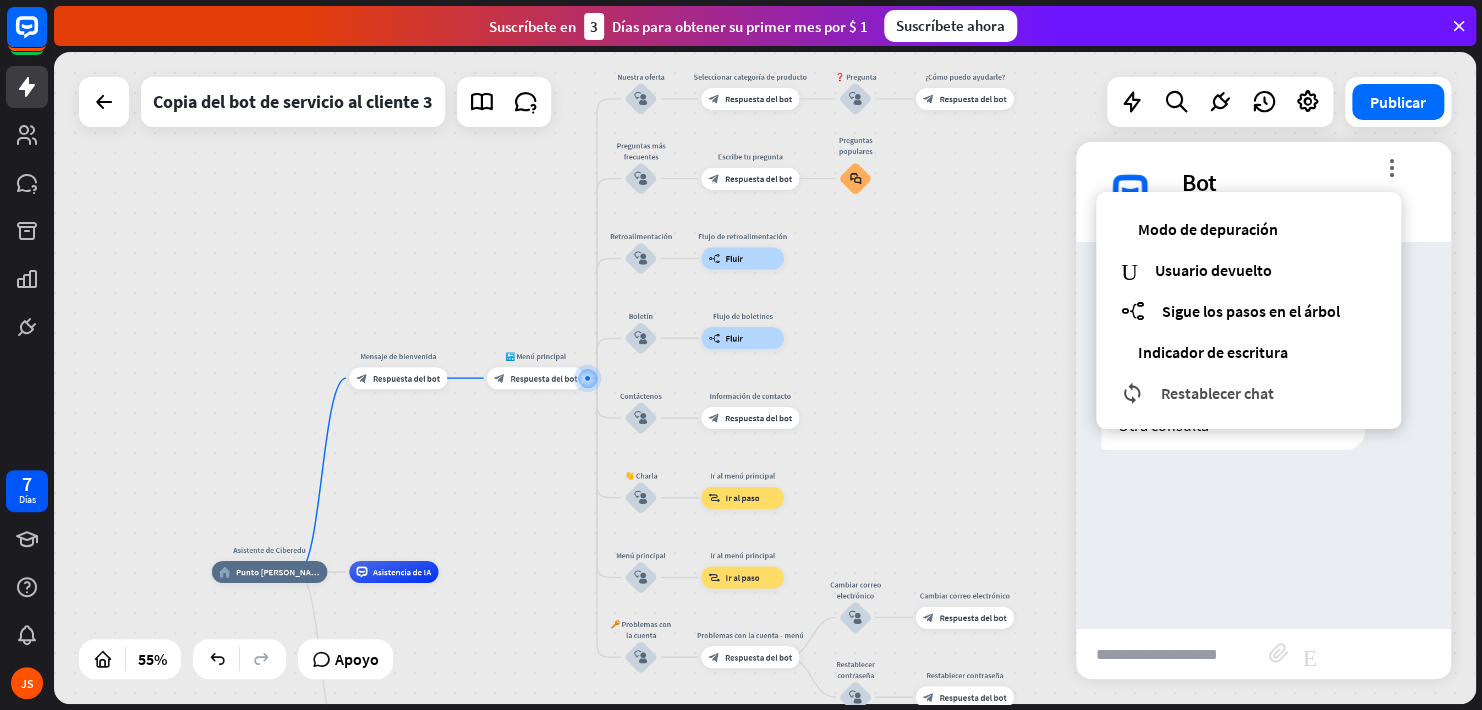 click on "Restablecer chat" at bounding box center (1217, 393) 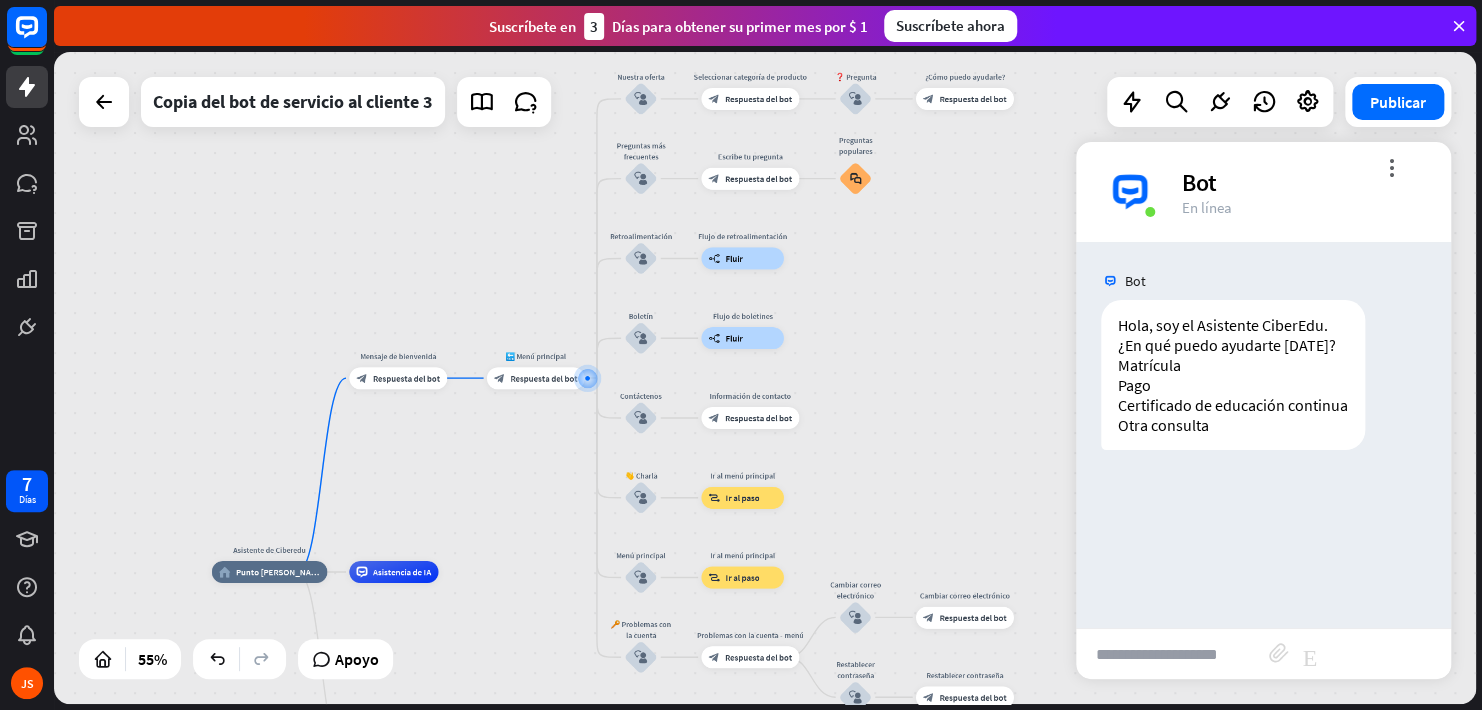 click on "Bot" at bounding box center (1304, 182) 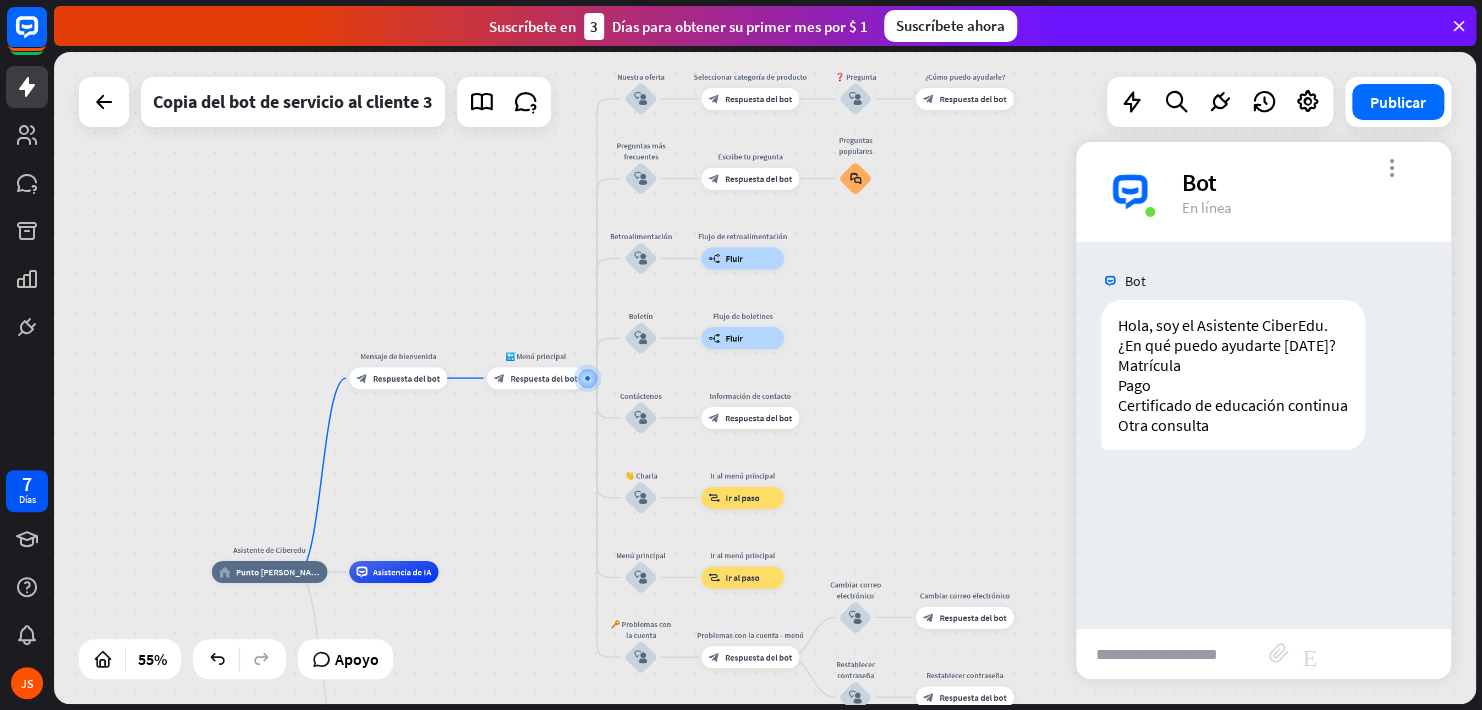 click on "more_vert" at bounding box center (1391, 167) 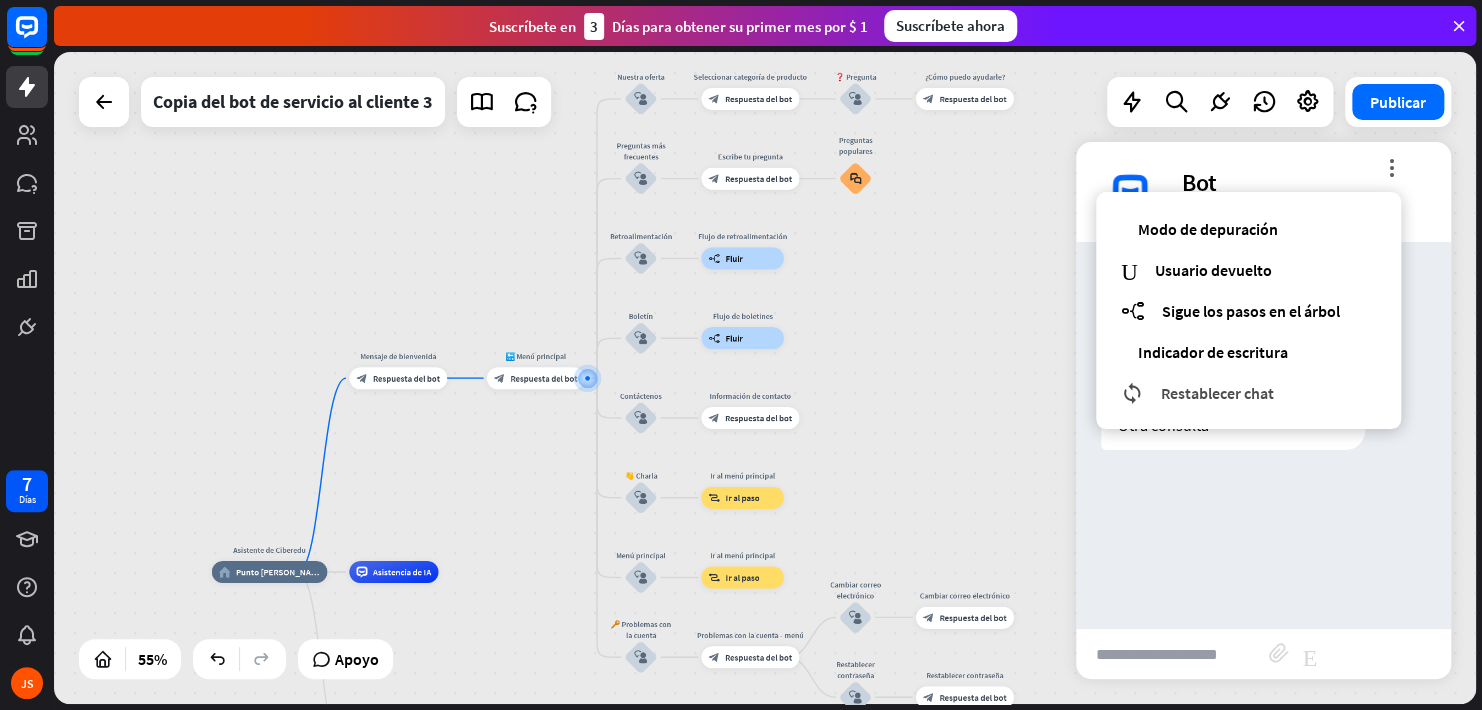 click on "Restablecer chat" at bounding box center [1217, 393] 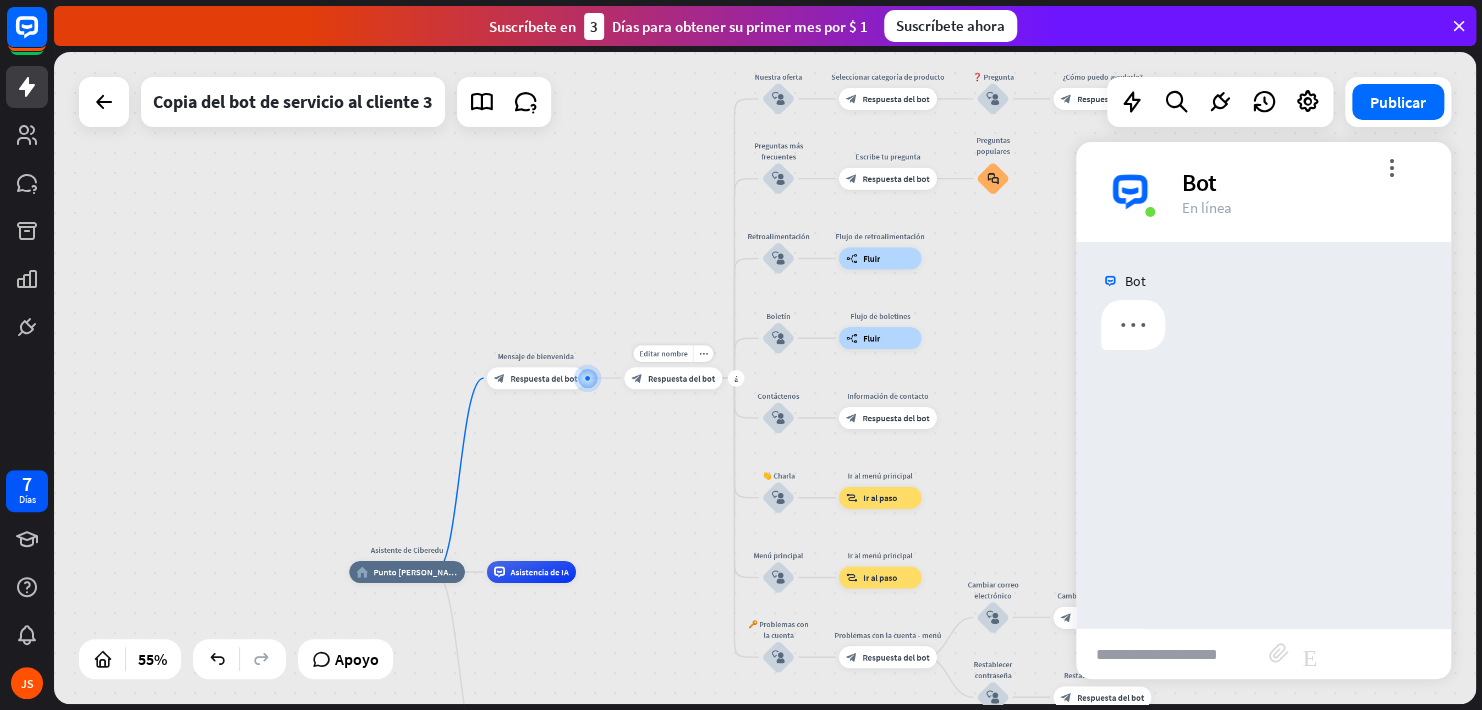 click on "block_bot_response   Respuesta del bot" at bounding box center (673, 378) 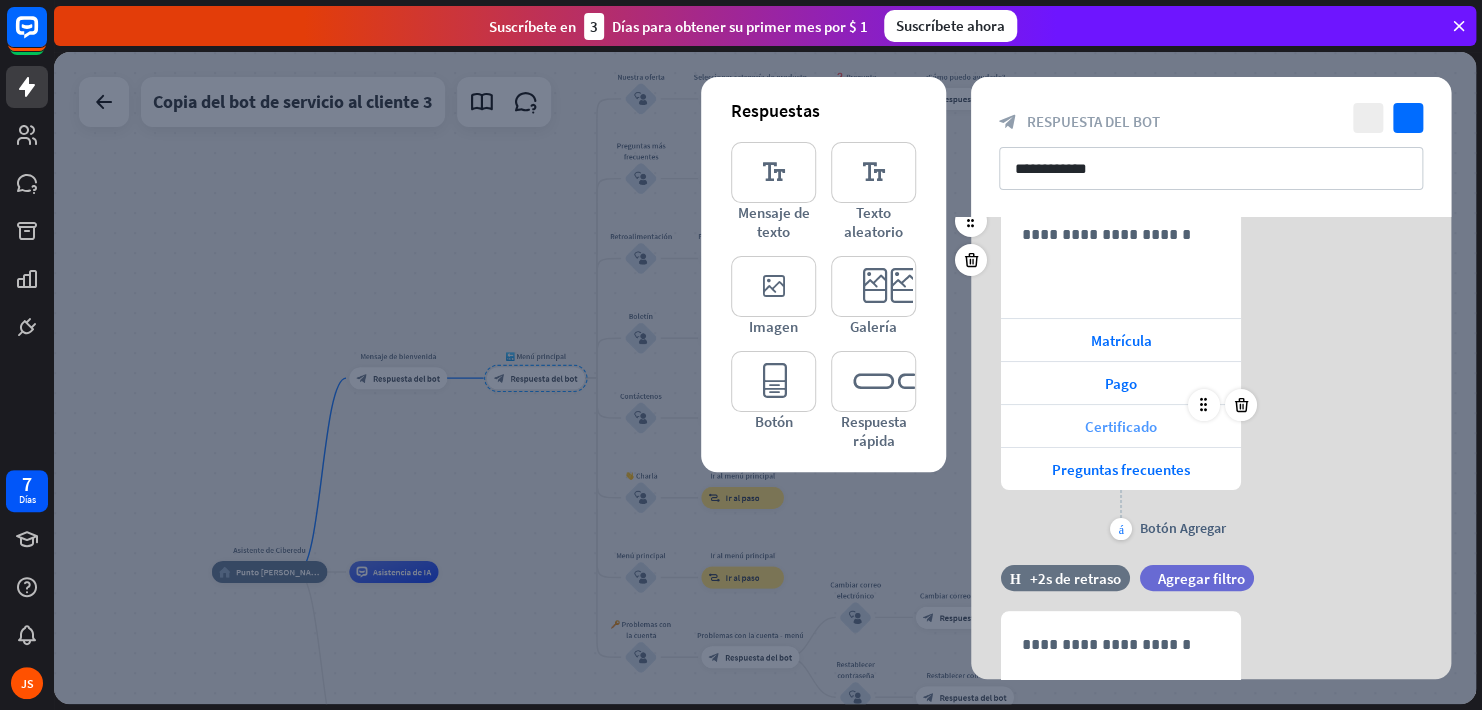 scroll, scrollTop: 0, scrollLeft: 0, axis: both 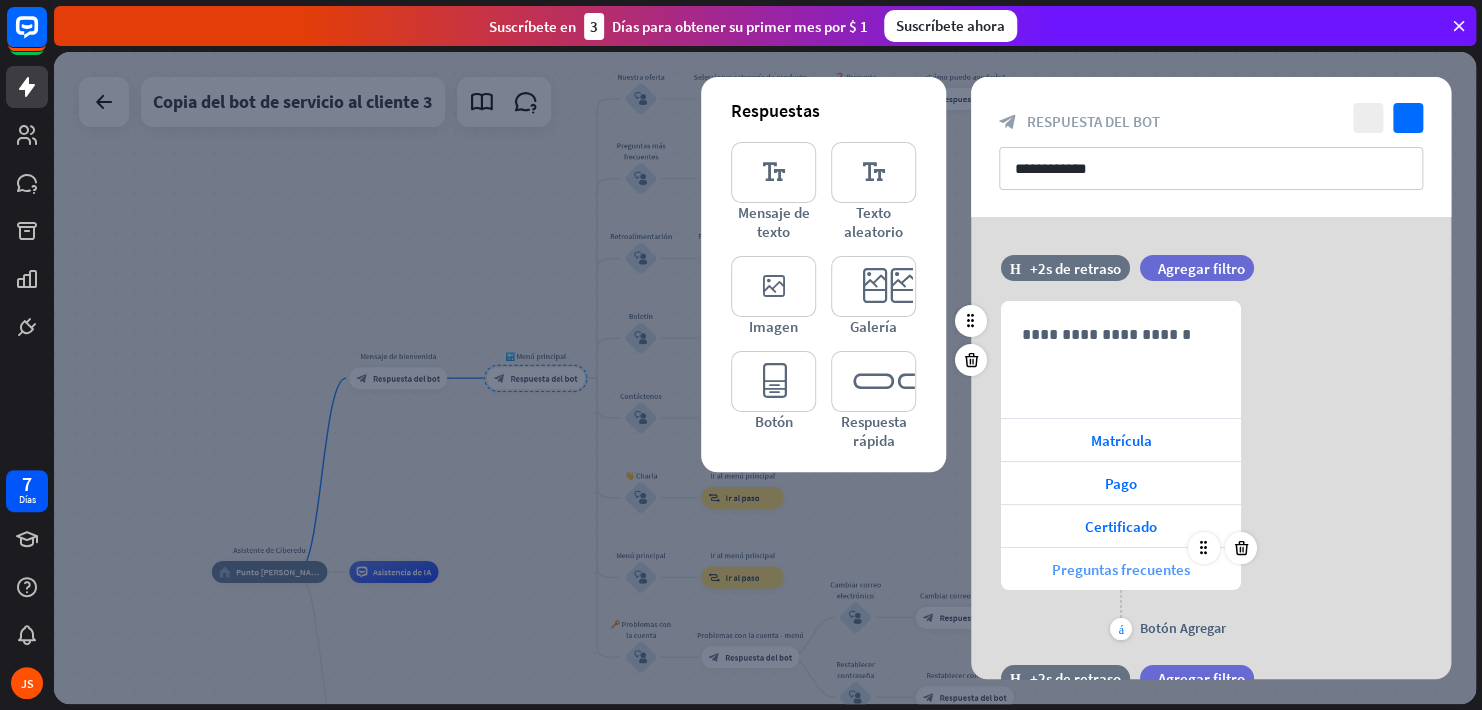 click on "Preguntas frecuentes" at bounding box center (1121, 569) 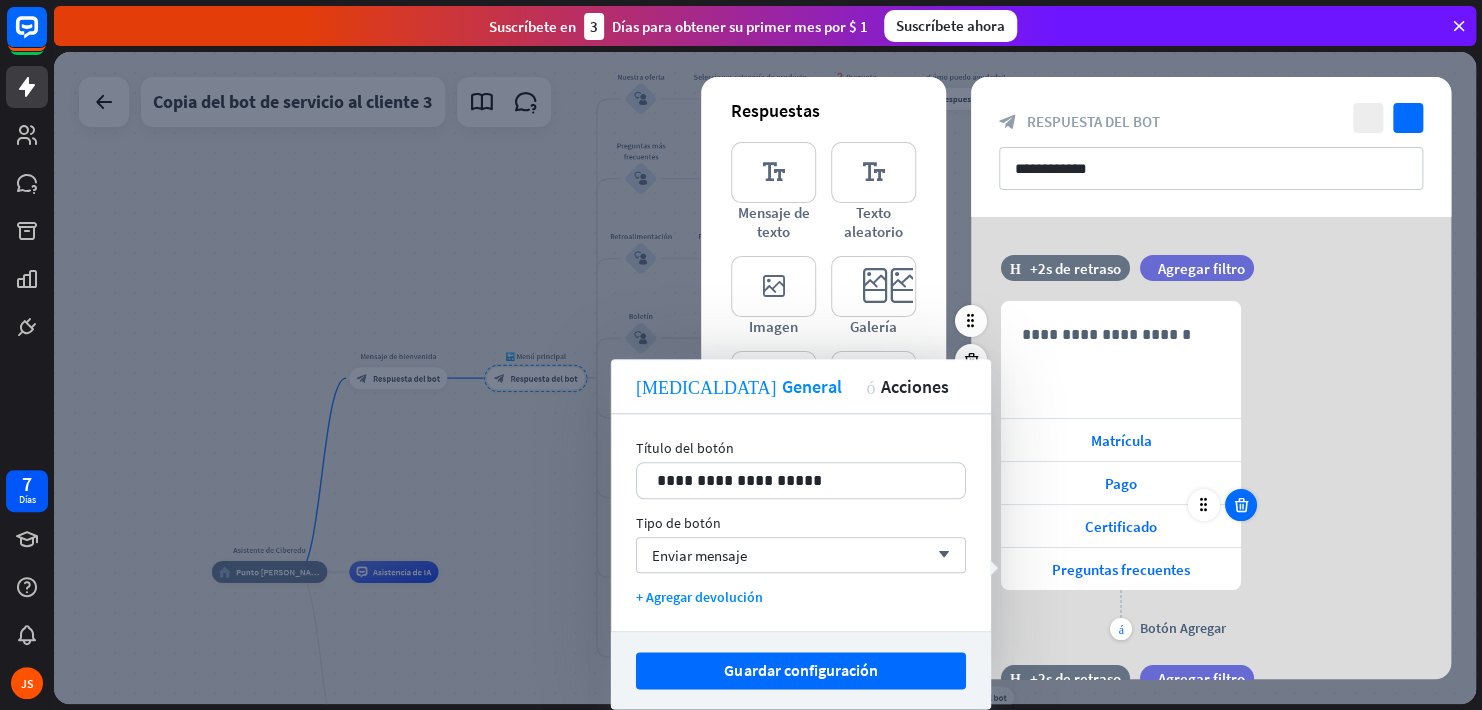 click at bounding box center [1241, 505] 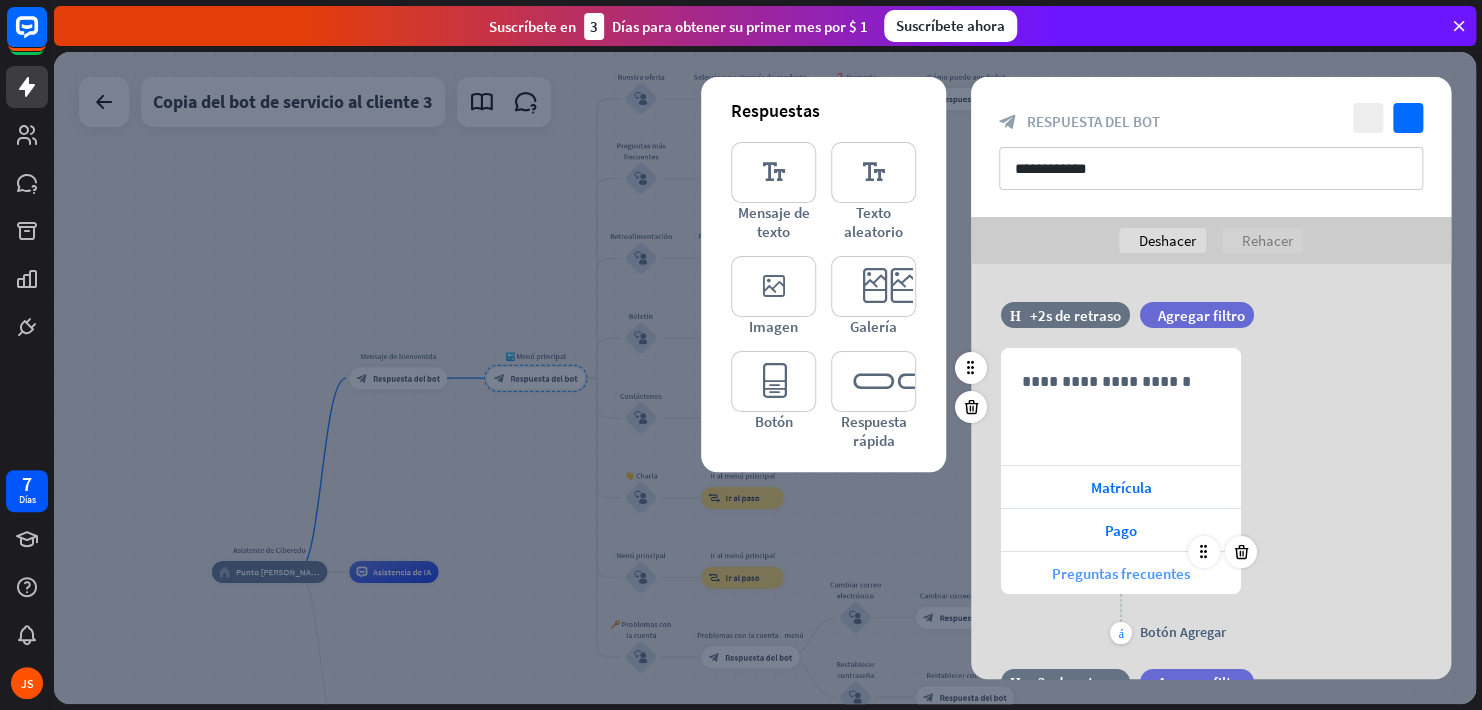 click on "Preguntas frecuentes" at bounding box center [1121, 573] 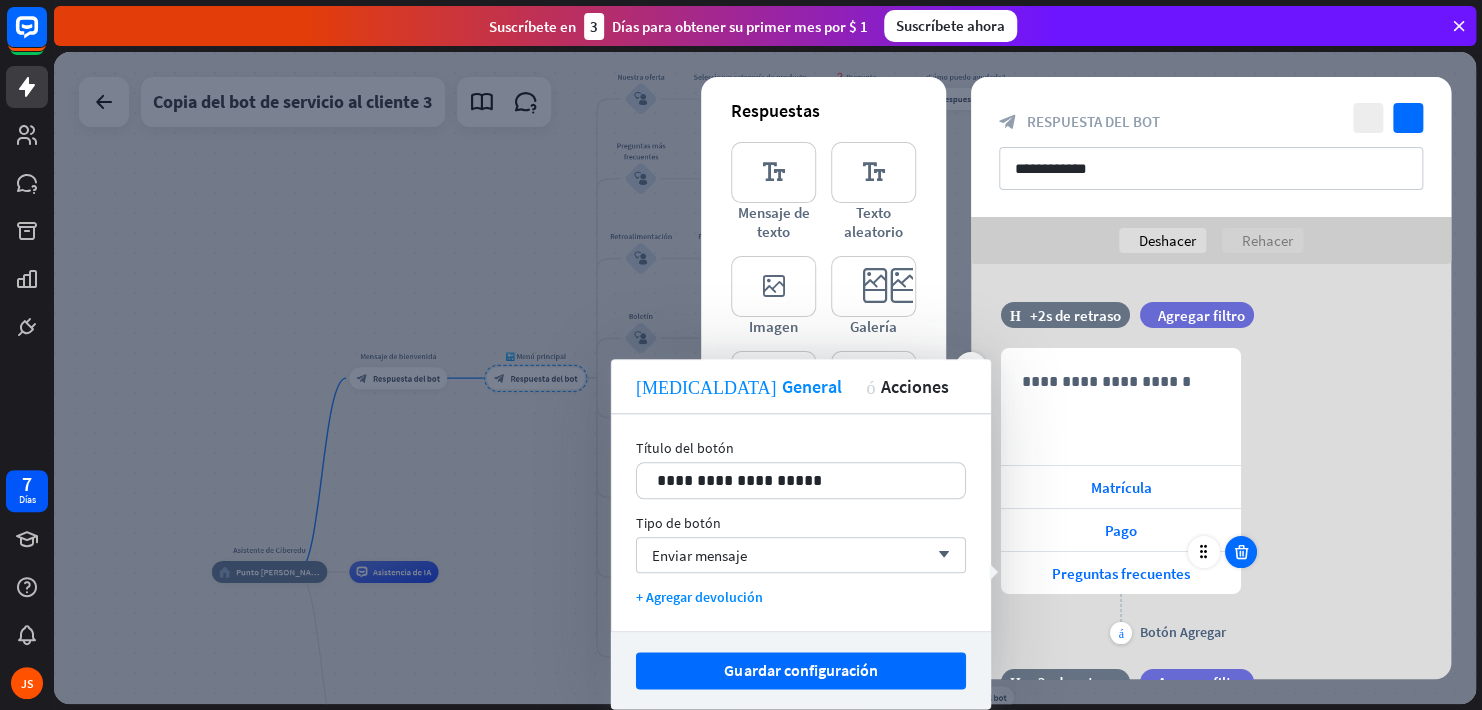 click at bounding box center [1241, 552] 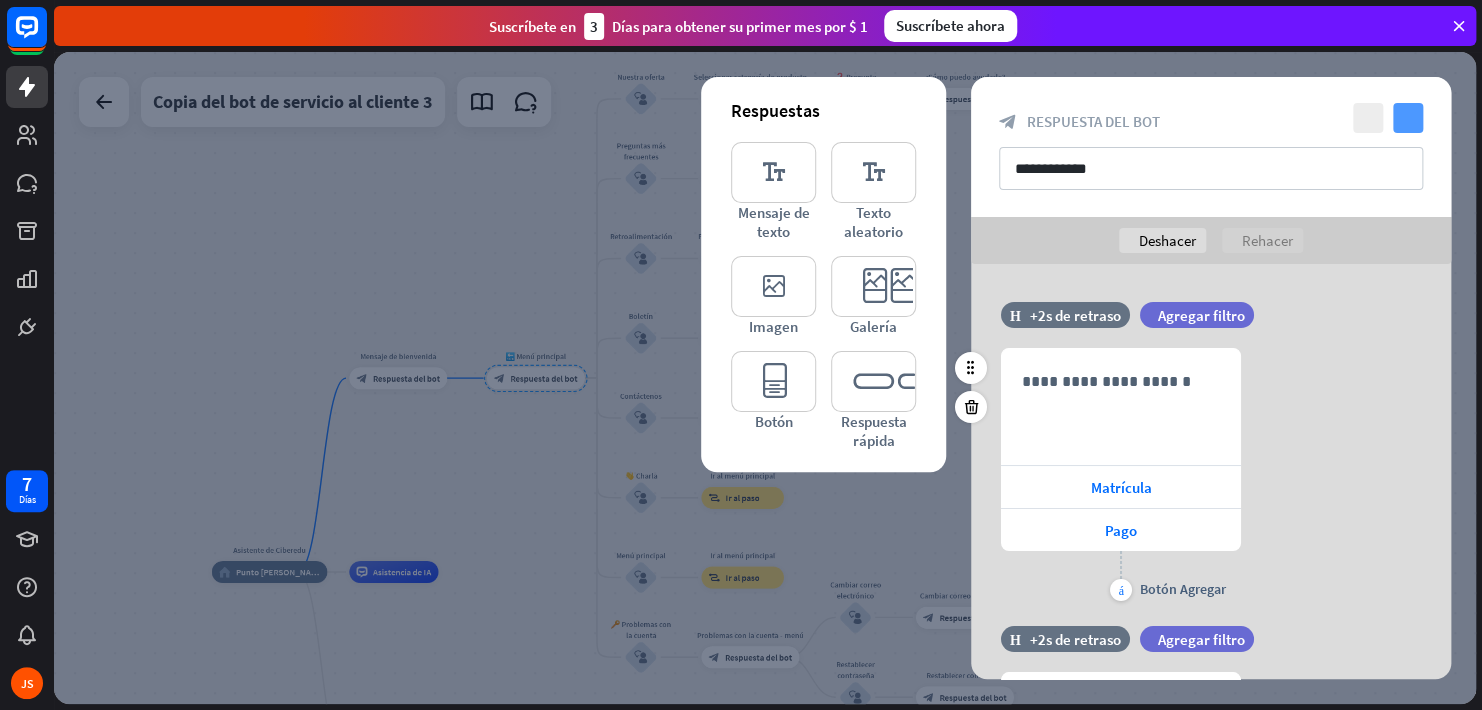 click on "comprobar" at bounding box center [1408, 118] 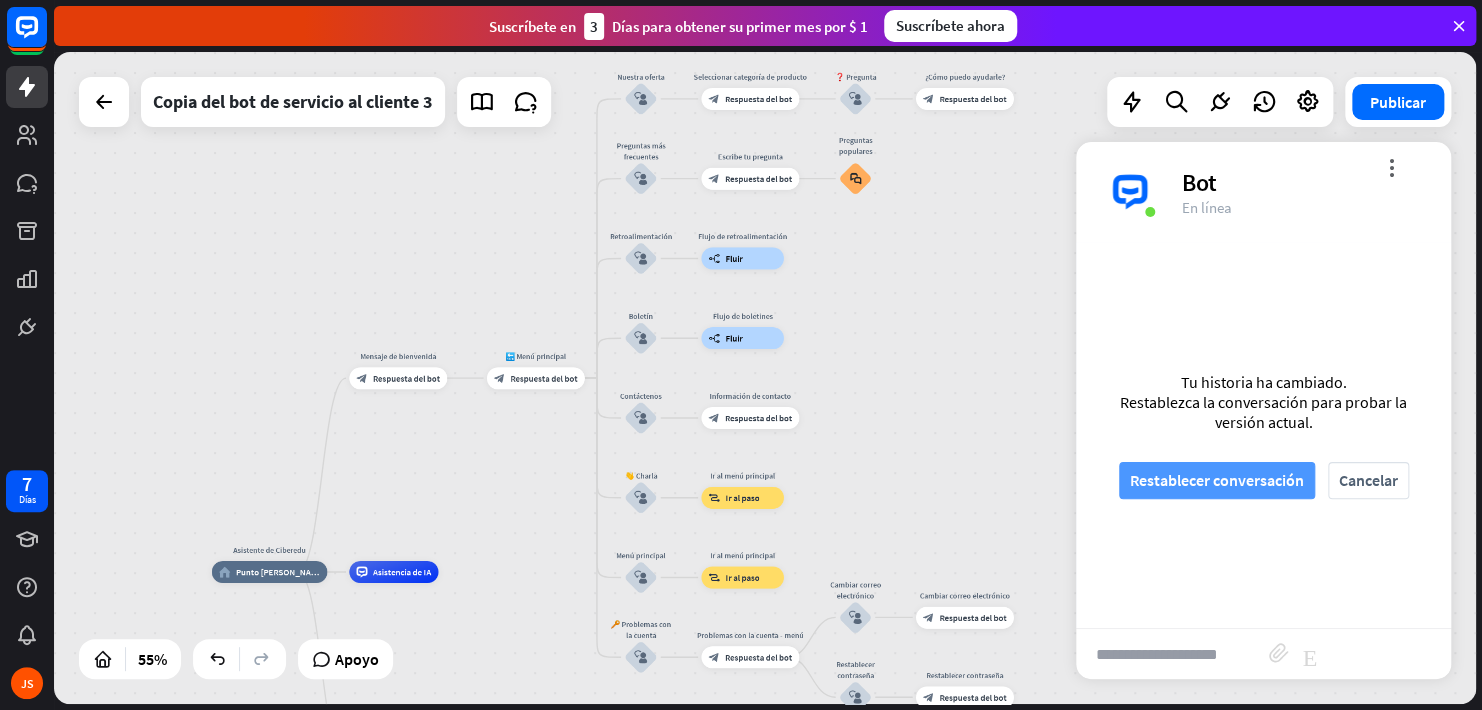 click on "Restablecer conversación" at bounding box center (1217, 480) 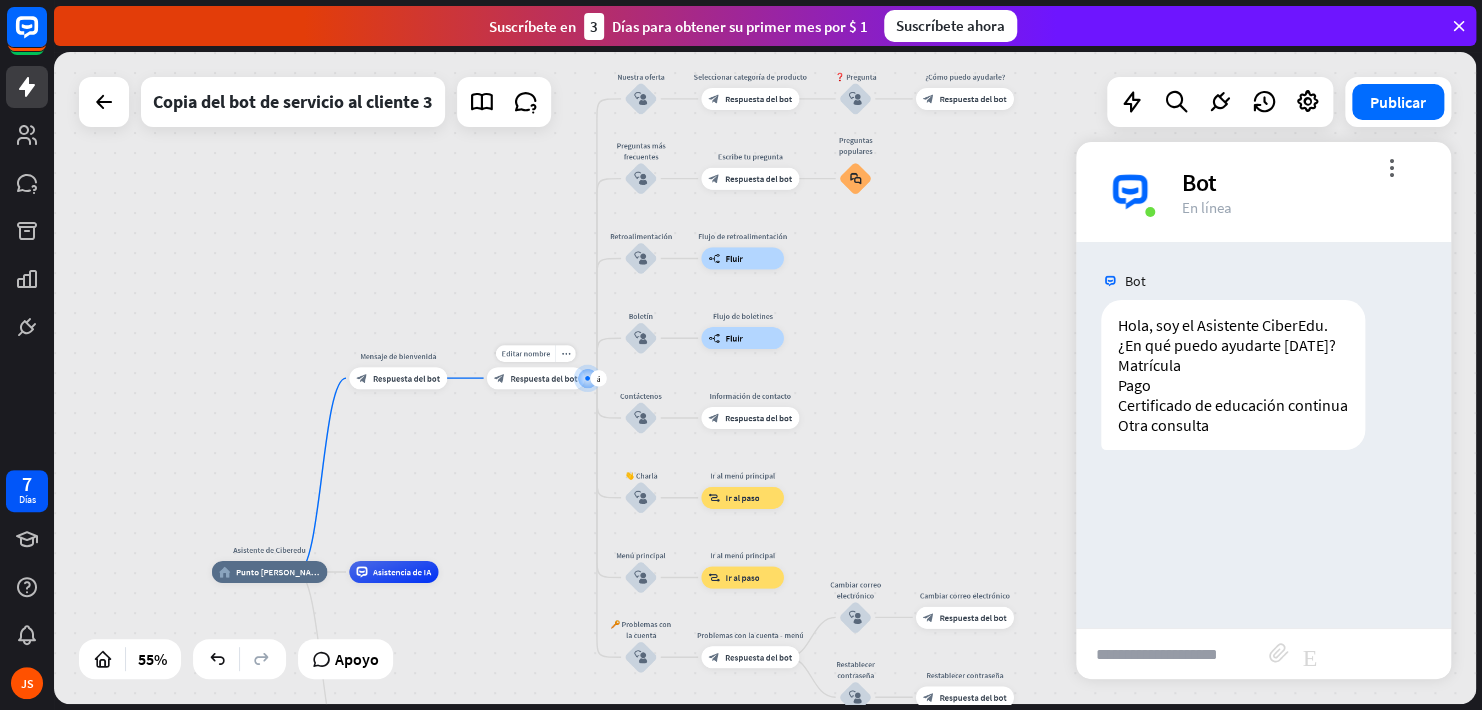 click on "Editar nombre   more_horiz         más   🔙 Menú principal   block_bot_response   Respuesta del bot" at bounding box center (536, 378) 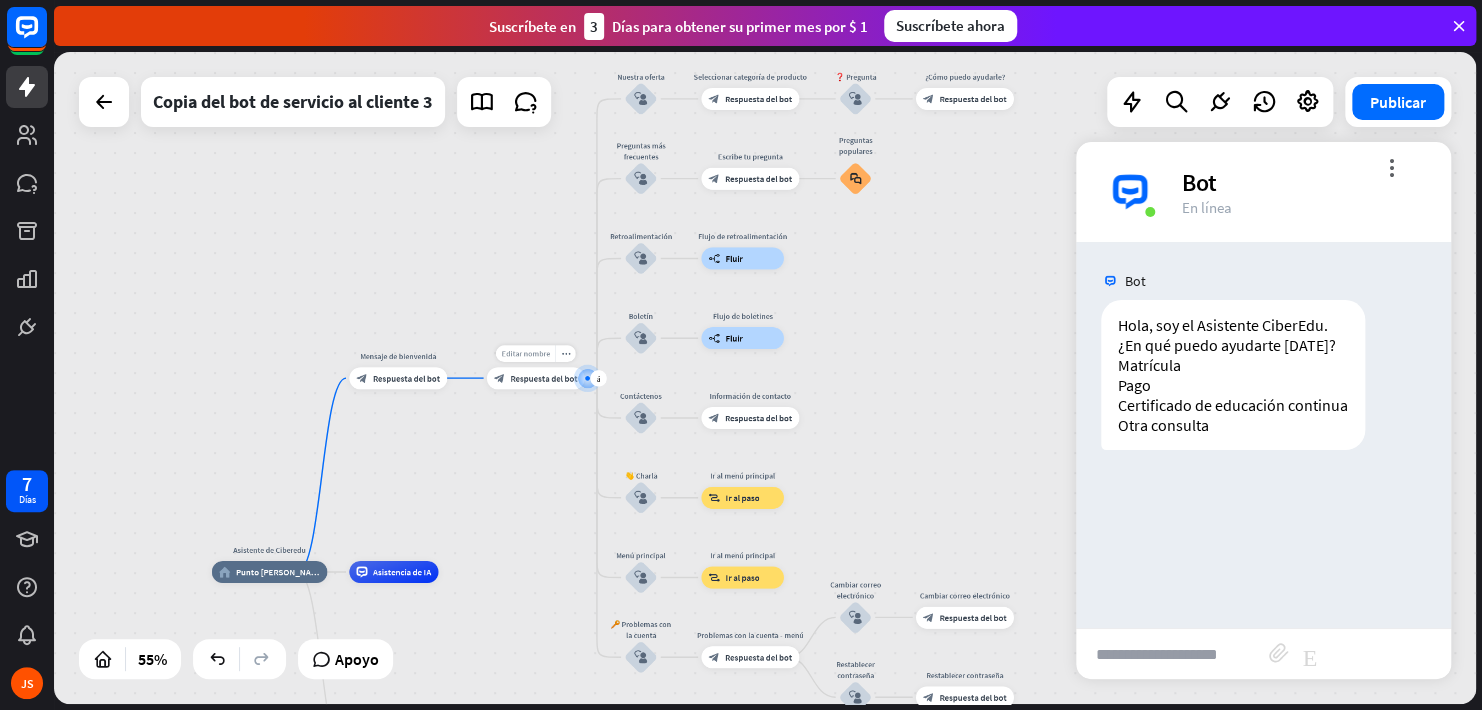 click on "Editar nombre" at bounding box center (525, 353) 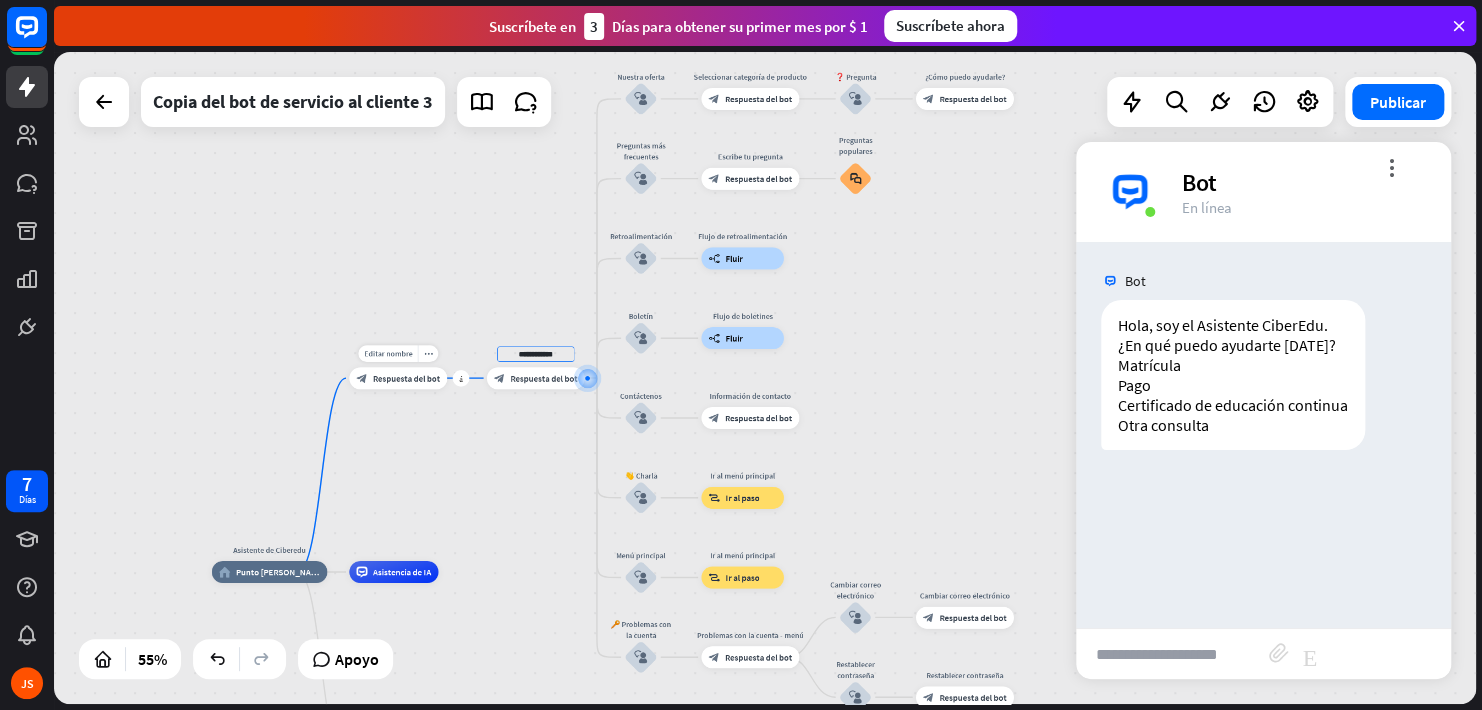 click on "Respuesta del bot" at bounding box center (406, 378) 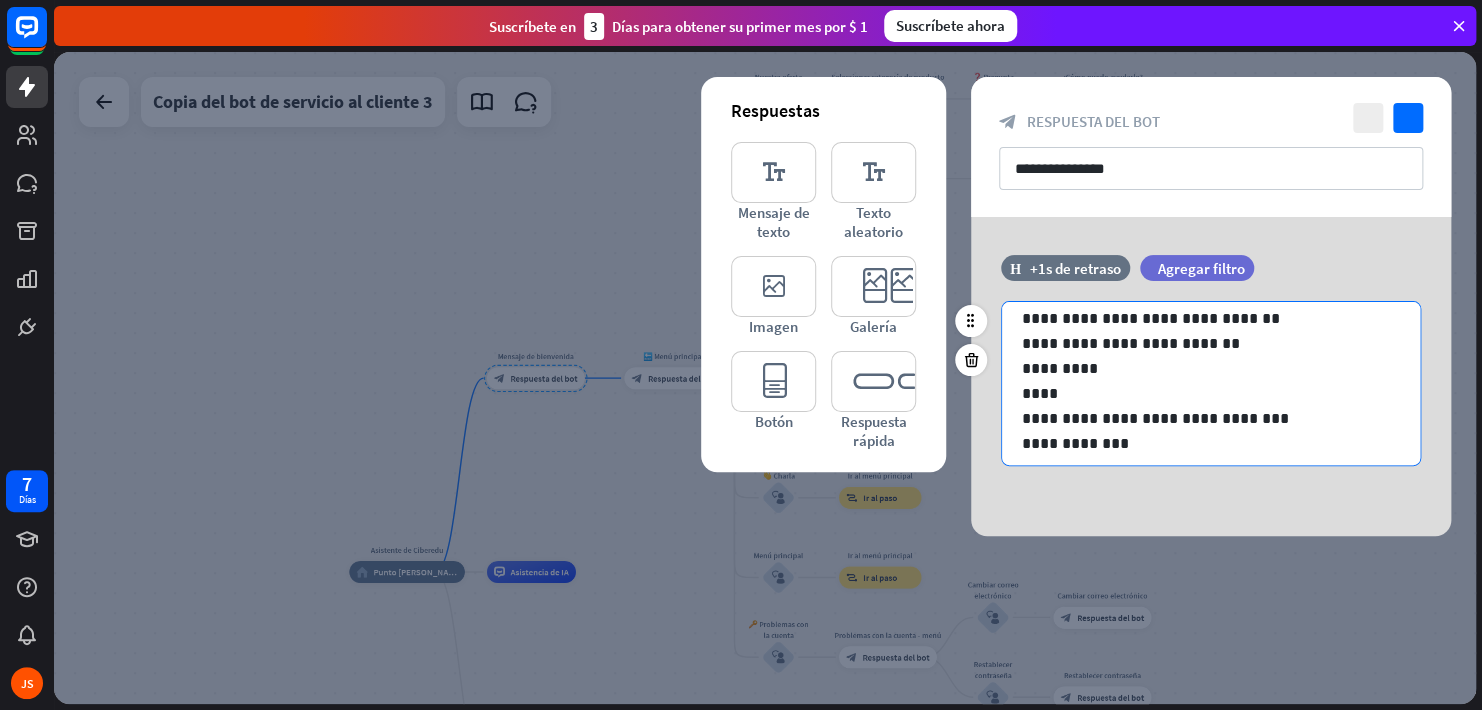 scroll, scrollTop: 26, scrollLeft: 0, axis: vertical 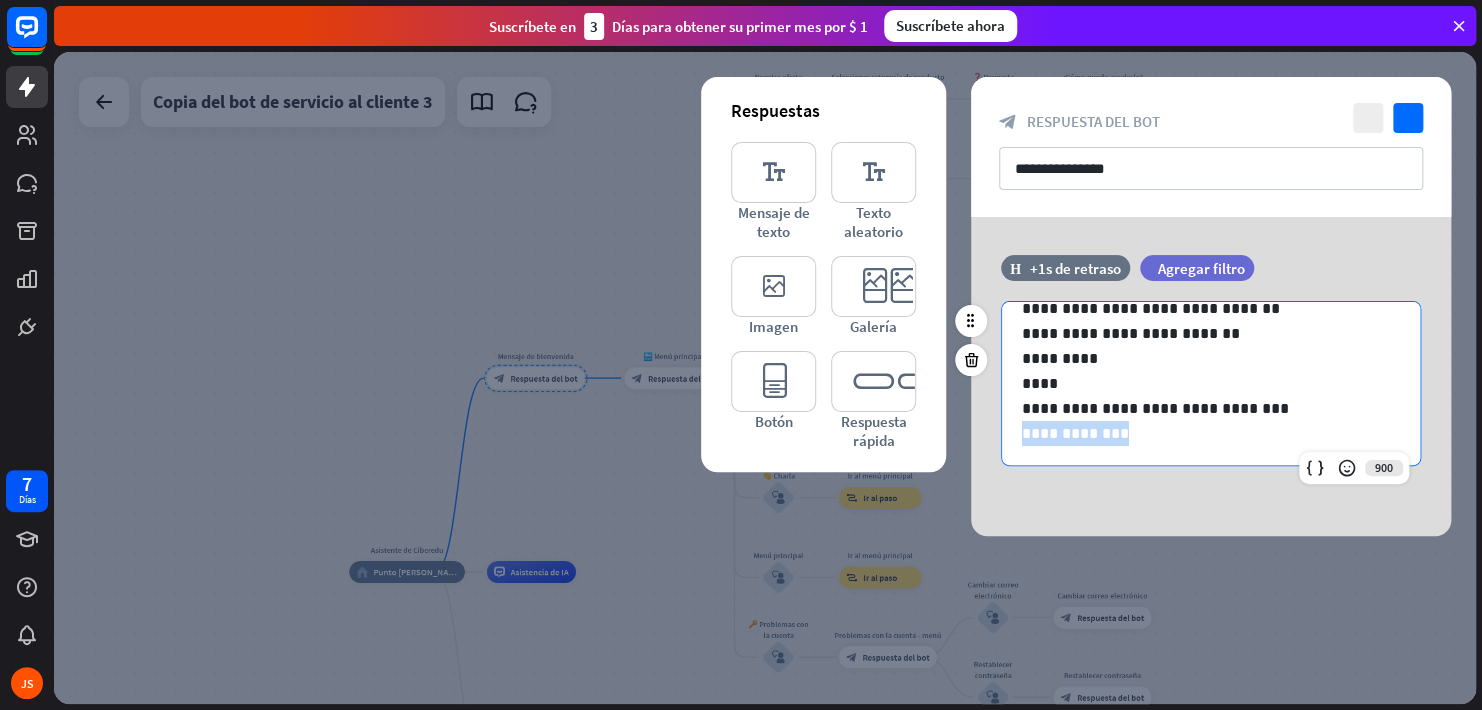 drag, startPoint x: 1018, startPoint y: 428, endPoint x: 1214, endPoint y: 430, distance: 196.01021 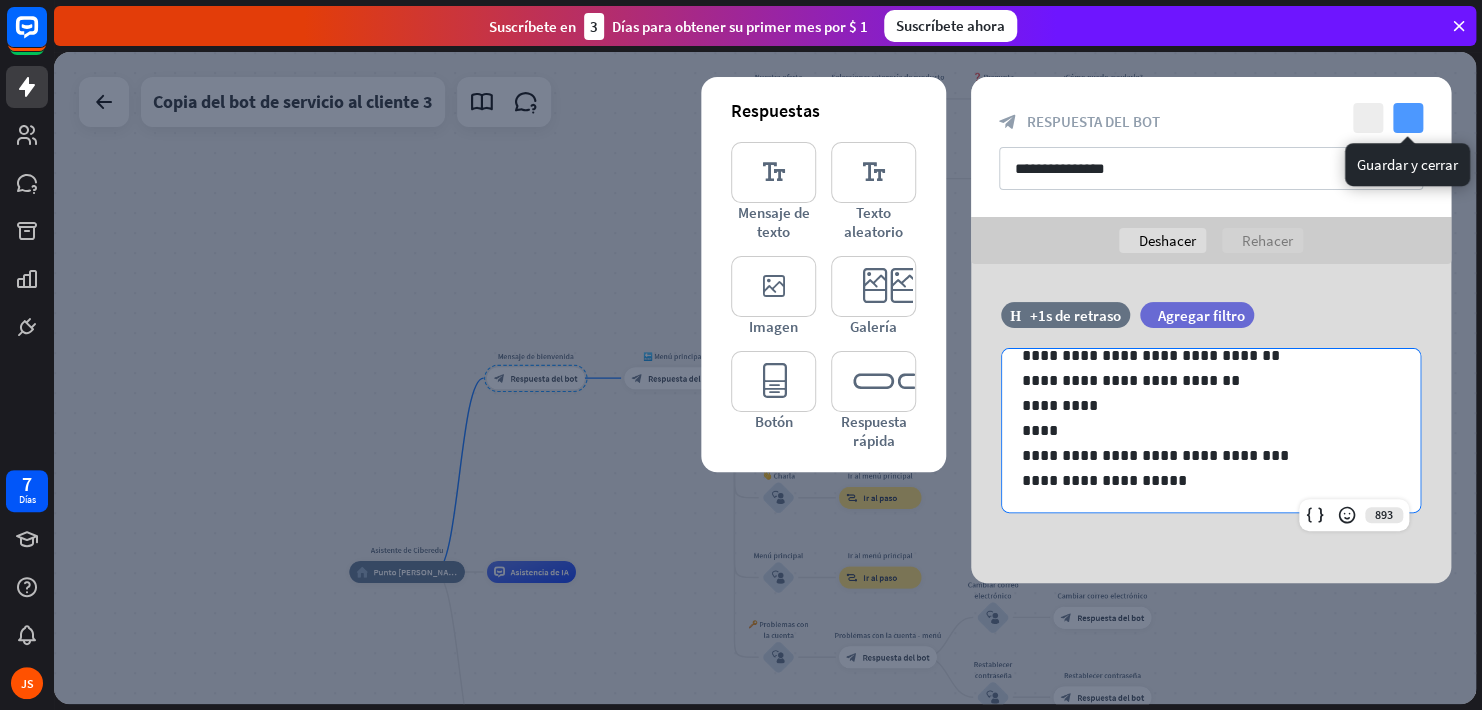 click on "comprobar" at bounding box center [1408, 118] 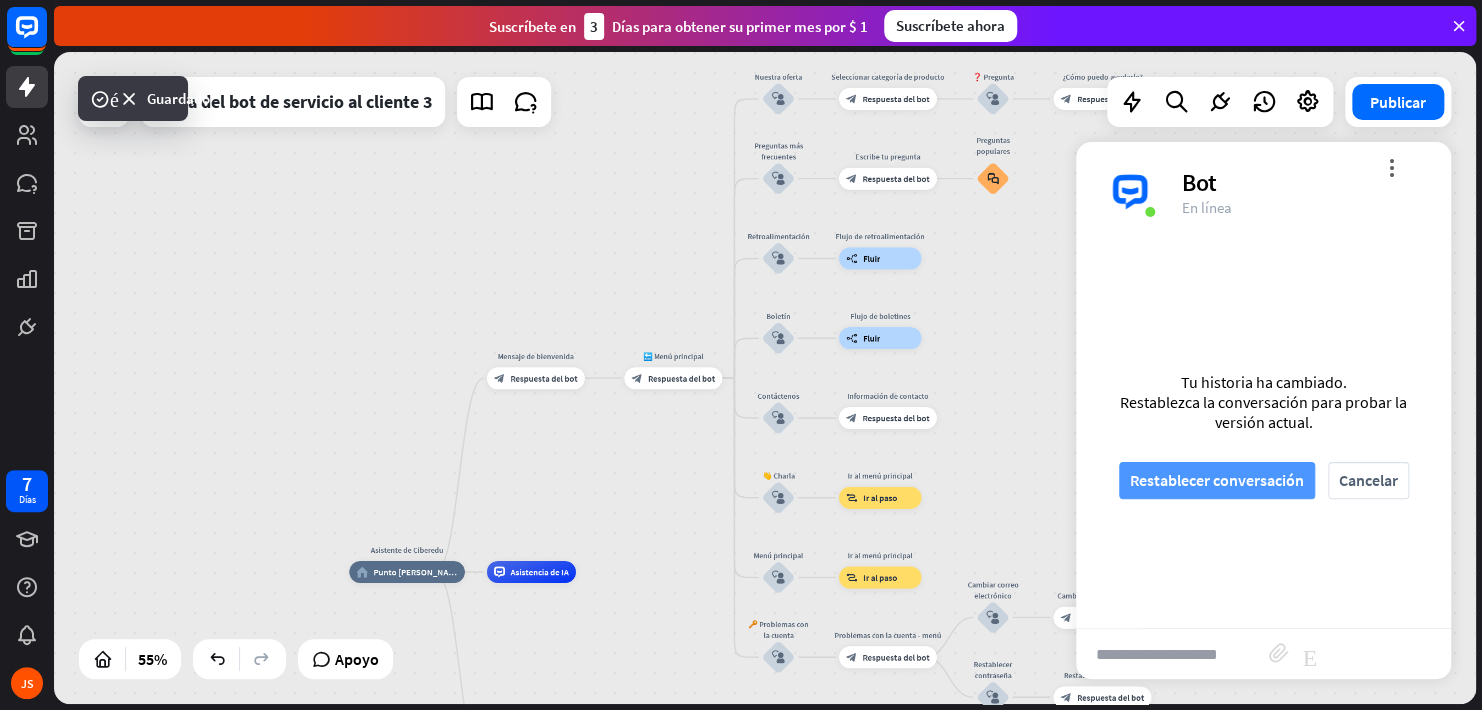 click on "Restablecer conversación" at bounding box center (1217, 480) 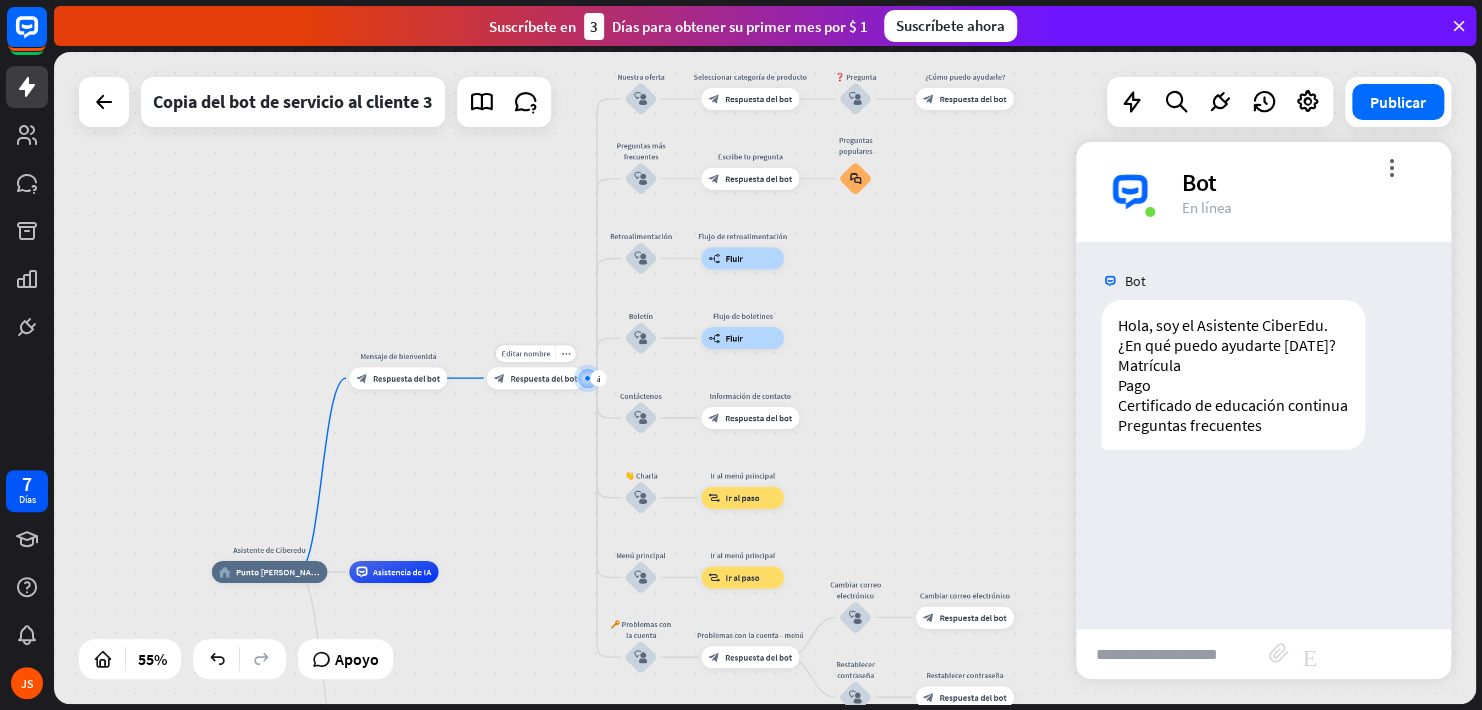click on "Editar nombre   more_horiz         más   🔙 Menú principal   block_bot_response   Respuesta del bot" at bounding box center [536, 378] 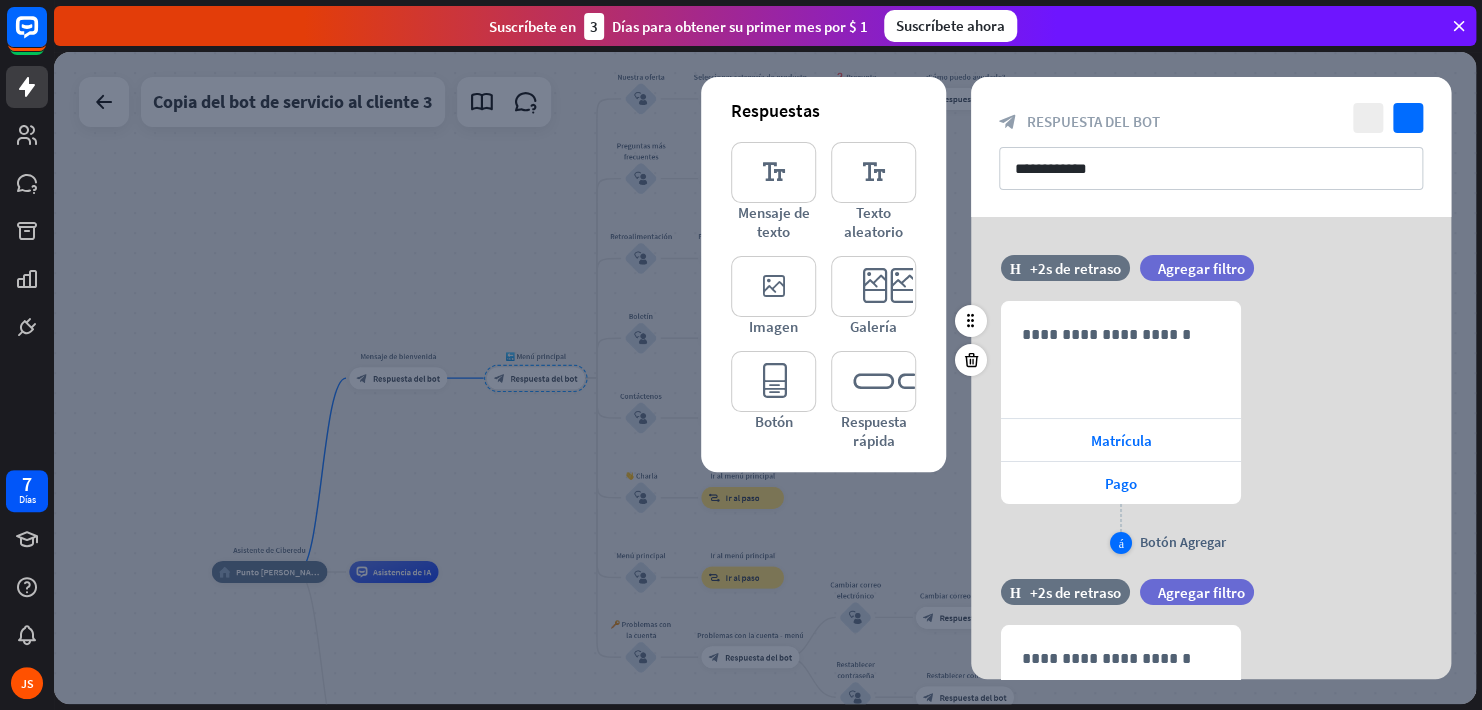 click on "Botón Agregar" at bounding box center [1183, 542] 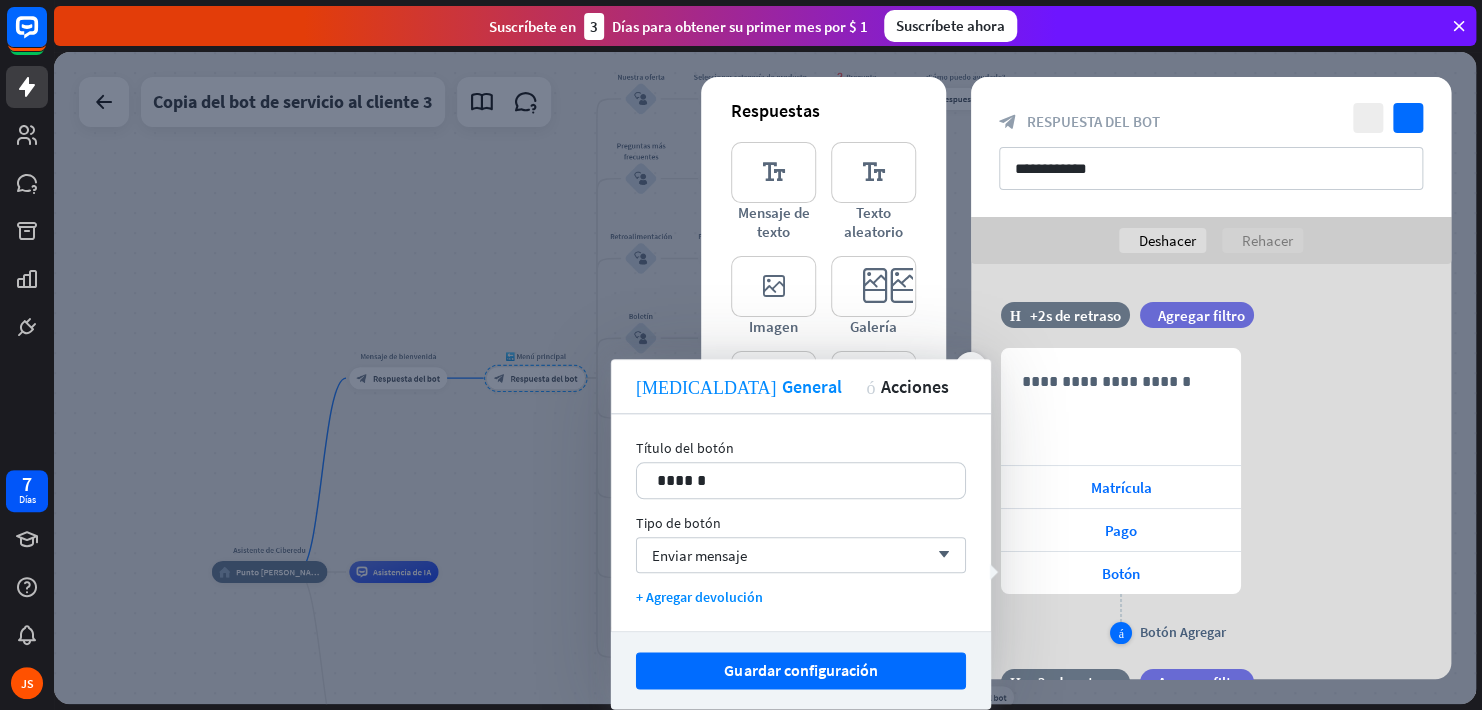 click on "Botón Agregar" at bounding box center [1183, 632] 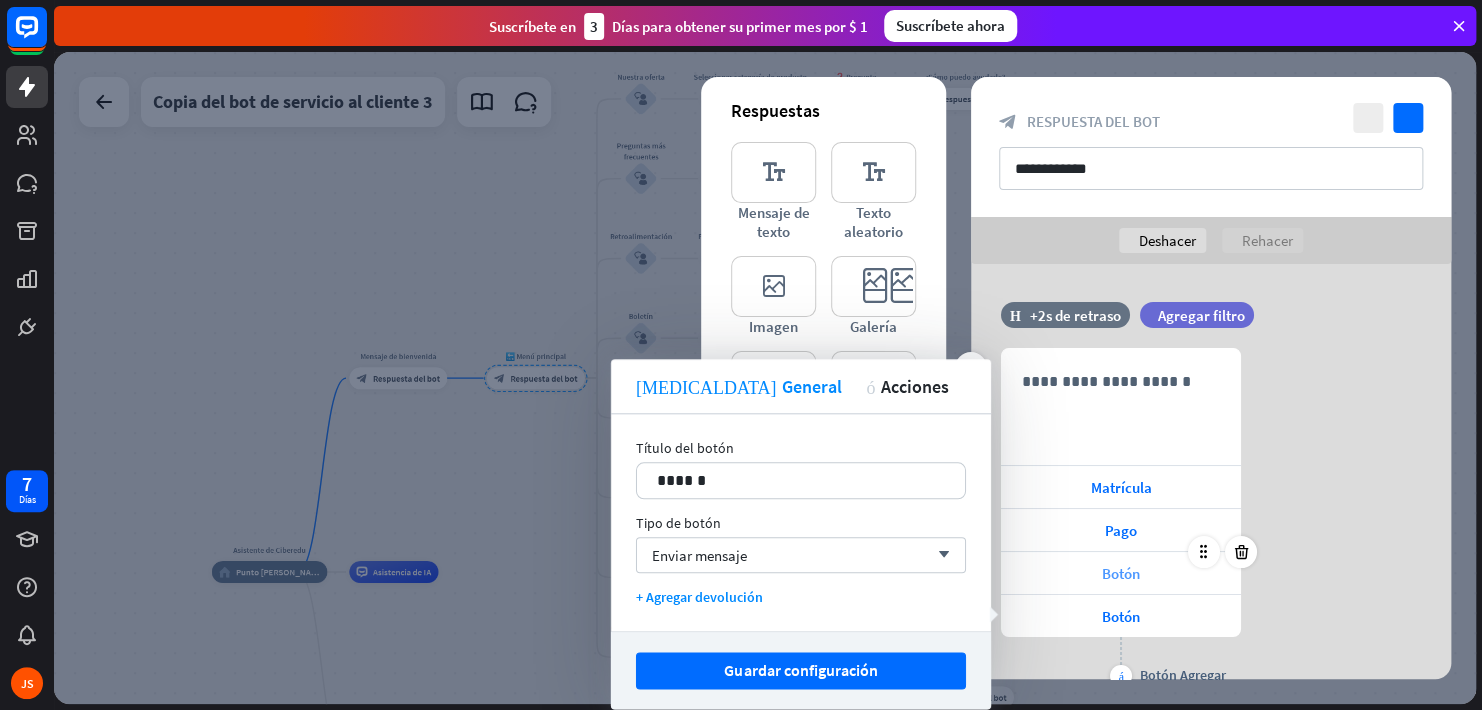 click on "Botón" at bounding box center (1121, 573) 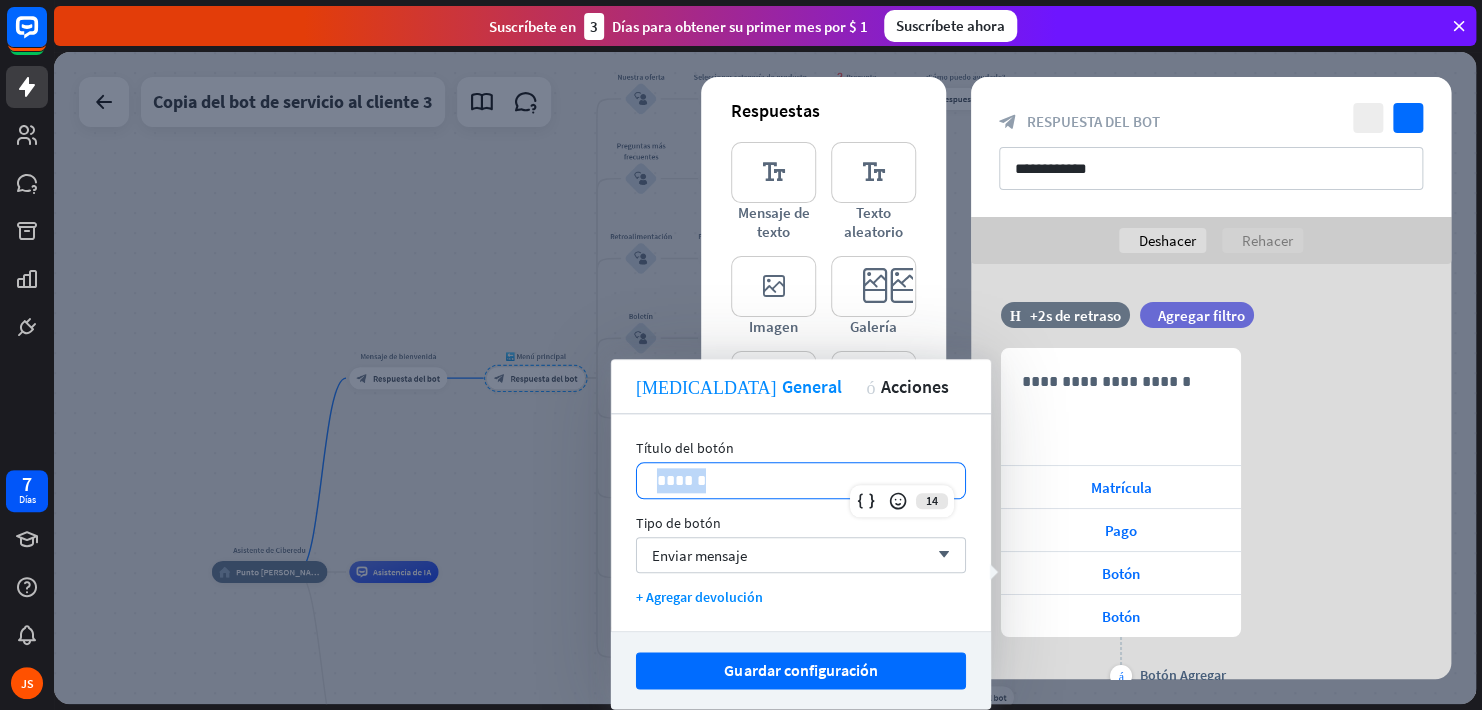click on "******" at bounding box center [801, 480] 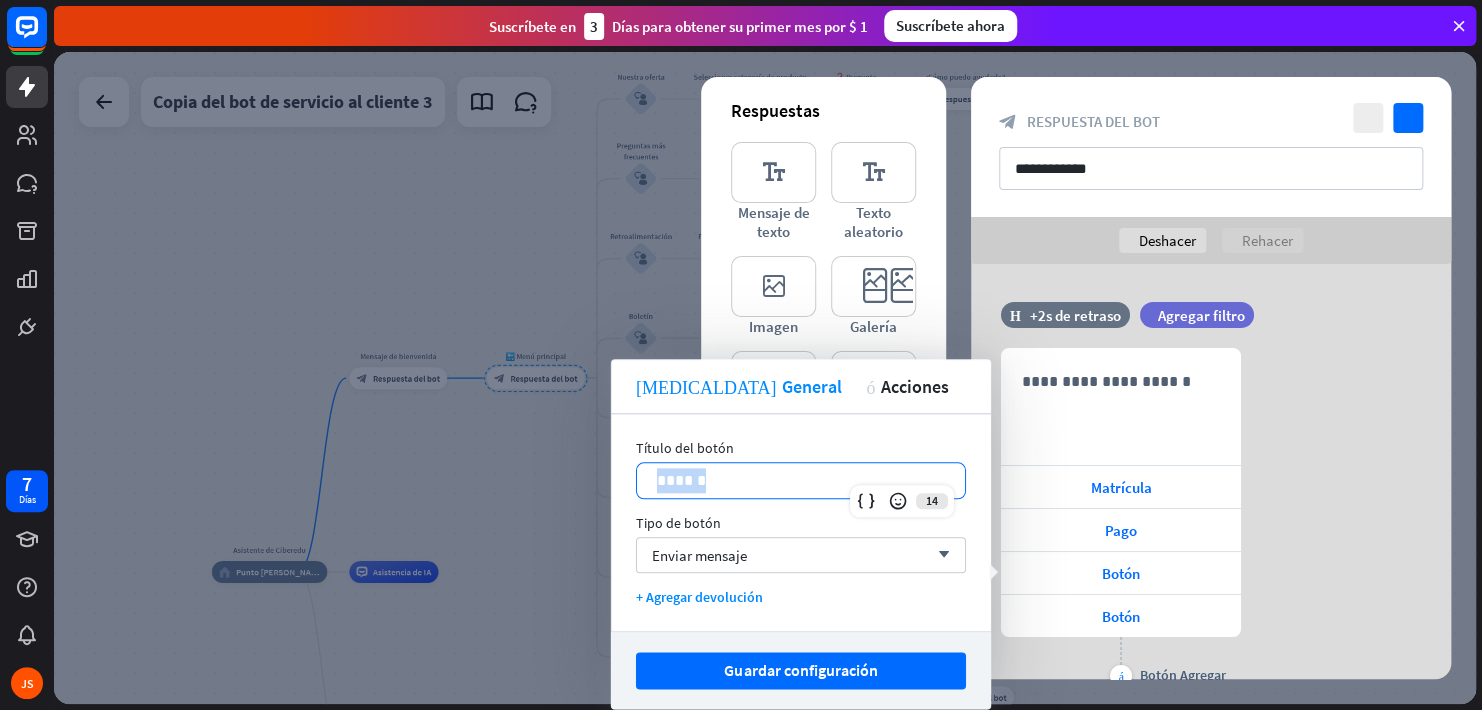 type 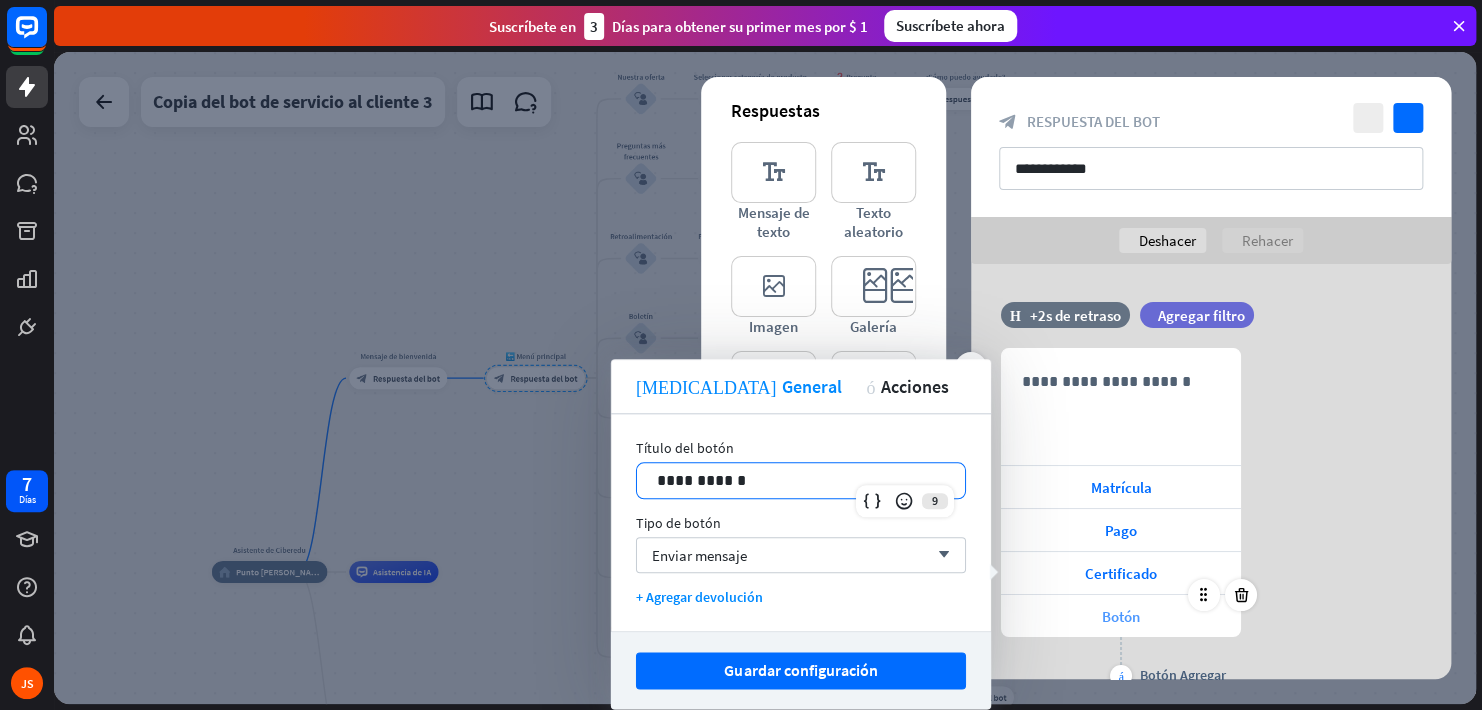 click on "Botón" at bounding box center (1121, 616) 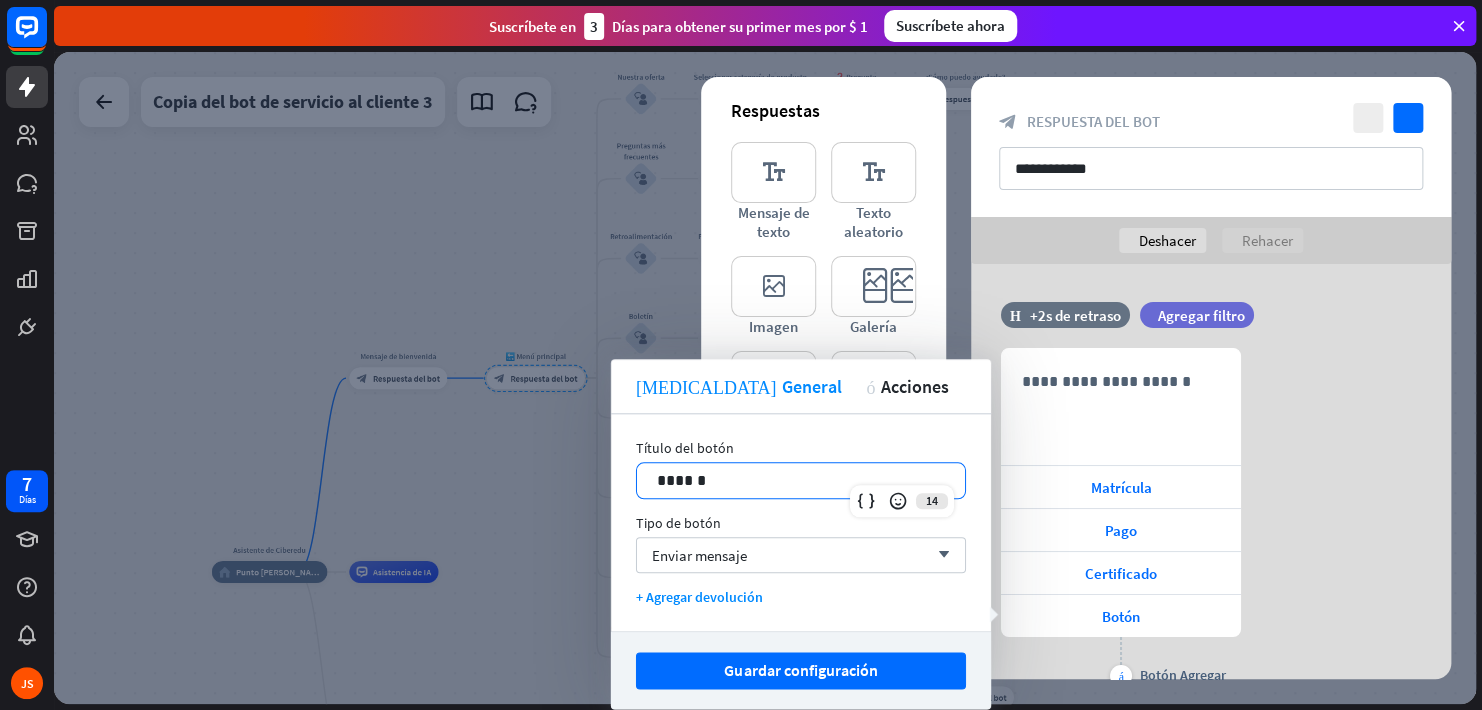 click on "7   Días
JS
close
Product Help
First steps   Get started with ChatBot       Help Center   Follow step-by-step tutorials       Academy   Level up your skill set       Contact us   Connect with our Product Experts        Suscríbete en
3
Días
para obtener su primer mes por $ 1    Suscríbete ahora                       Asistente de Ciberedu   home_2   Punto [PERSON_NAME]                 Mensaje de bienvenida   block_bot_response   Respuesta del bot                 🔙 Menú principal   block_bot_response   Respuesta del bot                 Nuestra oferta   block_user_input                 Seleccionar categoría de producto   block_bot_response   Respuesta del bot" at bounding box center (741, 355) 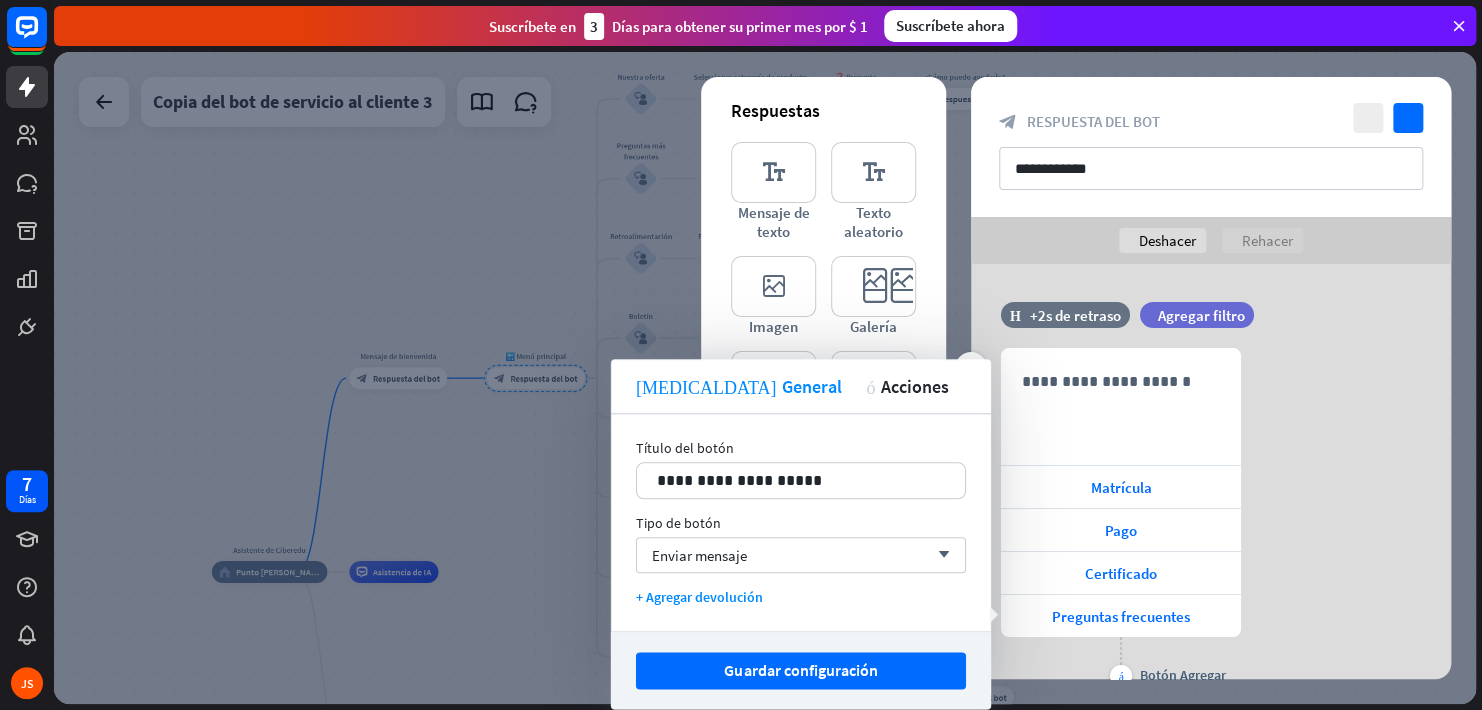 click on "**********" at bounding box center [1211, 520] 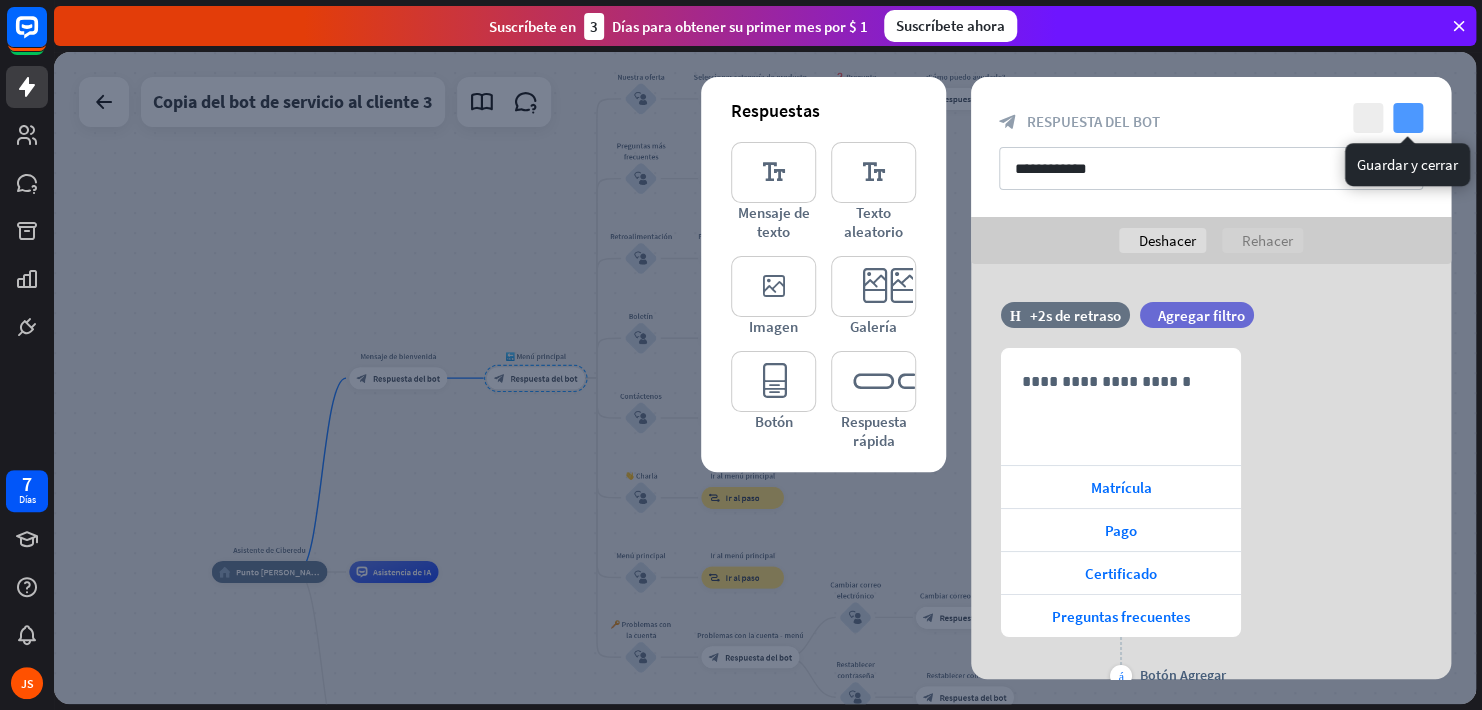 click on "comprobar" at bounding box center [1408, 118] 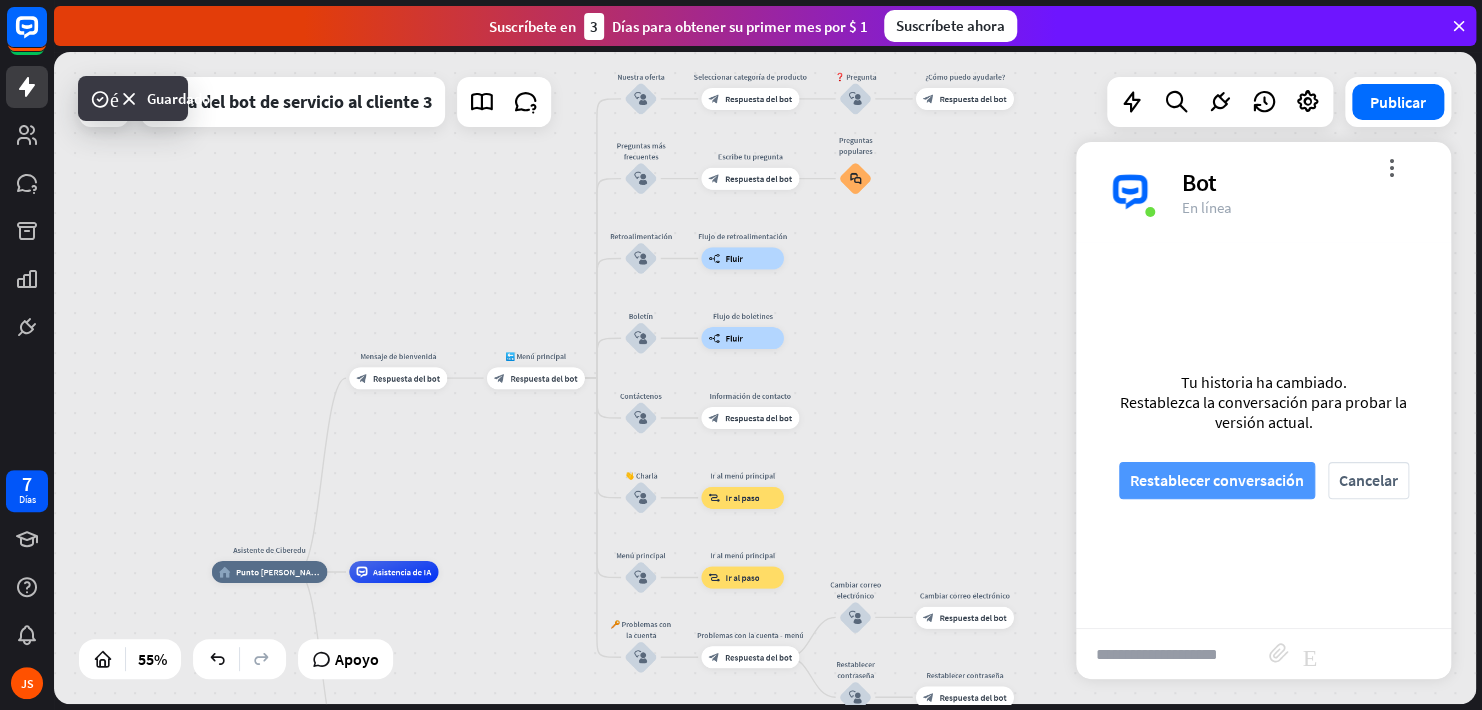 drag, startPoint x: 1192, startPoint y: 473, endPoint x: 1196, endPoint y: 459, distance: 14.56022 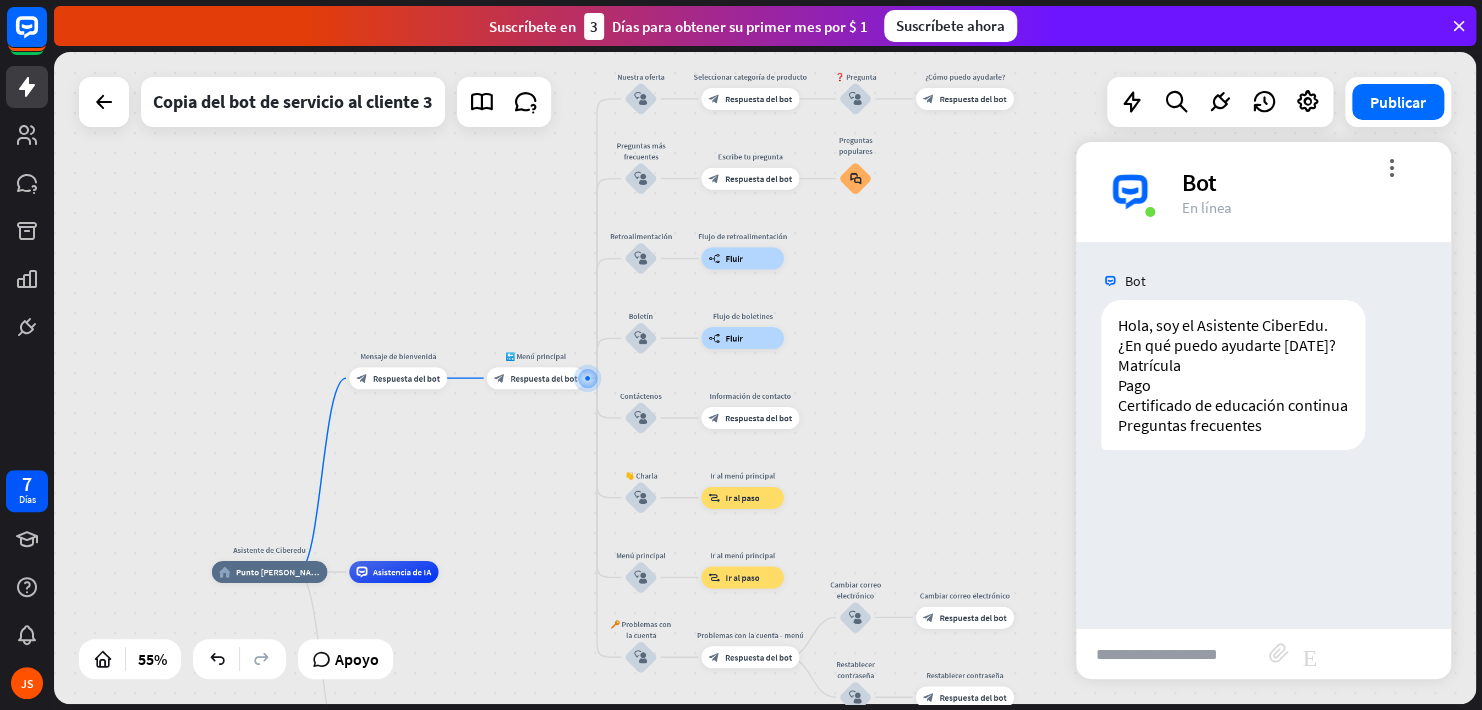 click on "Bot
Hola, soy el Asistente CiberEdu.
¿En qué puedo ayudarte [DATE]?
Matrícula
Pago
Certificado de educación continua
Preguntas frecuentes      [DATE] 11:48 PM   Mostrar JSON" at bounding box center [1263, 435] 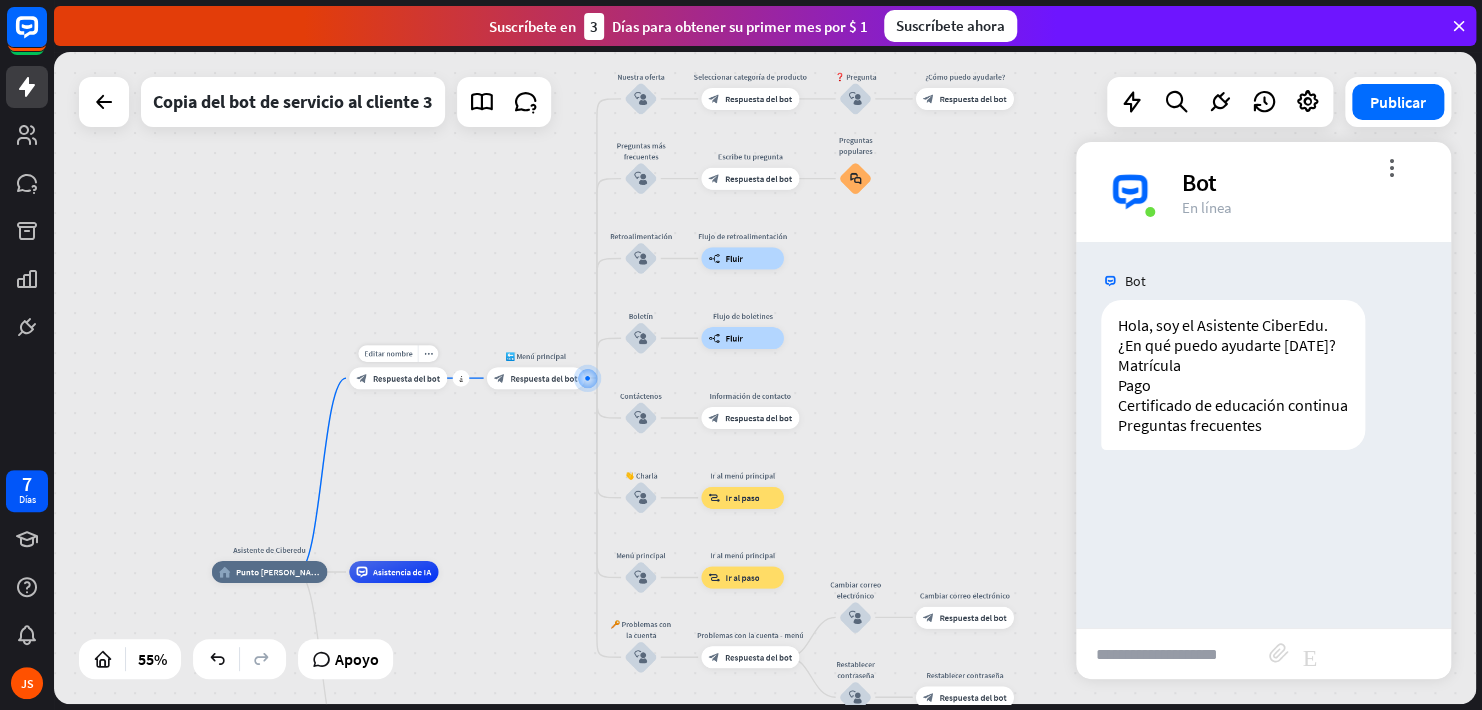 click on "Respuesta del bot" at bounding box center (406, 378) 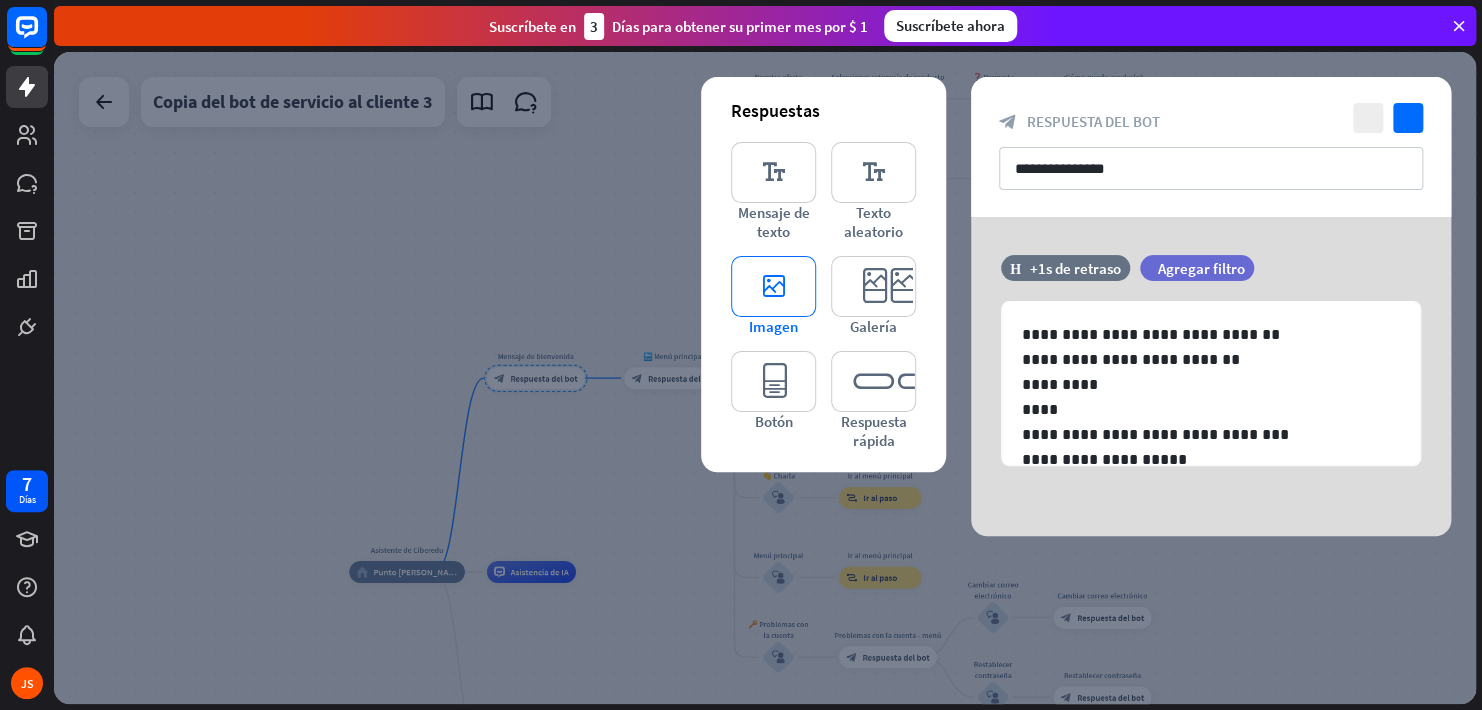 click on "editor_image" at bounding box center (773, 286) 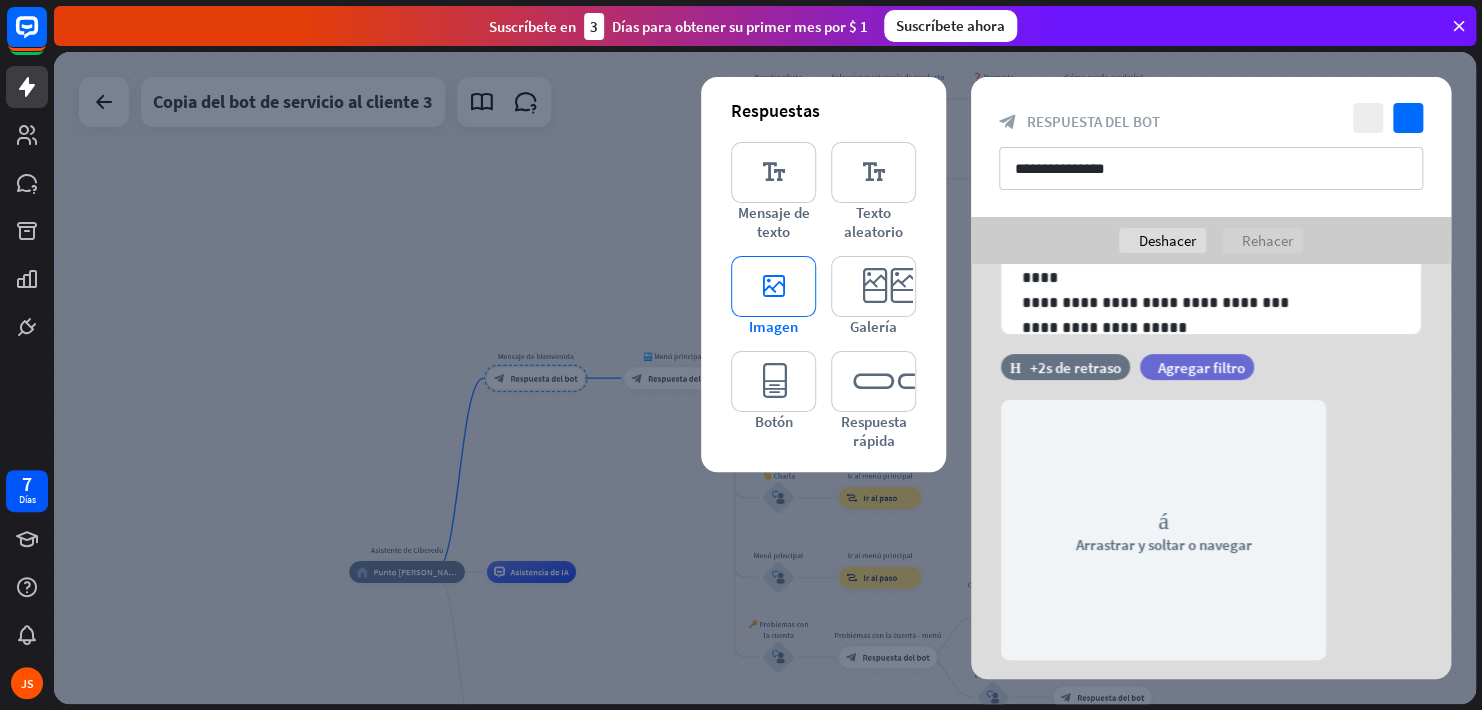 scroll, scrollTop: 229, scrollLeft: 0, axis: vertical 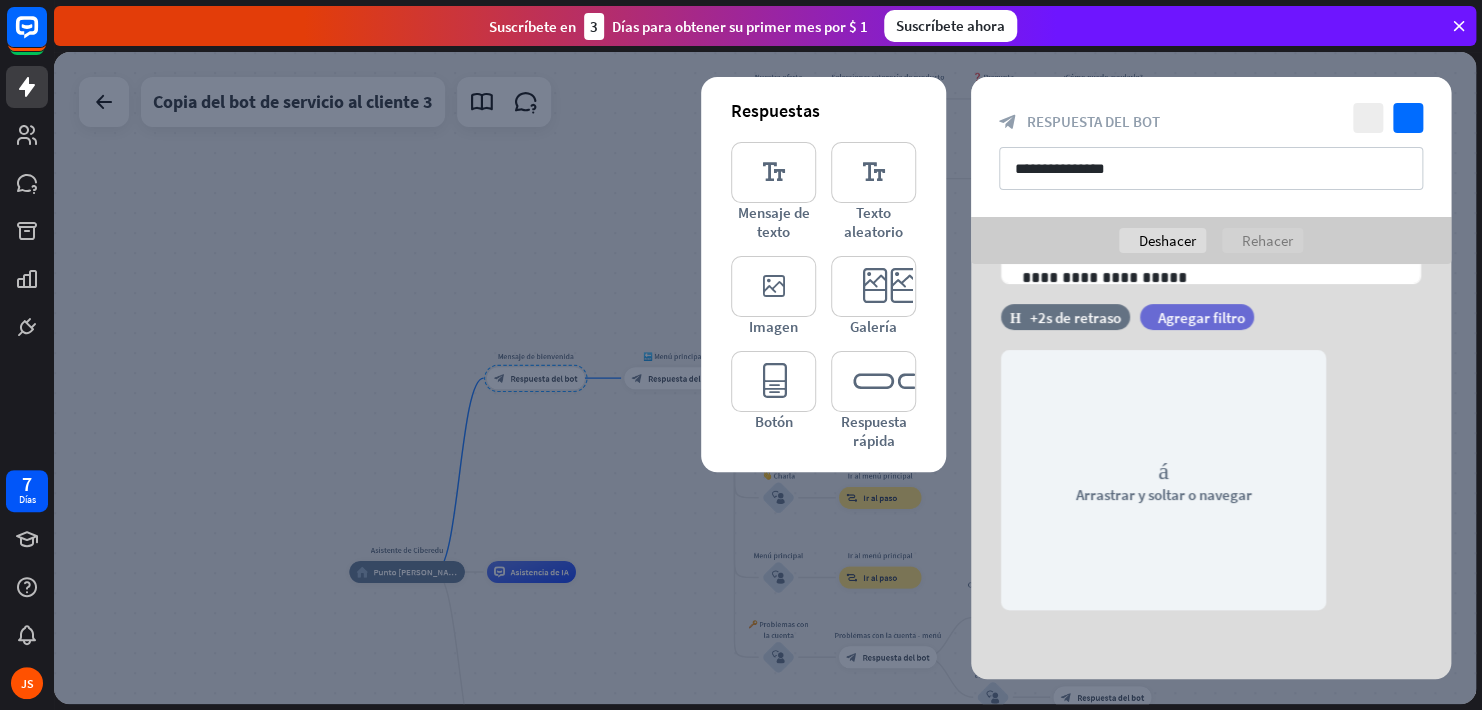 click at bounding box center [765, 378] 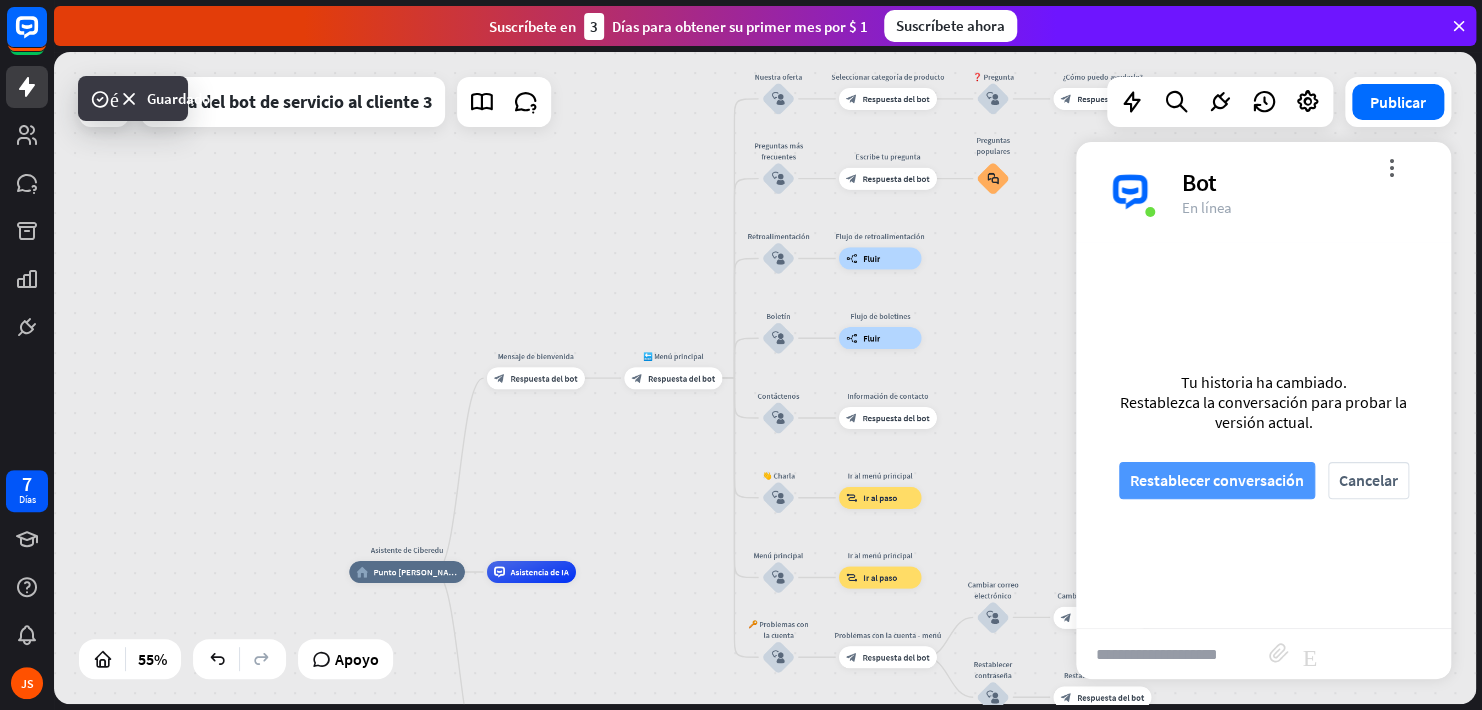 click on "Restablecer conversación" at bounding box center [1217, 480] 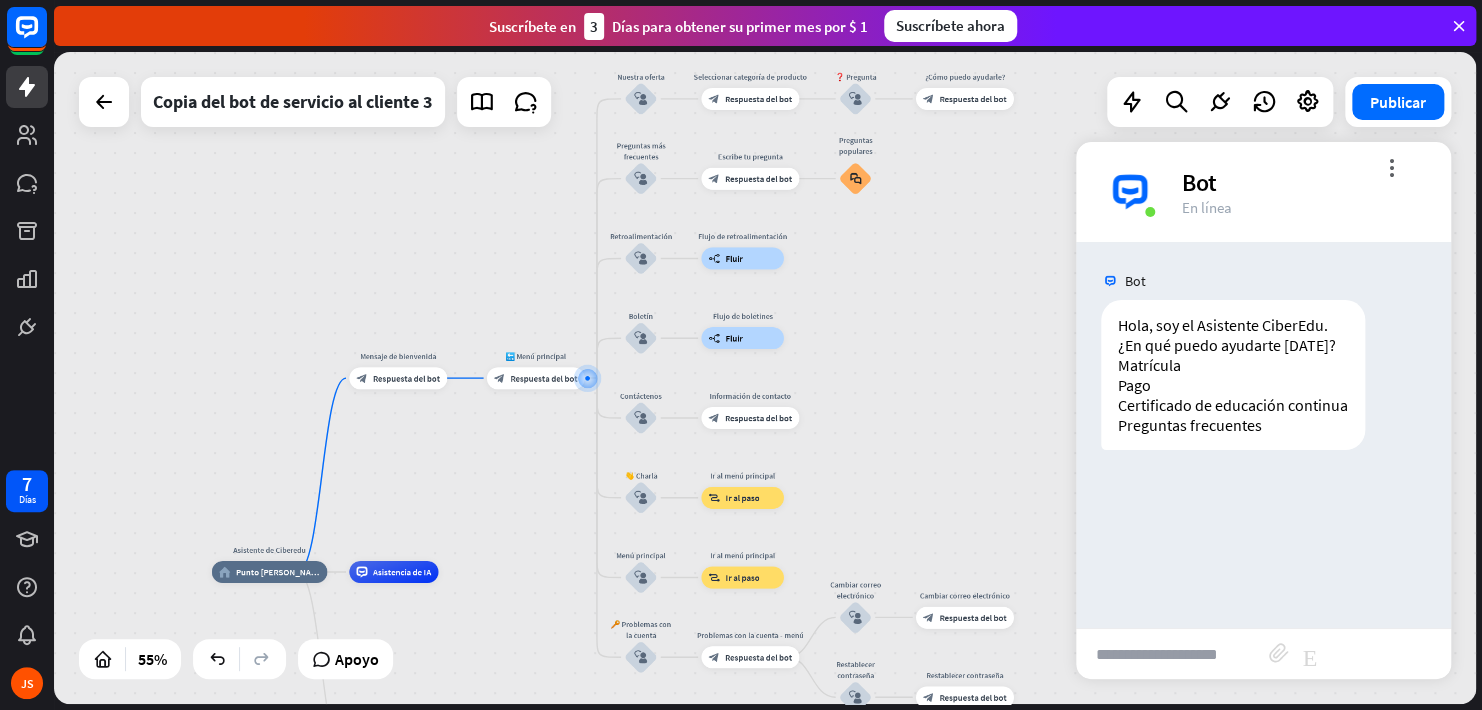 click at bounding box center (1172, 654) 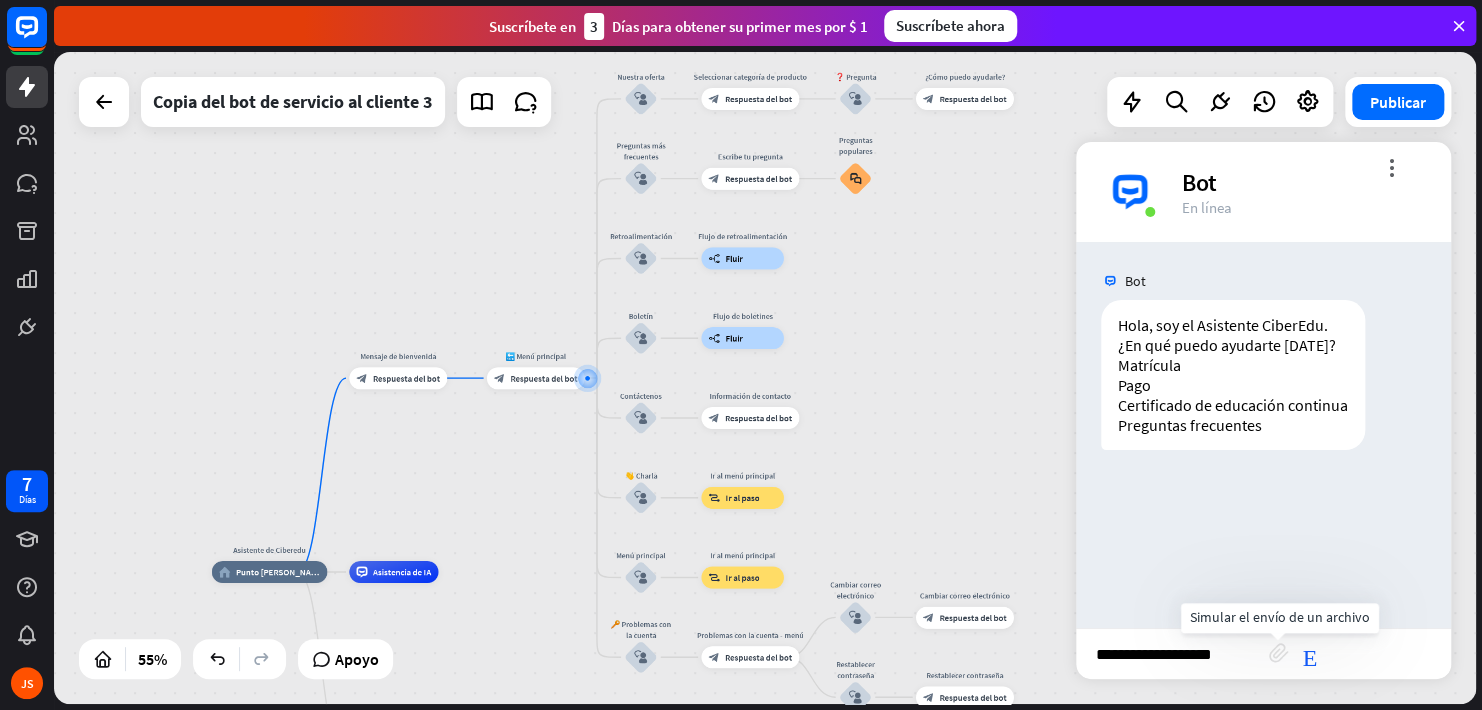 type on "**********" 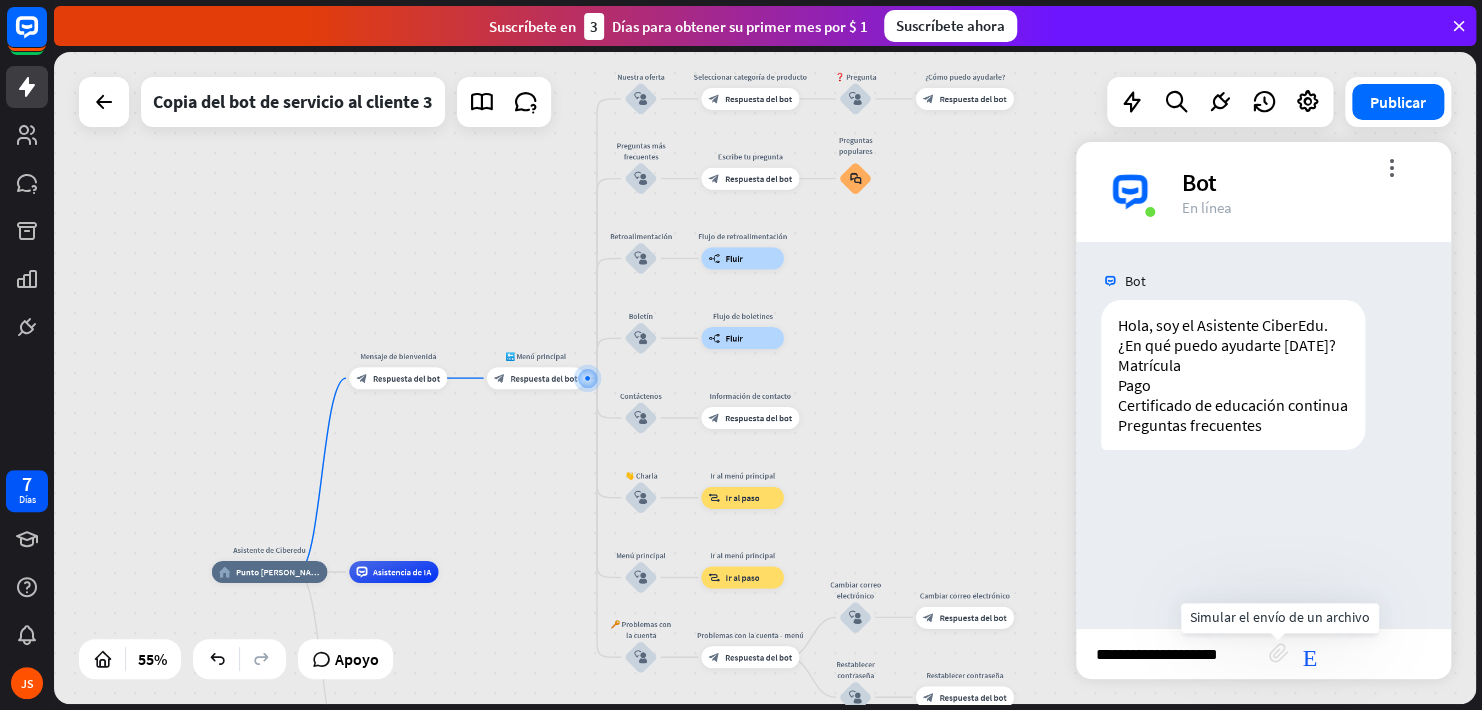 type 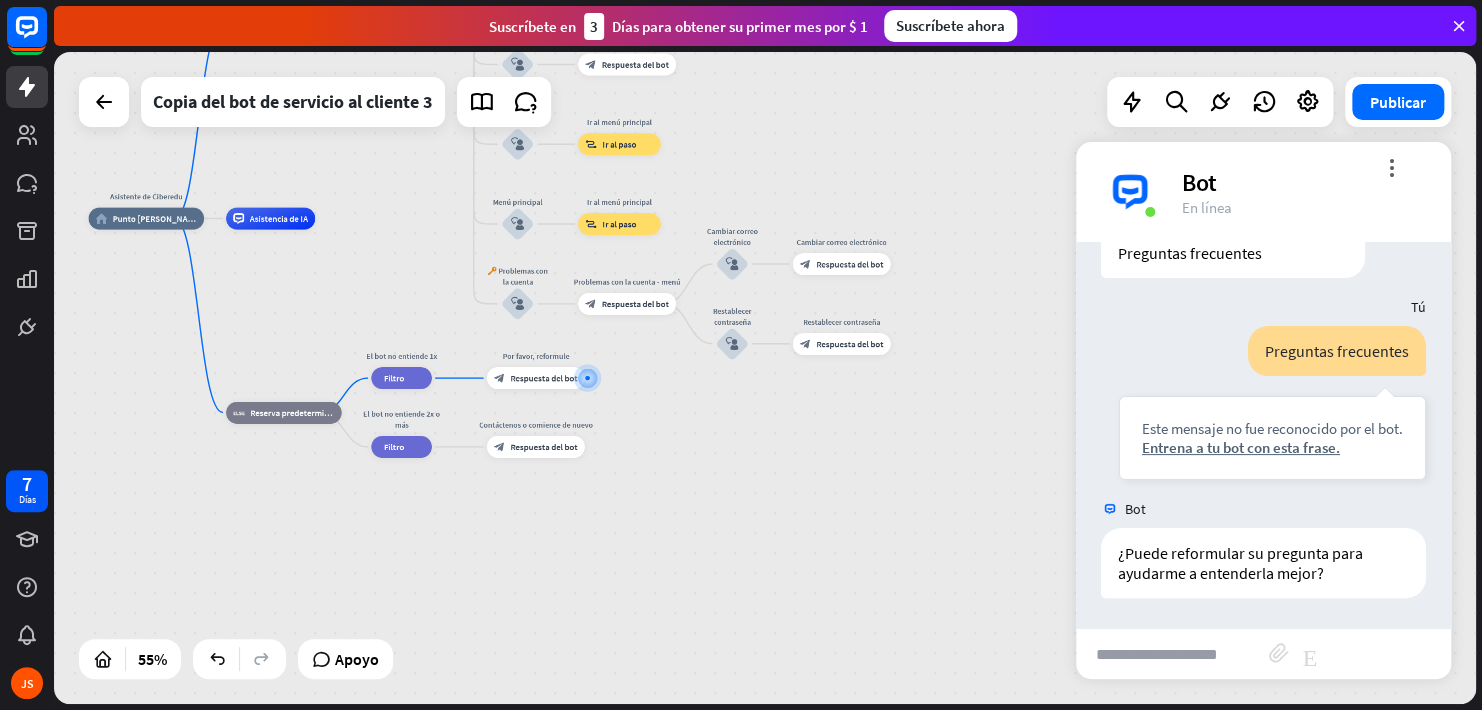 scroll, scrollTop: 190, scrollLeft: 0, axis: vertical 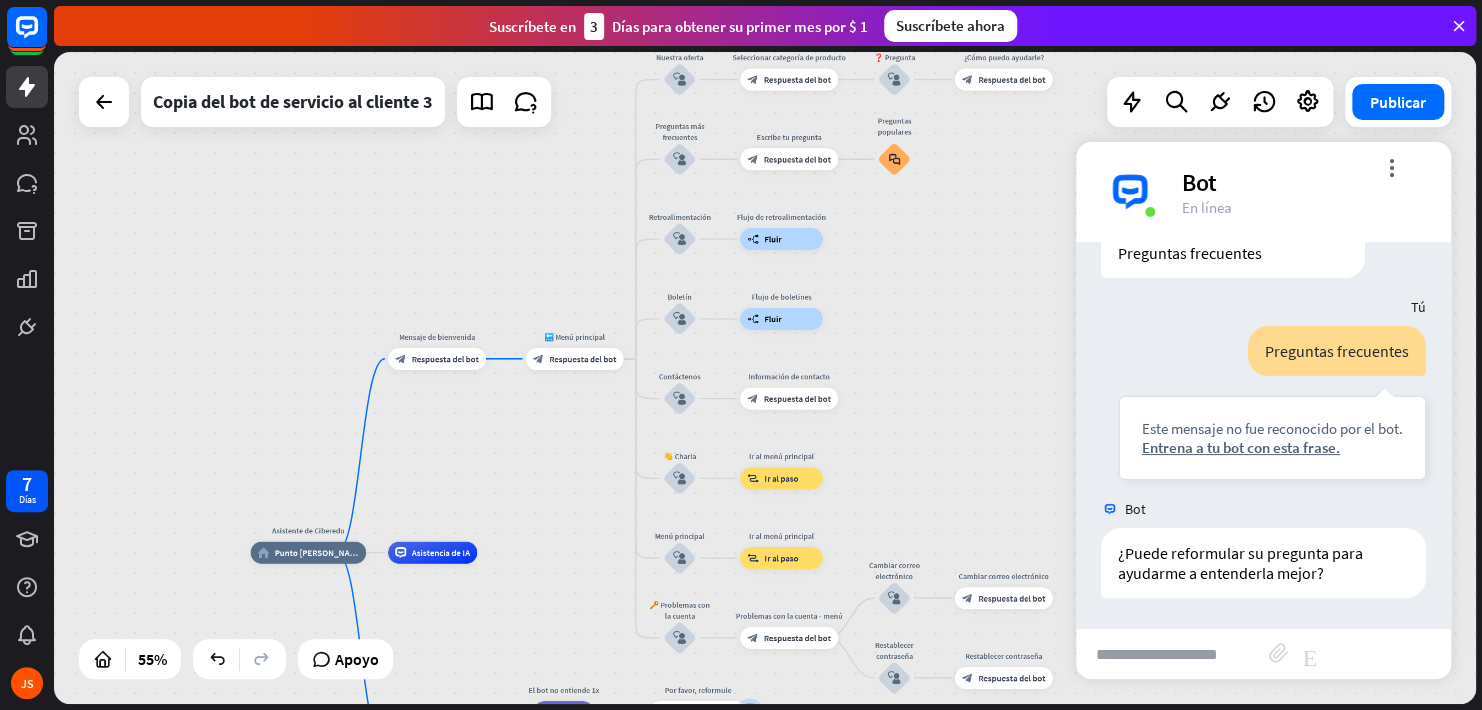 drag, startPoint x: 757, startPoint y: 192, endPoint x: 919, endPoint y: 526, distance: 371.21423 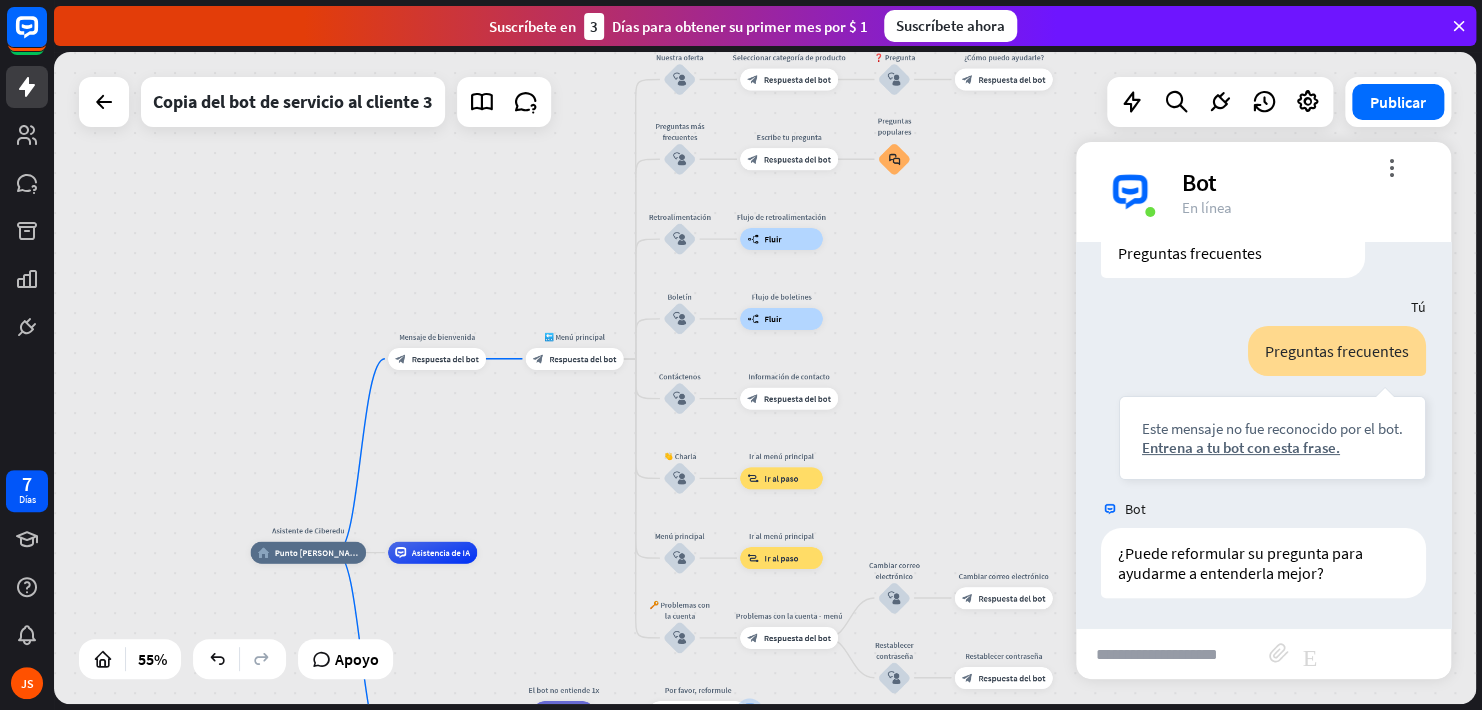 click on "Asistente de Ciberedu   home_2   Punto [PERSON_NAME]                 Mensaje de bienvenida   block_bot_response   Respuesta del bot                 🔙 Menú principal   block_bot_response   Respuesta del bot                 Nuestra oferta   block_user_input                 Seleccionar categoría de producto   block_bot_response   Respuesta del bot                 ❓ Pregunta   block_user_input                 ¿Cómo puedo ayudarle?   block_bot_response   Respuesta del bot                 Preguntas más frecuentes   block_user_input                 Escribe tu pregunta   block_bot_response   Respuesta del bot                 Preguntas populares   block_faq                 Retroalimentación   block_user_input                 Flujo de retroalimentación   builder_tree   Fluir                 Boletín   block_user_input                 Flujo de boletines   builder_tree   Fluir                 Contáctenos   block_user_input                 Información de contacto   block_bot_response" at bounding box center (765, 378) 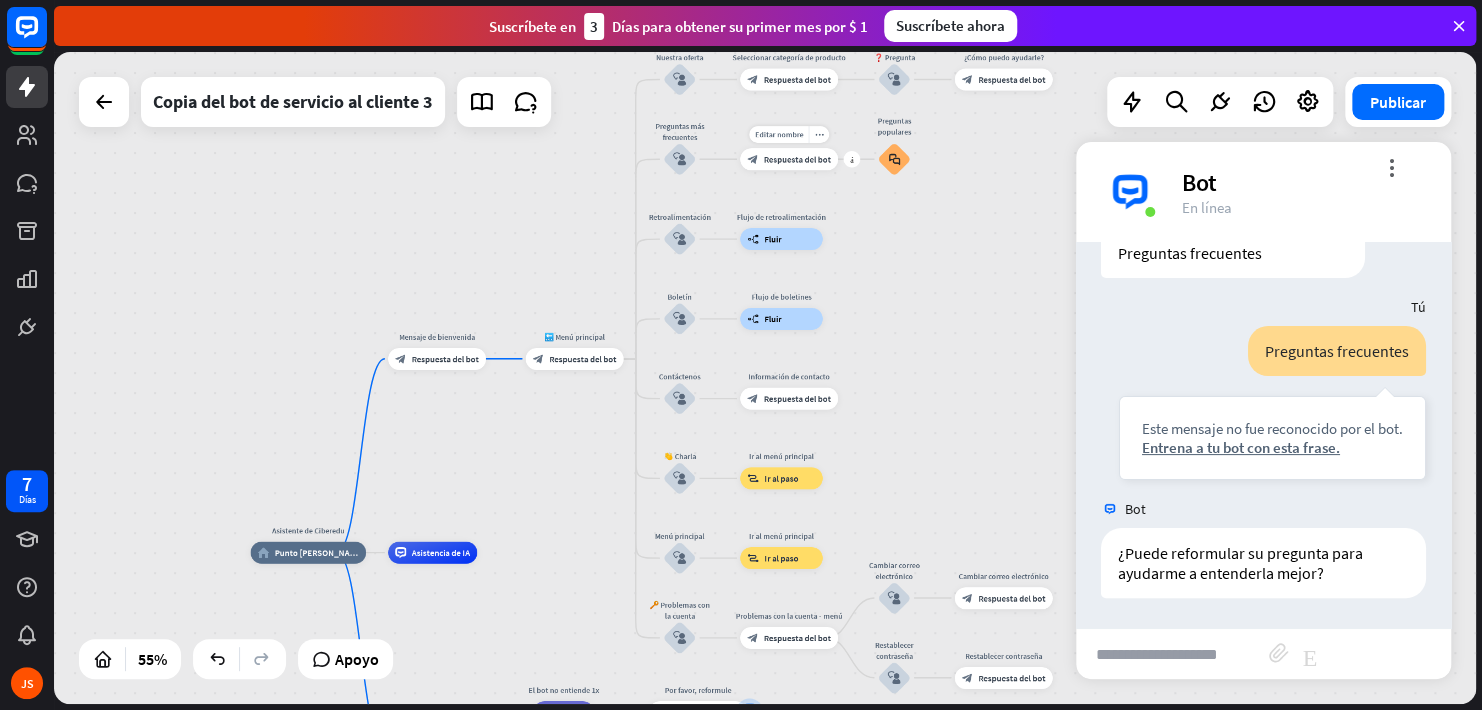 click on "Respuesta del bot" at bounding box center (797, 159) 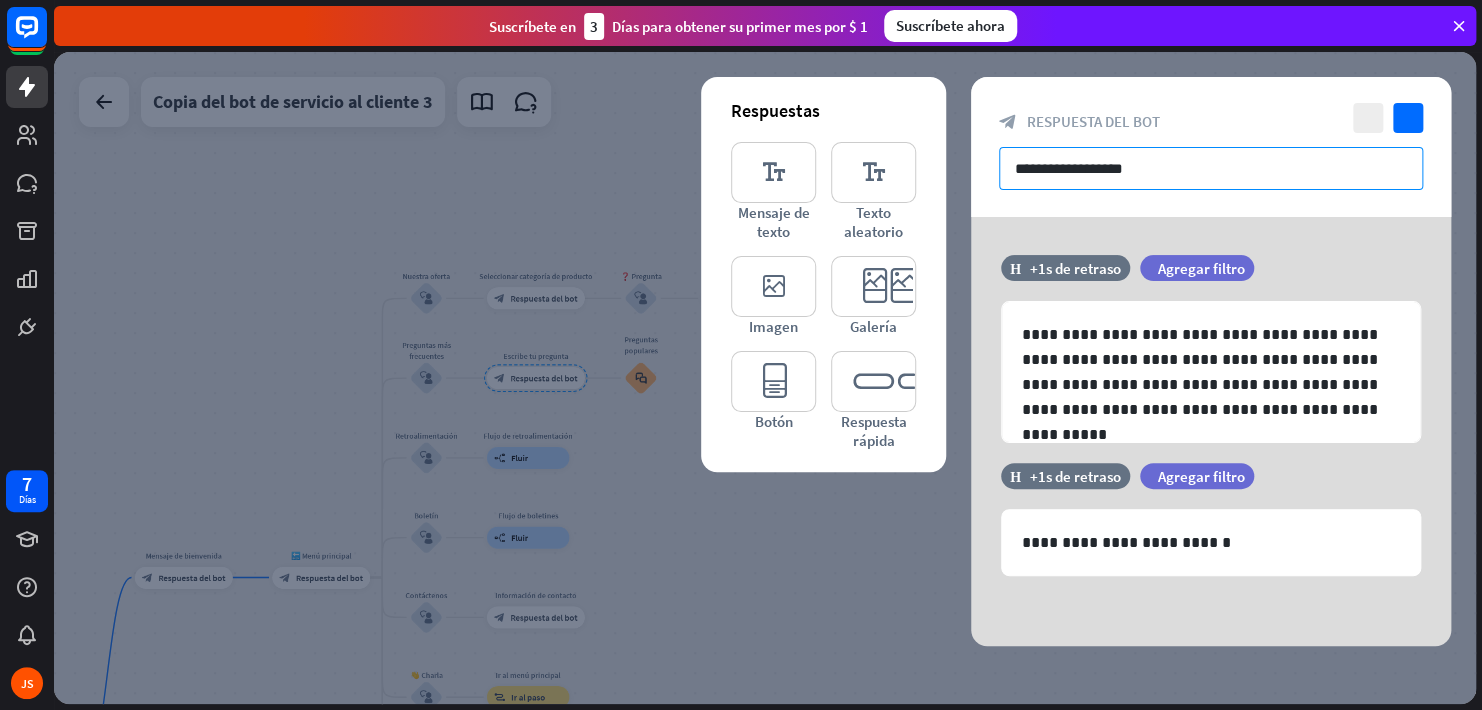 click on "**********" at bounding box center [1211, 168] 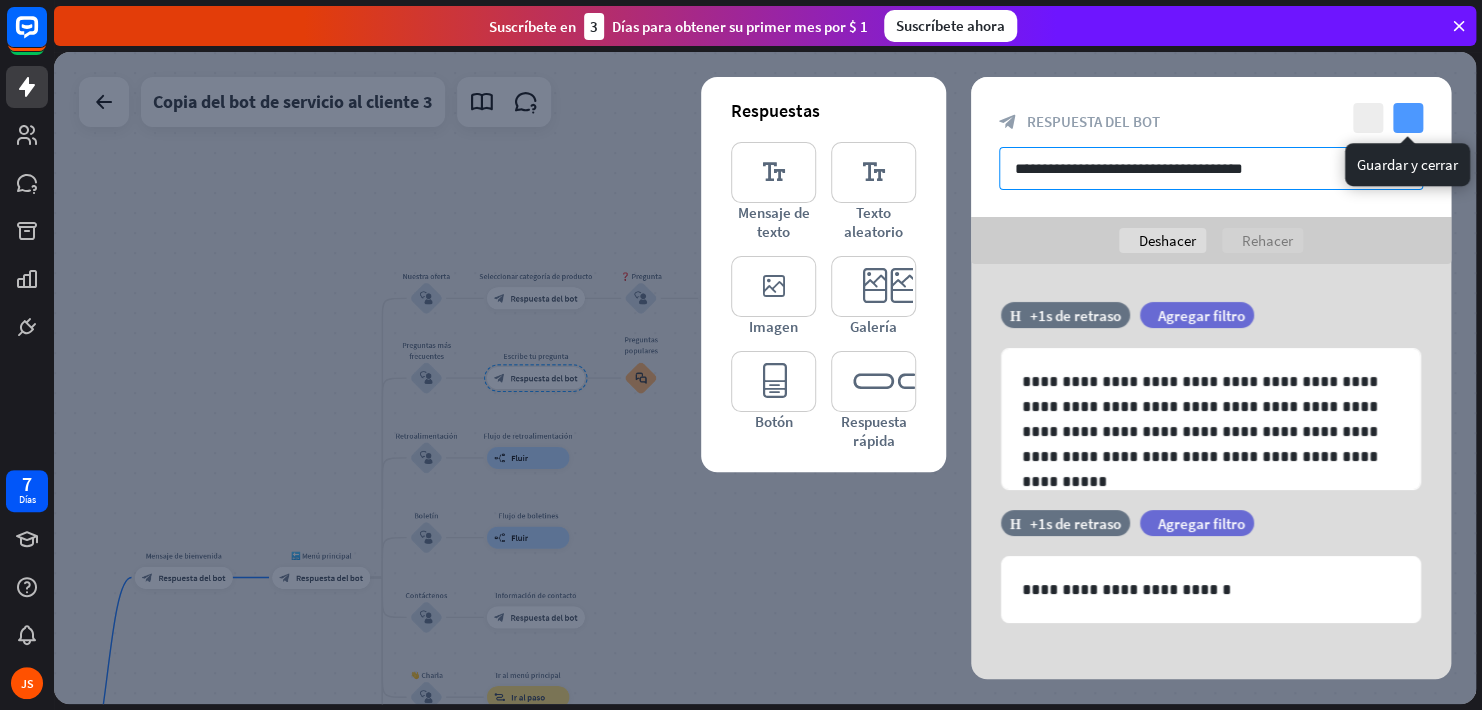 type on "**********" 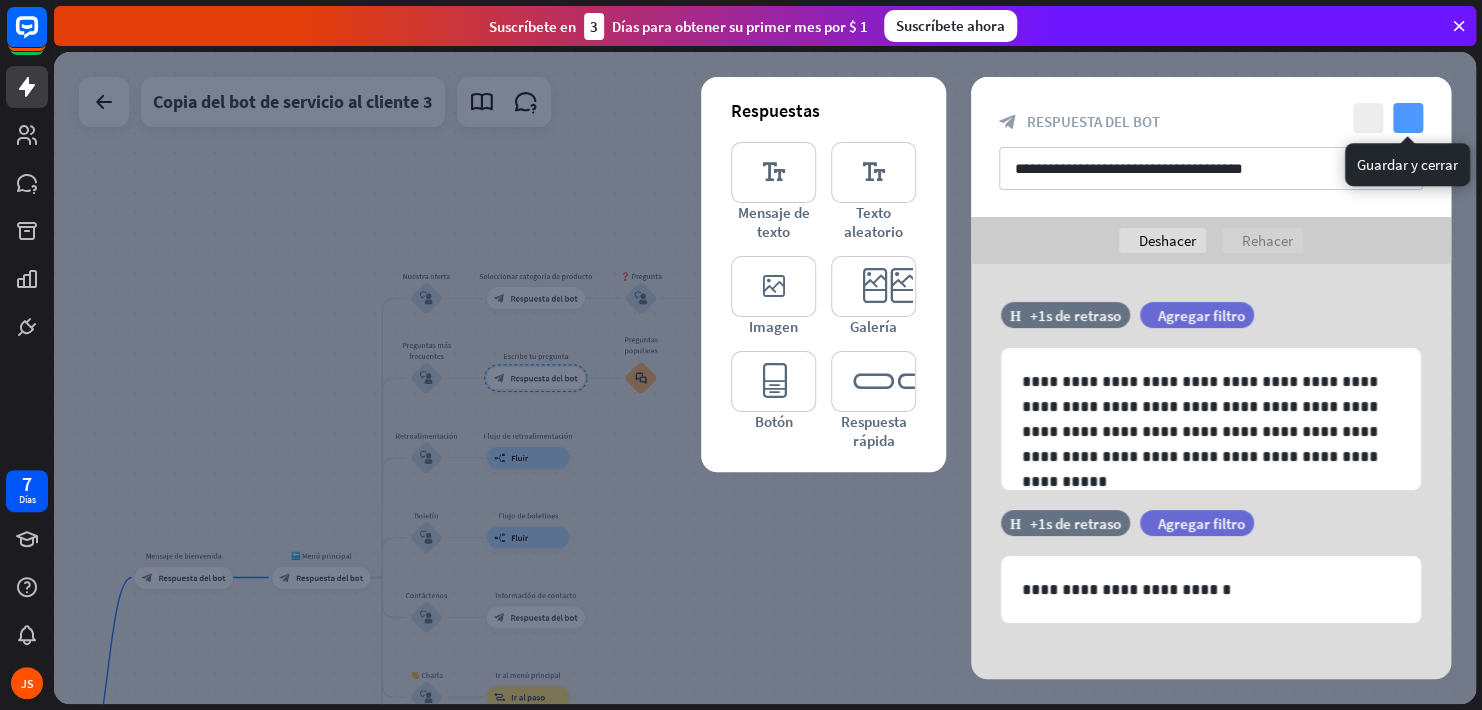 click on "comprobar" at bounding box center (1408, 118) 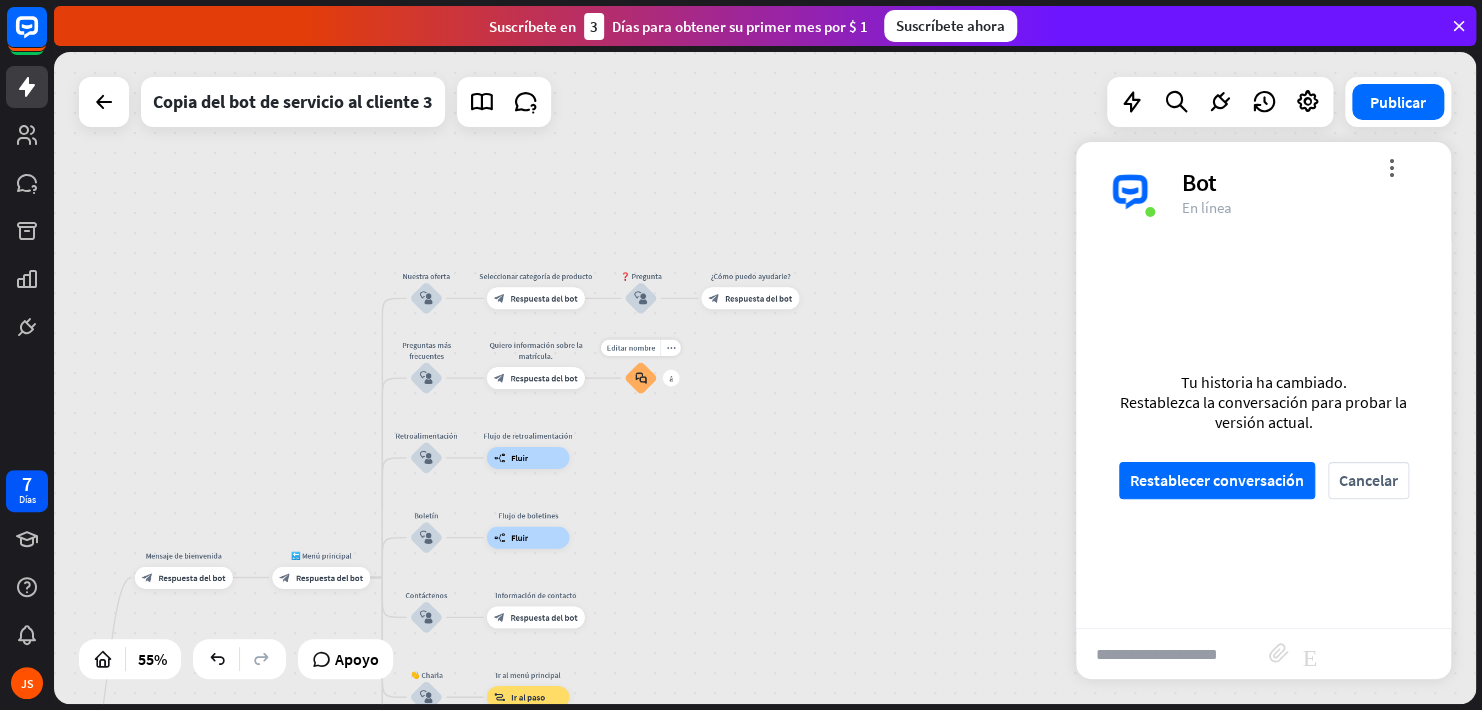 click on "block_faq" at bounding box center (641, 378) 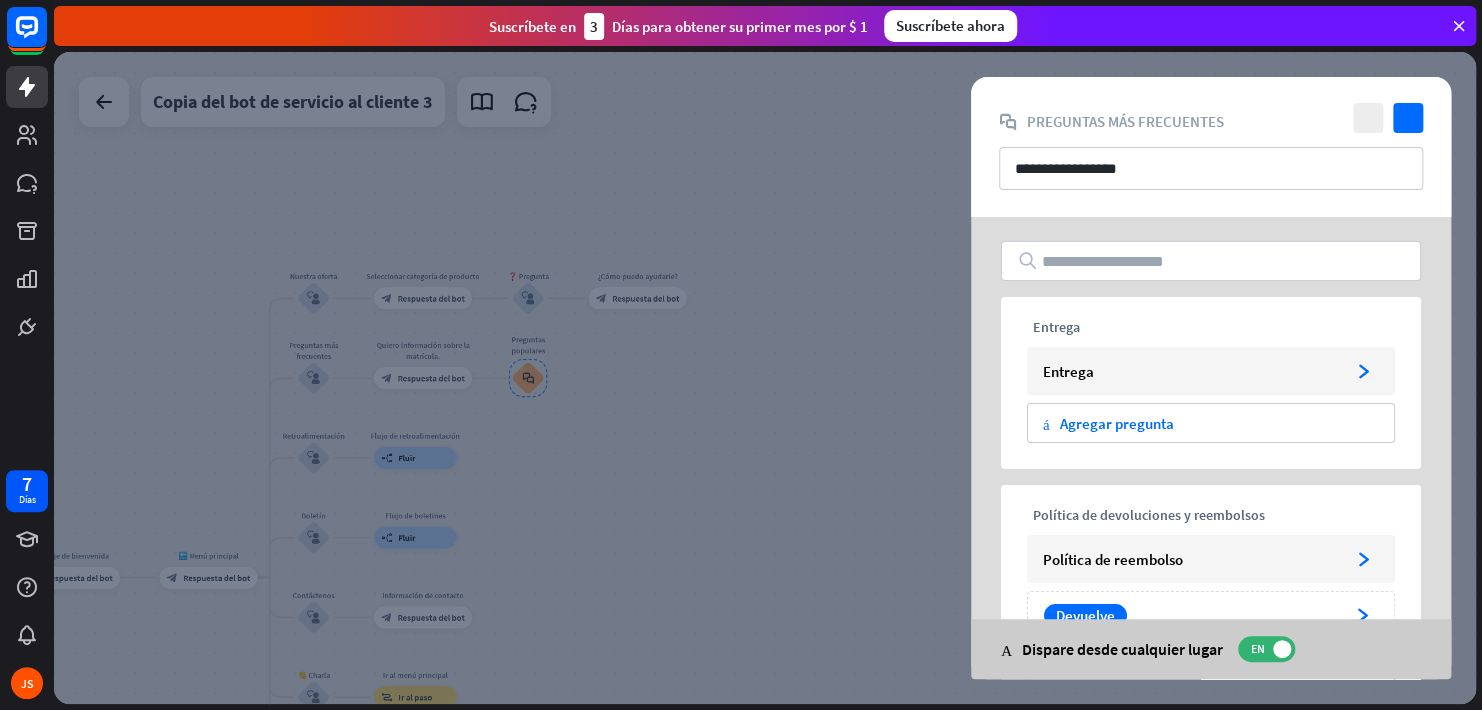 click at bounding box center [765, 378] 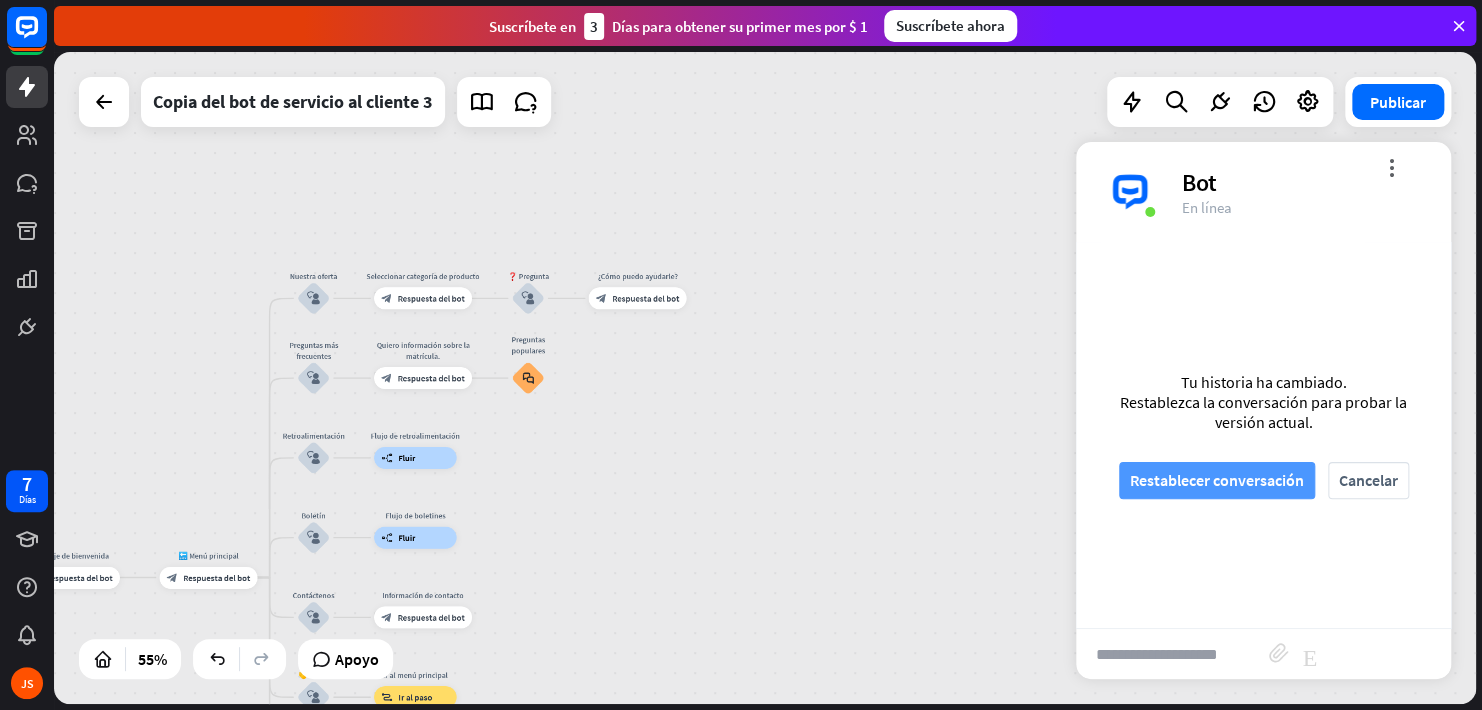 click on "Restablecer conversación" at bounding box center [1217, 480] 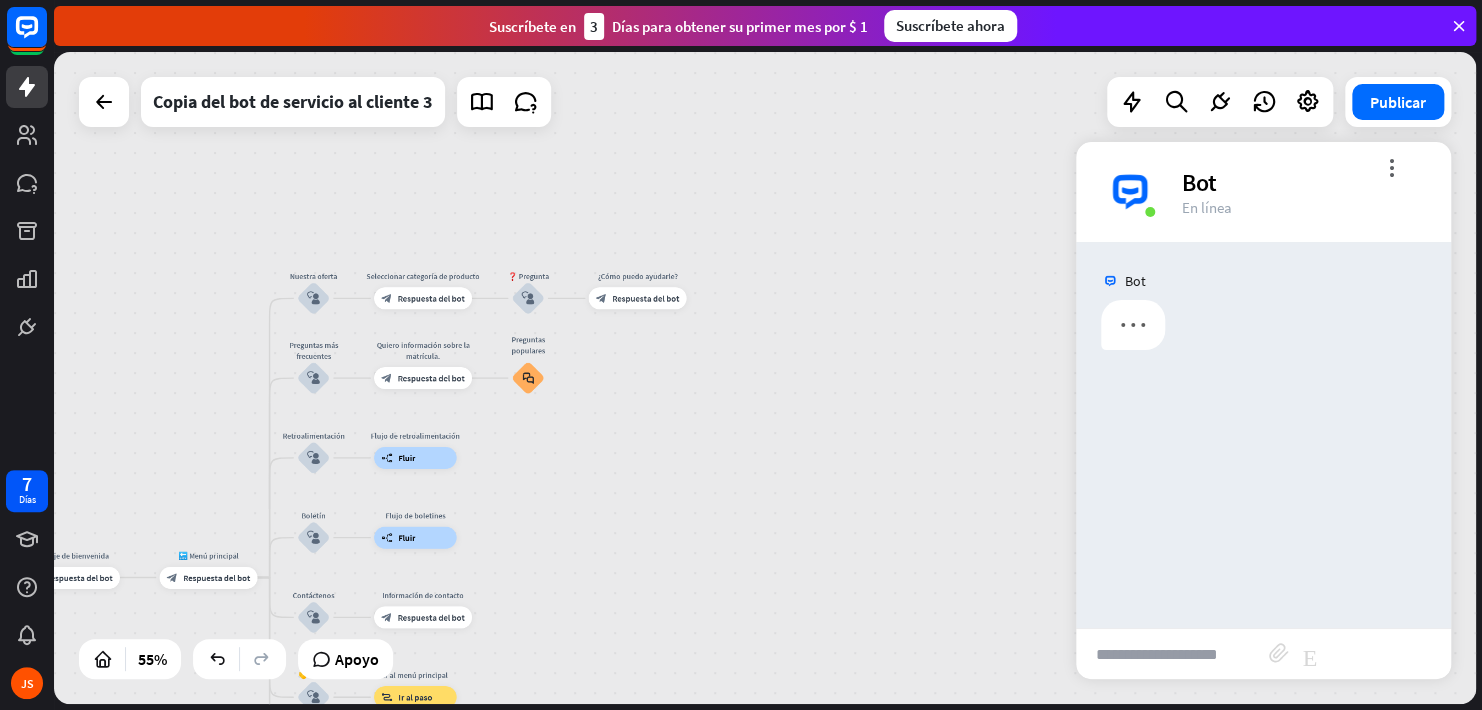 scroll, scrollTop: 0, scrollLeft: 0, axis: both 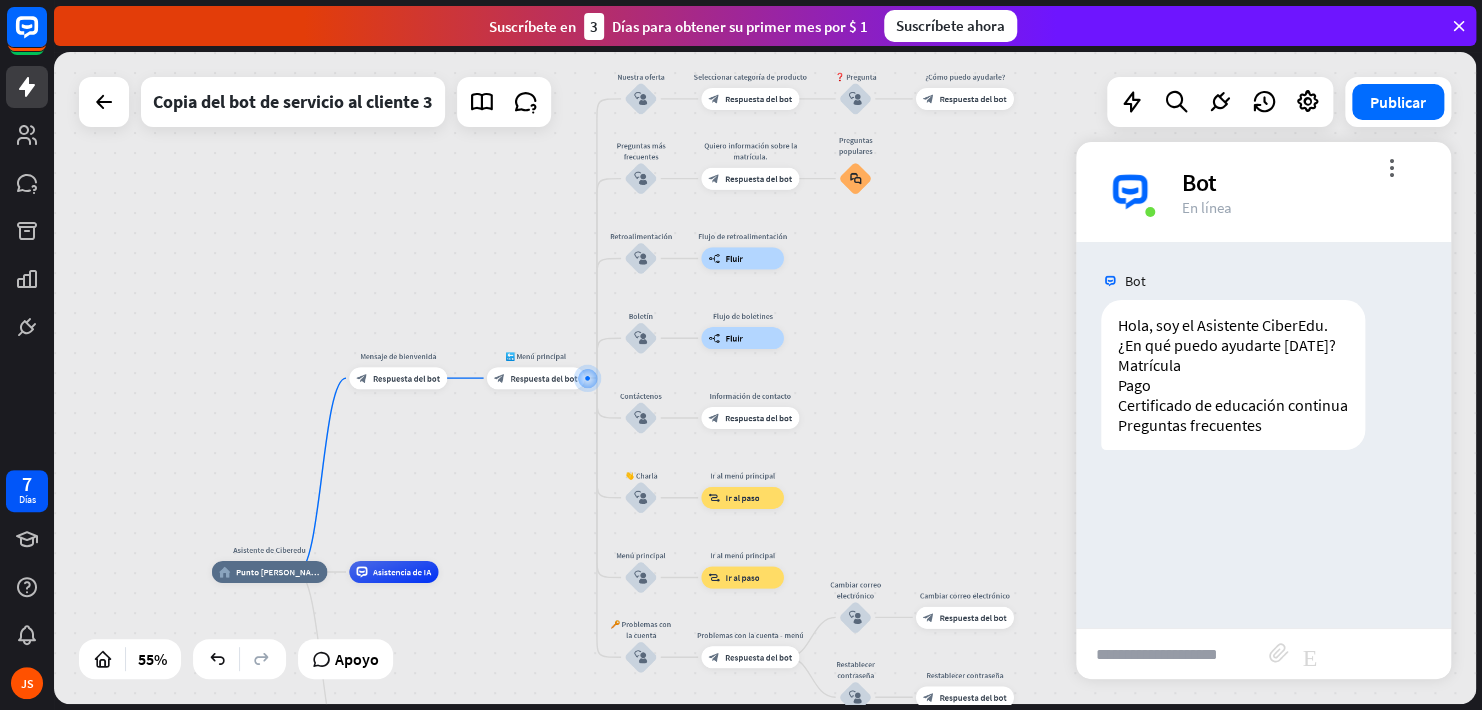 click at bounding box center (1172, 654) 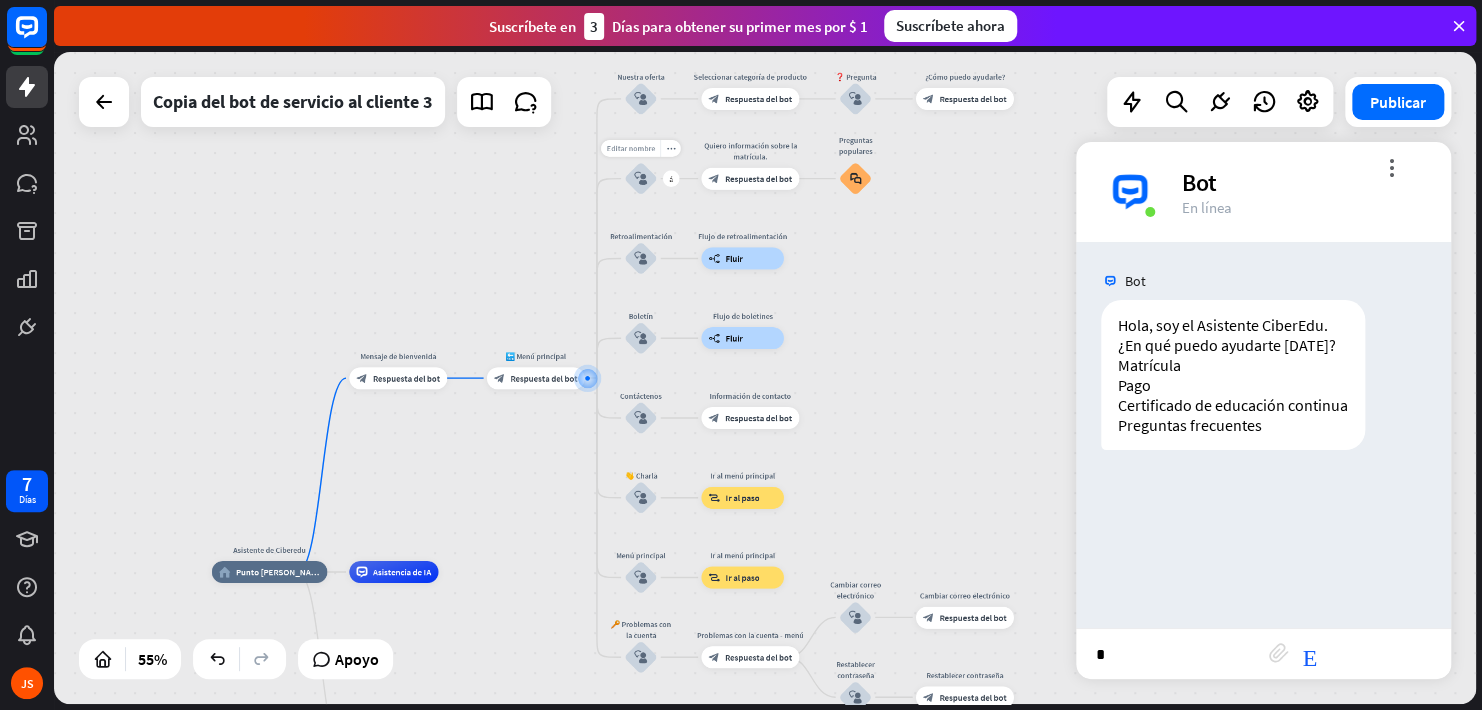 click on "Editar nombre" at bounding box center (630, 148) 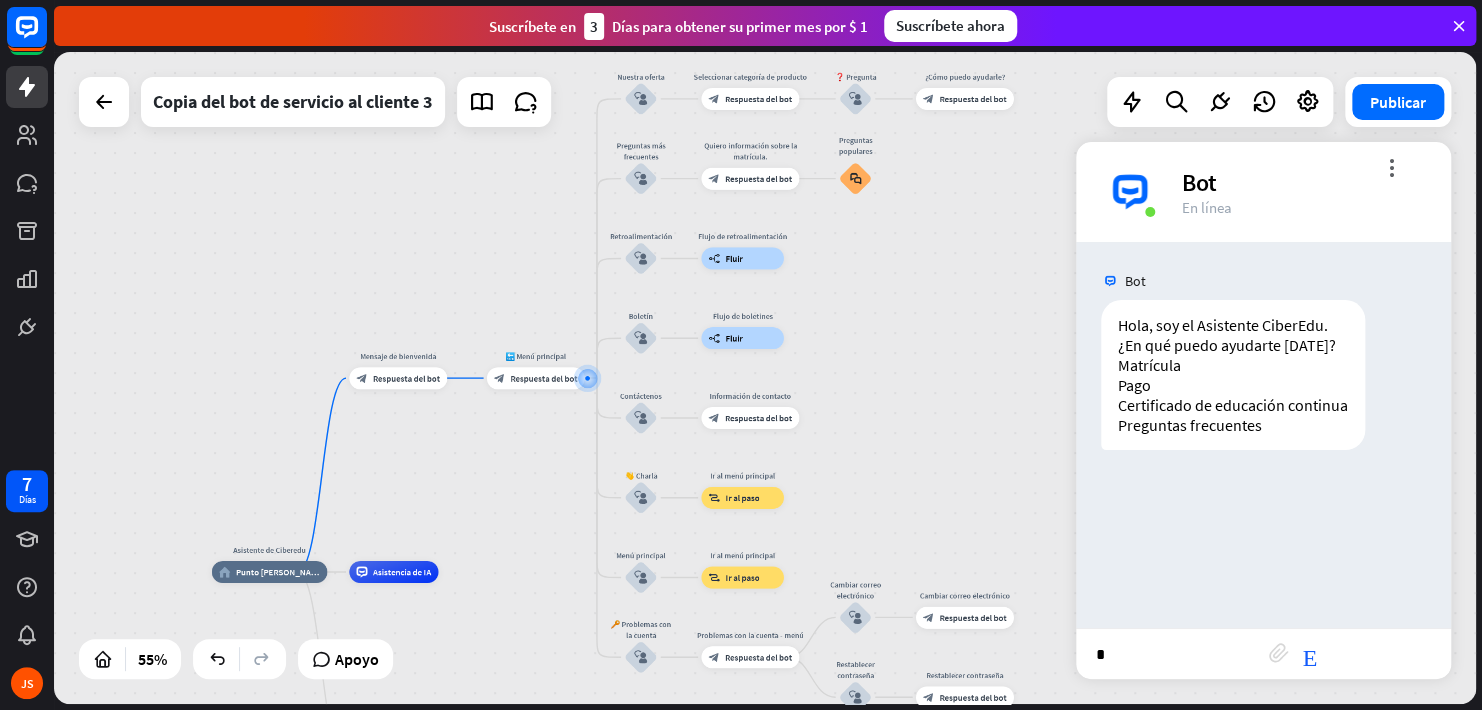 click on "Asistente de Ciberedu   home_2   Punto [PERSON_NAME]                 Mensaje de bienvenida   block_bot_response   Respuesta del bot                 🔙 Menú principal   block_bot_response   Respuesta del bot                     Nuestra oferta   block_user_input                 Seleccionar categoría de producto   block_bot_response   Respuesta del bot                 ❓ Pregunta   block_user_input                 ¿Cómo puedo ayudarle?   block_bot_response   Respuesta del bot         ***         Preguntas más frecuentes   block_user_input                 Quiero información sobre la matrícula.   block_bot_response   Respuesta del bot                 Preguntas populares   block_faq                 Retroalimentación   block_user_input                 Flujo de retroalimentación   builder_tree   Fluir                 Boletín   block_user_input                 Flujo de boletines   builder_tree   Fluir                 Contáctenos   block_user_input                 Información de contacto" at bounding box center (765, 378) 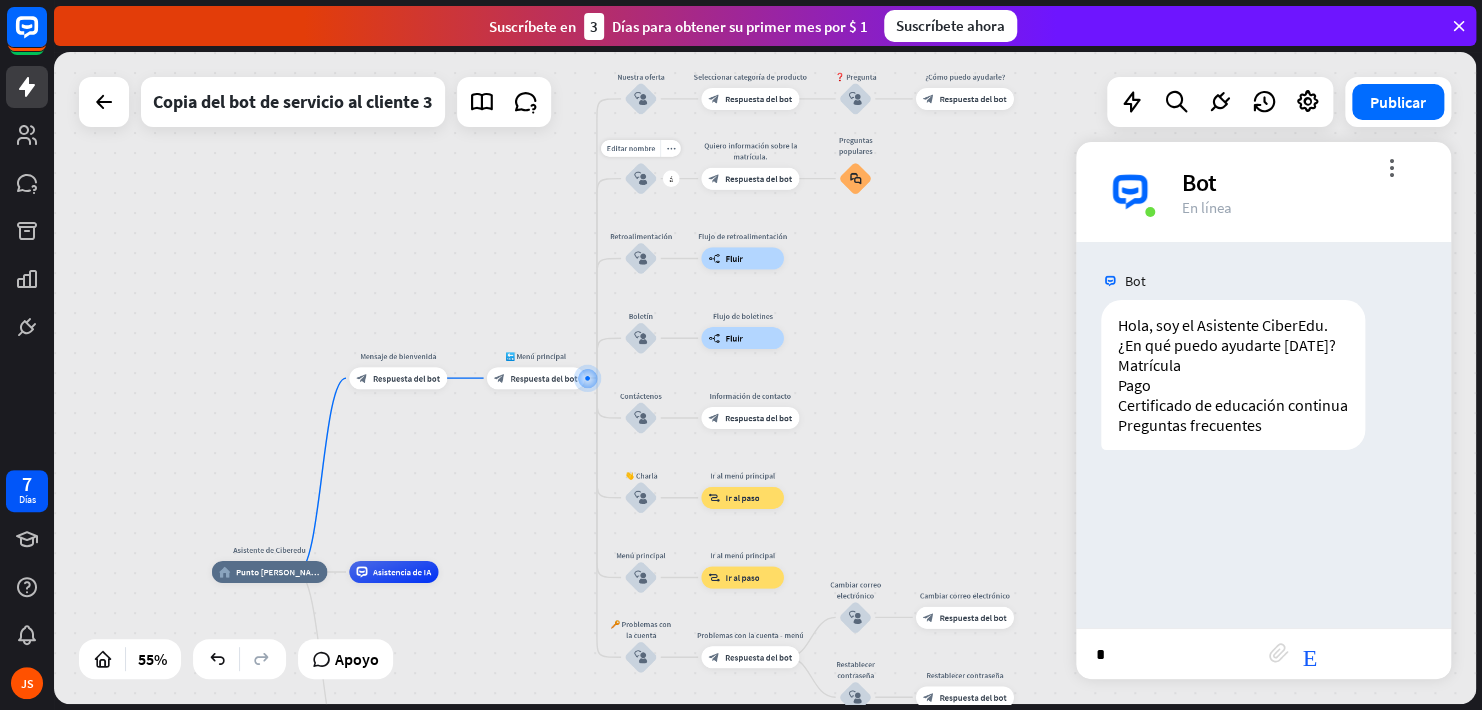 click on "block_user_input" at bounding box center (640, 178) 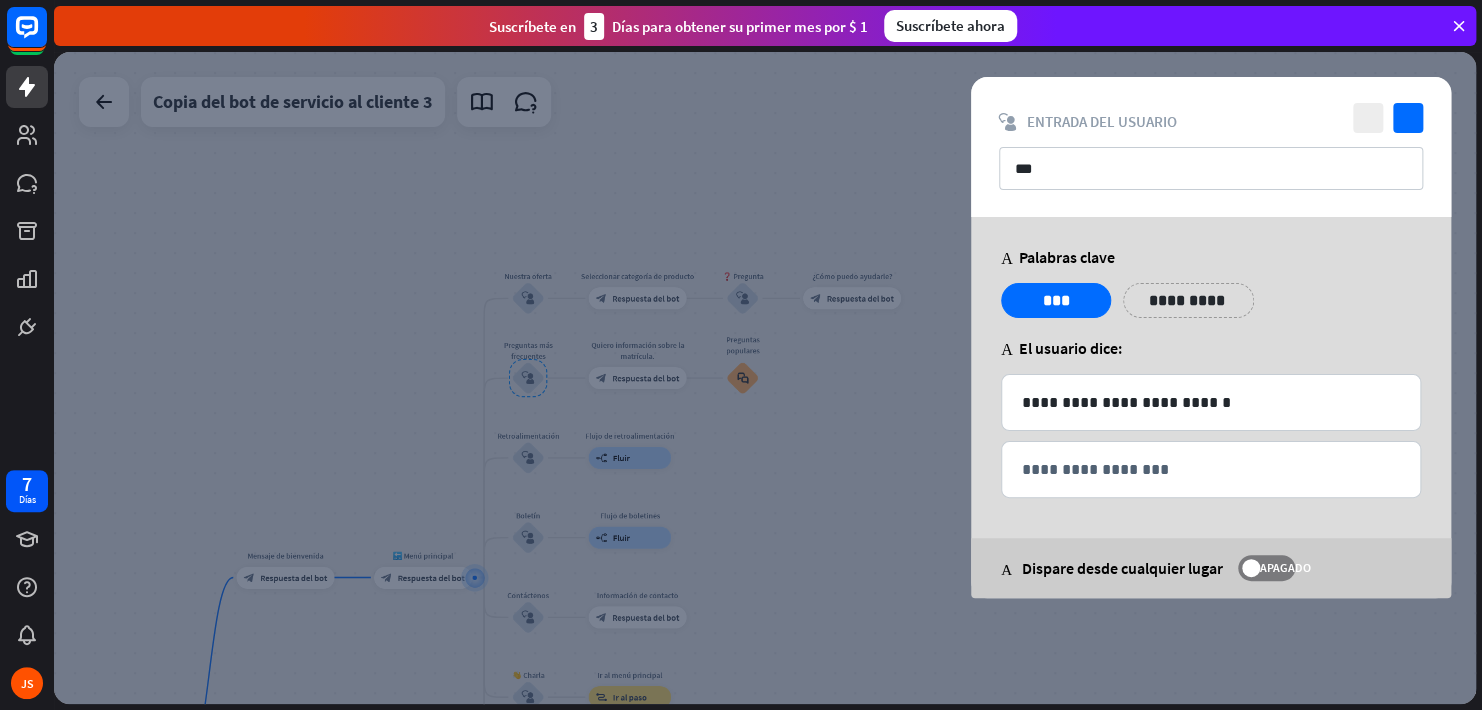 click at bounding box center (765, 378) 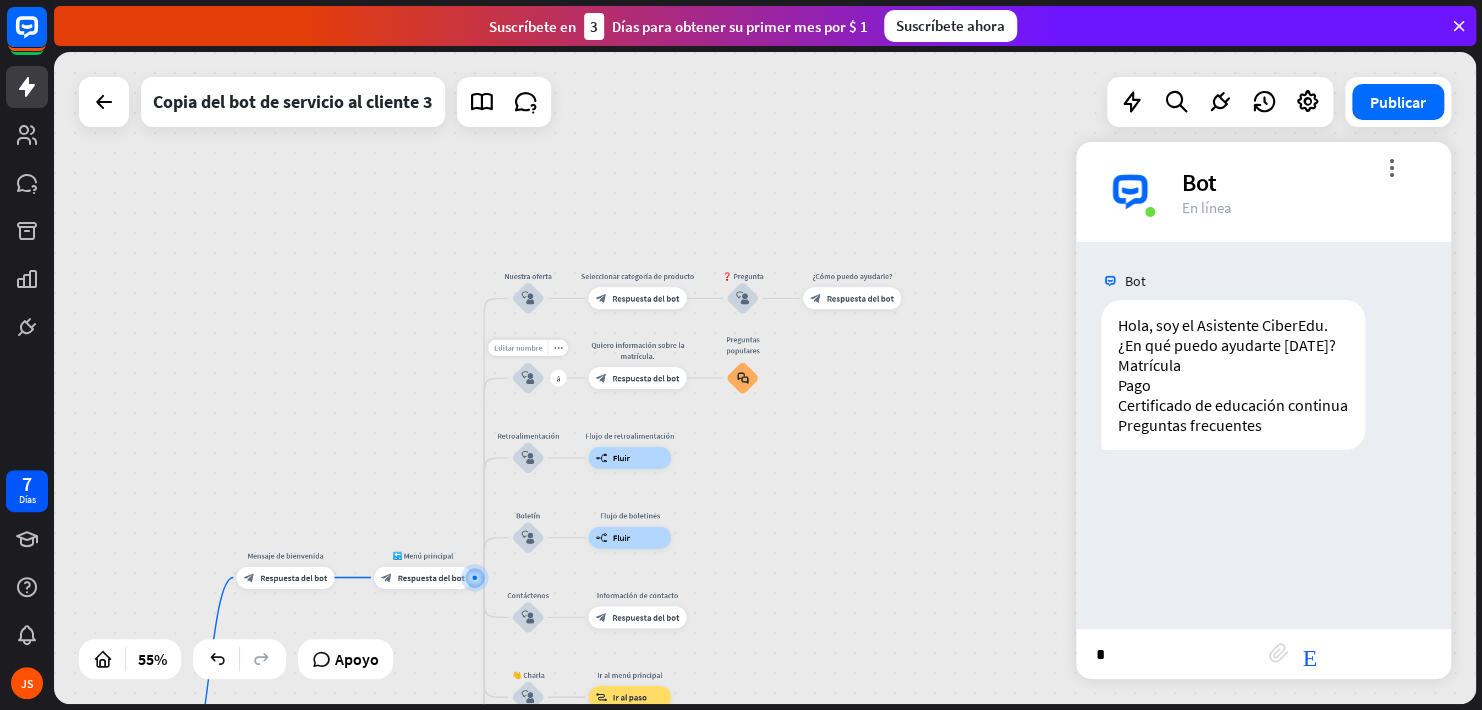 click on "Editar nombre" at bounding box center [518, 348] 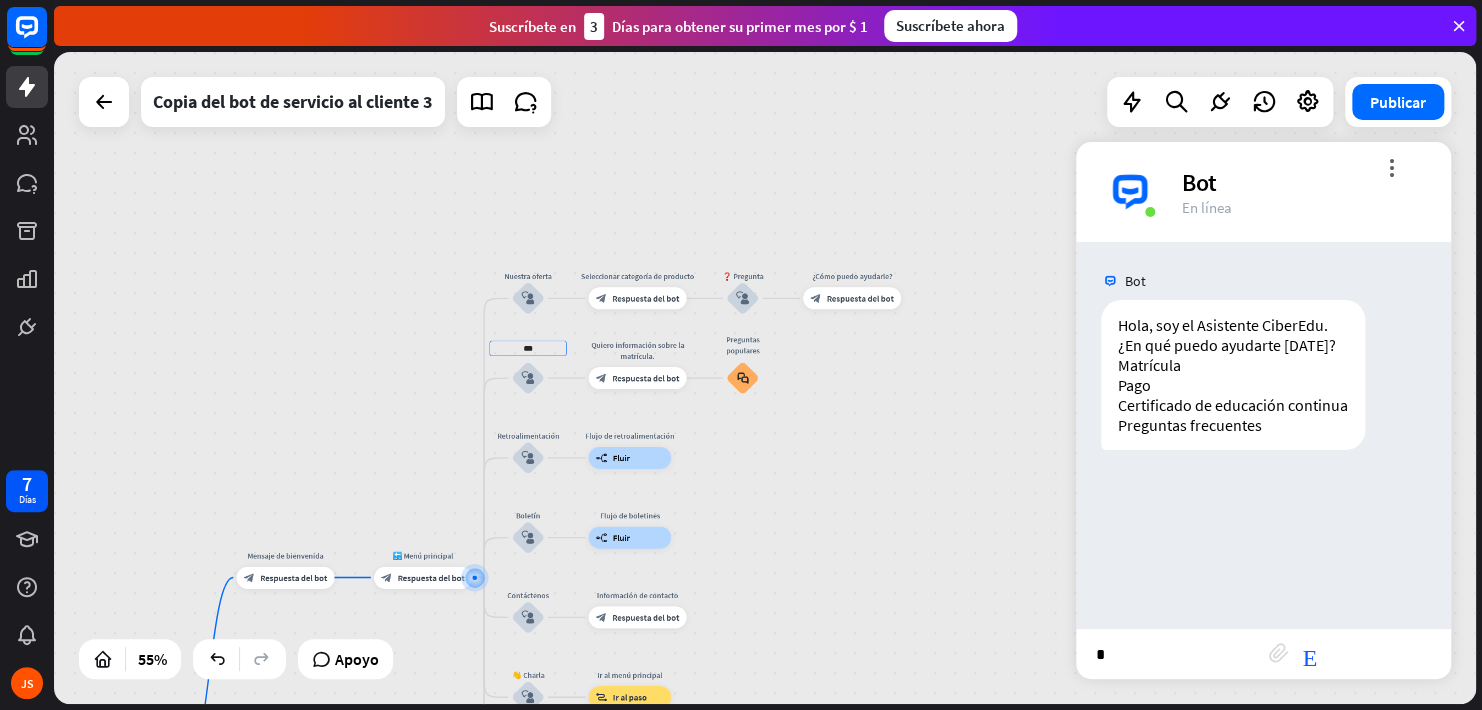 click on "*" at bounding box center (1172, 654) 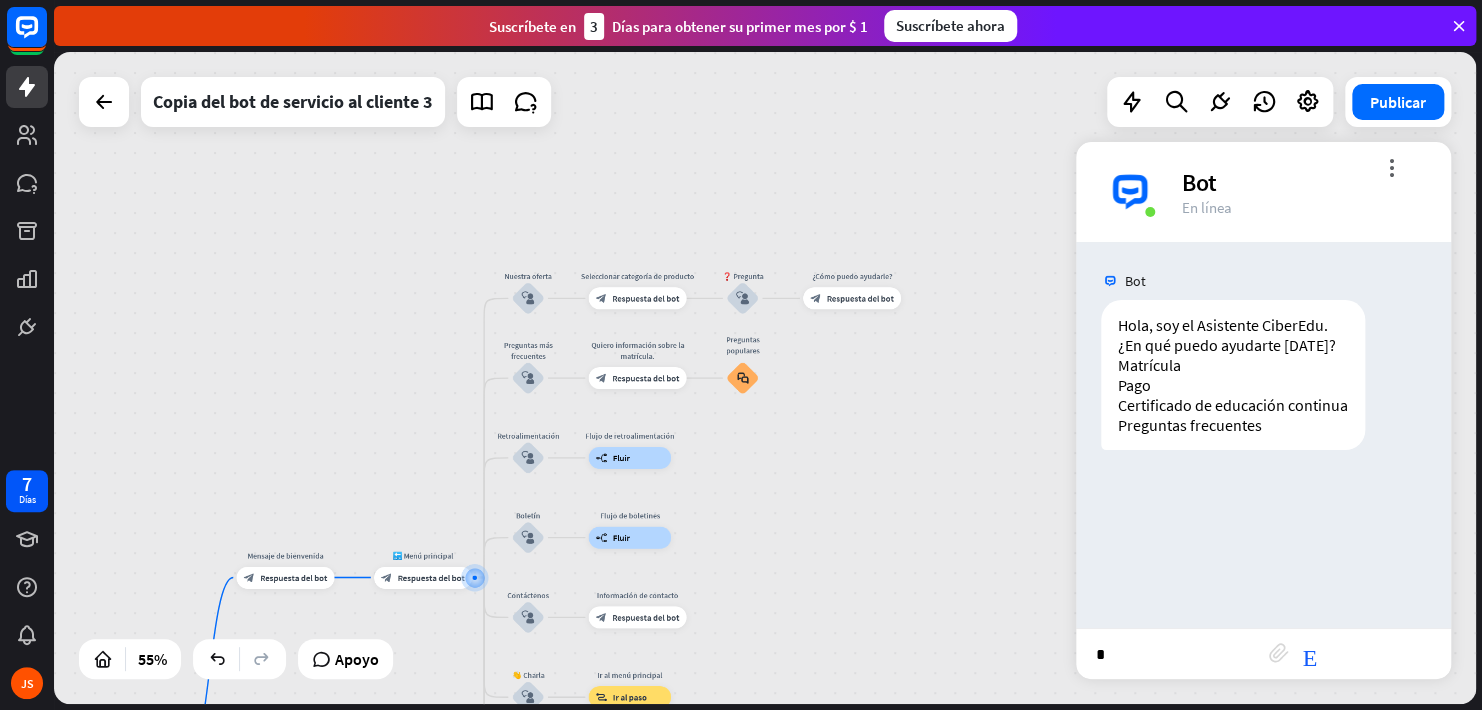 drag, startPoint x: 1117, startPoint y: 657, endPoint x: 1059, endPoint y: 657, distance: 58 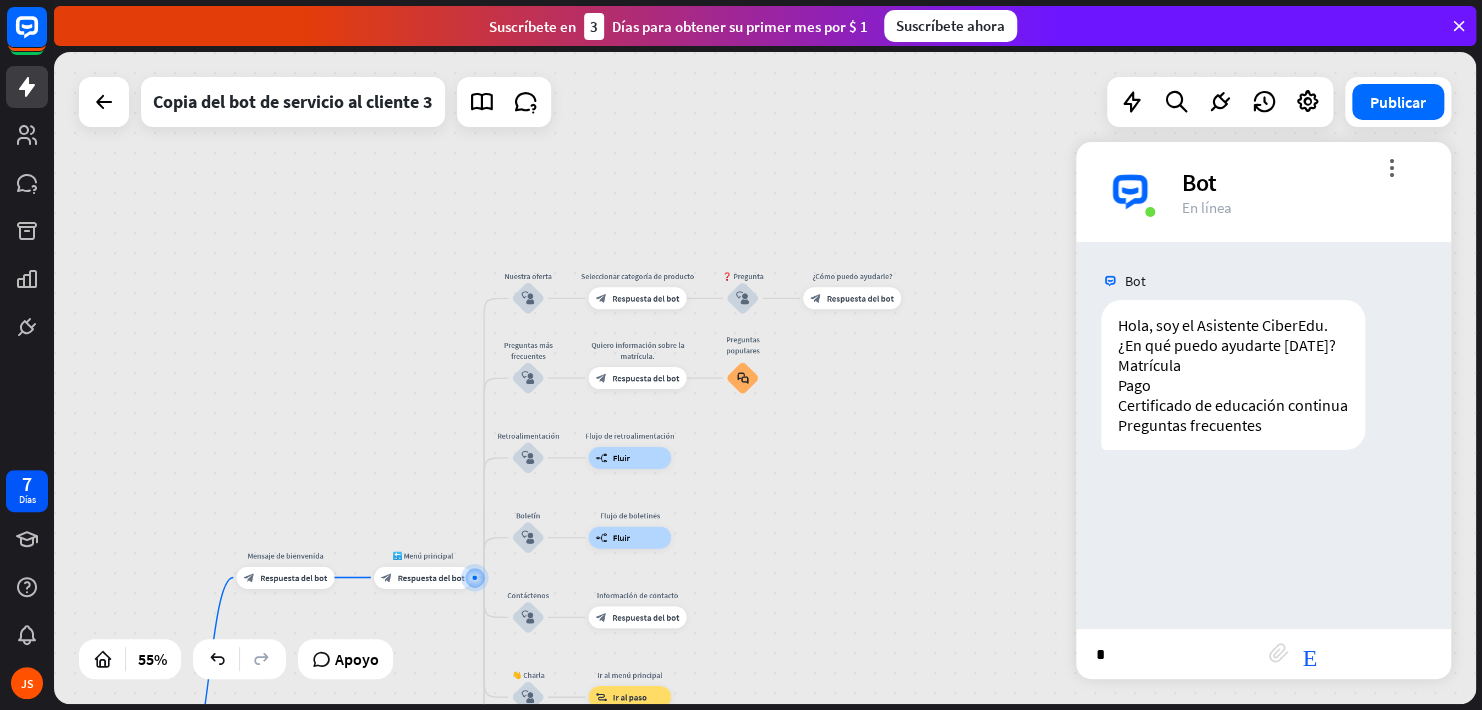 click on "Asistente de Ciberedu   home_2   Punto [PERSON_NAME]                 Mensaje de bienvenida   block_bot_response   Respuesta del bot                 🔙 Menú principal   block_bot_response   Respuesta del bot                     Nuestra oferta   block_user_input                 Seleccionar categoría de producto   block_bot_response   Respuesta del bot                 ❓ Pregunta   block_user_input                 ¿Cómo puedo ayudarle?   block_bot_response   Respuesta del bot                 Preguntas más frecuentes   block_user_input                 Quiero información sobre la matrícula.   block_bot_response   Respuesta del bot                 Preguntas populares   block_faq                 Retroalimentación   block_user_input                 Flujo de retroalimentación   builder_tree   Fluir                 Boletín   block_user_input                 Flujo de boletines   builder_tree   Fluir                 Contáctenos   block_user_input                 Información de contacto" at bounding box center [765, 378] 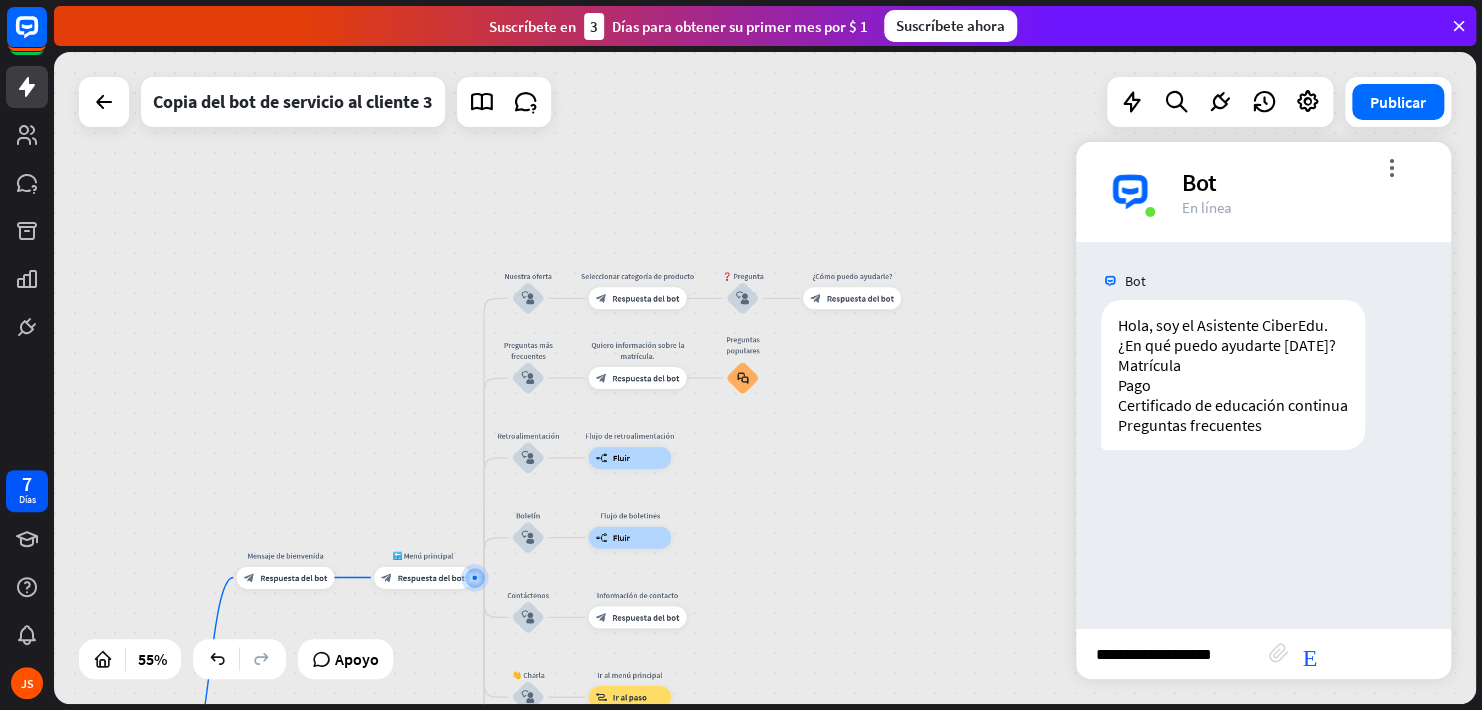 type on "**********" 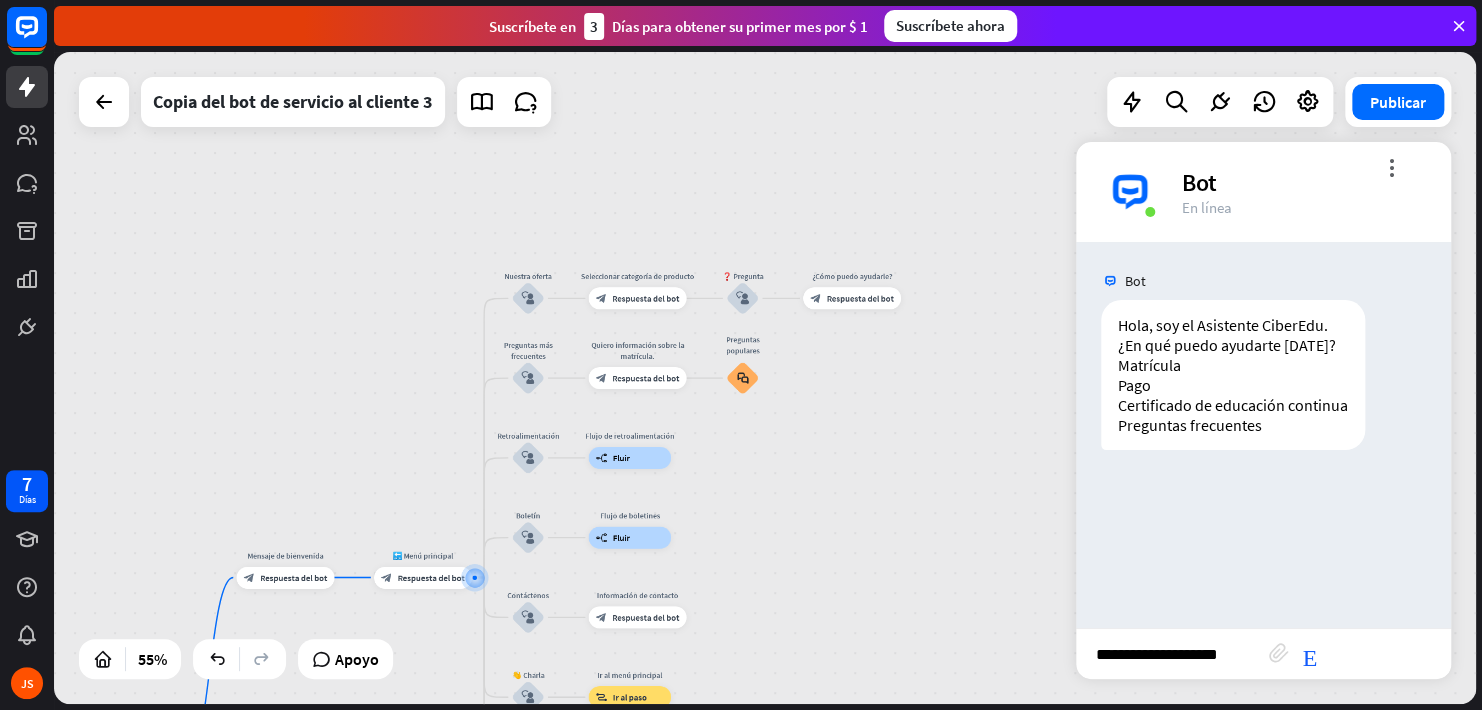 type 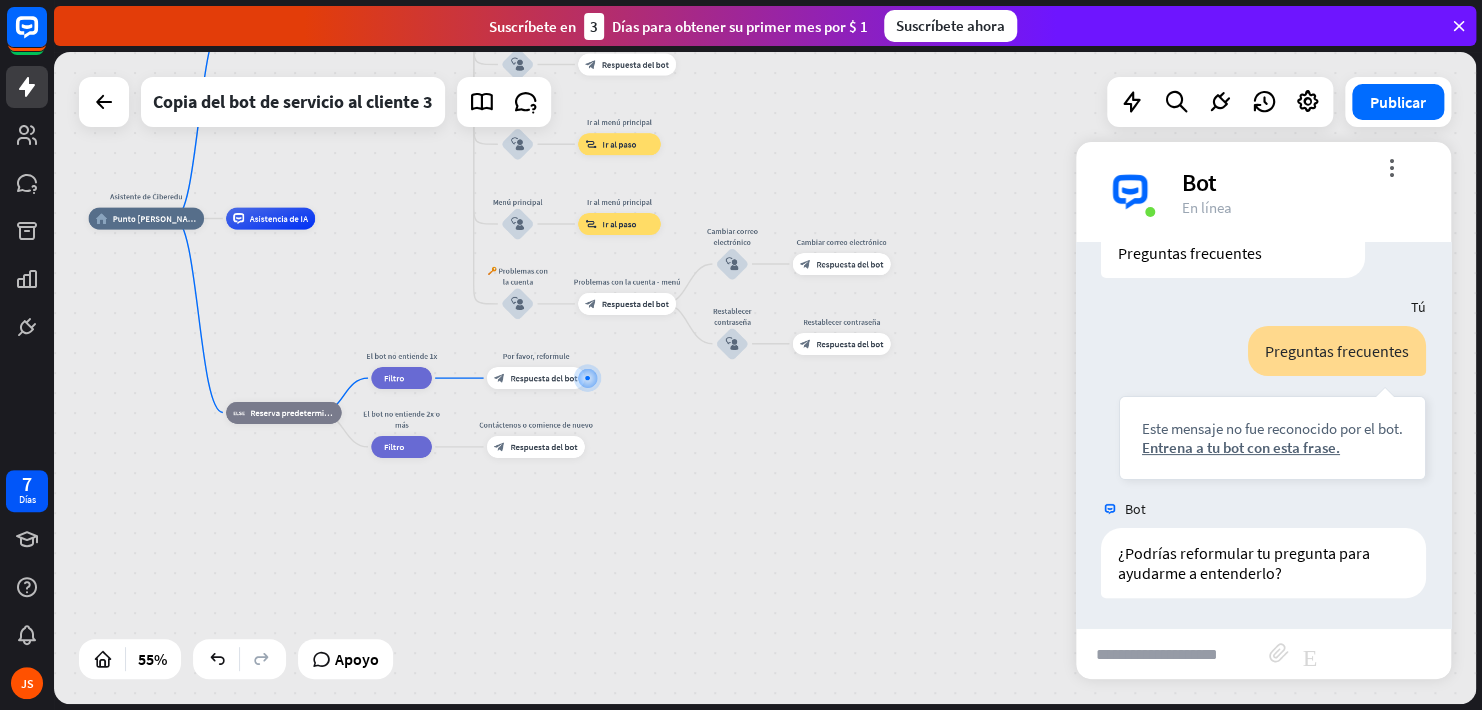 scroll, scrollTop: 190, scrollLeft: 0, axis: vertical 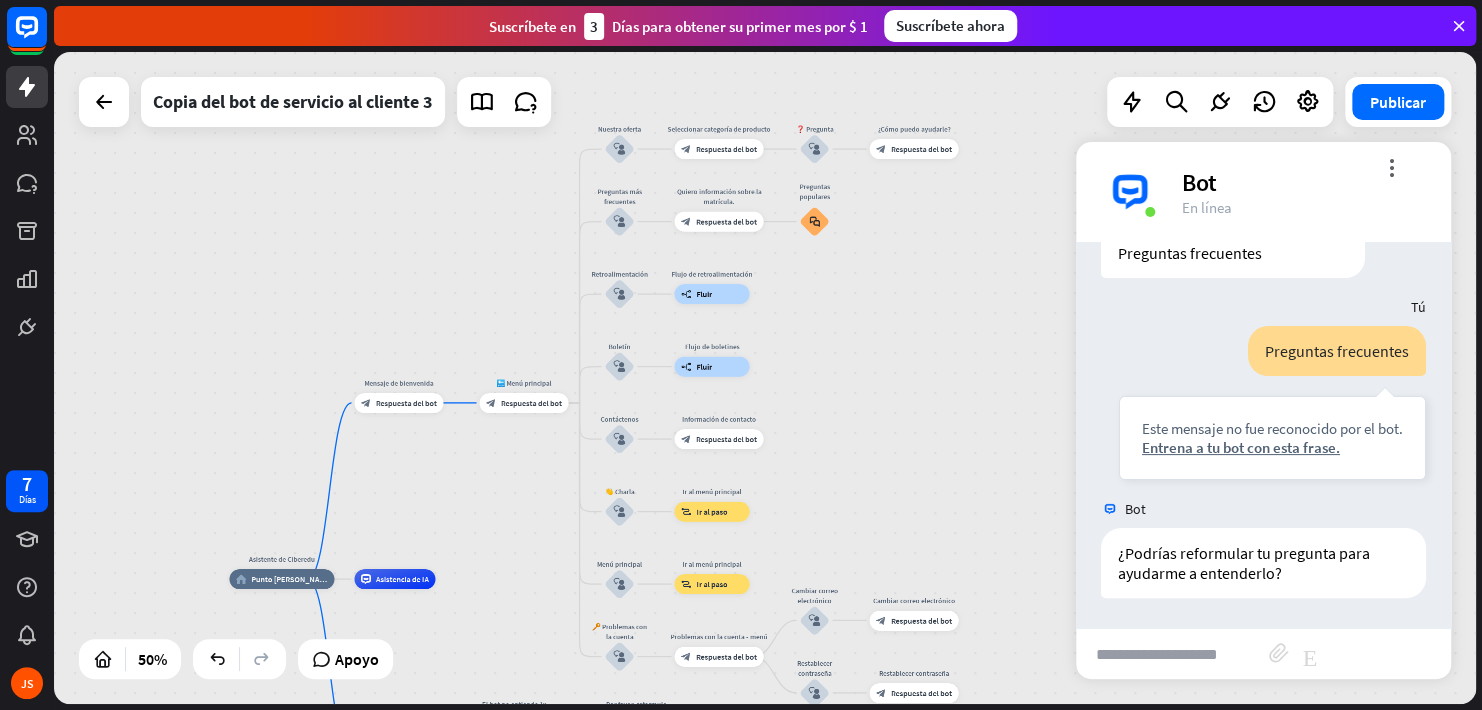 drag, startPoint x: 692, startPoint y: 146, endPoint x: 757, endPoint y: 544, distance: 403.27286 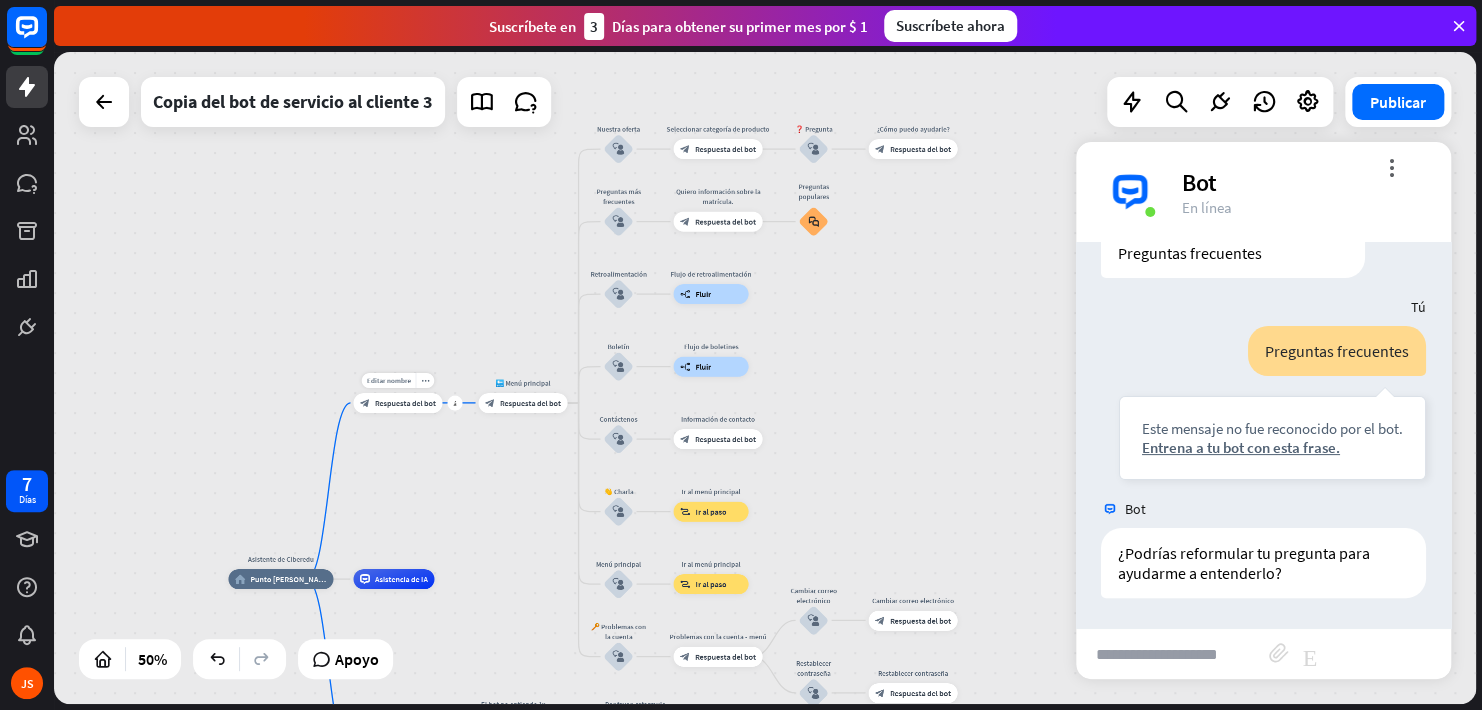 click on "Respuesta del bot" at bounding box center (405, 403) 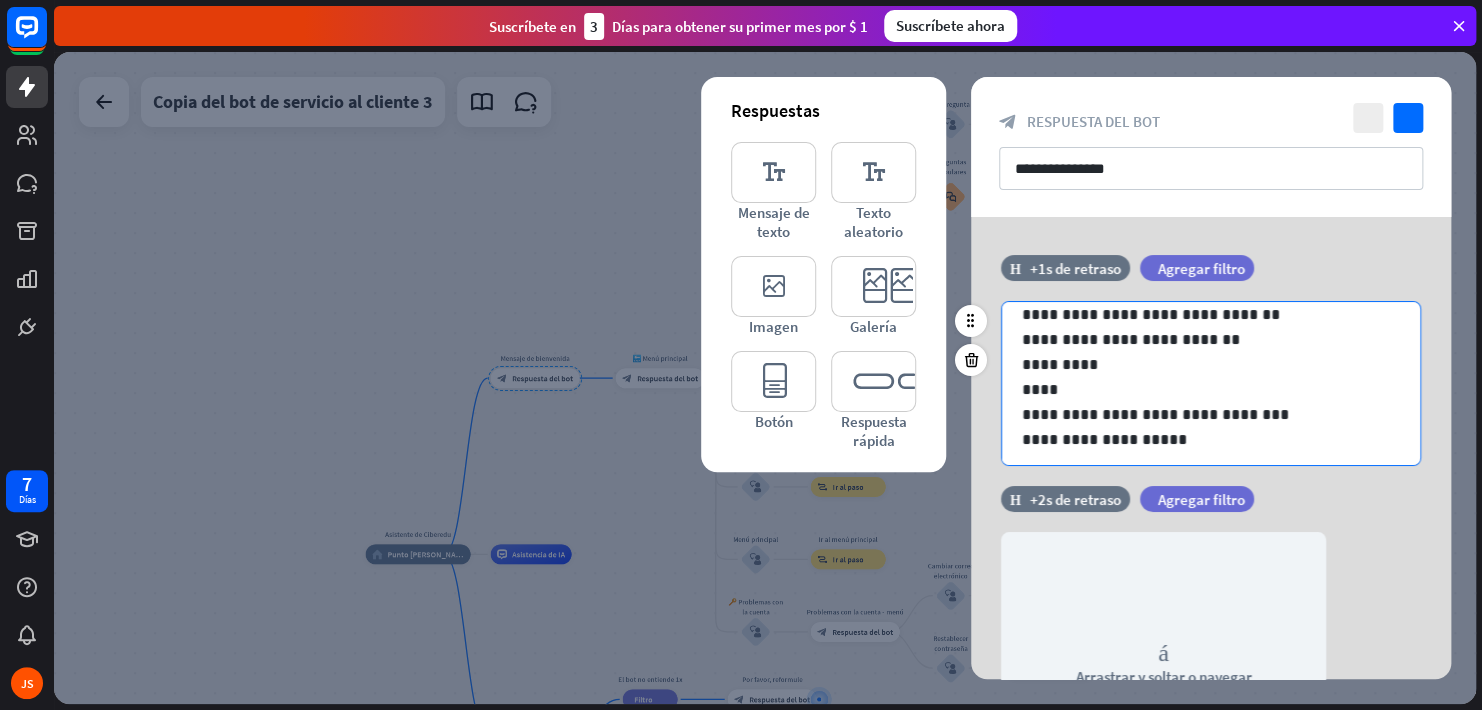 scroll, scrollTop: 26, scrollLeft: 0, axis: vertical 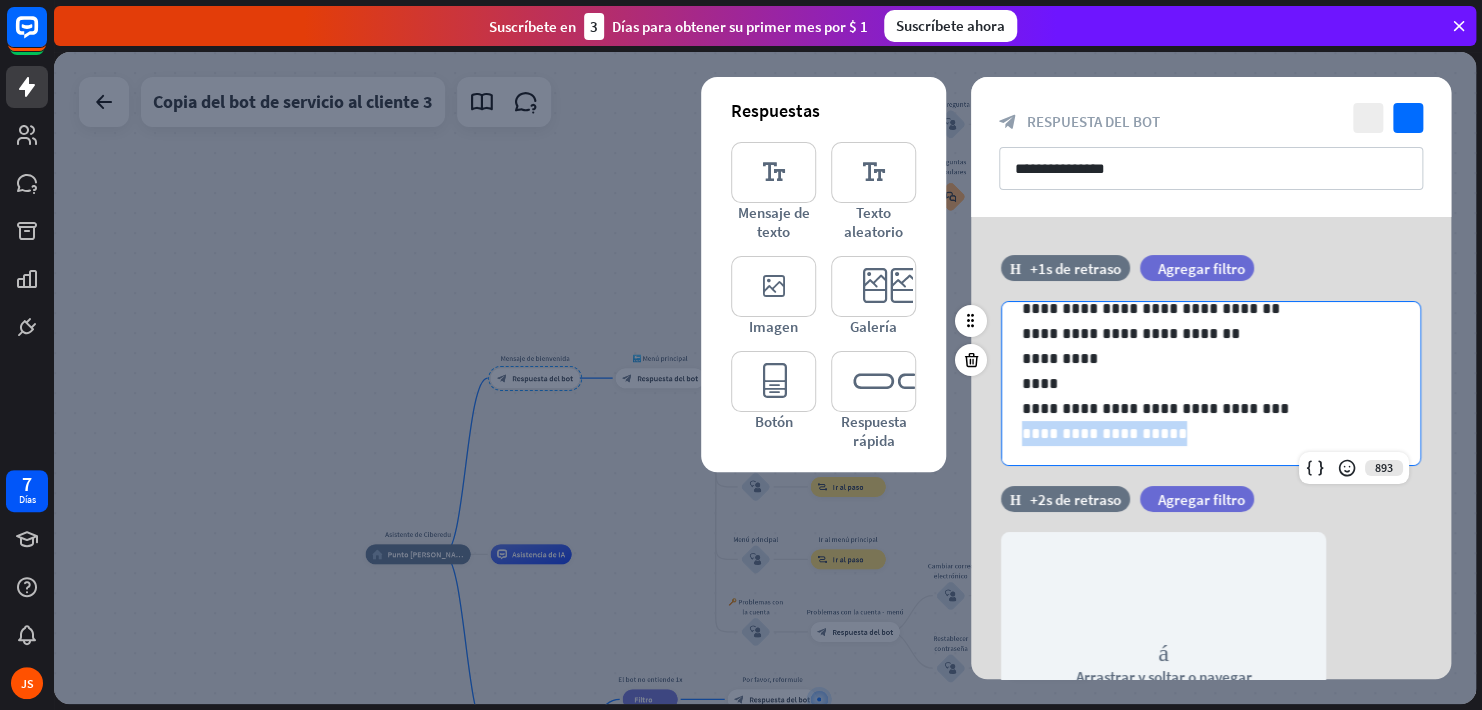 drag, startPoint x: 1151, startPoint y: 430, endPoint x: 1001, endPoint y: 425, distance: 150.08331 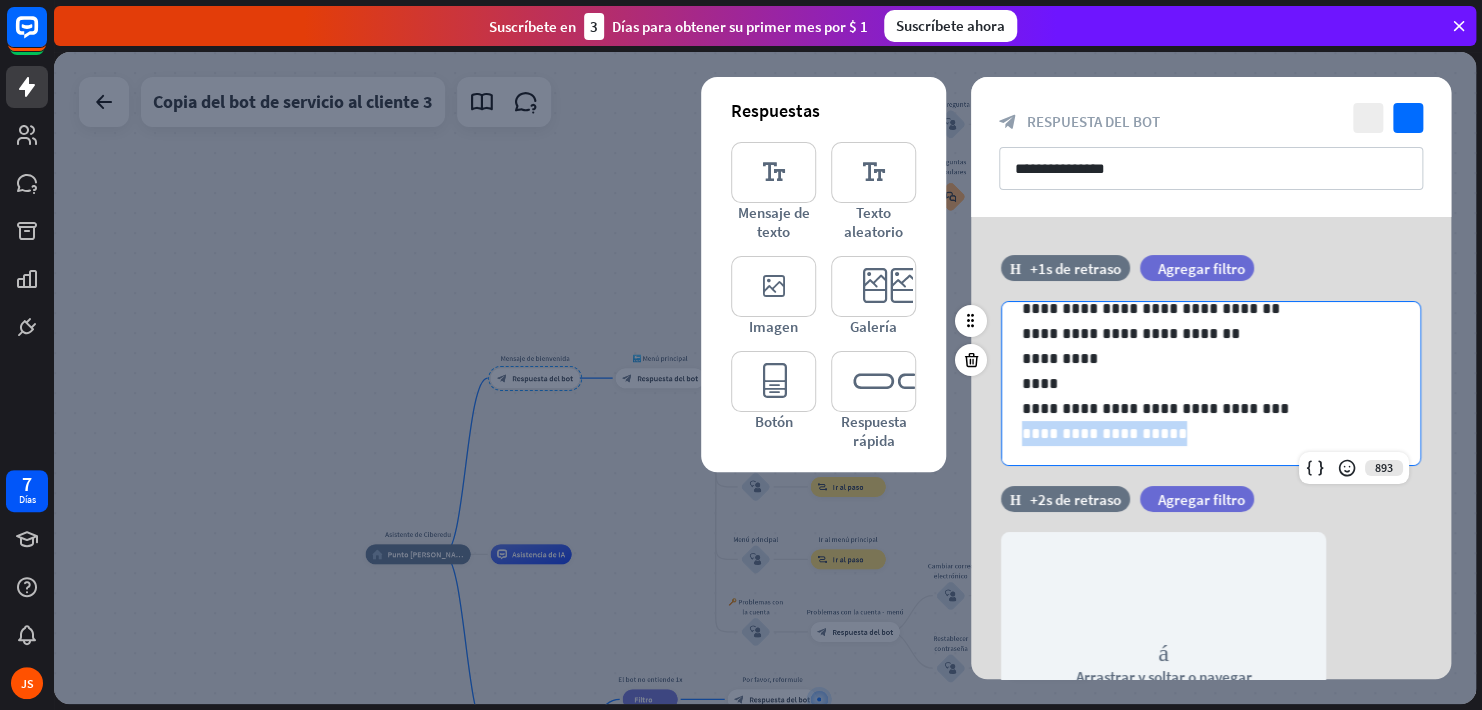 type 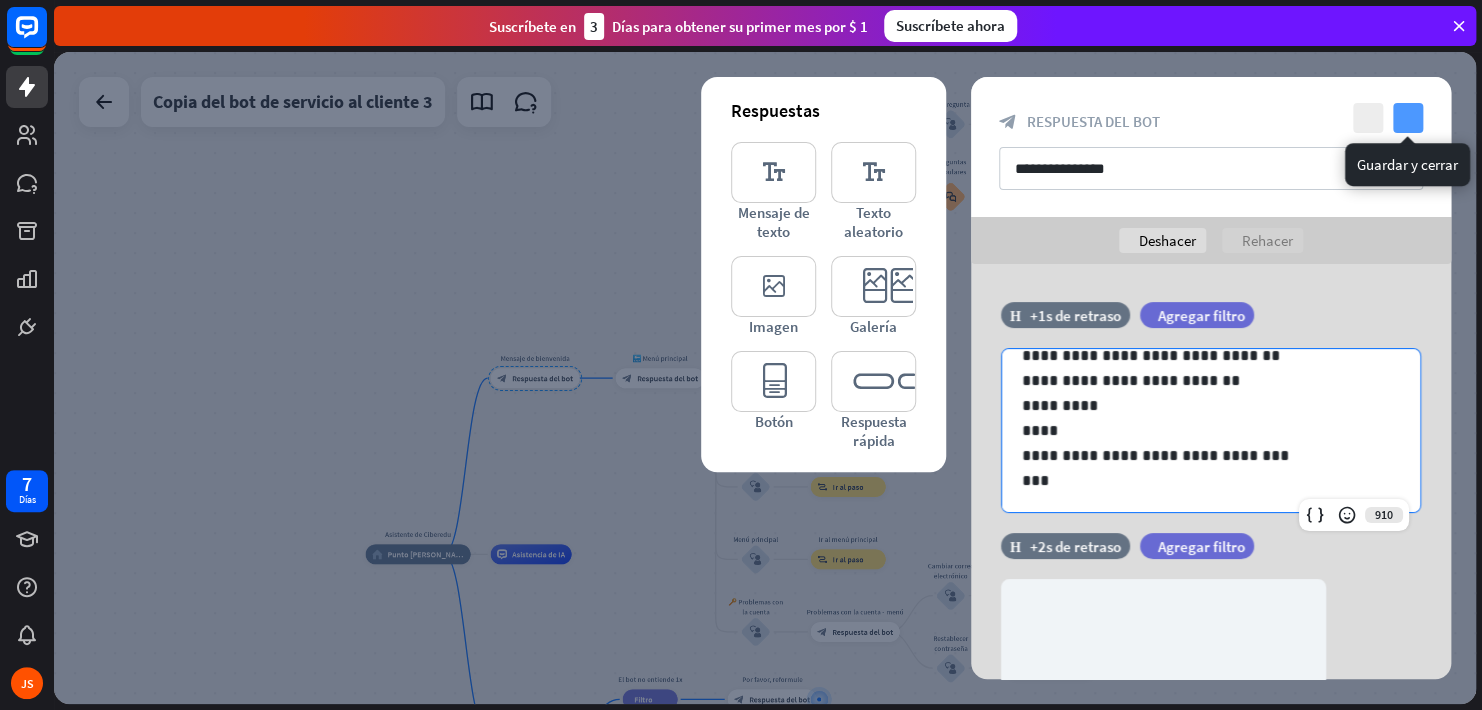 click on "comprobar" at bounding box center (1408, 118) 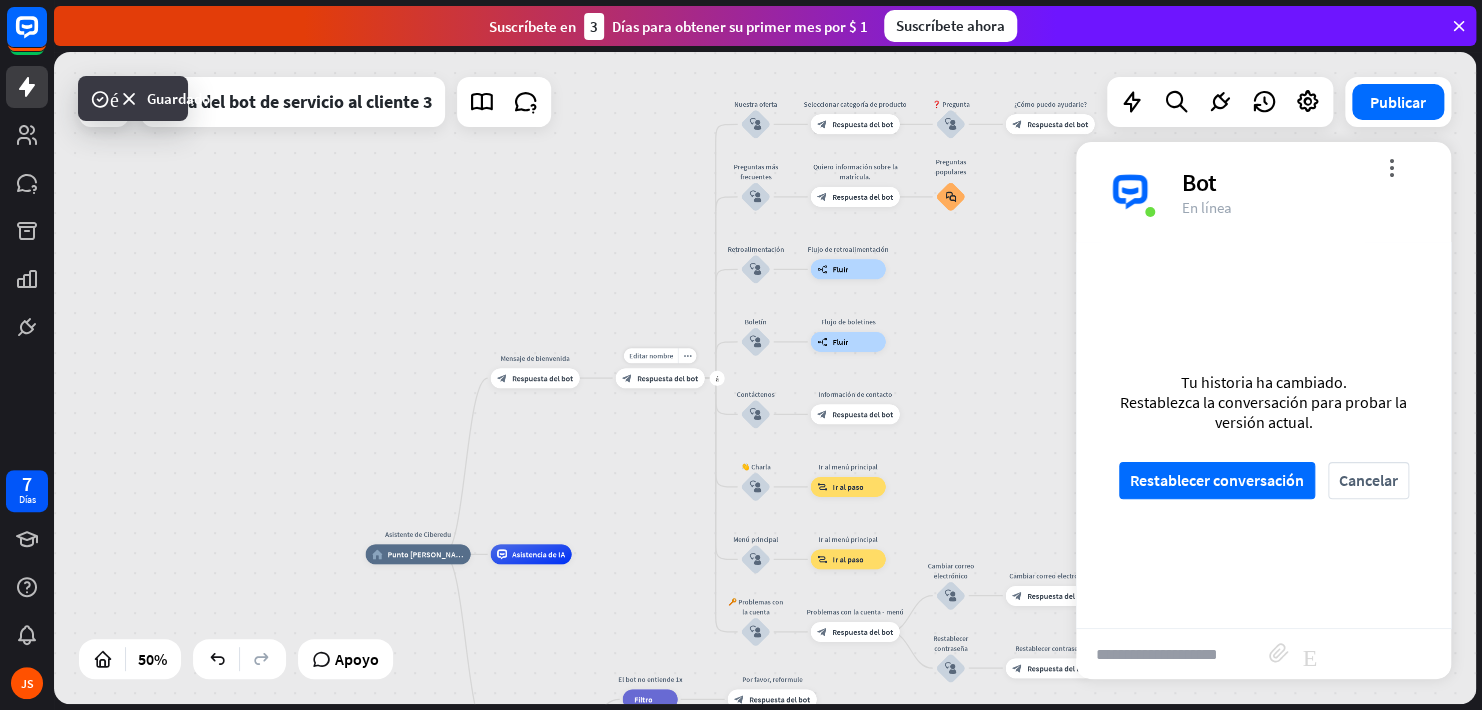 click on "Respuesta del bot" at bounding box center [667, 378] 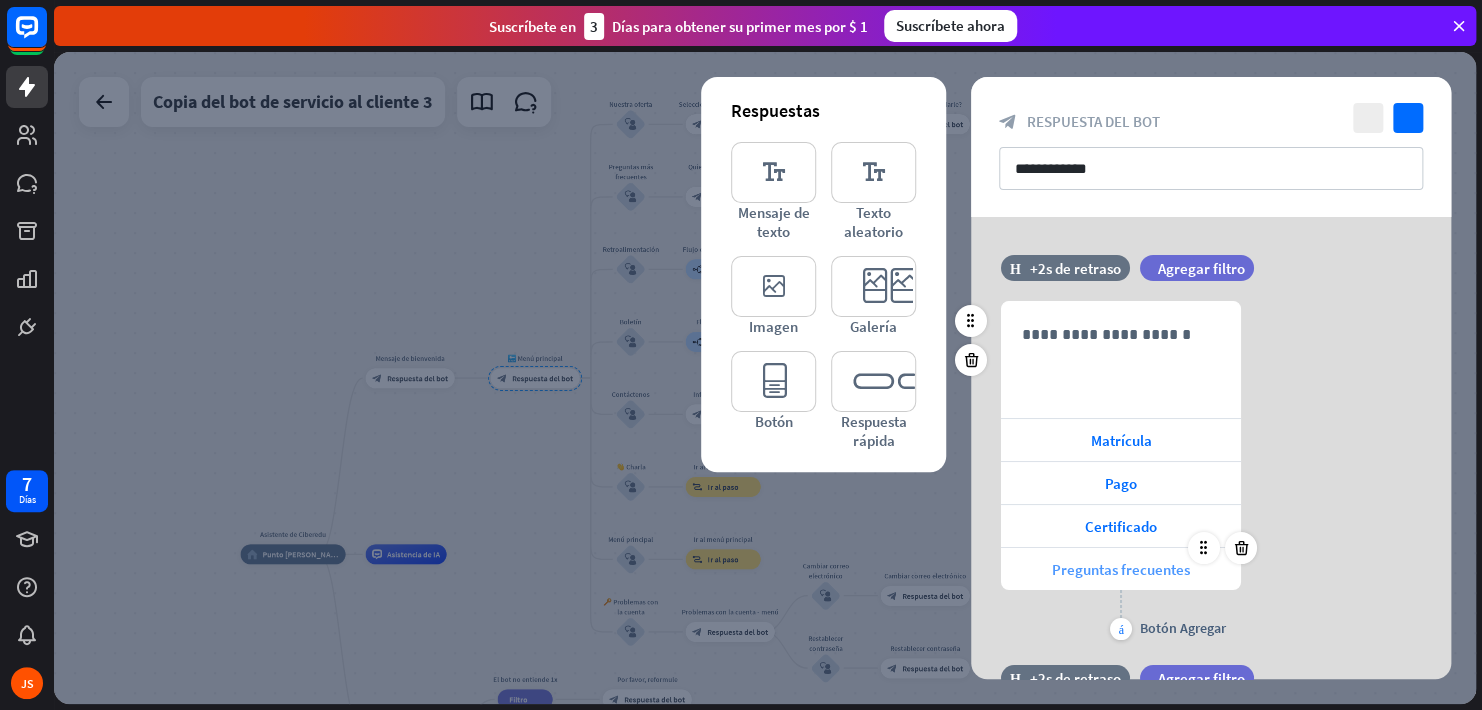 click on "Preguntas frecuentes" at bounding box center (1121, 569) 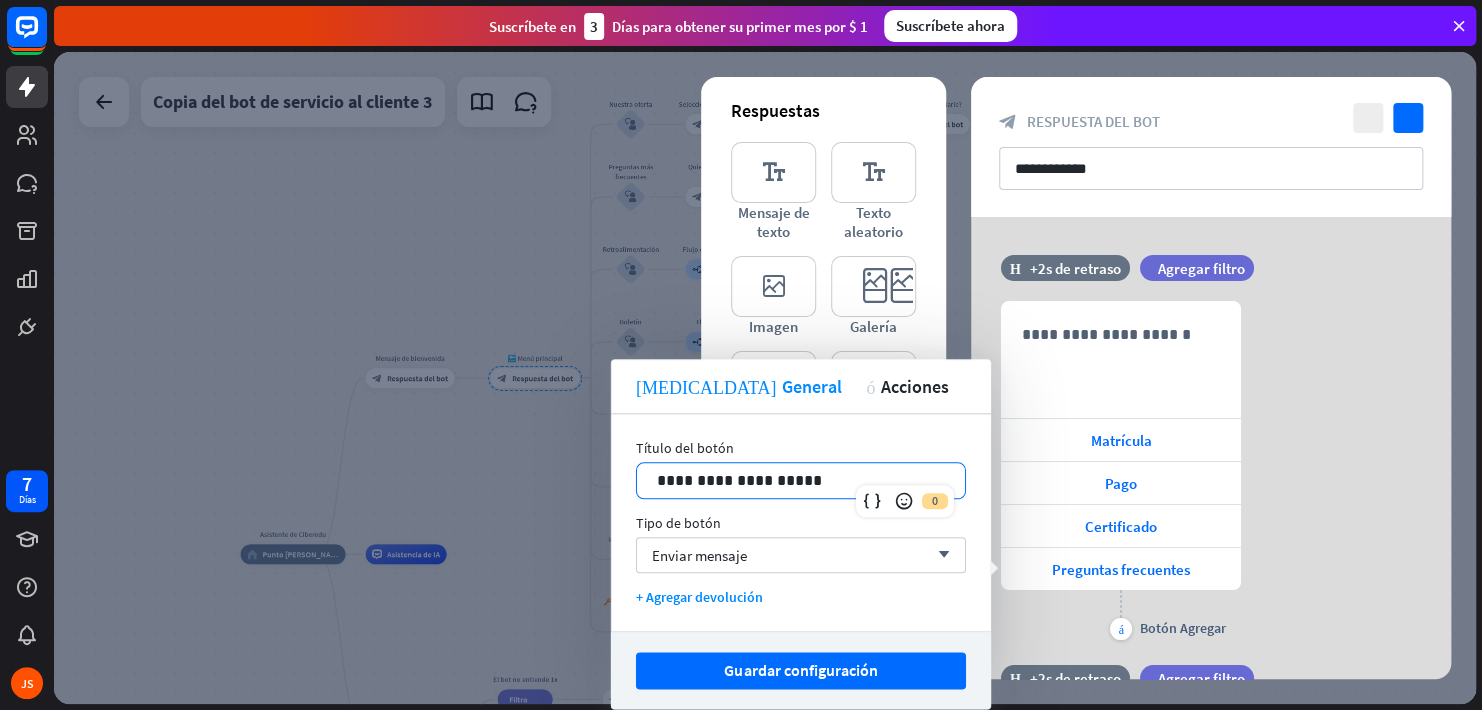 drag, startPoint x: 733, startPoint y: 483, endPoint x: 421, endPoint y: 484, distance: 312.00162 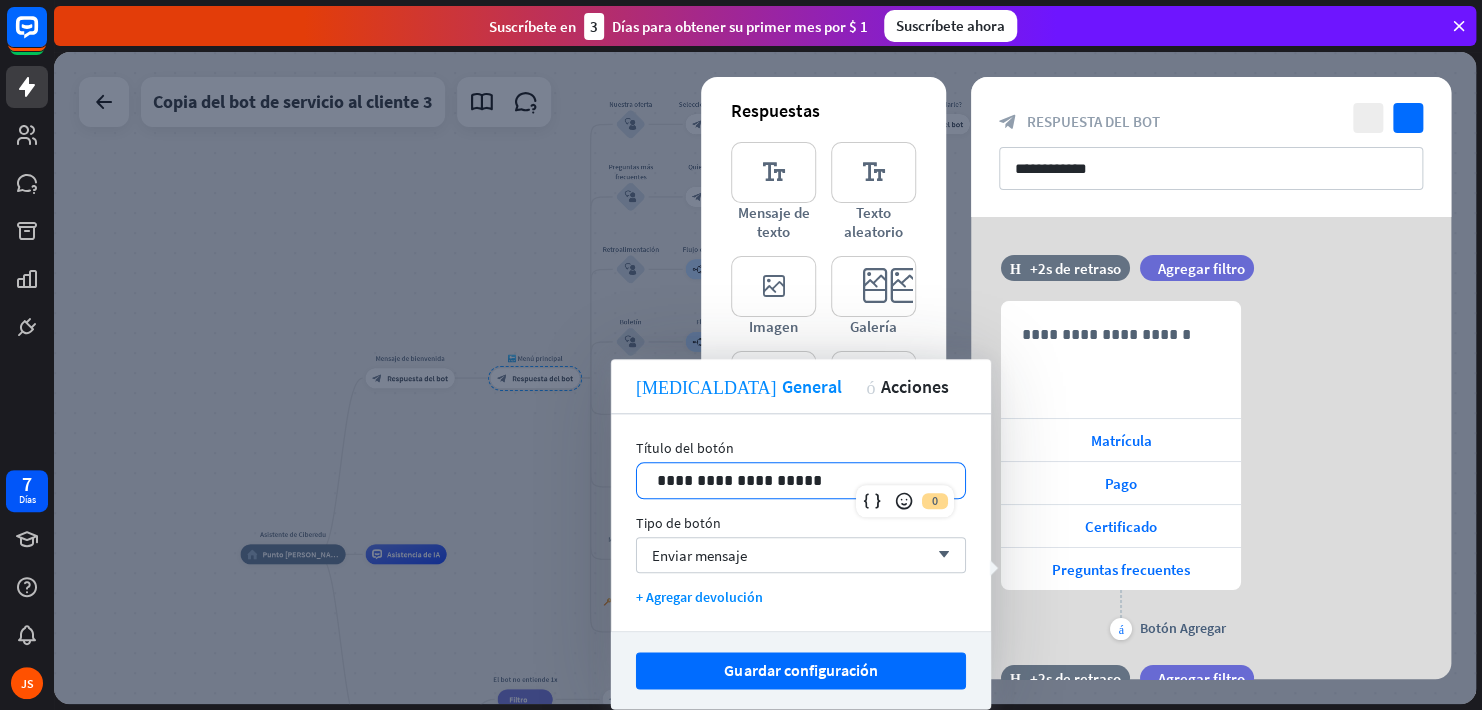 drag, startPoint x: 801, startPoint y: 476, endPoint x: 591, endPoint y: 457, distance: 210.85777 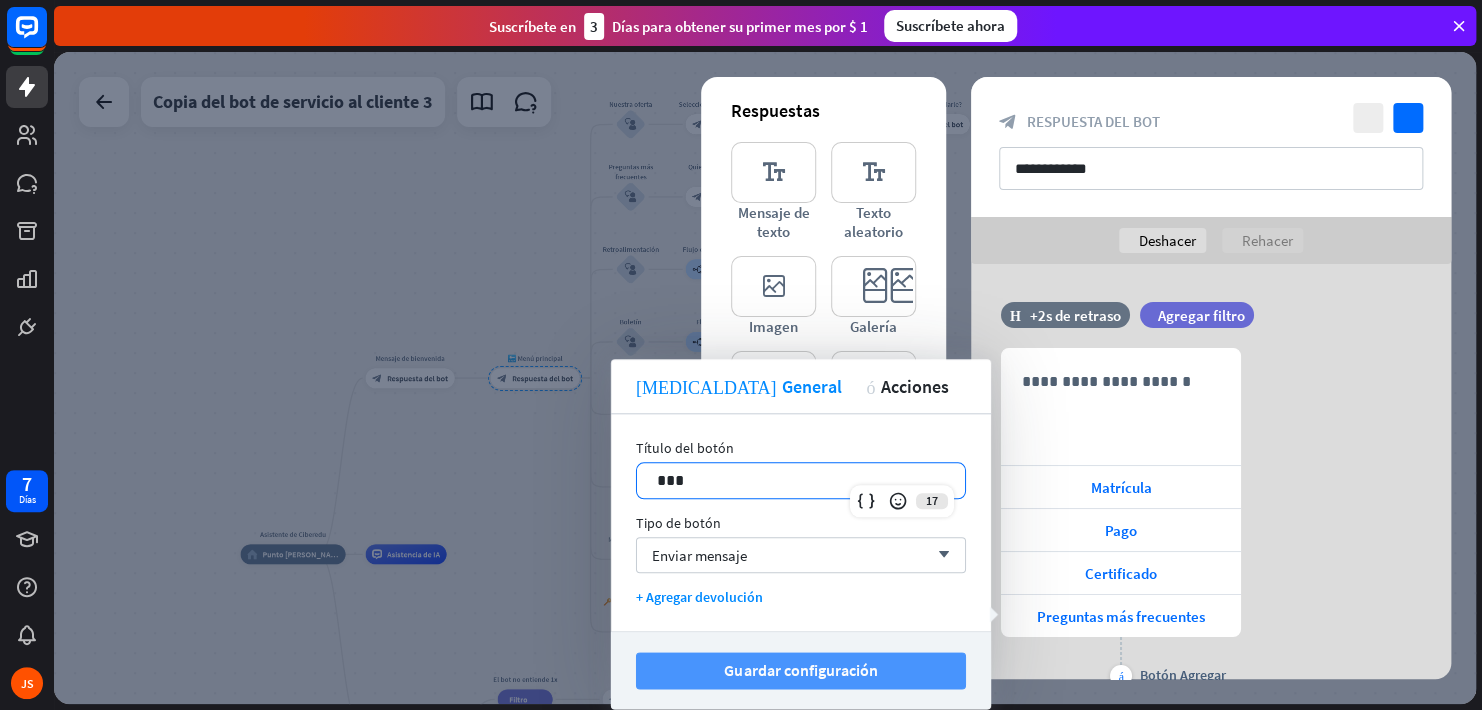 click on "Guardar configuración" at bounding box center [800, 670] 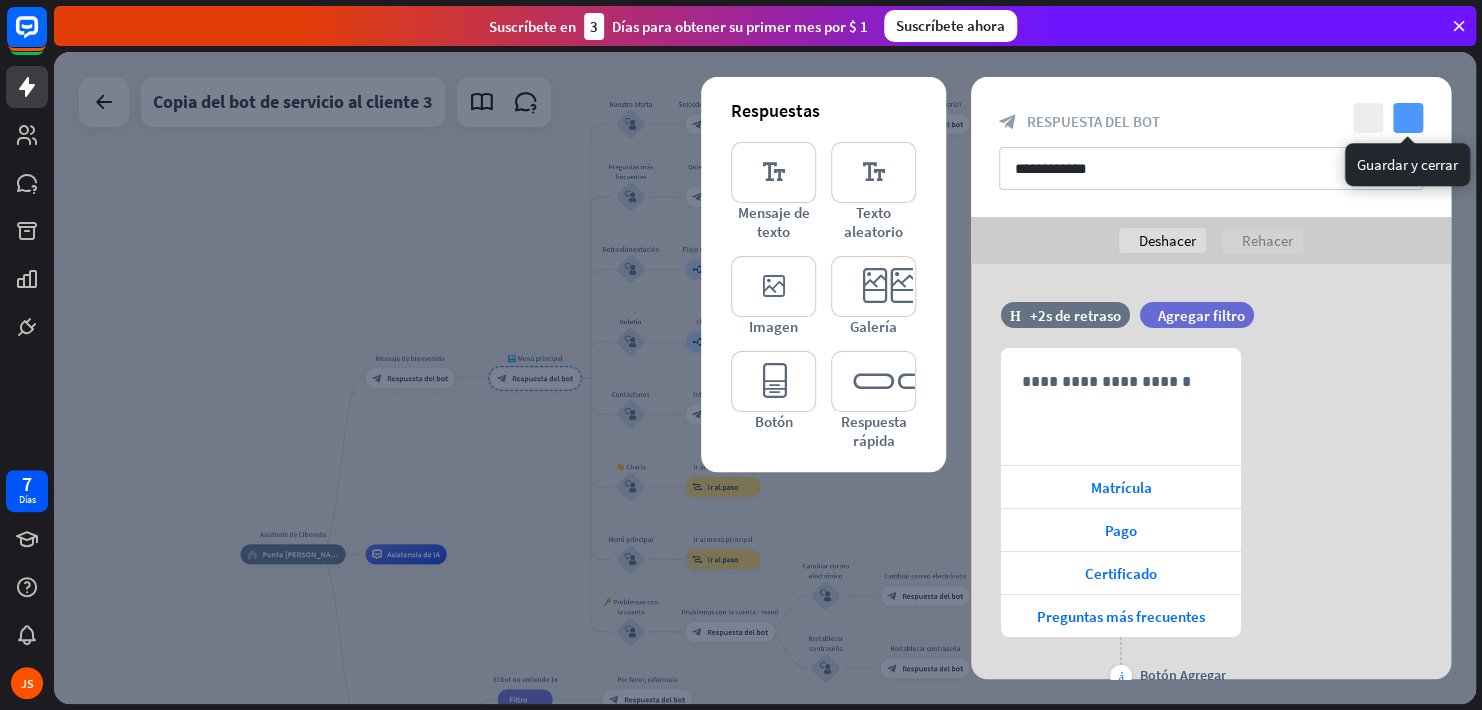 click on "comprobar" at bounding box center [1408, 118] 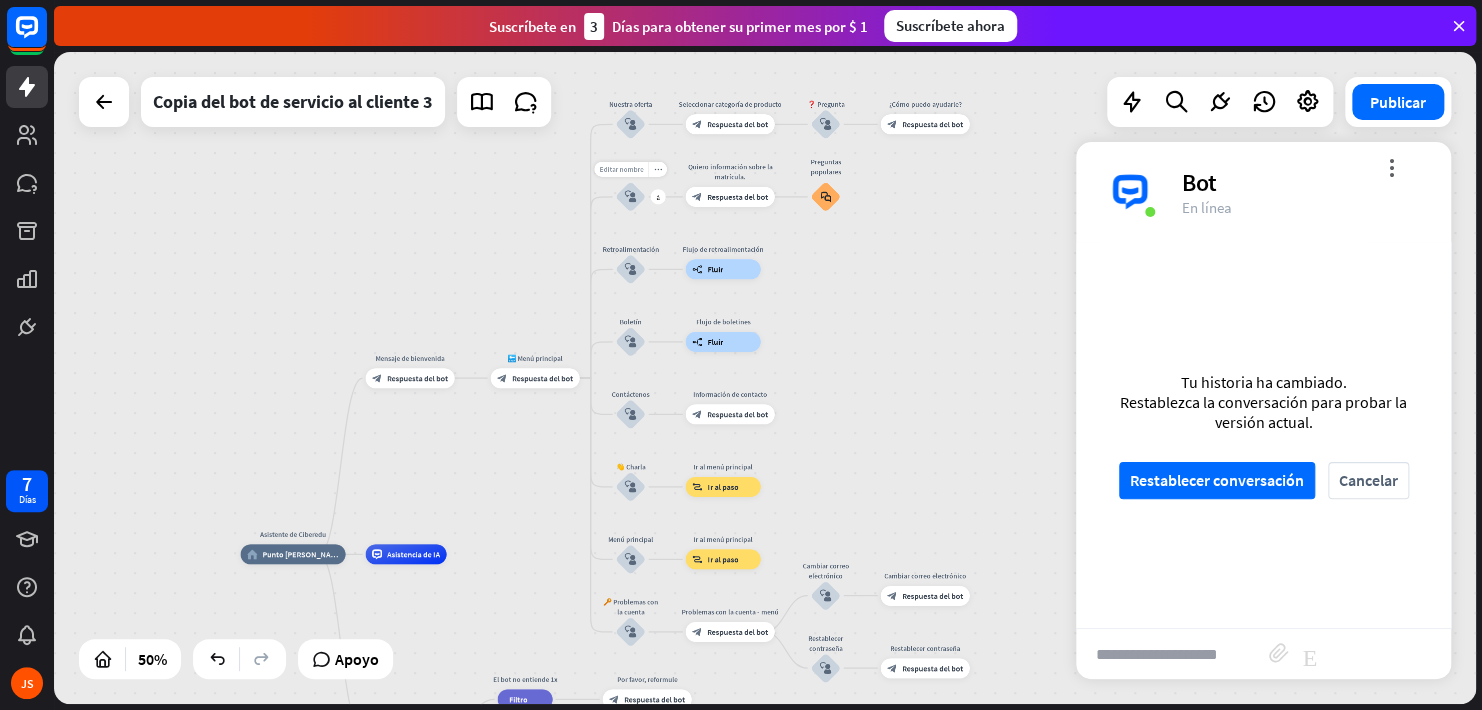 click on "Editar nombre" at bounding box center (621, 169) 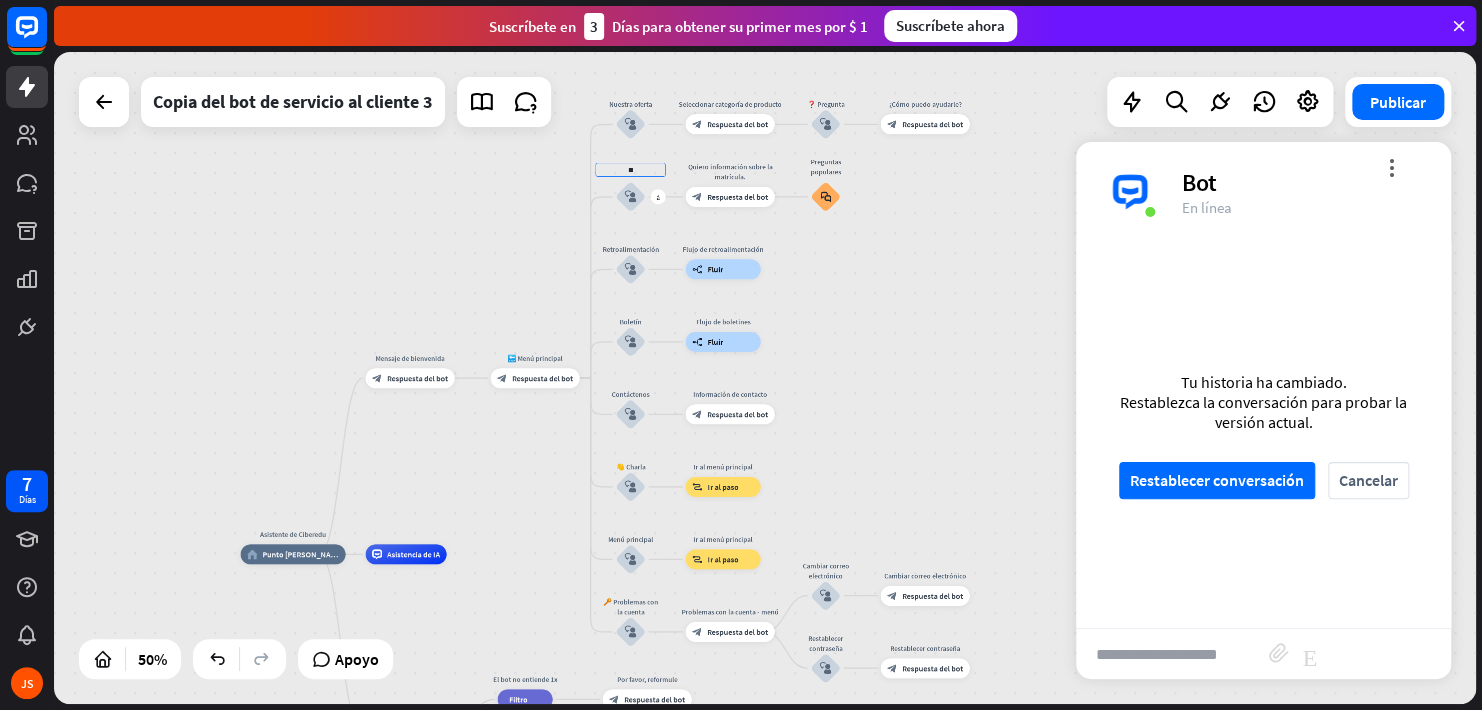 type on "*" 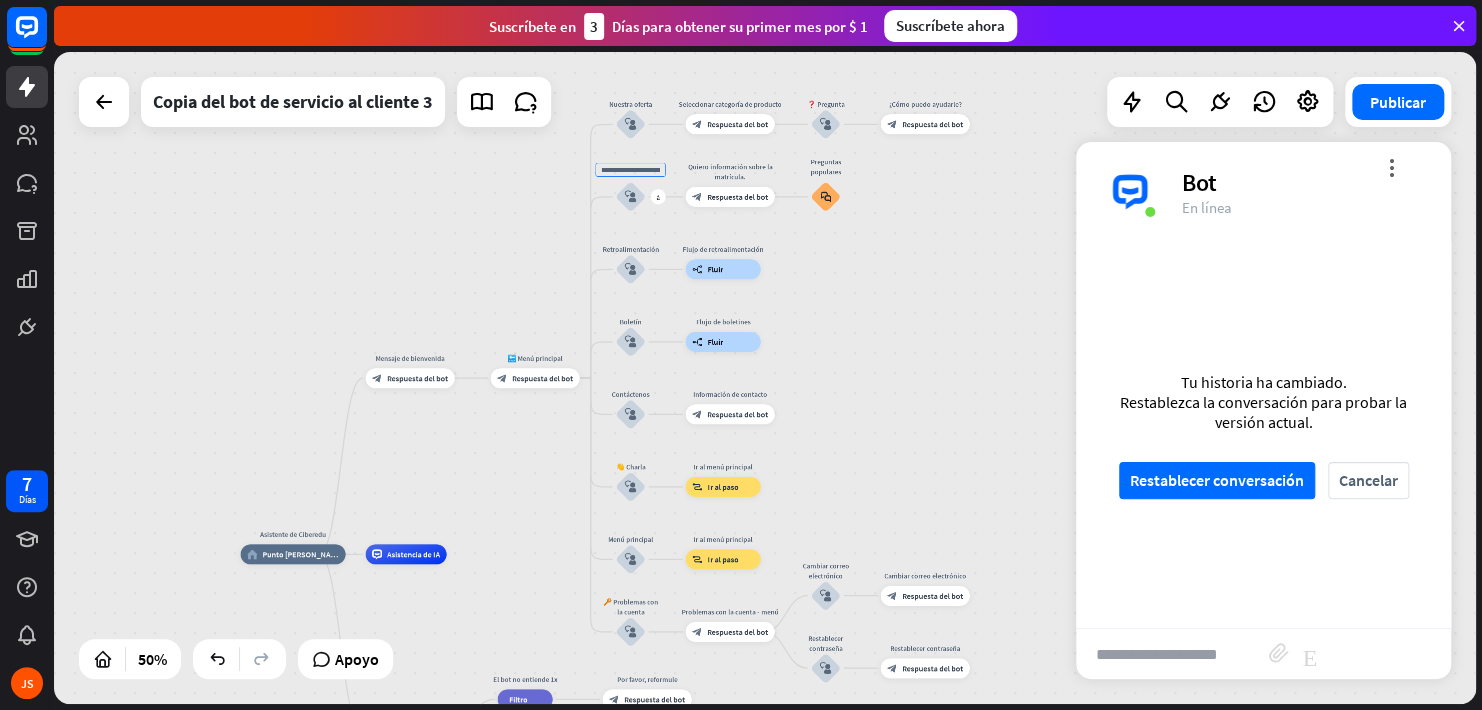type on "*" 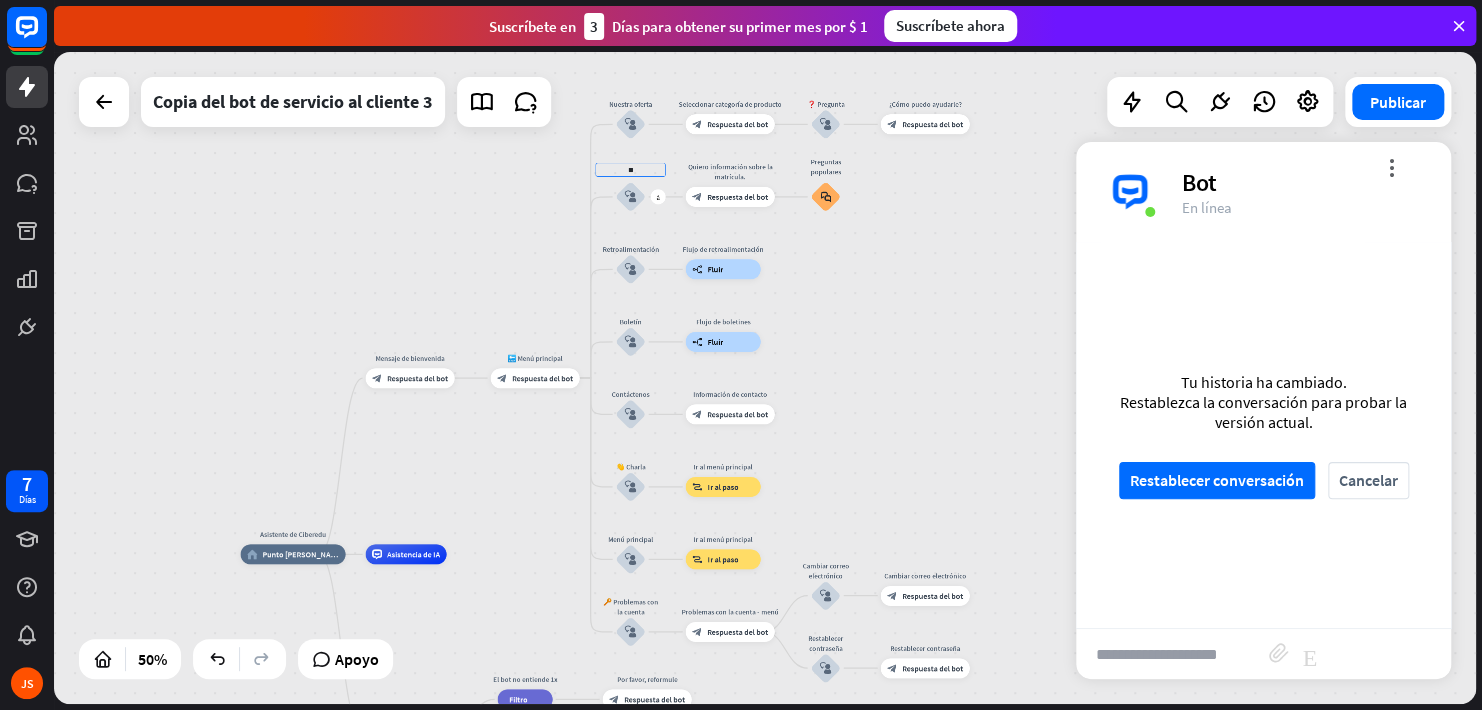 type on "***" 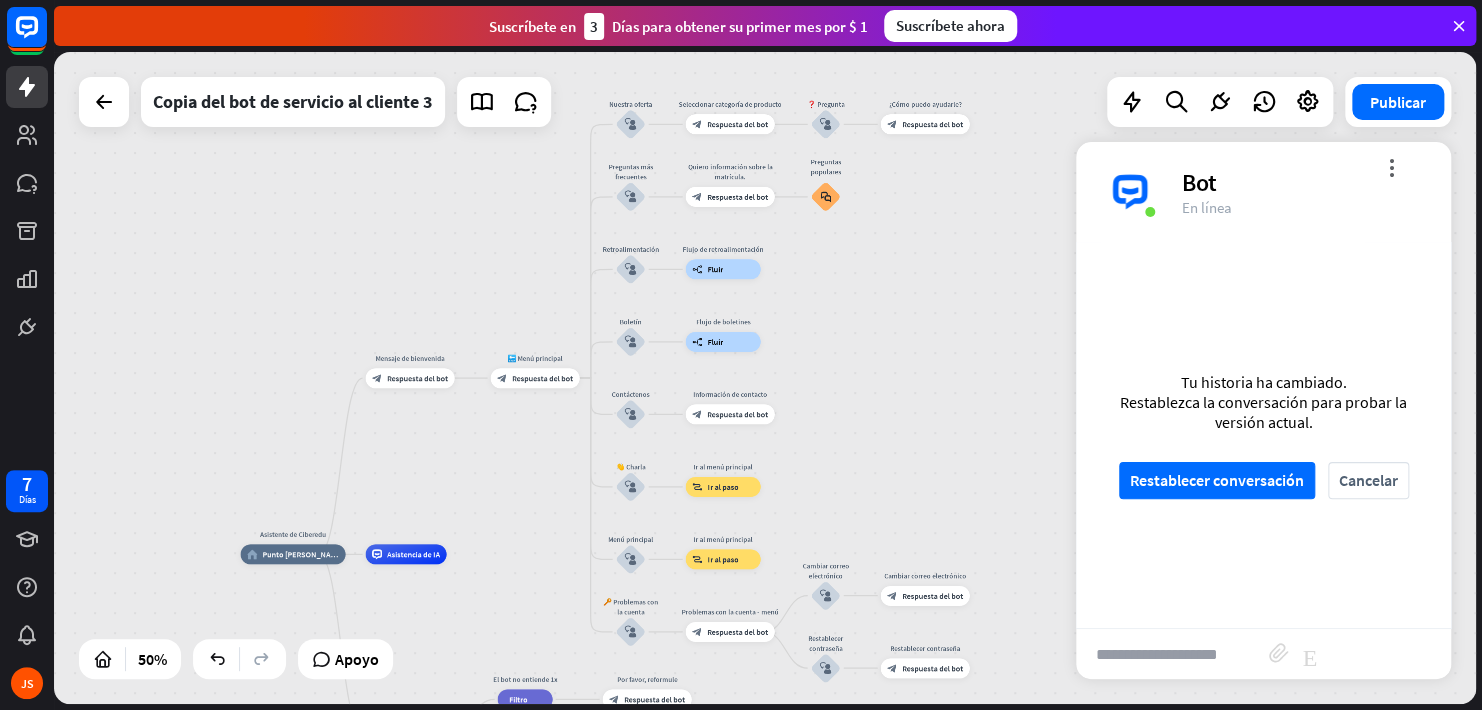 click on "Asistente de Ciberedu   home_2   Punto [PERSON_NAME]                 Mensaje de bienvenida   block_bot_response   Respuesta del bot                 🔙 Menú principal   block_bot_response   Respuesta del bot                 Nuestra oferta   block_user_input                 Seleccionar categoría de producto   block_bot_response   Respuesta del bot                 ❓ Pregunta   block_user_input                 ¿Cómo puedo ayudarle?   block_bot_response   Respuesta del bot         ***         Preguntas más frecuentes   block_user_input                 Quiero información sobre la matrícula.   block_bot_response   Respuesta del bot                 Preguntas populares   block_faq                 Retroalimentación   block_user_input                 Flujo de retroalimentación   builder_tree   Fluir                 Boletín   block_user_input                 Flujo de boletines   builder_tree   Fluir                 Contáctenos   block_user_input                 Información de contacto" at bounding box center [765, 378] 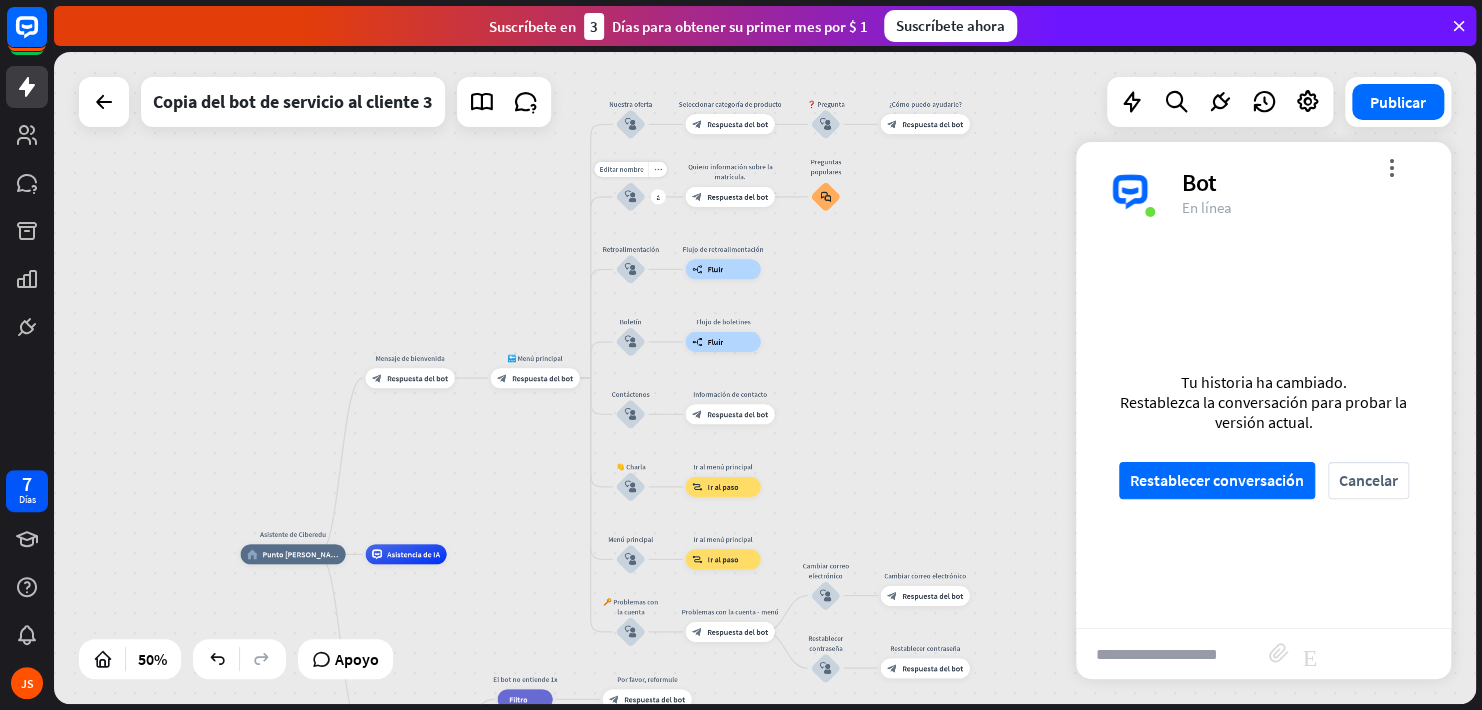 click on "block_user_input" at bounding box center [631, 197] 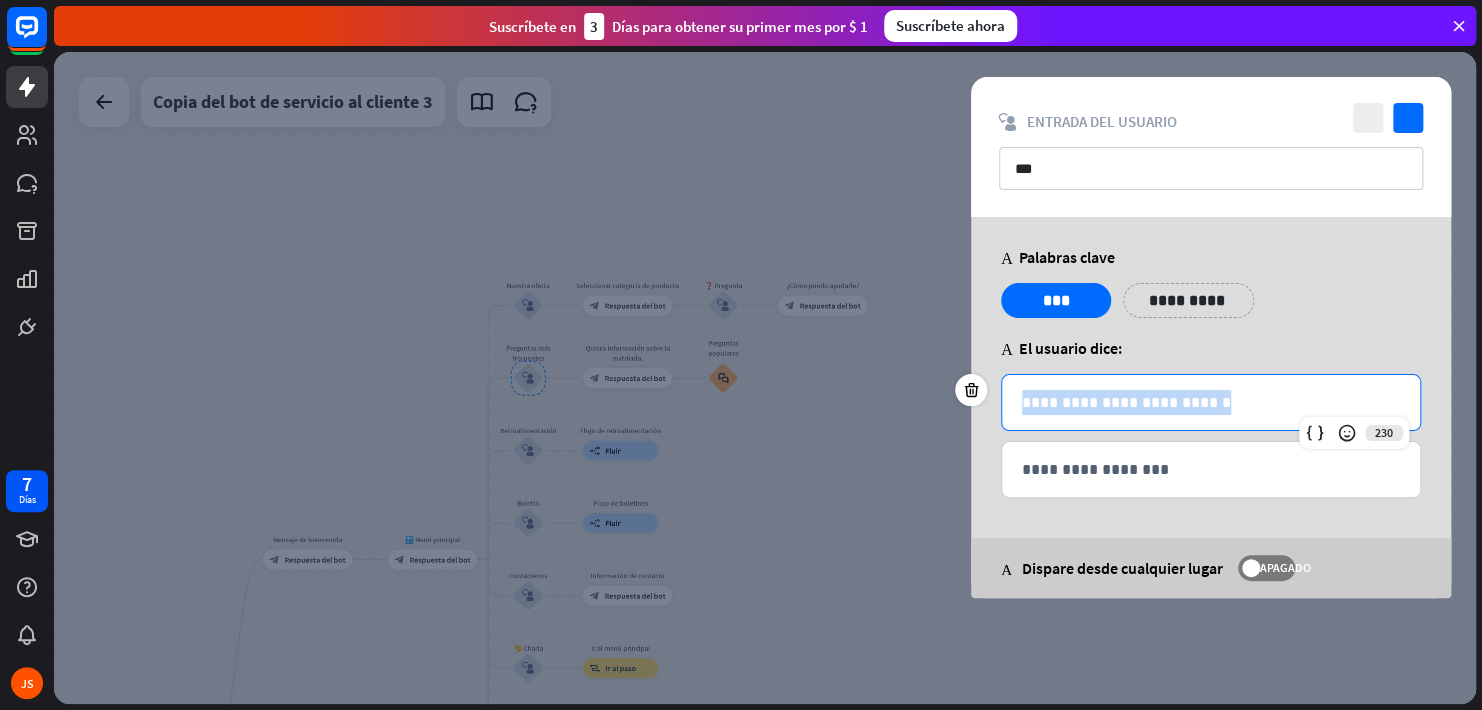 drag, startPoint x: 1017, startPoint y: 398, endPoint x: 1212, endPoint y: 400, distance: 195.01025 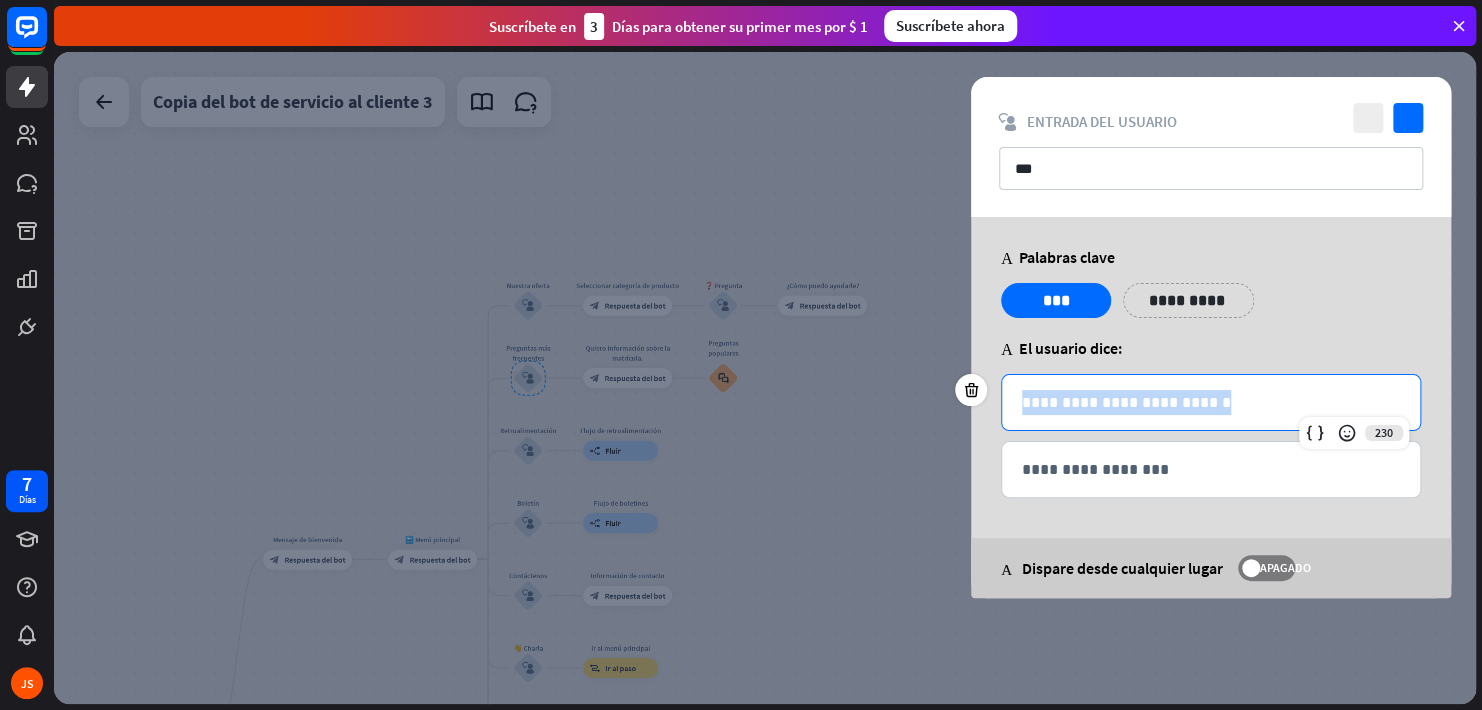 click on "**********" at bounding box center (1211, 402) 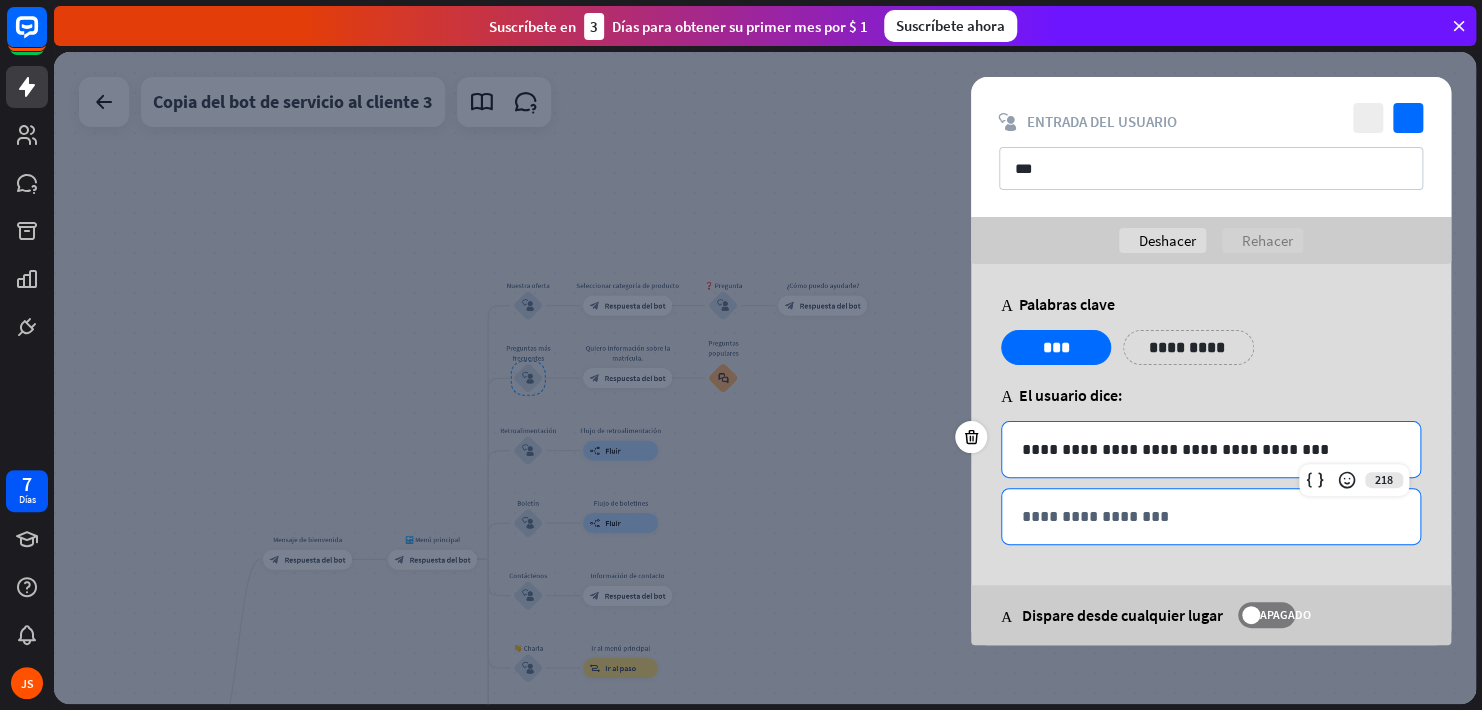 click on "**********" at bounding box center [1211, 516] 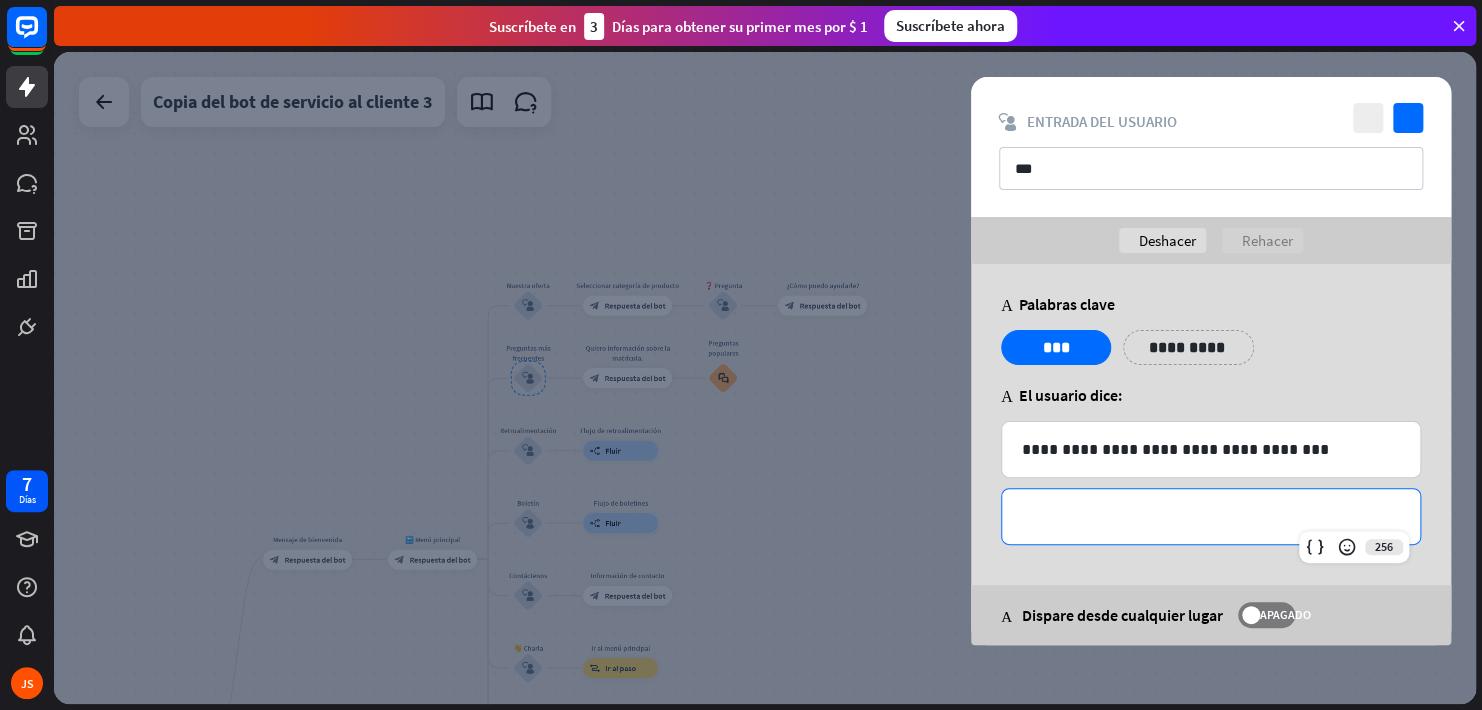 click on "**********" at bounding box center (1211, 516) 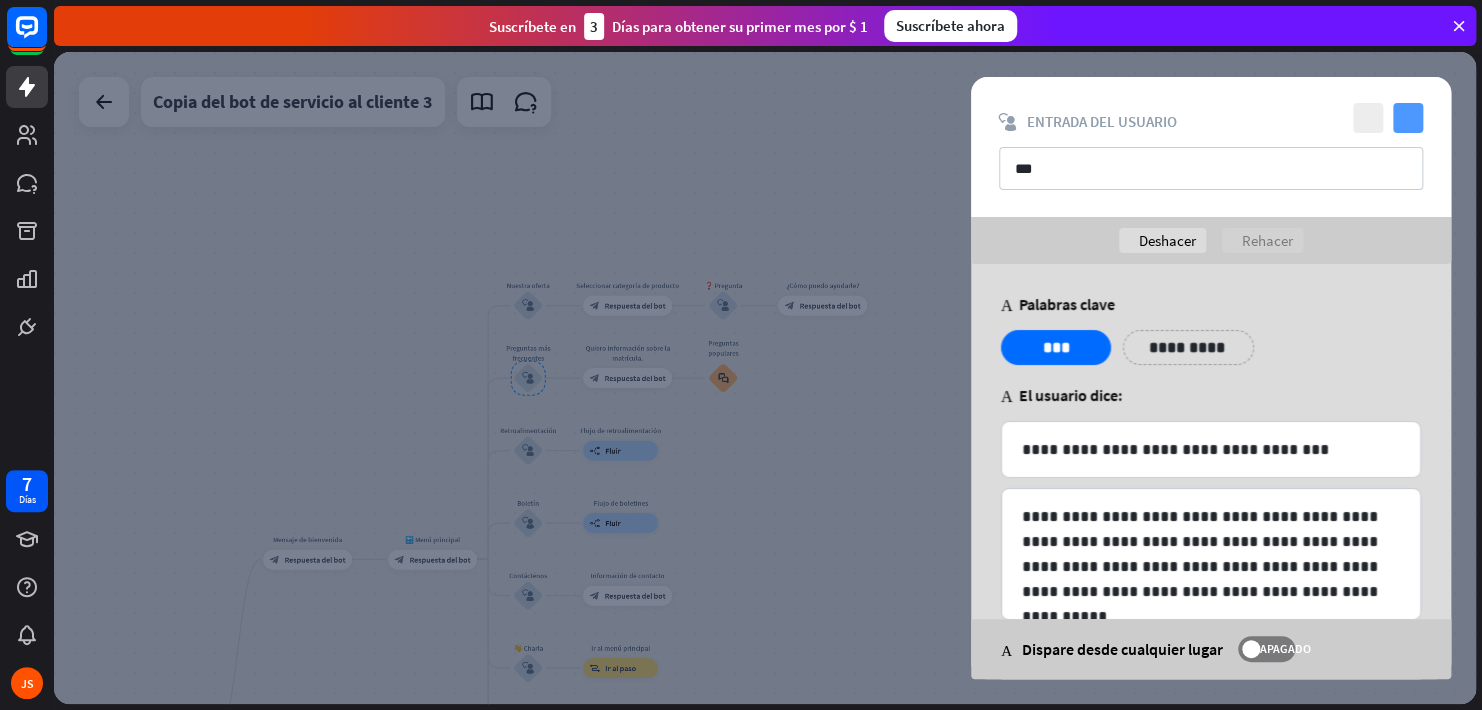 click on "comprobar" at bounding box center [1408, 118] 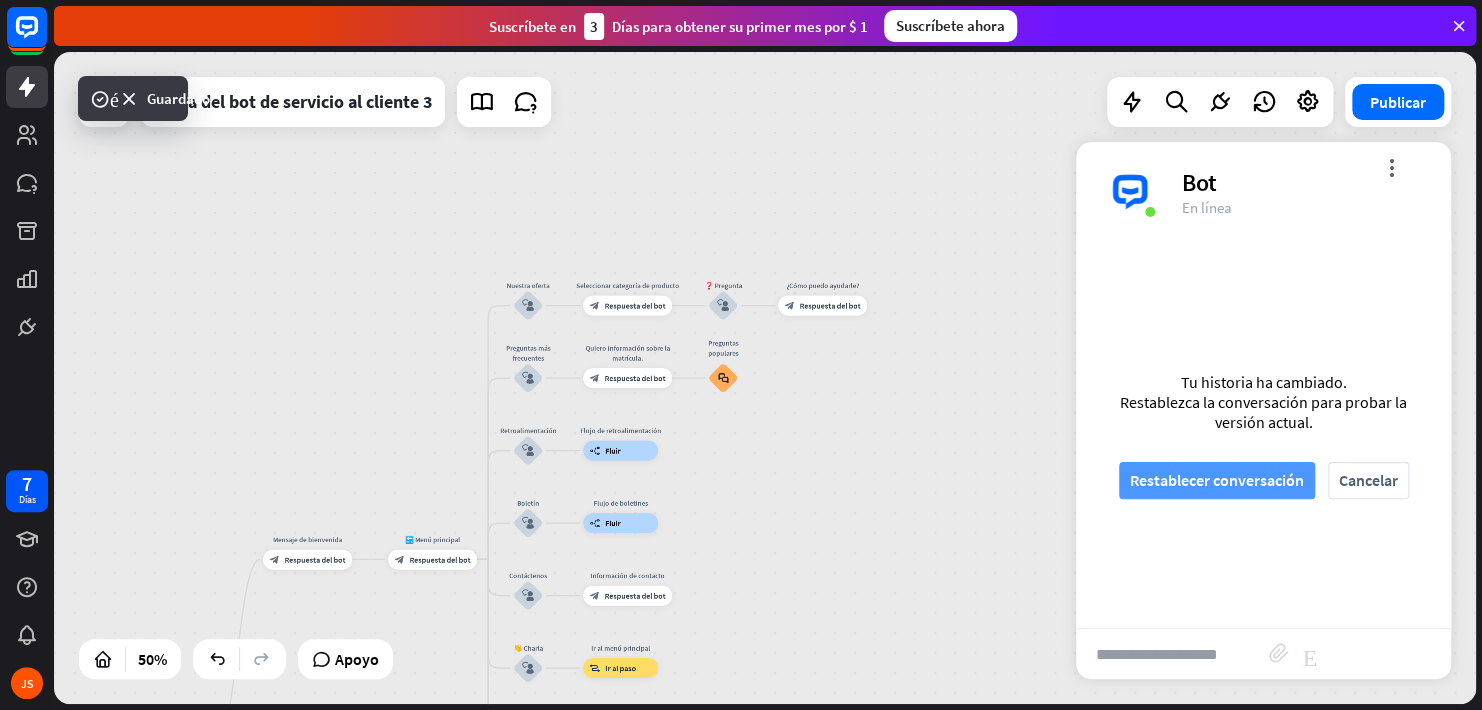click on "Restablecer conversación" at bounding box center [1217, 480] 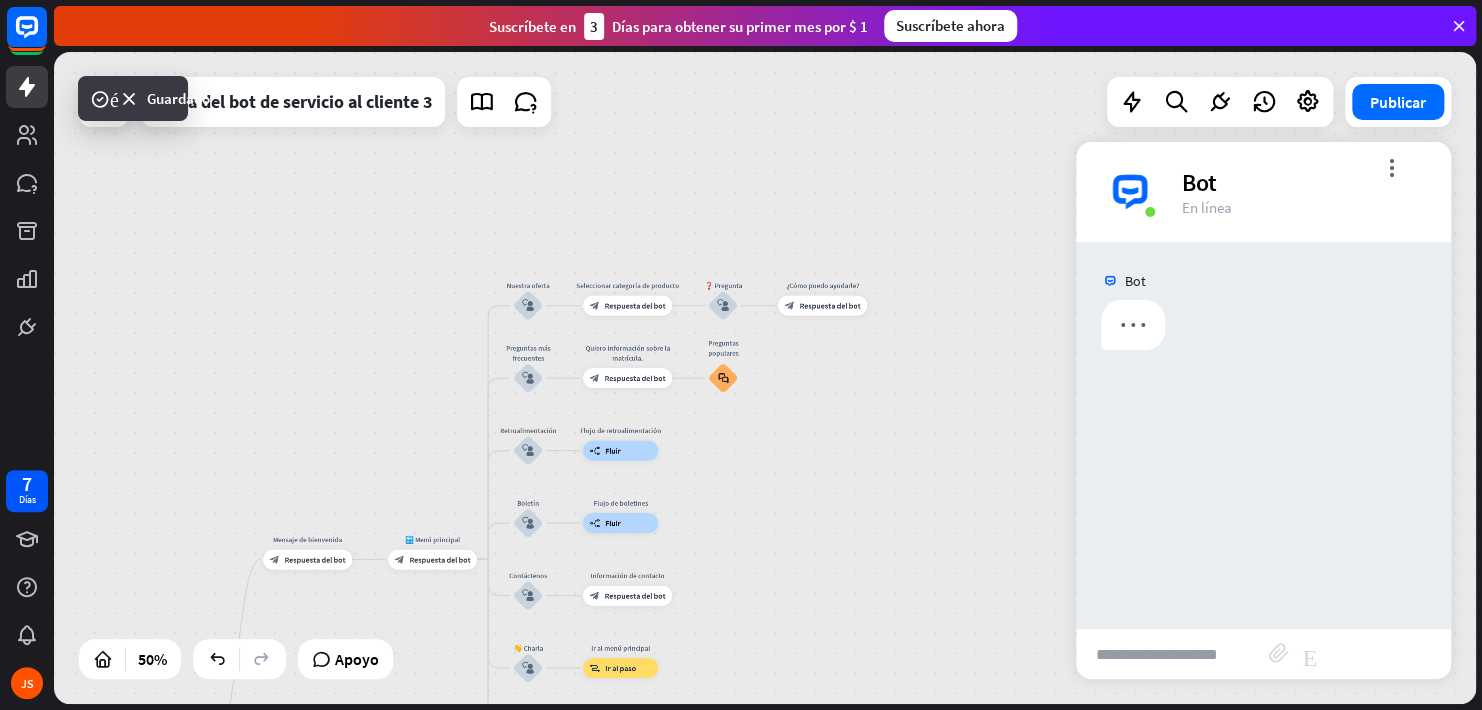 scroll, scrollTop: 0, scrollLeft: 0, axis: both 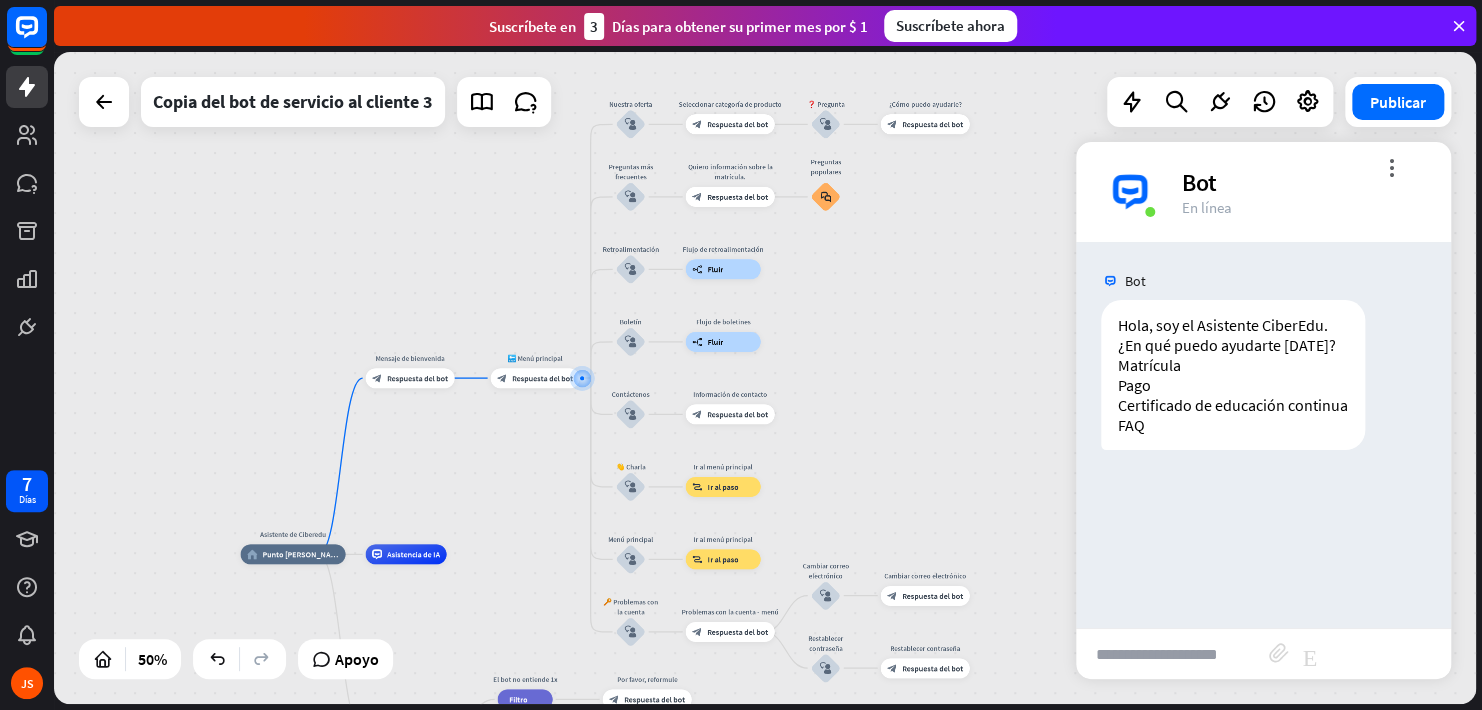 click at bounding box center (1172, 654) 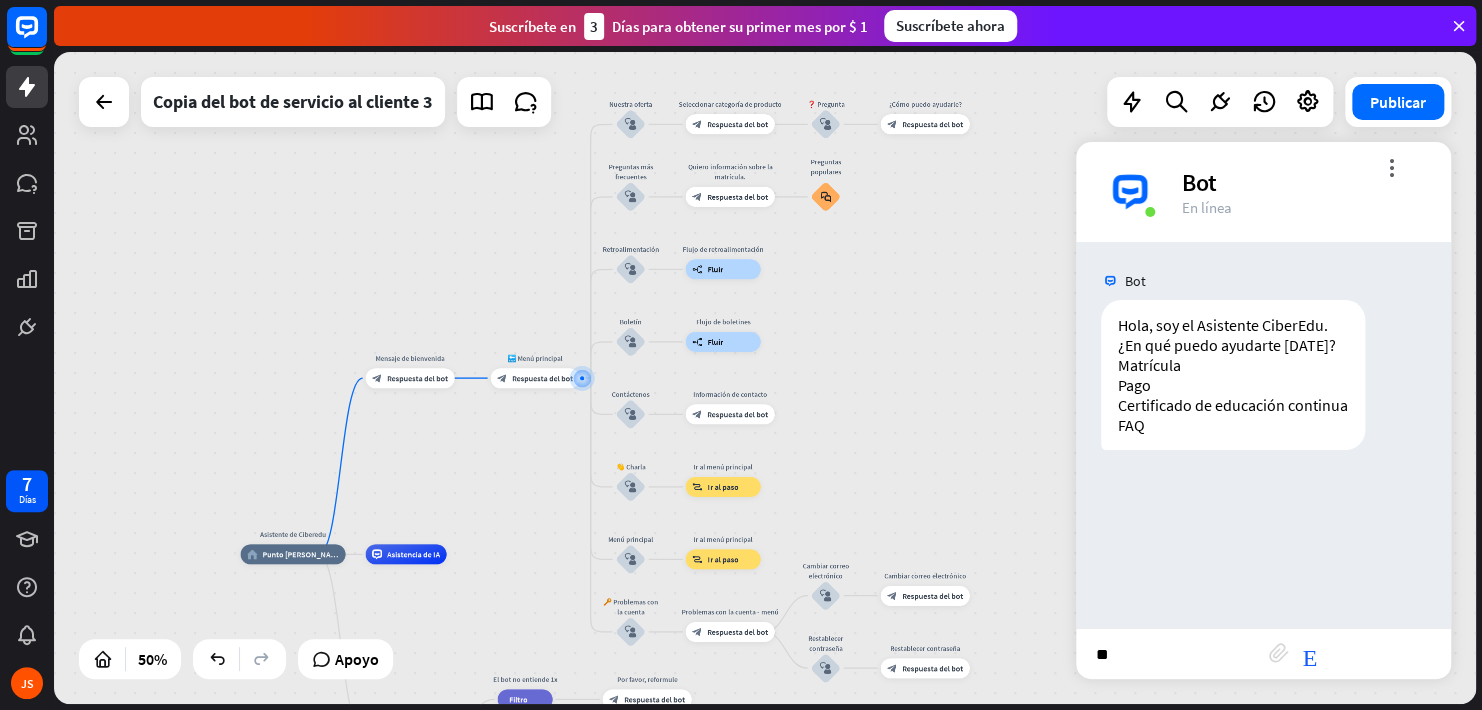 type on "***" 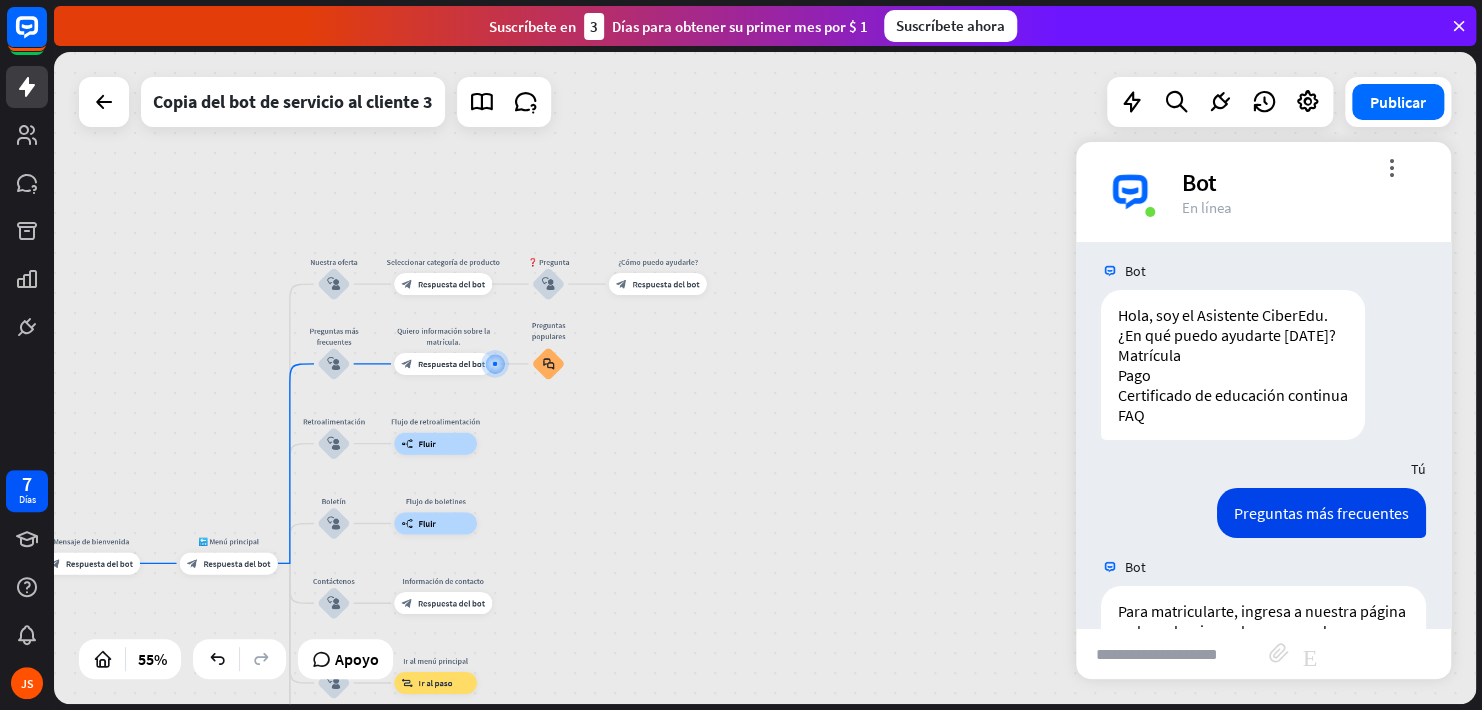 scroll, scrollTop: 7, scrollLeft: 0, axis: vertical 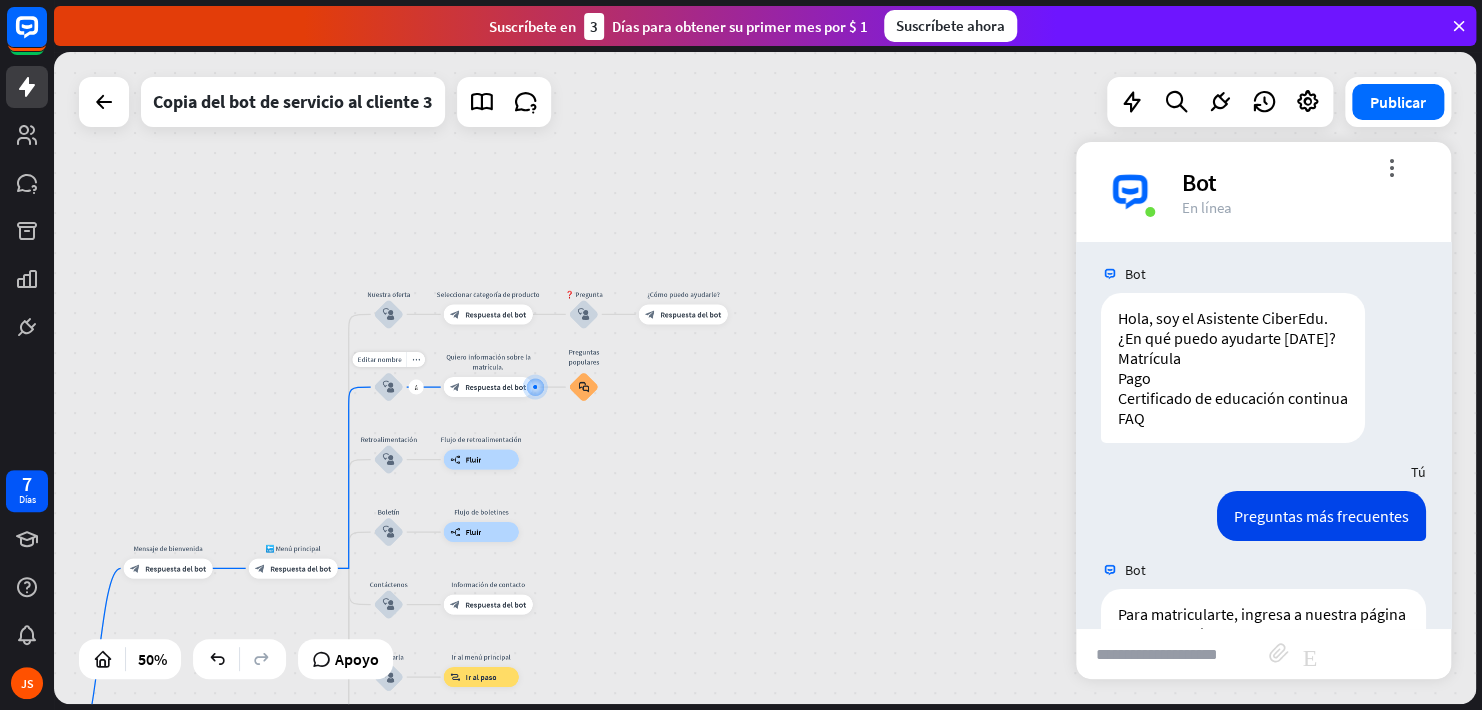 click on "block_user_input" at bounding box center [389, 387] 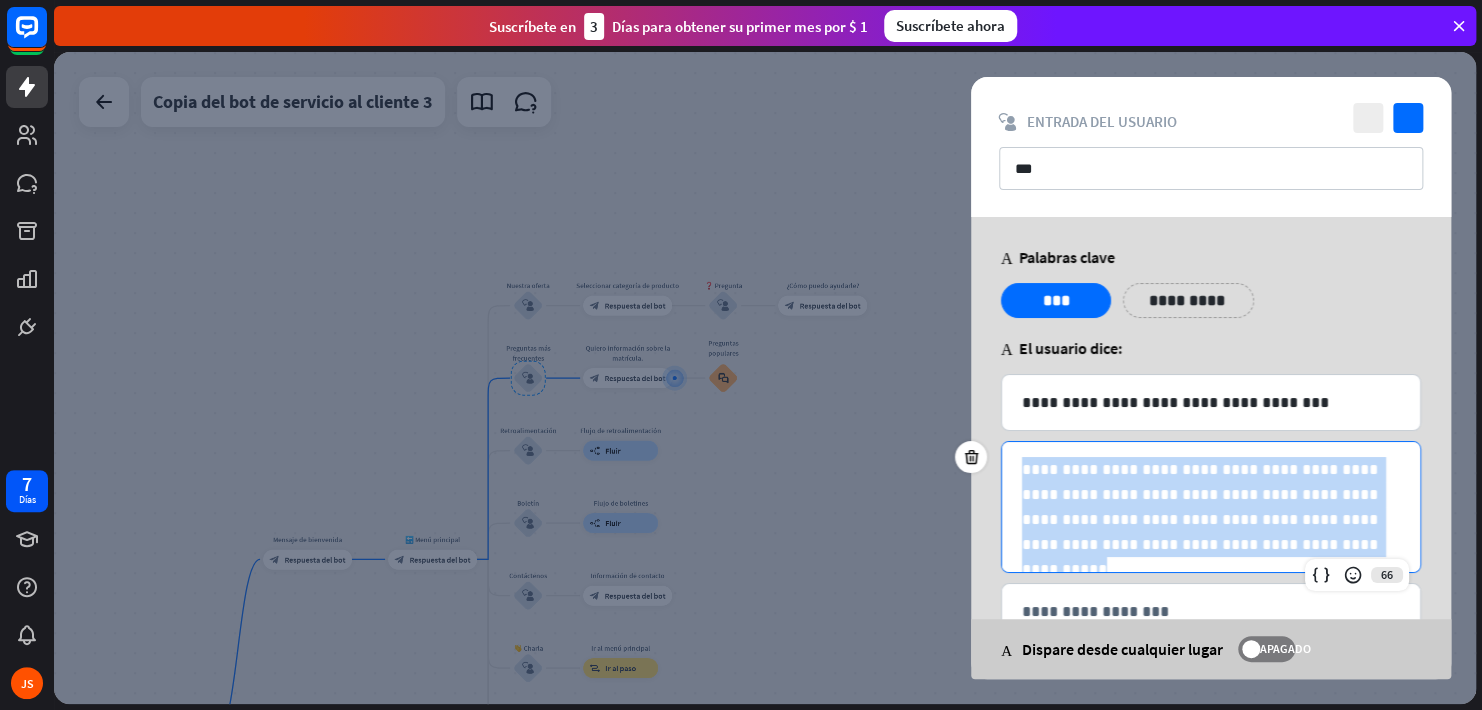 drag, startPoint x: 1016, startPoint y: 464, endPoint x: 1230, endPoint y: 526, distance: 222.80035 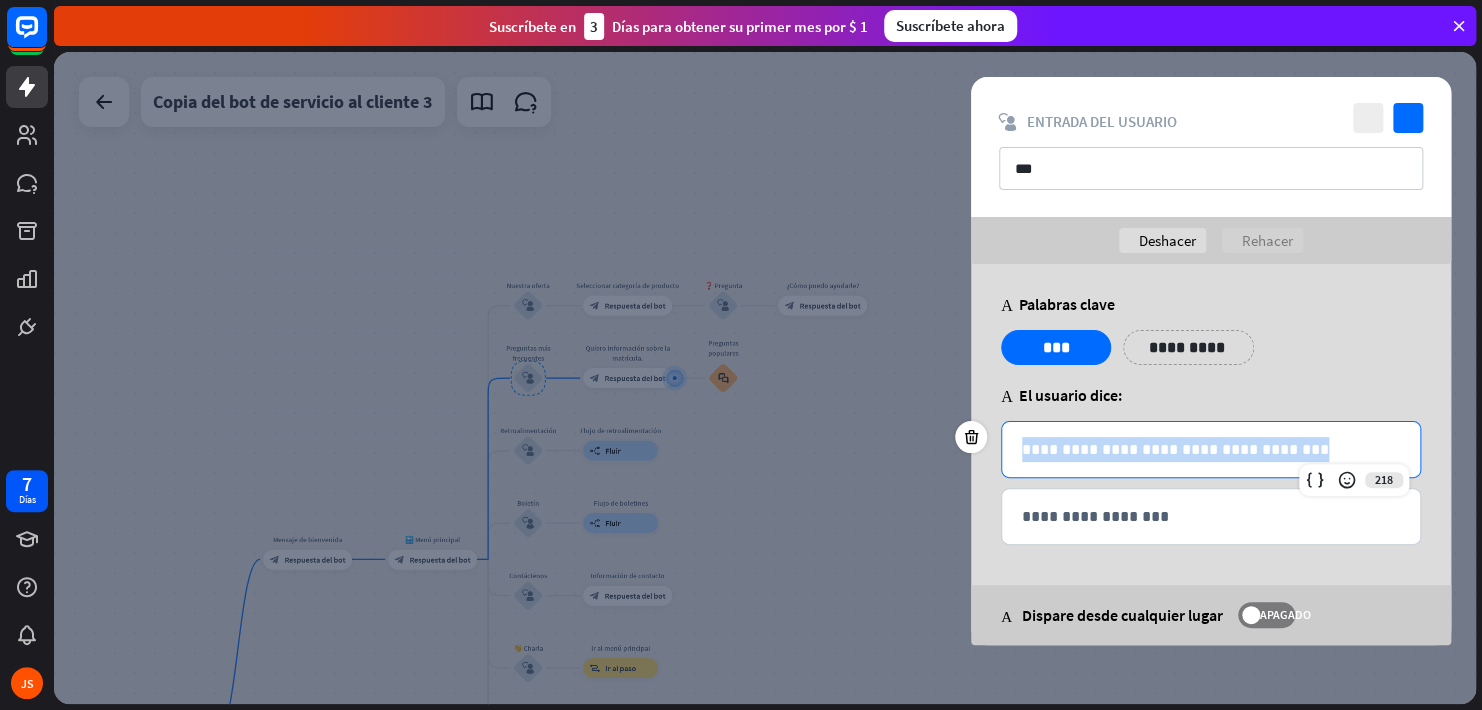 drag, startPoint x: 1028, startPoint y: 450, endPoint x: 1289, endPoint y: 463, distance: 261.32355 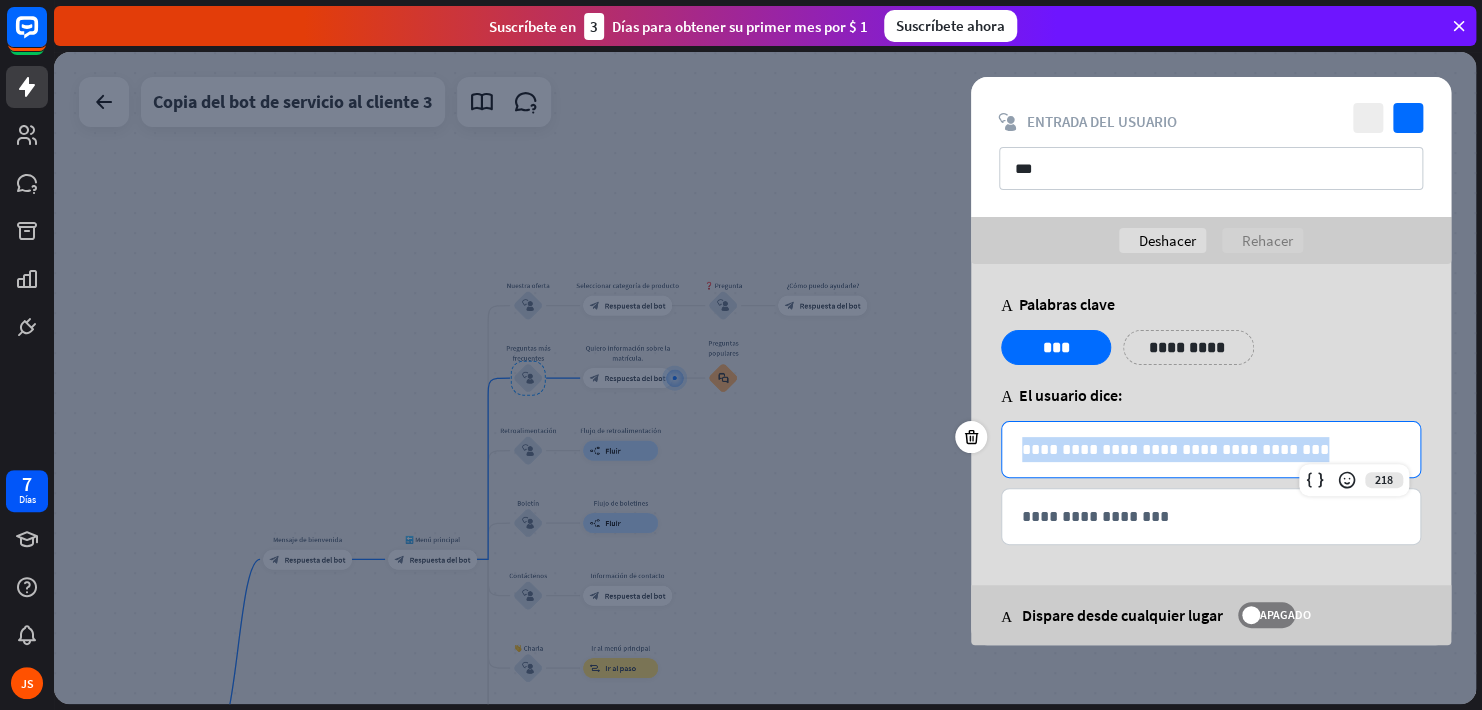 click on "**********" at bounding box center [1211, 449] 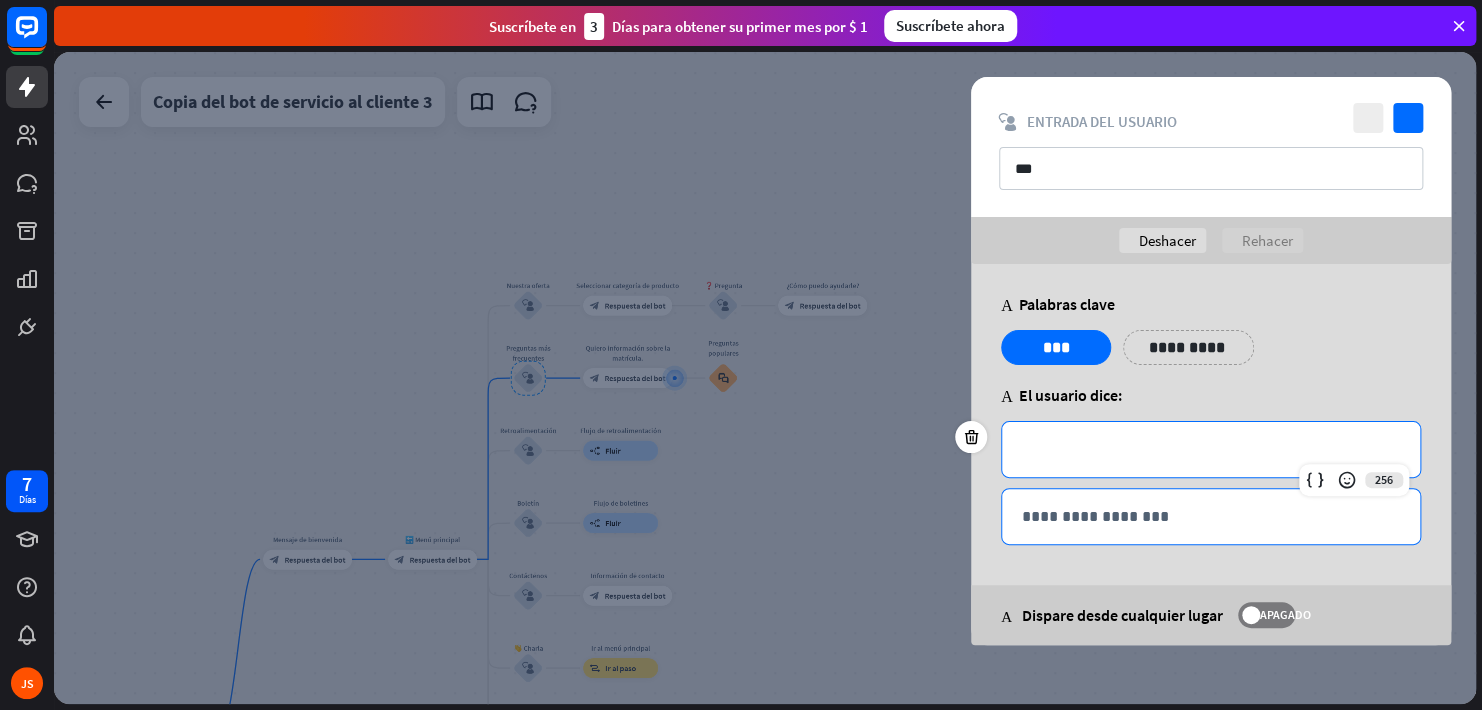 click on "**********" at bounding box center [1211, 516] 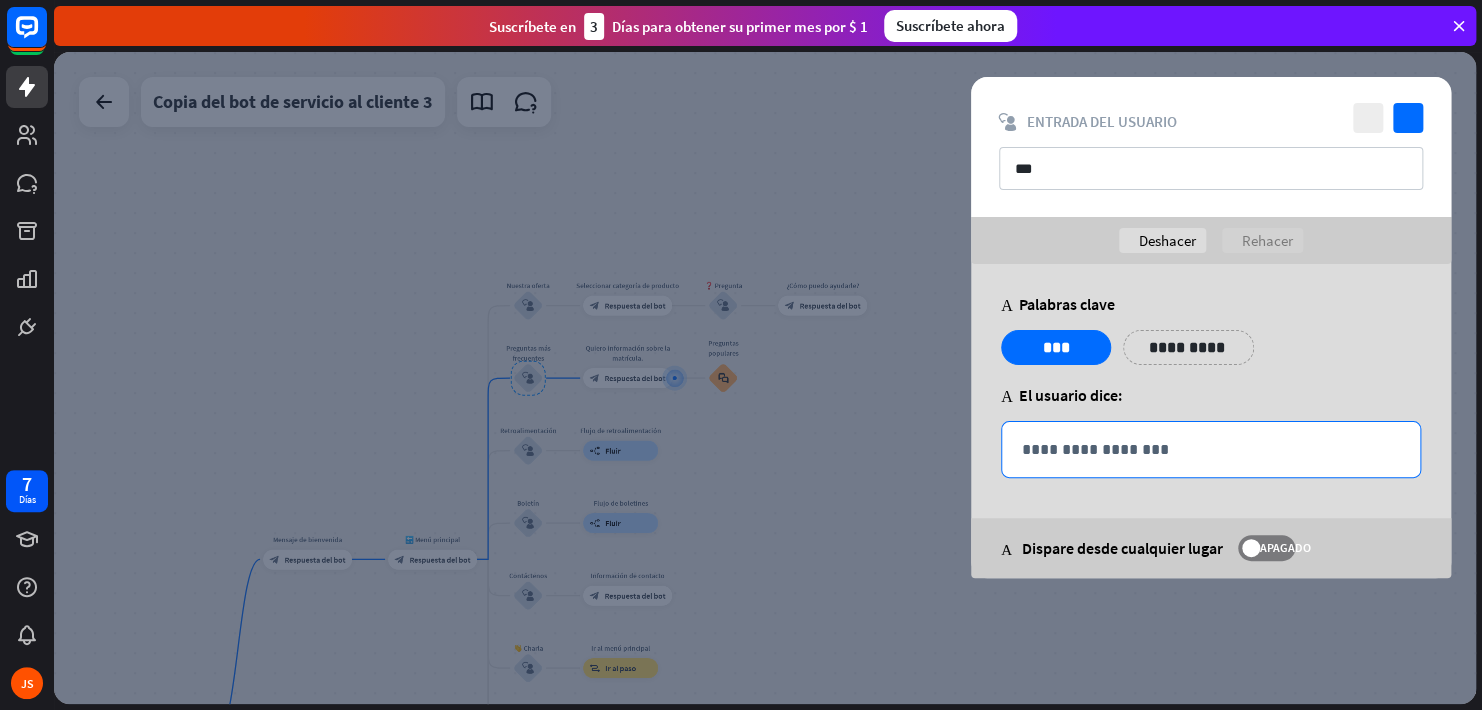 drag, startPoint x: 1056, startPoint y: 498, endPoint x: 1027, endPoint y: 451, distance: 55.226807 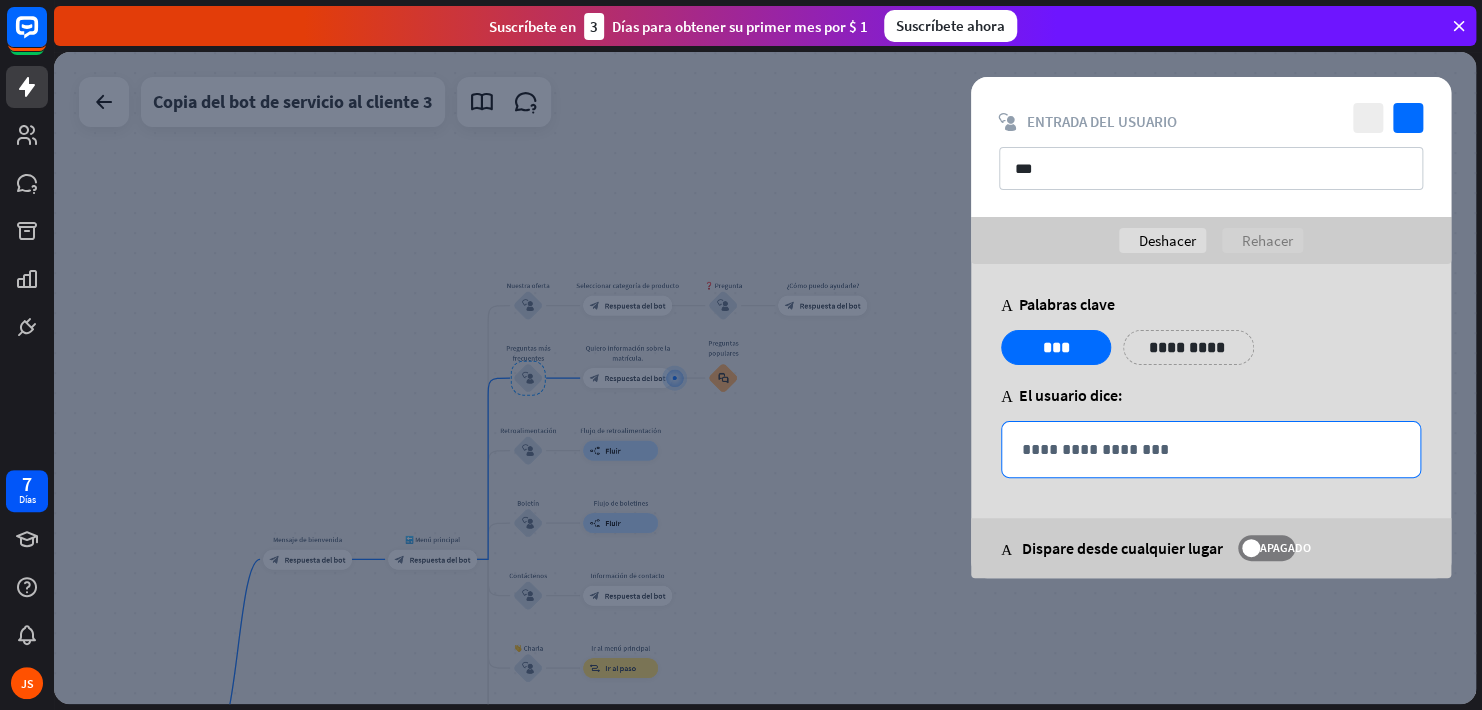 click on "**********" at bounding box center (1211, 449) 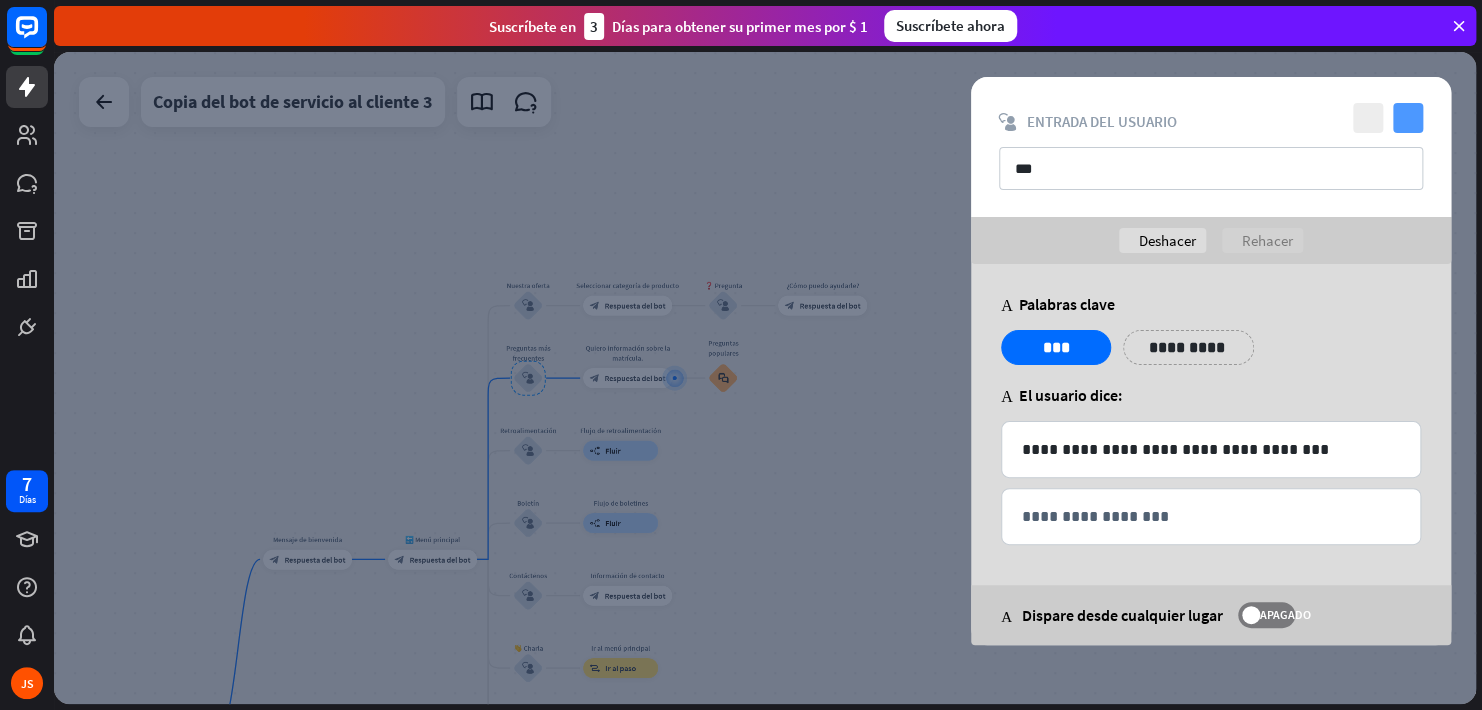 click on "comprobar" at bounding box center [1408, 118] 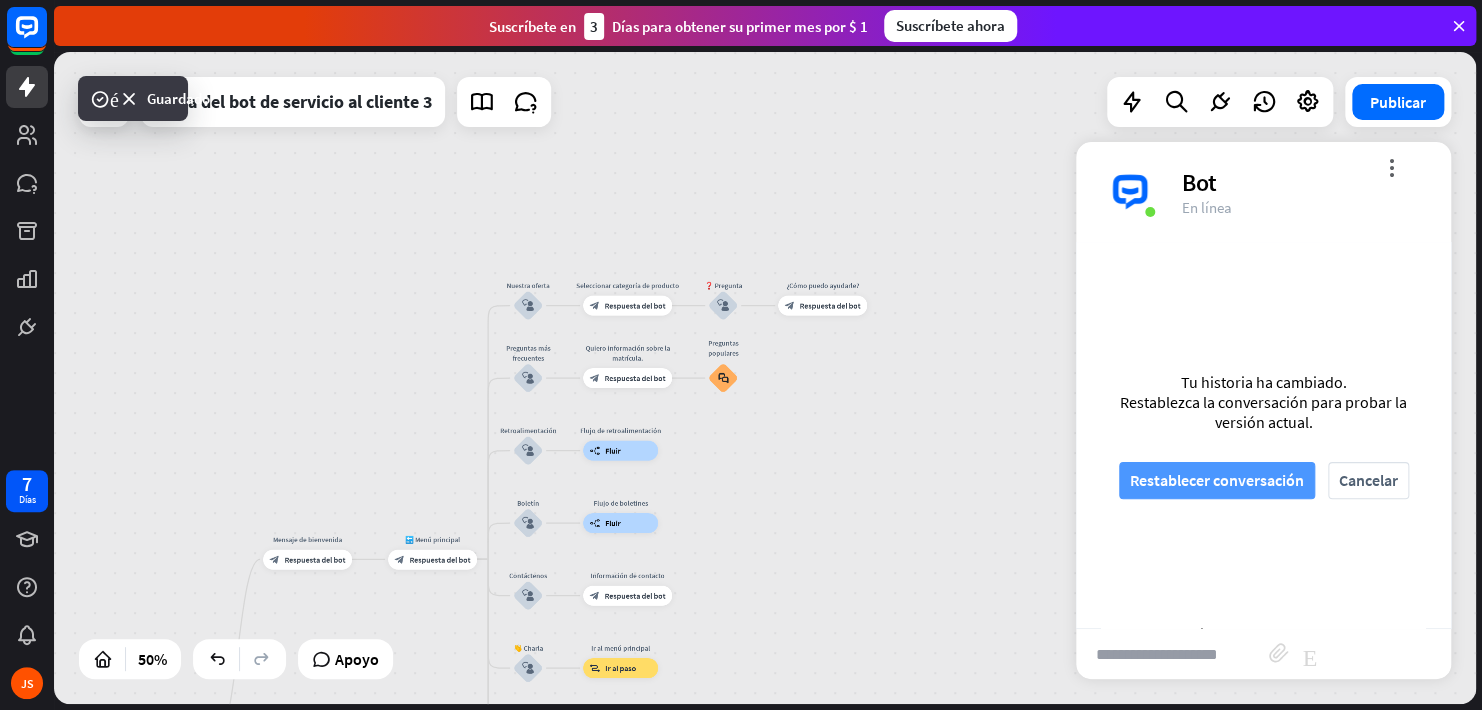click on "Restablecer conversación" at bounding box center (1217, 480) 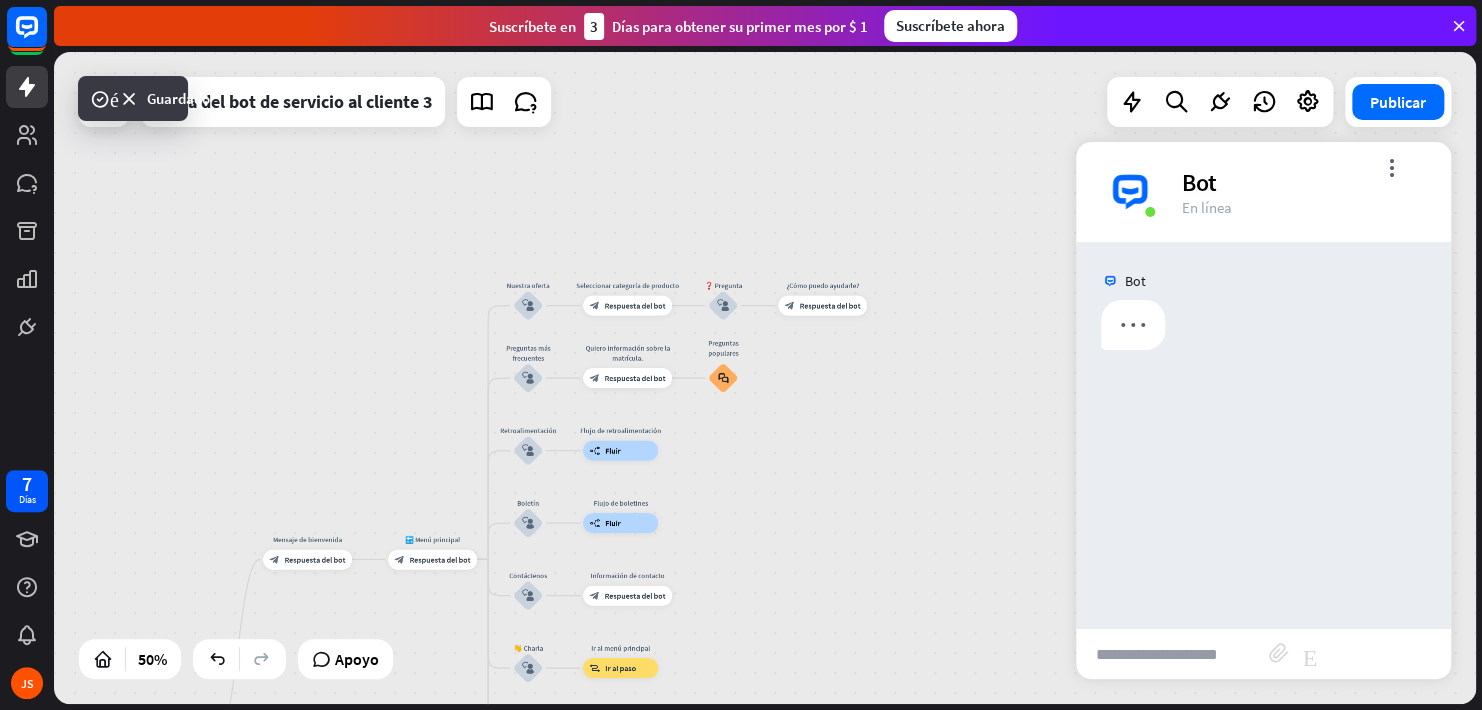 scroll, scrollTop: 0, scrollLeft: 0, axis: both 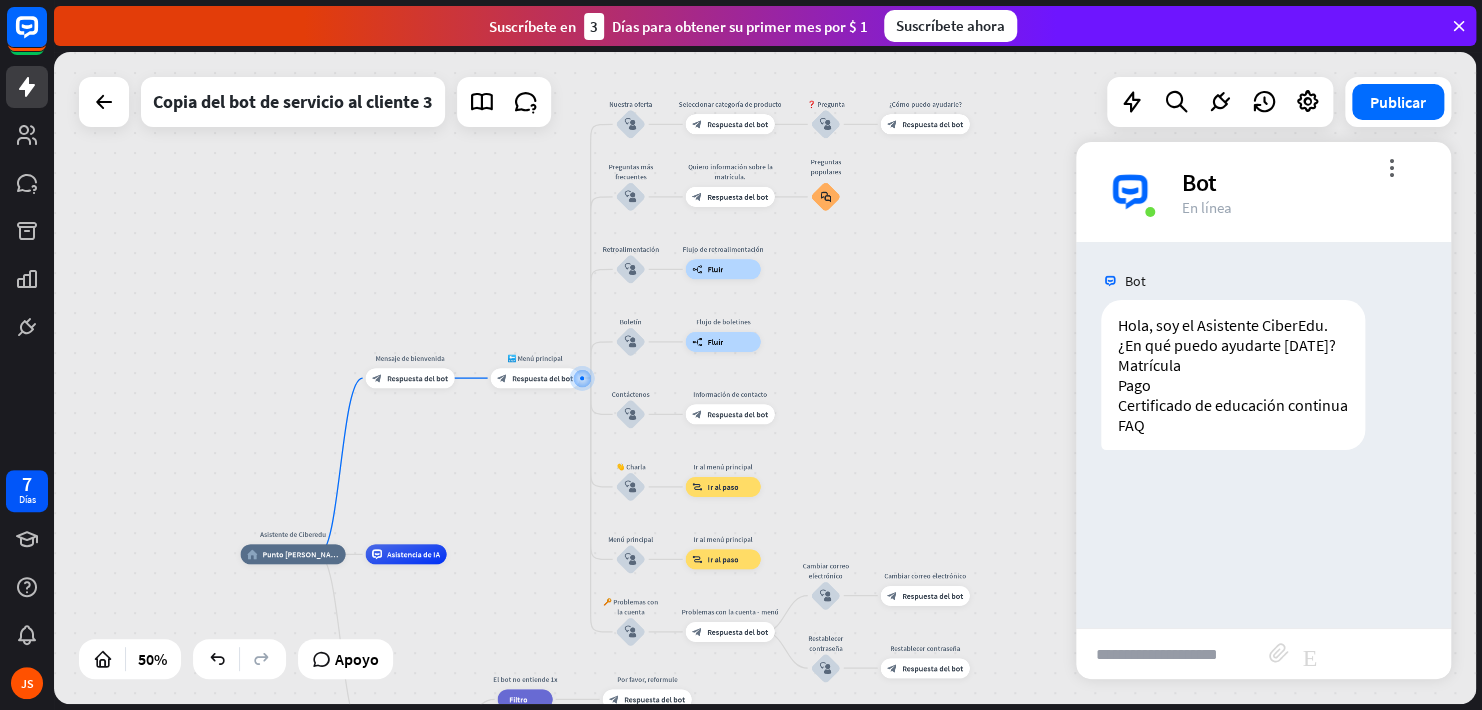click at bounding box center (1172, 654) 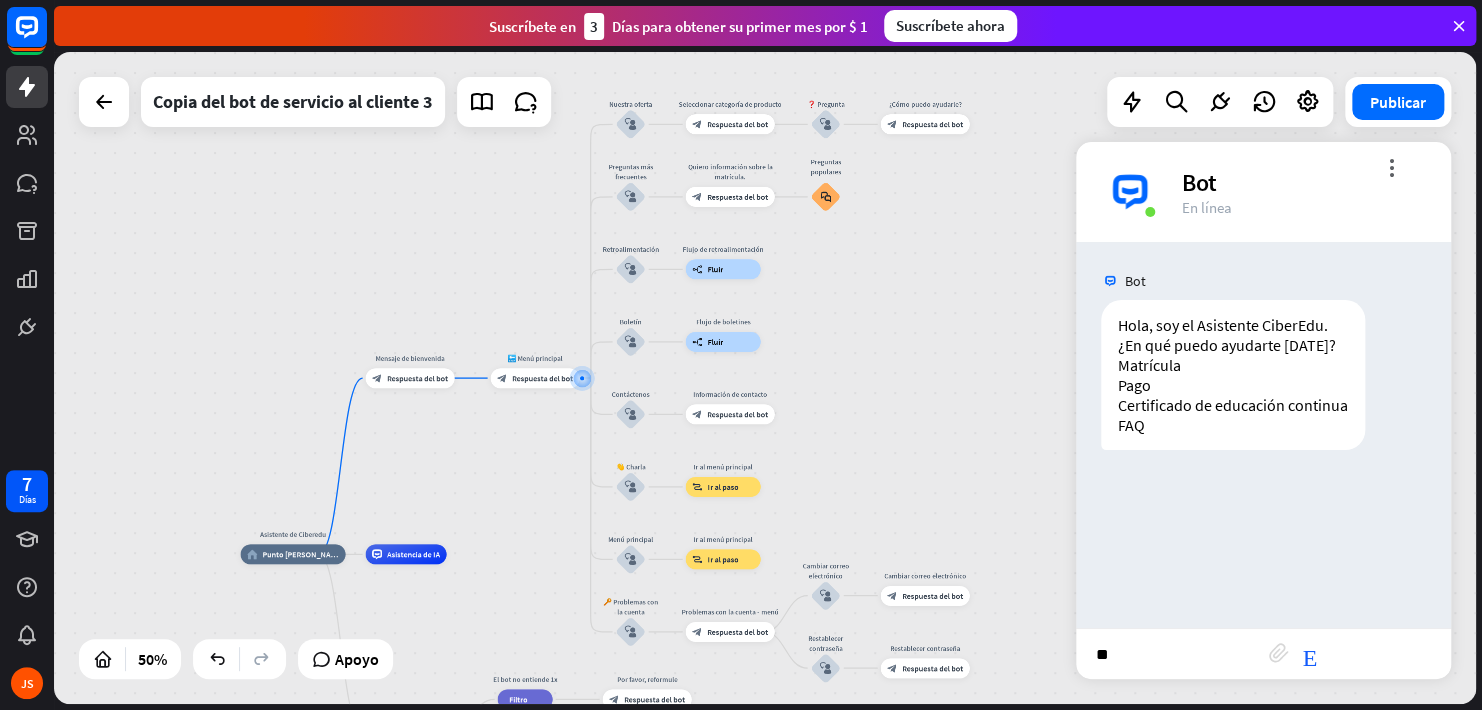 type on "***" 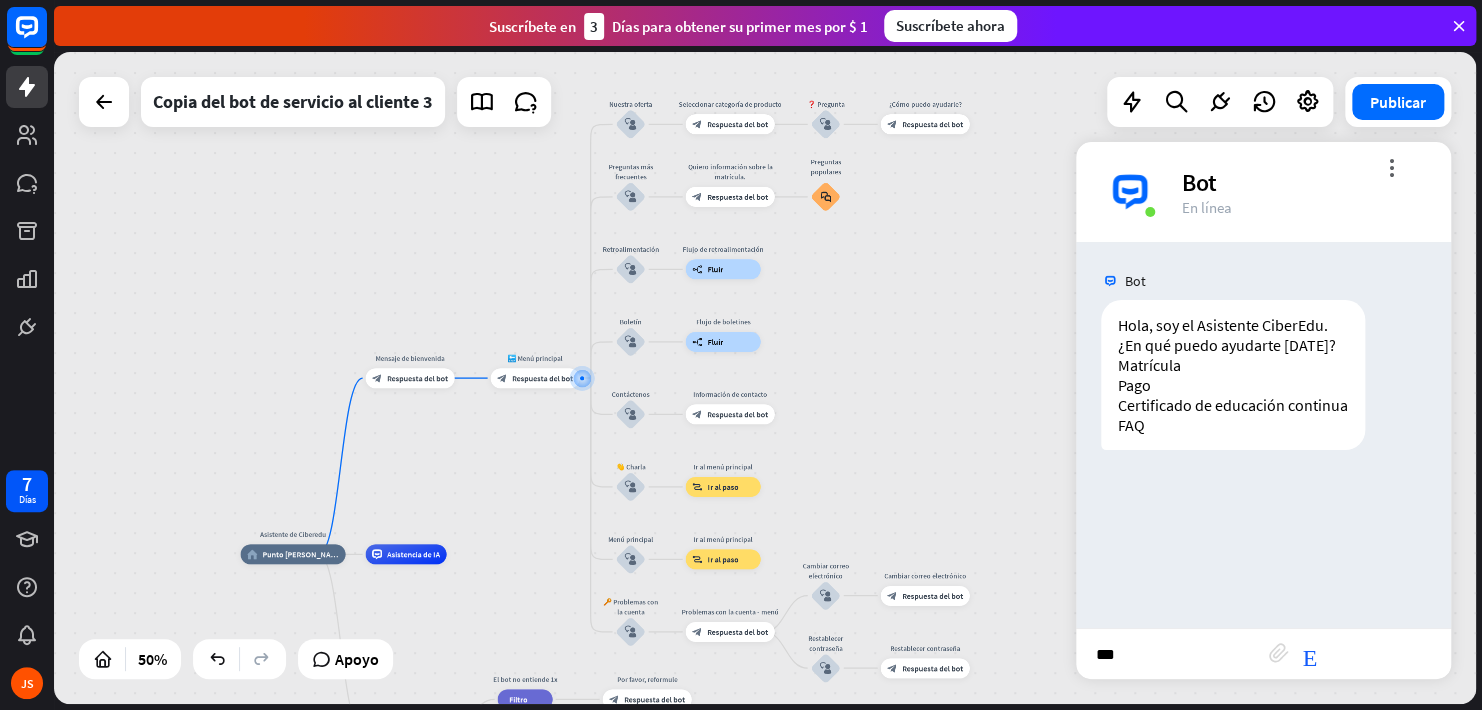 type 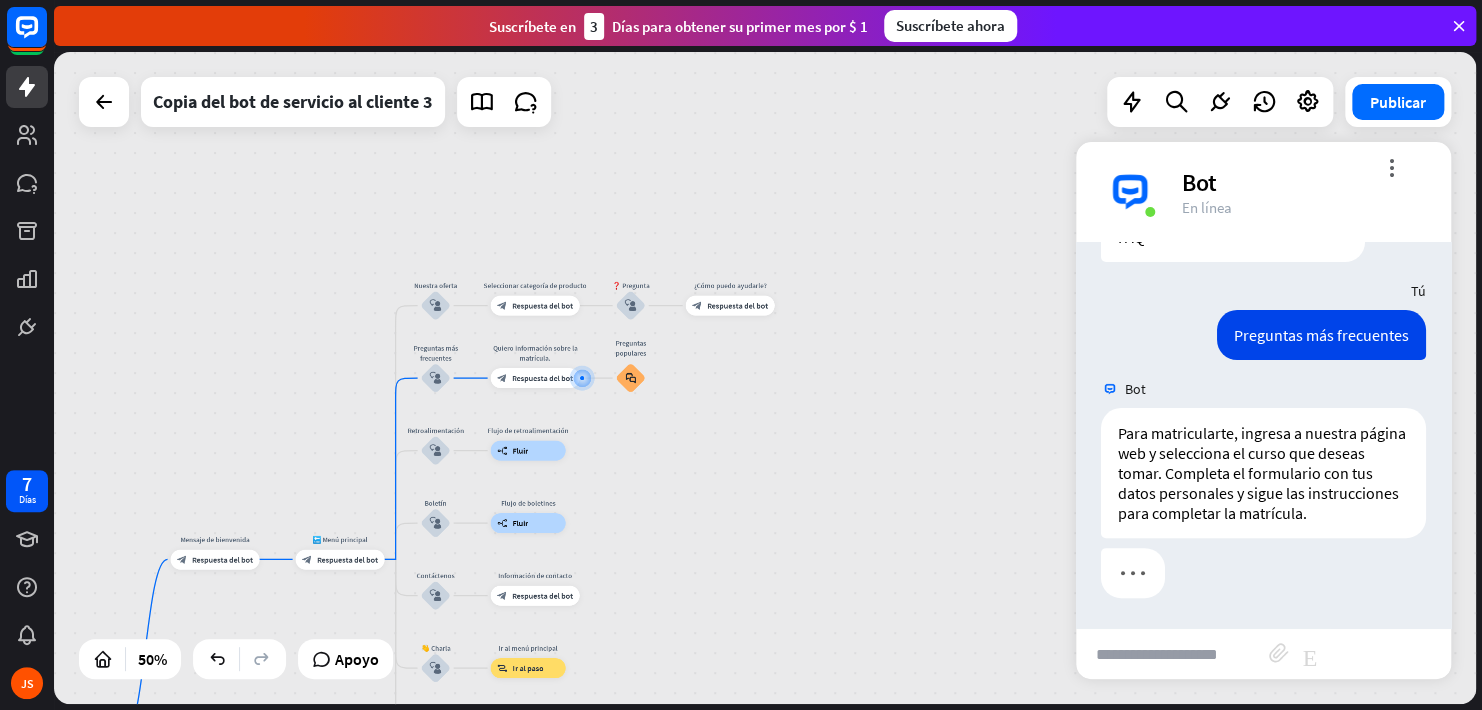 scroll, scrollTop: 207, scrollLeft: 0, axis: vertical 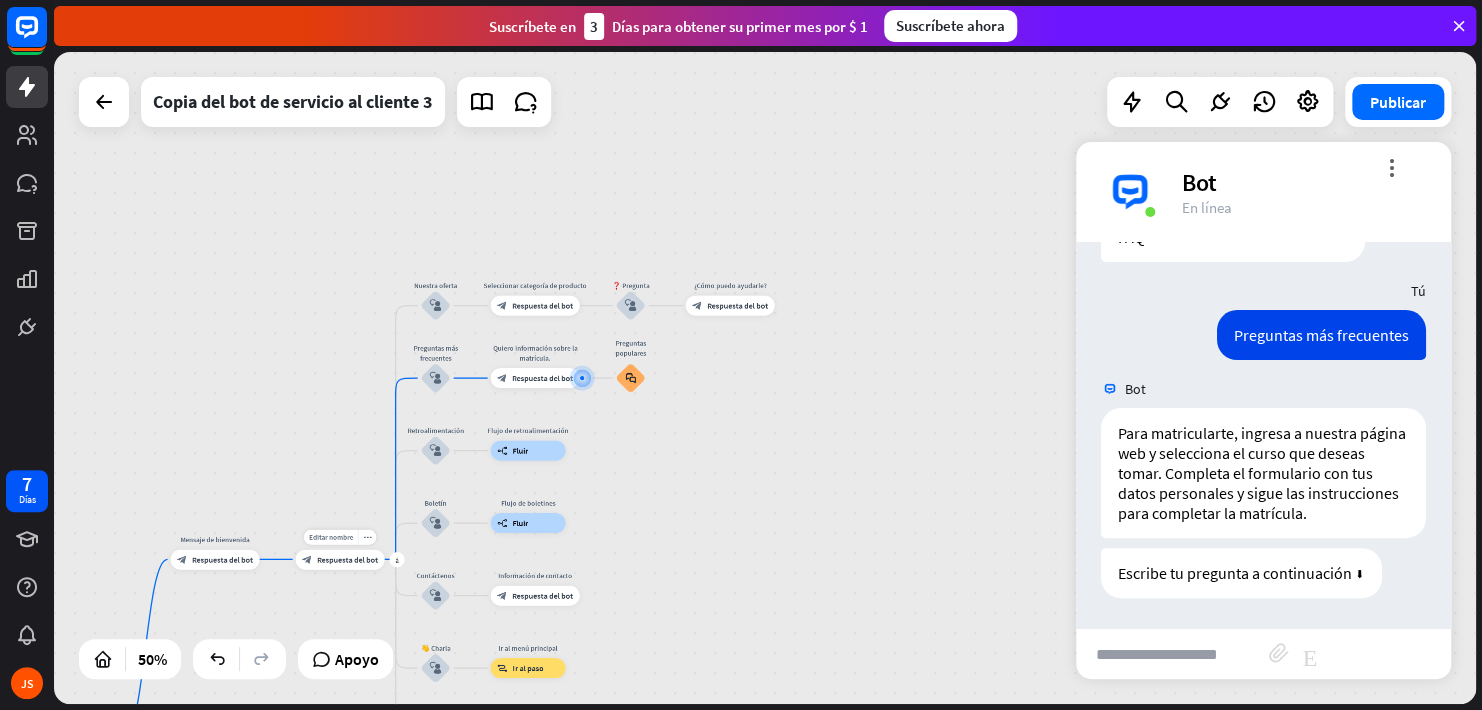click on "block_bot_response   Respuesta del bot" at bounding box center [340, 559] 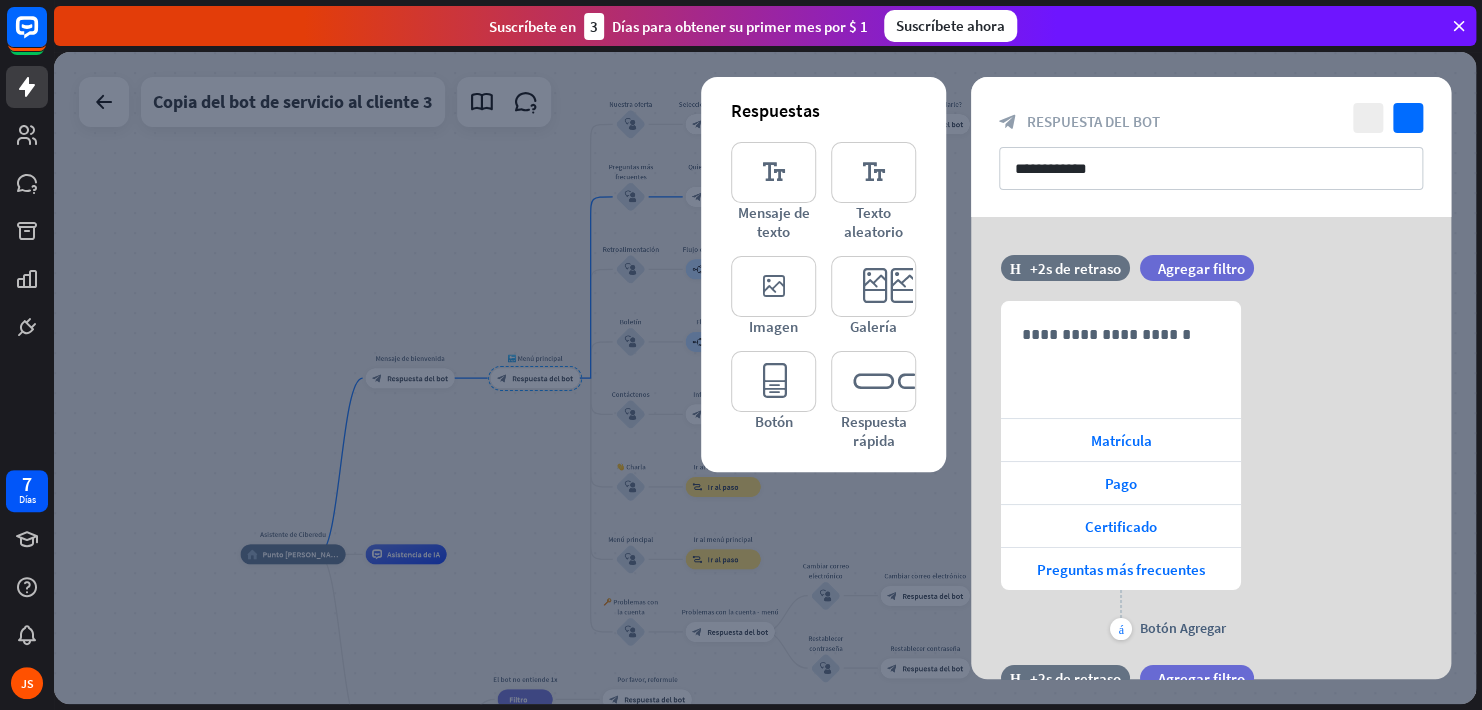 click at bounding box center (765, 378) 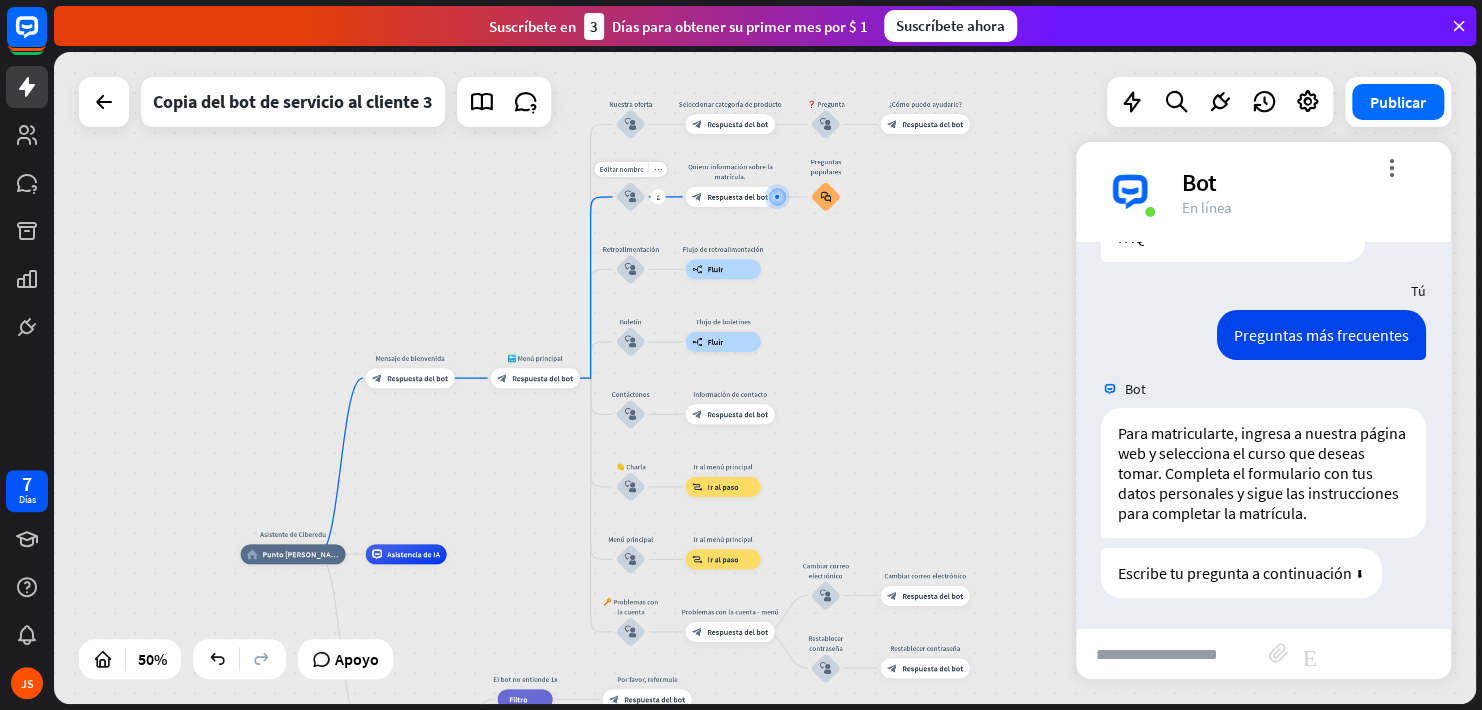 click on "block_user_input" at bounding box center [631, 197] 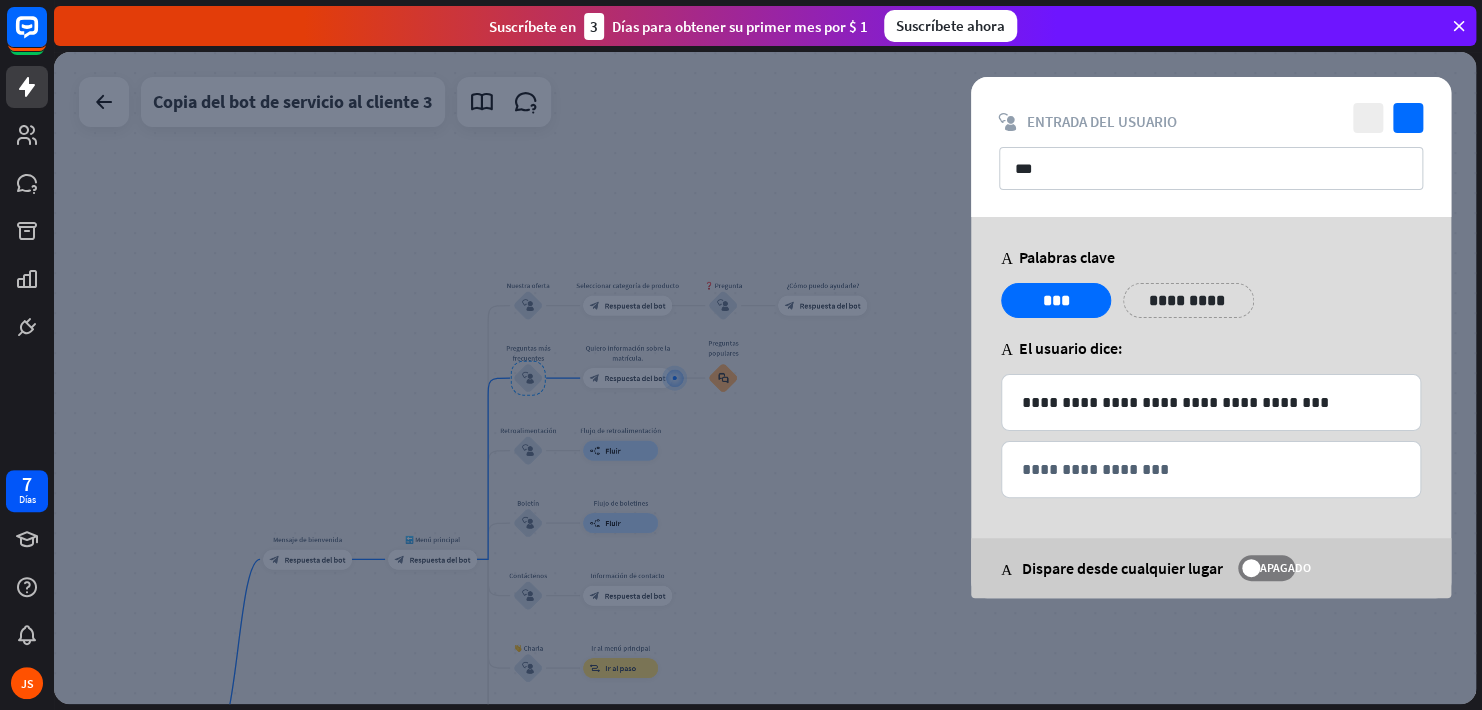 click at bounding box center [765, 378] 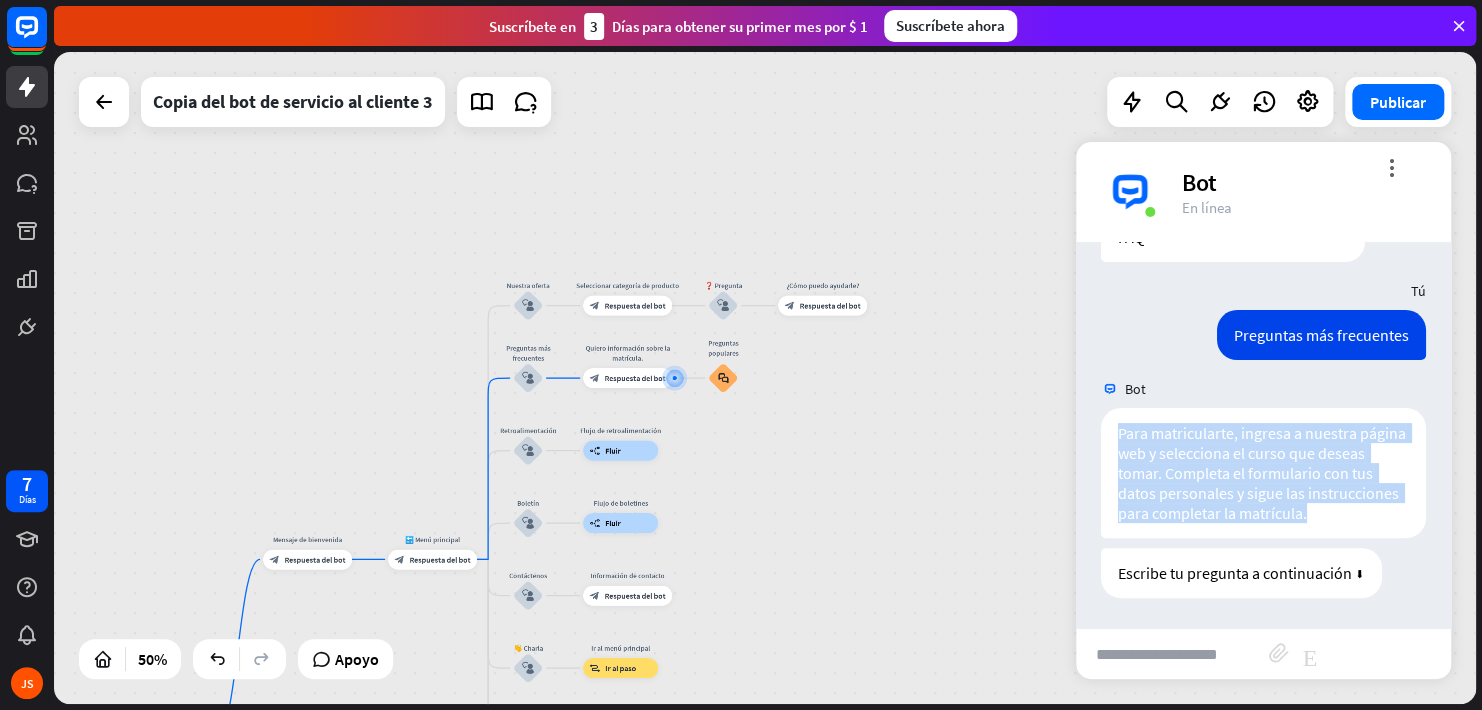 drag, startPoint x: 1173, startPoint y: 520, endPoint x: 1097, endPoint y: 413, distance: 131.24405 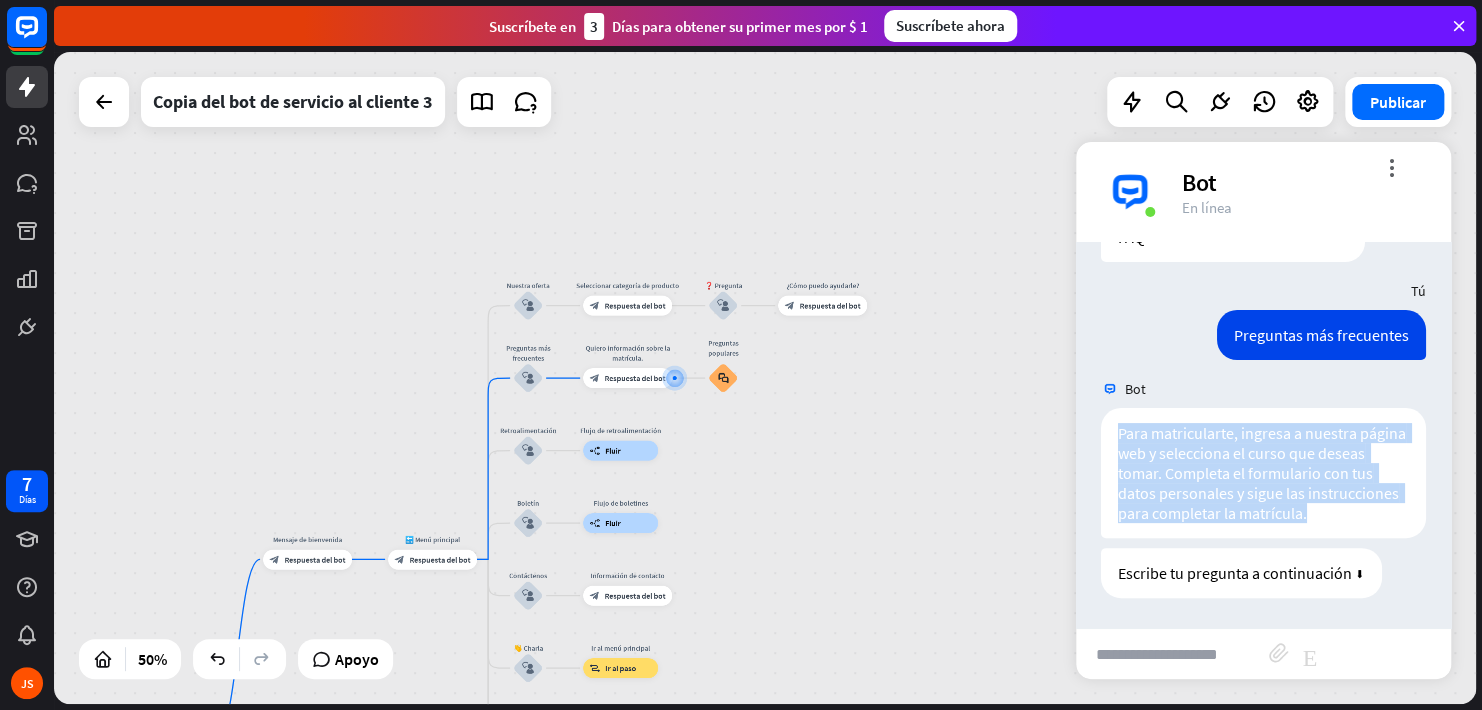 click on "Para matricularte, ingresa a nuestra página web y selecciona el curso que deseas tomar. Completa el formulario con tus datos personales y sigue las instrucciones para completar la matrícula.      [DATE] 11:52 PM   Mostrar JSON" at bounding box center [1263, 478] 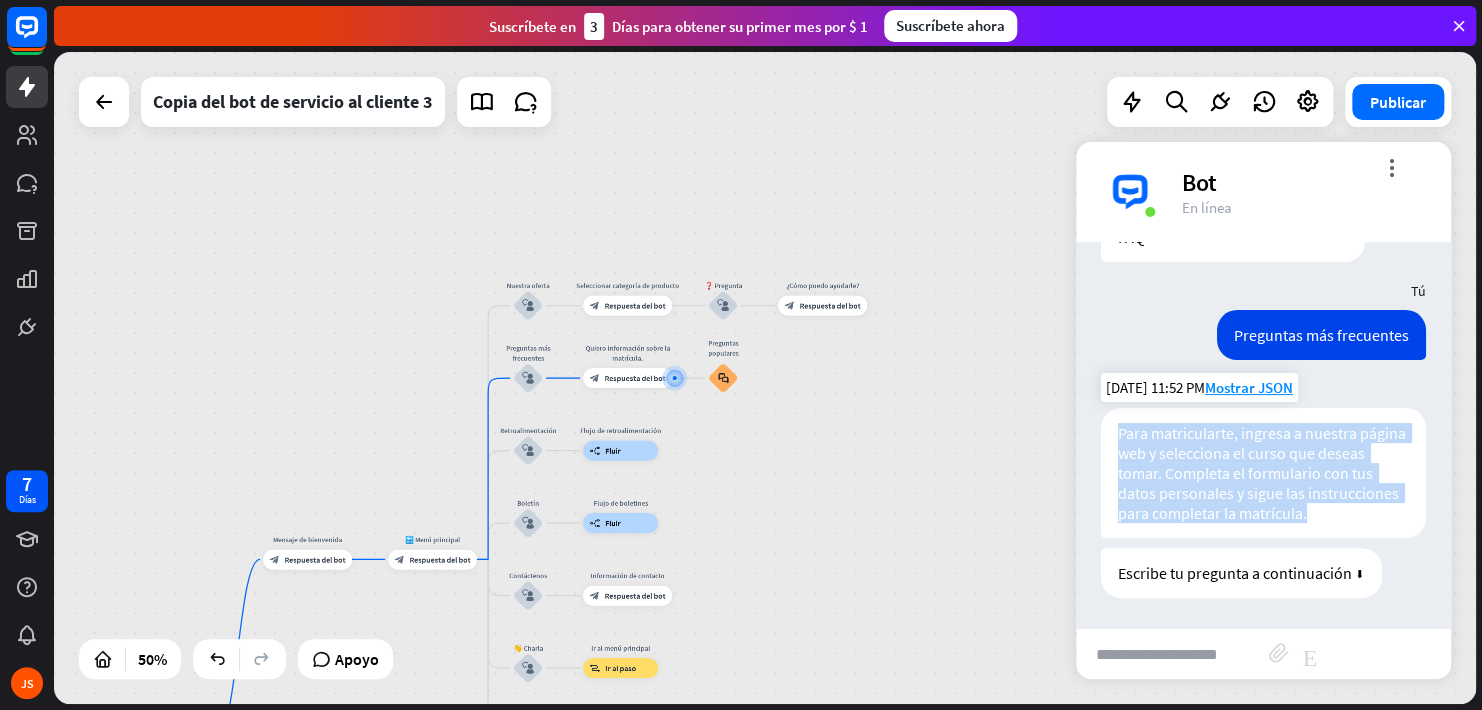 drag, startPoint x: 1097, startPoint y: 413, endPoint x: 1221, endPoint y: 445, distance: 128.06248 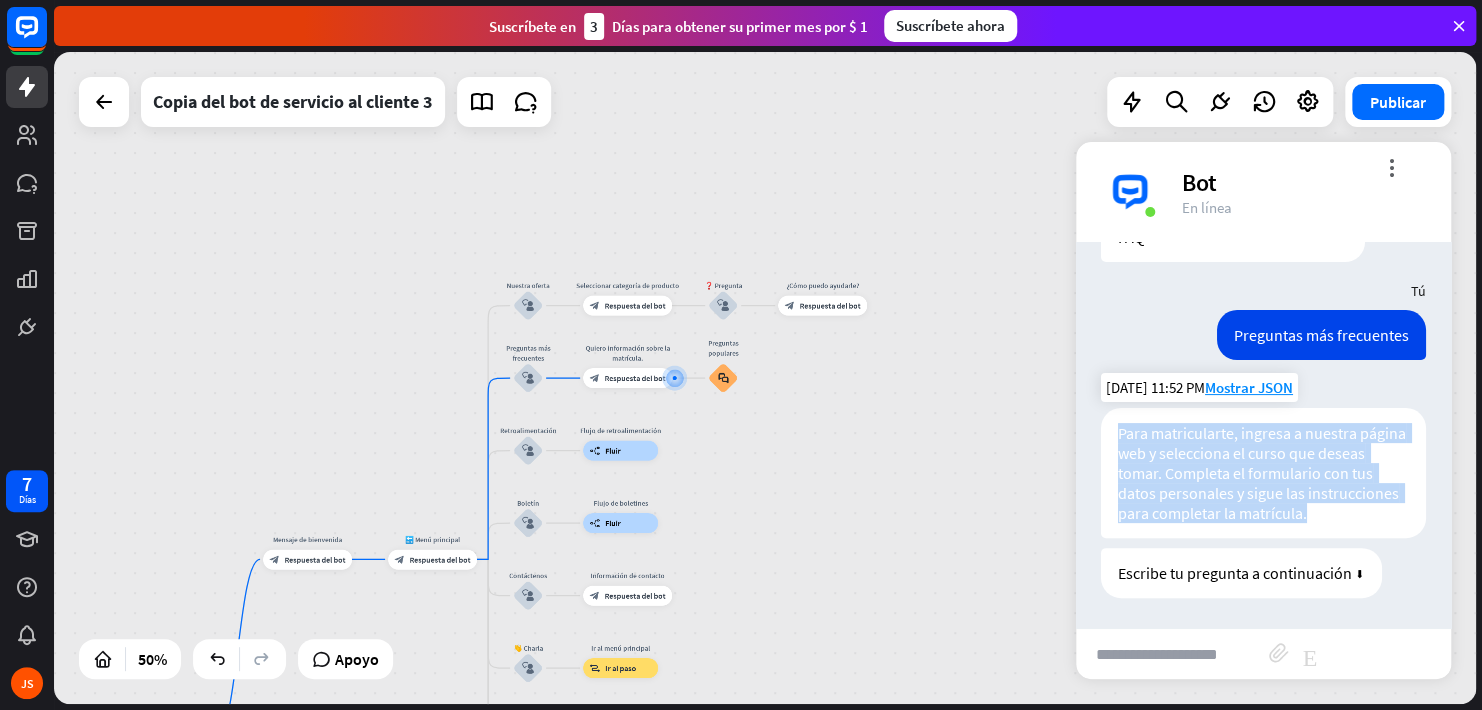 click on "Para matricularte, ingresa a nuestra página web y selecciona el curso que deseas tomar. Completa el formulario con tus datos personales y sigue las instrucciones para completar la matrícula." at bounding box center (1263, 473) 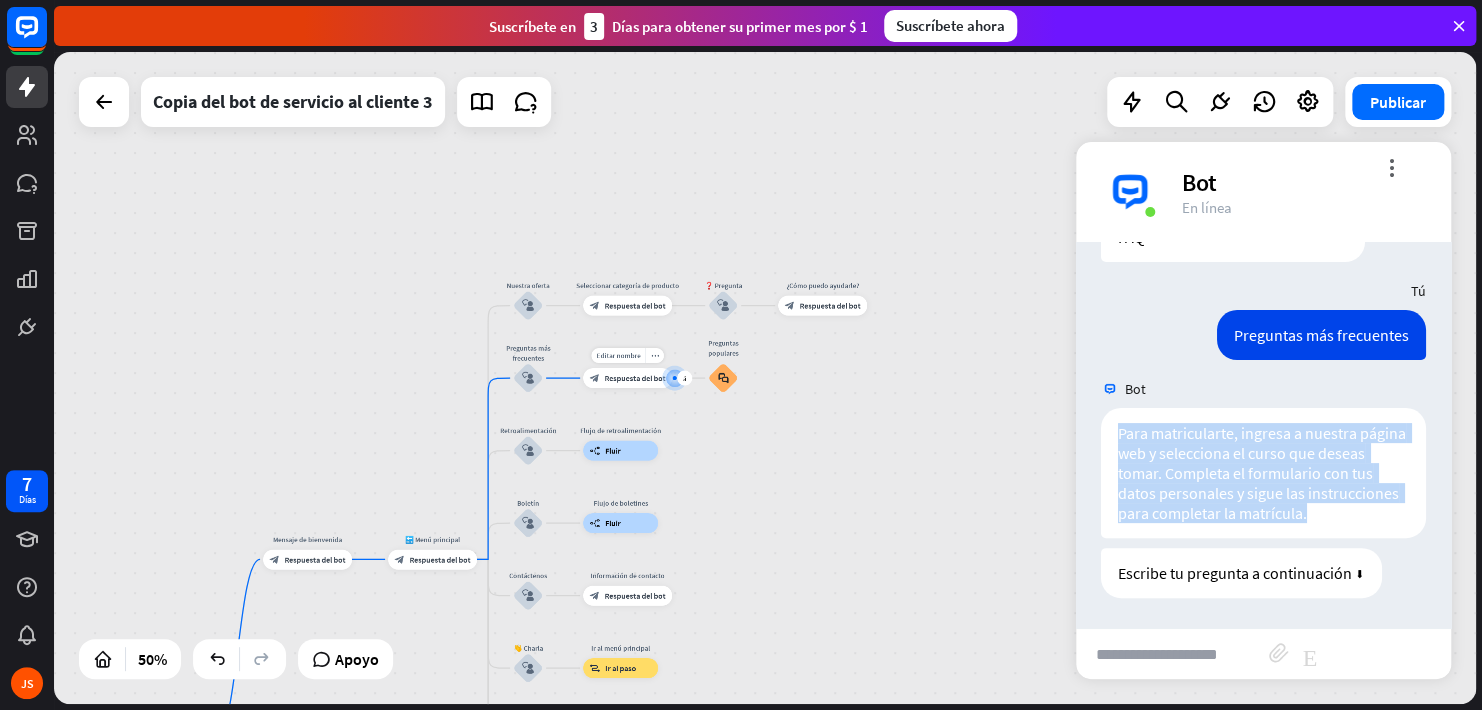 click on "Editar nombre   more_horiz         más   Quiero información sobre la matrícula.   block_bot_response   Respuesta del bot" at bounding box center [627, 378] 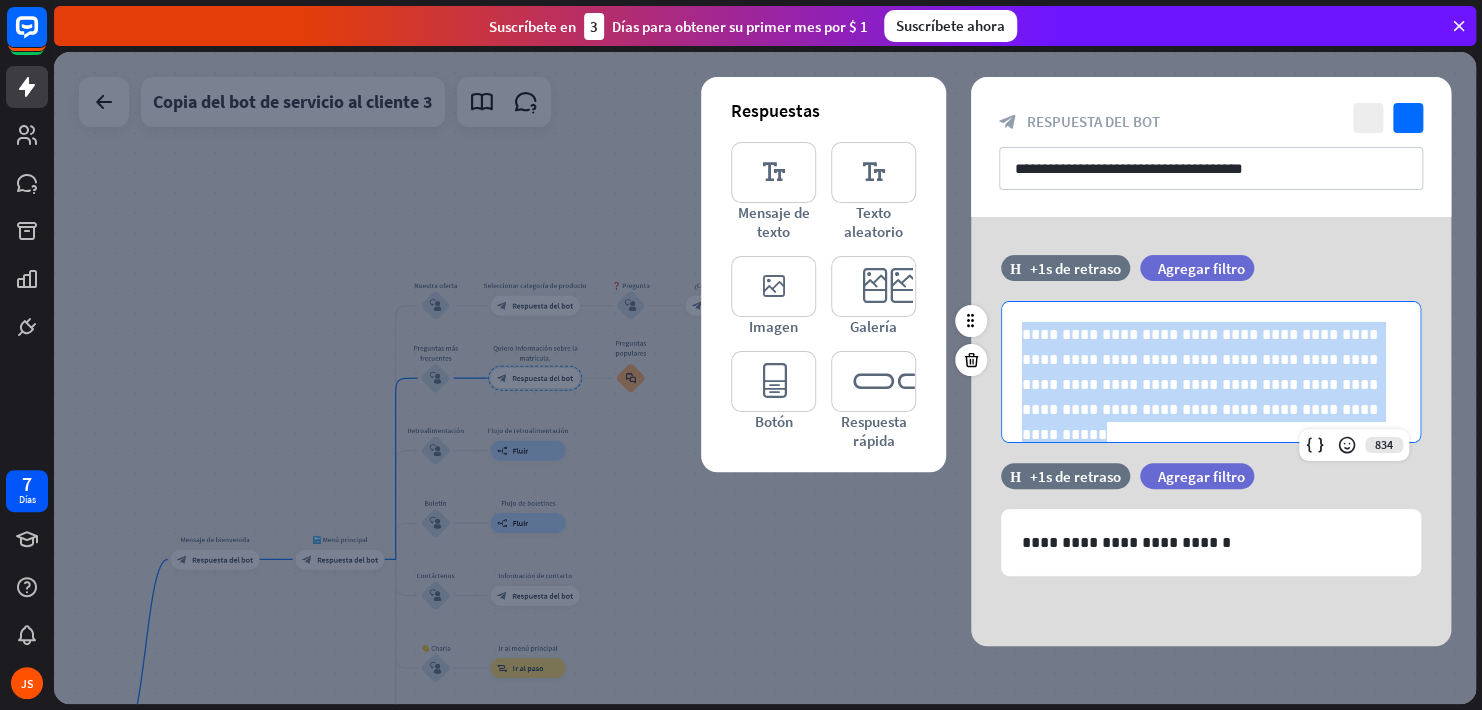 drag, startPoint x: 1301, startPoint y: 417, endPoint x: 1010, endPoint y: 342, distance: 300.50955 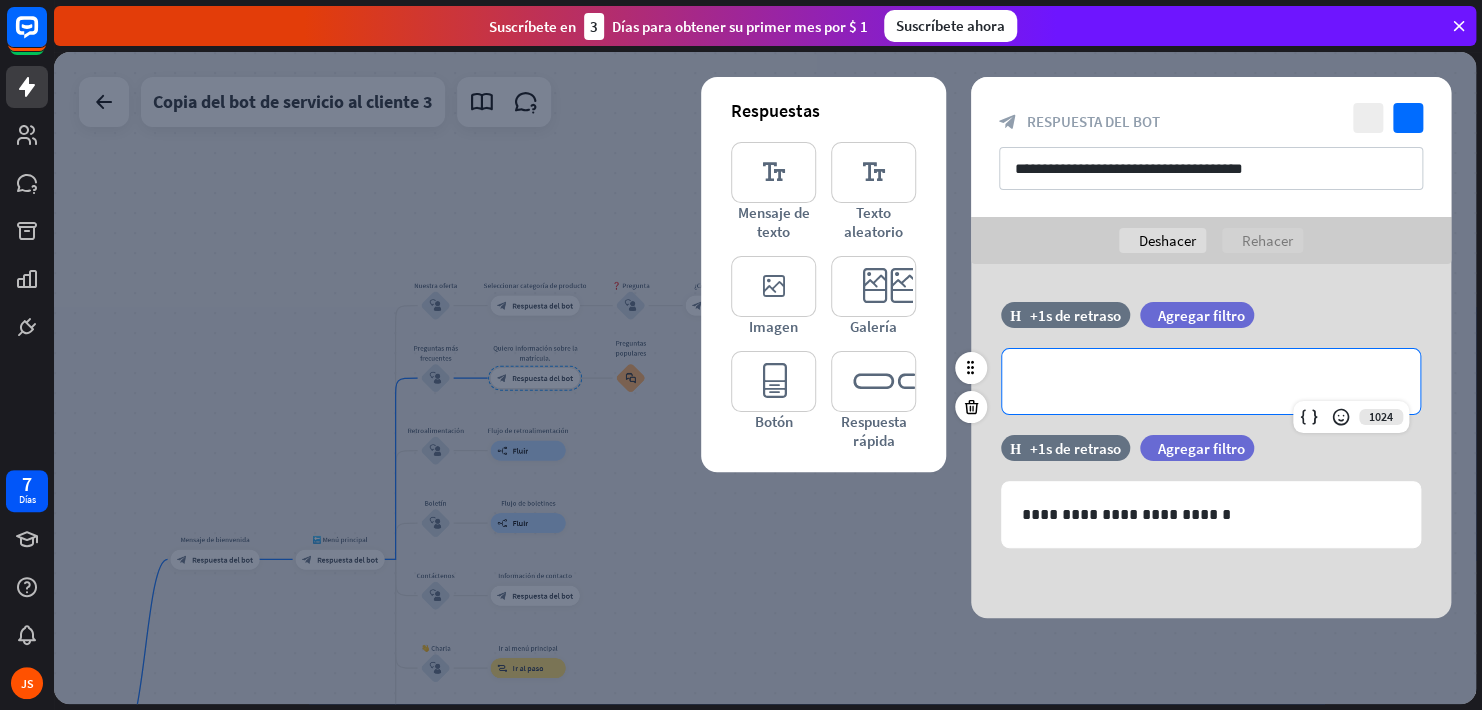 click on "filtro   Agregar filtro" at bounding box center [1247, 315] 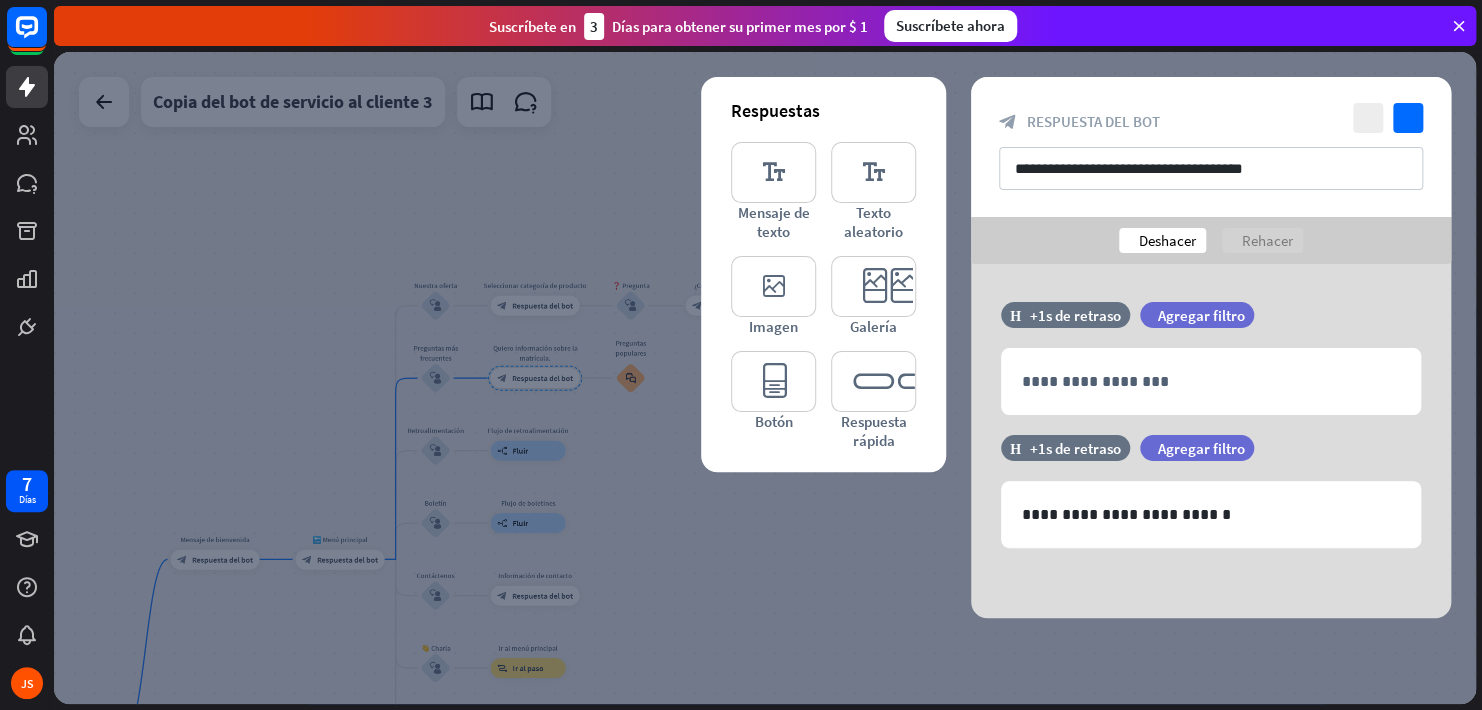 click on "Deshacer" at bounding box center [1167, 240] 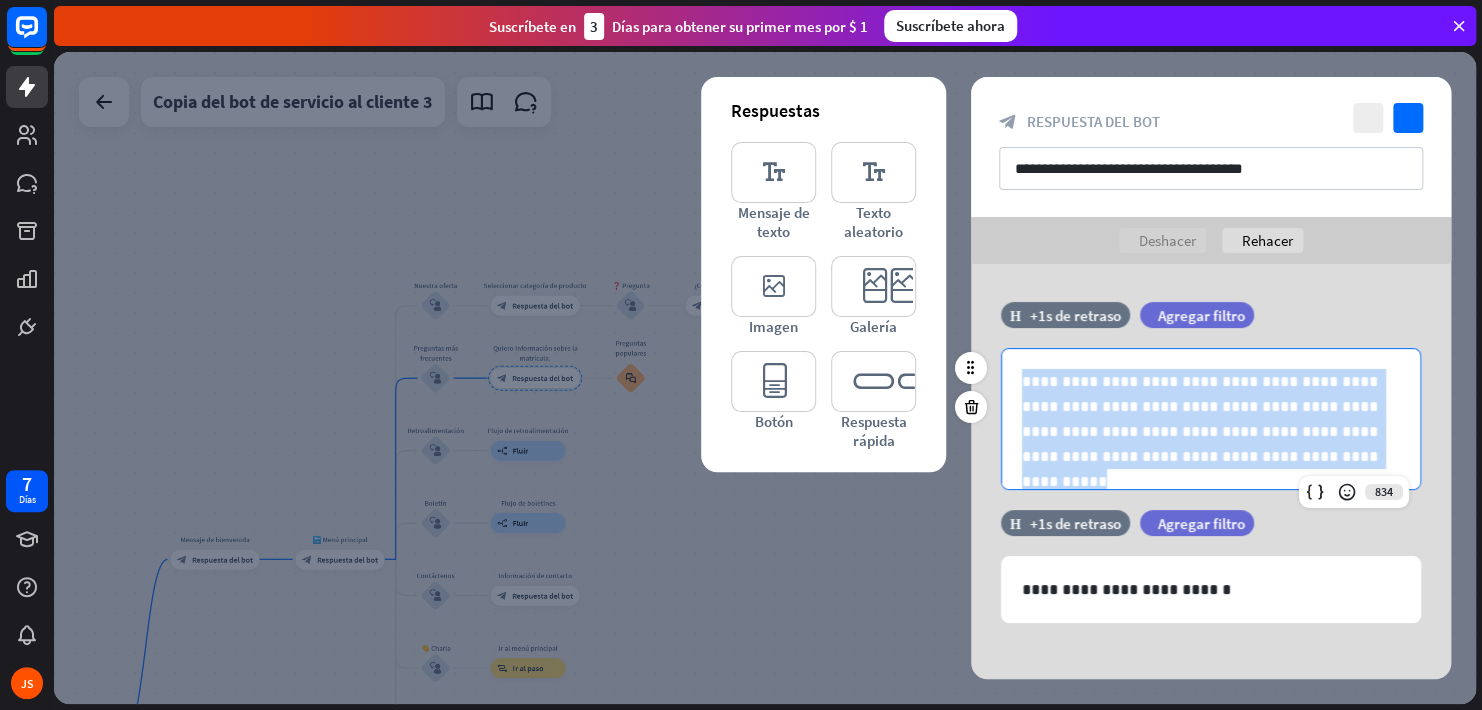 drag, startPoint x: 1313, startPoint y: 458, endPoint x: 975, endPoint y: 390, distance: 344.7724 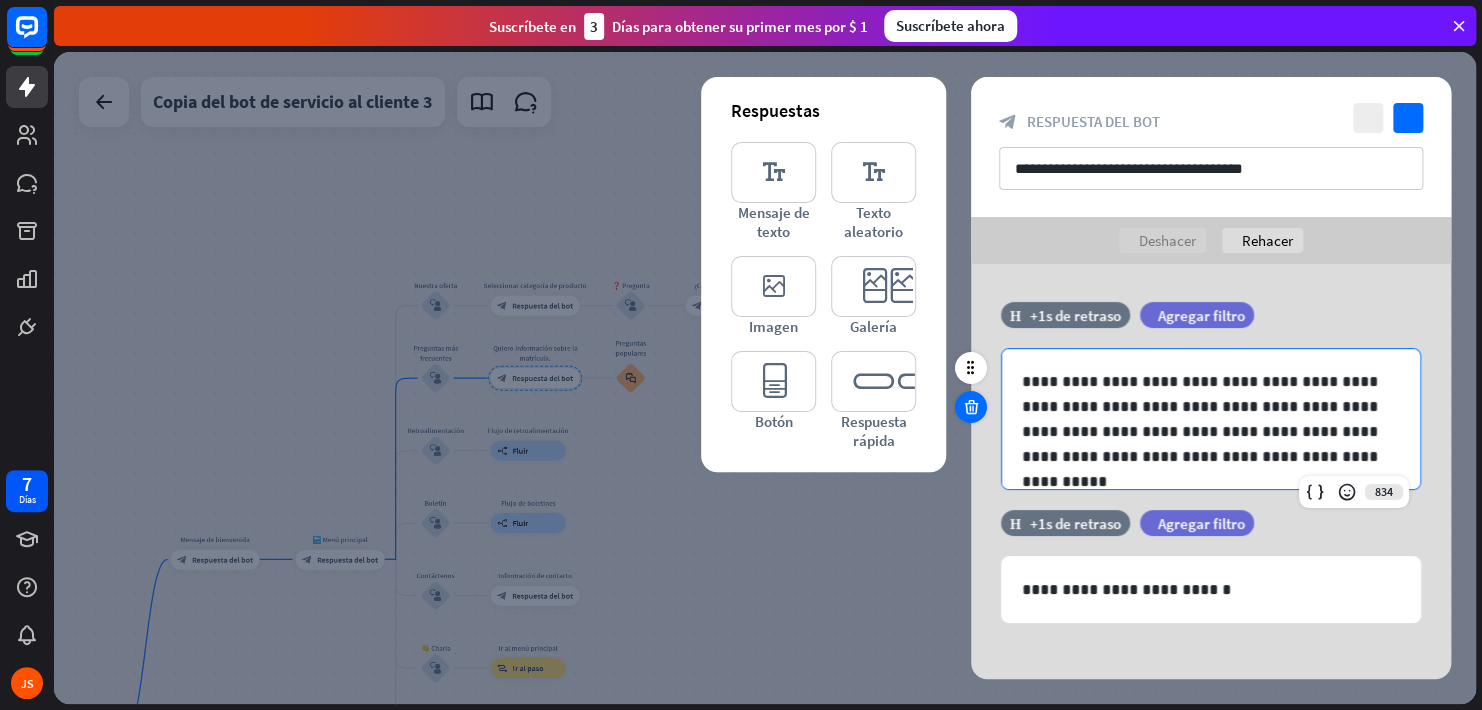 click at bounding box center (971, 407) 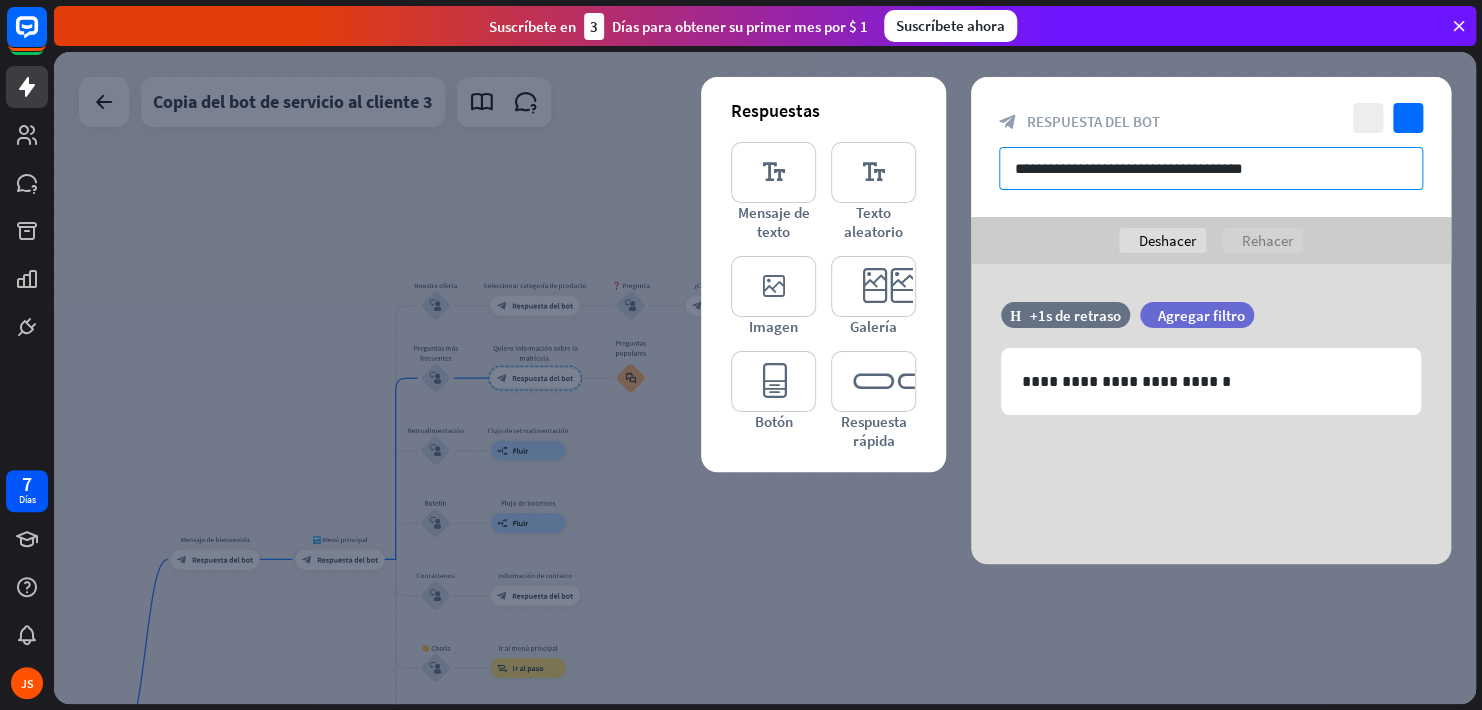 click on "**********" at bounding box center [1211, 168] 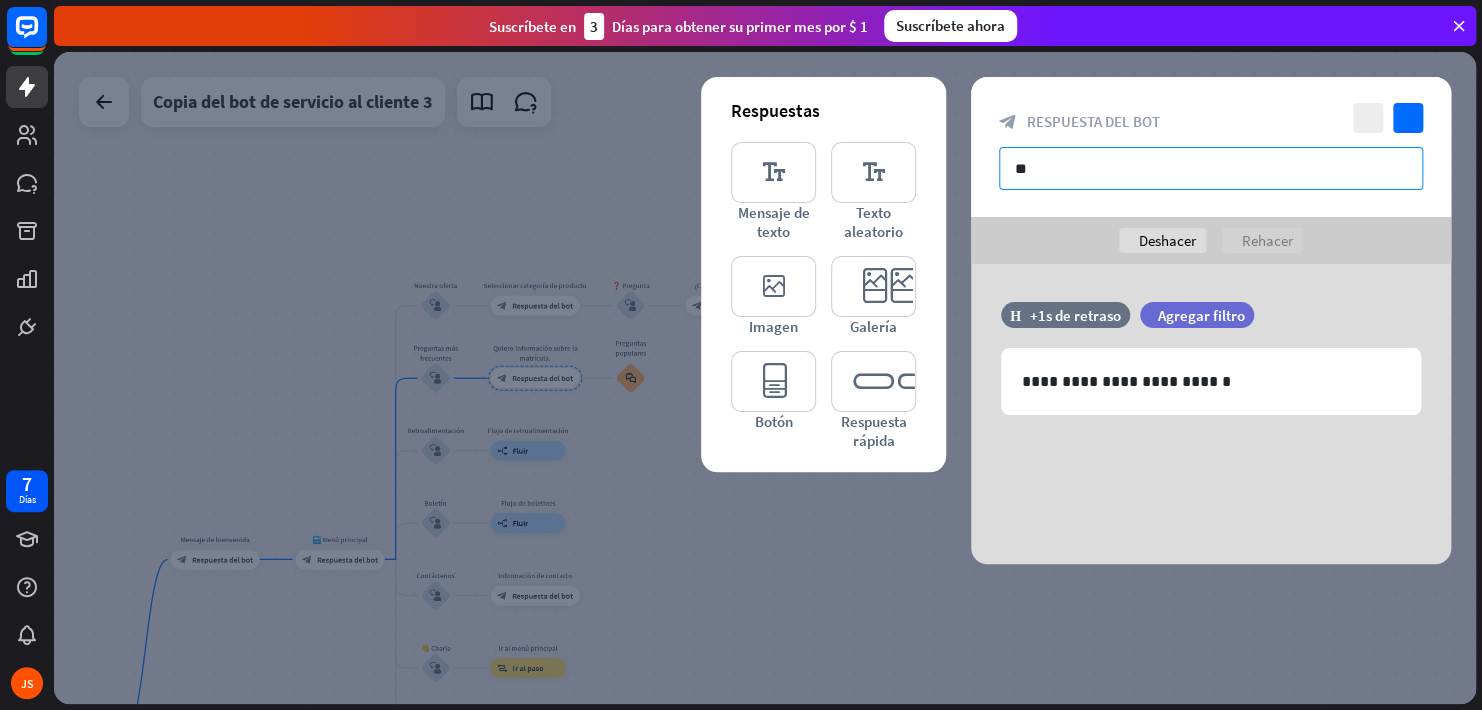 type on "*" 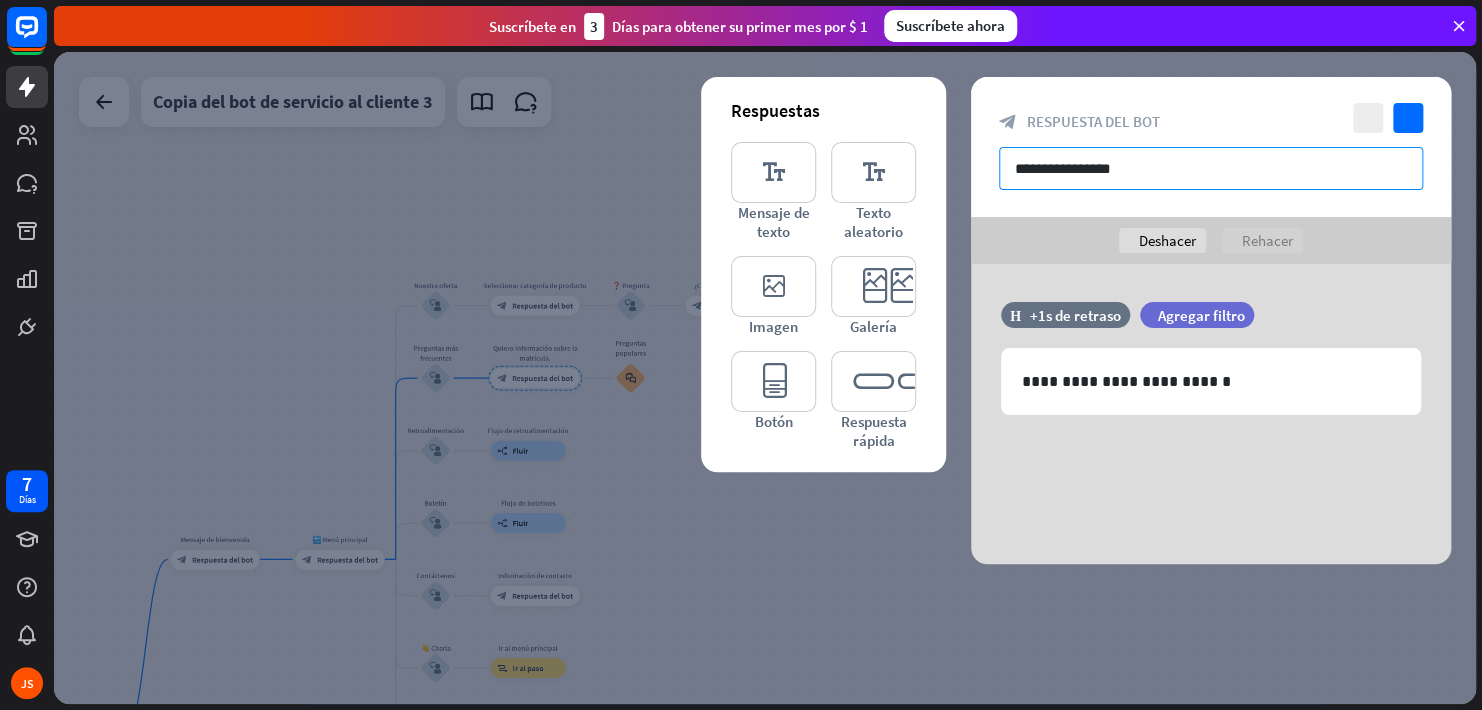 click on "**********" at bounding box center (1211, 168) 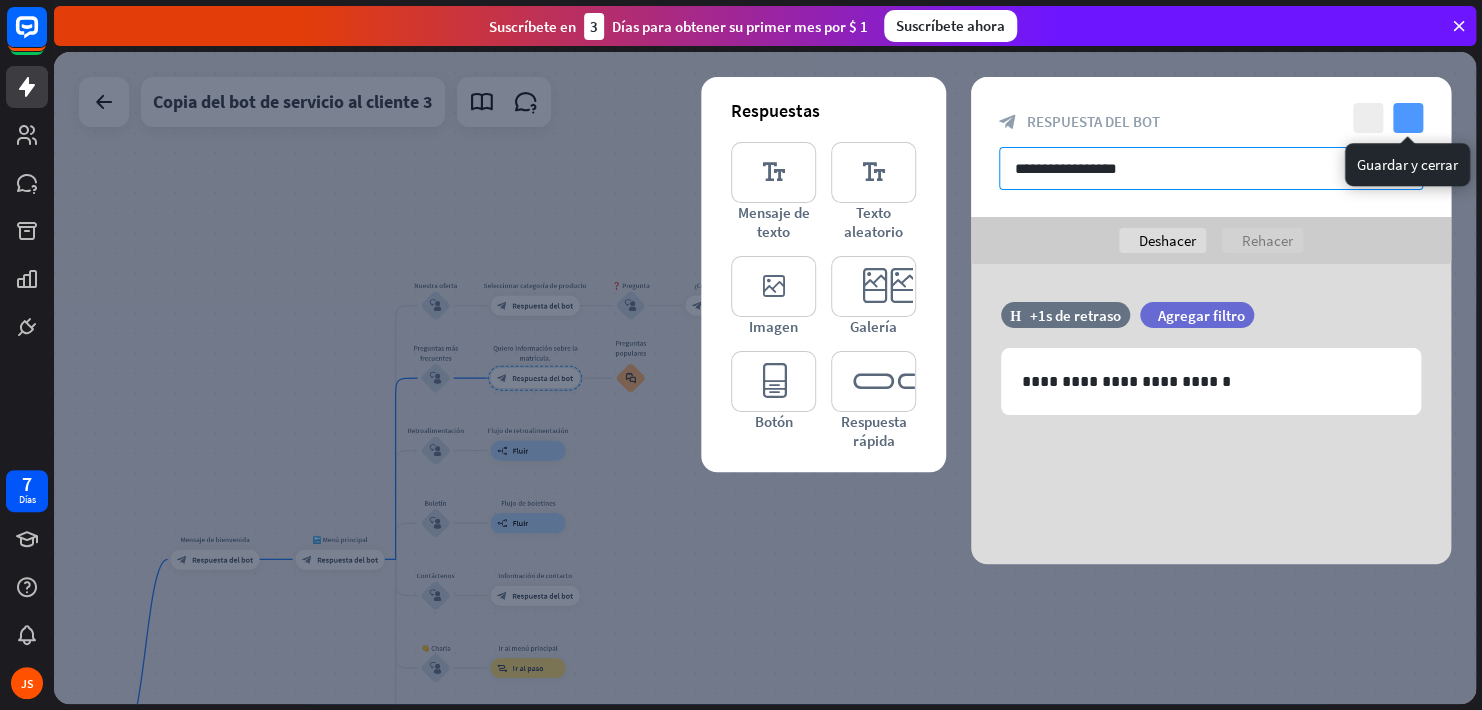 type on "**********" 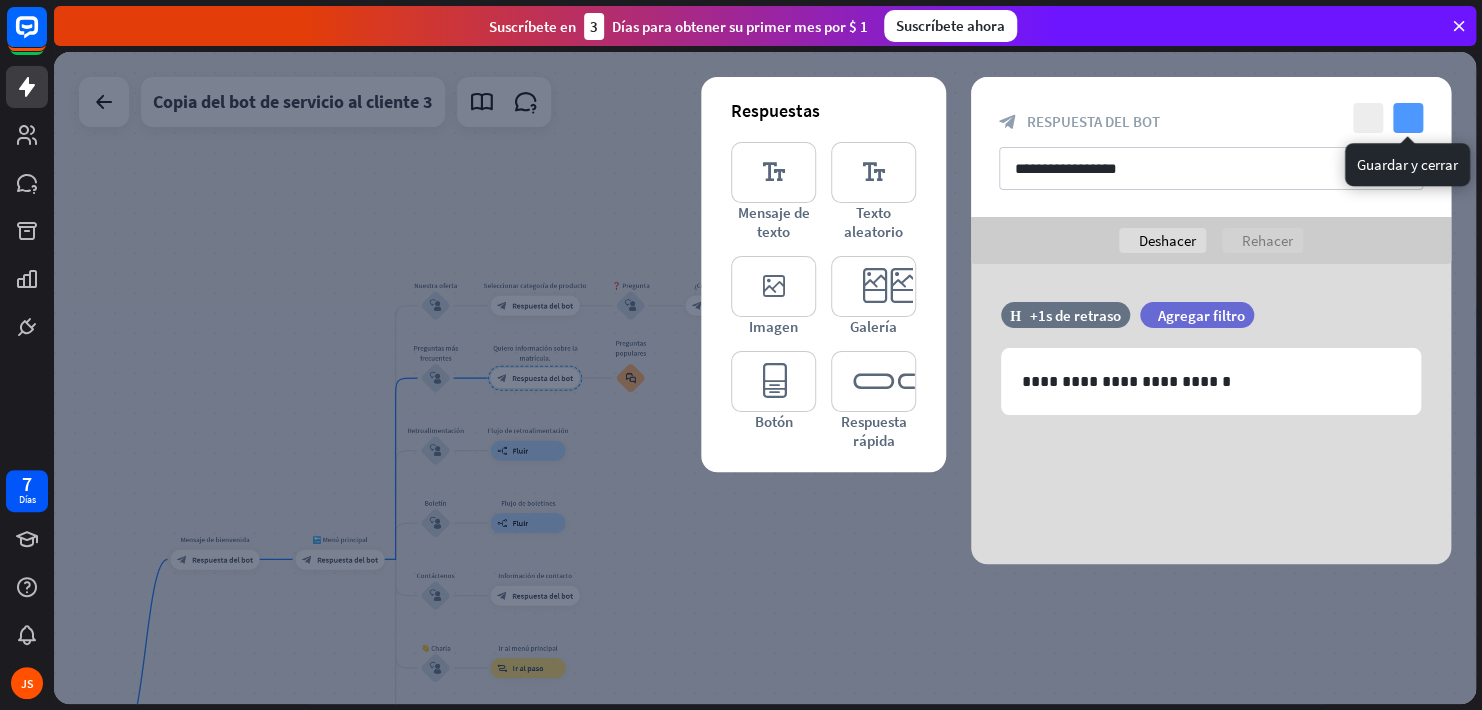 click on "comprobar" at bounding box center [1408, 118] 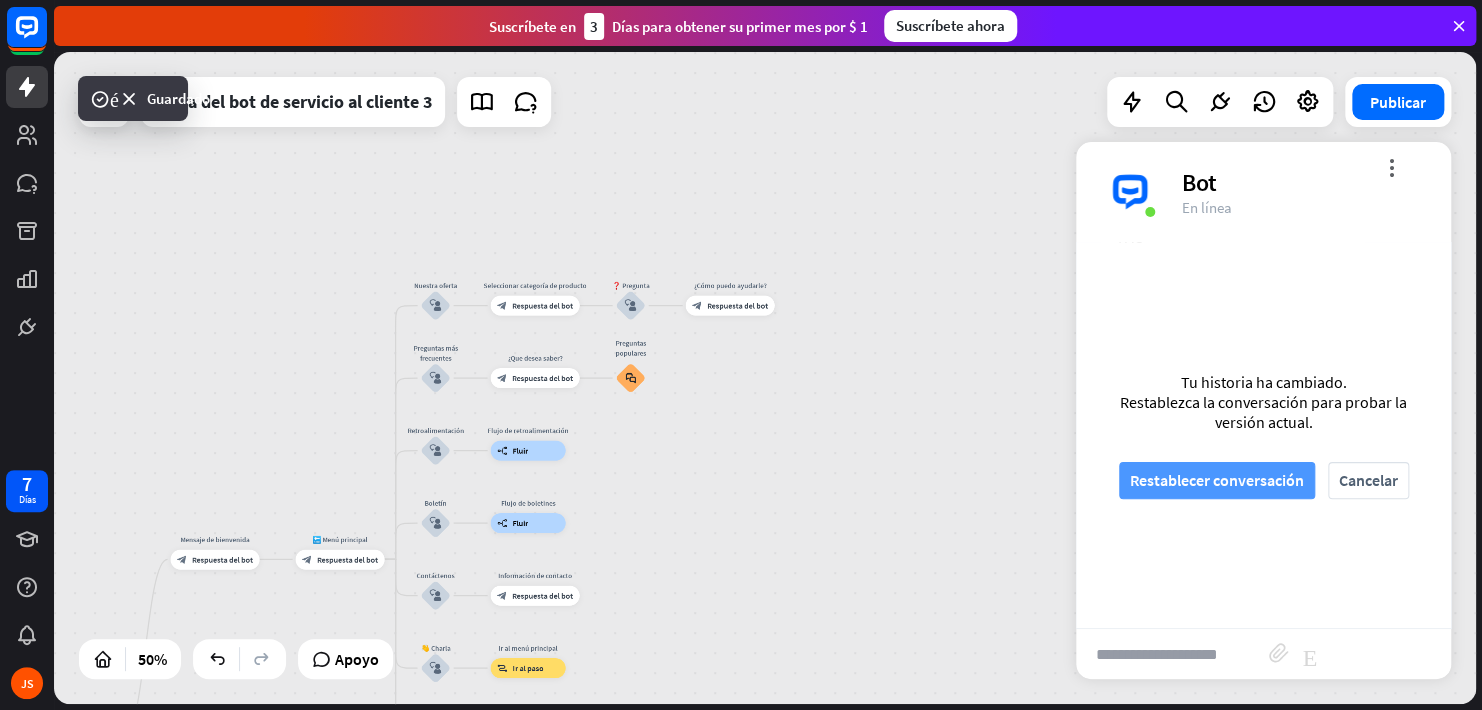 click on "Restablecer conversación" at bounding box center [1217, 480] 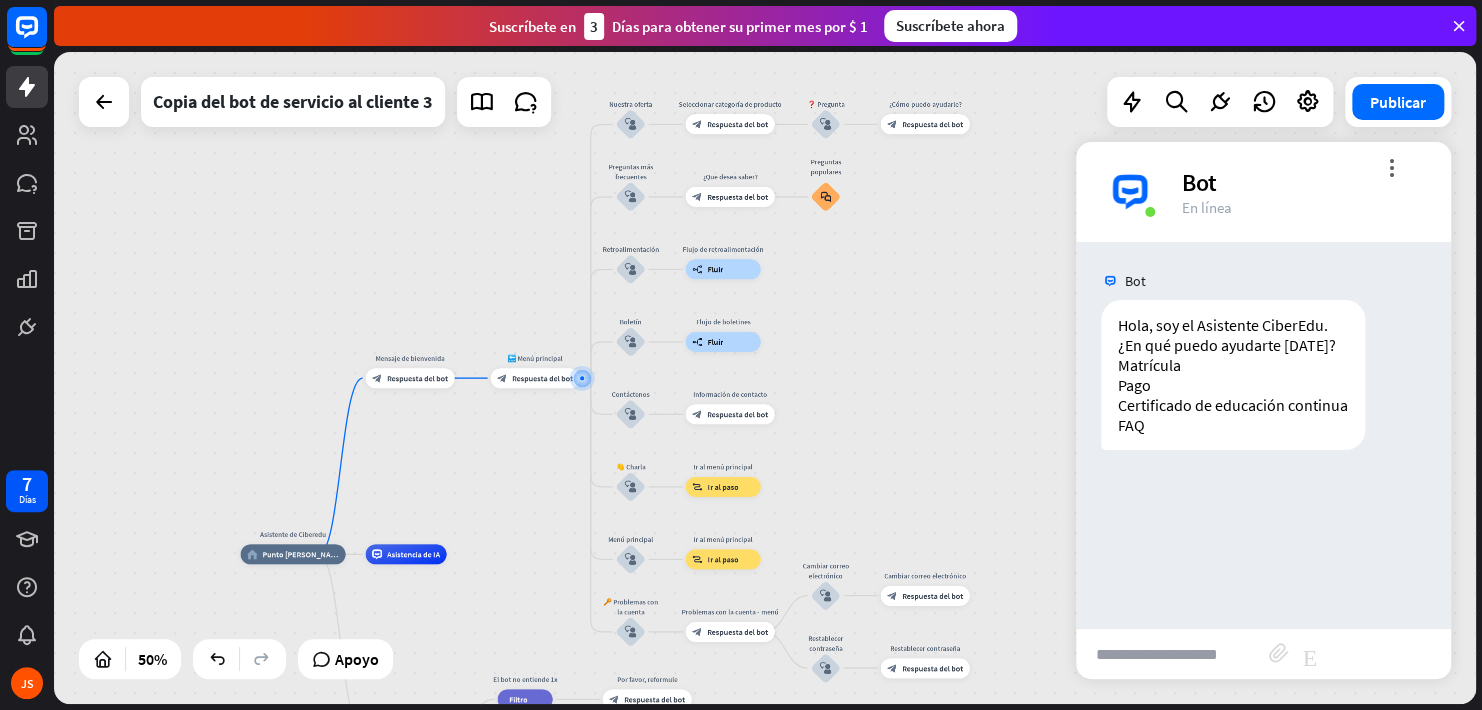 click at bounding box center (1172, 654) 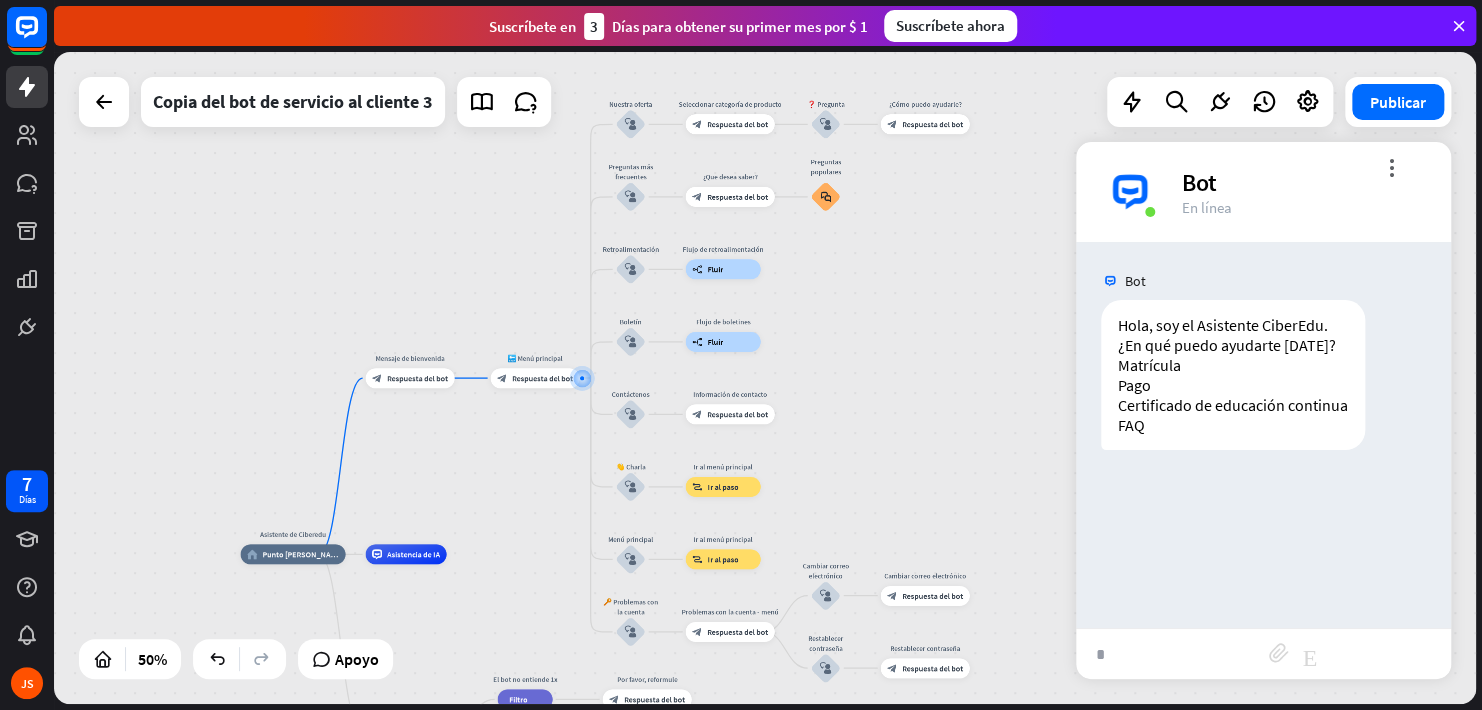 click on "*" at bounding box center [1172, 654] 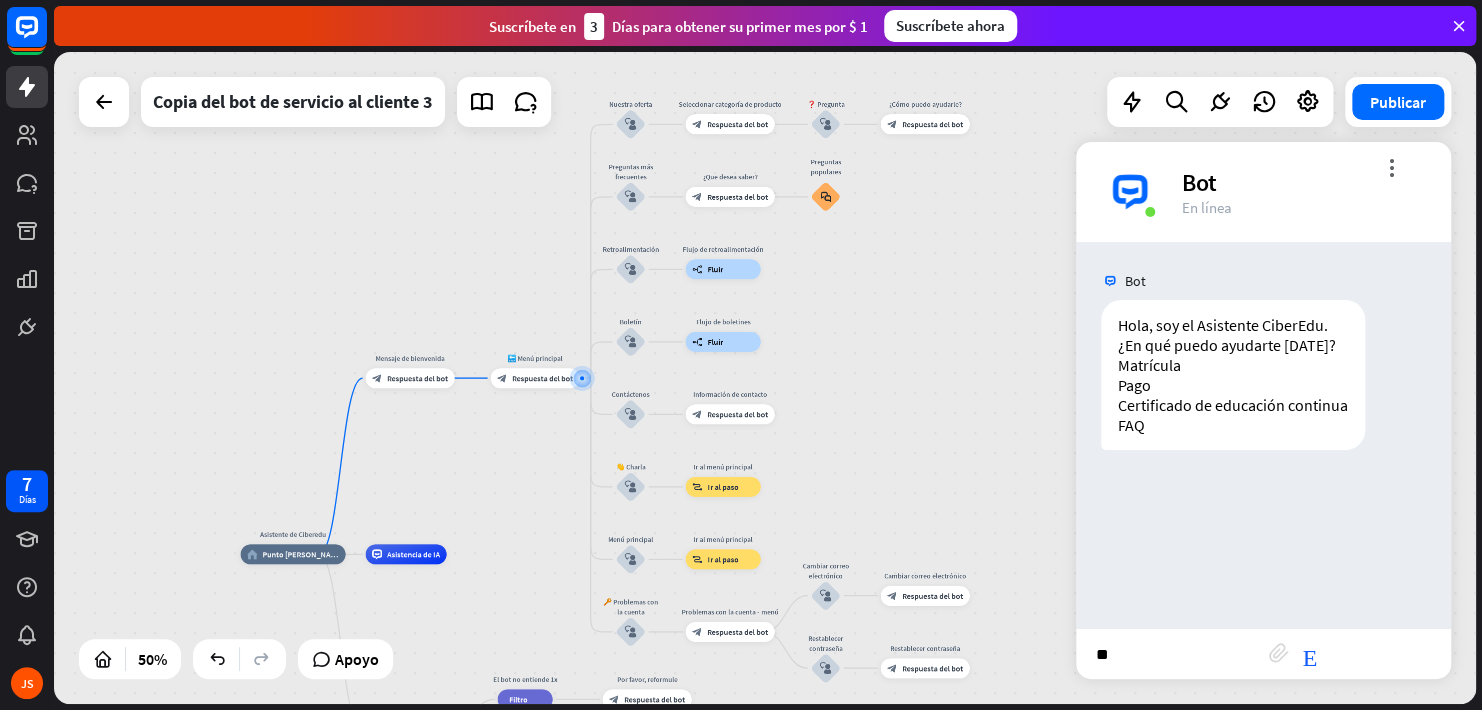 type on "***" 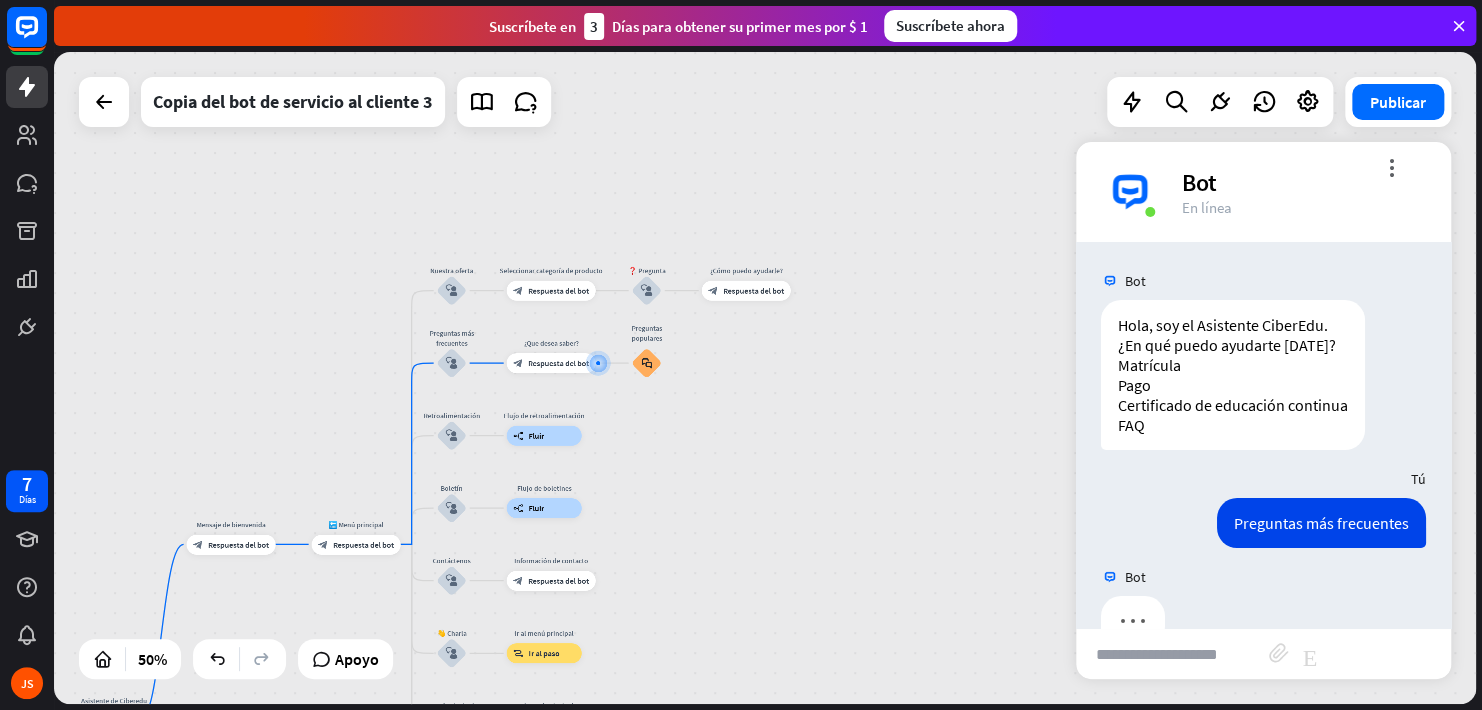 scroll, scrollTop: 47, scrollLeft: 0, axis: vertical 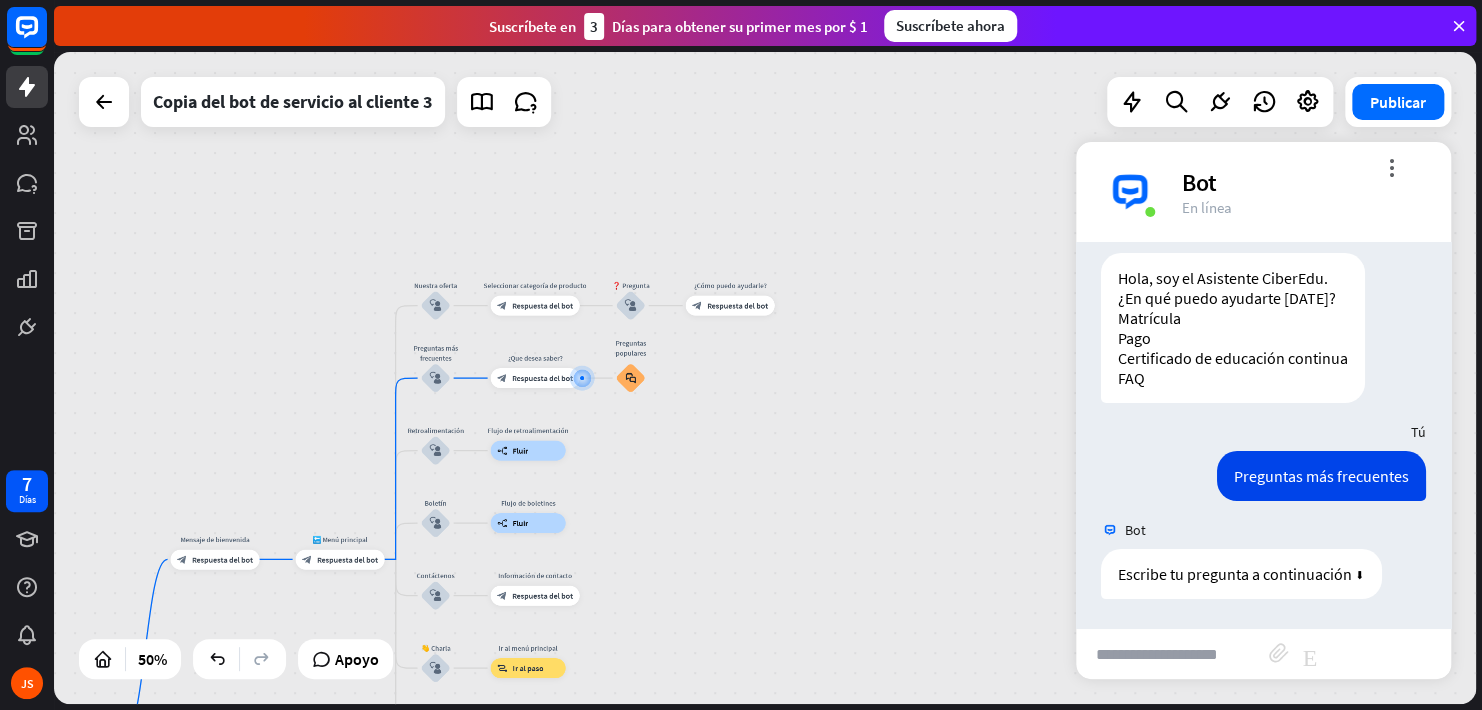 click at bounding box center [1172, 654] 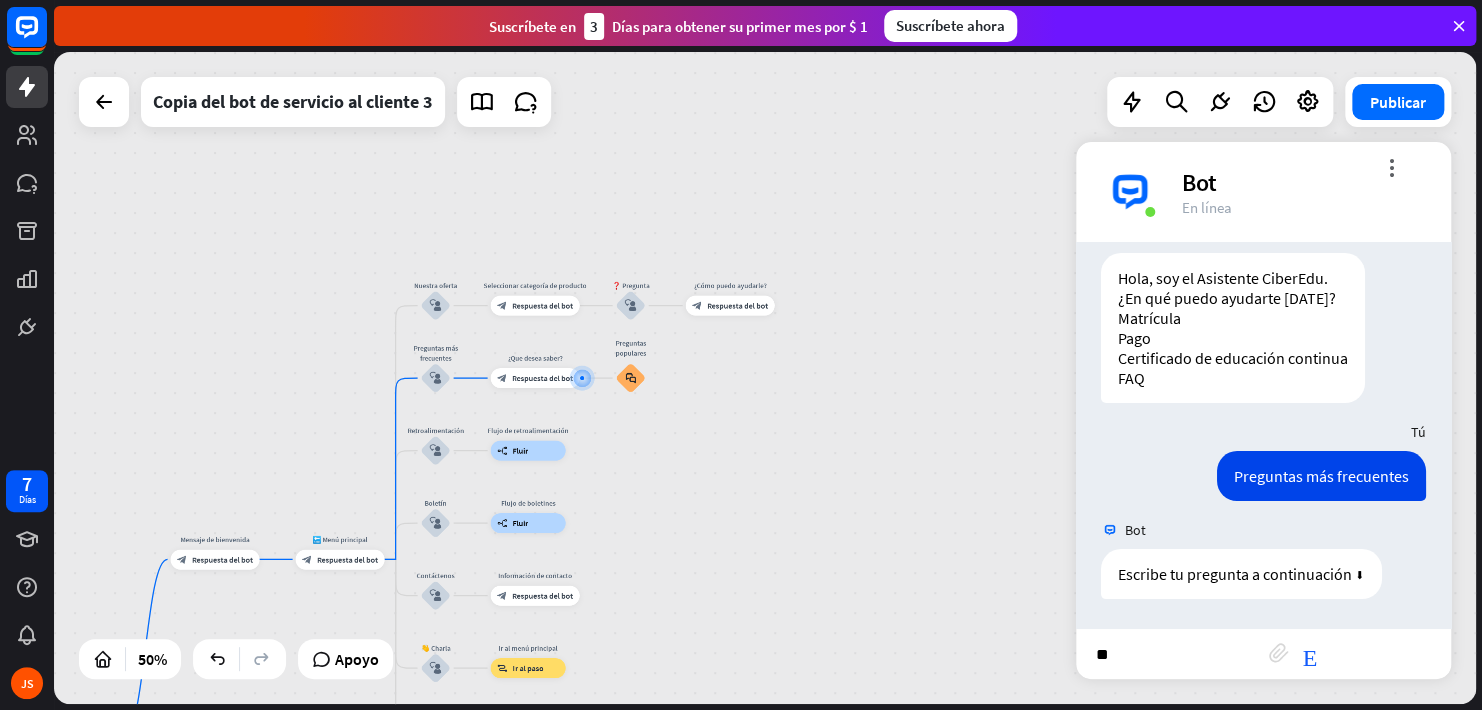 type on "*" 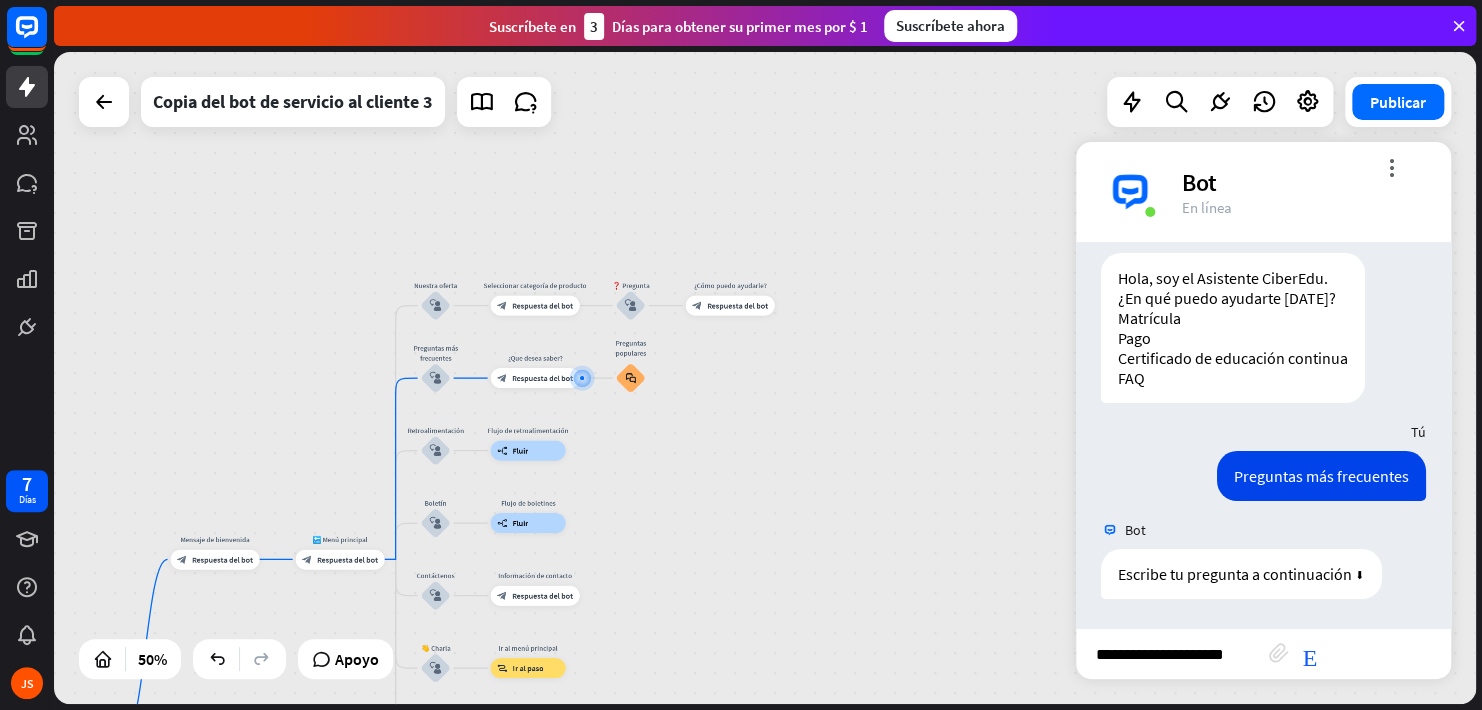 type on "**********" 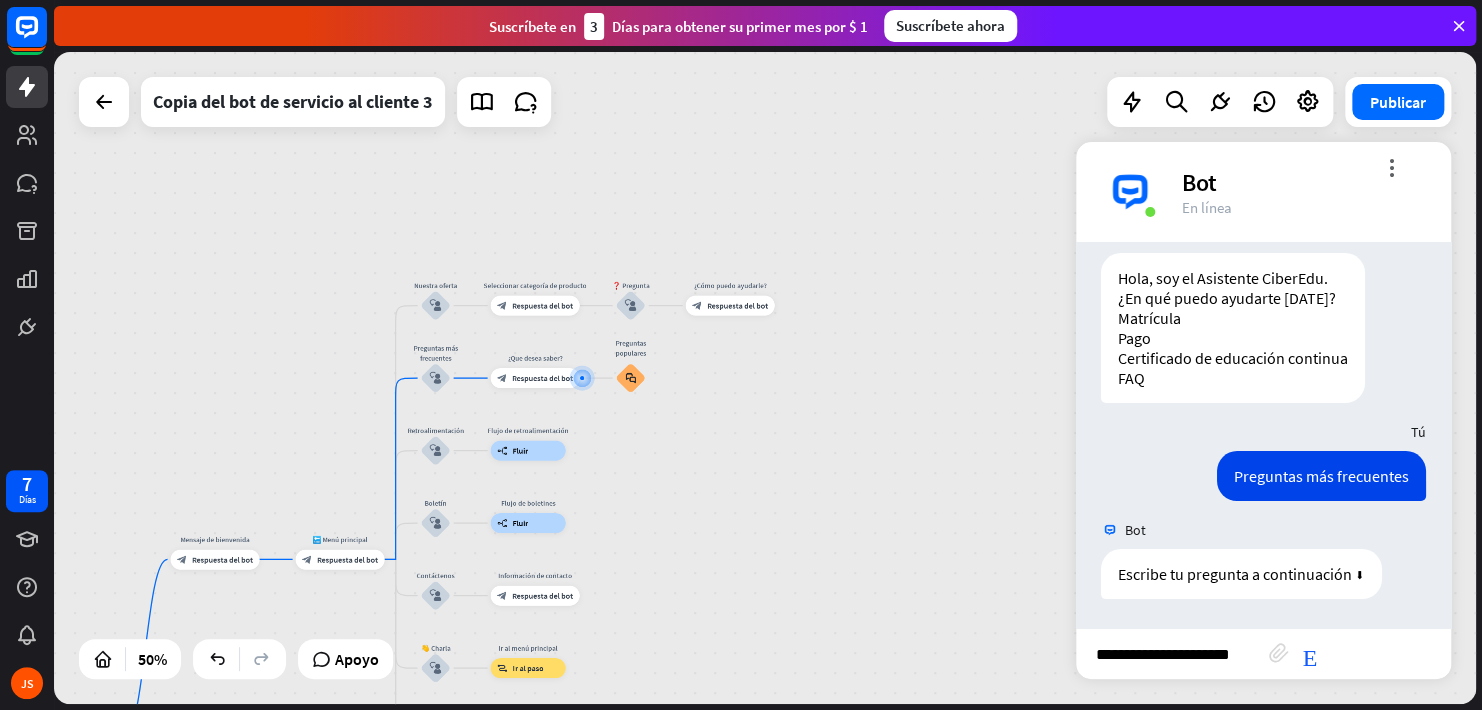 scroll, scrollTop: 0, scrollLeft: 9, axis: horizontal 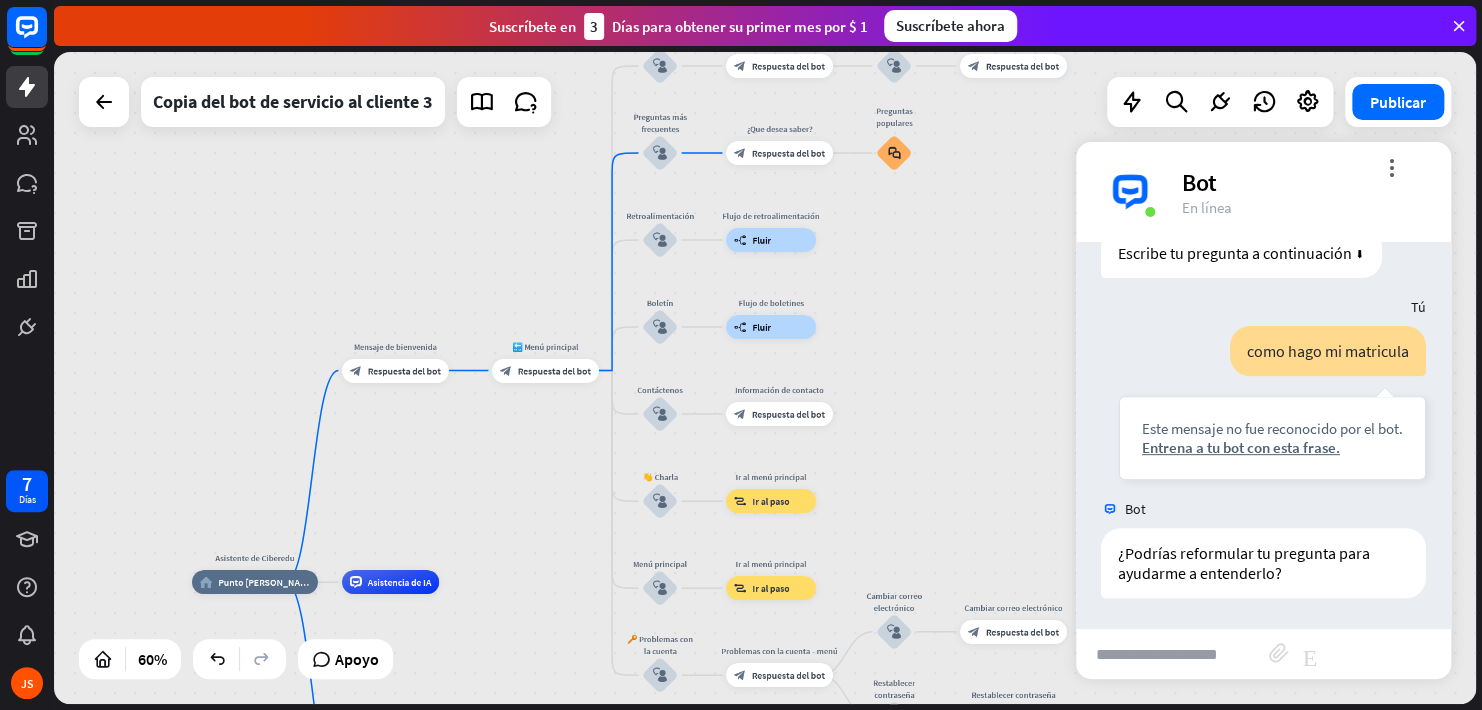 drag, startPoint x: 626, startPoint y: 110, endPoint x: 861, endPoint y: 534, distance: 484.769 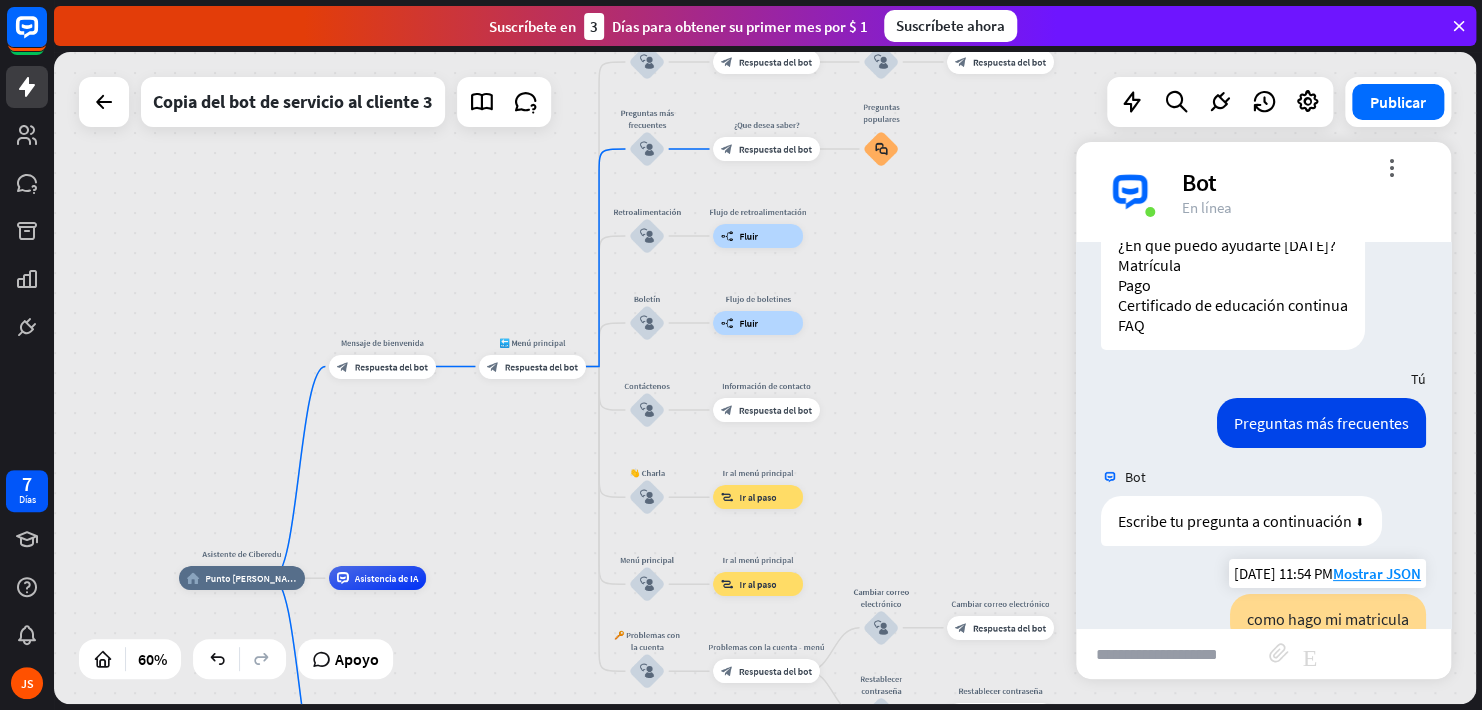 scroll, scrollTop: 200, scrollLeft: 0, axis: vertical 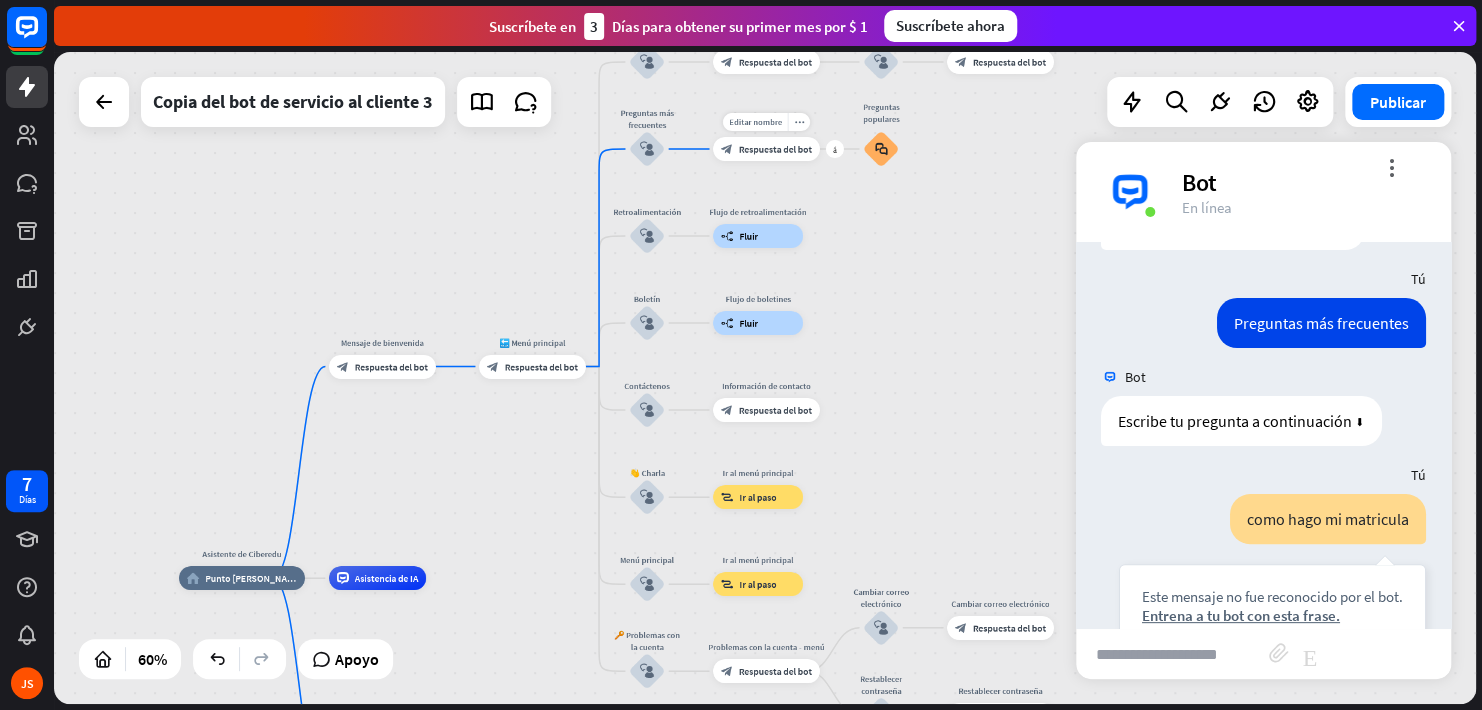click on "Respuesta del bot" at bounding box center (775, 149) 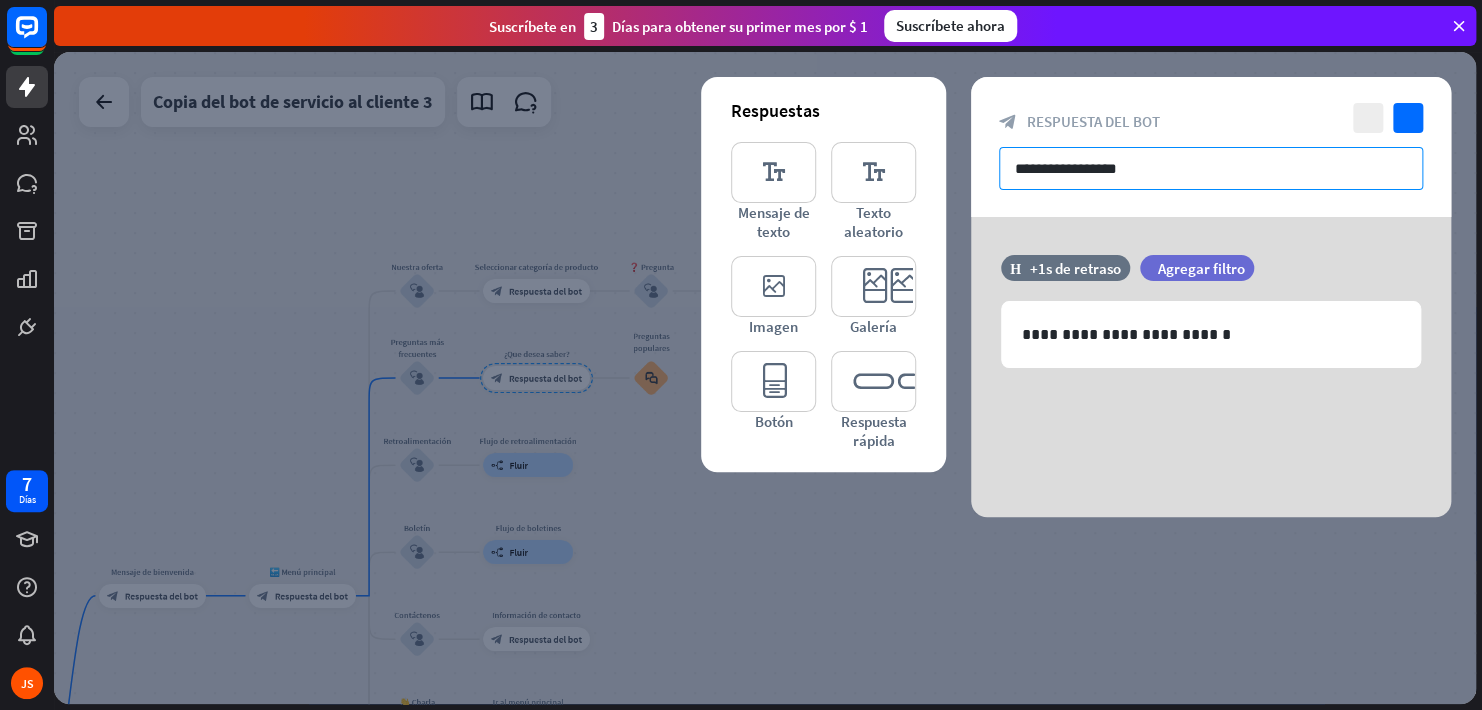 drag, startPoint x: 1159, startPoint y: 173, endPoint x: 950, endPoint y: 165, distance: 209.15306 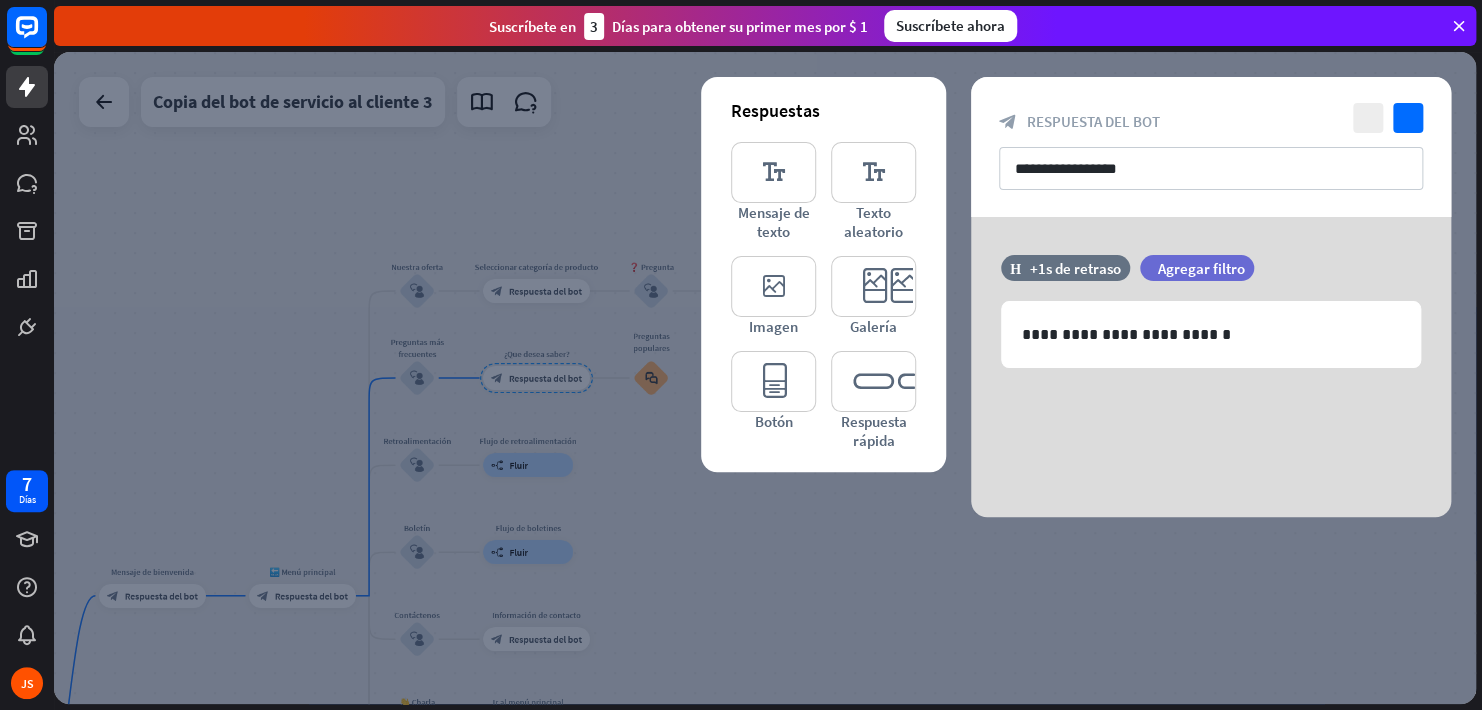 click at bounding box center [765, 378] 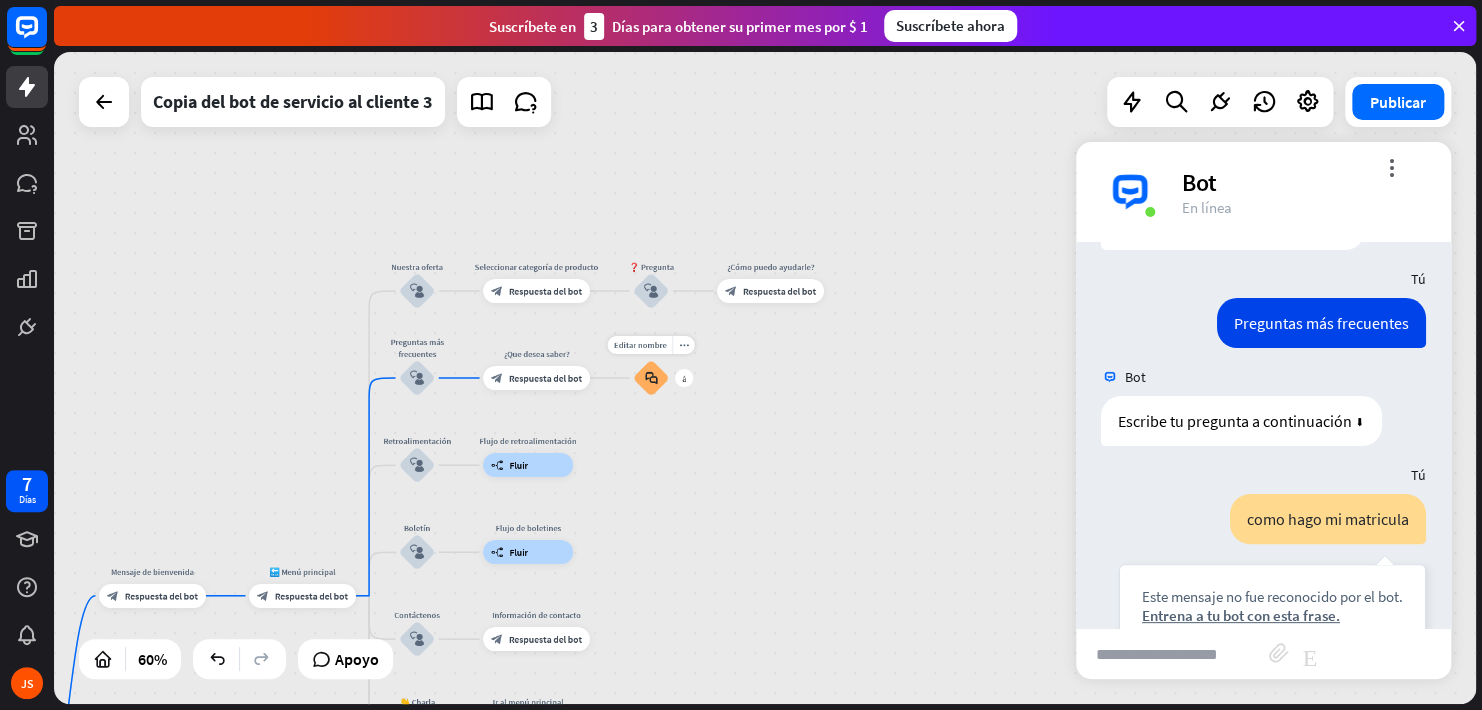 click on "block_faq" at bounding box center (651, 377) 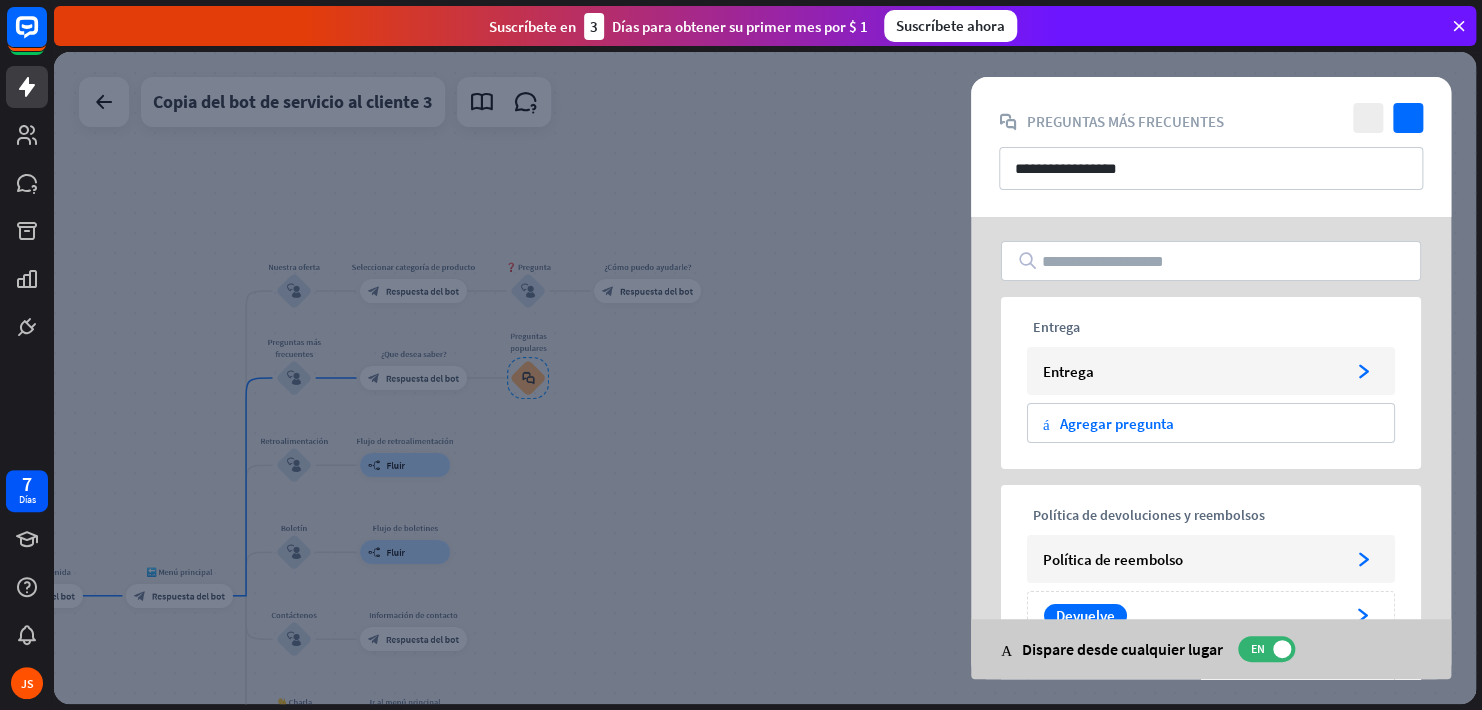 click at bounding box center (1211, 261) 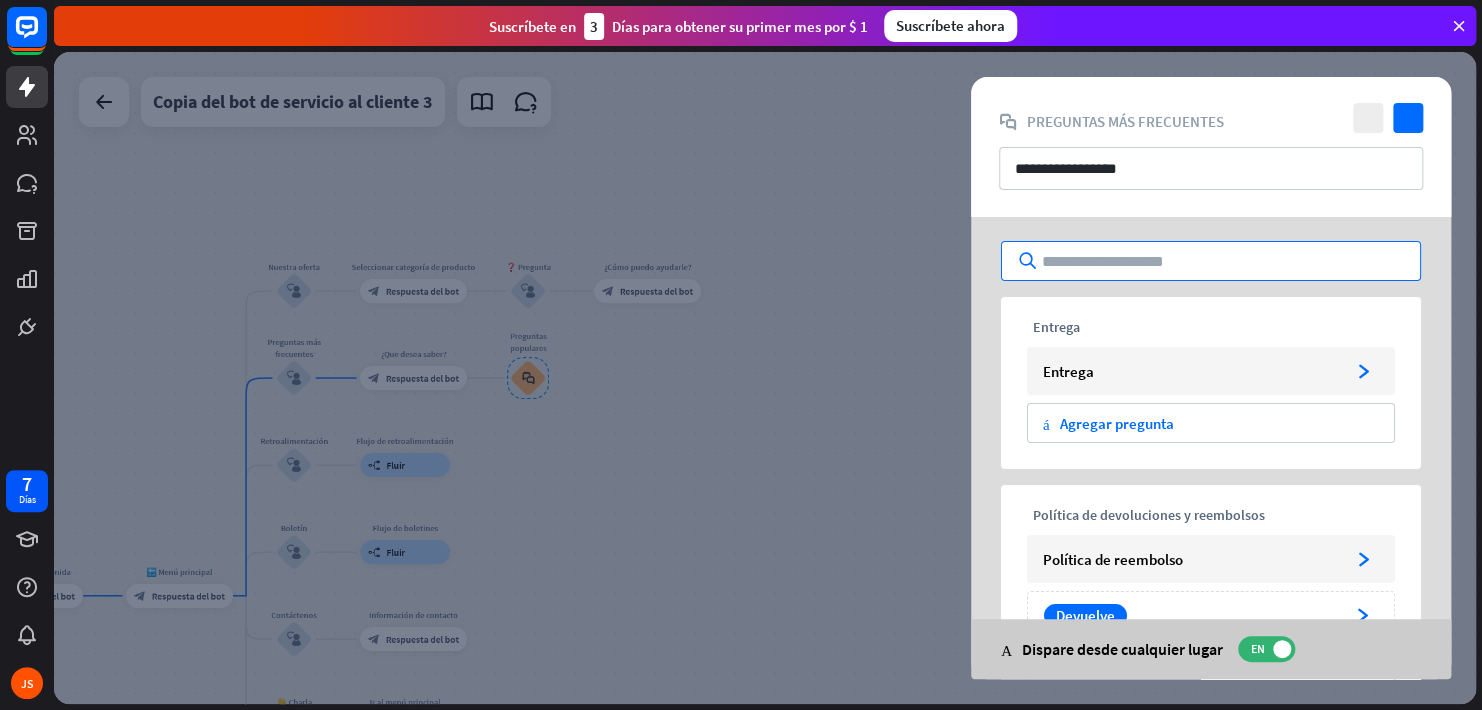 paste on "**********" 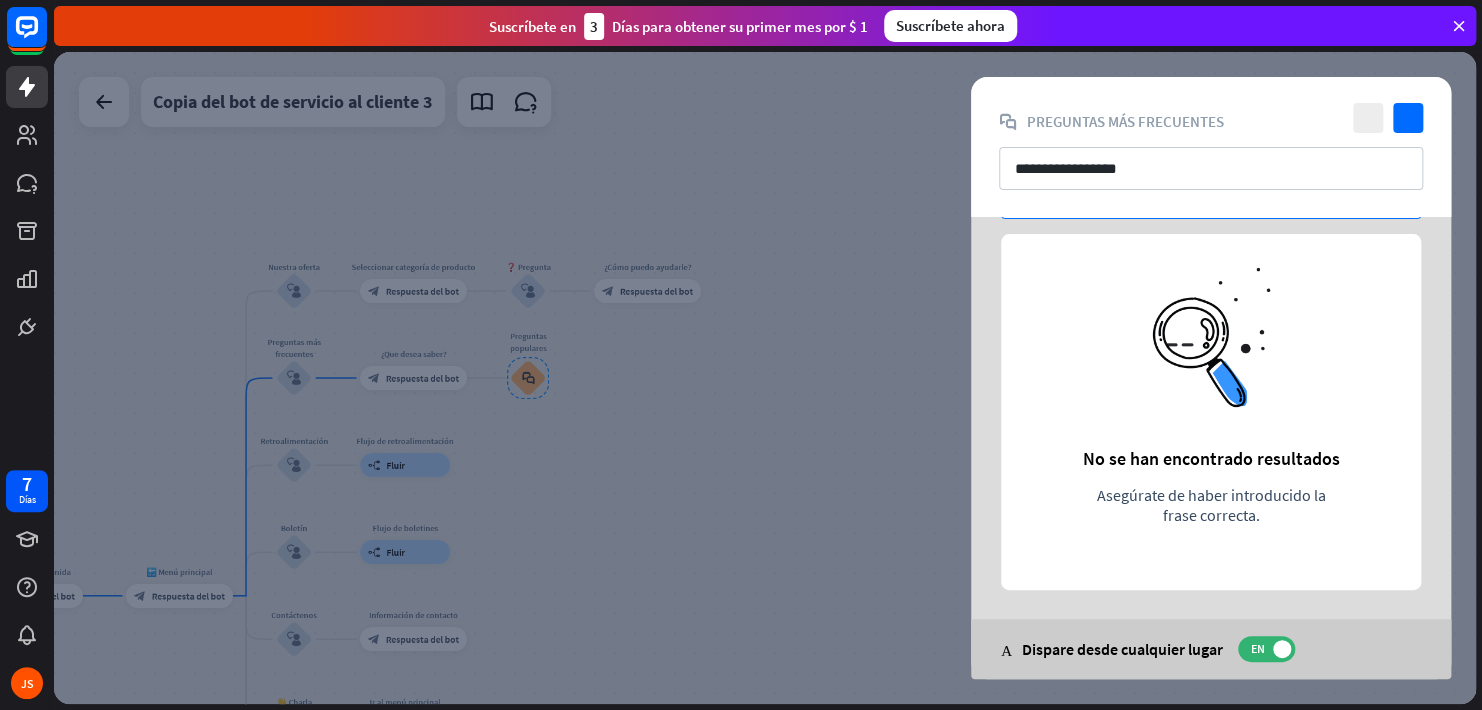 scroll, scrollTop: 0, scrollLeft: 0, axis: both 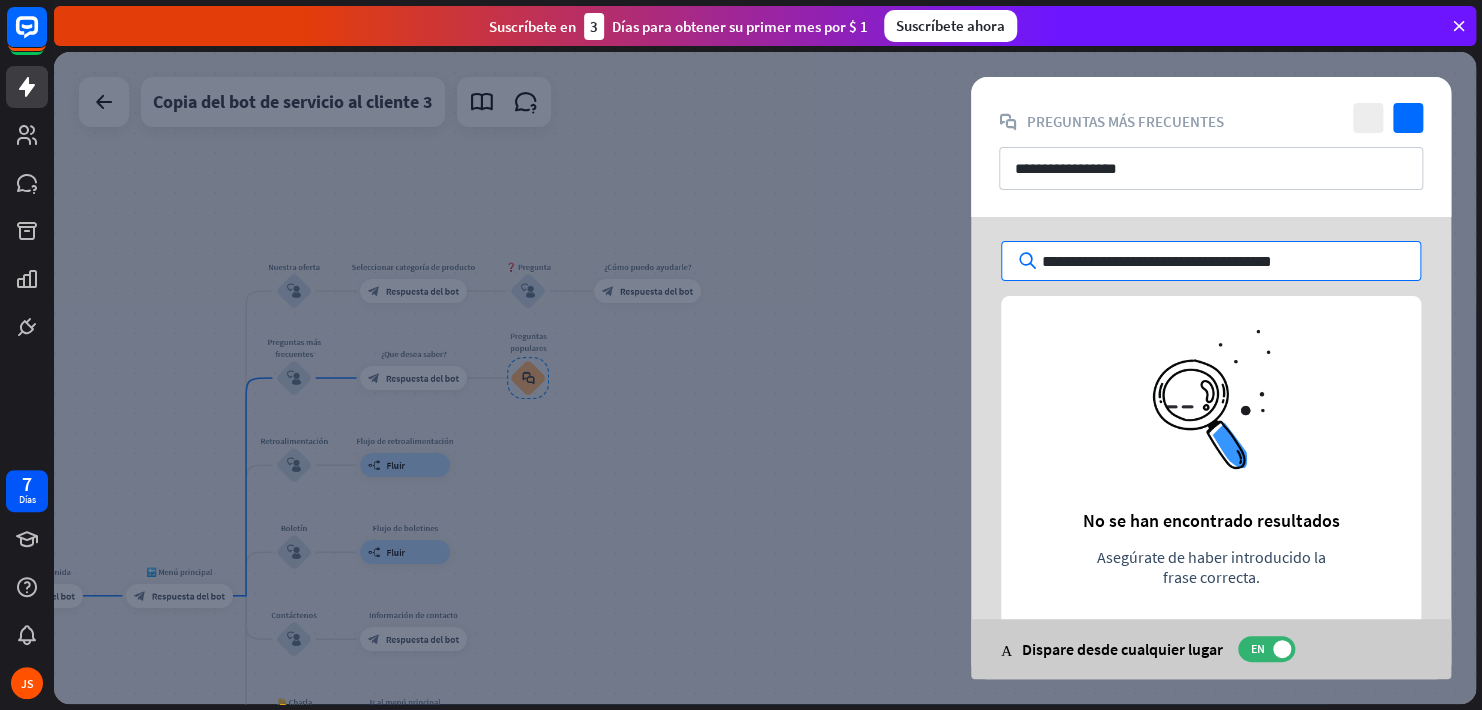 drag, startPoint x: 1259, startPoint y: 258, endPoint x: 960, endPoint y: 262, distance: 299.02676 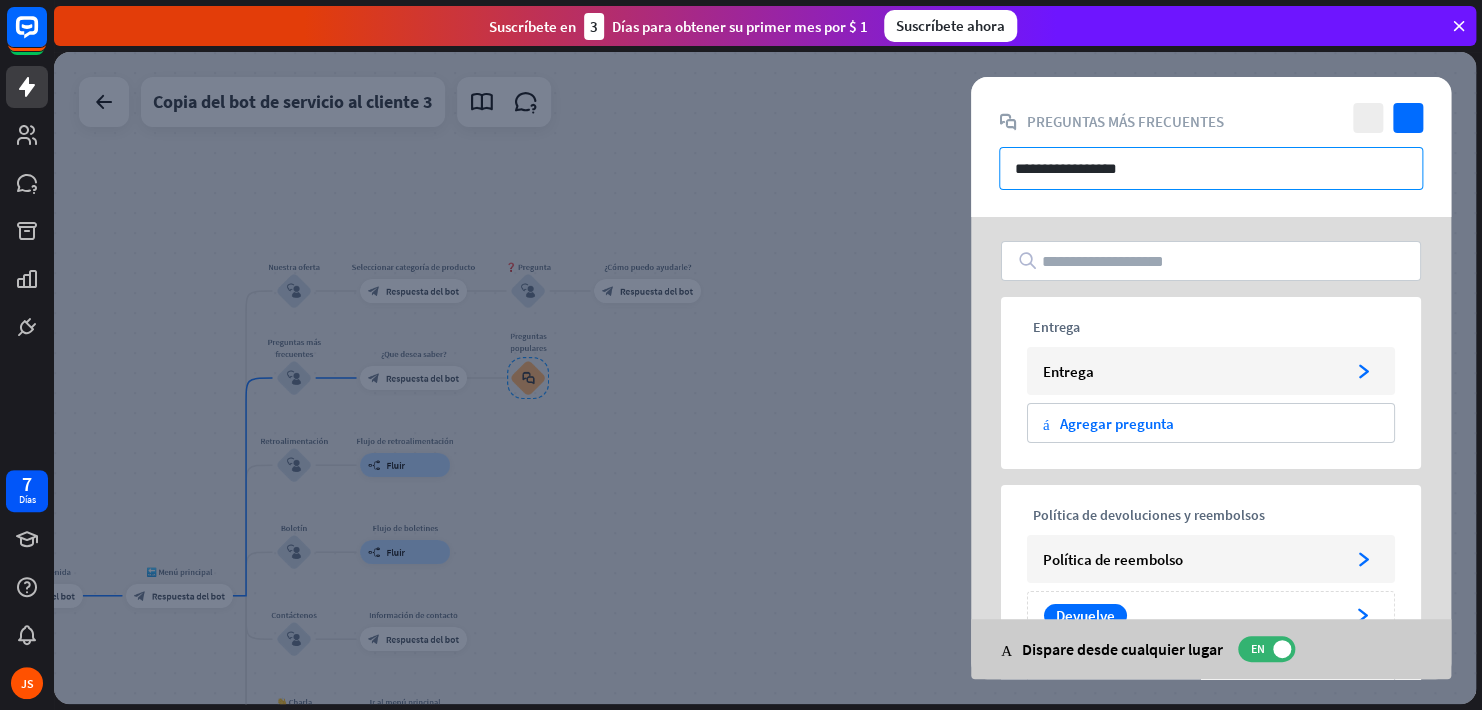 click on "**********" at bounding box center [1211, 168] 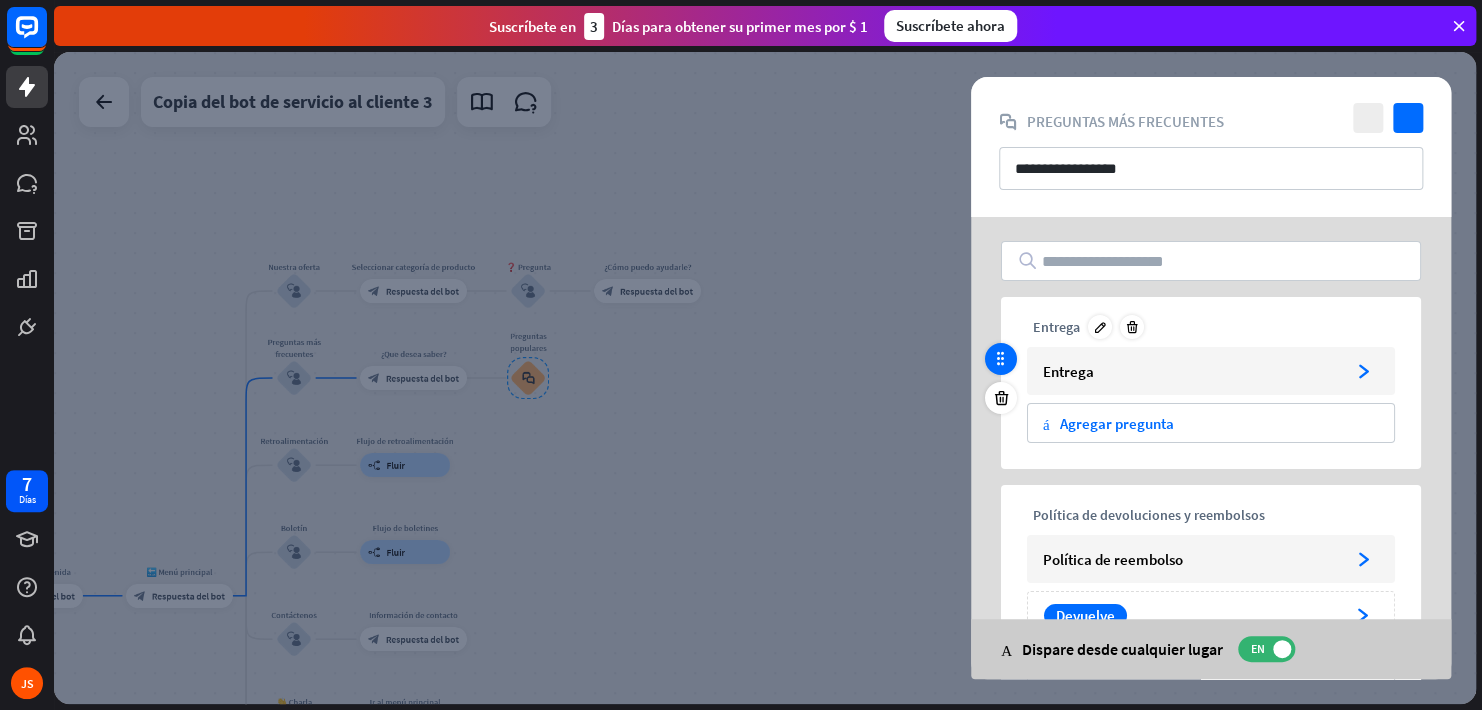 click at bounding box center (1001, 359) 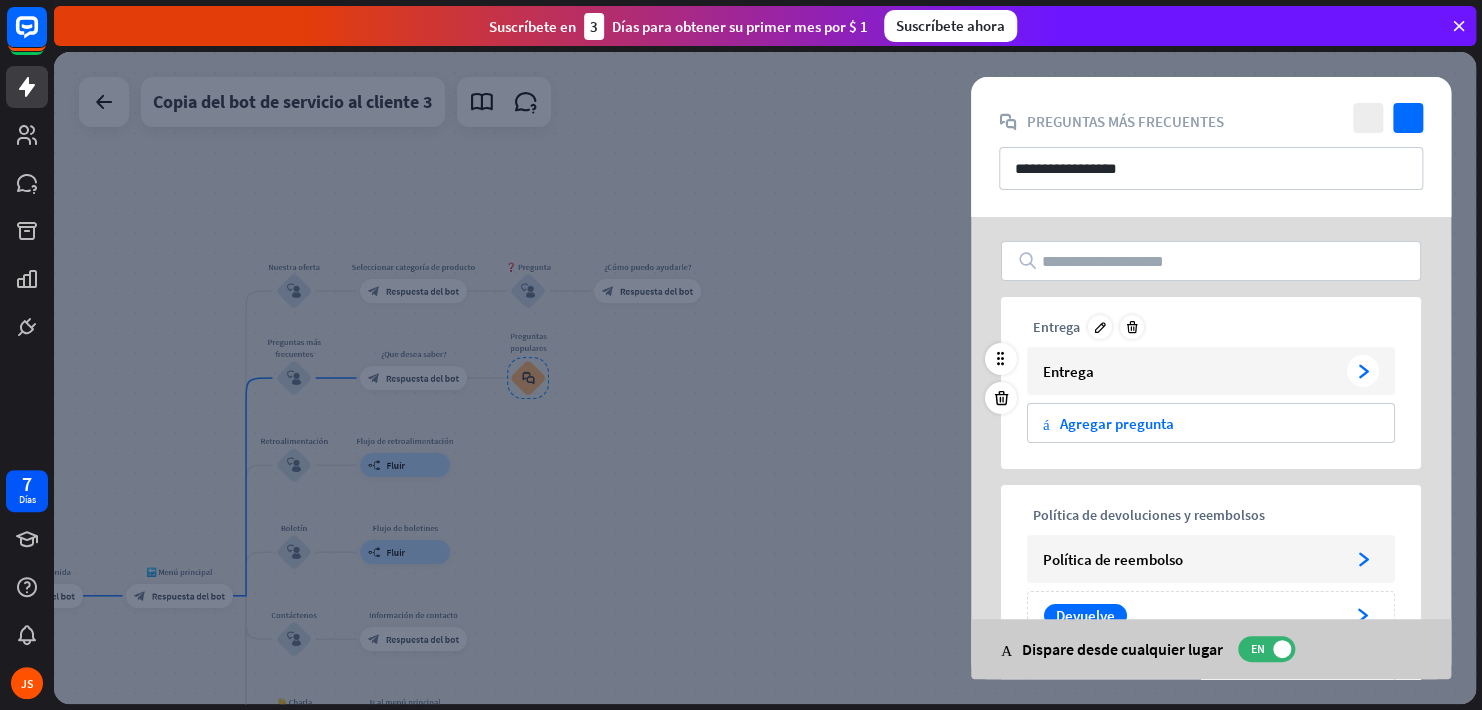 click on "arrowhead_right" at bounding box center (1363, 371) 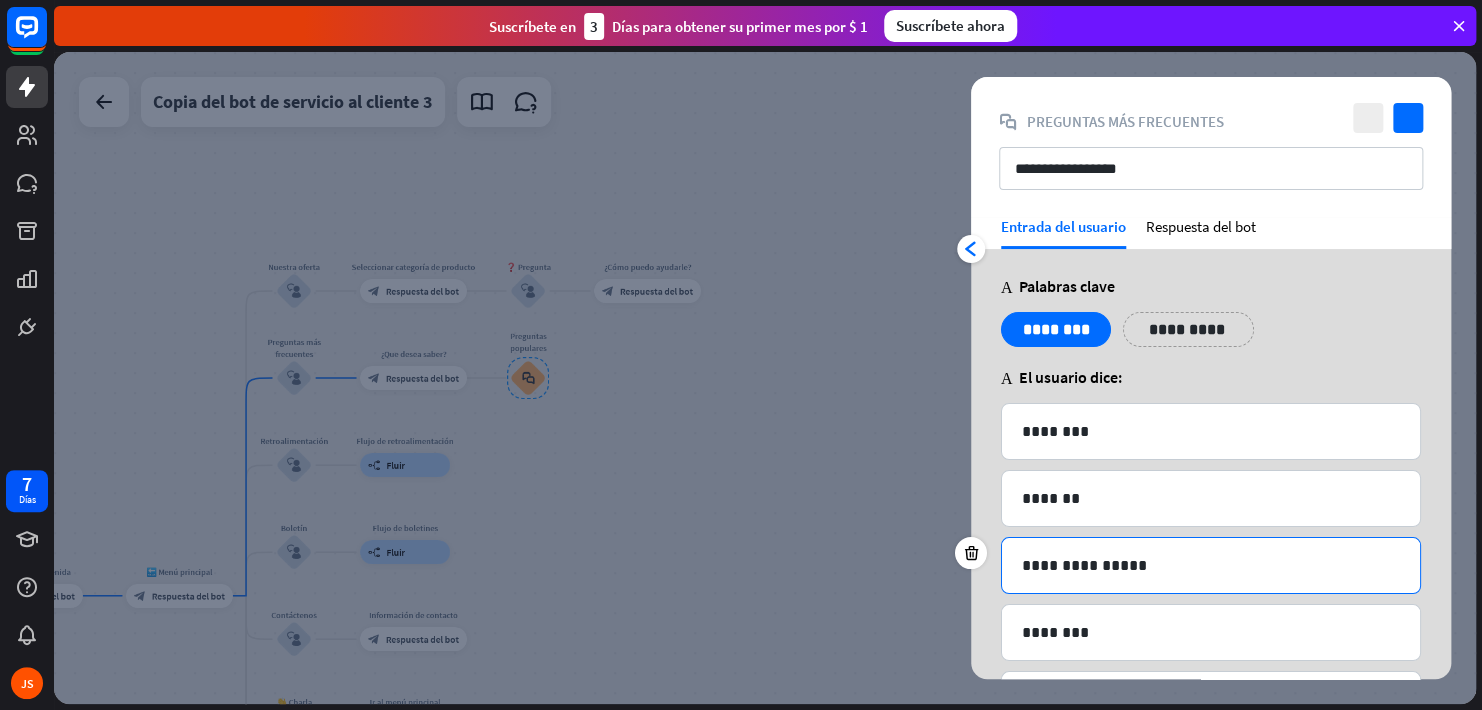 scroll, scrollTop: 0, scrollLeft: 0, axis: both 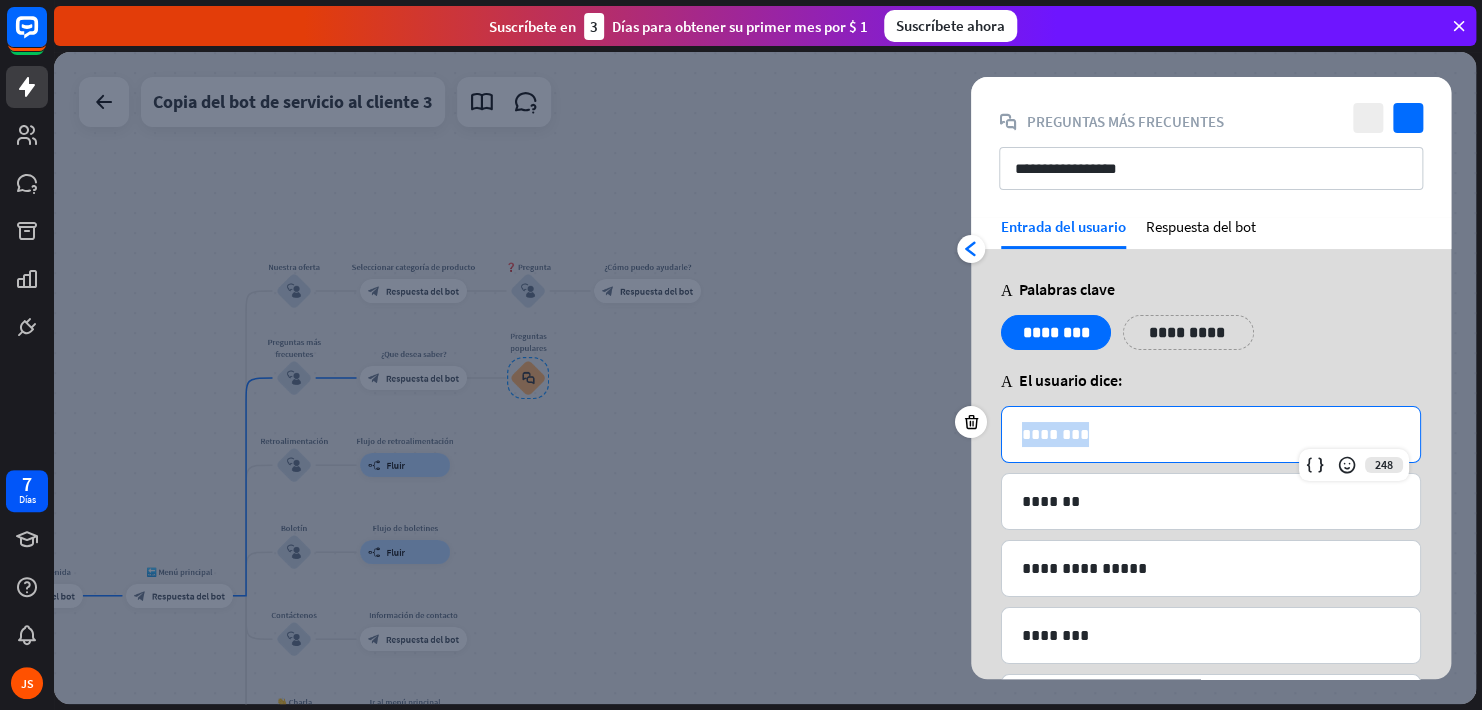 drag, startPoint x: 1106, startPoint y: 438, endPoint x: 911, endPoint y: 434, distance: 195.04102 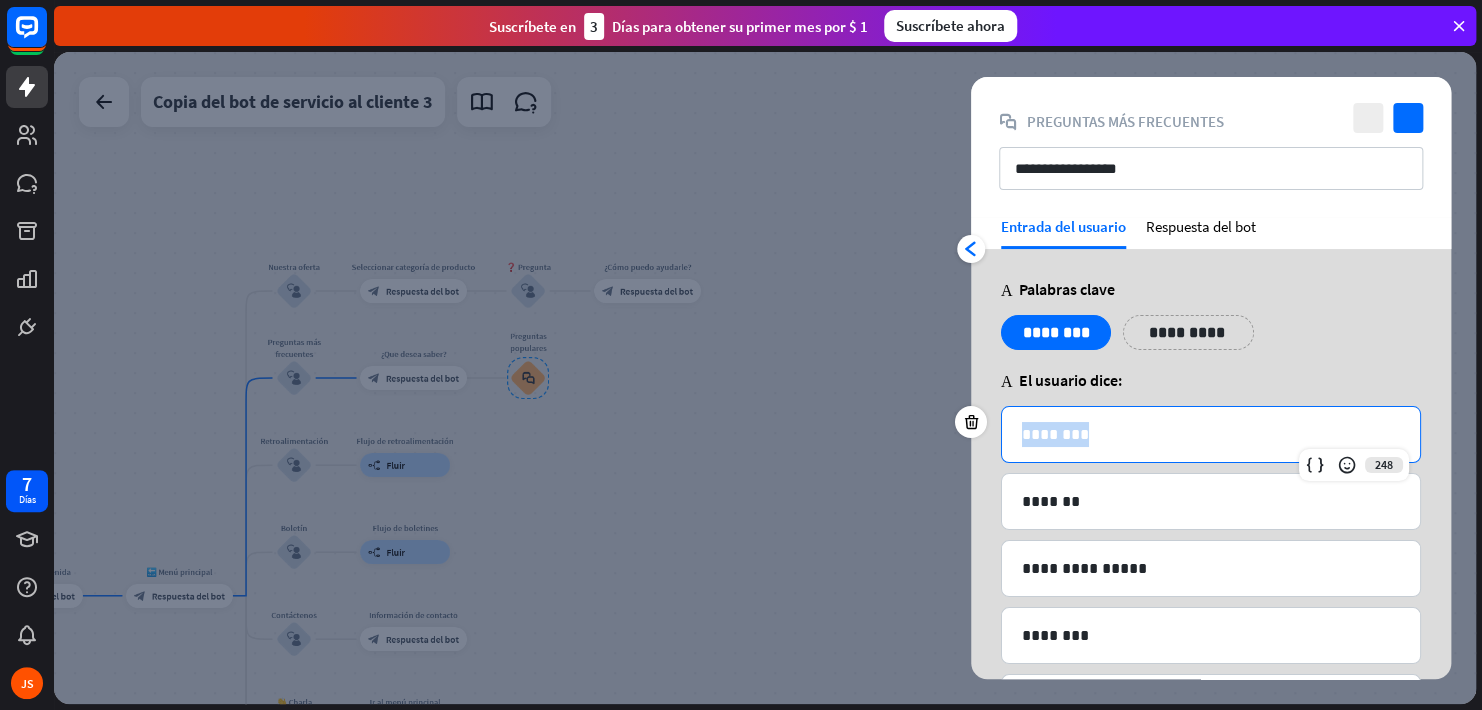type 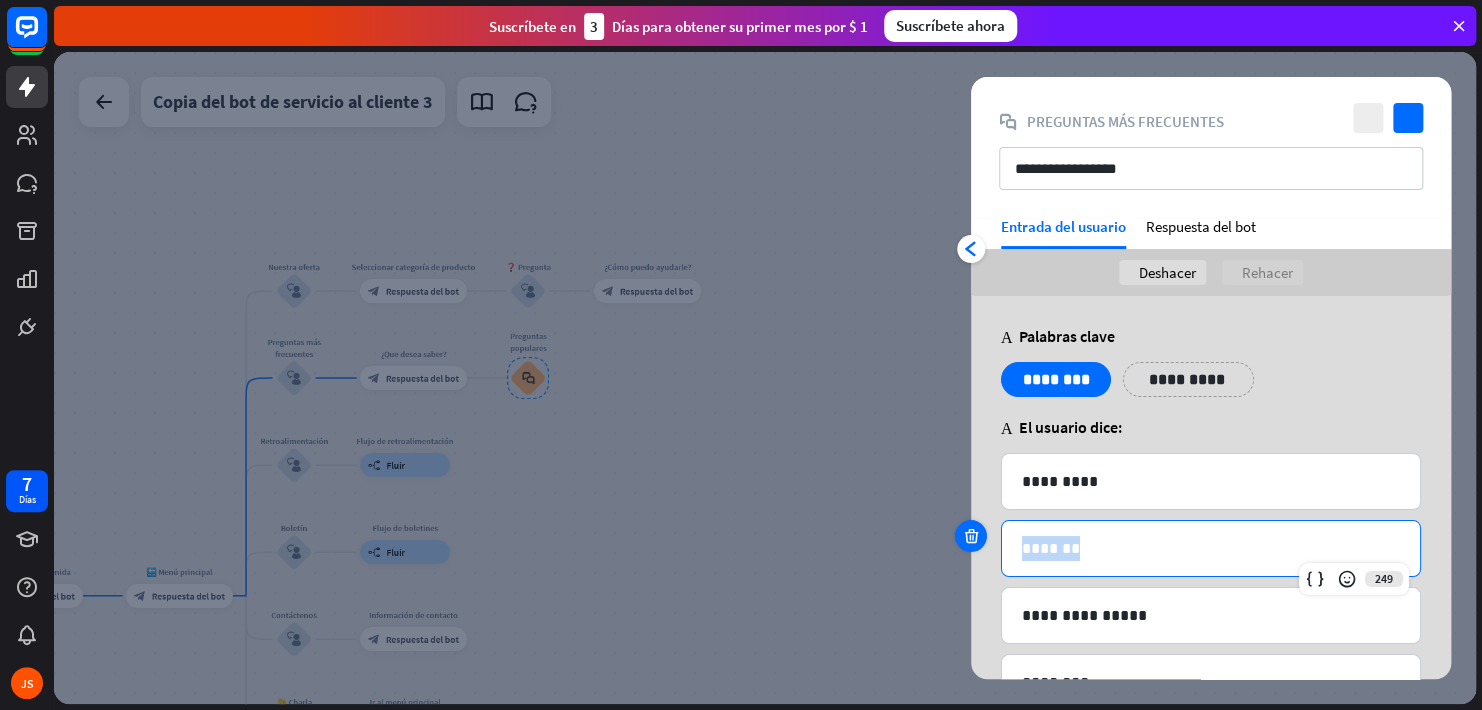 drag, startPoint x: 1101, startPoint y: 541, endPoint x: 961, endPoint y: 546, distance: 140.08926 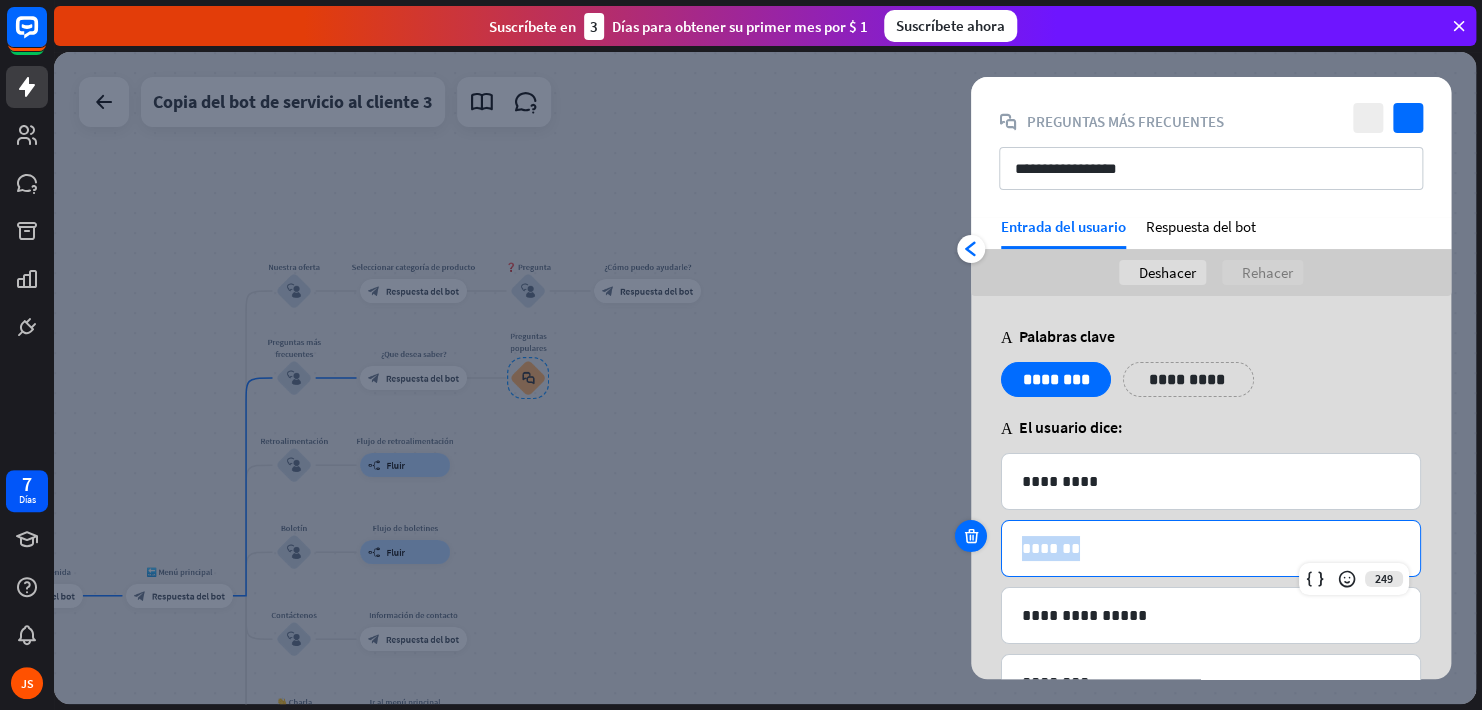 click on "249   *******" at bounding box center (1211, 548) 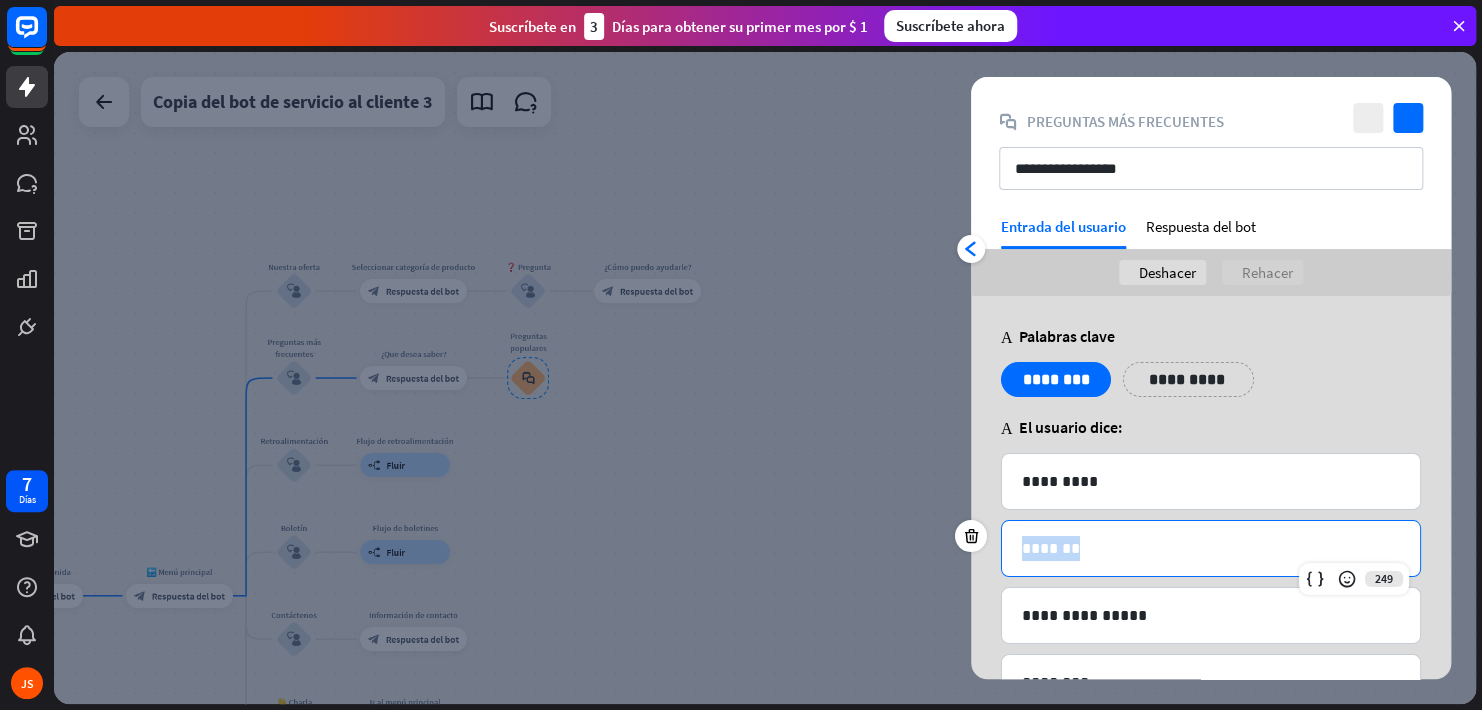 type 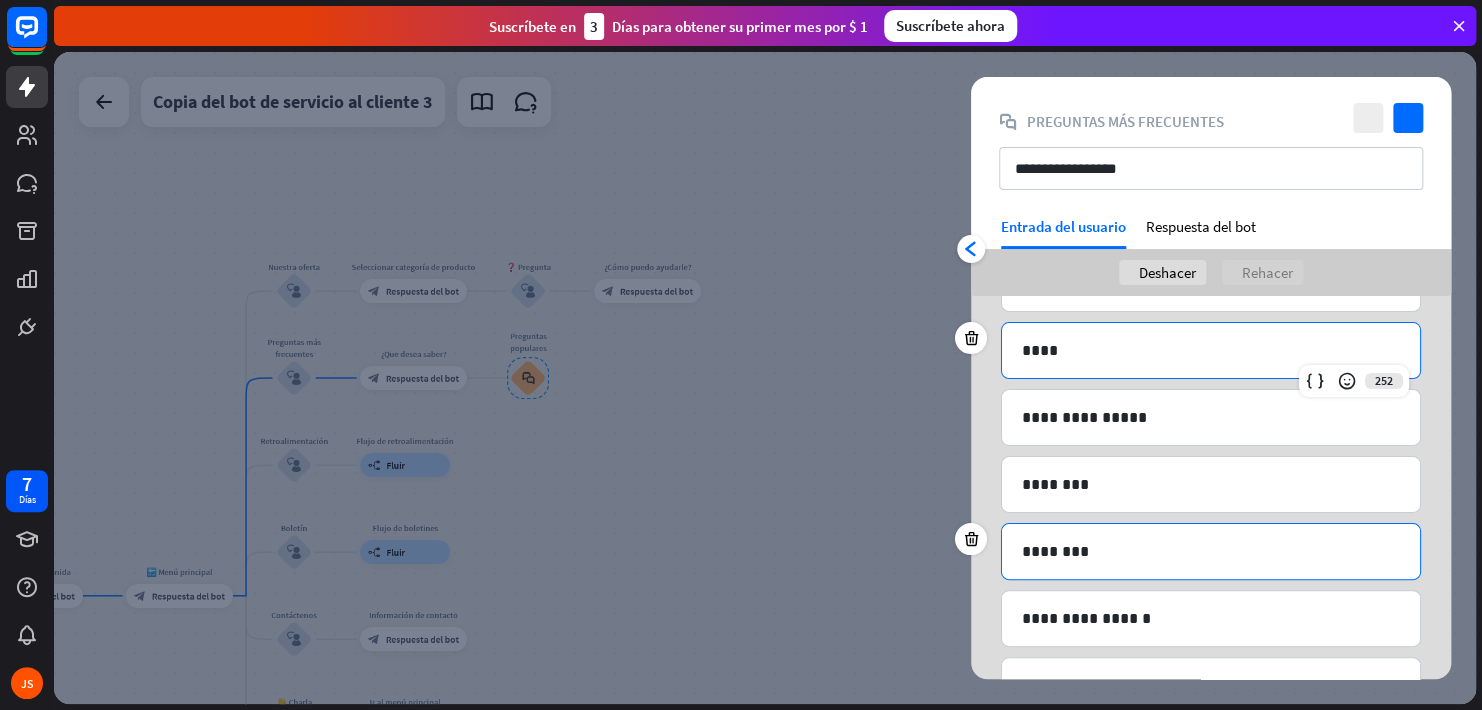 scroll, scrollTop: 200, scrollLeft: 0, axis: vertical 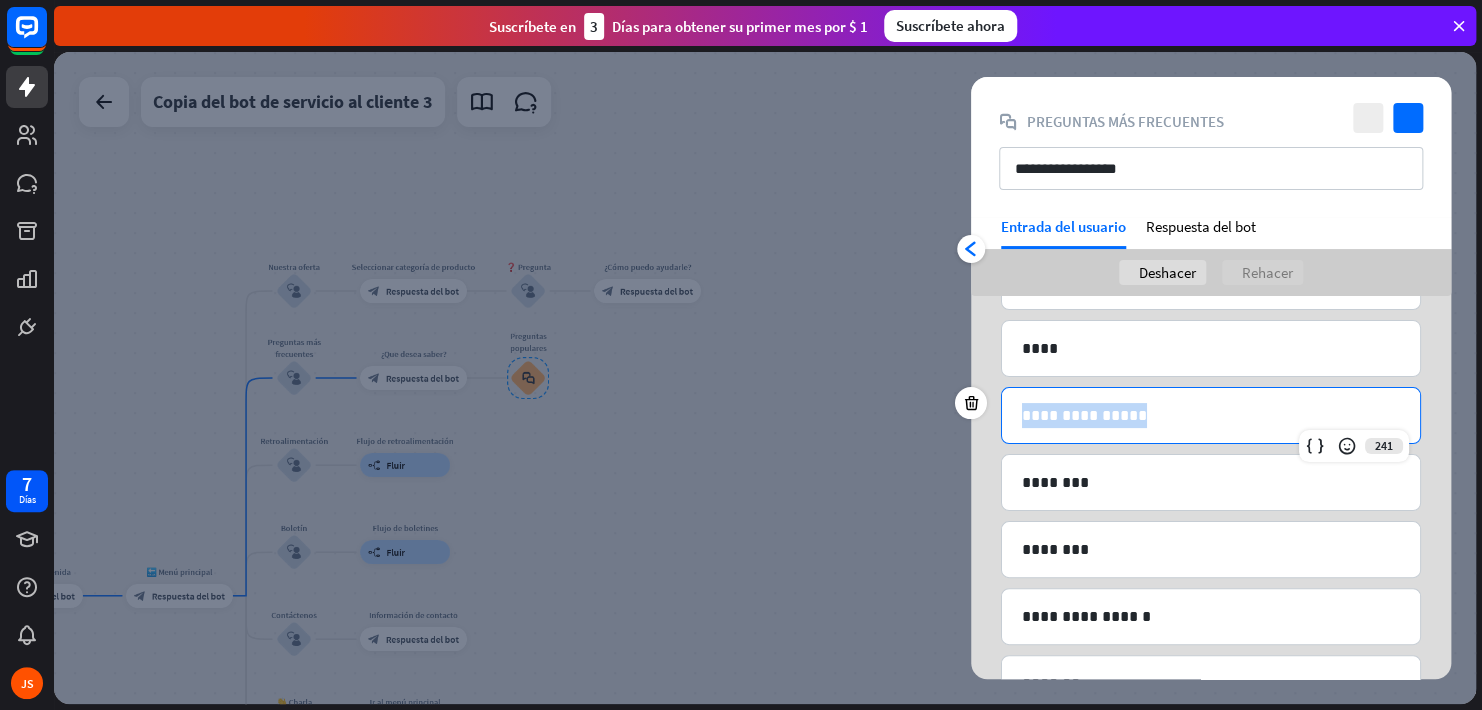 drag, startPoint x: 1141, startPoint y: 414, endPoint x: 911, endPoint y: 421, distance: 230.10649 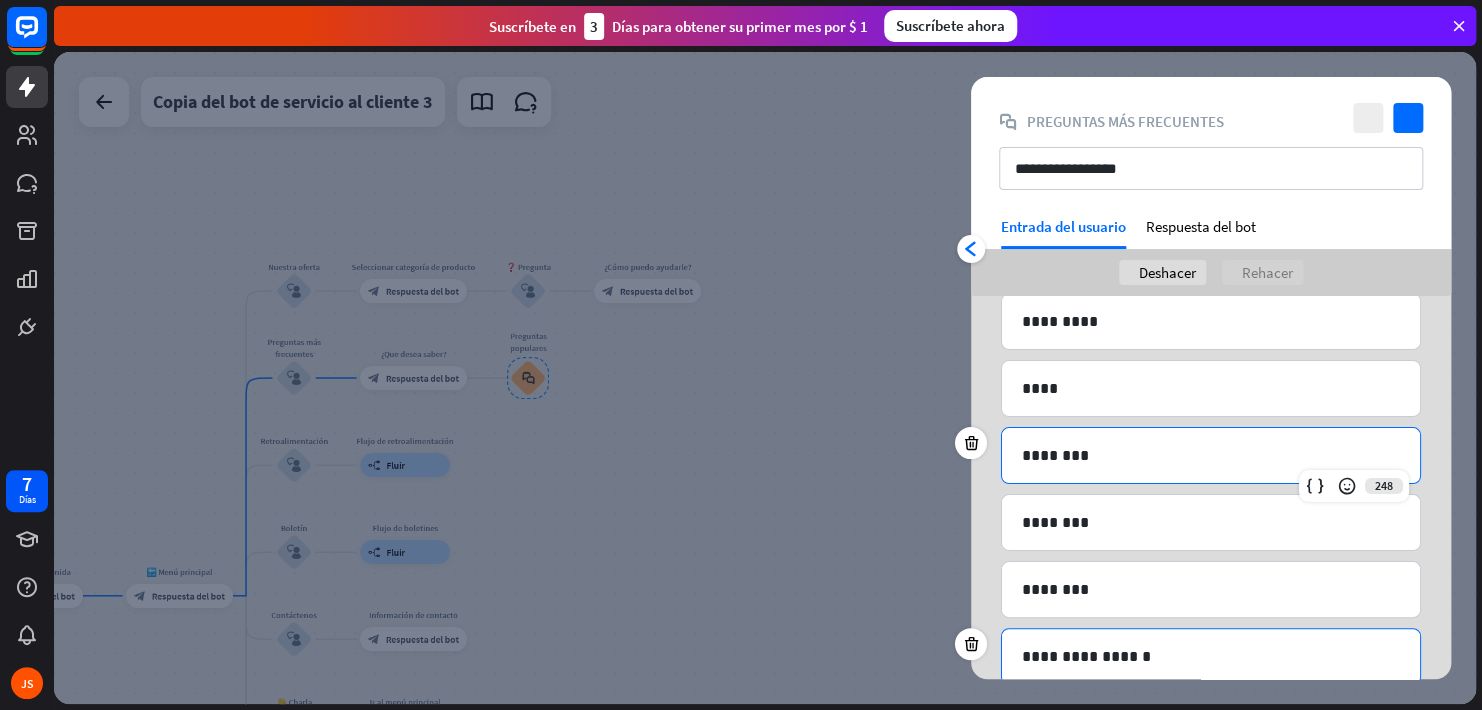 scroll, scrollTop: 300, scrollLeft: 0, axis: vertical 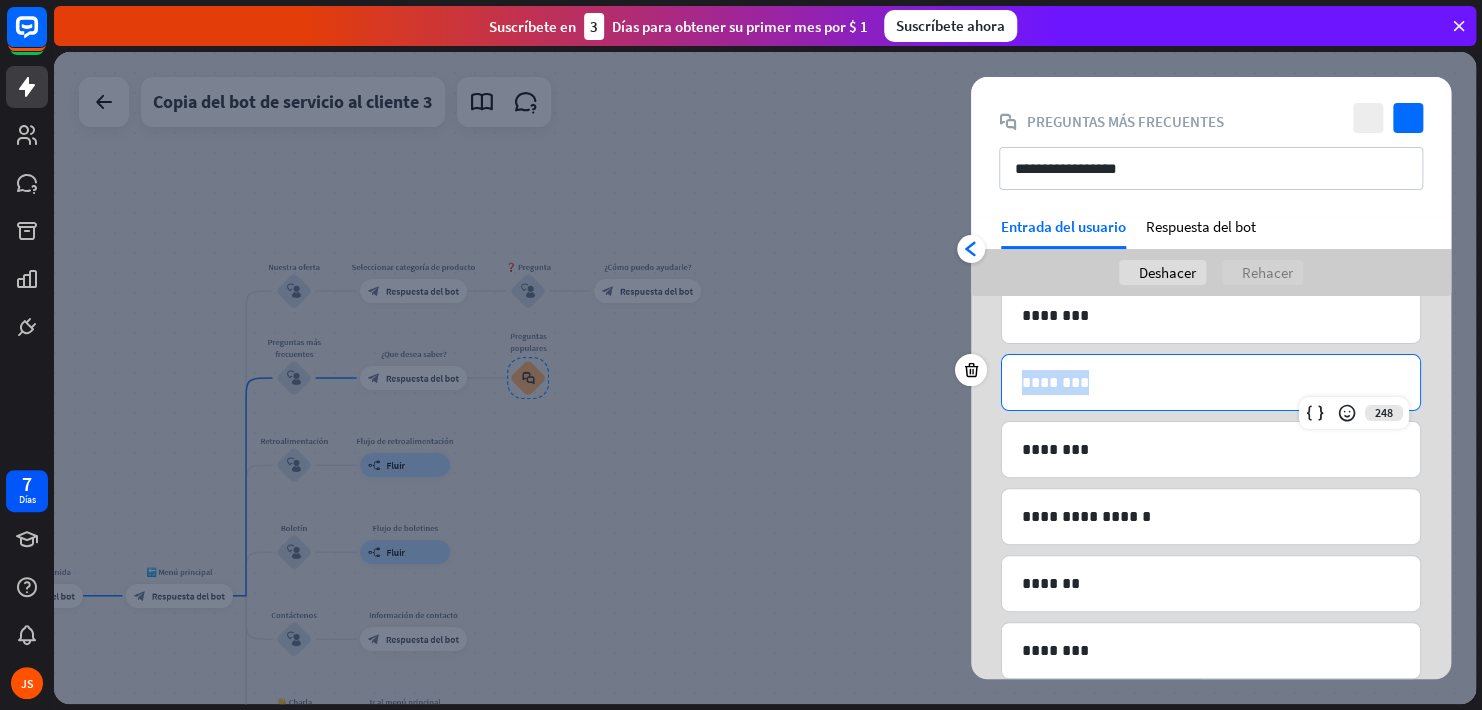 drag, startPoint x: 1102, startPoint y: 378, endPoint x: 907, endPoint y: 380, distance: 195.01025 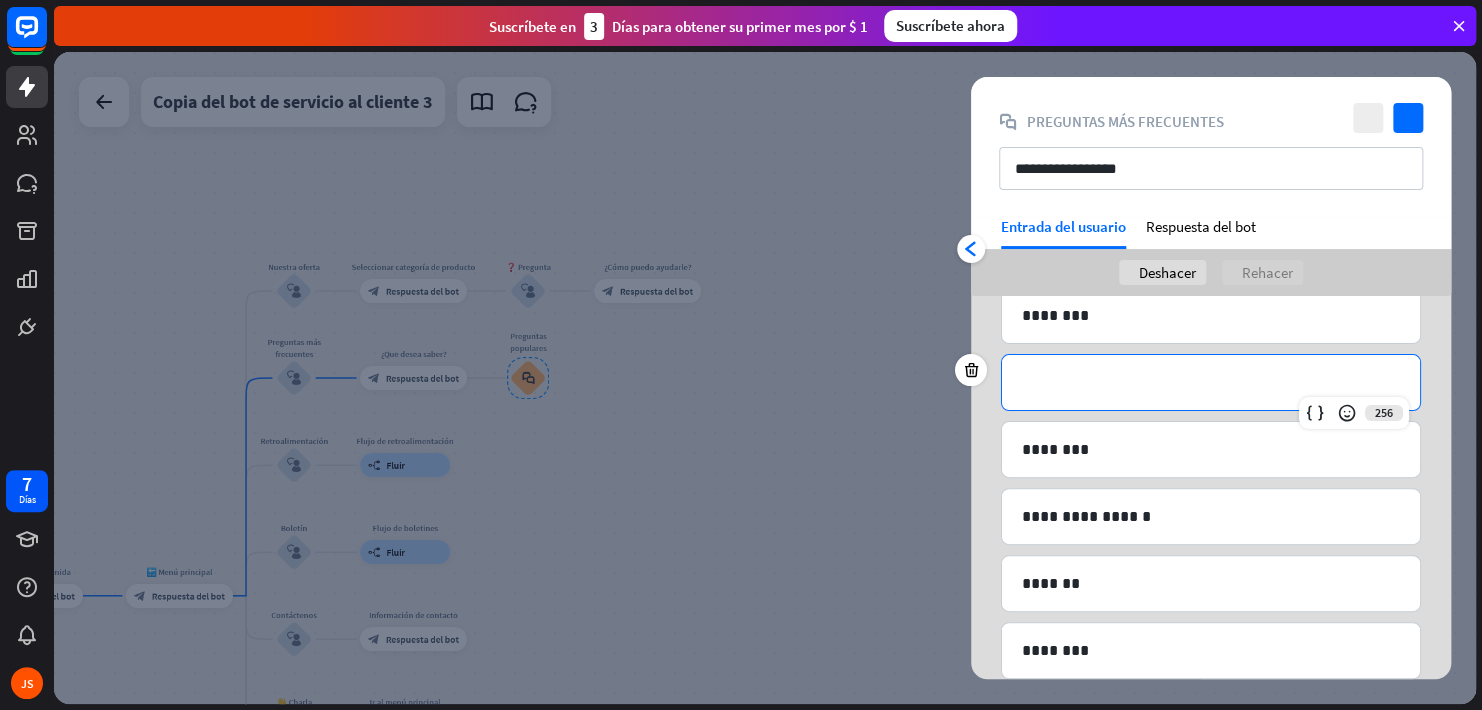 scroll, scrollTop: 0, scrollLeft: 0, axis: both 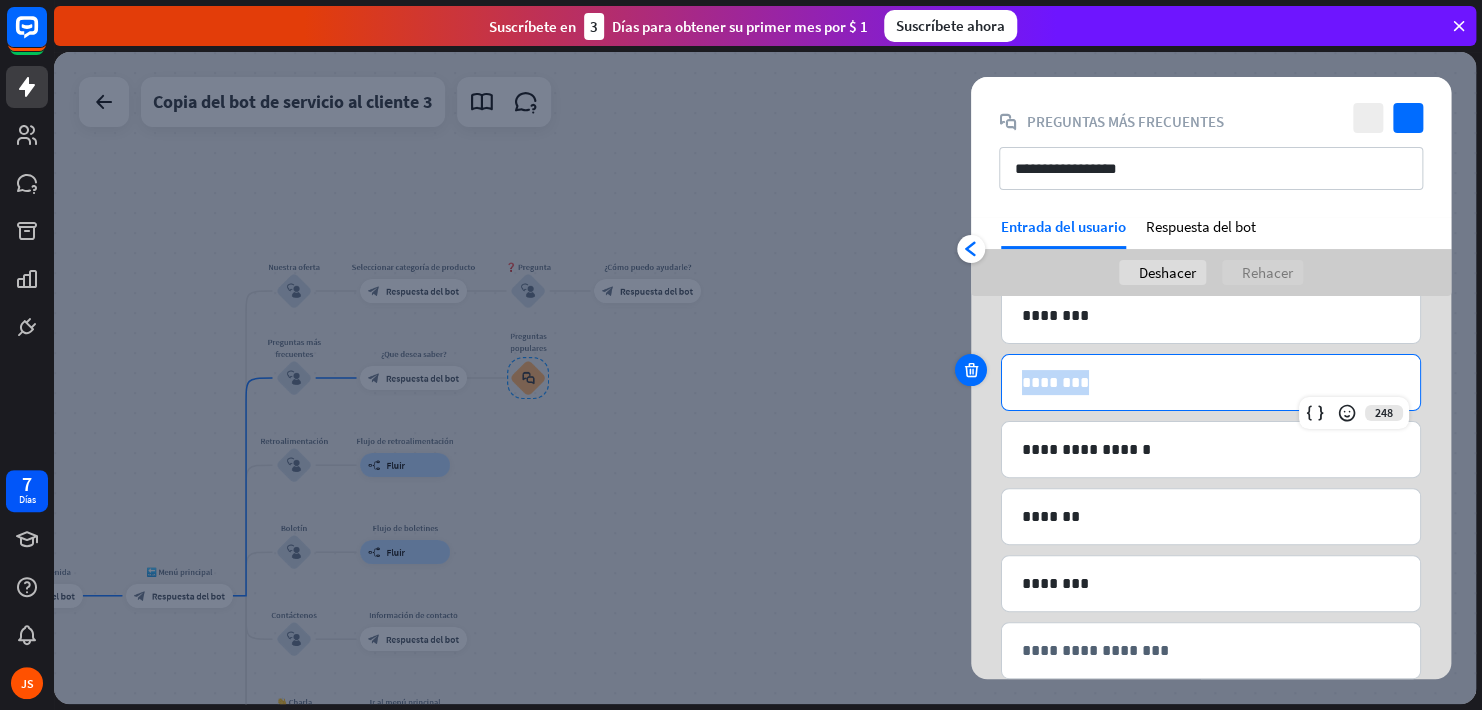 drag, startPoint x: 1091, startPoint y: 377, endPoint x: 961, endPoint y: 376, distance: 130.00385 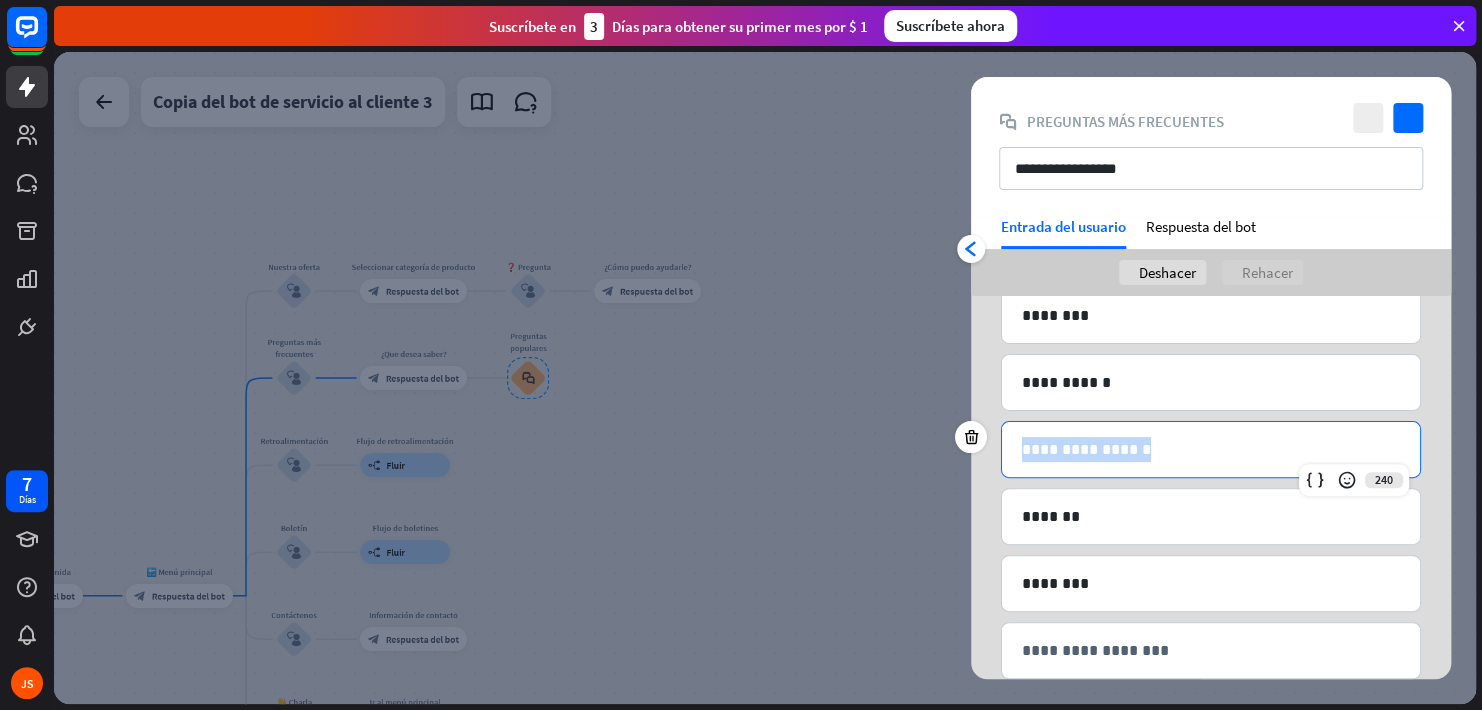 drag, startPoint x: 1136, startPoint y: 450, endPoint x: 924, endPoint y: 445, distance: 212.05896 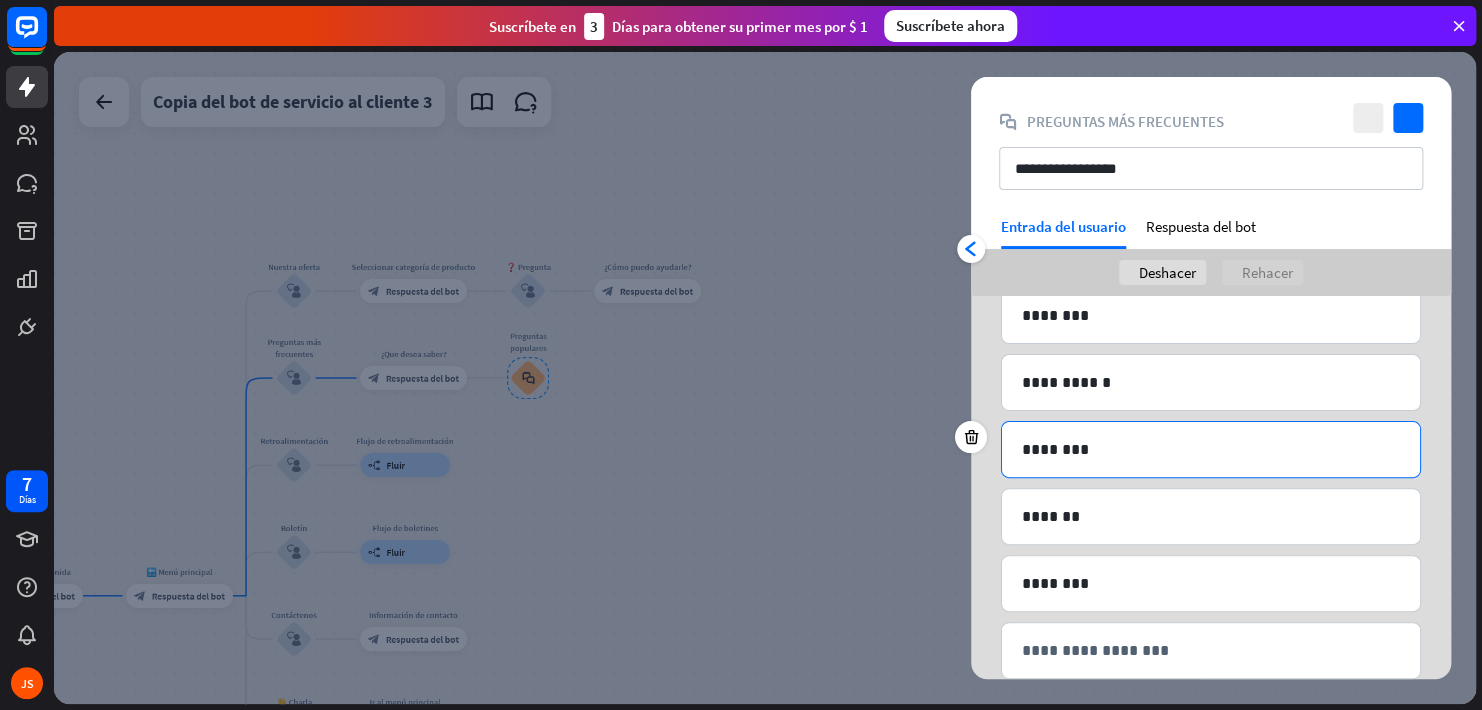 click on "********" at bounding box center [1211, 449] 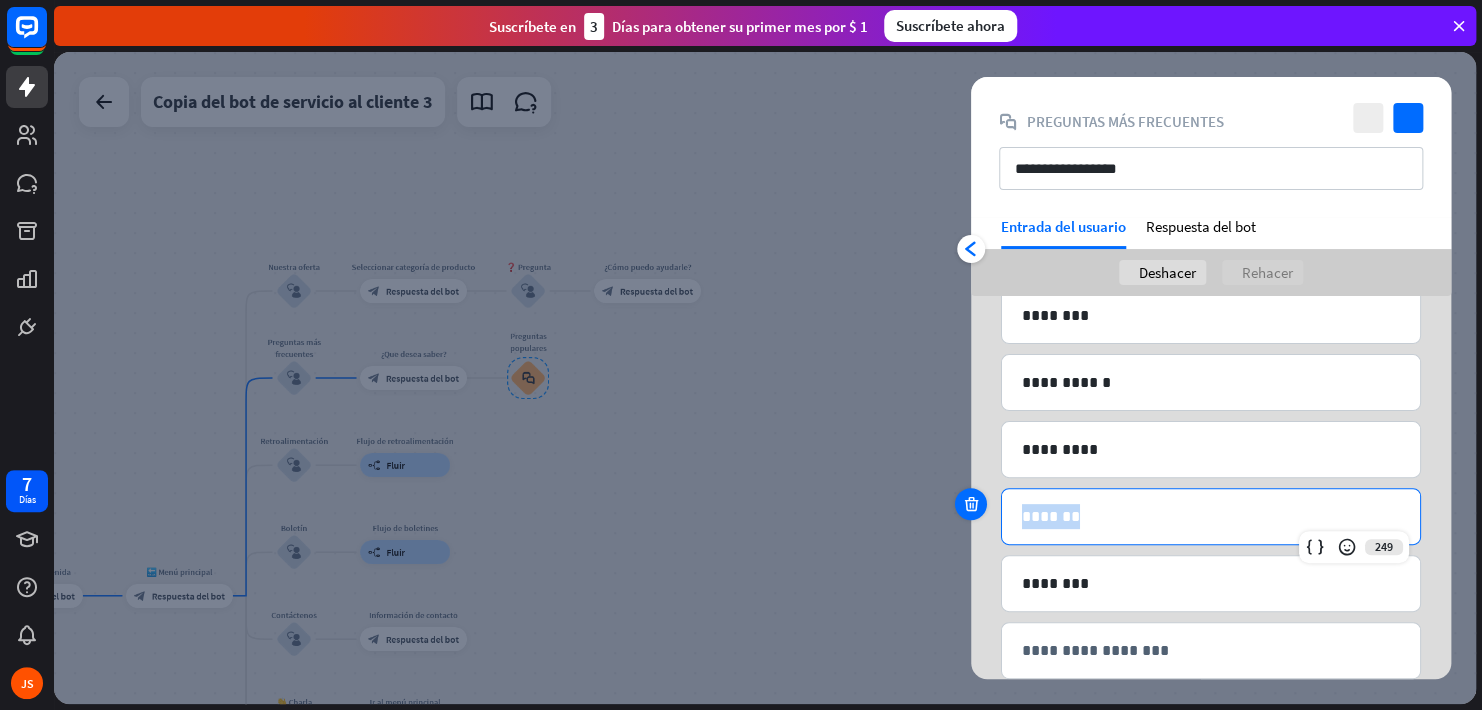 drag, startPoint x: 1090, startPoint y: 515, endPoint x: 961, endPoint y: 497, distance: 130.24976 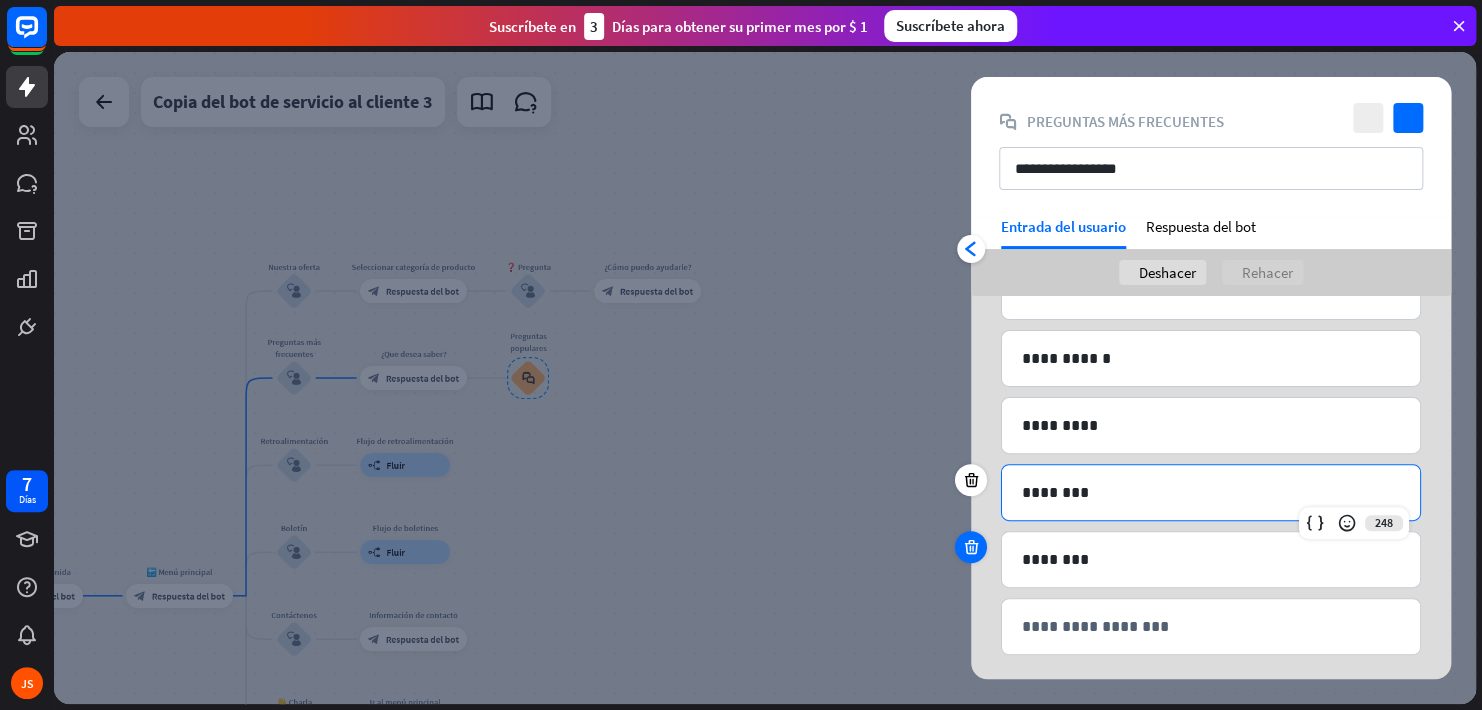 scroll, scrollTop: 334, scrollLeft: 0, axis: vertical 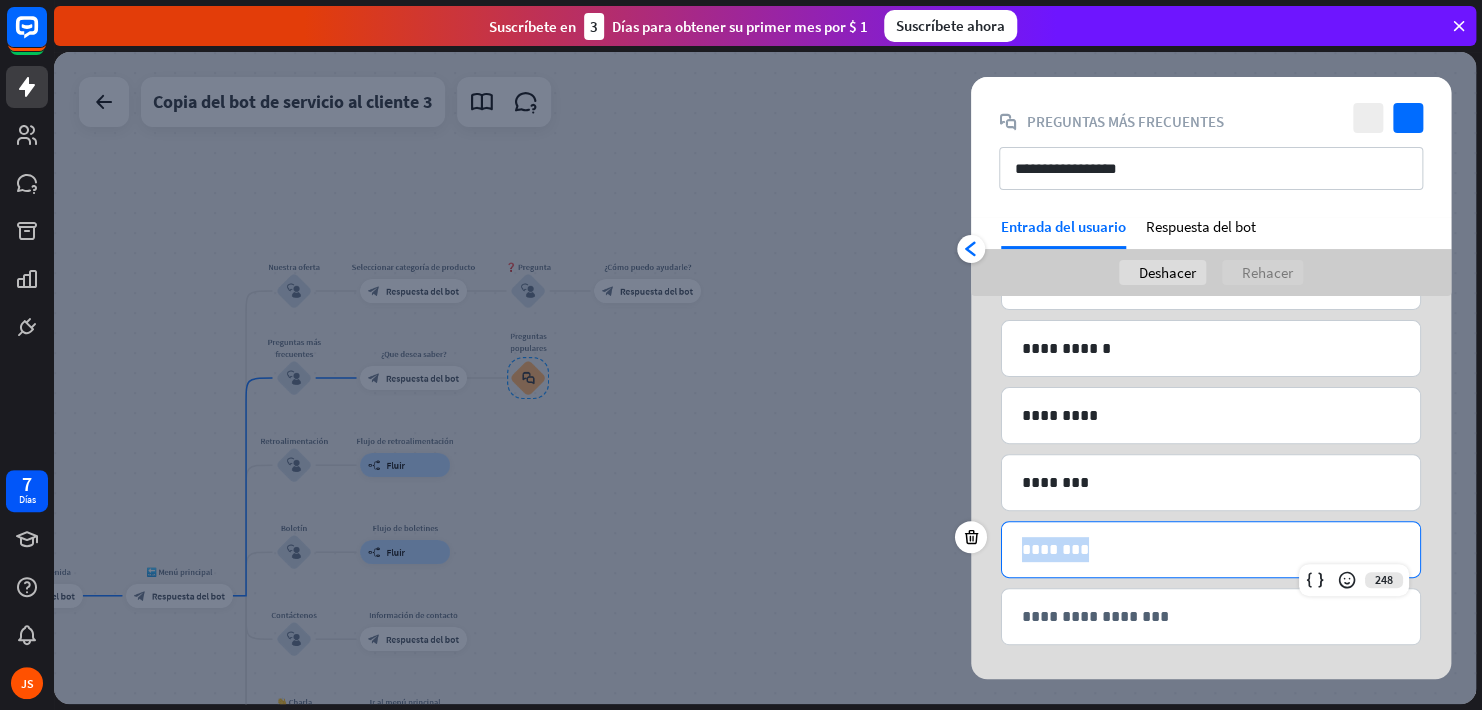 drag, startPoint x: 975, startPoint y: 546, endPoint x: 919, endPoint y: 546, distance: 56 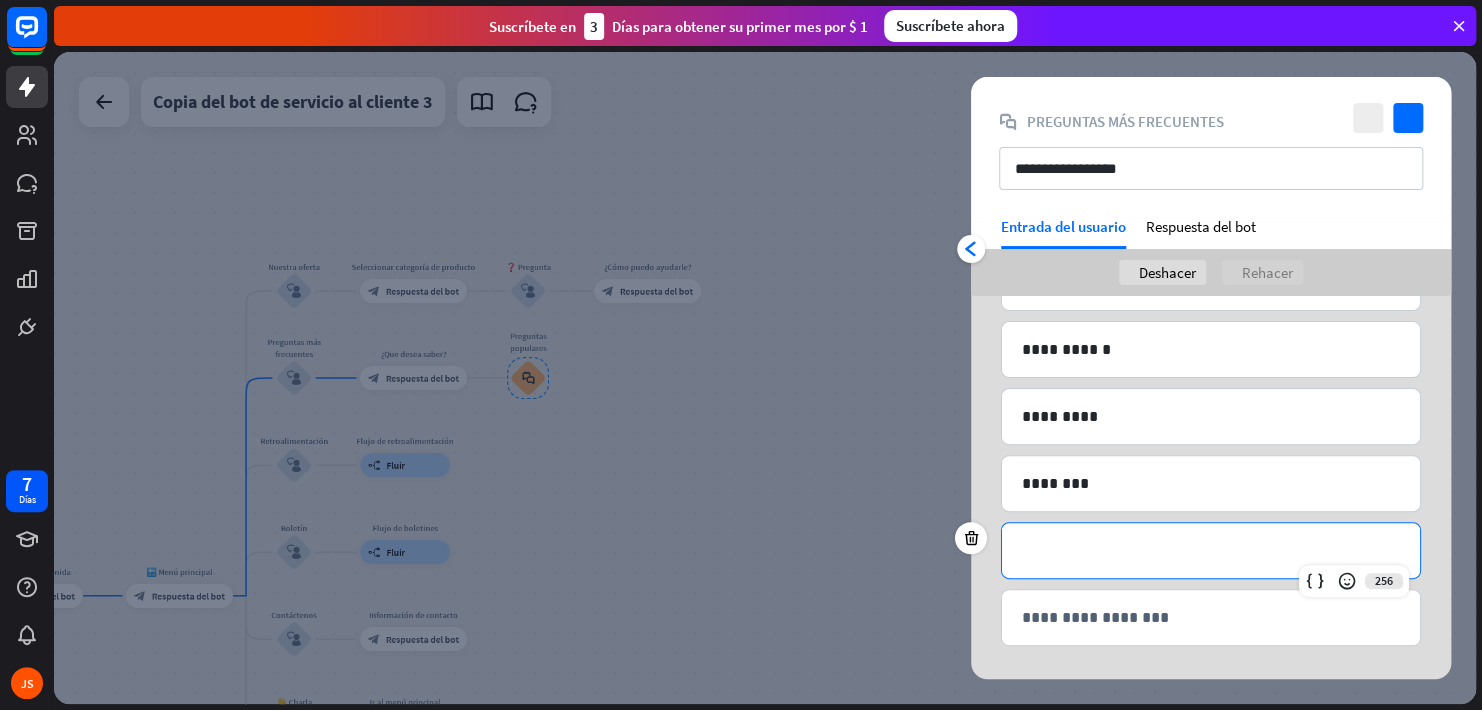 scroll, scrollTop: 334, scrollLeft: 0, axis: vertical 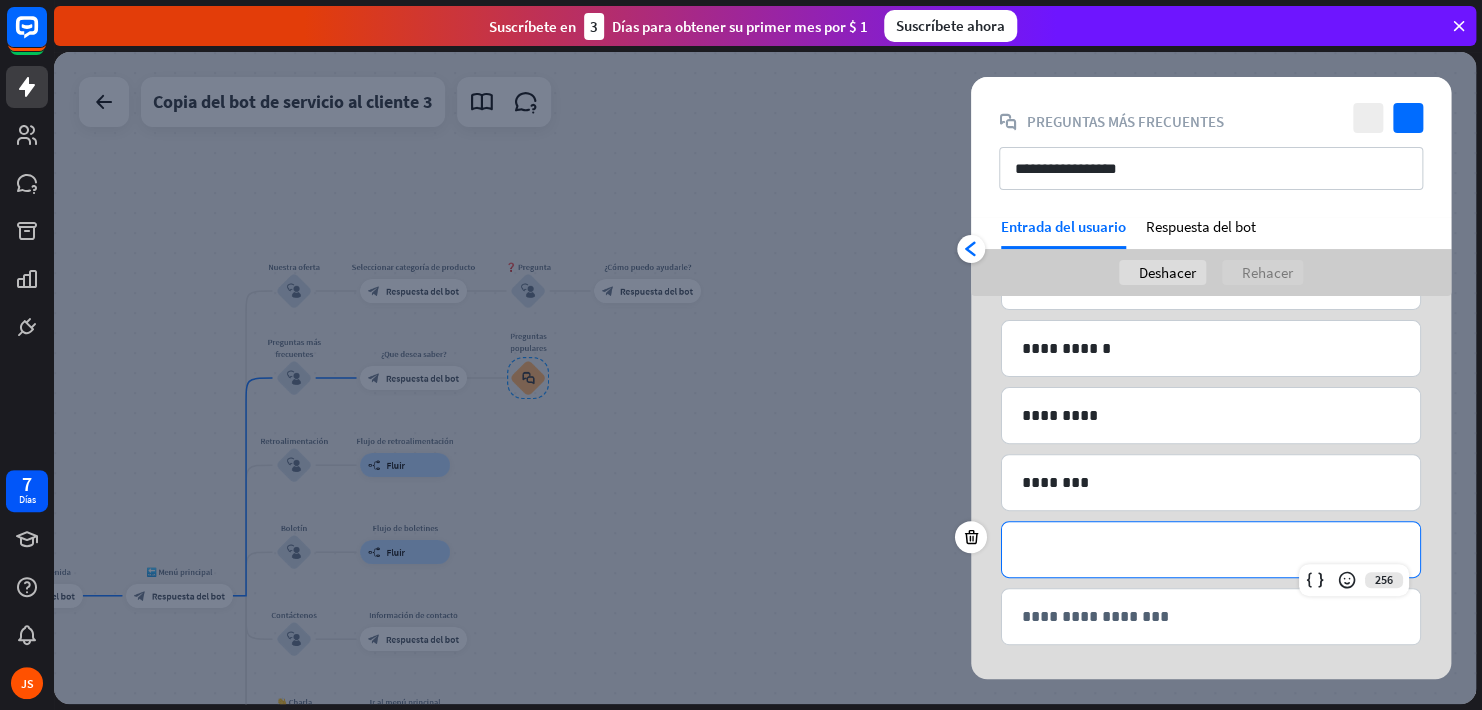 type 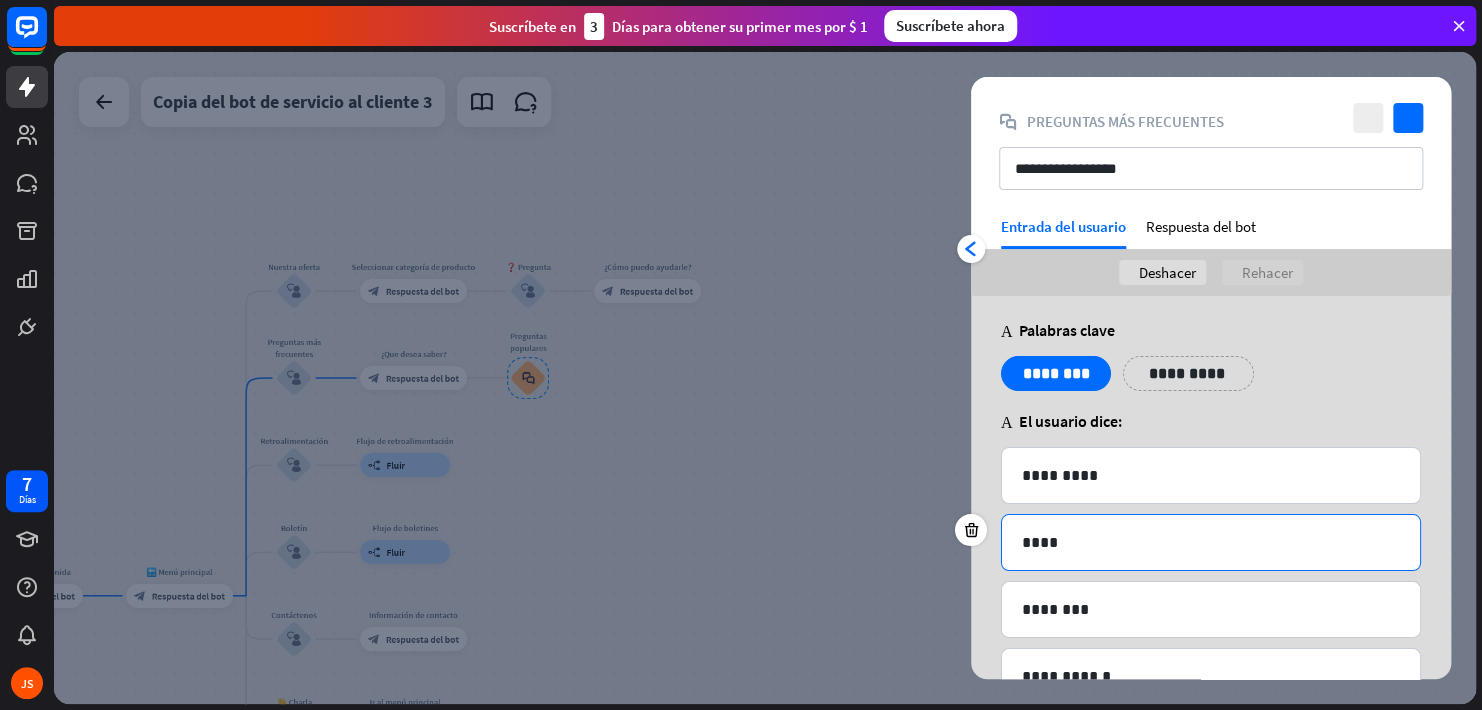 scroll, scrollTop: 0, scrollLeft: 0, axis: both 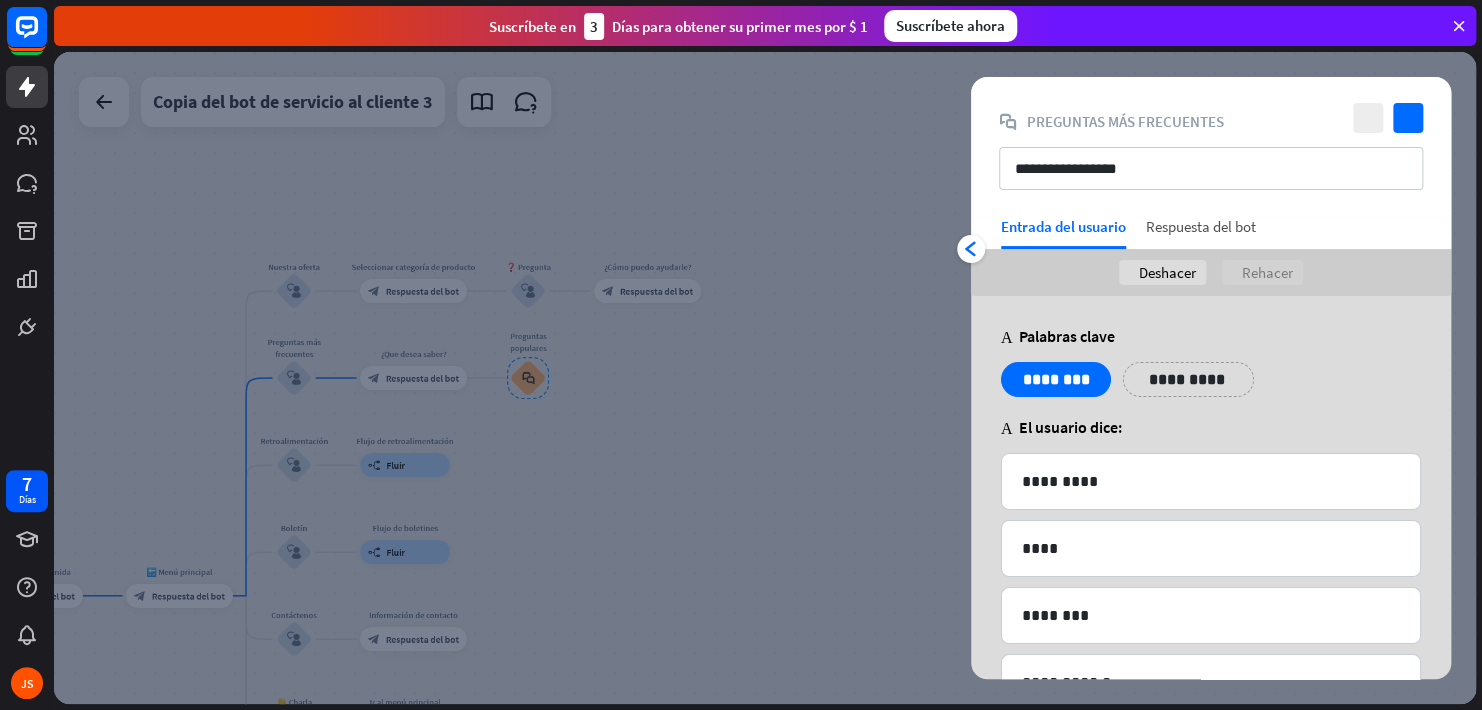 click on "Respuesta del bot" at bounding box center (1201, 233) 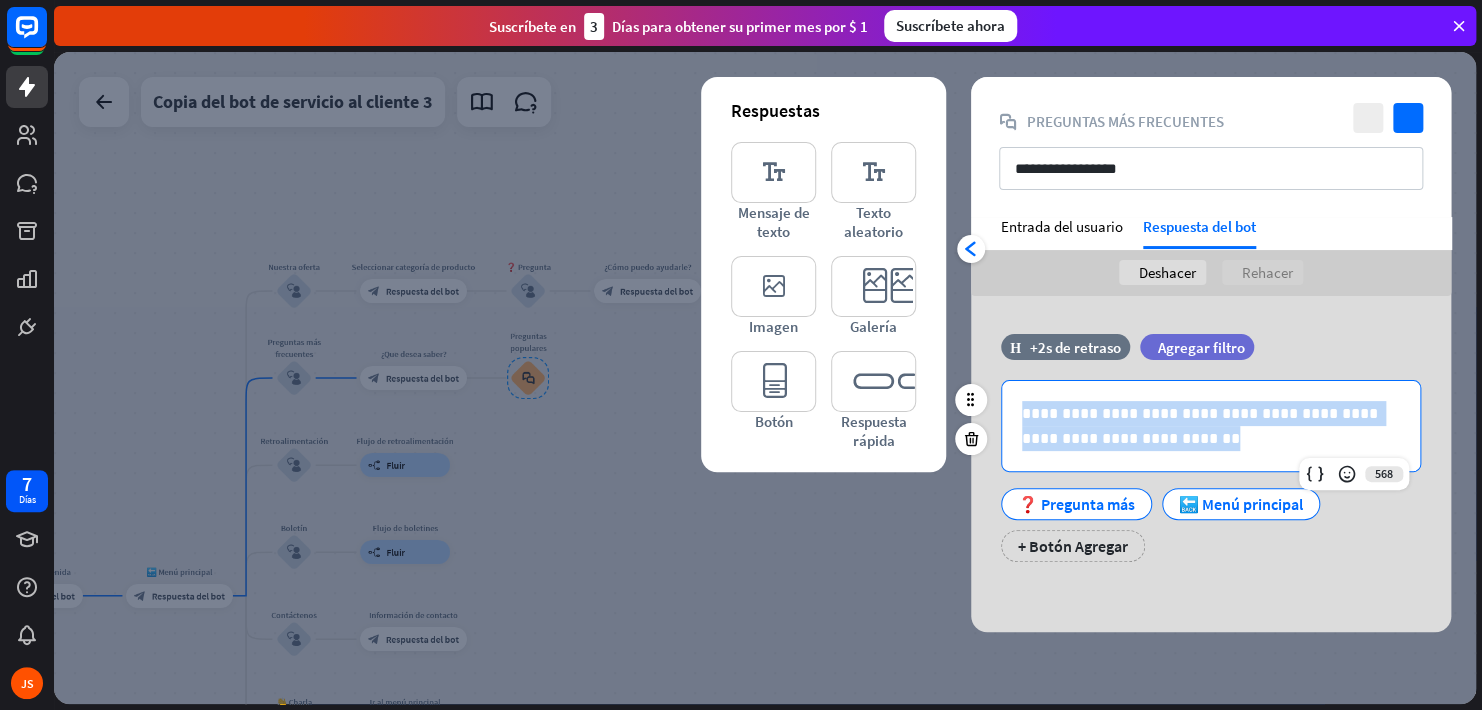 drag, startPoint x: 1180, startPoint y: 439, endPoint x: 1014, endPoint y: 399, distance: 170.75128 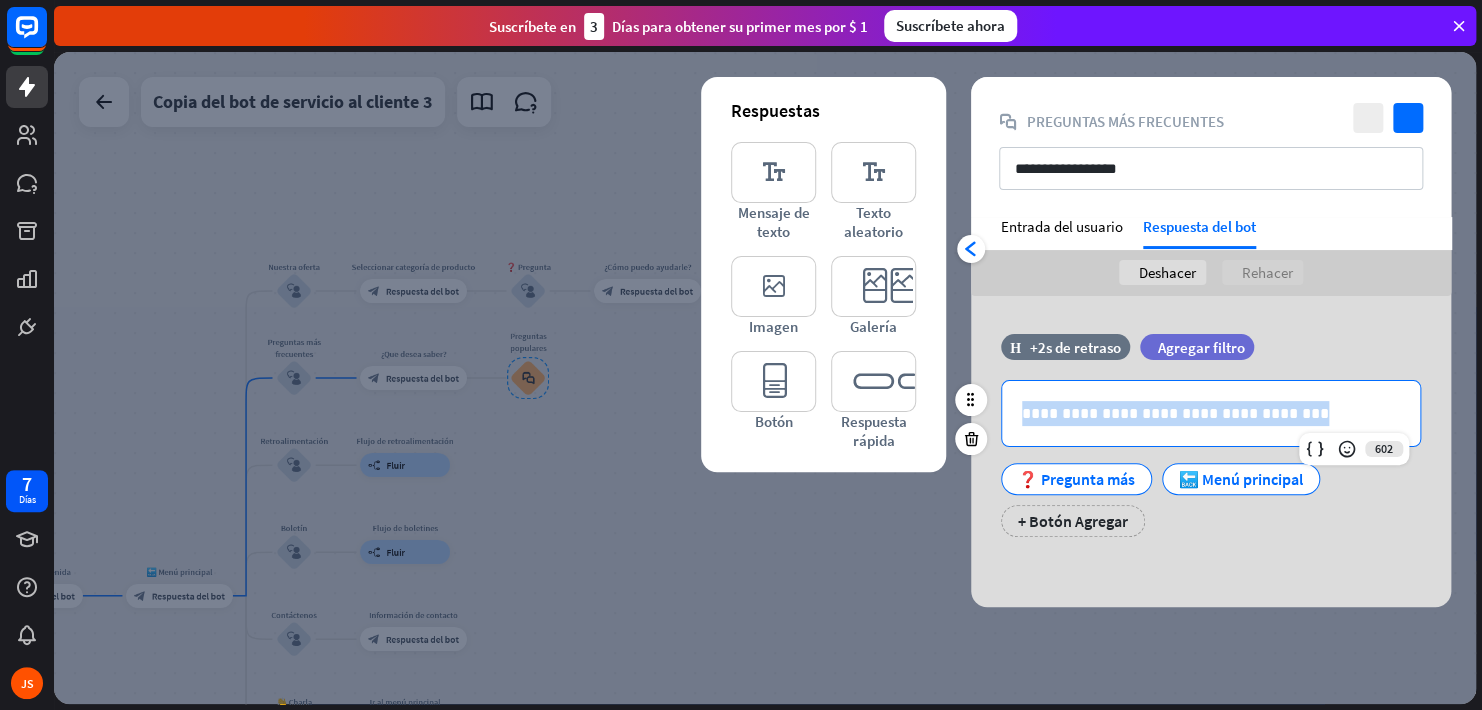 drag, startPoint x: 1287, startPoint y: 414, endPoint x: 1011, endPoint y: 408, distance: 276.06522 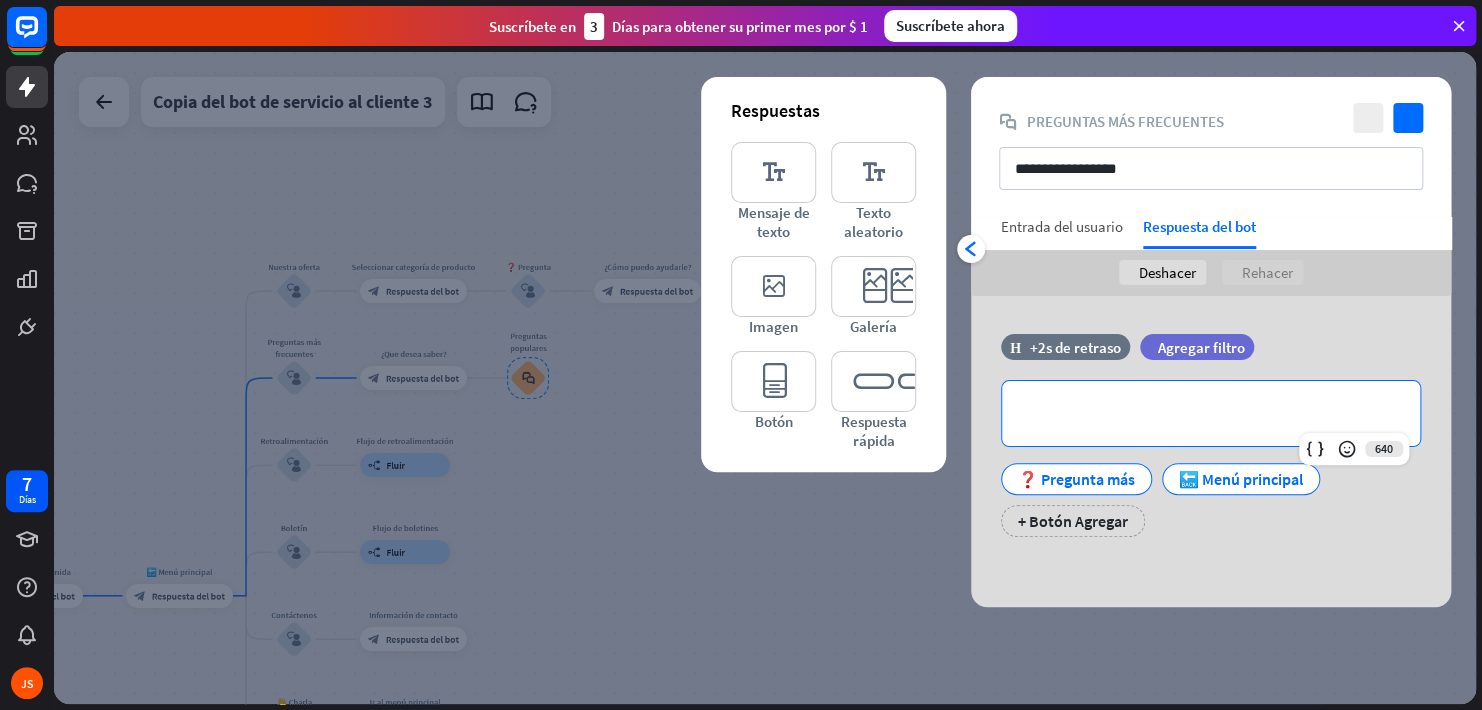 click on "Entrada del usuario" at bounding box center (1062, 226) 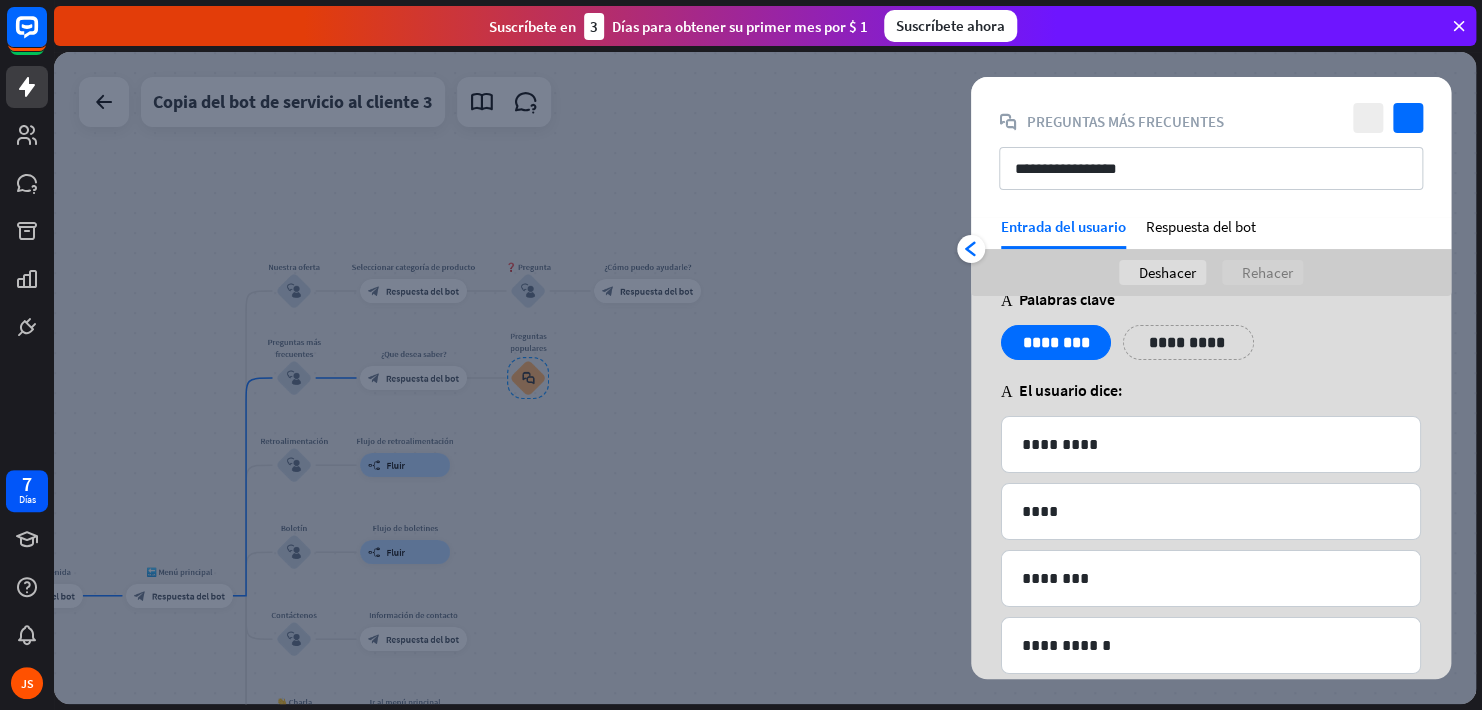 scroll, scrollTop: 34, scrollLeft: 0, axis: vertical 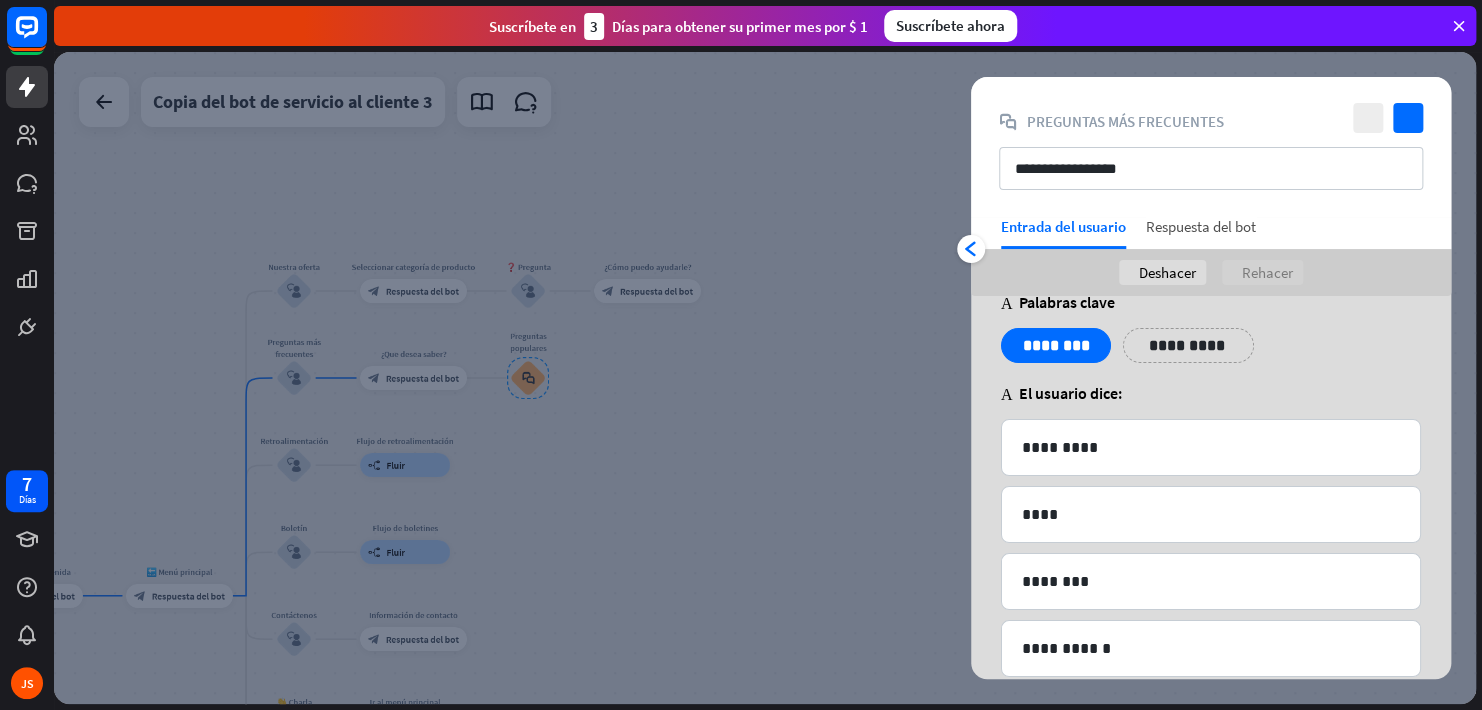 click on "Respuesta del bot" at bounding box center (1201, 233) 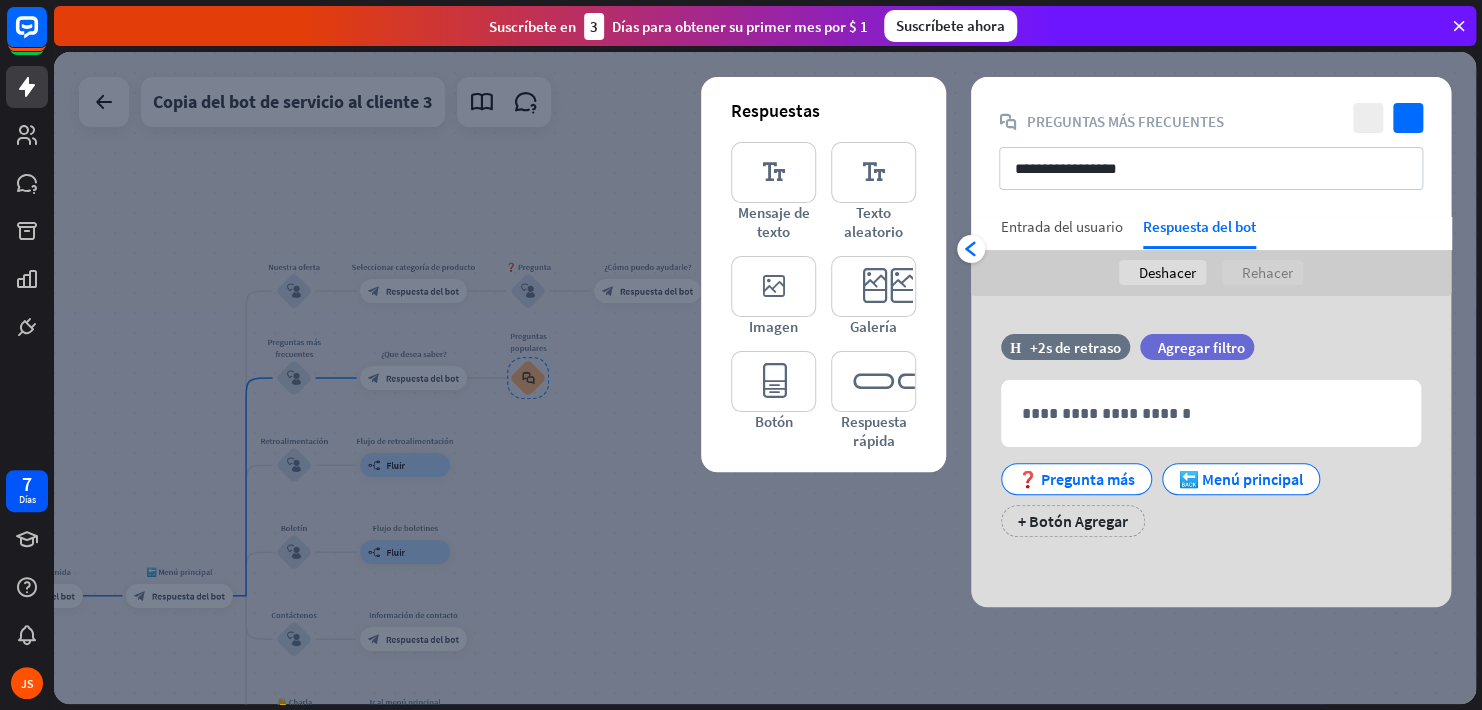 click on "Entrada del usuario" at bounding box center [1062, 226] 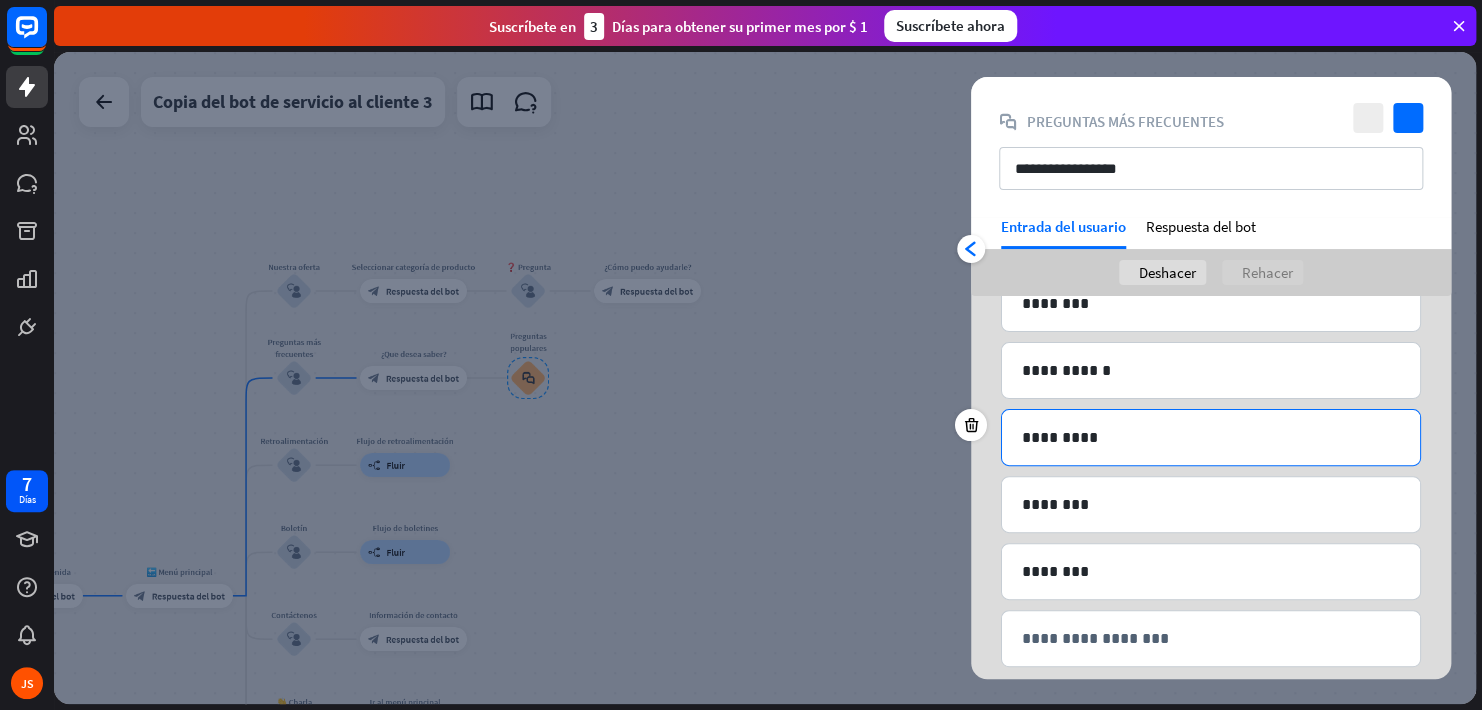 scroll, scrollTop: 334, scrollLeft: 0, axis: vertical 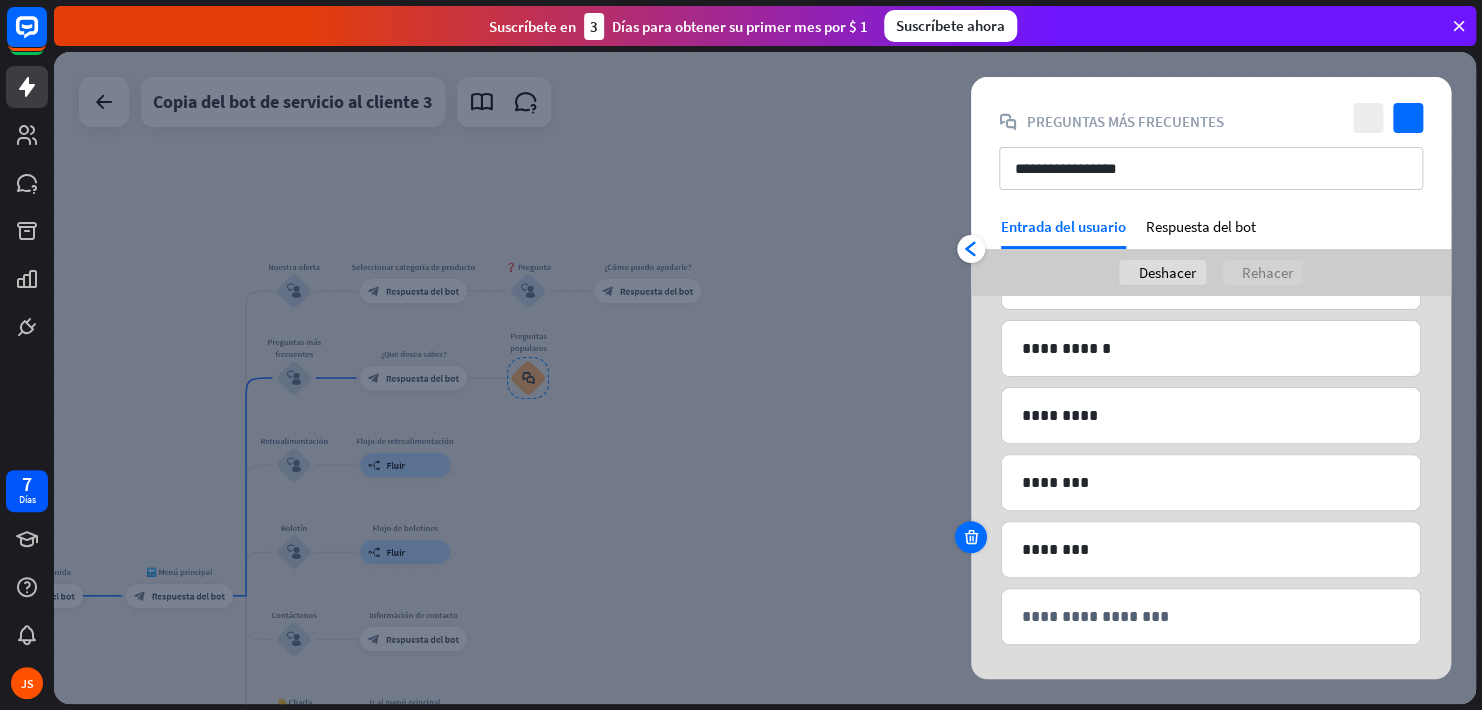 click at bounding box center (971, 537) 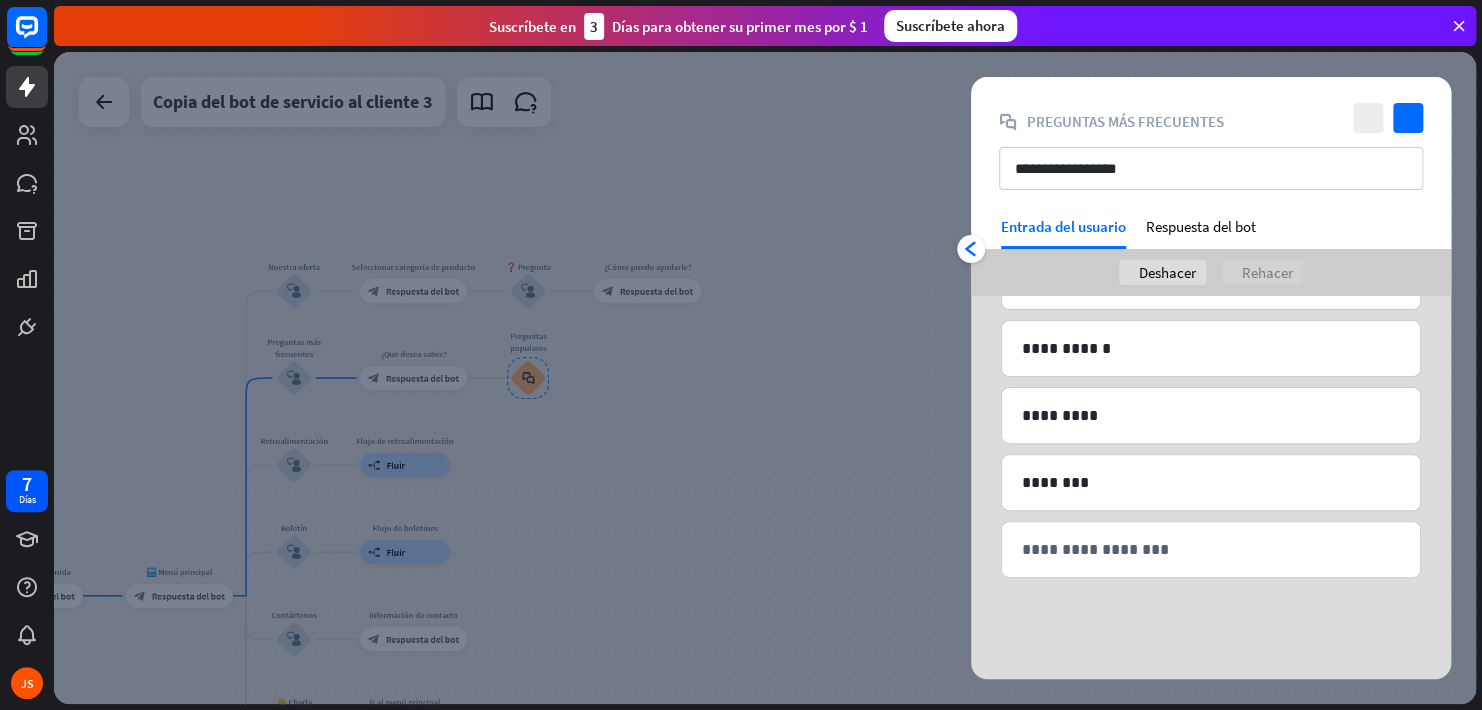 scroll, scrollTop: 268, scrollLeft: 0, axis: vertical 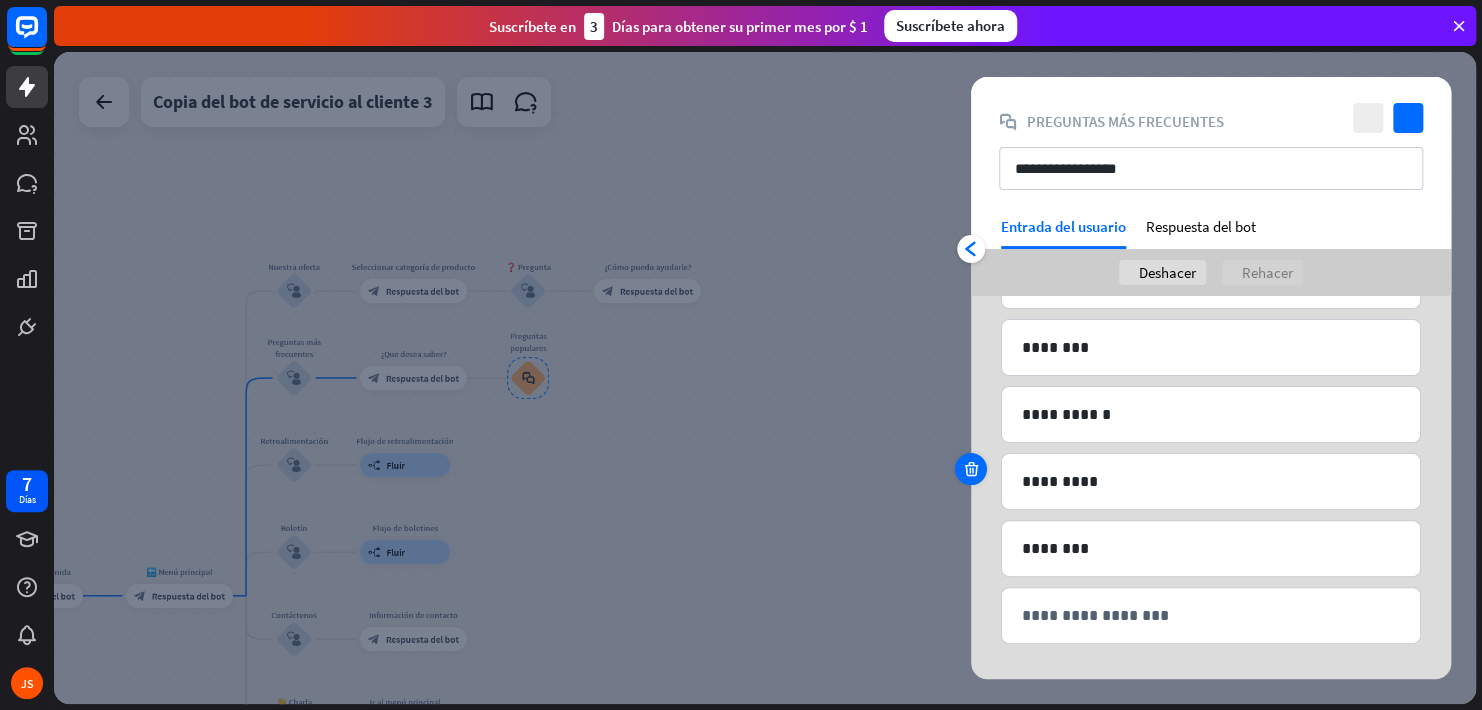 click at bounding box center [971, 469] 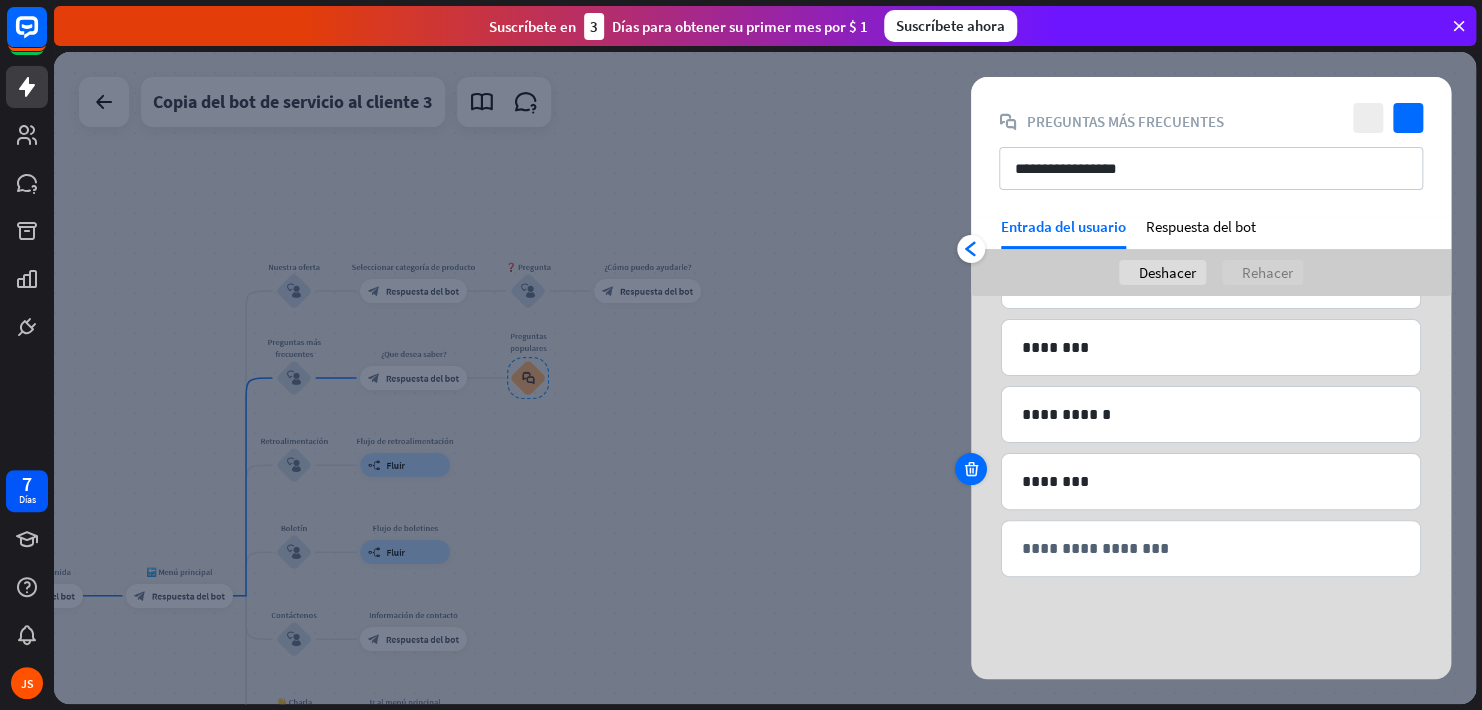 scroll, scrollTop: 201, scrollLeft: 0, axis: vertical 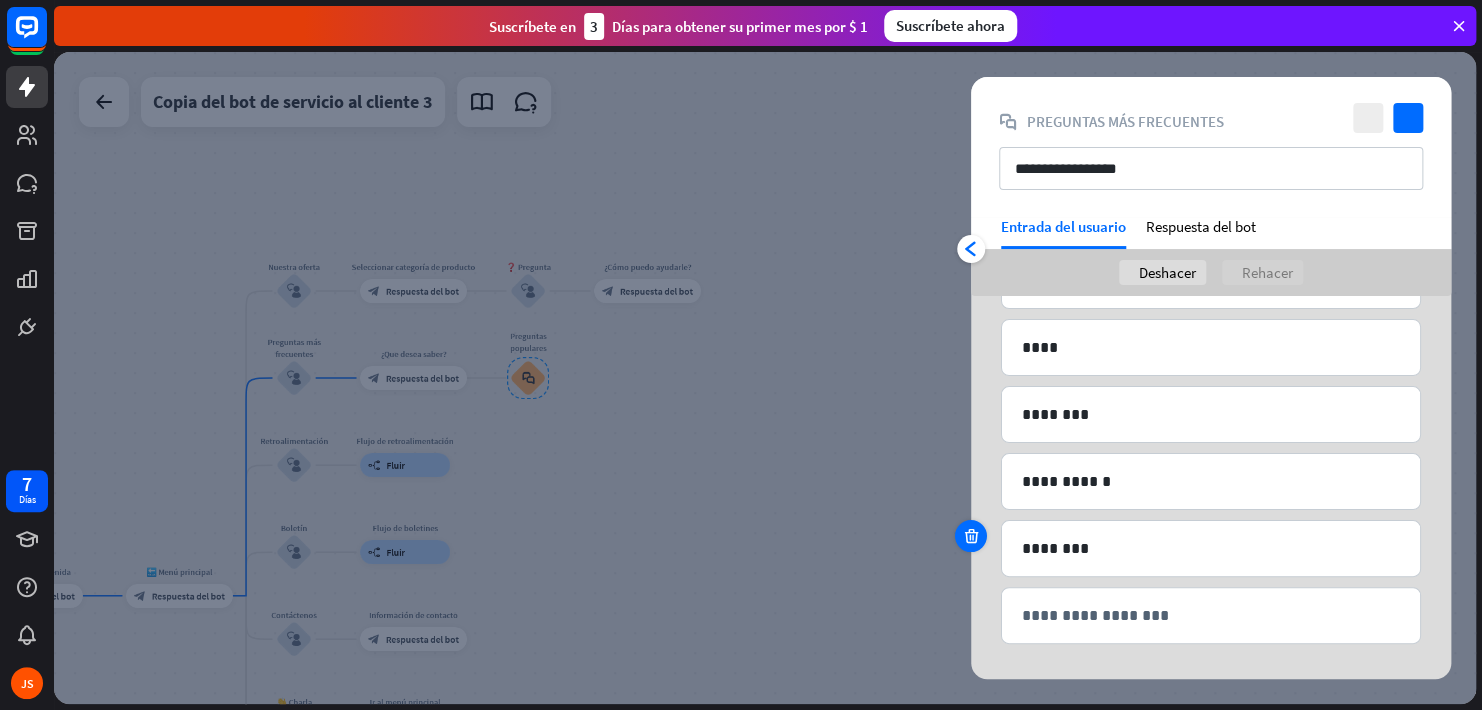click at bounding box center [971, 469] 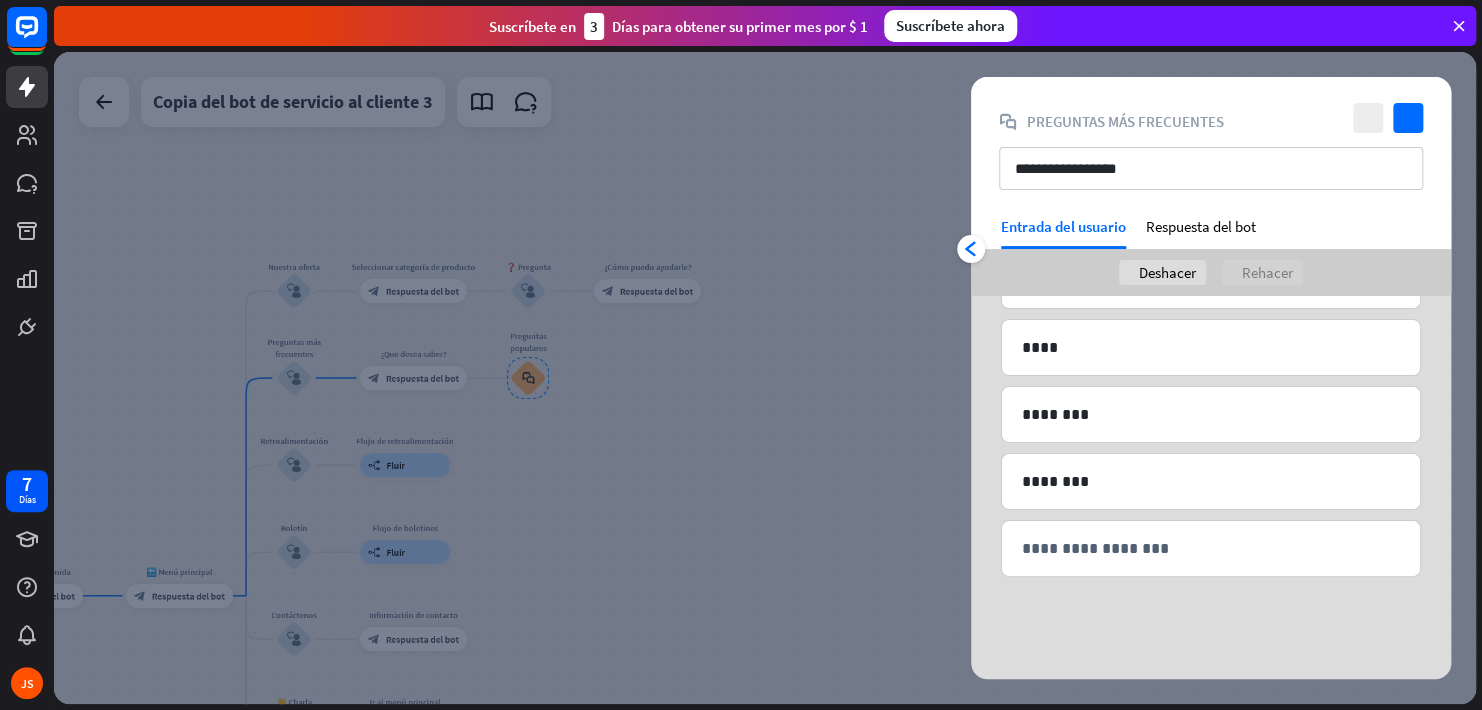 scroll, scrollTop: 135, scrollLeft: 0, axis: vertical 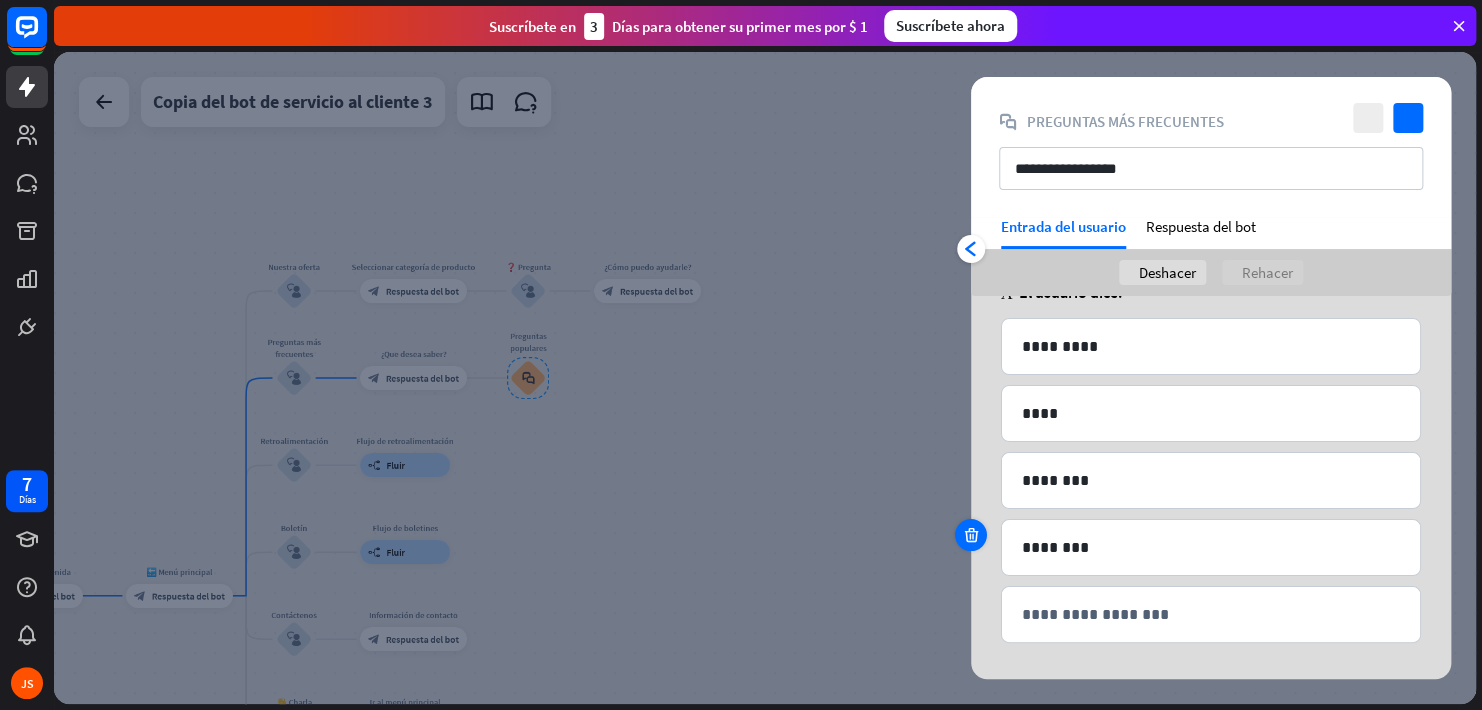click at bounding box center [971, 535] 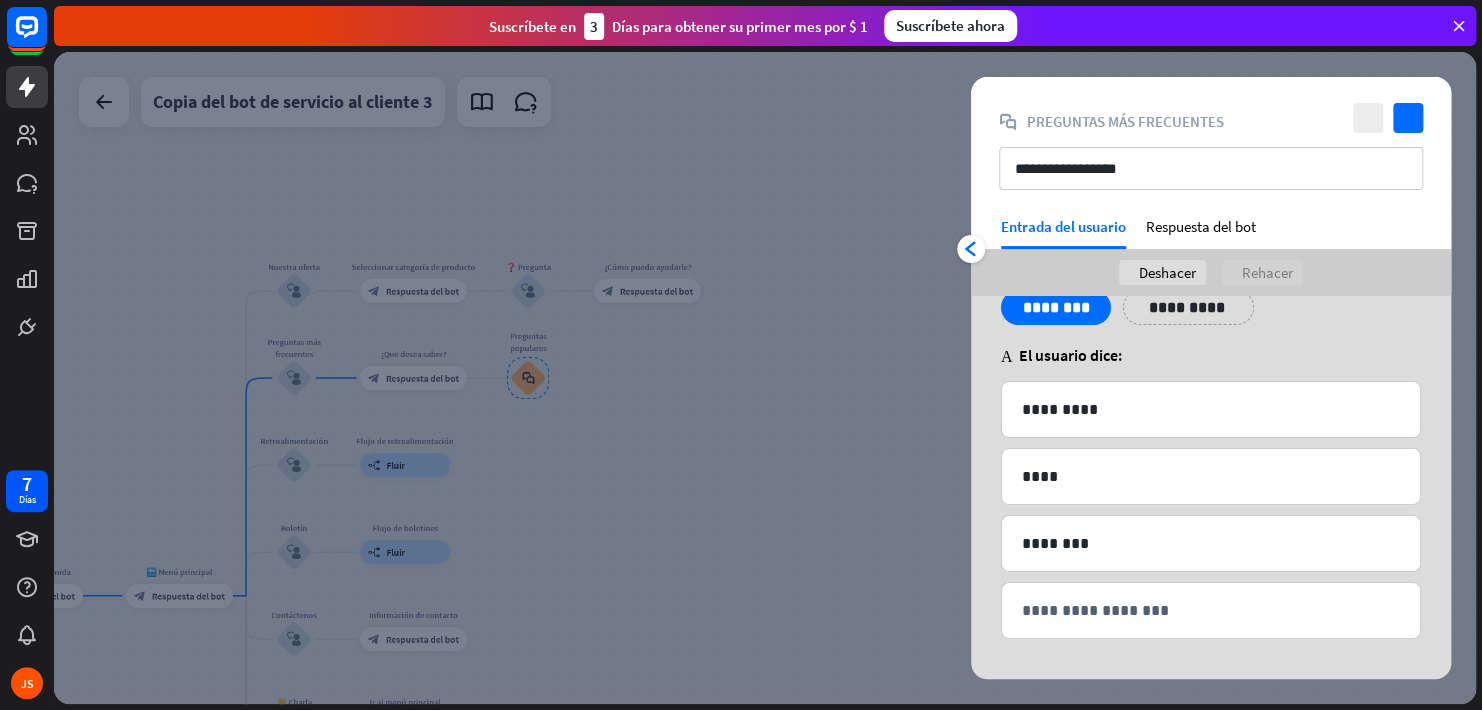 scroll, scrollTop: 68, scrollLeft: 0, axis: vertical 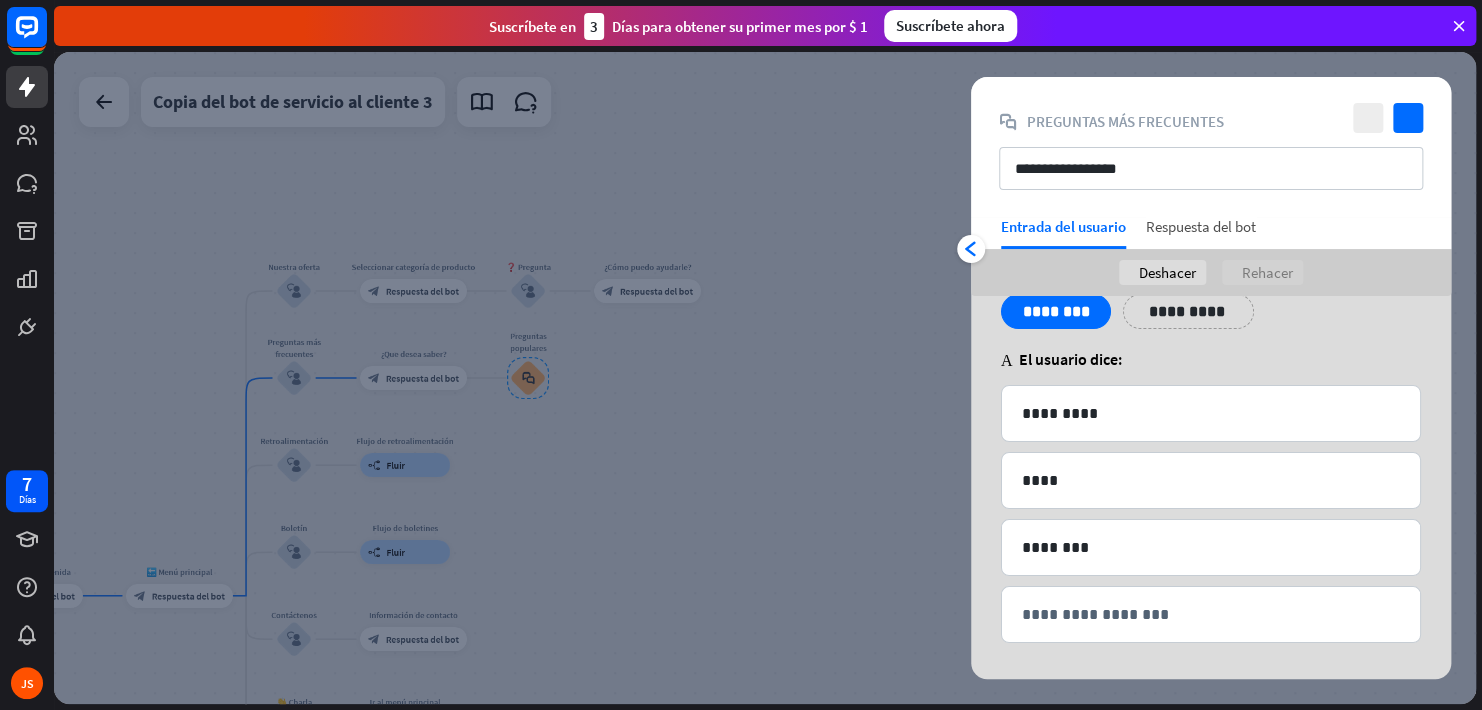 click on "Respuesta del bot" at bounding box center [1201, 233] 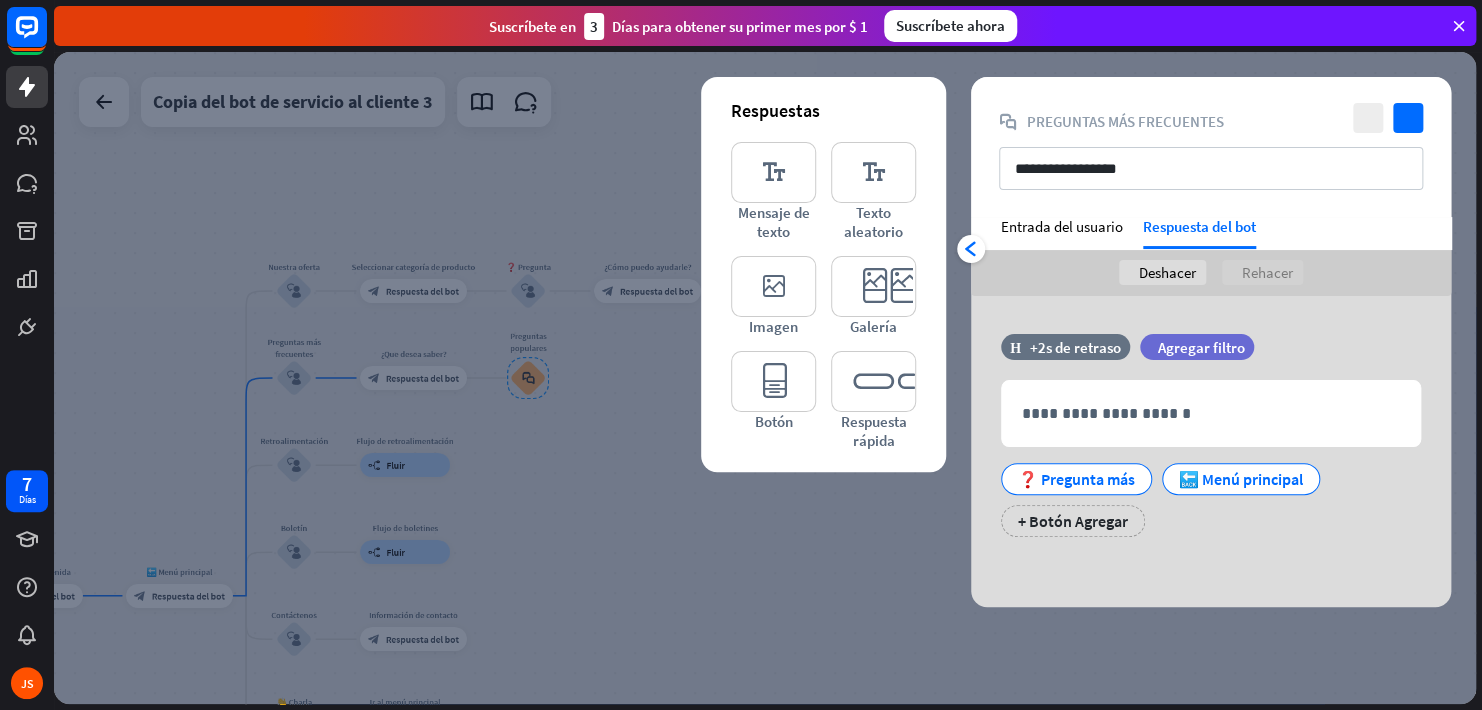 scroll, scrollTop: 0, scrollLeft: 0, axis: both 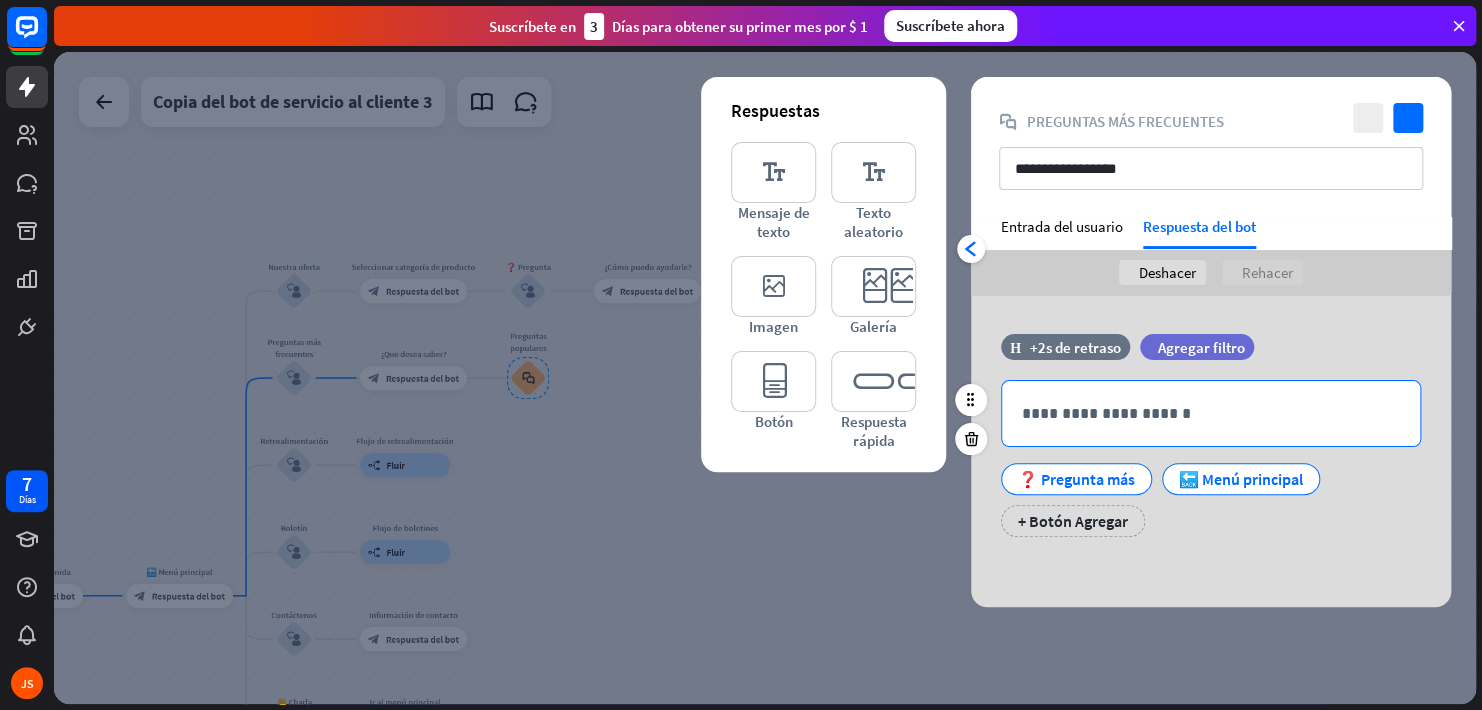 click on "**********" at bounding box center (1211, 413) 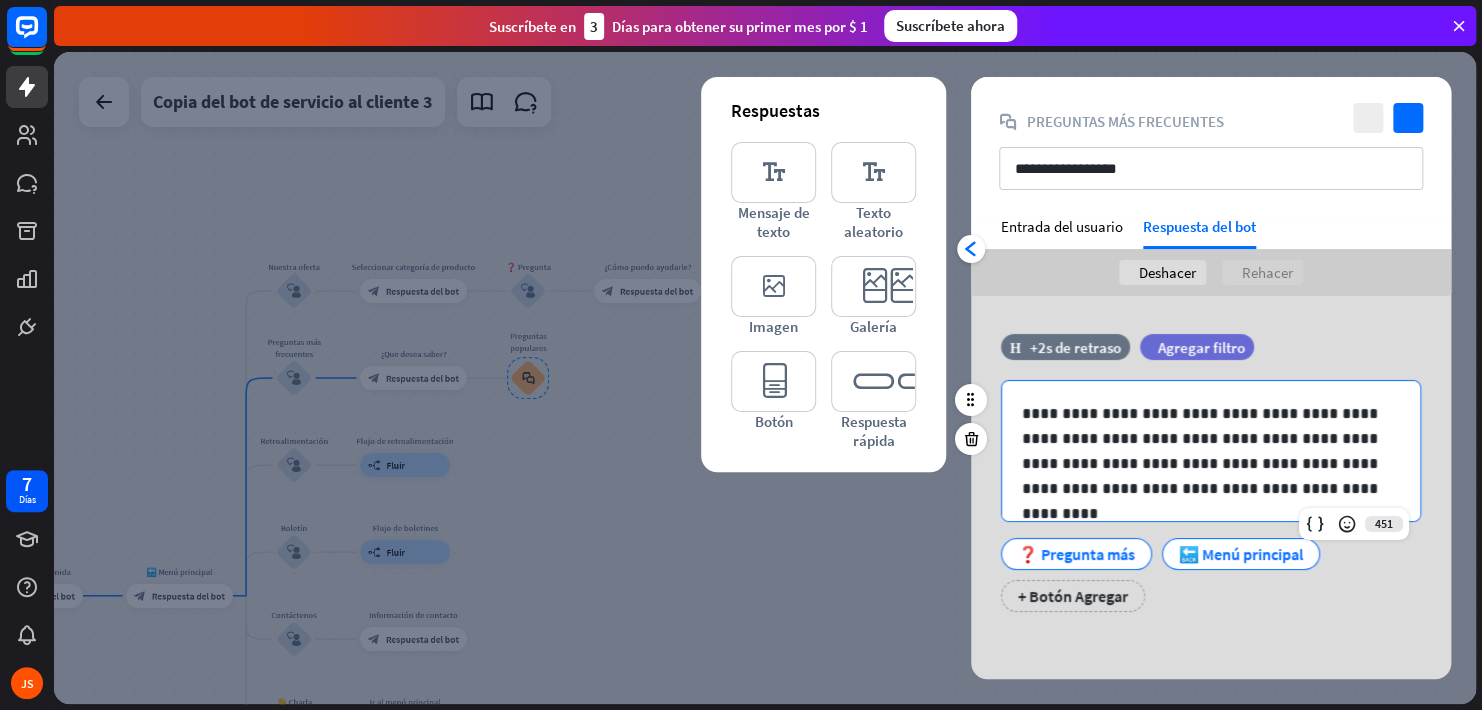 click on "**********" at bounding box center (1211, 451) 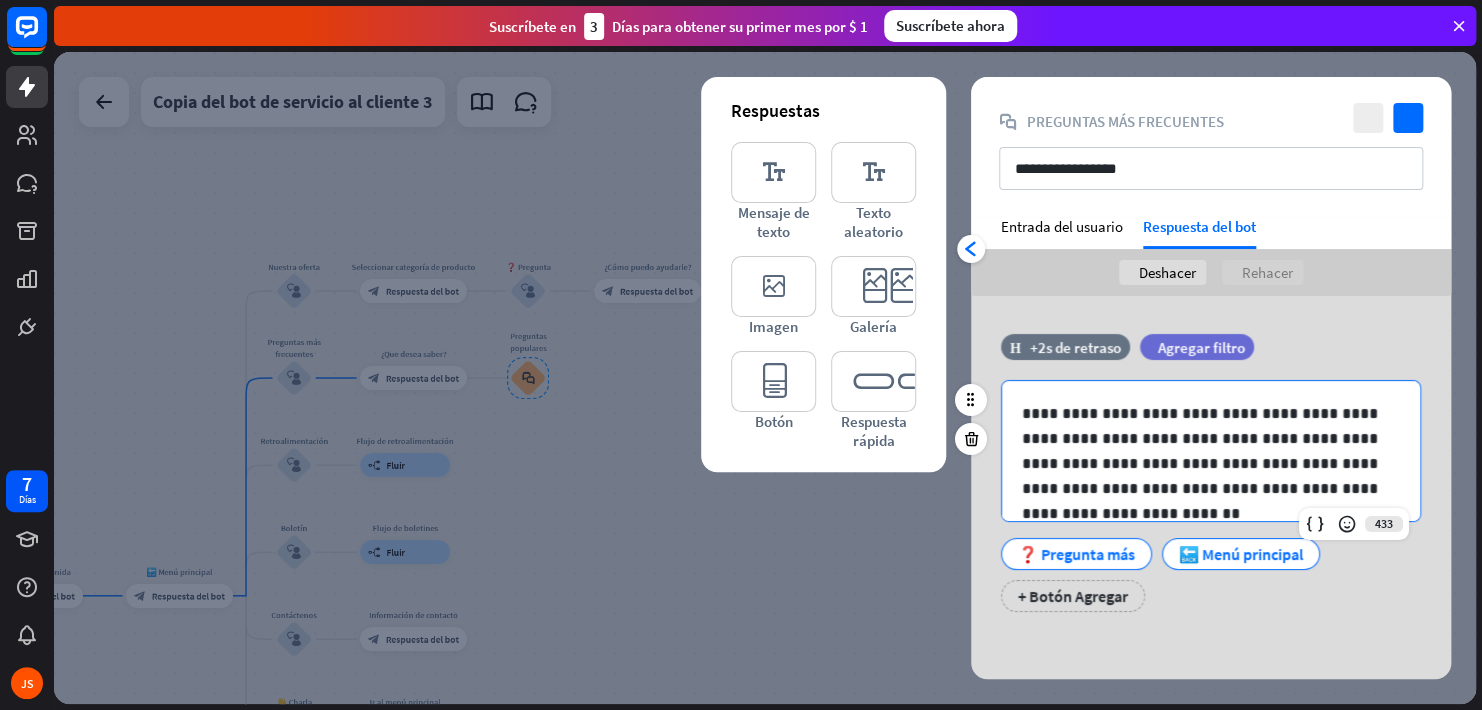 click on "**********" at bounding box center [1211, 451] 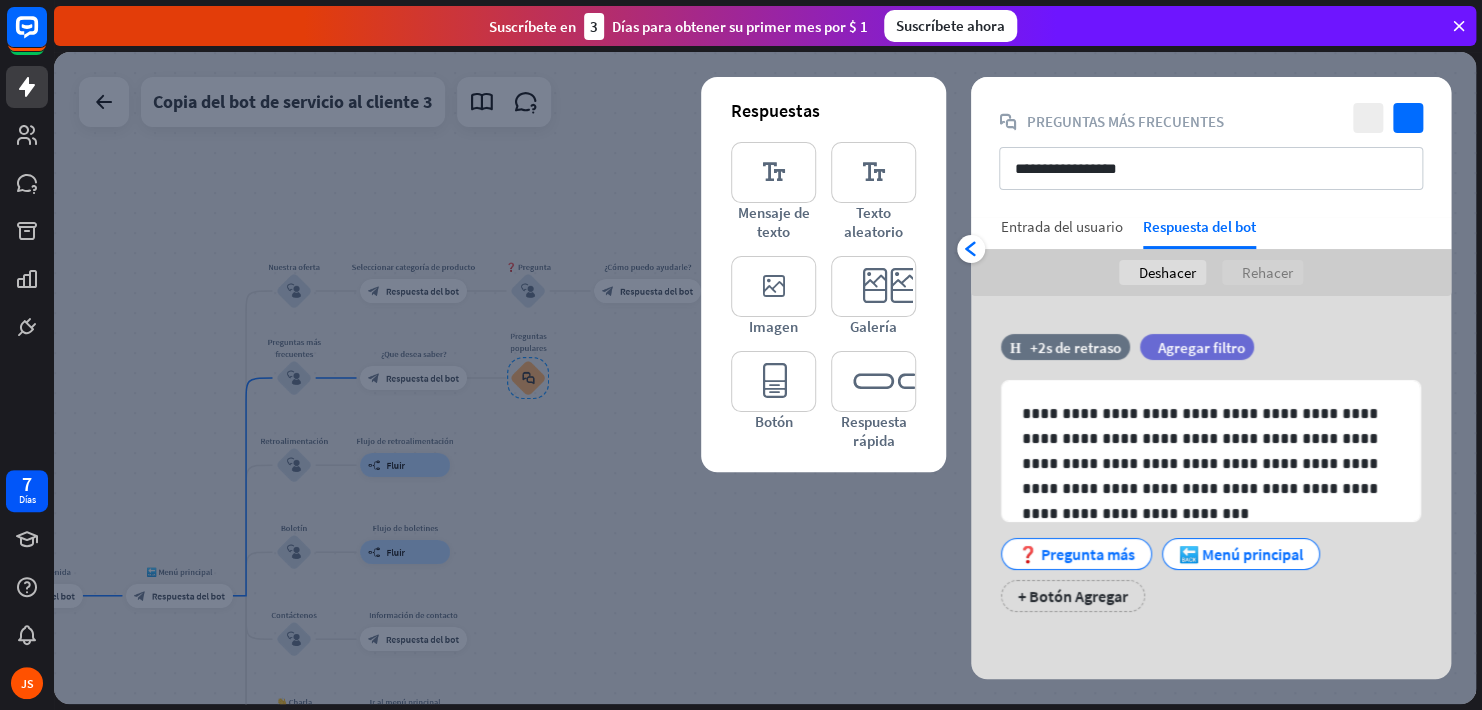 click on "Entrada del usuario" at bounding box center [1062, 226] 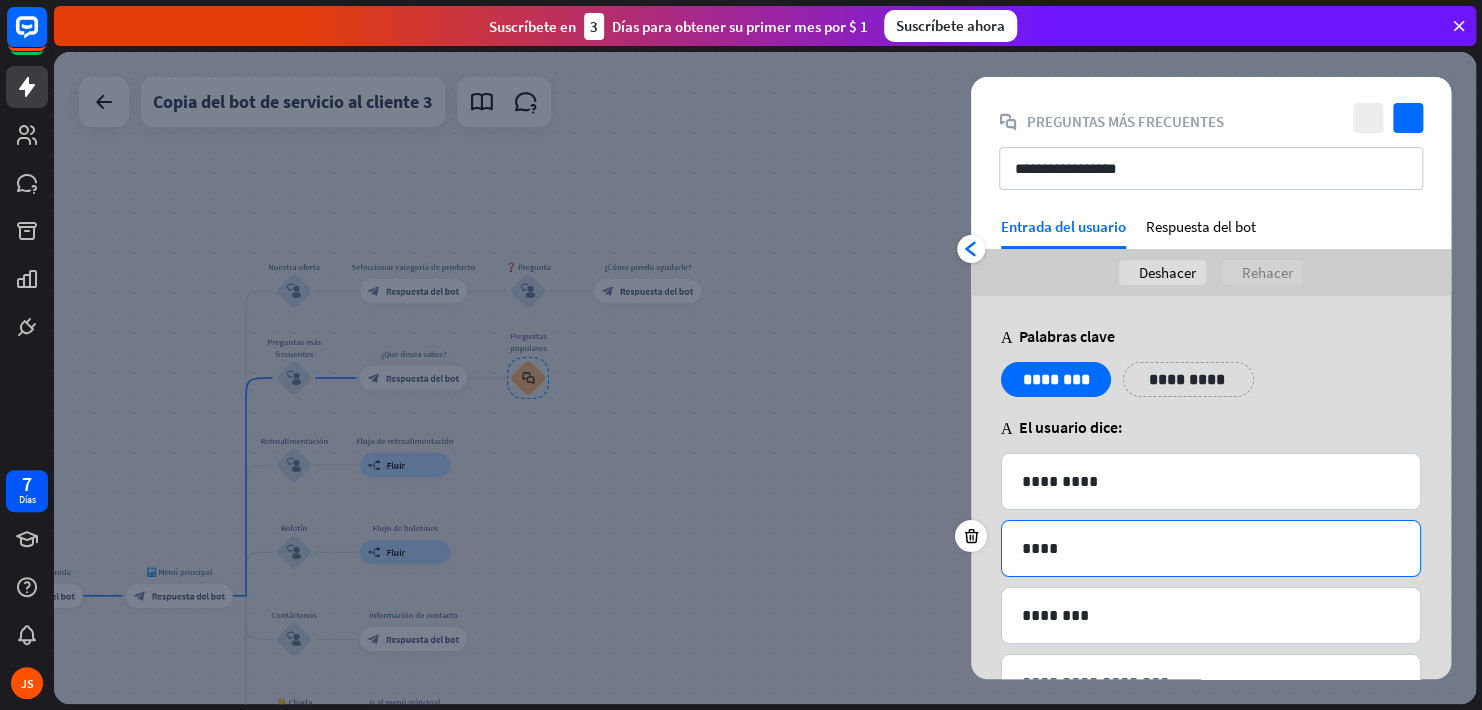scroll, scrollTop: 68, scrollLeft: 0, axis: vertical 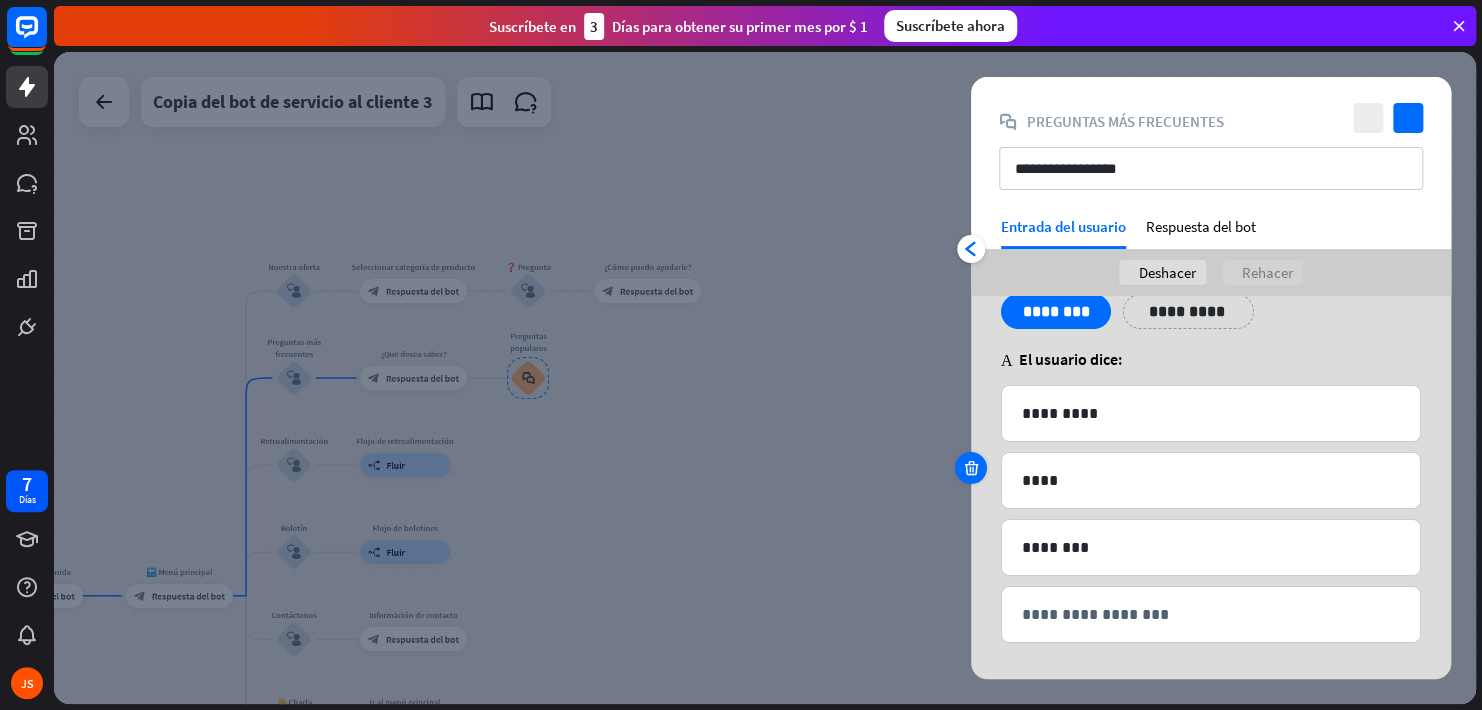 click at bounding box center (971, 468) 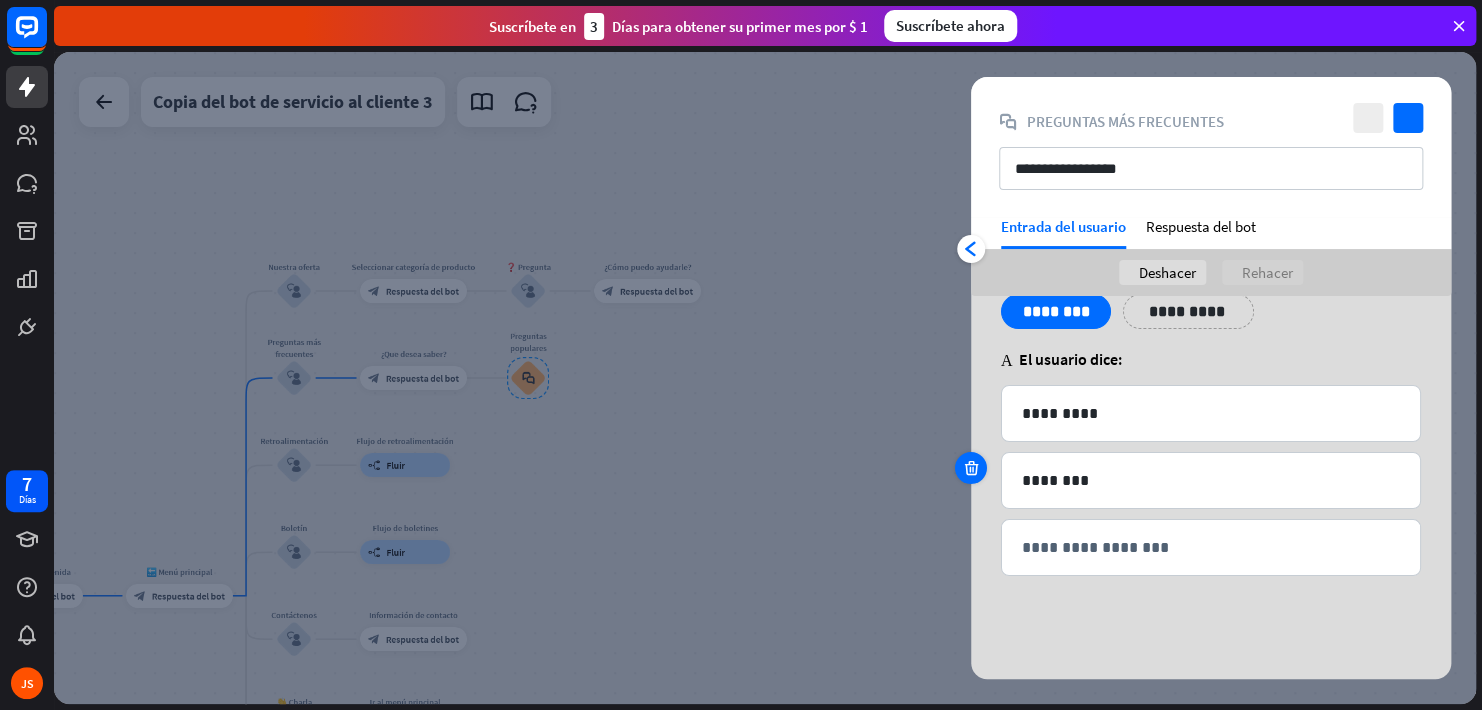 scroll, scrollTop: 1, scrollLeft: 0, axis: vertical 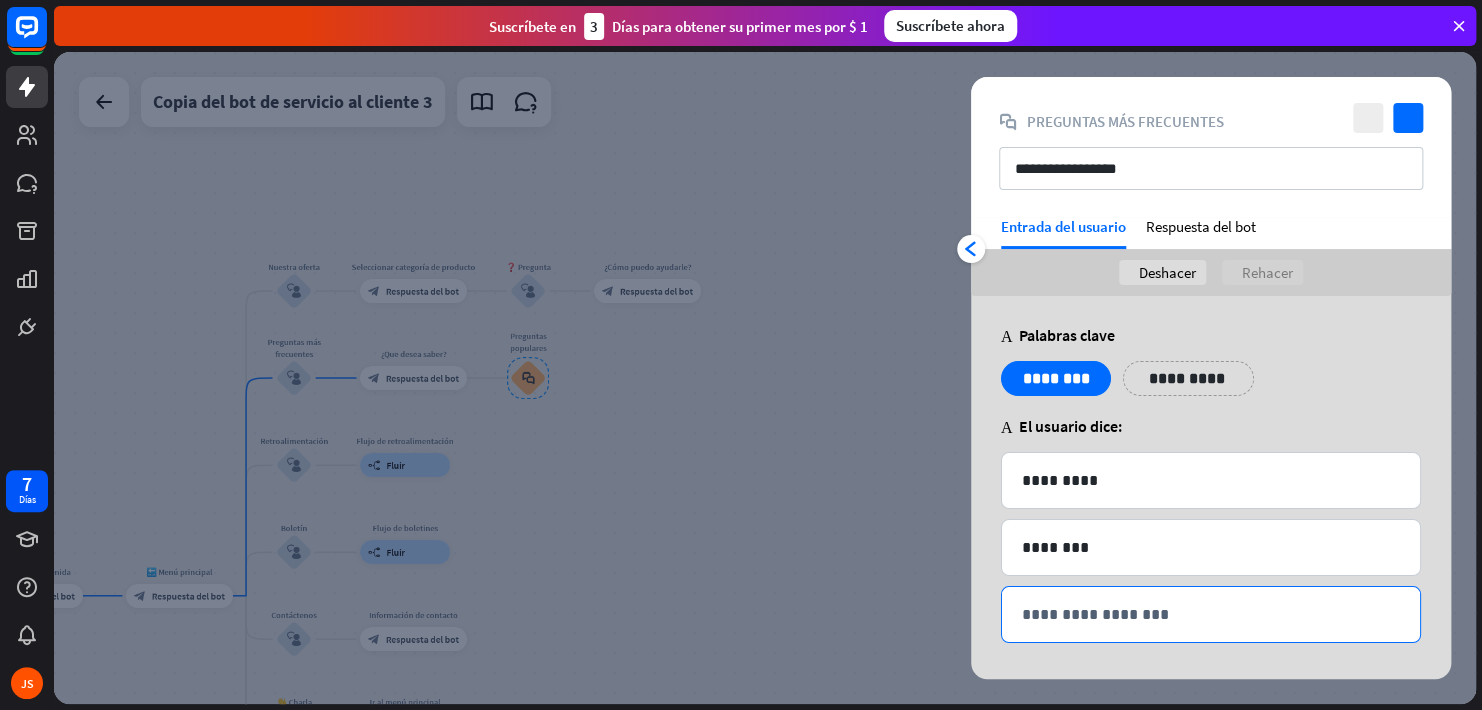 click on "**********" at bounding box center [1211, 614] 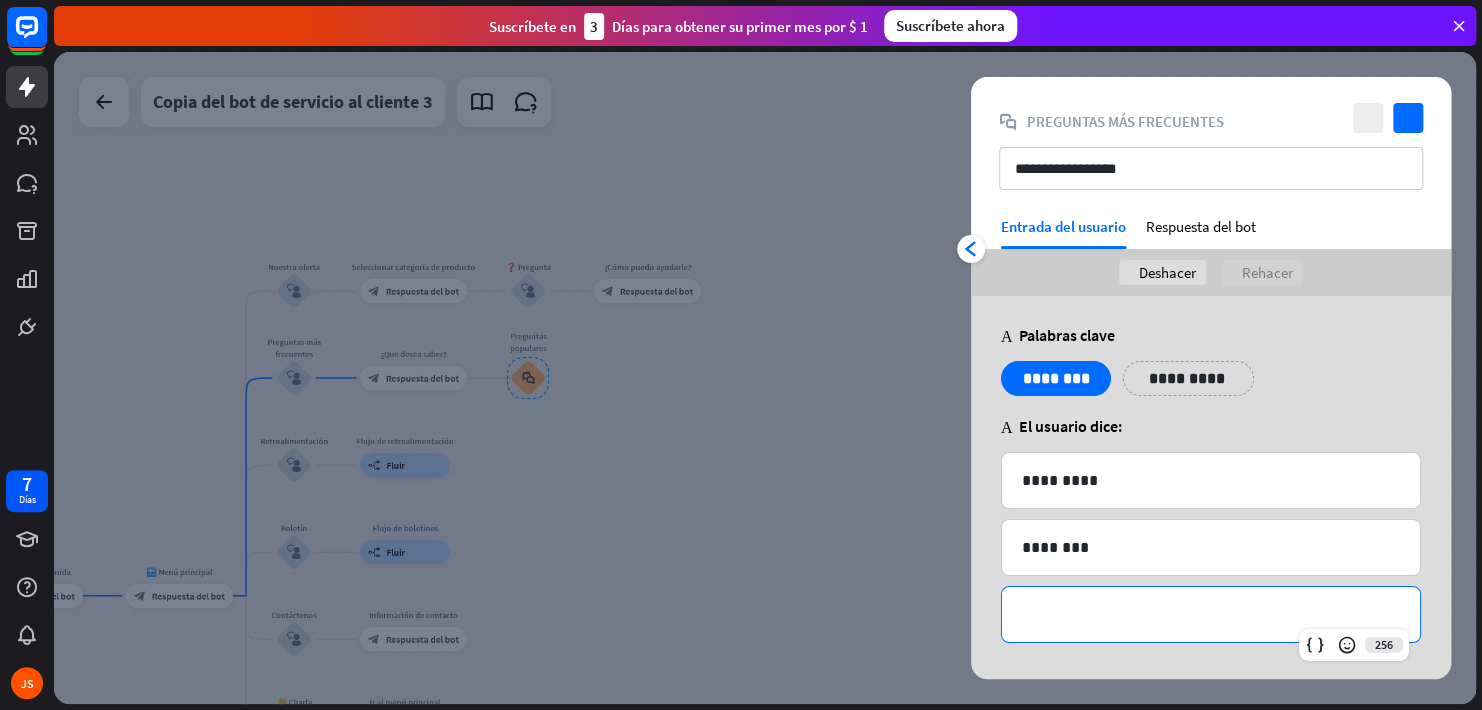 type 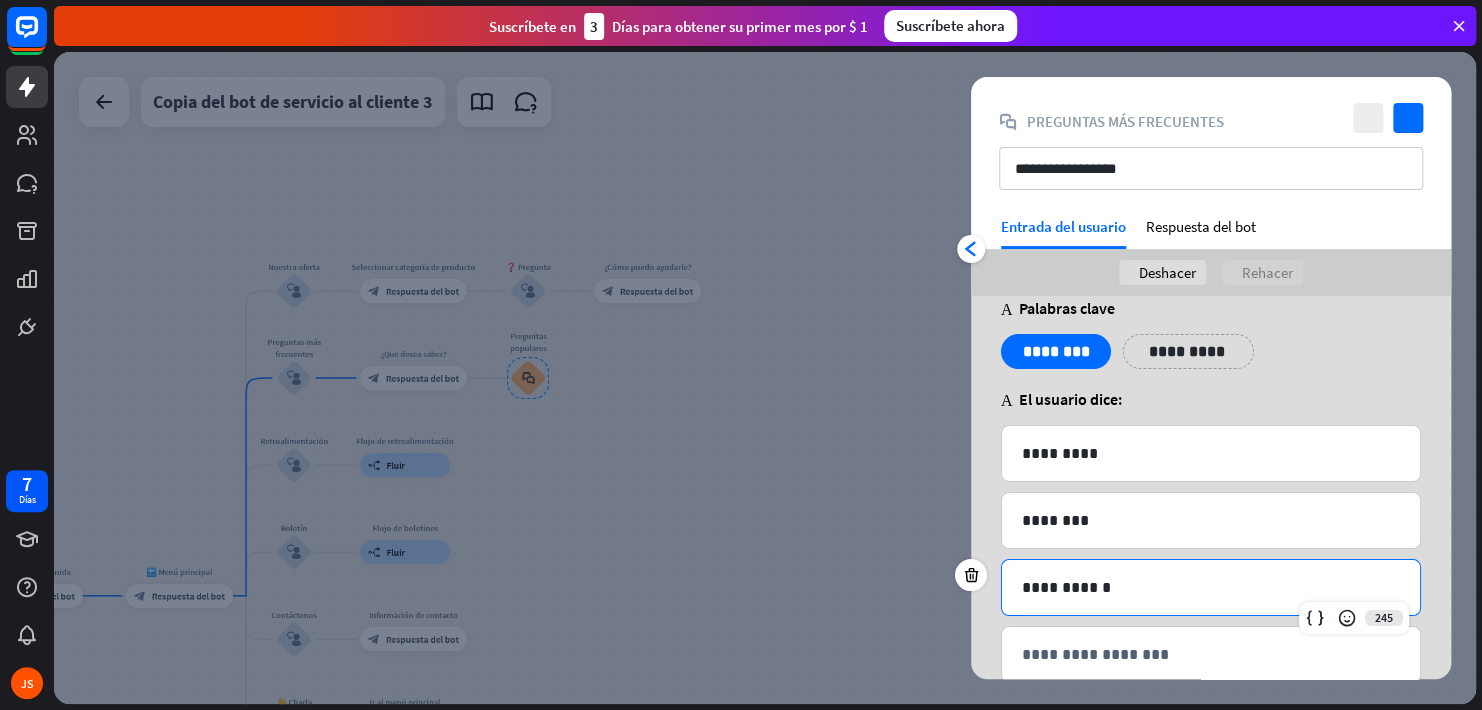 scroll, scrollTop: 68, scrollLeft: 0, axis: vertical 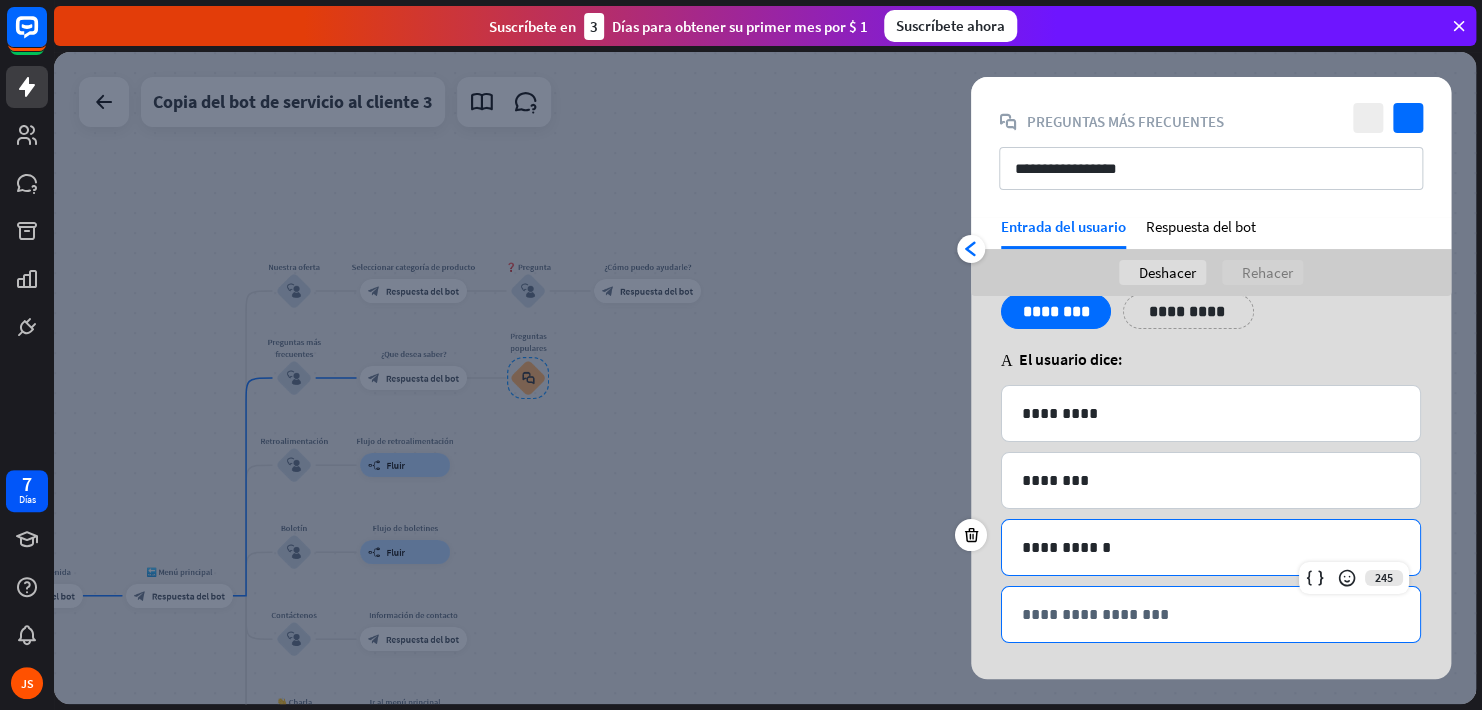 click on "**********" at bounding box center (1211, 614) 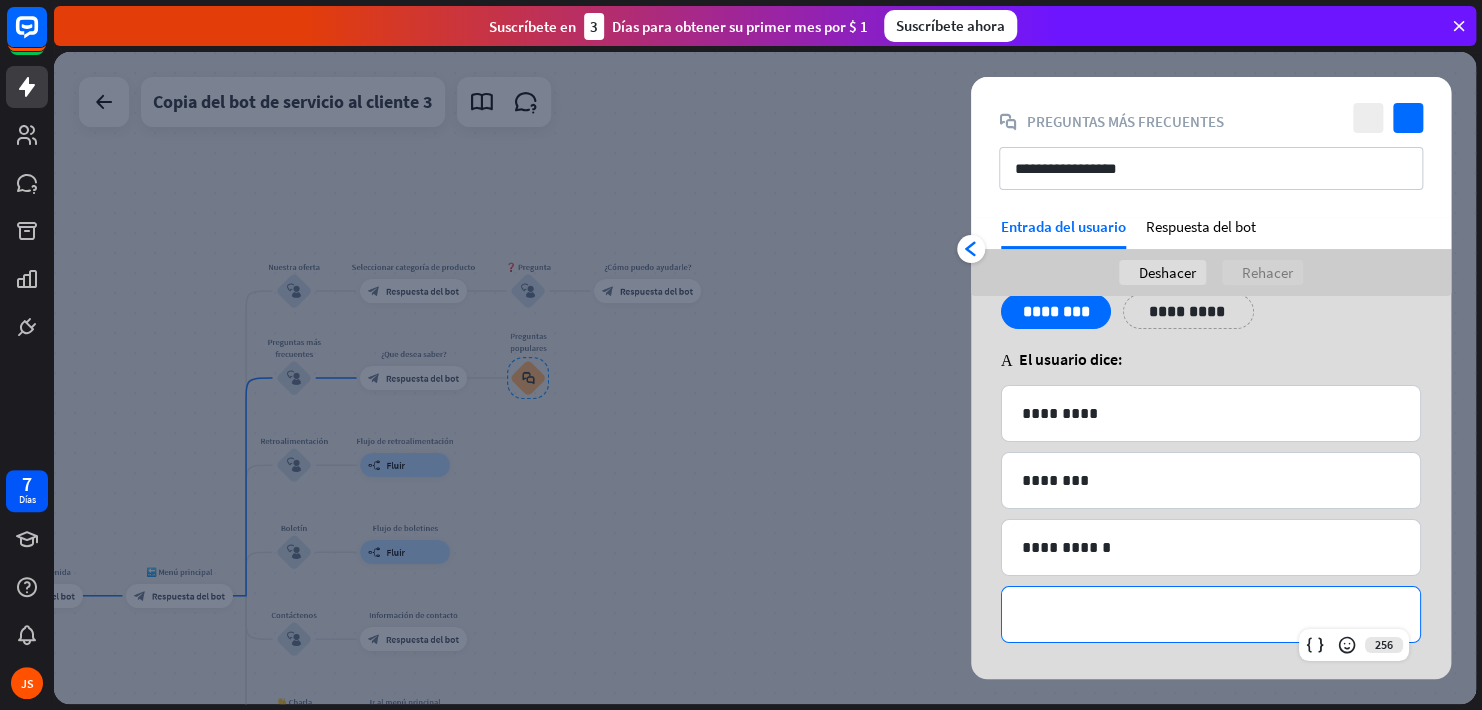 type 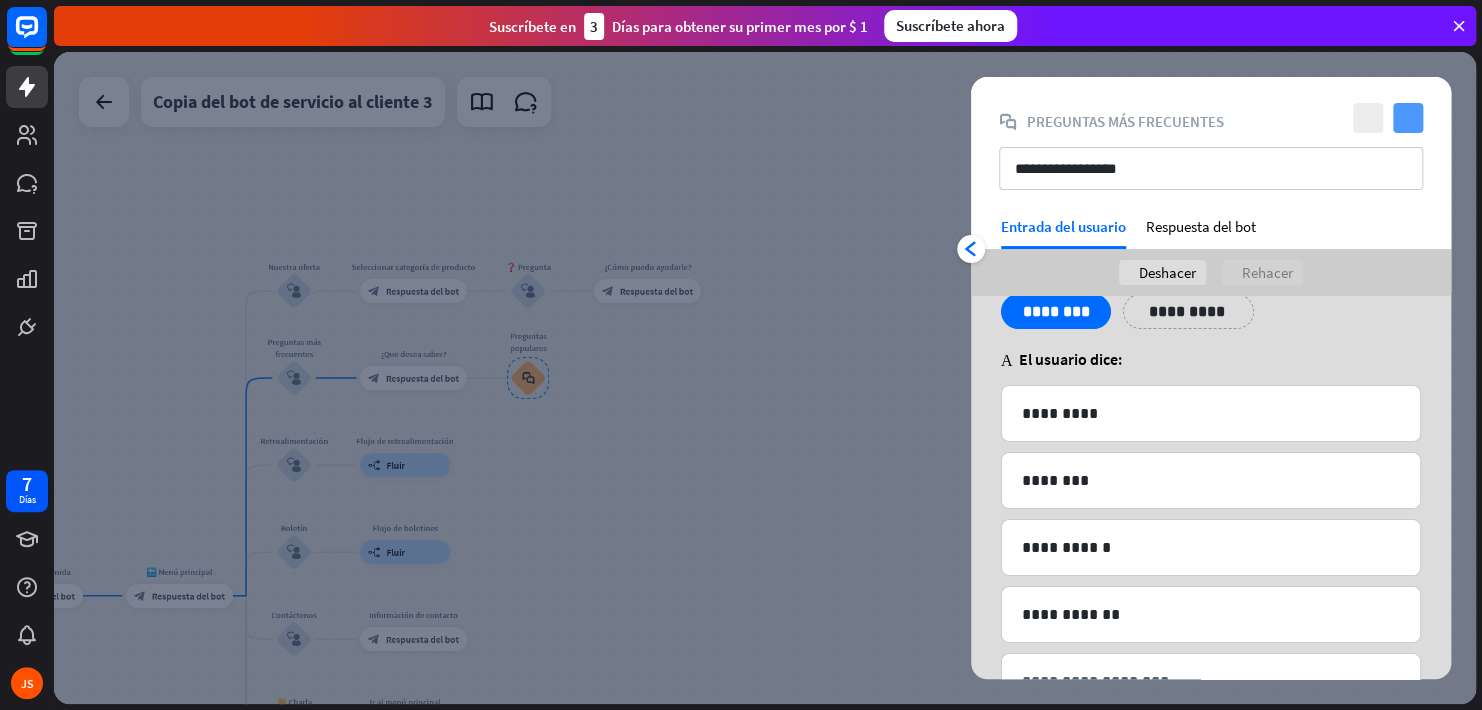 click on "comprobar" at bounding box center [1408, 118] 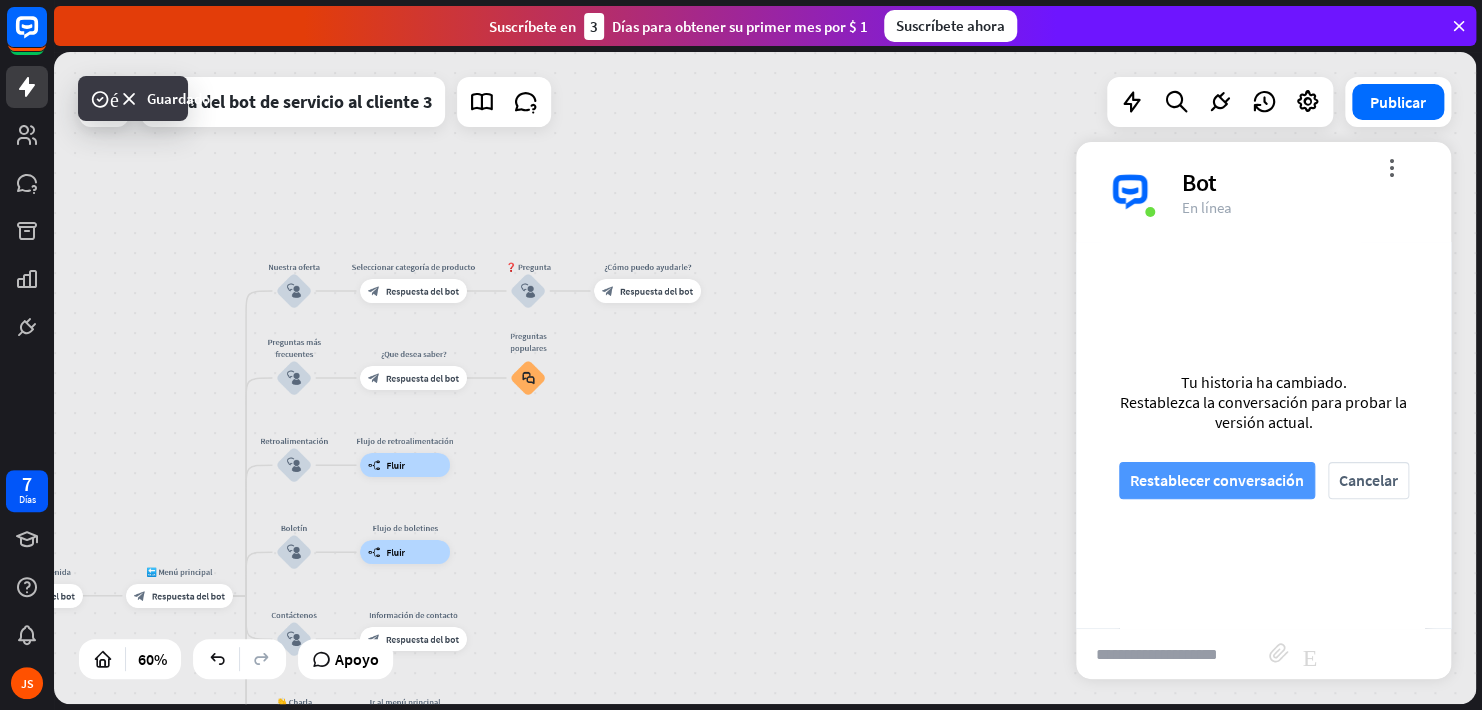 click on "Restablecer conversación" at bounding box center (1217, 480) 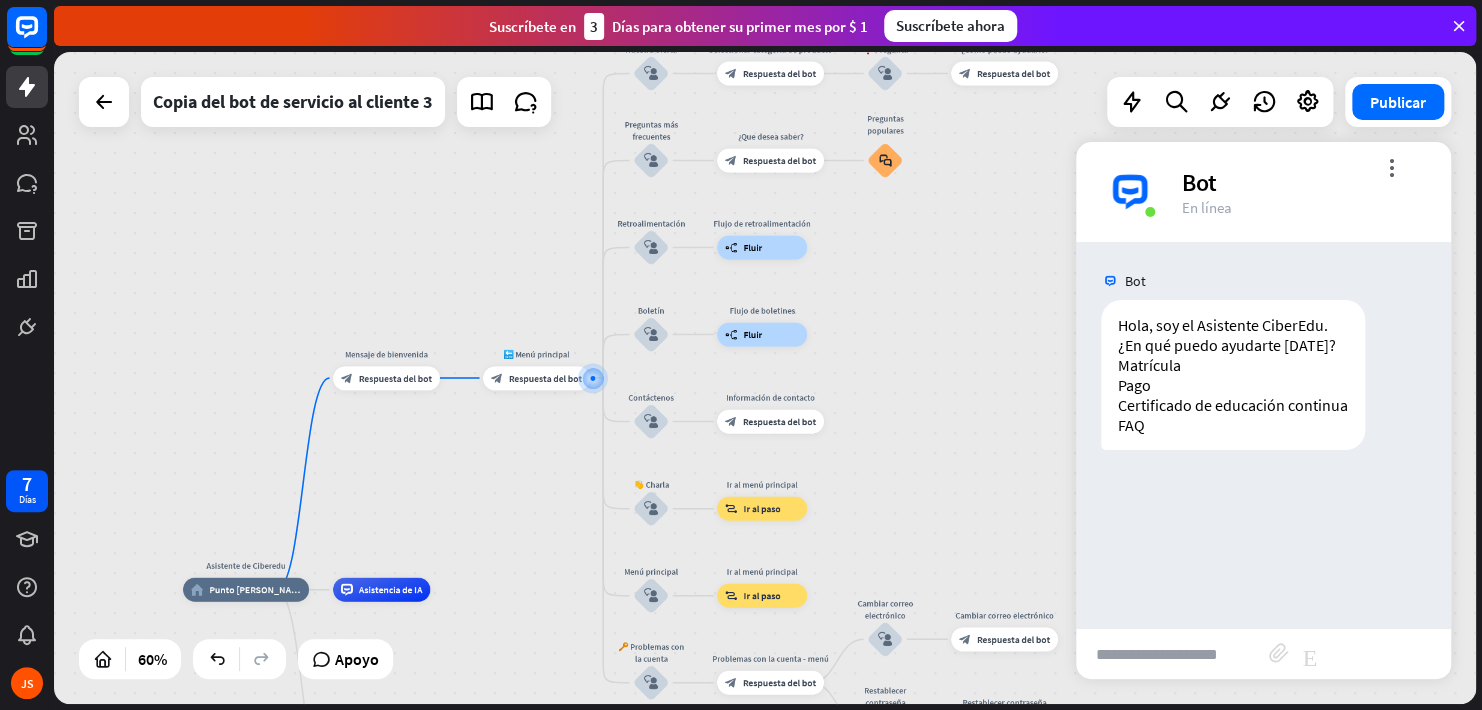click at bounding box center [1172, 654] 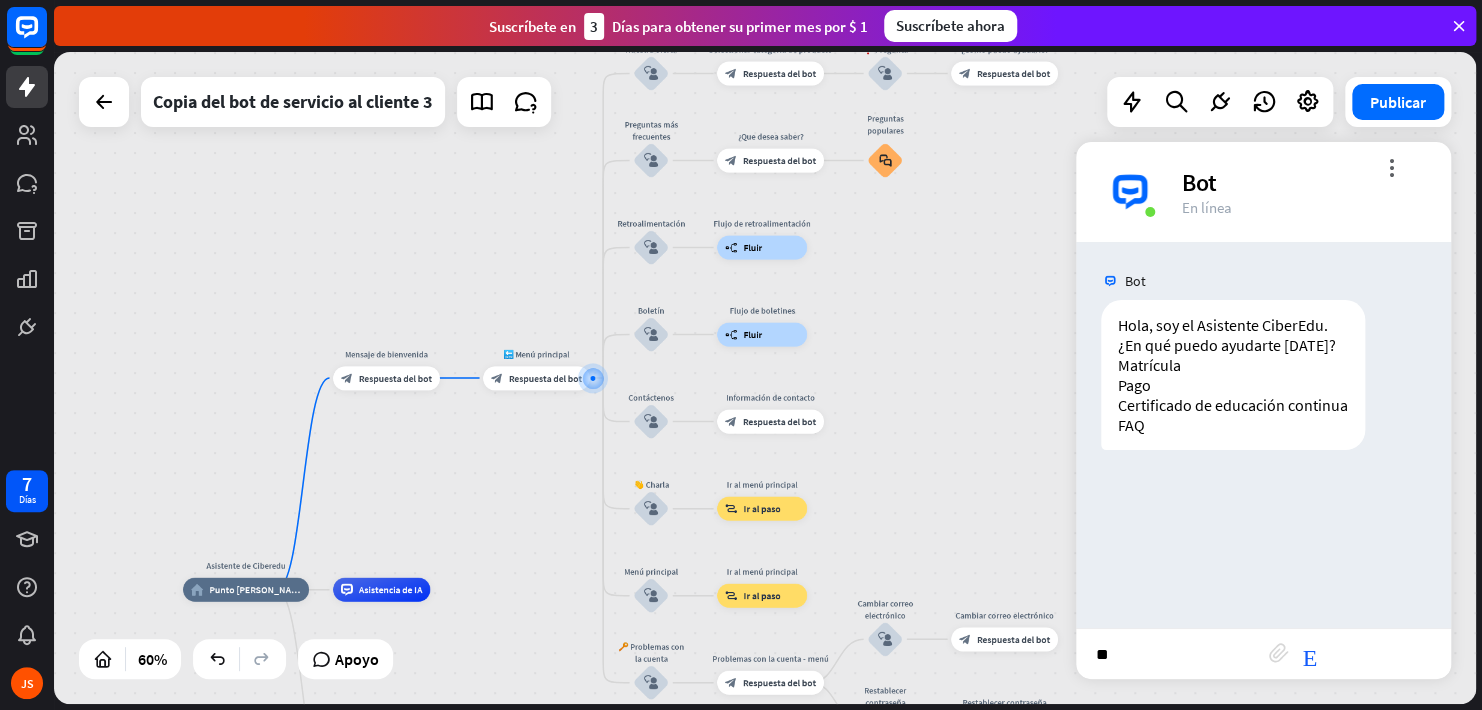 type on "***" 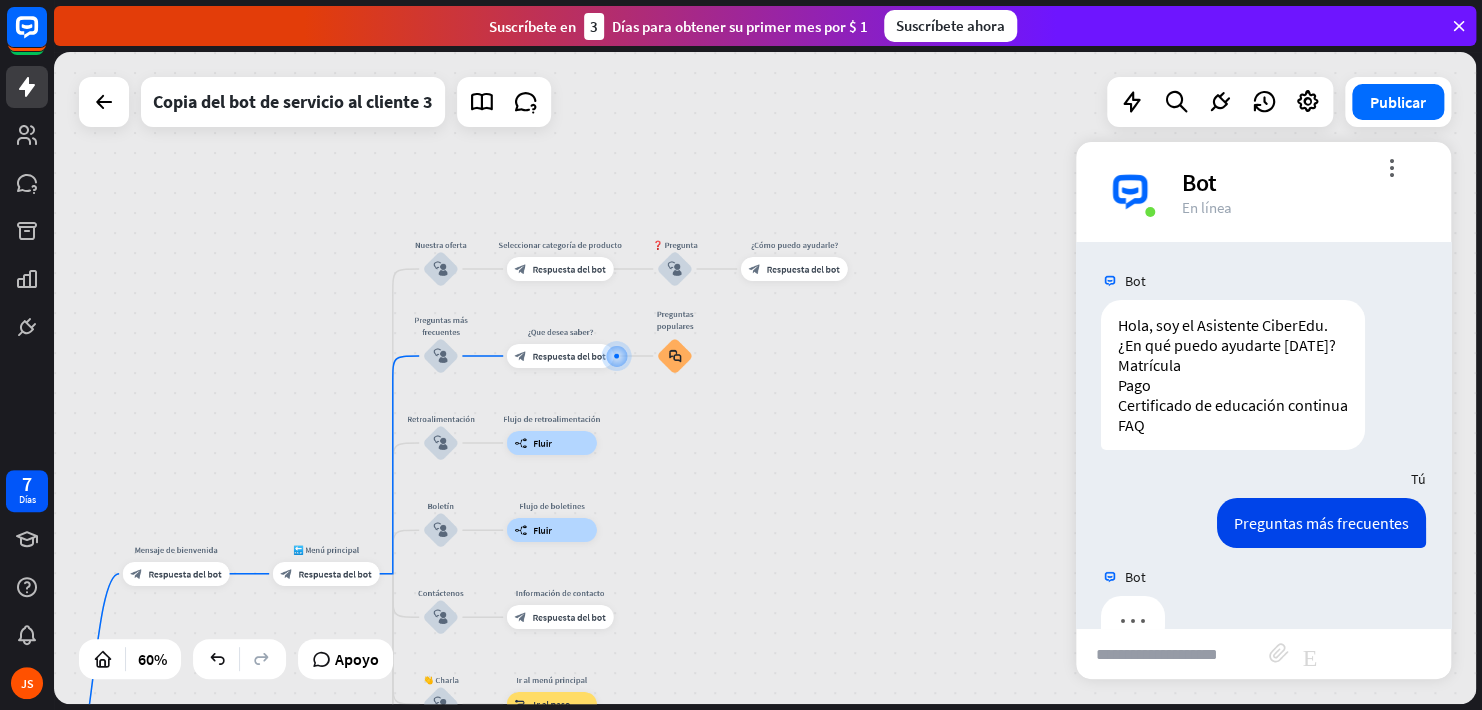 scroll, scrollTop: 47, scrollLeft: 0, axis: vertical 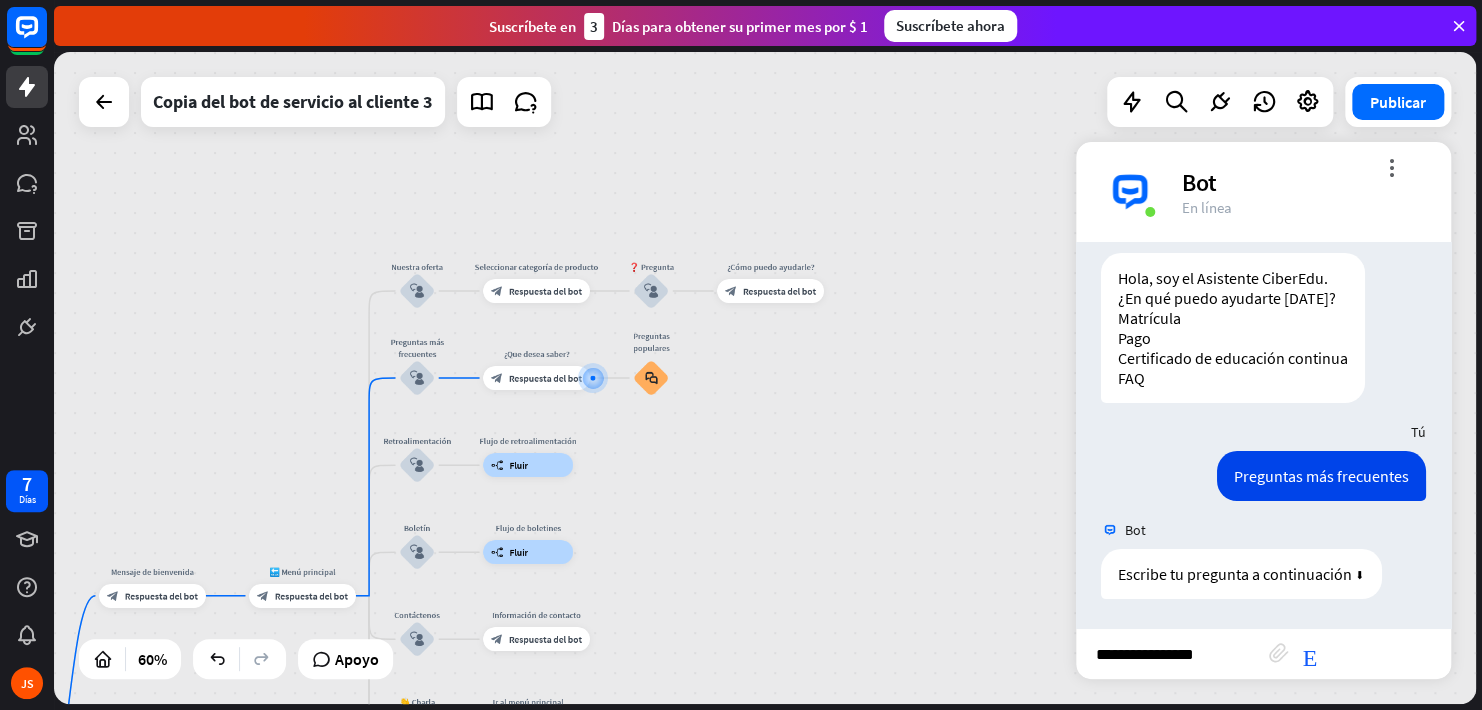 type on "**********" 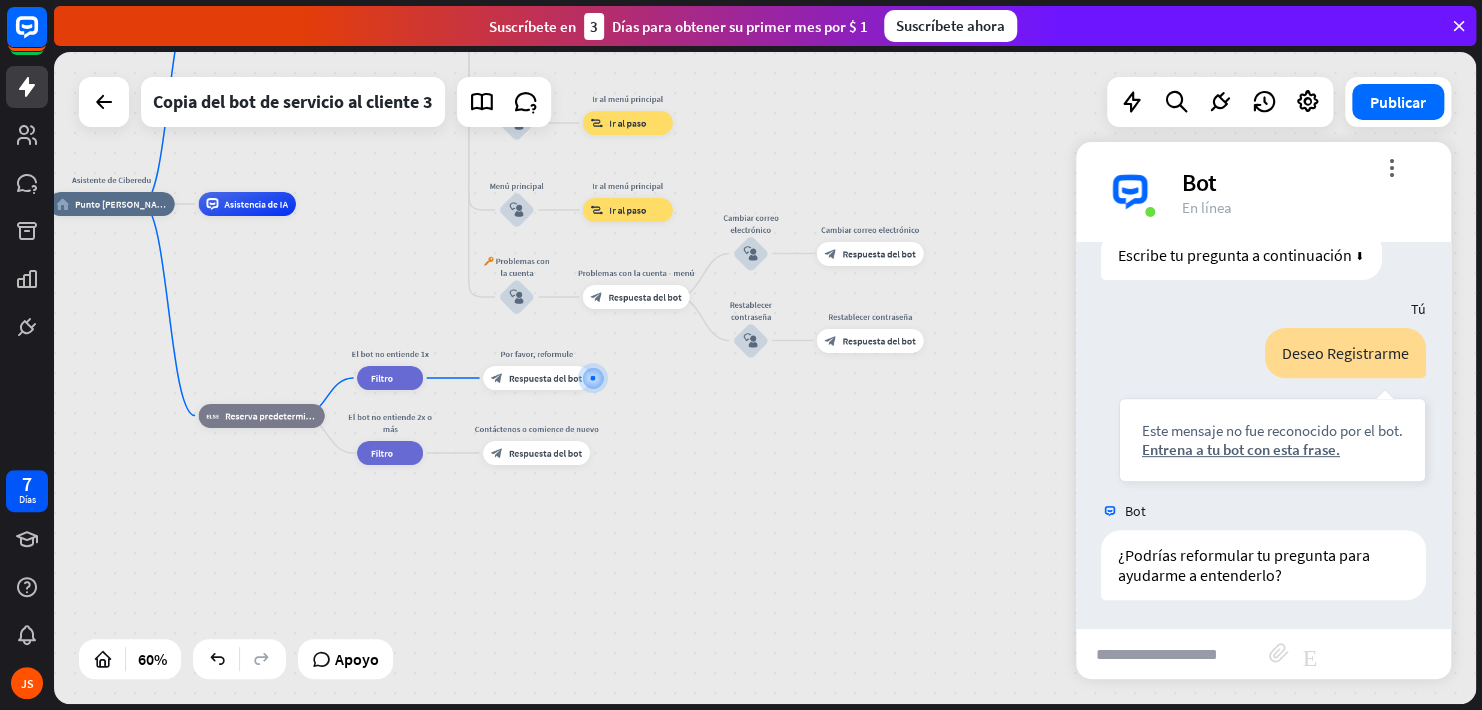 scroll, scrollTop: 386, scrollLeft: 0, axis: vertical 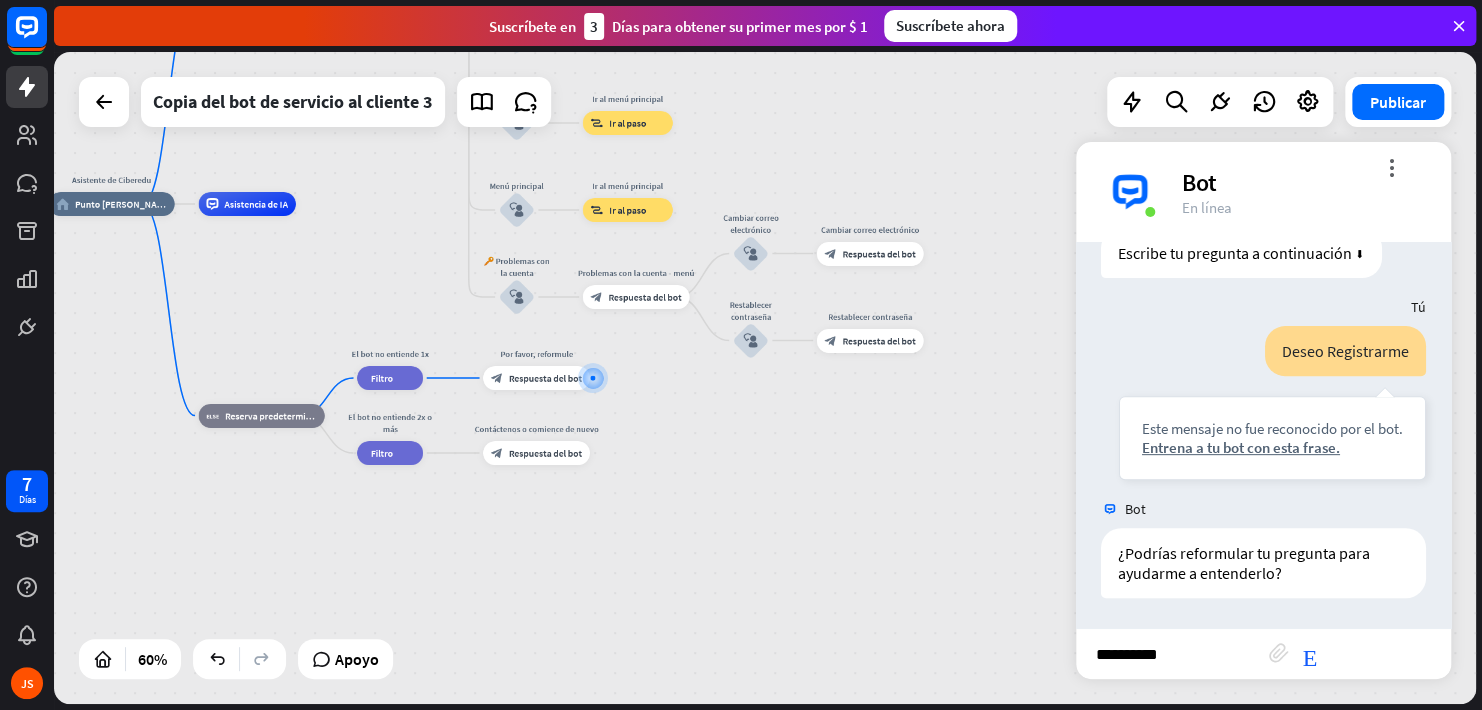 type on "**********" 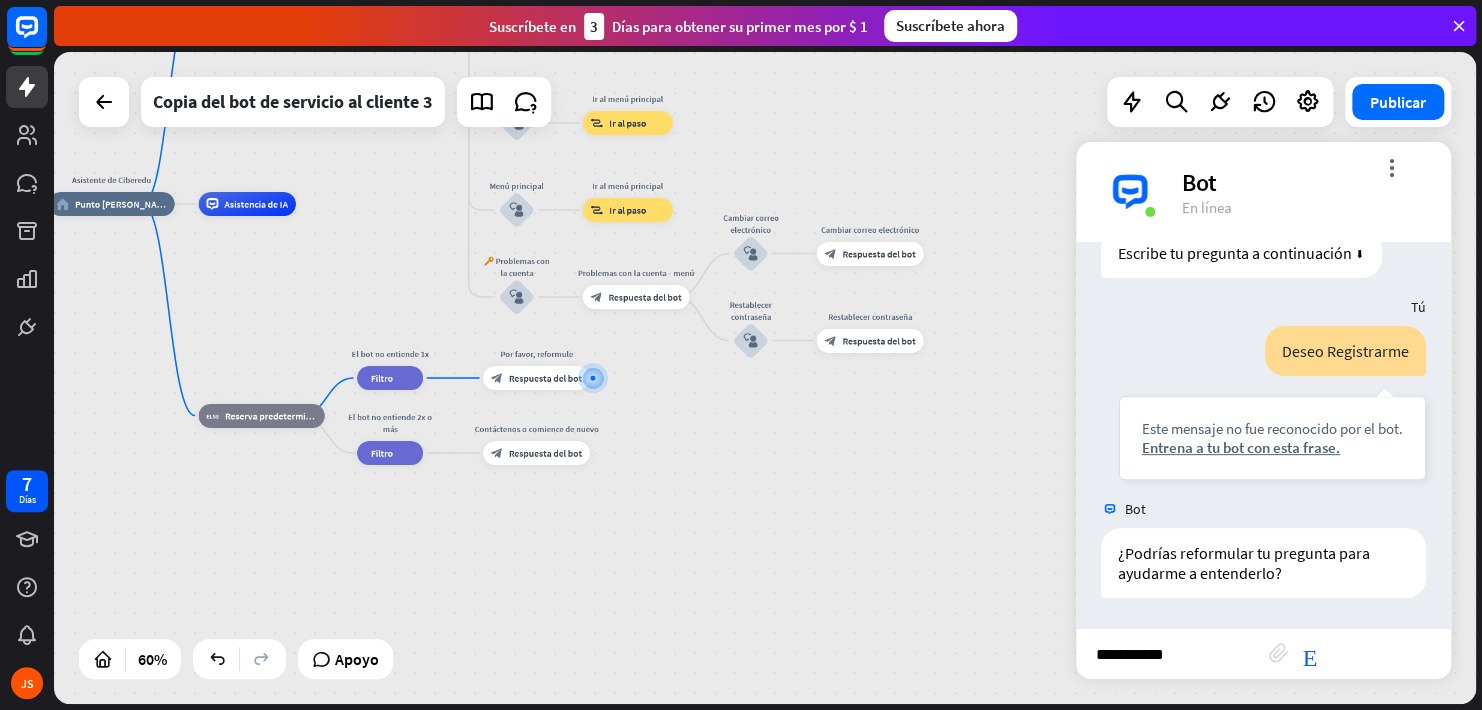 type 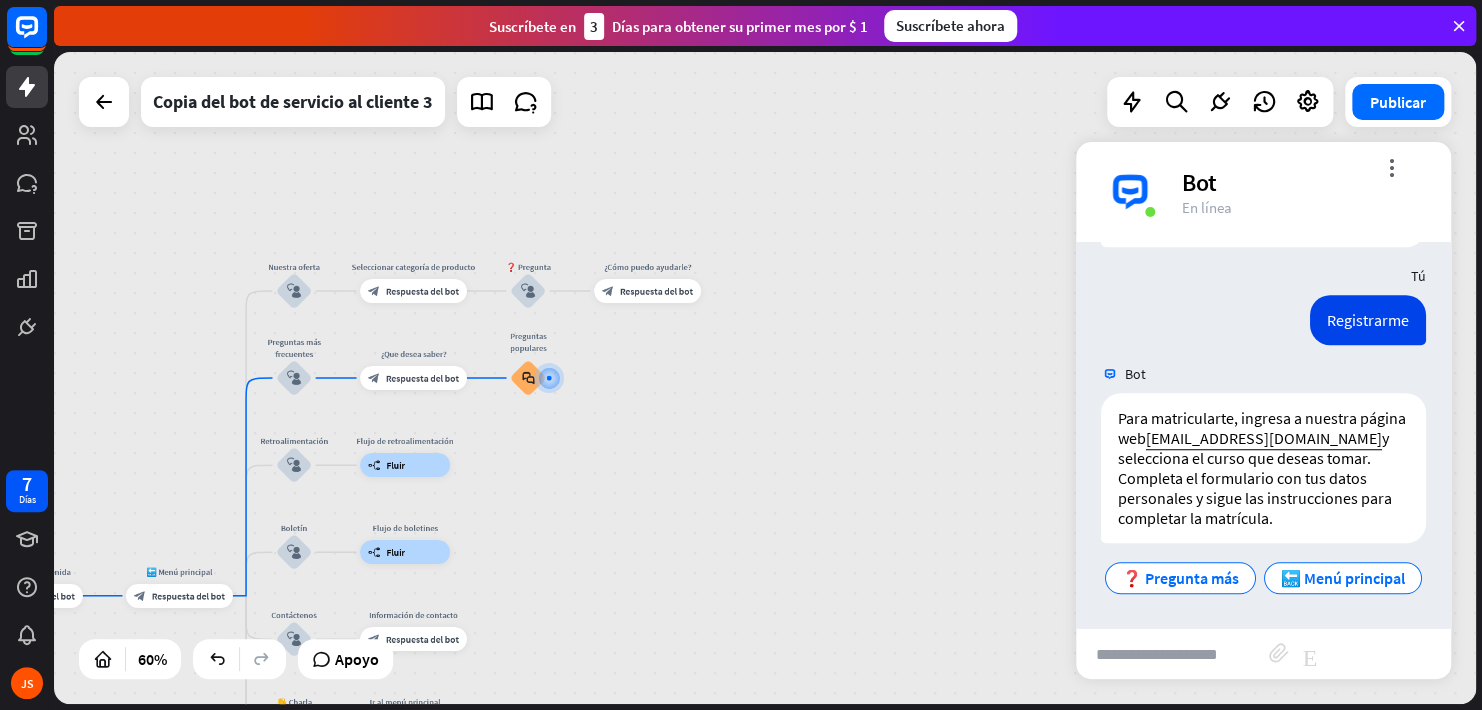 scroll, scrollTop: 776, scrollLeft: 0, axis: vertical 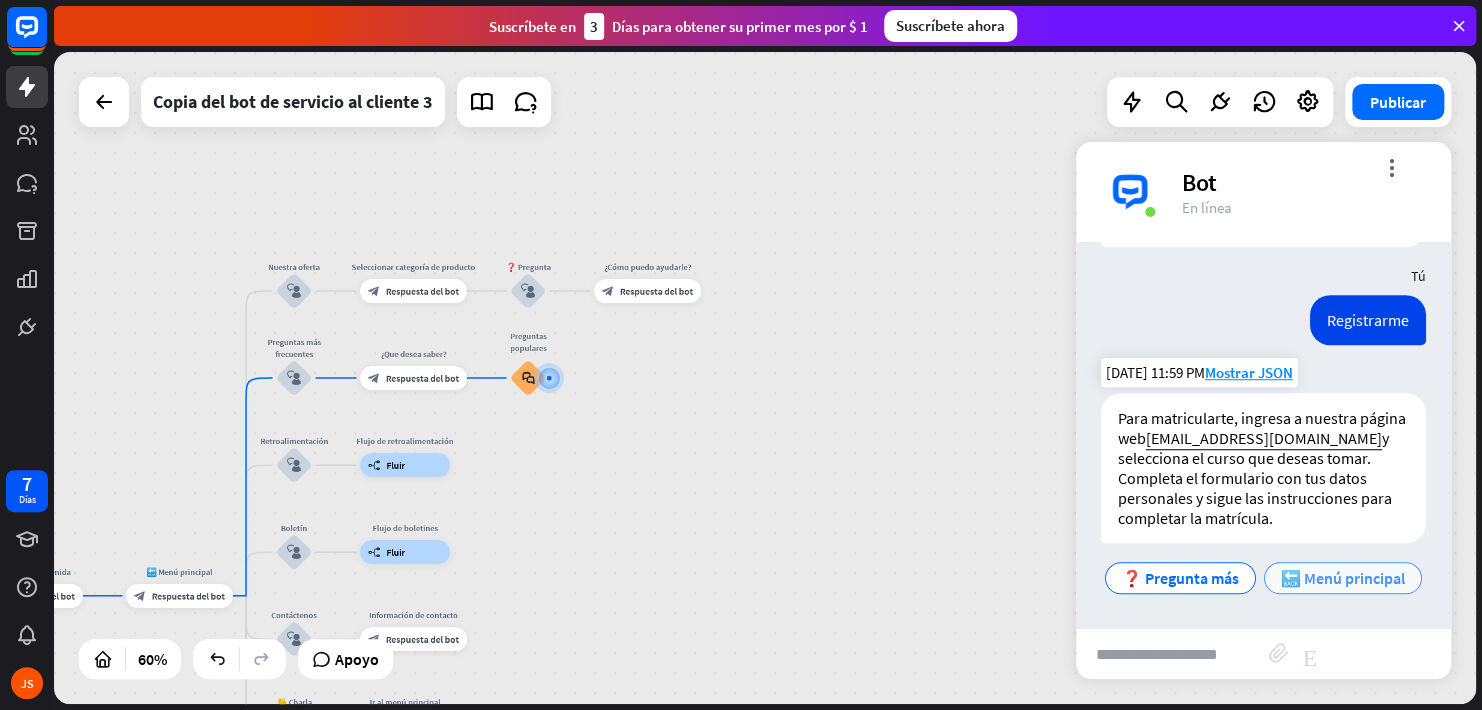 click on "🔙 Menú principal" at bounding box center (1343, 578) 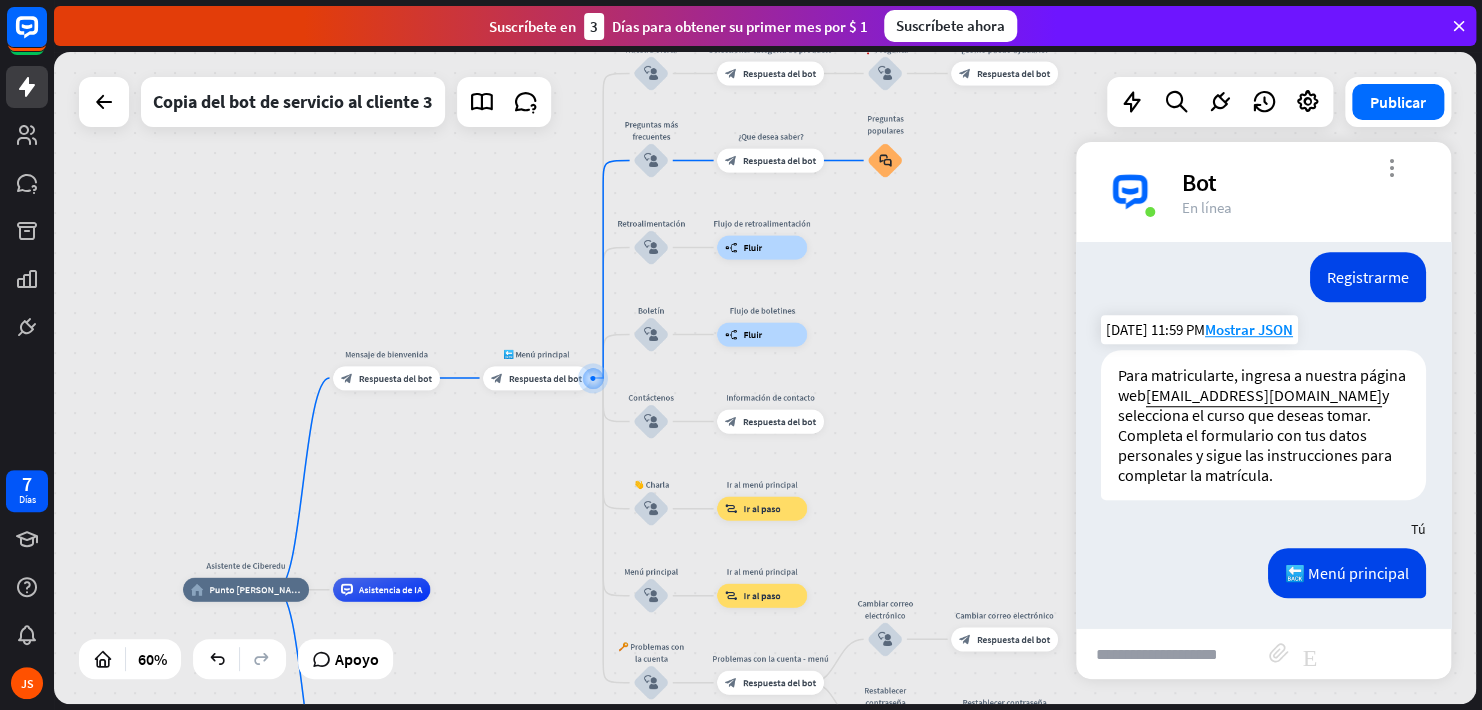 click on "more_vert" at bounding box center (1391, 167) 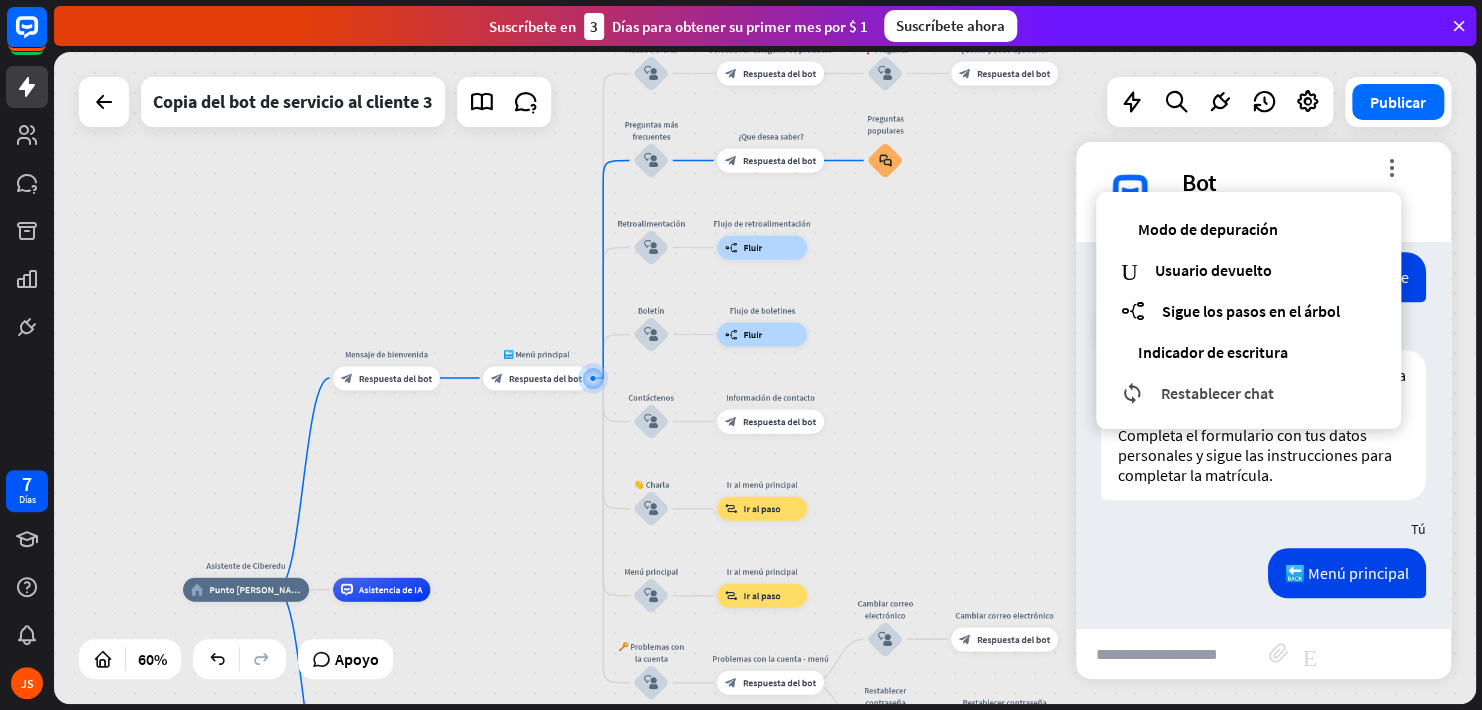 click on "Restablecer chat" at bounding box center [1217, 393] 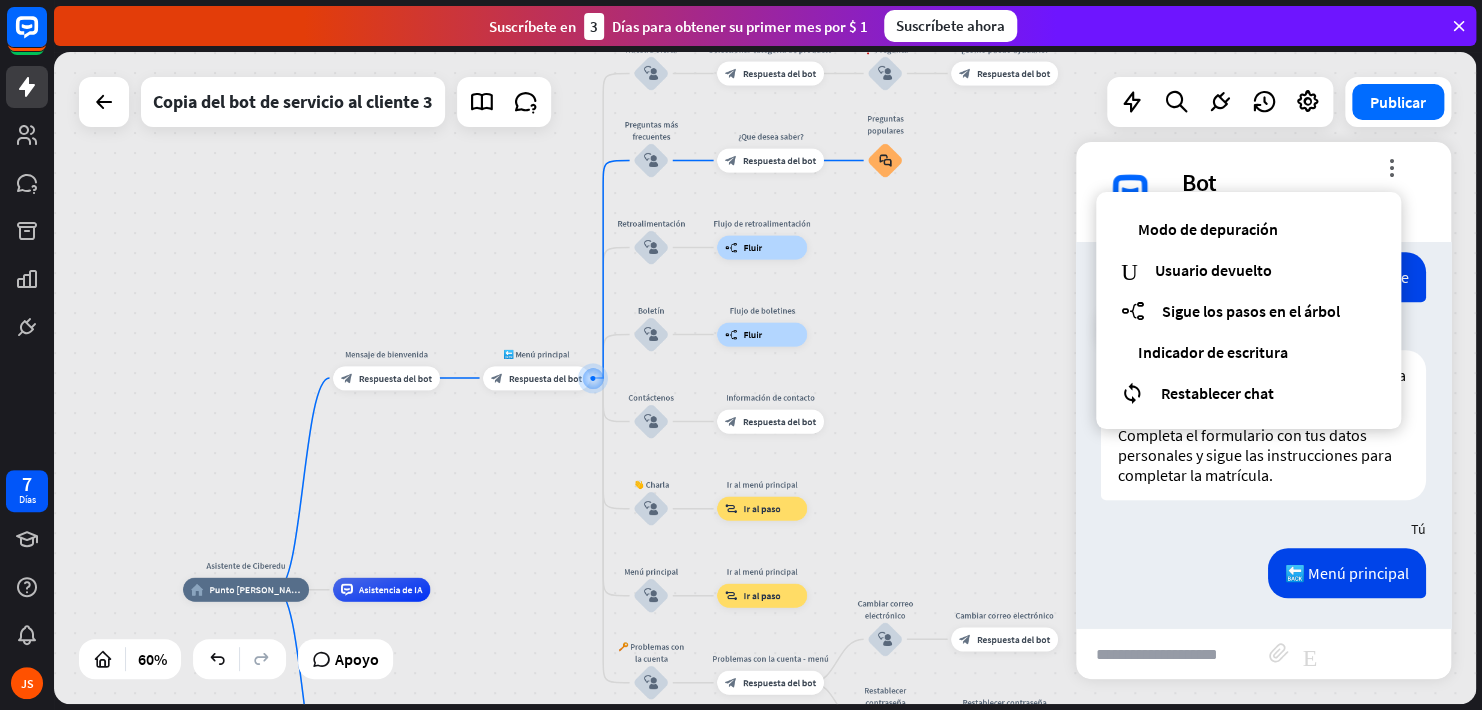 scroll, scrollTop: 0, scrollLeft: 0, axis: both 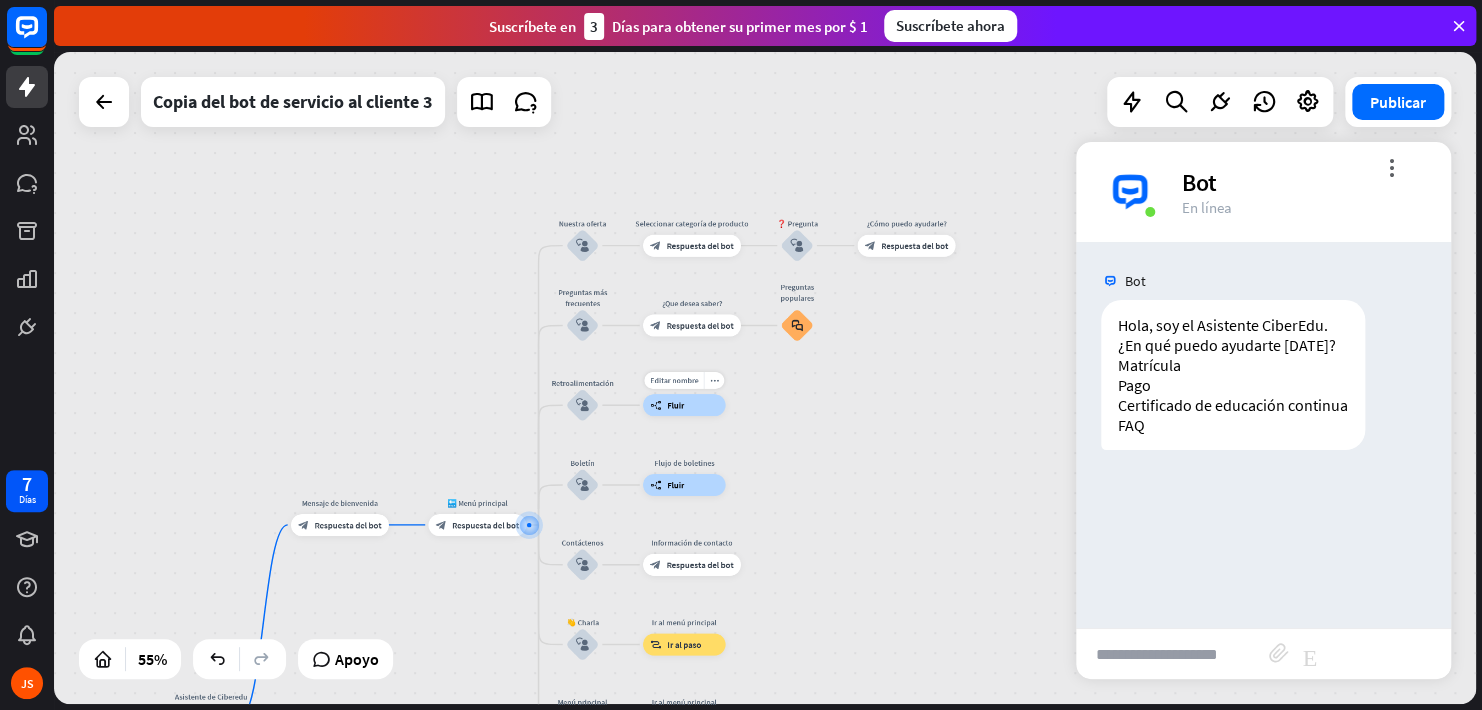drag, startPoint x: 961, startPoint y: 224, endPoint x: 741, endPoint y: 387, distance: 273.8047 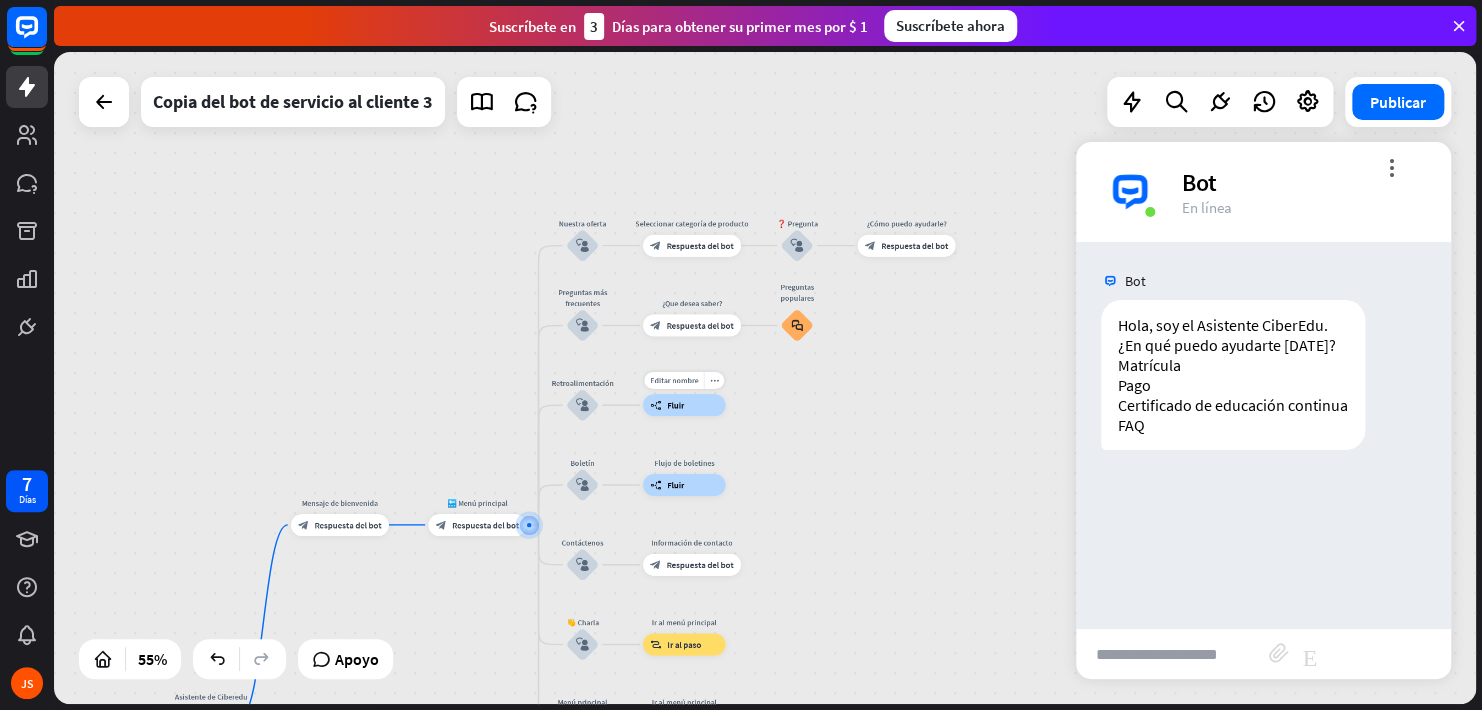 click on "Editar nombre   more_horiz           Flujo de retroalimentación   builder_tree   Fluir" at bounding box center [684, 405] 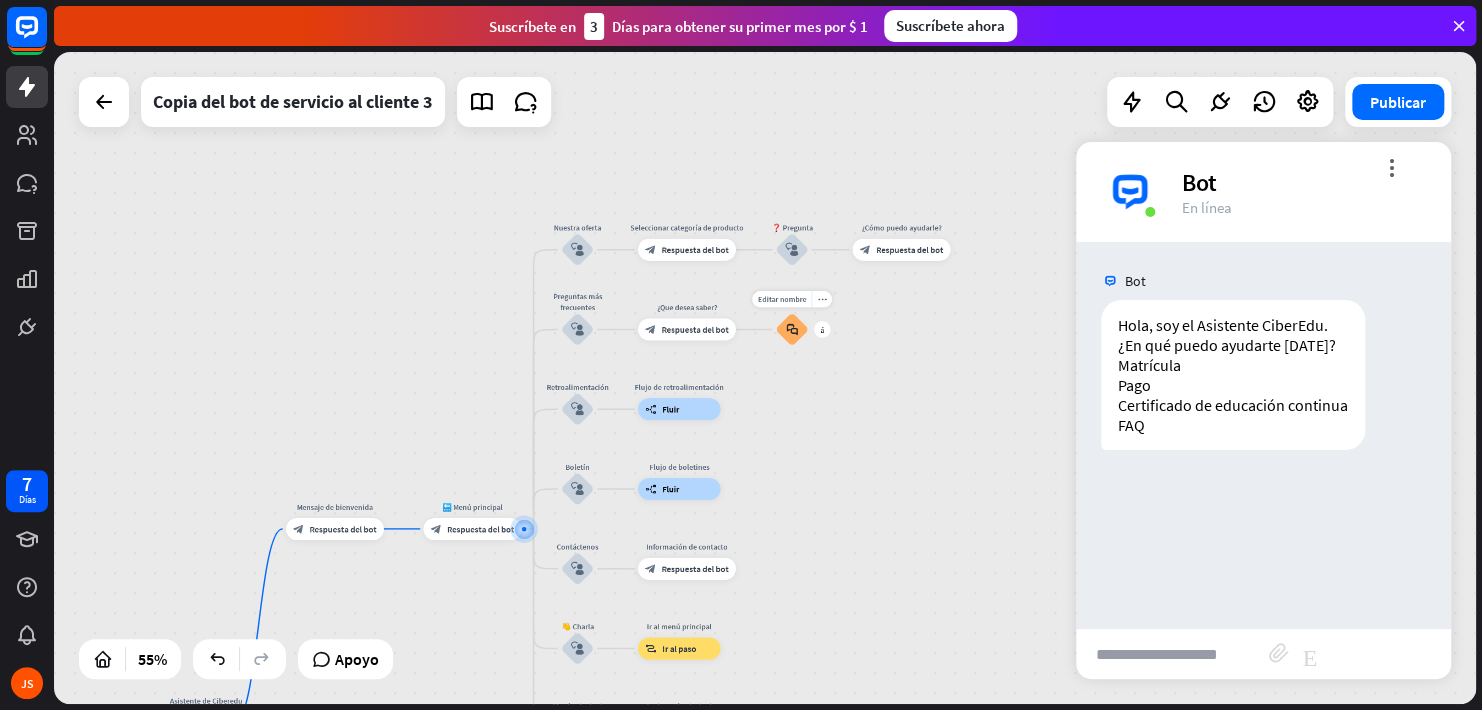 click on "block_faq" at bounding box center [792, 329] 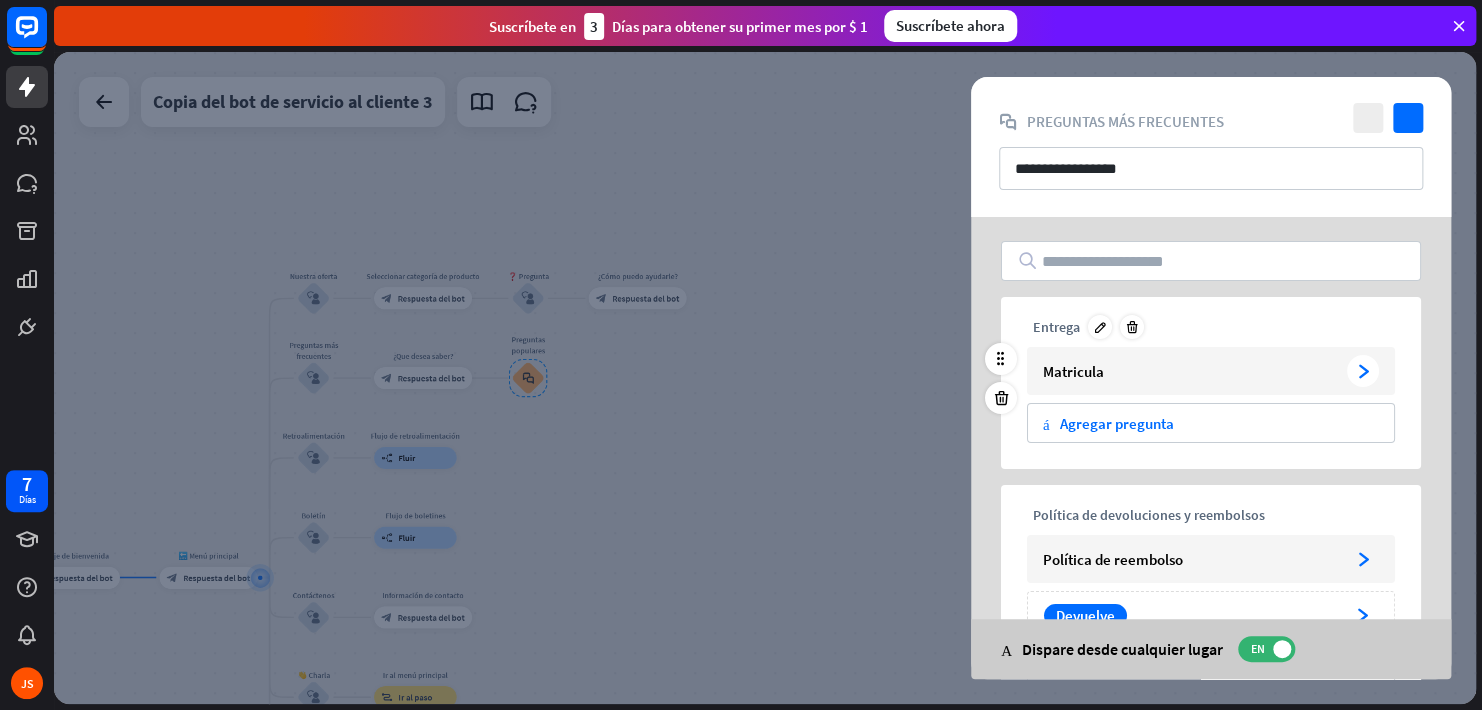 scroll, scrollTop: 100, scrollLeft: 0, axis: vertical 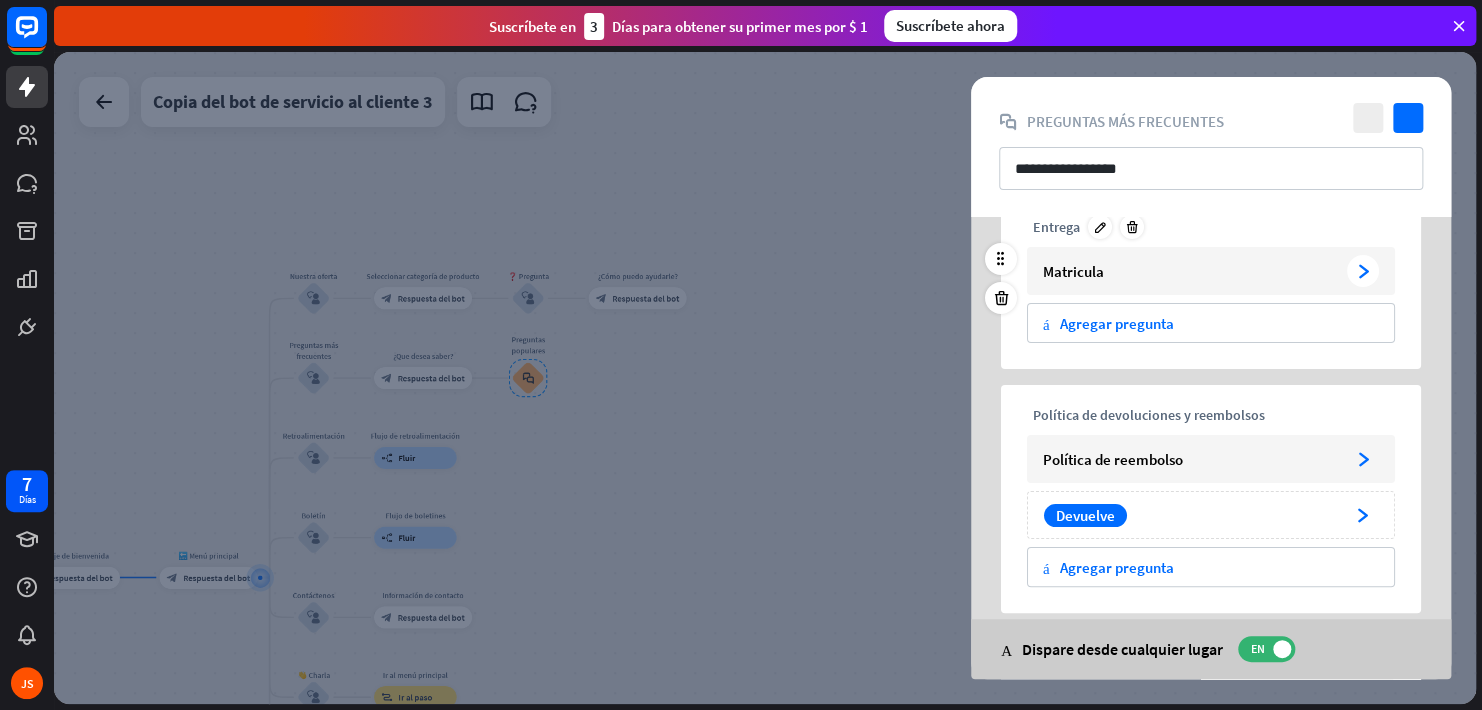 click on "arrowhead_right" at bounding box center (1363, 271) 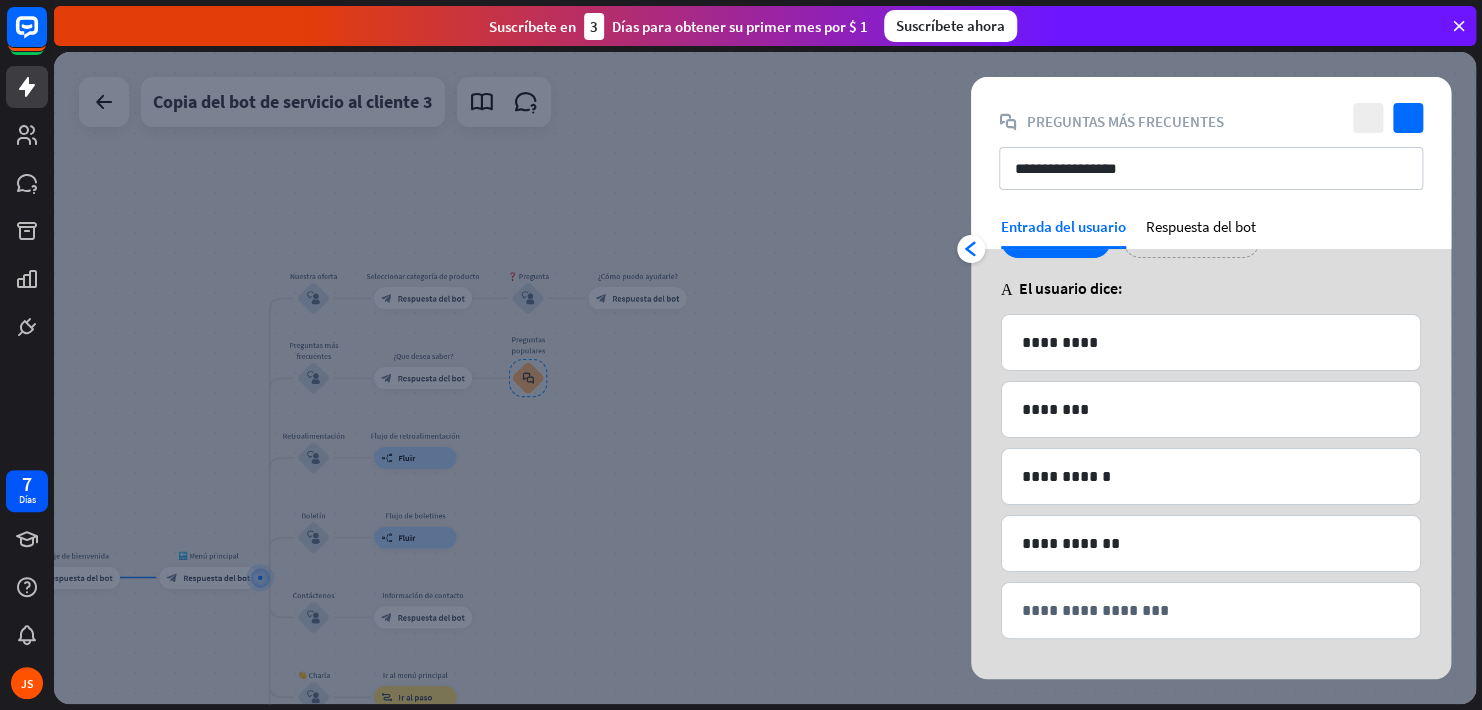 scroll, scrollTop: 88, scrollLeft: 0, axis: vertical 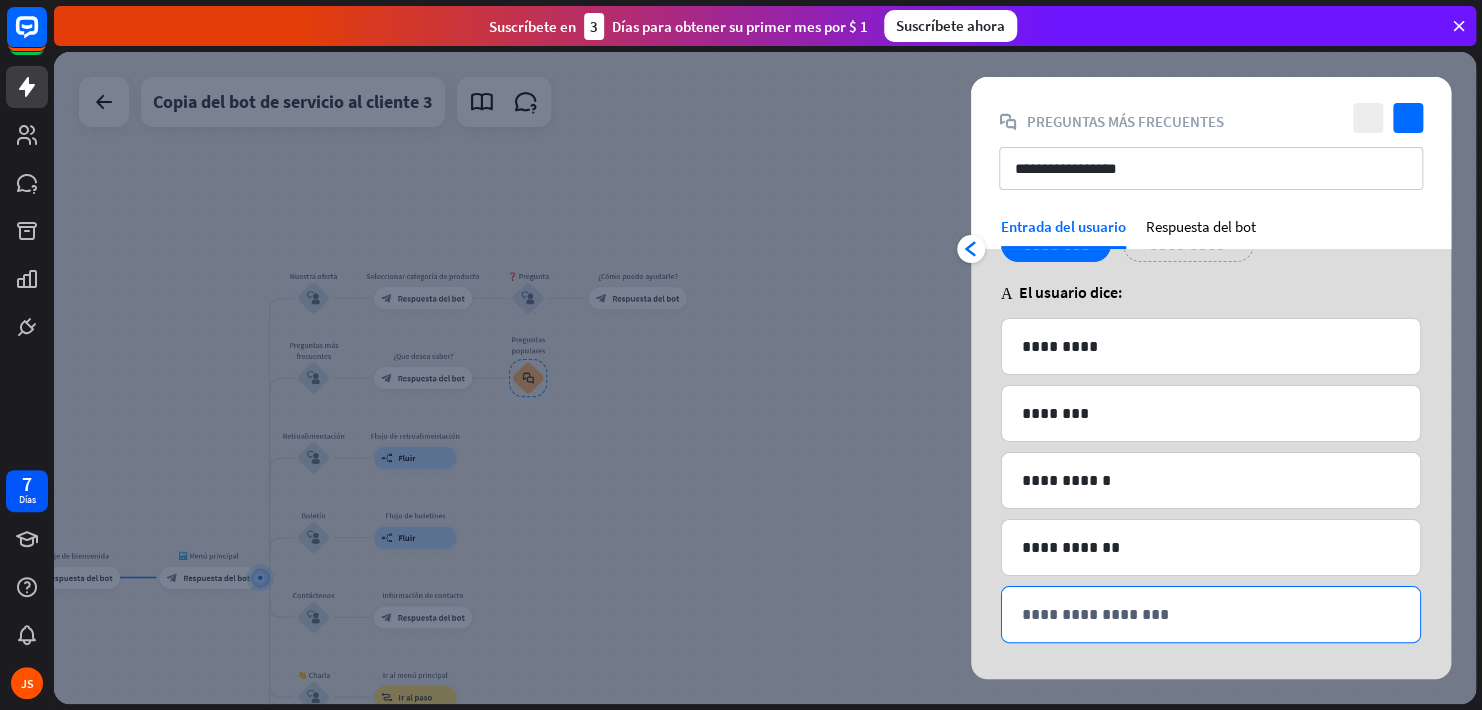 click on "**********" at bounding box center (1211, 614) 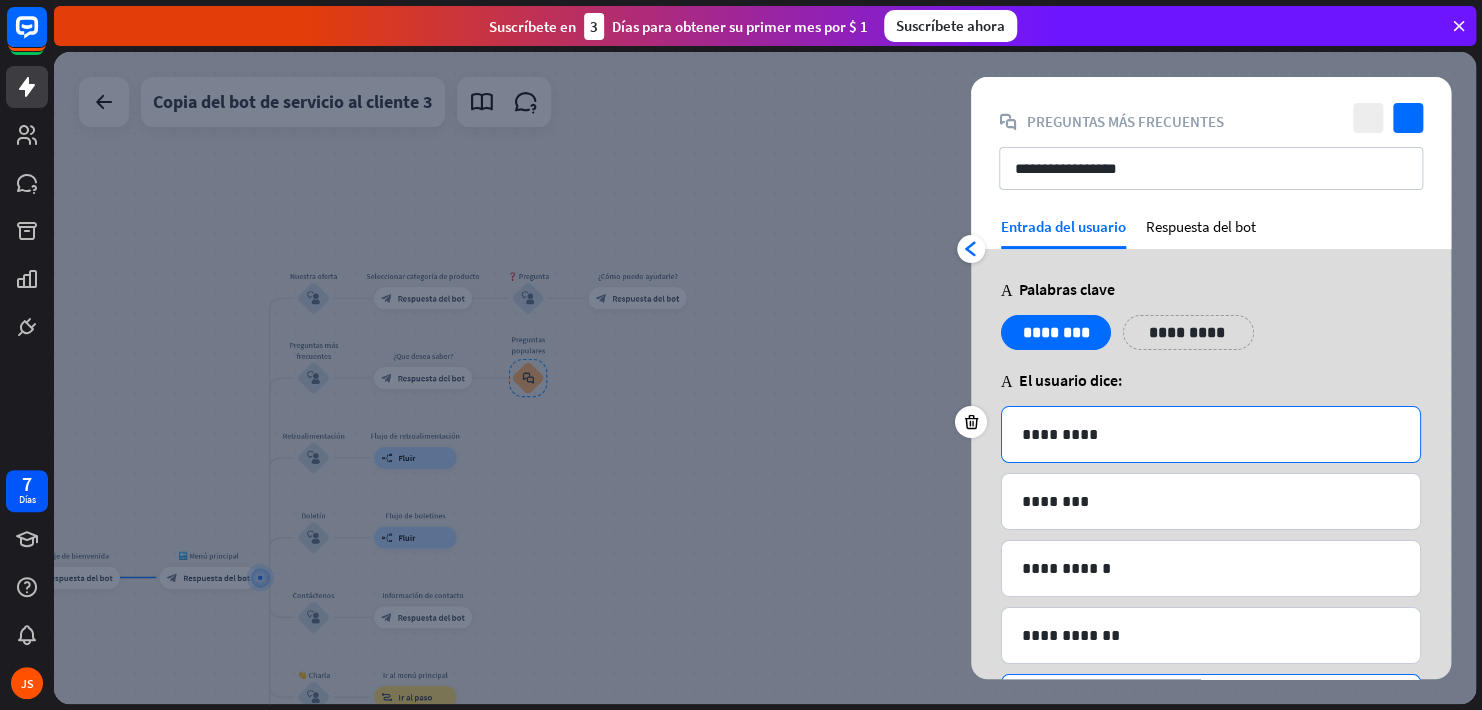 scroll, scrollTop: 88, scrollLeft: 0, axis: vertical 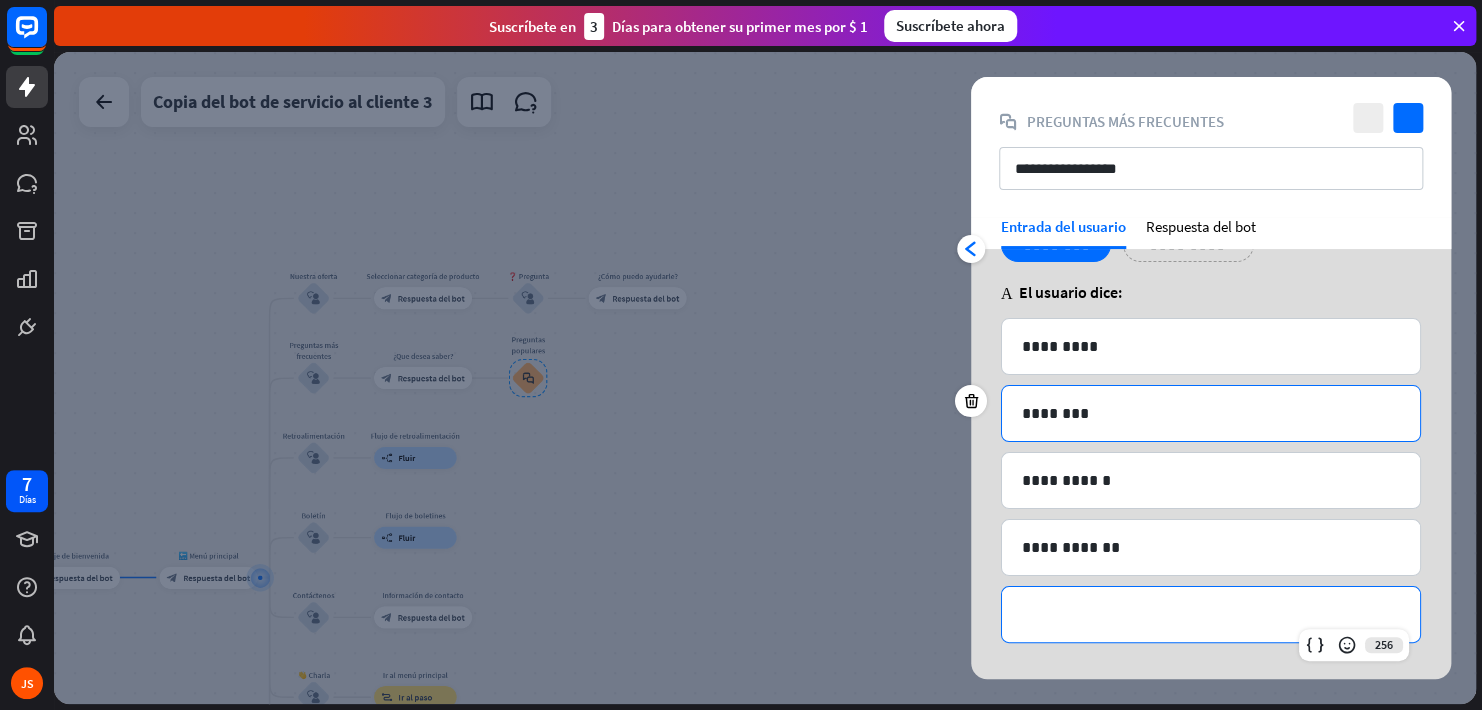 click on "********" at bounding box center [1211, 413] 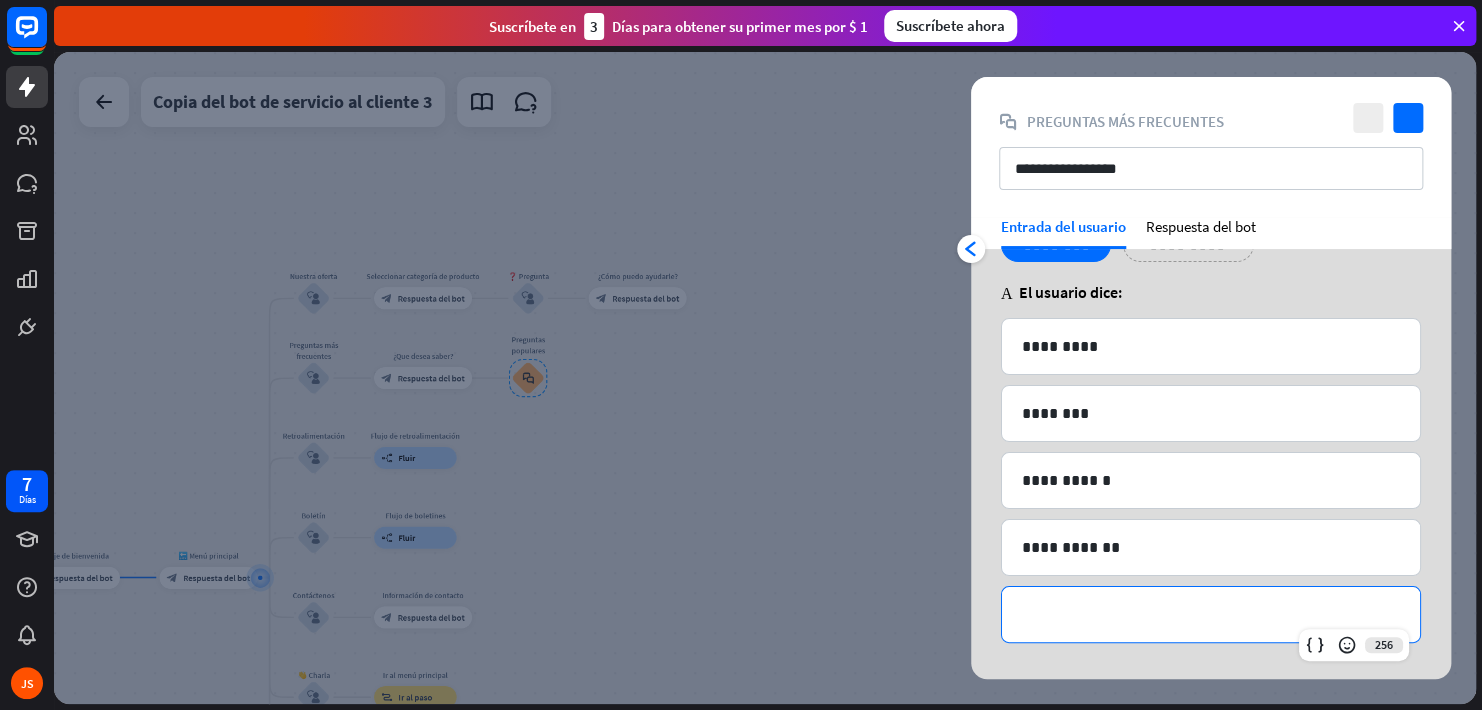 click on "**********" at bounding box center (1211, 614) 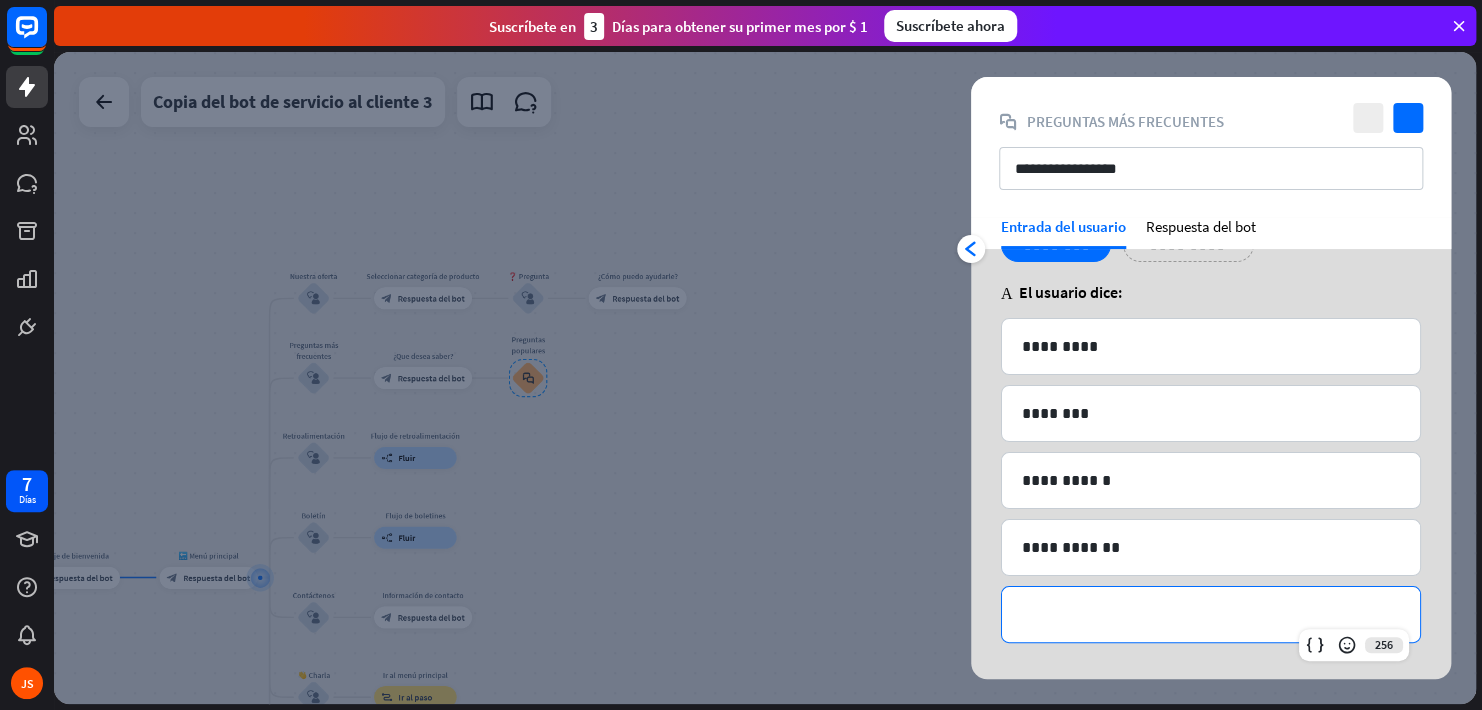 type 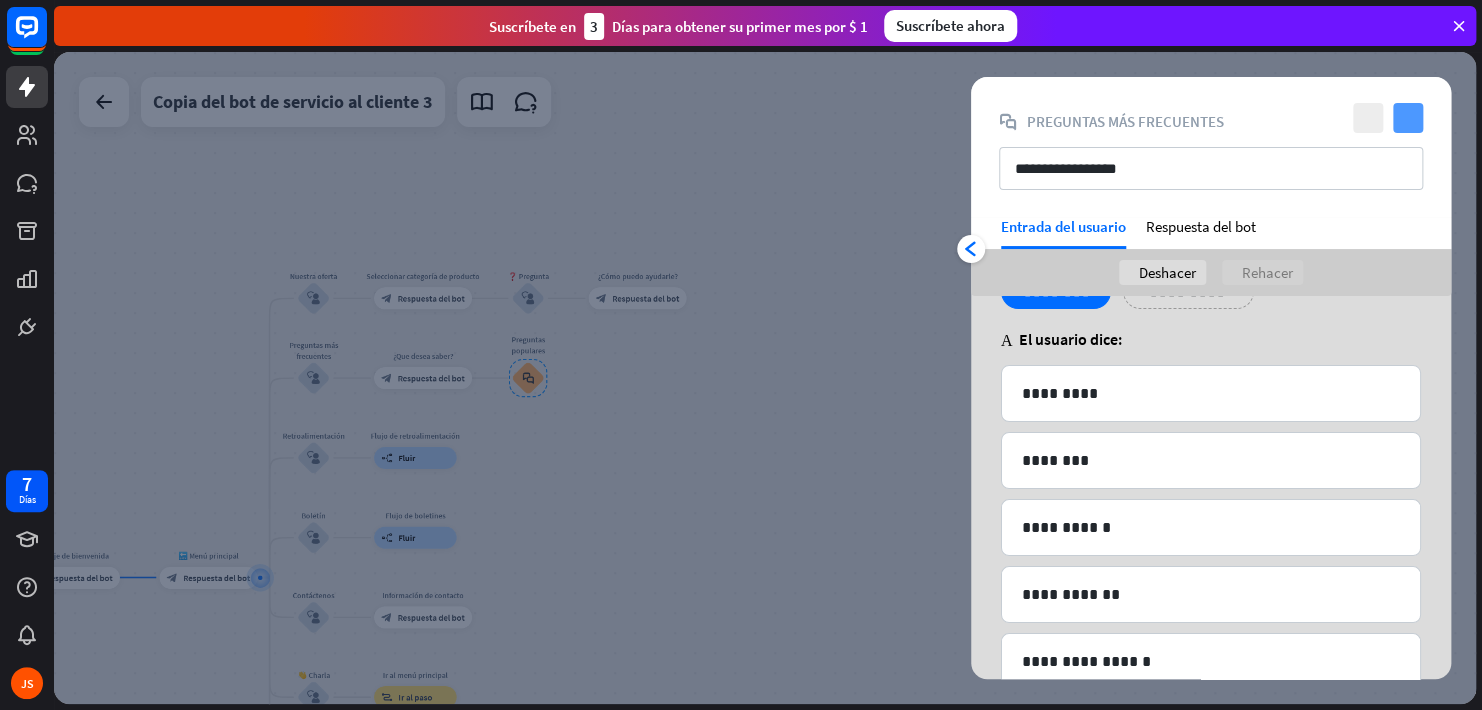 click on "comprobar" at bounding box center [1408, 118] 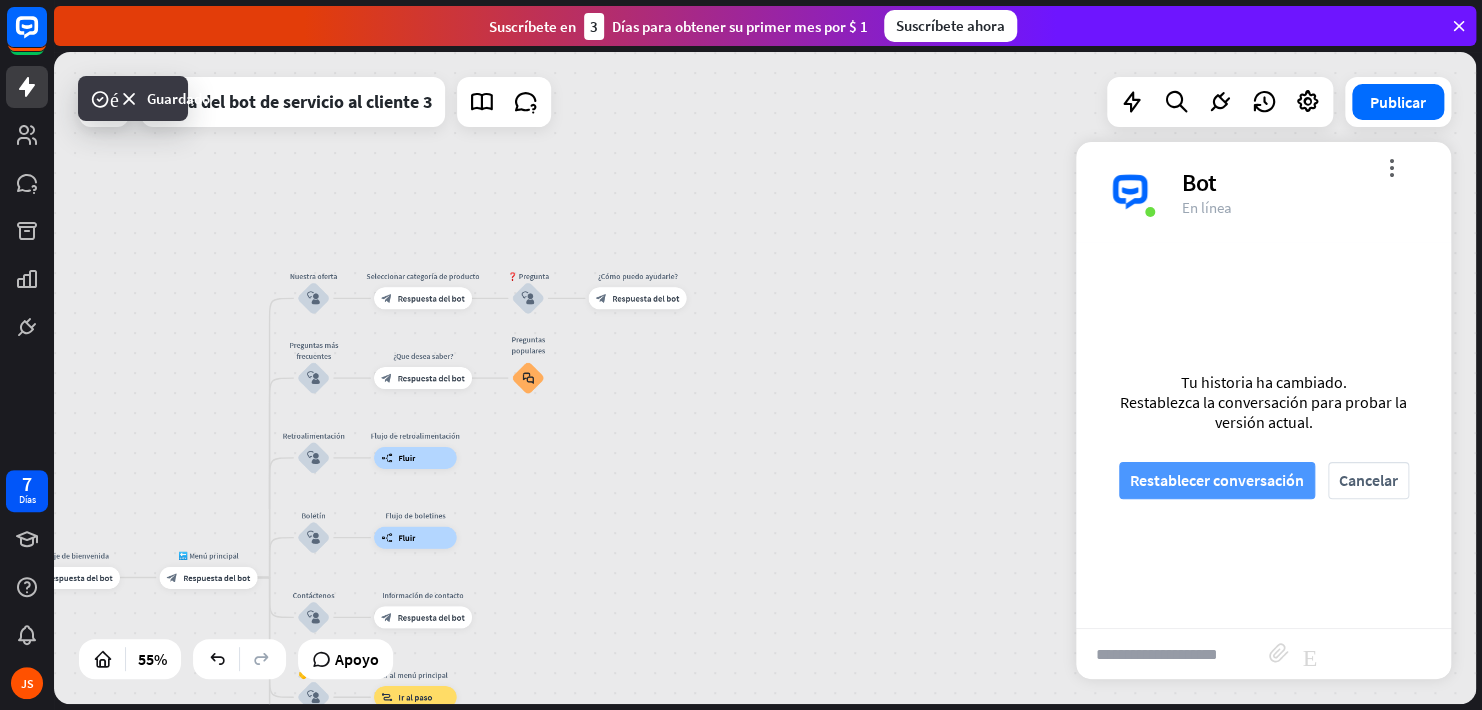 click on "Restablecer conversación" at bounding box center (1217, 480) 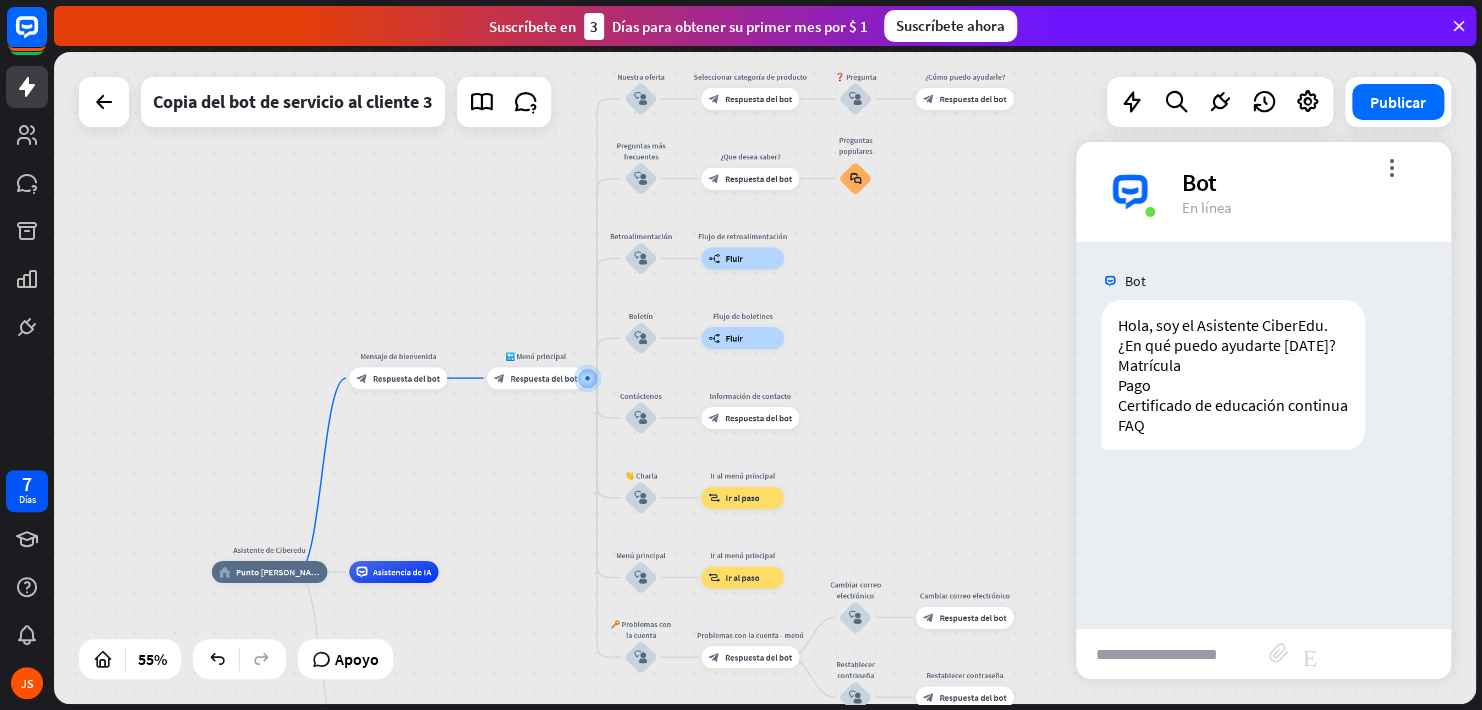 click at bounding box center (1172, 654) 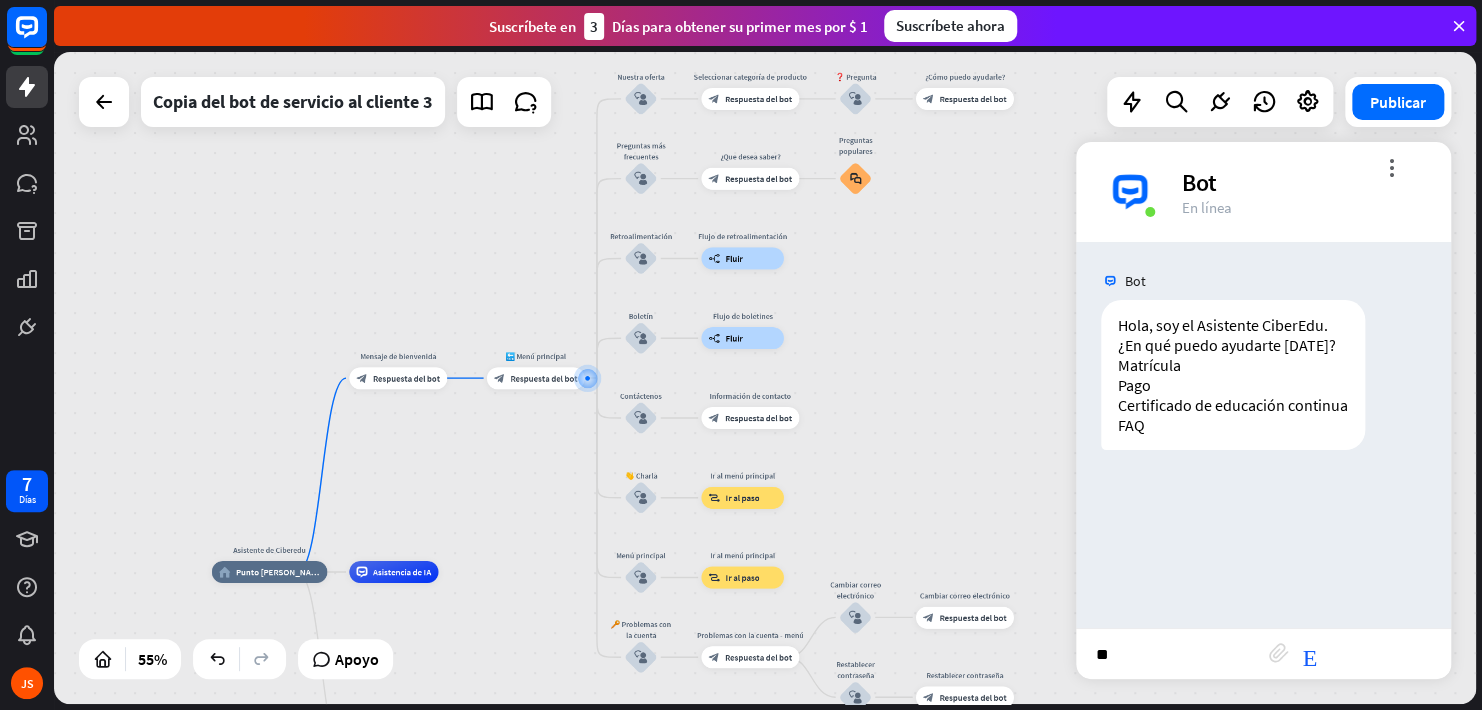 type on "***" 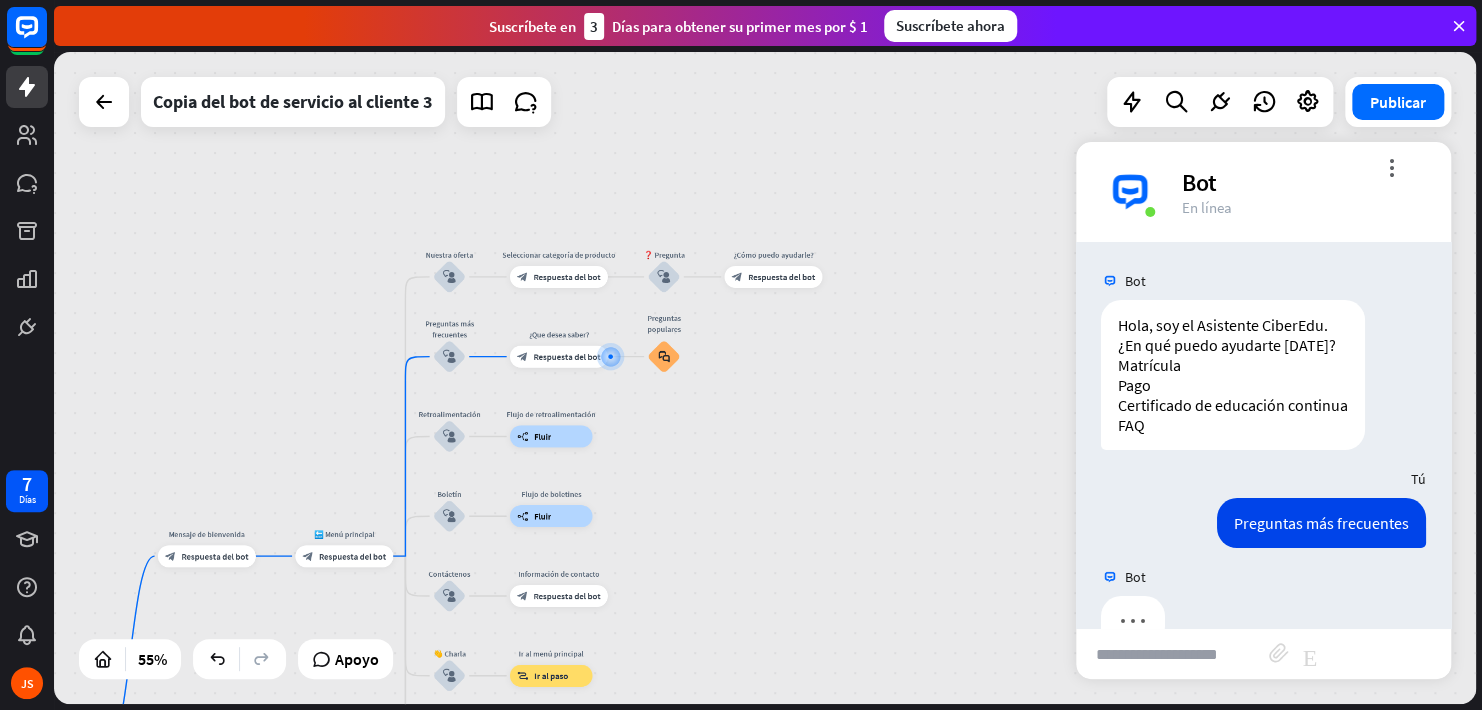 scroll, scrollTop: 47, scrollLeft: 0, axis: vertical 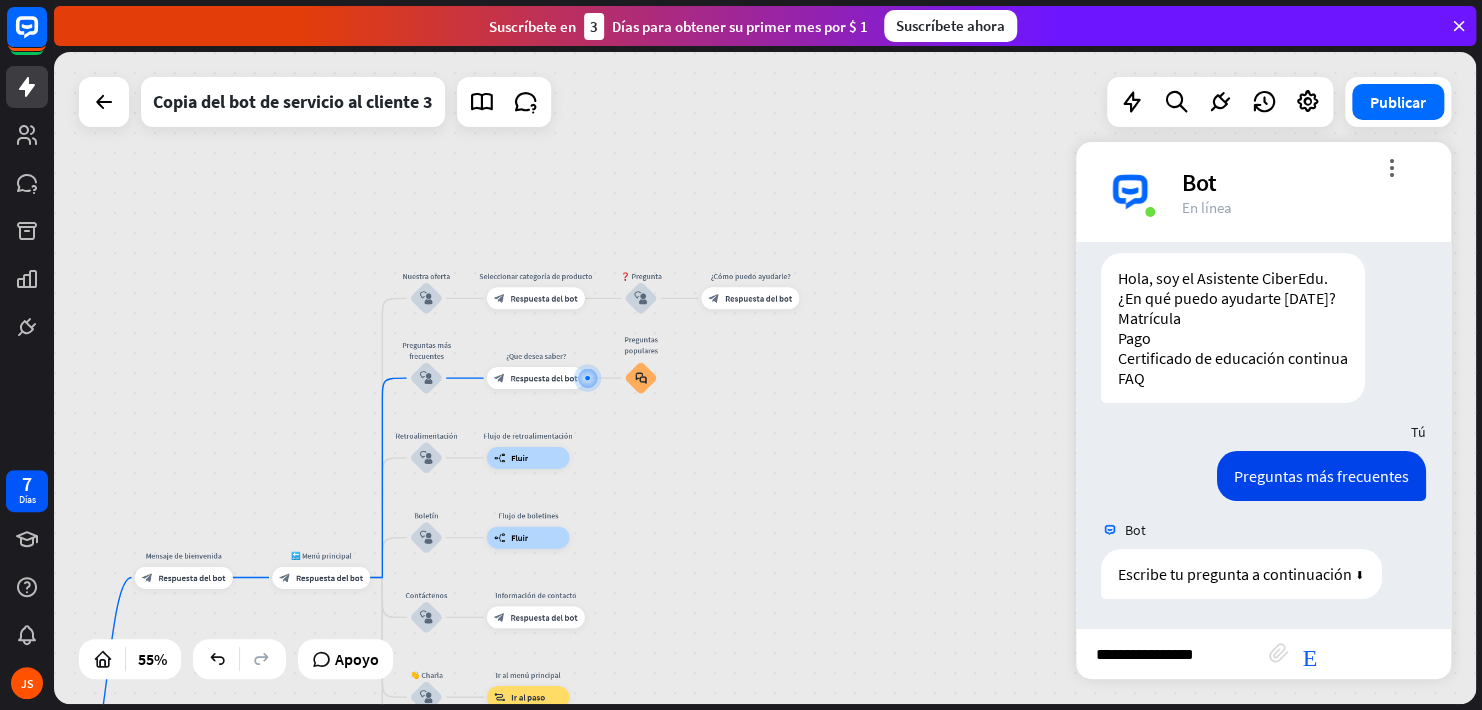 type on "**********" 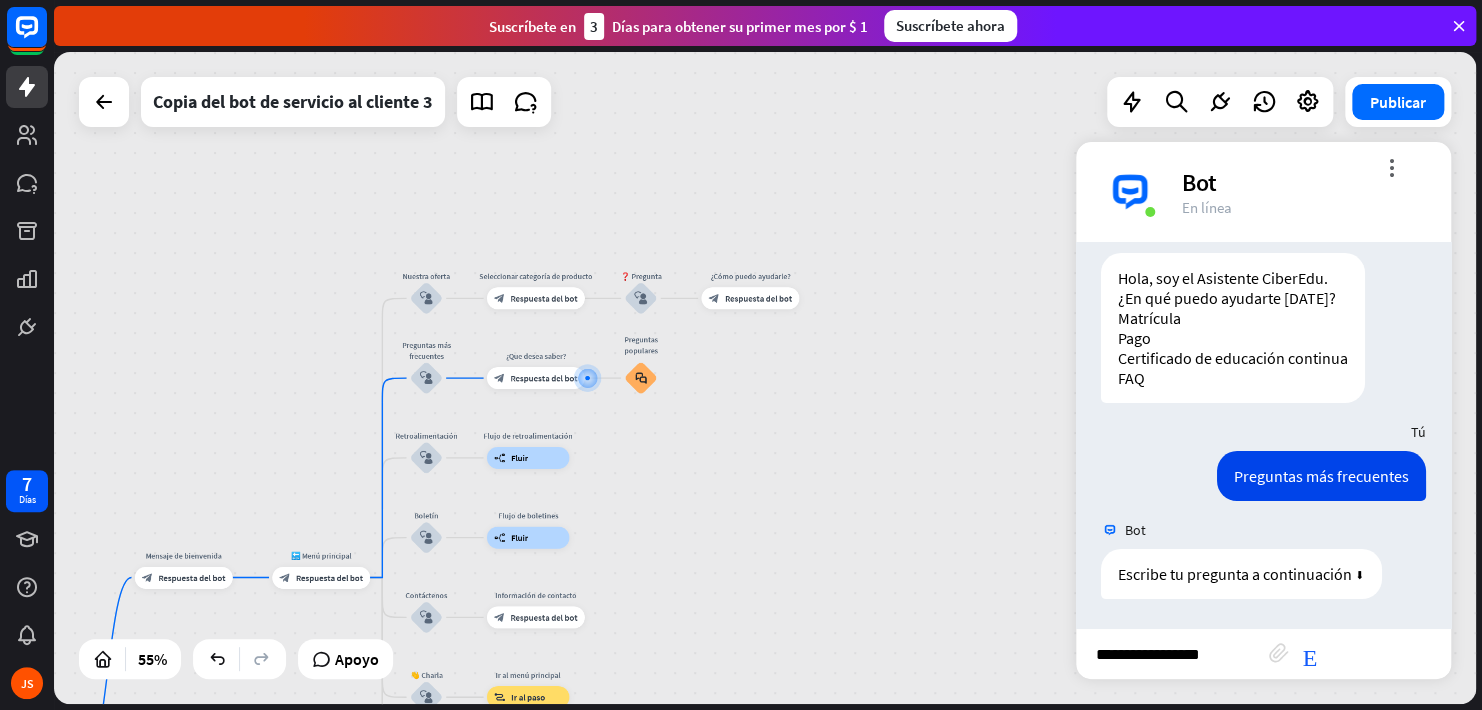 type 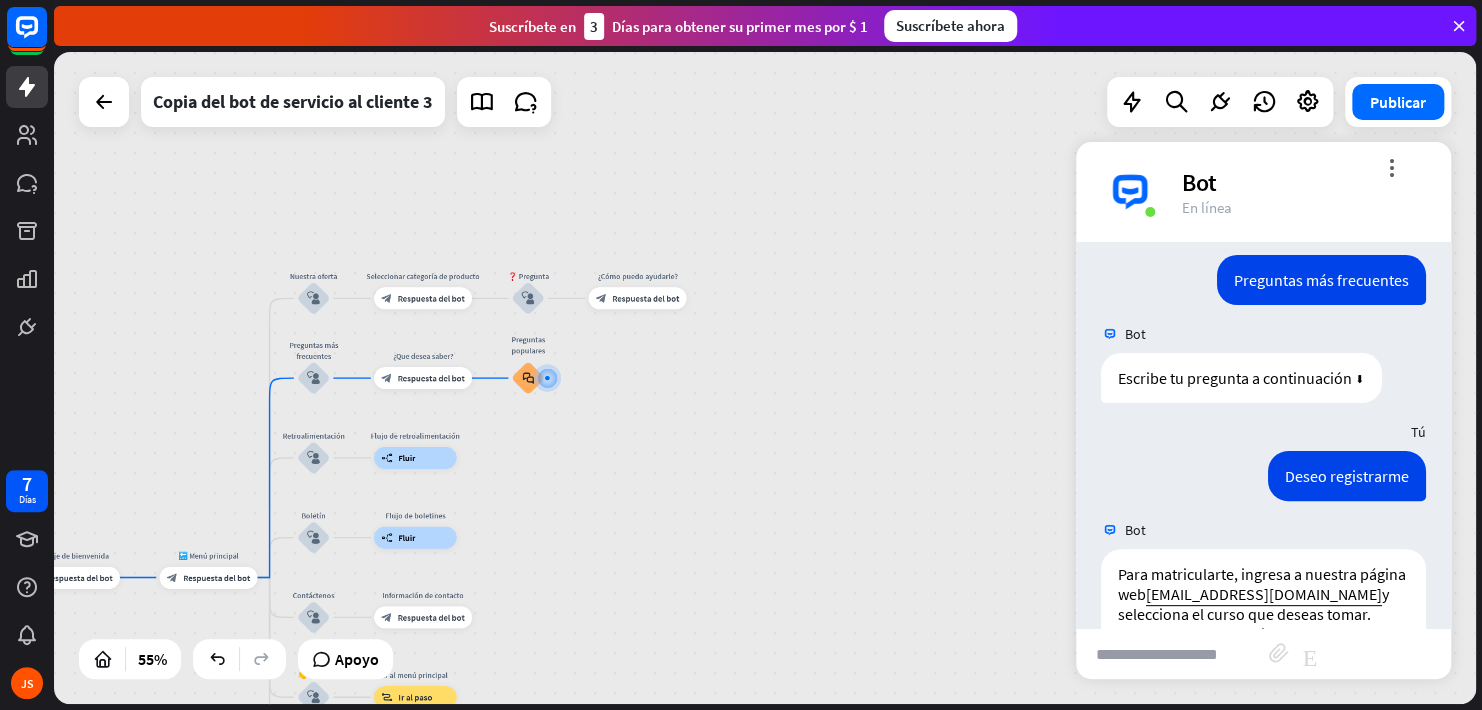 scroll, scrollTop: 438, scrollLeft: 0, axis: vertical 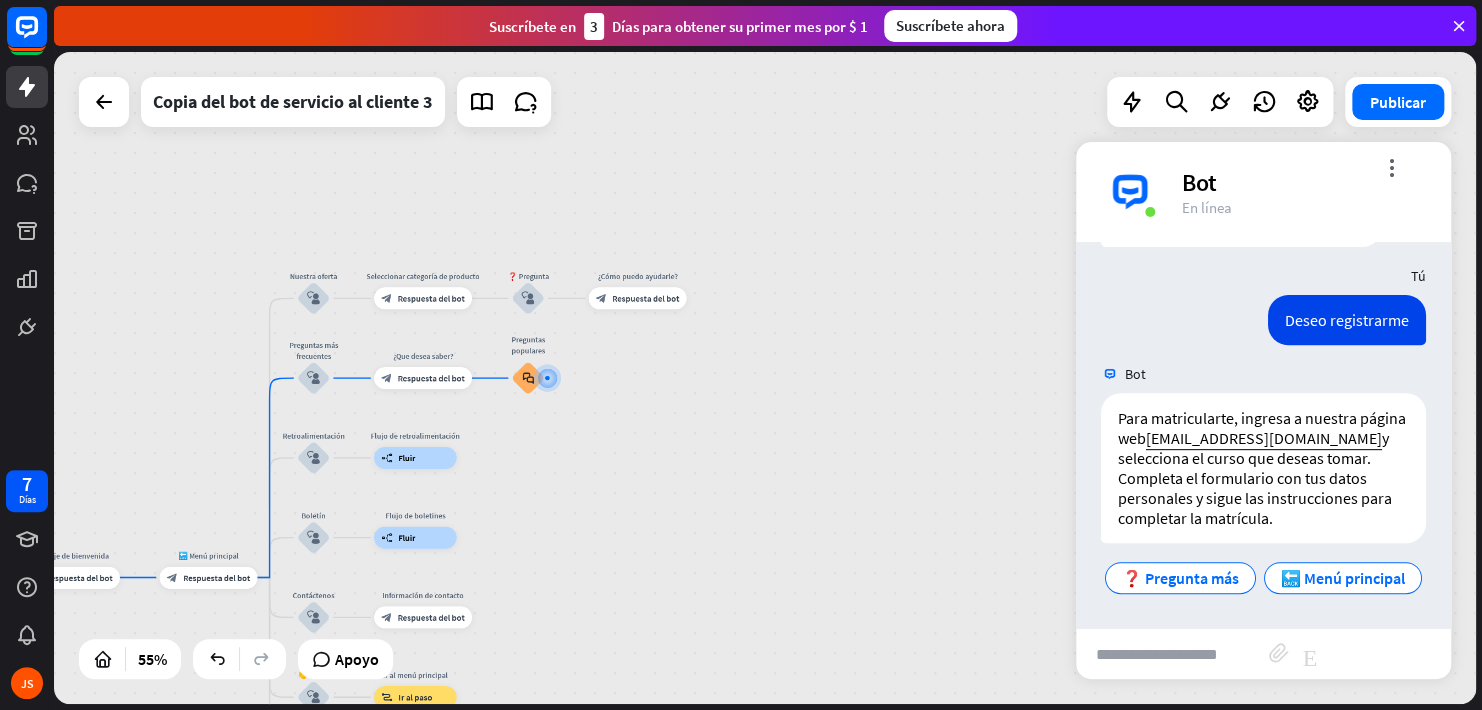 click on "Bot" at bounding box center [1304, 182] 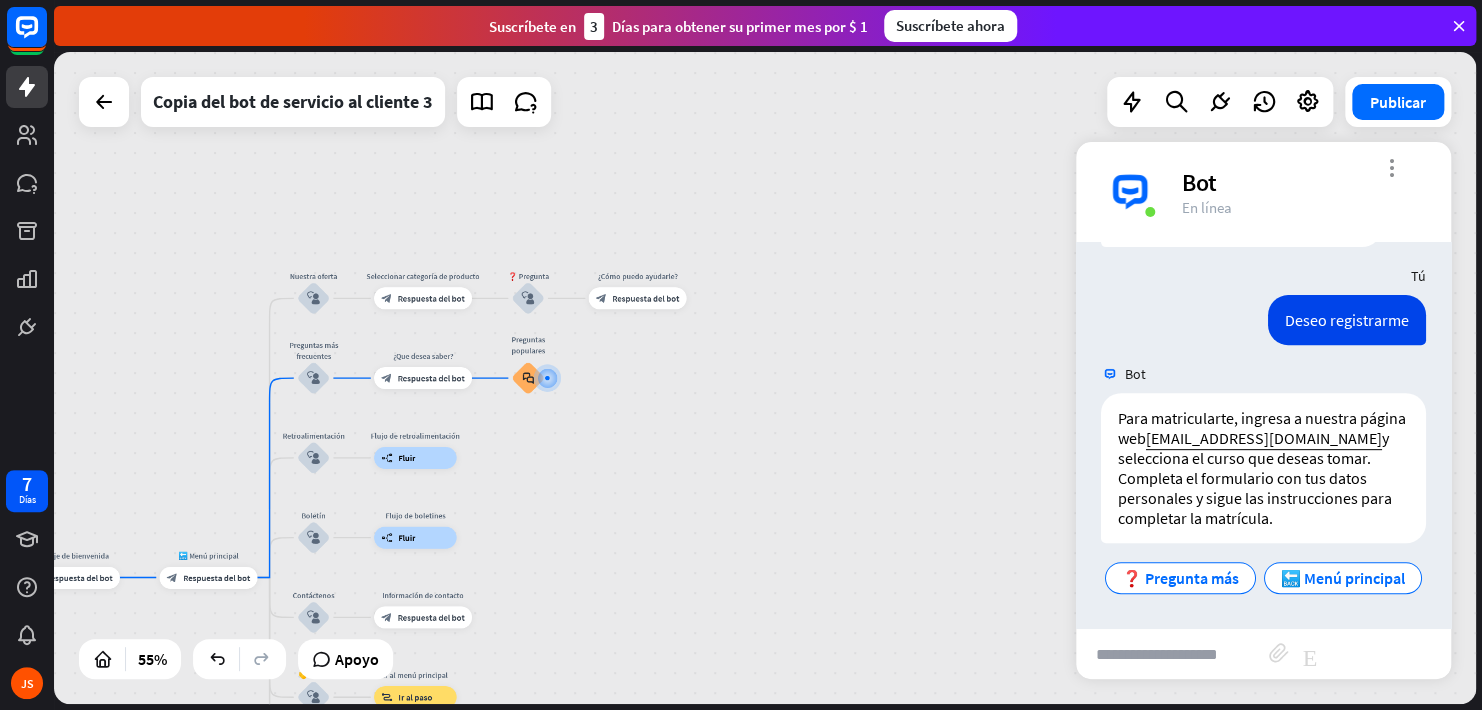 click on "more_vert" at bounding box center (1391, 167) 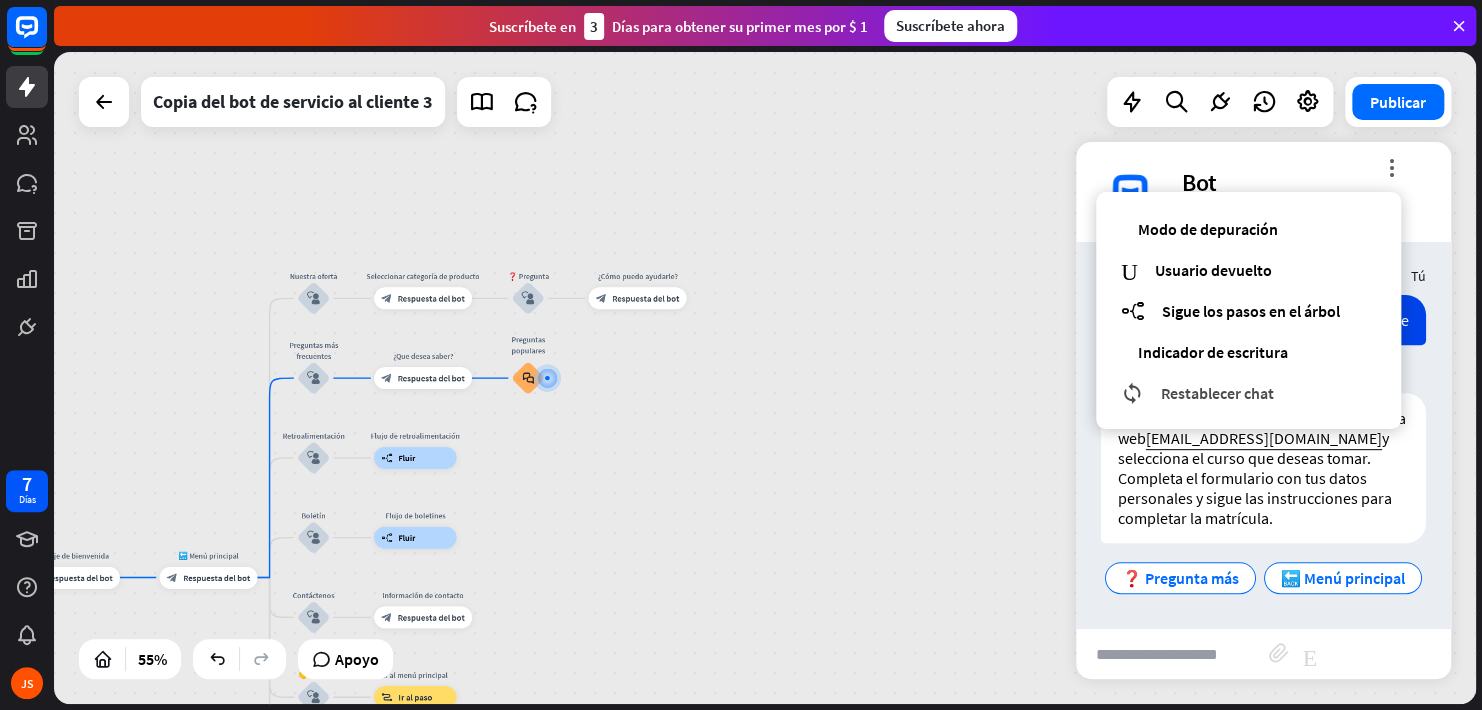 click on "Restablecer chat" at bounding box center [1217, 393] 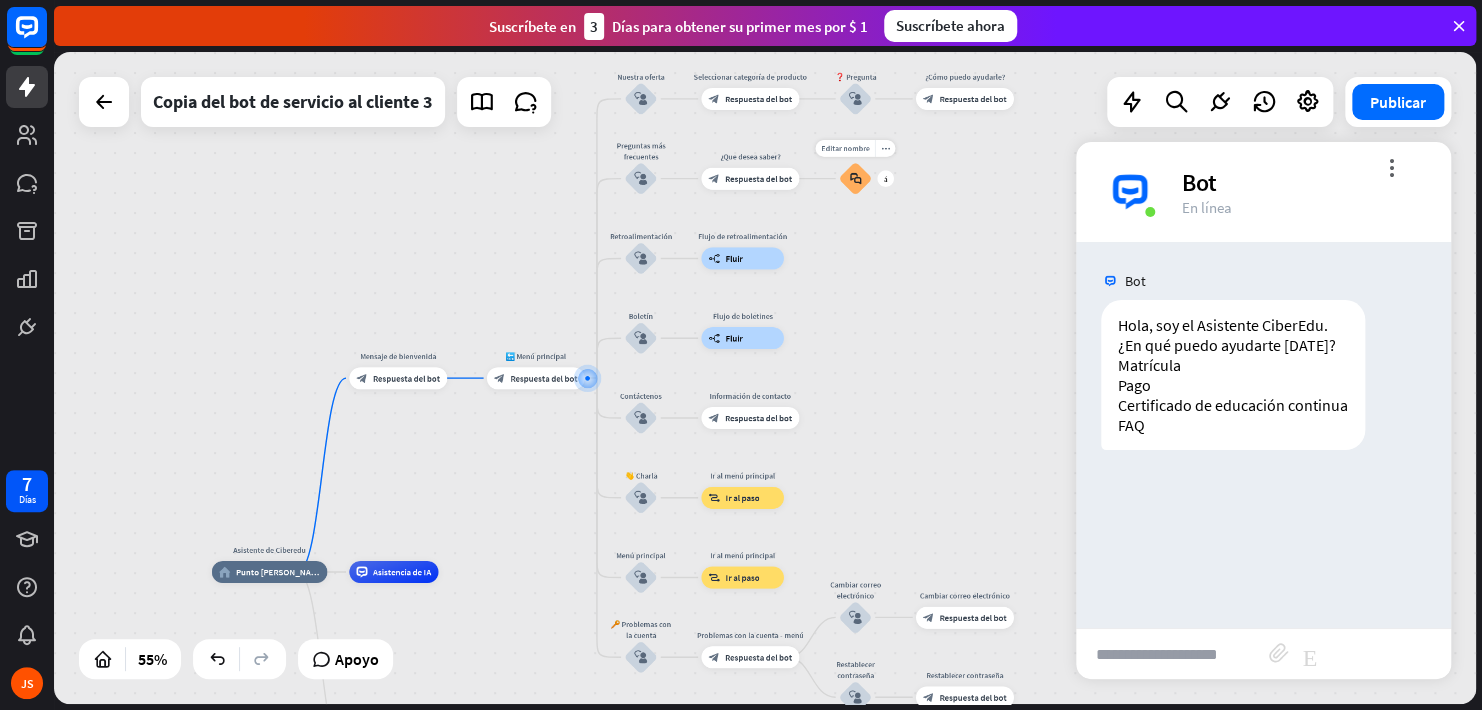 click on "Editar nombre   more_horiz         más   Preguntas populares   block_faq" at bounding box center (855, 178) 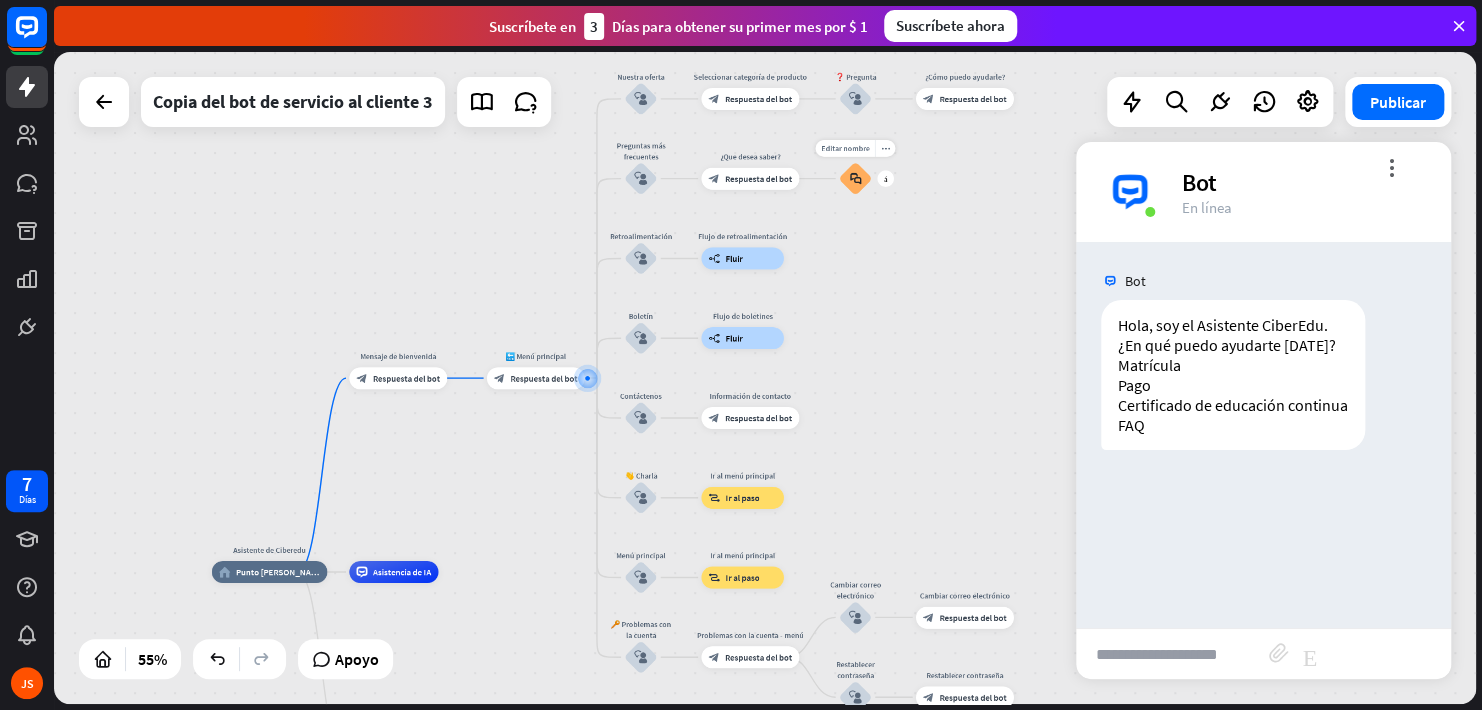 click on "block_faq" at bounding box center (855, 179) 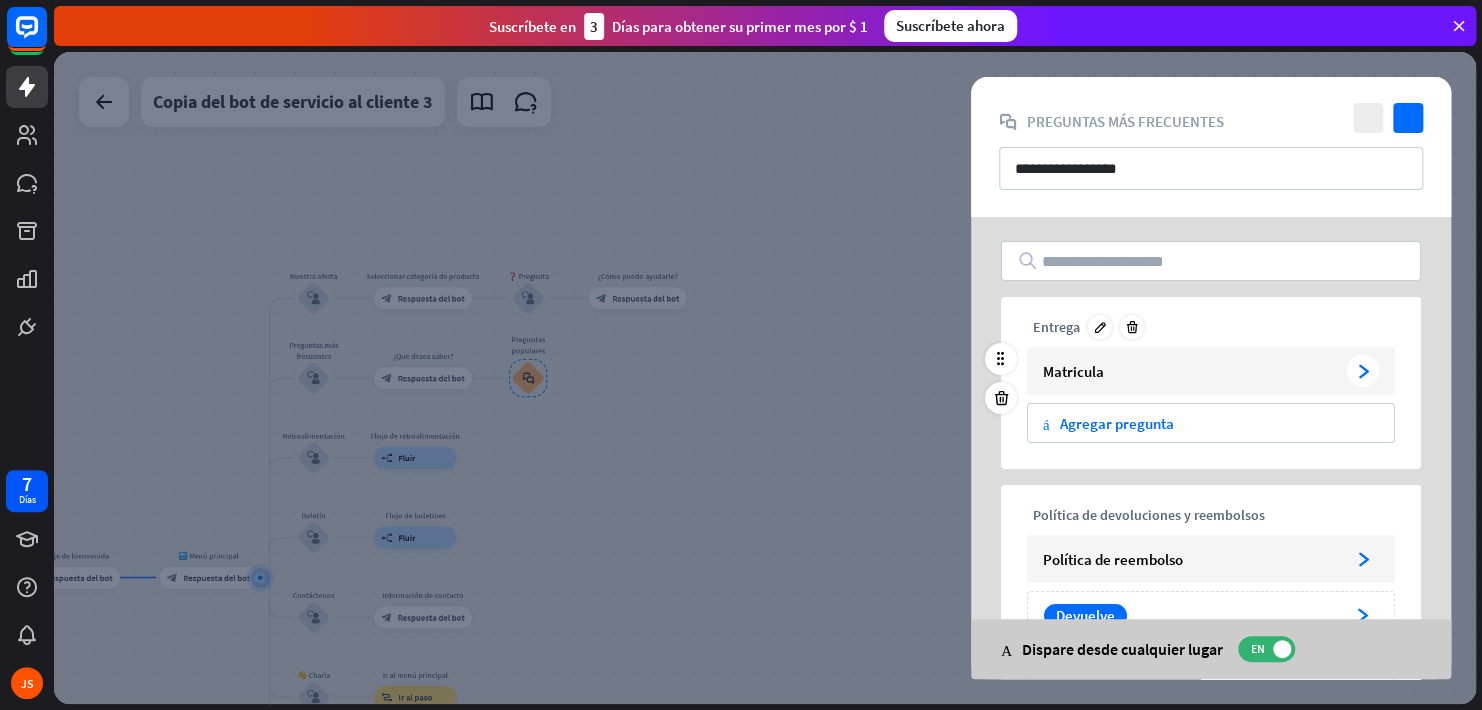 click on "arrowhead_right" at bounding box center (1363, 371) 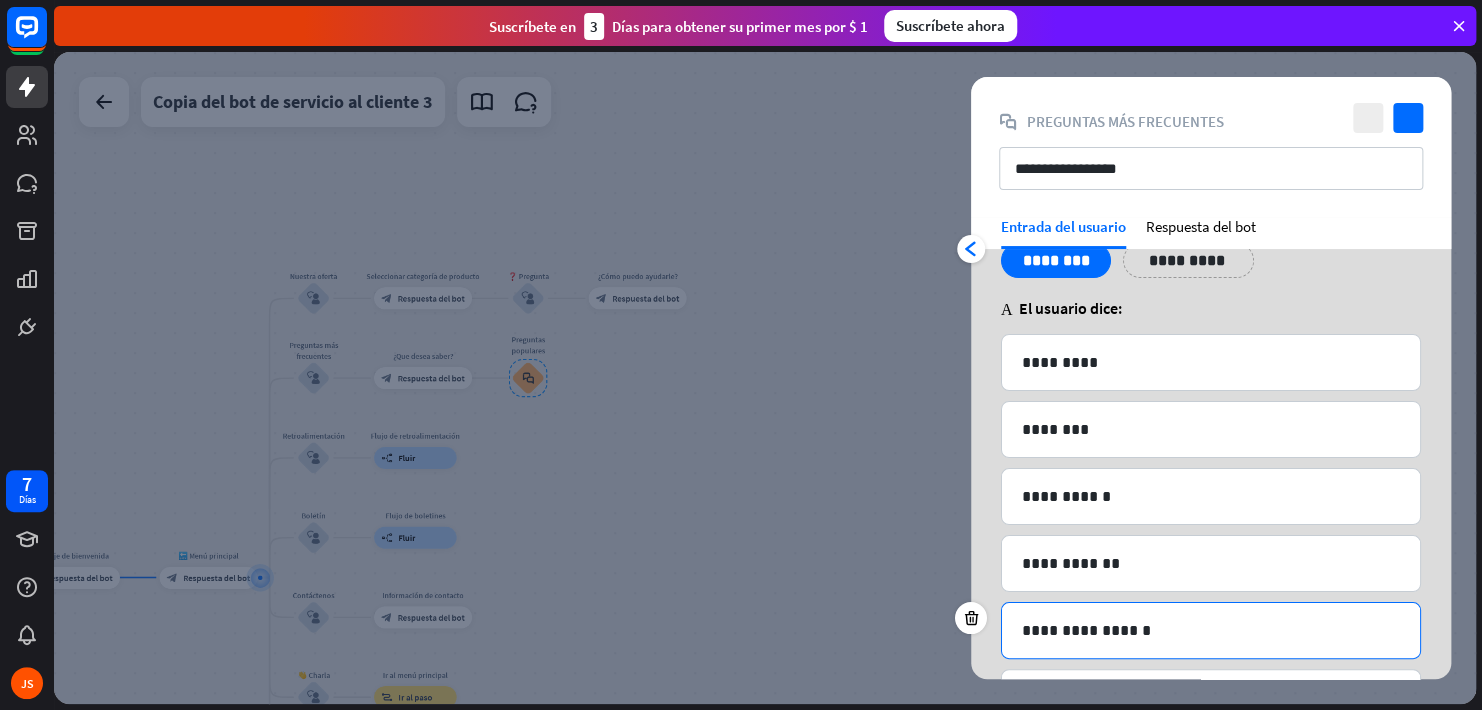 scroll, scrollTop: 154, scrollLeft: 0, axis: vertical 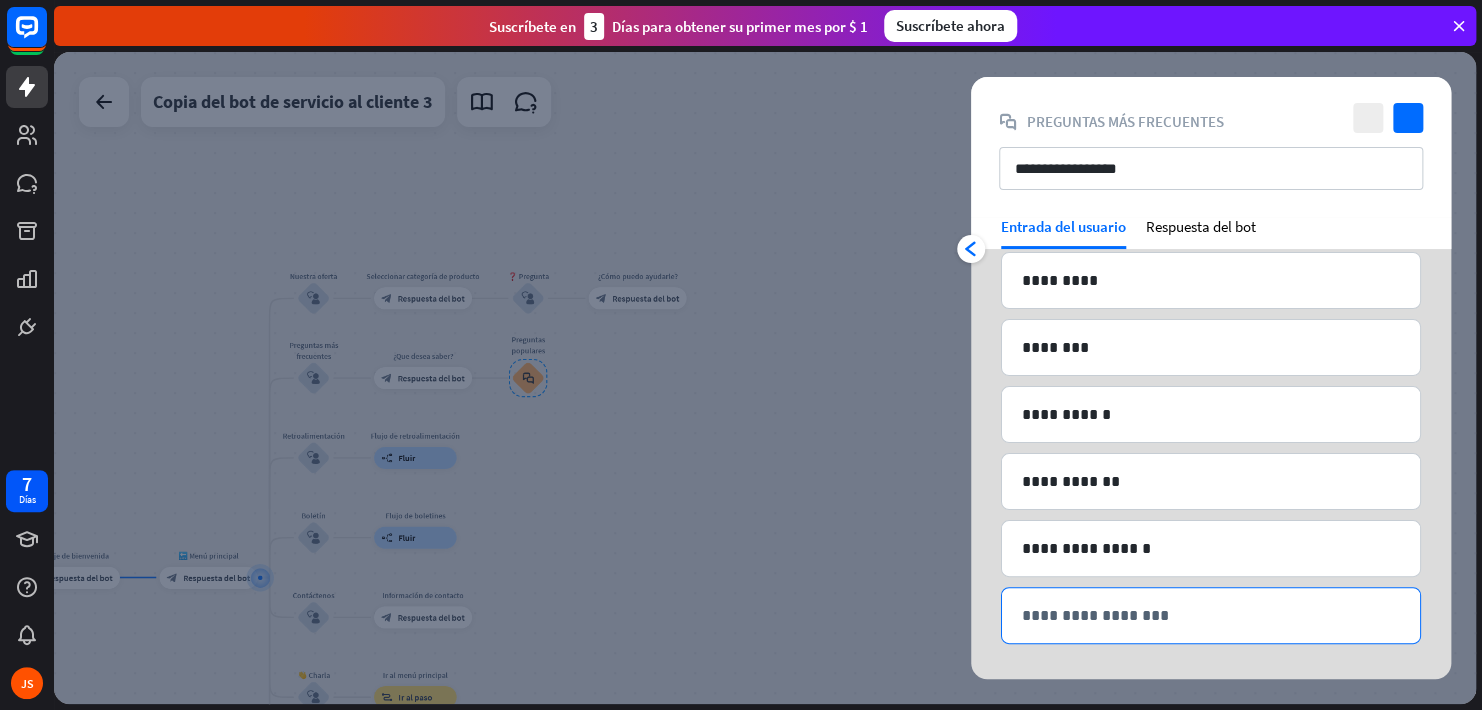click on "**********" at bounding box center (1211, 615) 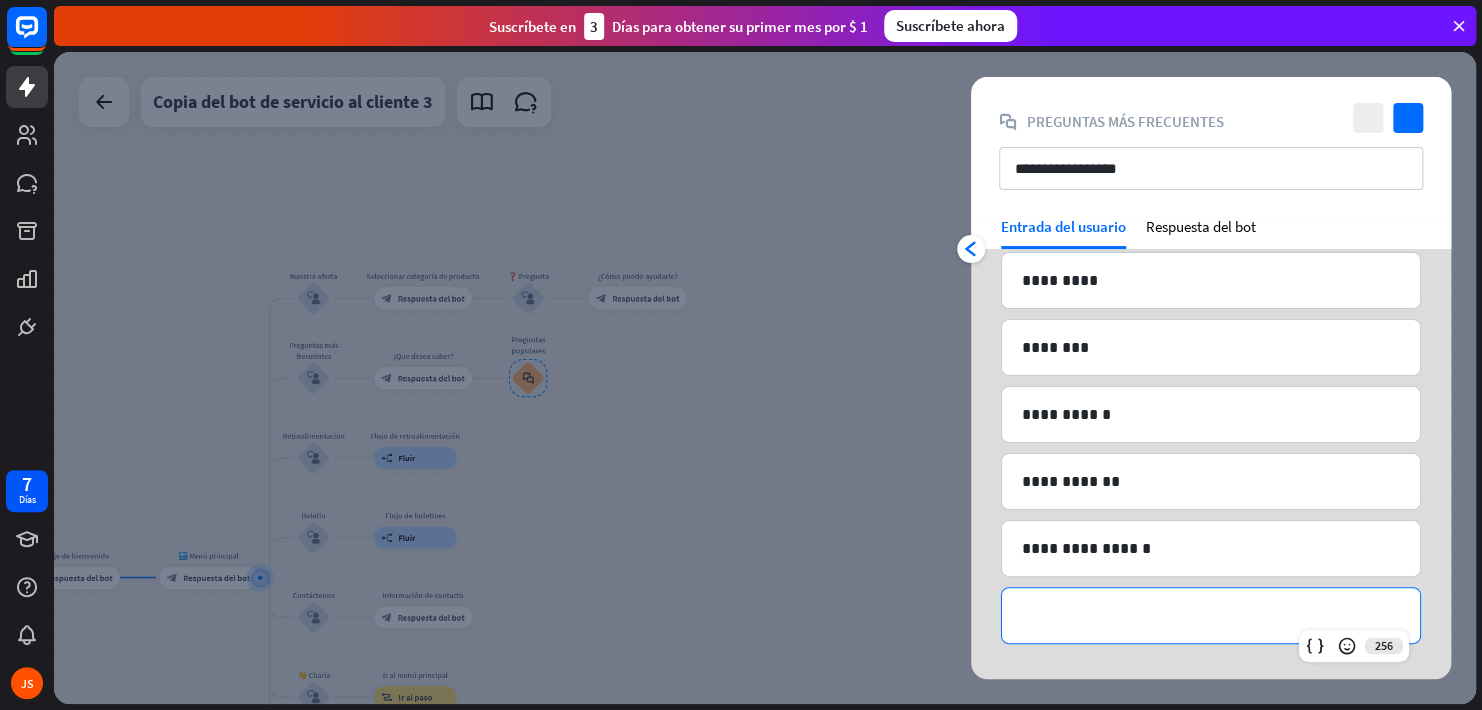 type 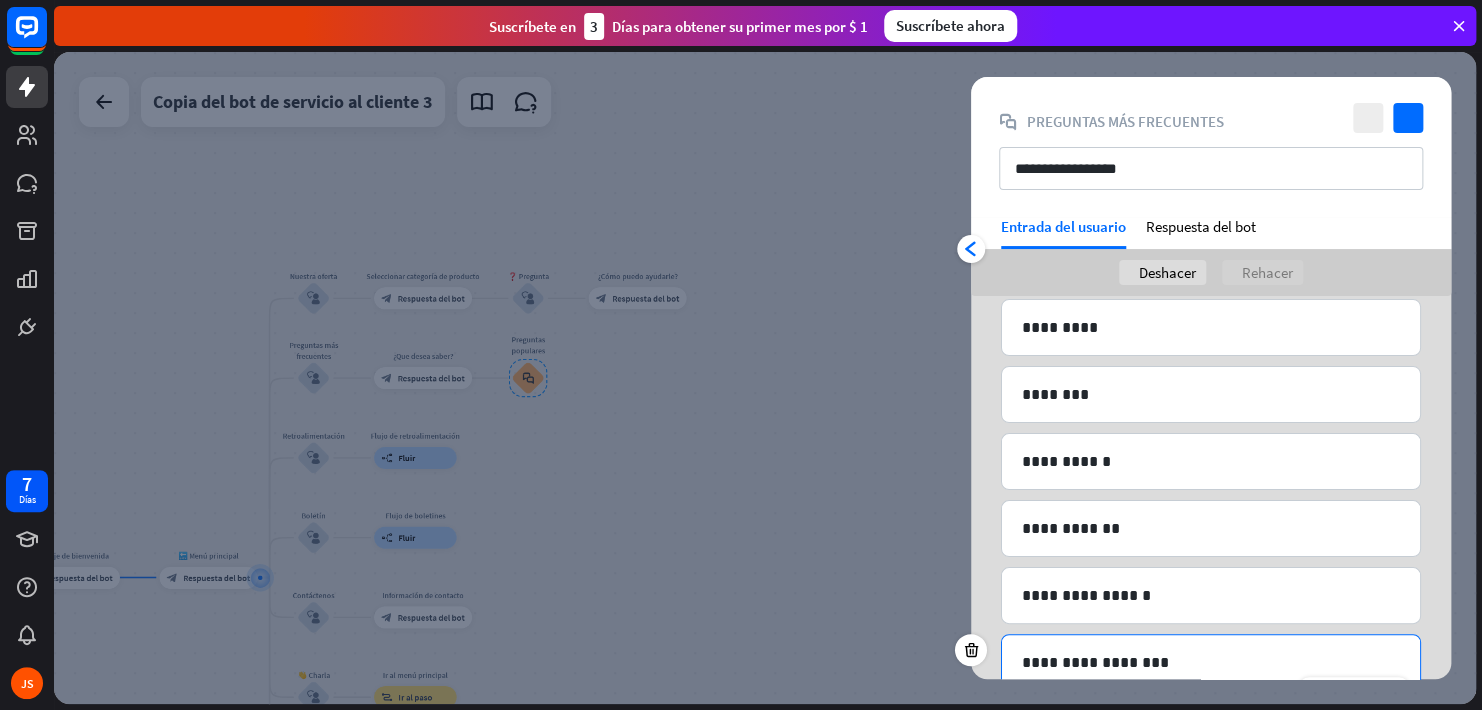 scroll, scrollTop: 268, scrollLeft: 0, axis: vertical 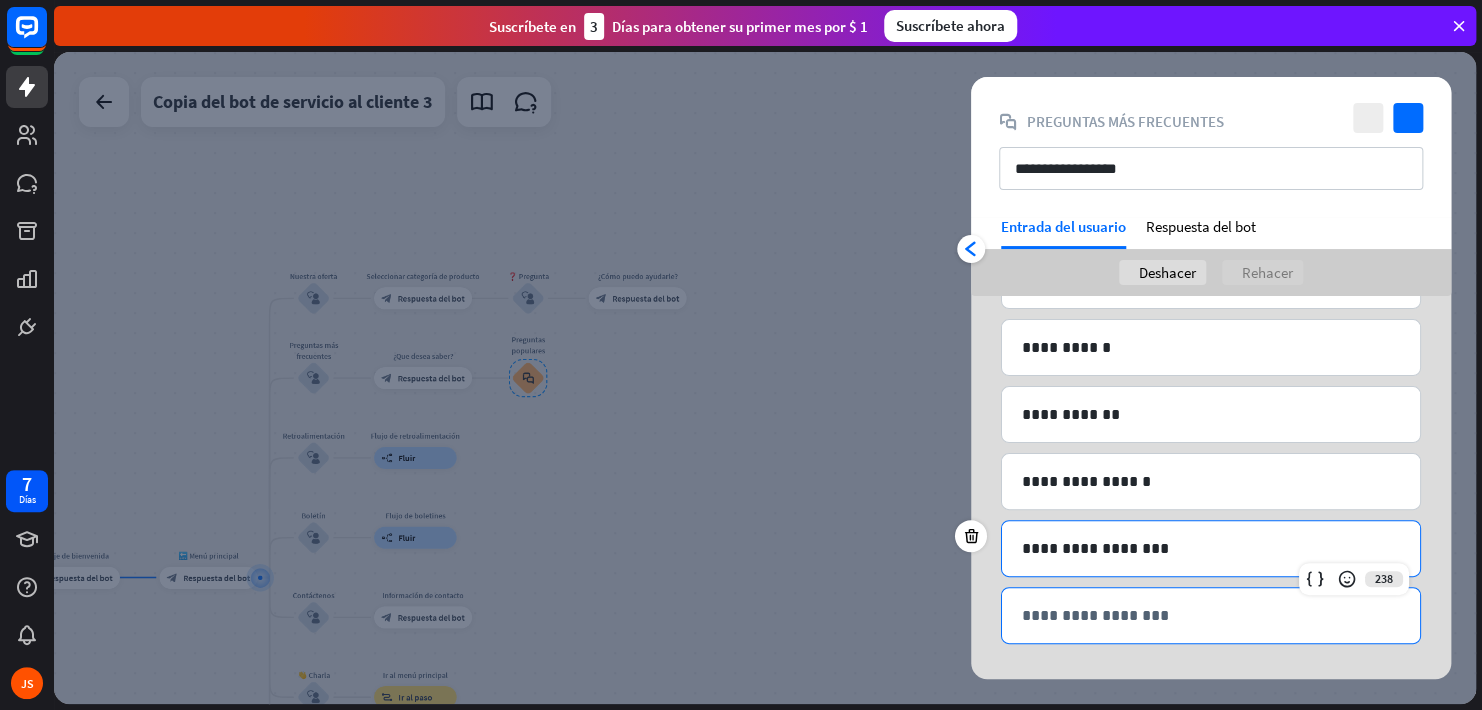 click on "**********" at bounding box center [1211, 615] 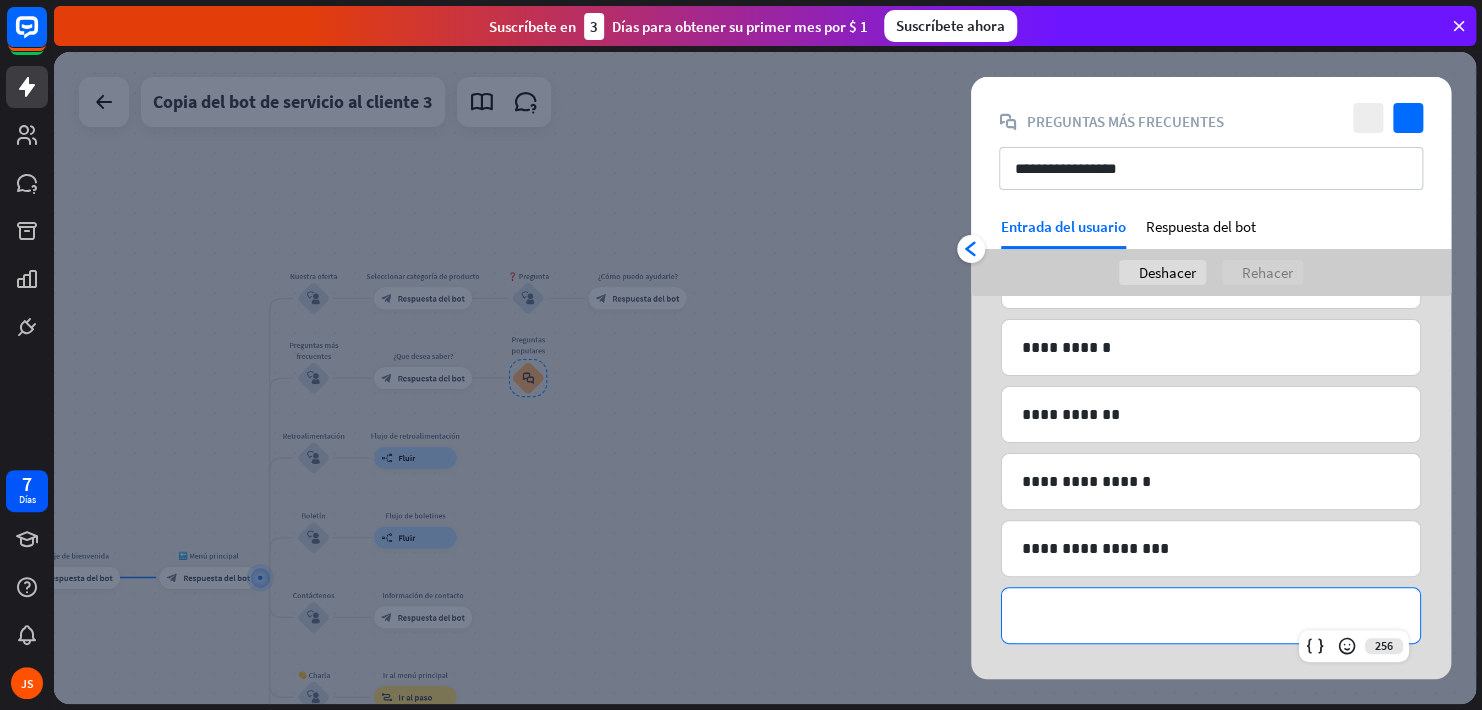 type 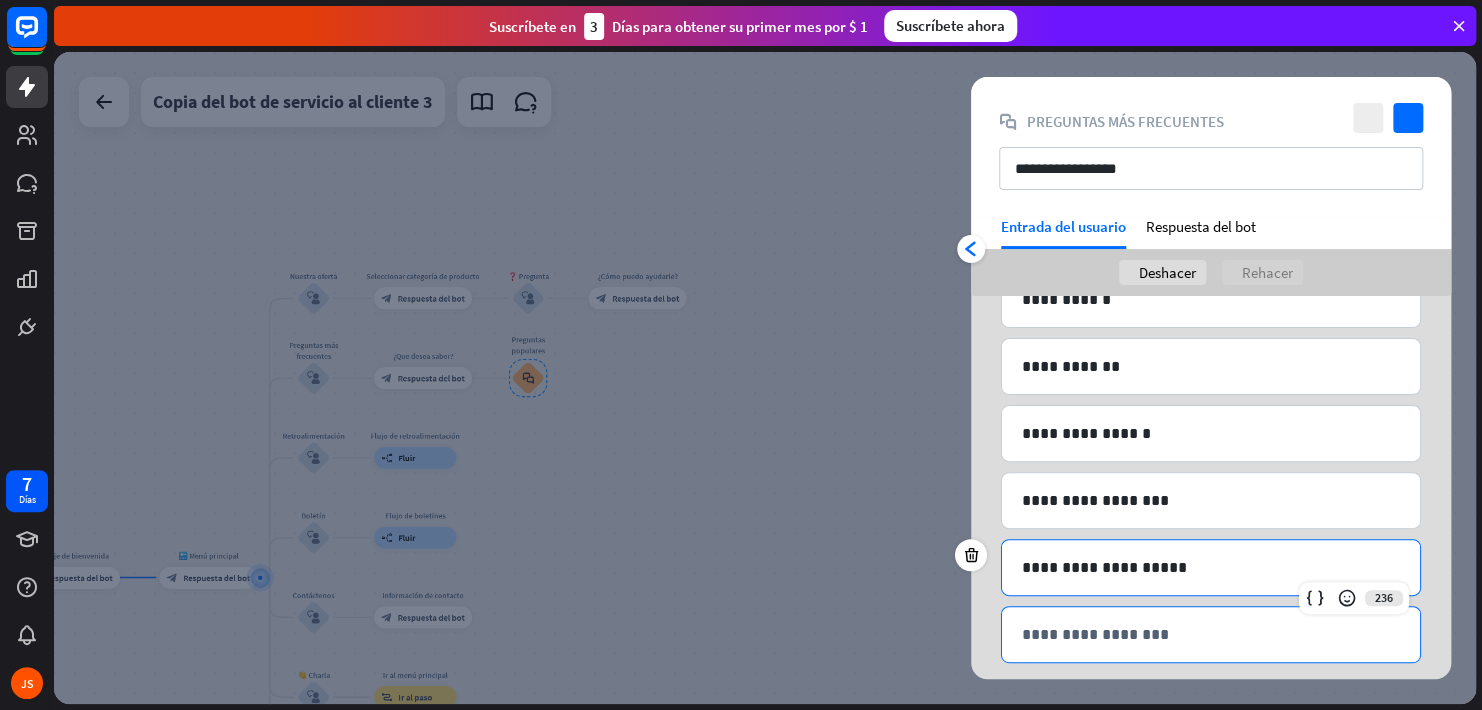 scroll, scrollTop: 334, scrollLeft: 0, axis: vertical 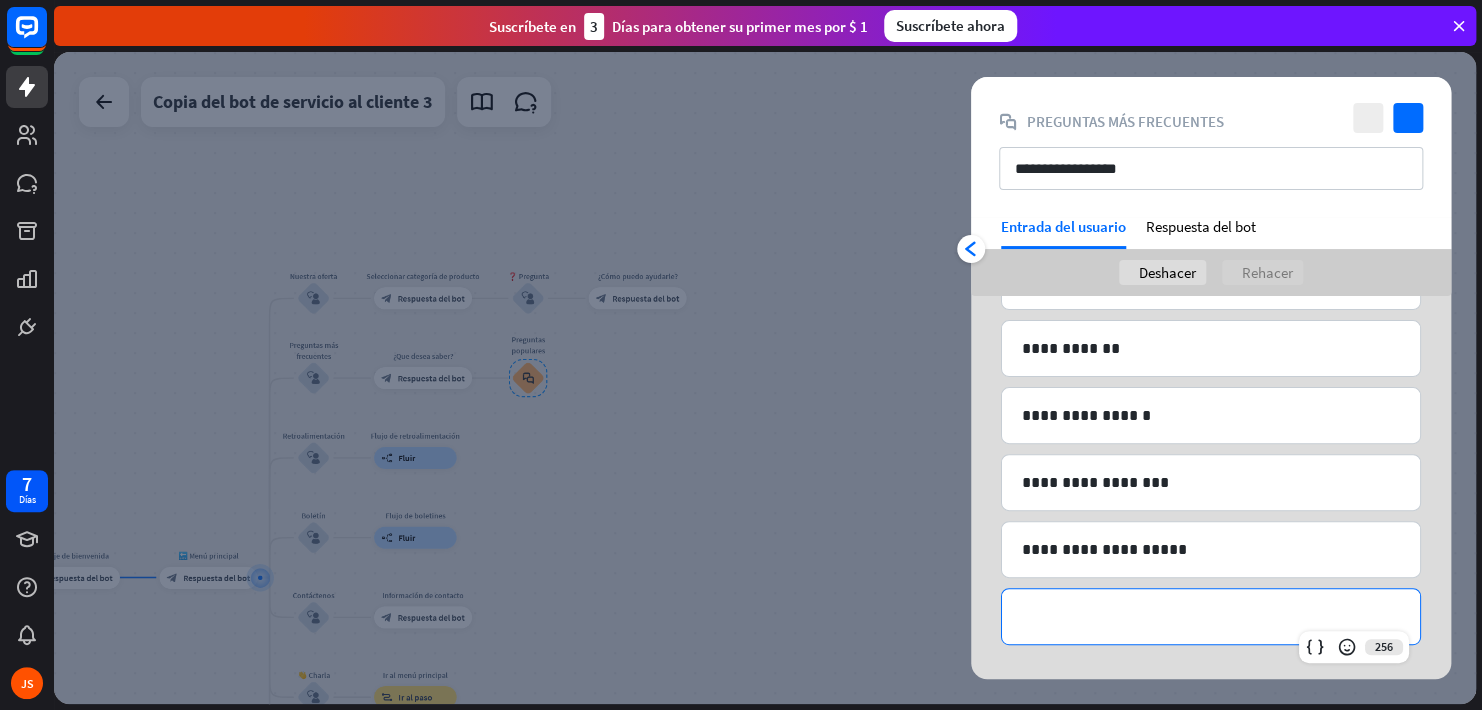 click on "**********" at bounding box center (1211, 616) 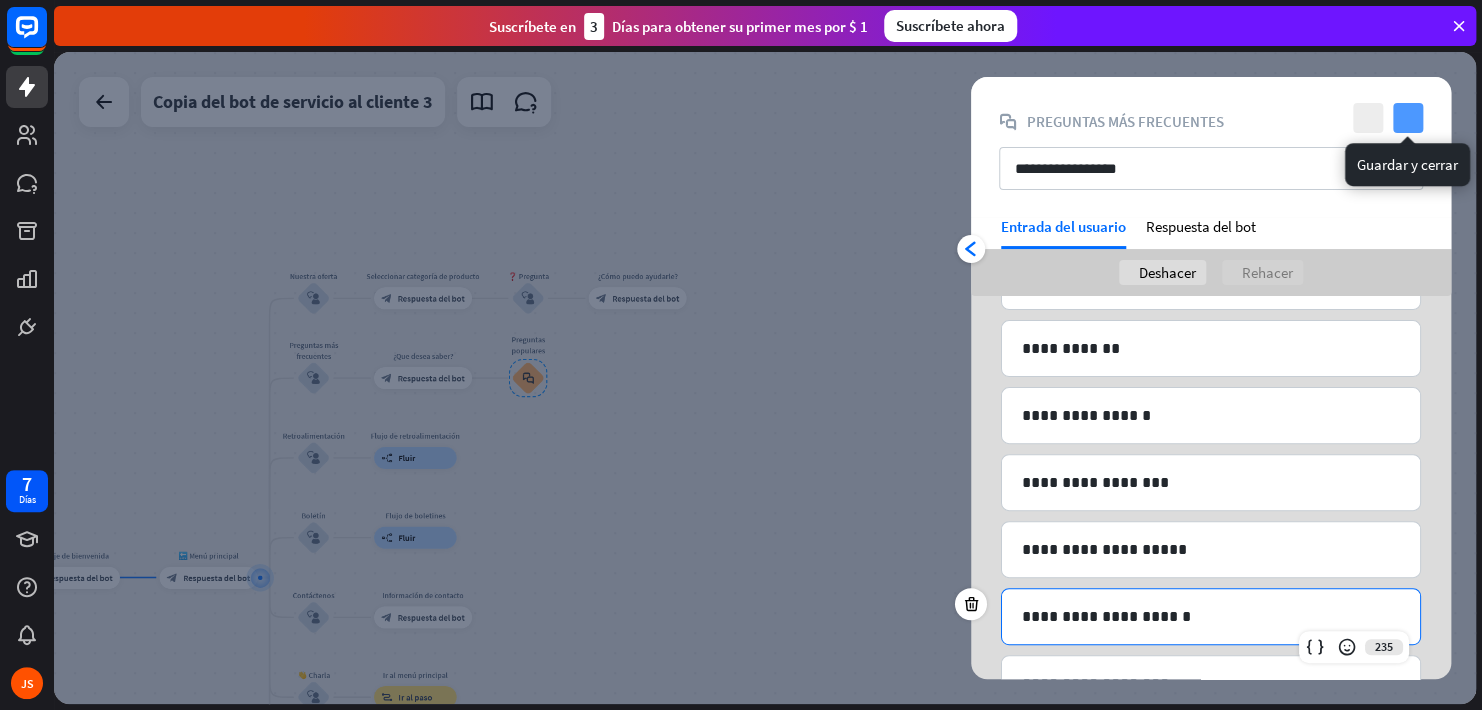 click on "comprobar" at bounding box center (1408, 118) 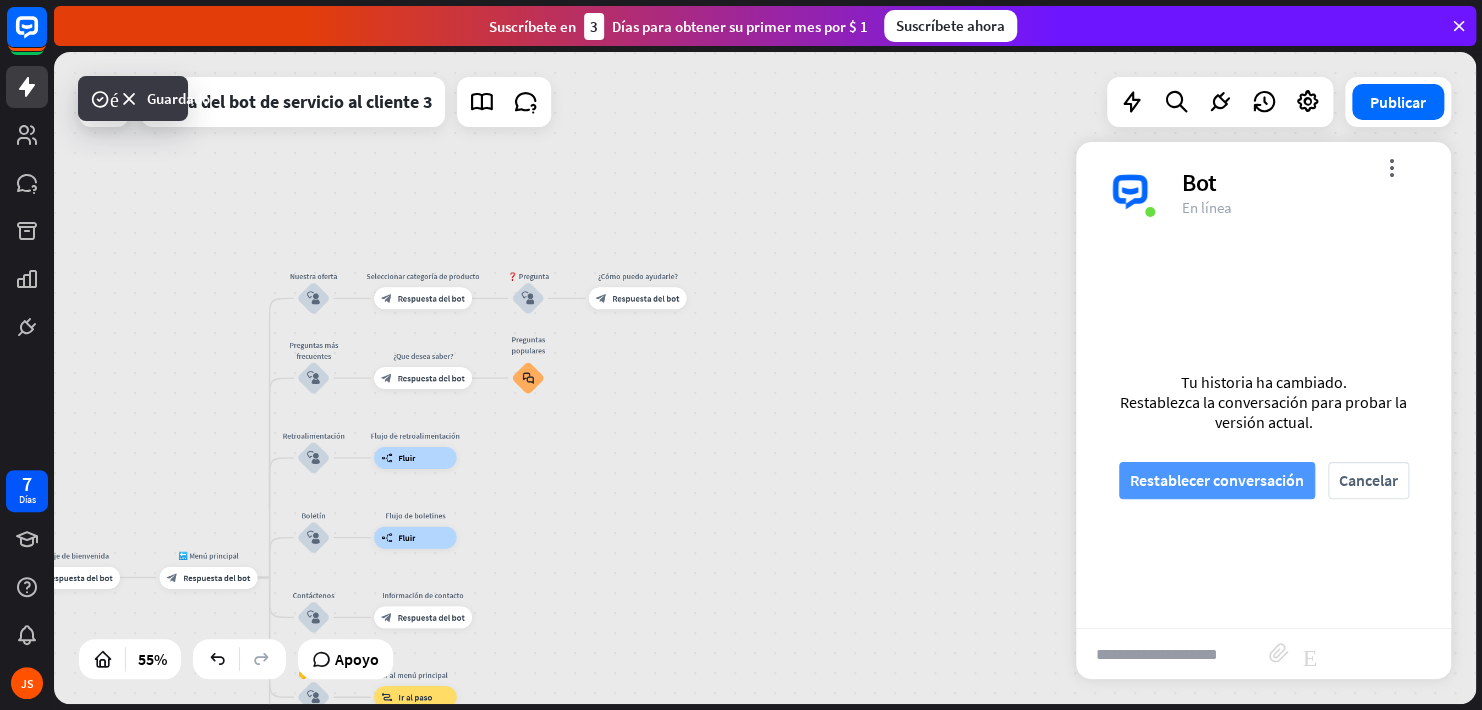 click on "Restablecer conversación" at bounding box center (1217, 480) 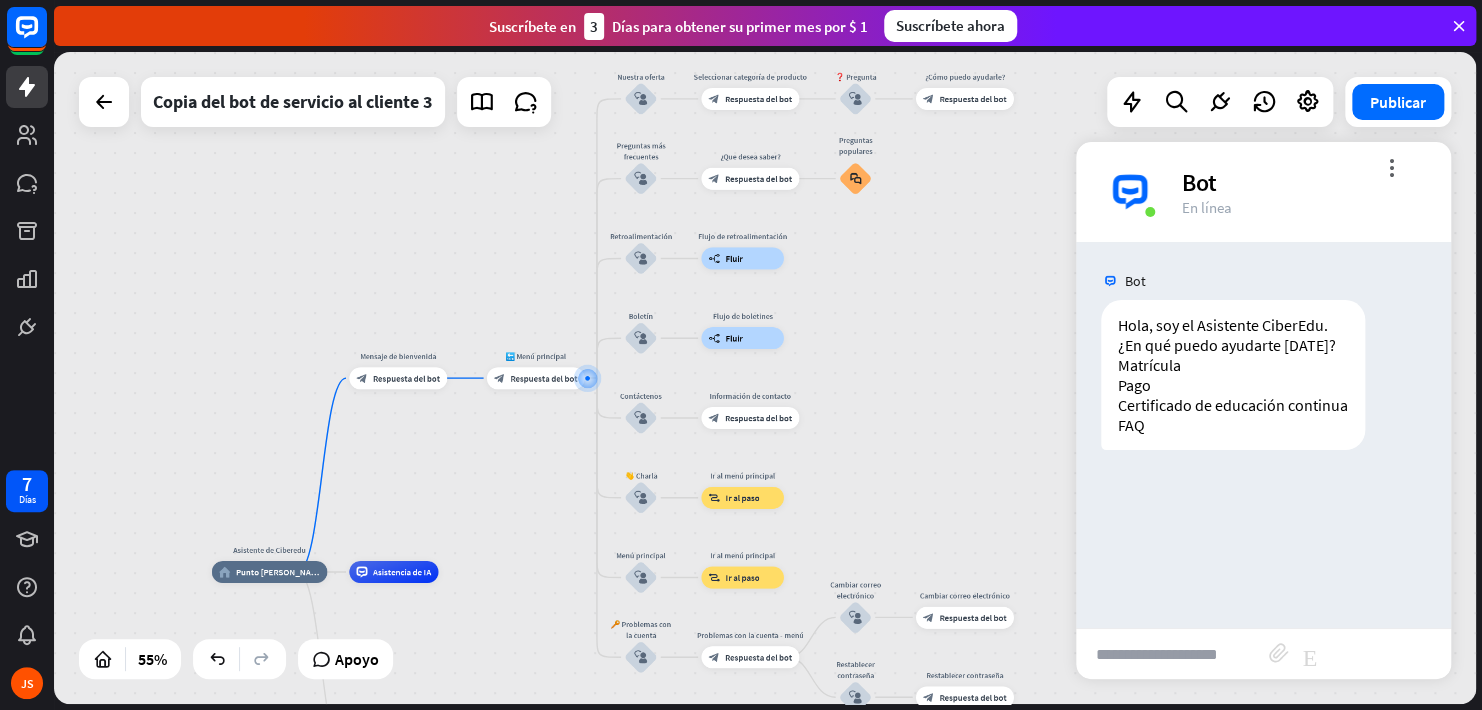 click at bounding box center (1172, 654) 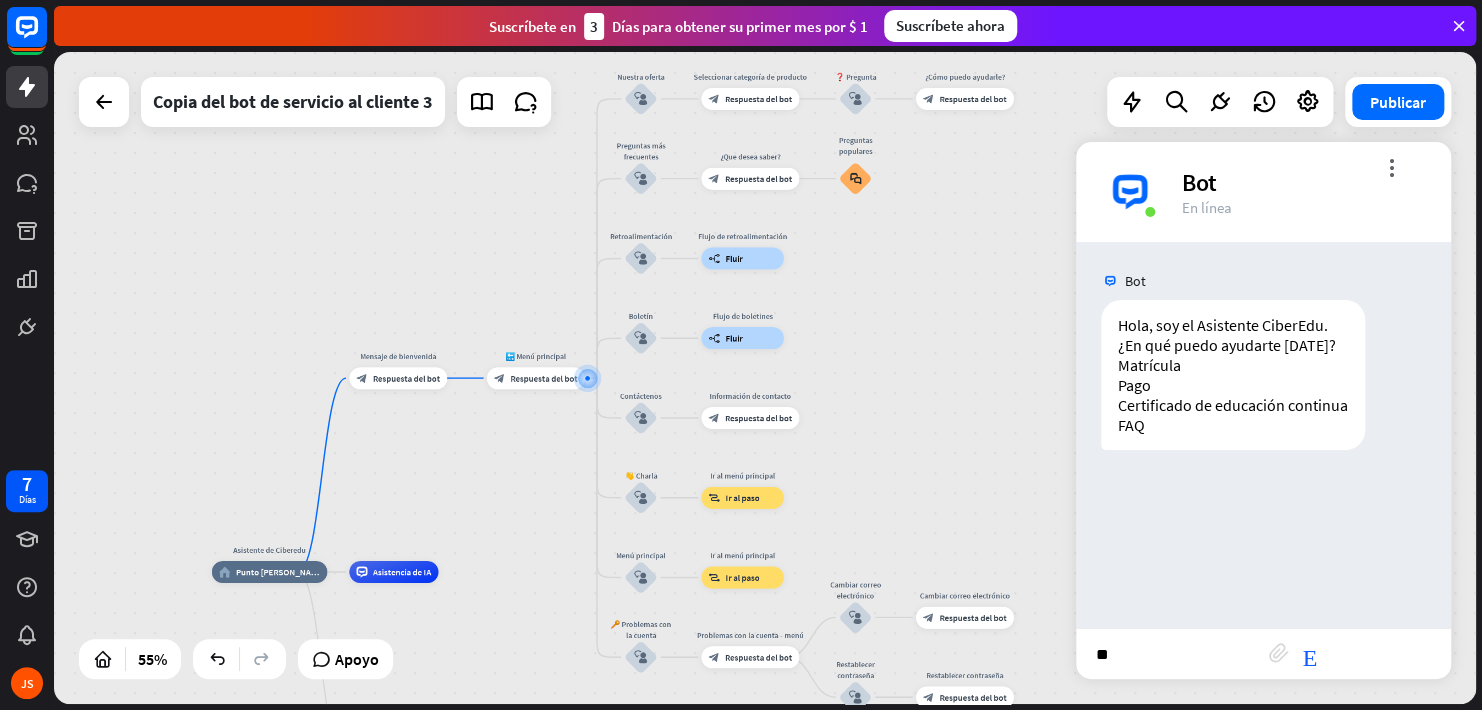 type on "***" 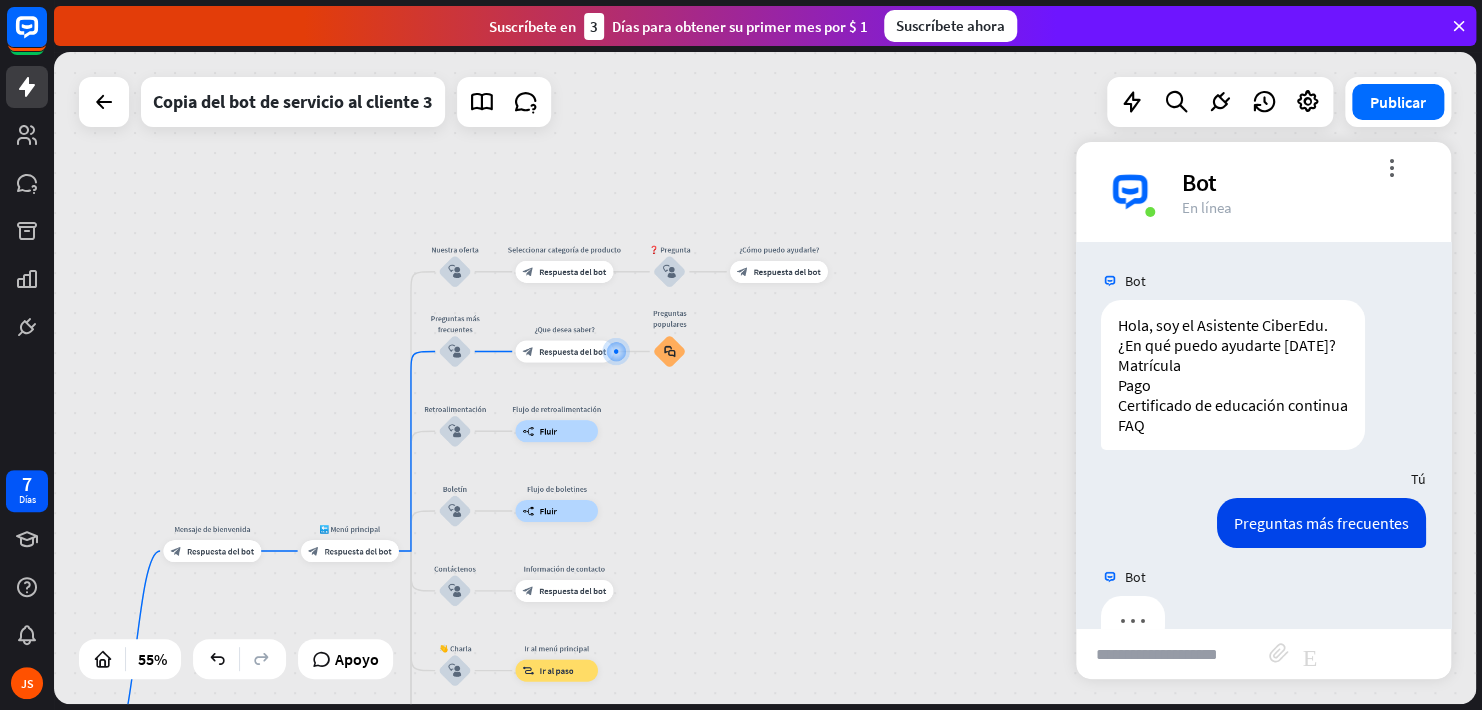 scroll, scrollTop: 47, scrollLeft: 0, axis: vertical 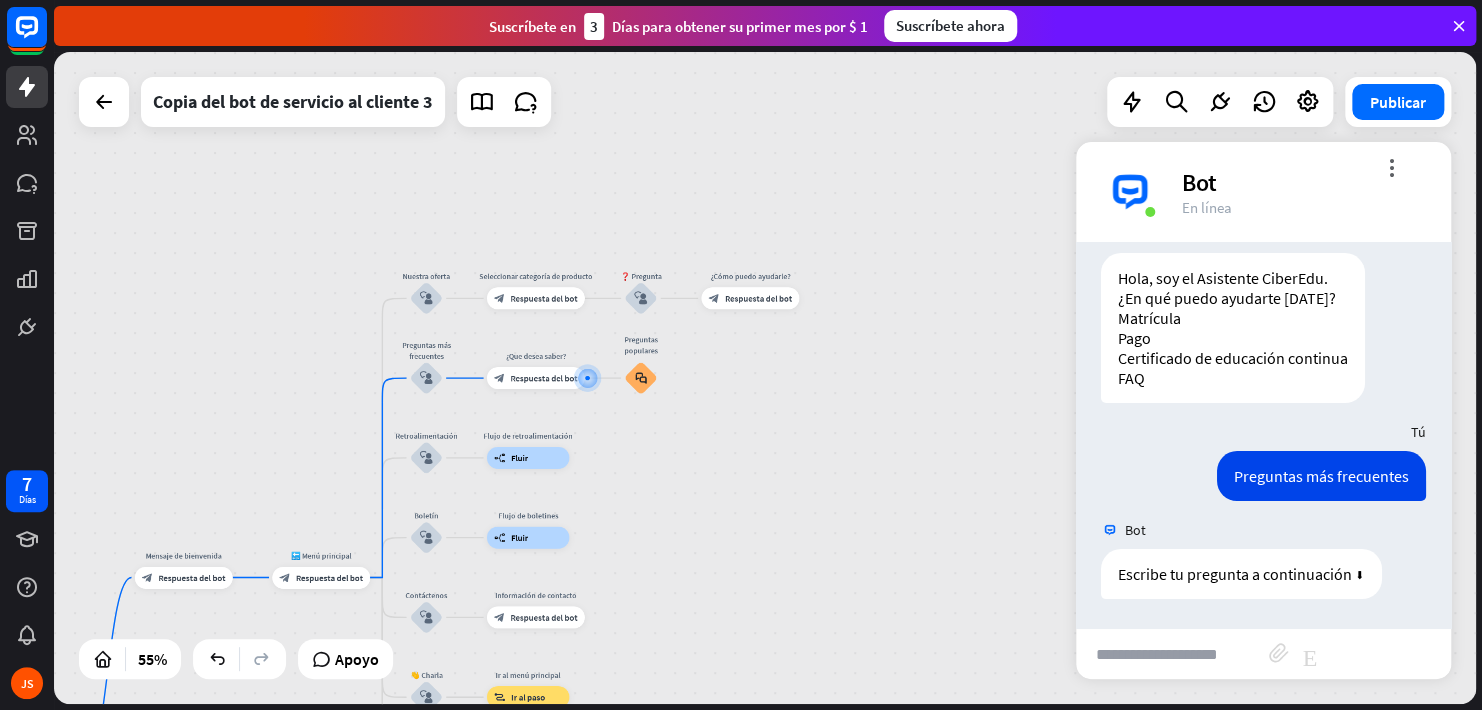 click at bounding box center (1172, 654) 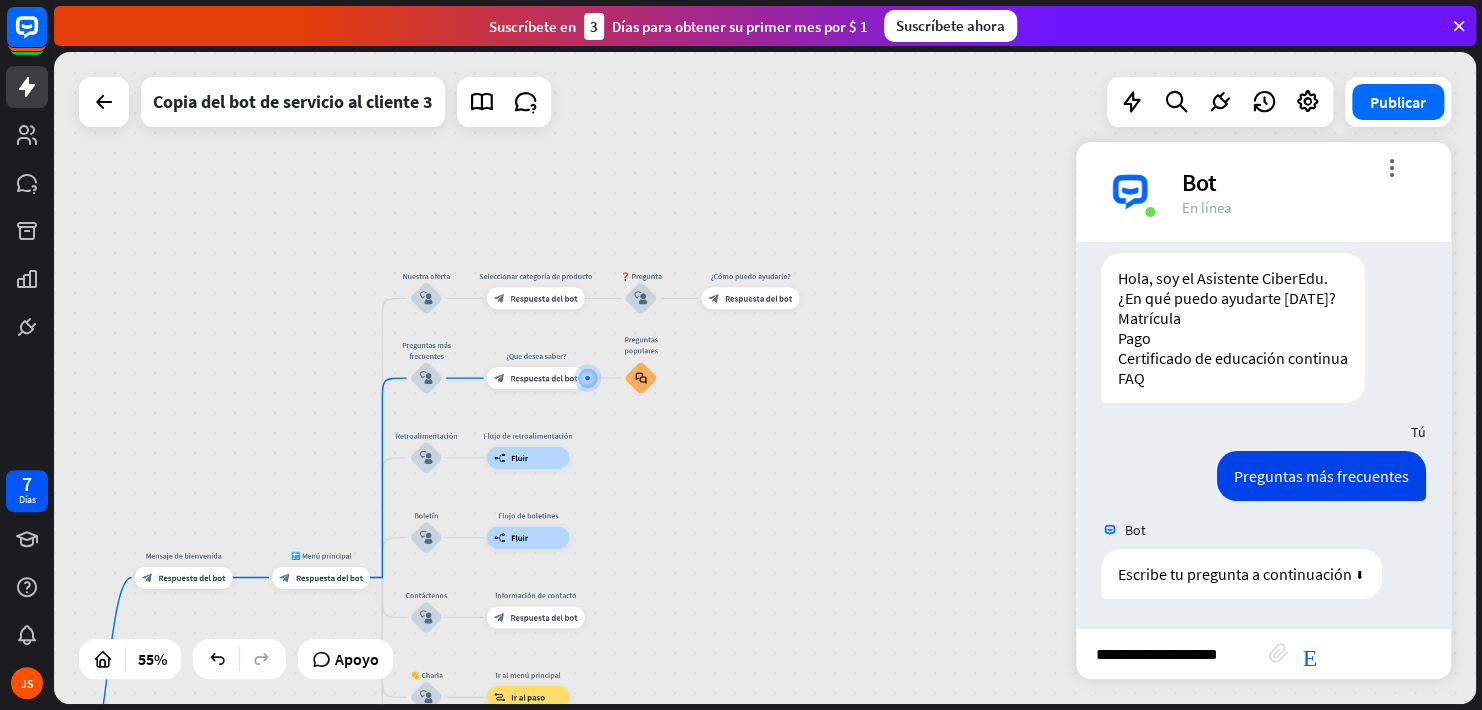 type on "**********" 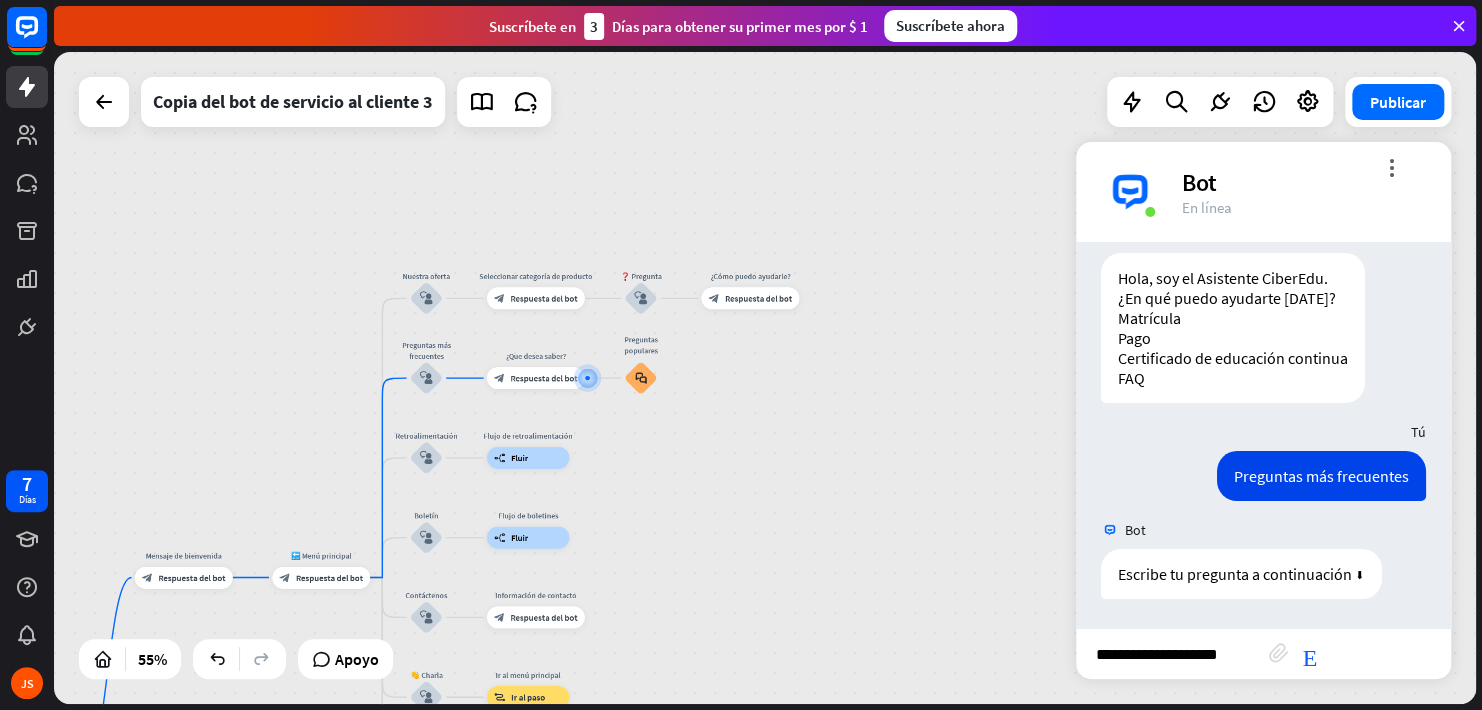 scroll, scrollTop: 0, scrollLeft: 0, axis: both 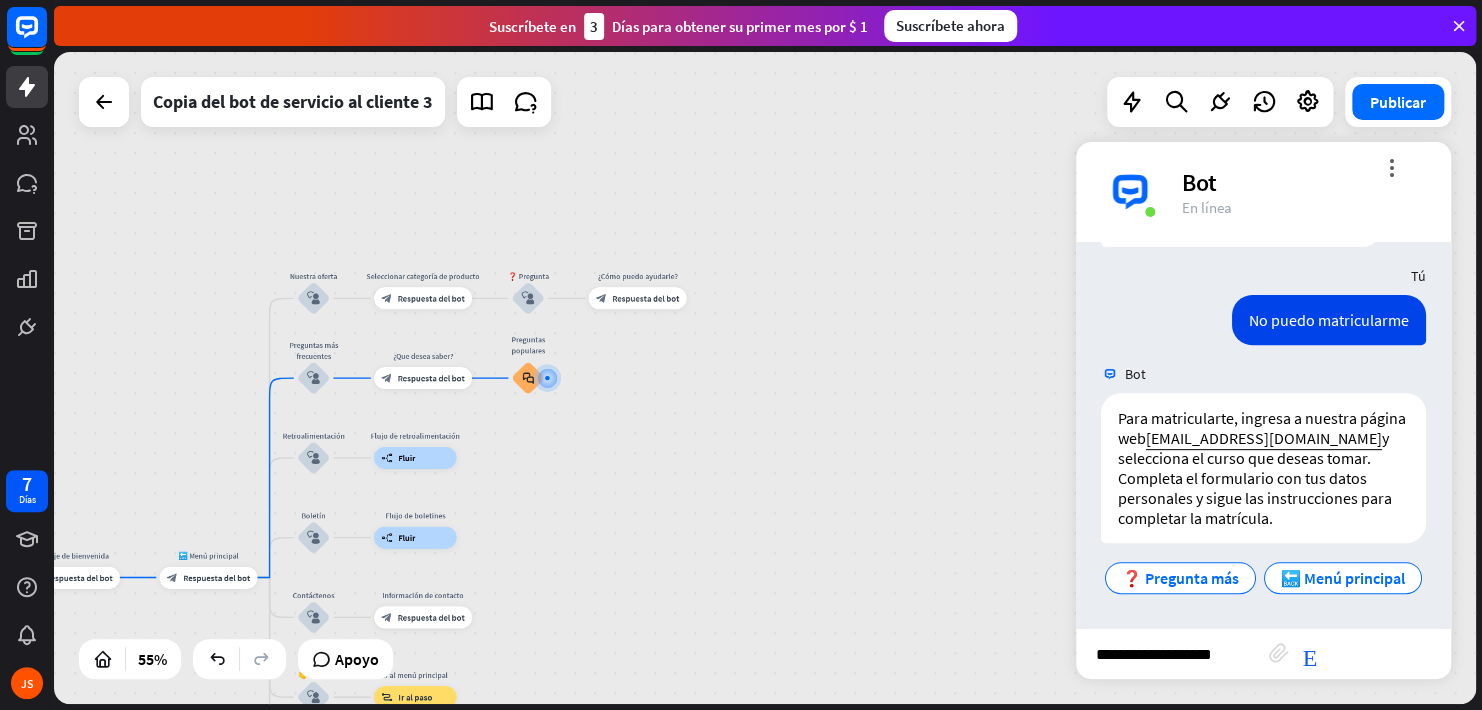 type on "**********" 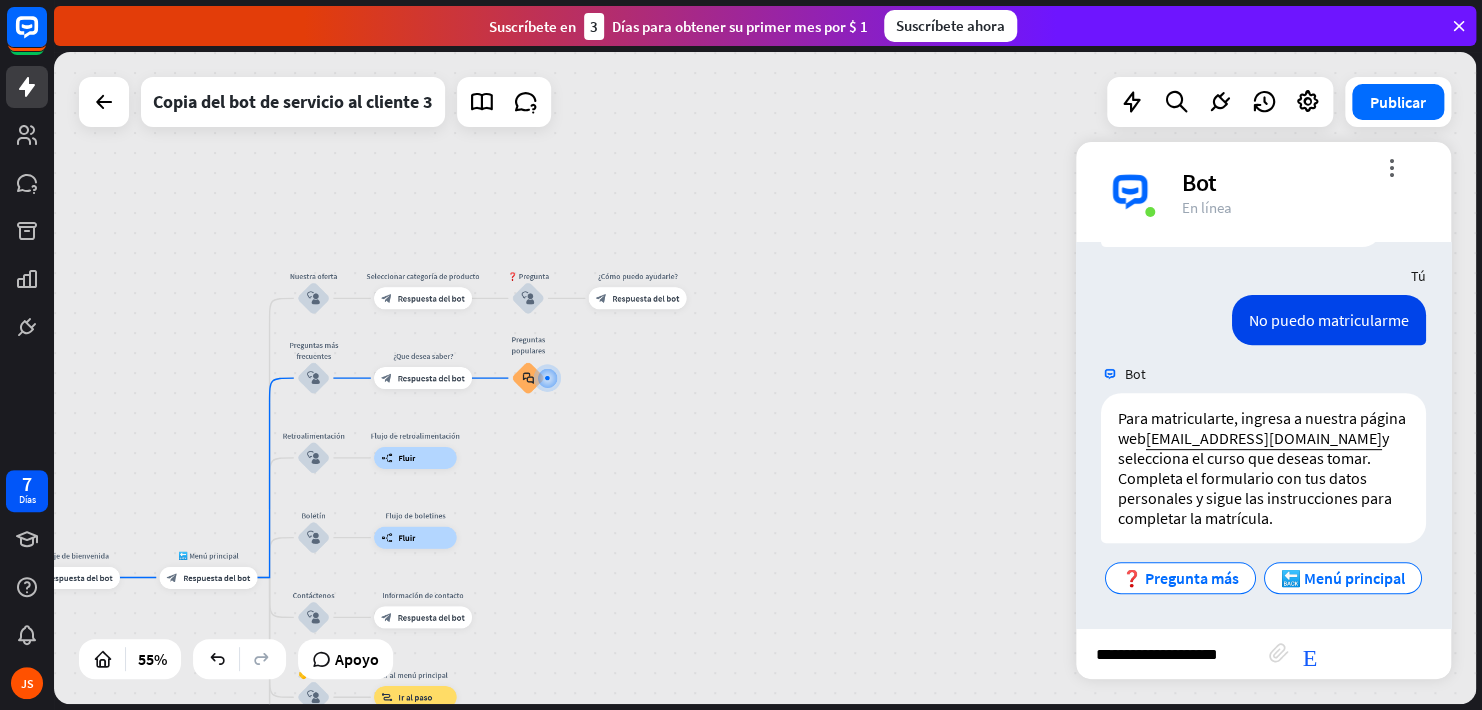 type 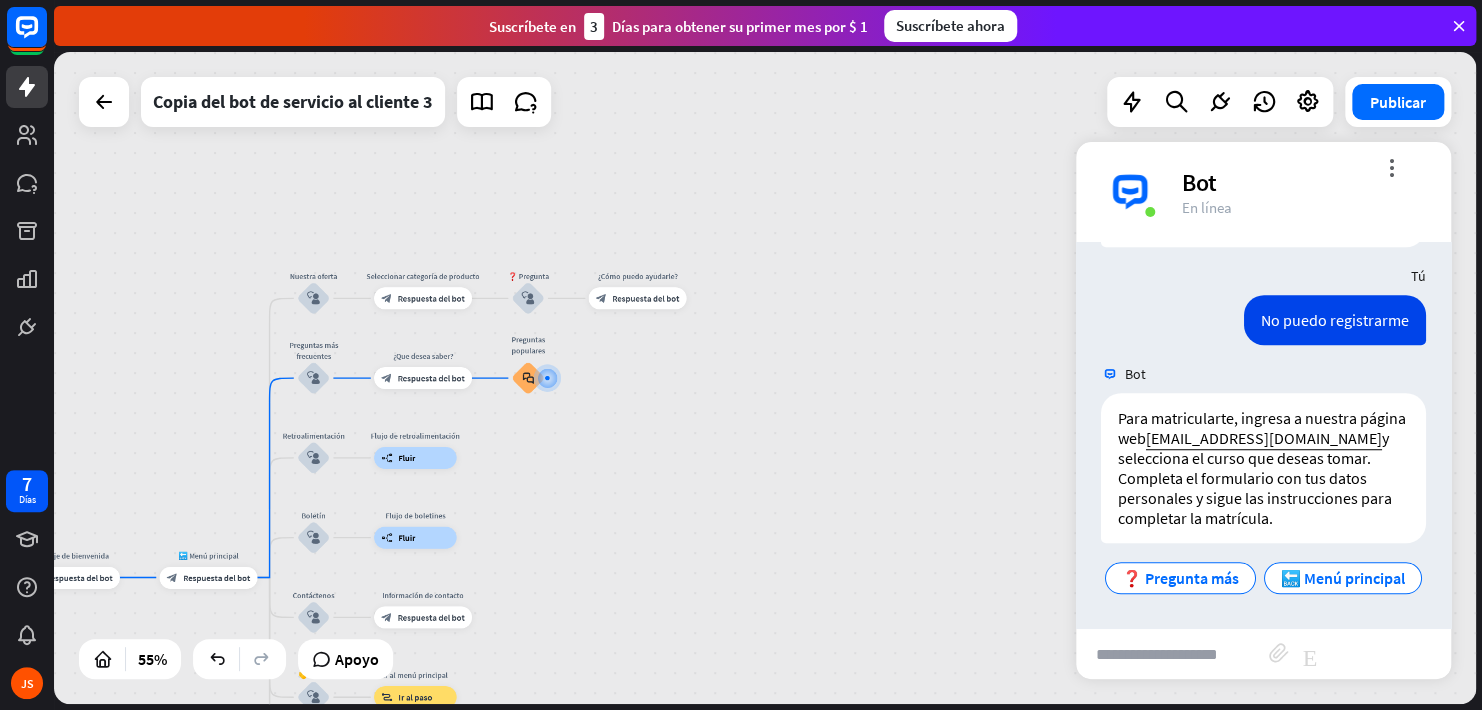 scroll, scrollTop: 734, scrollLeft: 0, axis: vertical 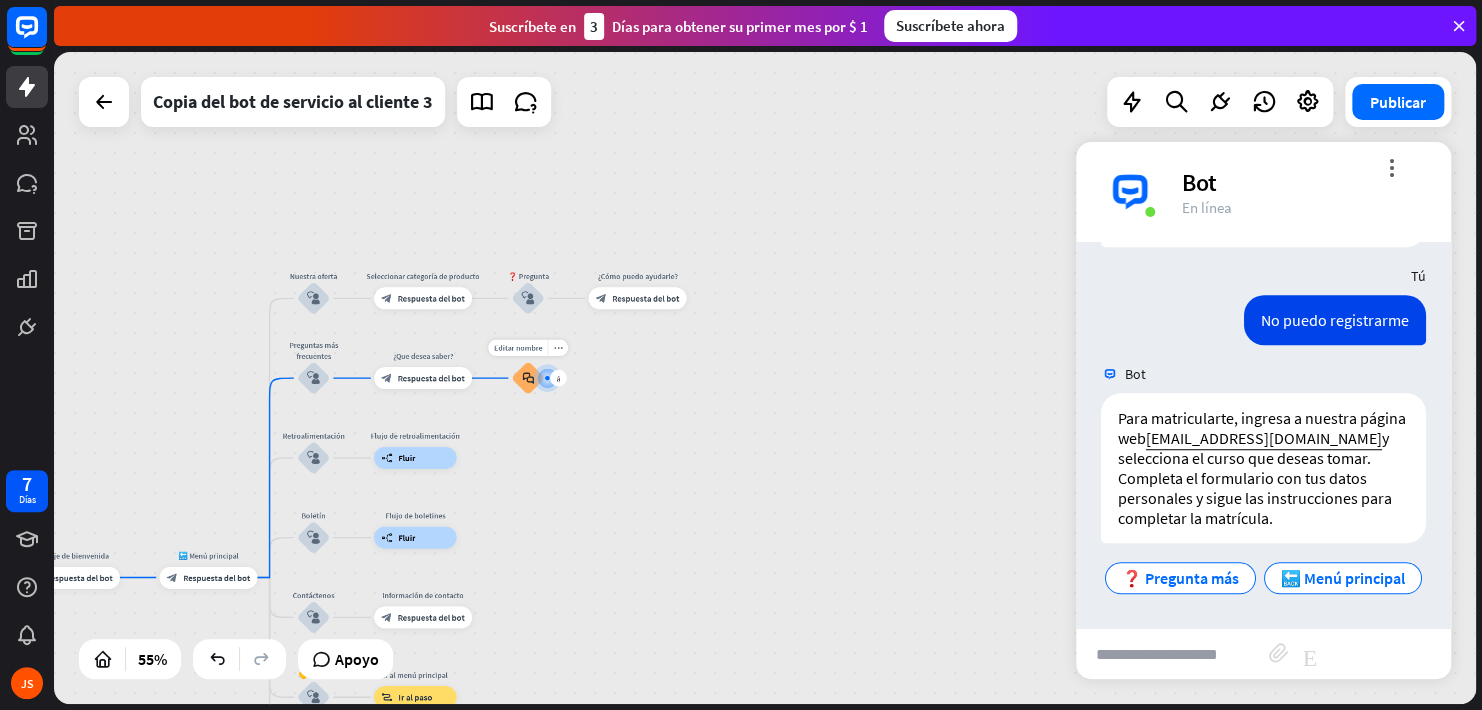 click on "block_faq" at bounding box center [528, 378] 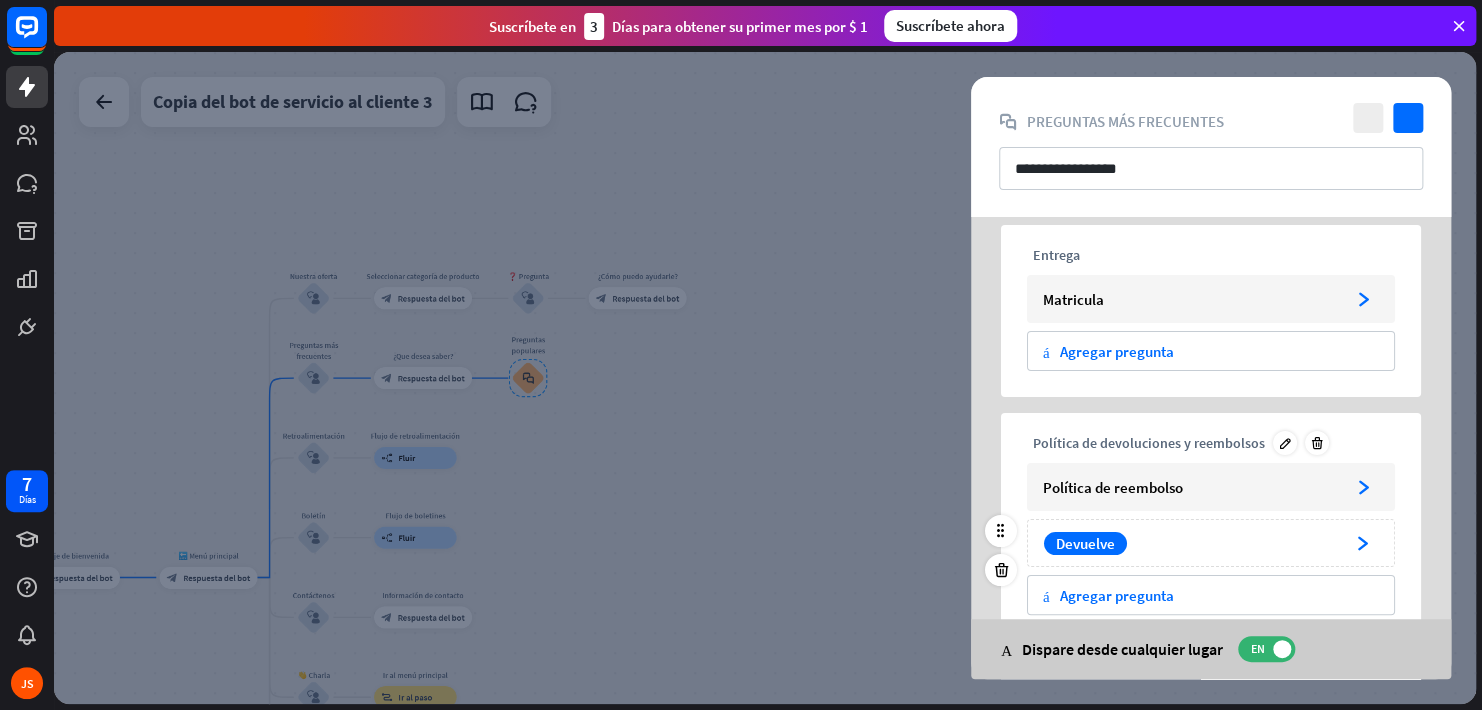 scroll, scrollTop: 100, scrollLeft: 0, axis: vertical 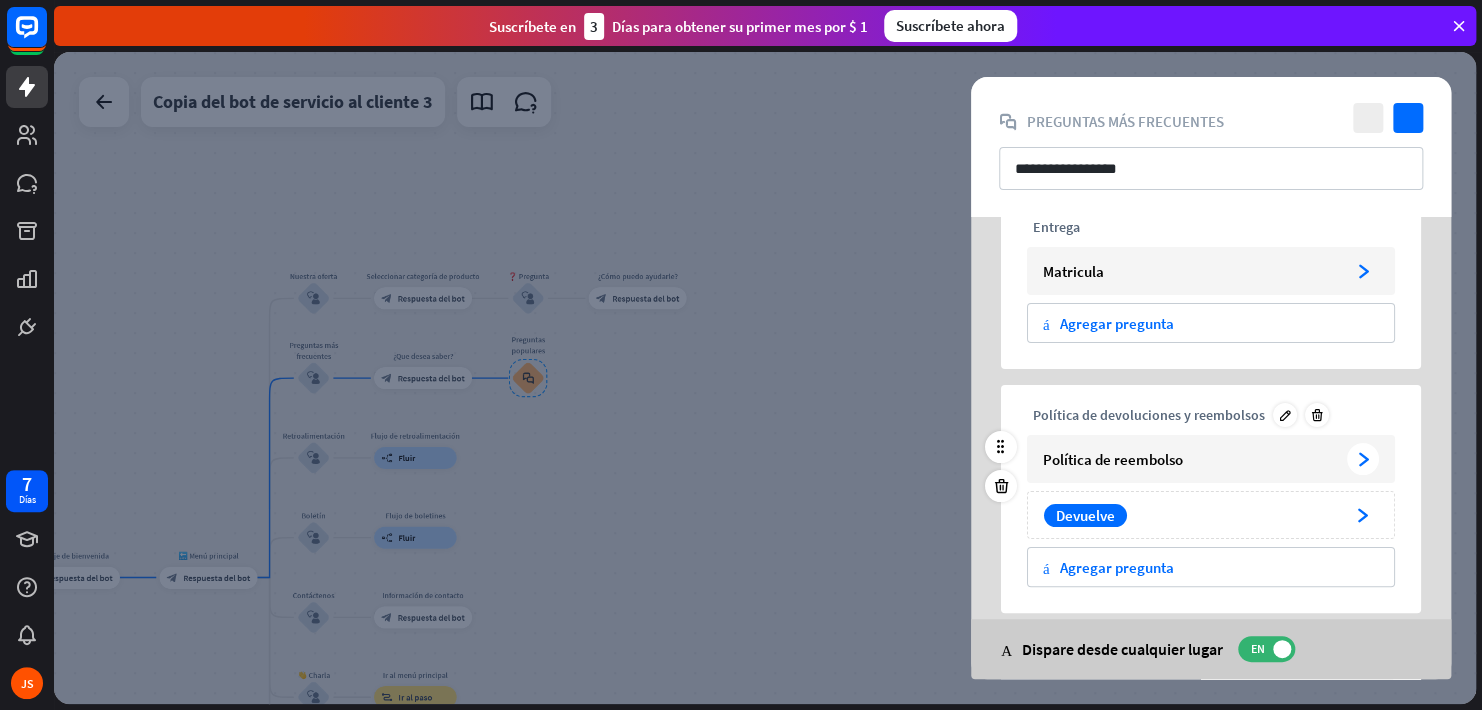 click on "arrowhead_right" at bounding box center [1363, 459] 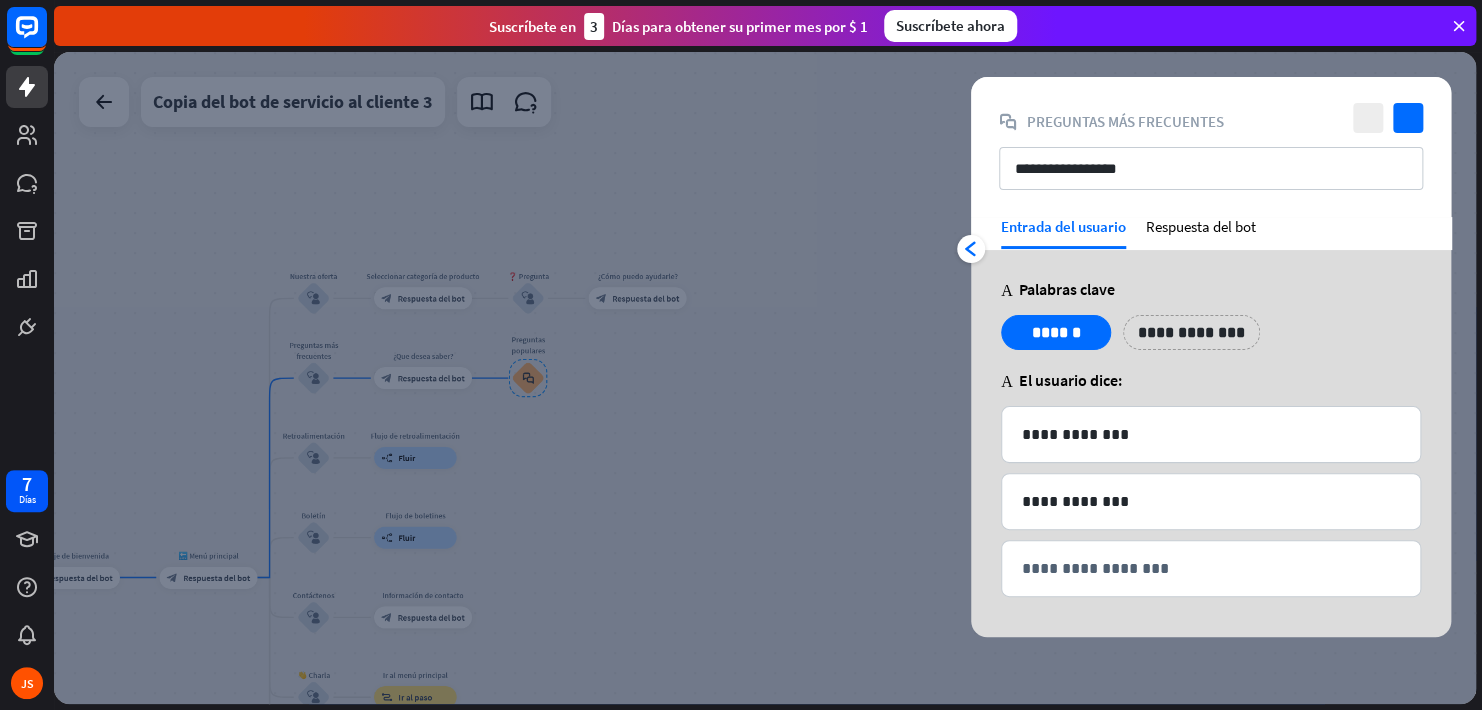 scroll, scrollTop: 0, scrollLeft: 0, axis: both 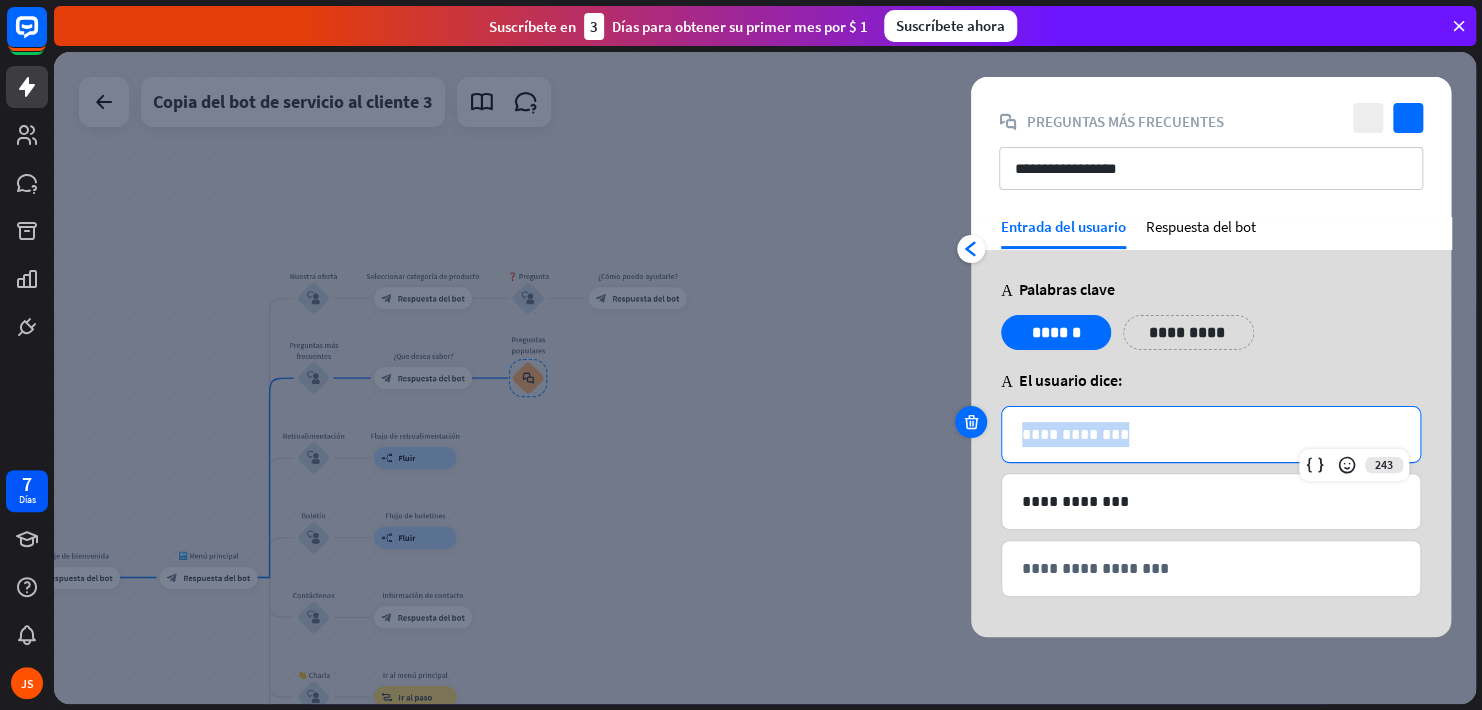 drag, startPoint x: 1126, startPoint y: 432, endPoint x: 983, endPoint y: 427, distance: 143.08739 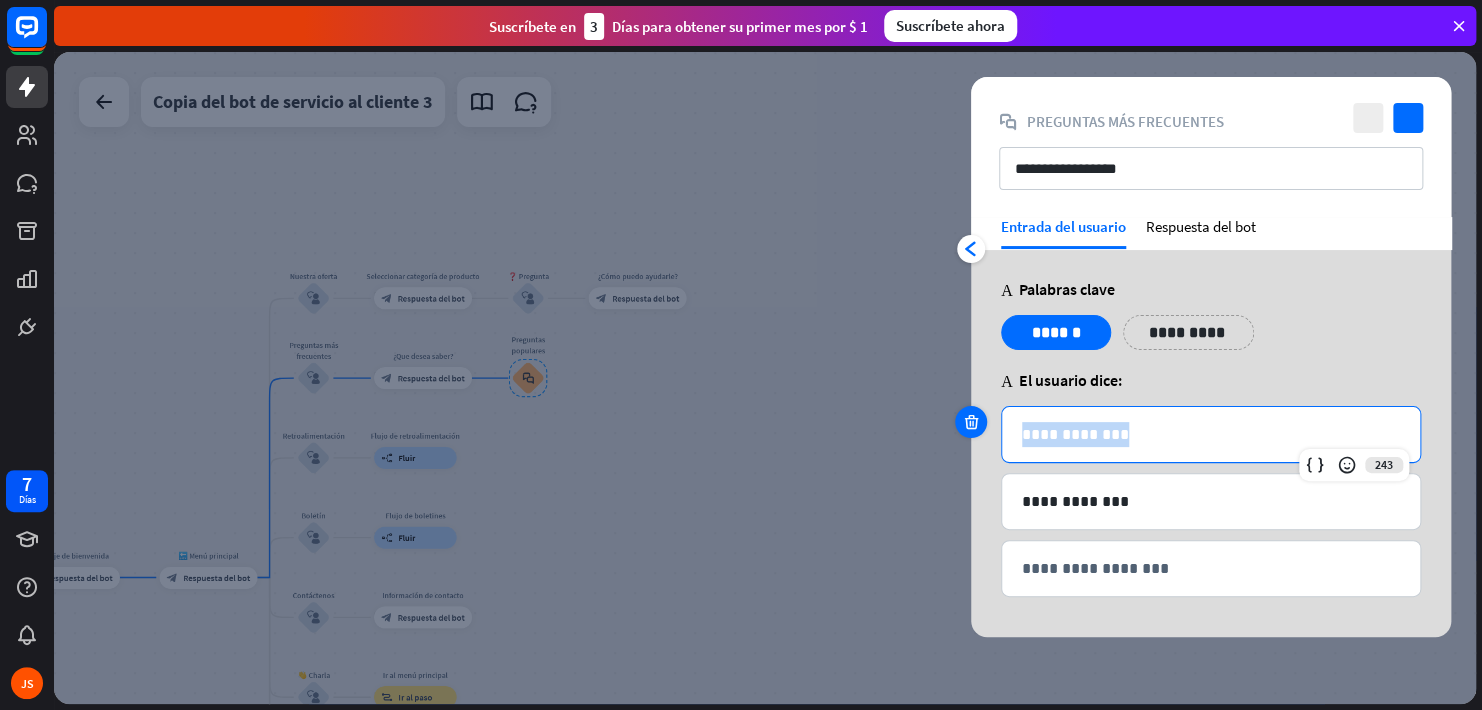 type 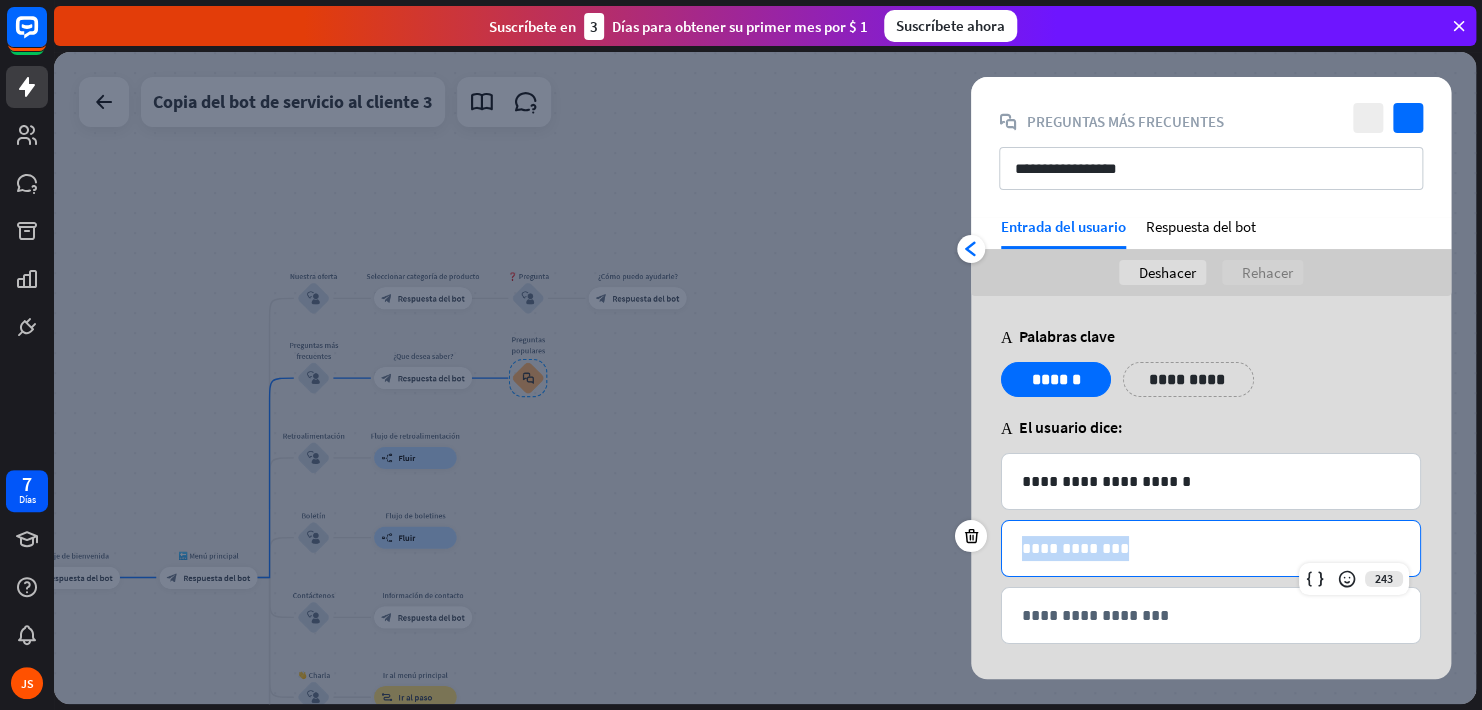 drag, startPoint x: 1147, startPoint y: 552, endPoint x: 934, endPoint y: 550, distance: 213.00938 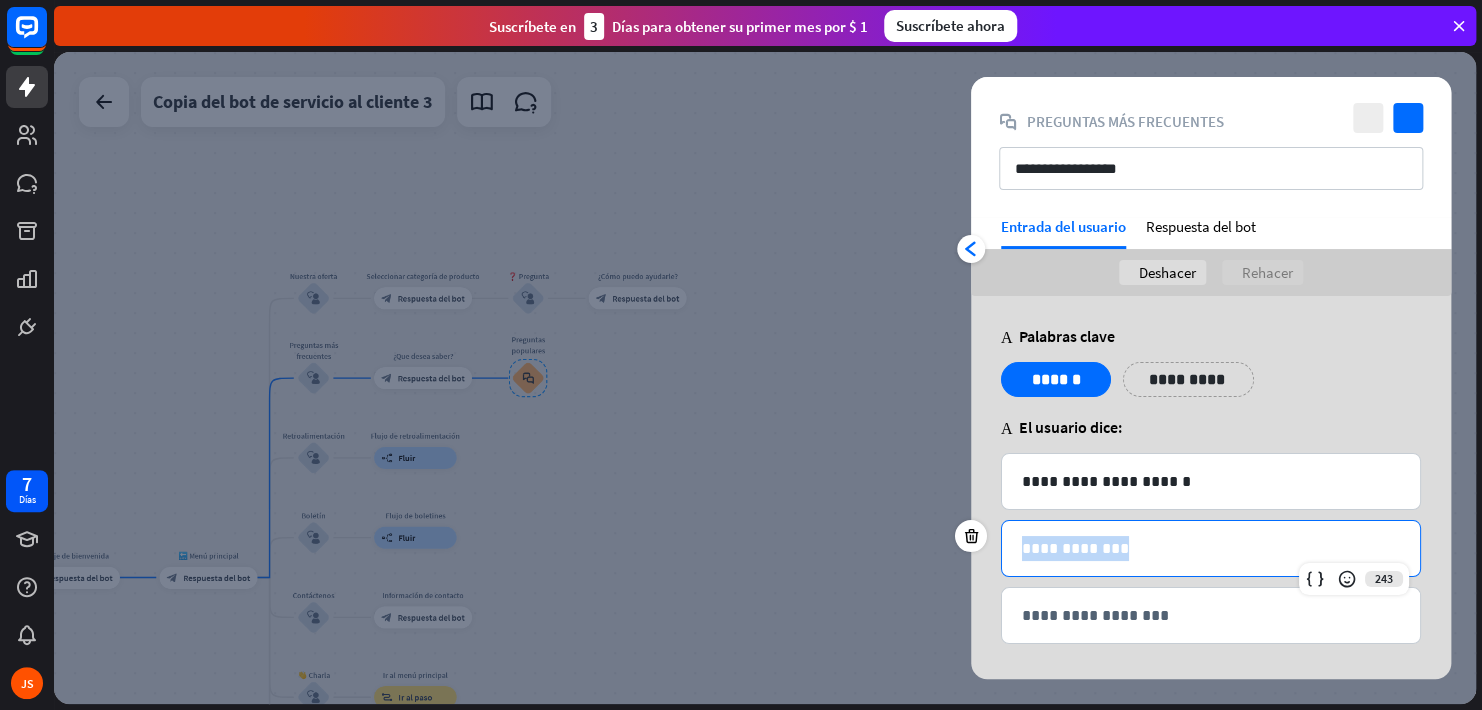 click on "**********" at bounding box center [765, 378] 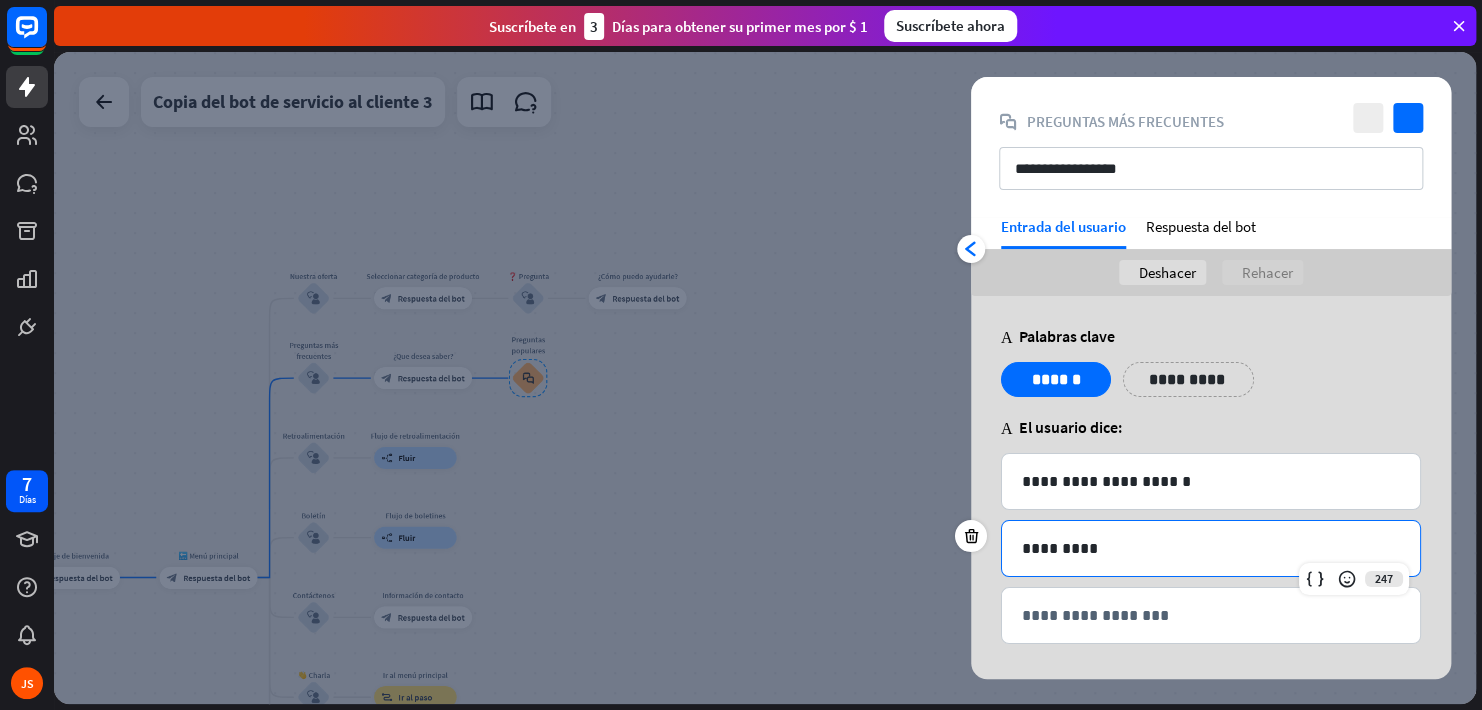 scroll, scrollTop: 1, scrollLeft: 0, axis: vertical 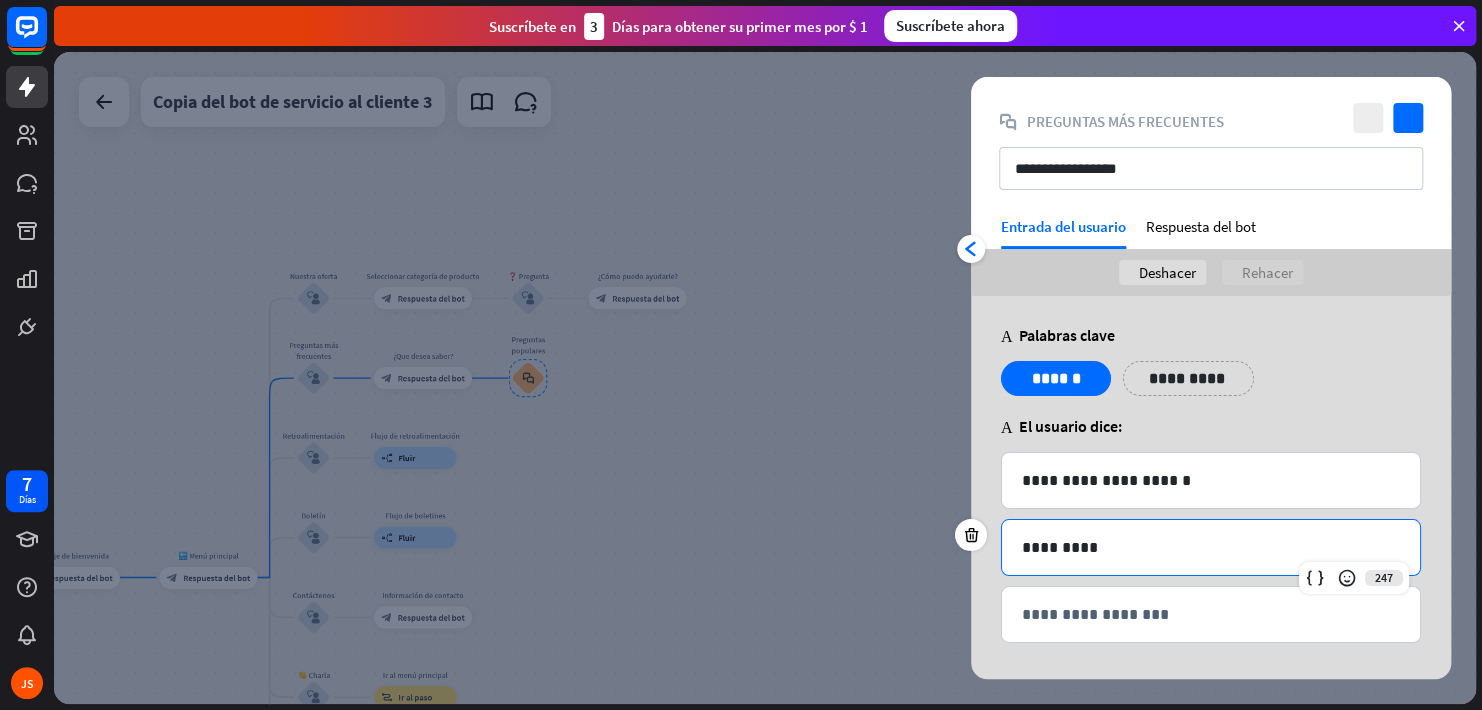 click on "**********" at bounding box center (1188, 378) 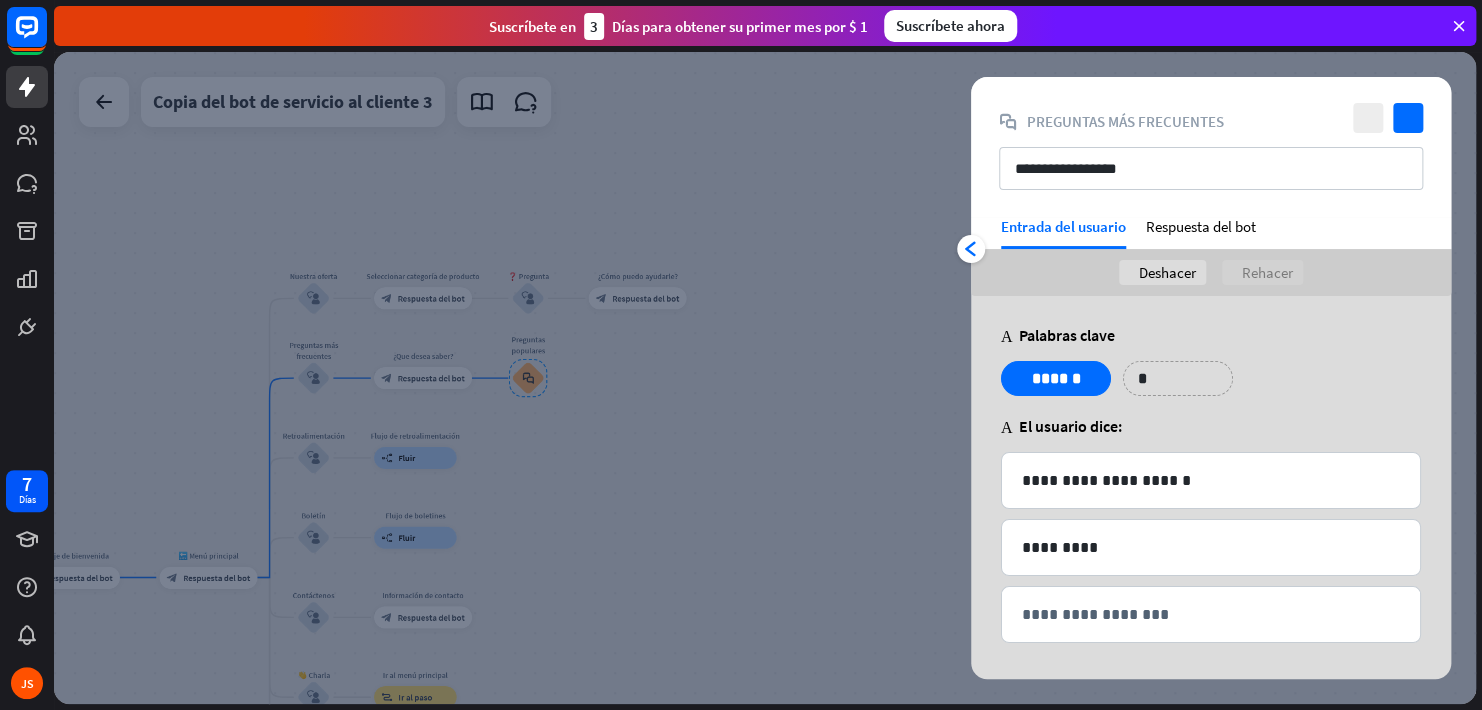 click on "**********" at bounding box center (1211, 386) 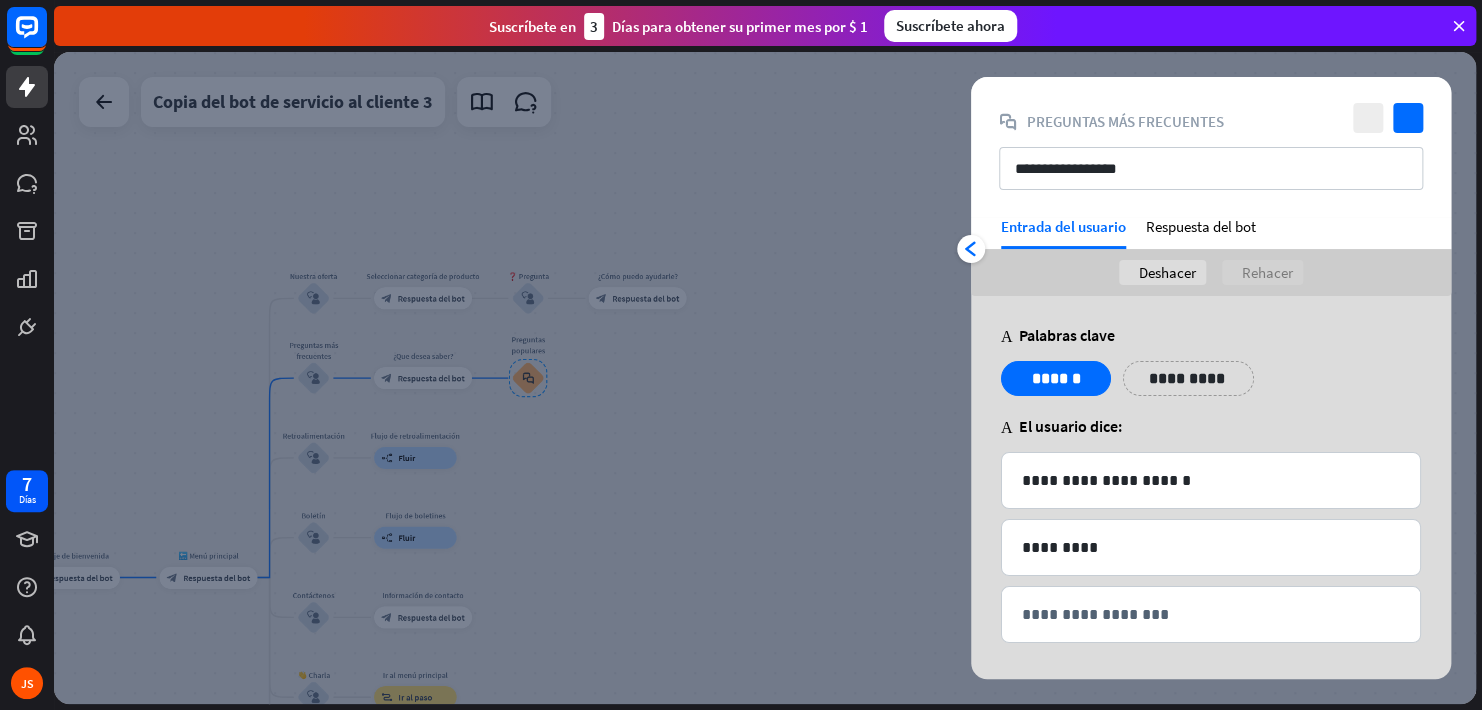 click on "**********" at bounding box center [1188, 378] 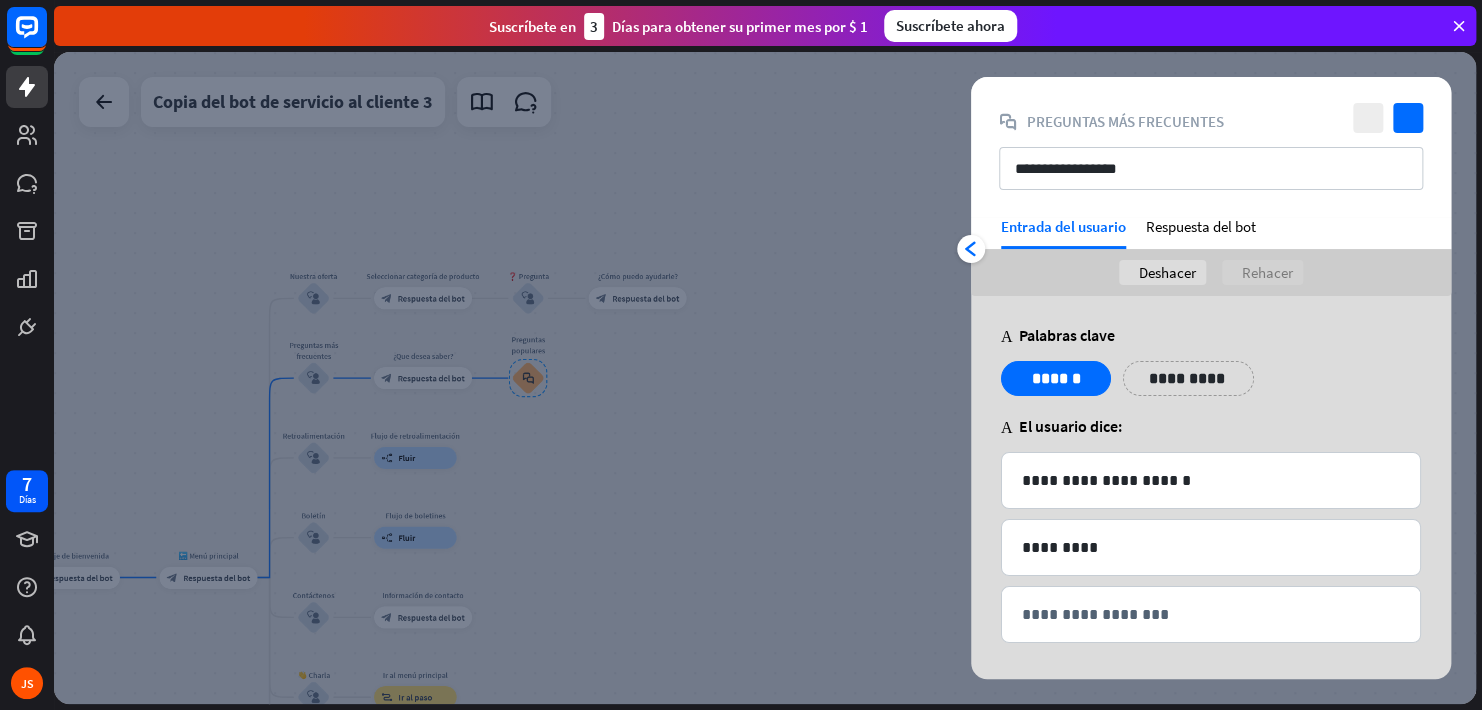 click on "**********" at bounding box center (1211, 386) 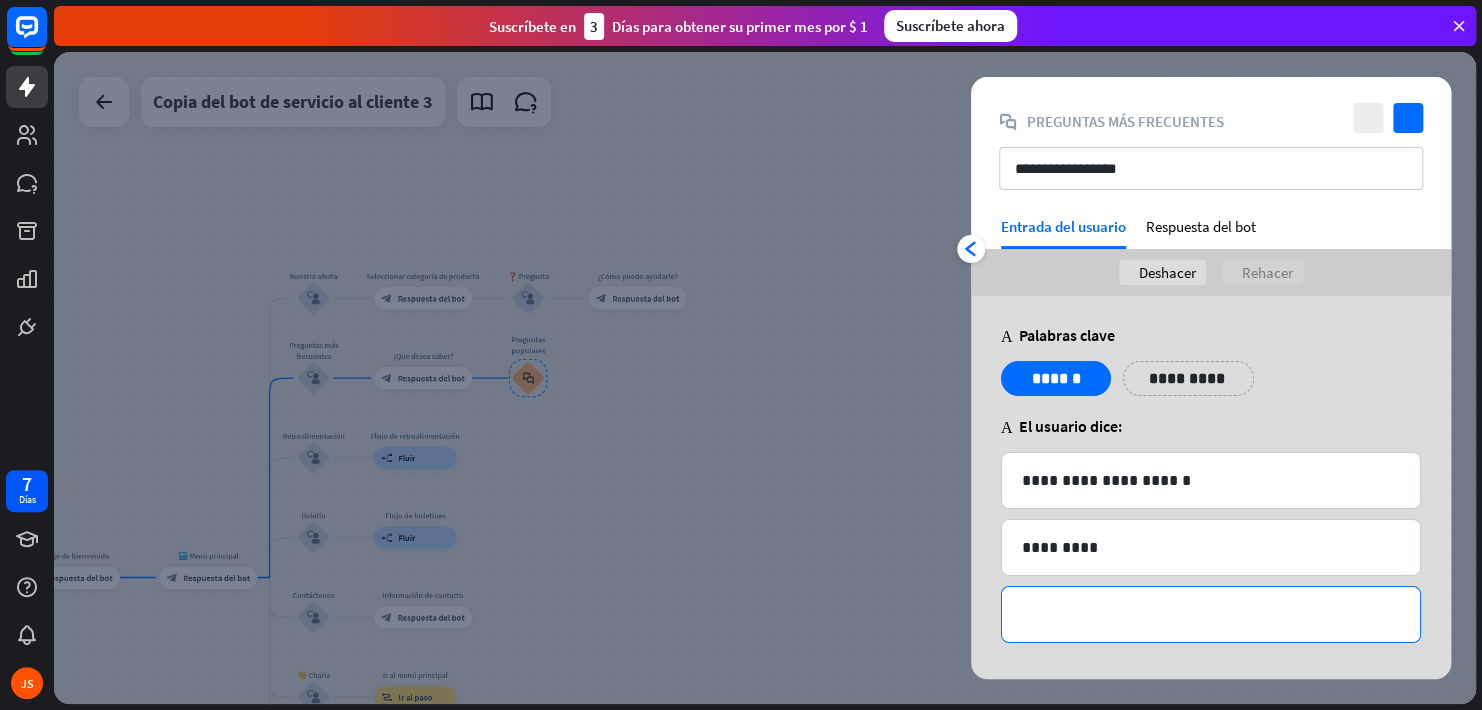 click on "**********" at bounding box center [1211, 614] 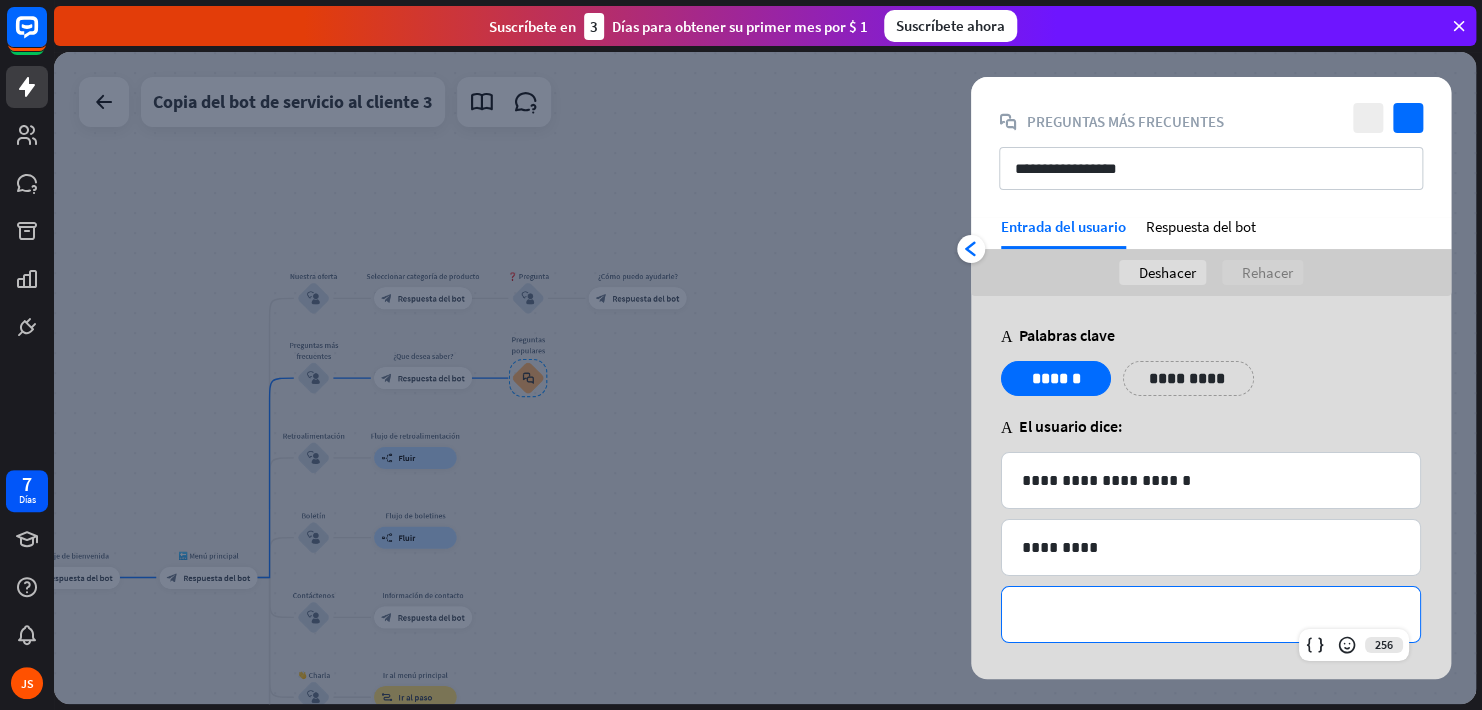 type 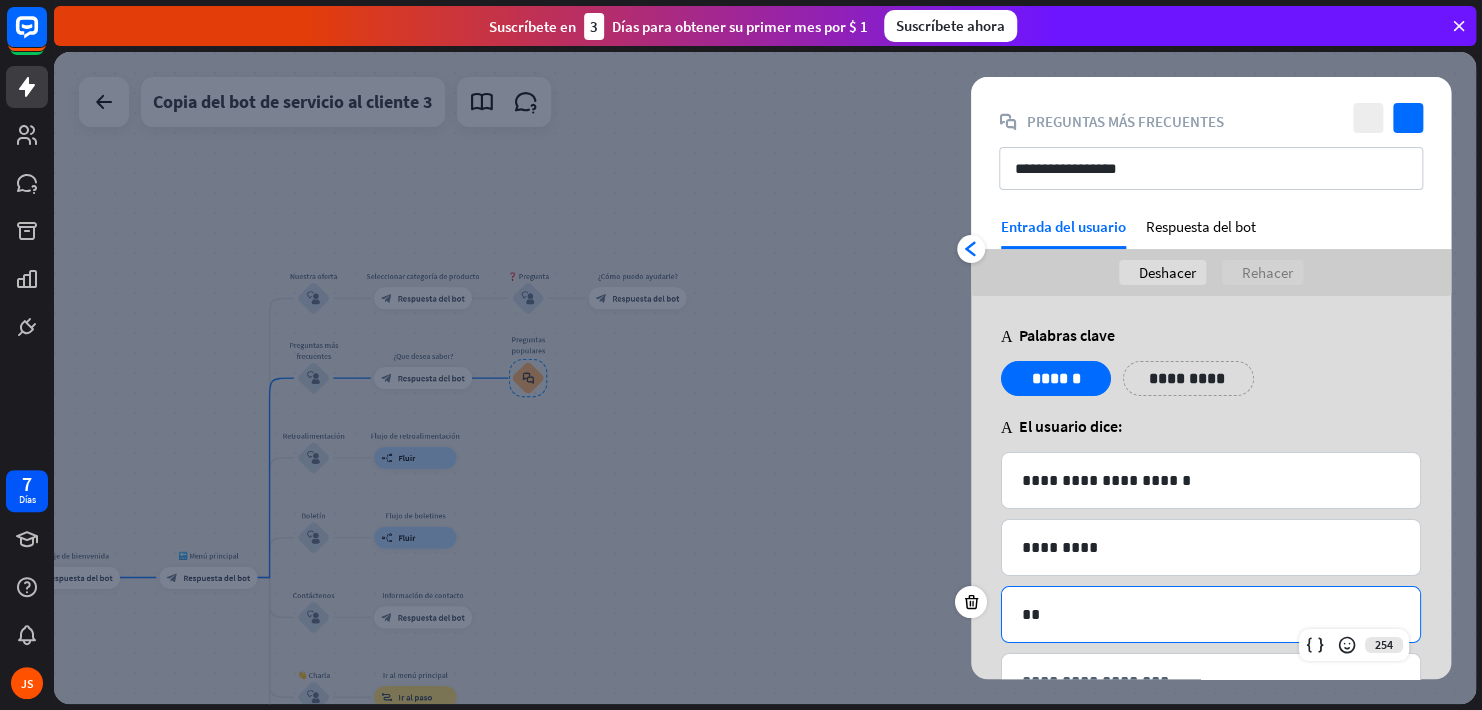 scroll, scrollTop: 0, scrollLeft: 0, axis: both 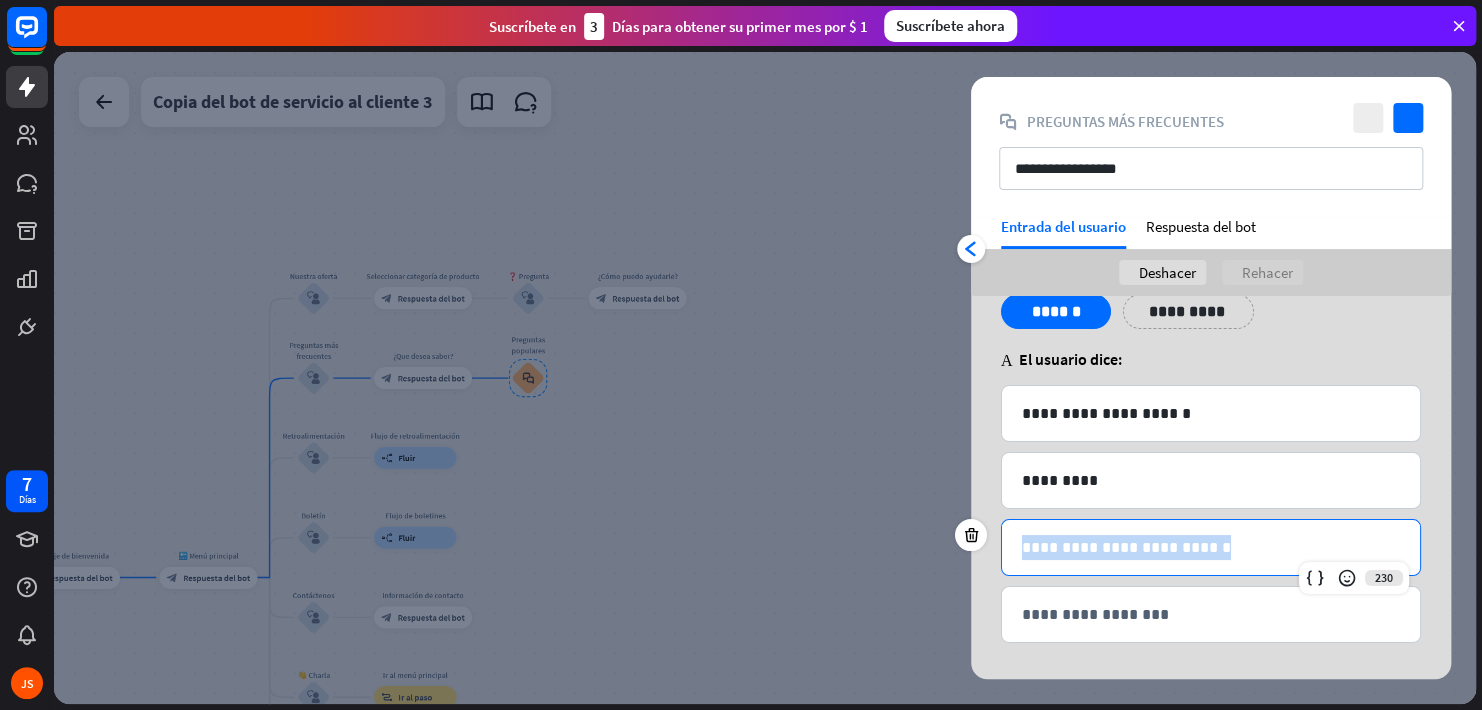 drag, startPoint x: 1225, startPoint y: 549, endPoint x: 916, endPoint y: 542, distance: 309.07928 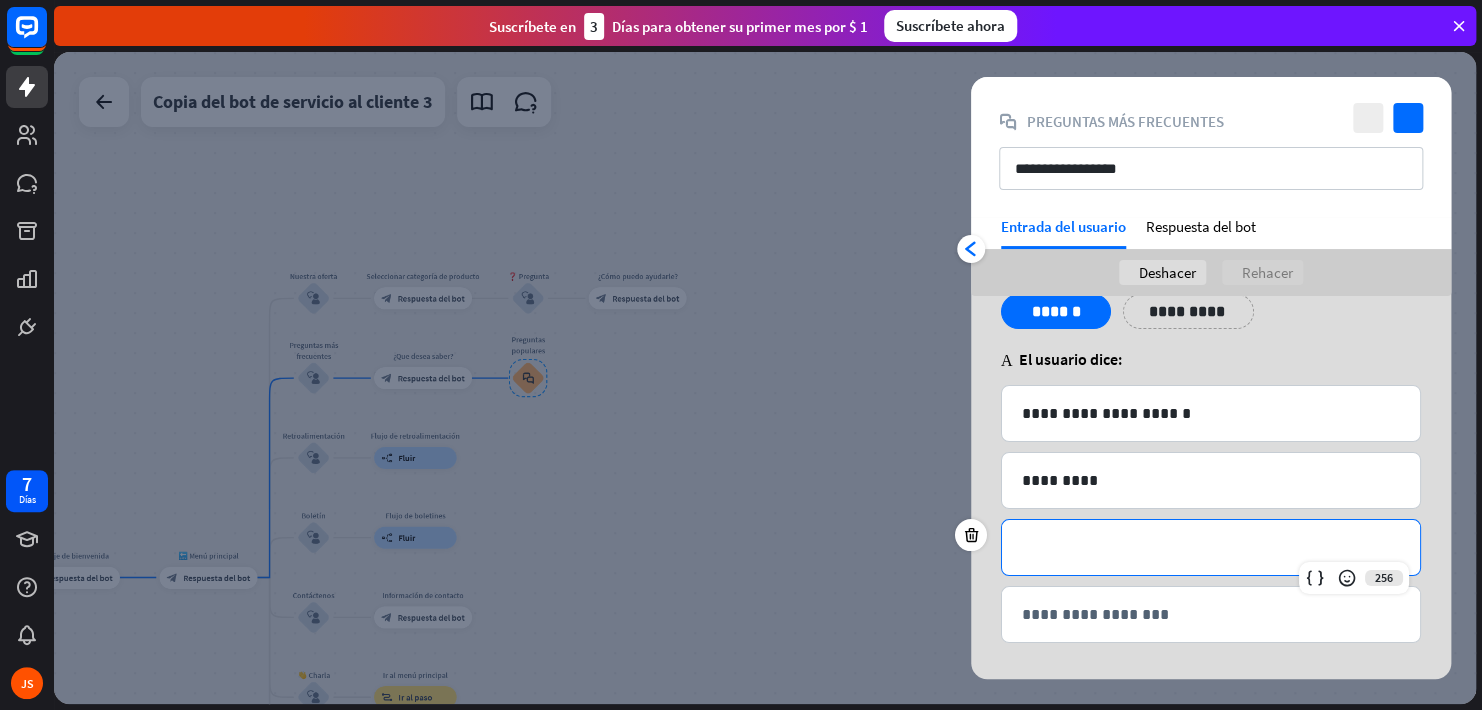 scroll, scrollTop: 0, scrollLeft: 0, axis: both 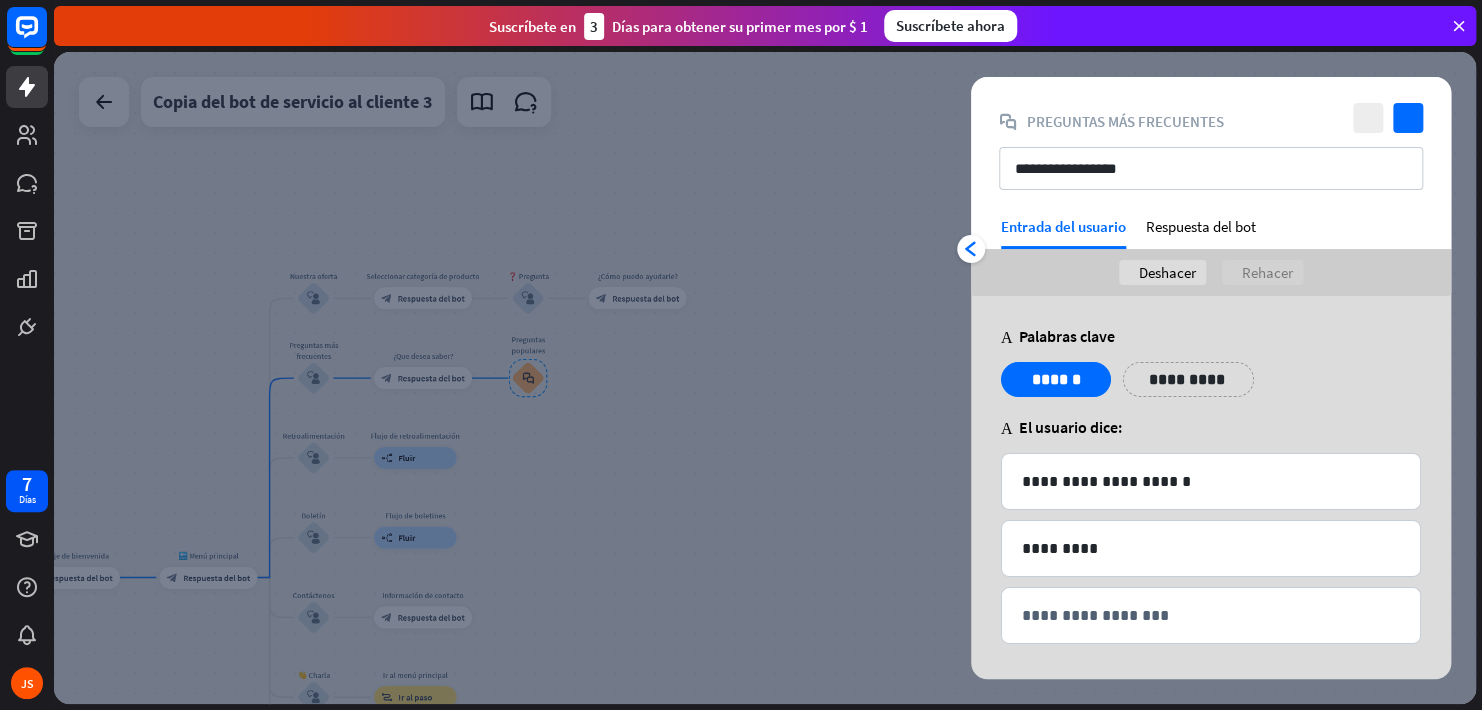 click at bounding box center (765, 378) 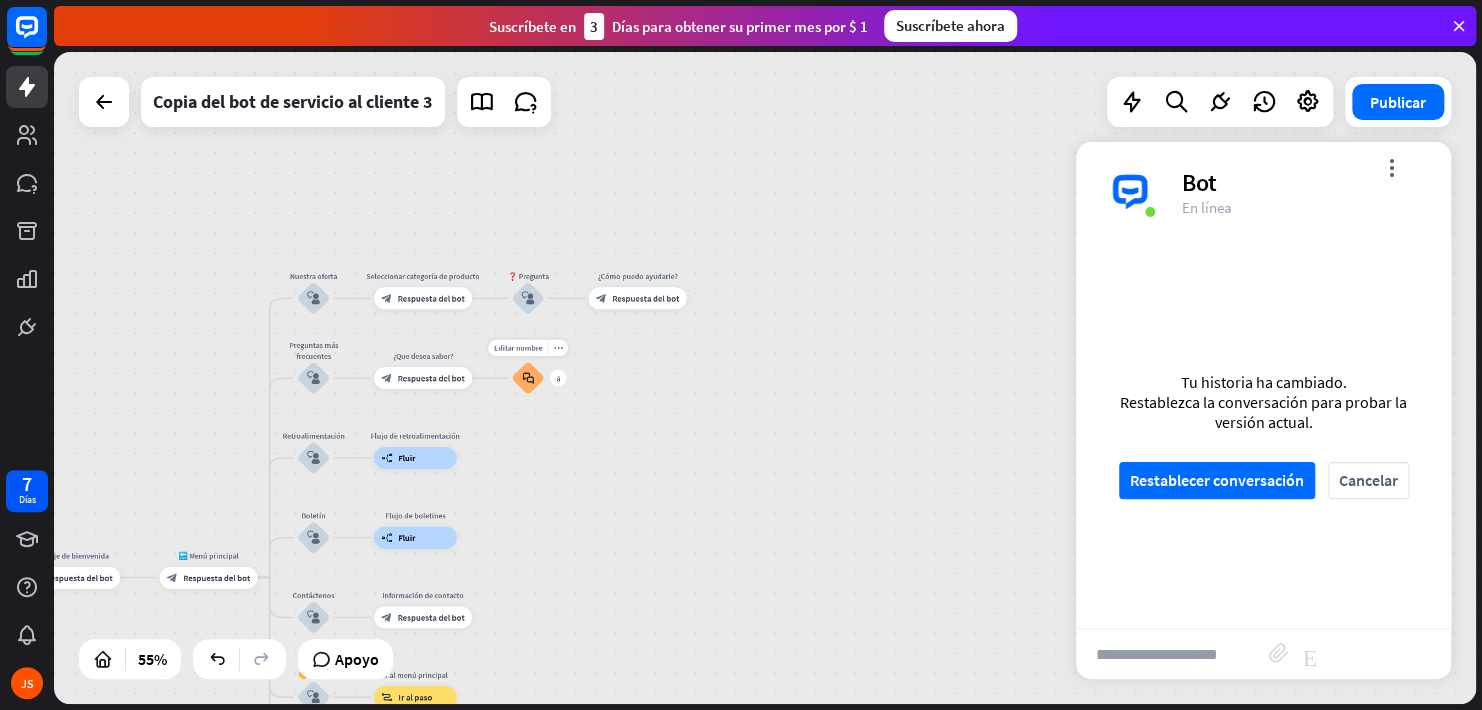 click on "block_faq" at bounding box center [528, 378] 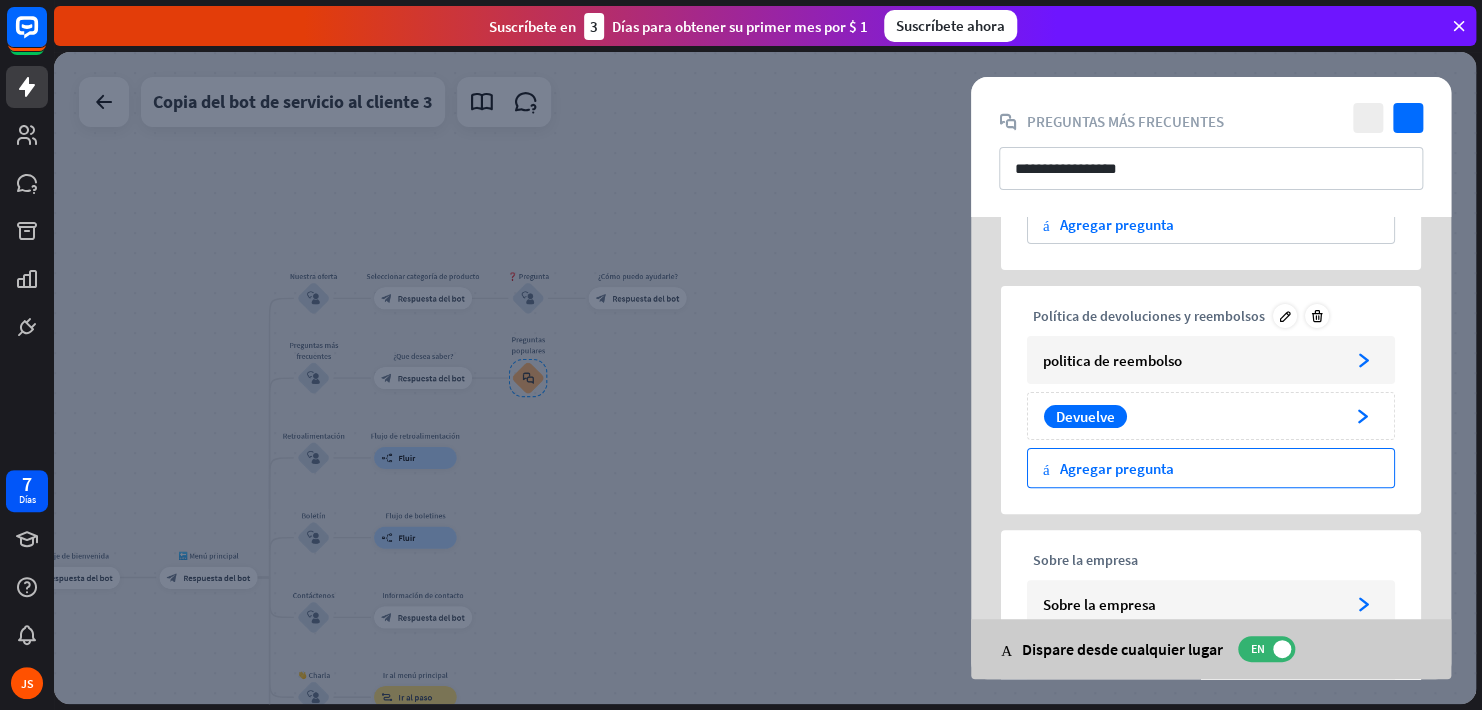 scroll, scrollTop: 200, scrollLeft: 0, axis: vertical 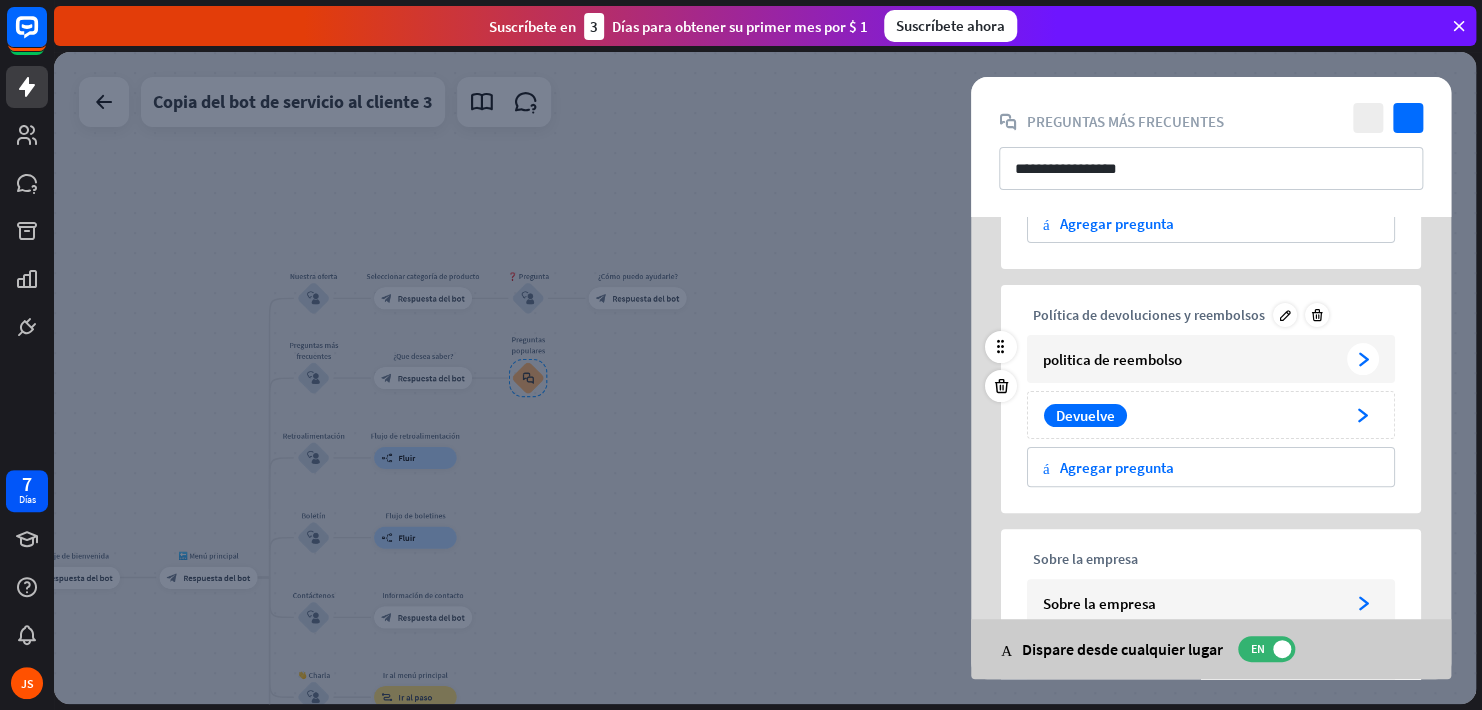 click on "politica de reembolso" at bounding box center (1191, 359) 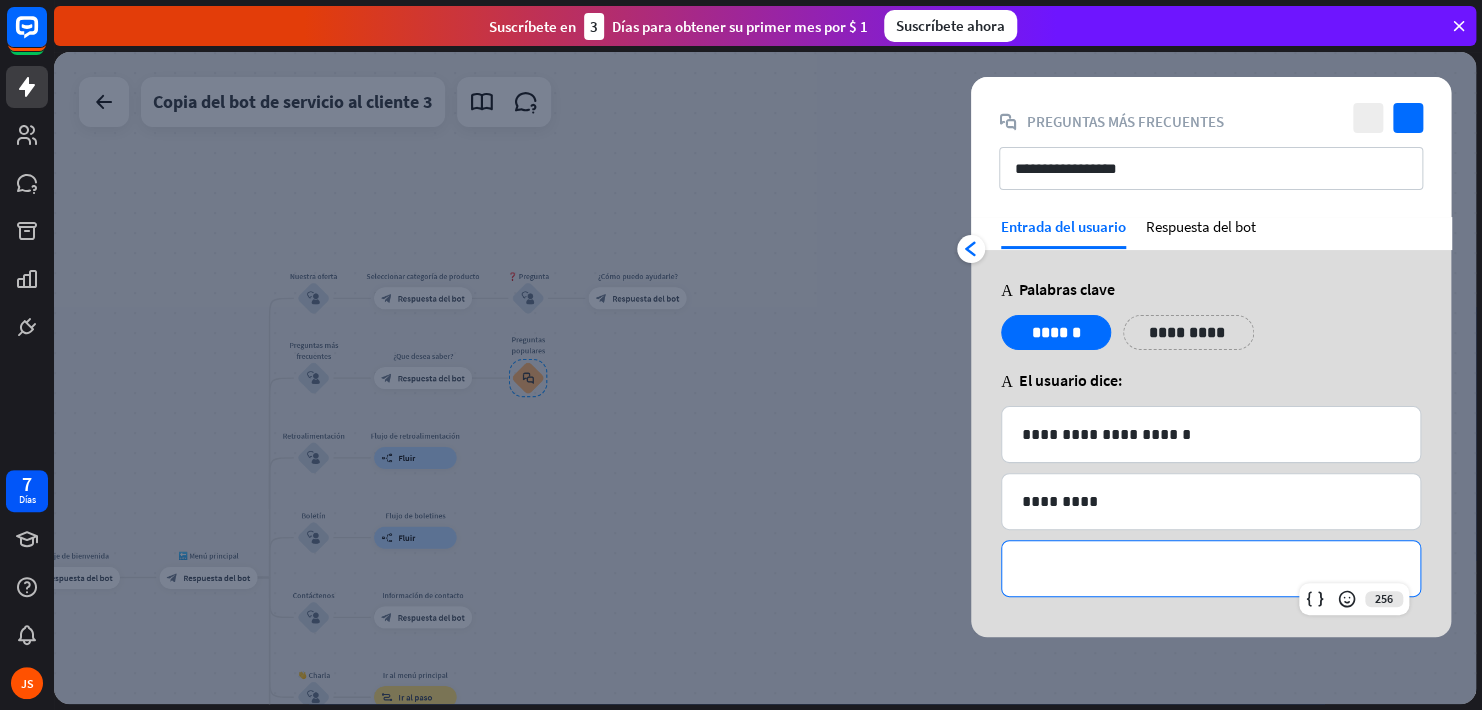 click on "**********" at bounding box center [1211, 568] 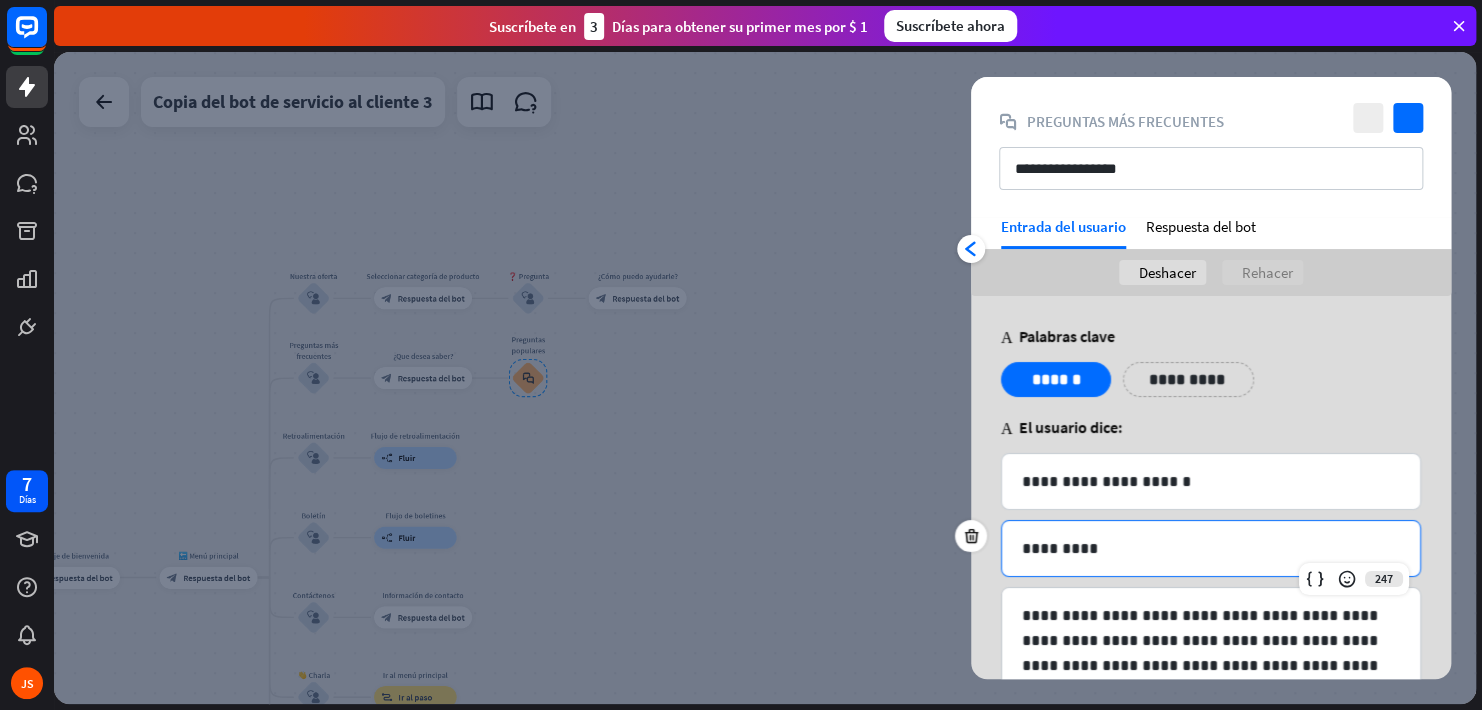 click on "*********" at bounding box center (1211, 548) 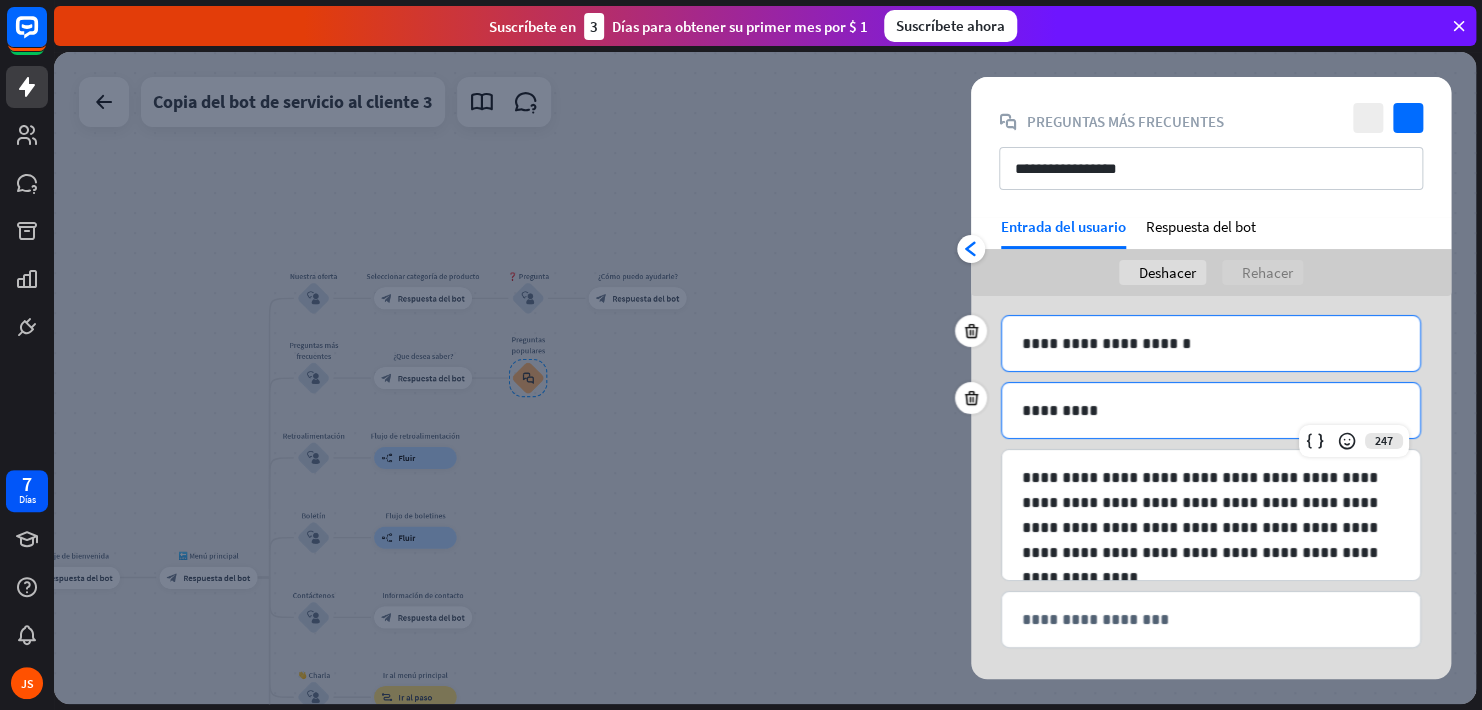 scroll, scrollTop: 143, scrollLeft: 0, axis: vertical 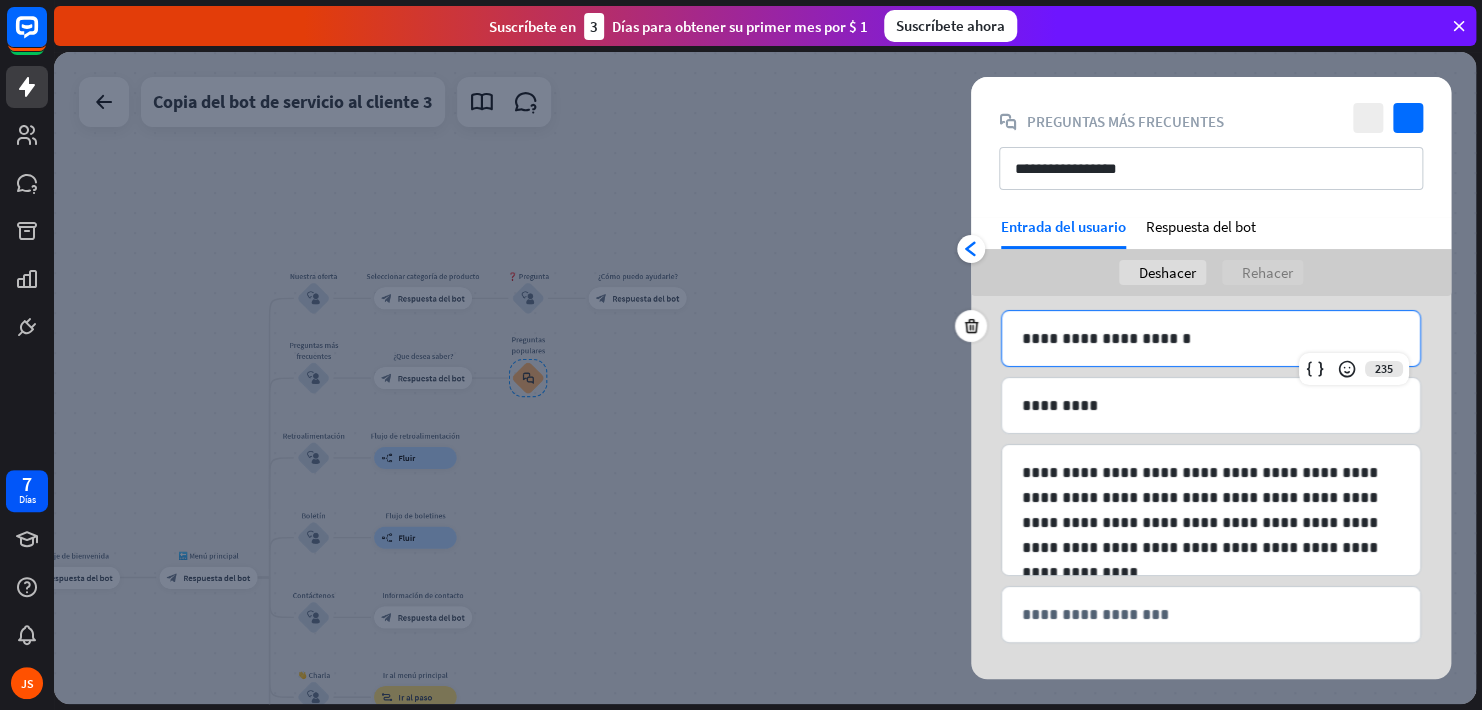 click on "**********" at bounding box center (1211, 338) 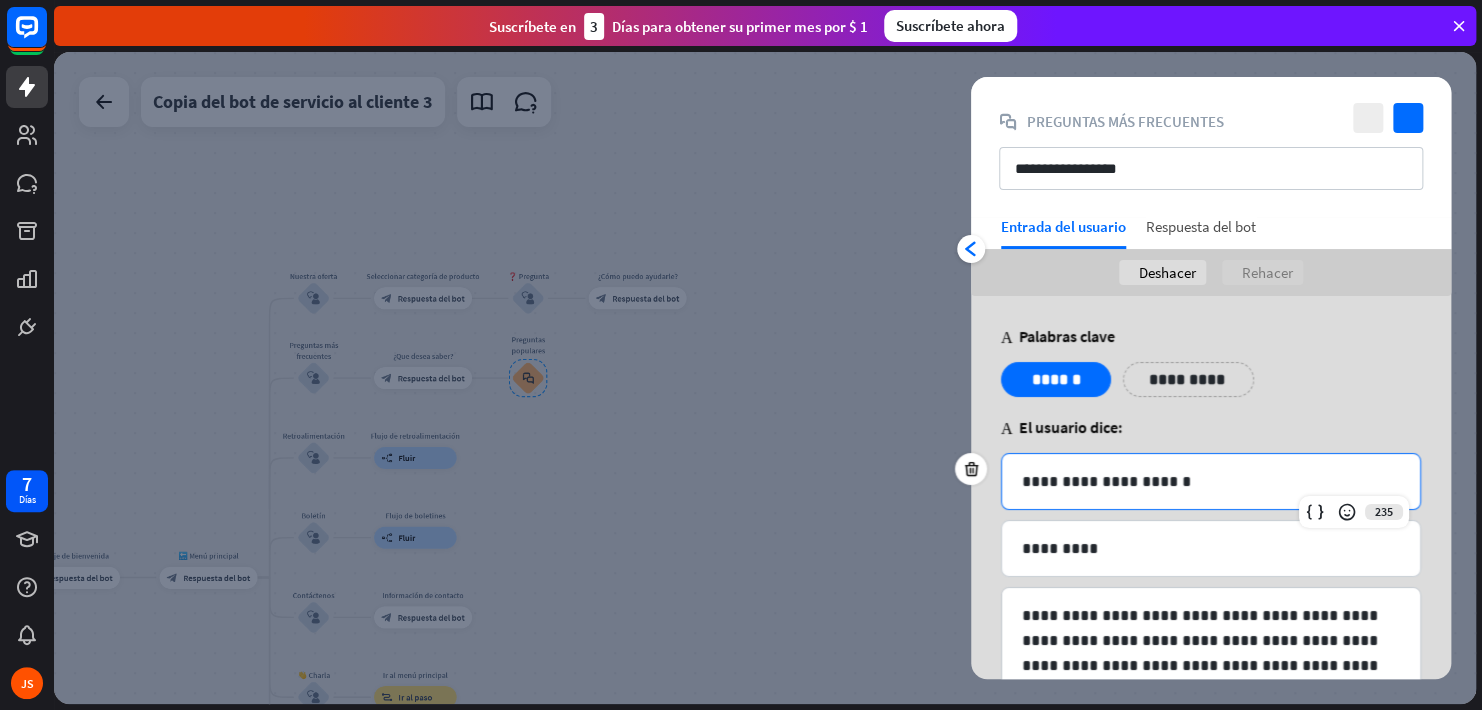 click on "Respuesta del bot" at bounding box center (1201, 233) 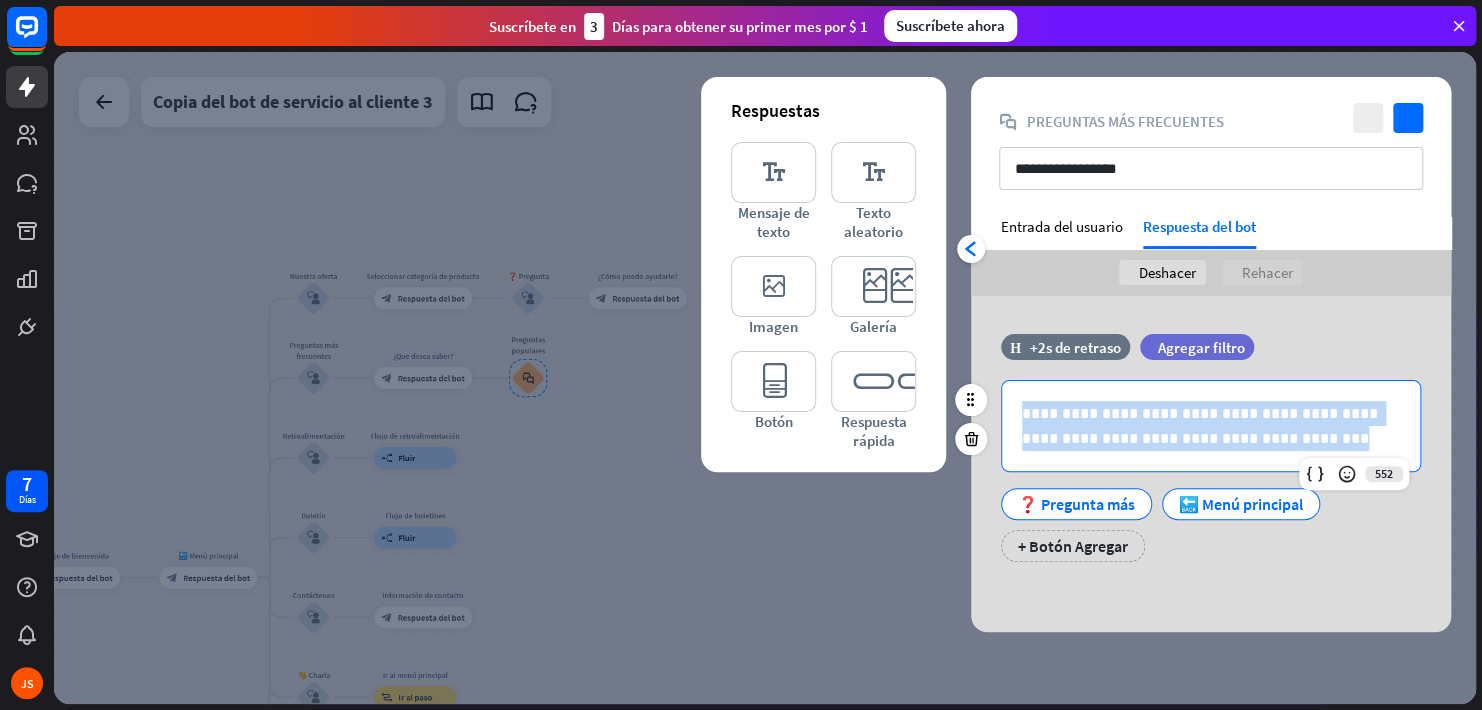 drag, startPoint x: 1329, startPoint y: 437, endPoint x: 1009, endPoint y: 413, distance: 320.89874 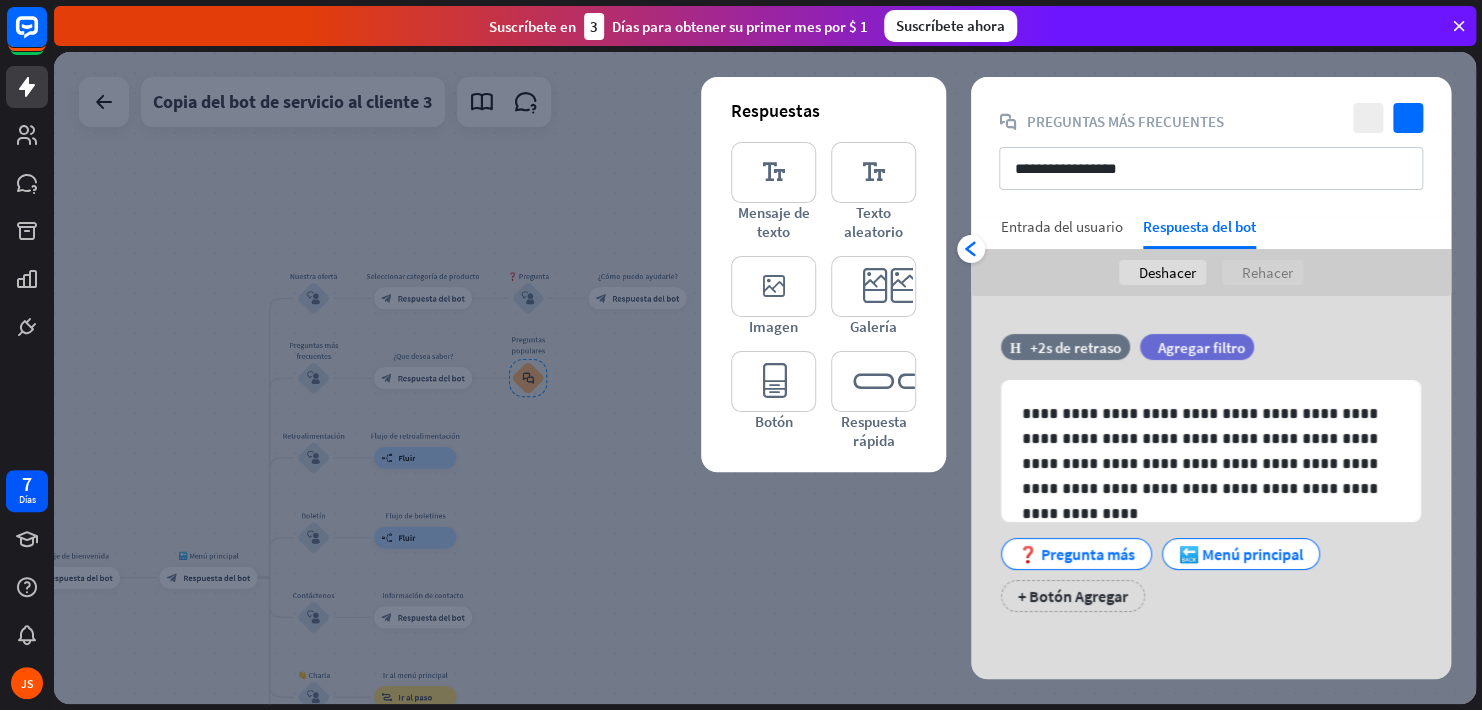 click on "Entrada del usuario" at bounding box center (1062, 226) 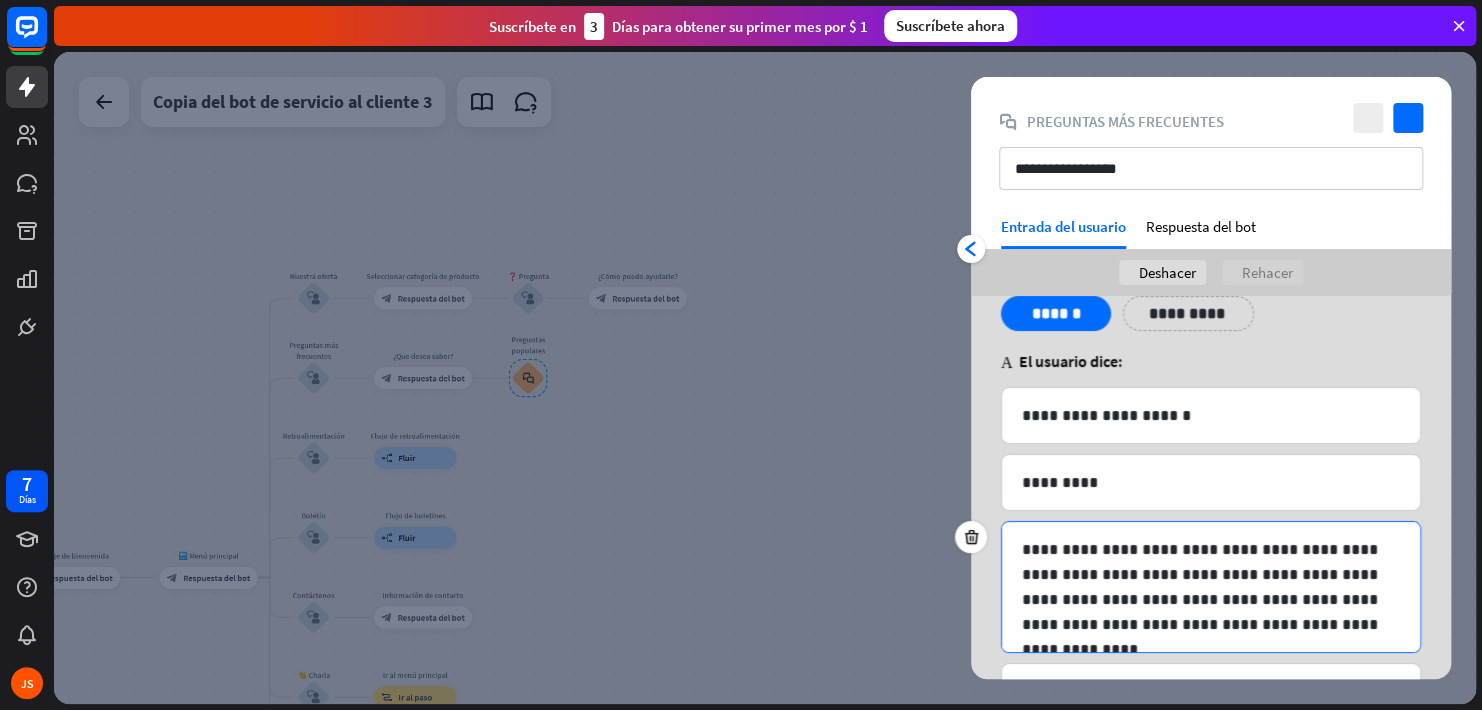 scroll, scrollTop: 143, scrollLeft: 0, axis: vertical 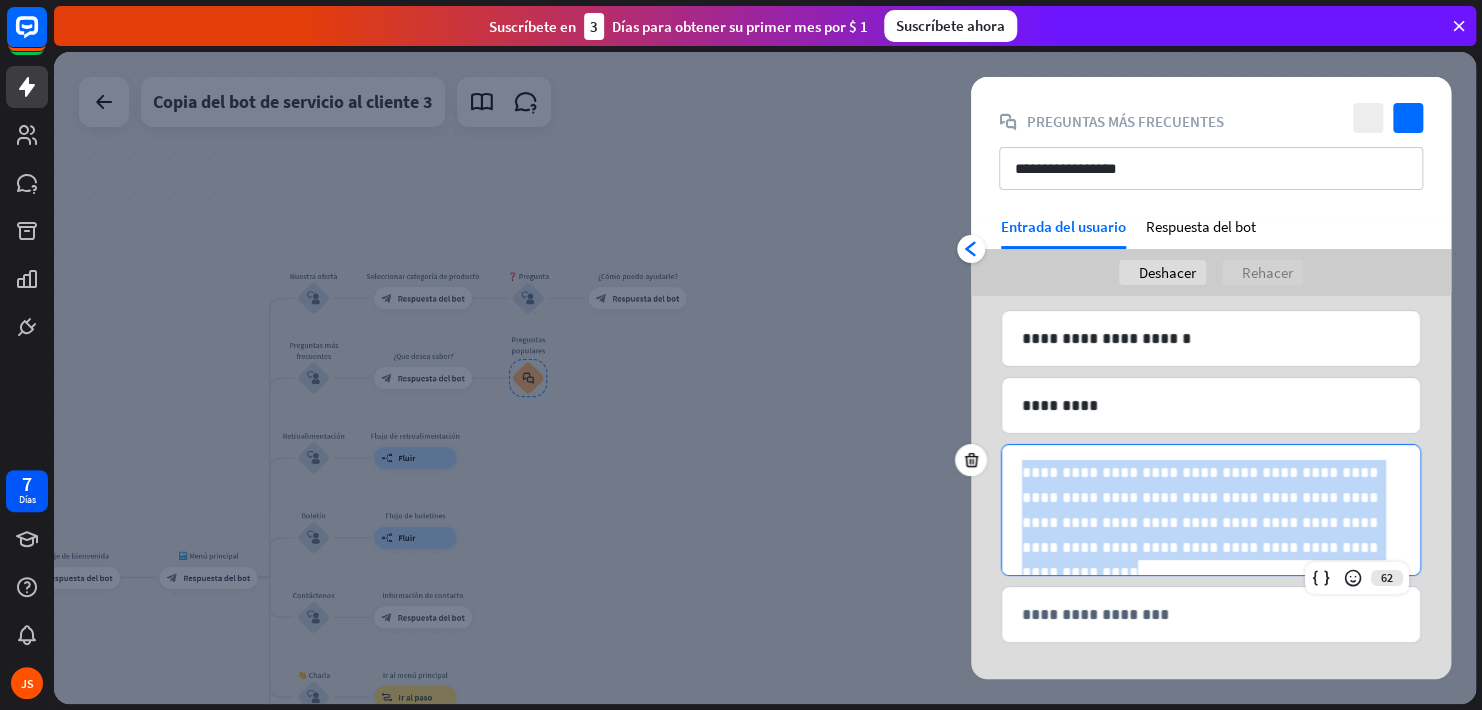 drag, startPoint x: 1283, startPoint y: 542, endPoint x: 1003, endPoint y: 478, distance: 287.22116 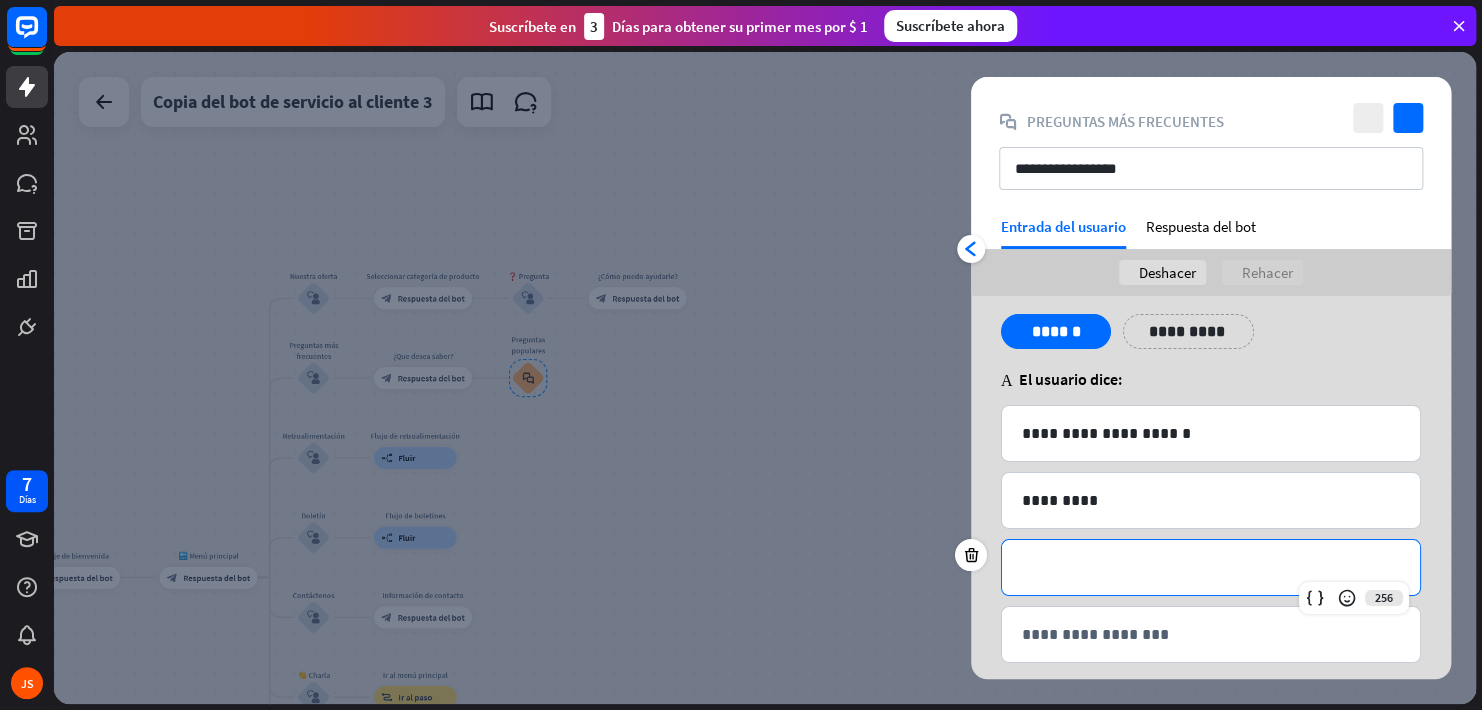 scroll, scrollTop: 68, scrollLeft: 0, axis: vertical 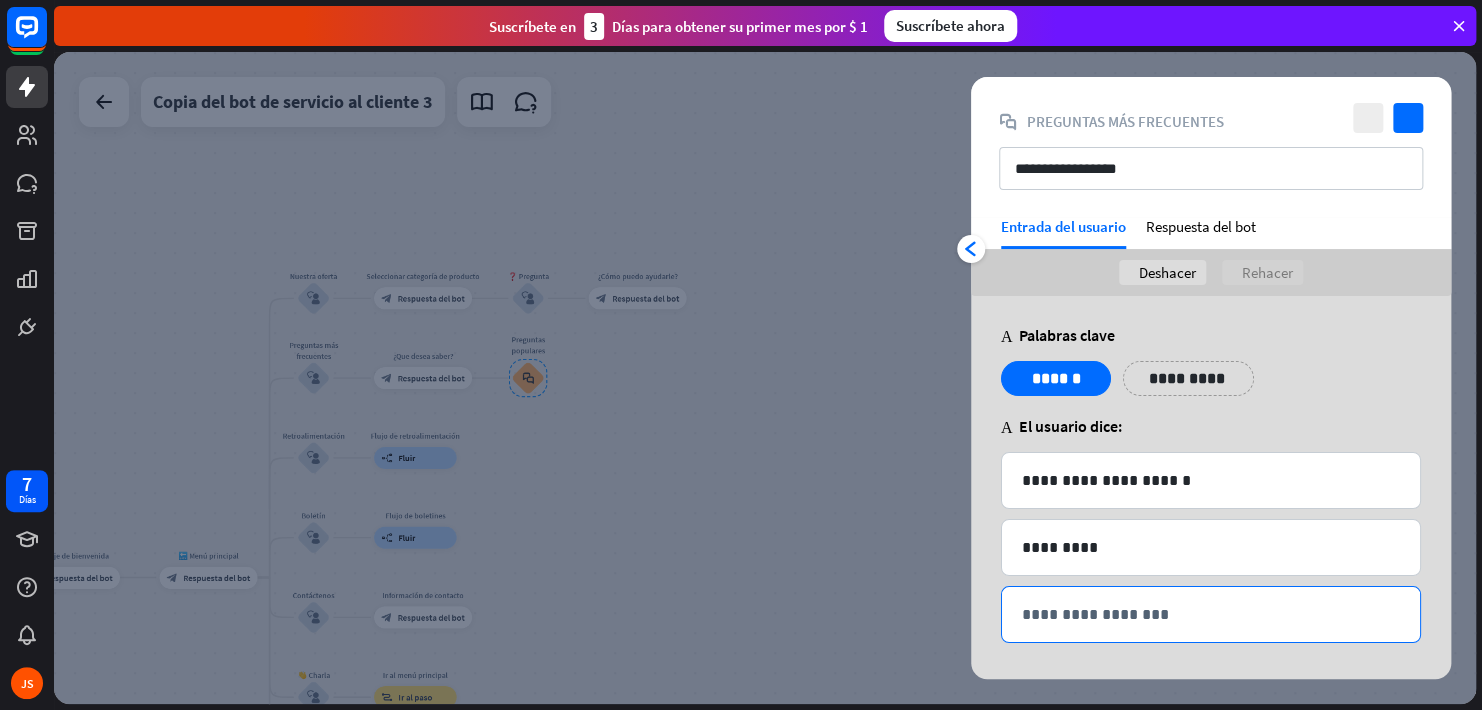 click on "**********" at bounding box center [1211, 614] 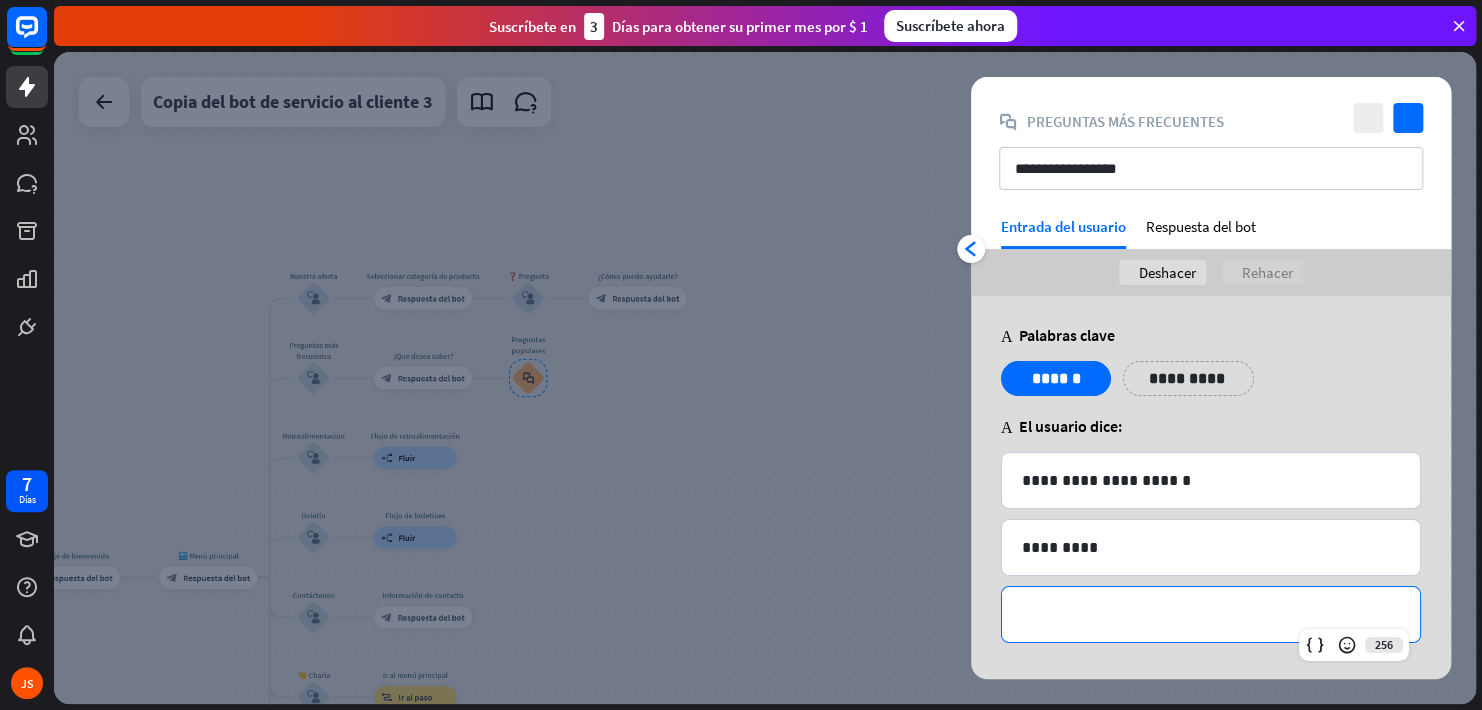 type 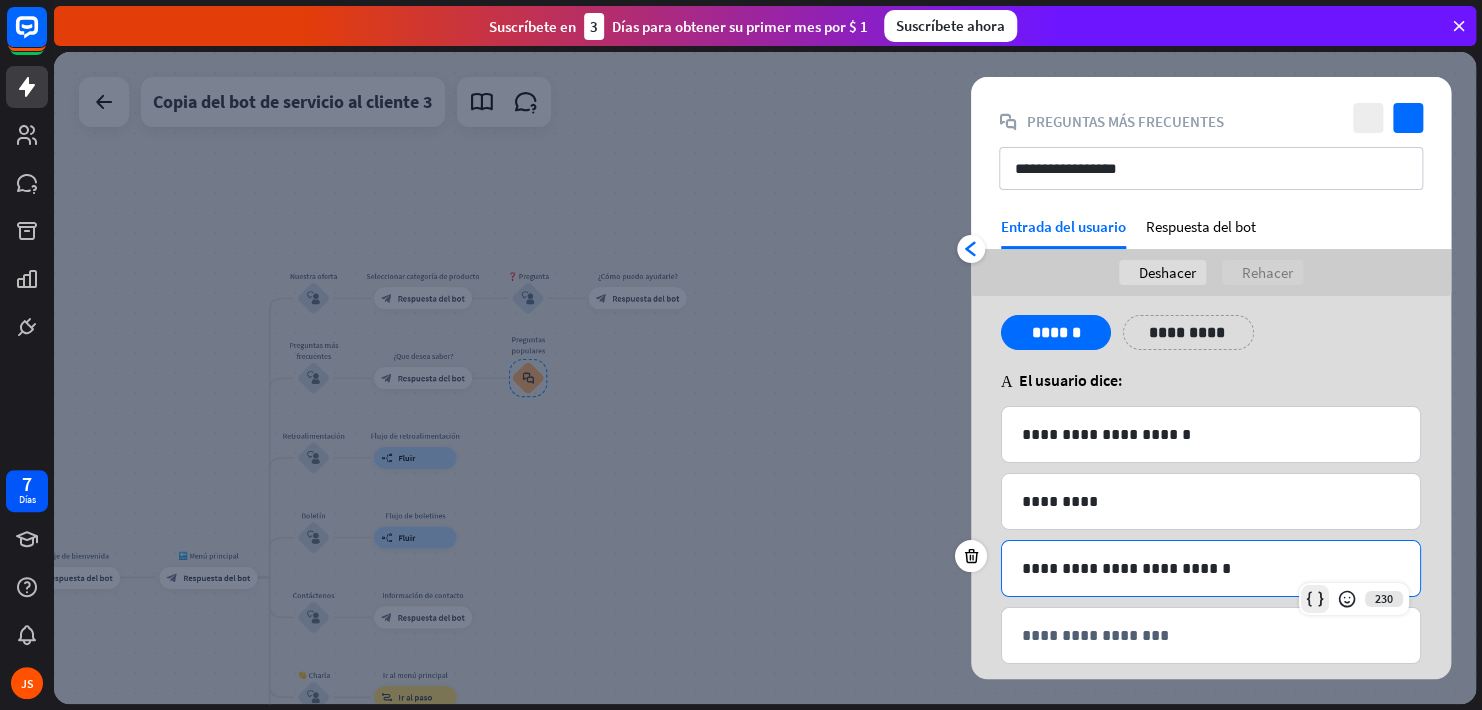 scroll, scrollTop: 68, scrollLeft: 0, axis: vertical 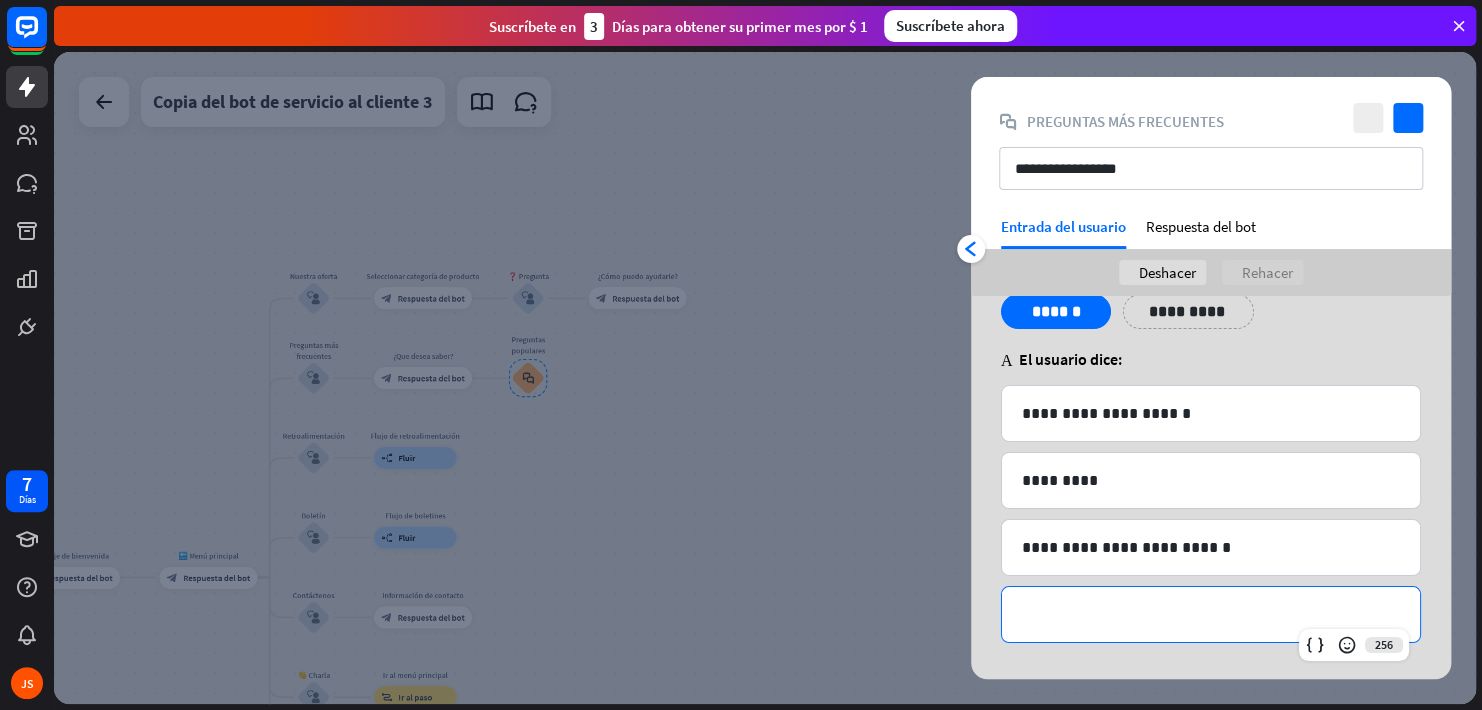 click on "**********" at bounding box center (1211, 614) 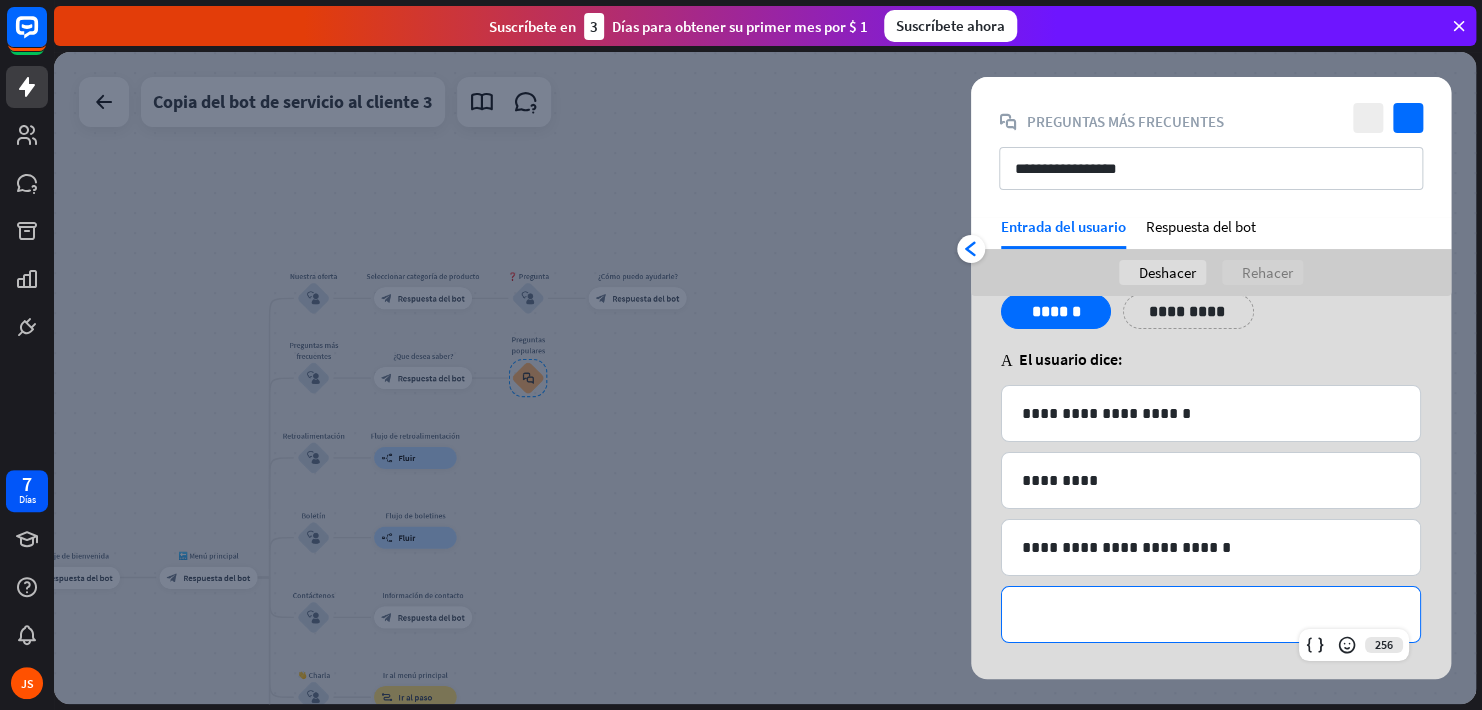 type 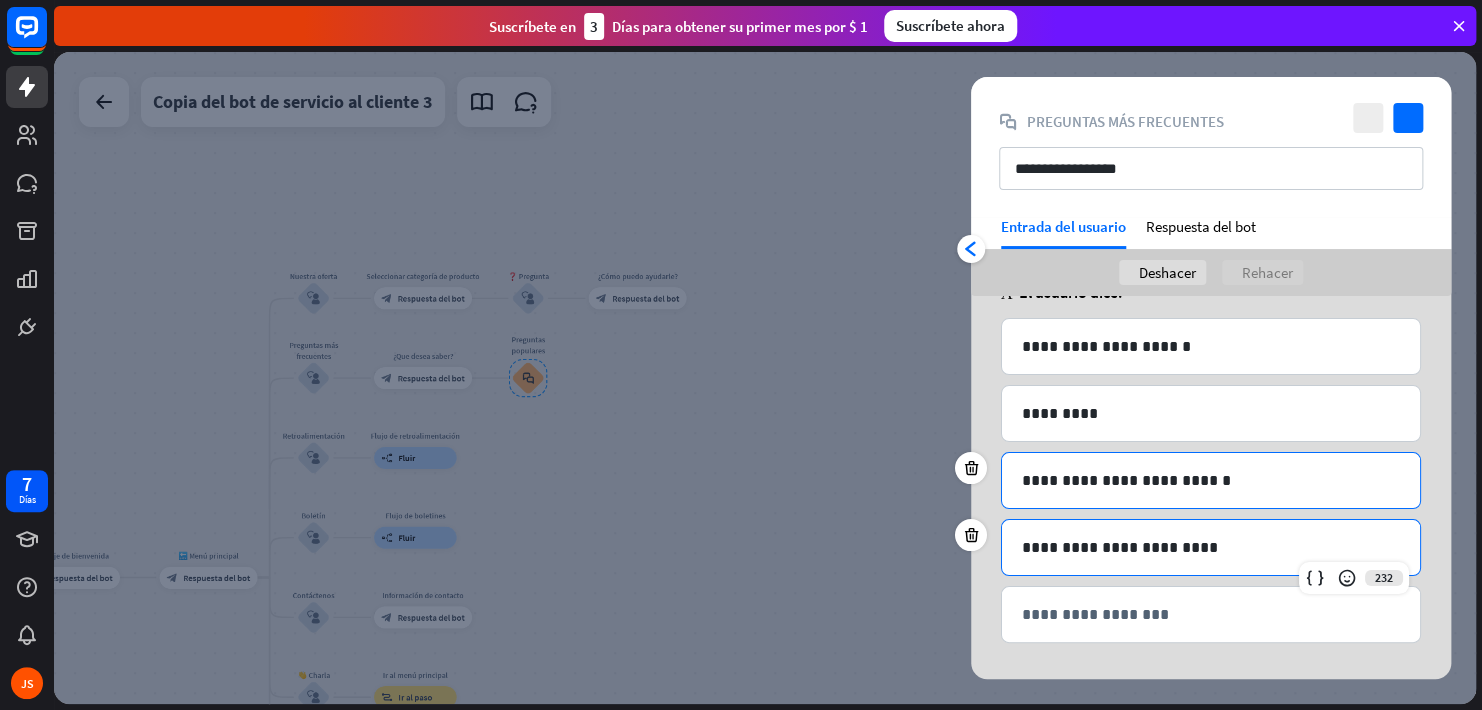 scroll, scrollTop: 0, scrollLeft: 0, axis: both 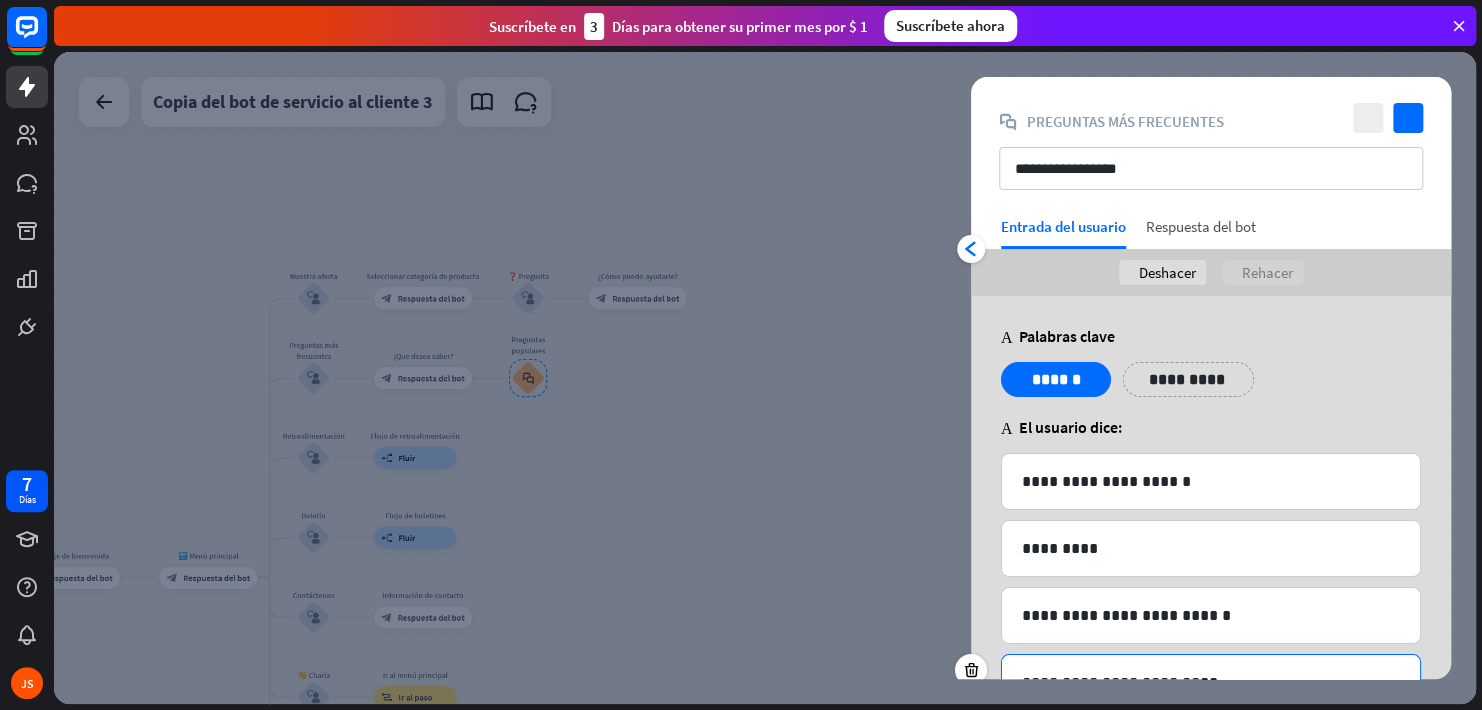 click on "Respuesta del bot" at bounding box center (1201, 233) 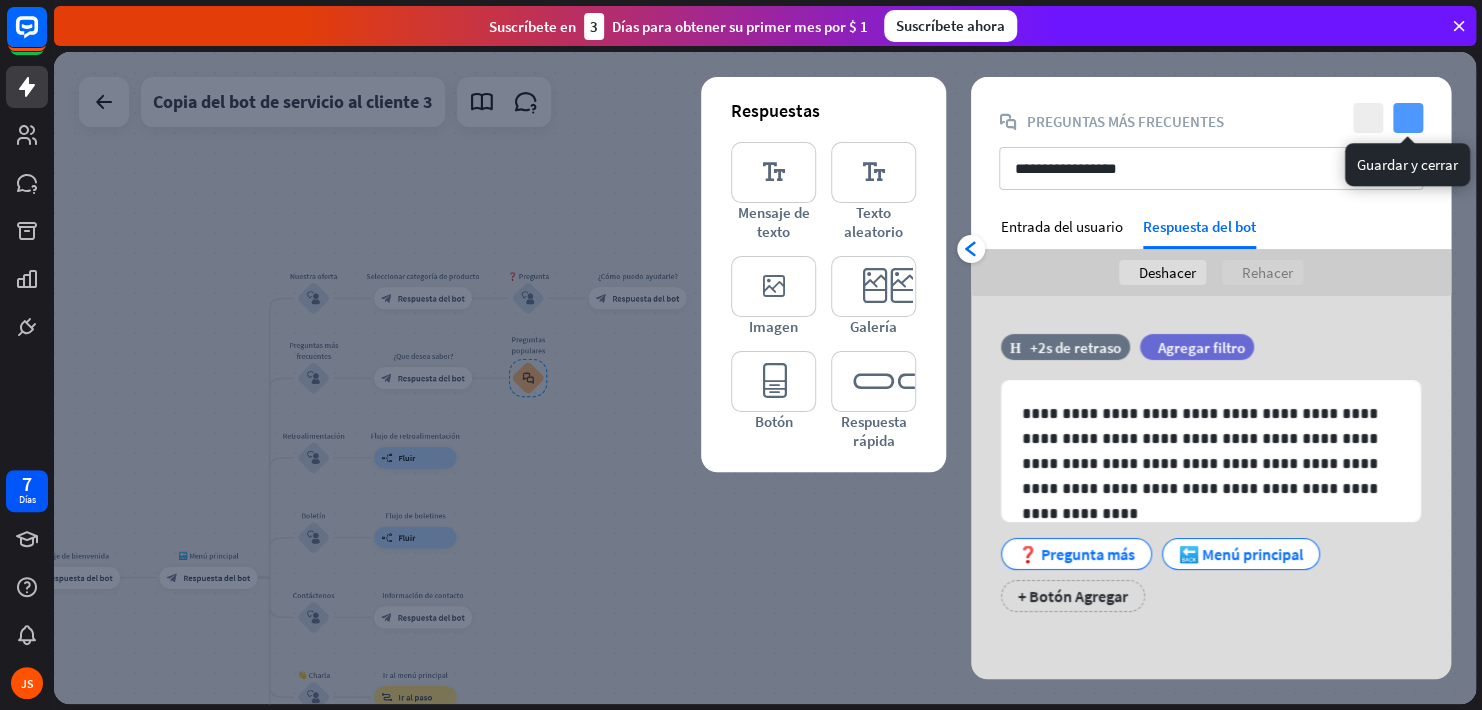 click on "comprobar" at bounding box center (1408, 118) 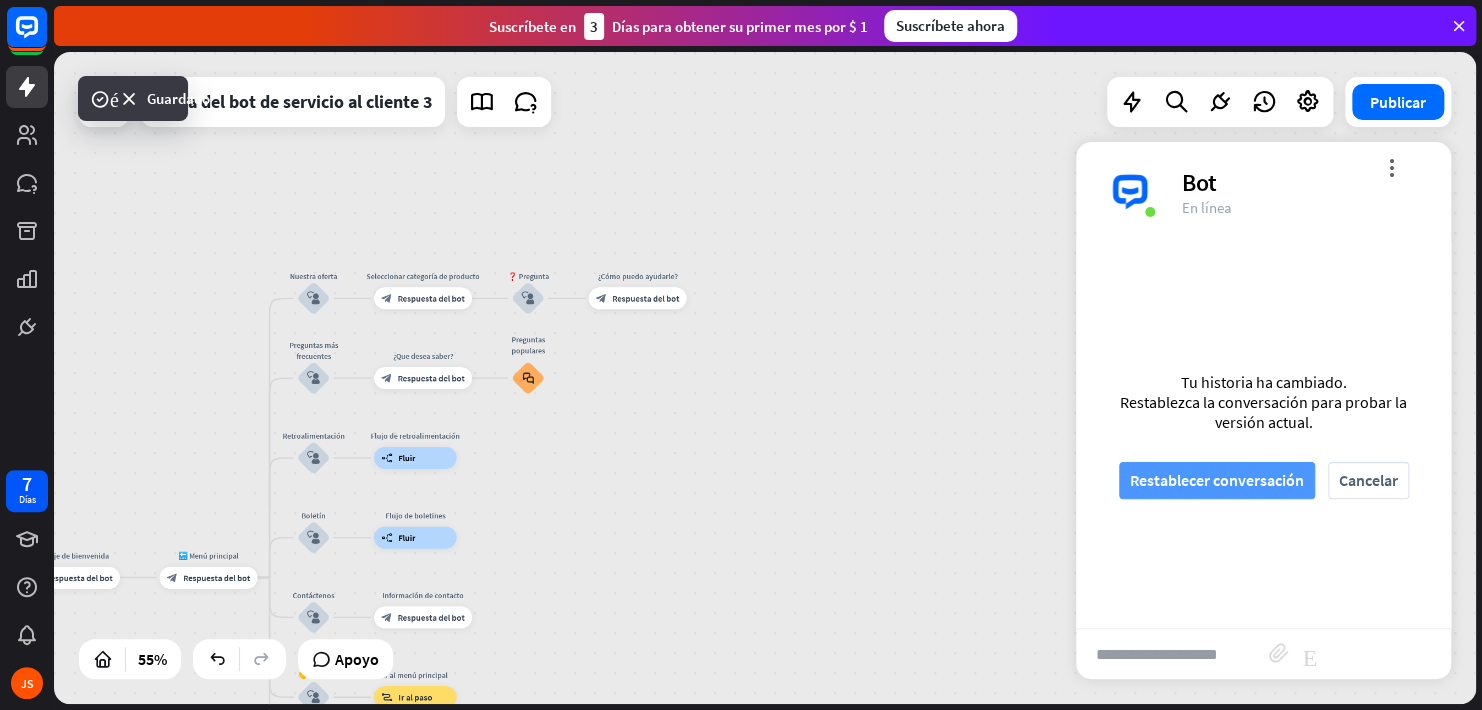 click on "Restablecer conversación" at bounding box center (1217, 480) 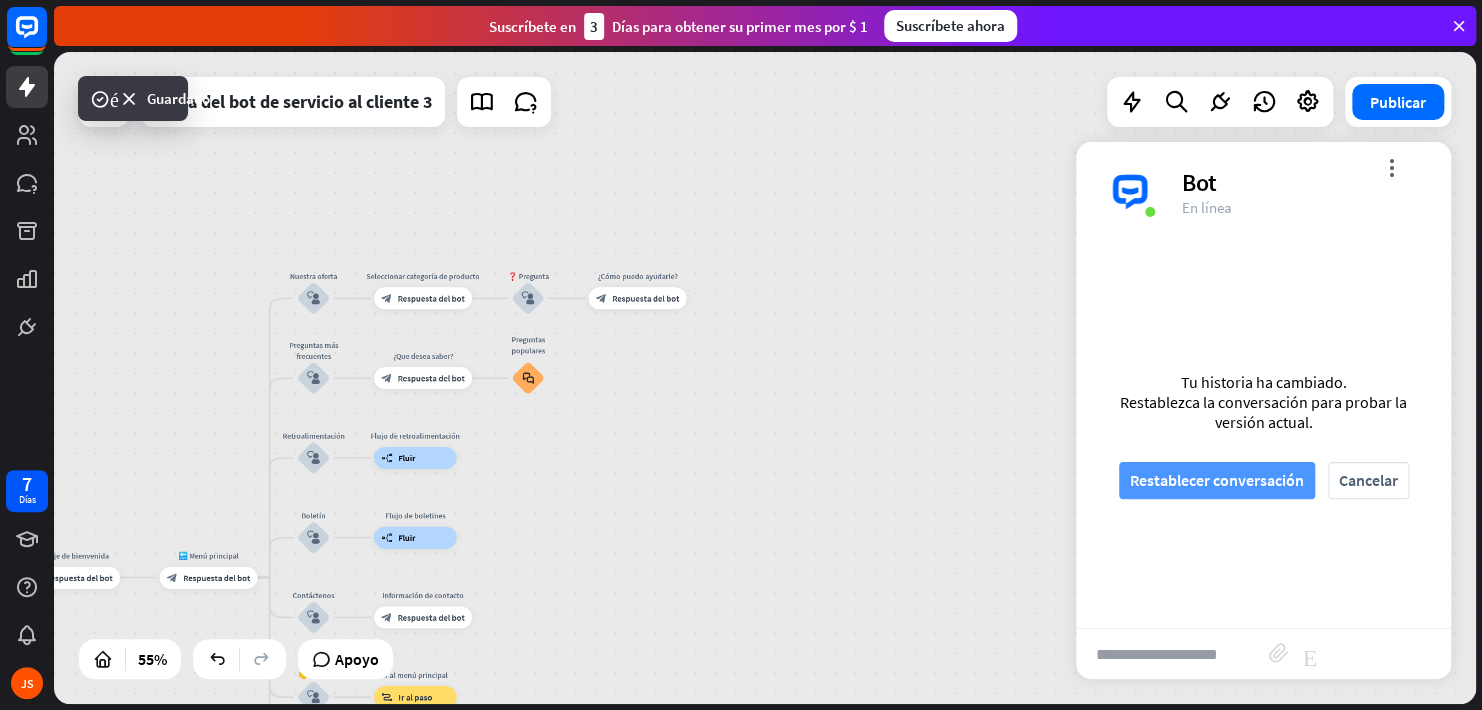 scroll, scrollTop: 0, scrollLeft: 0, axis: both 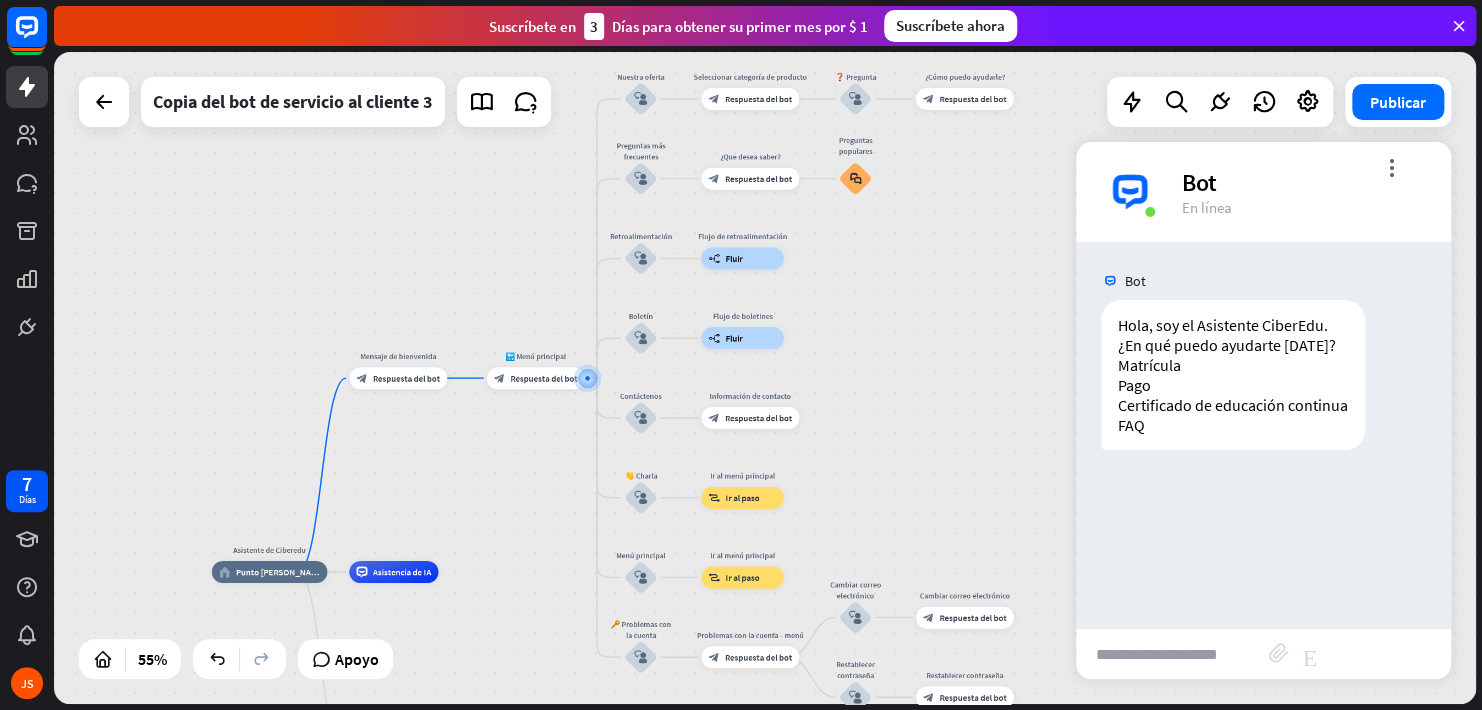 drag, startPoint x: 1140, startPoint y: 659, endPoint x: 1140, endPoint y: 646, distance: 13 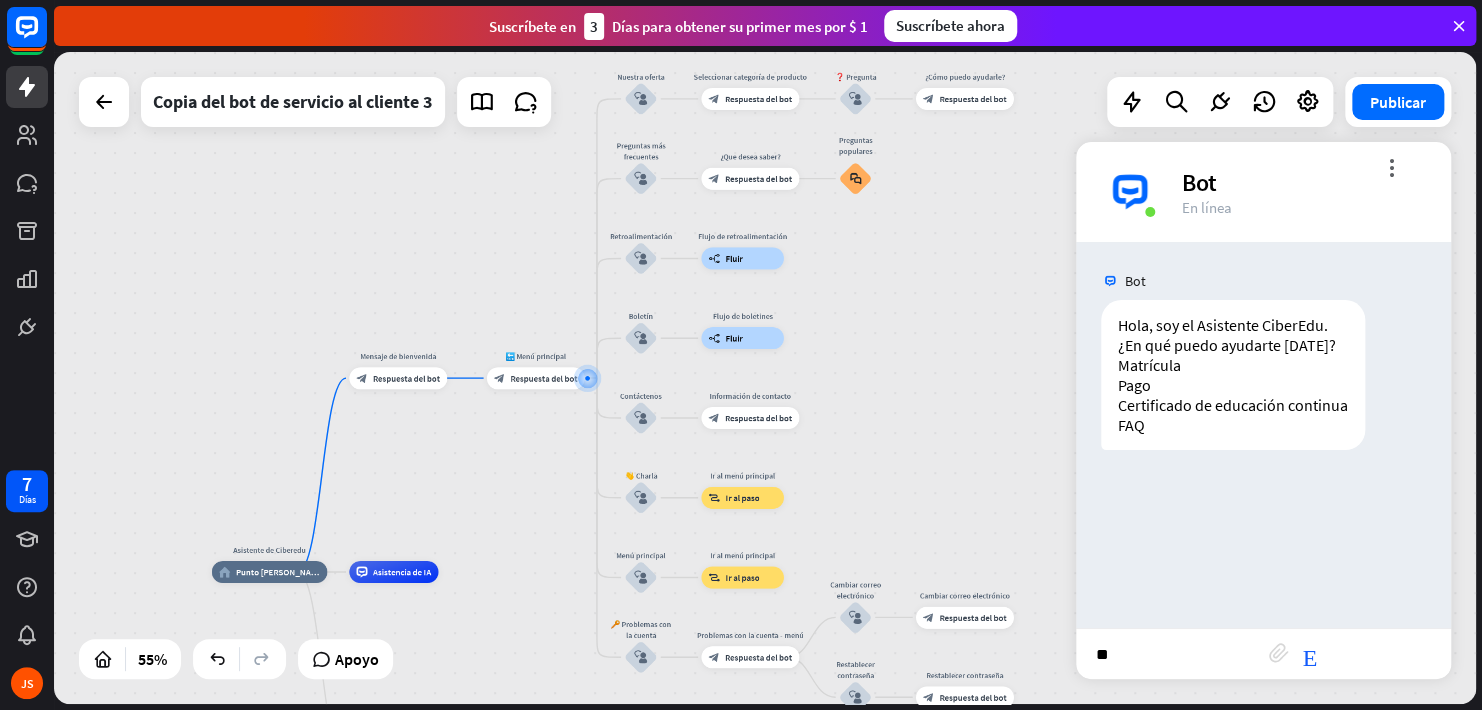 type on "***" 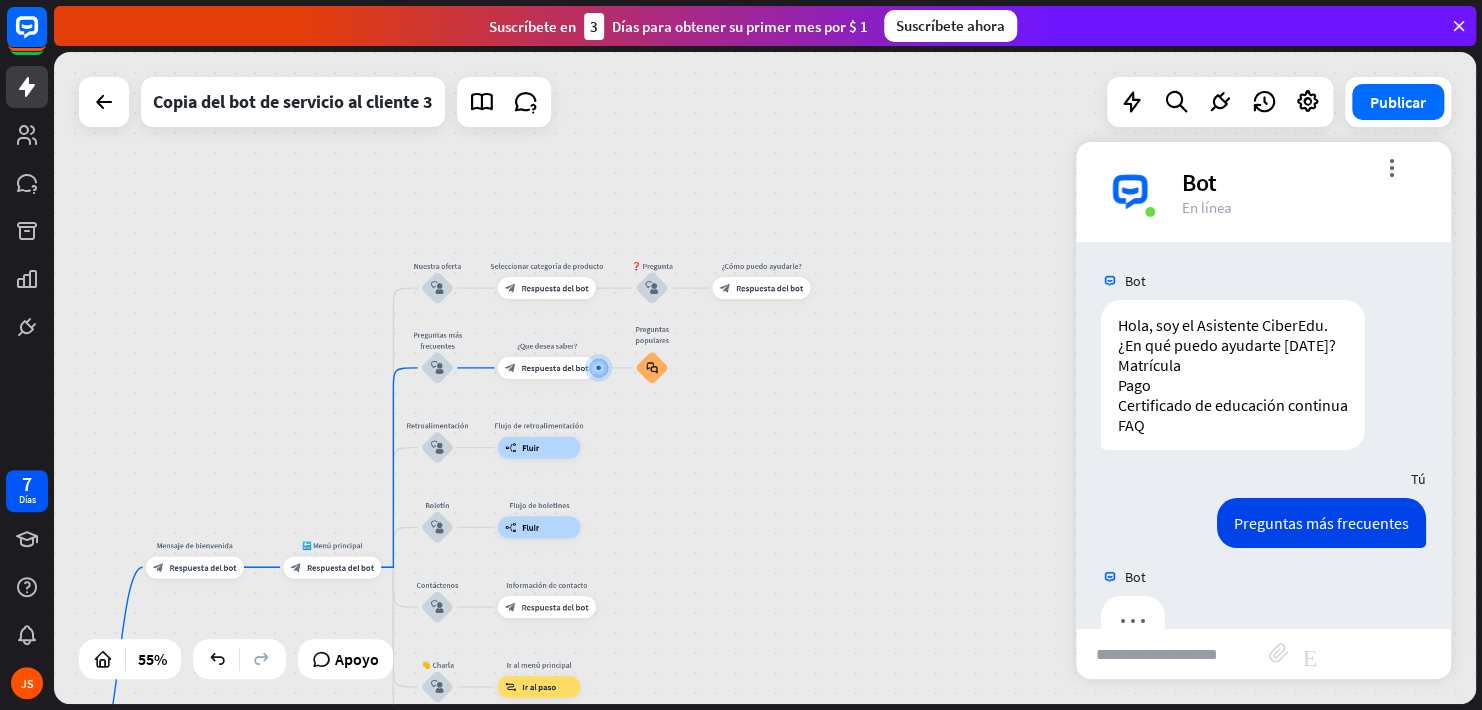 scroll, scrollTop: 47, scrollLeft: 0, axis: vertical 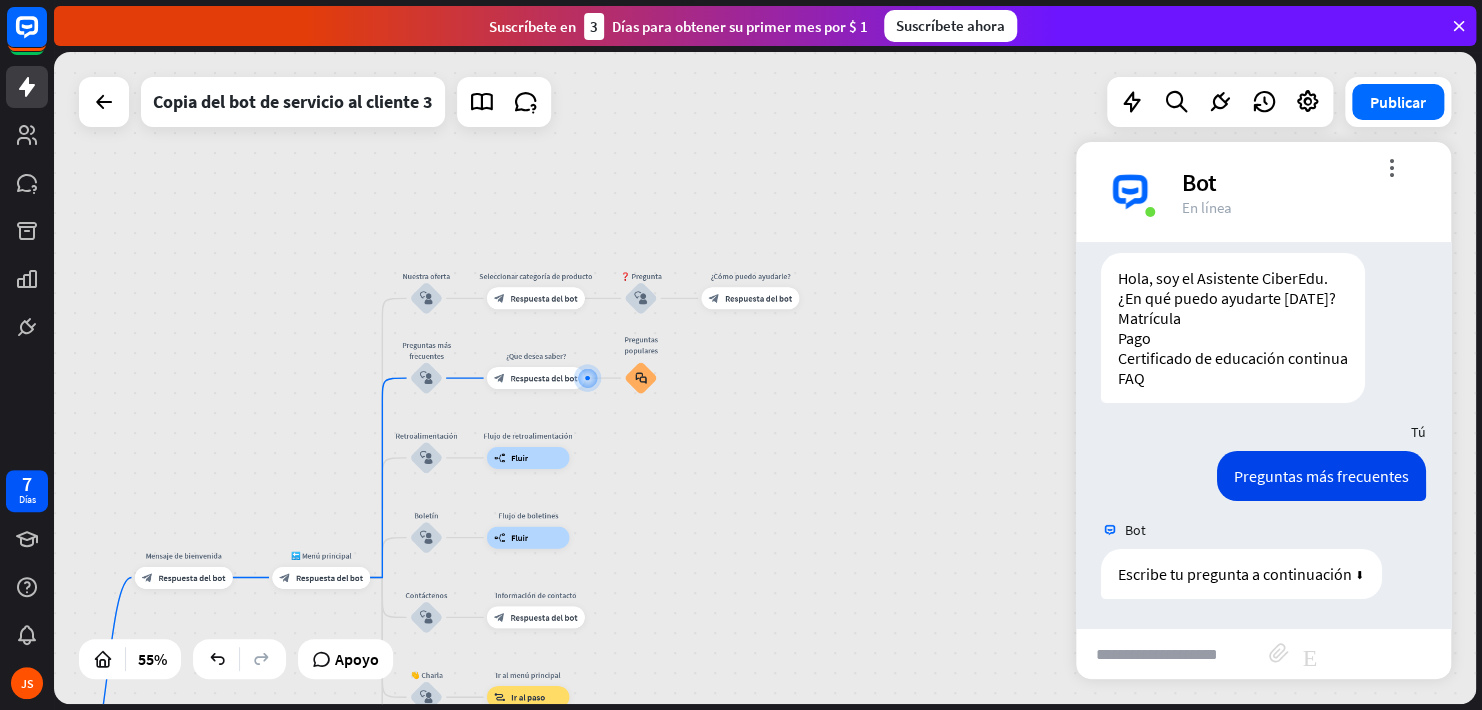 click at bounding box center [1172, 654] 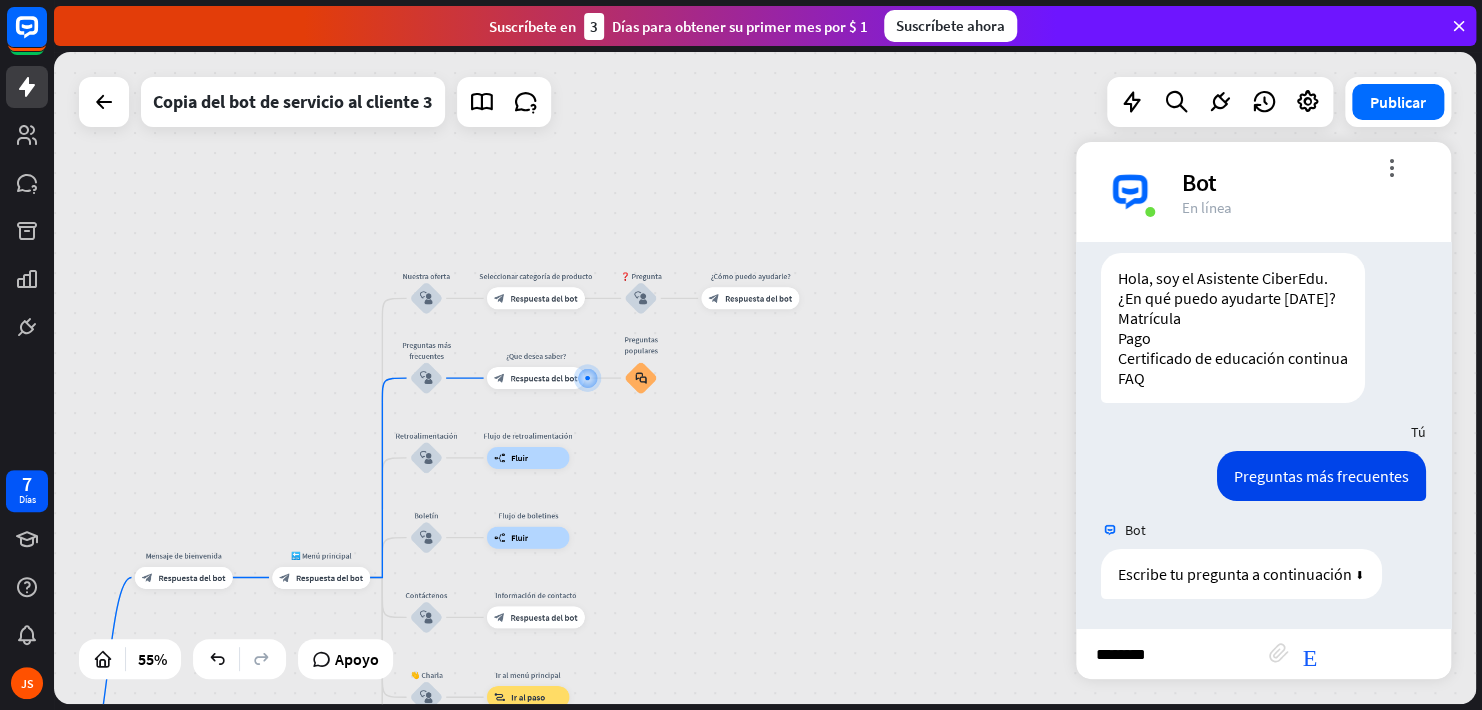 type on "*********" 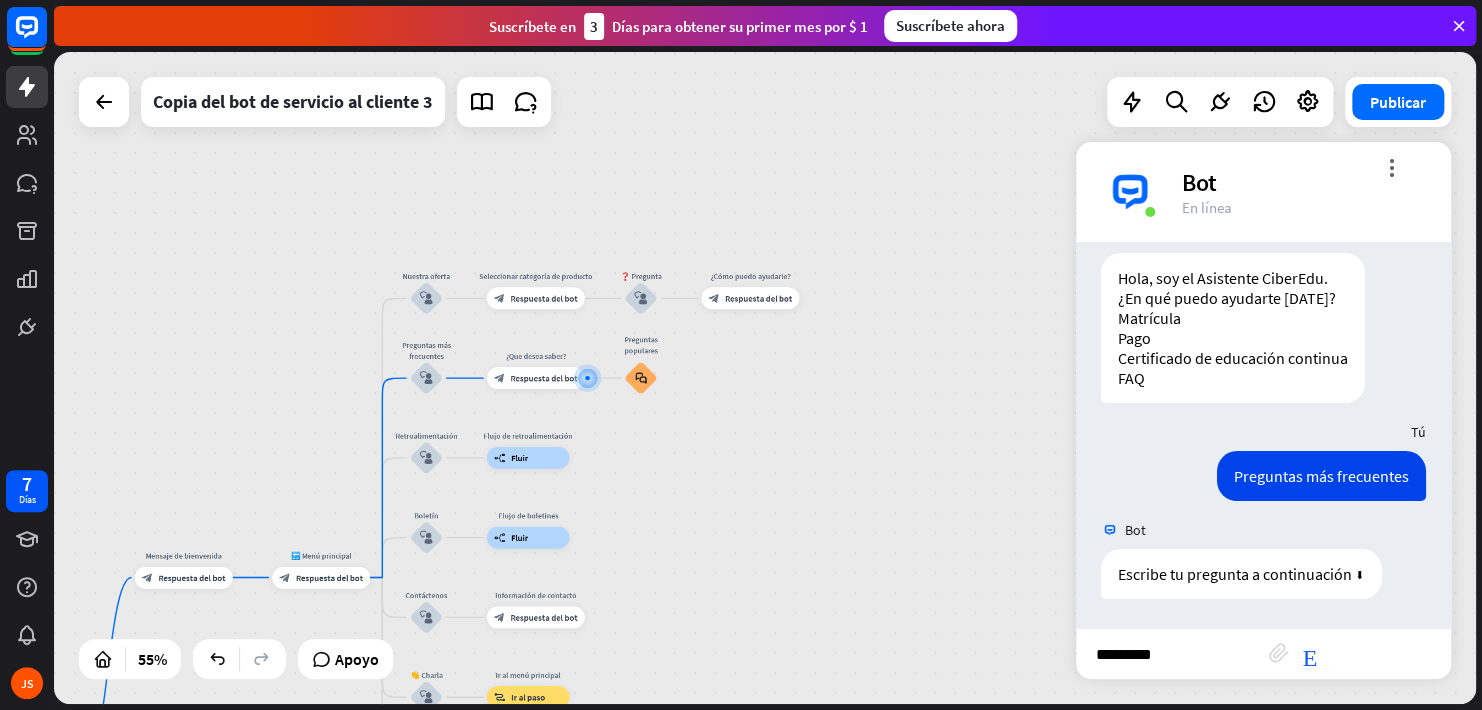type 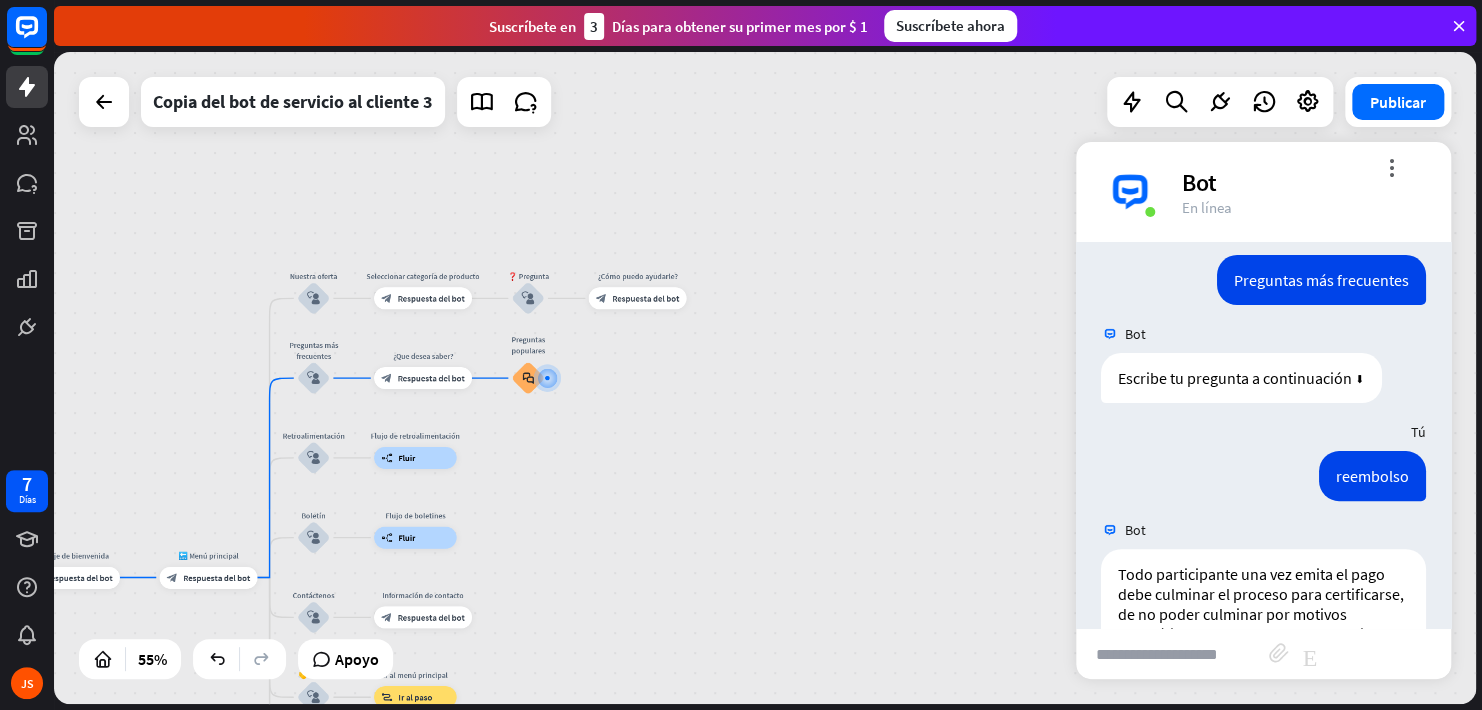 scroll, scrollTop: 438, scrollLeft: 0, axis: vertical 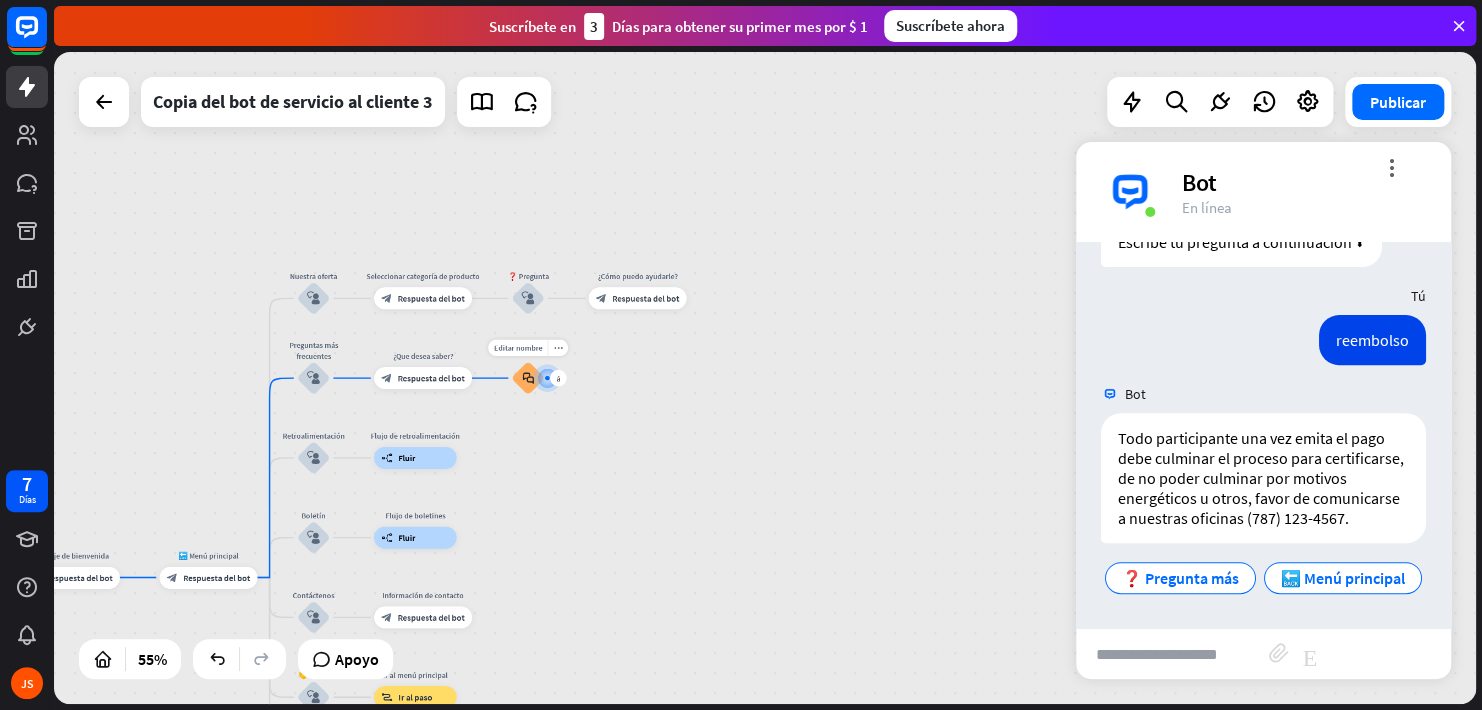 click on "block_faq" at bounding box center [528, 378] 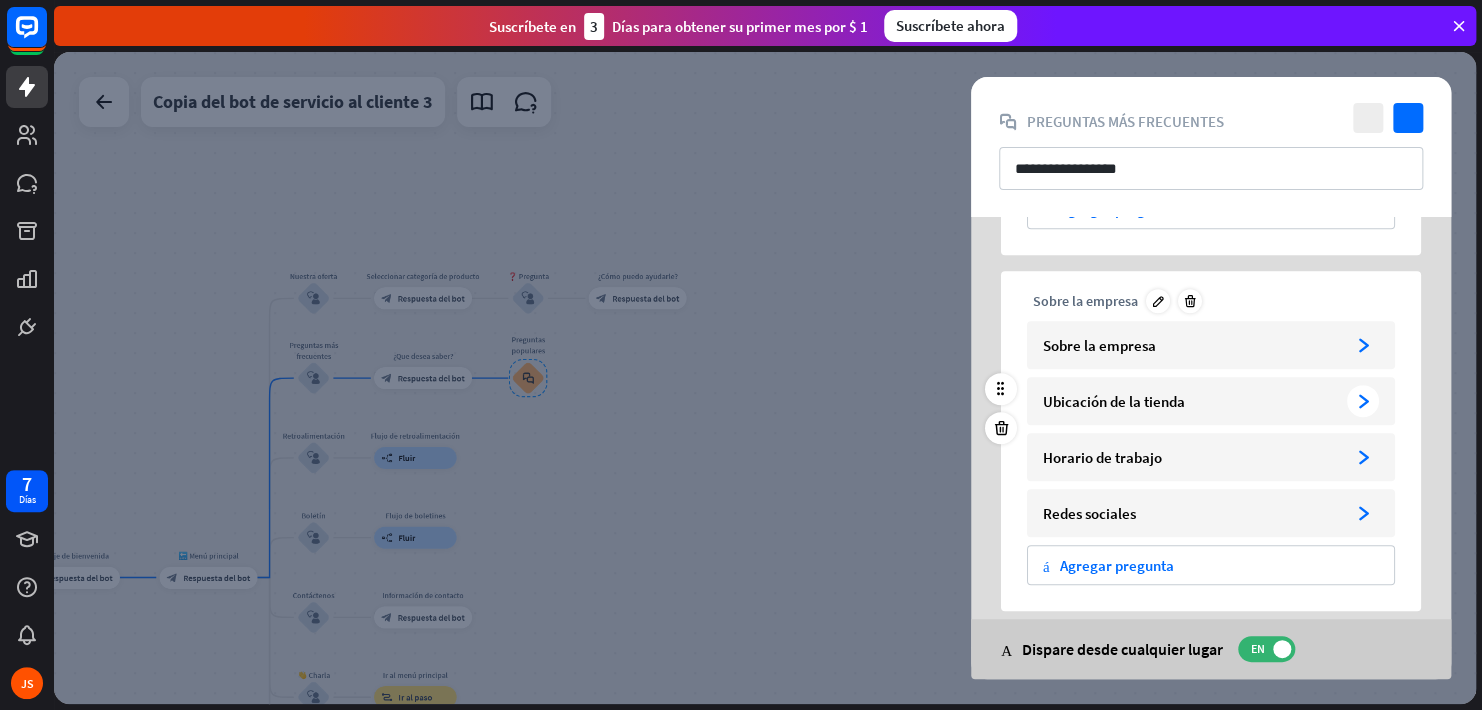 scroll, scrollTop: 500, scrollLeft: 0, axis: vertical 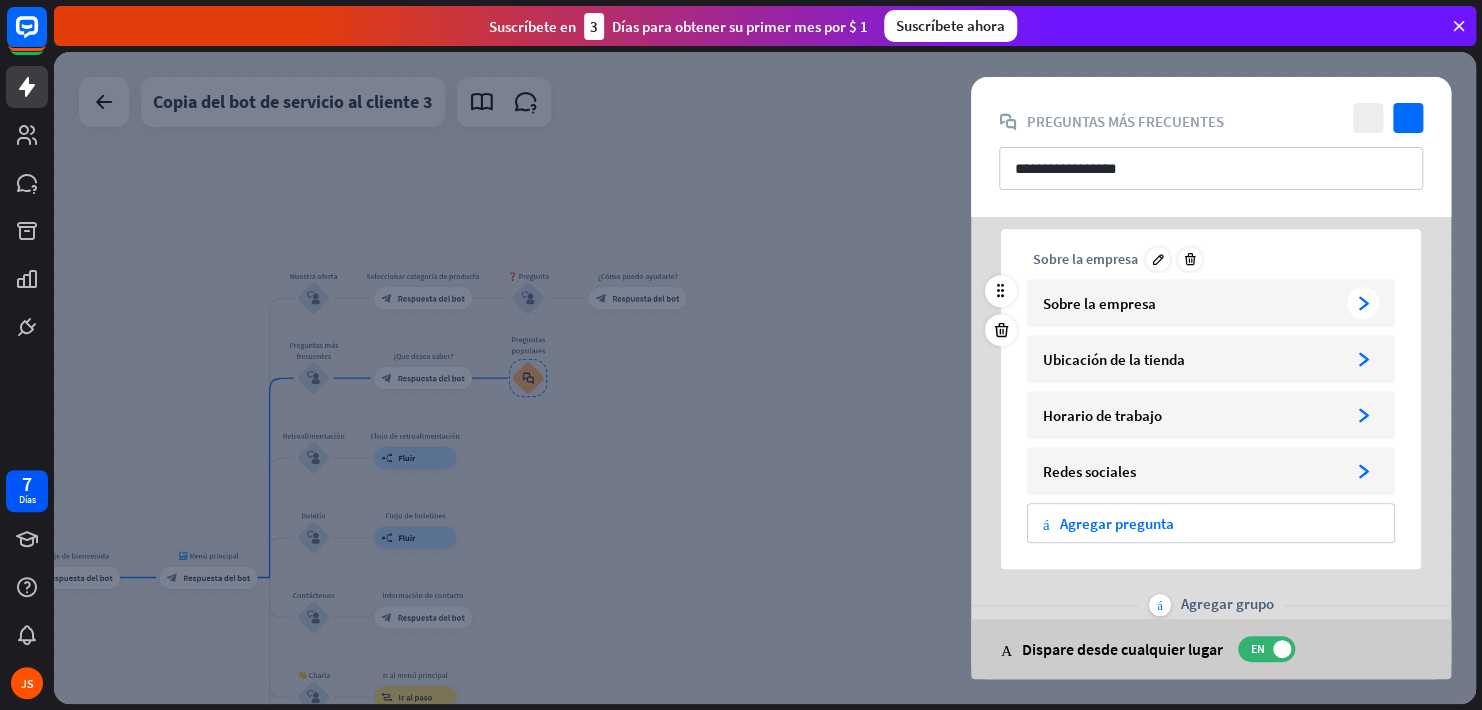 click on "arrowhead_right" at bounding box center (1363, 303) 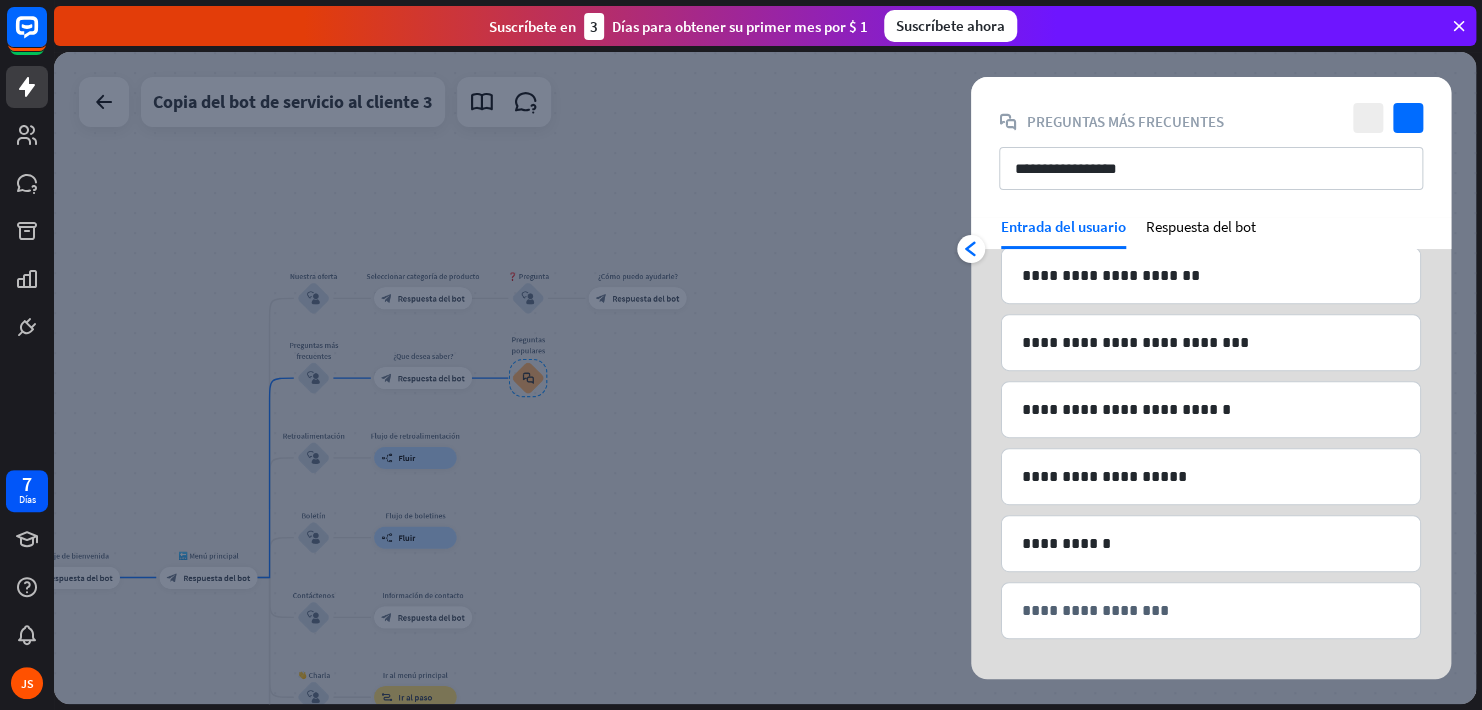 scroll, scrollTop: 420, scrollLeft: 0, axis: vertical 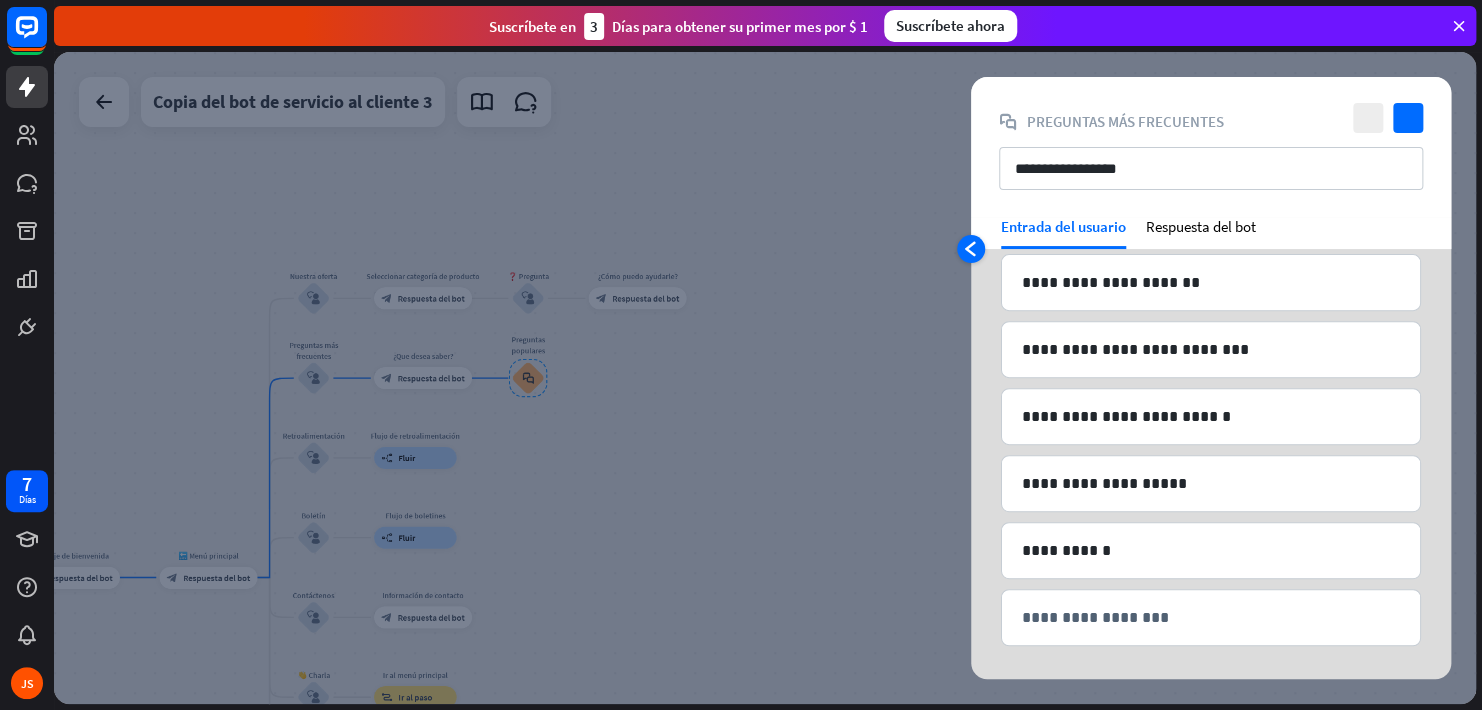 click on "arrowhead_left" at bounding box center (971, 249) 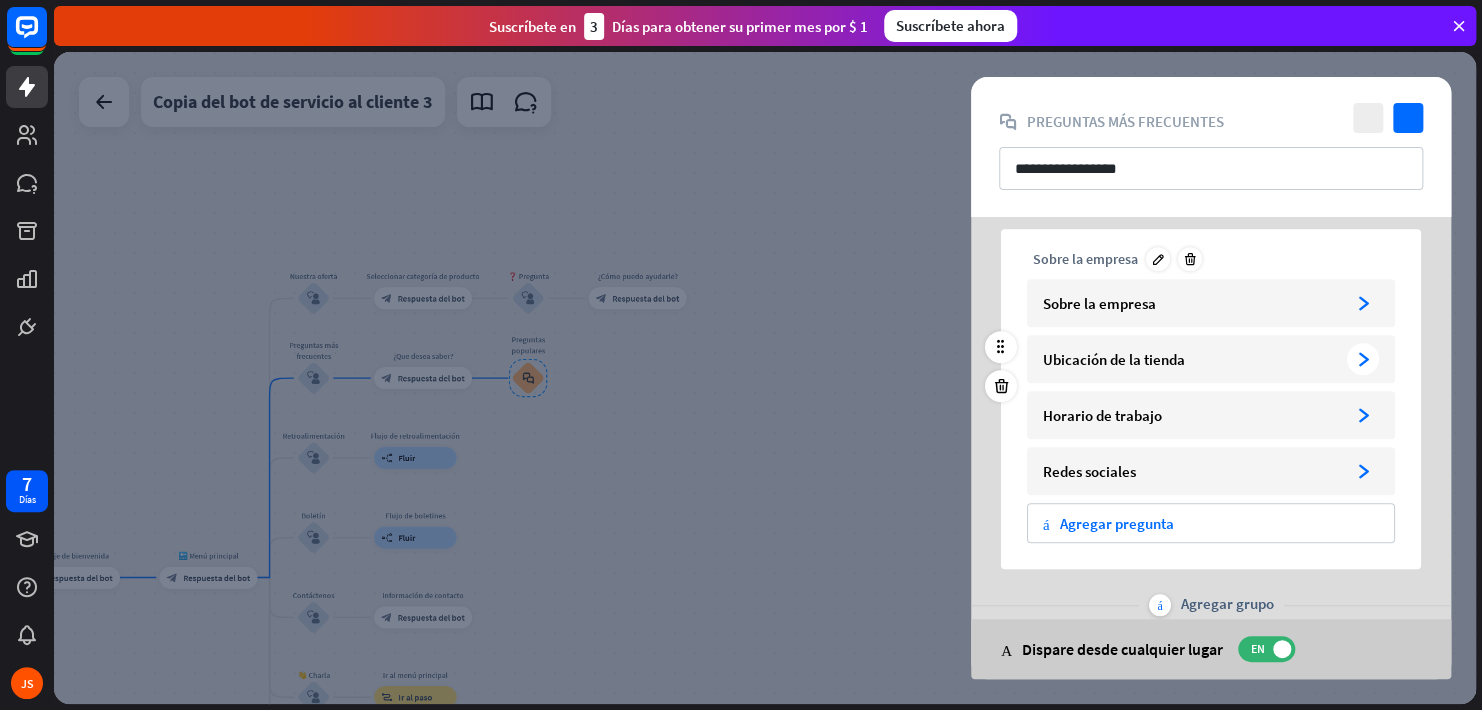 click on "arrowhead_right" at bounding box center (1363, 359) 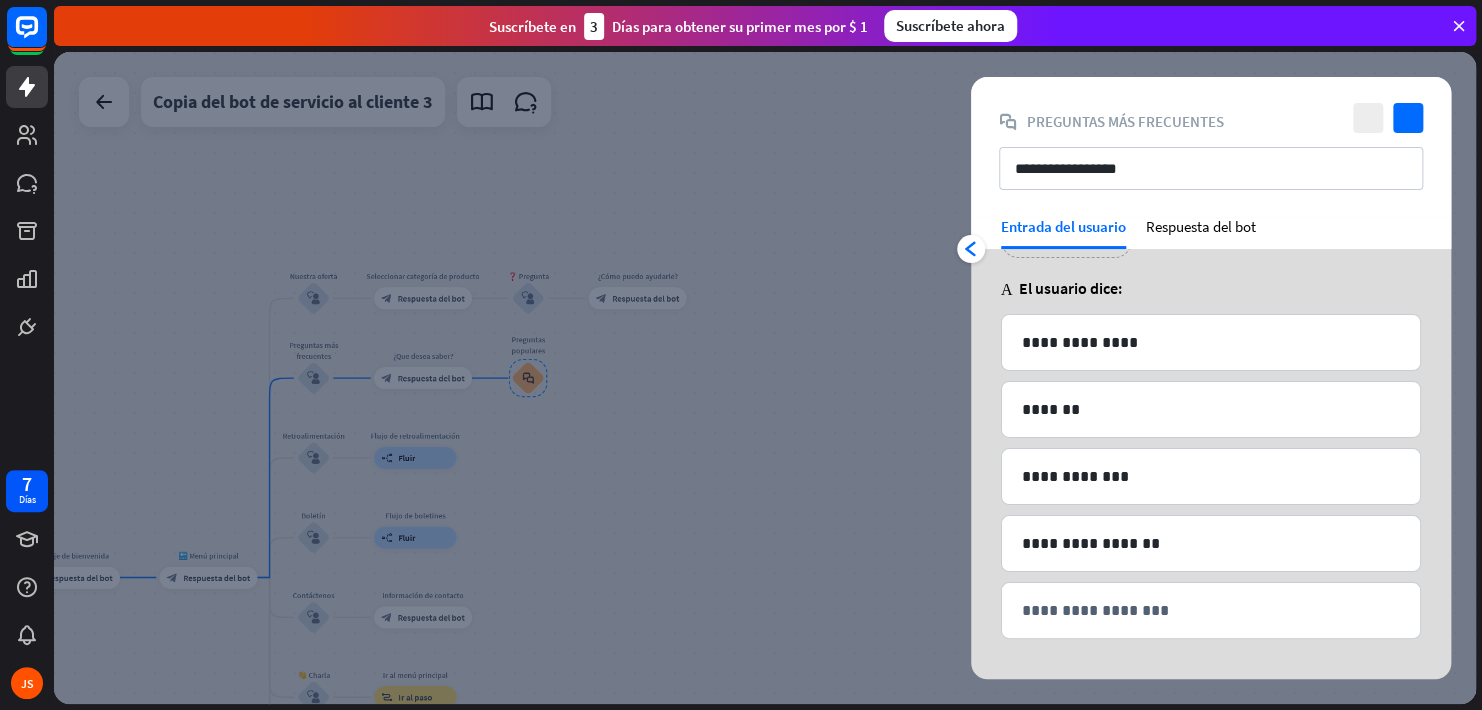 scroll, scrollTop: 88, scrollLeft: 0, axis: vertical 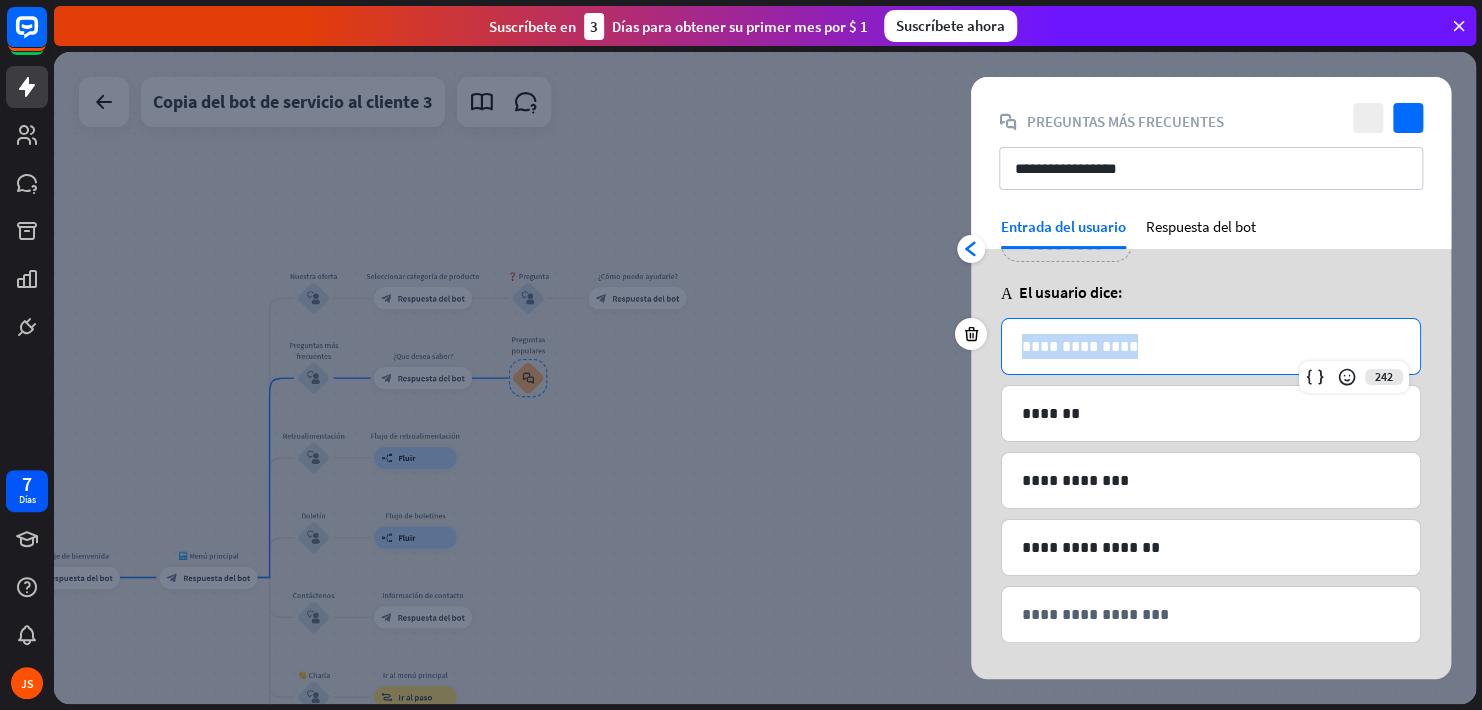 drag, startPoint x: 1134, startPoint y: 347, endPoint x: 922, endPoint y: 345, distance: 212.00943 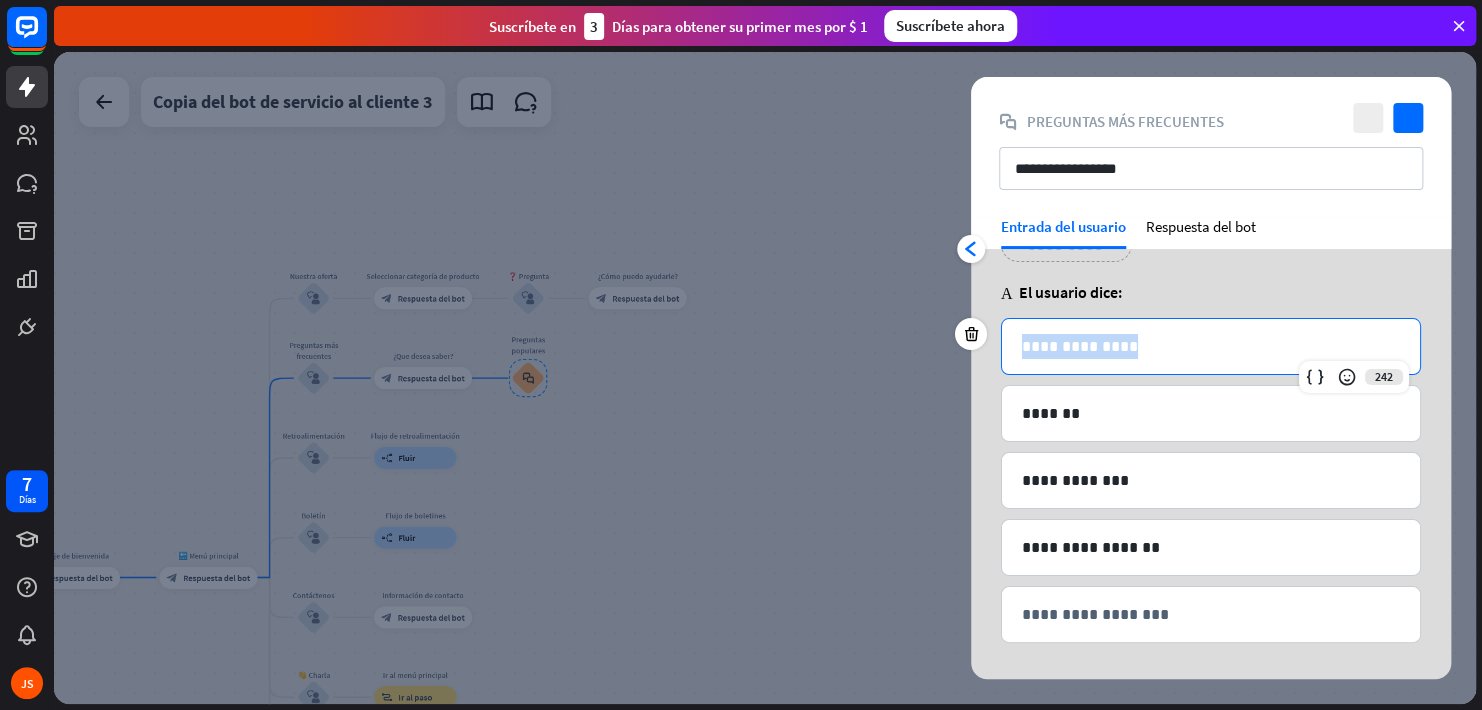 type 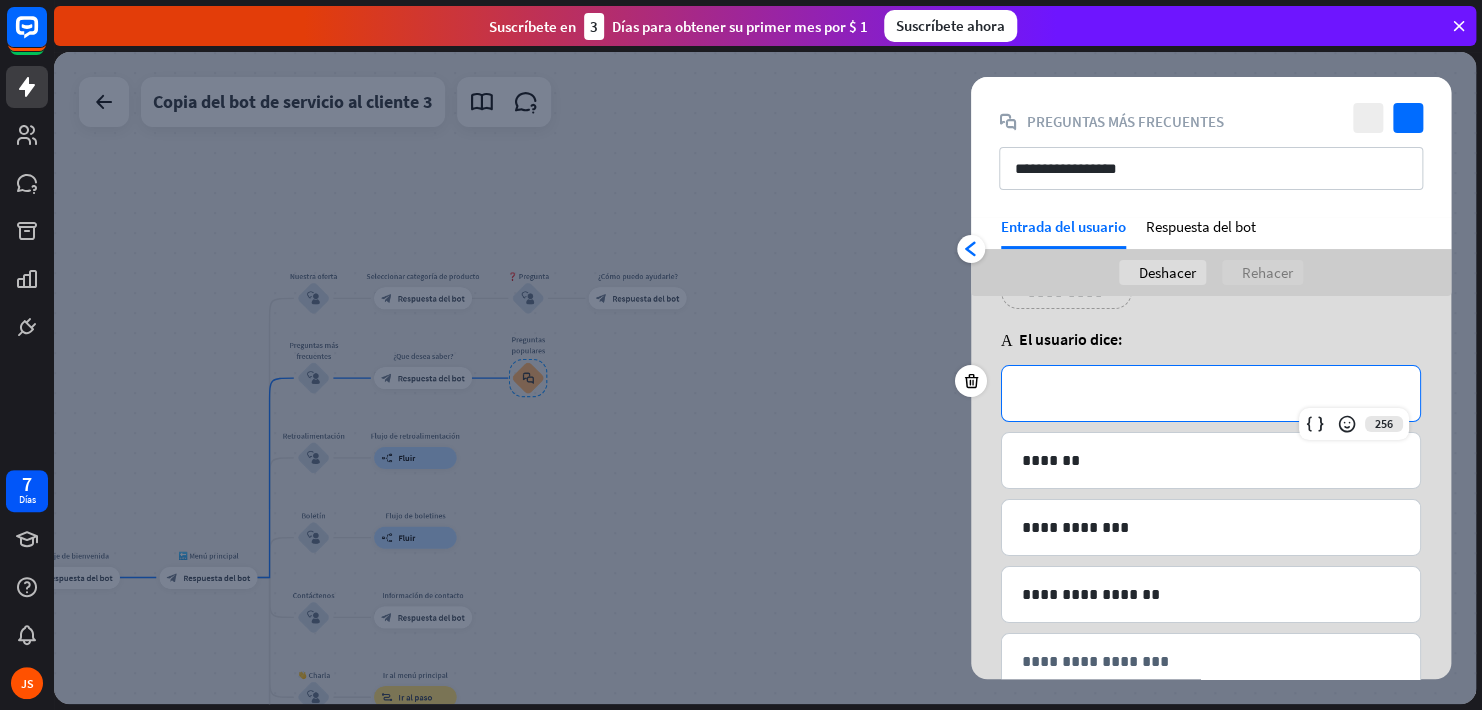 scroll, scrollTop: 0, scrollLeft: 0, axis: both 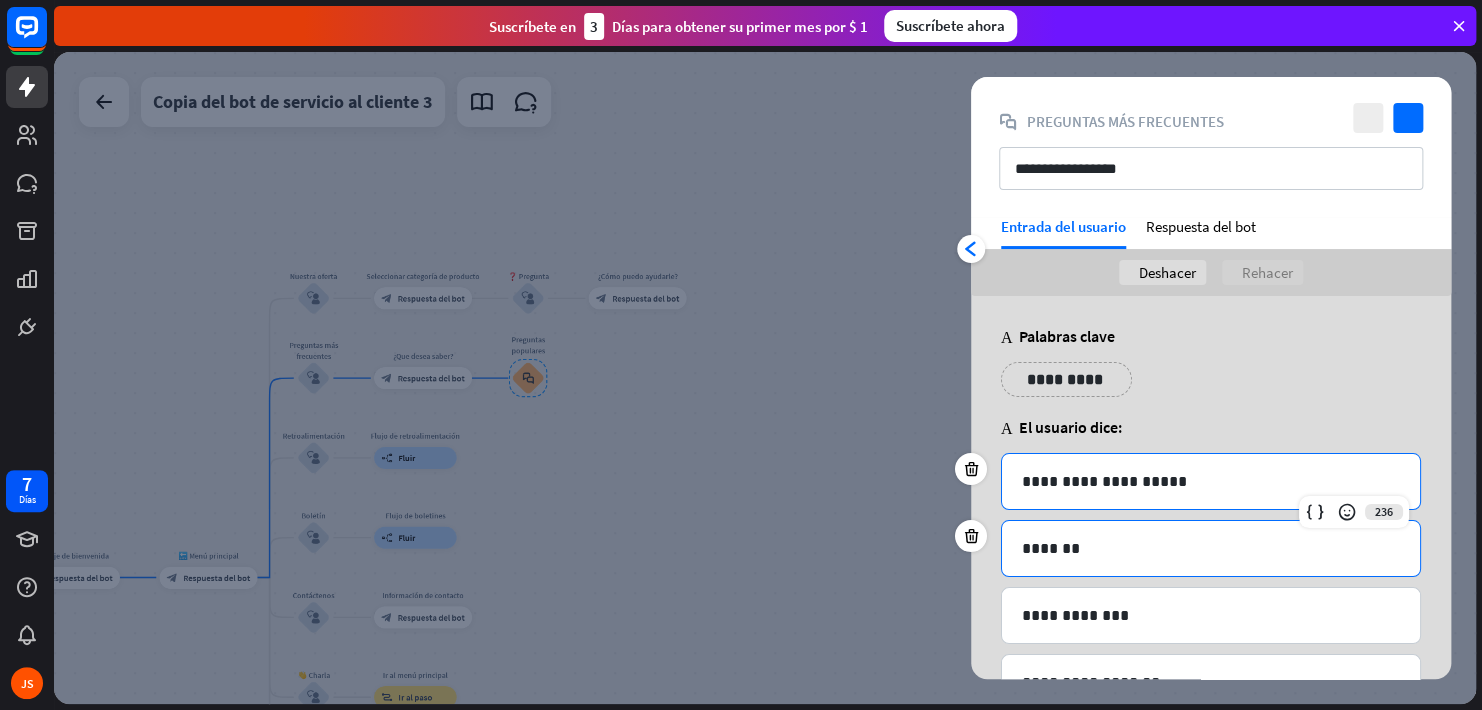 click on "*******" at bounding box center [1211, 548] 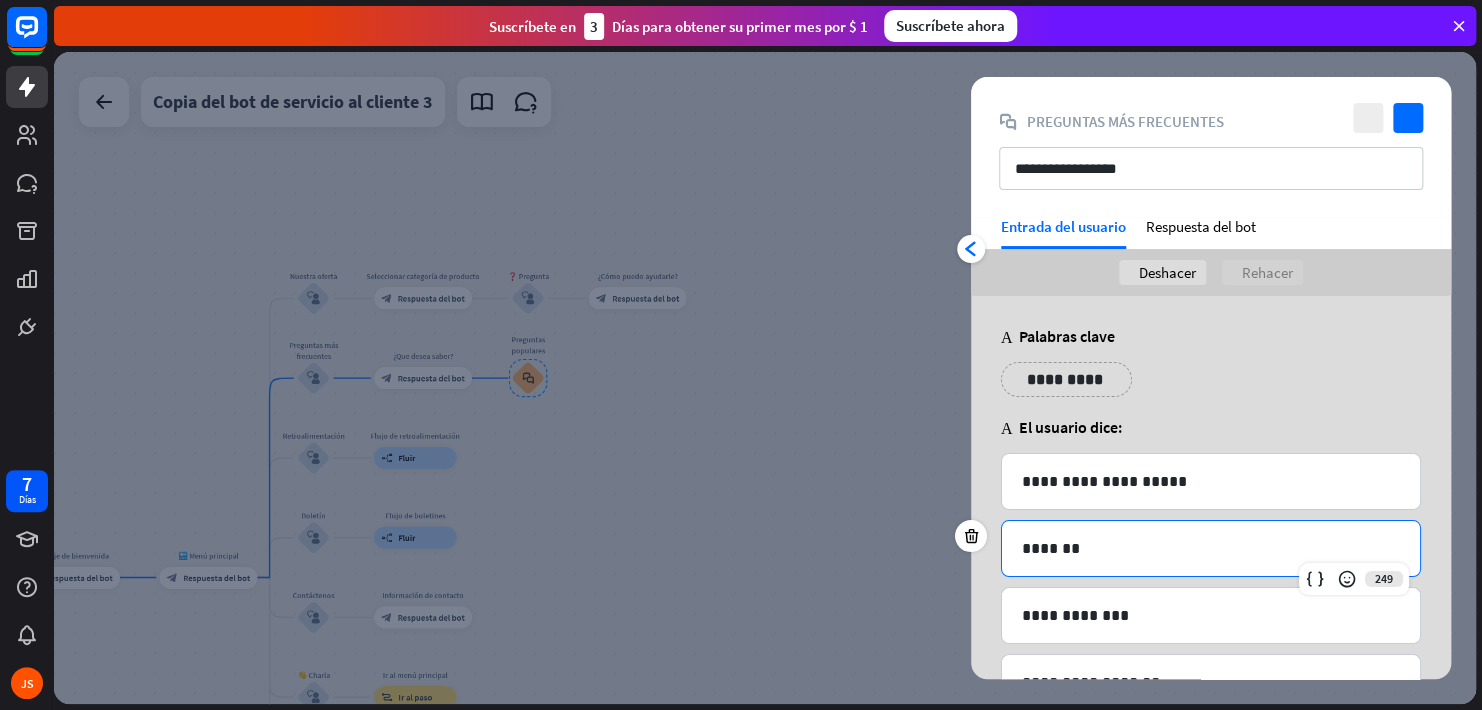 type 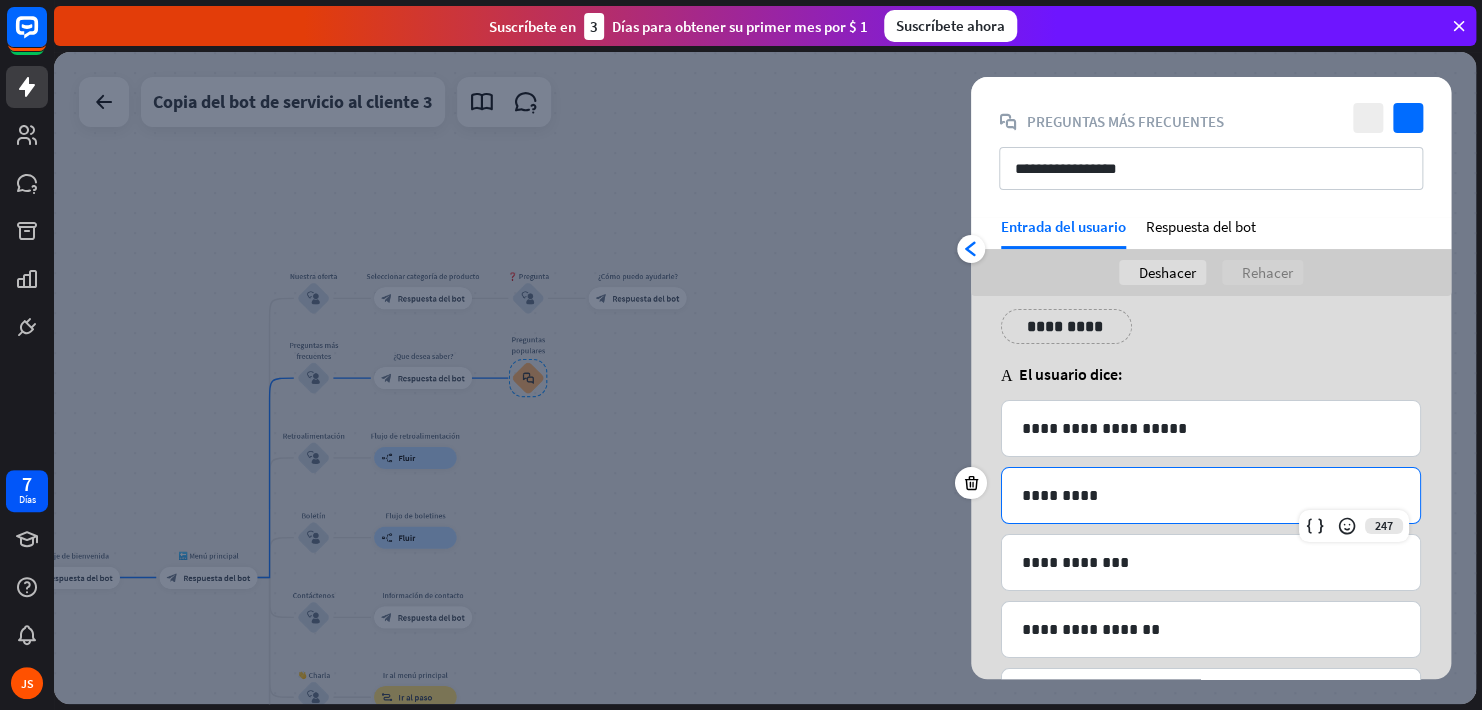 scroll, scrollTop: 0, scrollLeft: 0, axis: both 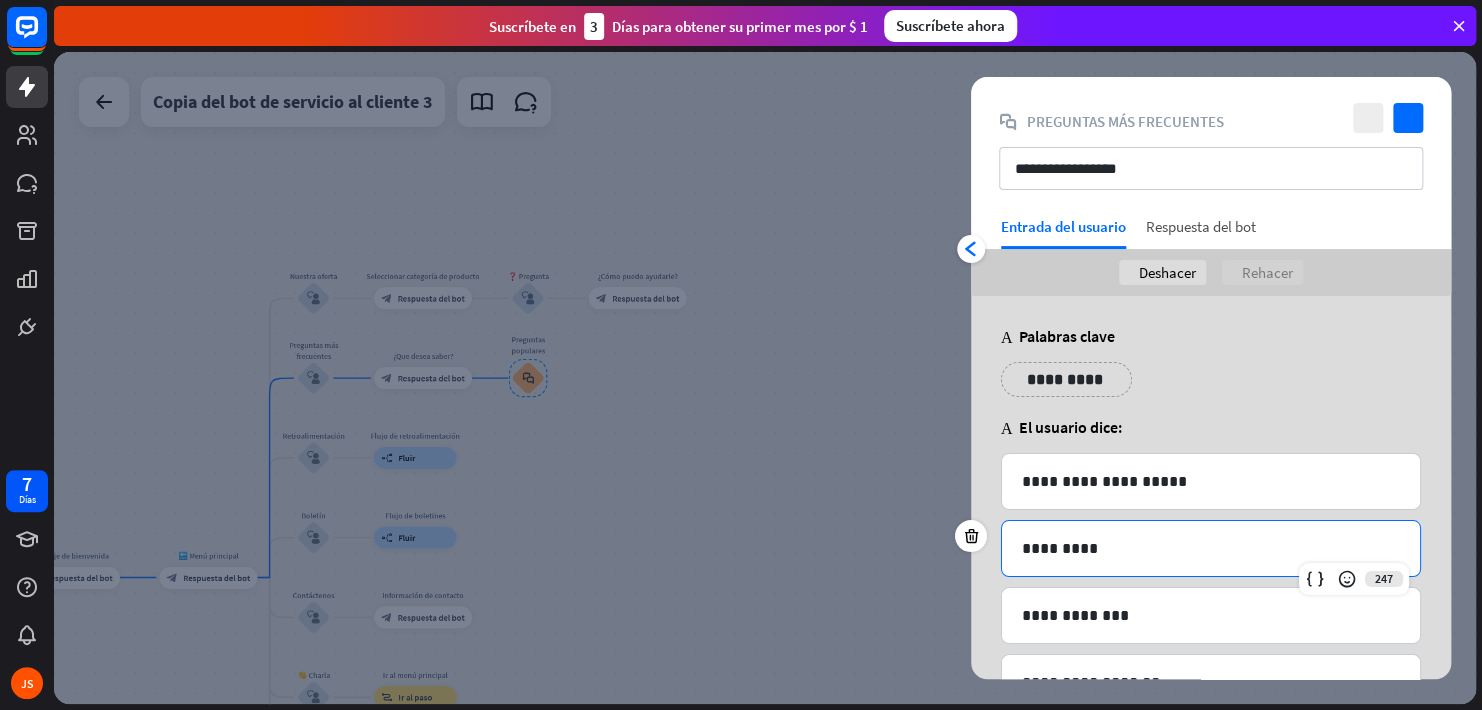 click on "Respuesta del bot" at bounding box center [1201, 233] 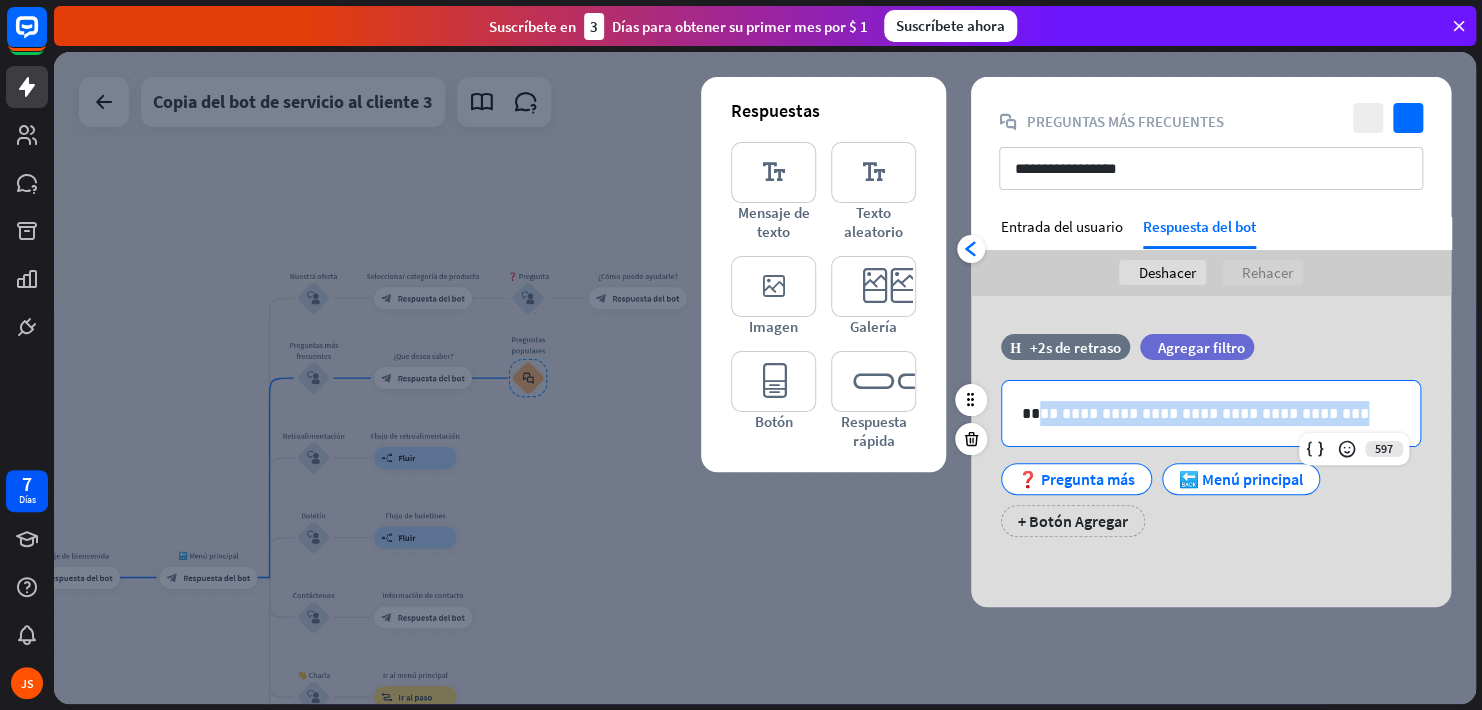 drag, startPoint x: 1037, startPoint y: 405, endPoint x: 1322, endPoint y: 412, distance: 285.08594 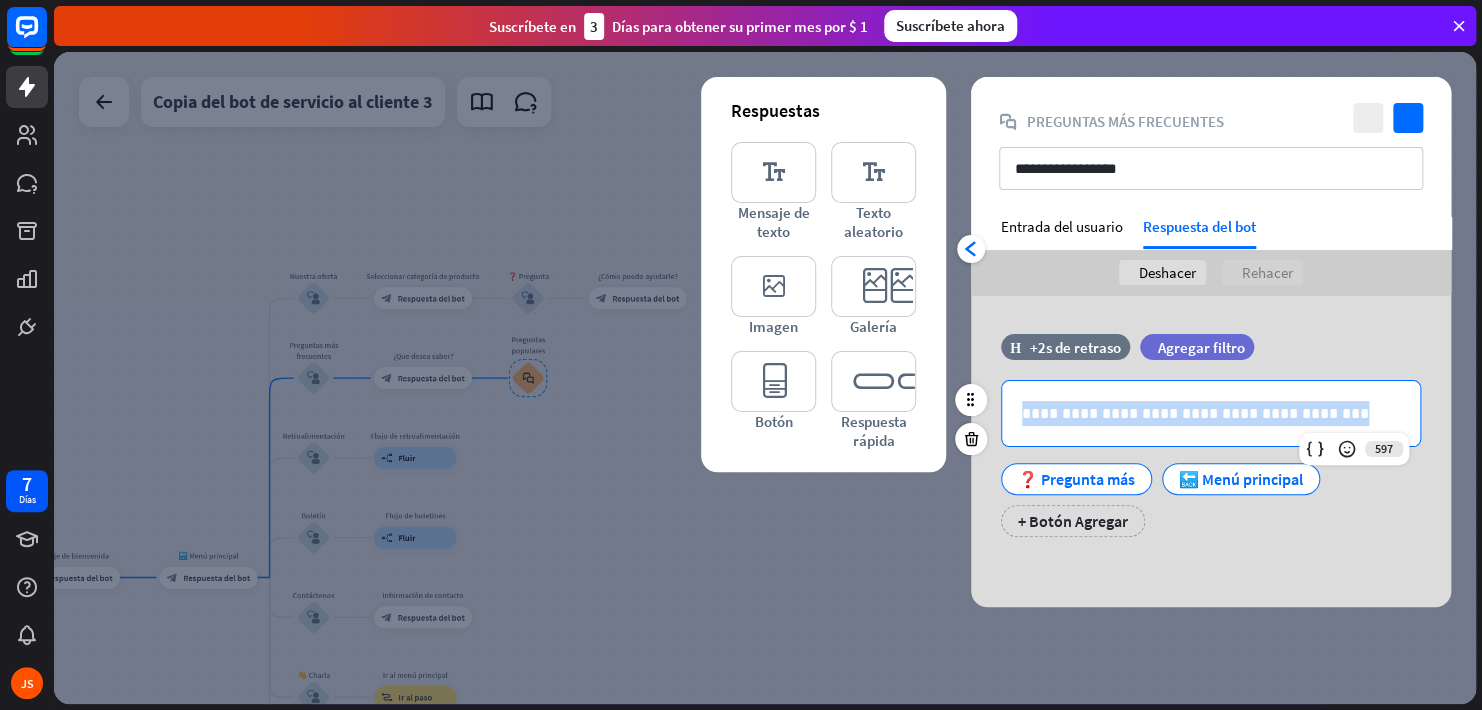 drag, startPoint x: 1314, startPoint y: 409, endPoint x: 1022, endPoint y: 418, distance: 292.13867 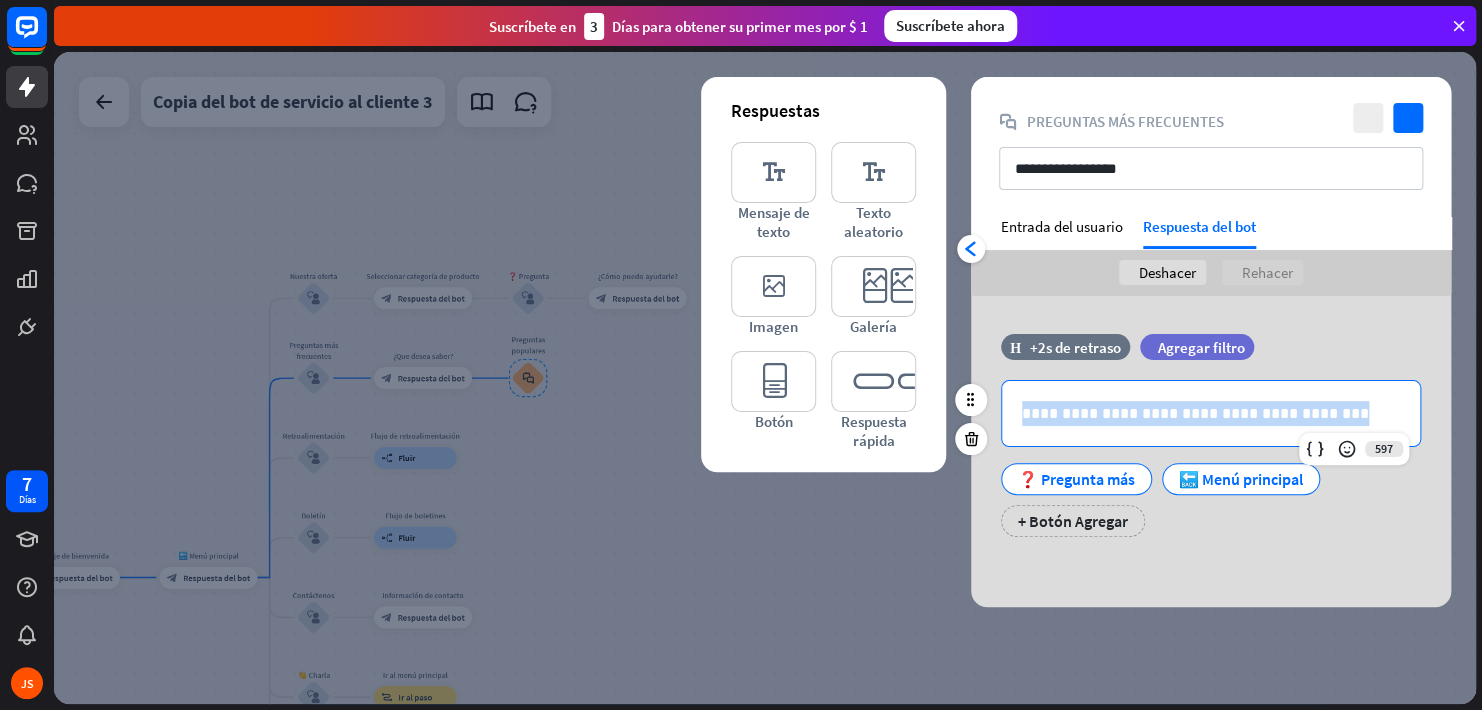 type 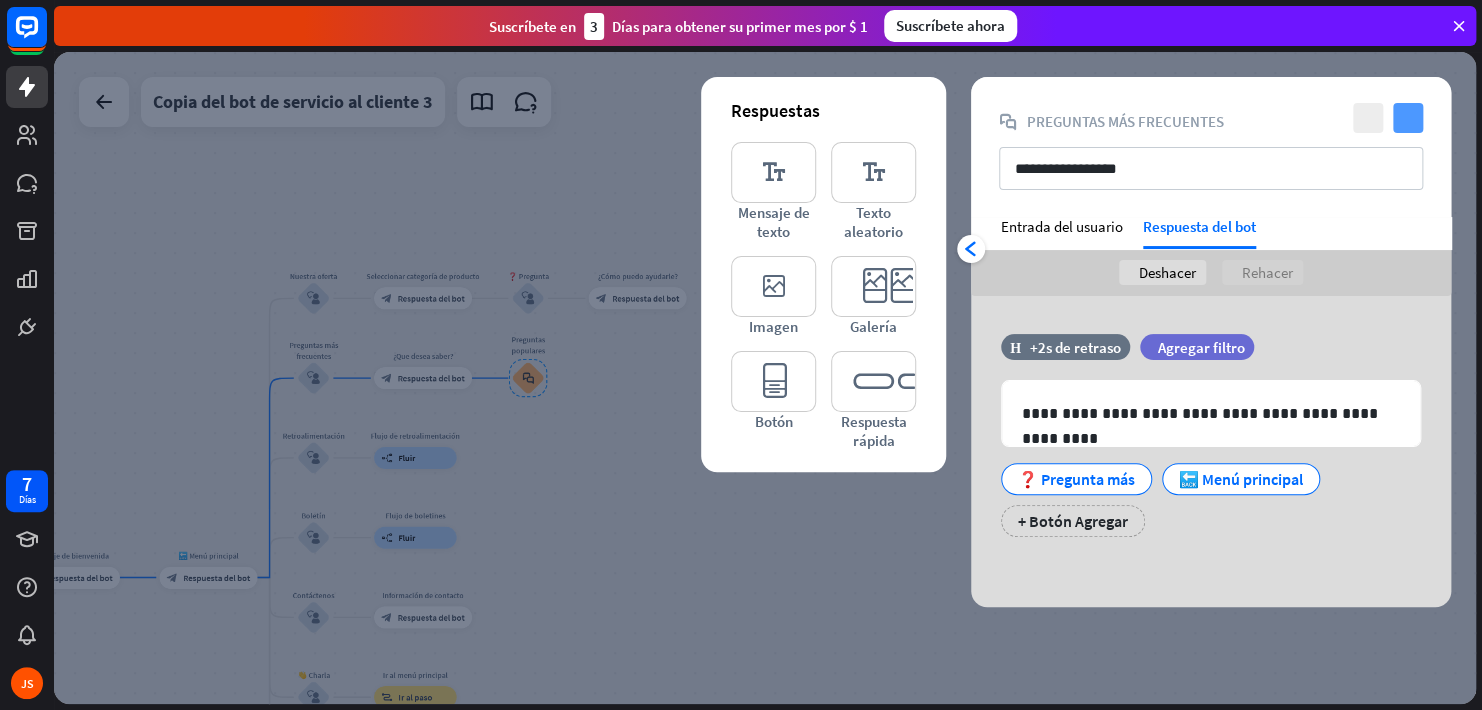 click on "comprobar" at bounding box center [1408, 118] 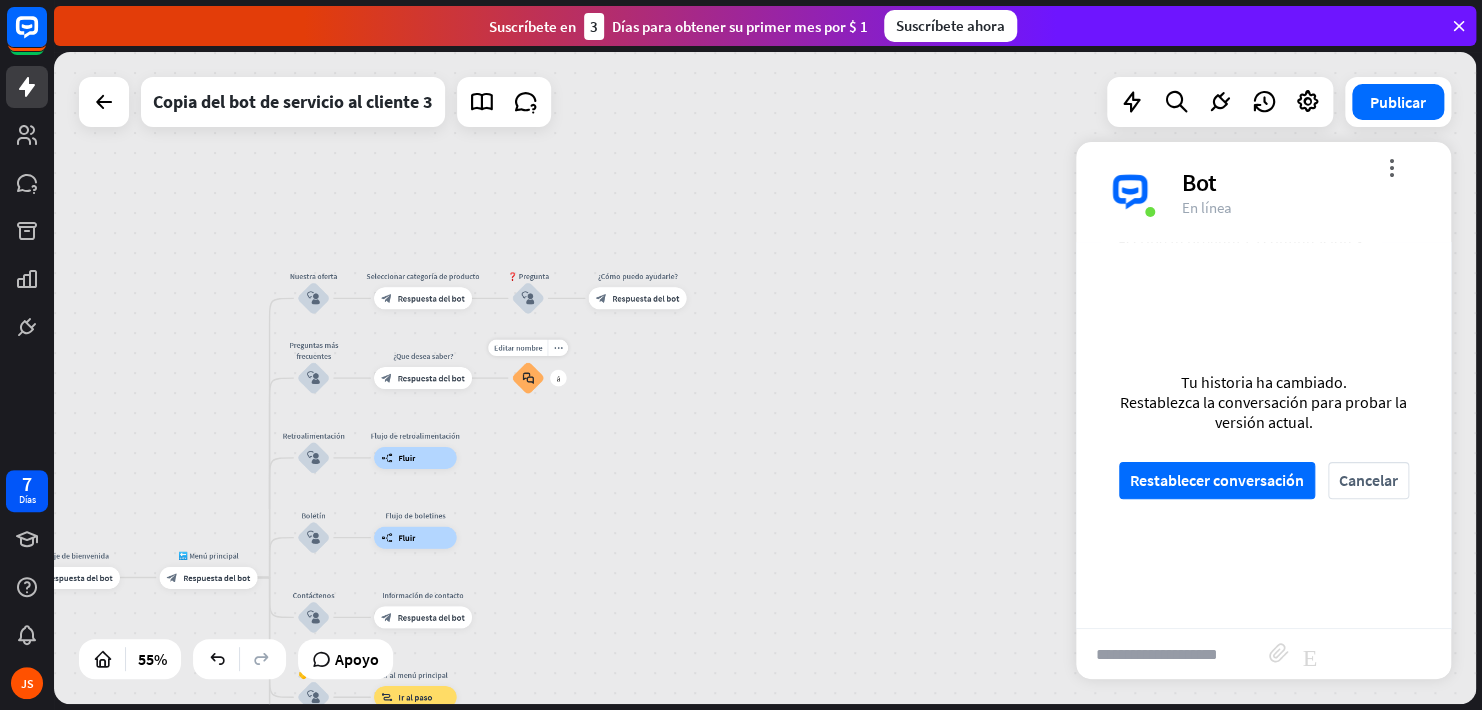 click on "block_faq" at bounding box center (528, 378) 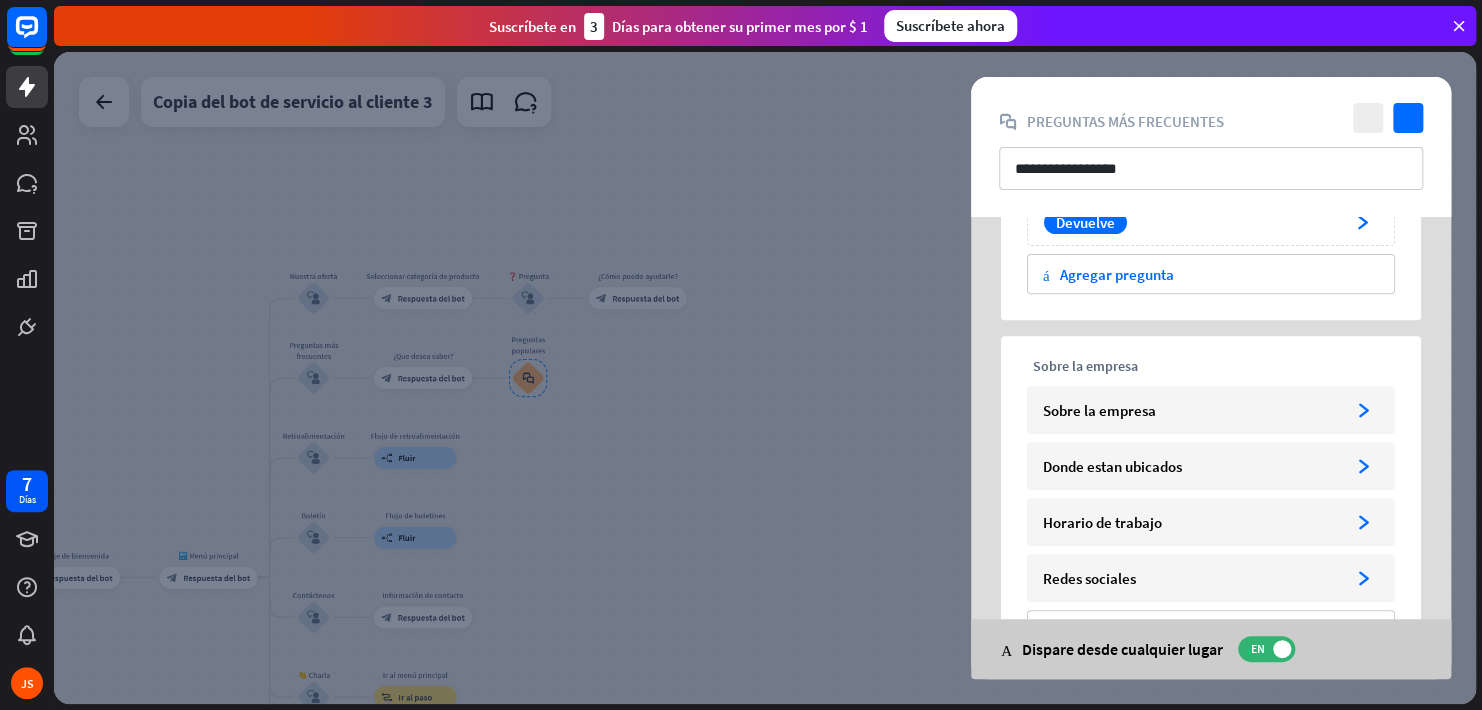 scroll, scrollTop: 400, scrollLeft: 0, axis: vertical 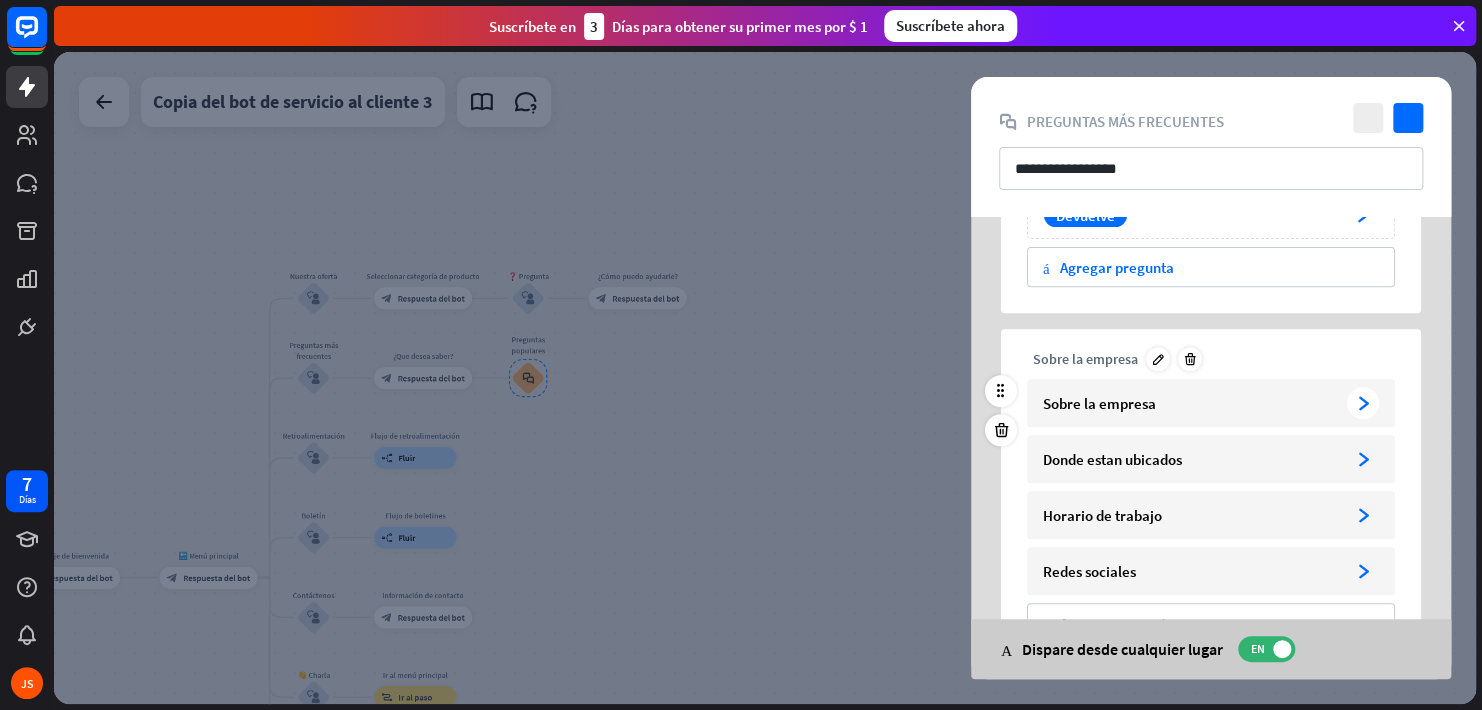 click on "arrowhead_right" at bounding box center [1363, 403] 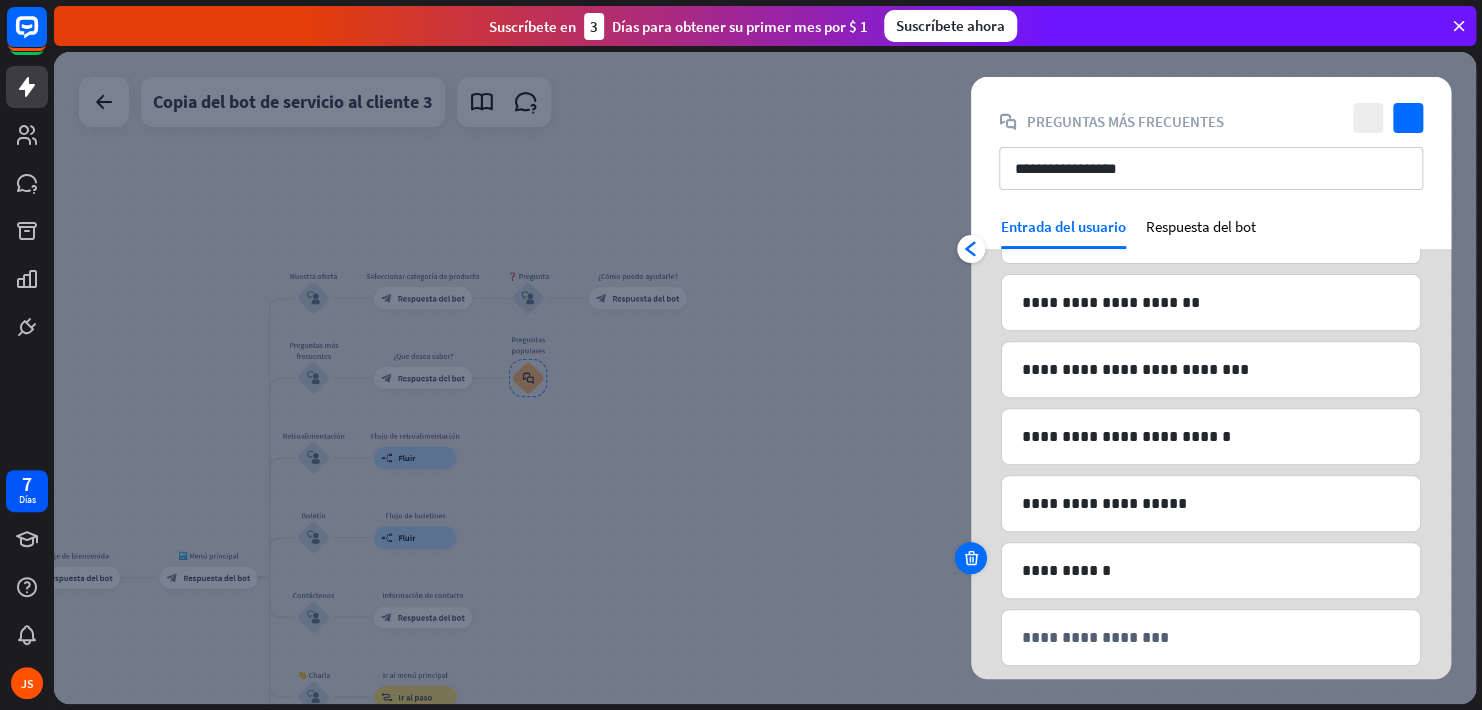 click at bounding box center [971, 558] 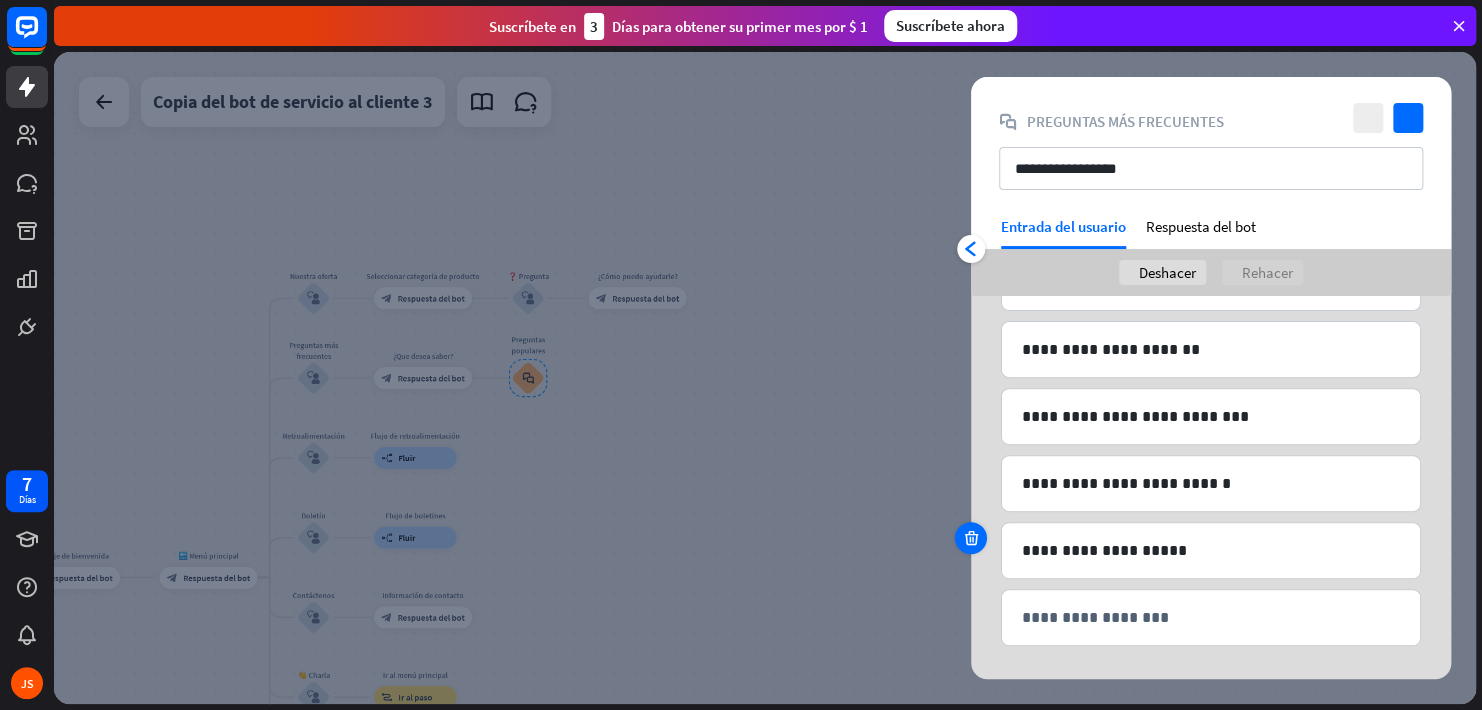 click at bounding box center [971, 538] 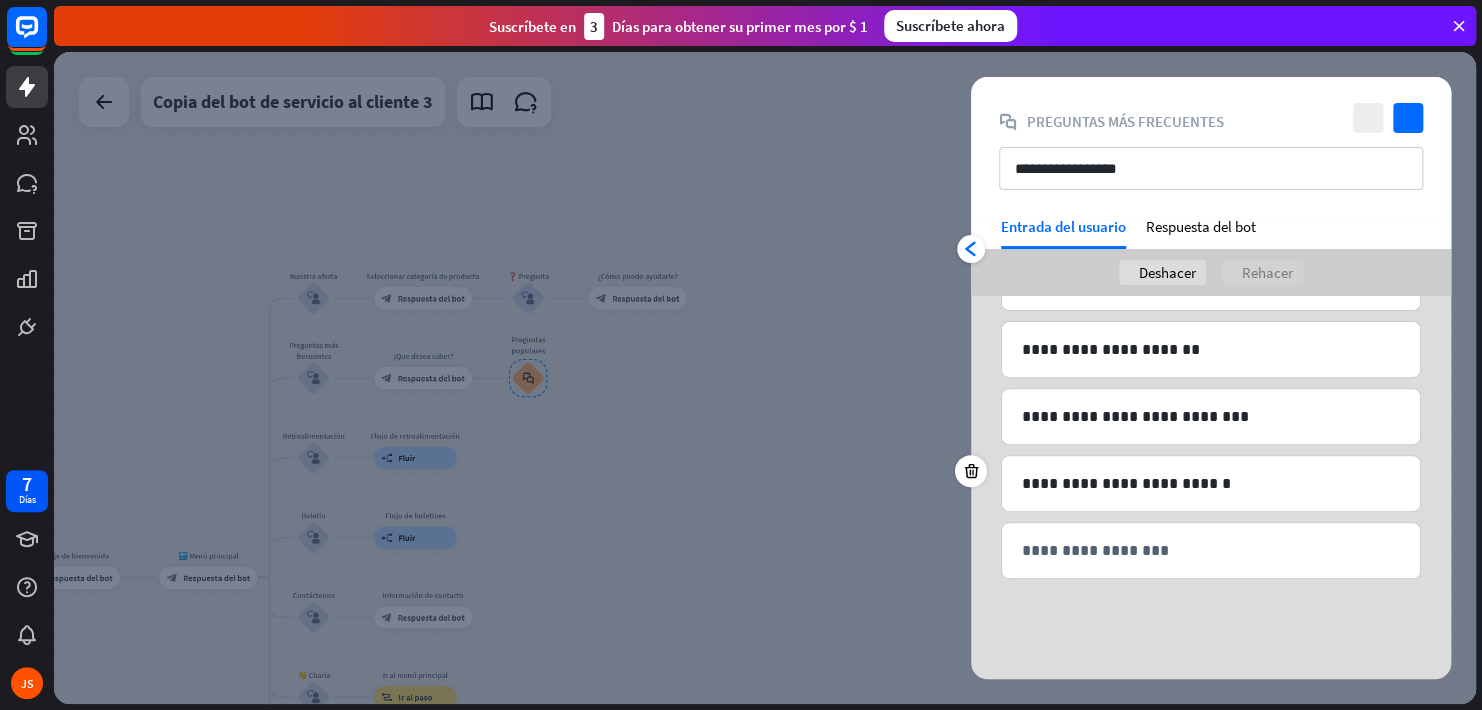 scroll, scrollTop: 334, scrollLeft: 0, axis: vertical 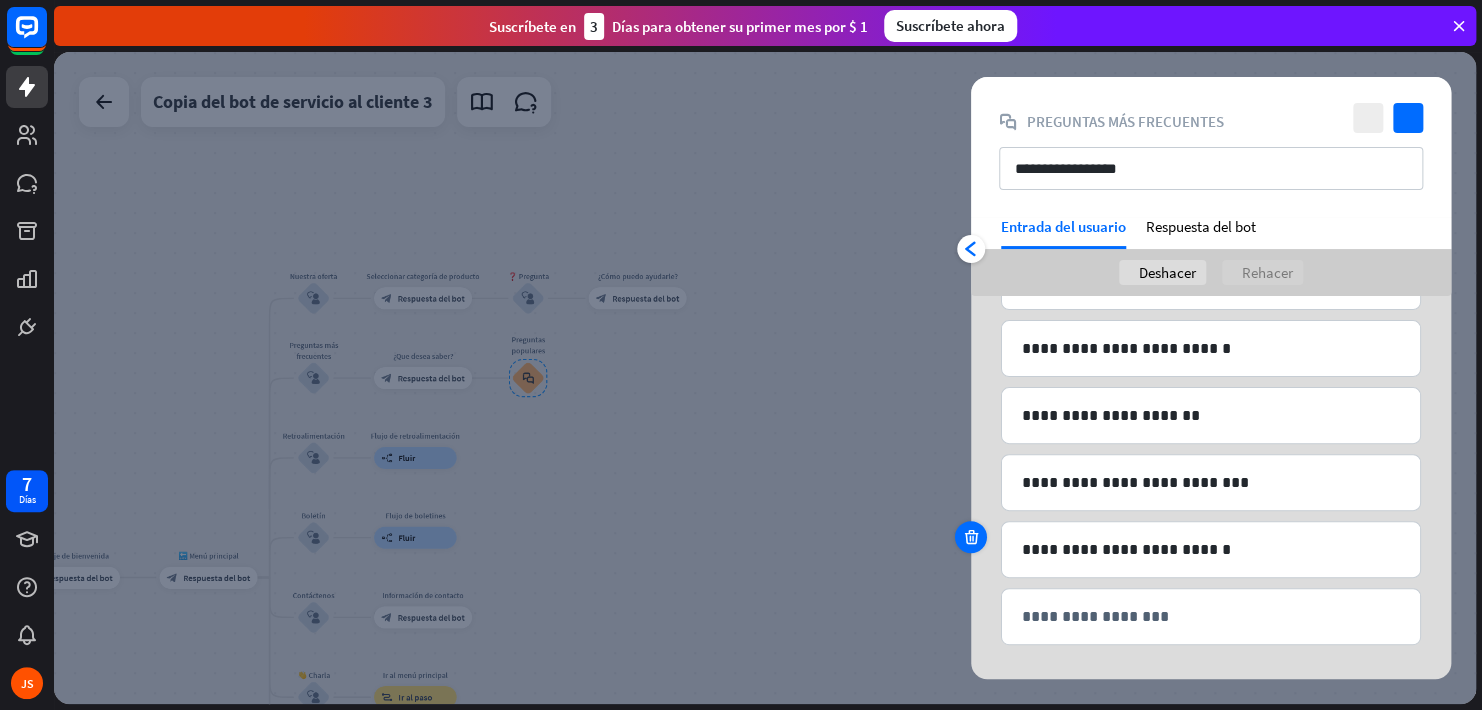 click at bounding box center [971, 537] 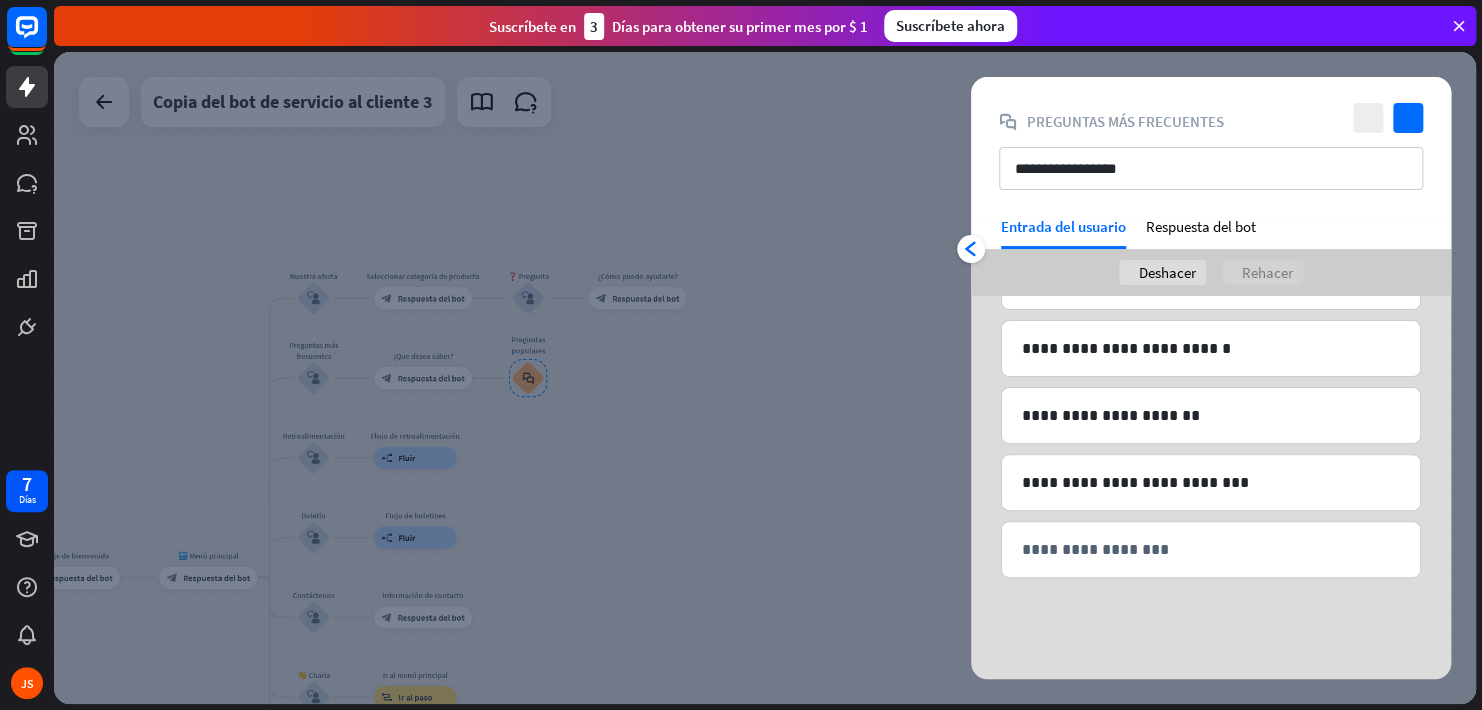 scroll, scrollTop: 268, scrollLeft: 0, axis: vertical 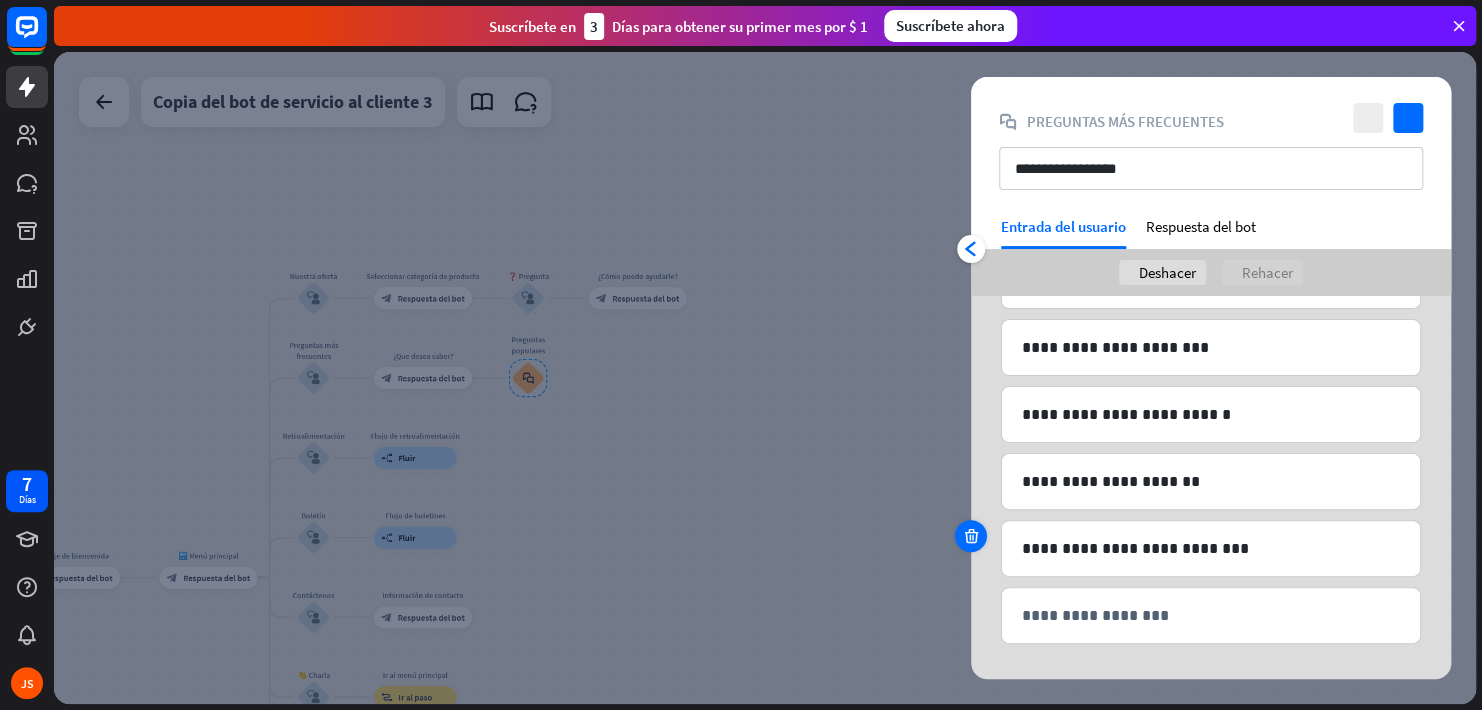 click at bounding box center (971, 536) 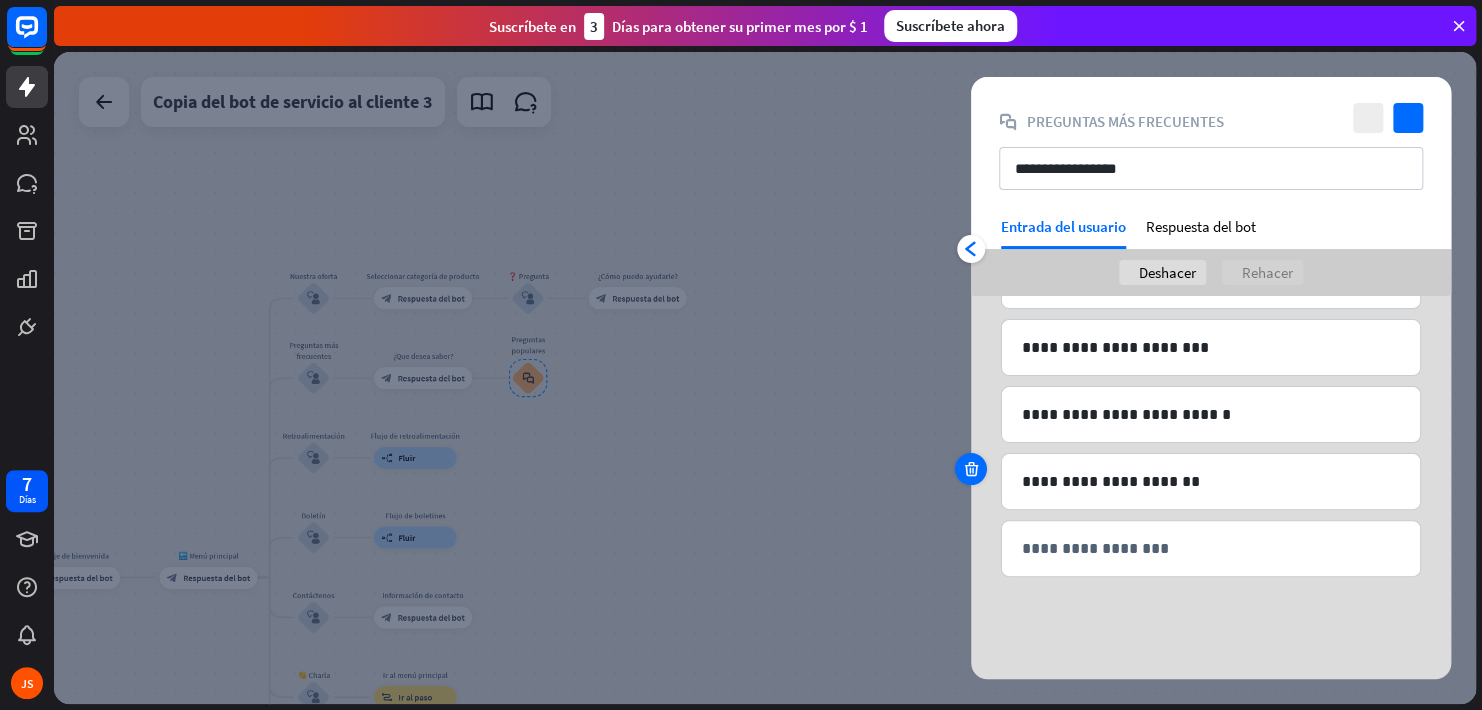 scroll, scrollTop: 201, scrollLeft: 0, axis: vertical 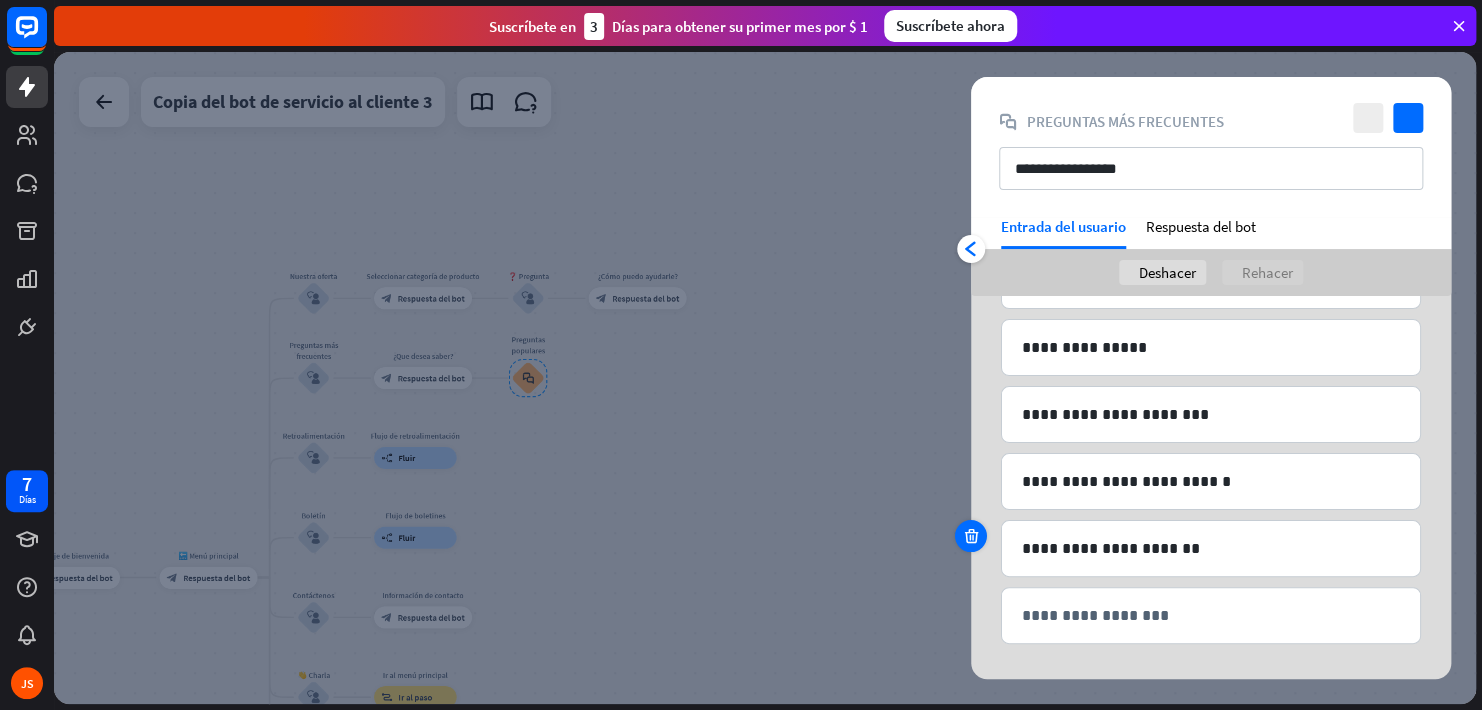 click at bounding box center [971, 536] 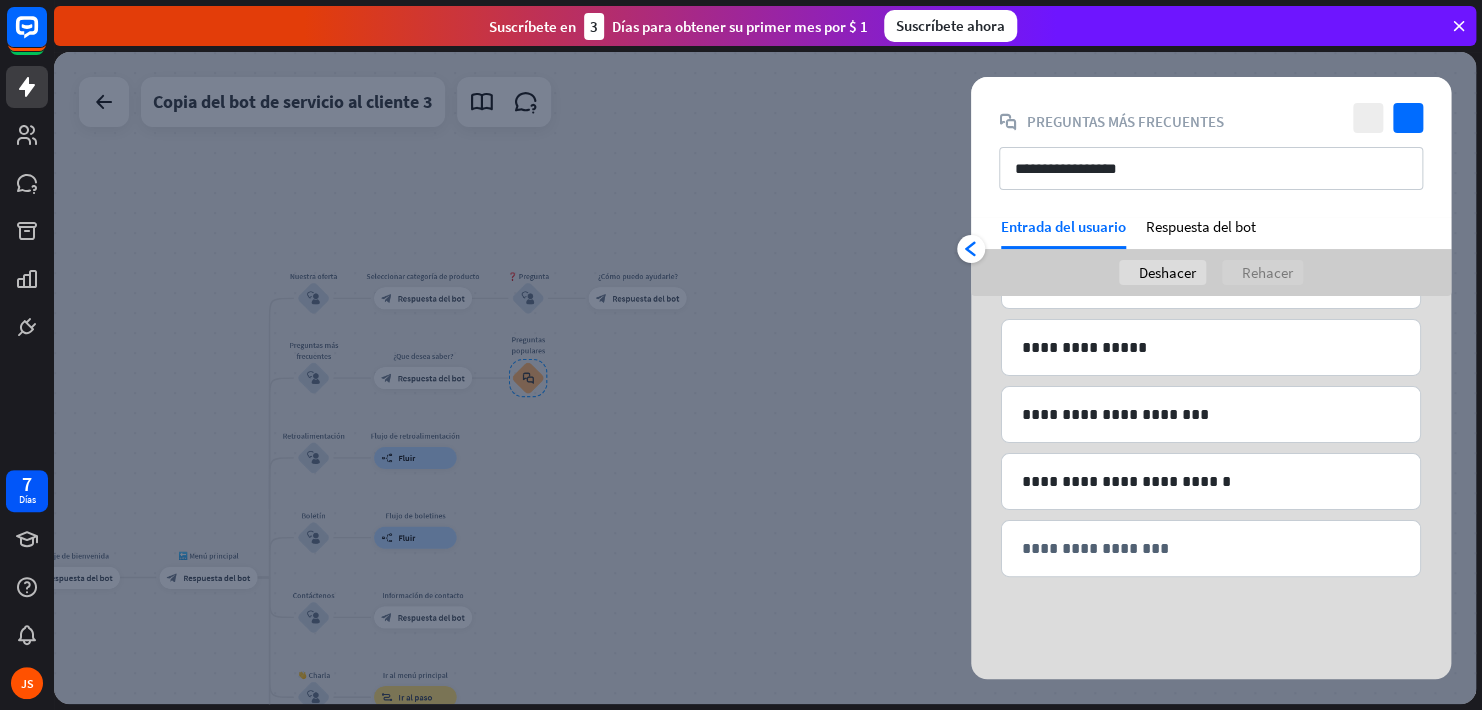 scroll, scrollTop: 135, scrollLeft: 0, axis: vertical 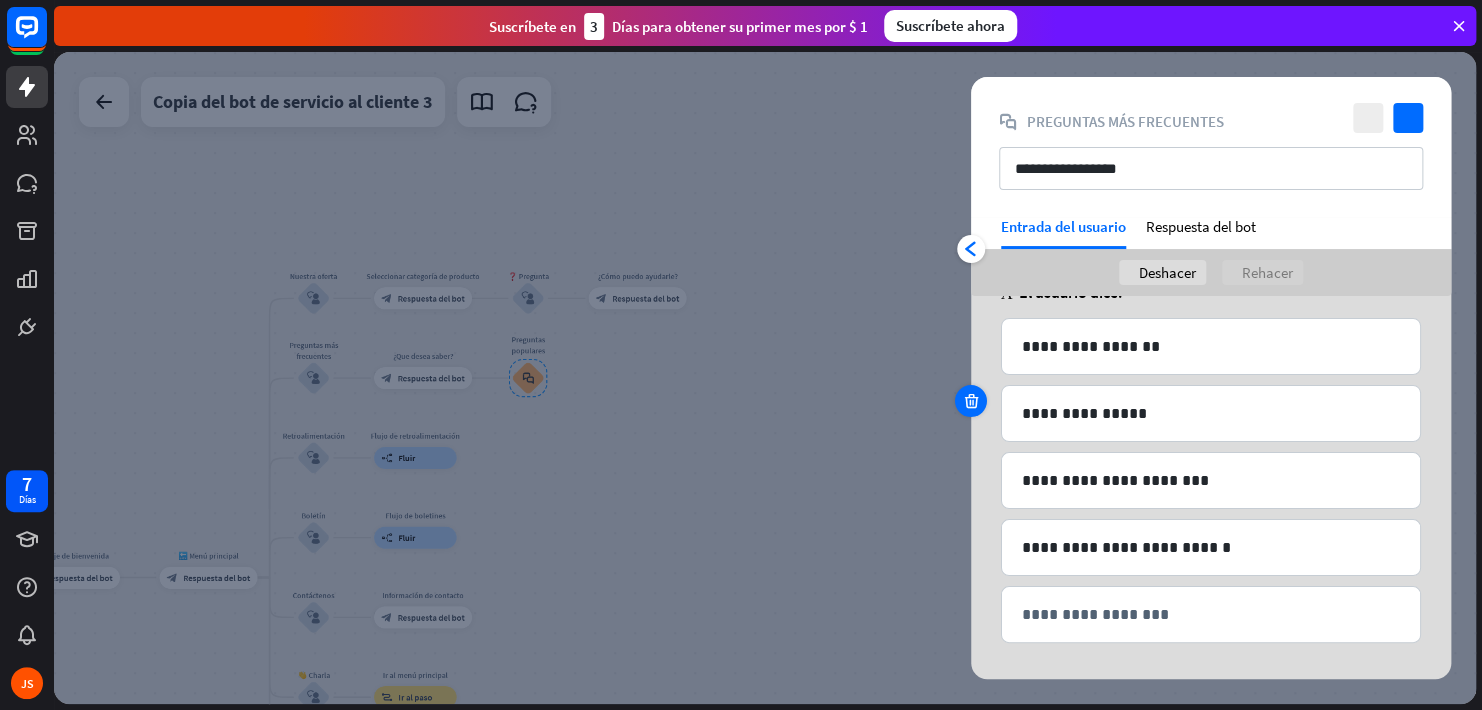 click at bounding box center [971, 401] 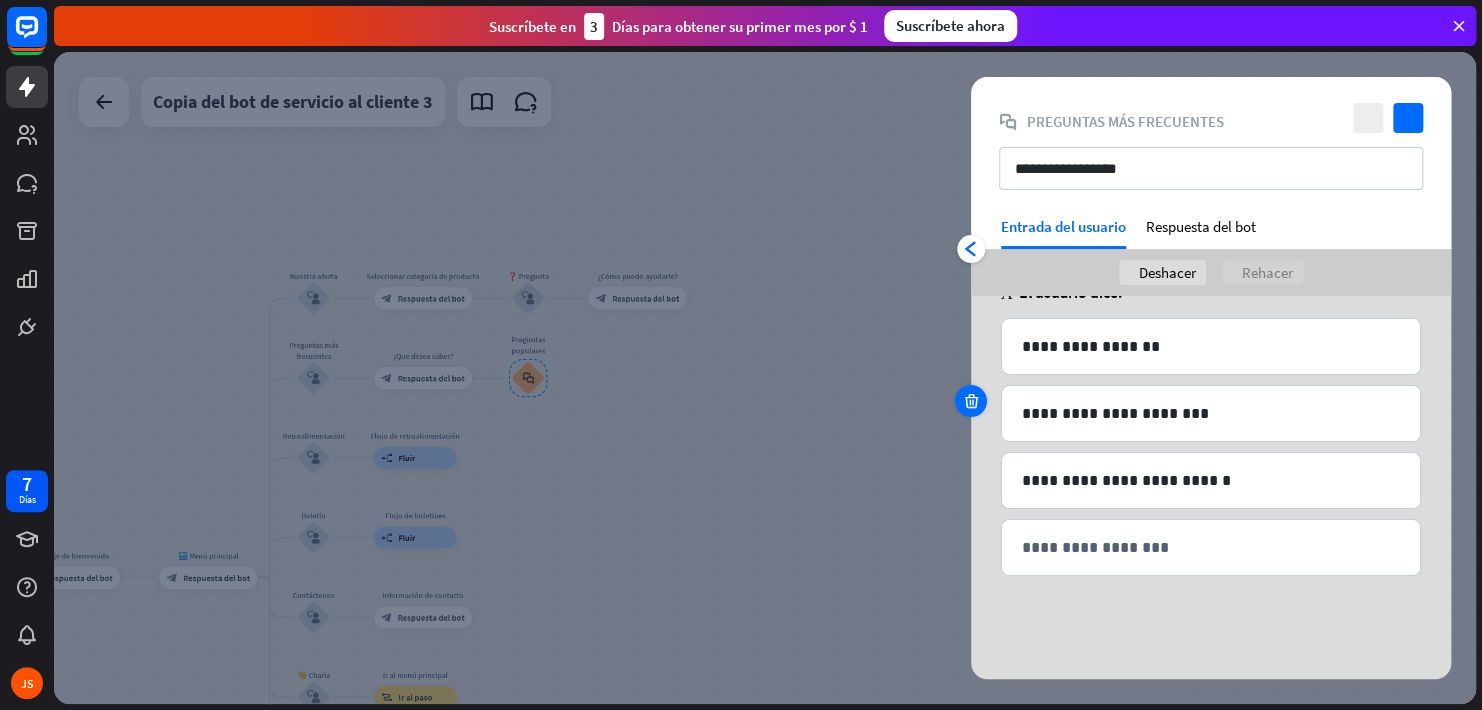 scroll, scrollTop: 68, scrollLeft: 0, axis: vertical 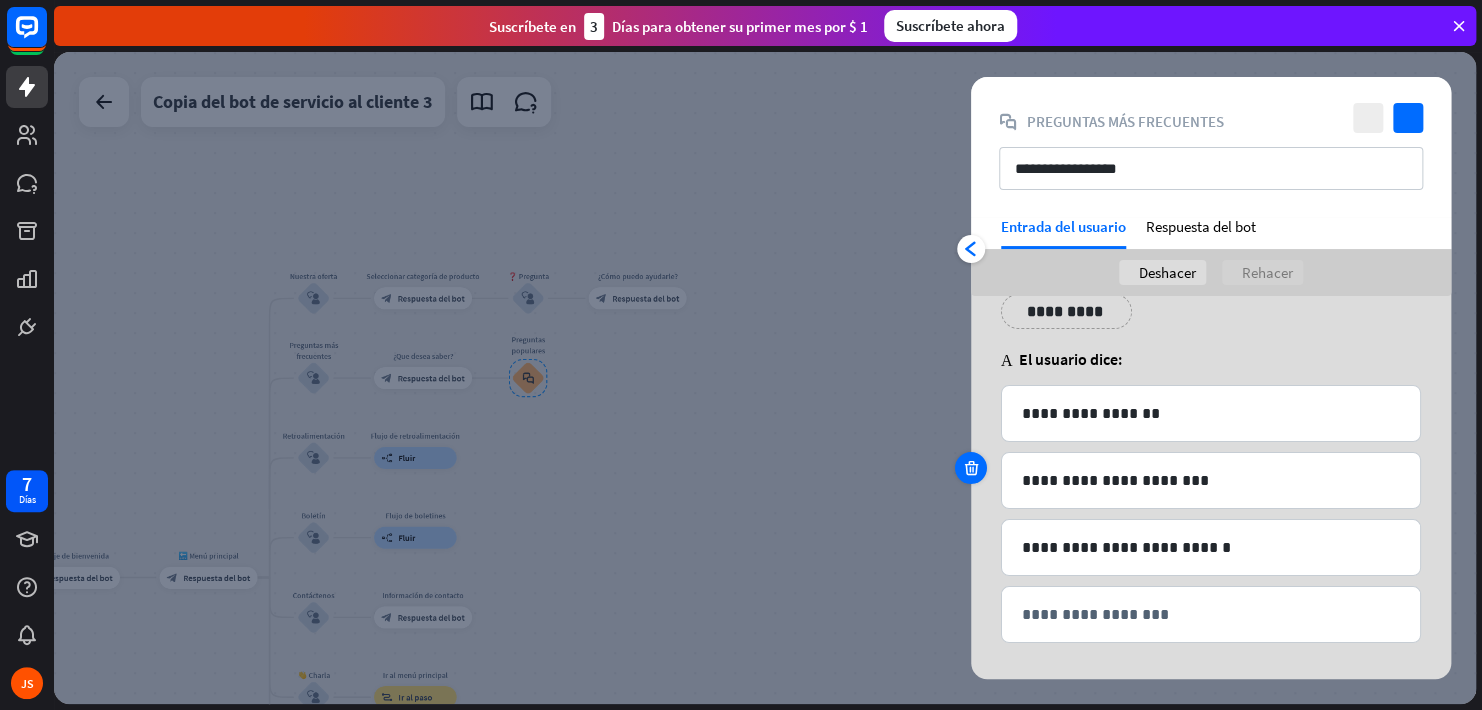 click at bounding box center (971, 468) 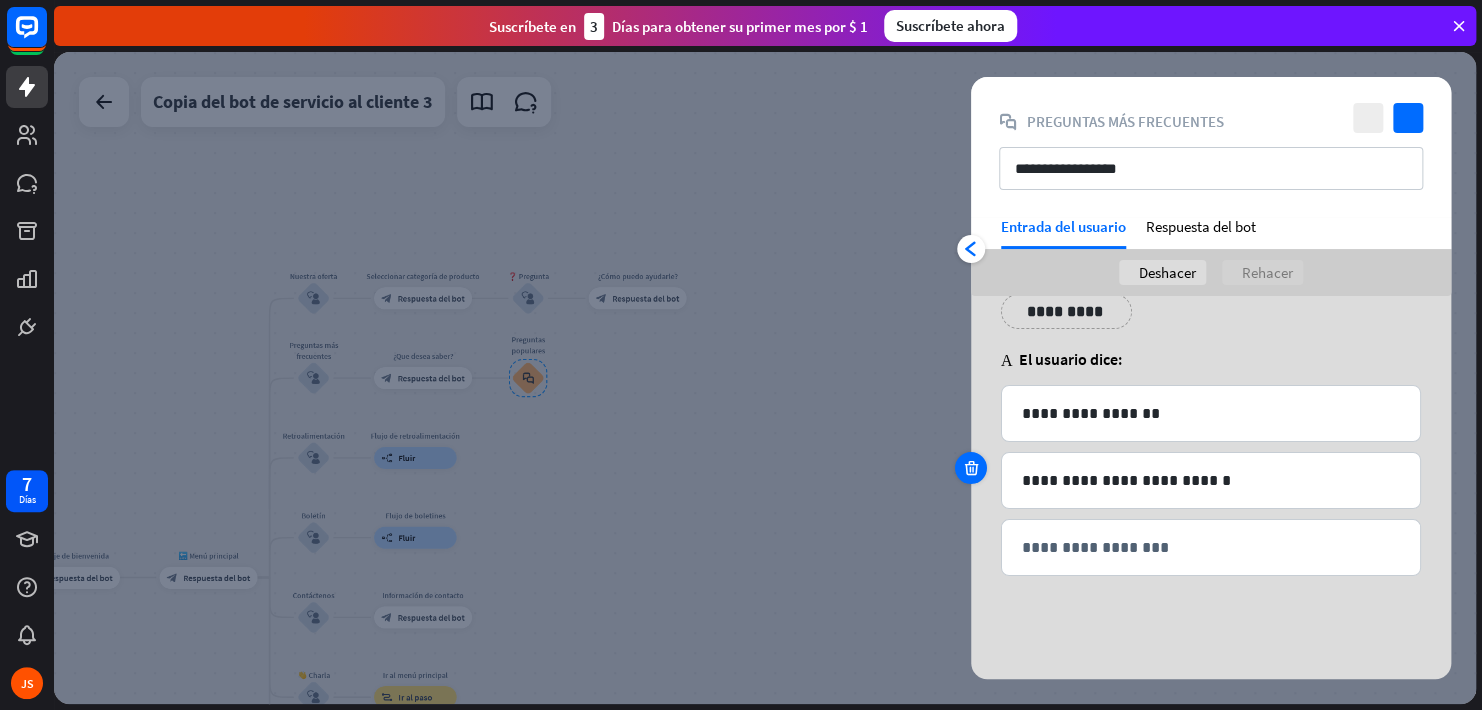 scroll, scrollTop: 1, scrollLeft: 0, axis: vertical 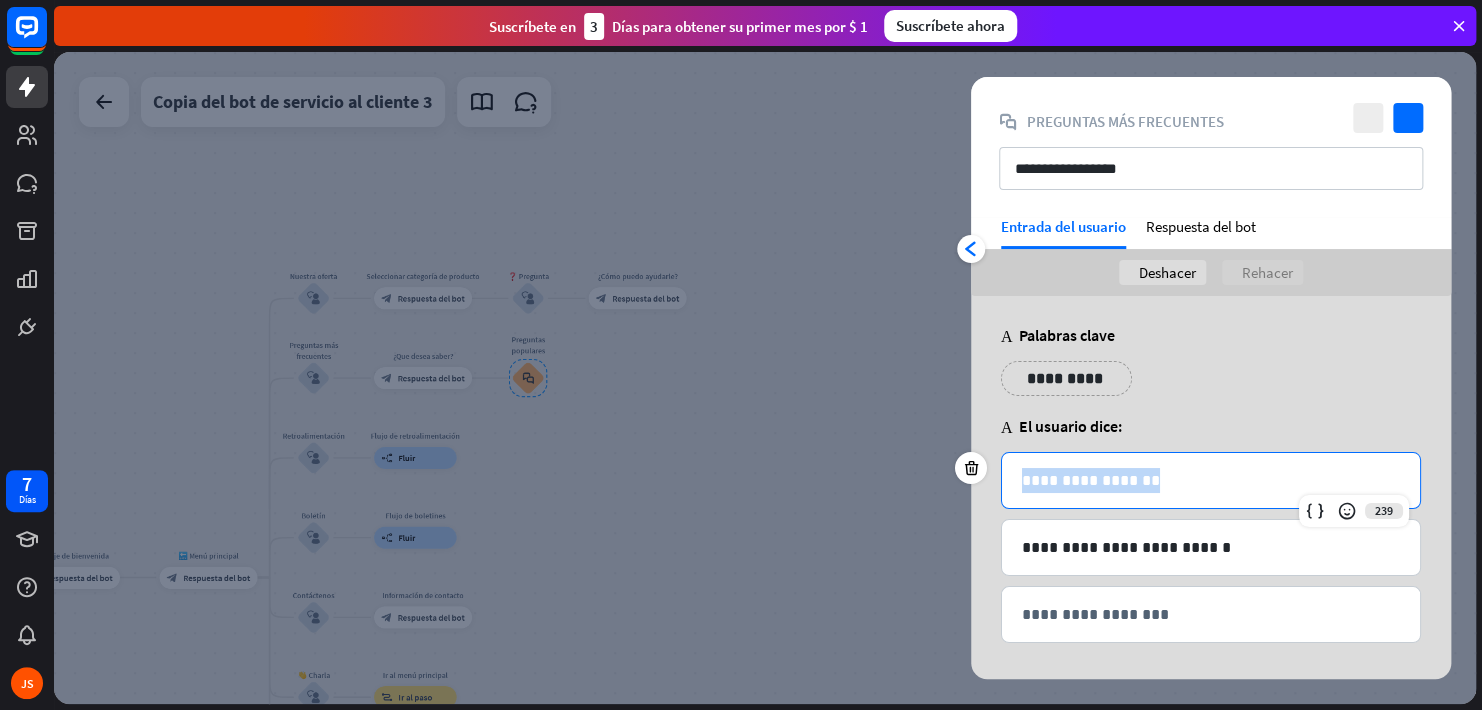 drag, startPoint x: 1177, startPoint y: 481, endPoint x: 894, endPoint y: 481, distance: 283 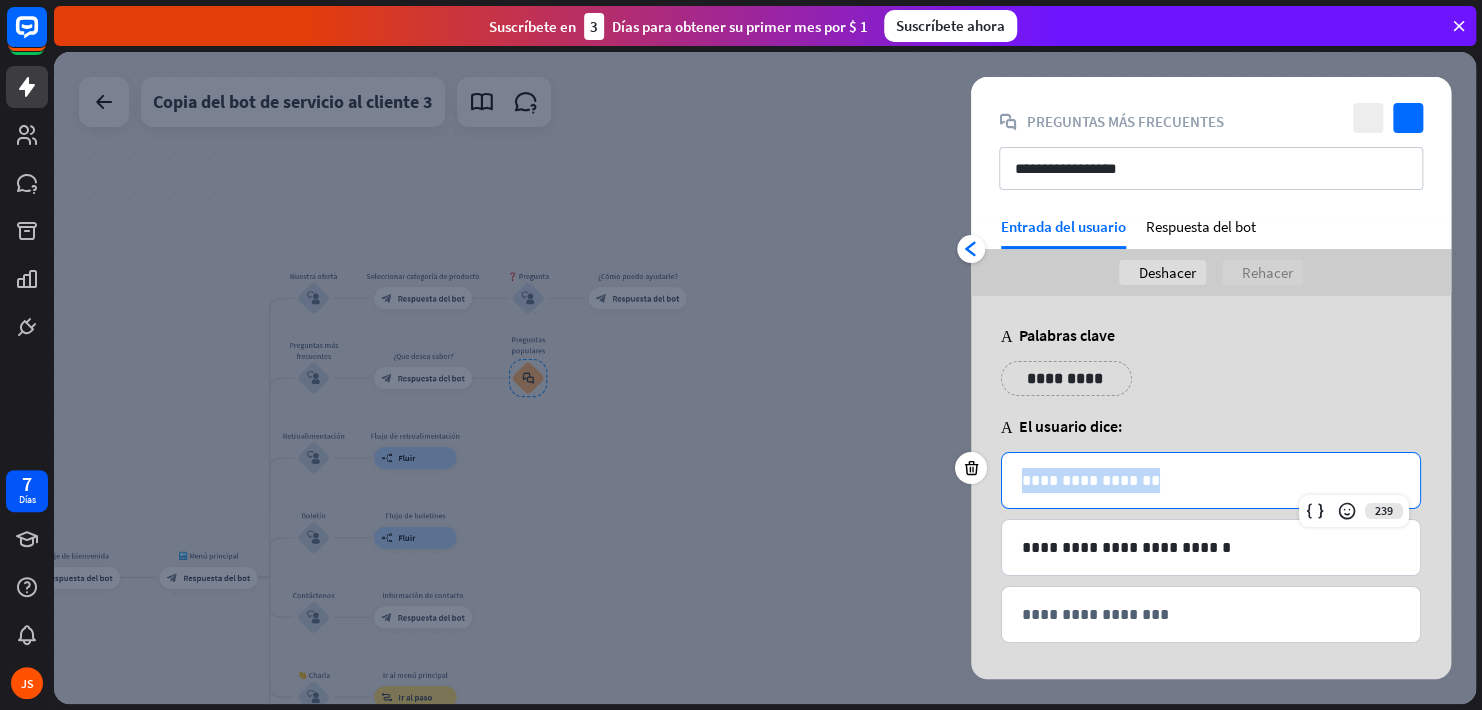 type 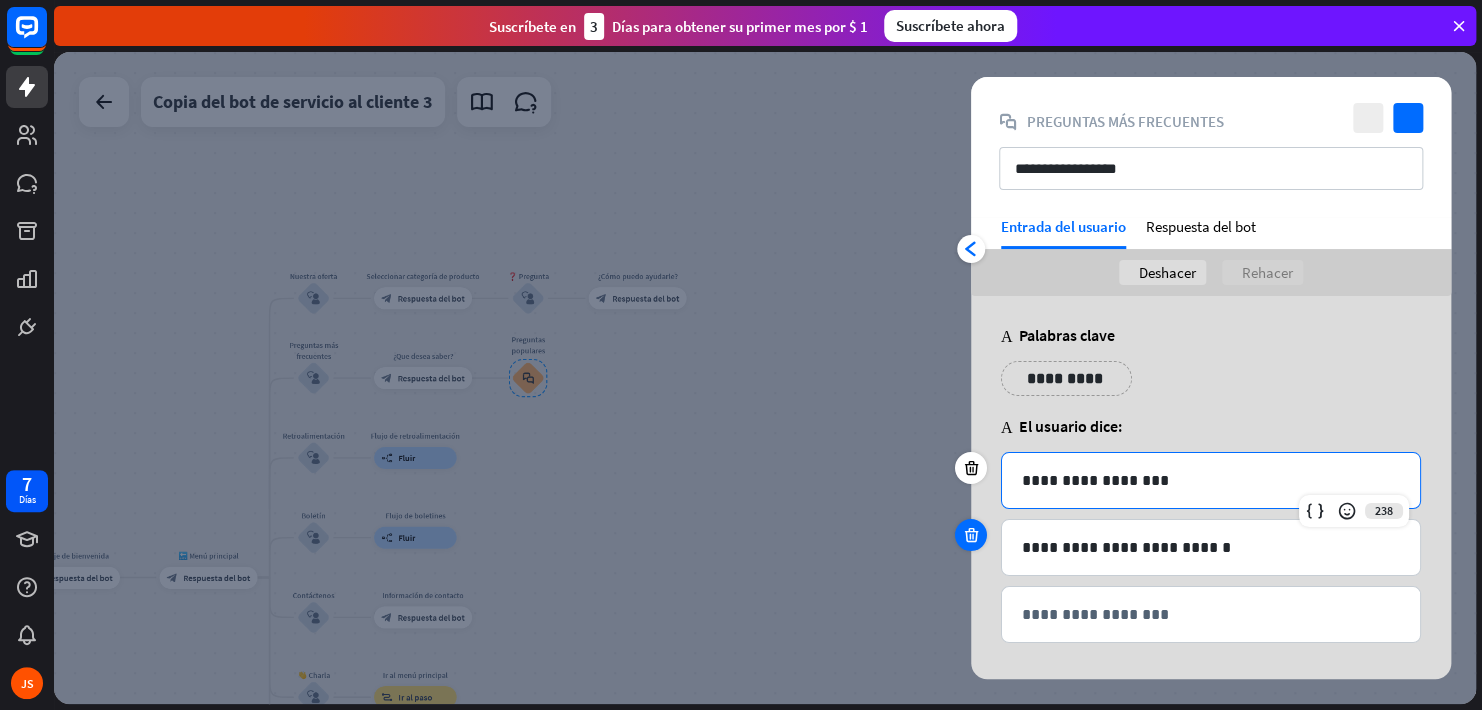 click at bounding box center (971, 535) 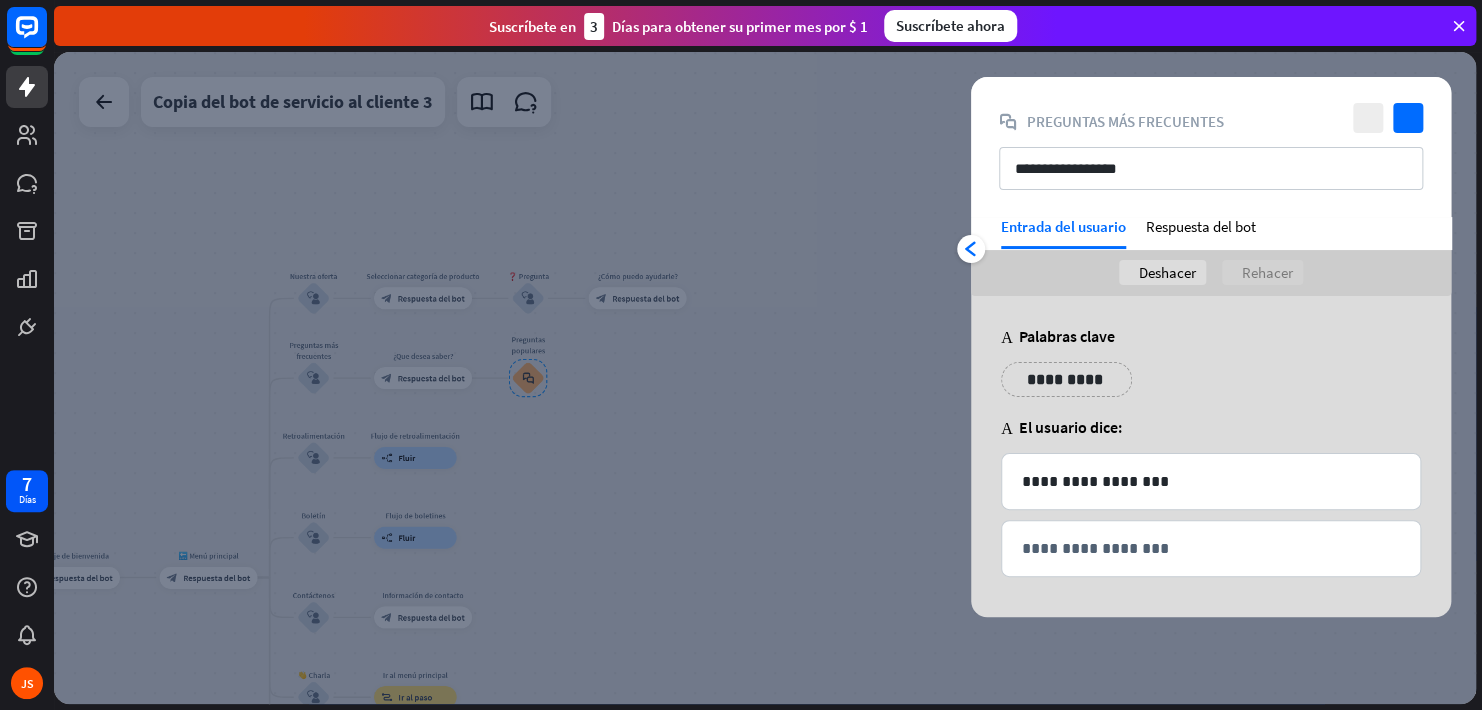 scroll, scrollTop: 0, scrollLeft: 0, axis: both 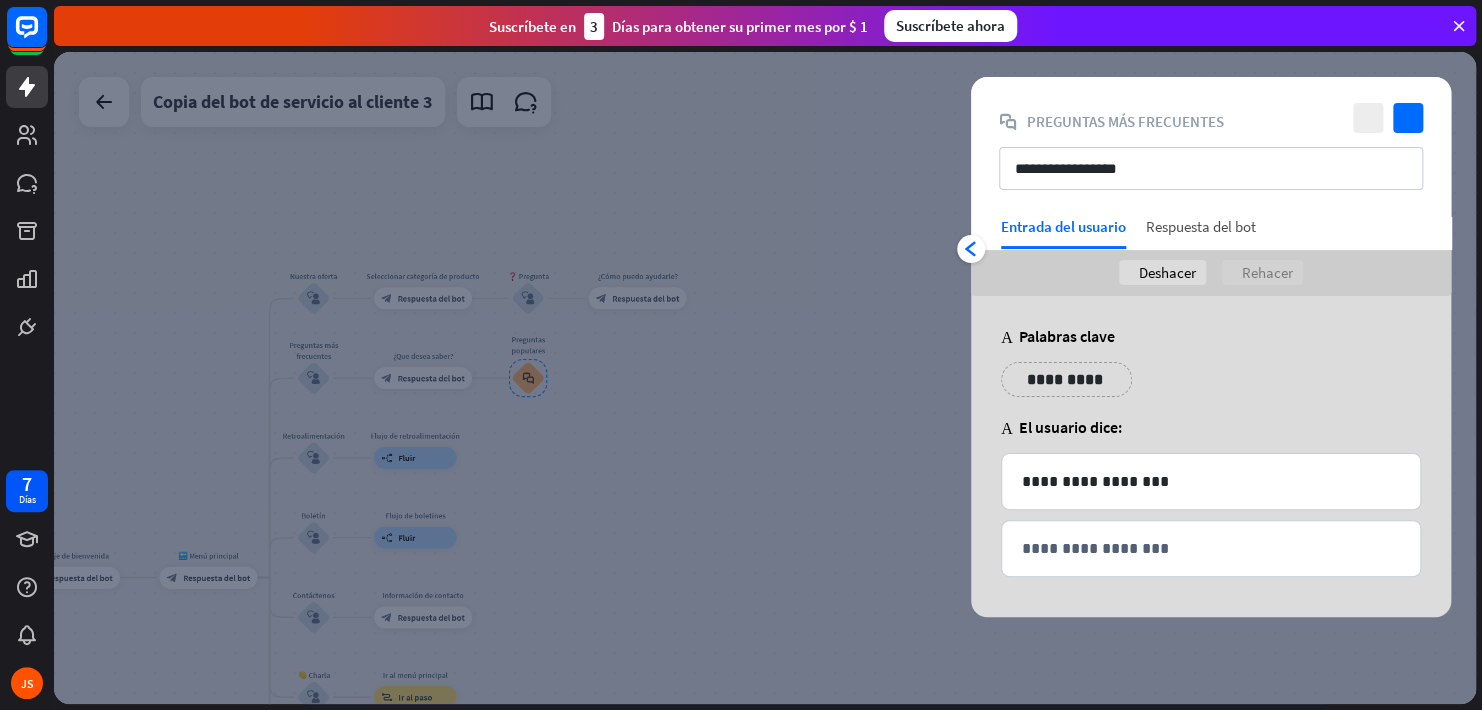 click on "Respuesta del bot" at bounding box center [1201, 233] 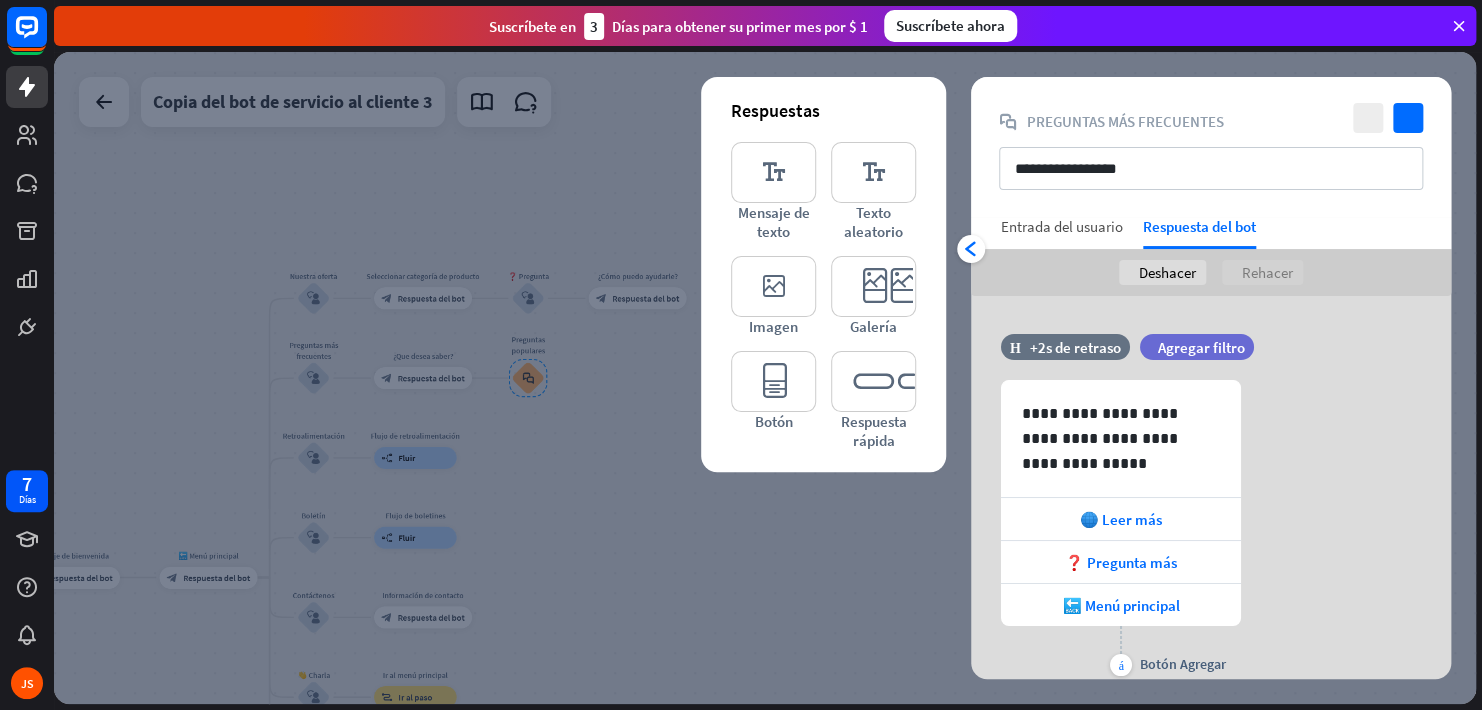 click on "Entrada del usuario" at bounding box center [1062, 226] 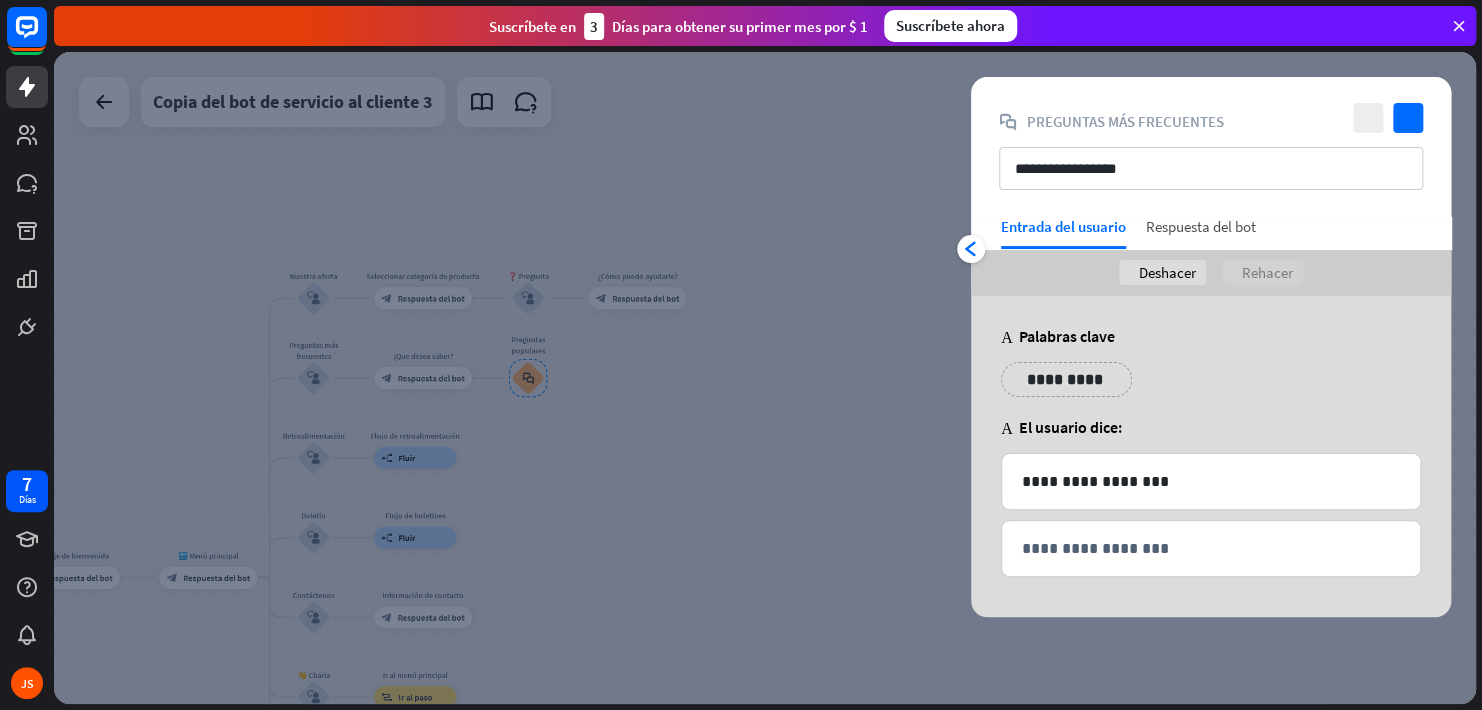 click on "Respuesta del bot" at bounding box center (1201, 233) 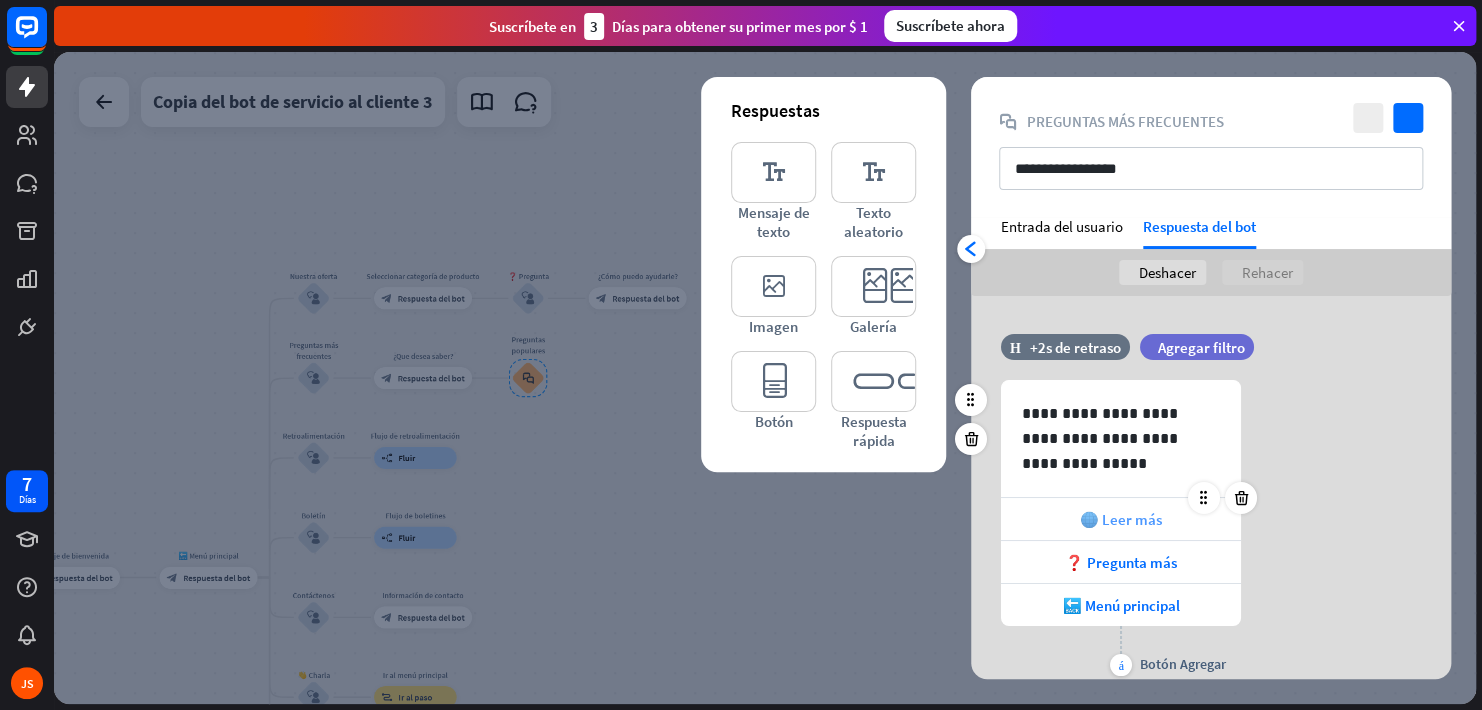 click on "🌐 Leer más" at bounding box center [1121, 519] 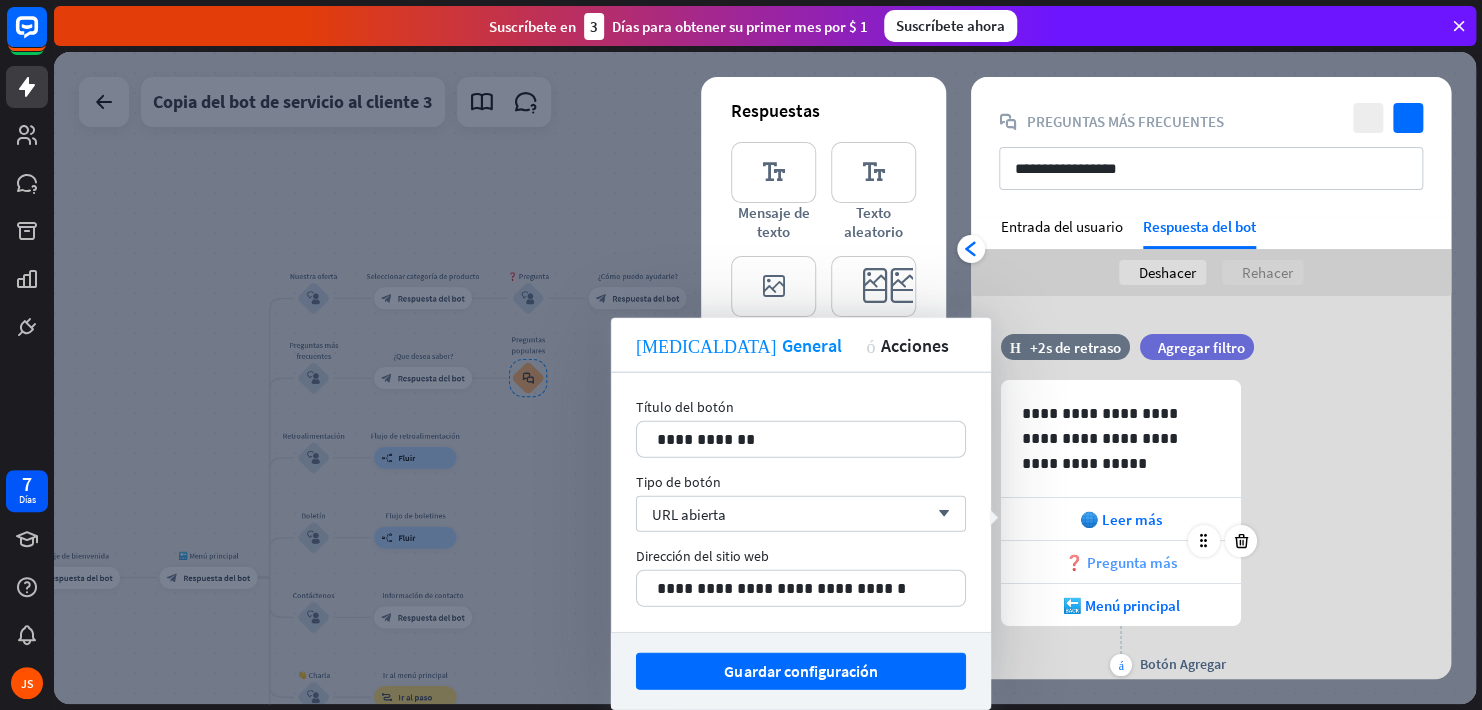 click on "❓ Pregunta más" at bounding box center [1121, 562] 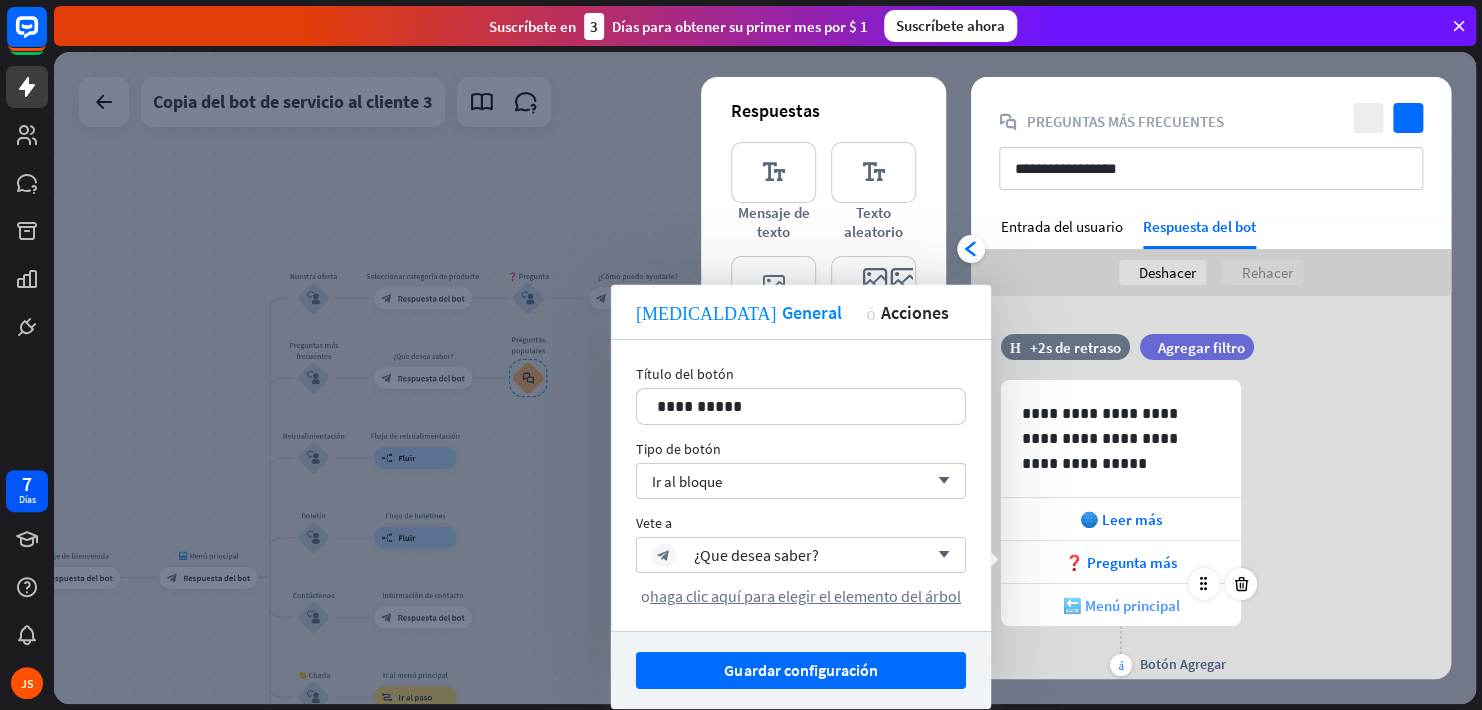 click on "🔙 Menú principal" at bounding box center (1121, 605) 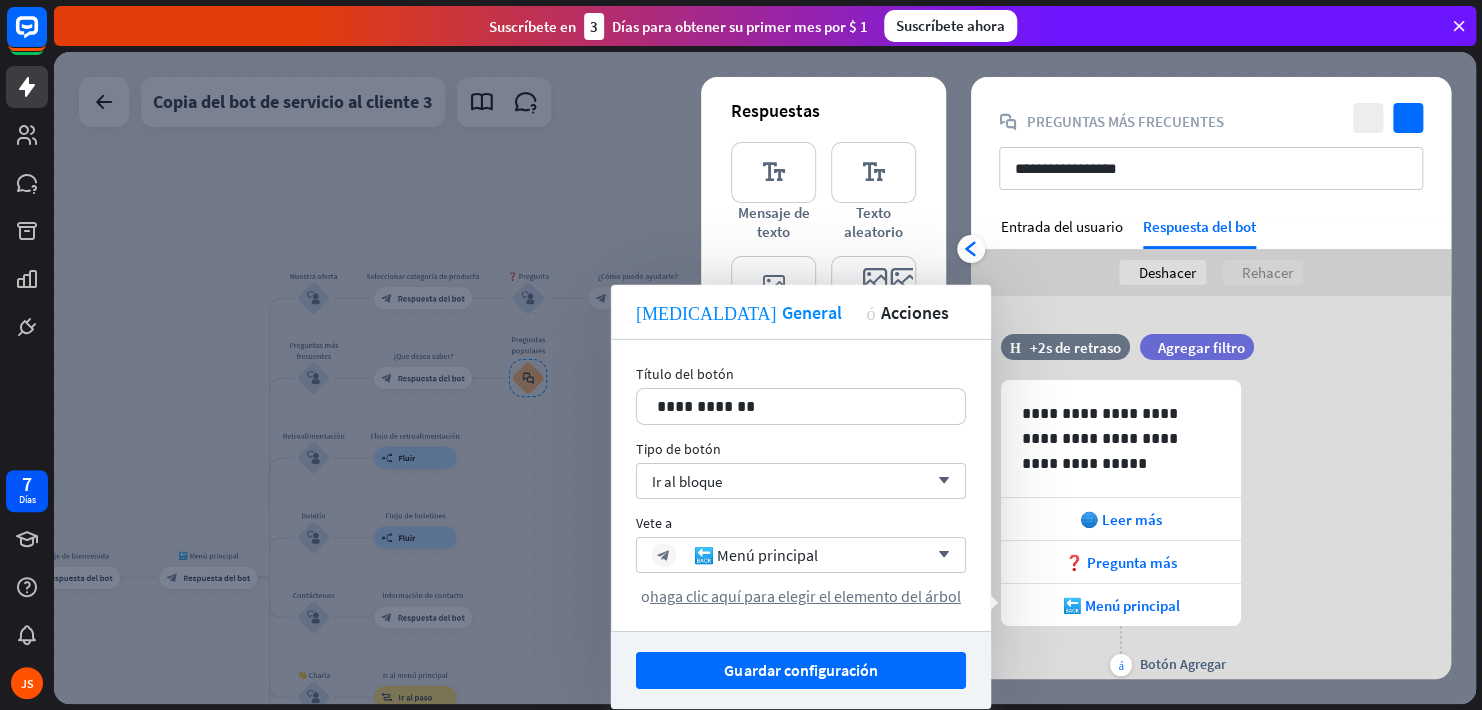 click on "filtro   Agregar filtro" at bounding box center (1247, 357) 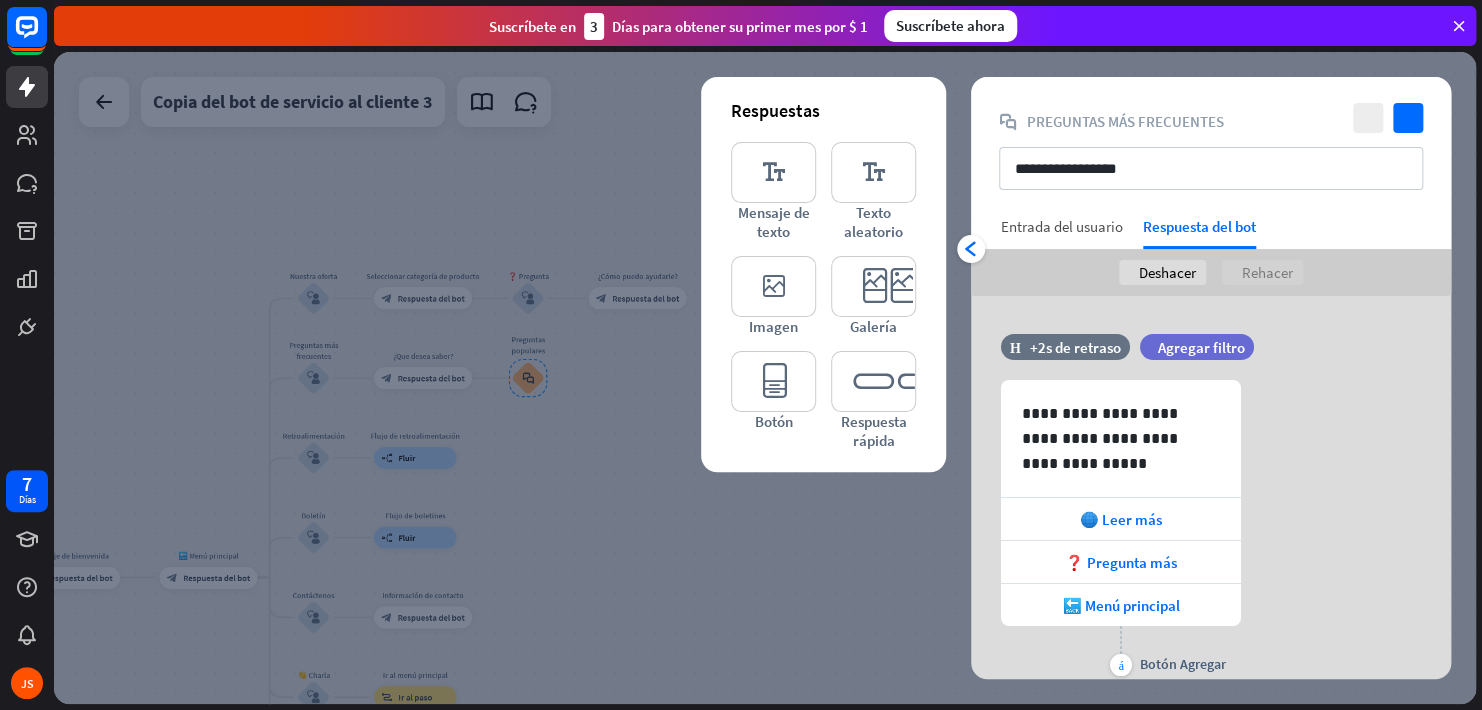 click on "Entrada del usuario" at bounding box center (1062, 226) 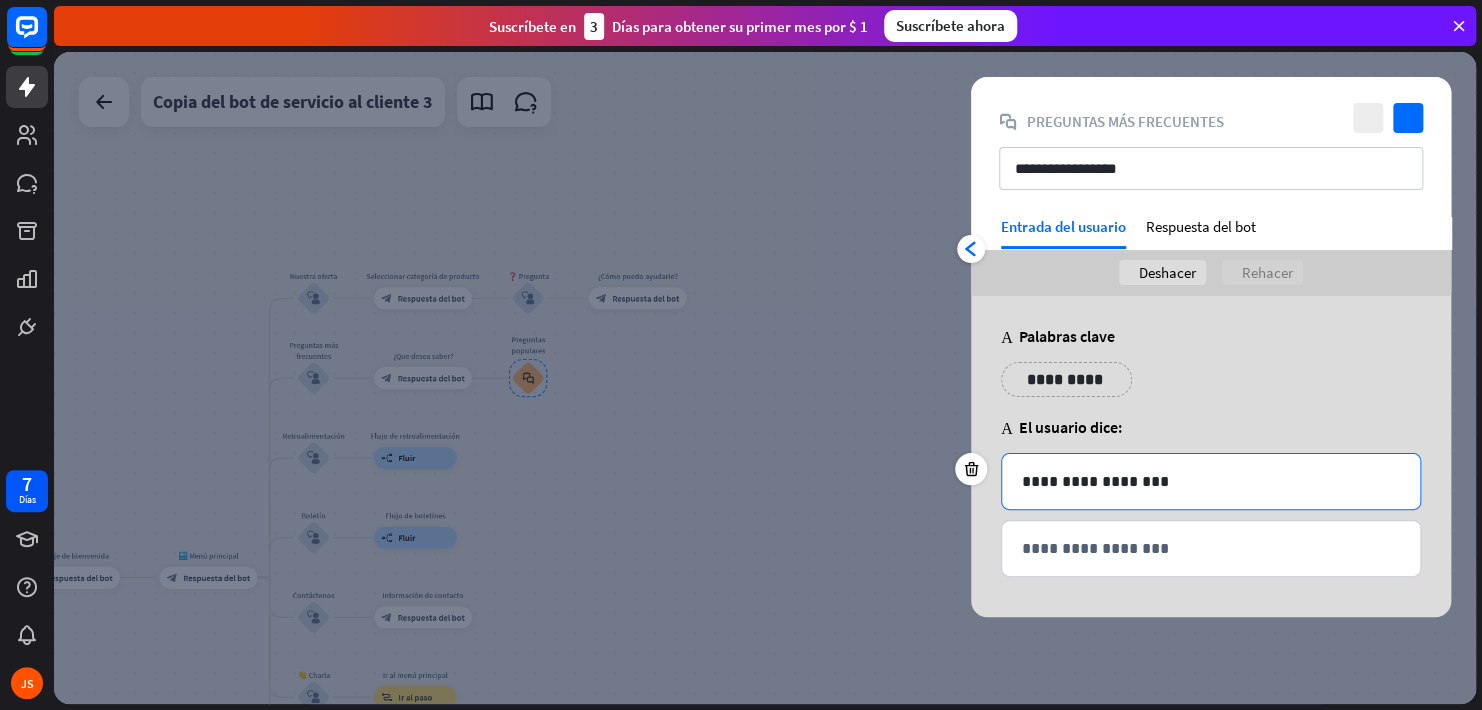 click on "**********" at bounding box center (1211, 481) 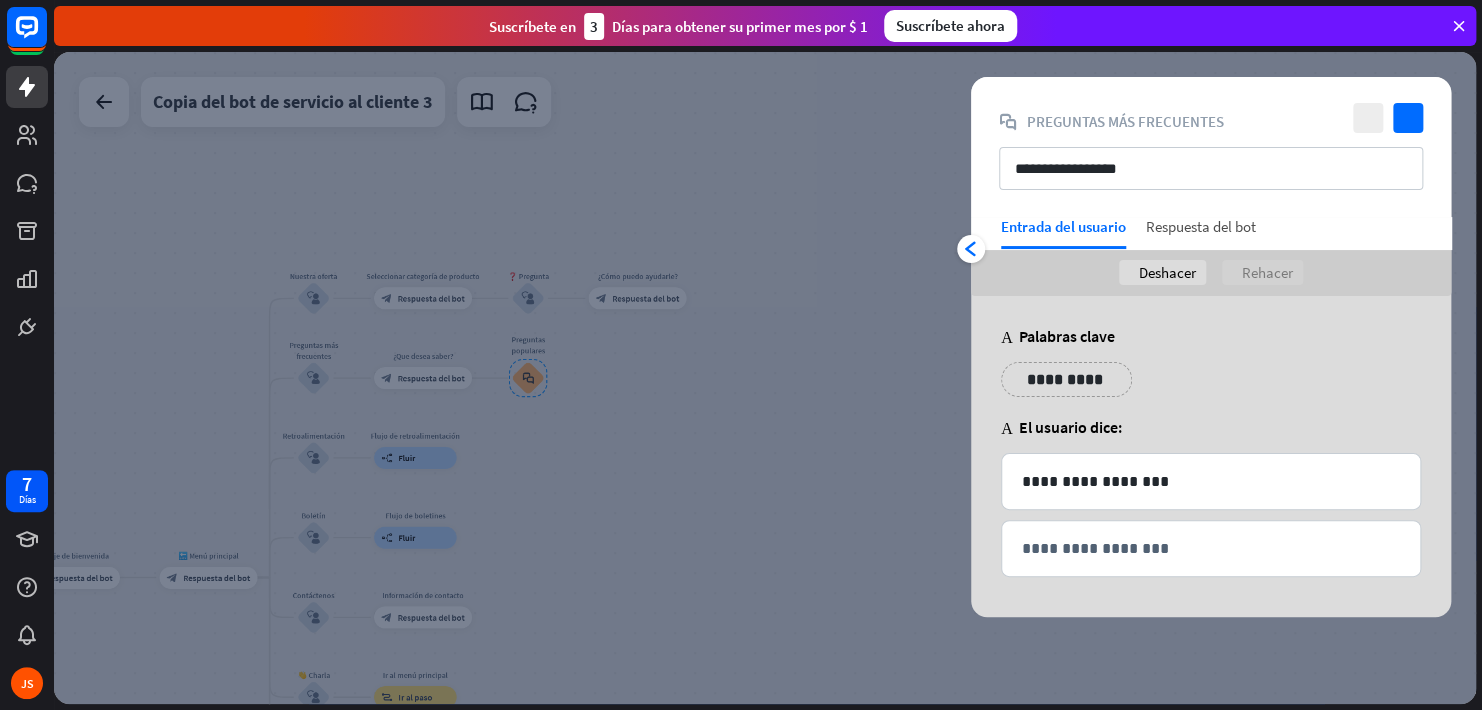 click on "Respuesta del bot" at bounding box center (1201, 233) 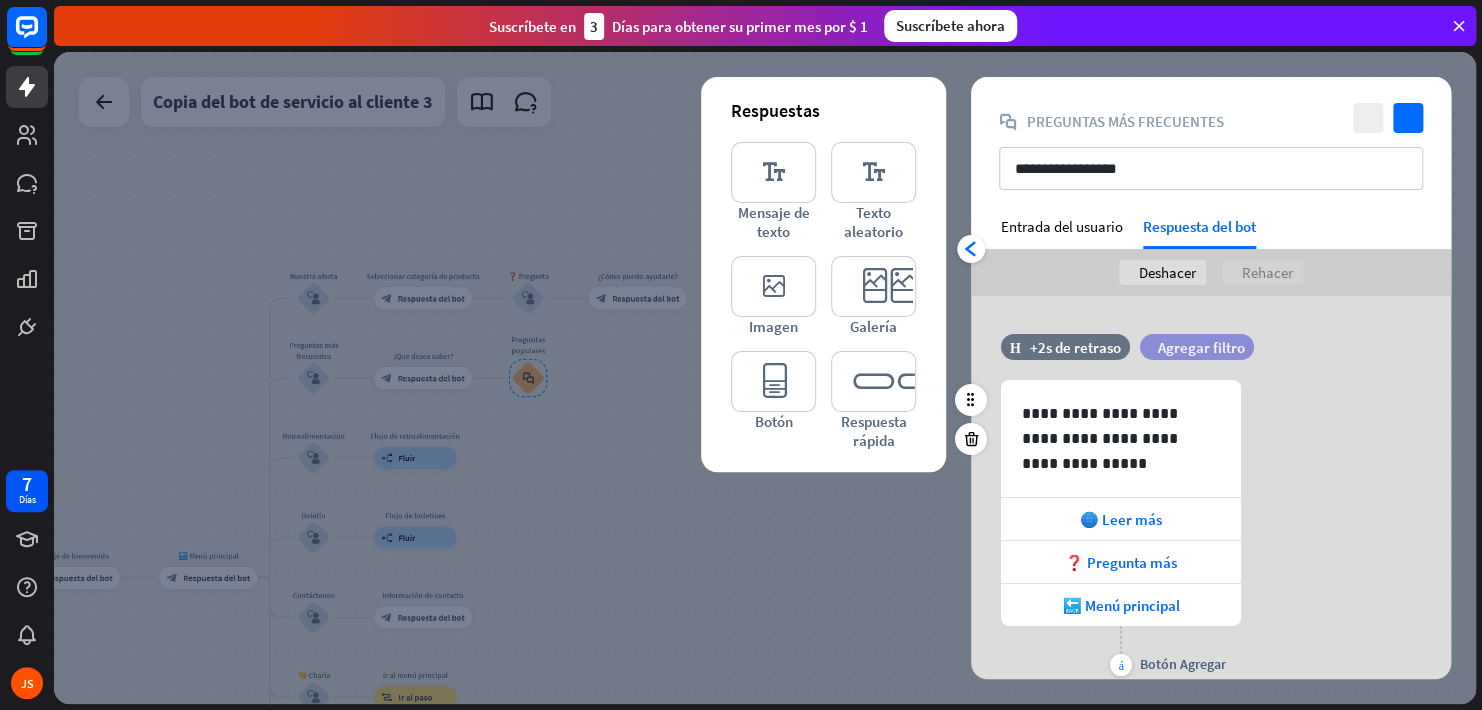 click on "Agregar filtro" at bounding box center [1201, 347] 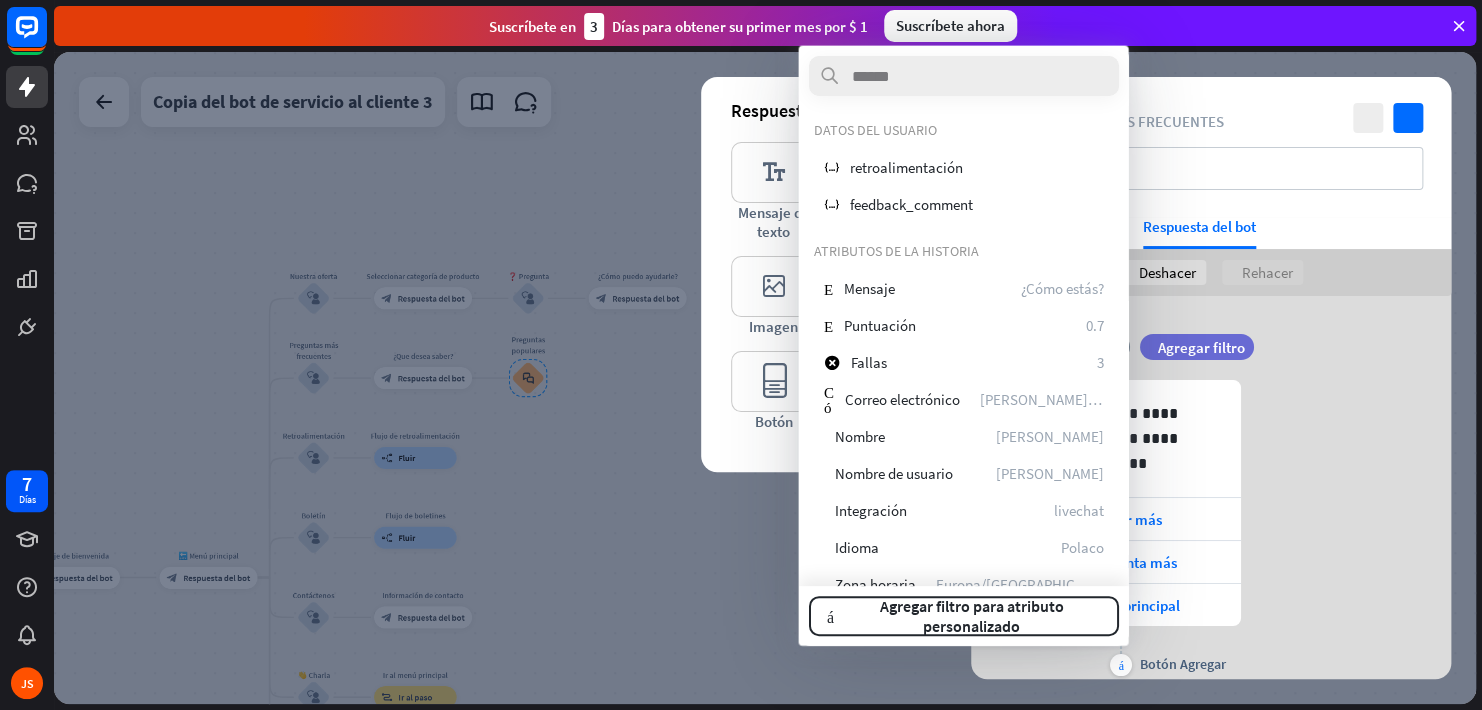click on "filtro   Agregar filtro" at bounding box center [1247, 357] 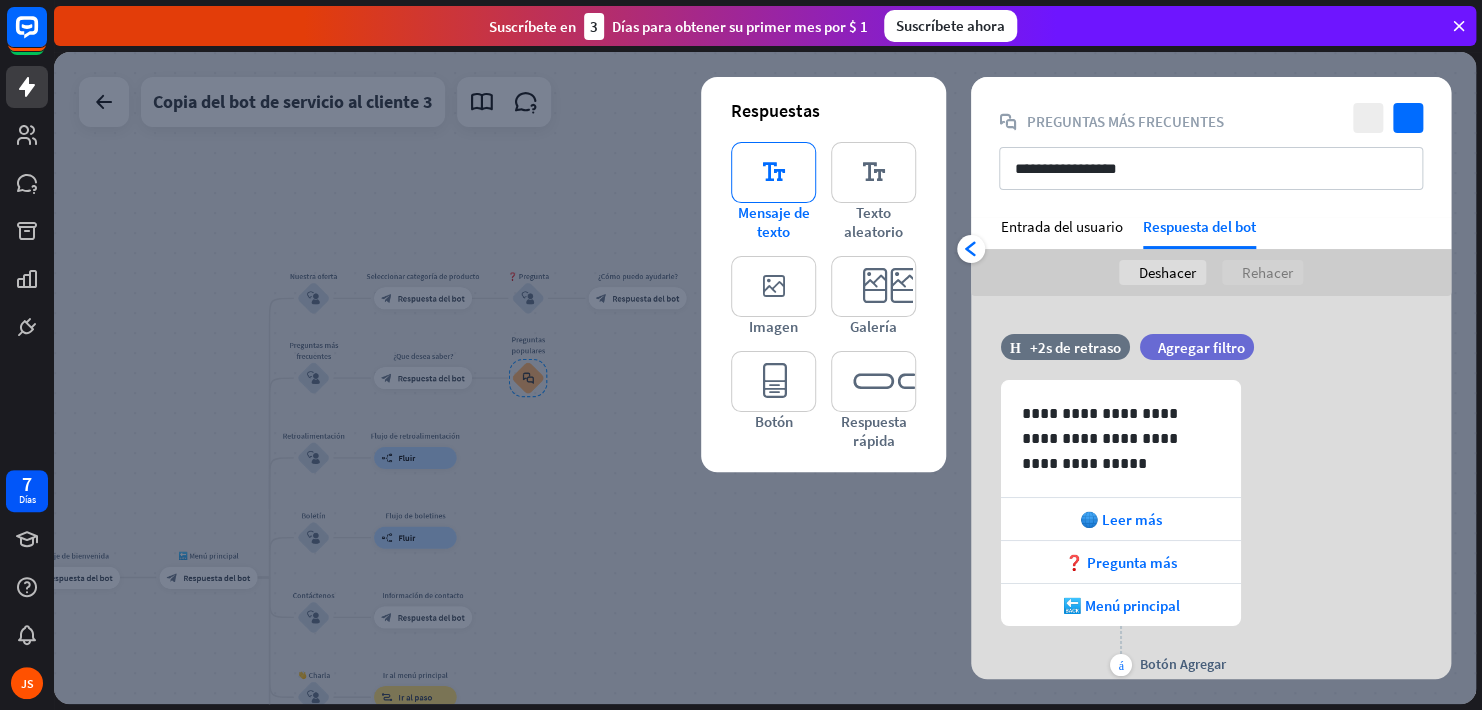 click on "editor_text" at bounding box center (773, 172) 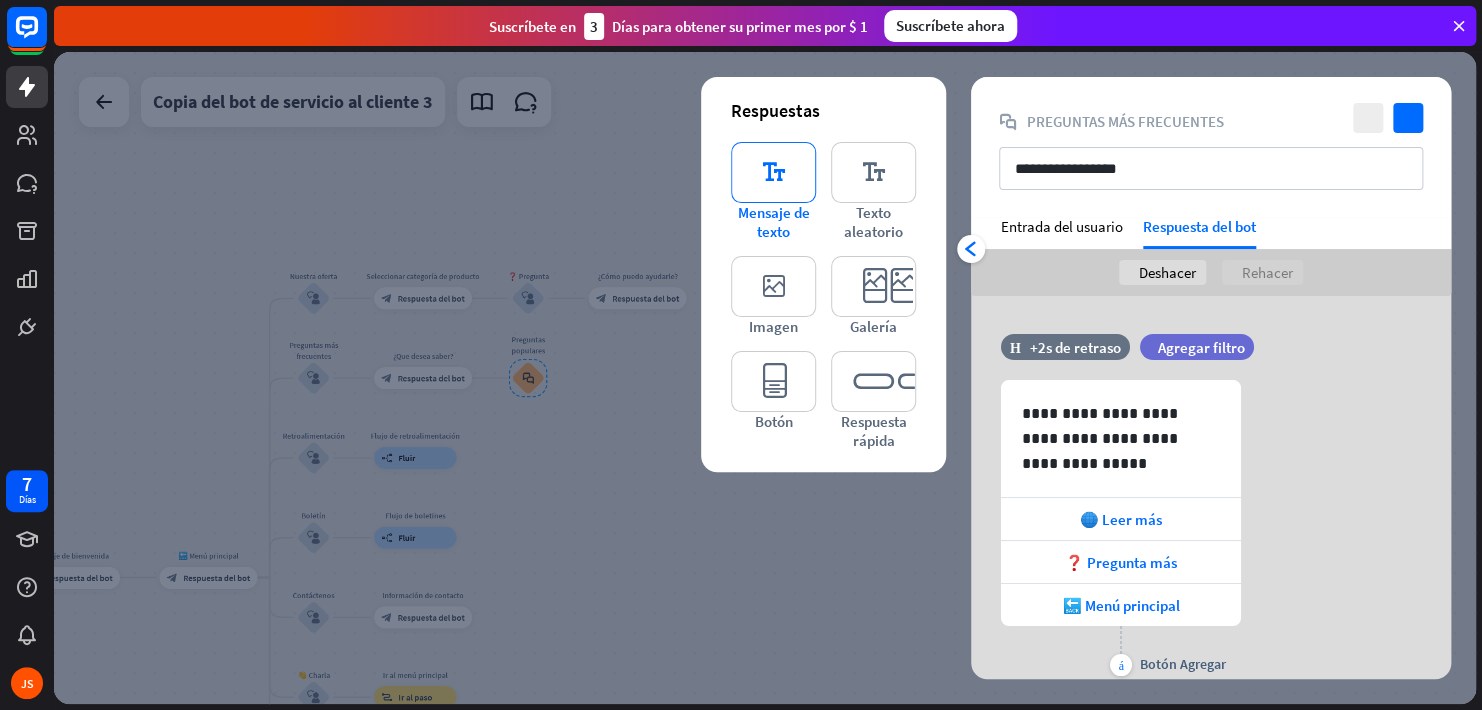 type 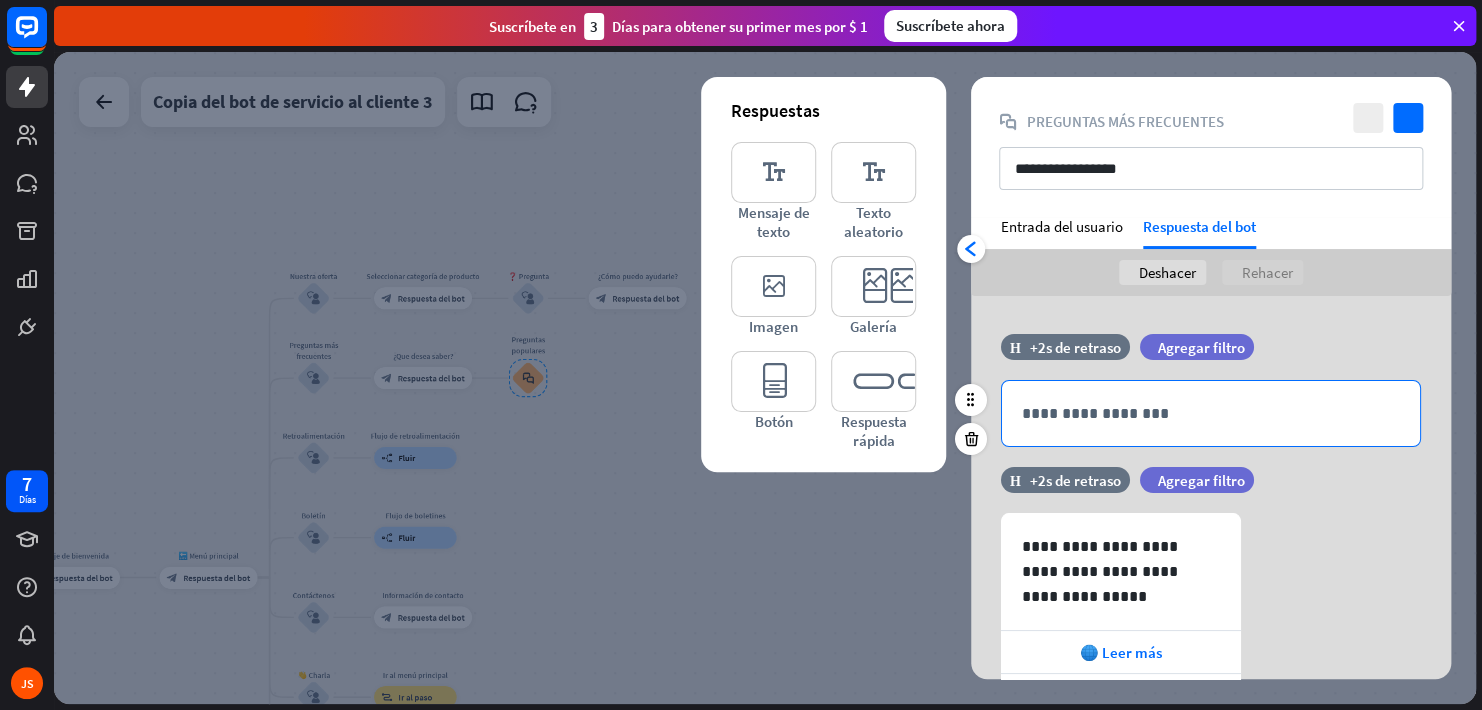 click on "**********" at bounding box center [1211, 413] 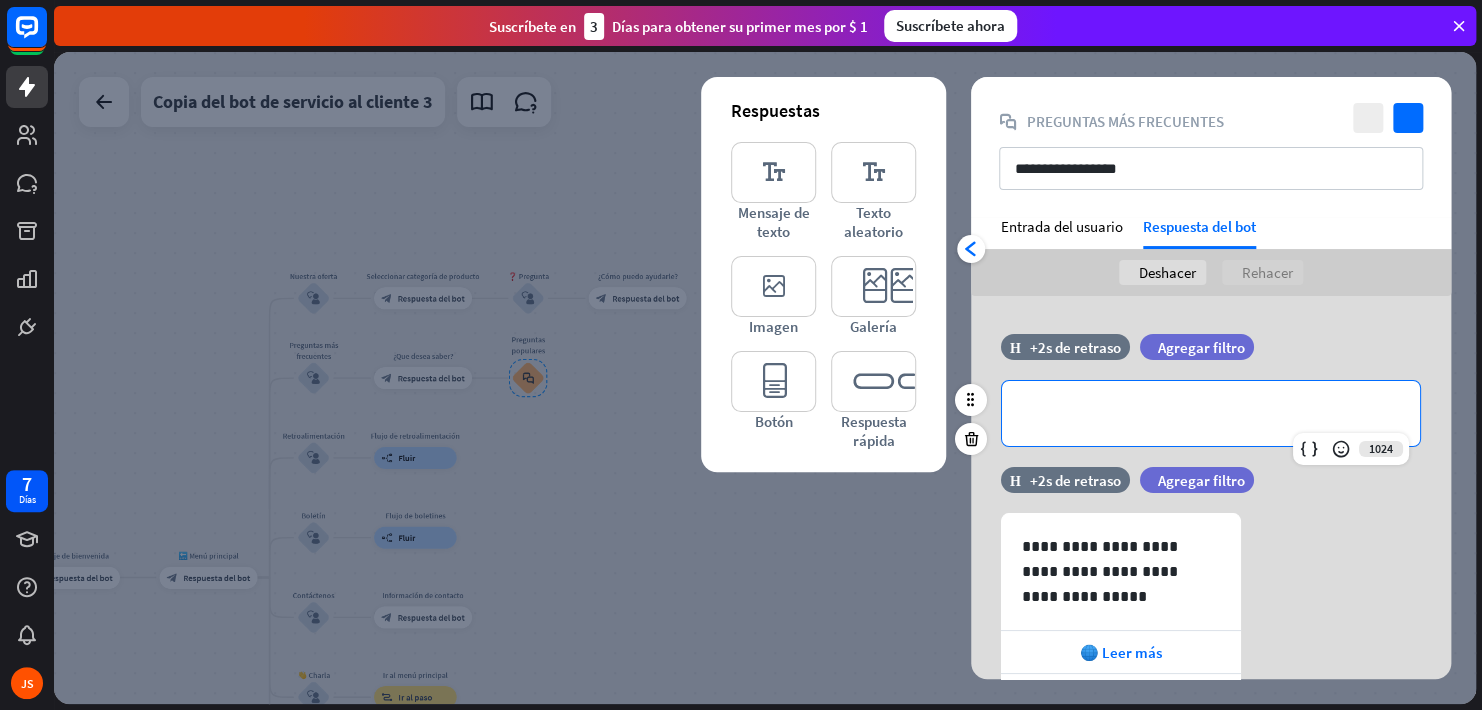 type 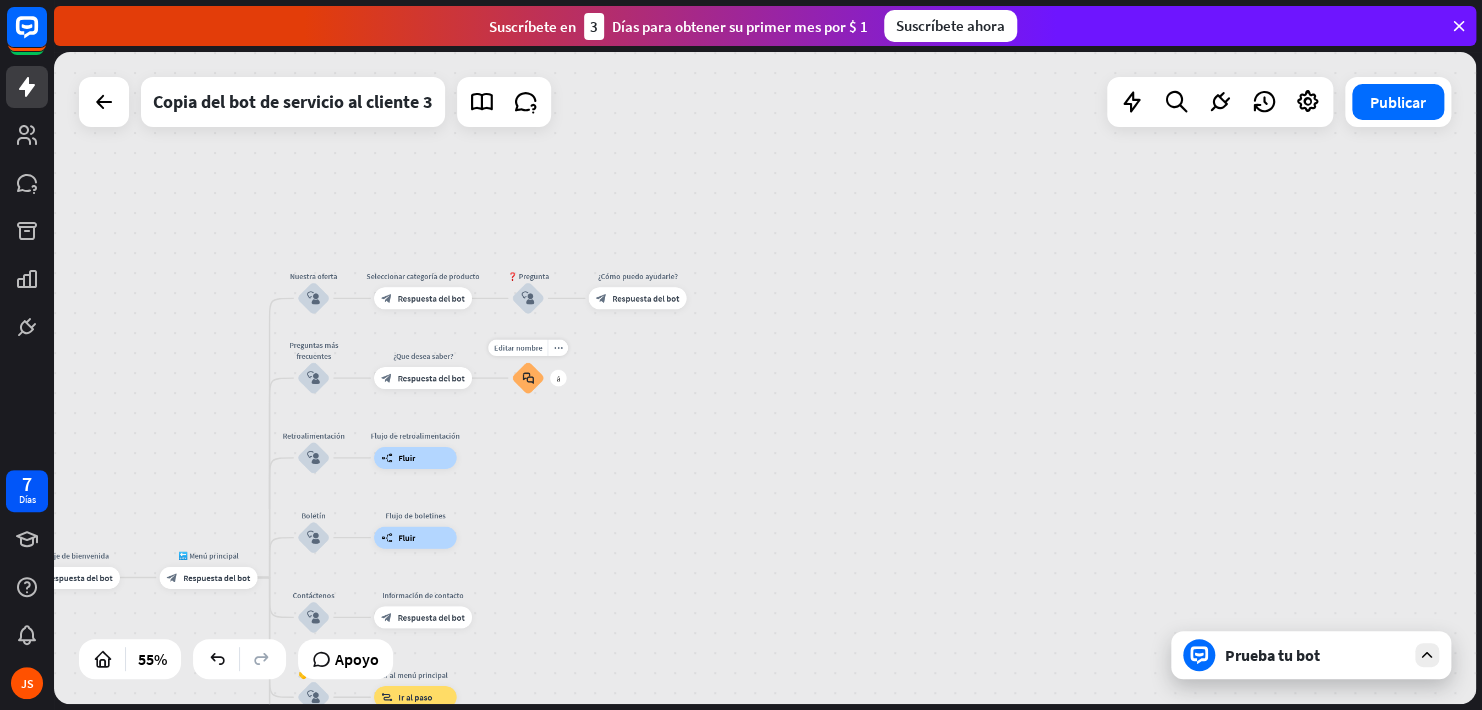 click on "block_faq" at bounding box center [528, 378] 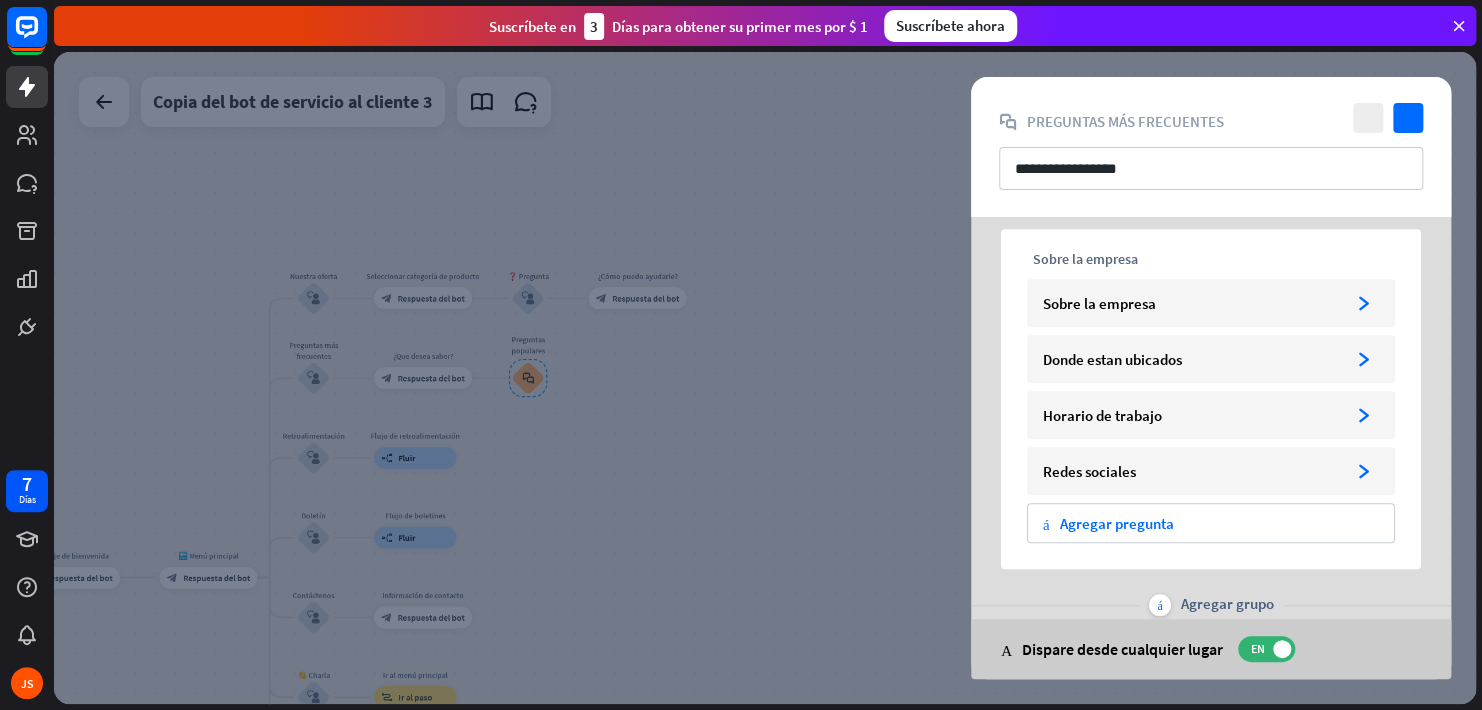 scroll, scrollTop: 536, scrollLeft: 0, axis: vertical 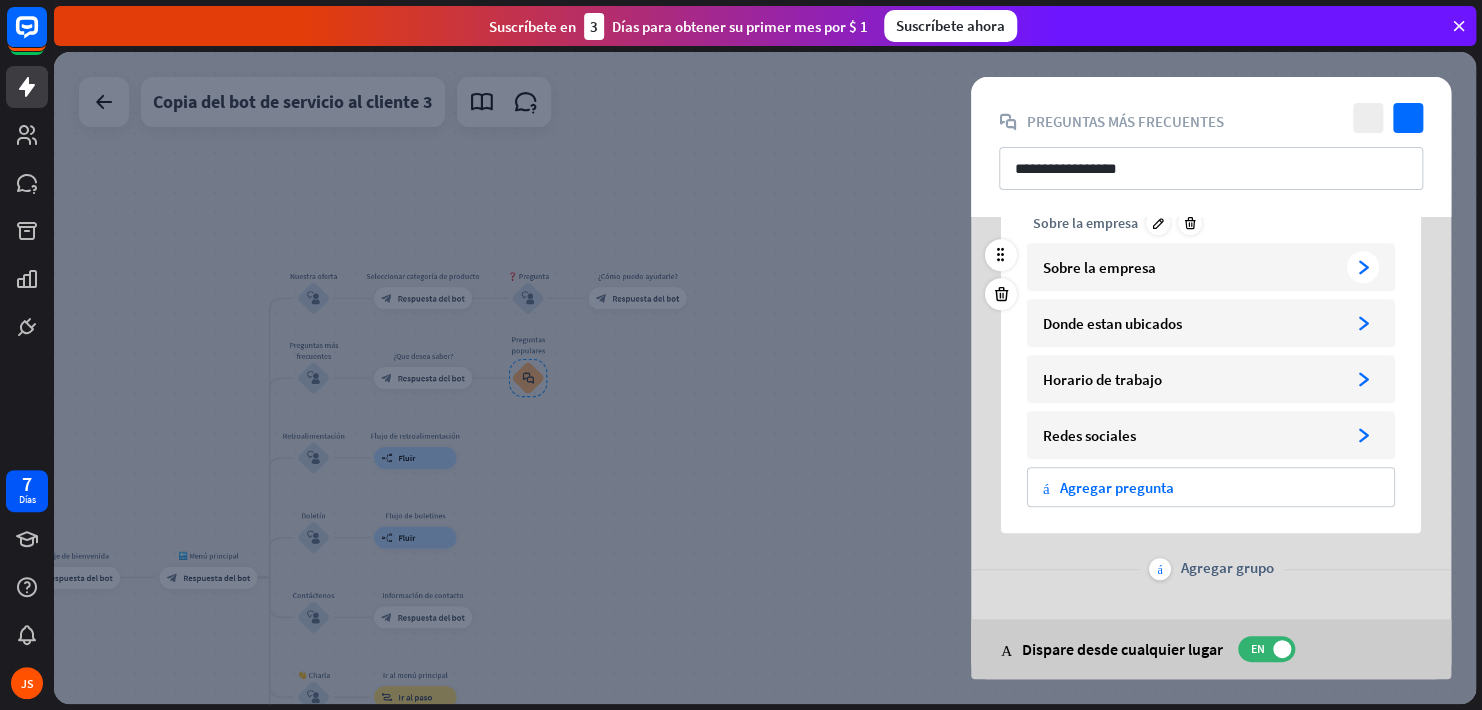 click on "Sobre la empresa" at bounding box center (1191, 267) 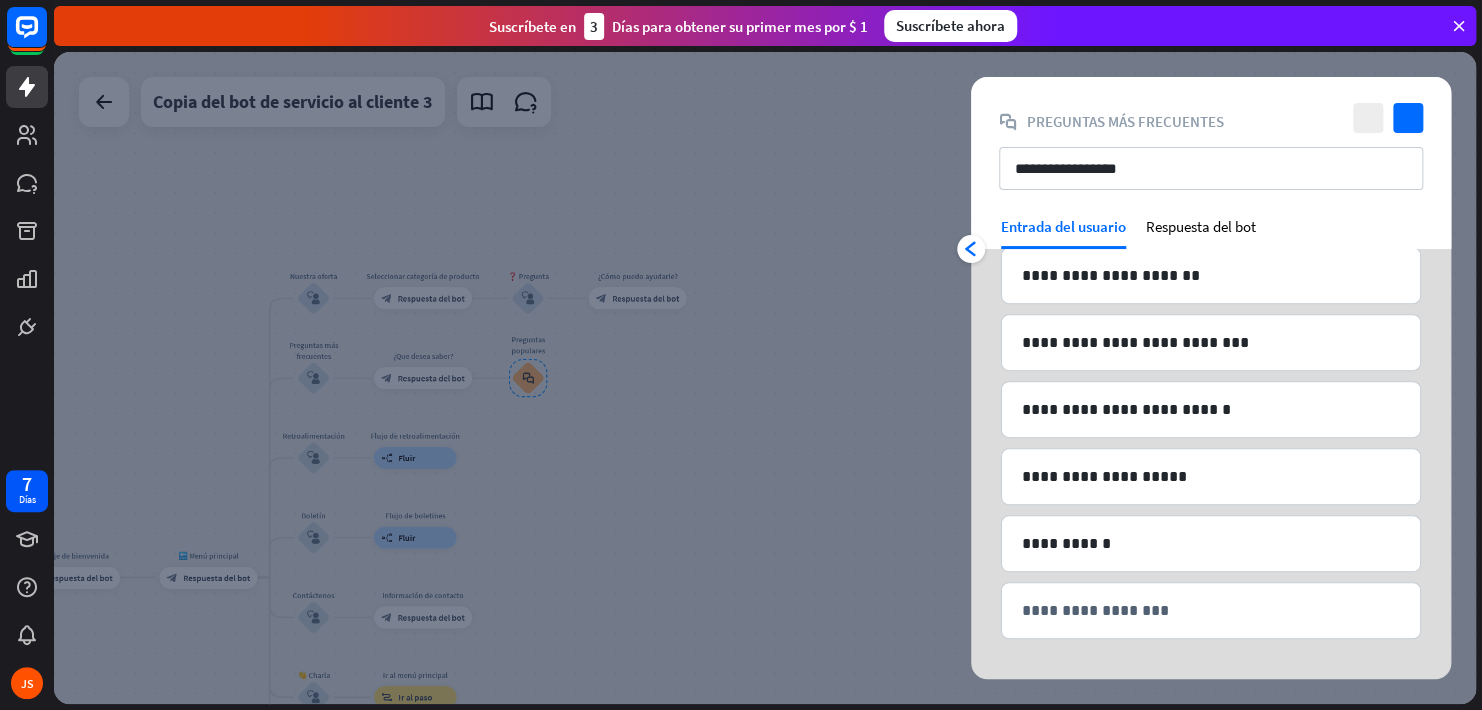 scroll, scrollTop: 420, scrollLeft: 0, axis: vertical 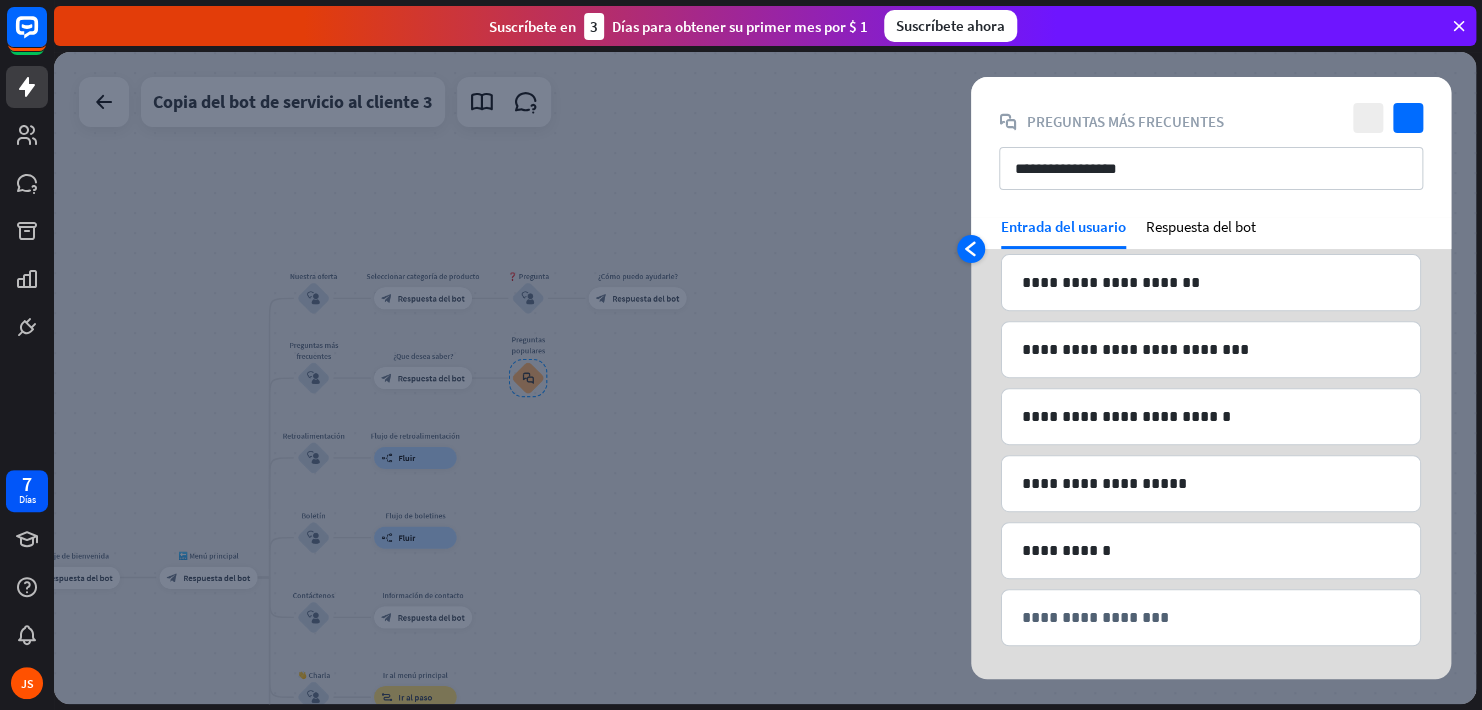 click on "arrowhead_left" at bounding box center (971, 249) 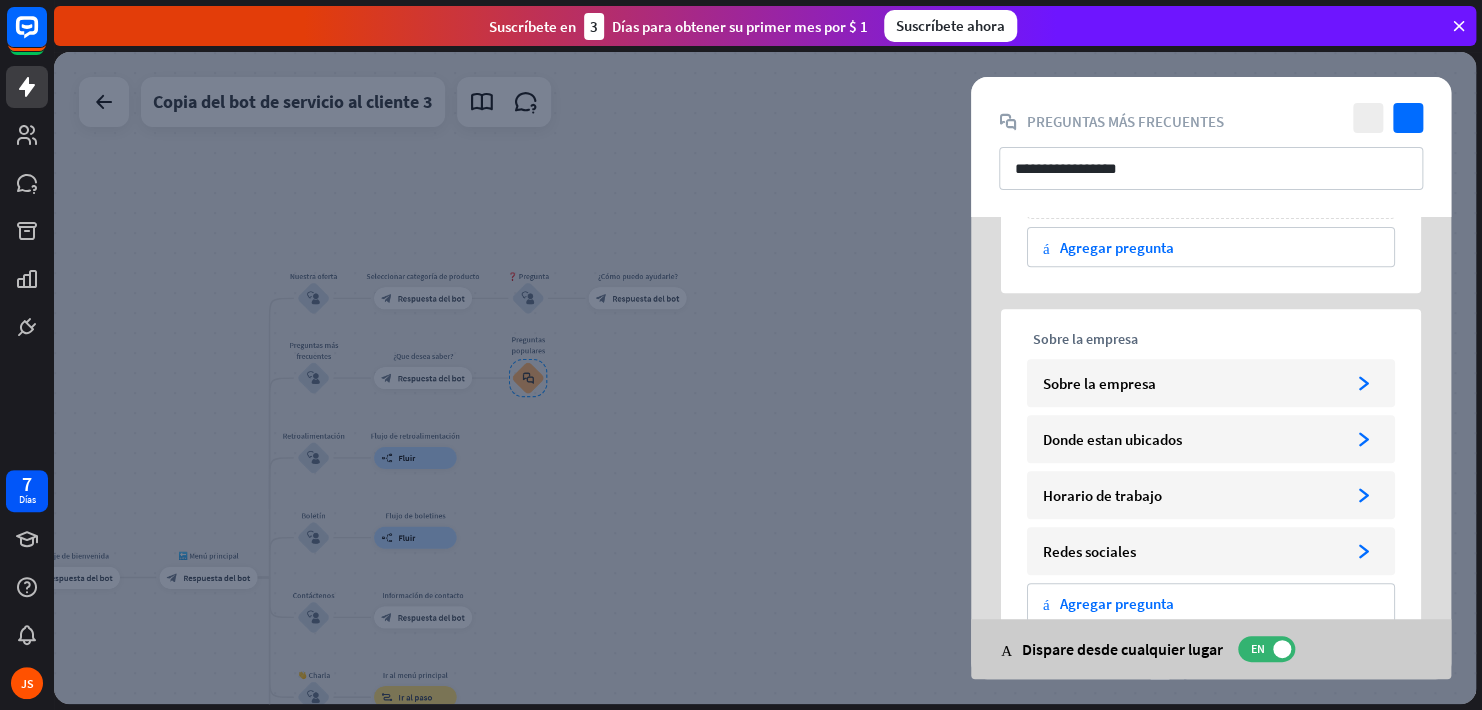 scroll, scrollTop: 536, scrollLeft: 0, axis: vertical 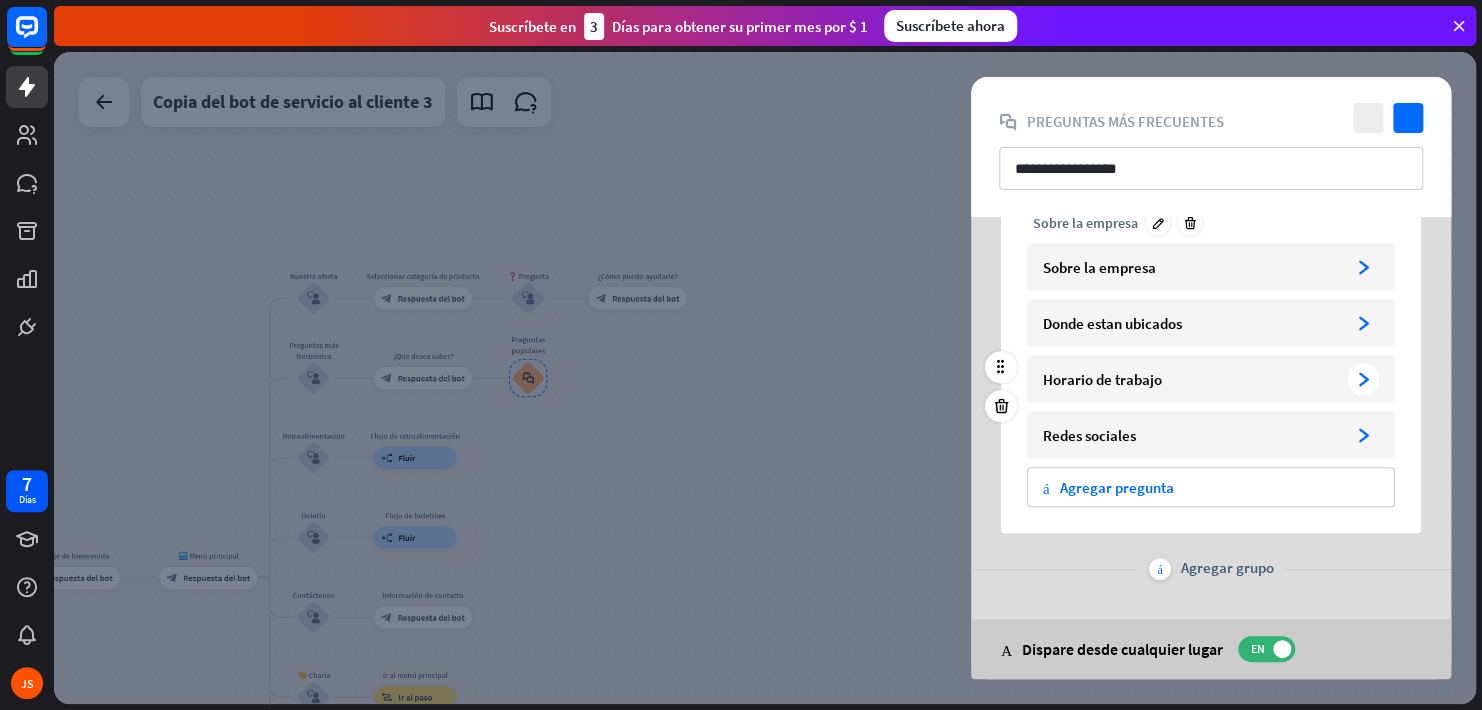 click on "Horario de trabajo" at bounding box center [1191, 379] 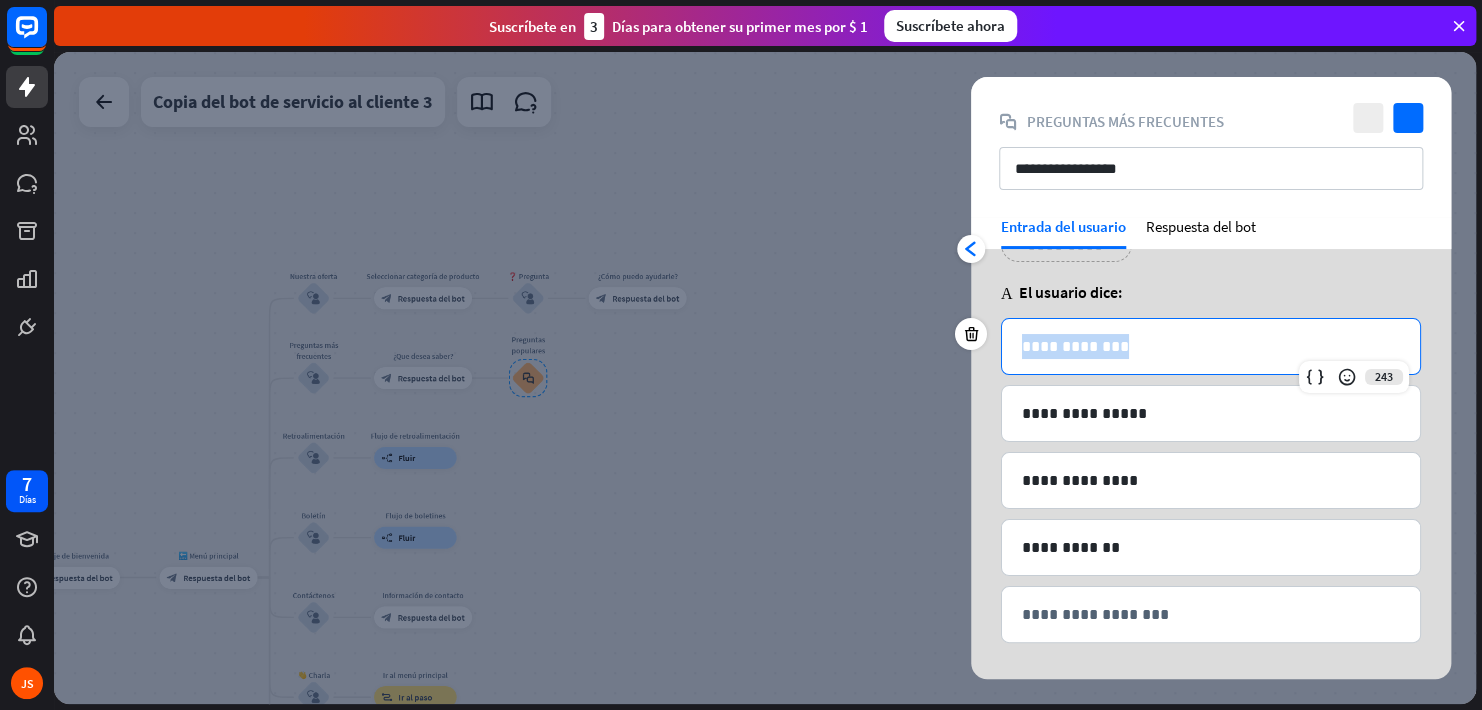 drag, startPoint x: 1145, startPoint y: 342, endPoint x: 1017, endPoint y: 342, distance: 128 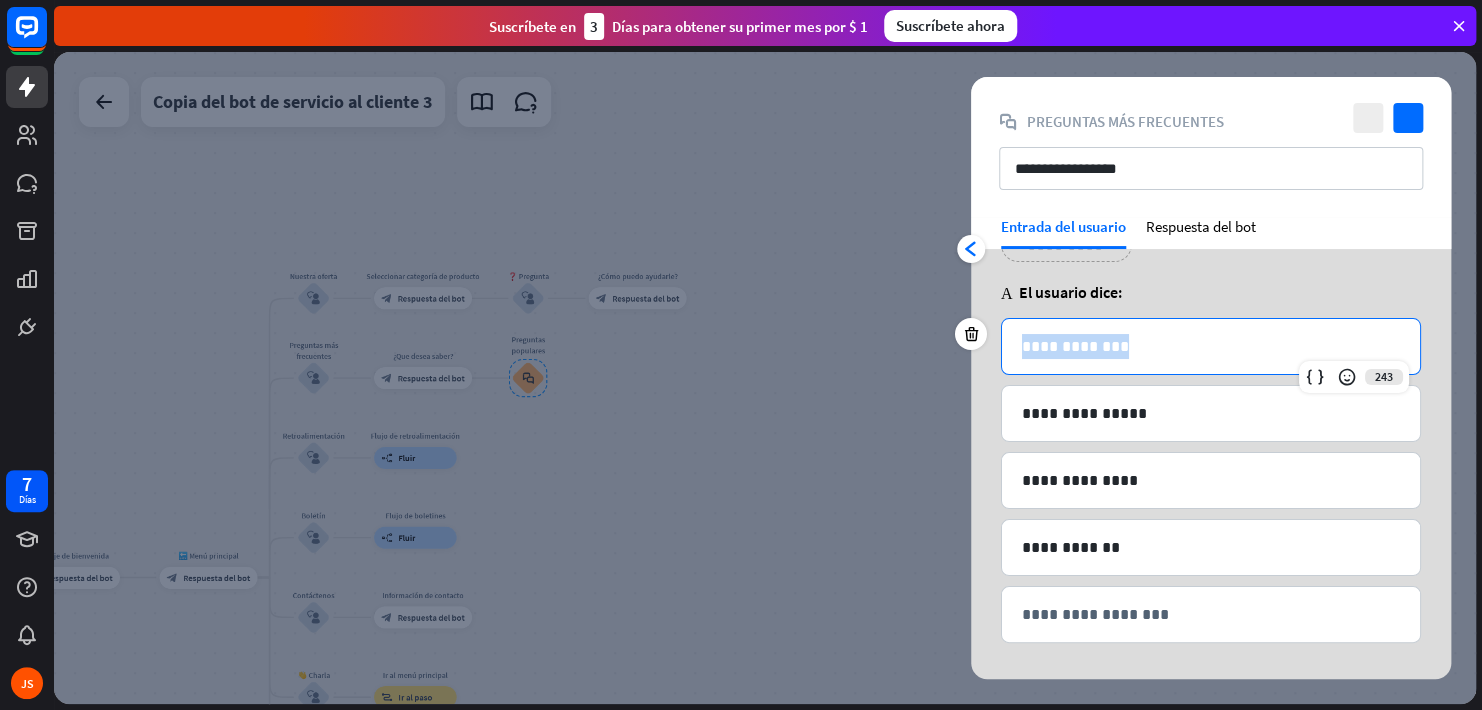 type 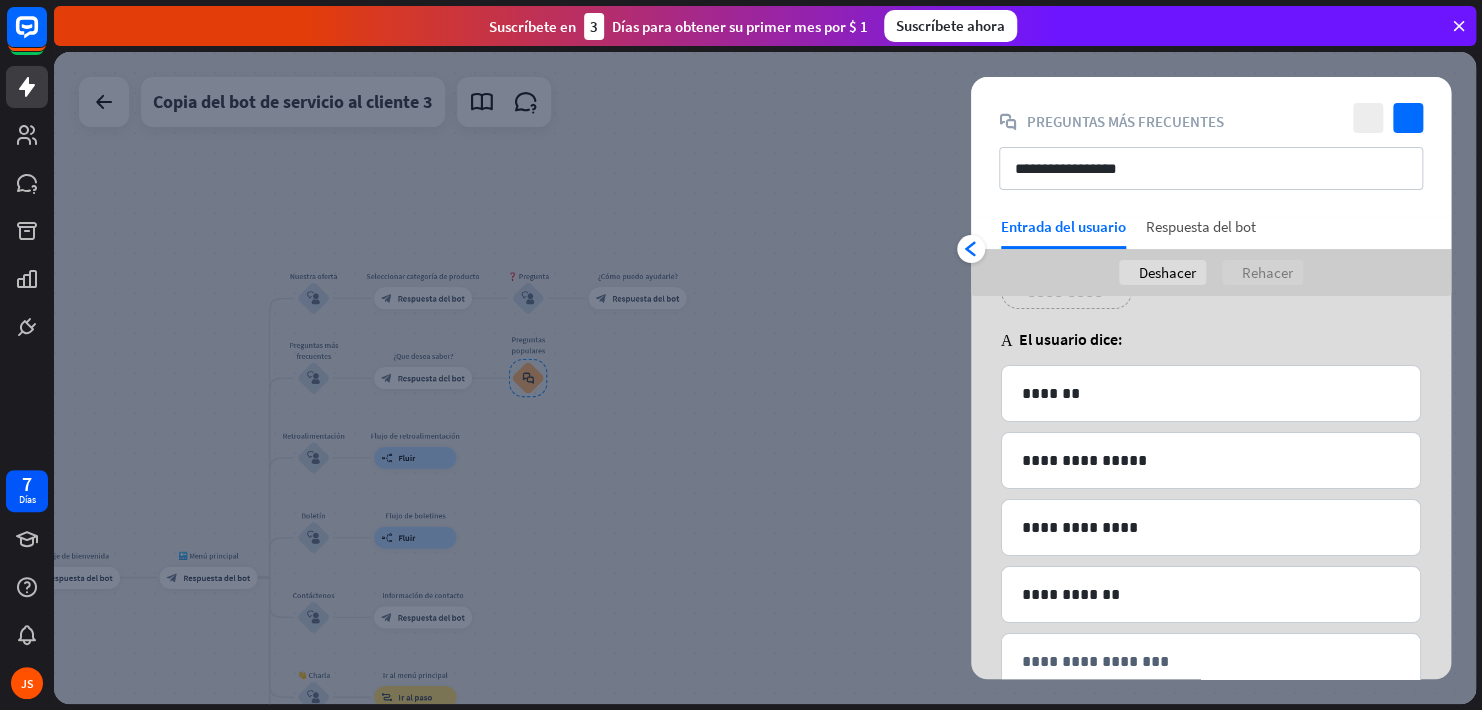 click on "Respuesta del bot" at bounding box center [1201, 233] 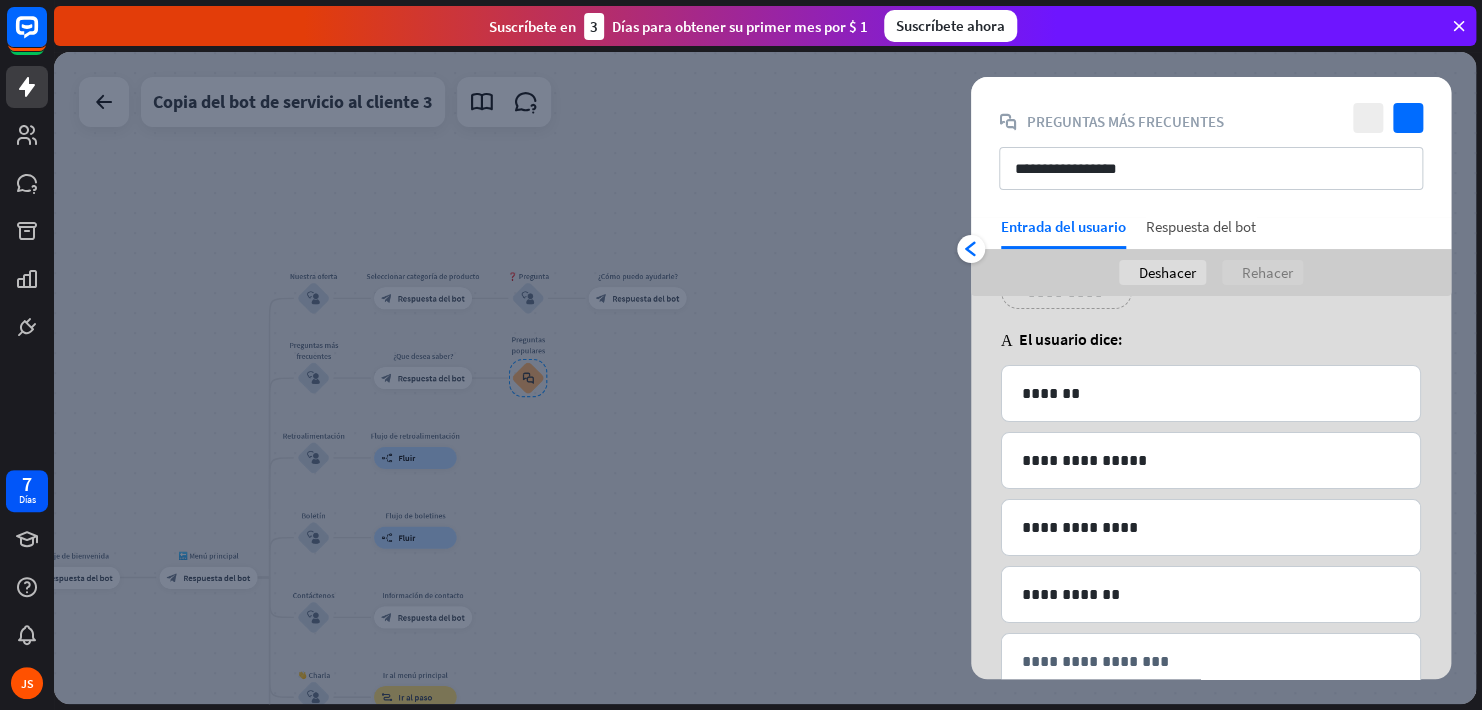 scroll, scrollTop: 0, scrollLeft: 0, axis: both 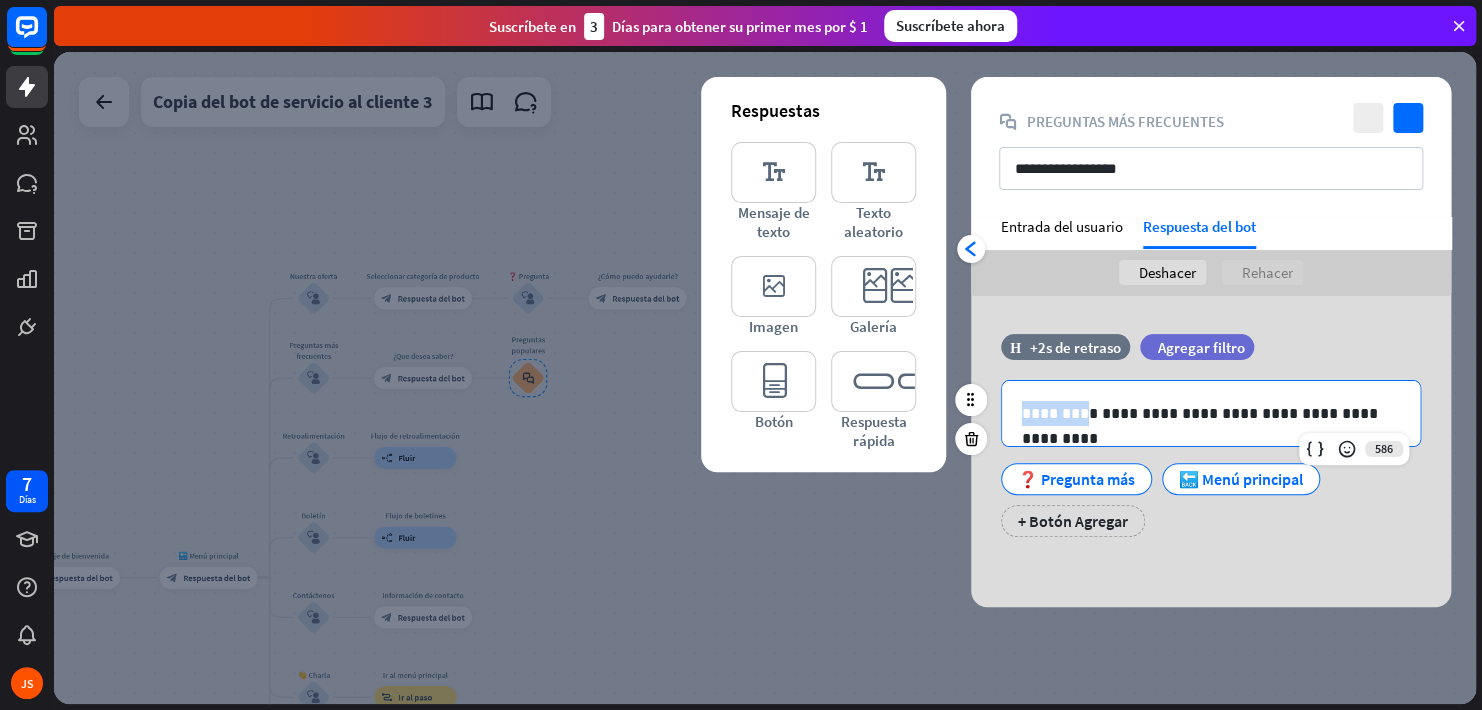 drag, startPoint x: 1024, startPoint y: 417, endPoint x: 1068, endPoint y: 413, distance: 44.181442 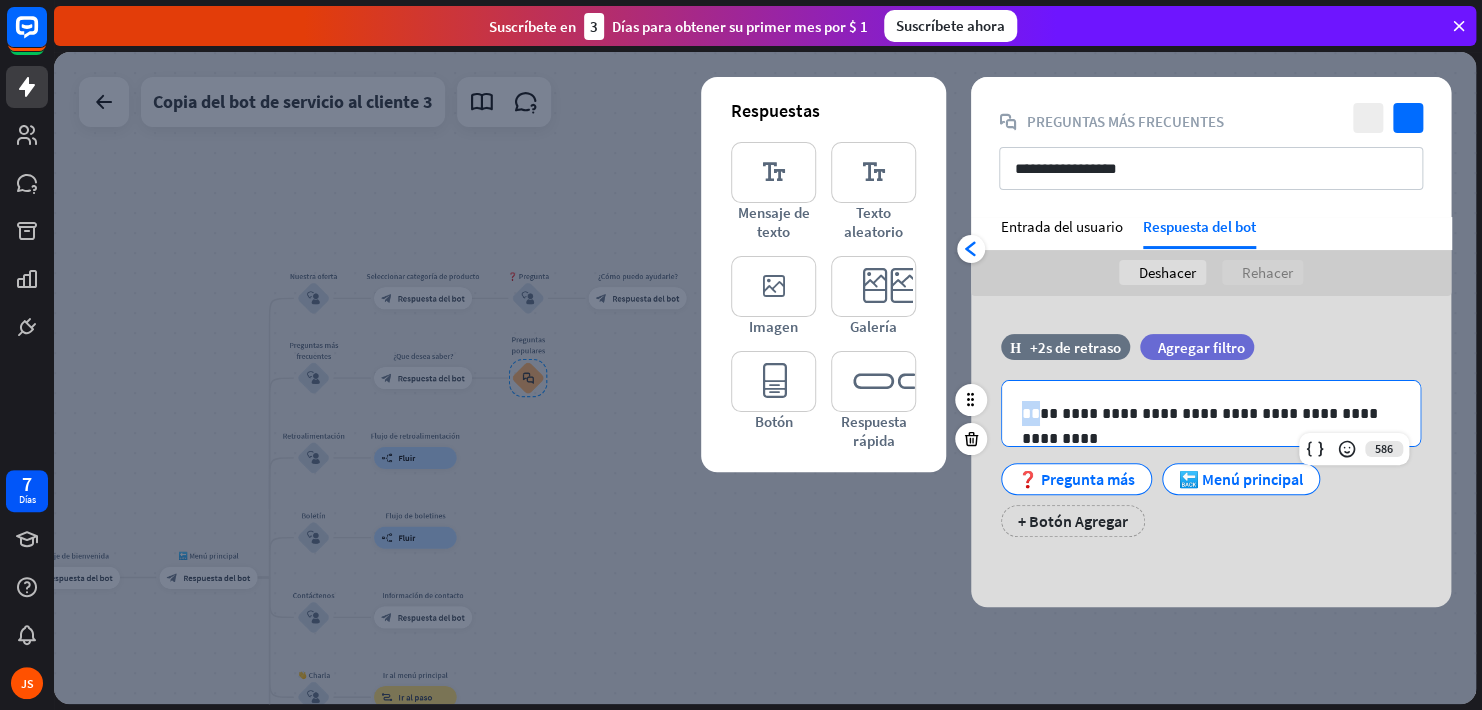 drag, startPoint x: 1021, startPoint y: 412, endPoint x: 1042, endPoint y: 414, distance: 21.095022 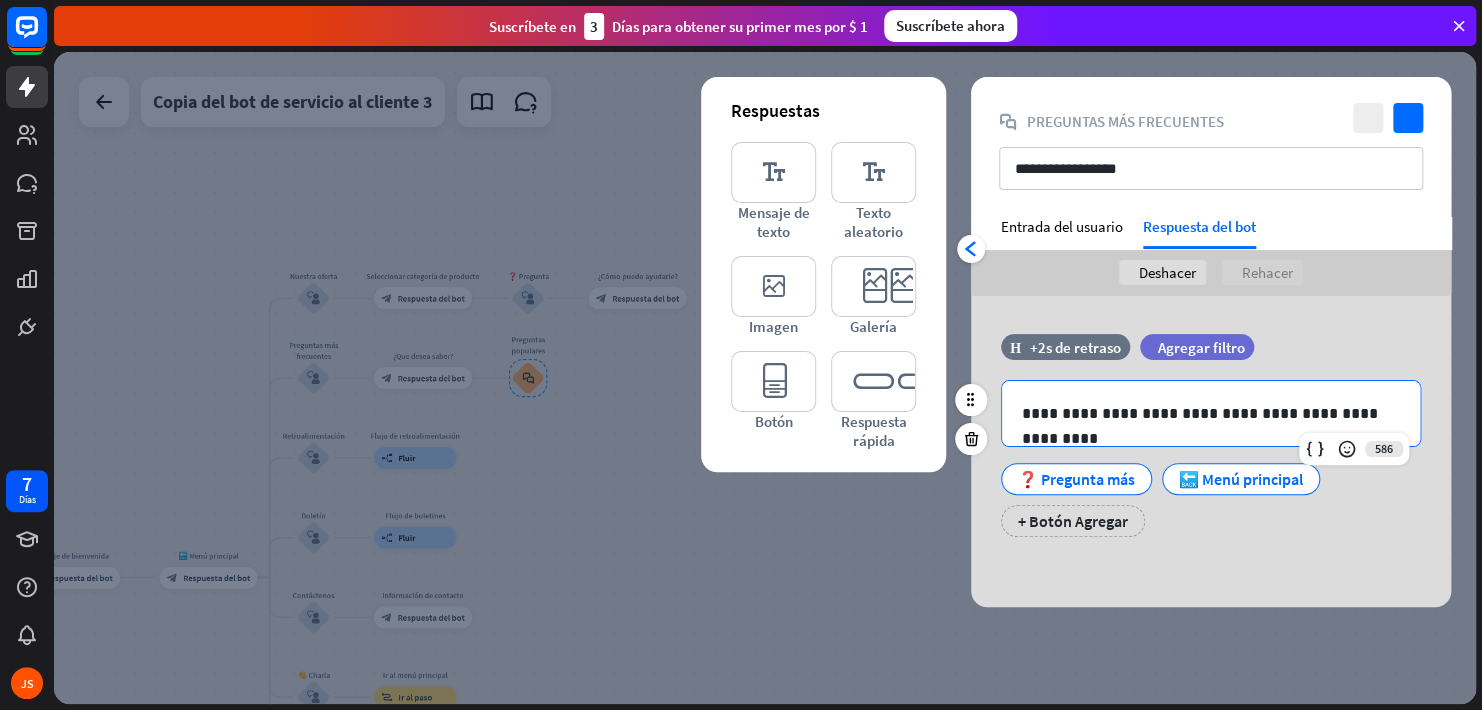 click on "**********" at bounding box center (1211, 413) 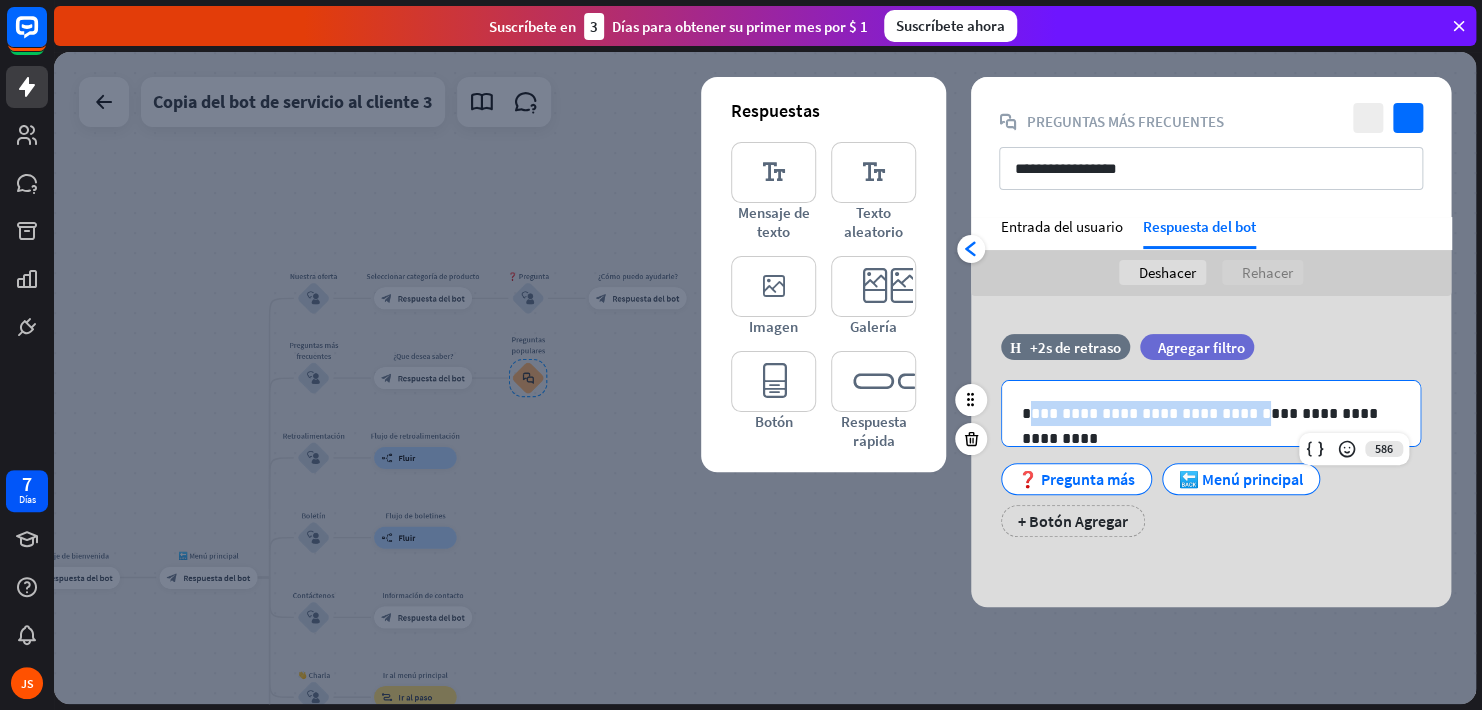 drag, startPoint x: 1029, startPoint y: 418, endPoint x: 1241, endPoint y: 410, distance: 212.1509 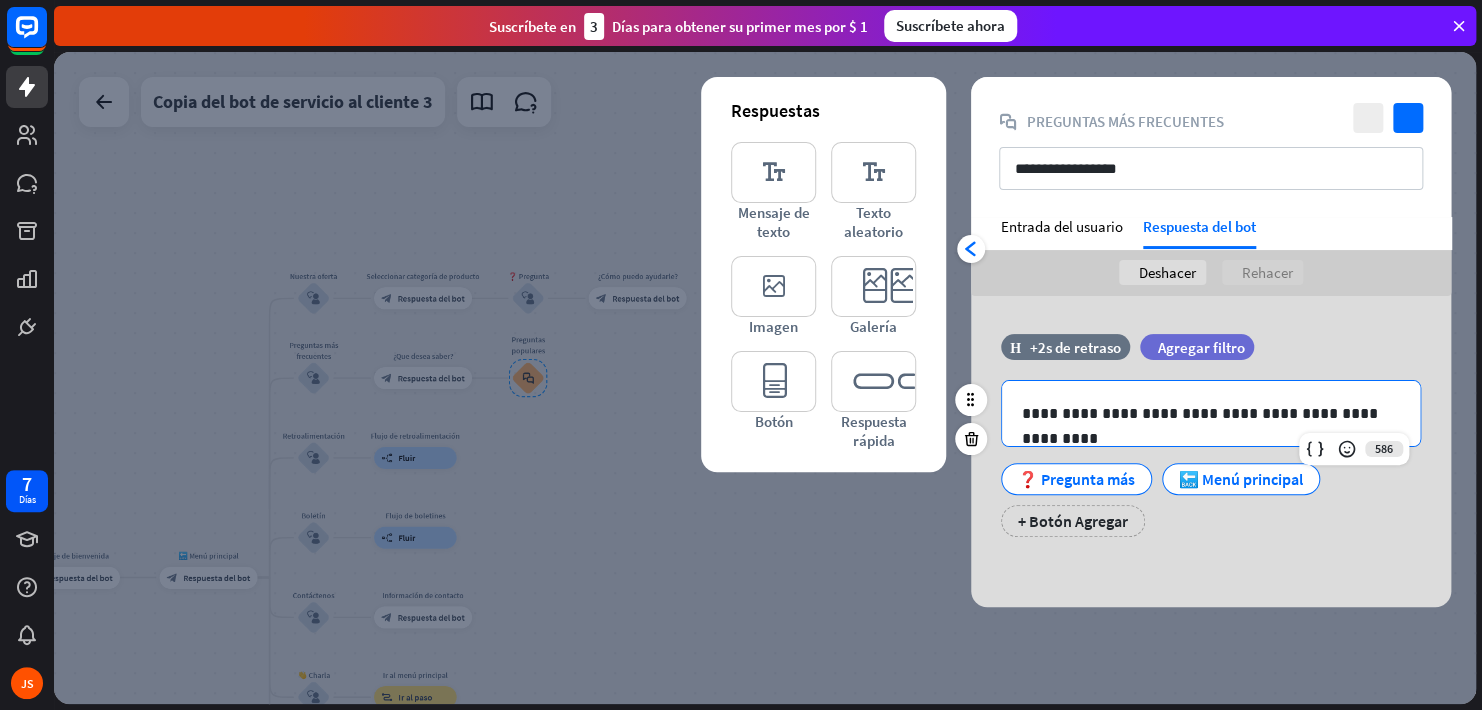 click on "**********" at bounding box center [1211, 413] 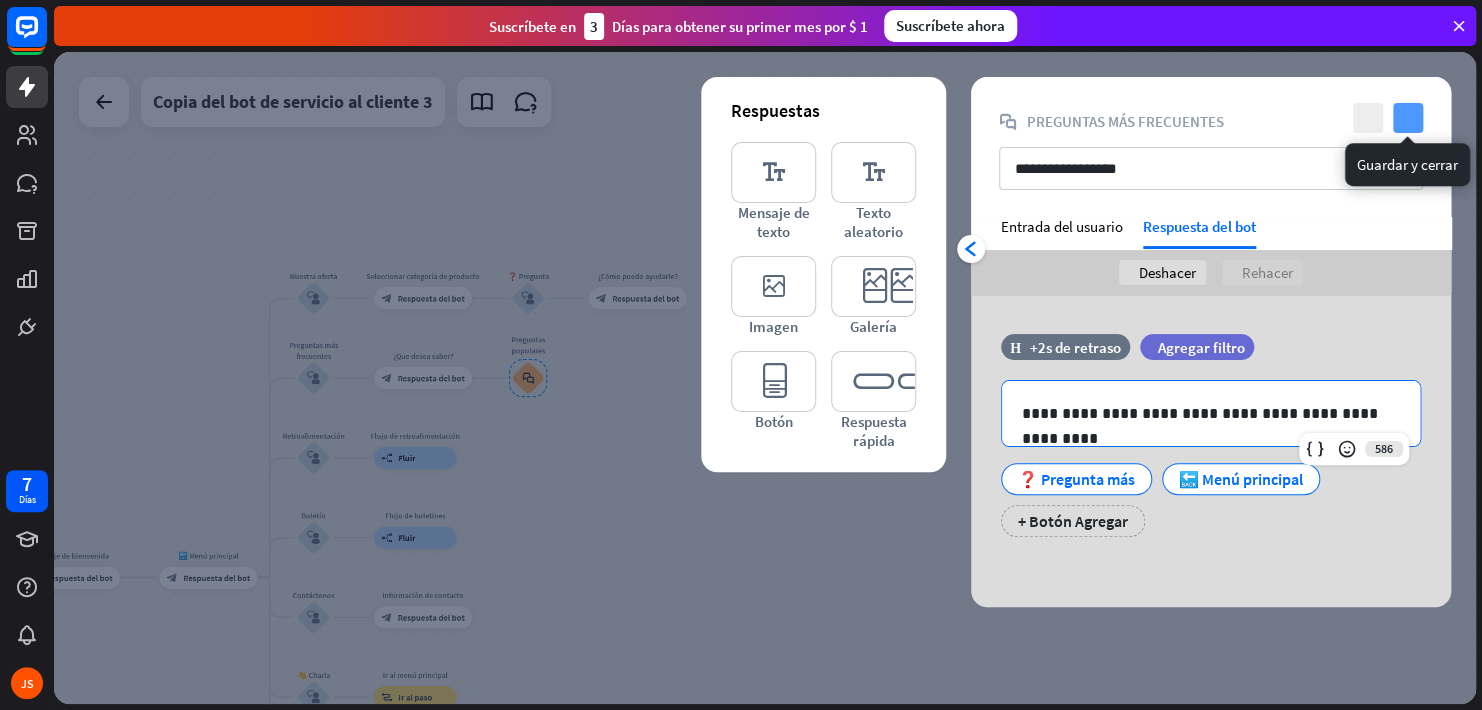 click on "comprobar" at bounding box center (1408, 118) 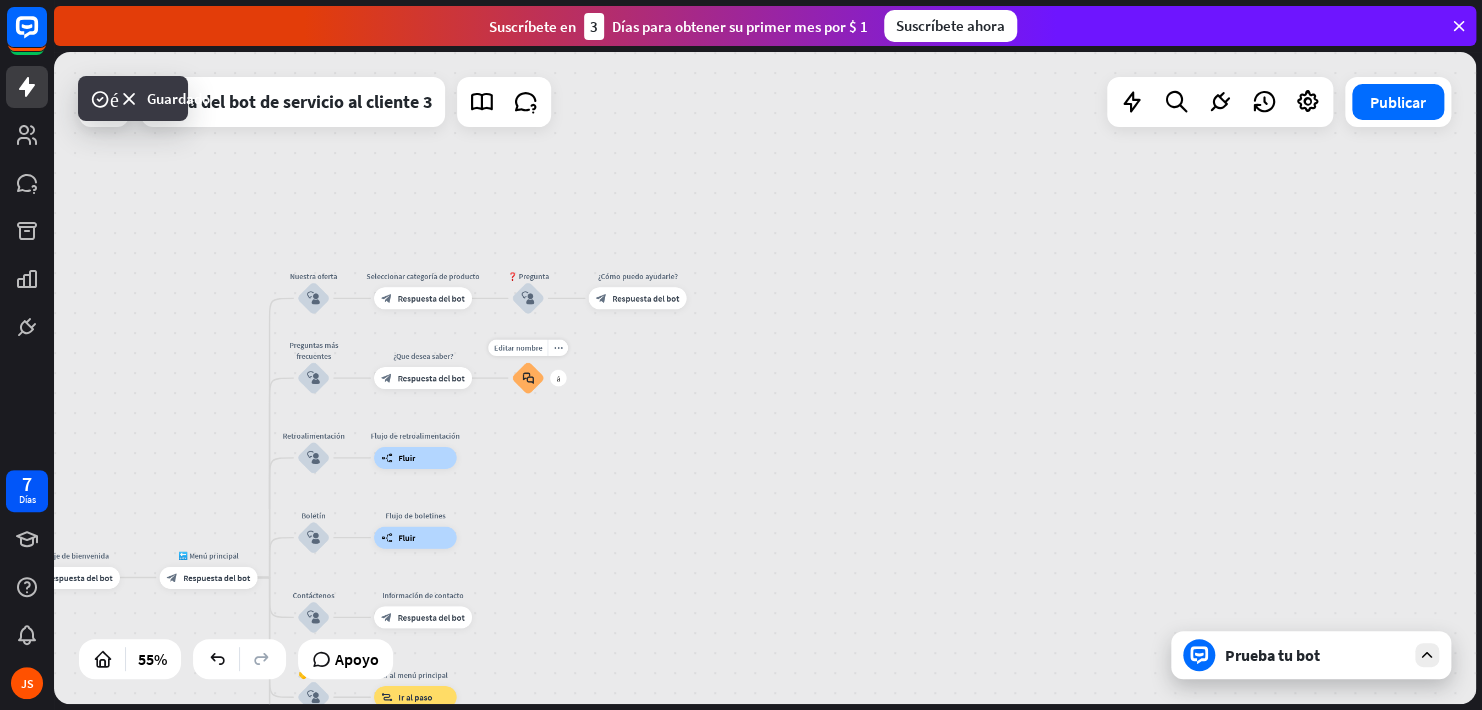 click on "block_faq" at bounding box center (528, 378) 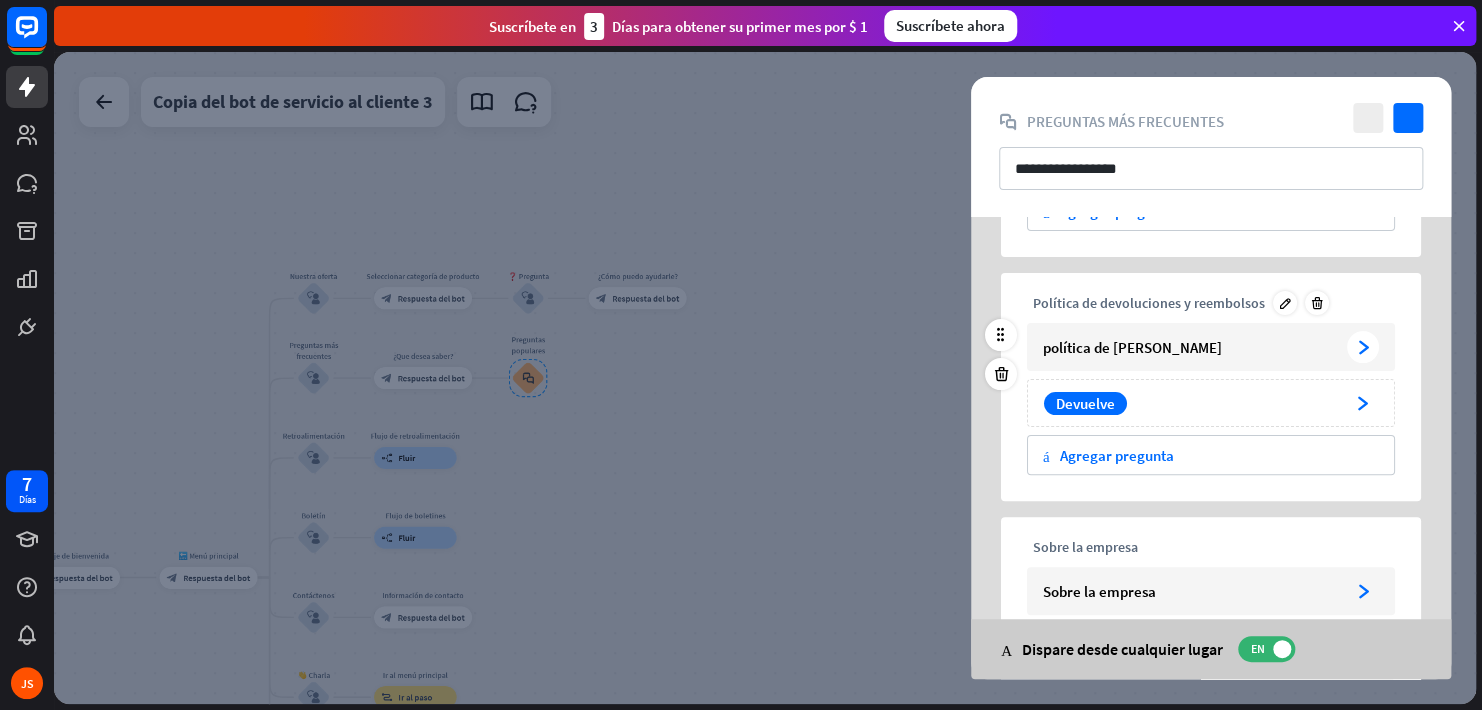 scroll, scrollTop: 200, scrollLeft: 0, axis: vertical 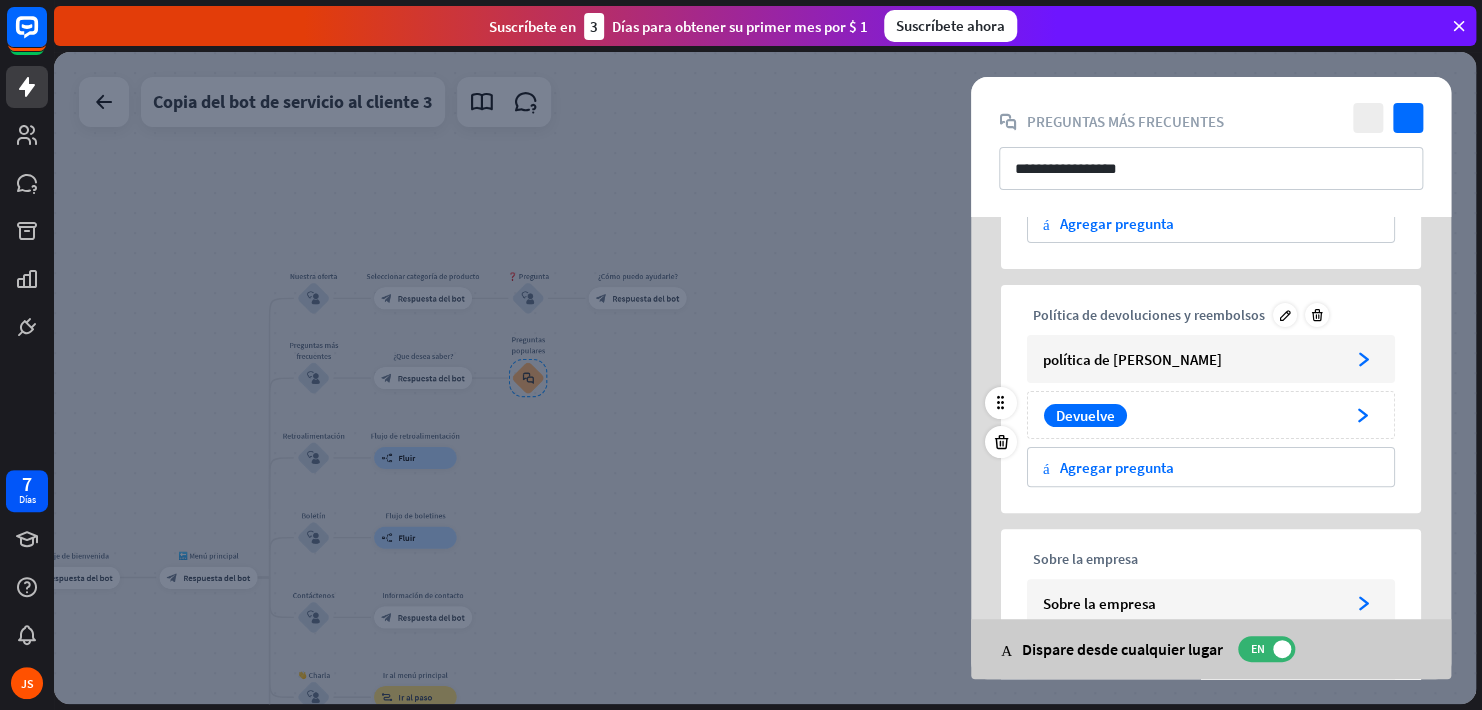 click on "Devuelve" at bounding box center (1191, 415) 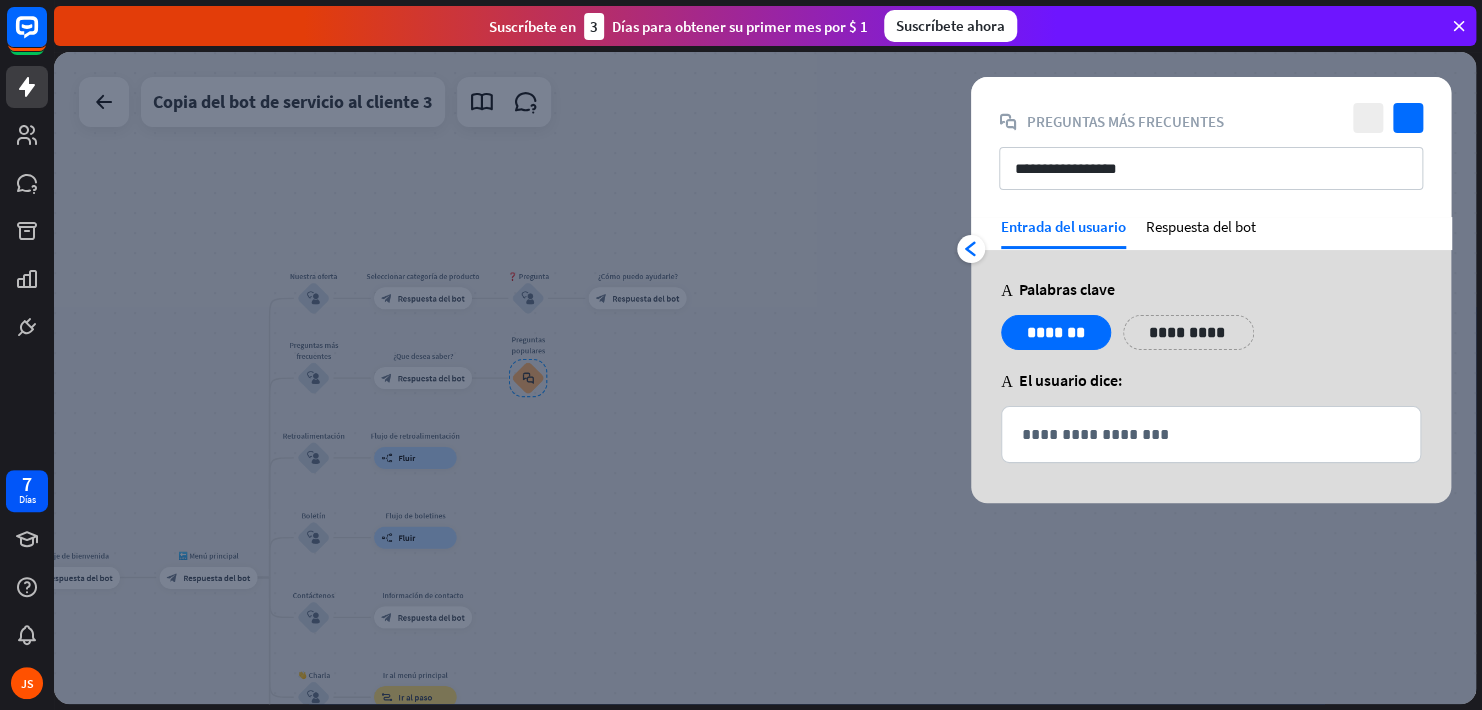 scroll, scrollTop: 0, scrollLeft: 0, axis: both 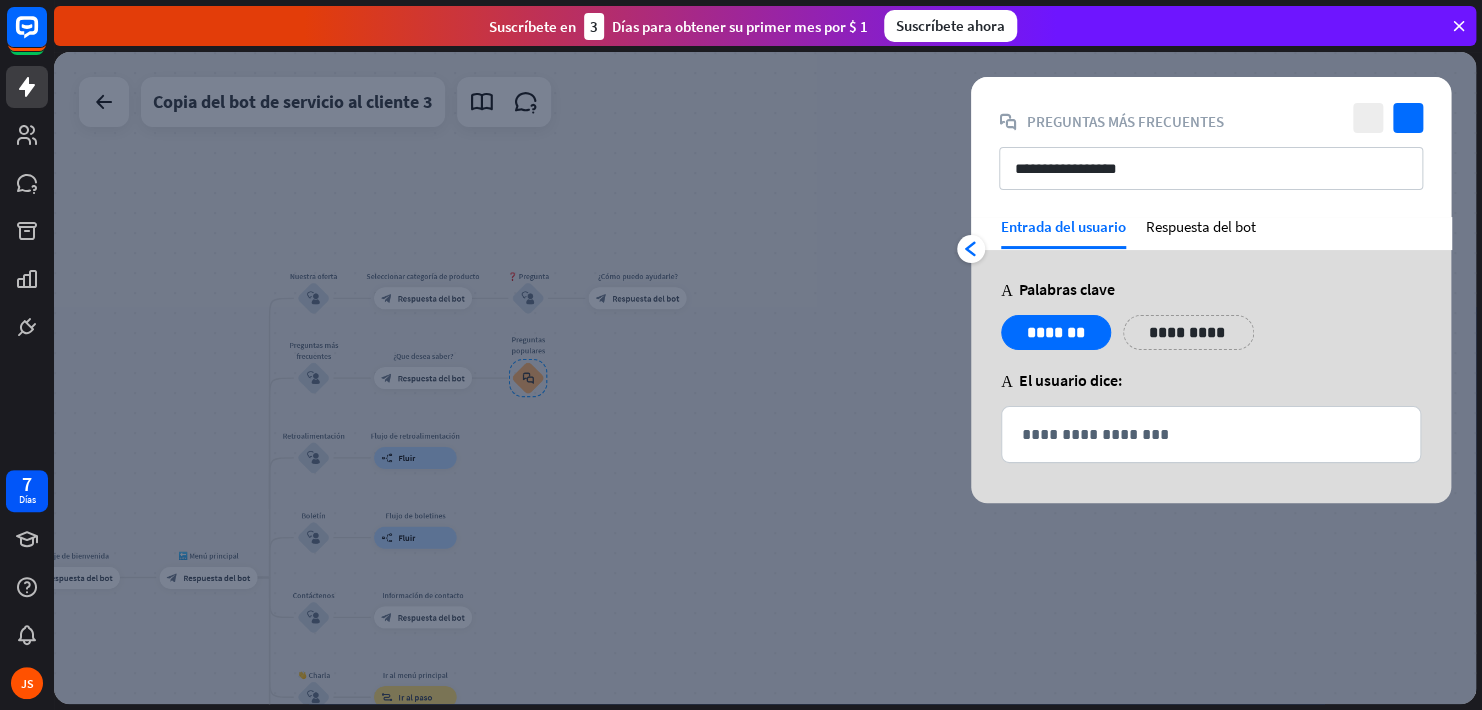 click at bounding box center (765, 378) 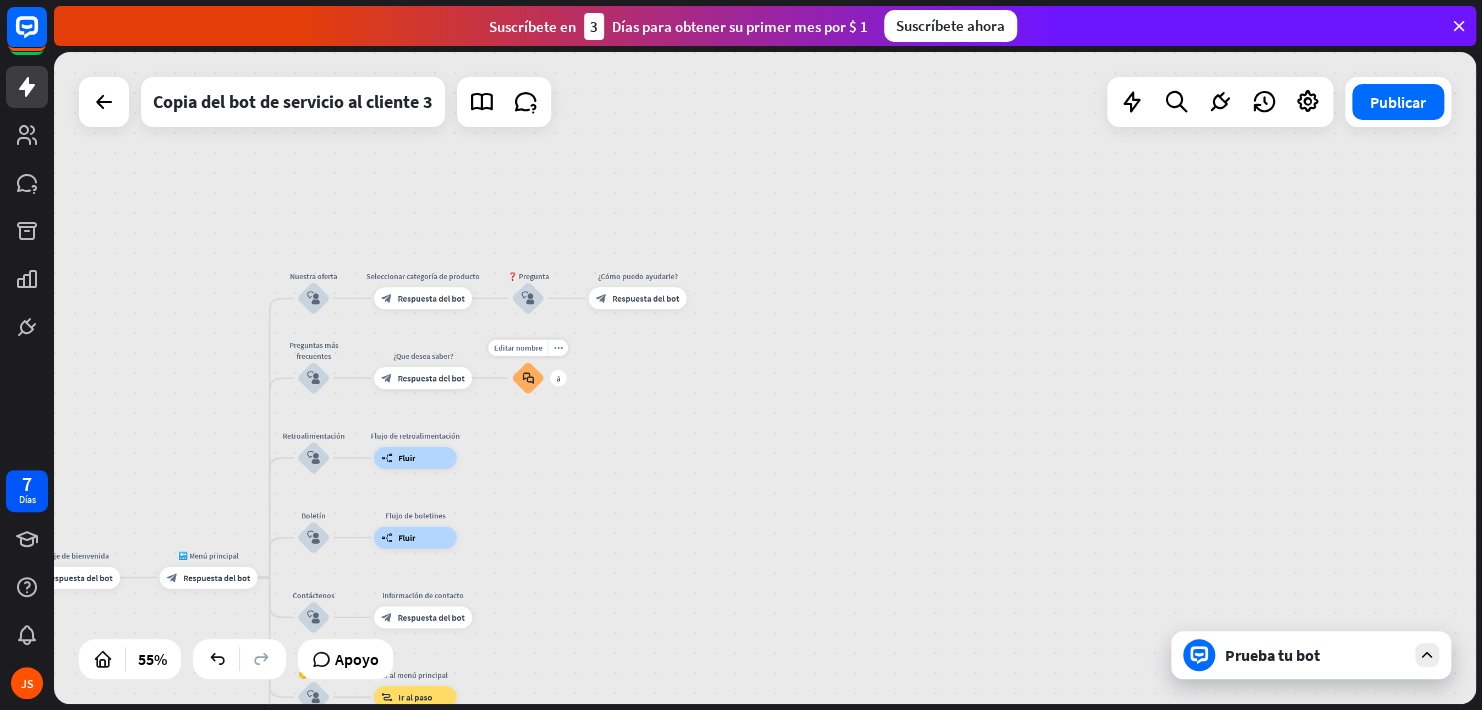 click on "block_faq" at bounding box center [528, 378] 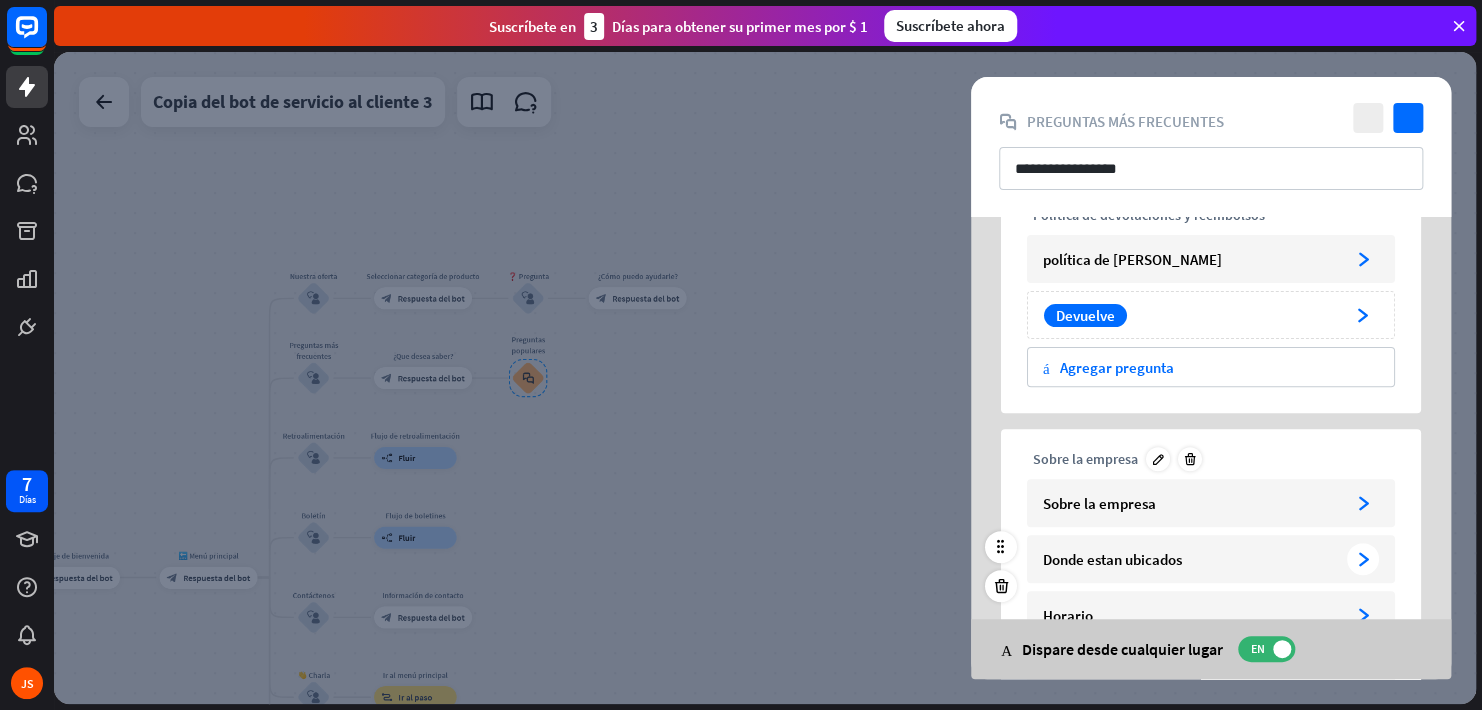 scroll, scrollTop: 400, scrollLeft: 0, axis: vertical 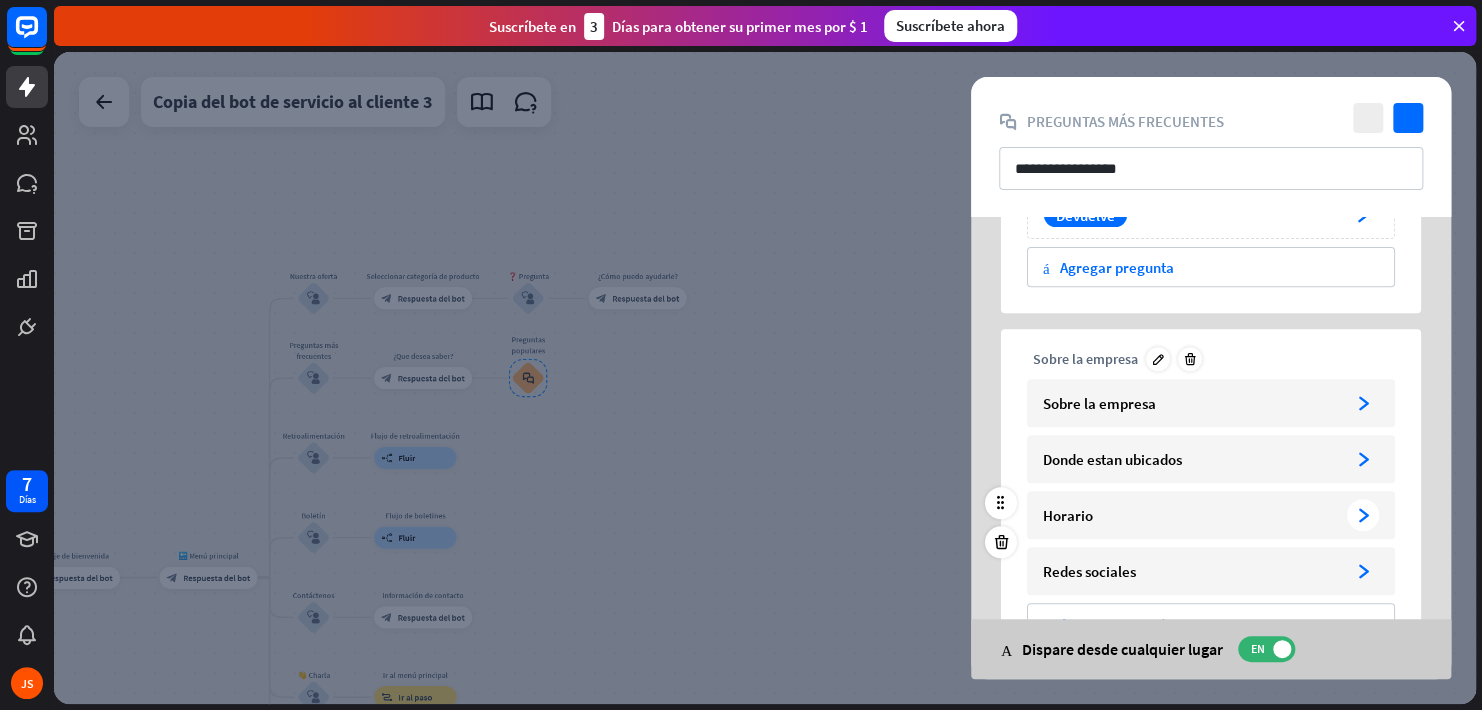 click on "Horario" at bounding box center [1191, 515] 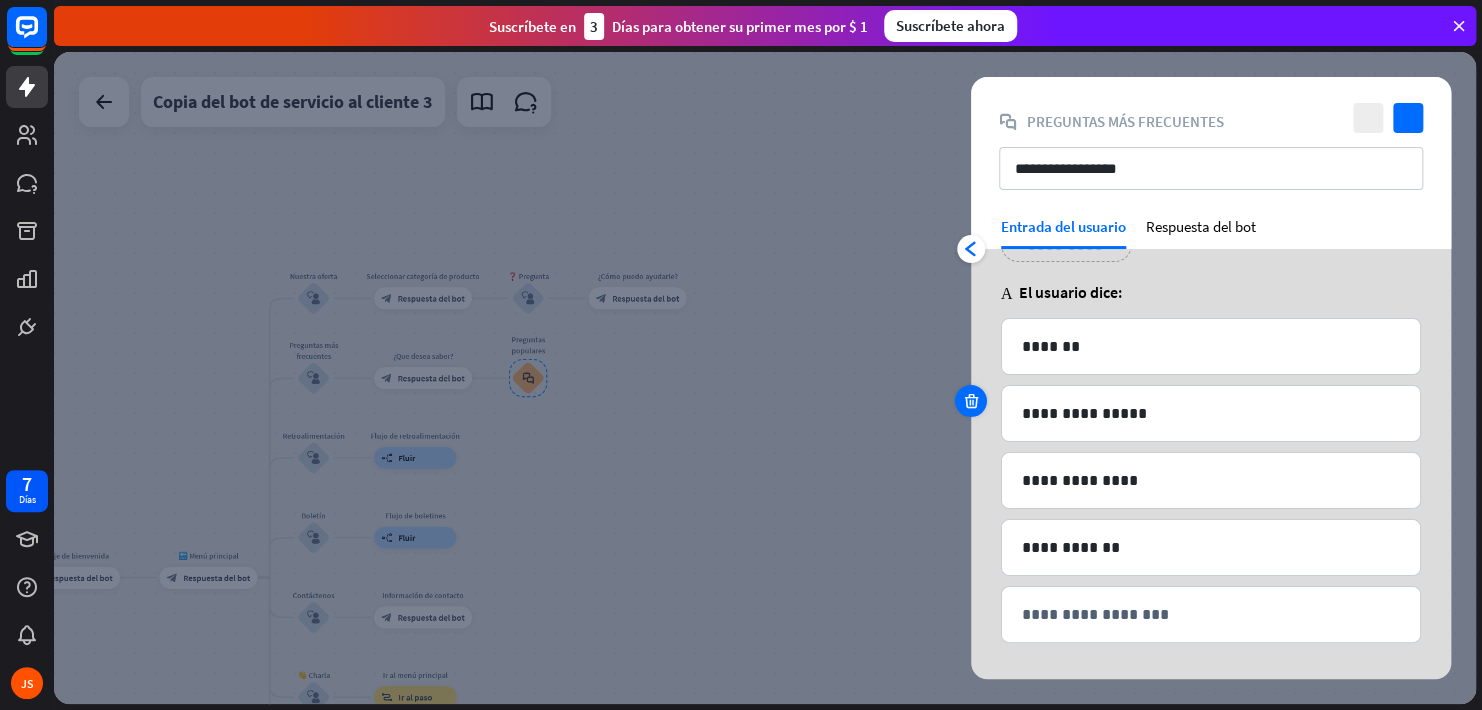 click at bounding box center [971, 401] 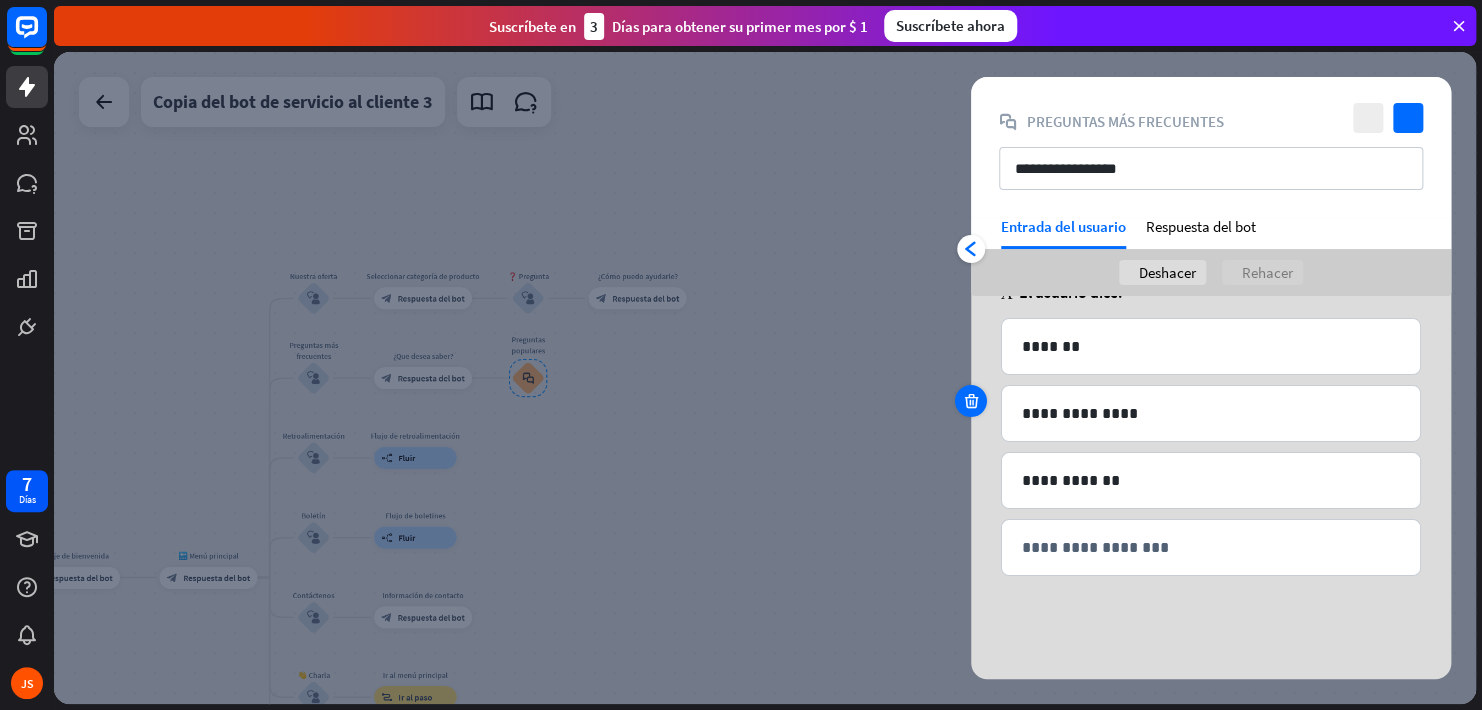 scroll, scrollTop: 68, scrollLeft: 0, axis: vertical 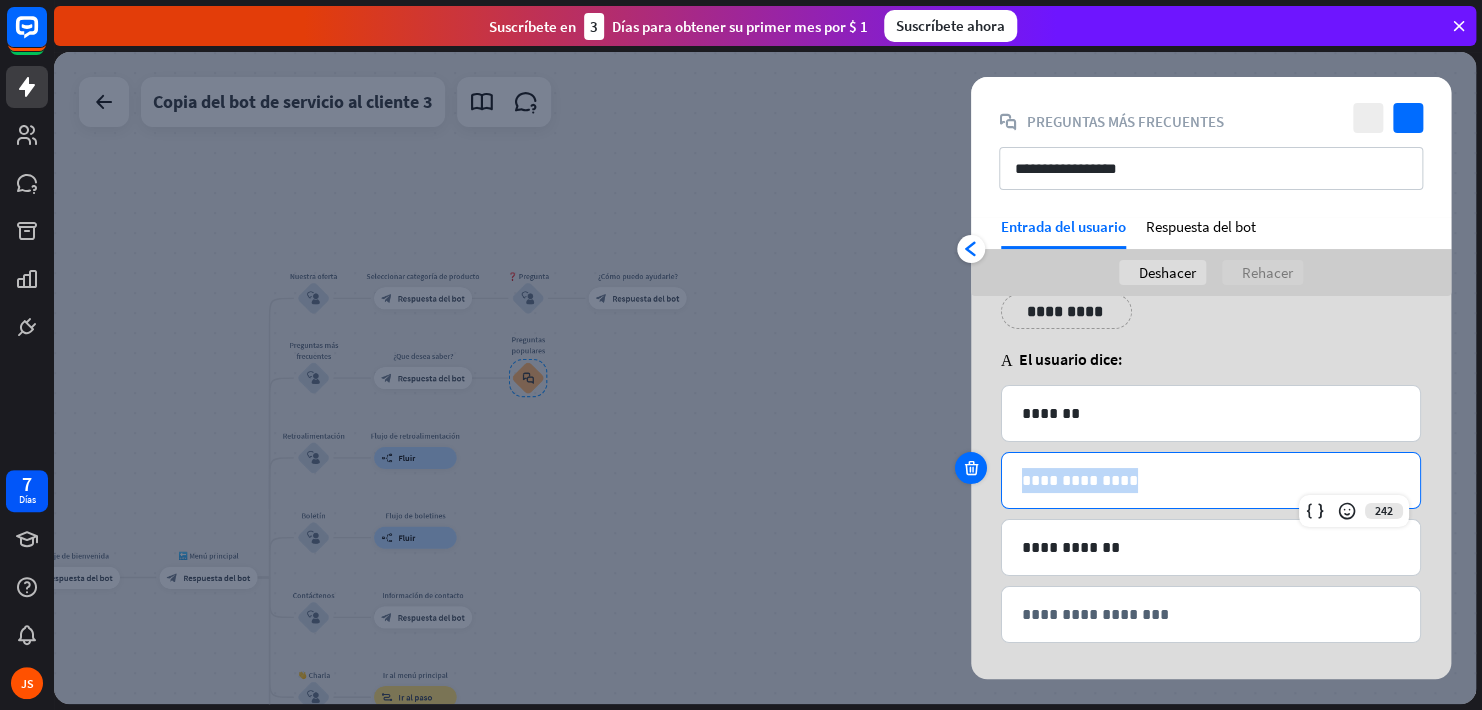 drag, startPoint x: 1093, startPoint y: 476, endPoint x: 965, endPoint y: 476, distance: 128 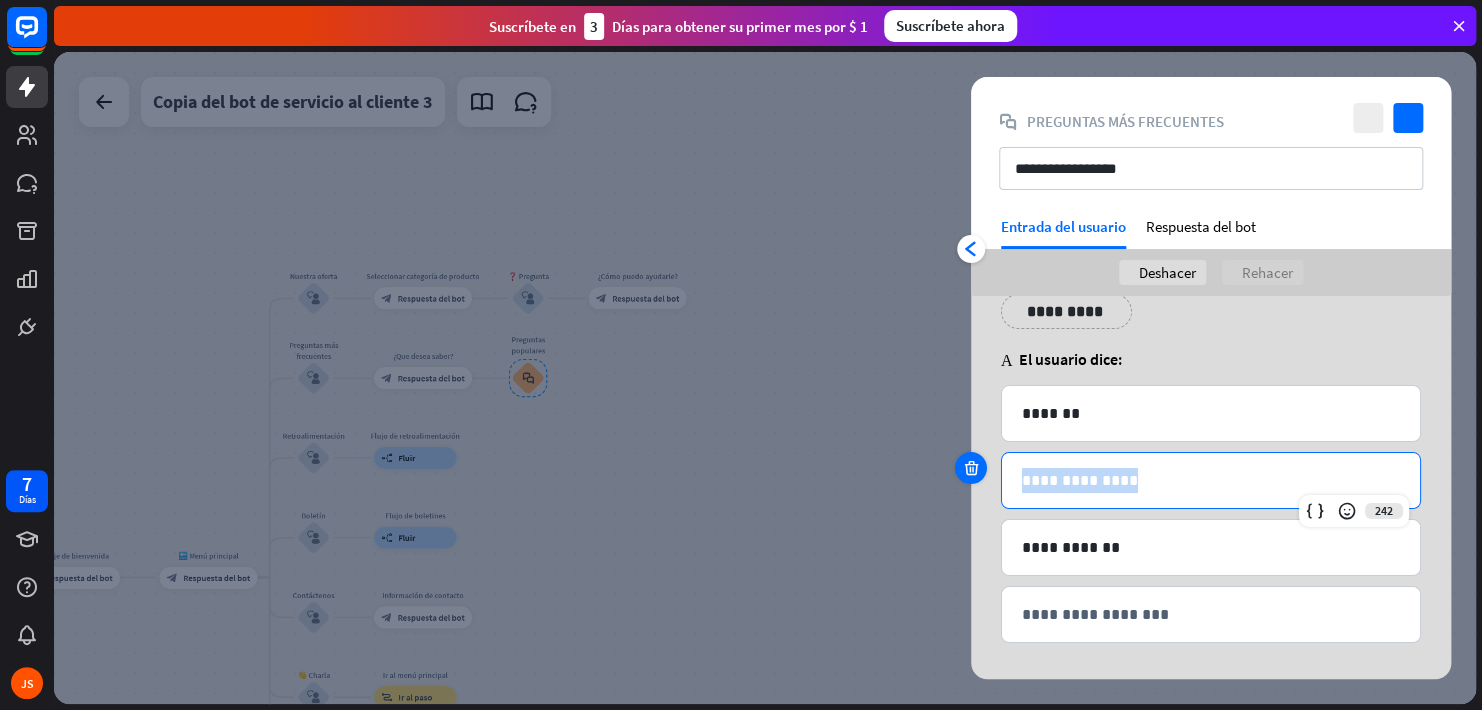 click on "**********" at bounding box center [1211, 480] 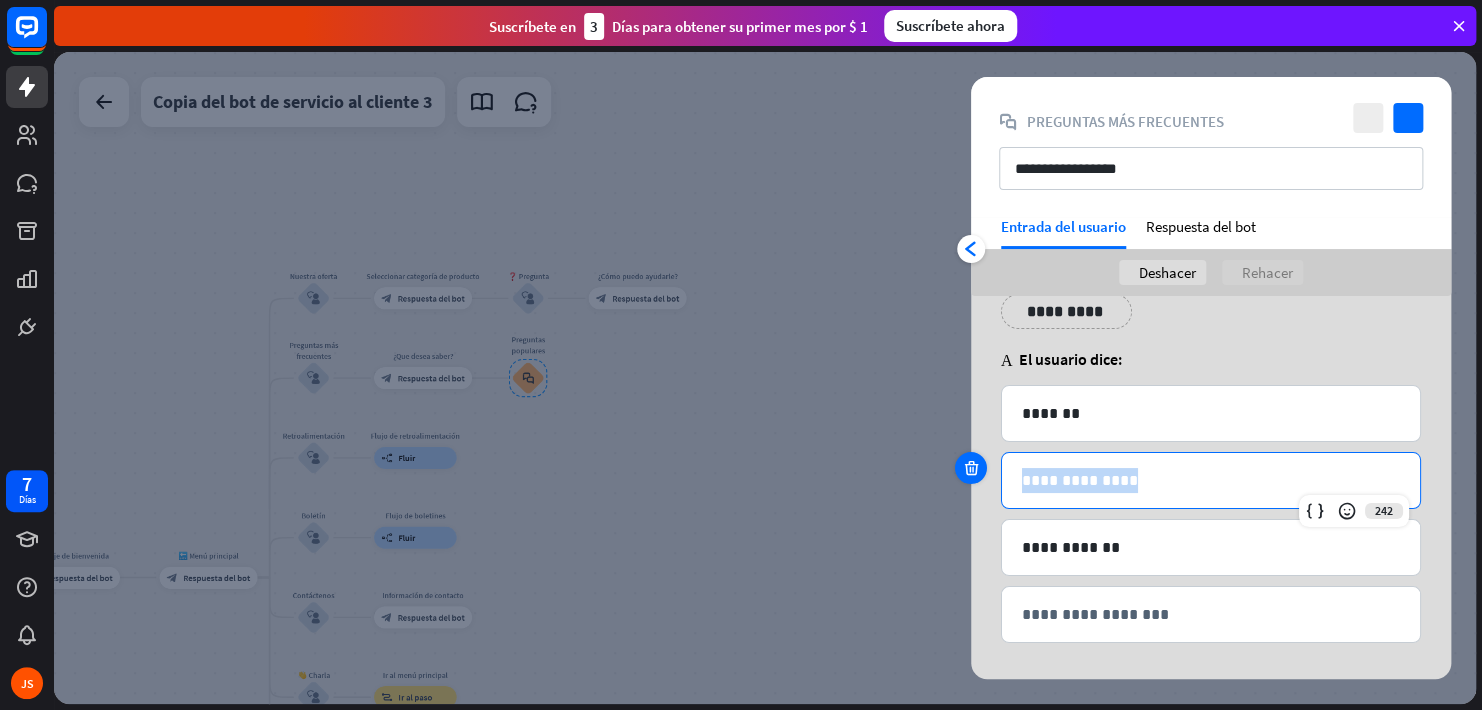 type 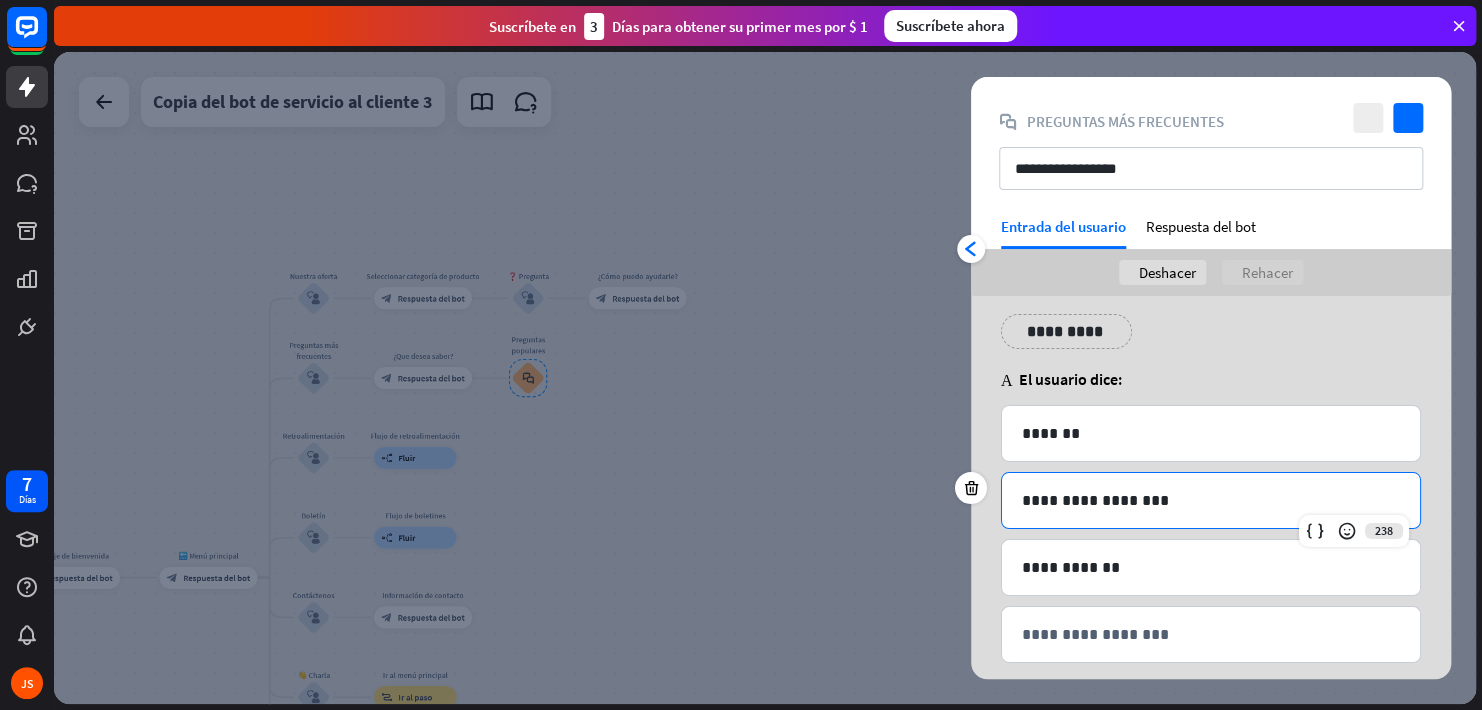 scroll, scrollTop: 68, scrollLeft: 0, axis: vertical 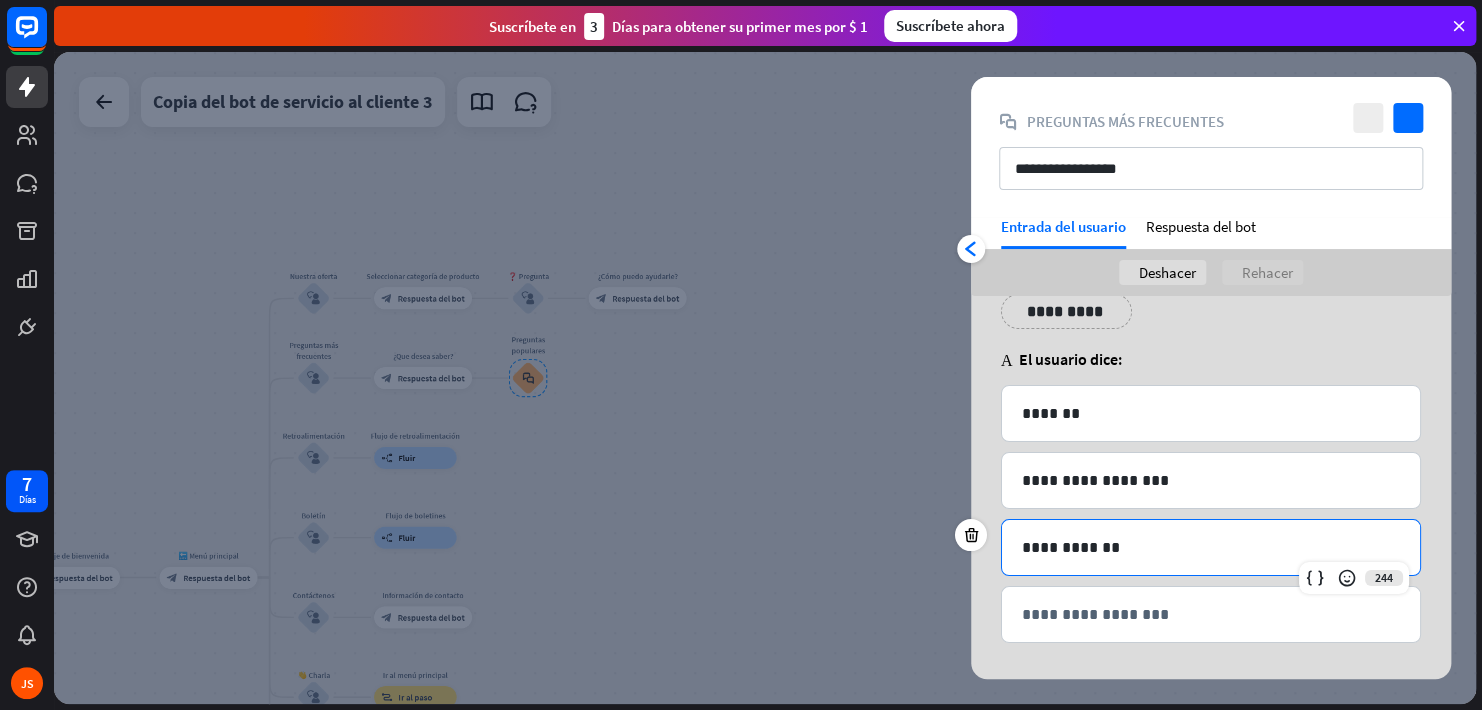 click on "**********" at bounding box center (1211, 547) 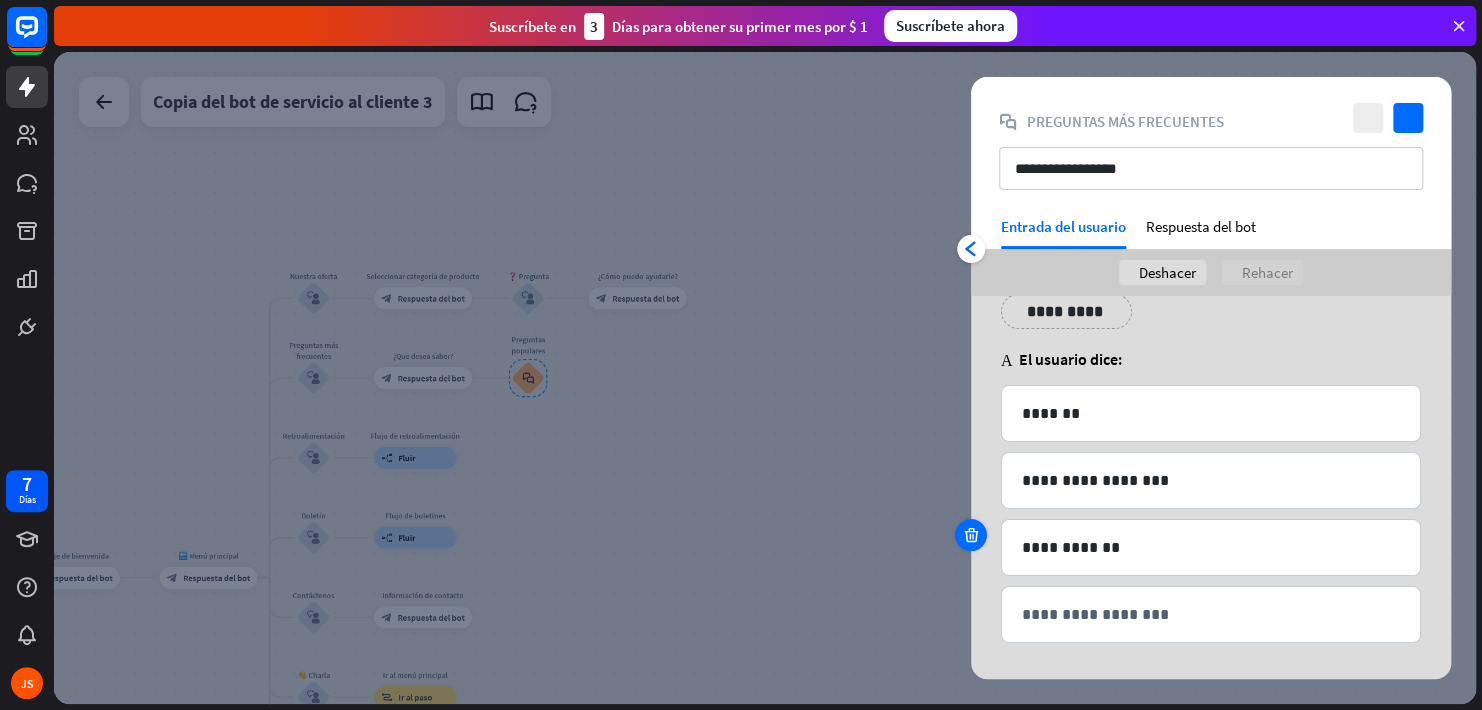 click at bounding box center [971, 535] 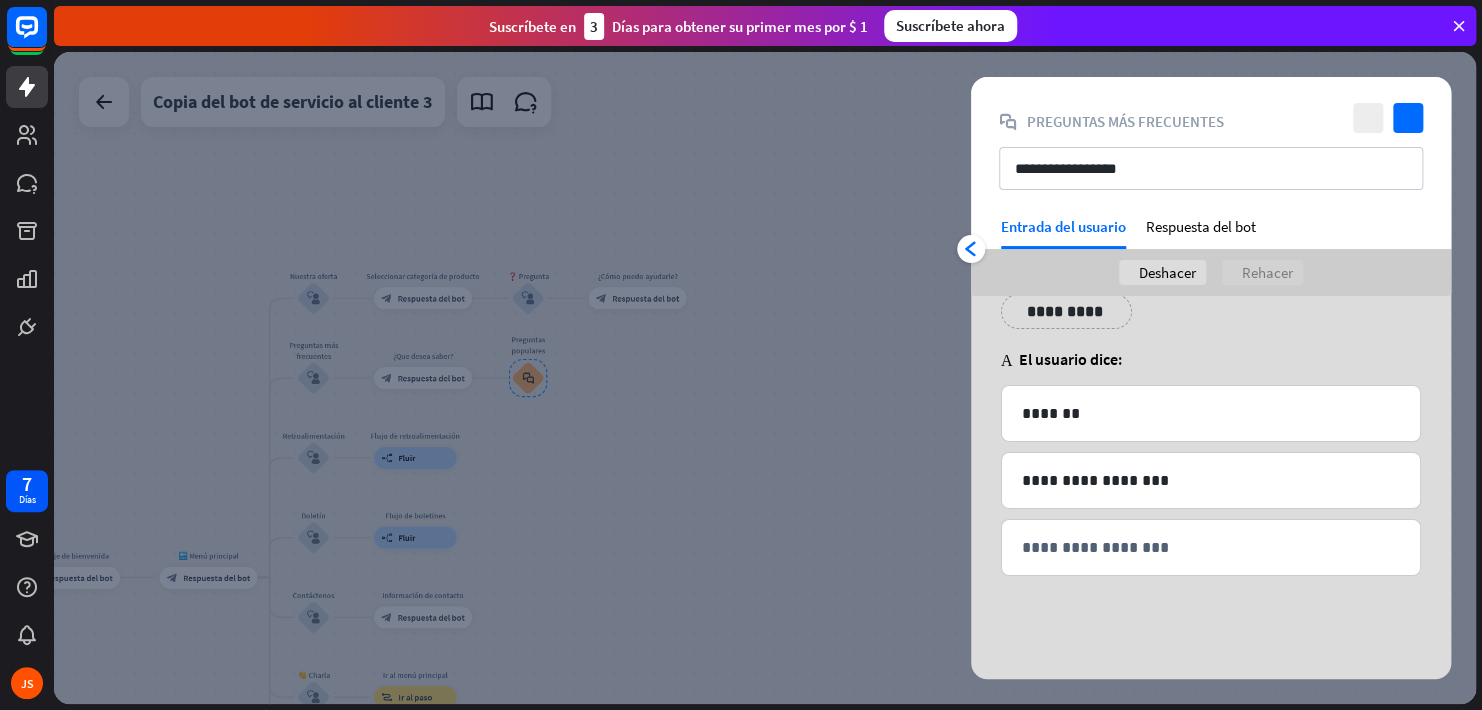 scroll, scrollTop: 1, scrollLeft: 0, axis: vertical 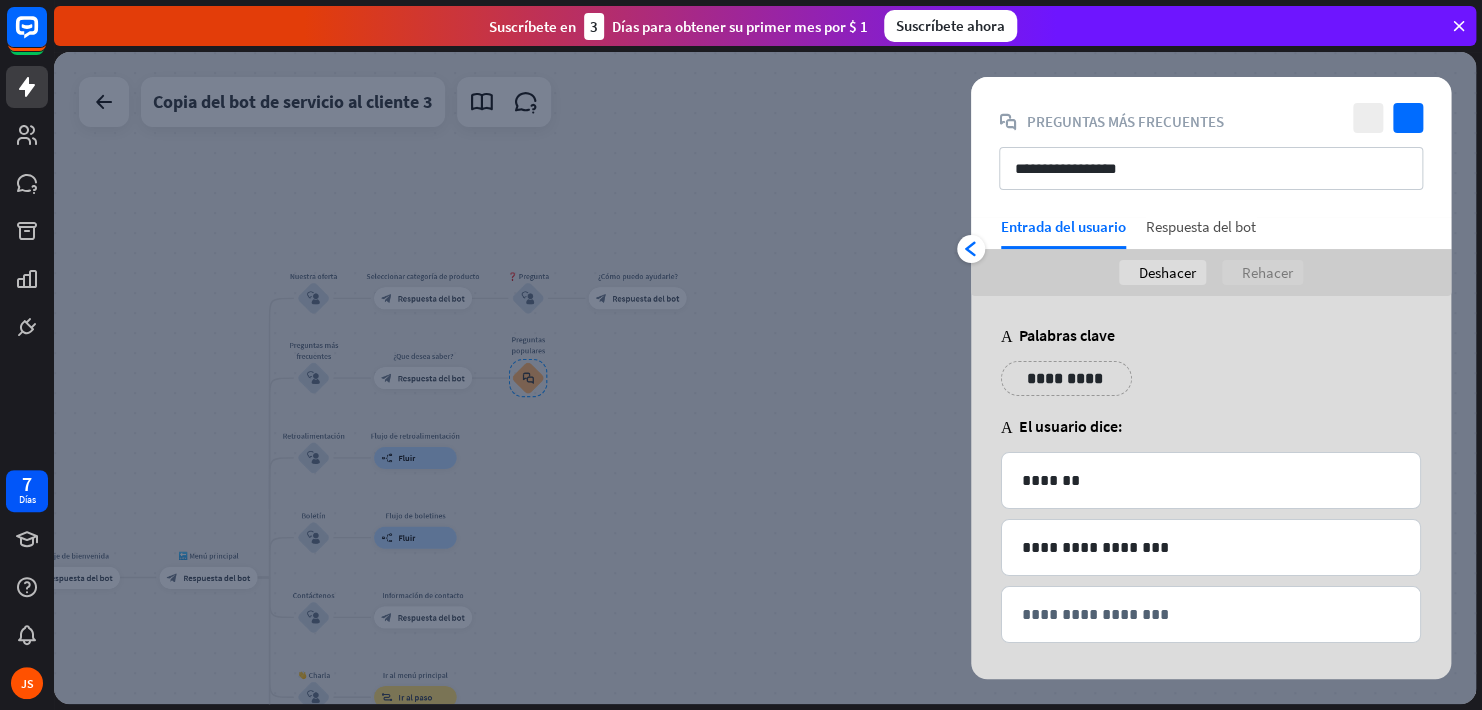 click on "Respuesta del bot" at bounding box center (1201, 233) 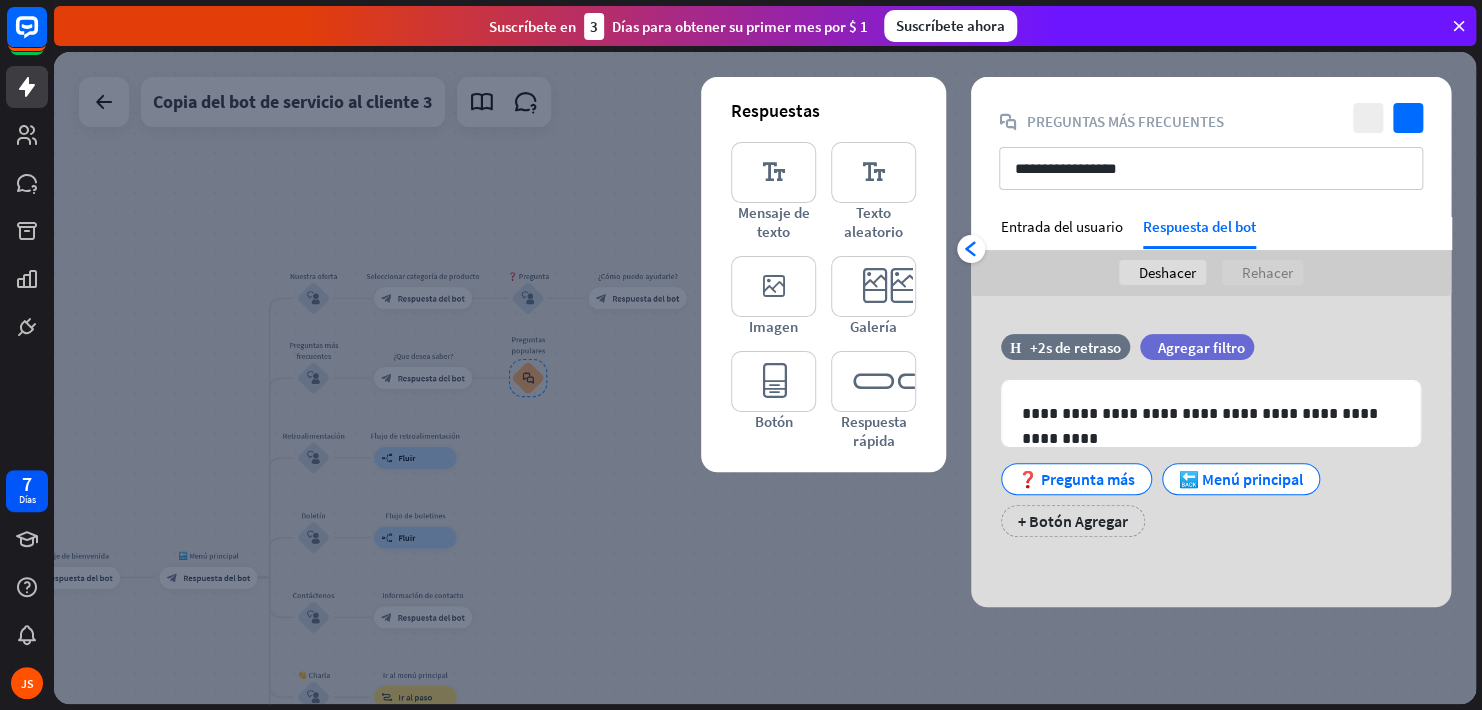 scroll, scrollTop: 0, scrollLeft: 0, axis: both 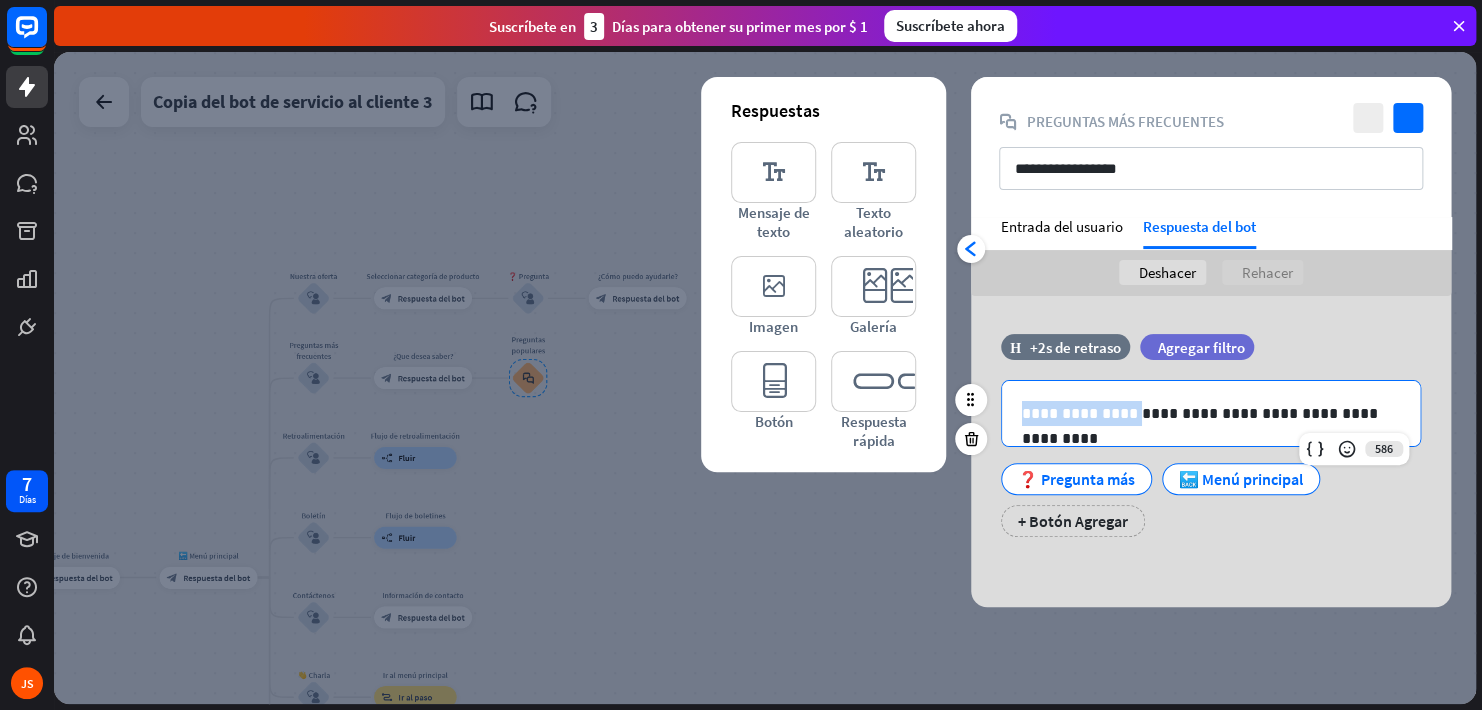 drag, startPoint x: 1022, startPoint y: 410, endPoint x: 1129, endPoint y: 417, distance: 107.22873 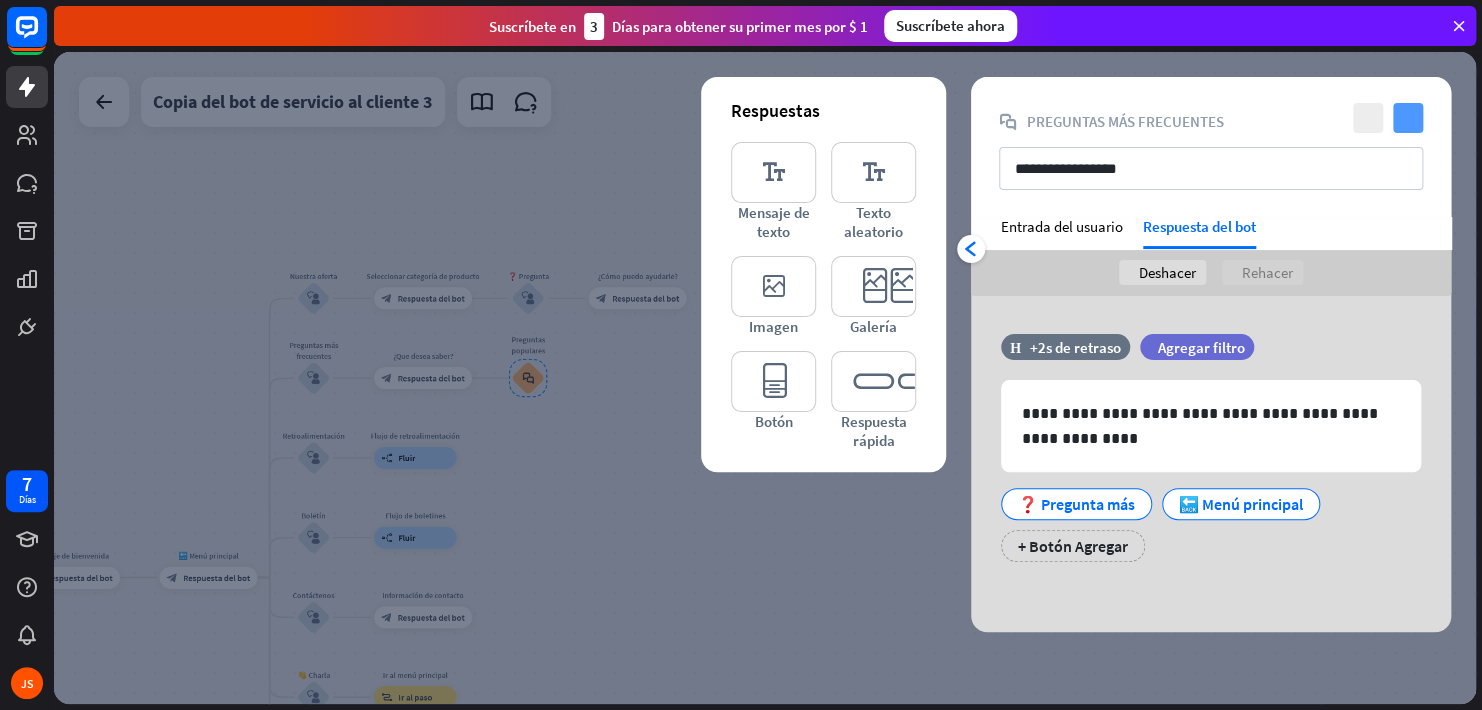 click on "comprobar" at bounding box center (1408, 118) 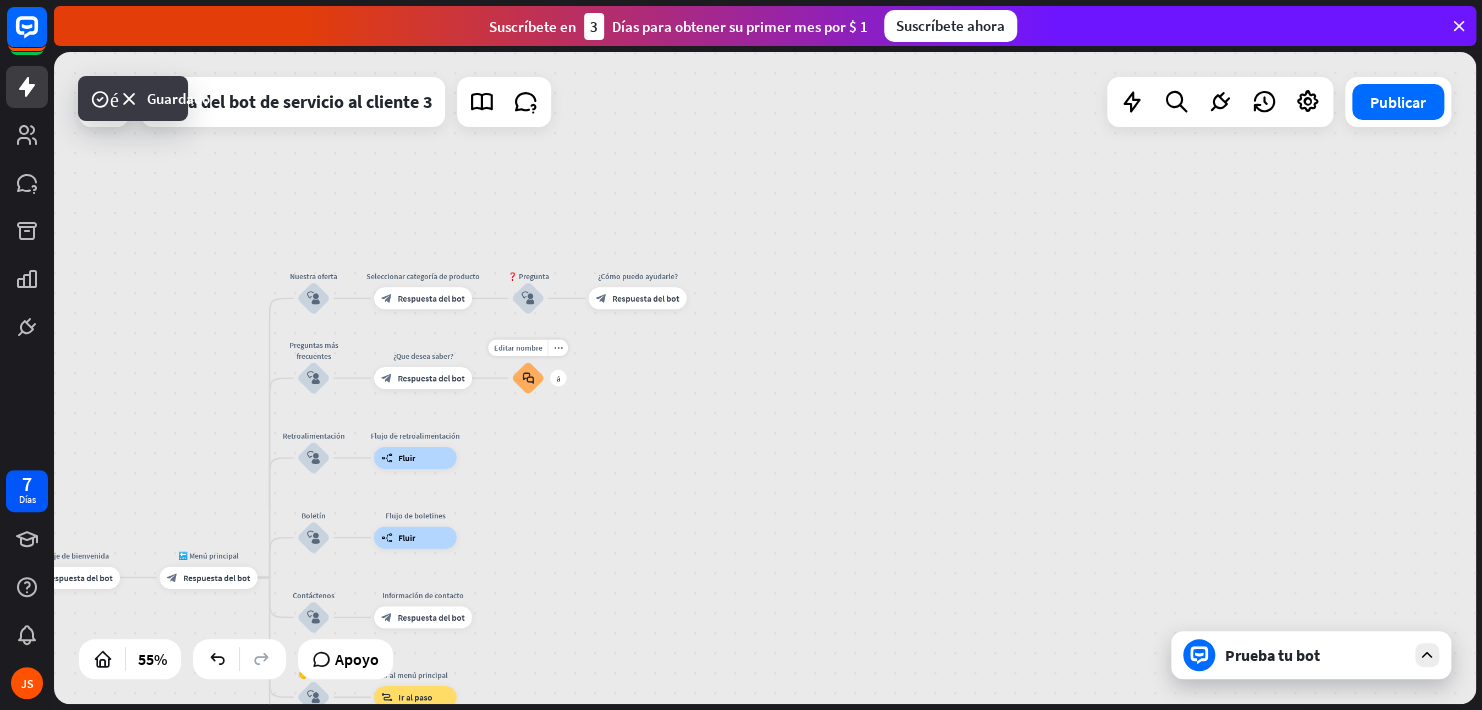 click on "block_faq" at bounding box center (528, 378) 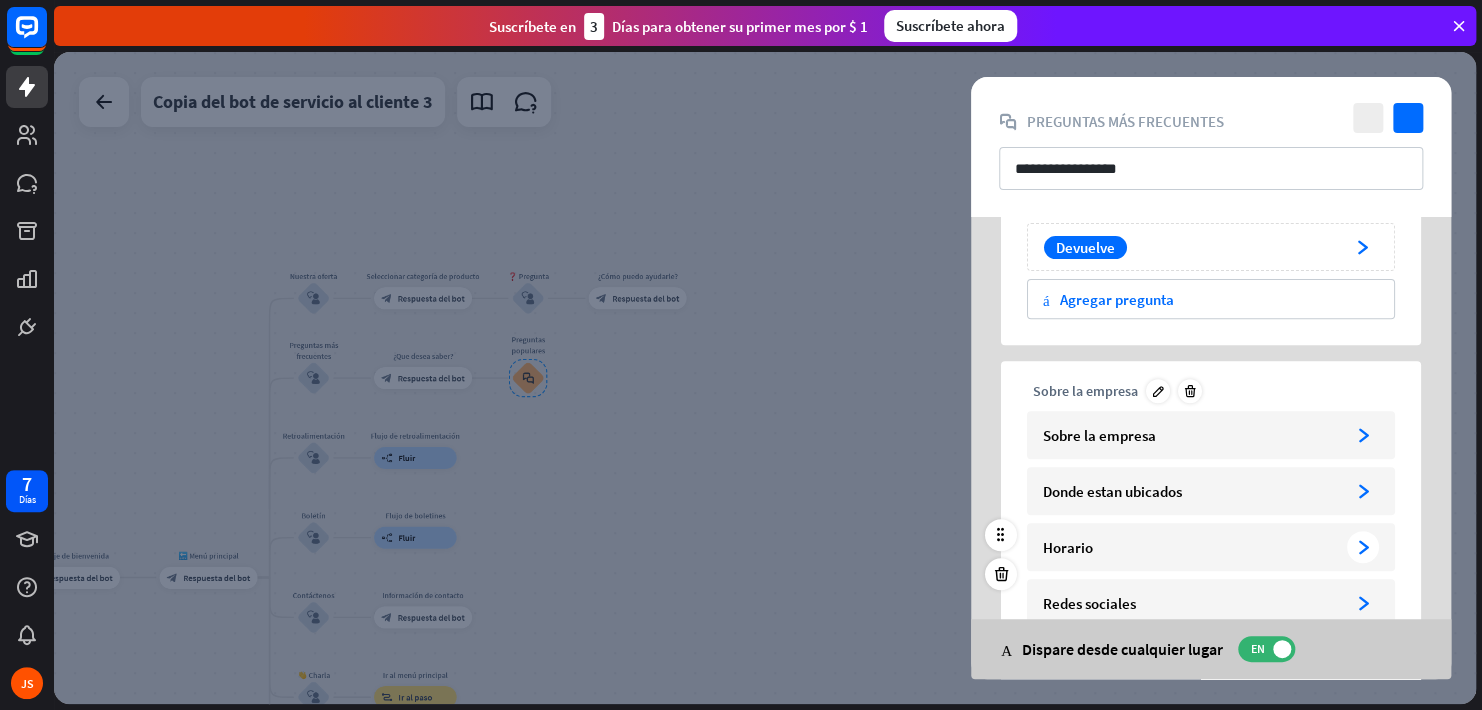 scroll, scrollTop: 536, scrollLeft: 0, axis: vertical 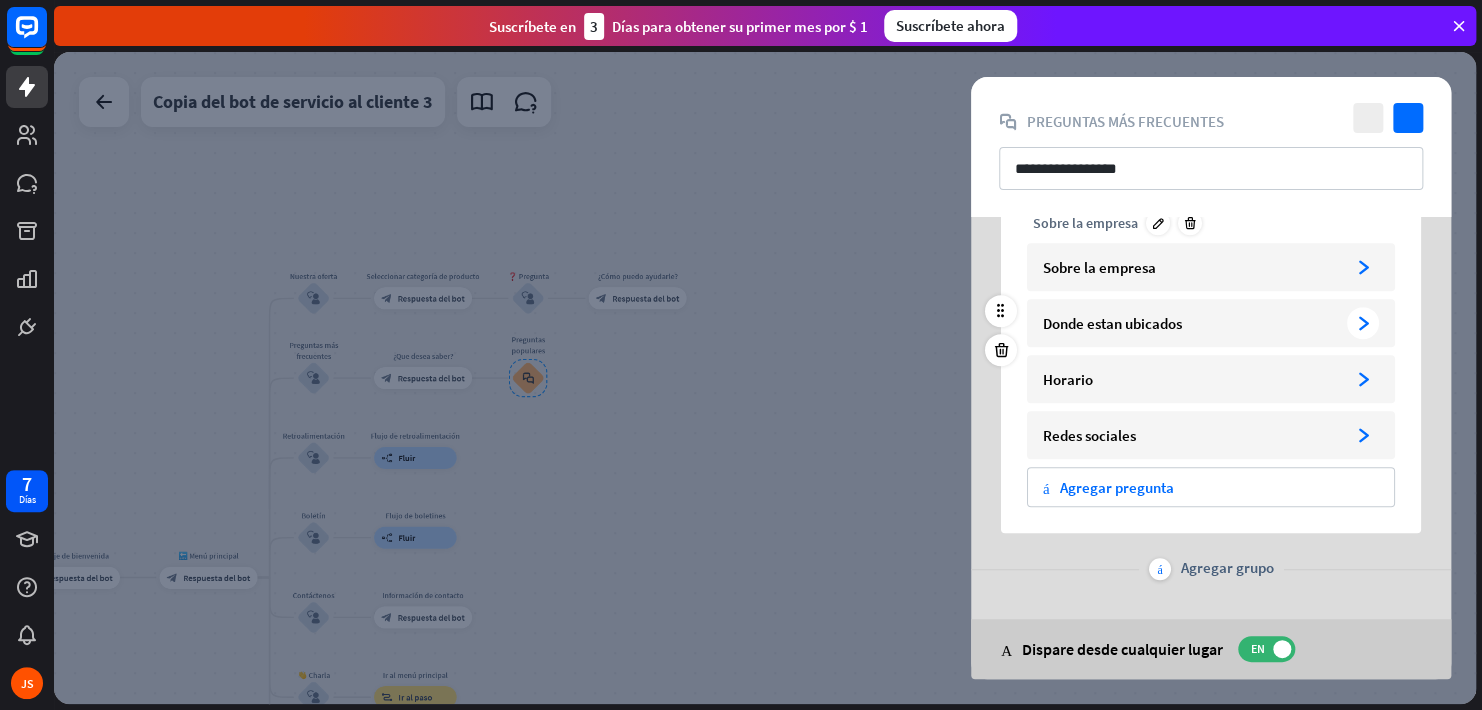 click on "Donde estan ubicados" at bounding box center [1191, 323] 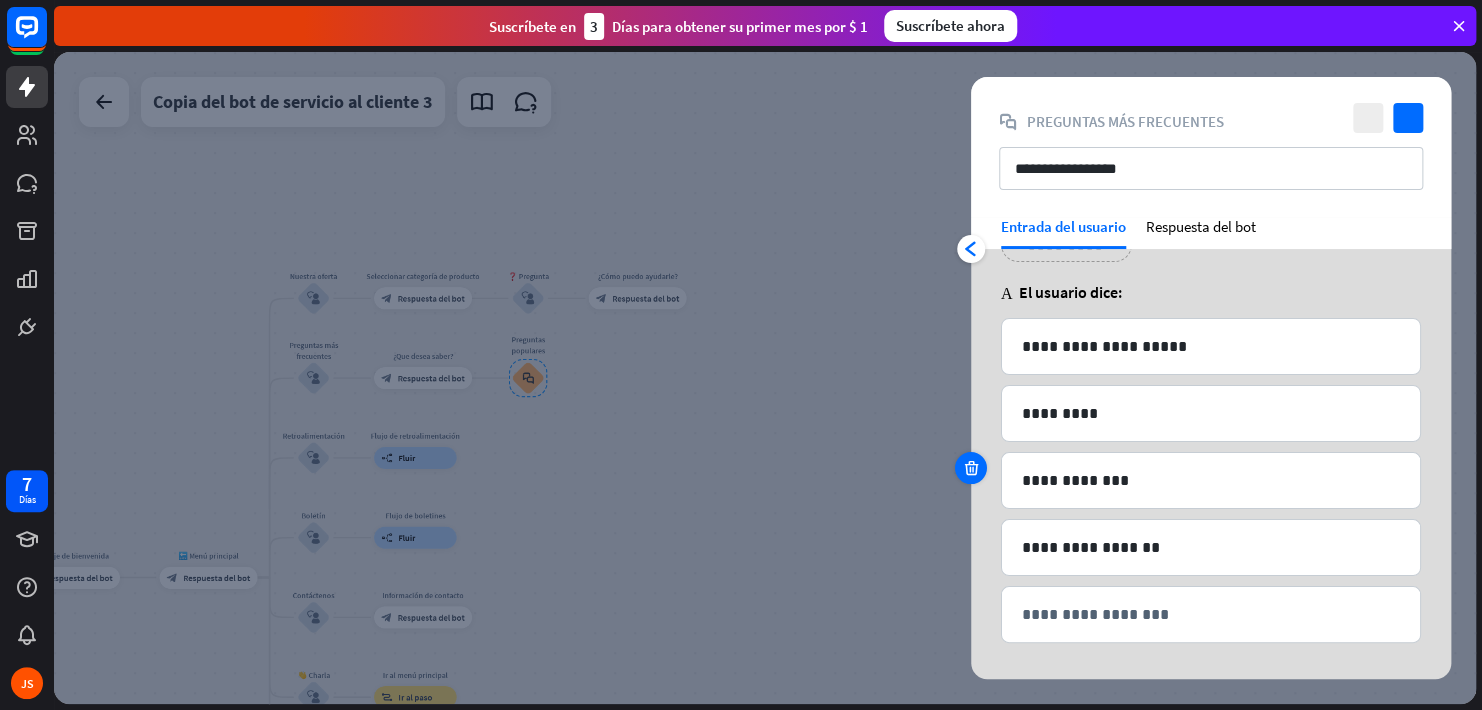 click at bounding box center (971, 468) 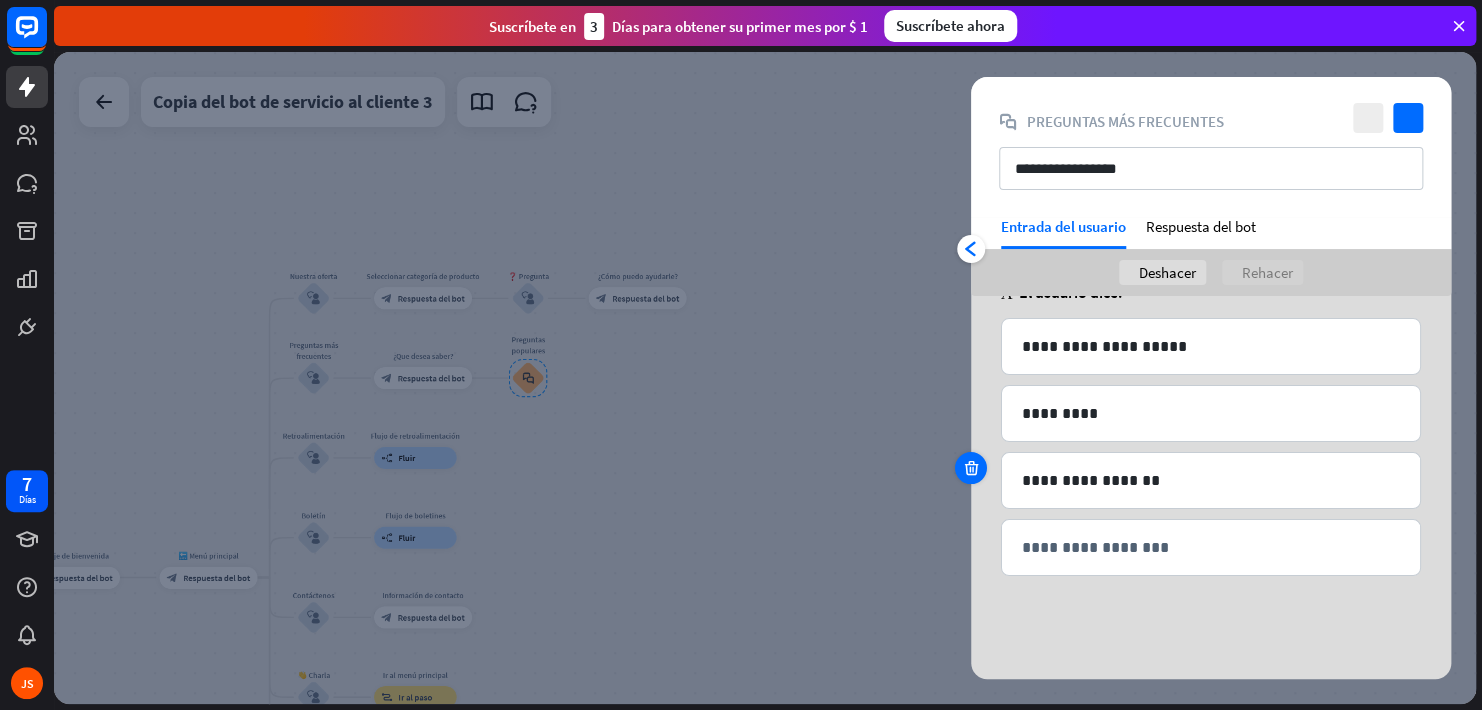 scroll, scrollTop: 68, scrollLeft: 0, axis: vertical 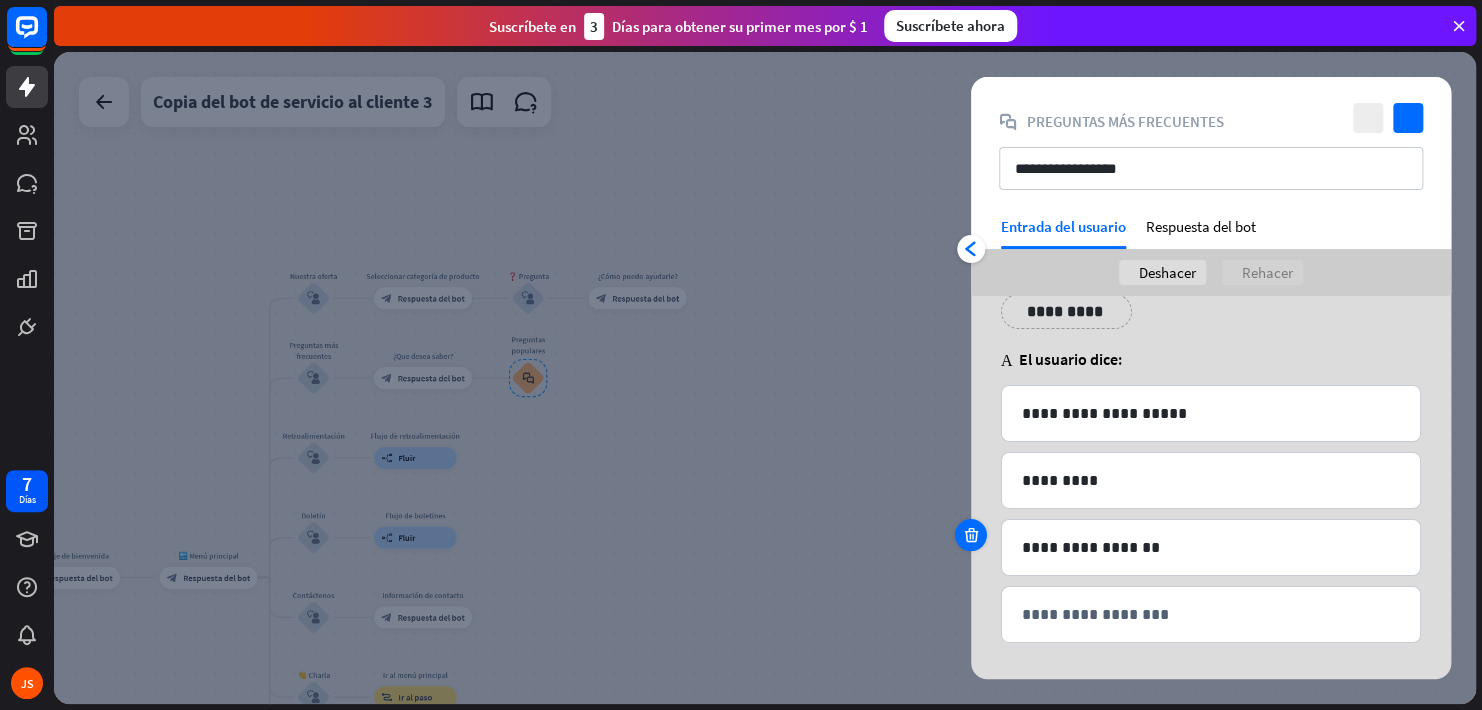 click at bounding box center (971, 535) 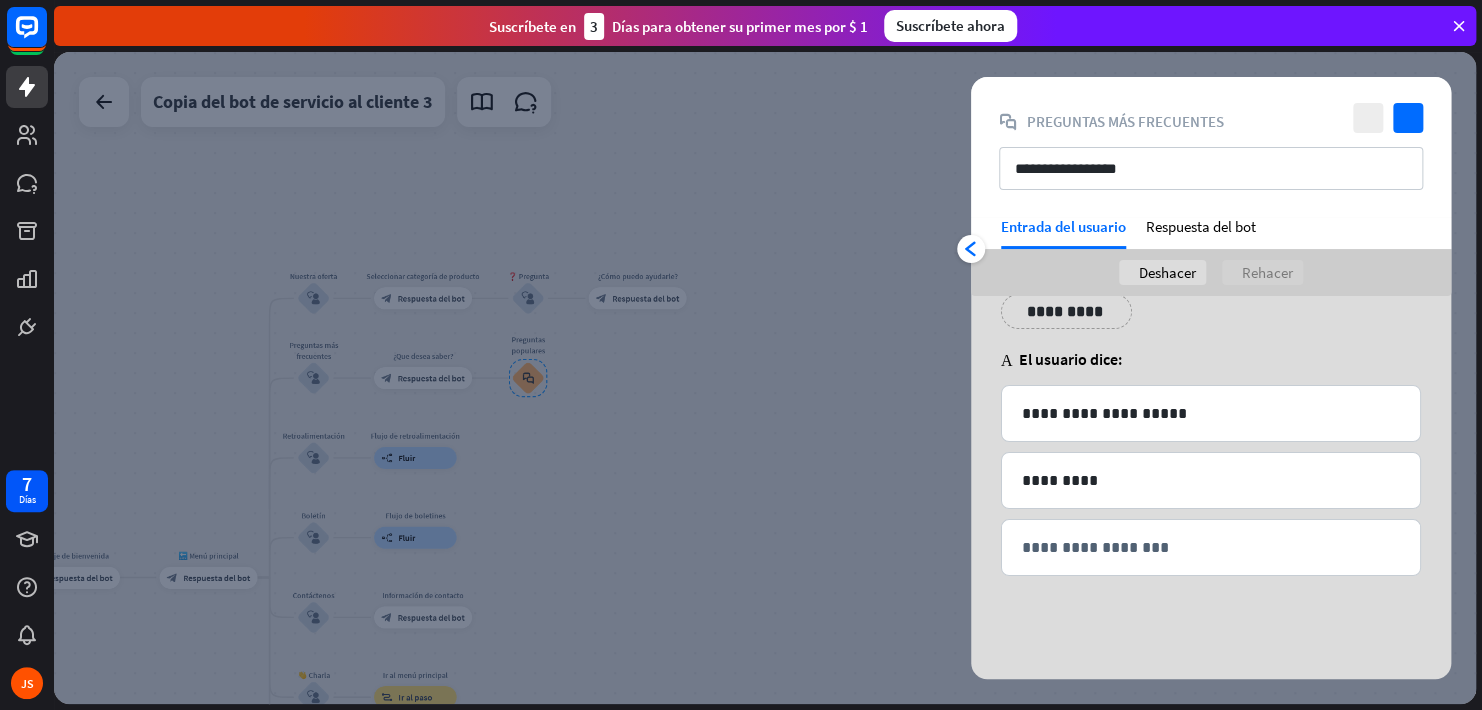 scroll, scrollTop: 1, scrollLeft: 0, axis: vertical 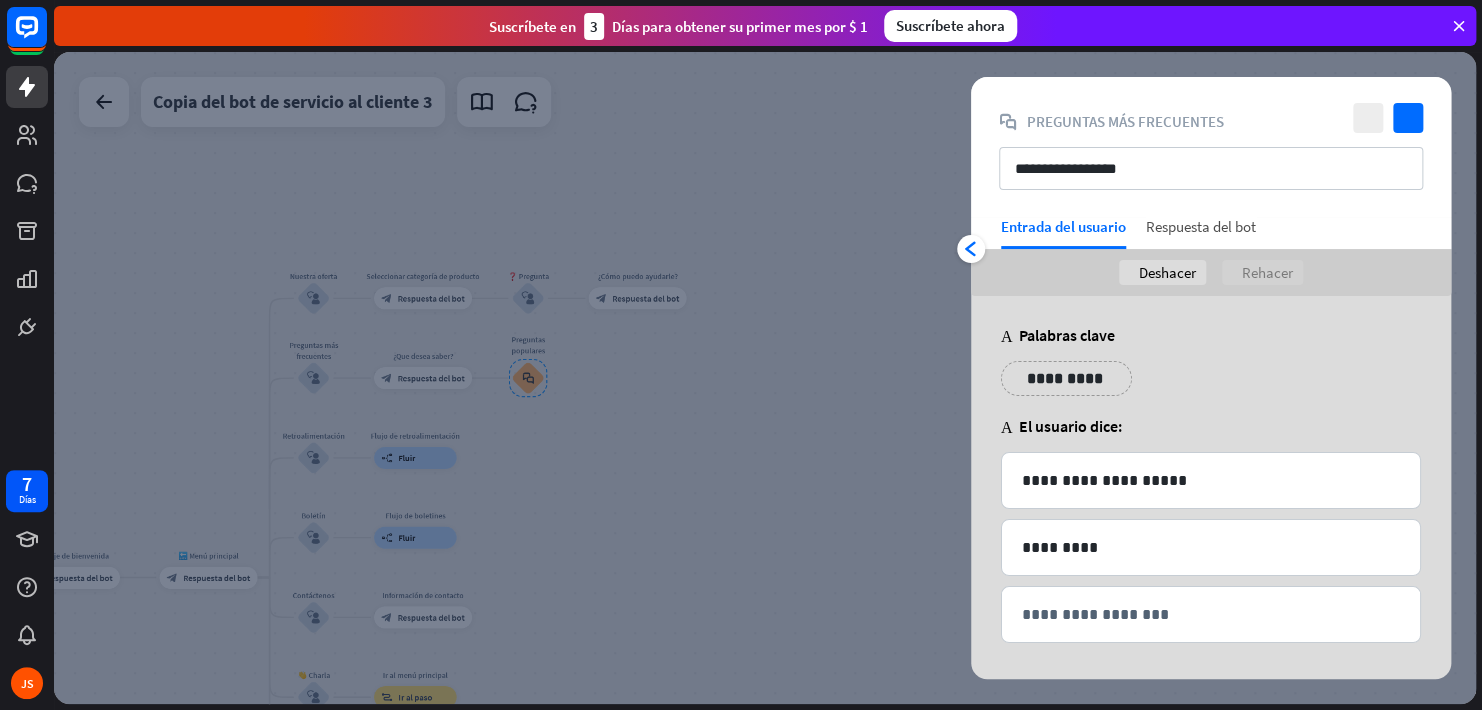 click on "Respuesta del bot" at bounding box center [1201, 233] 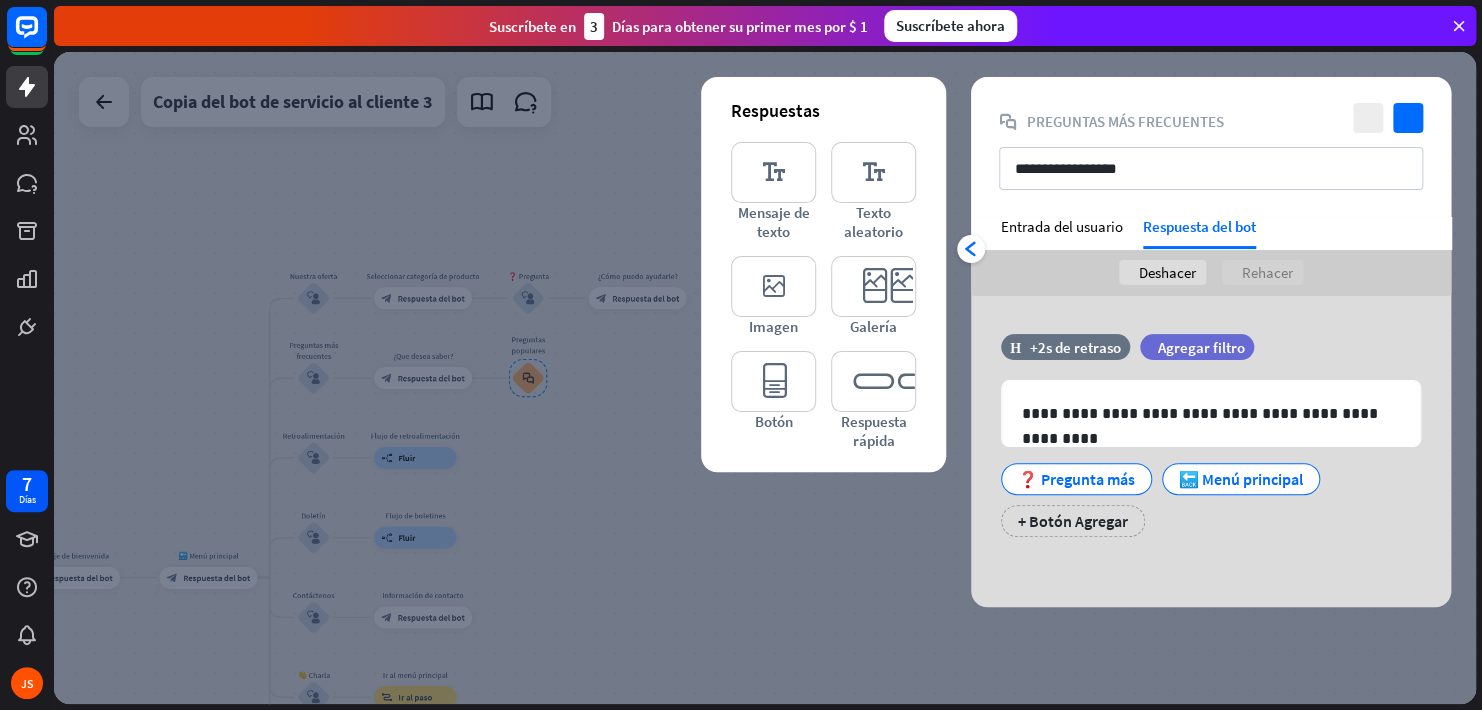 scroll, scrollTop: 0, scrollLeft: 0, axis: both 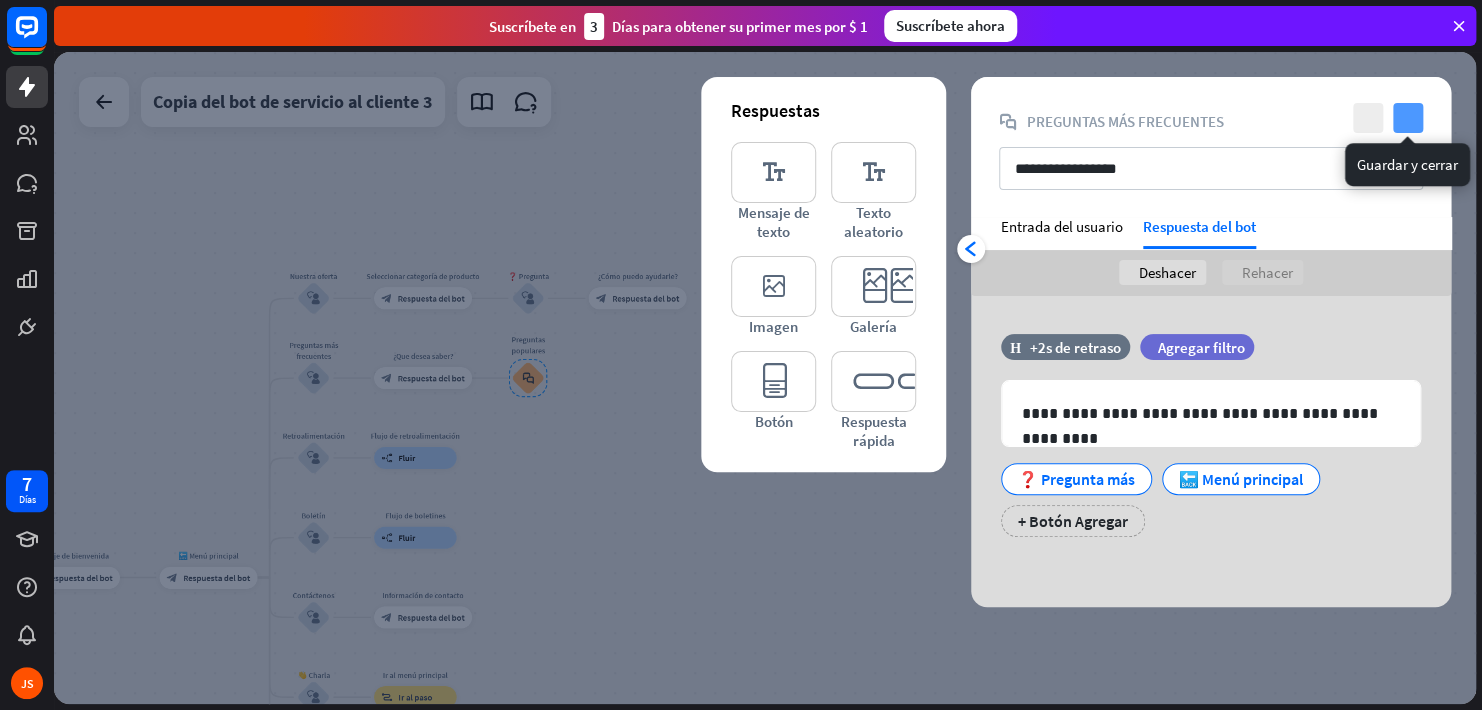 click on "comprobar" at bounding box center (1408, 118) 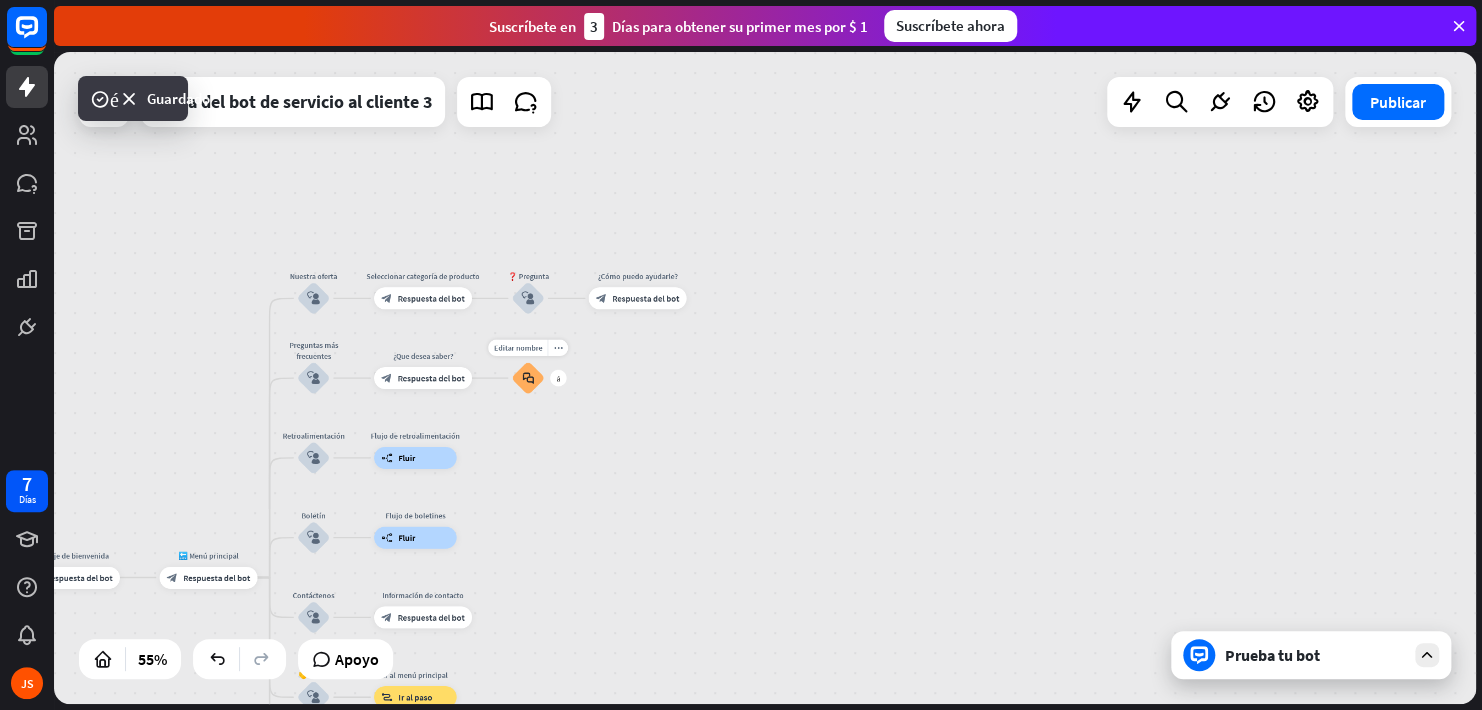 click on "block_faq" at bounding box center [528, 378] 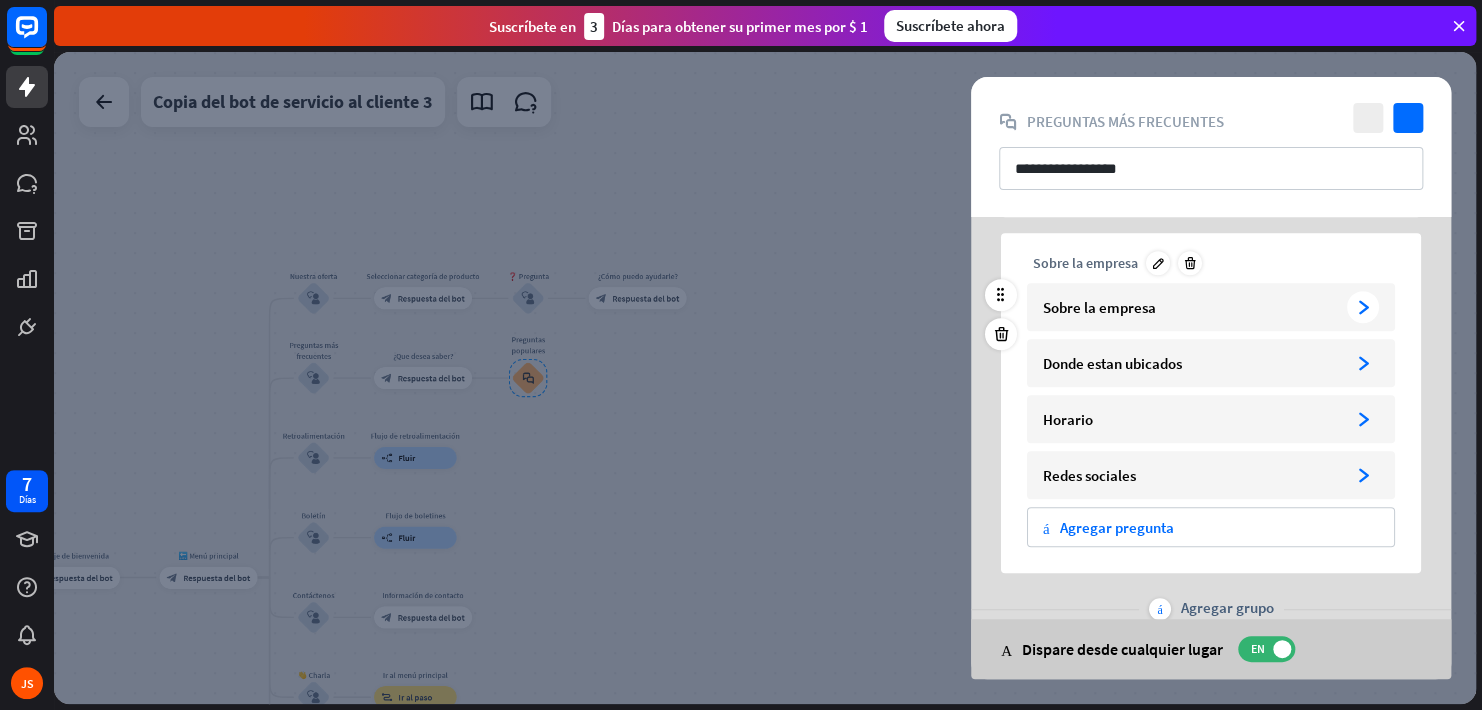 scroll, scrollTop: 500, scrollLeft: 0, axis: vertical 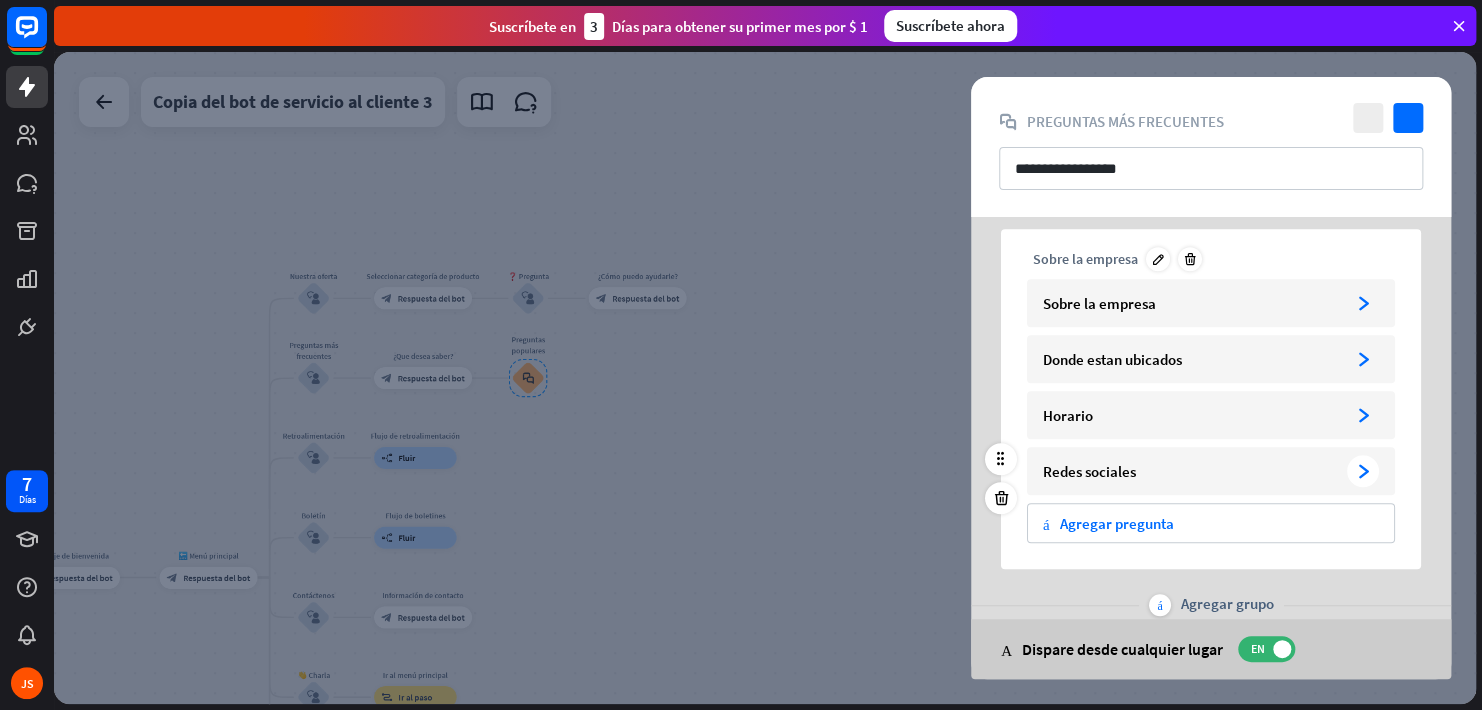 click on "Redes sociales" at bounding box center [1191, 471] 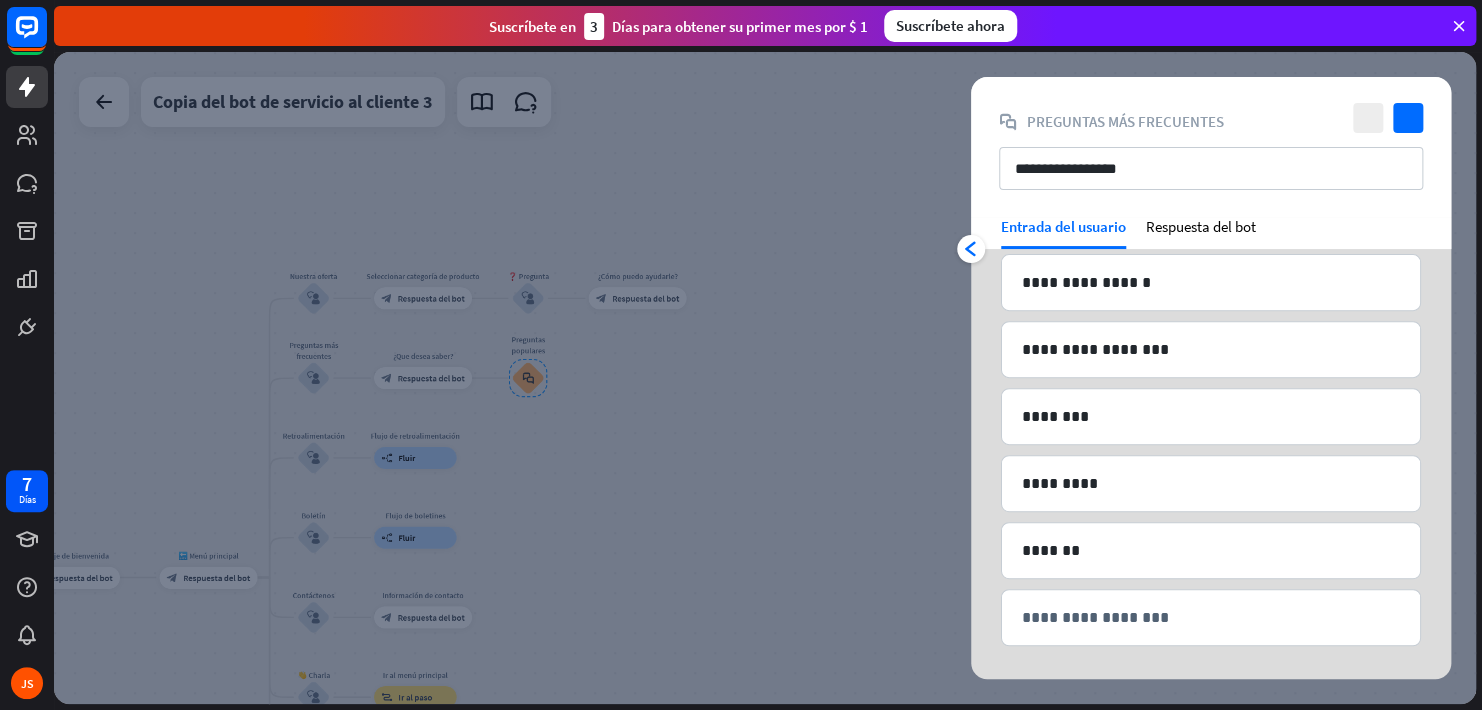click at bounding box center (765, 378) 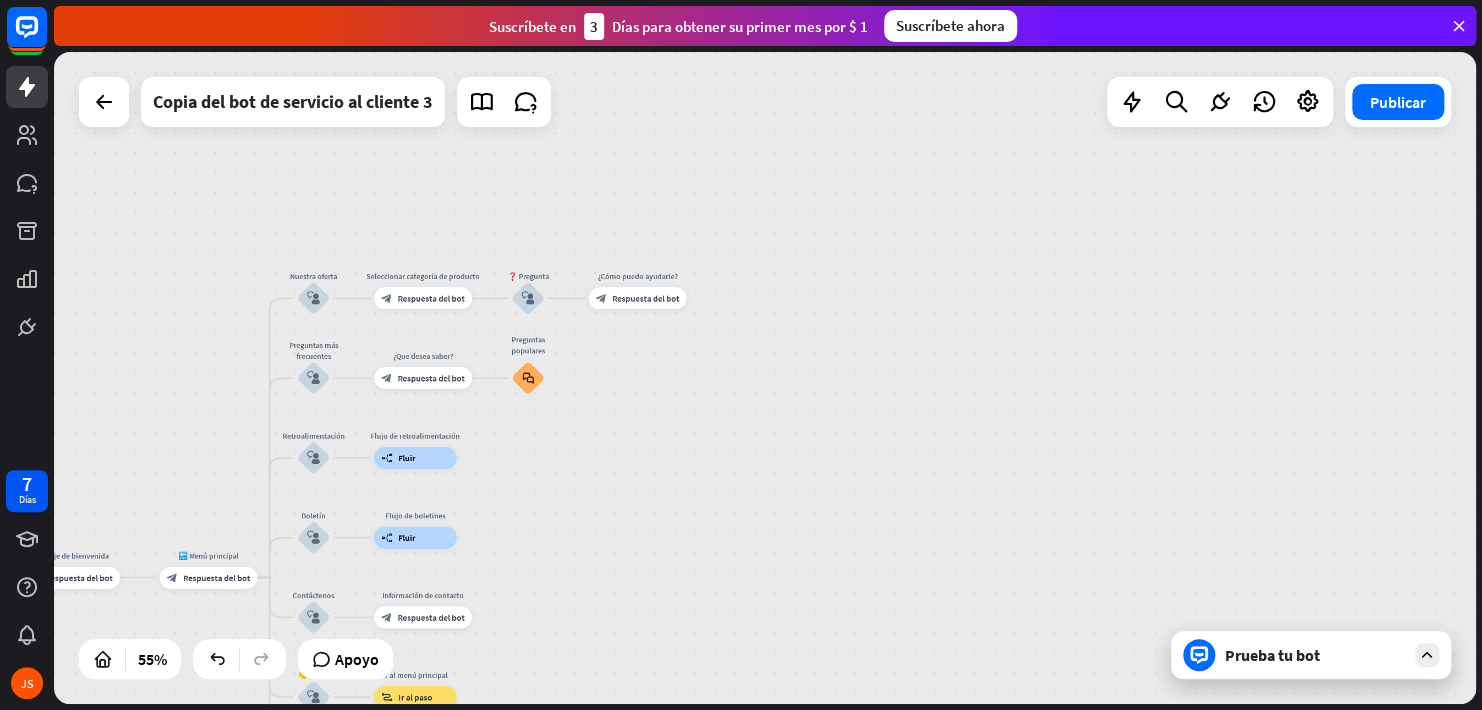 click on "Prueba tu bot" at bounding box center [1311, 655] 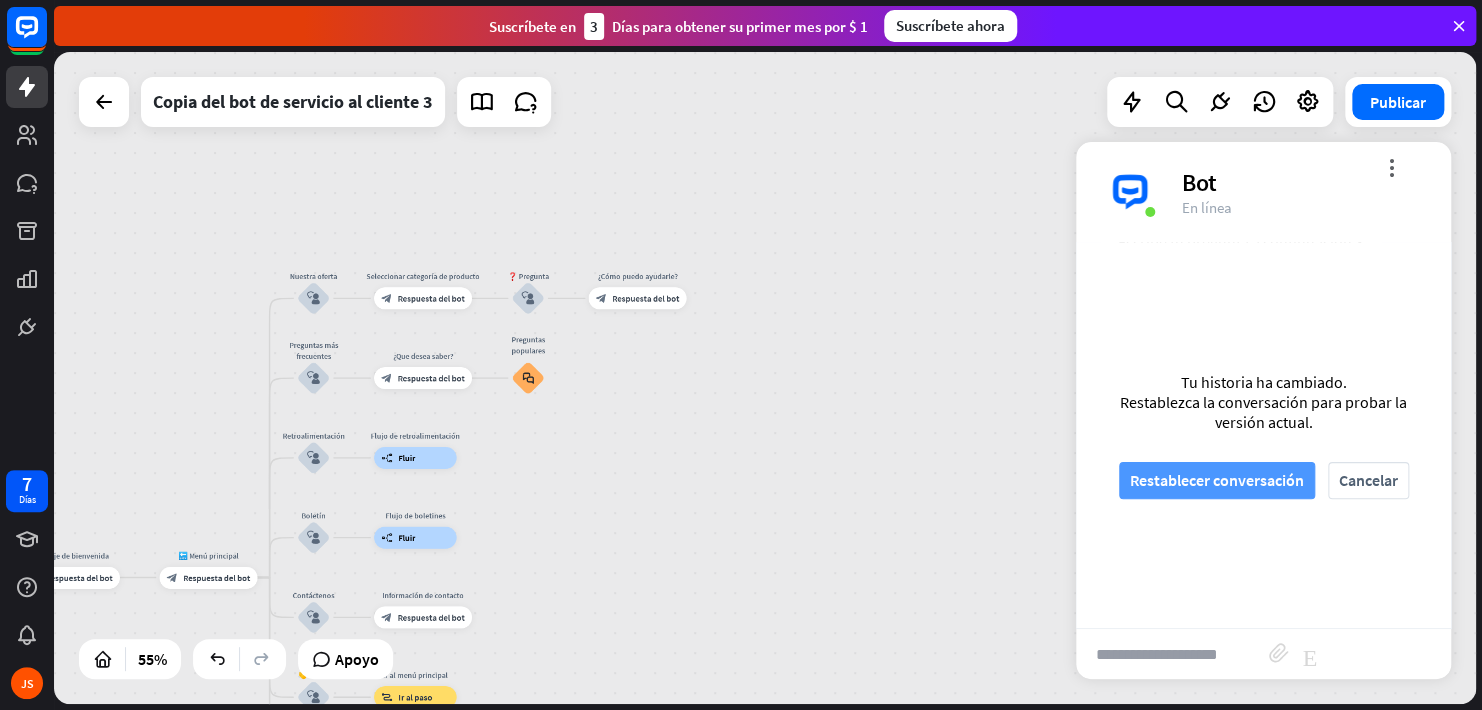click on "Restablecer conversación" at bounding box center [1217, 480] 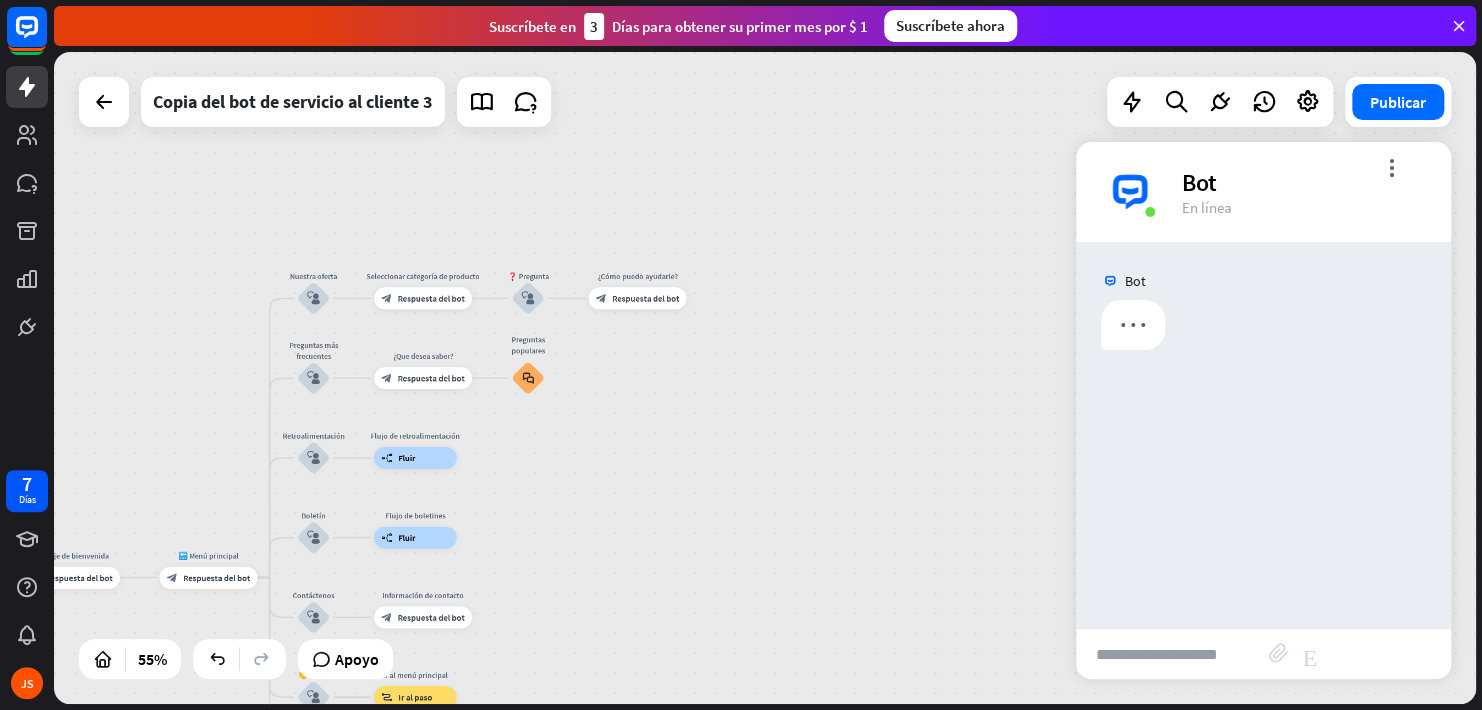 scroll, scrollTop: 0, scrollLeft: 0, axis: both 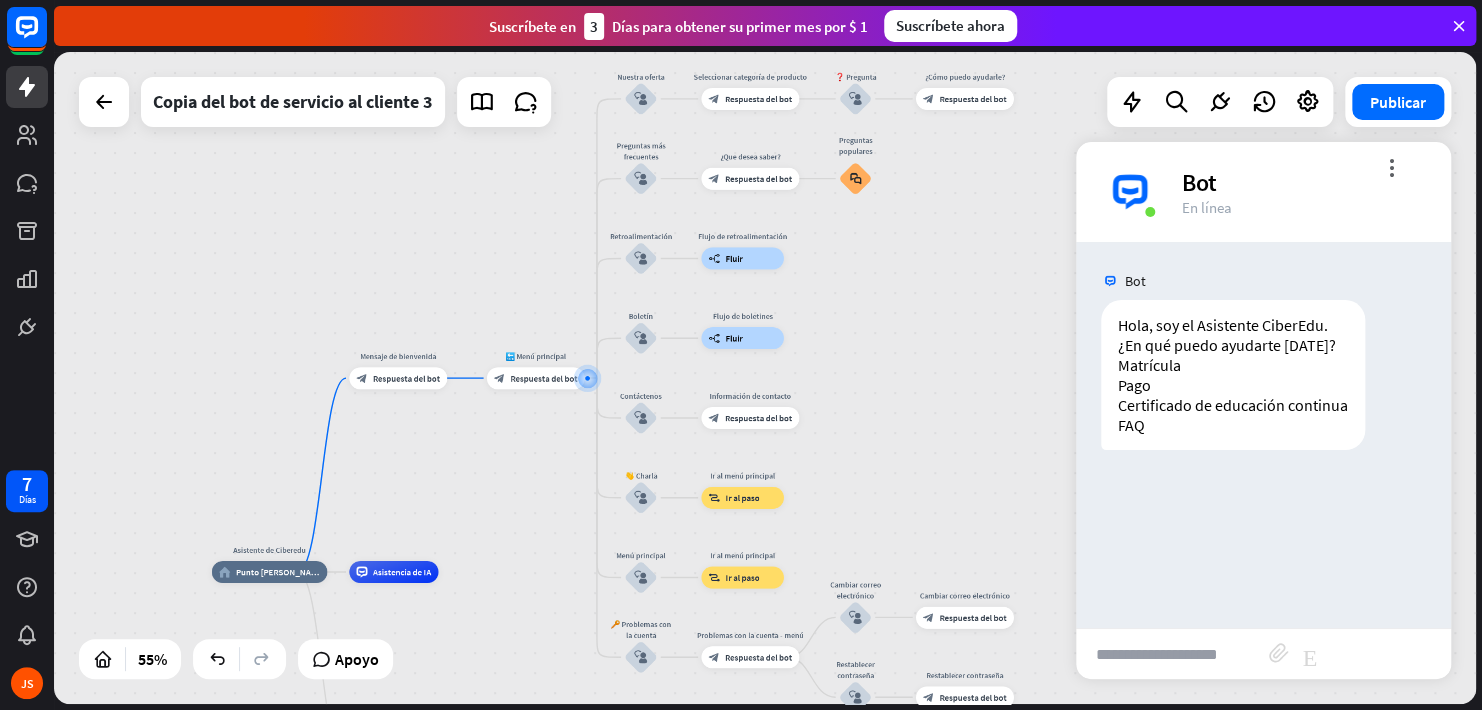 click at bounding box center [1172, 654] 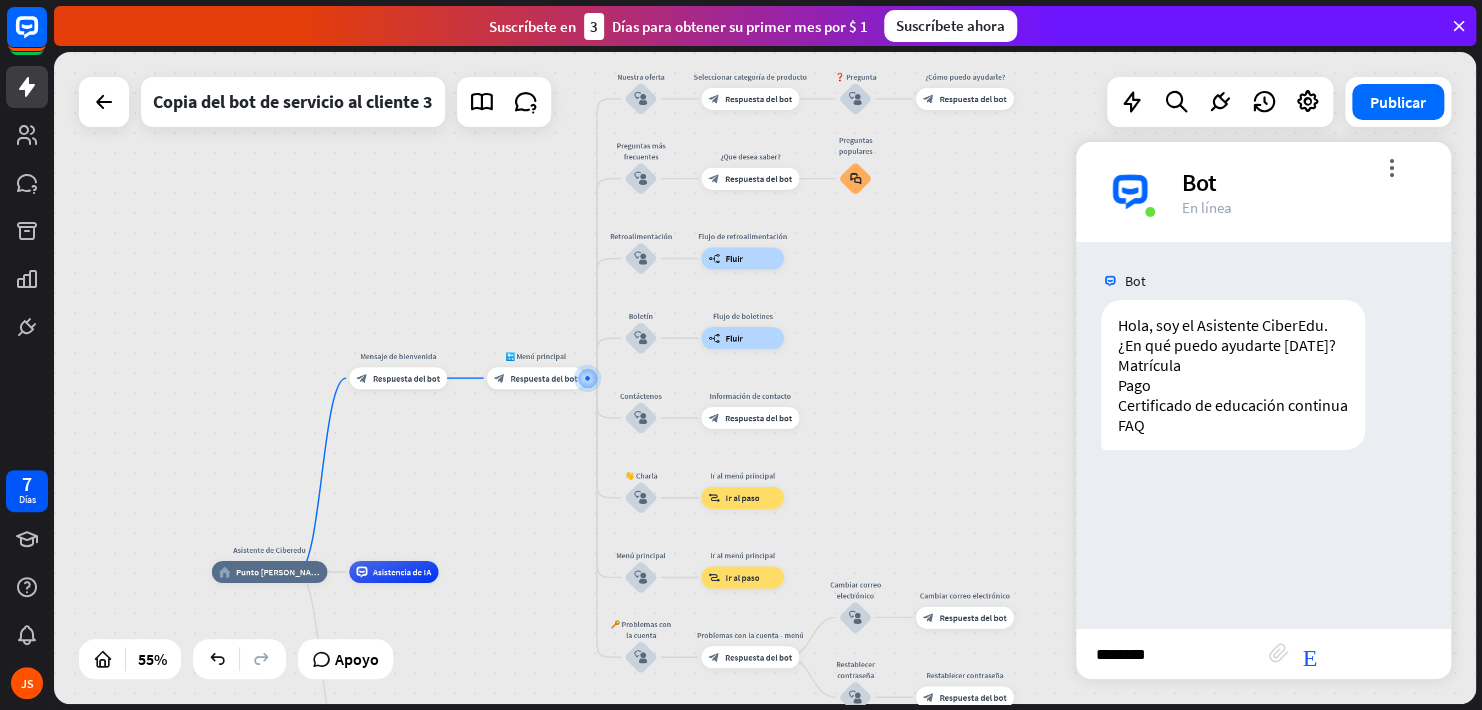 type on "*********" 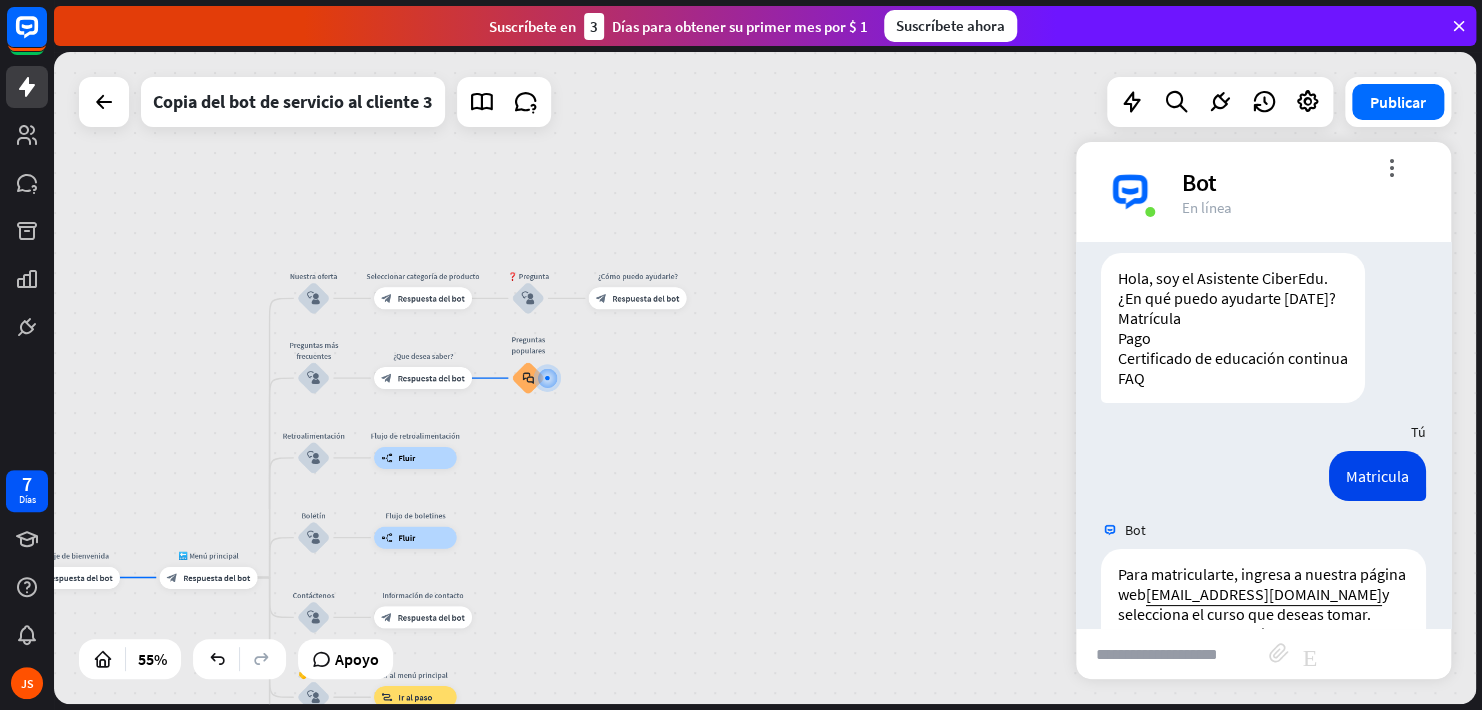 scroll, scrollTop: 242, scrollLeft: 0, axis: vertical 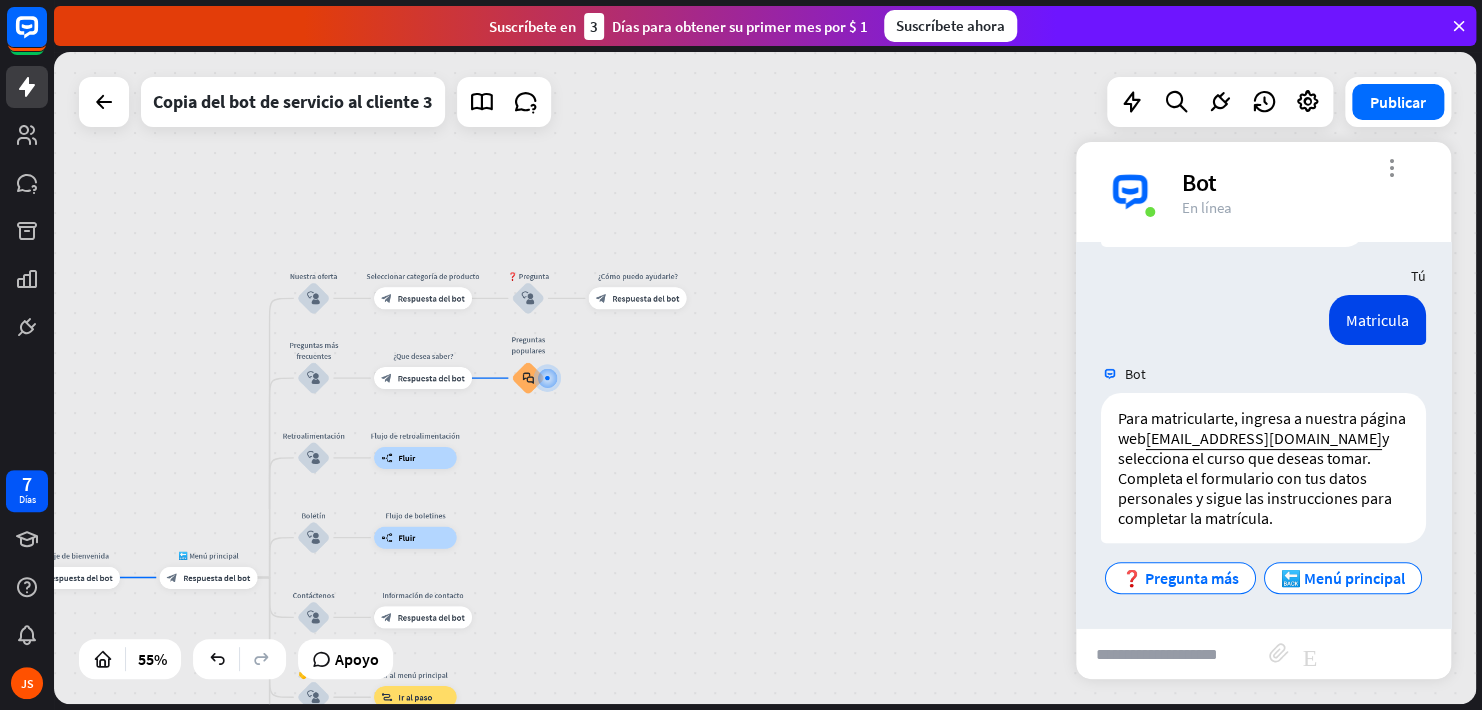 click on "more_vert" at bounding box center (1391, 167) 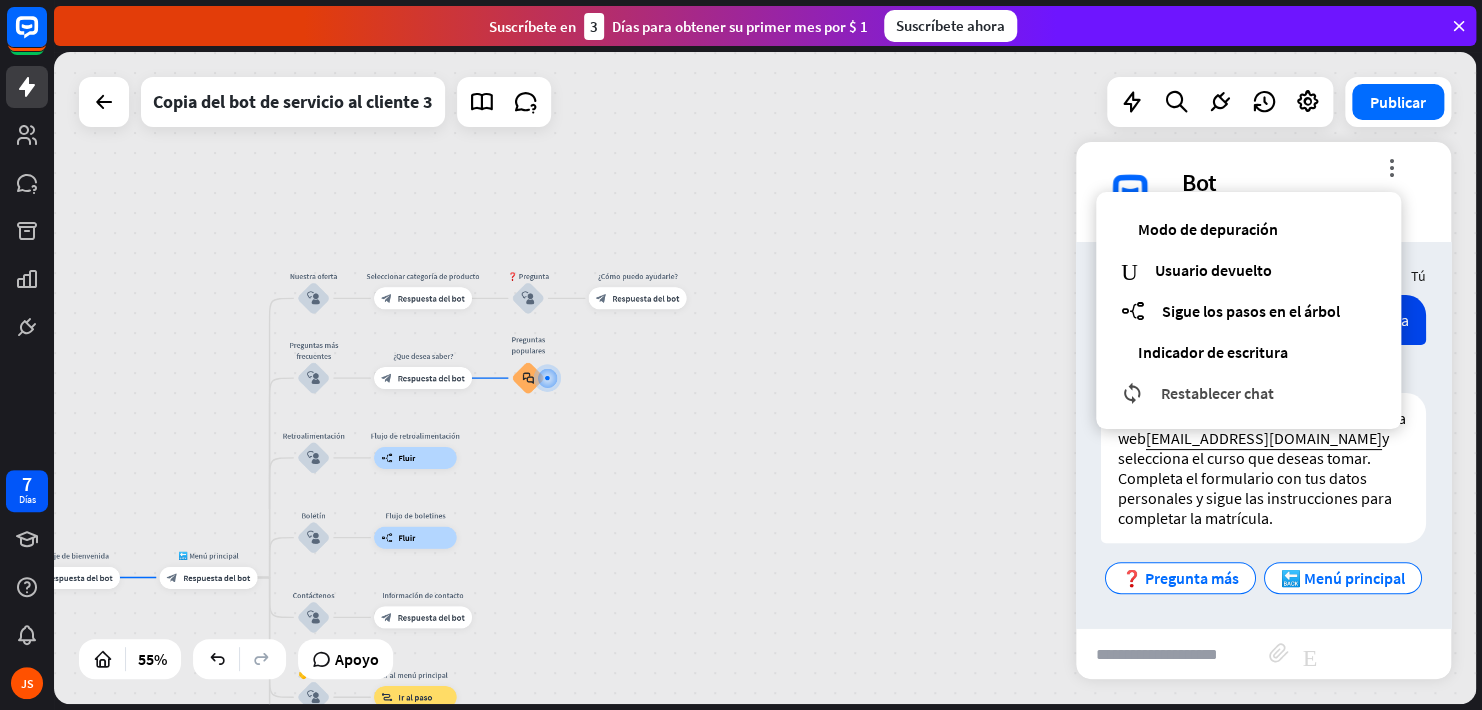 click on "Restablecer chat" at bounding box center (1217, 393) 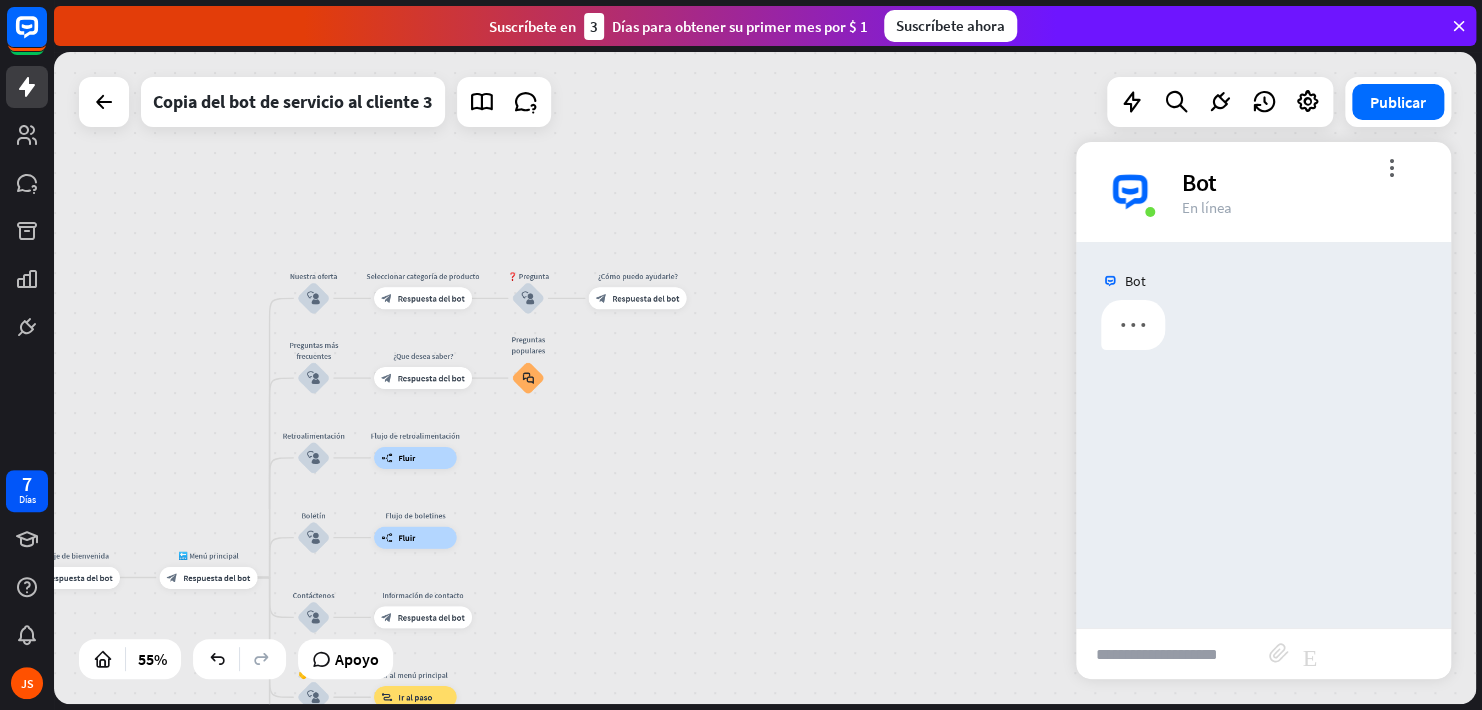 scroll, scrollTop: 0, scrollLeft: 0, axis: both 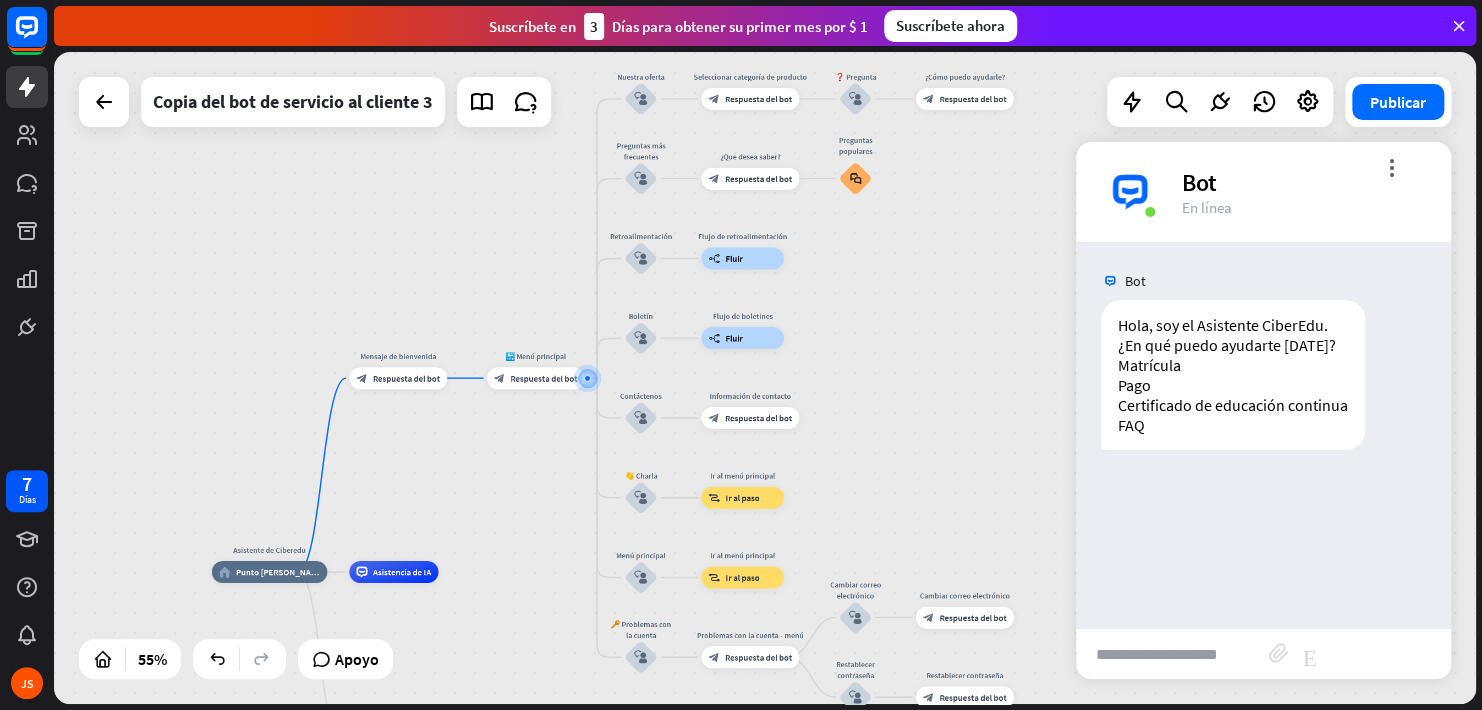 click at bounding box center [1172, 654] 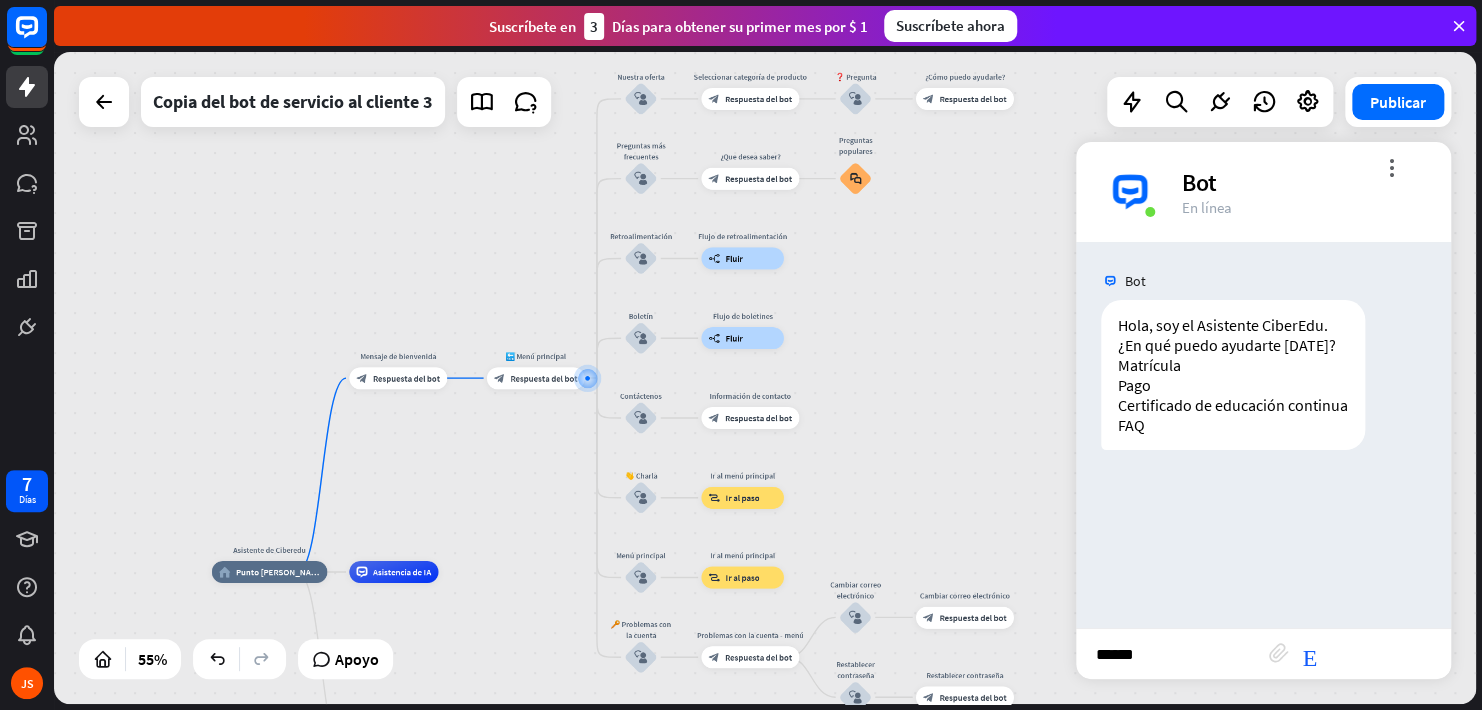 type on "*******" 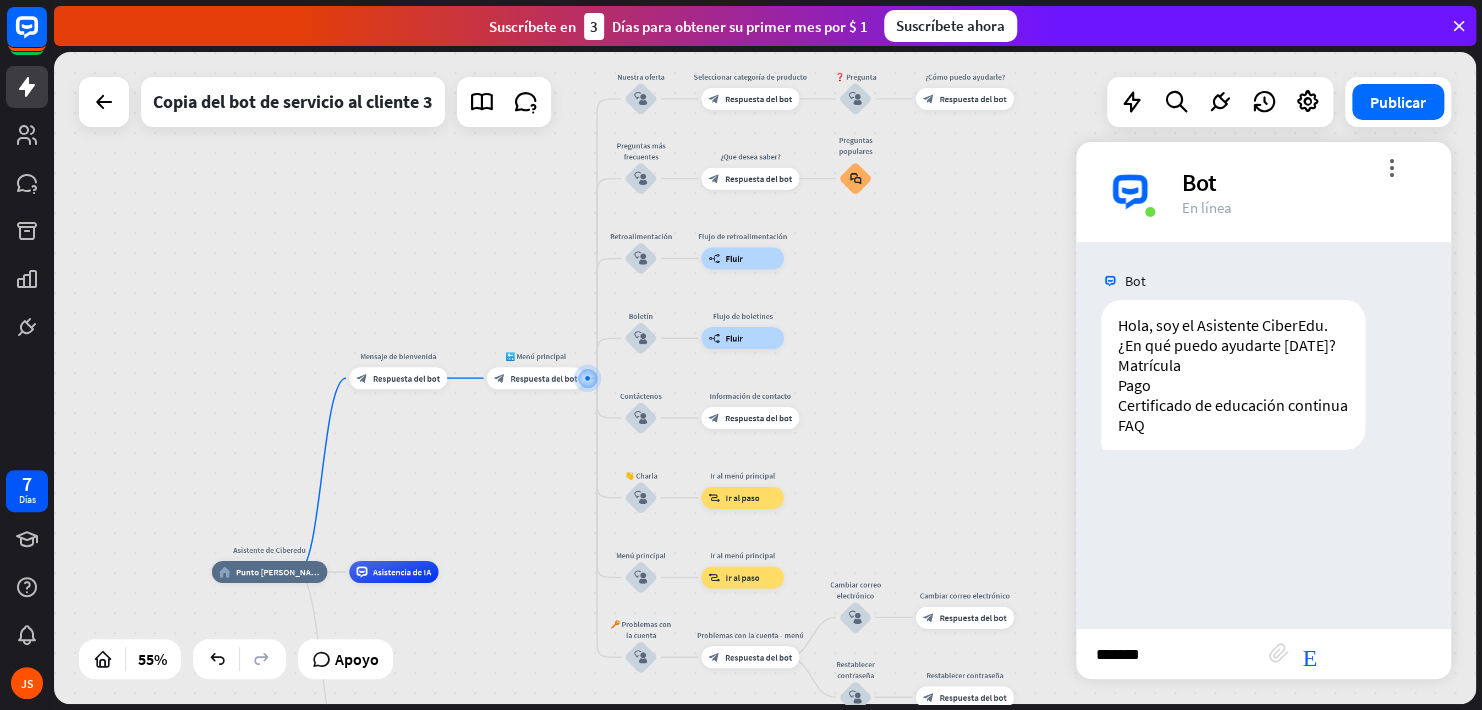 type 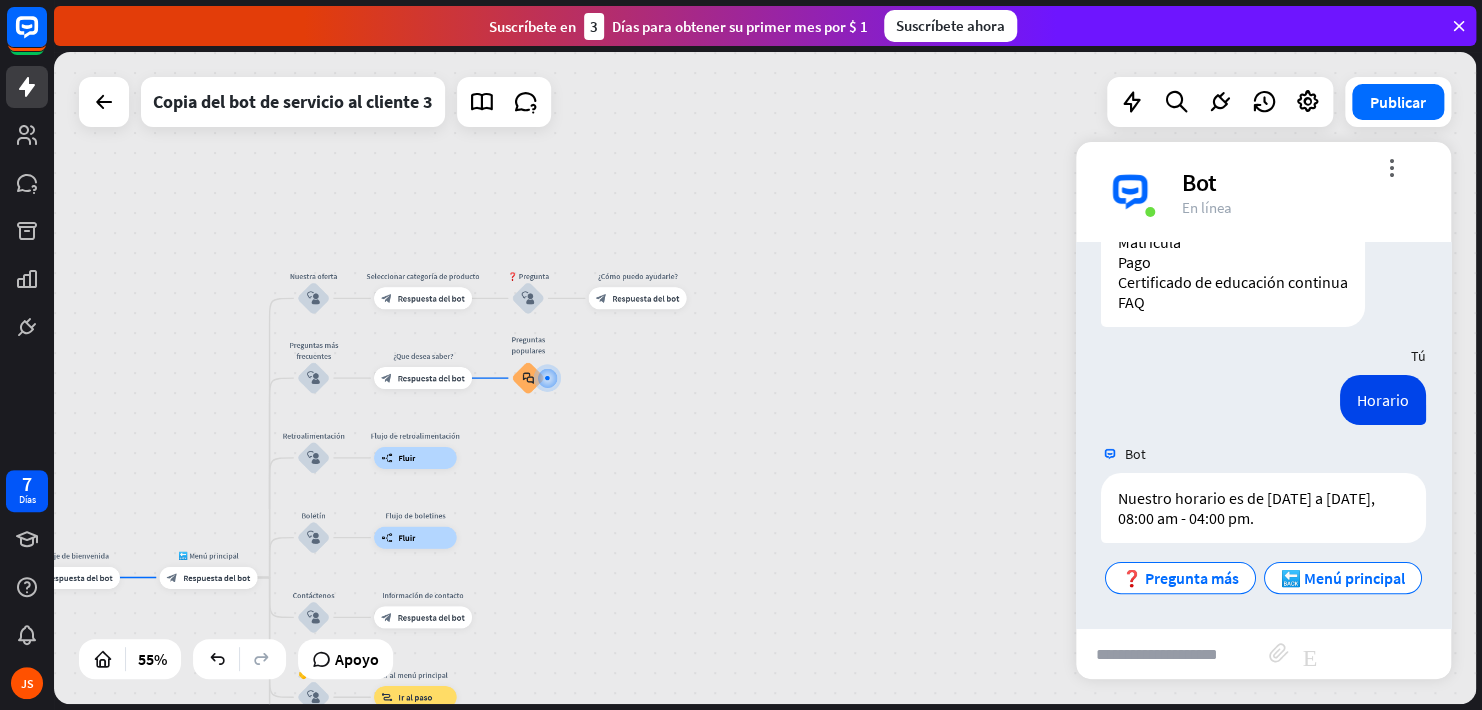 scroll, scrollTop: 162, scrollLeft: 0, axis: vertical 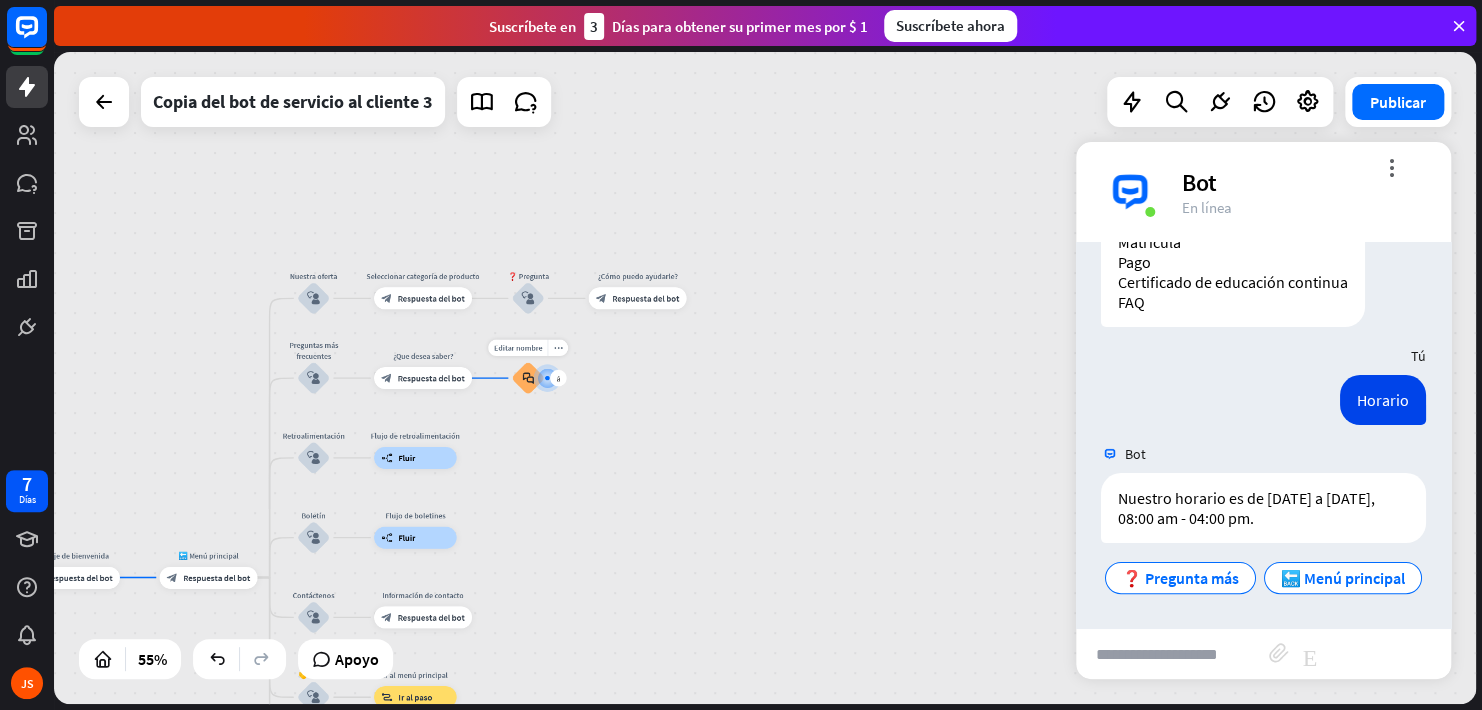 click at bounding box center [548, 378] 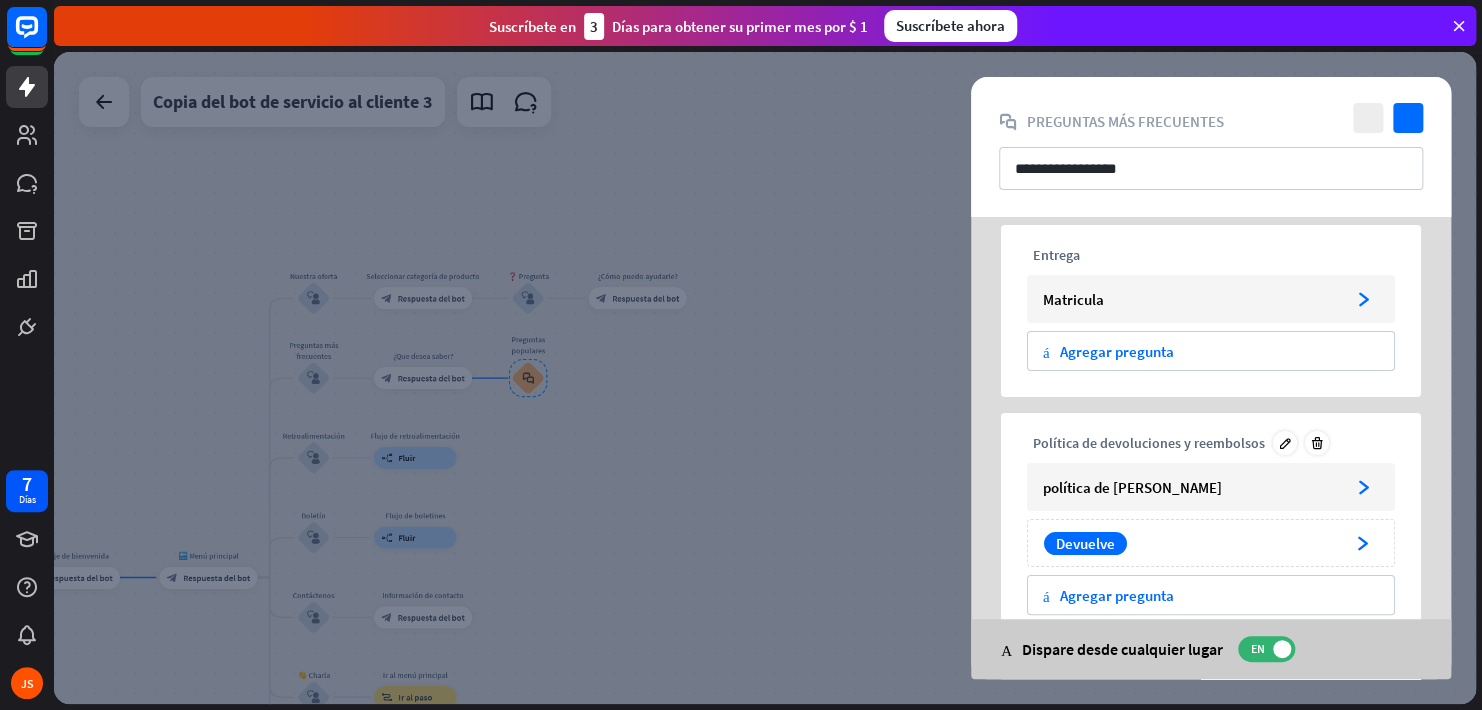 scroll, scrollTop: 100, scrollLeft: 0, axis: vertical 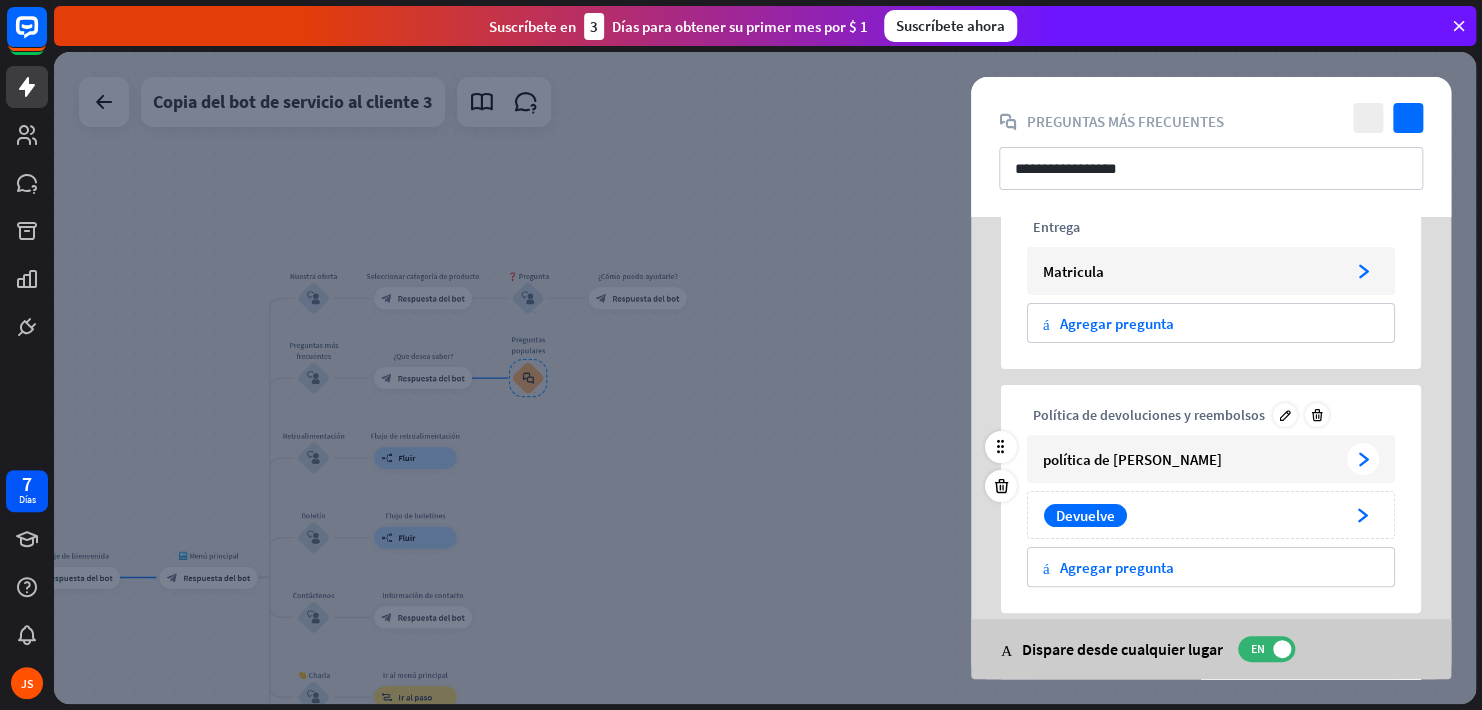 click on "política de [PERSON_NAME]" at bounding box center (1191, 459) 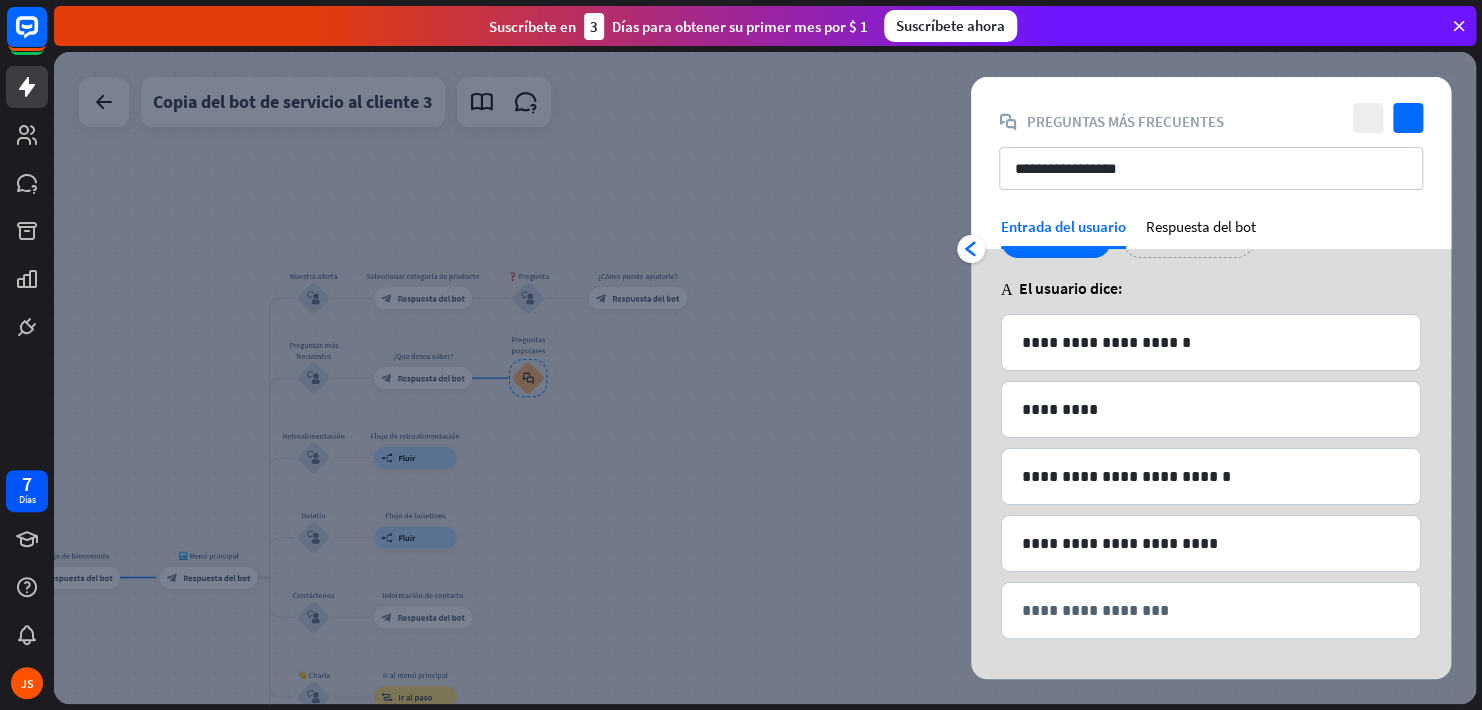 scroll, scrollTop: 88, scrollLeft: 0, axis: vertical 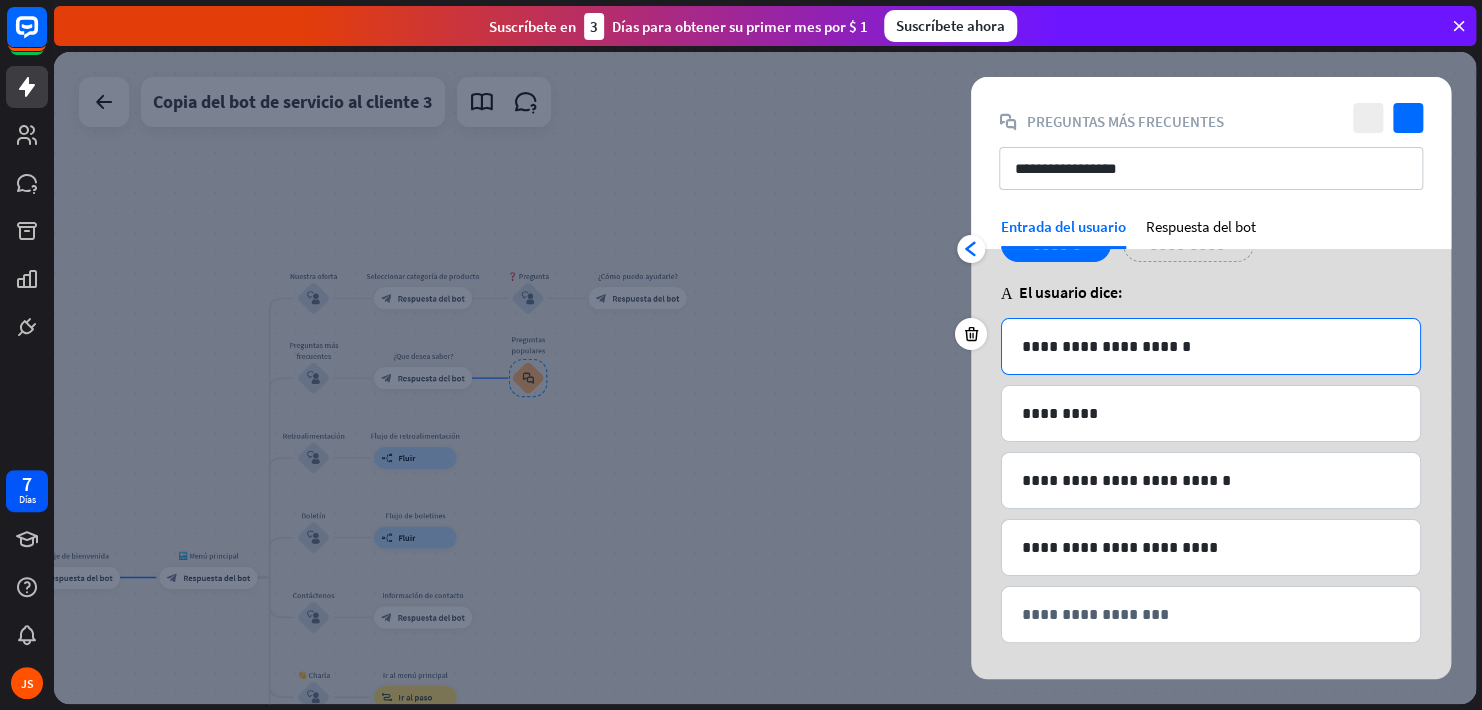 click on "**********" at bounding box center [1211, 346] 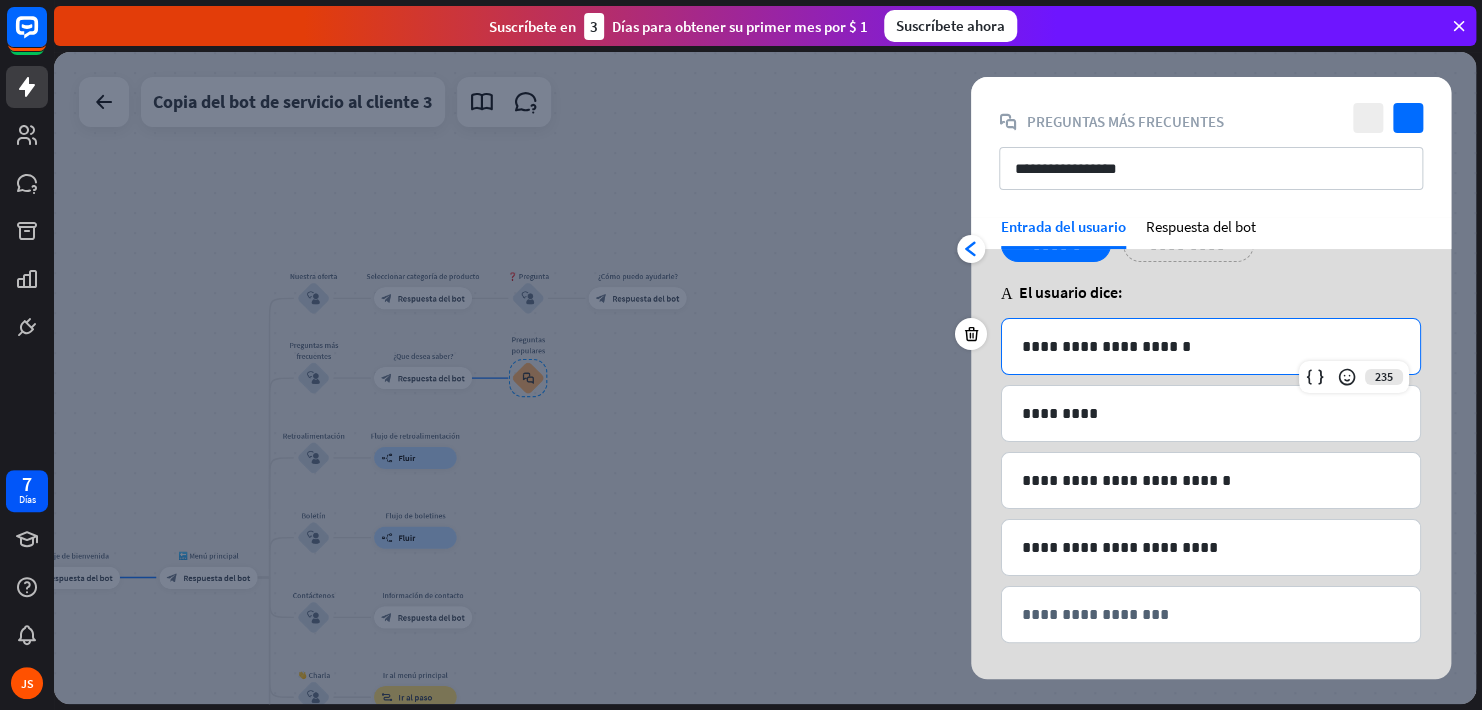 type 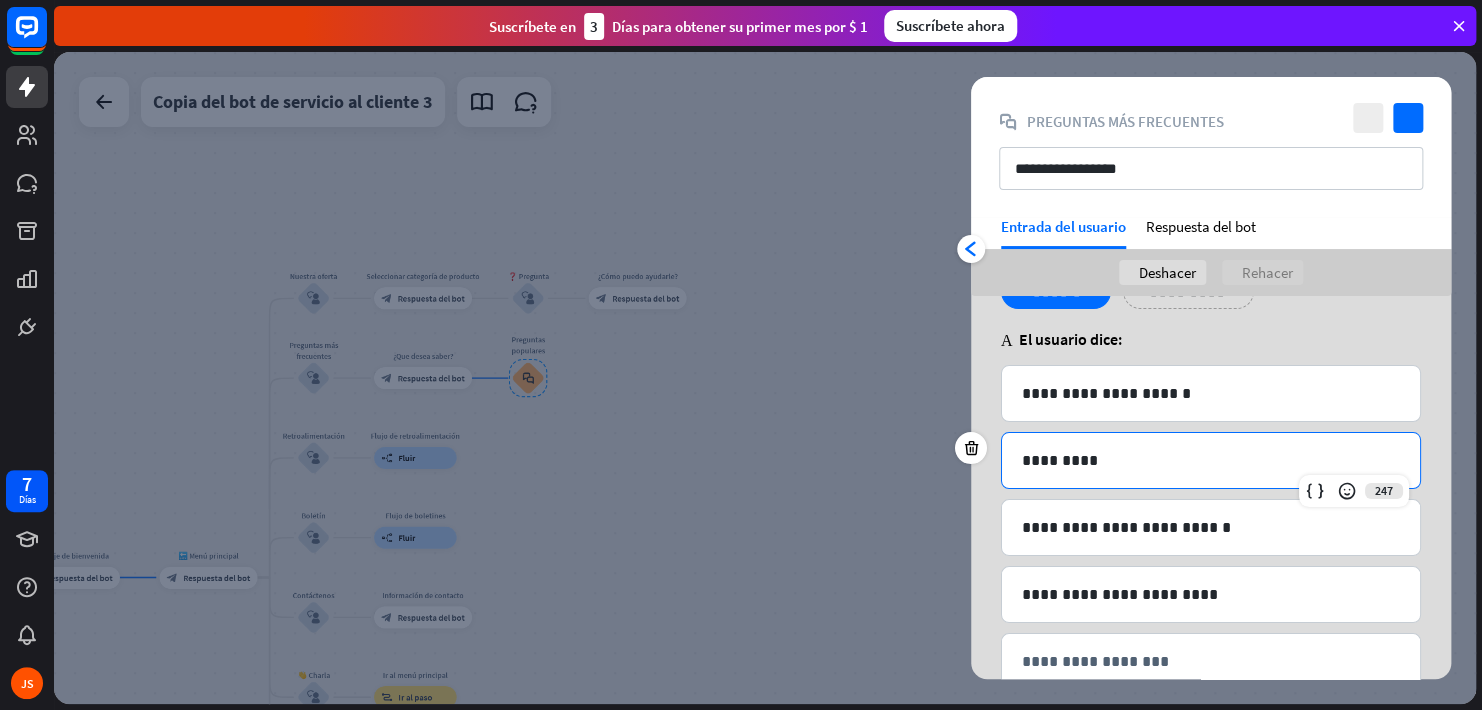 click on "*********" at bounding box center [1211, 460] 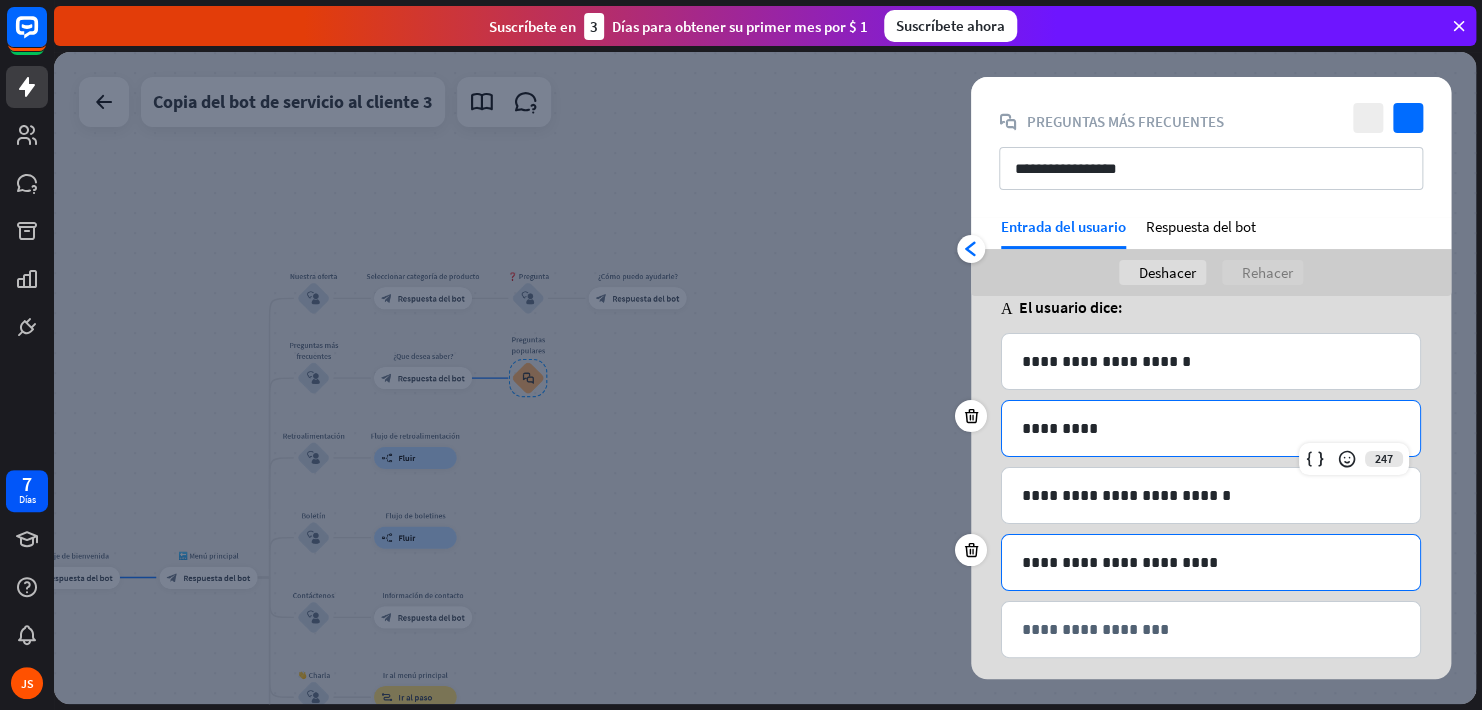 scroll, scrollTop: 135, scrollLeft: 0, axis: vertical 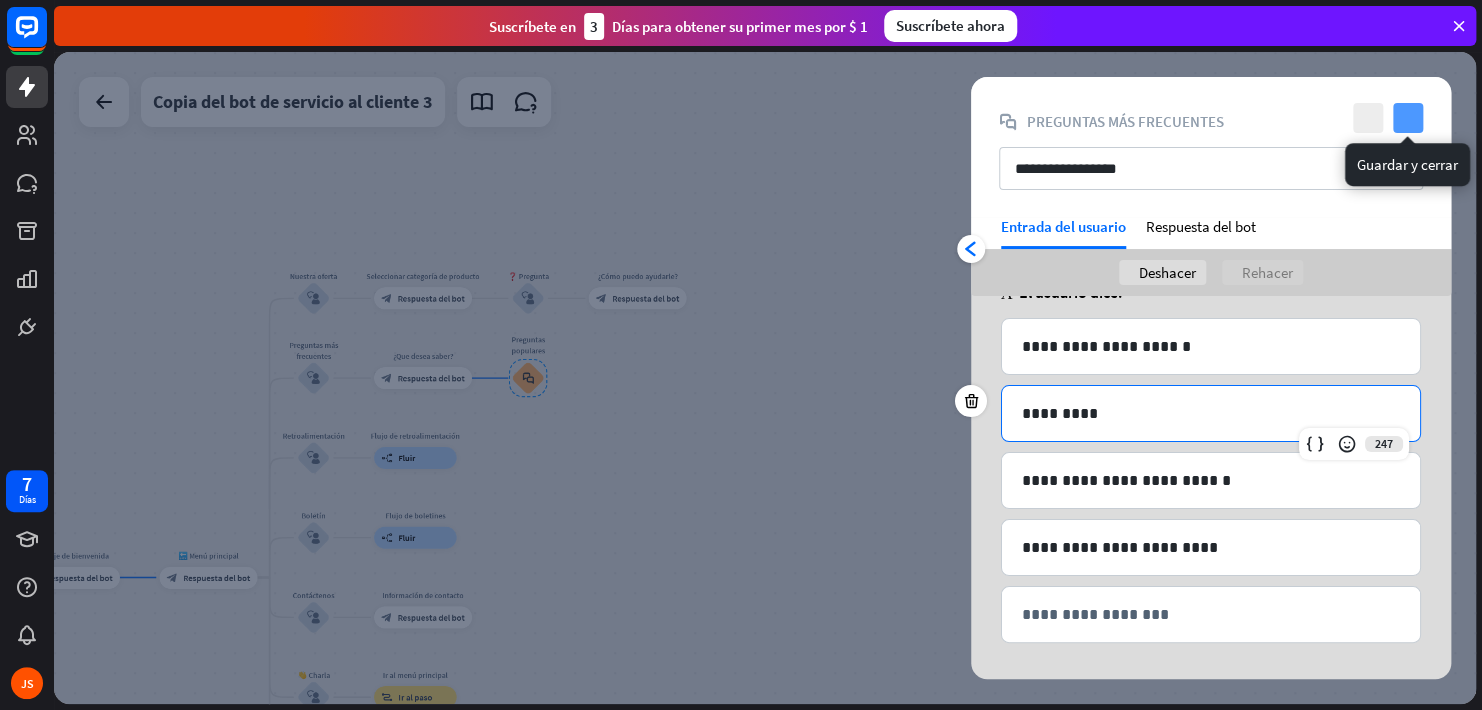click on "comprobar" at bounding box center [1408, 118] 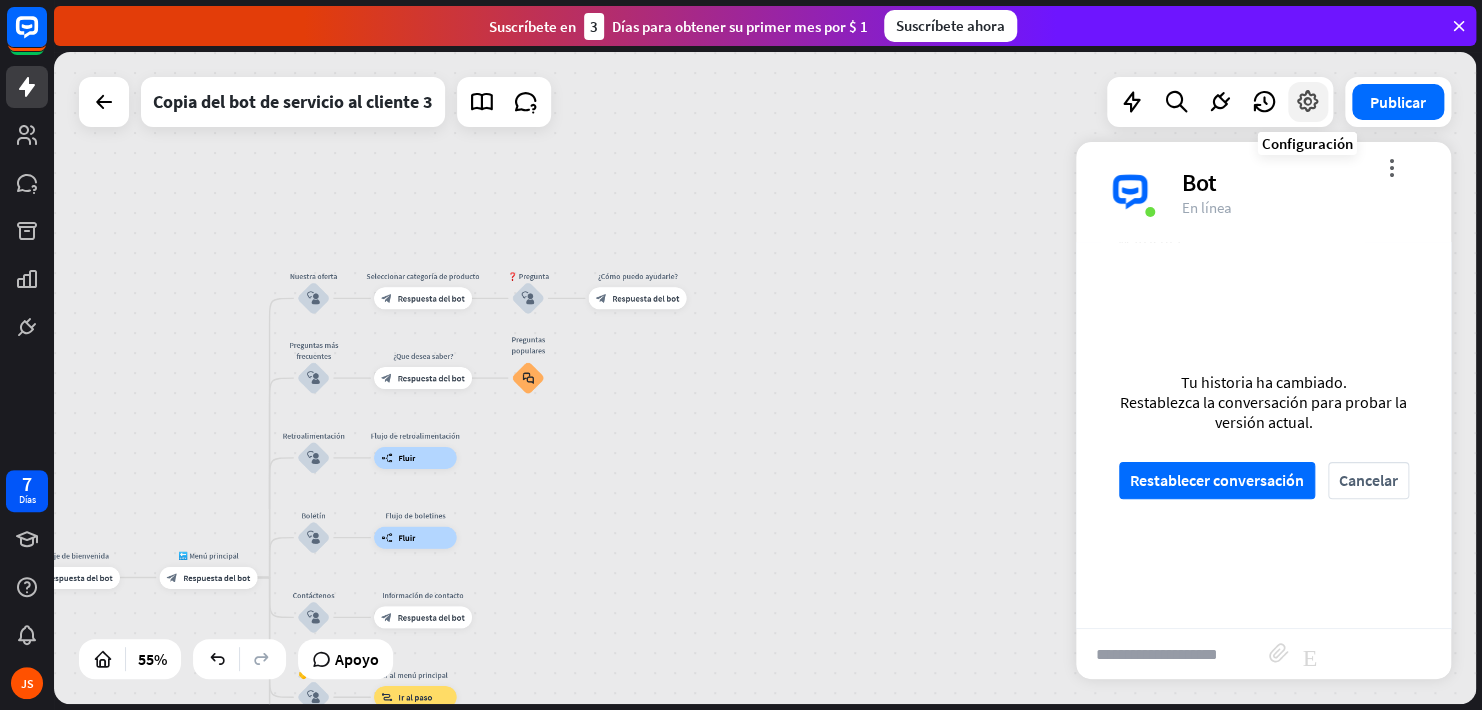 click at bounding box center [1308, 102] 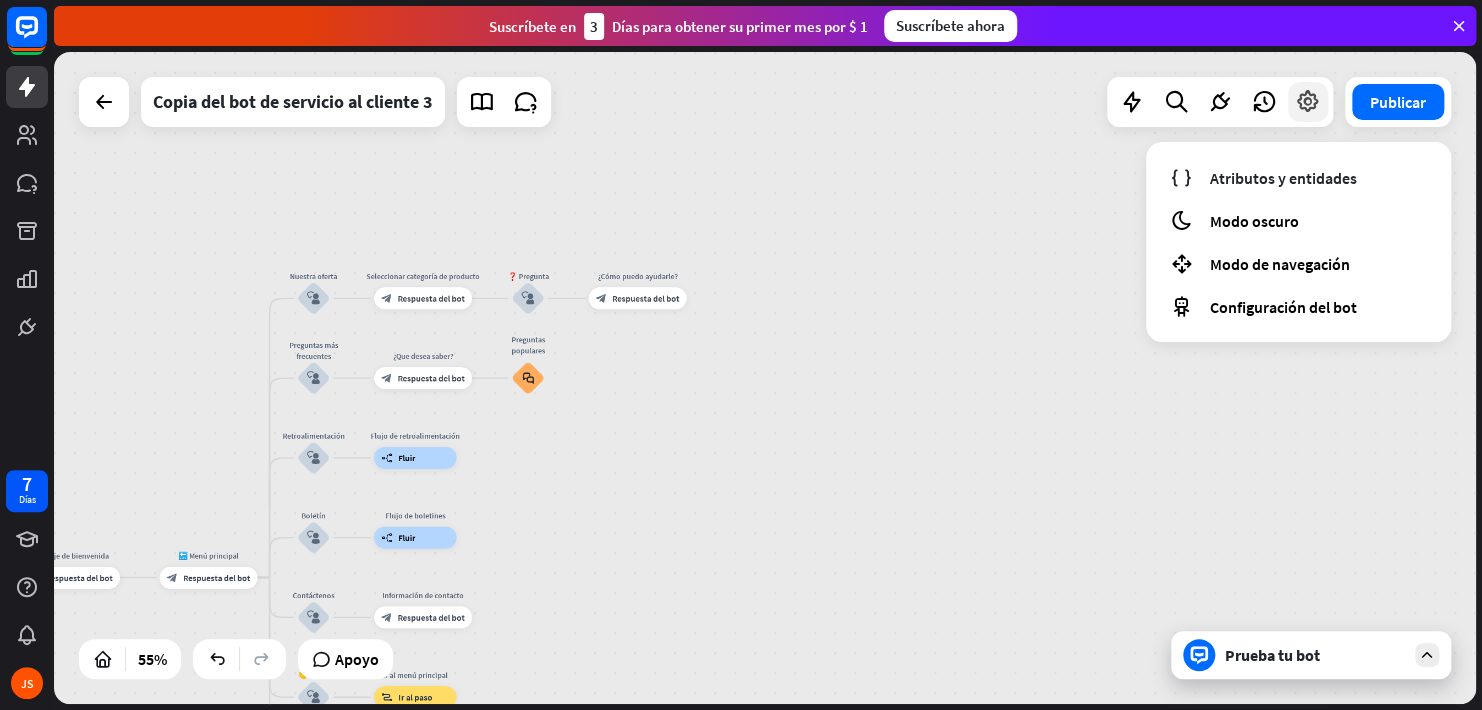 click at bounding box center [1308, 102] 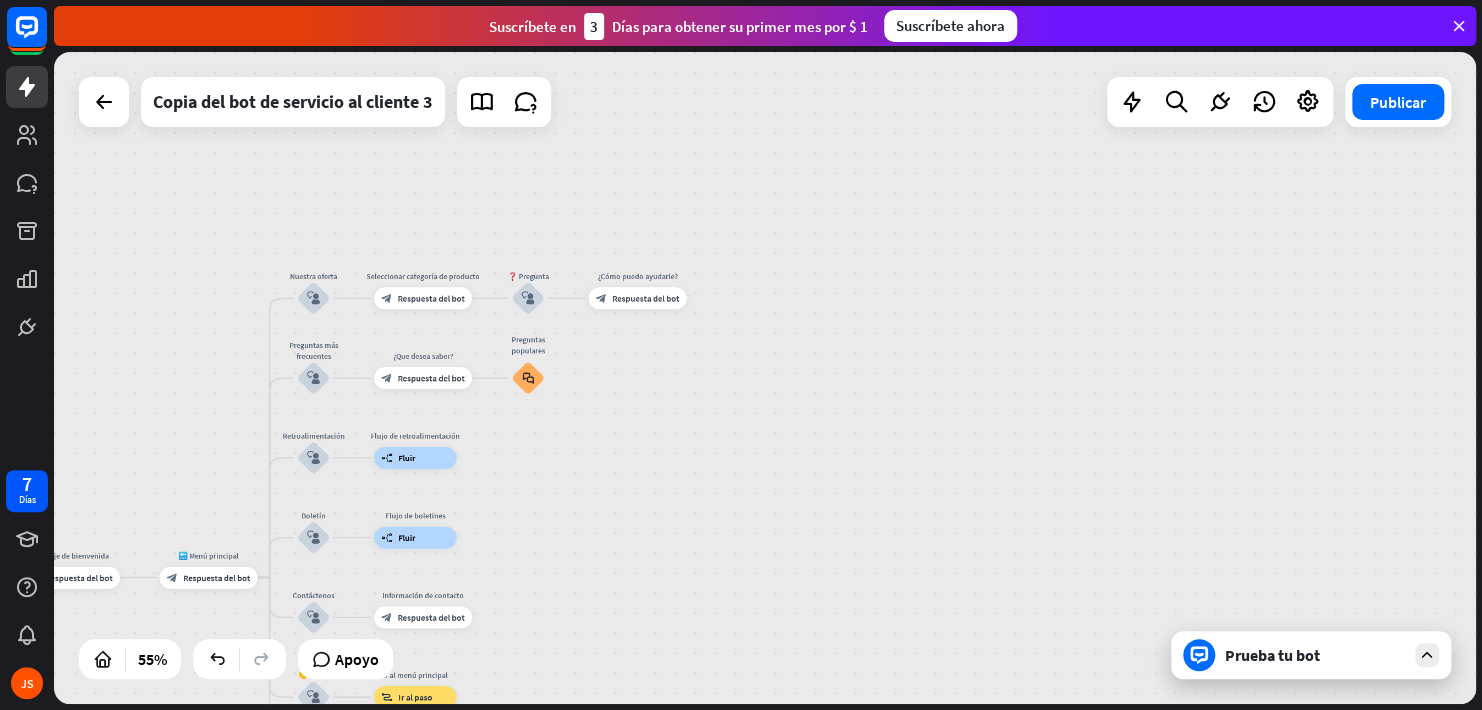click on "Asistente de Ciberedu   home_2   Punto [PERSON_NAME]                 Mensaje de bienvenida   block_bot_response   Respuesta del bot                 🔙 Menú principal   block_bot_response   Respuesta del bot                 Nuestra oferta   block_user_input                 Seleccionar categoría de producto   block_bot_response   Respuesta del bot                 ❓ Pregunta   block_user_input                 ¿Cómo puedo ayudarle?   block_bot_response   Respuesta del bot                 Preguntas más frecuentes   block_user_input                 ¿Que desea saber?   block_bot_response   Respuesta del bot                 Preguntas populares   block_faq                 Retroalimentación   block_user_input                 Flujo de retroalimentación   builder_tree   Fluir                 Boletín   block_user_input                 Flujo de boletines   builder_tree   Fluir                 Contáctenos   block_user_input                 Información de contacto   block_bot_response" at bounding box center (765, 378) 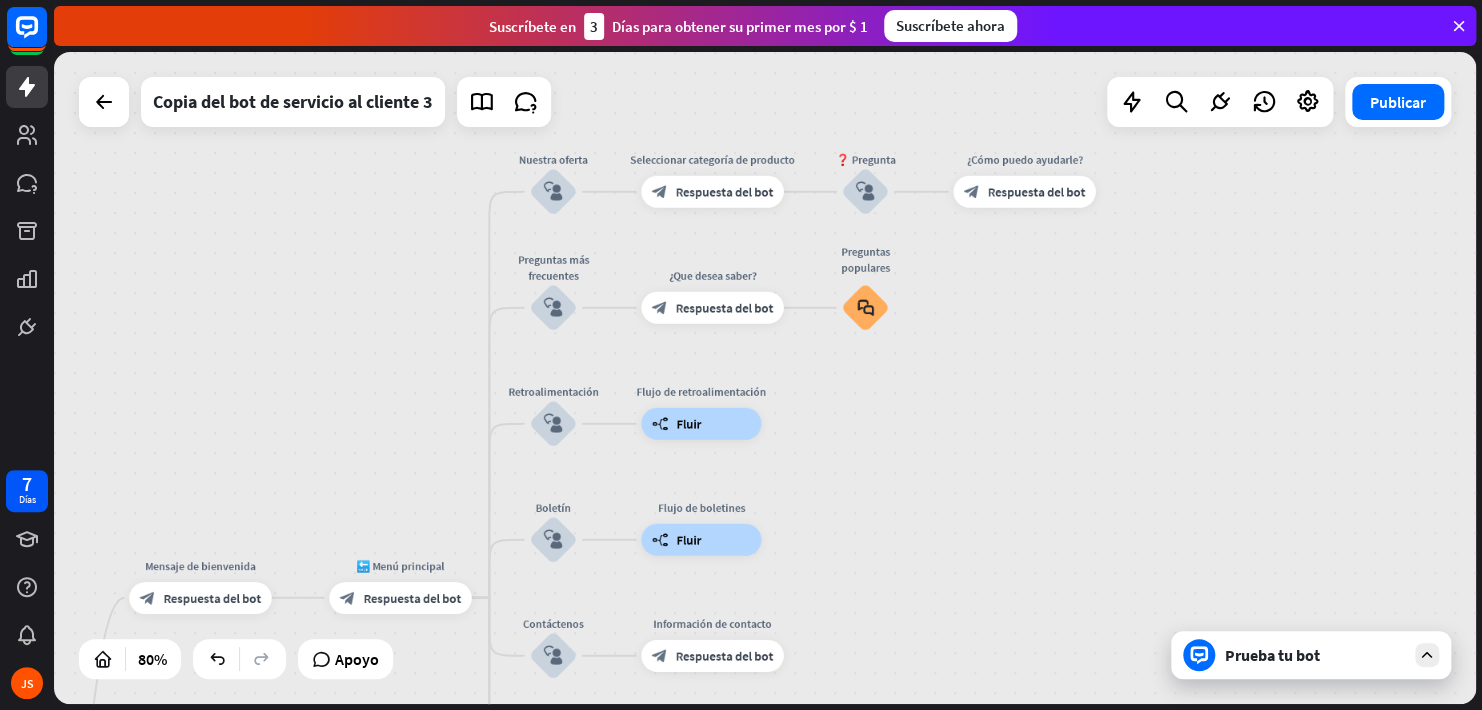 drag, startPoint x: 492, startPoint y: 432, endPoint x: 811, endPoint y: 386, distance: 322.29956 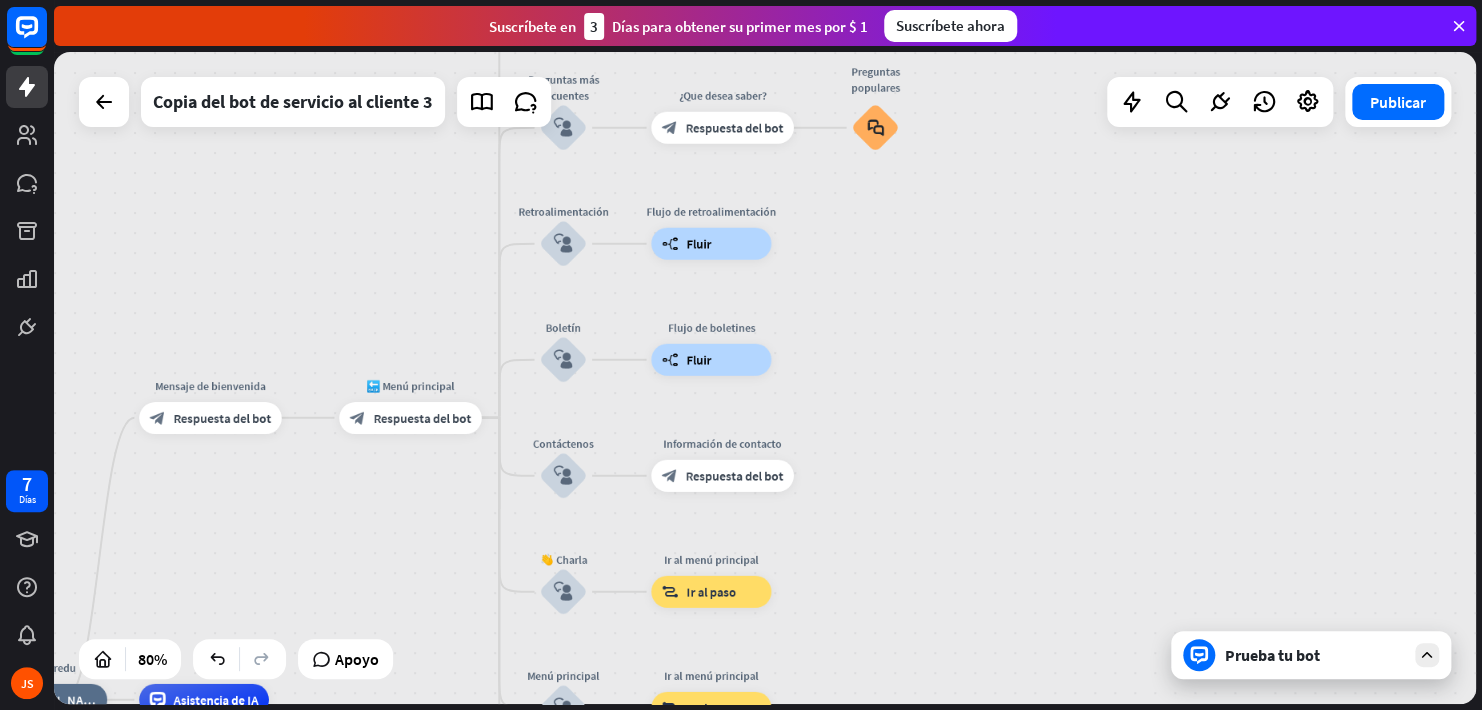 drag, startPoint x: 317, startPoint y: 422, endPoint x: 327, endPoint y: 244, distance: 178.28067 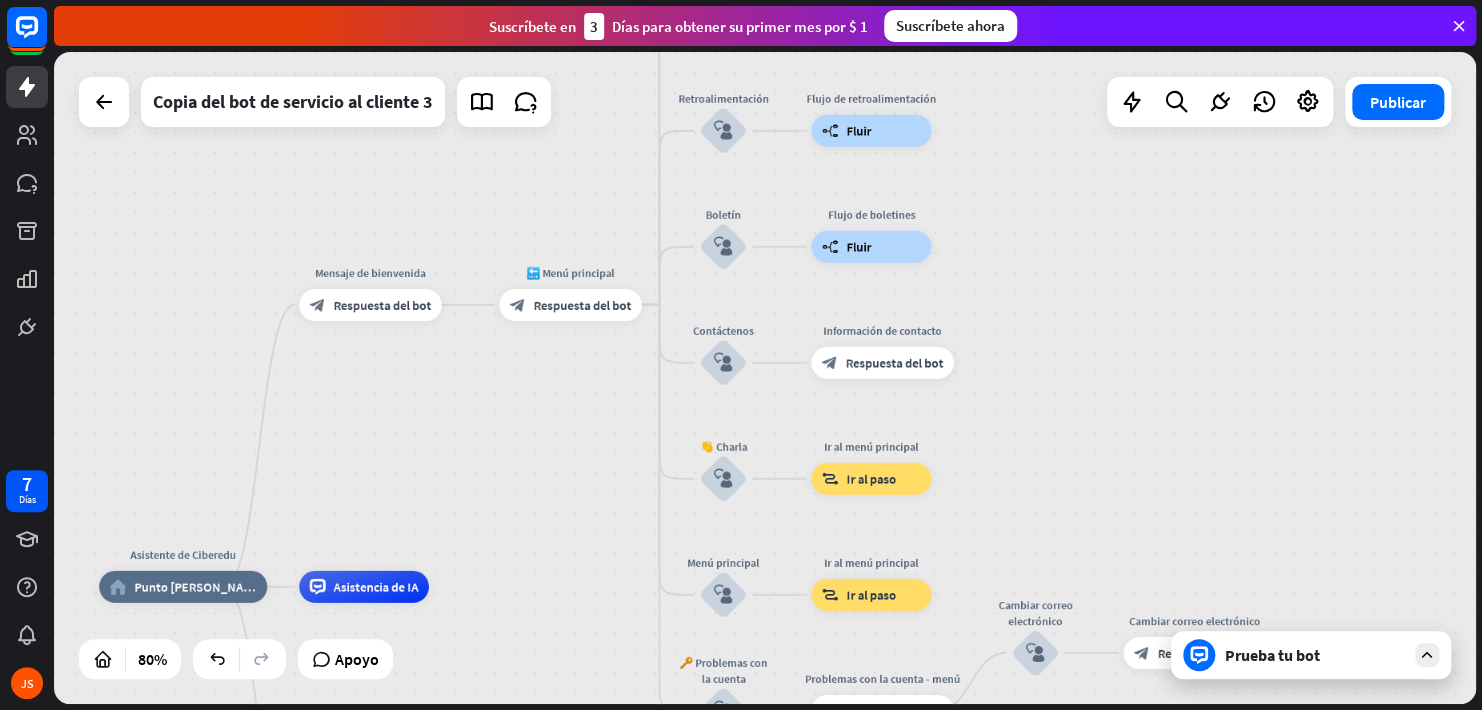 drag, startPoint x: 309, startPoint y: 330, endPoint x: 463, endPoint y: 213, distance: 193.40372 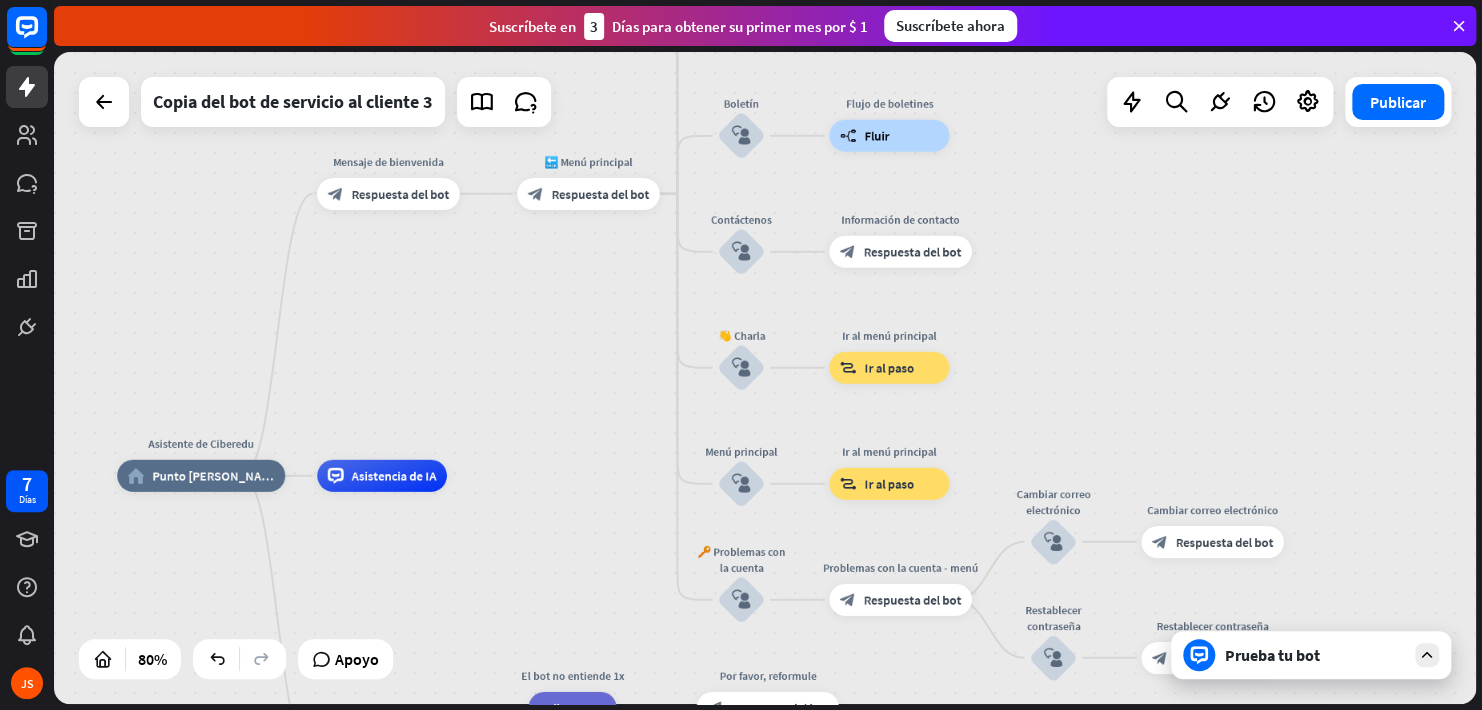 drag, startPoint x: 413, startPoint y: 386, endPoint x: 426, endPoint y: 276, distance: 110.76552 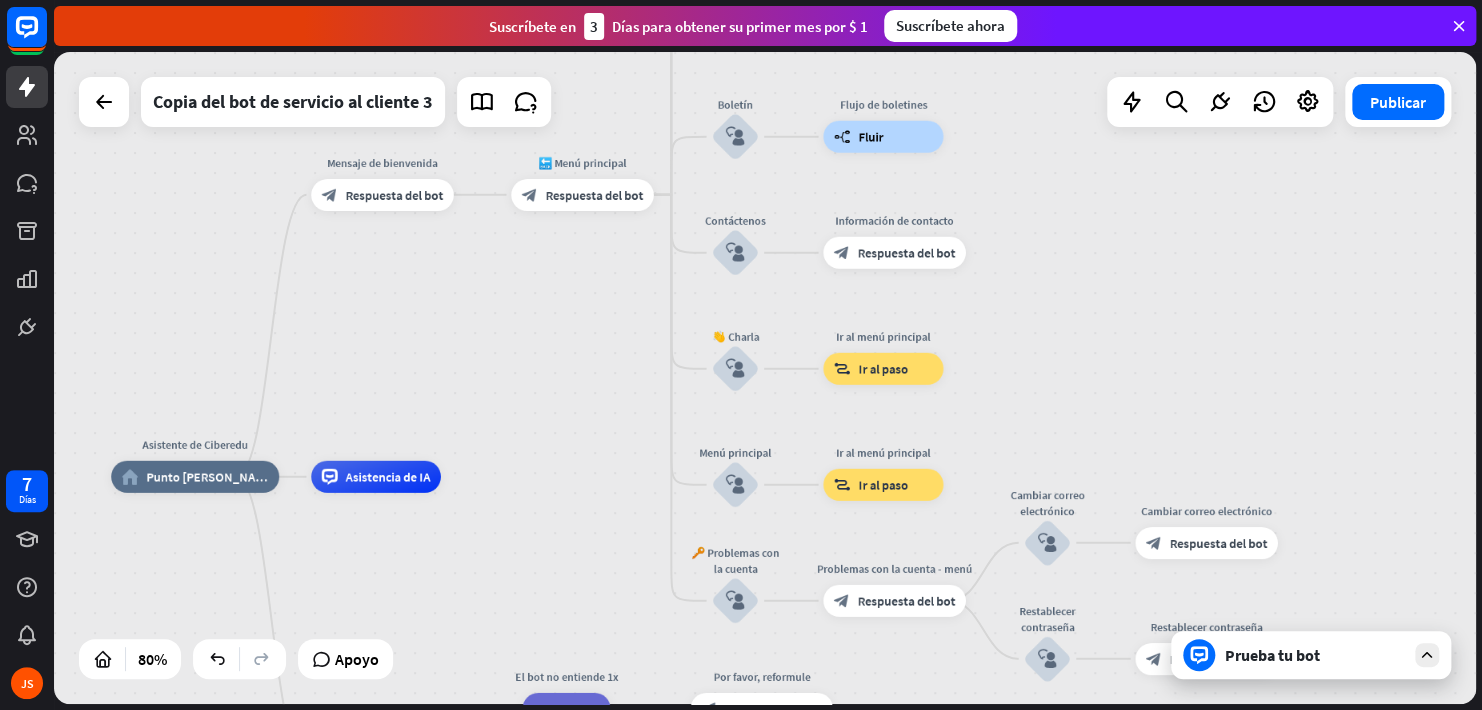 click on "Prueba tu bot" at bounding box center (1315, 655) 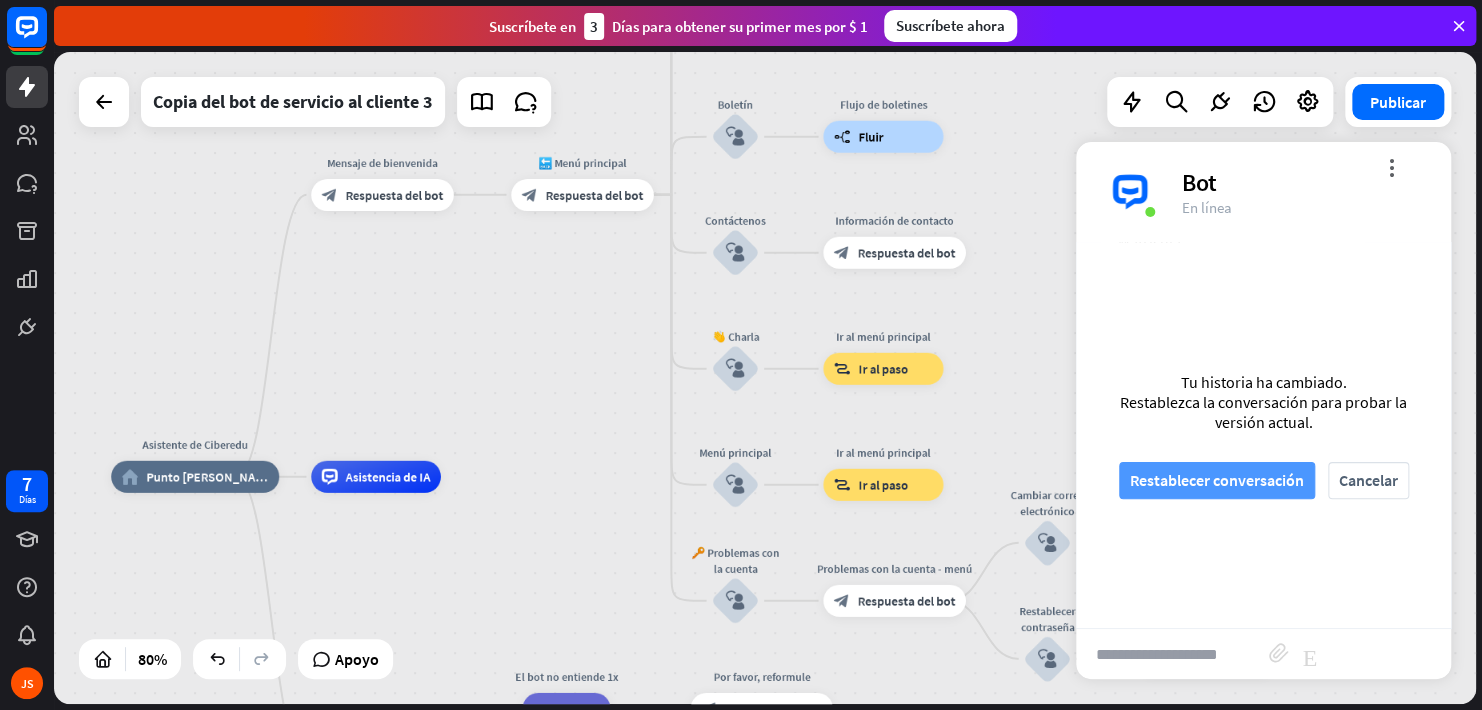 click on "Restablecer conversación" at bounding box center (1217, 480) 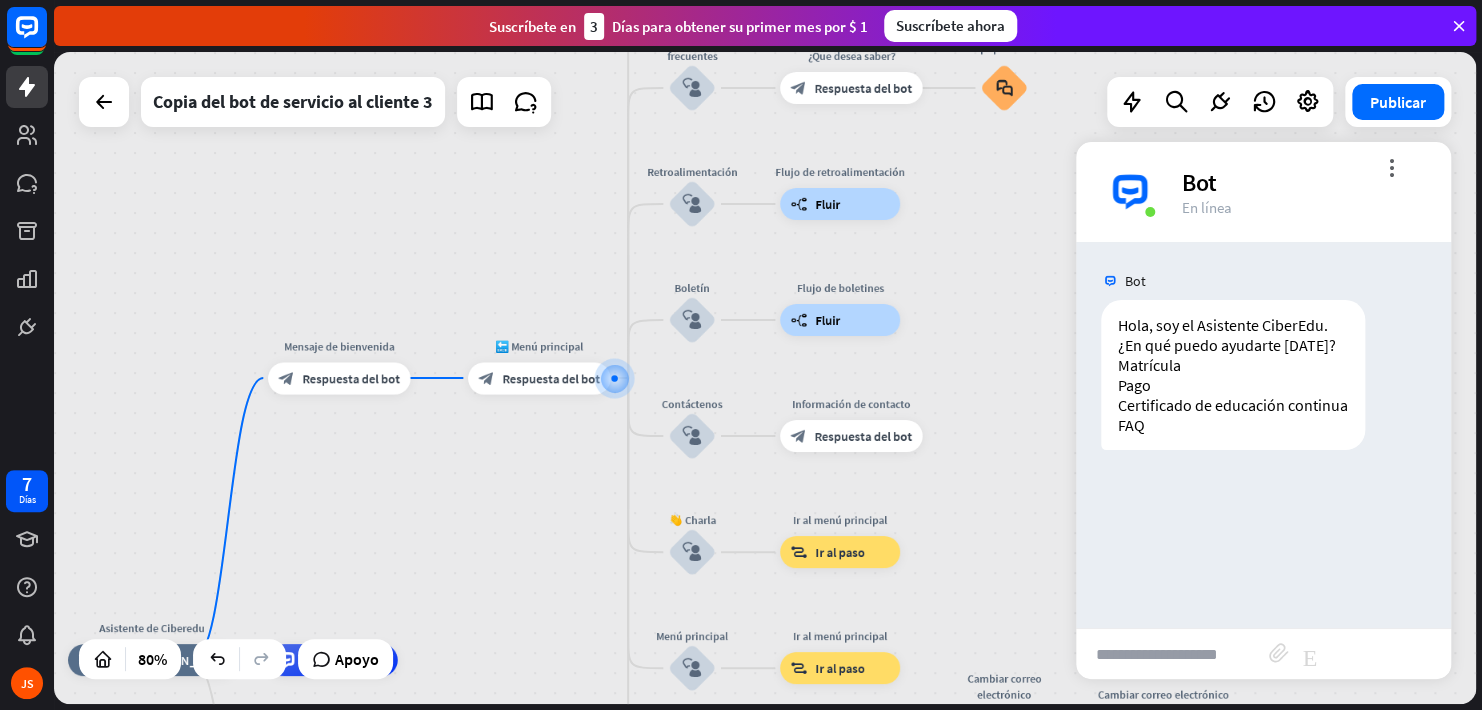 click at bounding box center [1172, 654] 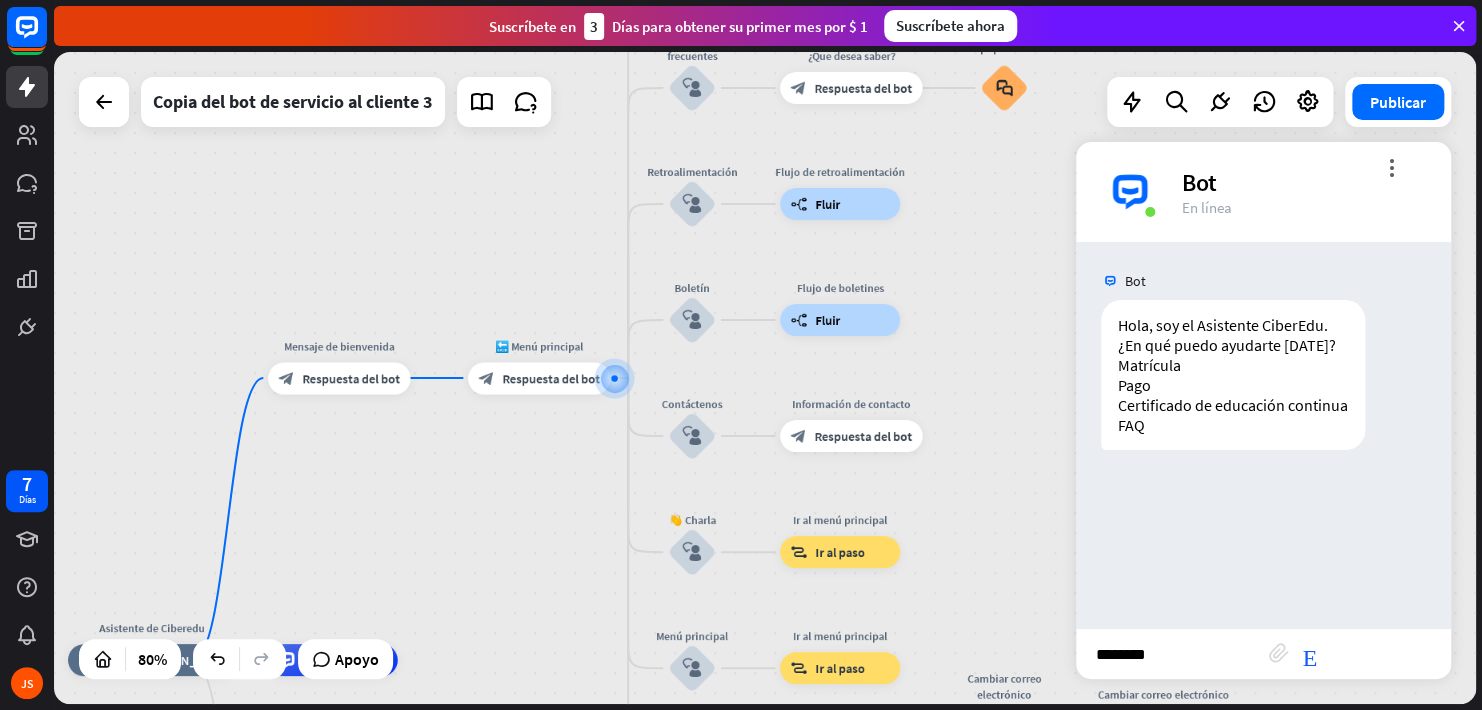 type on "*********" 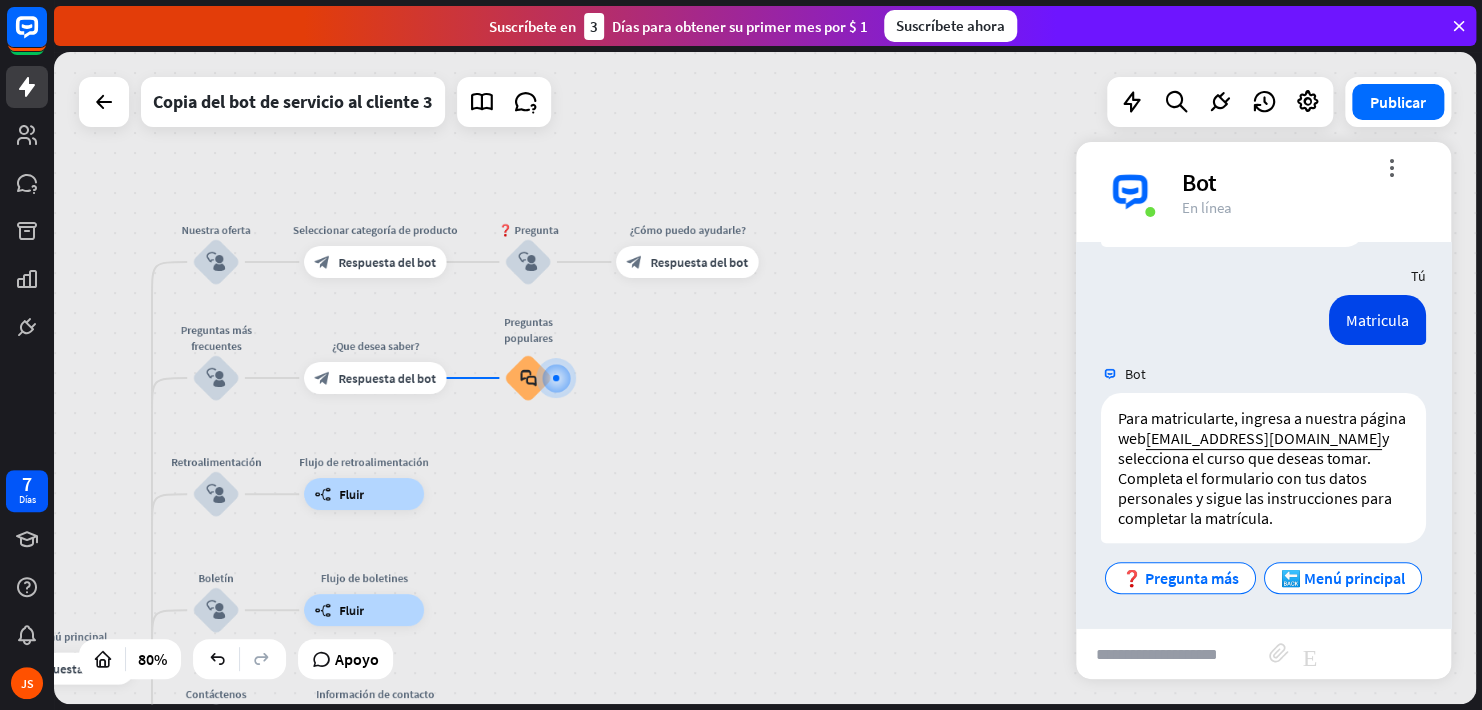 scroll, scrollTop: 242, scrollLeft: 0, axis: vertical 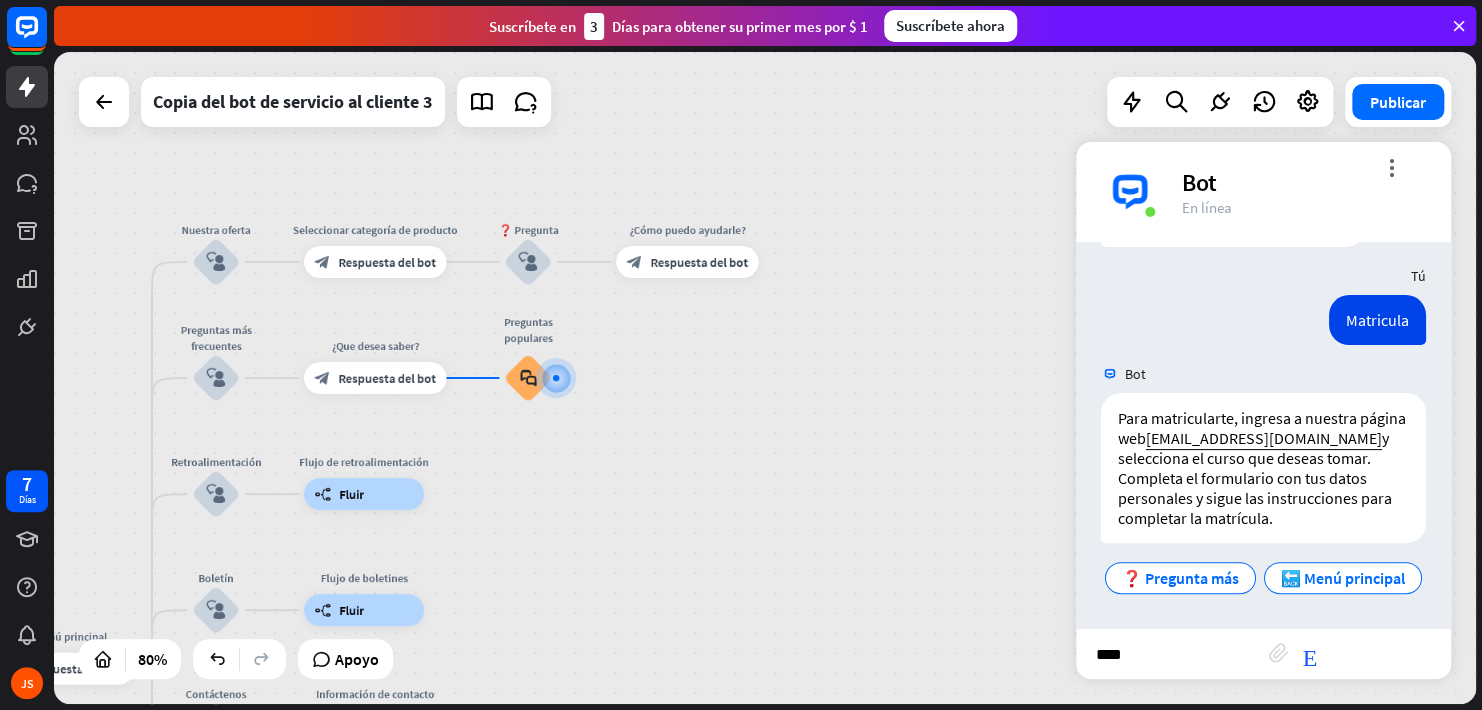 type on "***" 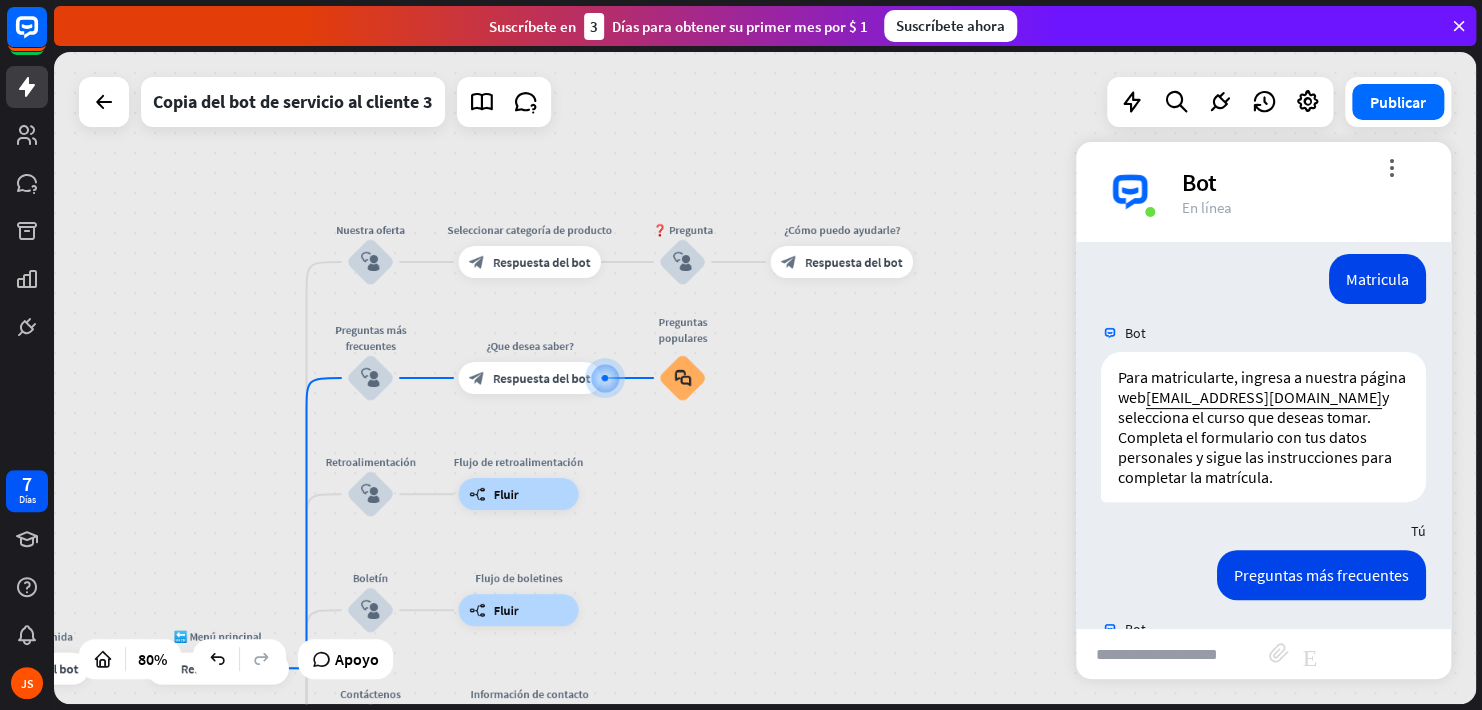 scroll, scrollTop: 343, scrollLeft: 0, axis: vertical 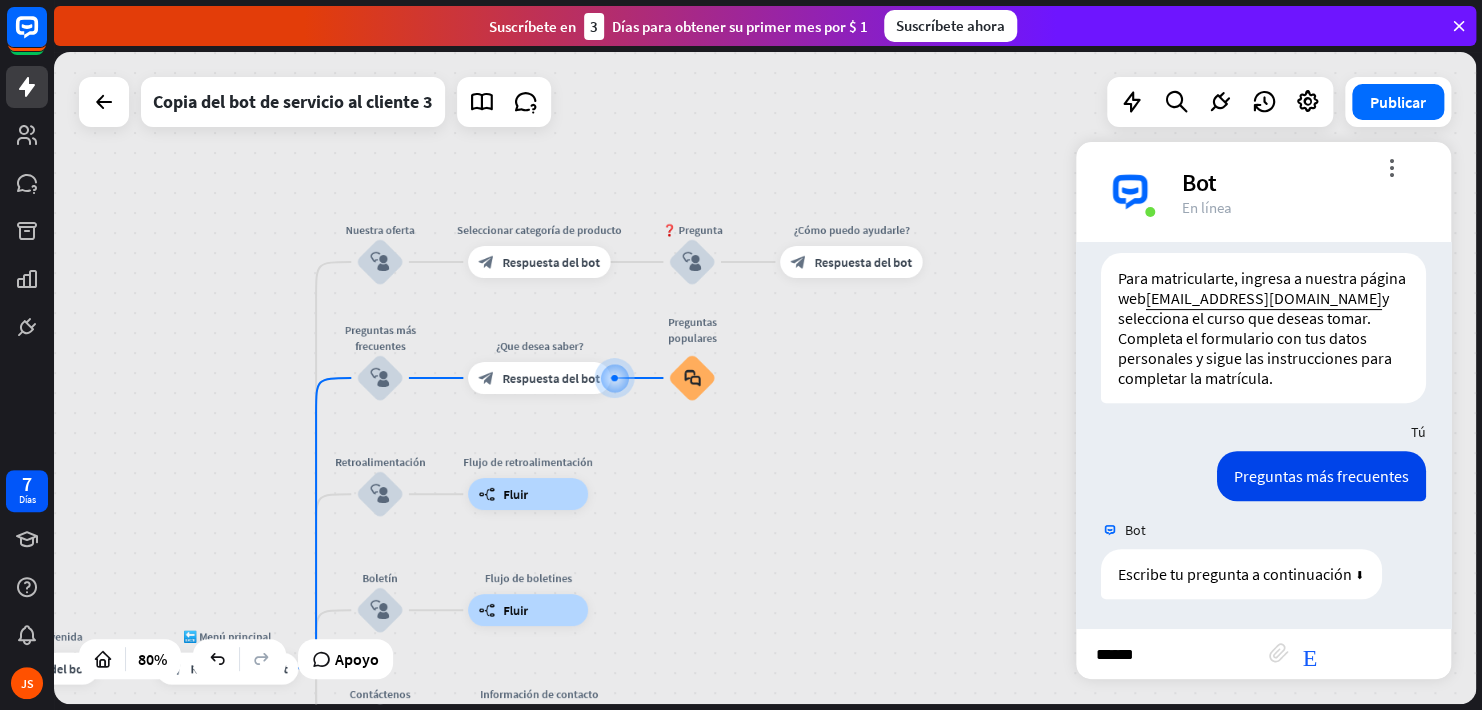 type on "*******" 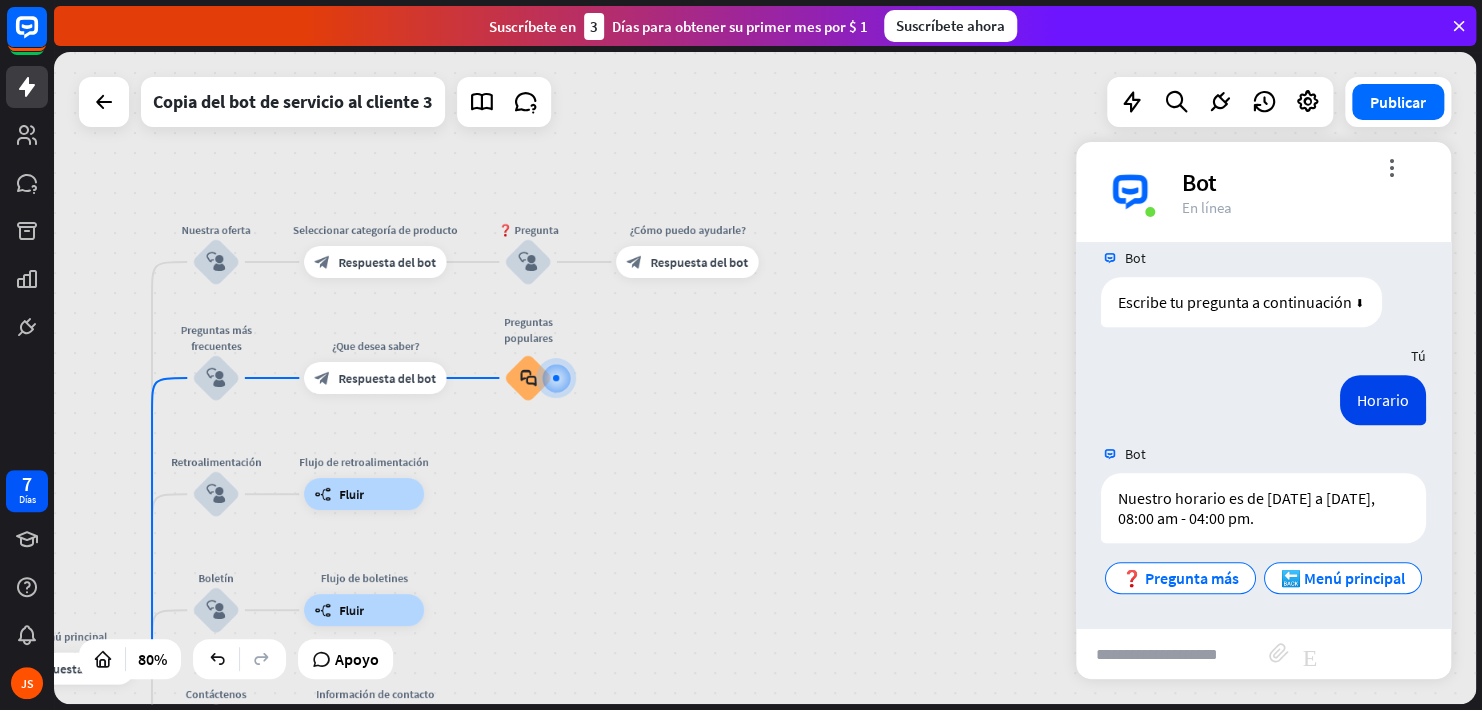 scroll, scrollTop: 654, scrollLeft: 0, axis: vertical 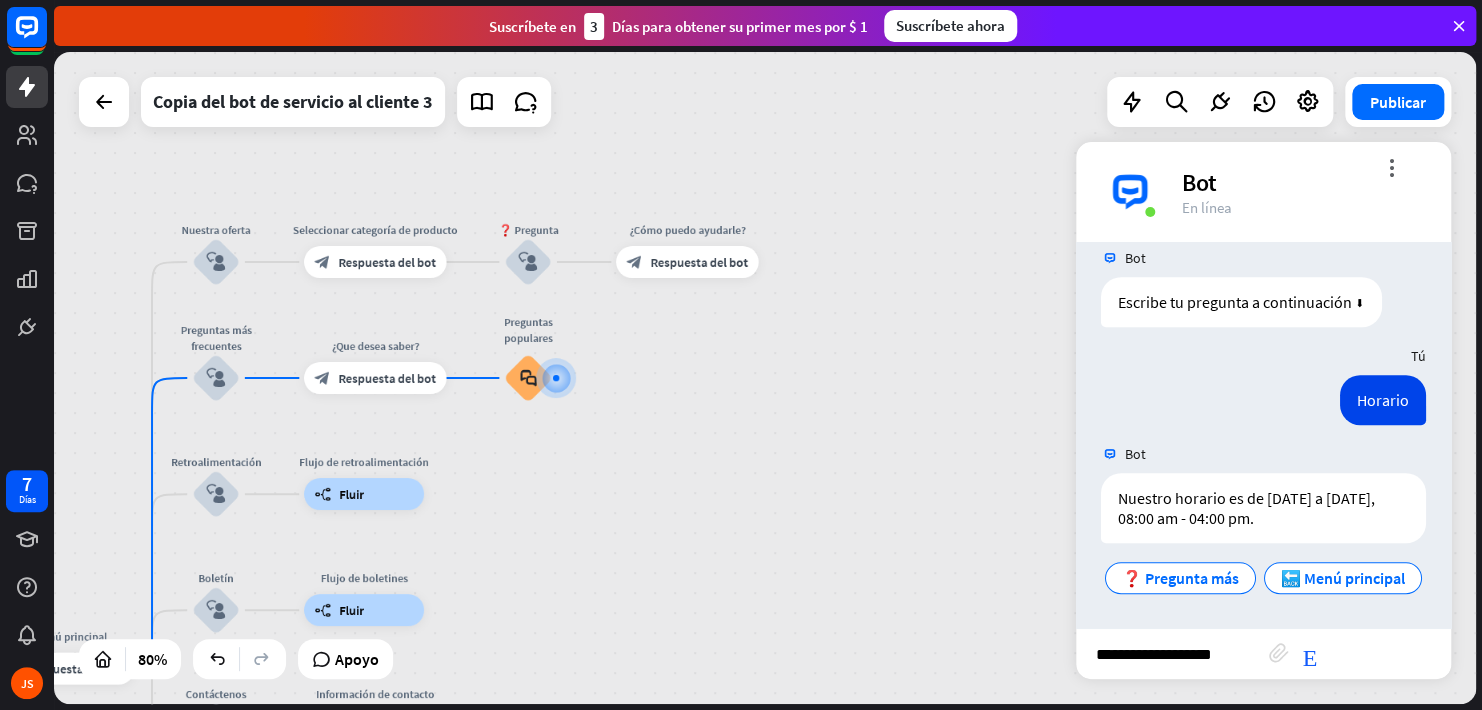type on "**********" 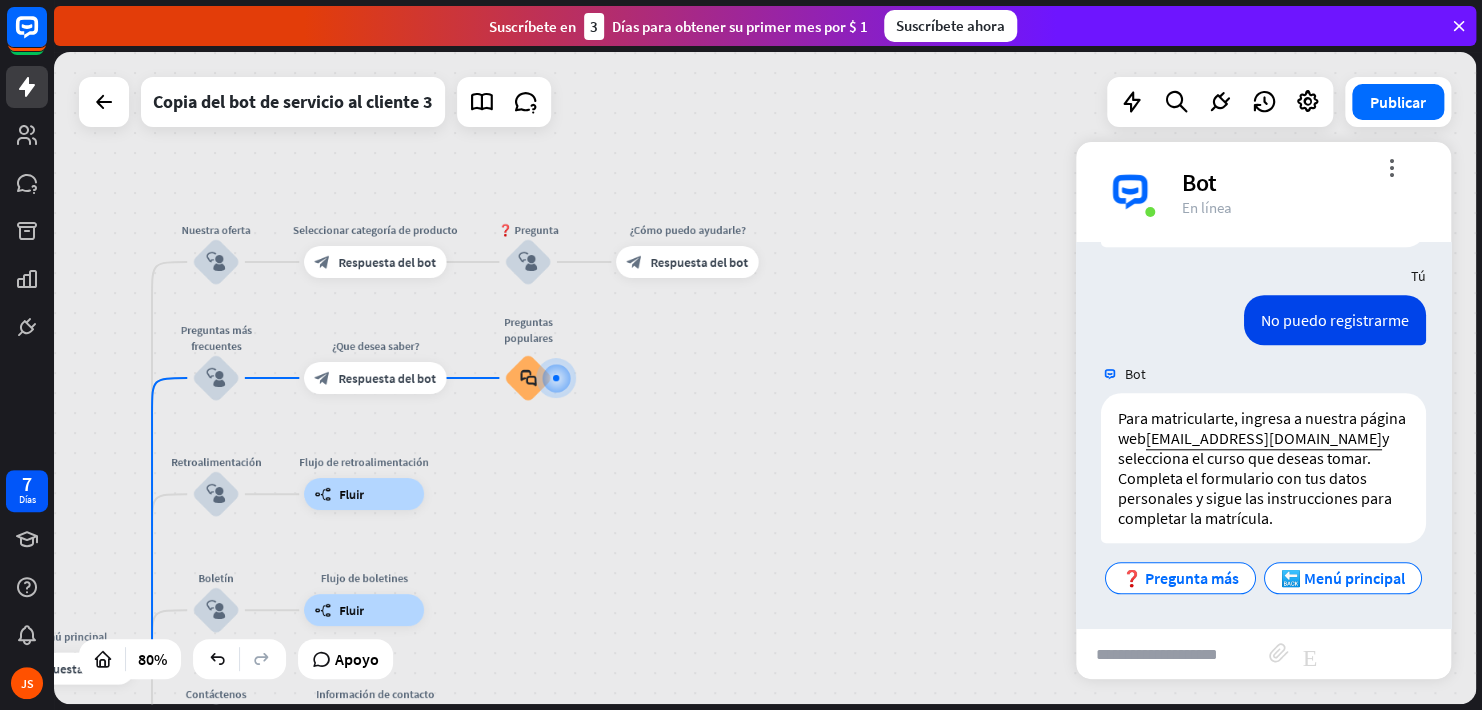 scroll, scrollTop: 950, scrollLeft: 0, axis: vertical 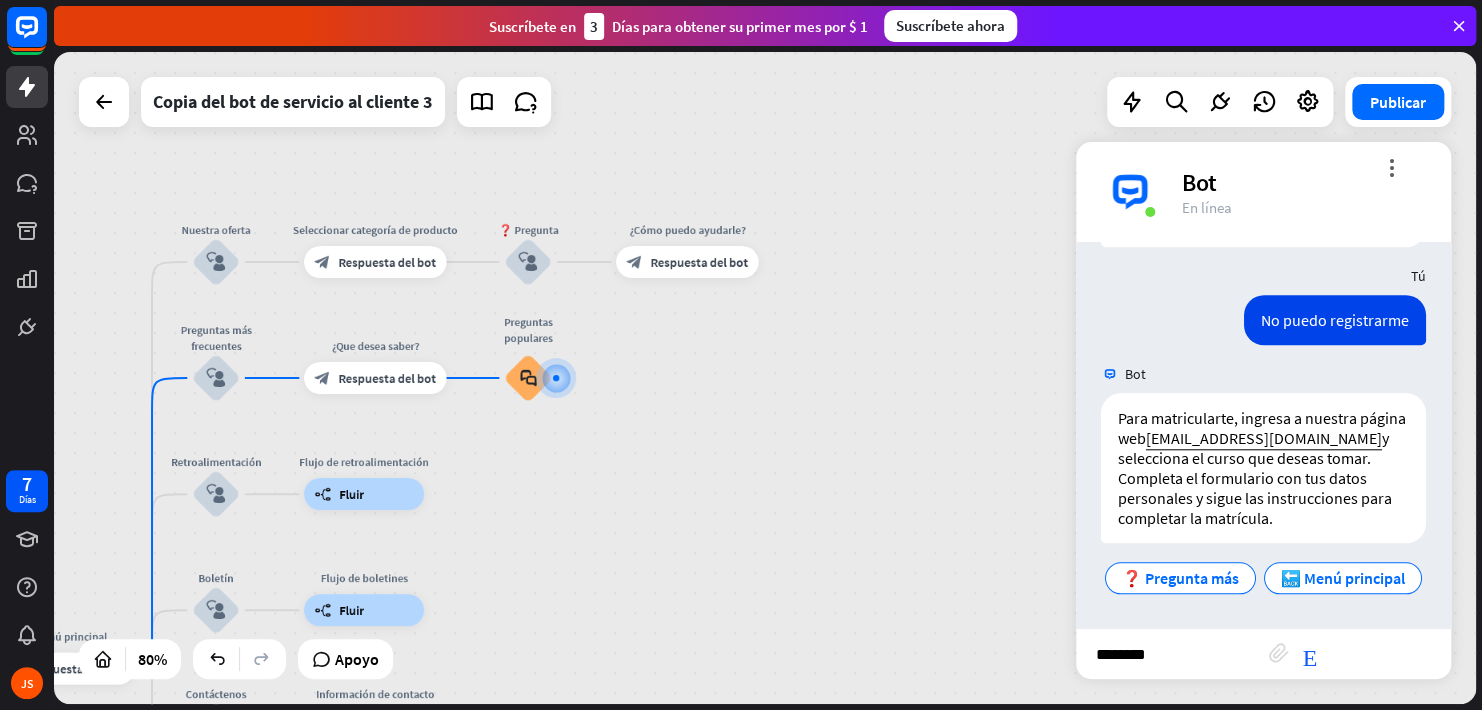 type on "*********" 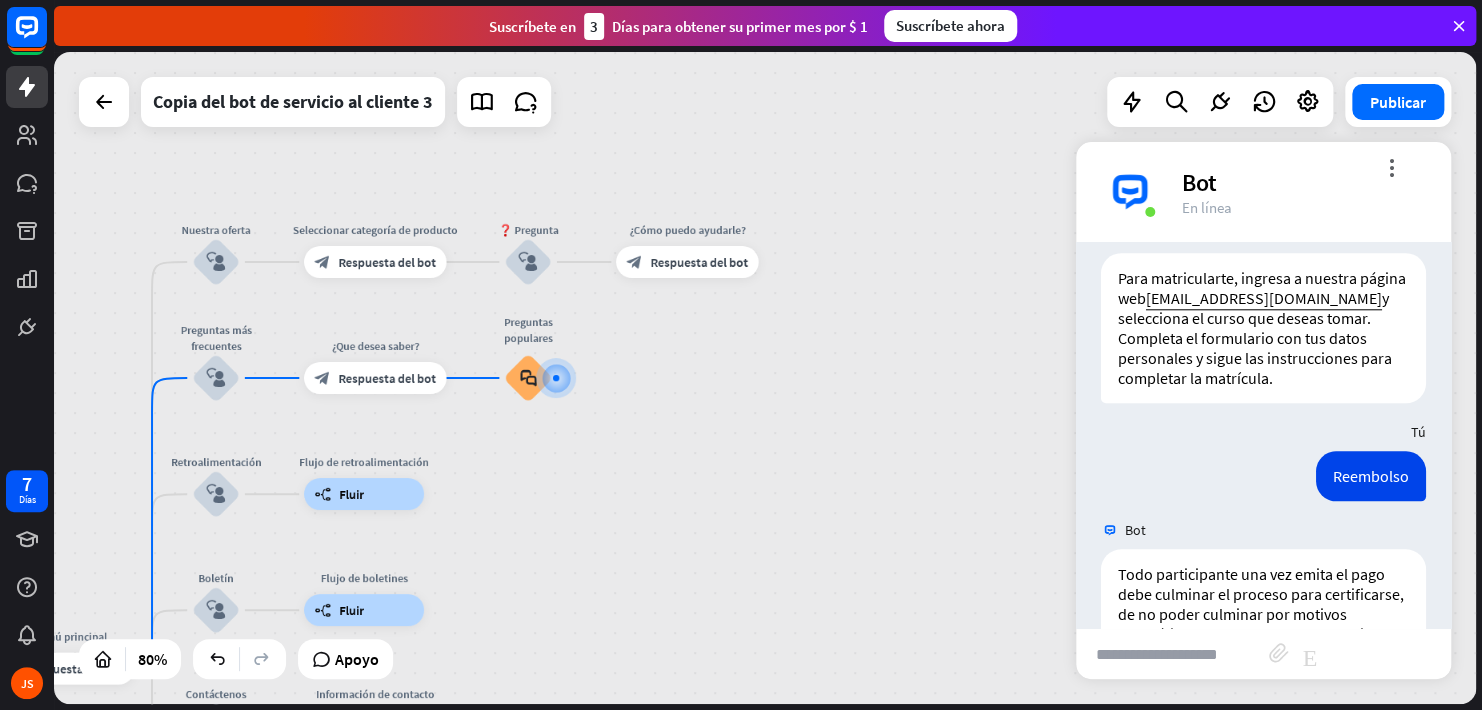scroll, scrollTop: 1246, scrollLeft: 0, axis: vertical 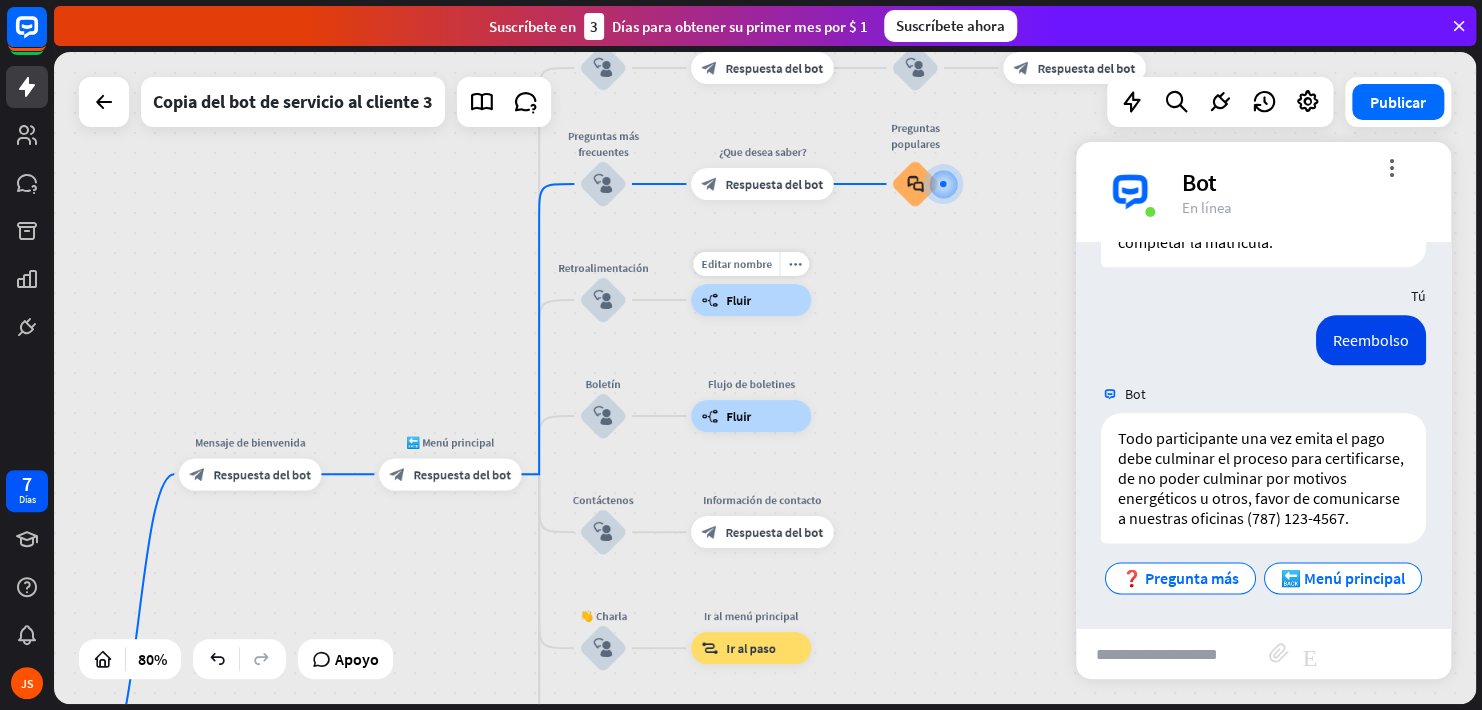 drag, startPoint x: 446, startPoint y: 453, endPoint x: 833, endPoint y: 259, distance: 432.90298 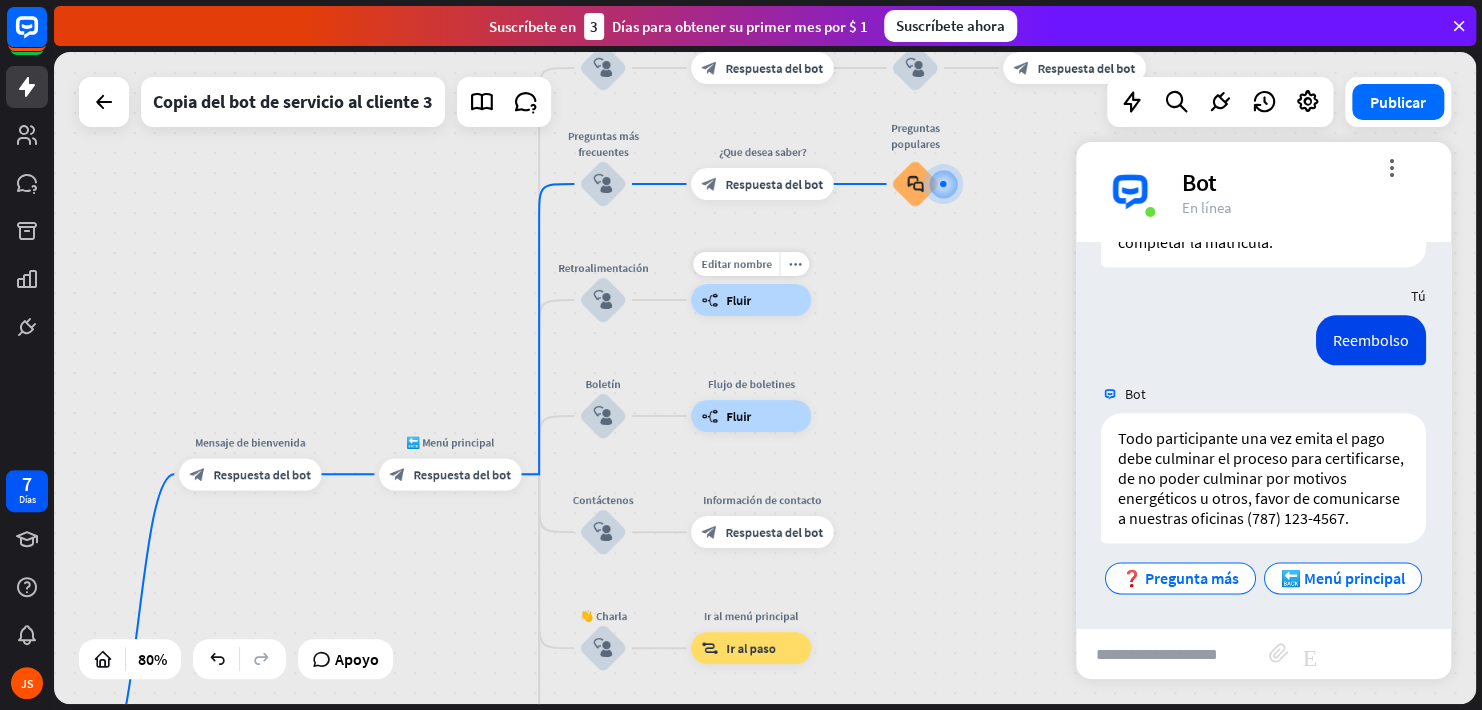 click on "Editar nombre   more_horiz           Flujo de retroalimentación   builder_tree   Fluir" at bounding box center [751, 300] 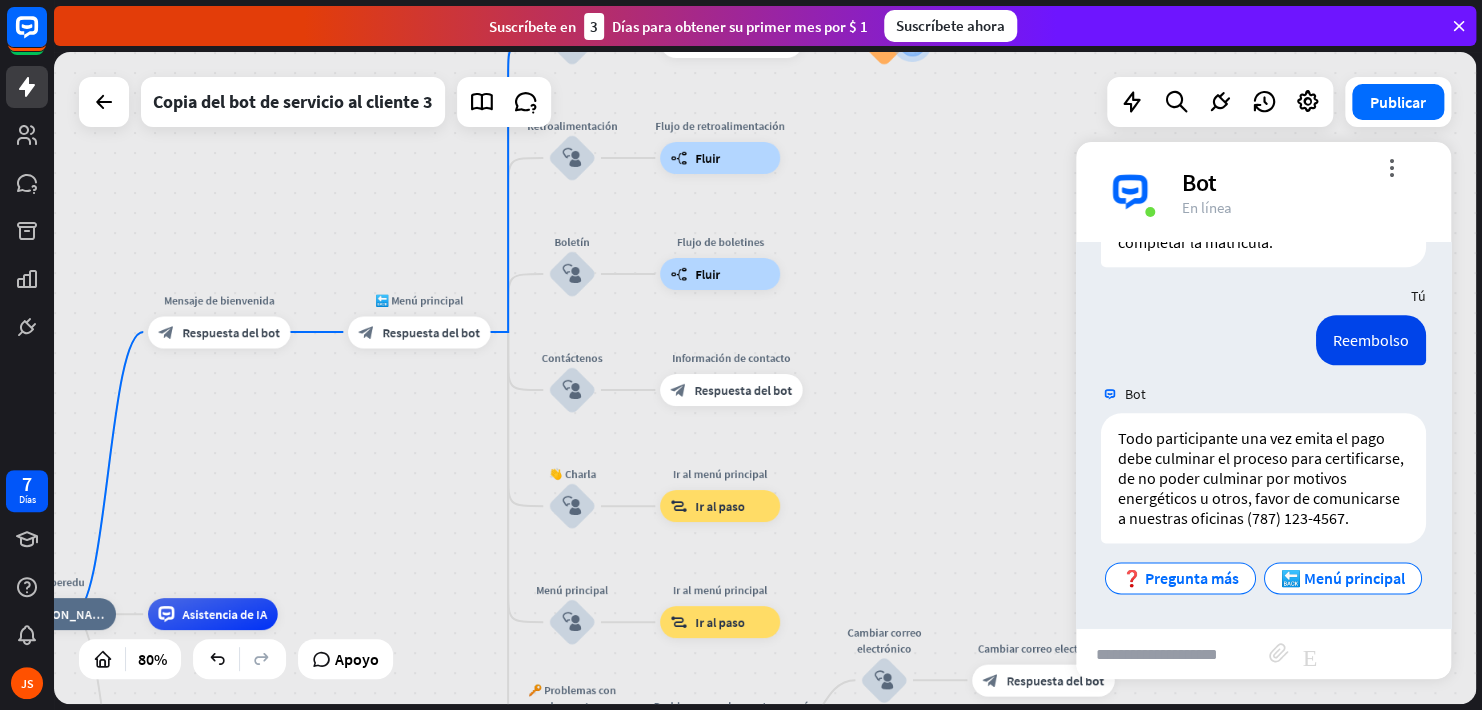 drag, startPoint x: 932, startPoint y: 444, endPoint x: 897, endPoint y: 304, distance: 144.3087 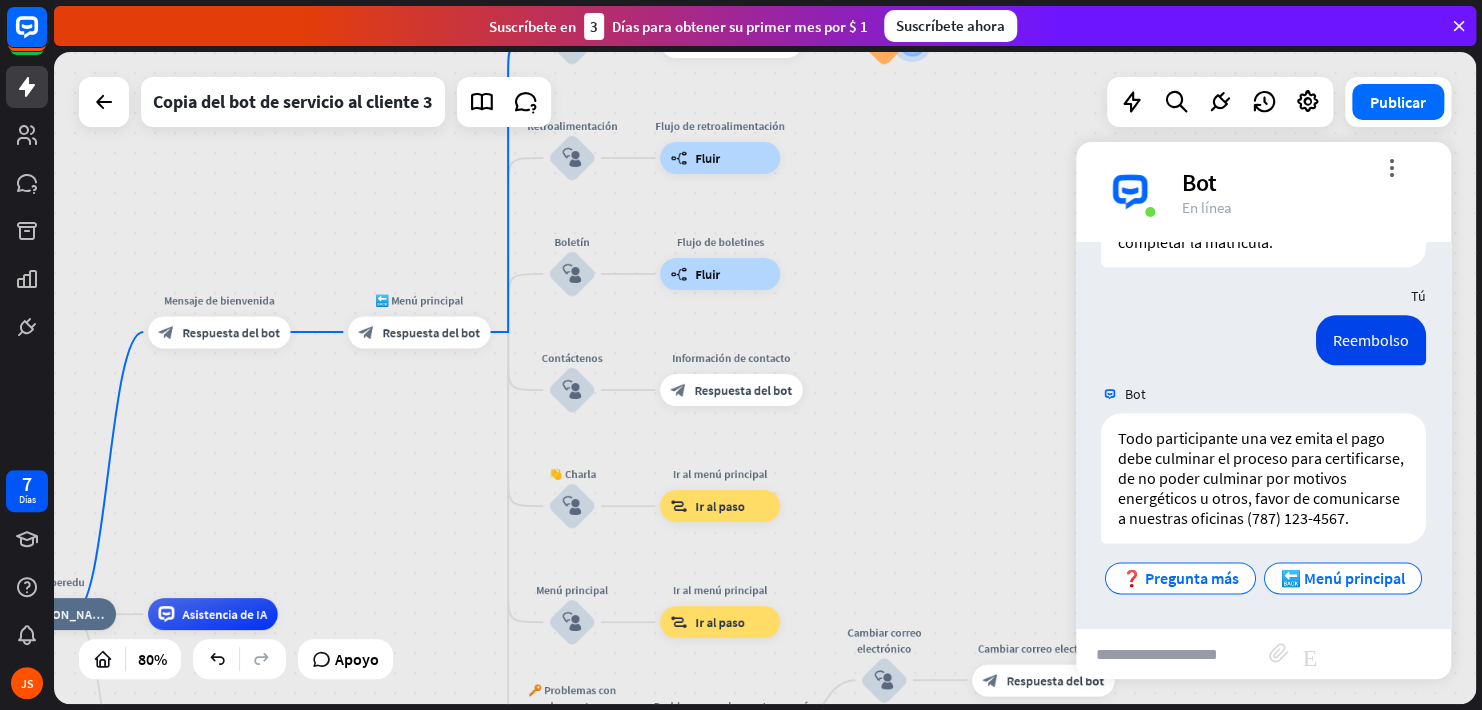 click on "Asistente de Ciberedu   home_2   Punto [PERSON_NAME]                 Mensaje de bienvenida   block_bot_response   Respuesta del bot                 🔙 Menú principal   block_bot_response   Respuesta del bot                 Nuestra oferta   block_user_input                 Seleccionar categoría de producto   block_bot_response   Respuesta del bot                 ❓ Pregunta   block_user_input                 ¿Cómo puedo ayudarle?   block_bot_response   Respuesta del bot                 Preguntas más frecuentes   block_user_input                 ¿Que desea saber?   block_bot_response   Respuesta del bot                 Preguntas populares   block_faq                     Retroalimentación   block_user_input                 Flujo de retroalimentación   builder_tree   Fluir                 Boletín   block_user_input                 Flujo de boletines   builder_tree   Fluir                 Contáctenos   block_user_input                 Información de contacto   block_bot_response" at bounding box center [765, 378] 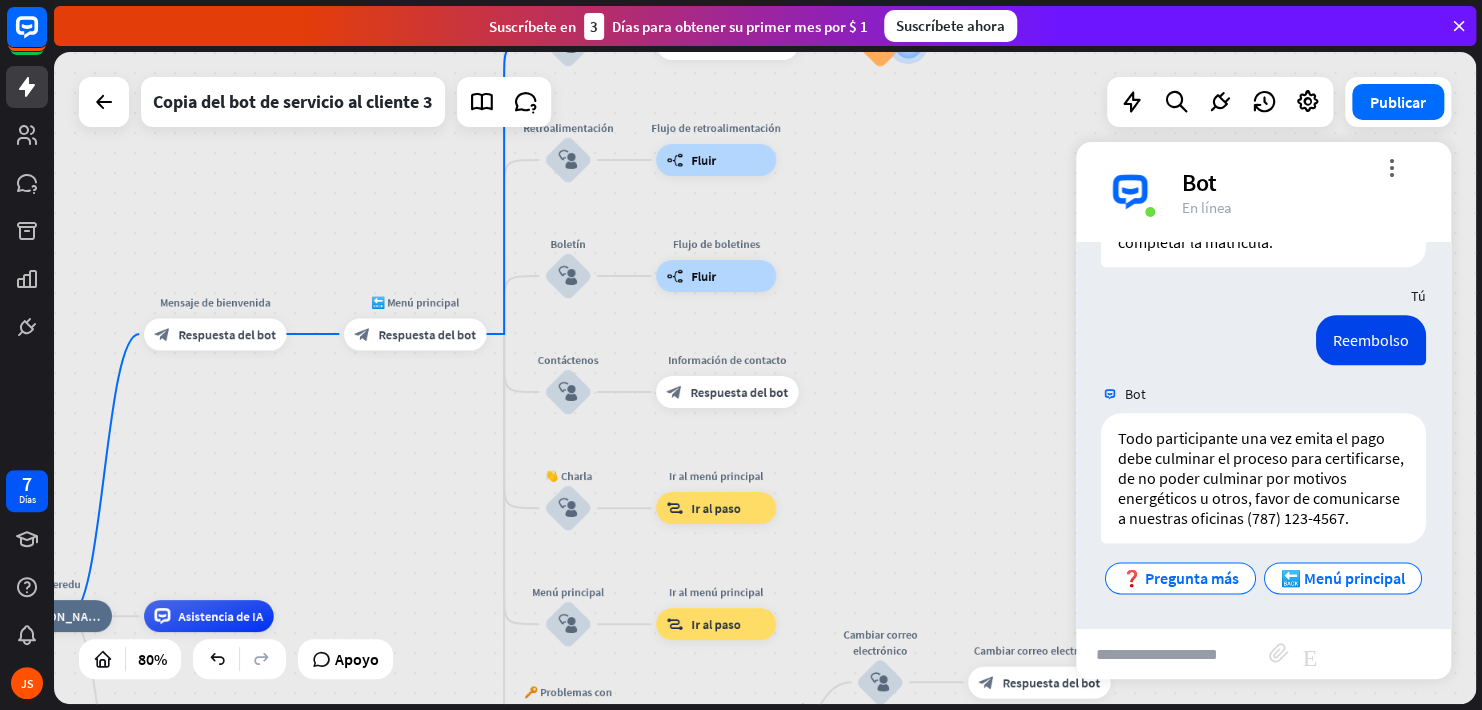click at bounding box center (1172, 654) 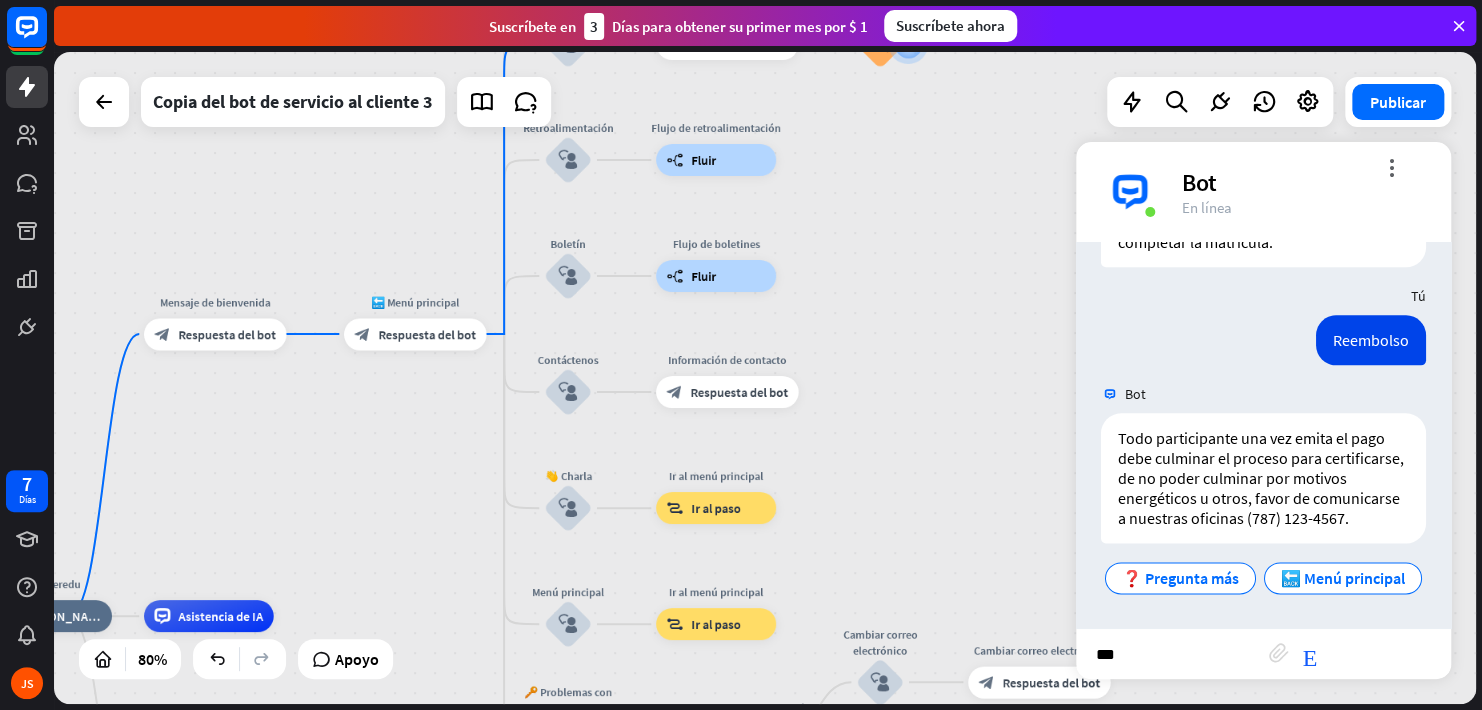type on "****" 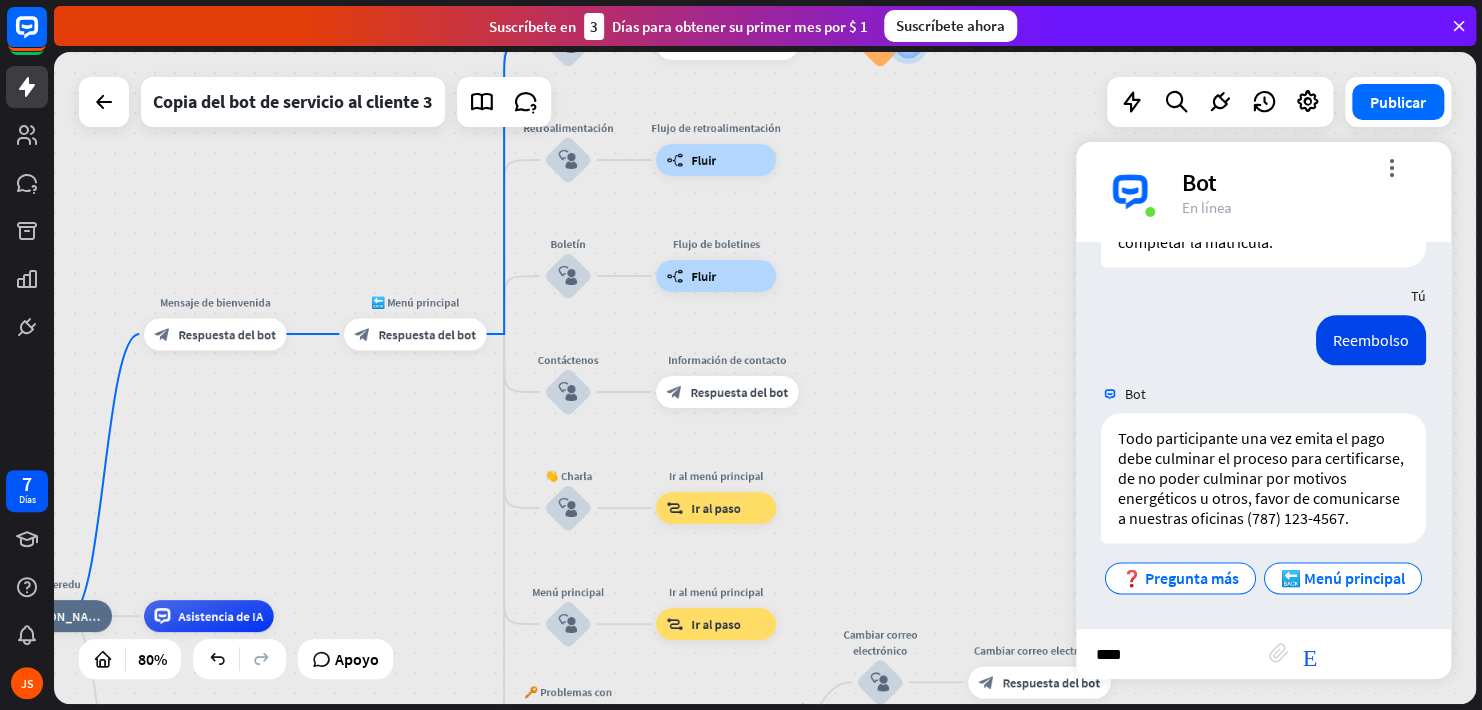 type 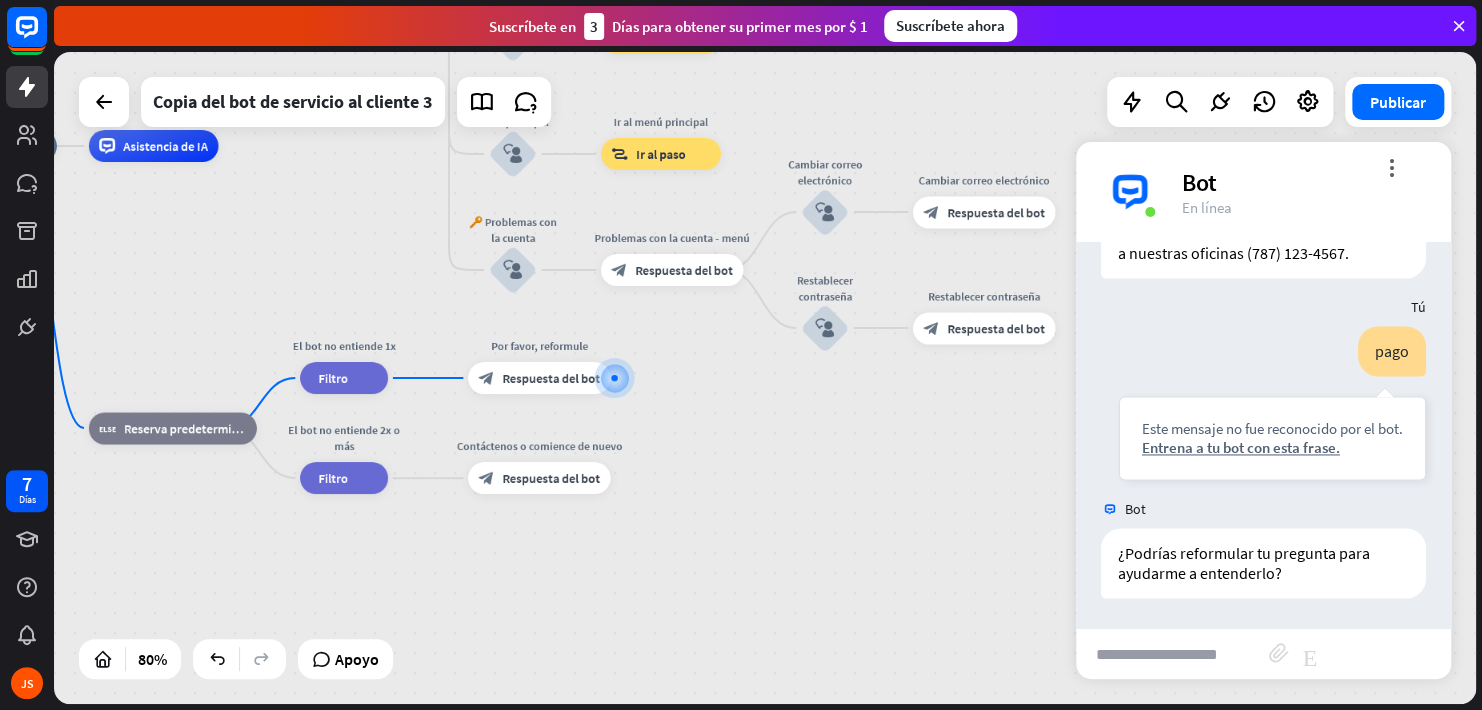scroll, scrollTop: 1490, scrollLeft: 0, axis: vertical 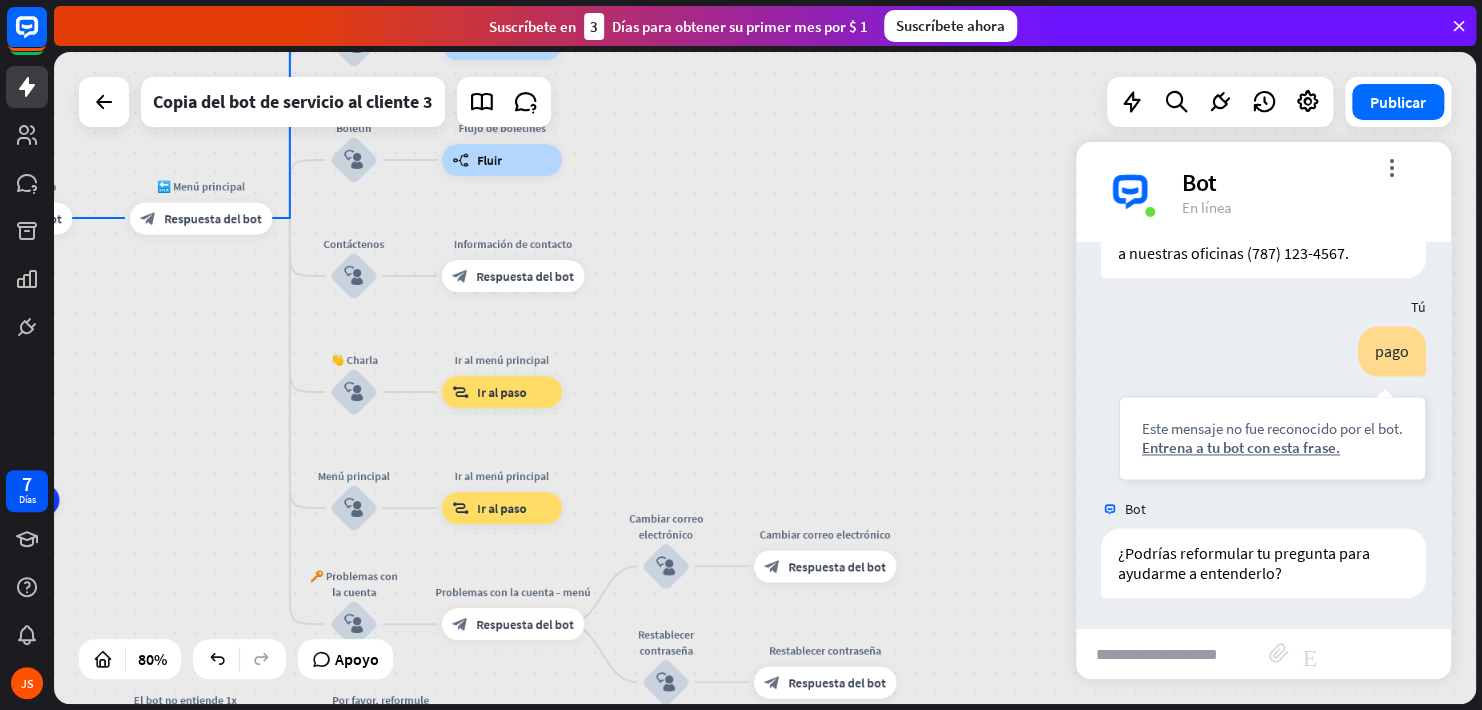 drag, startPoint x: 705, startPoint y: 384, endPoint x: 775, endPoint y: 378, distance: 70.256676 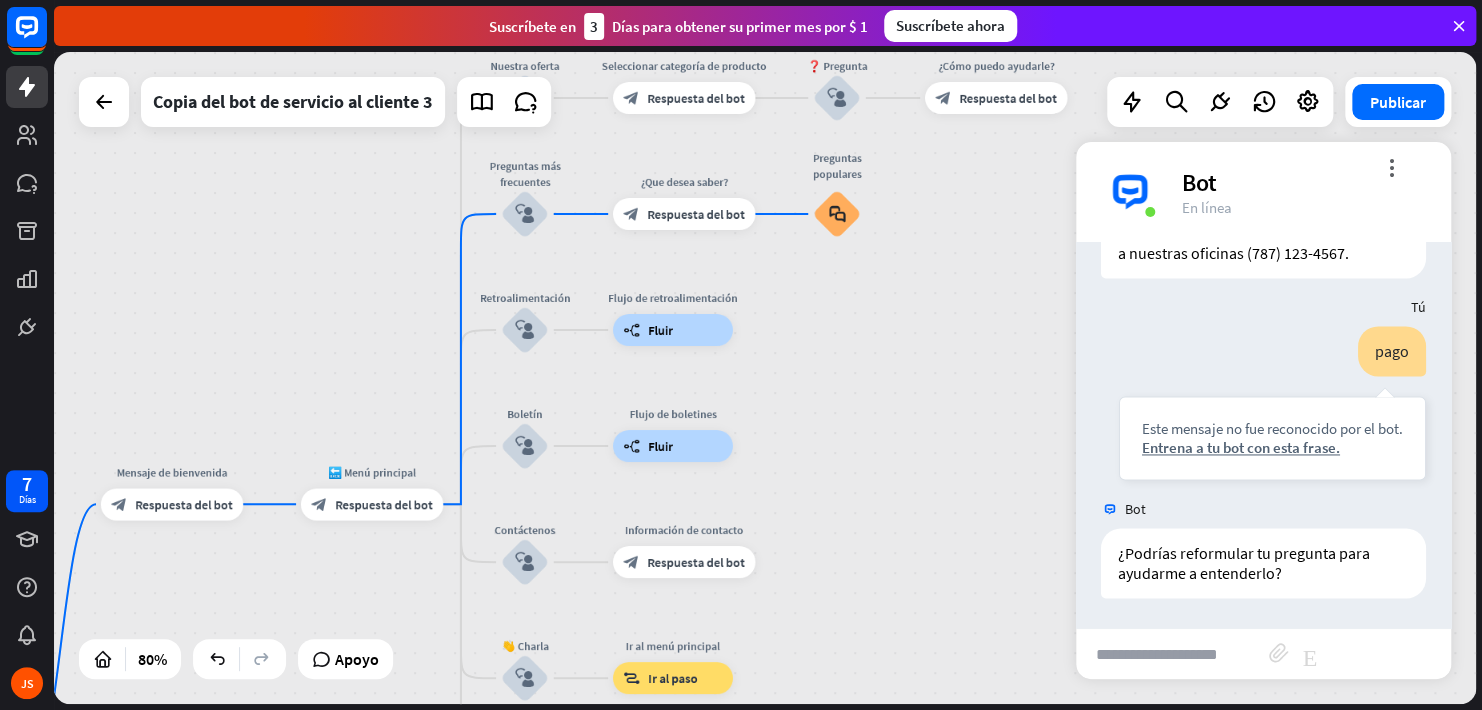 drag, startPoint x: 747, startPoint y: 256, endPoint x: 918, endPoint y: 543, distance: 334.08084 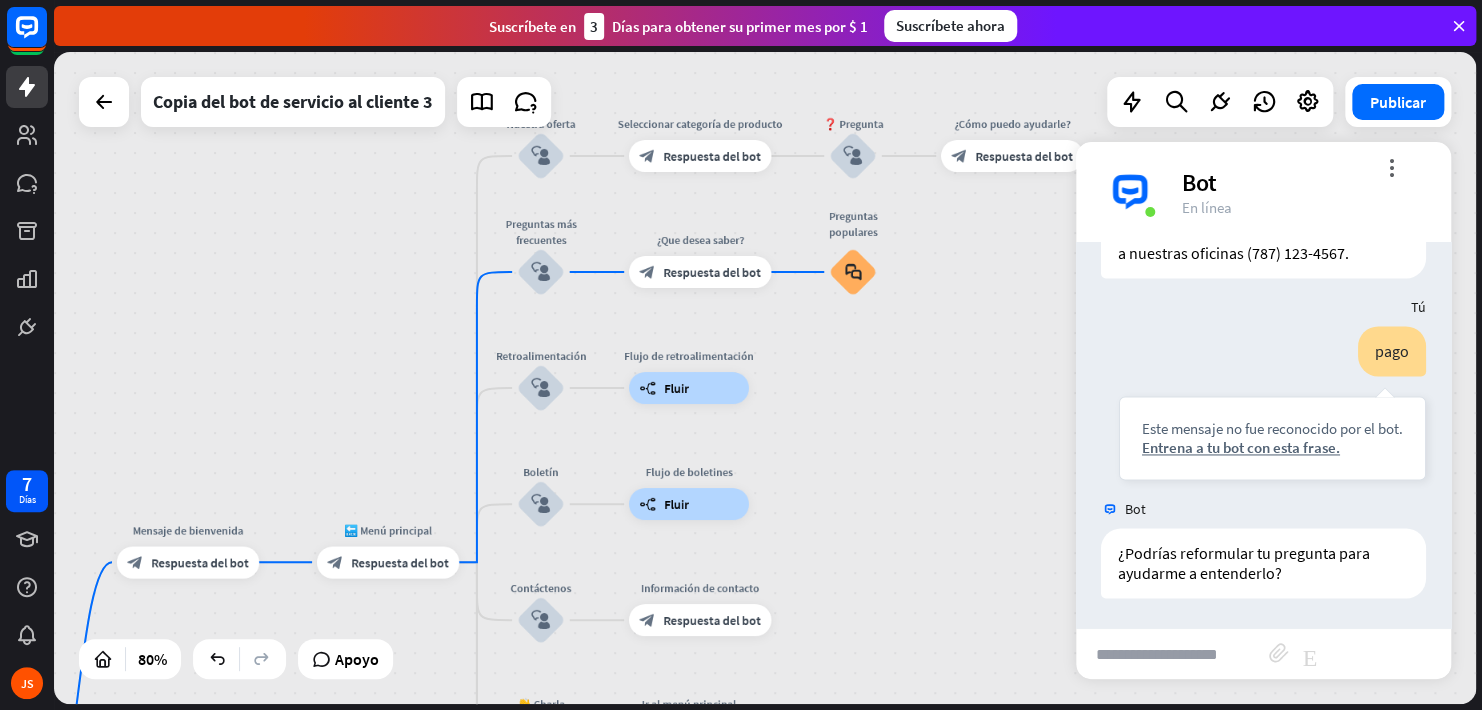 drag, startPoint x: 886, startPoint y: 419, endPoint x: 905, endPoint y: 505, distance: 88.07383 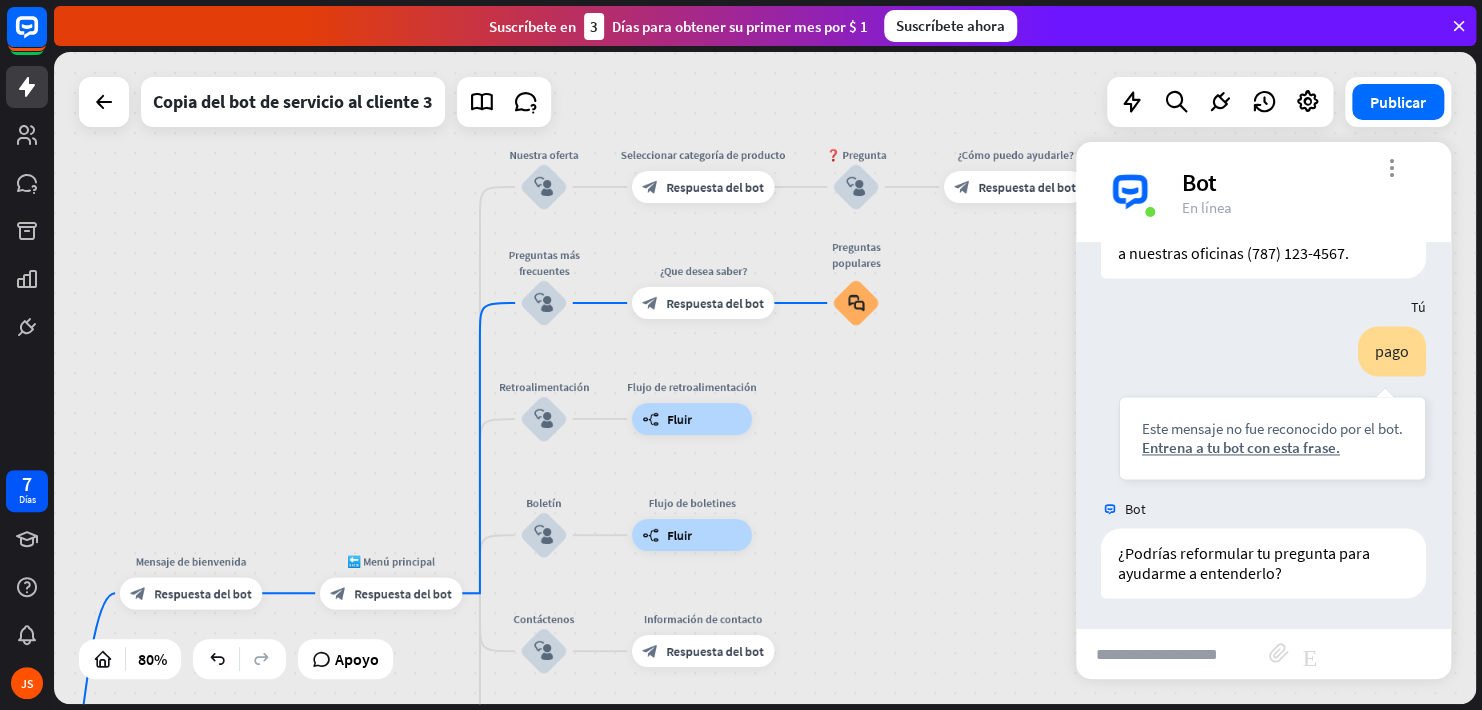 click on "more_vert" at bounding box center (1391, 167) 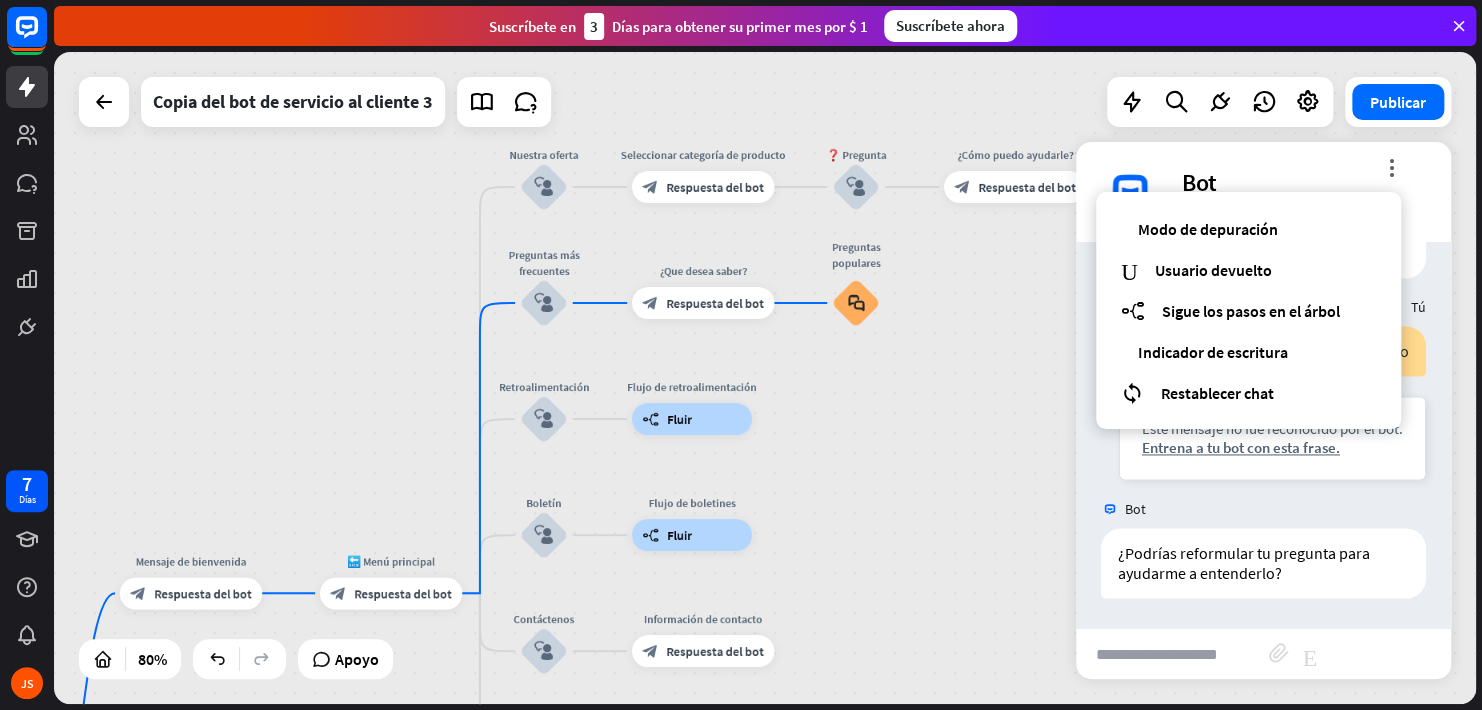 click on "Asistente de Ciberedu   home_2   Punto [PERSON_NAME]                 Mensaje de bienvenida   block_bot_response   Respuesta del bot                 🔙 Menú principal   block_bot_response   Respuesta del bot                 Nuestra oferta   block_user_input                 Seleccionar categoría de producto   block_bot_response   Respuesta del bot                 ❓ Pregunta   block_user_input                 ¿Cómo puedo ayudarle?   block_bot_response   Respuesta del bot                 Preguntas más frecuentes   block_user_input                 ¿Que desea saber?   block_bot_response   Respuesta del bot                 Preguntas populares   block_faq                 Retroalimentación   block_user_input                 Flujo de retroalimentación   builder_tree   Fluir                 Boletín   block_user_input                 Flujo de boletines   builder_tree   Fluir                 Contáctenos   block_user_input                 Información de contacto   block_bot_response" at bounding box center (765, 378) 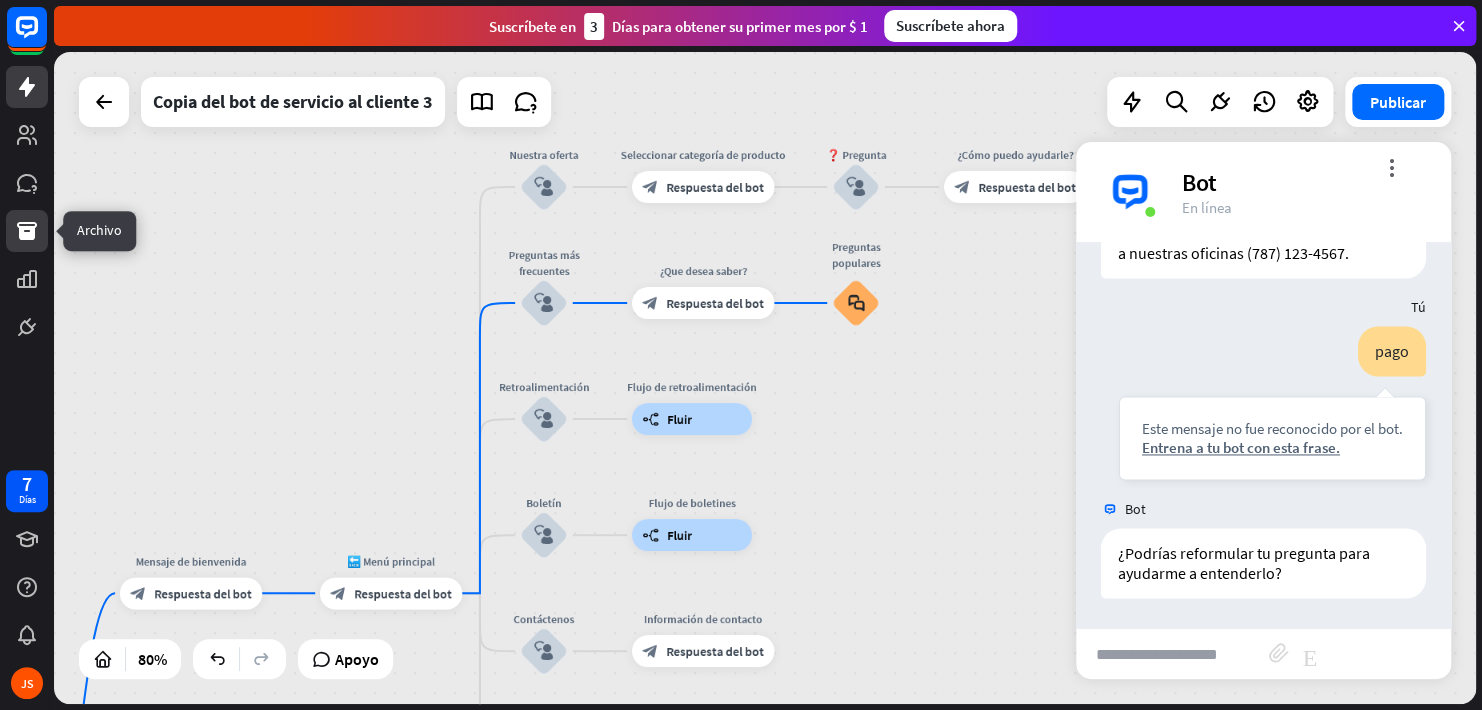 click 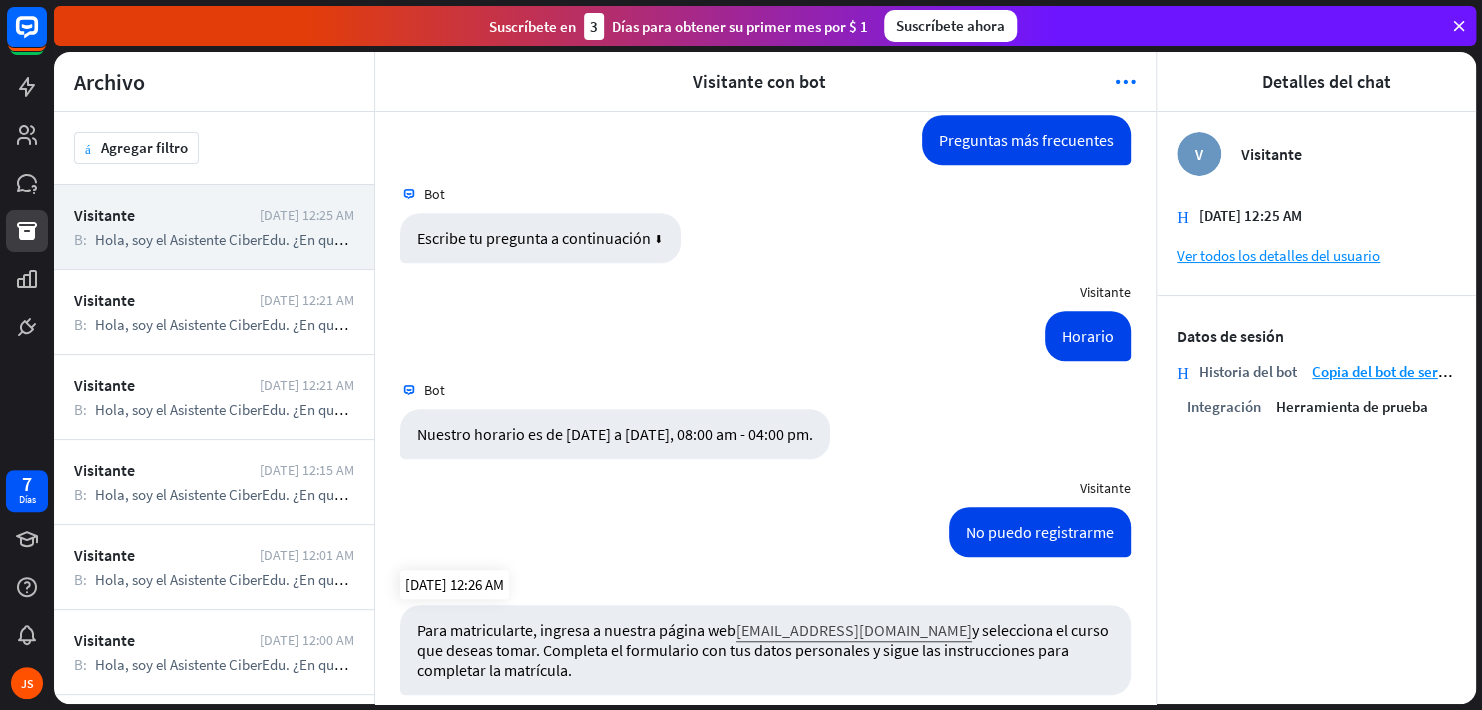 scroll, scrollTop: 800, scrollLeft: 0, axis: vertical 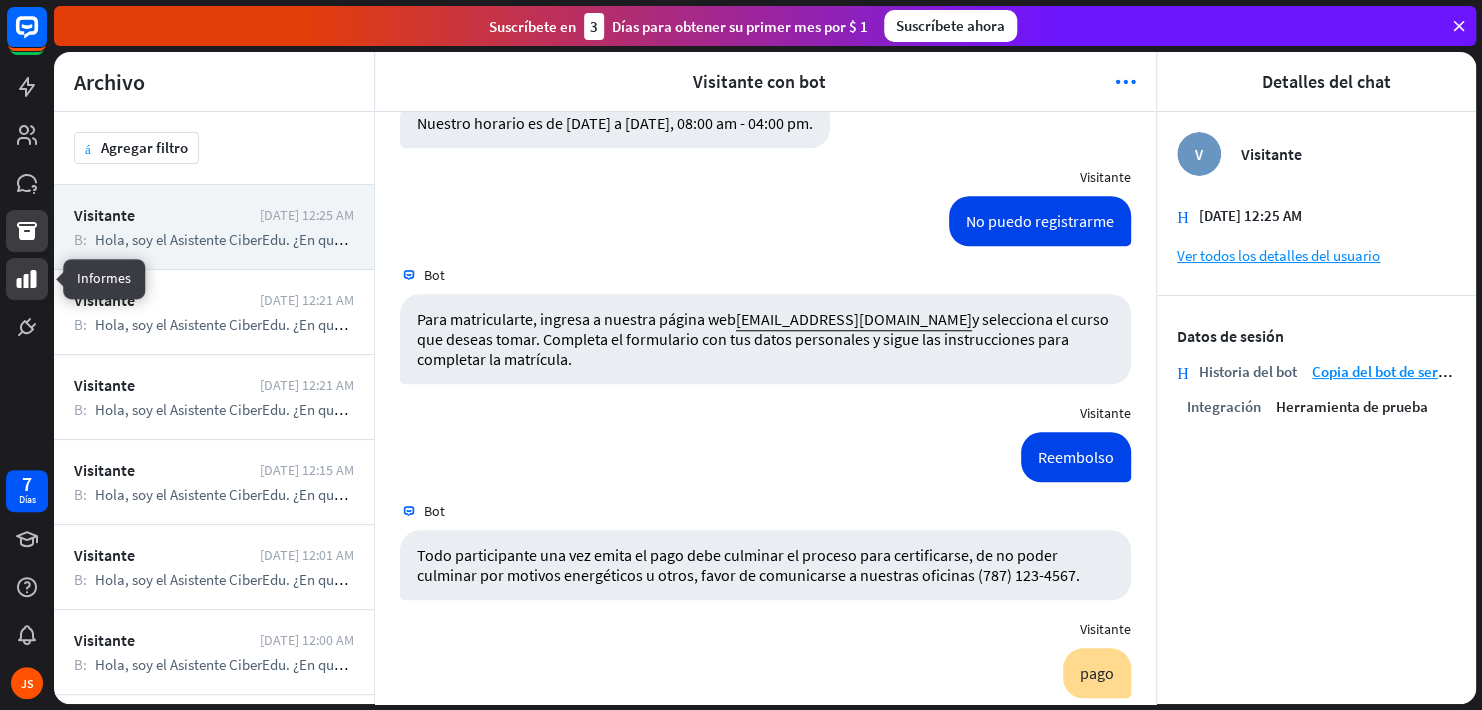 click 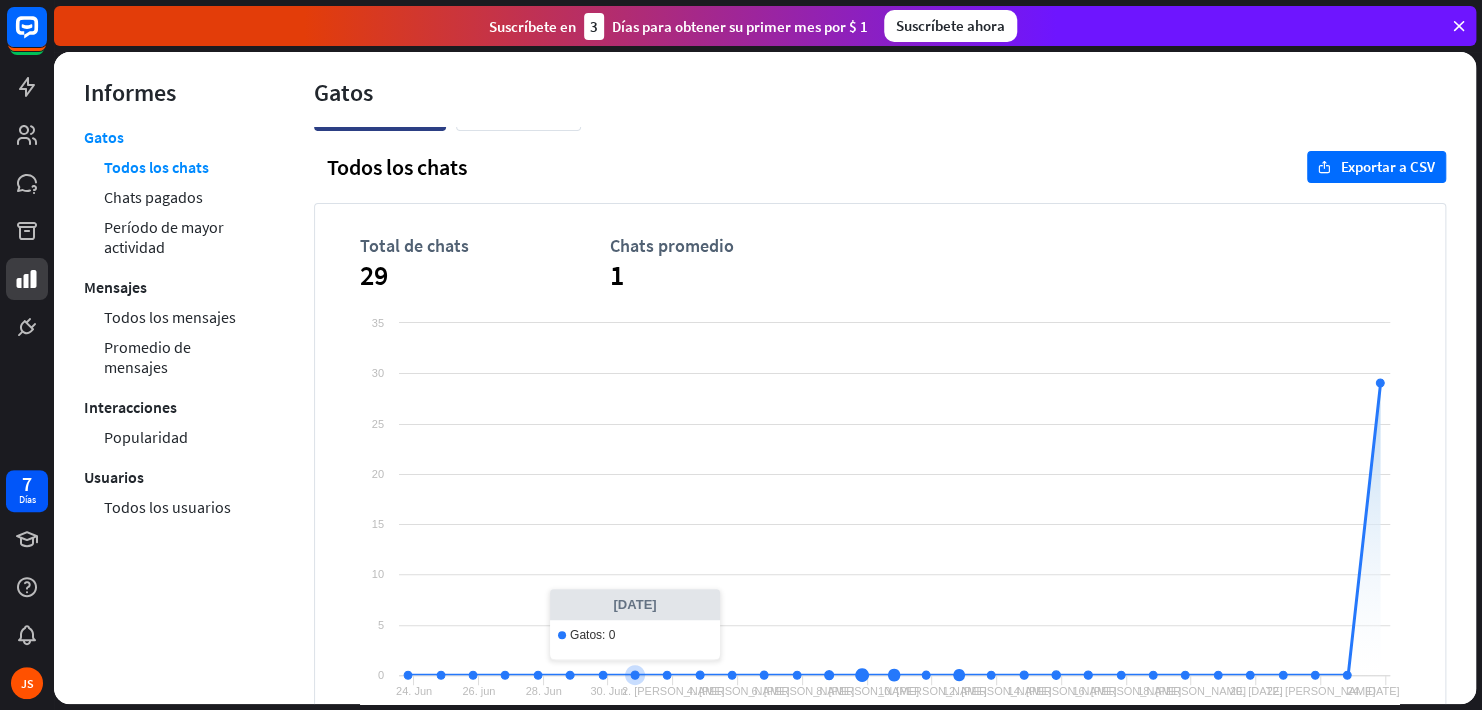 scroll, scrollTop: 0, scrollLeft: 0, axis: both 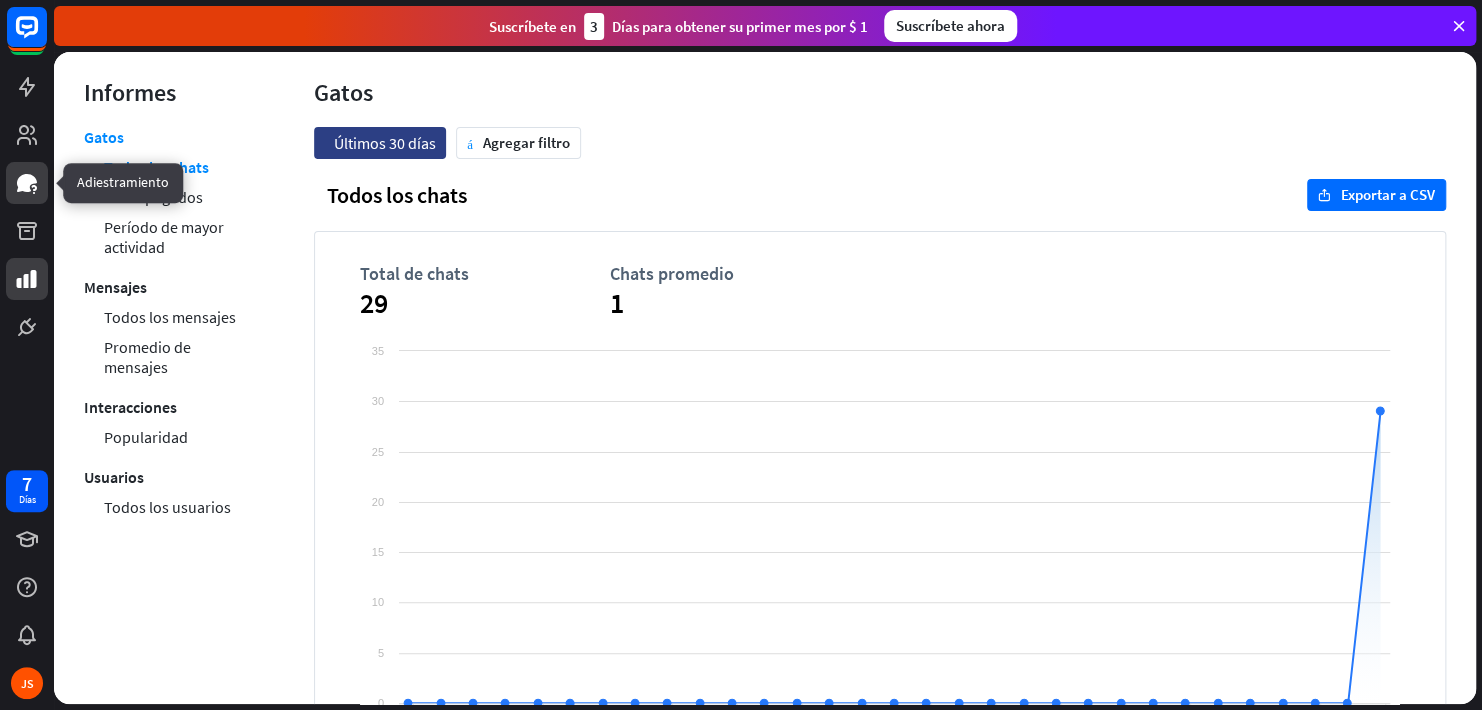 click 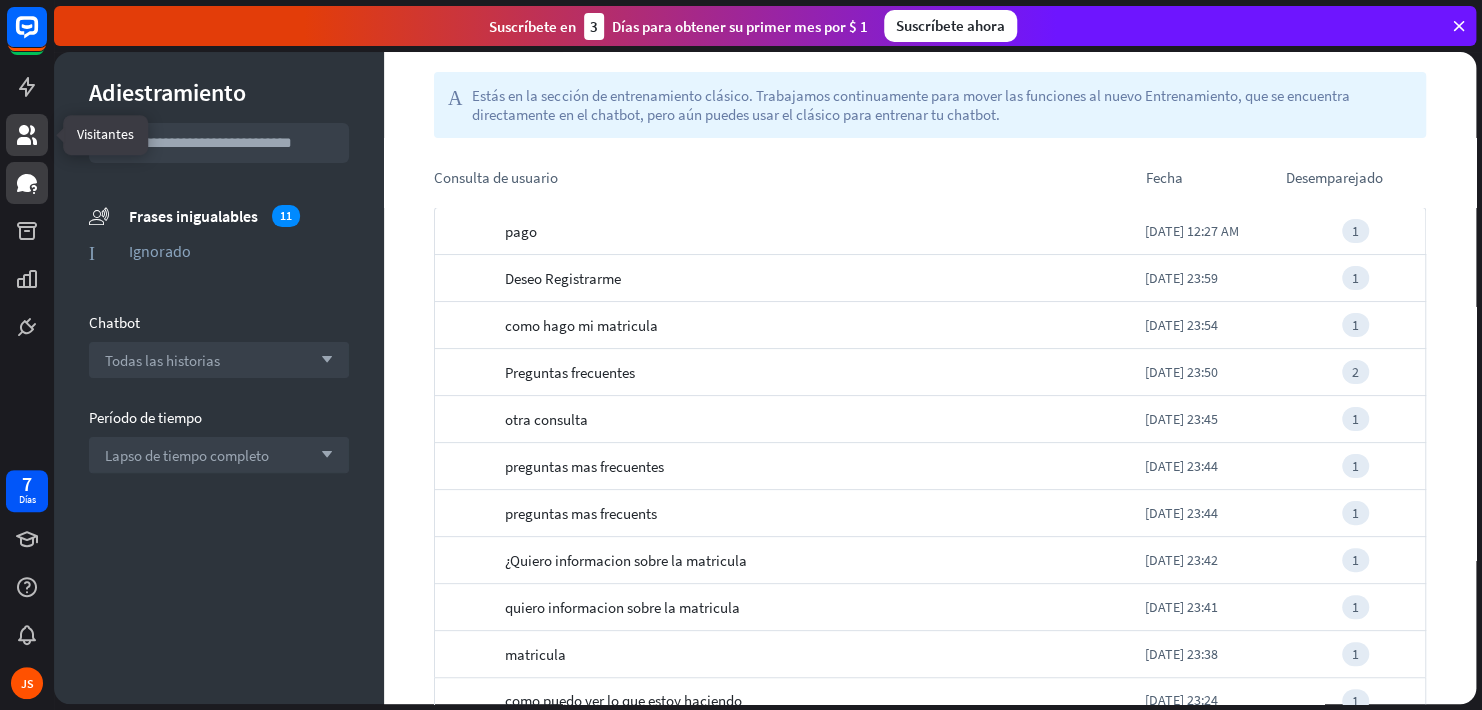 click 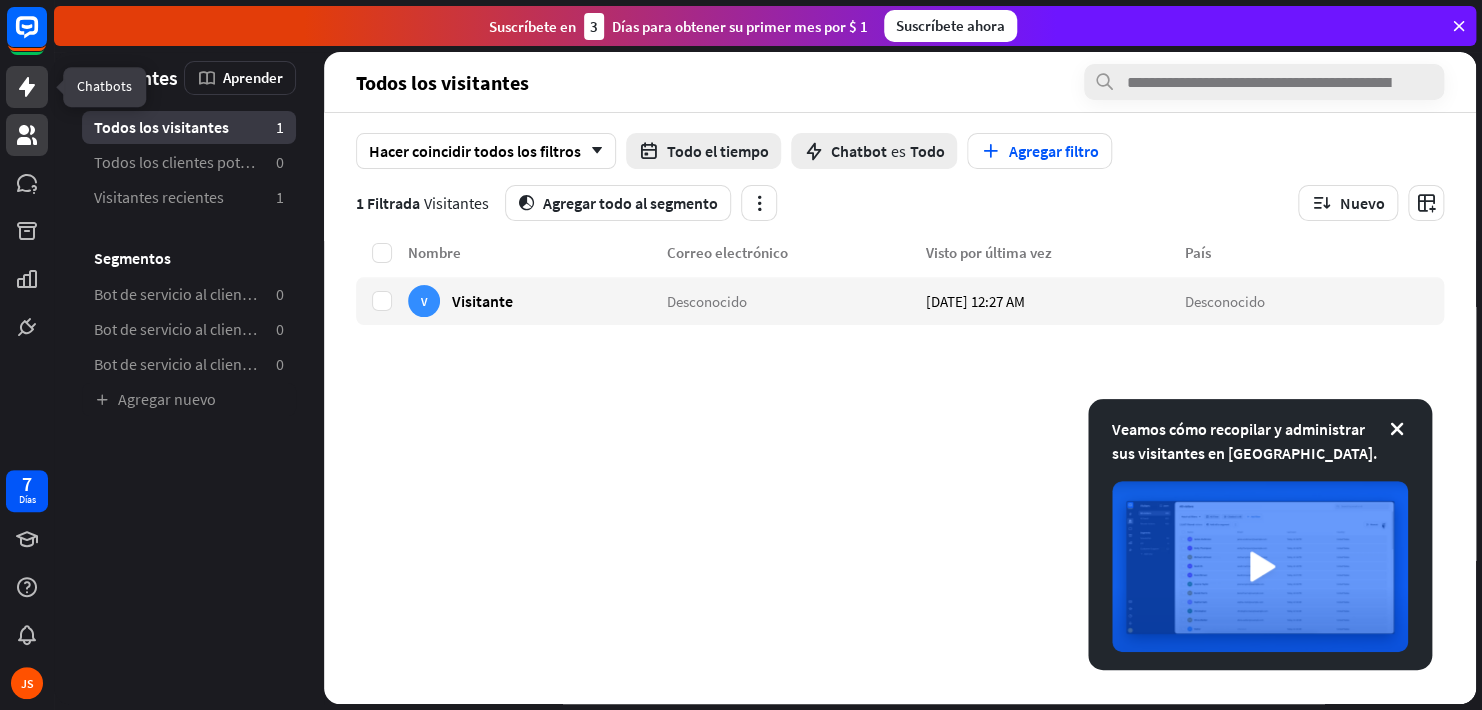 click 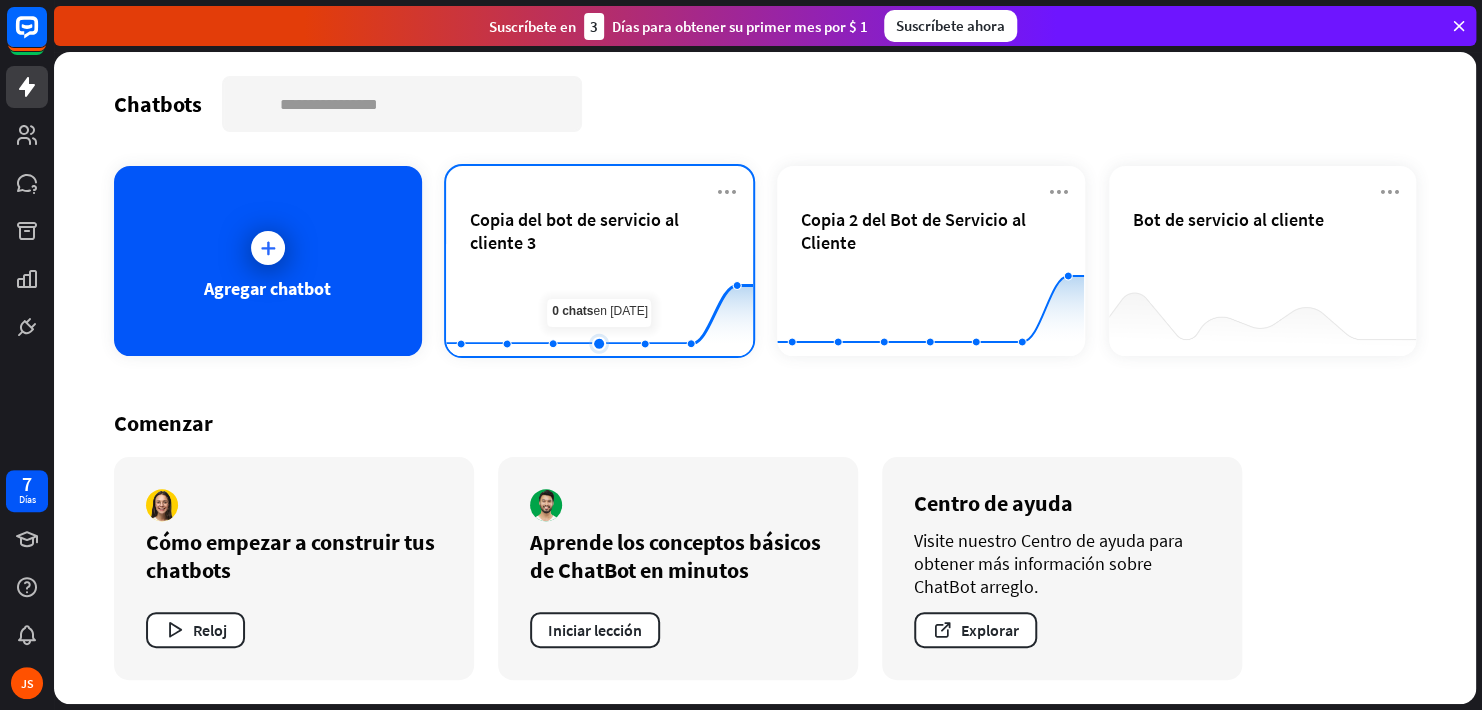 click 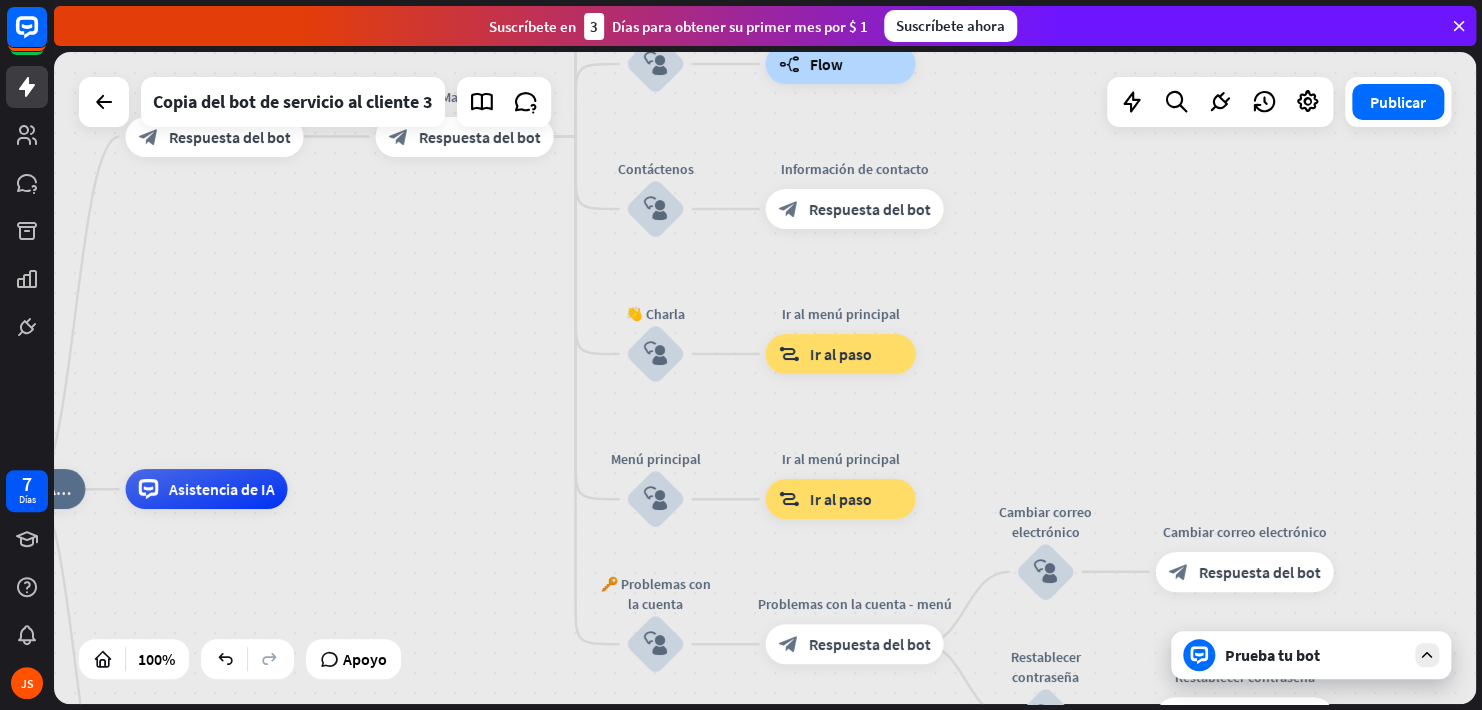 drag, startPoint x: 866, startPoint y: 209, endPoint x: 405, endPoint y: 320, distance: 474.17508 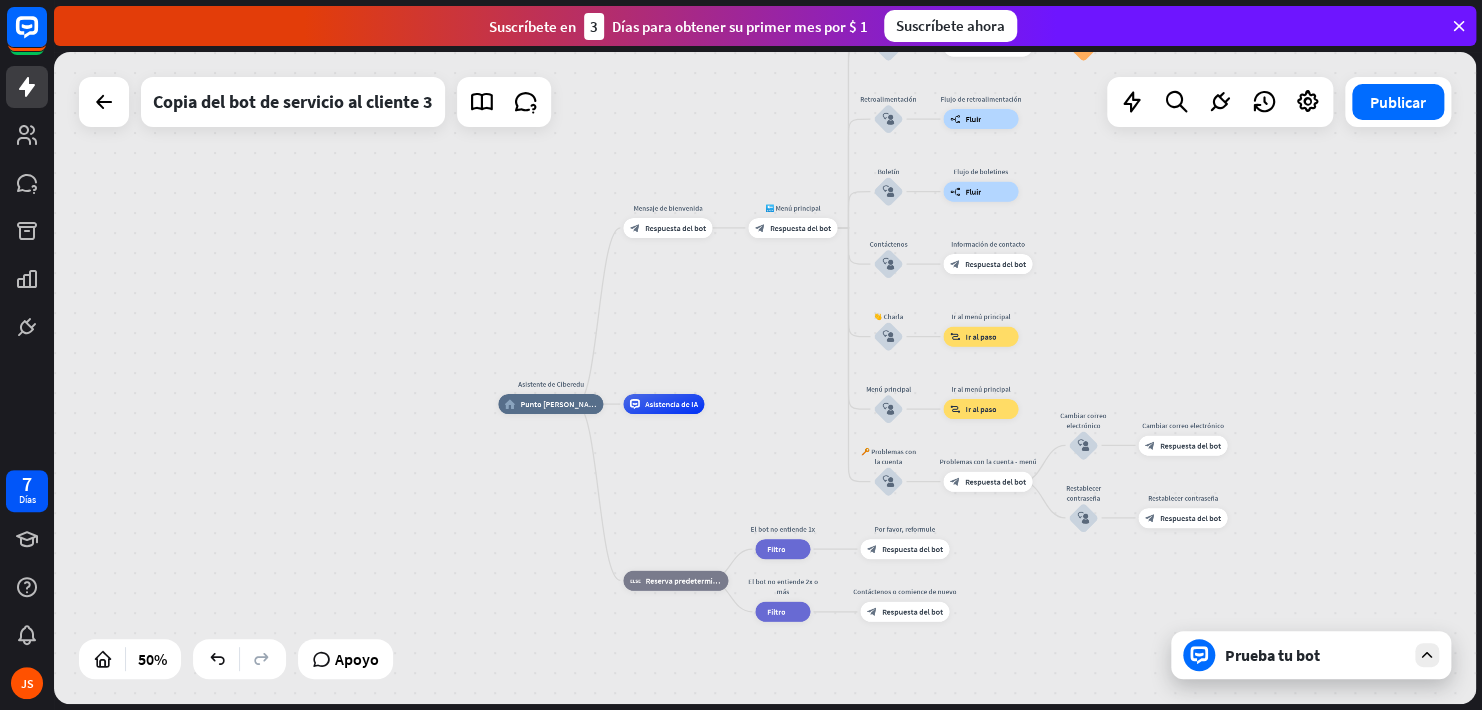 click on "Prueba tu bot" at bounding box center [1315, 655] 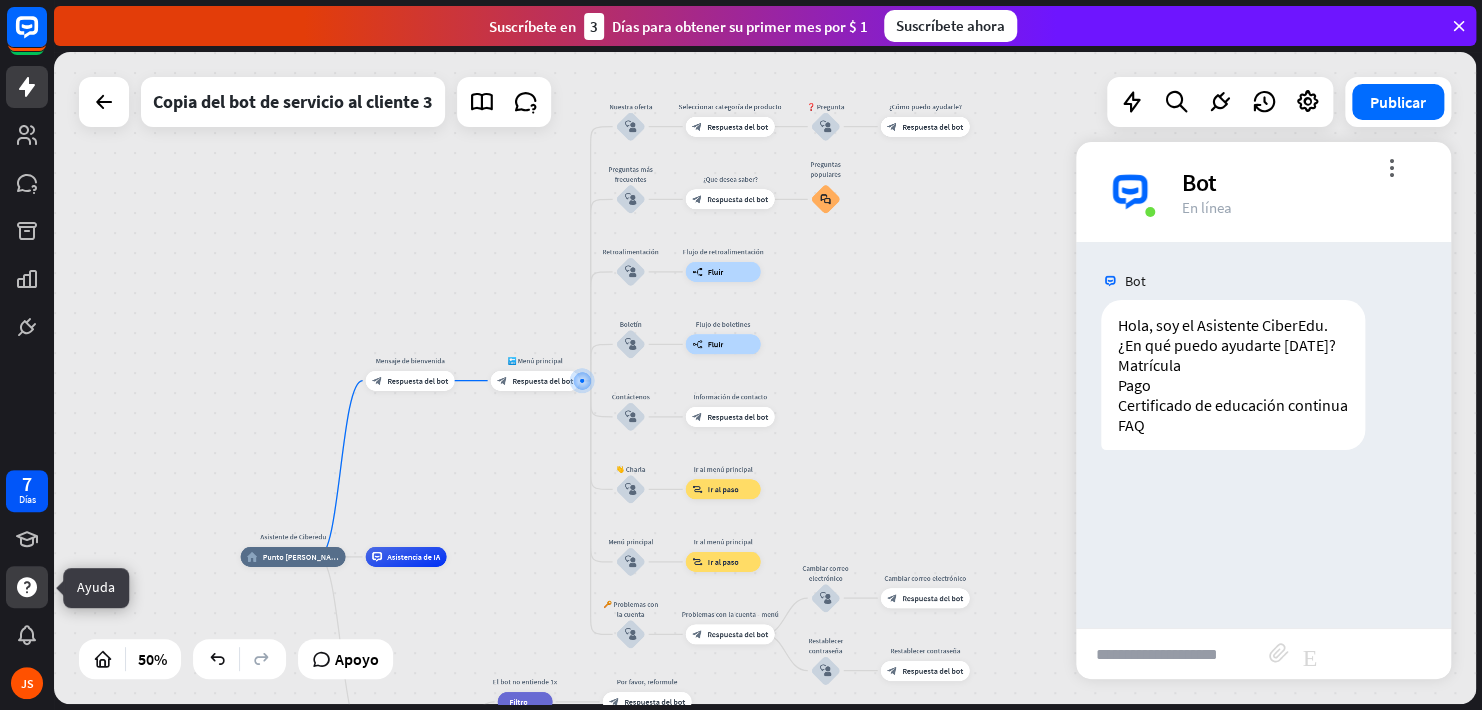 click 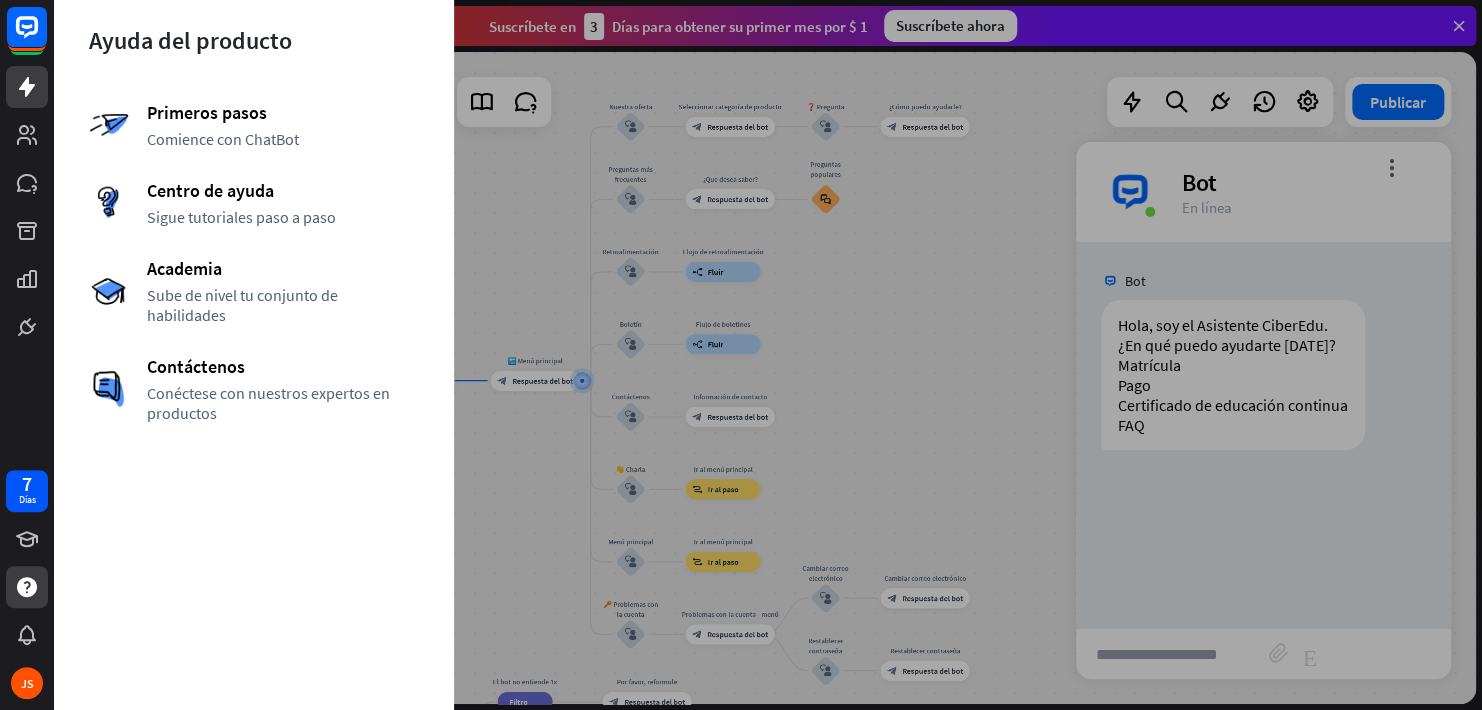 click at bounding box center (768, 355) 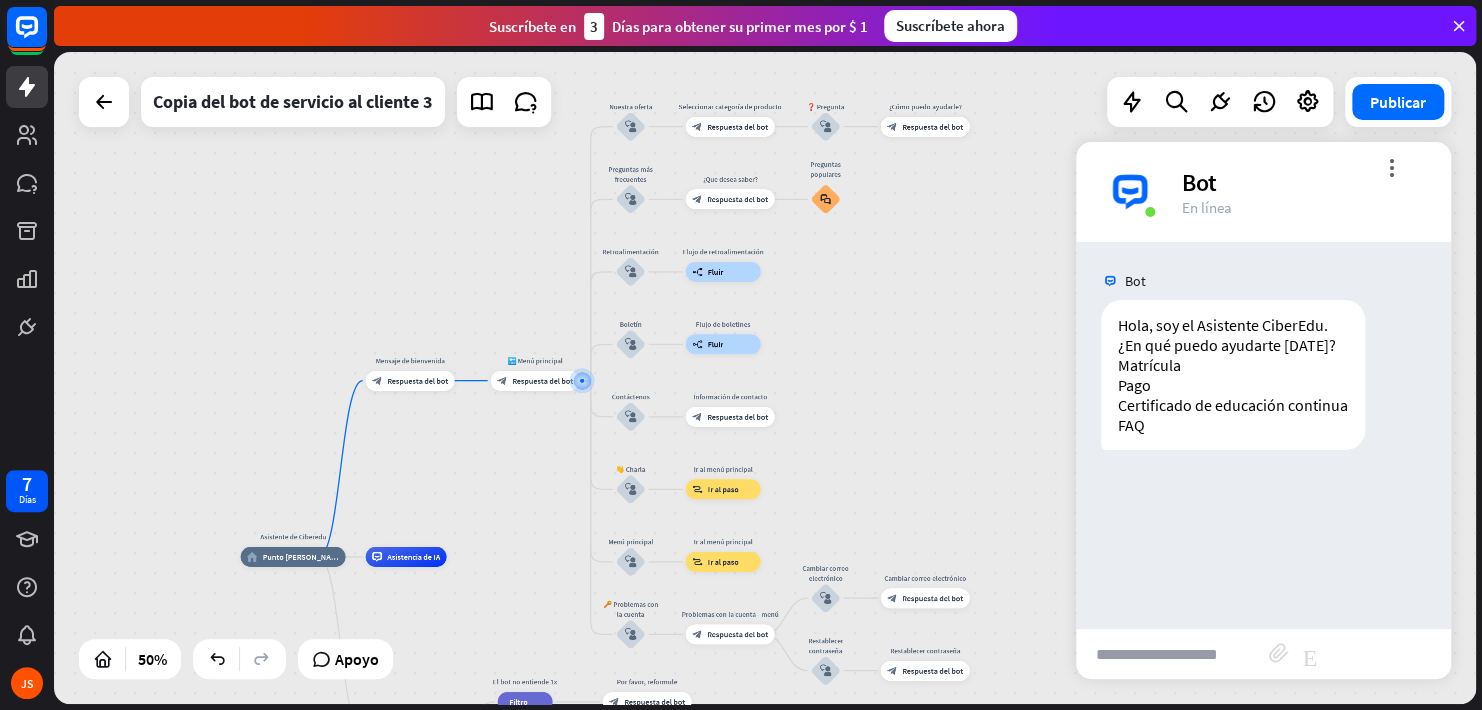 click at bounding box center [1459, 26] 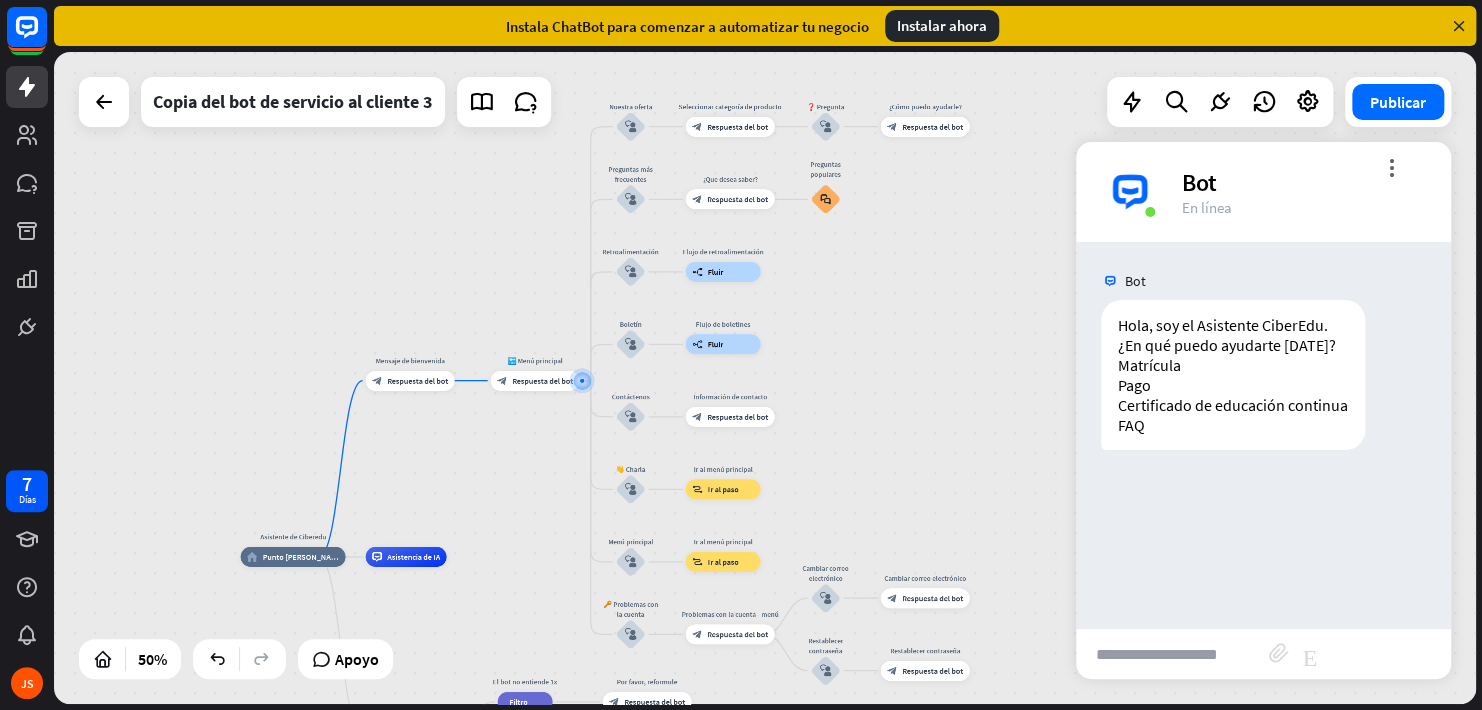 click at bounding box center (1459, 26) 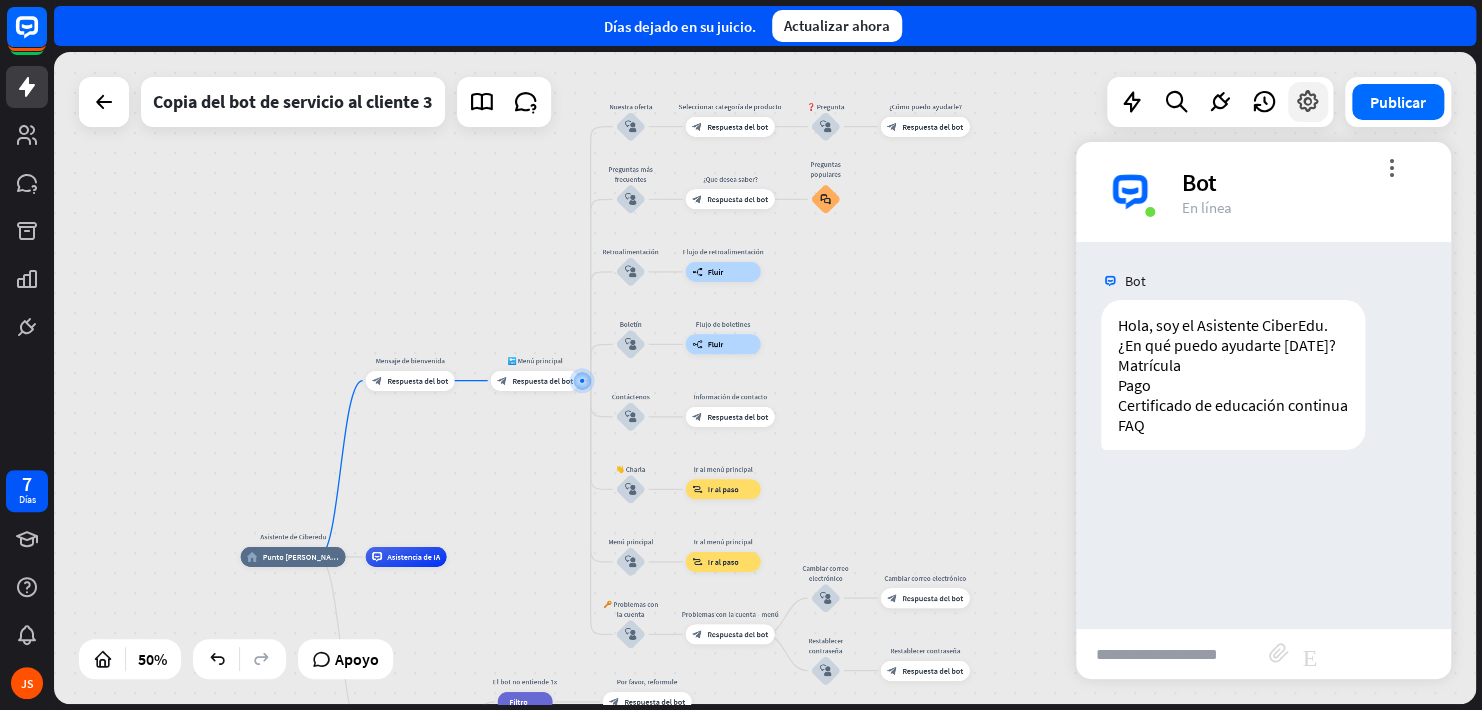 click at bounding box center [1308, 102] 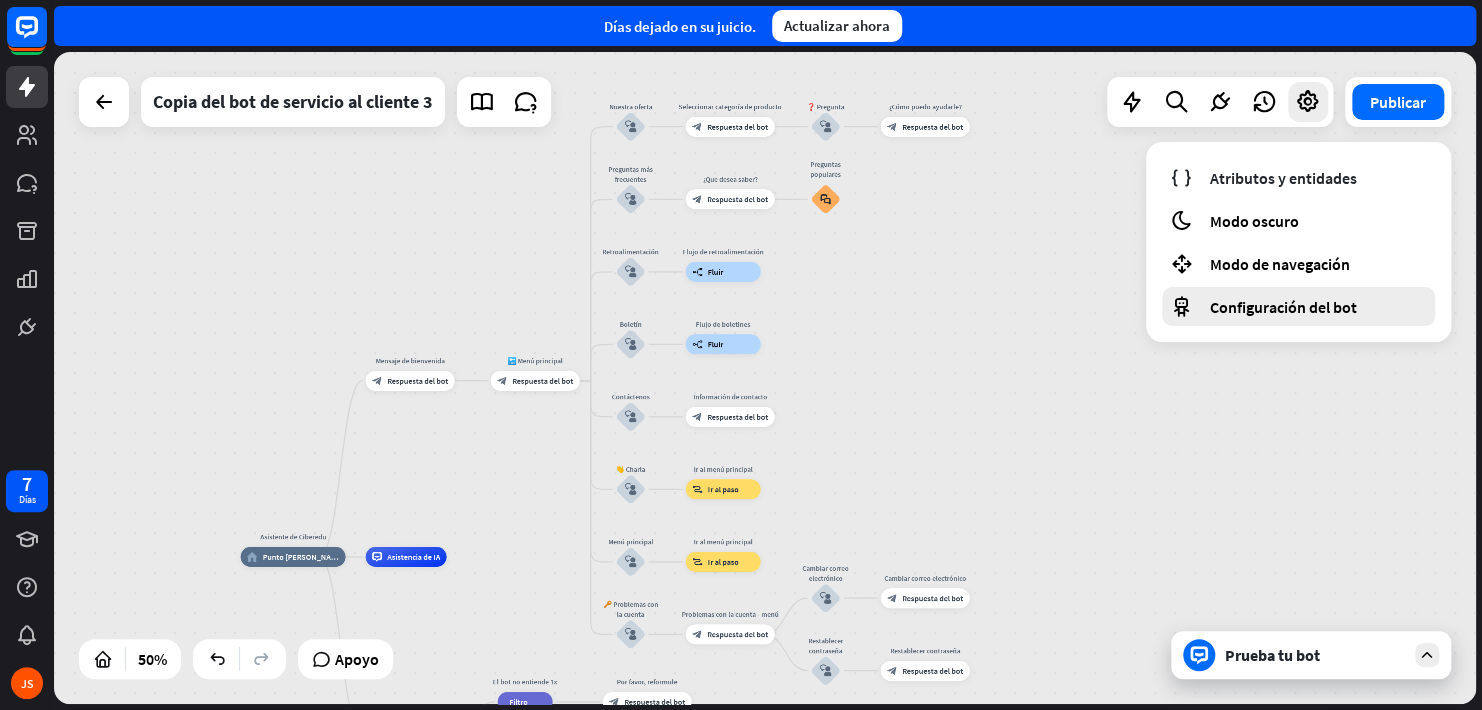 click on "Configuración del bot" at bounding box center [1283, 307] 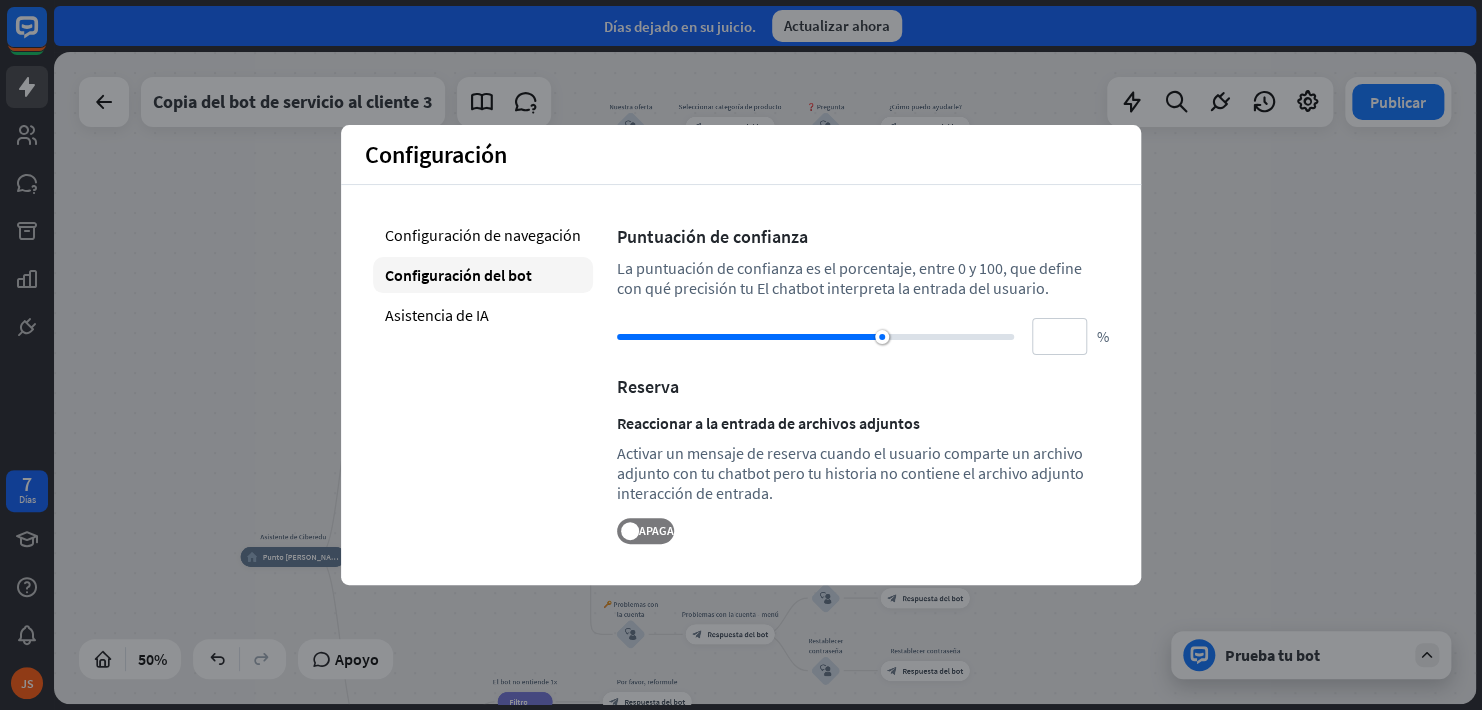 click on "Asistente de Ciberedu   home_2   Punto [PERSON_NAME]                 Mensaje de bienvenida   block_bot_response   Respuesta del bot                 🔙 Menú principal   block_bot_response   Respuesta del bot                 Nuestra oferta   block_user_input                 Seleccionar categoría de producto   block_bot_response   Respuesta del bot                 ❓ Pregunta   block_user_input                 ¿Cómo puedo ayudarle?   block_bot_response   Respuesta del bot                 Preguntas más frecuentes   block_user_input                 ¿Que desea saber?   block_bot_response   Respuesta del bot                 Preguntas populares   block_faq                 Retroalimentación   block_user_input                 Flujo de retroalimentación   builder_tree   Fluir                 Boletín   block_user_input                 Flujo de boletines   builder_tree   Fluir                 Contáctenos   block_user_input                 Información de contacto   block_bot_response" at bounding box center [765, 378] 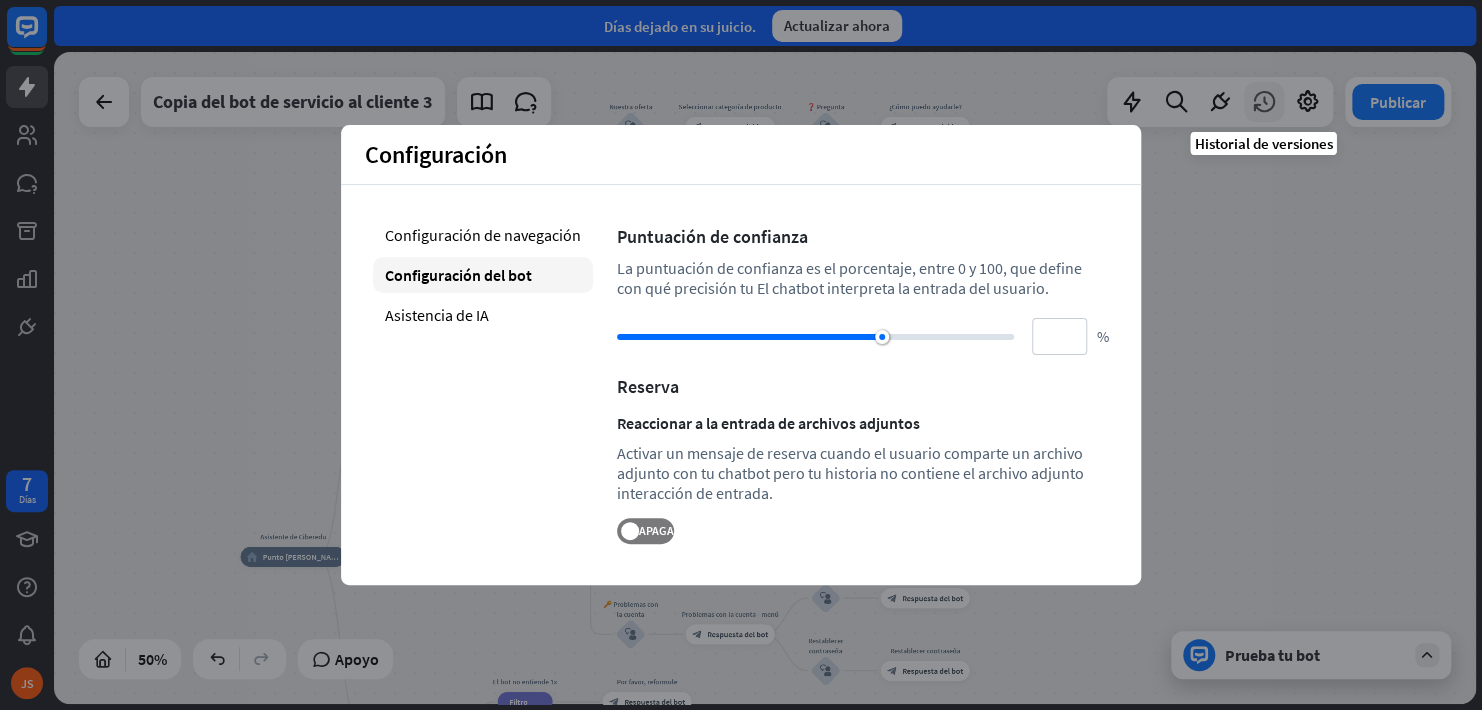 click at bounding box center [1264, 102] 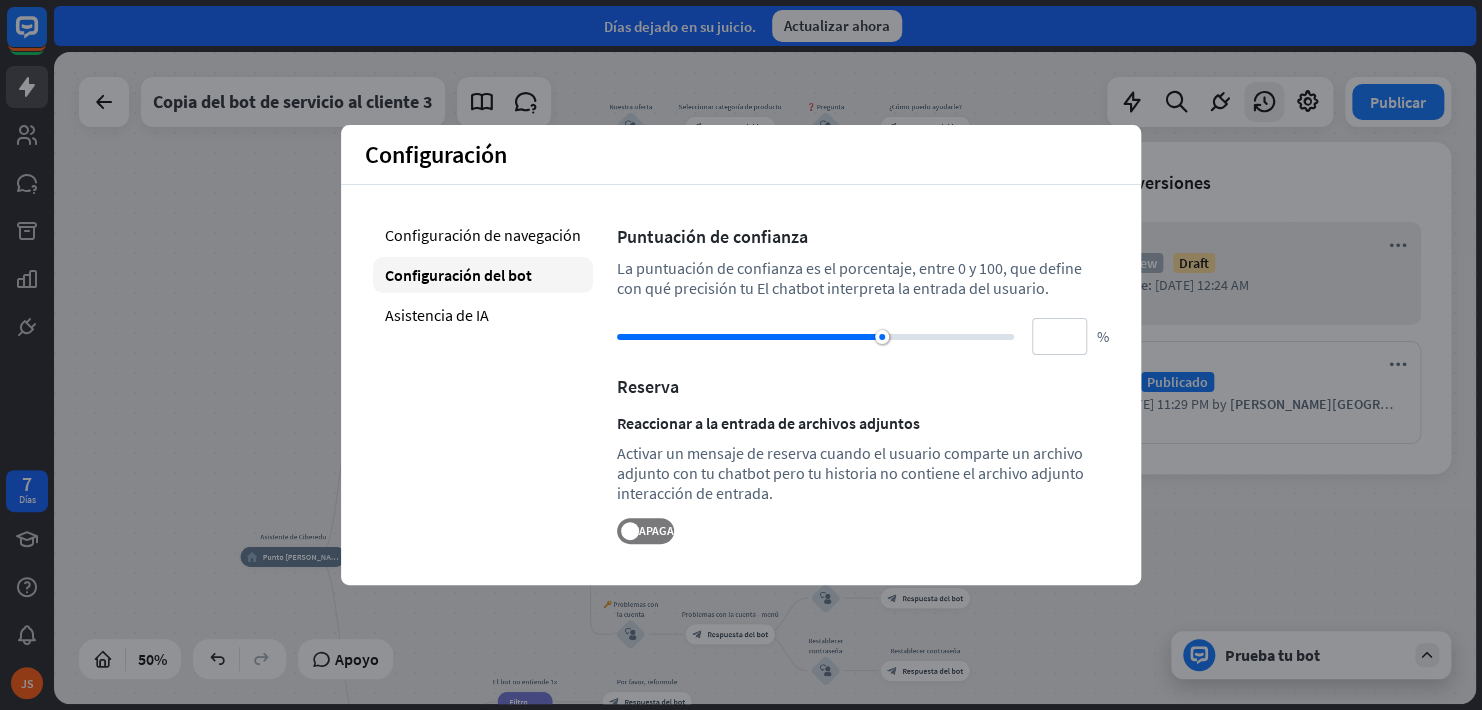 click at bounding box center (765, 378) 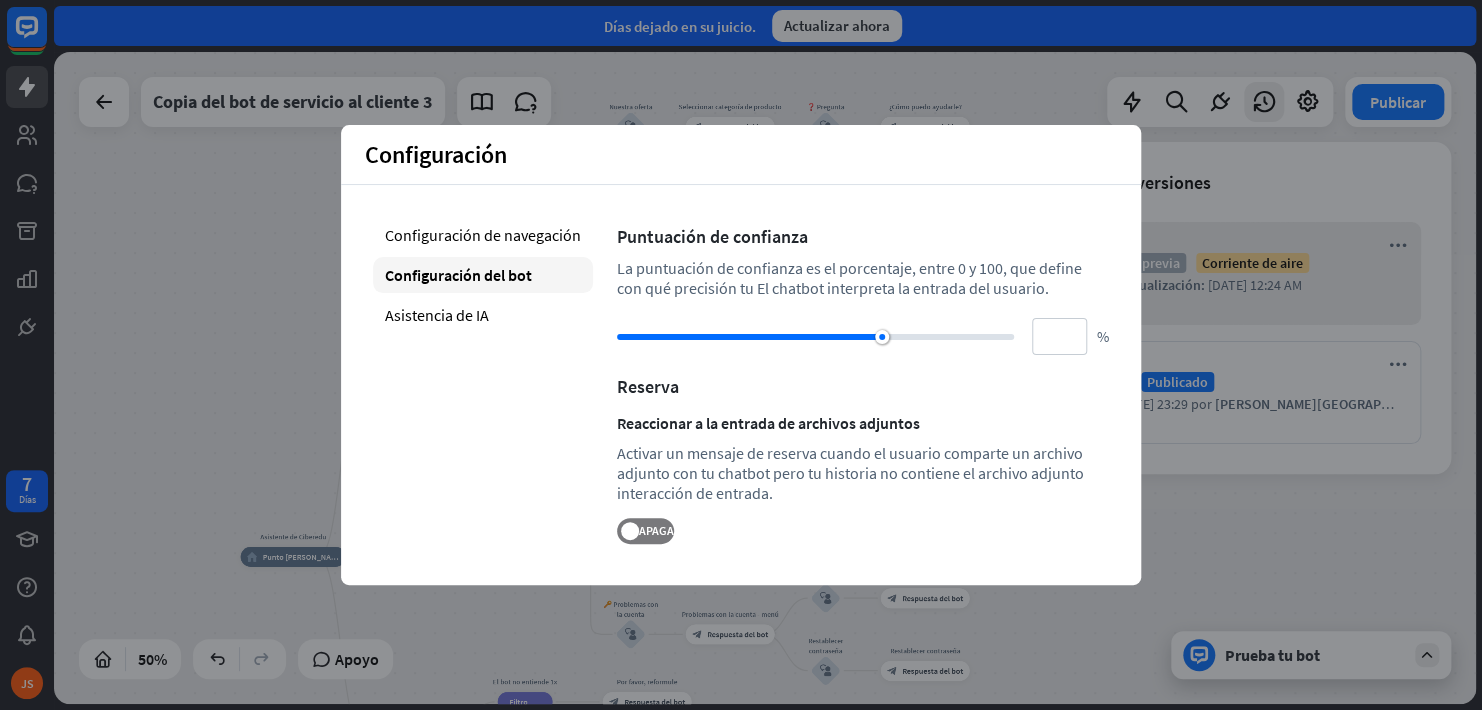 click on "Asistente de Ciberedu   home_2   Punto [PERSON_NAME]                 Mensaje de bienvenida   block_bot_response   Respuesta del bot                 🔙 Menú principal   block_bot_response   Respuesta del bot                 Nuestra oferta   block_user_input                 Seleccionar categoría de producto   block_bot_response   Respuesta del bot                 ❓ Pregunta   block_user_input                 ¿Cómo puedo ayudarle?   block_bot_response   Respuesta del bot                 Preguntas más frecuentes   block_user_input                 ¿Que desea saber?   block_bot_response   Respuesta del bot                 Preguntas populares   block_faq                 Retroalimentación   block_user_input                 Flujo de retroalimentación   builder_tree   Fluir                 Boletín   block_user_input                 Flujo de boletines   builder_tree   Fluir                 Contáctenos   block_user_input                 Información de contacto   block_bot_response" at bounding box center [765, 378] 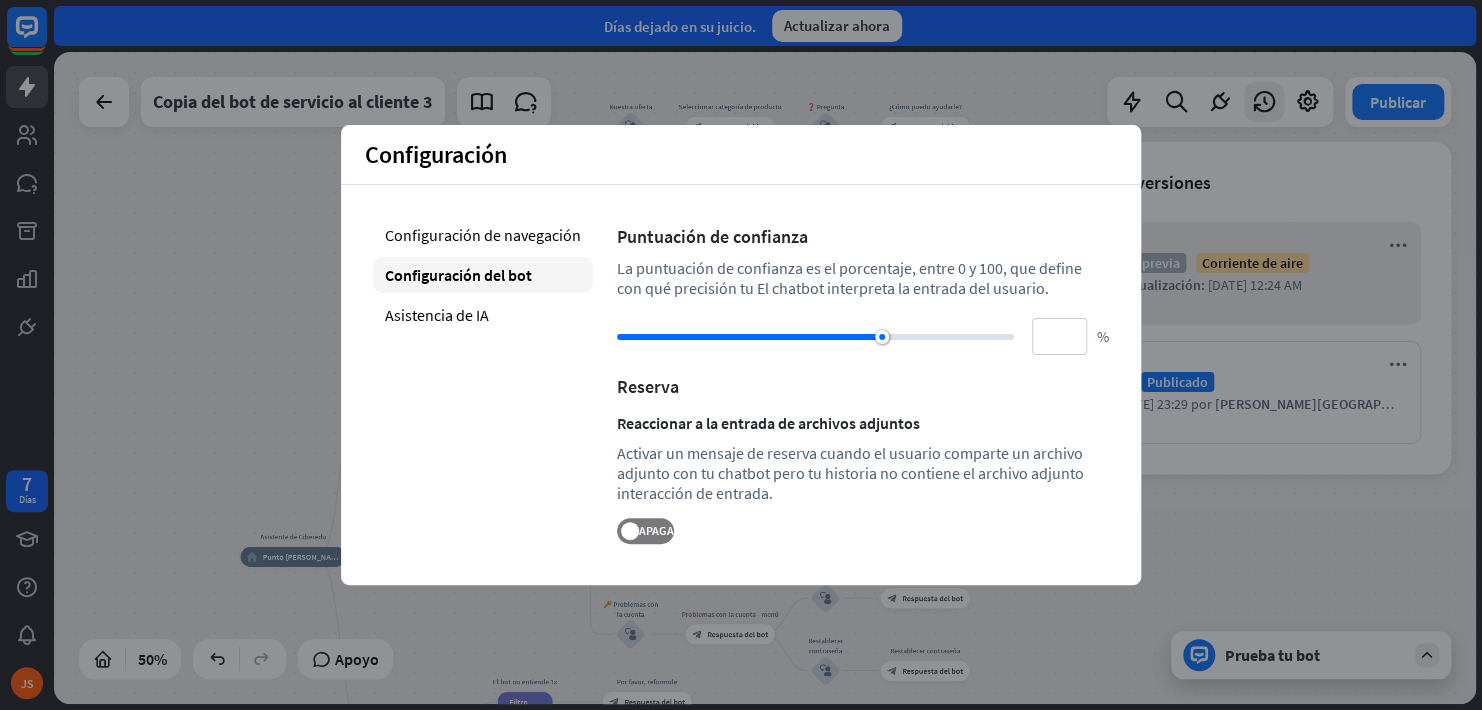click on "Configuración del bot" at bounding box center [483, 275] 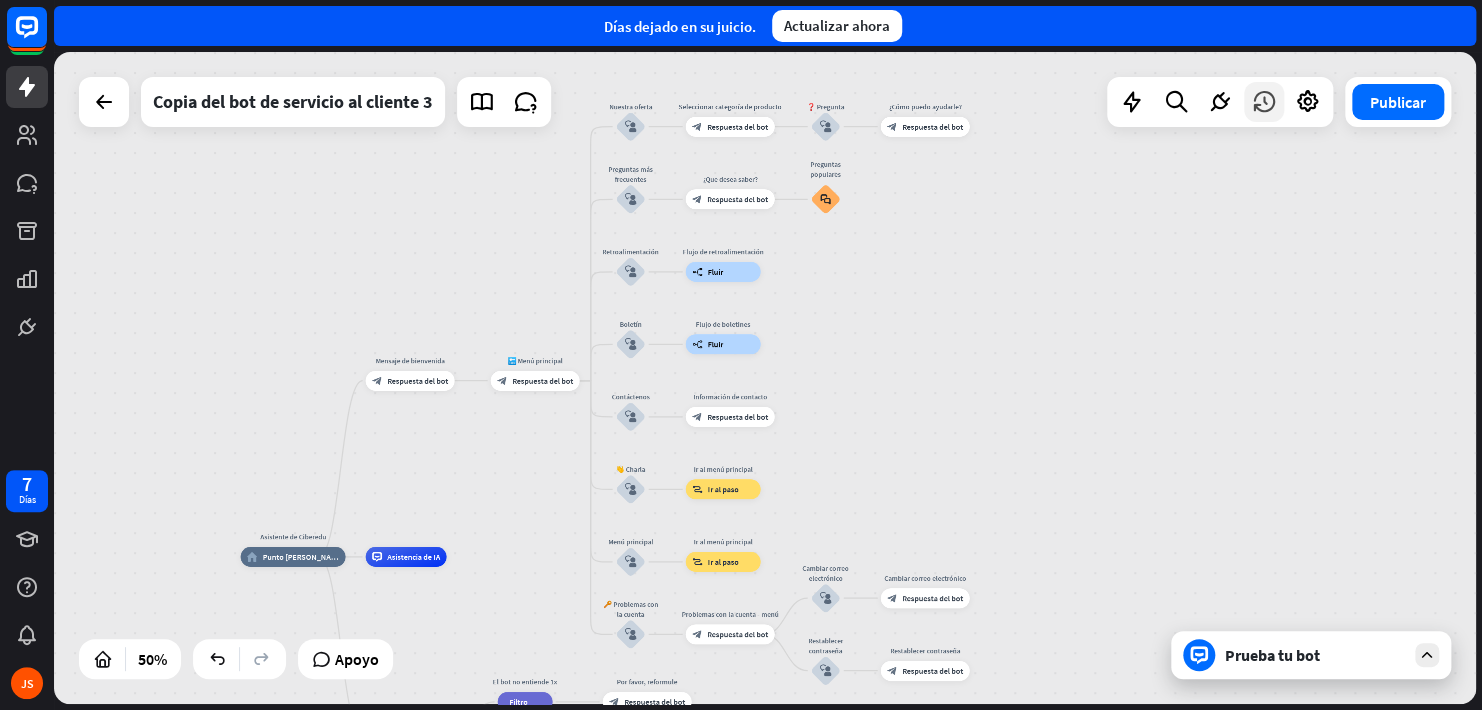 click at bounding box center [1264, 102] 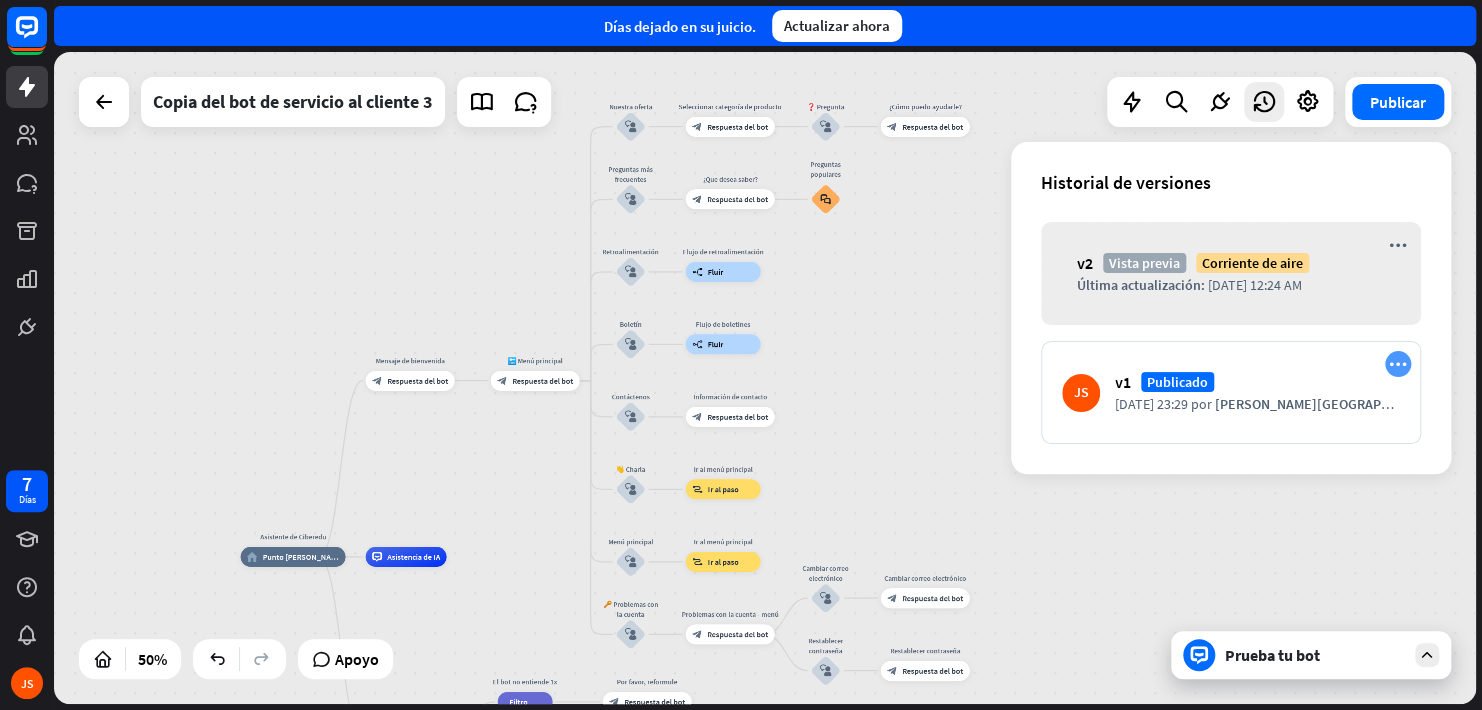 click on "more_horiz" at bounding box center [1398, 364] 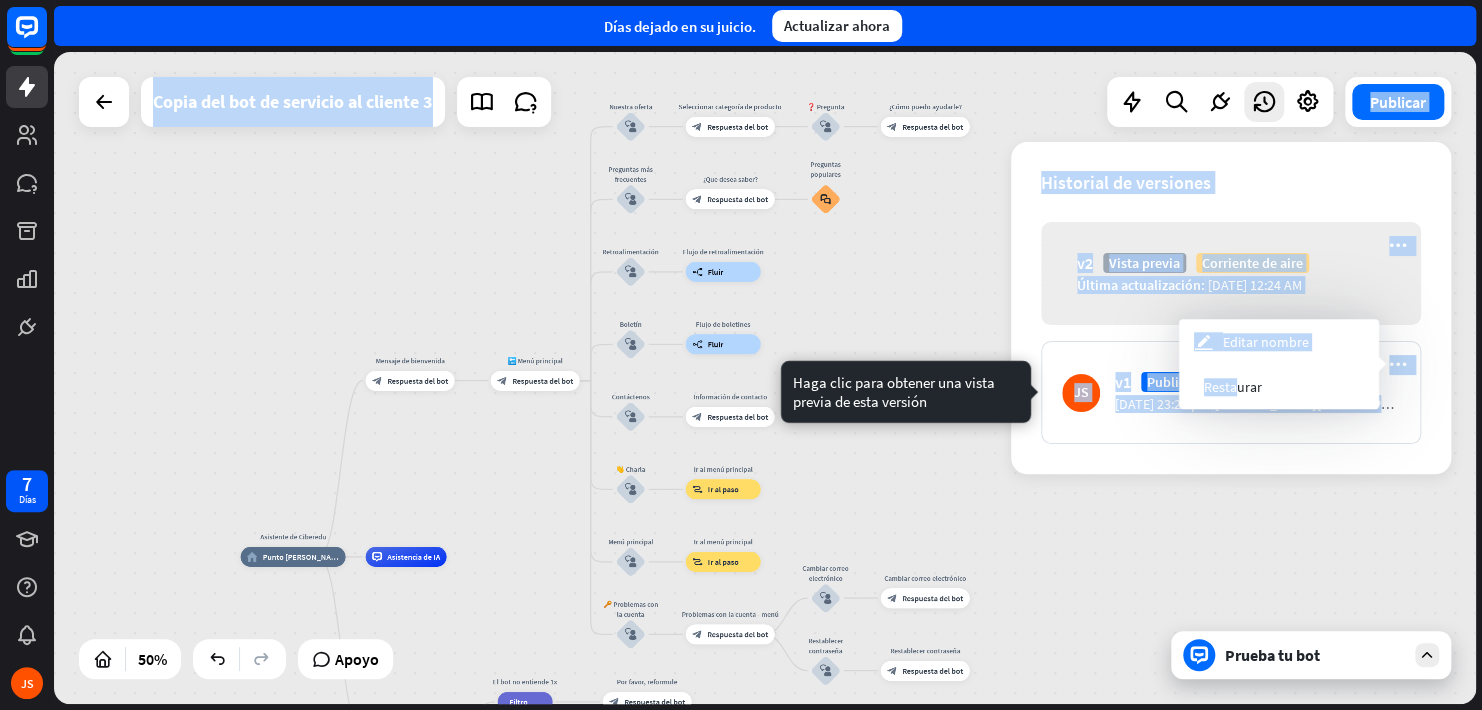 drag, startPoint x: 1233, startPoint y: 387, endPoint x: 1102, endPoint y: 539, distance: 200.6614 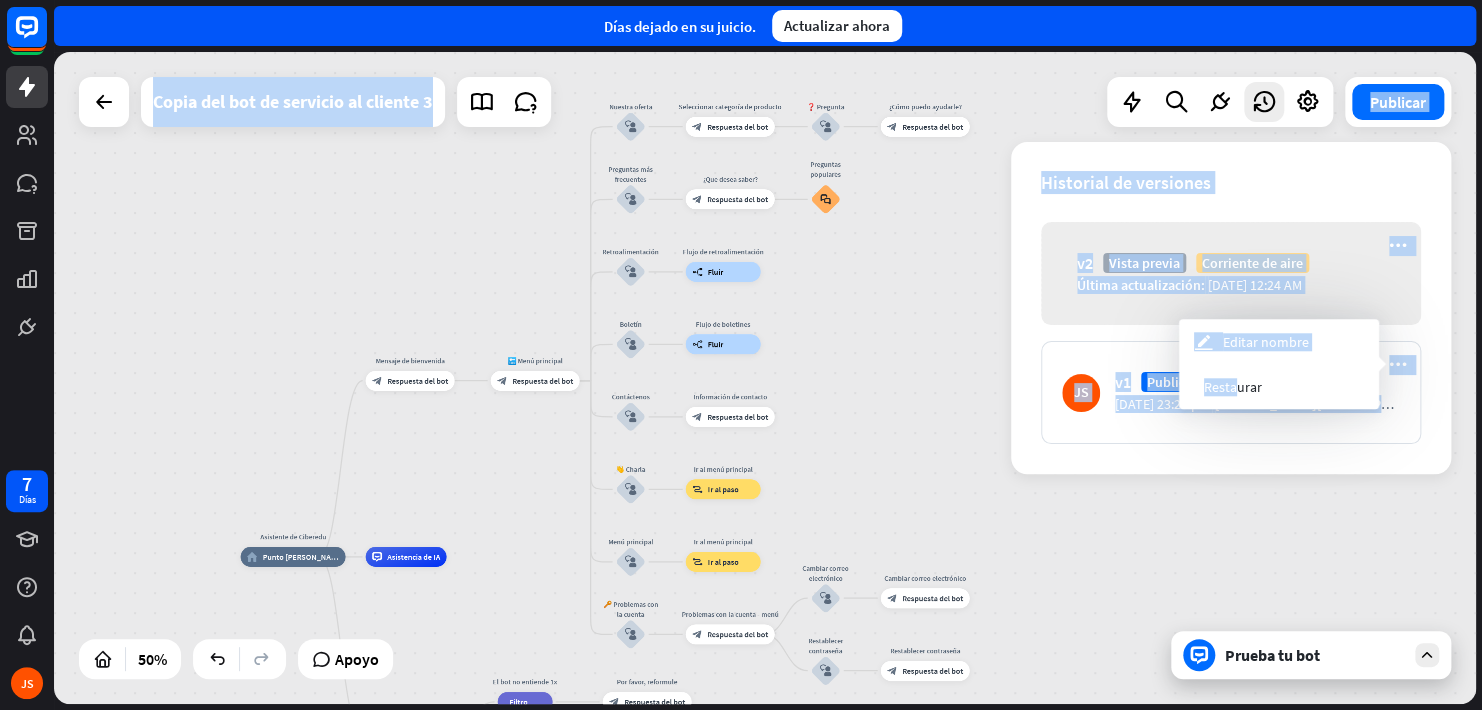 drag, startPoint x: 1102, startPoint y: 539, endPoint x: 1050, endPoint y: 525, distance: 53.851646 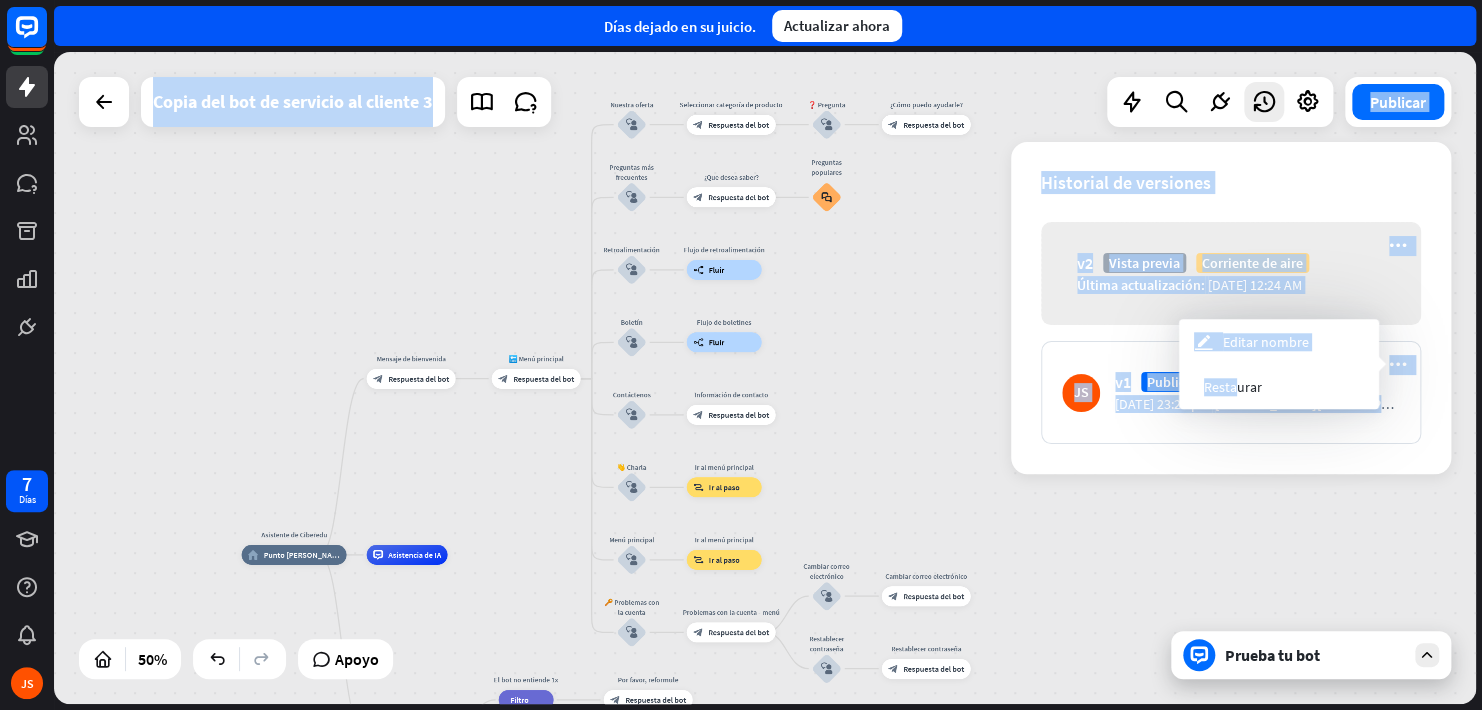 click on "Asistente de Ciberedu   home_2   Punto [PERSON_NAME]                 Mensaje de bienvenida   block_bot_response   Respuesta del bot                 🔙 Menú principal   block_bot_response   Respuesta del bot                 Nuestra oferta   block_user_input                 Seleccionar categoría de producto   block_bot_response   Respuesta del bot                 ❓ Pregunta   block_user_input                 ¿Cómo puedo ayudarle?   block_bot_response   Respuesta del bot                 Preguntas más frecuentes   block_user_input                 ¿Que desea saber?   block_bot_response   Respuesta del bot                 Preguntas populares   block_faq                 Retroalimentación   block_user_input                 Flujo de retroalimentación   builder_tree   Fluir                 Boletín   block_user_input                 Flujo de boletines   builder_tree   Fluir                 Contáctenos   block_user_input                 Información de contacto   block_bot_response" at bounding box center (765, 378) 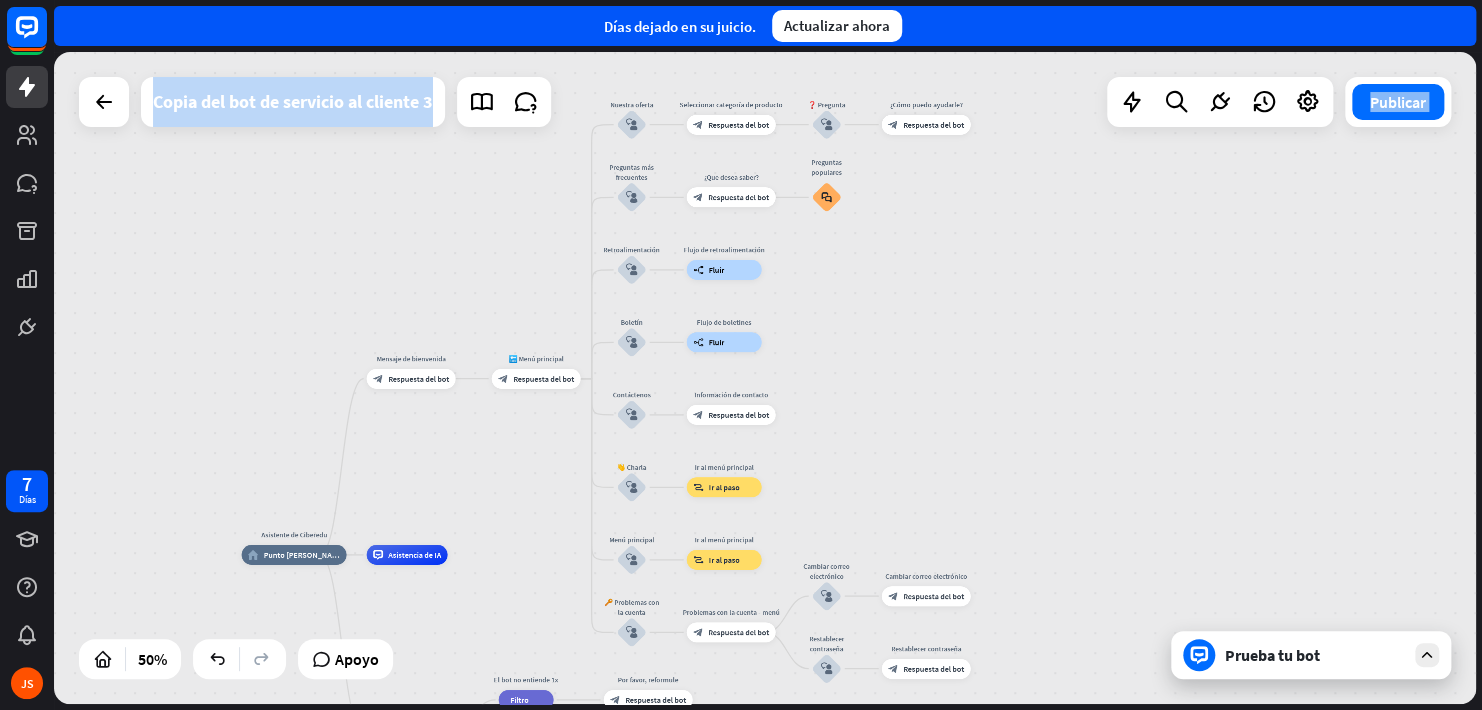drag, startPoint x: 1249, startPoint y: 379, endPoint x: 1210, endPoint y: 354, distance: 46.32494 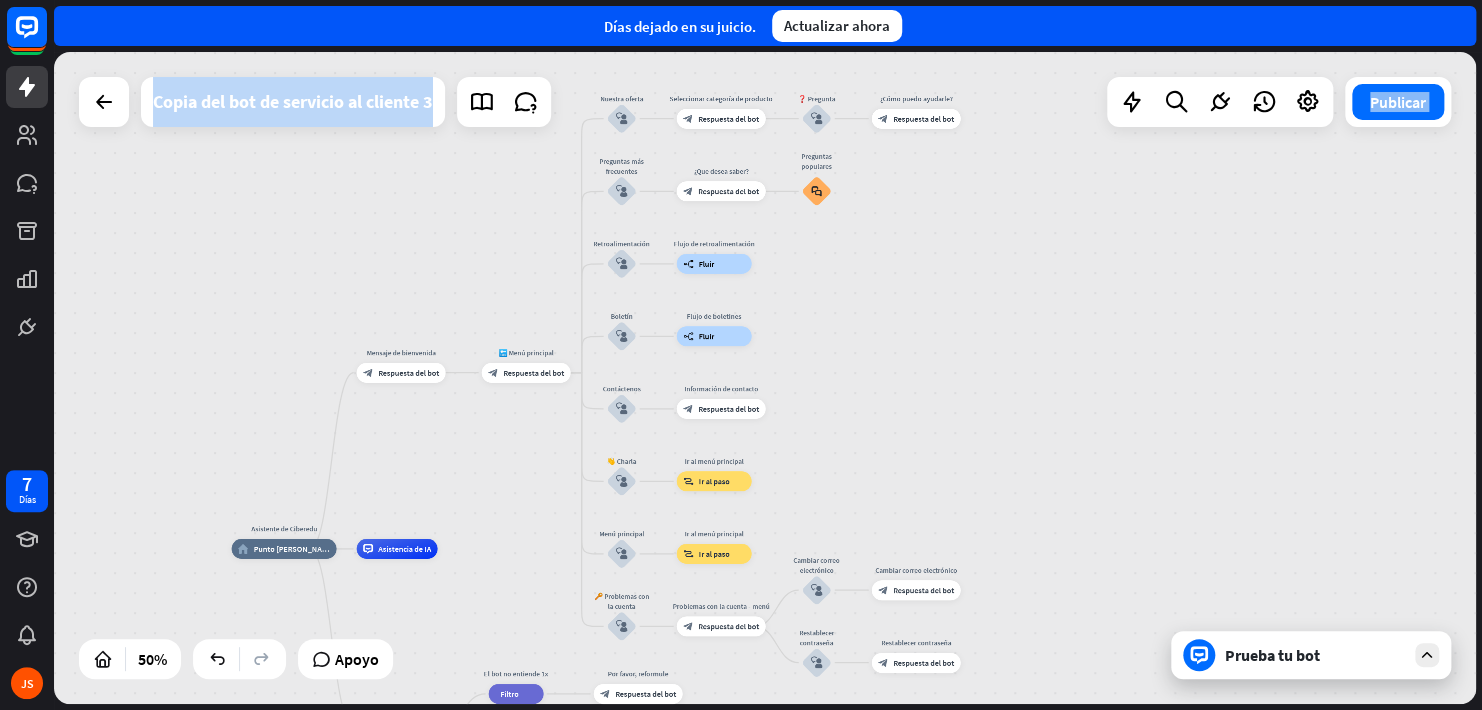 click on "Asistente de Ciberedu   home_2   Punto [PERSON_NAME]                 Mensaje de bienvenida   block_bot_response   Respuesta del bot                 🔙 Menú principal   block_bot_response   Respuesta del bot                 Nuestra oferta   block_user_input                 Seleccionar categoría de producto   block_bot_response   Respuesta del bot                 ❓ Pregunta   block_user_input                 ¿Cómo puedo ayudarle?   block_bot_response   Respuesta del bot                 Preguntas más frecuentes   block_user_input                 ¿Que desea saber?   block_bot_response   Respuesta del bot                 Preguntas populares   block_faq                 Retroalimentación   block_user_input                 Flujo de retroalimentación   builder_tree   Fluir                 Boletín   block_user_input                 Flujo de boletines   builder_tree   Fluir                 Contáctenos   block_user_input                 Información de contacto   block_bot_response" at bounding box center (765, 378) 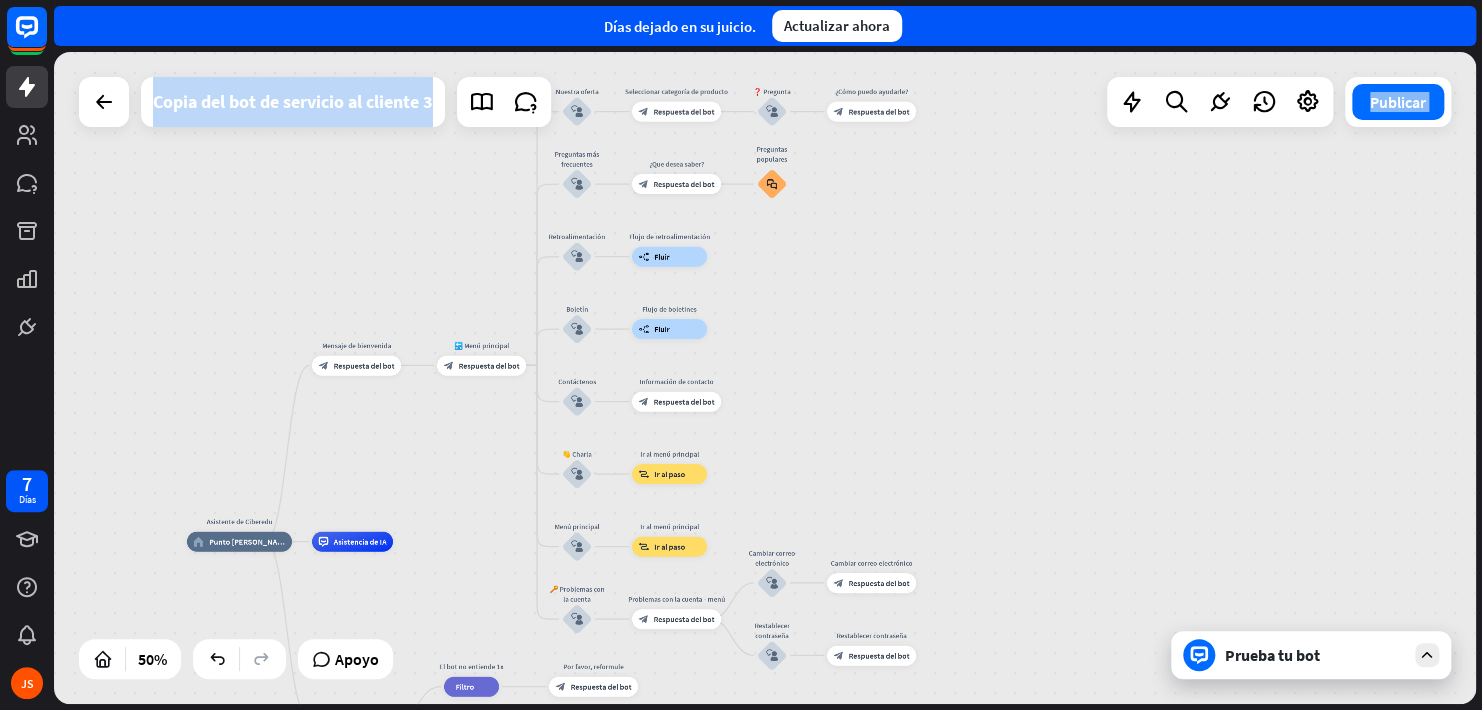 drag, startPoint x: 296, startPoint y: 259, endPoint x: 276, endPoint y: 257, distance: 20.09975 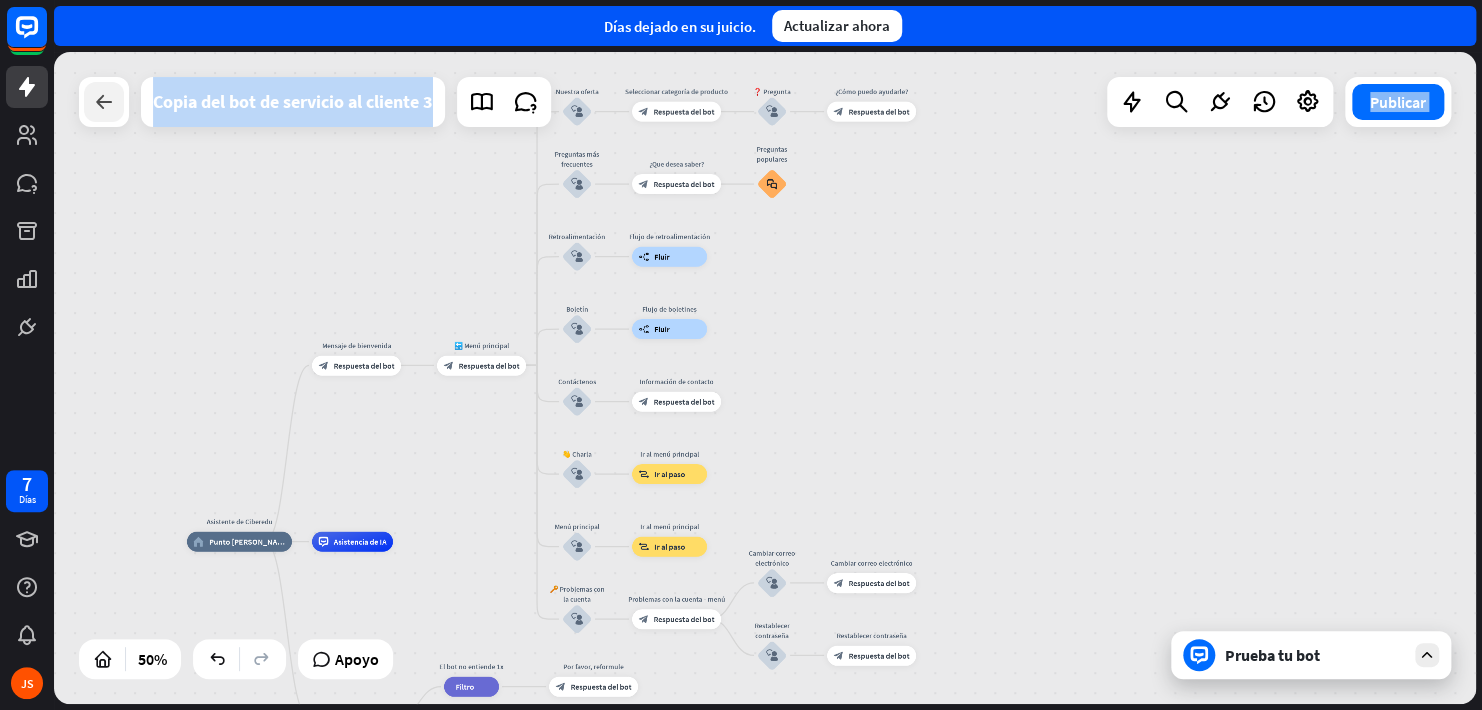 click at bounding box center (104, 102) 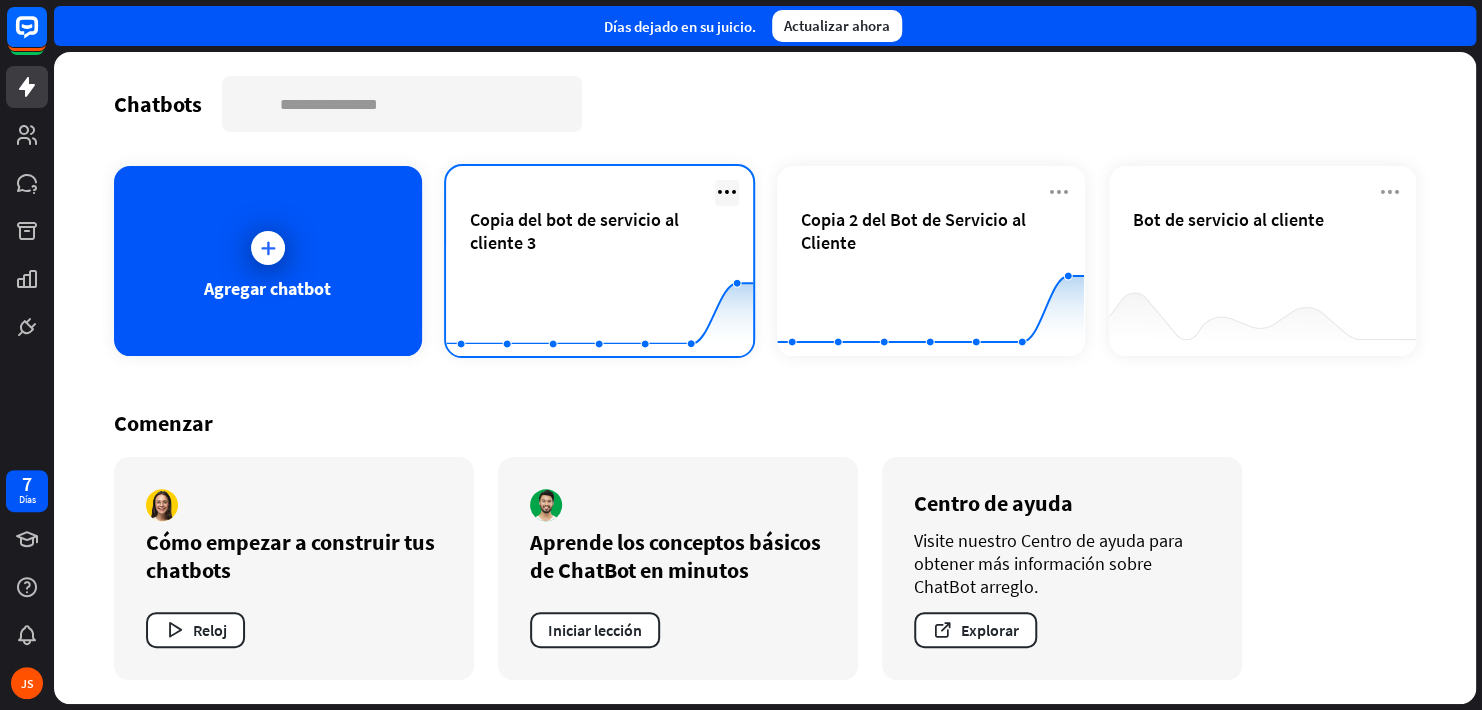 click at bounding box center (727, 192) 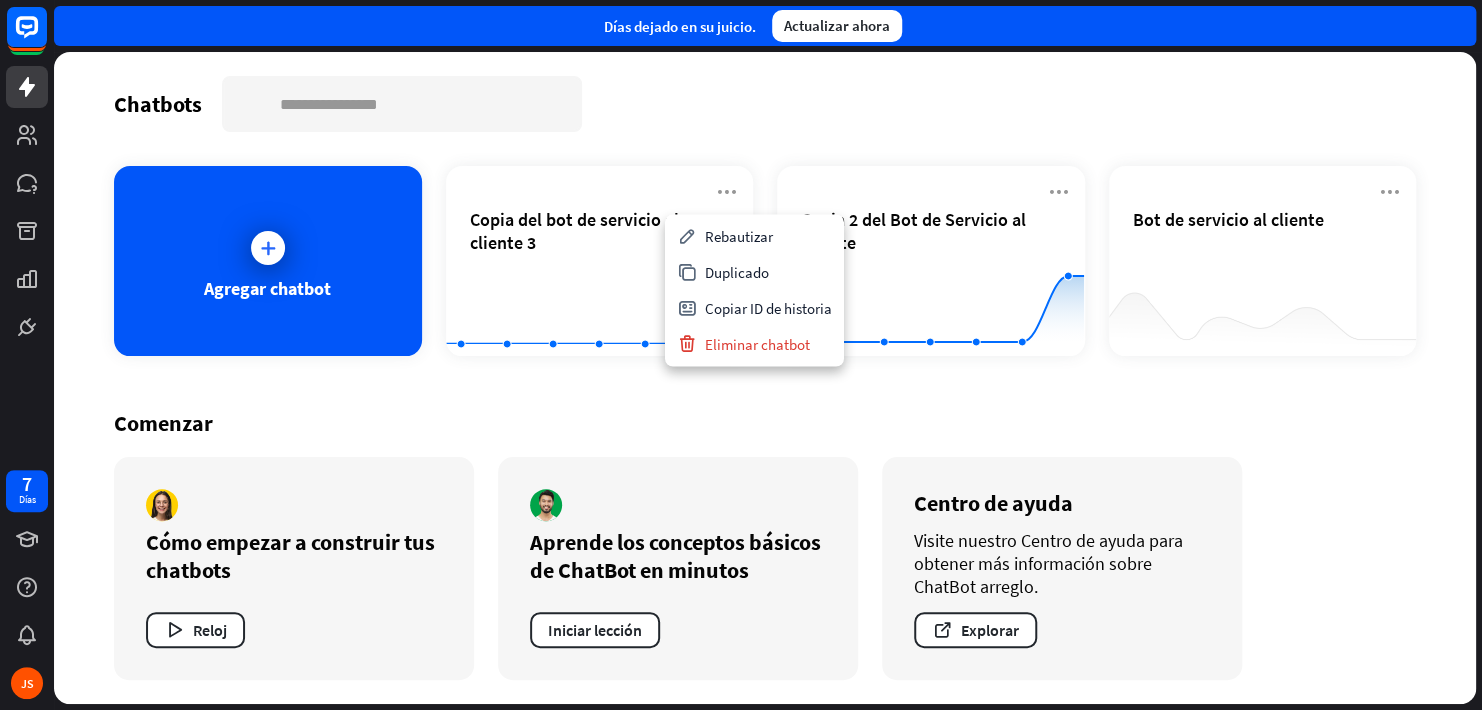 drag, startPoint x: 1451, startPoint y: 528, endPoint x: 1436, endPoint y: 521, distance: 16.552946 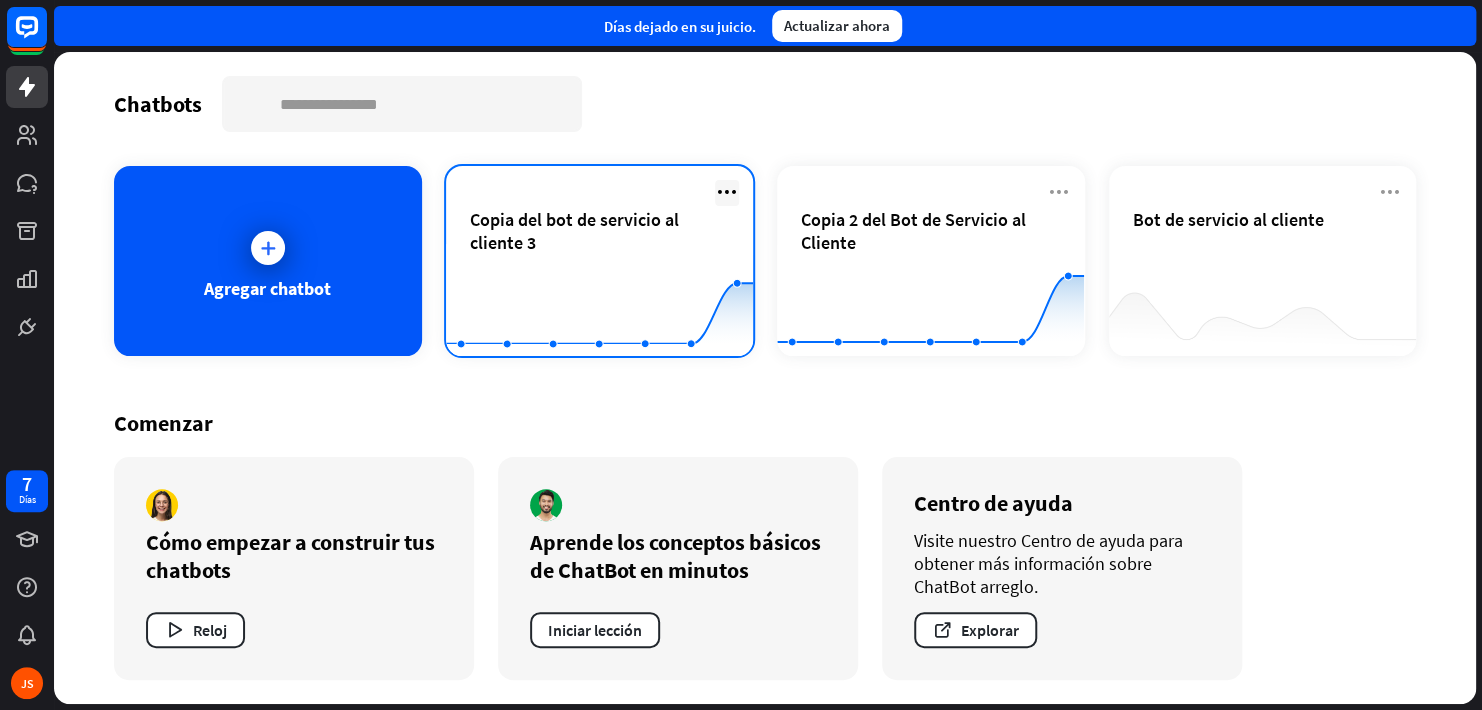 click at bounding box center (727, 192) 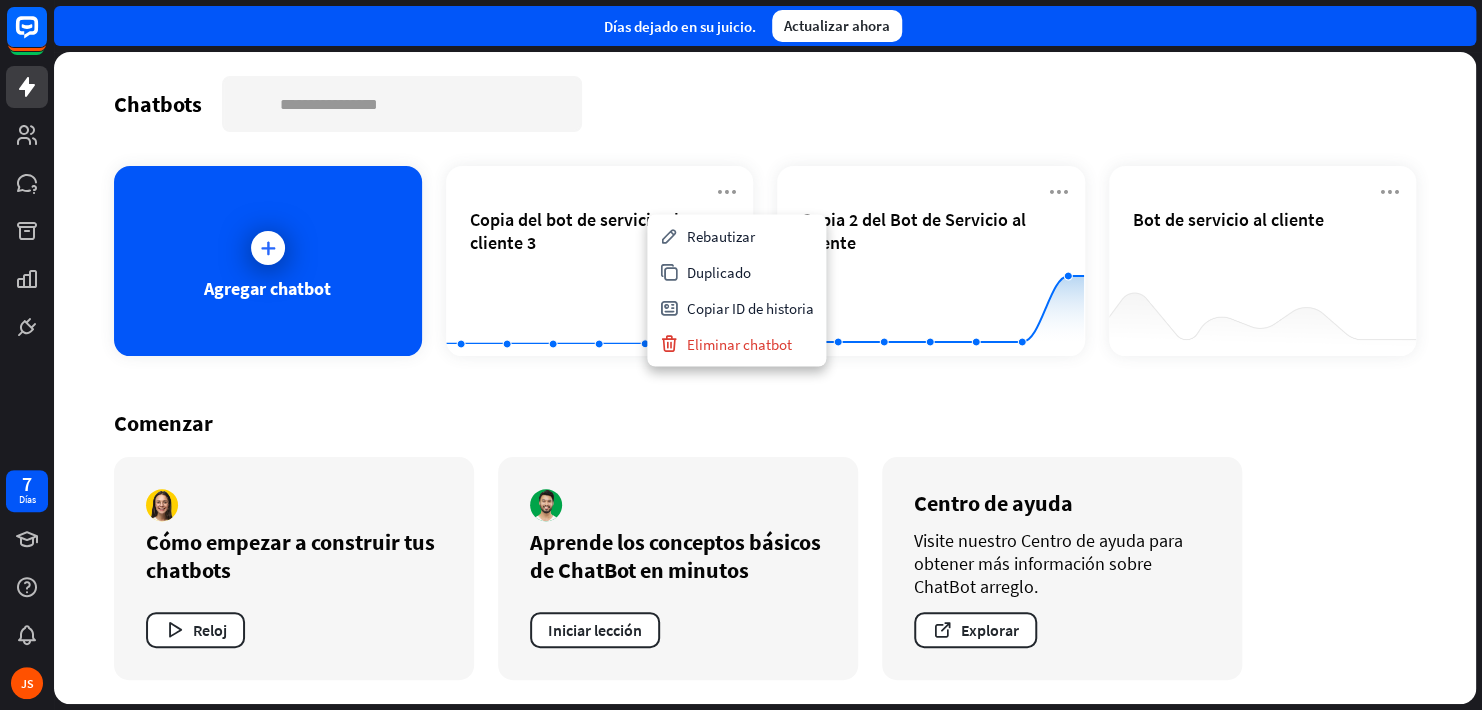 drag, startPoint x: 717, startPoint y: 241, endPoint x: 717, endPoint y: 214, distance: 27 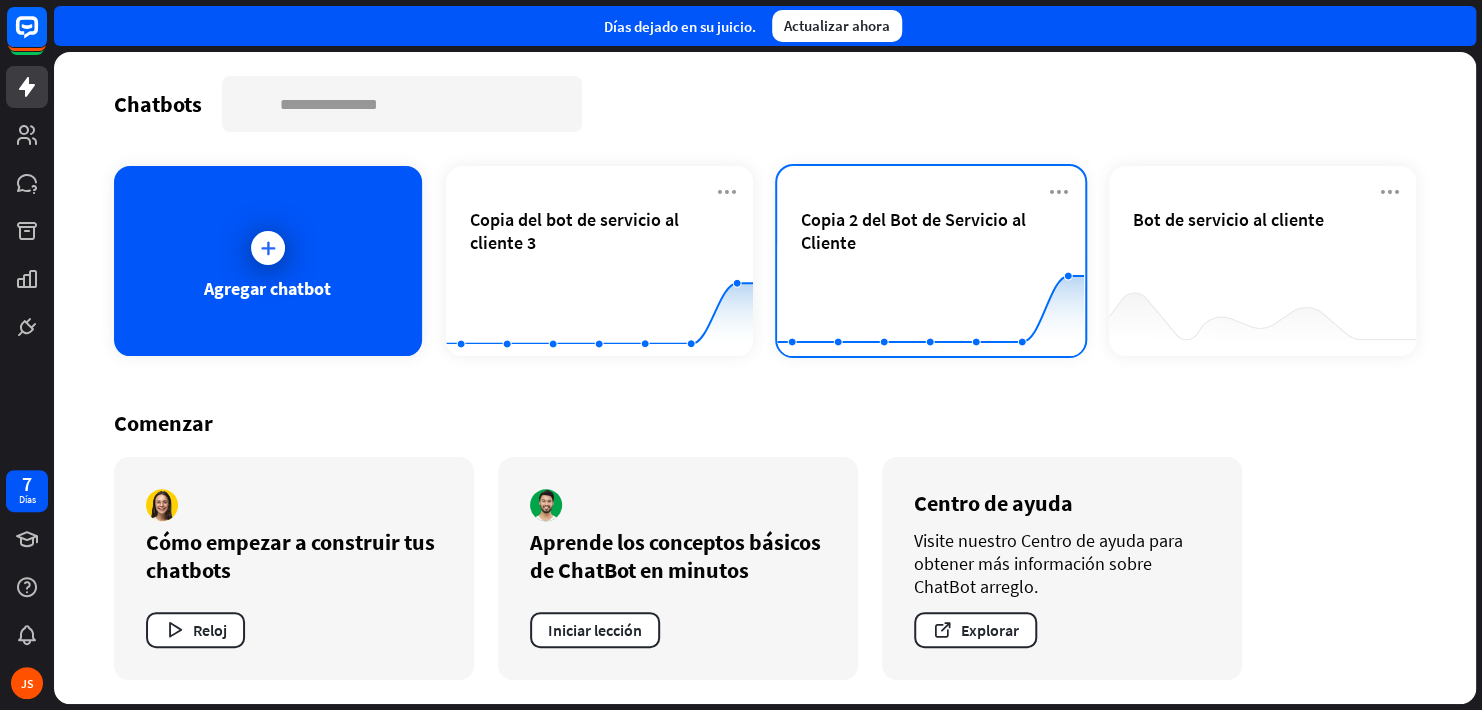 click on "Copia 2 del Bot de Servicio al Cliente    Creado con Highcharts 10.1.0 0 2 4" at bounding box center [931, 261] 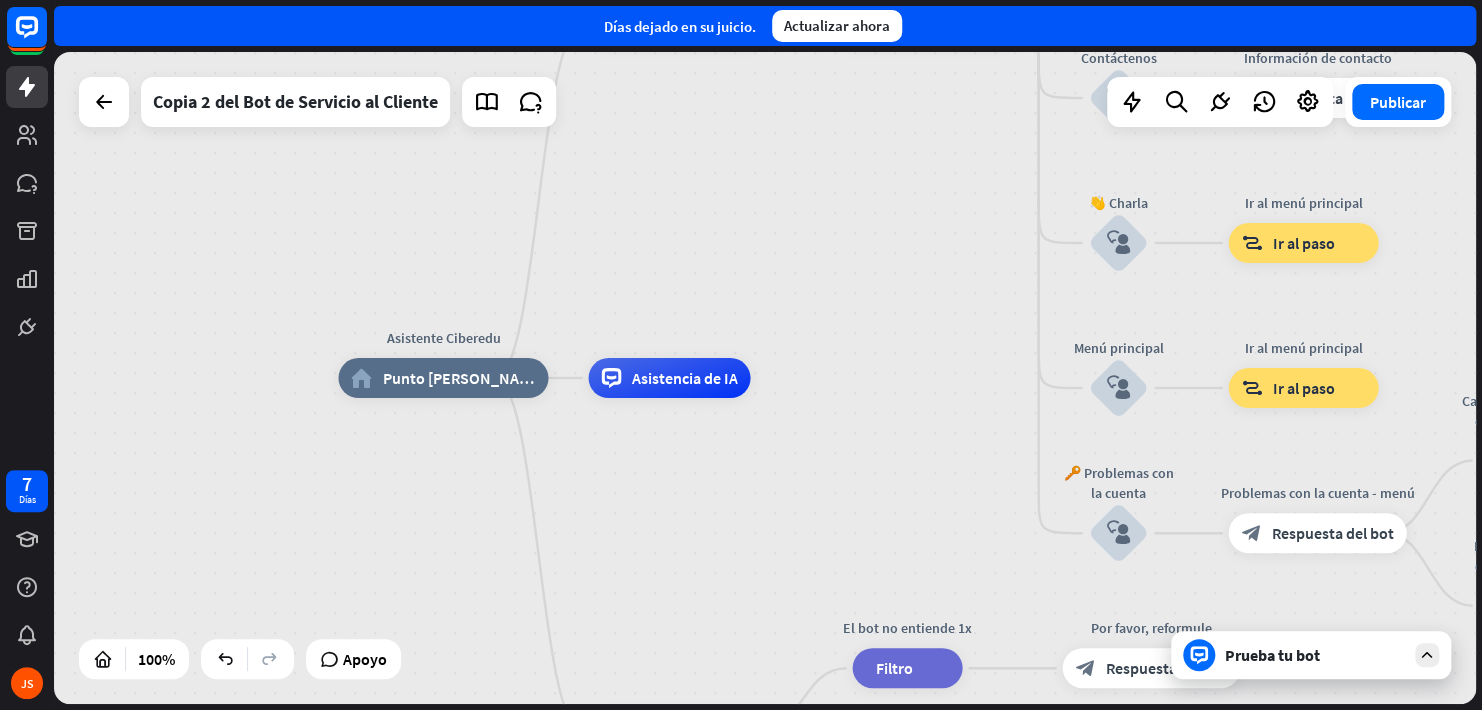 click on "Prueba tu bot" at bounding box center (1315, 655) 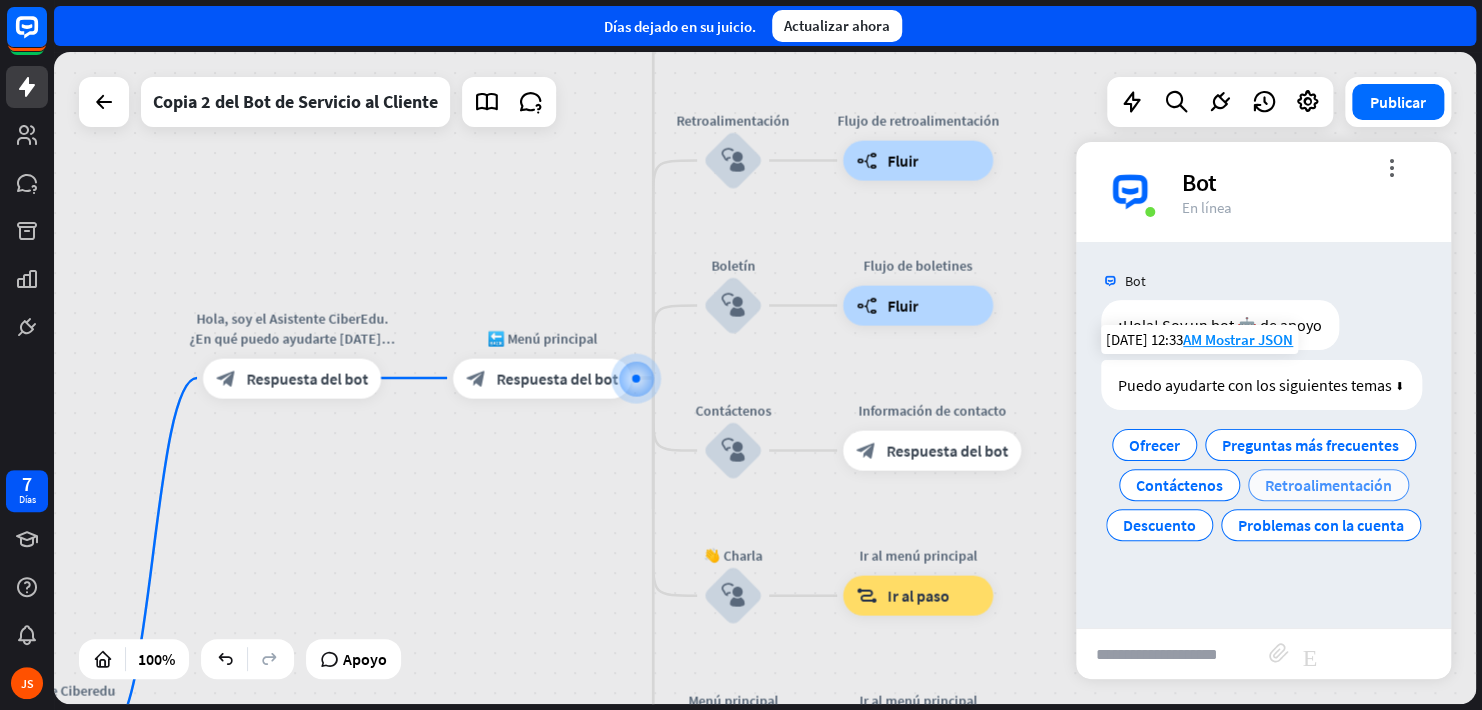 scroll, scrollTop: 0, scrollLeft: 0, axis: both 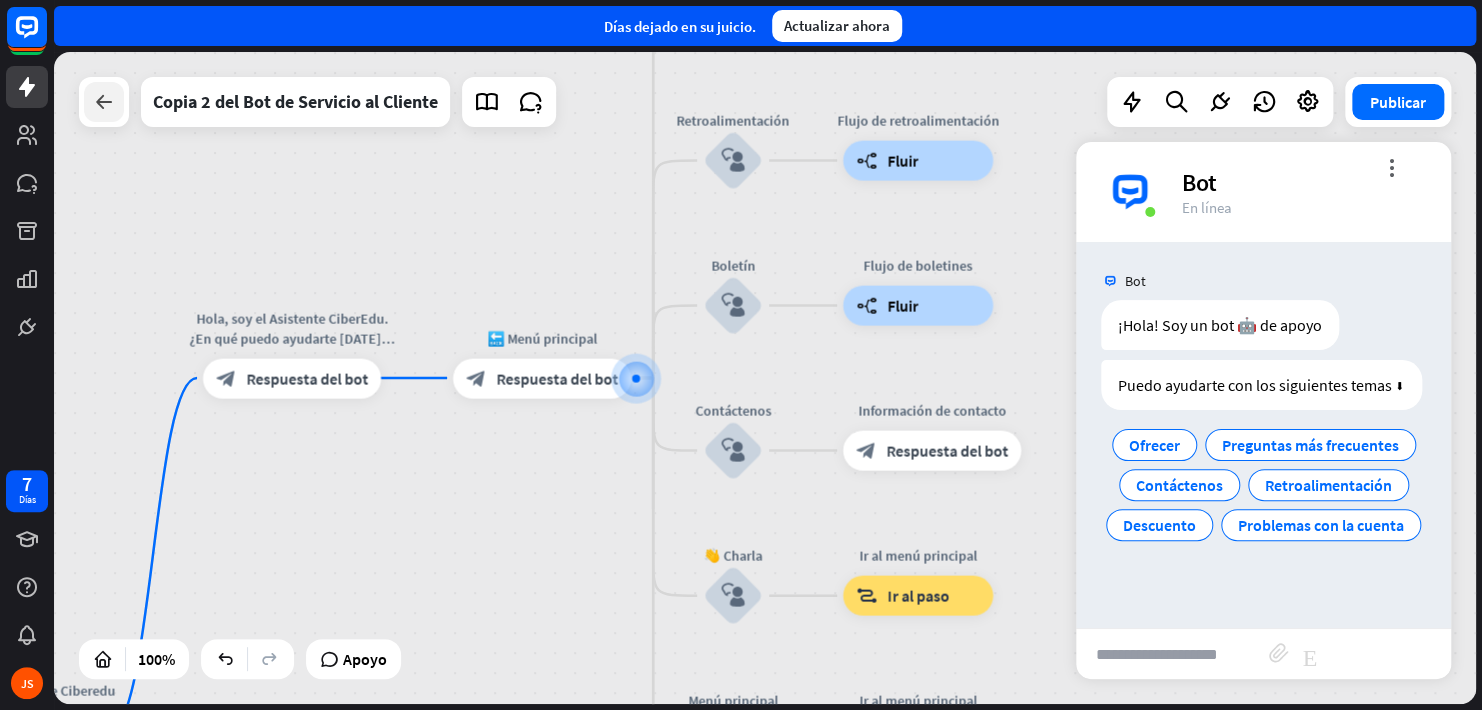 click at bounding box center [104, 102] 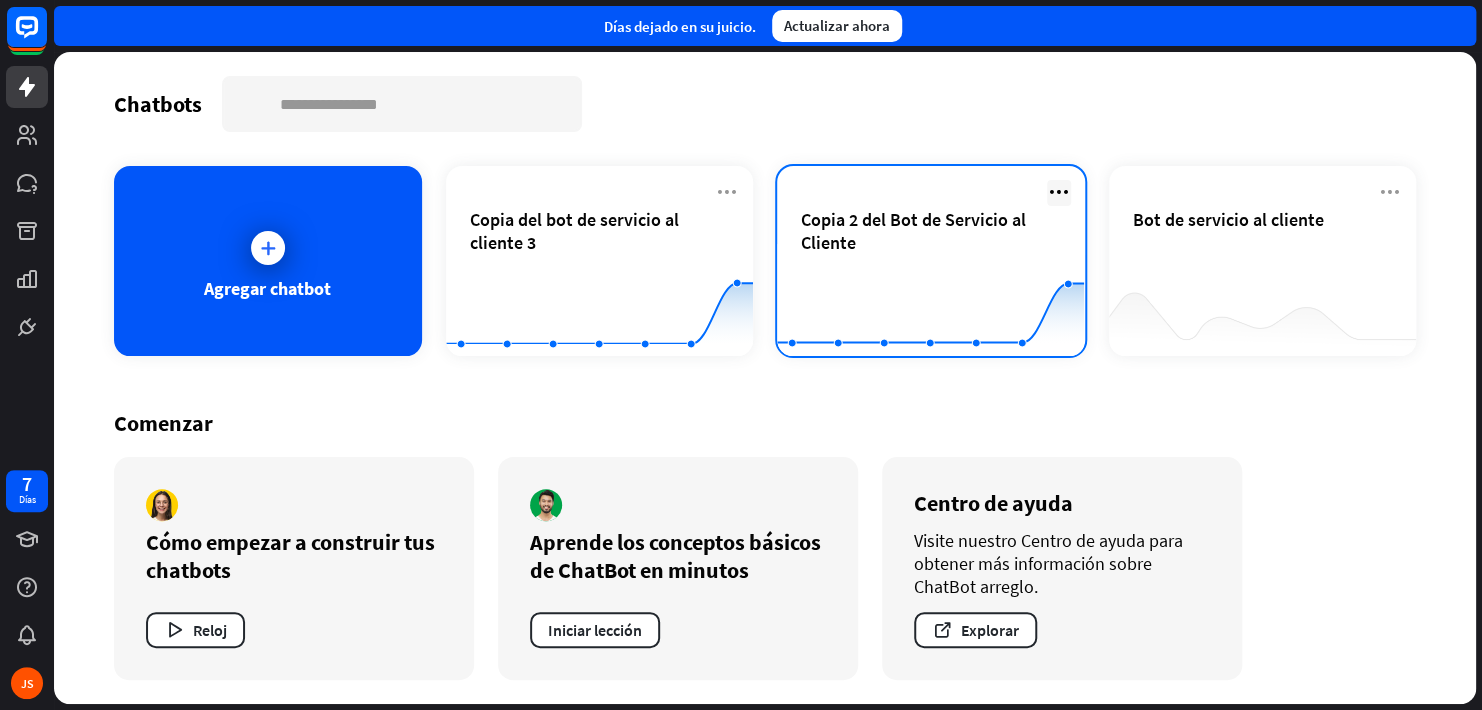 click at bounding box center (1059, 192) 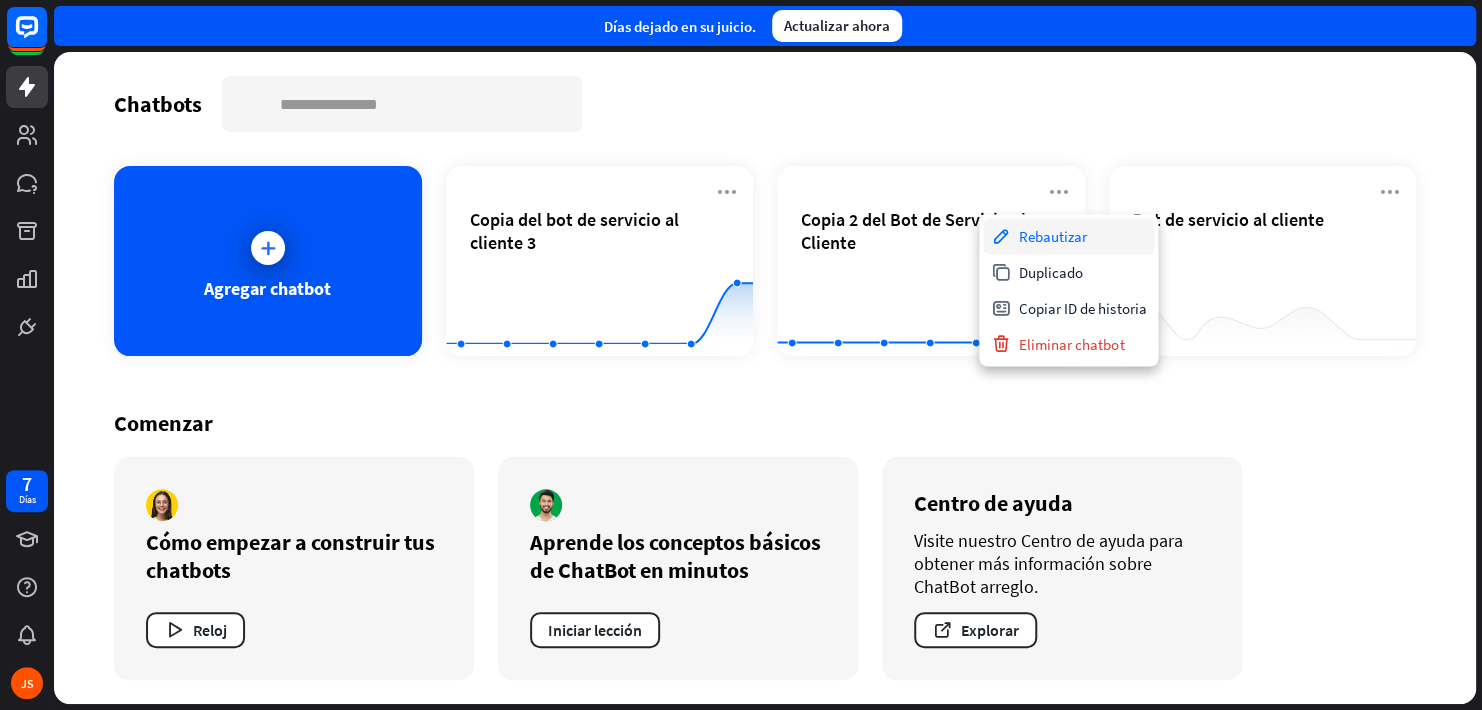 click on "Rebautizar" at bounding box center (1053, 236) 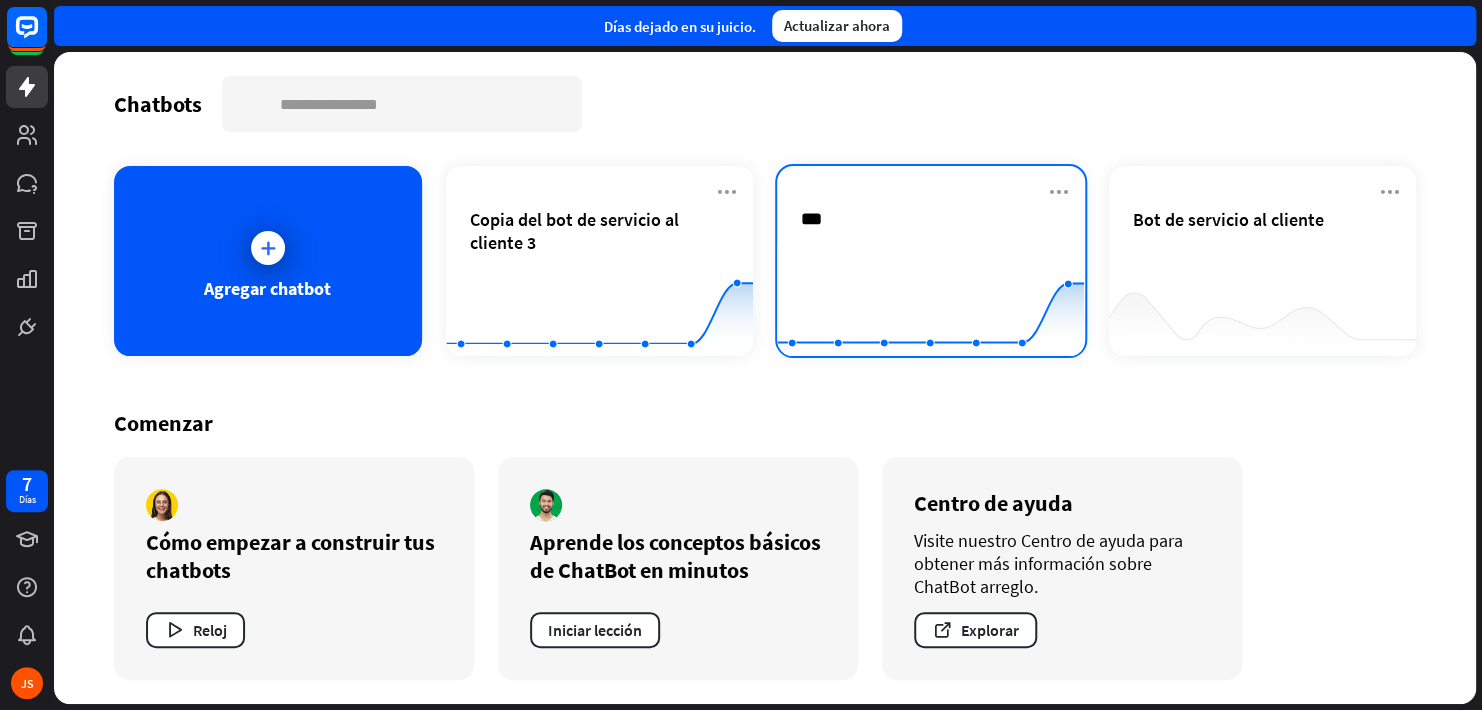 type on "**" 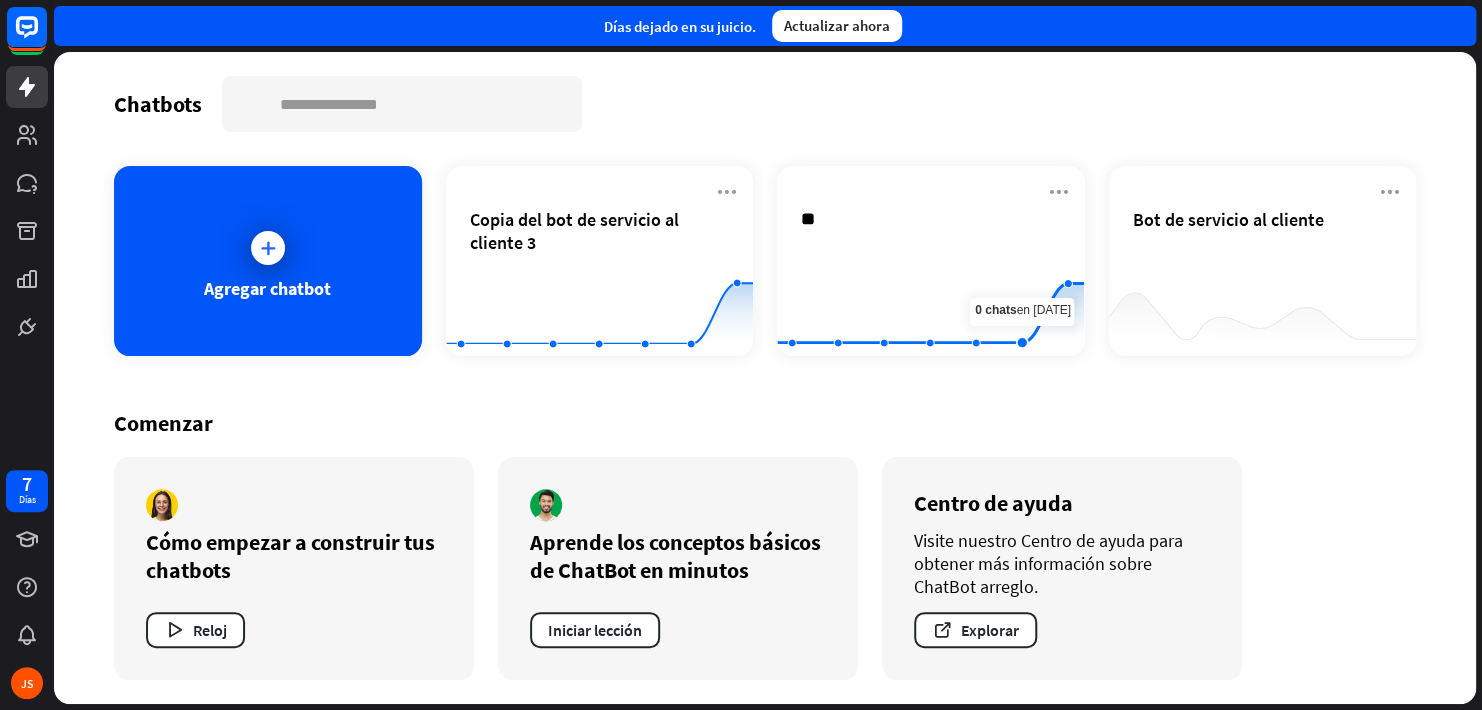 click on "Chatbots   buscar         Agregar chatbot          Copia del bot de servicio al cliente 3    Creado con Highcharts 10.1.0 0 20 40     allí..       **   Creado con Highcharts 10.1.0 0 2 4 6        Bot de servicio al cliente      Comenzar      Cómo empezar a construir tus chatbots       Reloj       Aprende los conceptos básicos de ChatBot en minutos       Iniciar lección      Centro de ayuda    Visite nuestro Centro de ayuda para obtener más información sobre ChatBot
arreglo.     Explorar" at bounding box center (765, 378) 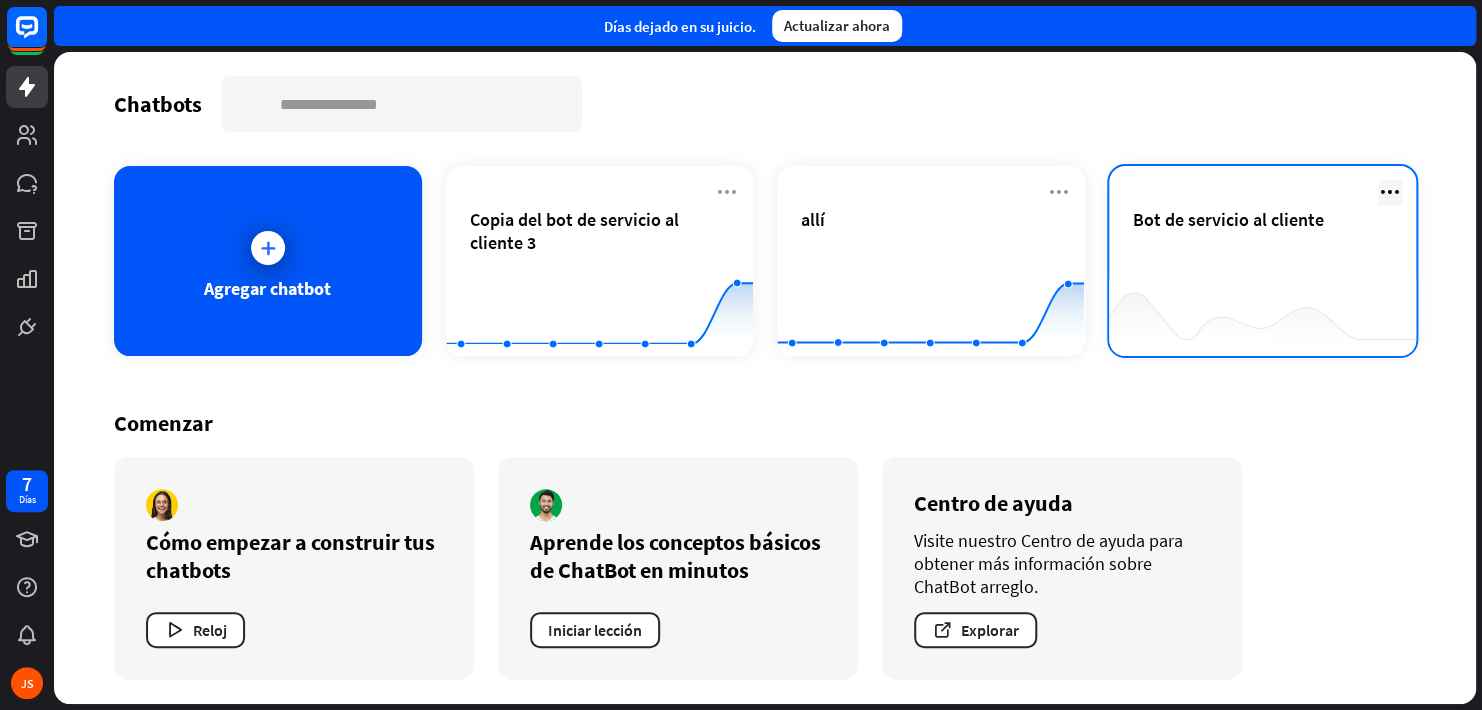 click at bounding box center (1390, 192) 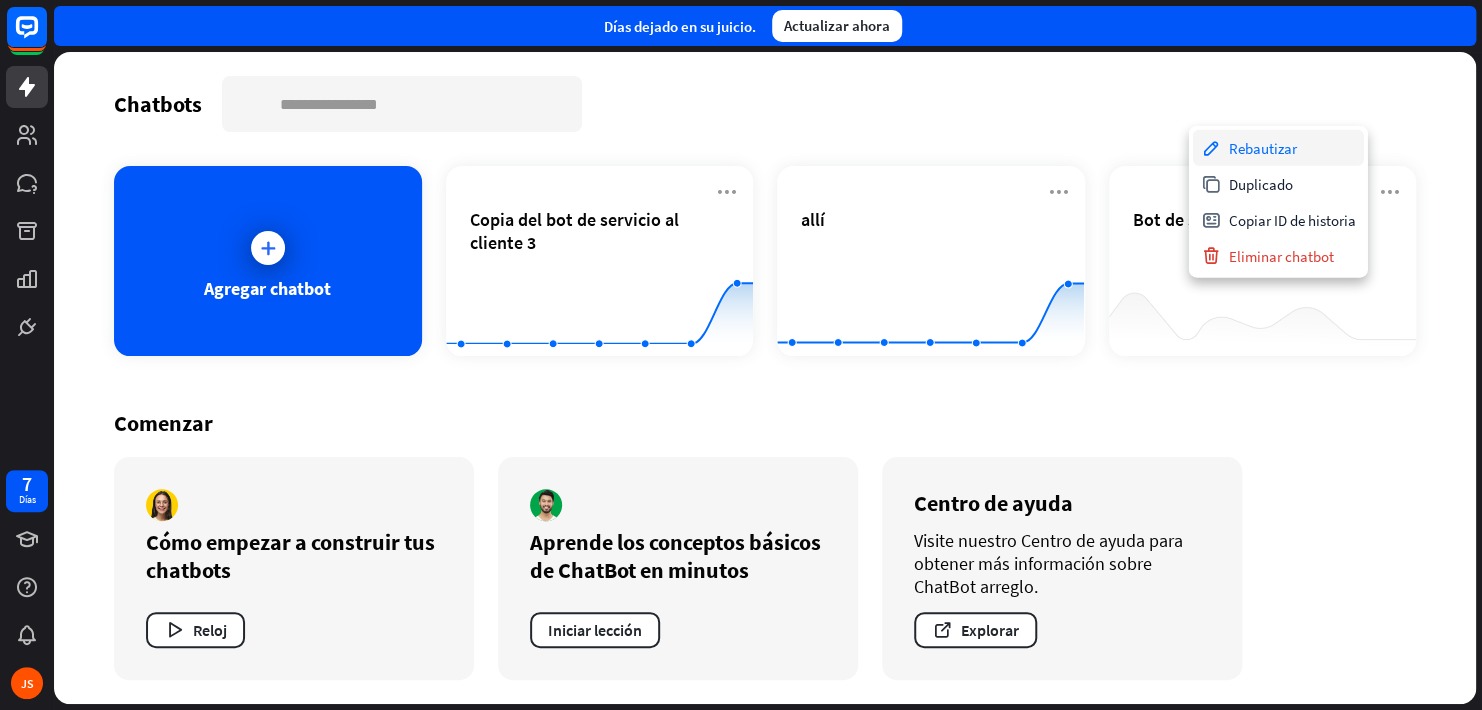 click on "Rebautizar" at bounding box center [1263, 147] 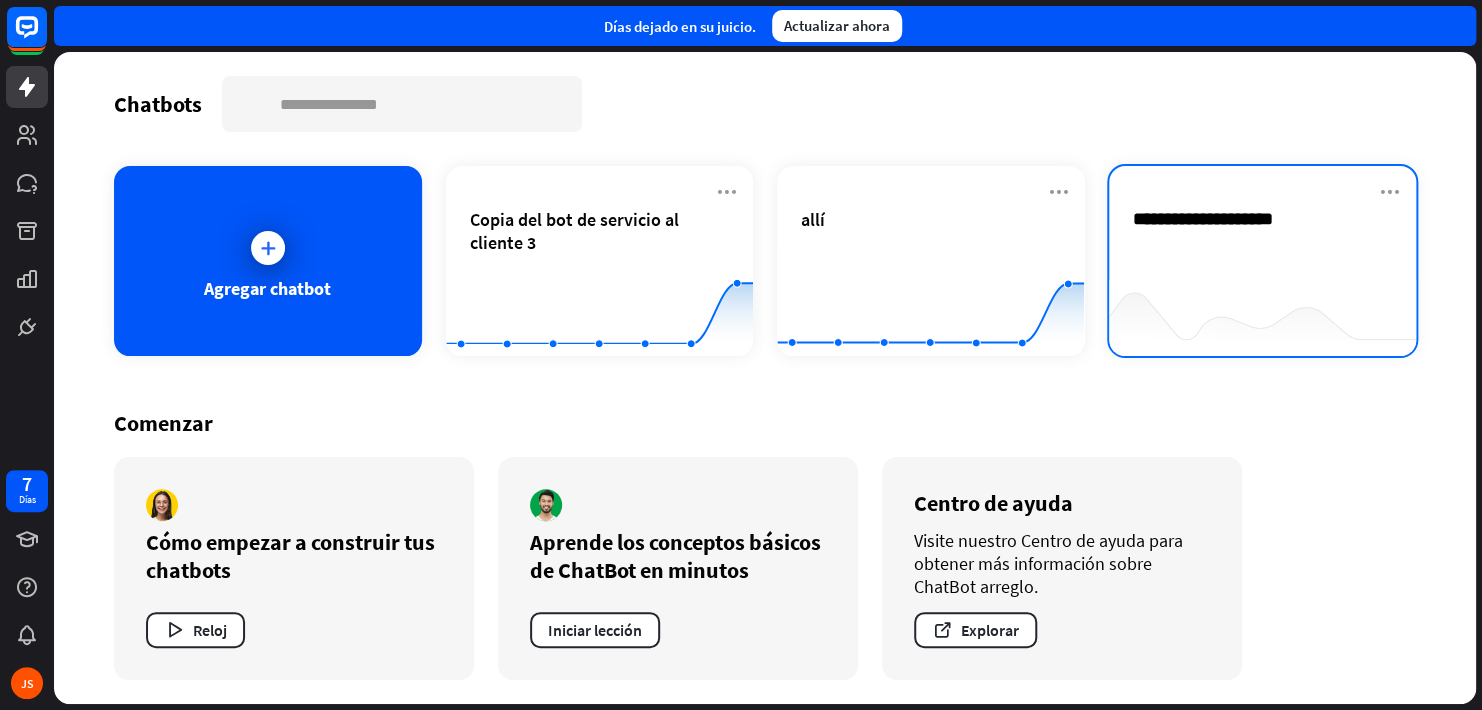 type on "*" 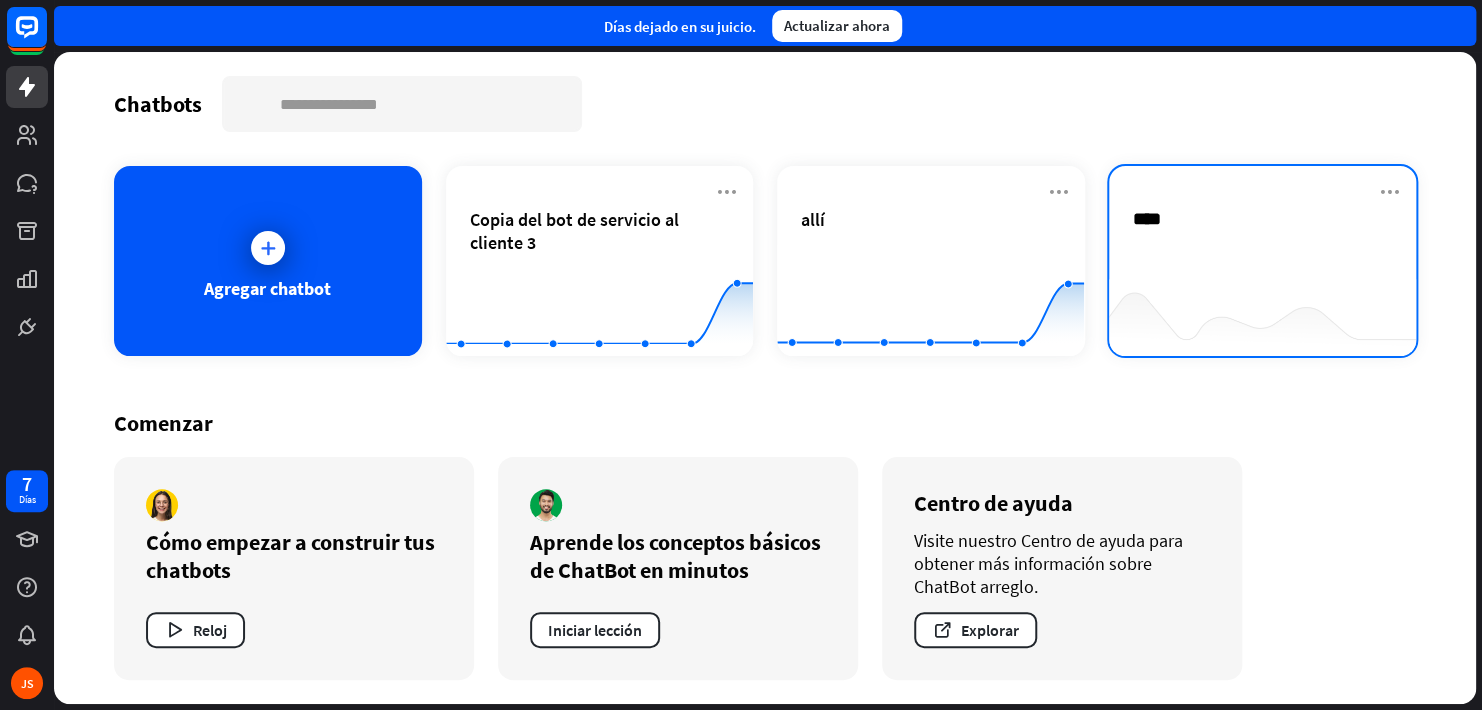 scroll, scrollTop: 0, scrollLeft: 0, axis: both 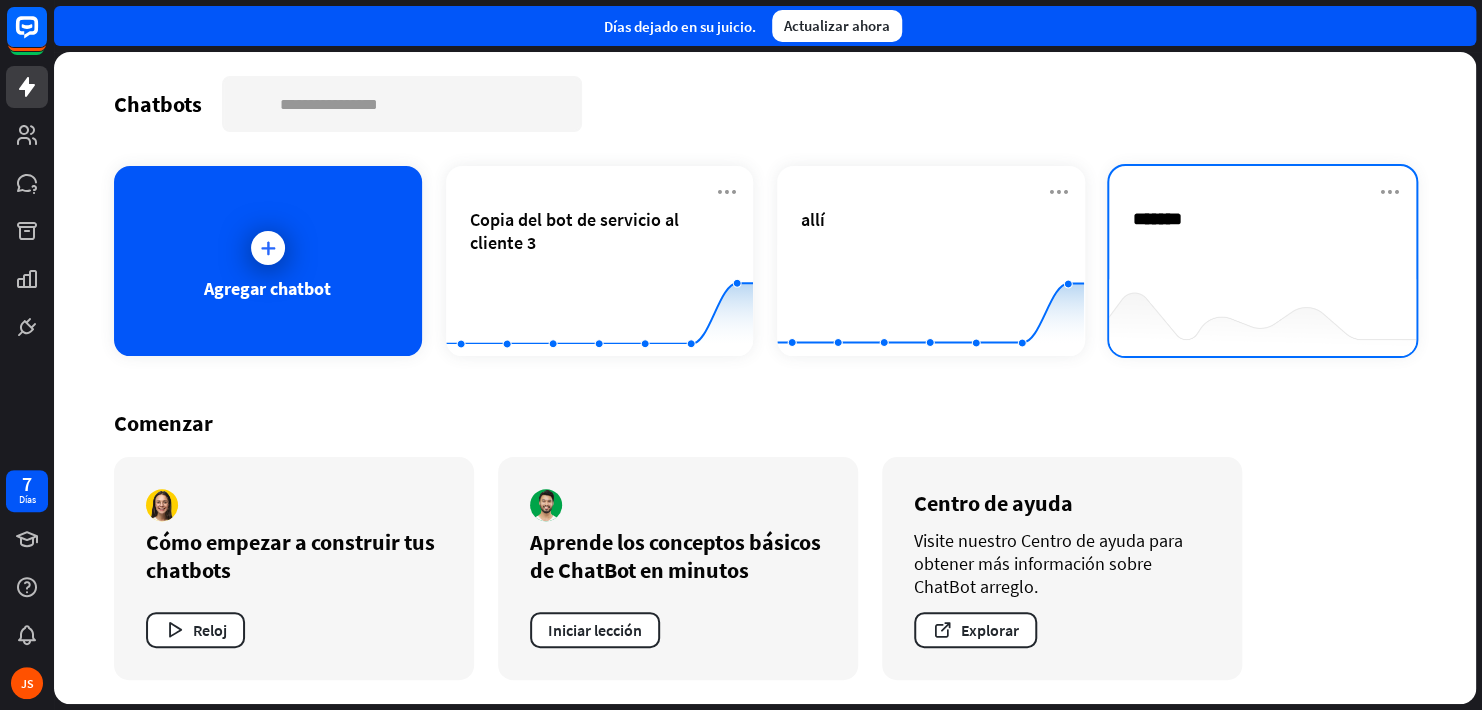 type on "********" 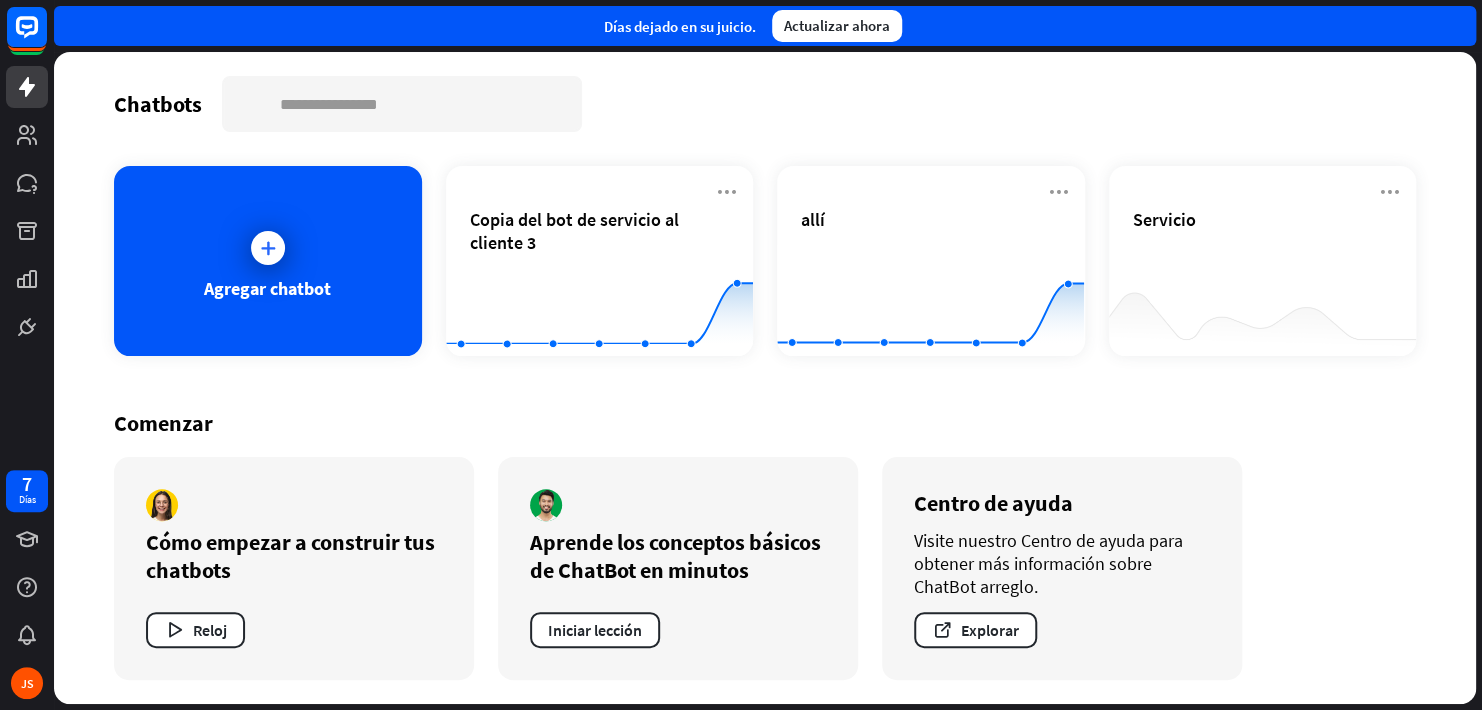 click on "Chatbots   buscar         Agregar chatbot          Copia del bot de servicio al cliente 3    Created with Highcharts 10.1.0 0 20 40        allí    Created with Highcharts 10.1.0 0 2 4 6
Servicio
Comenzar      Cómo empezar a construir tus chatbots       Reloj       Aprende los conceptos básicos de ChatBot en minutos       Iniciar lección      Centro de ayuda    Visite nuestro Centro de ayuda para obtener más información sobre ChatBot
arreglo.     Explorar" at bounding box center [765, 378] 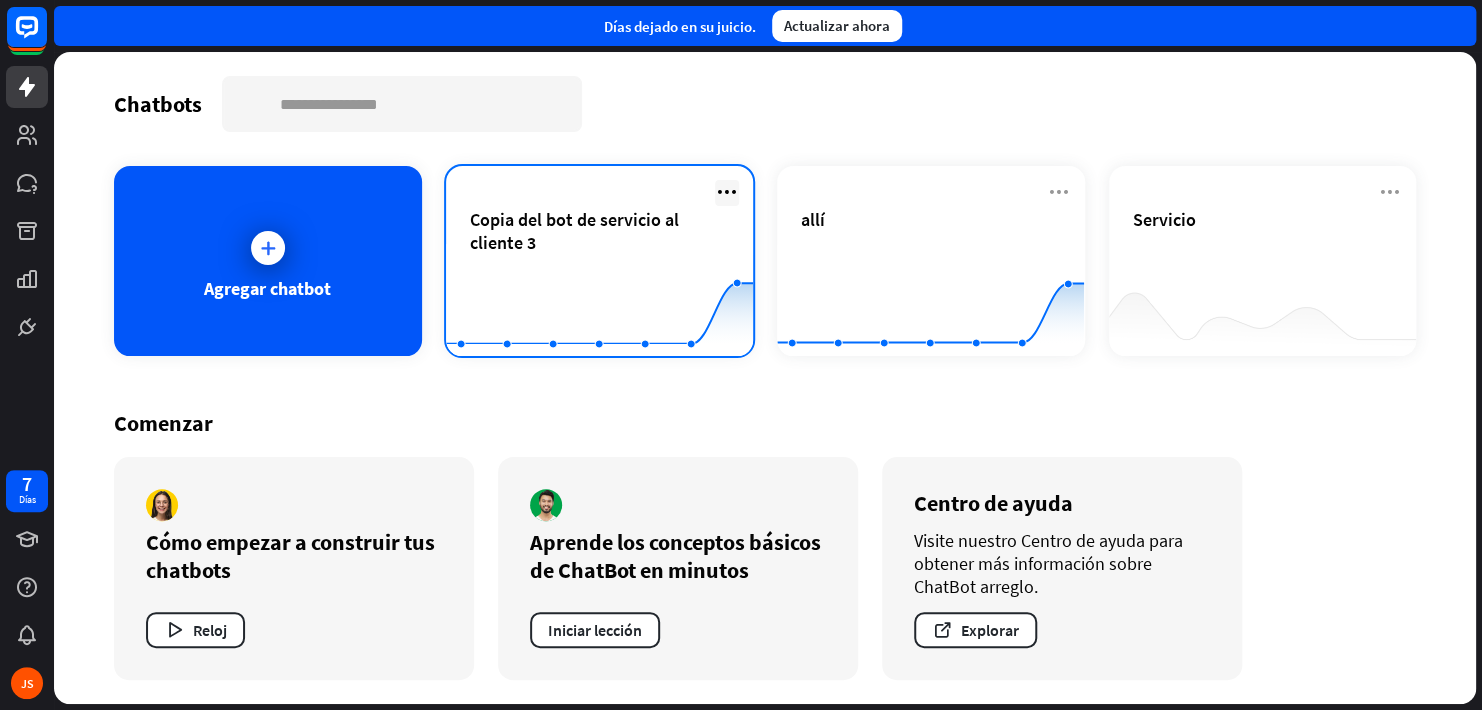 click at bounding box center [727, 192] 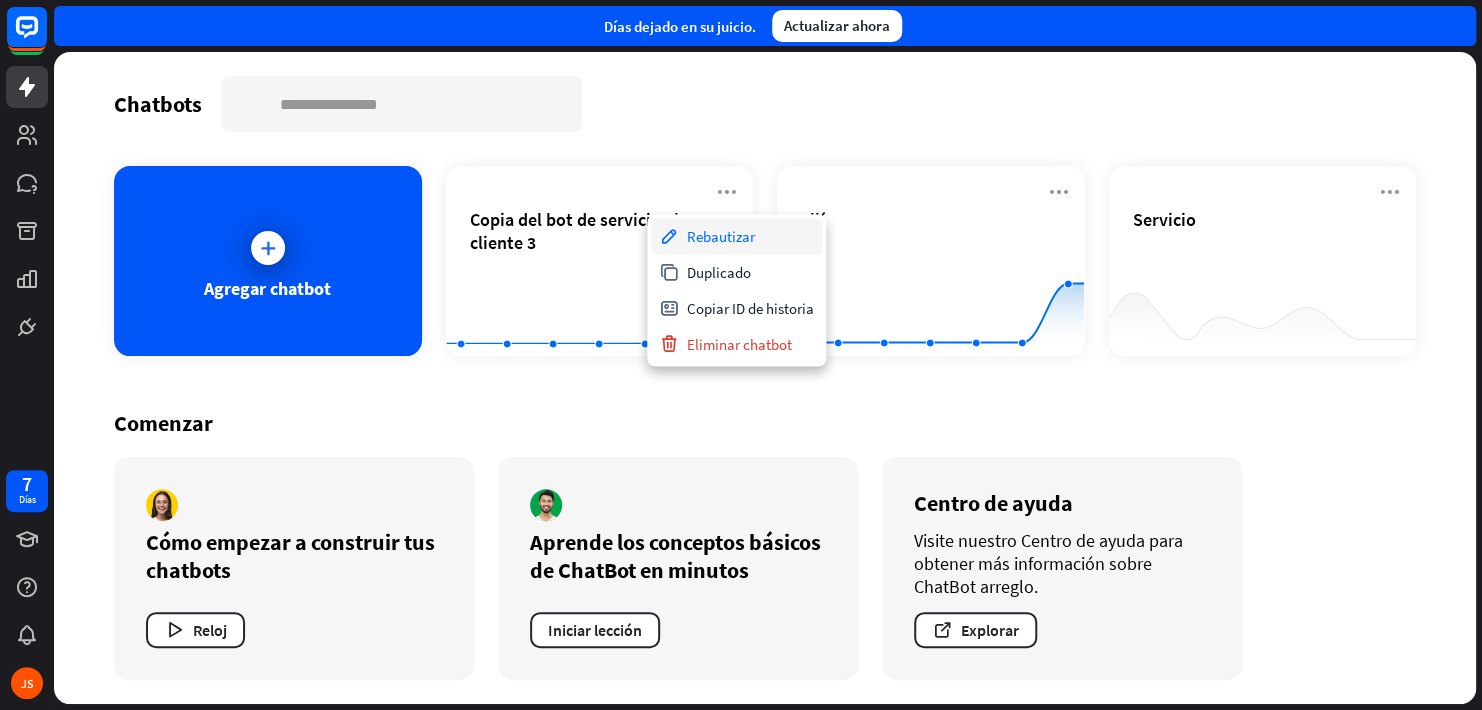 click on "Rebautizar" at bounding box center [721, 236] 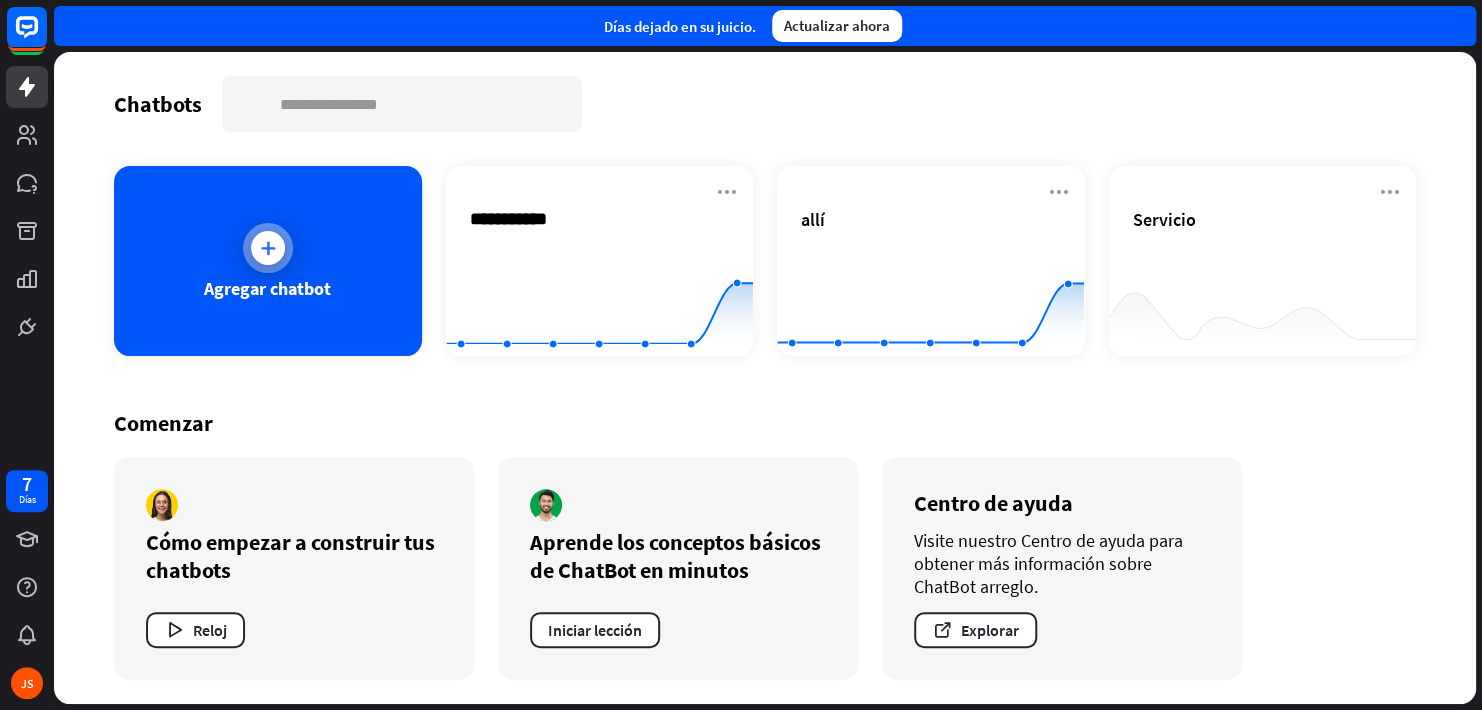 type on "**********" 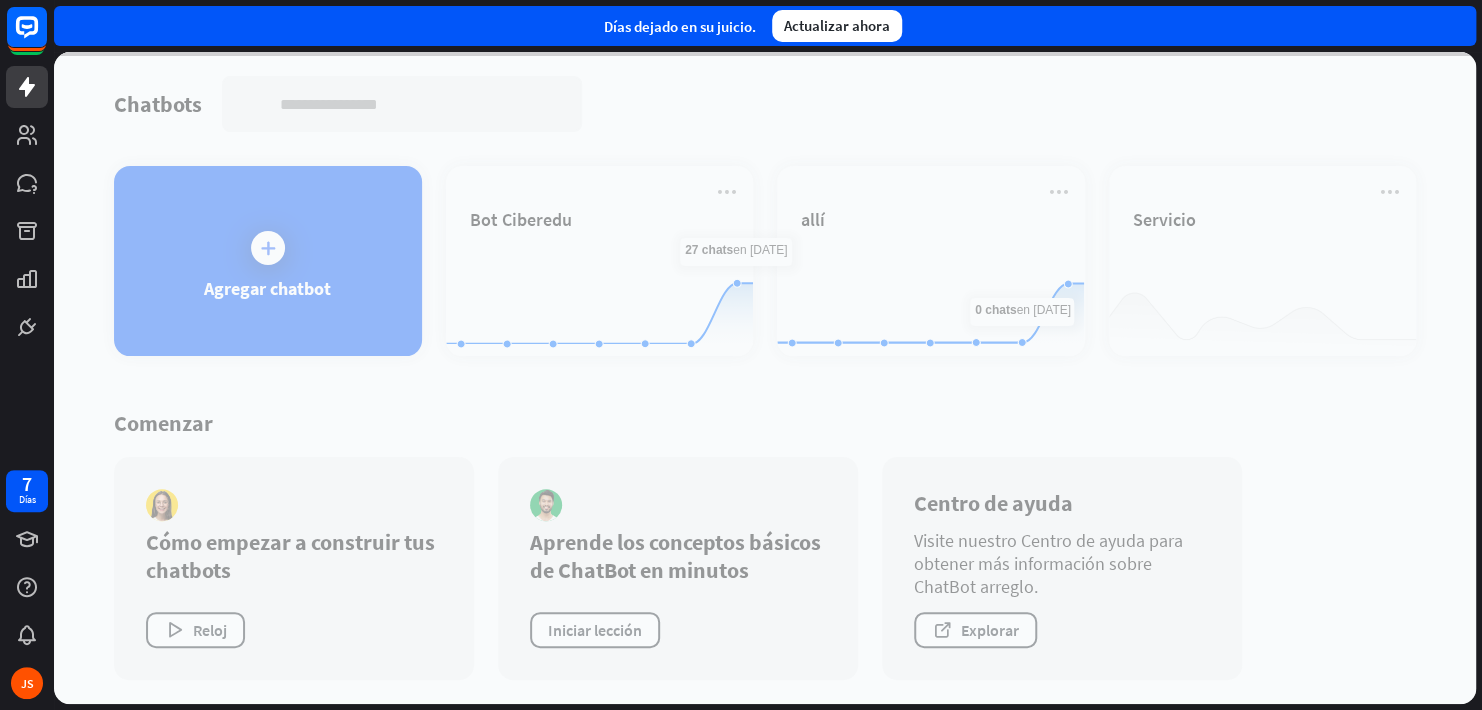 click on "Chatbots   buscar         Agregar chatbot
Bot Ciberedu
Created with Highcharts 10.1.0 0 20 40        allí    Created with Highcharts 10.1.0 0 2 4 6
Servicio
Comenzar      Cómo empezar a construir tus chatbots       Reloj       Aprende los conceptos básicos de ChatBot en minutos       Iniciar lección      Centro de ayuda    Visite nuestro Centro de ayuda para obtener más información sobre ChatBot
arreglo.     Explorar" at bounding box center (765, 378) 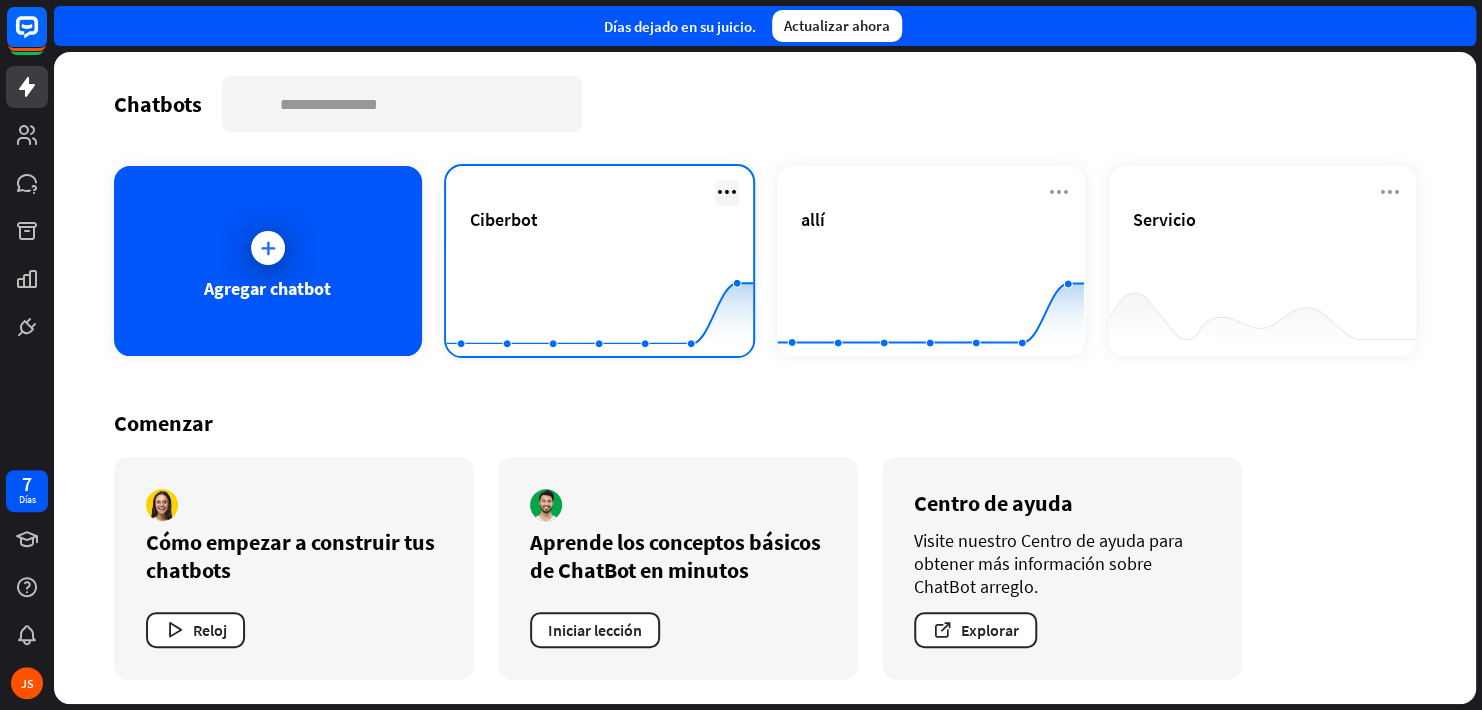 click at bounding box center (727, 192) 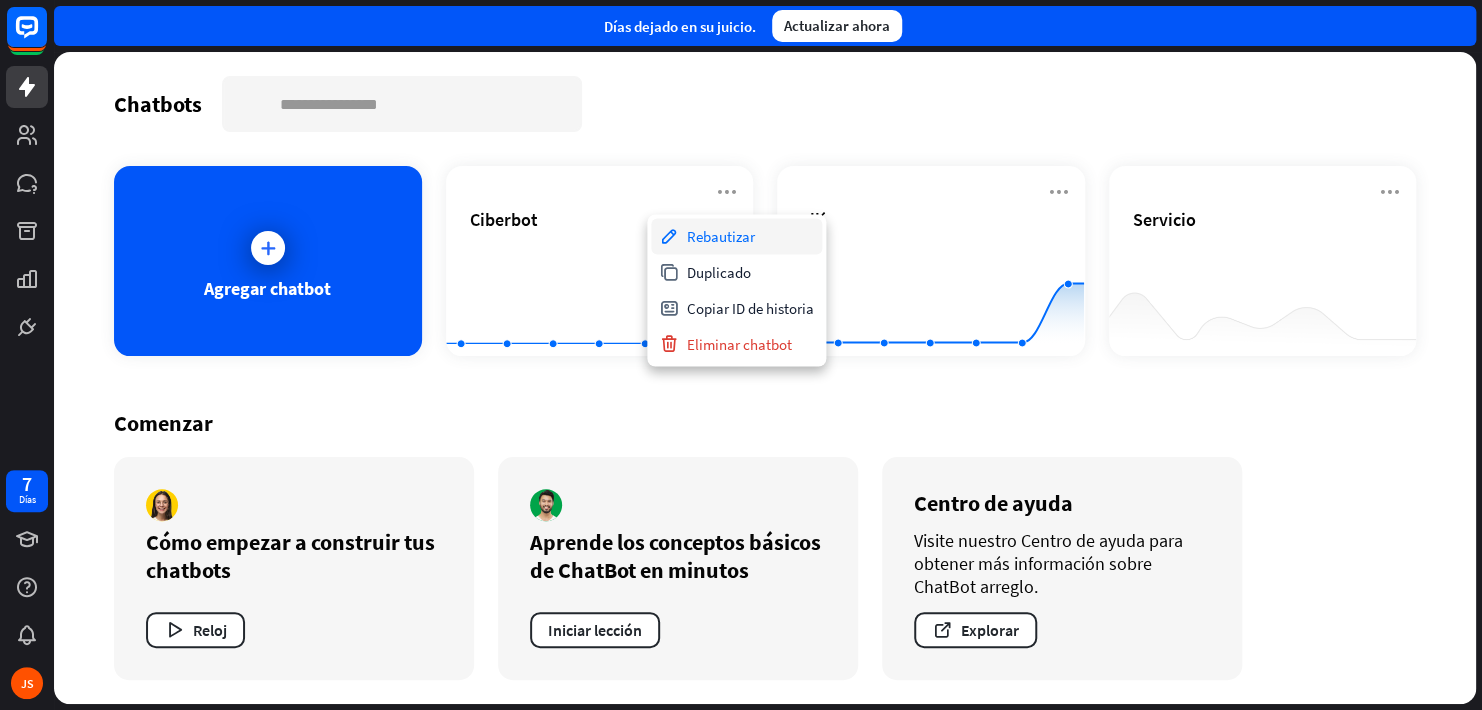 click on "Rebautizar" at bounding box center (721, 236) 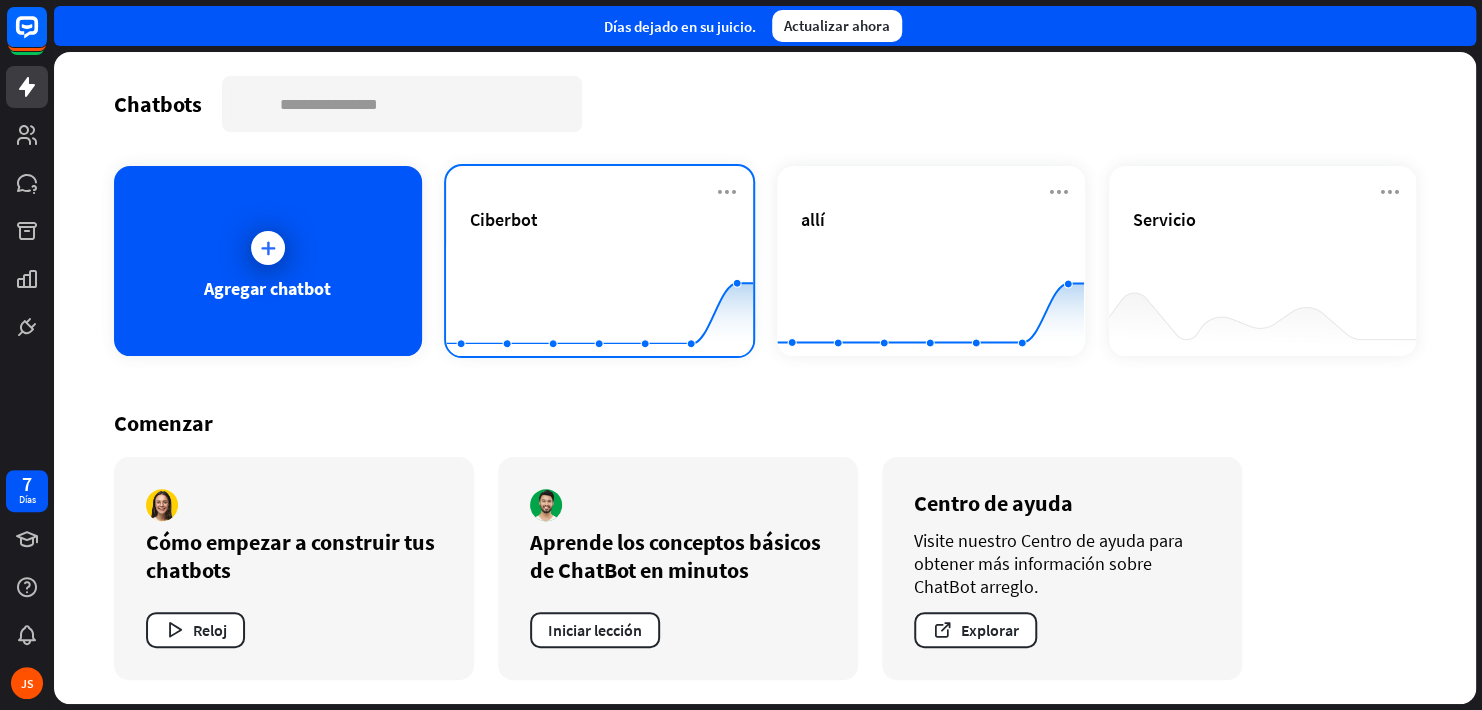 click on "Comenzar" at bounding box center (765, 423) 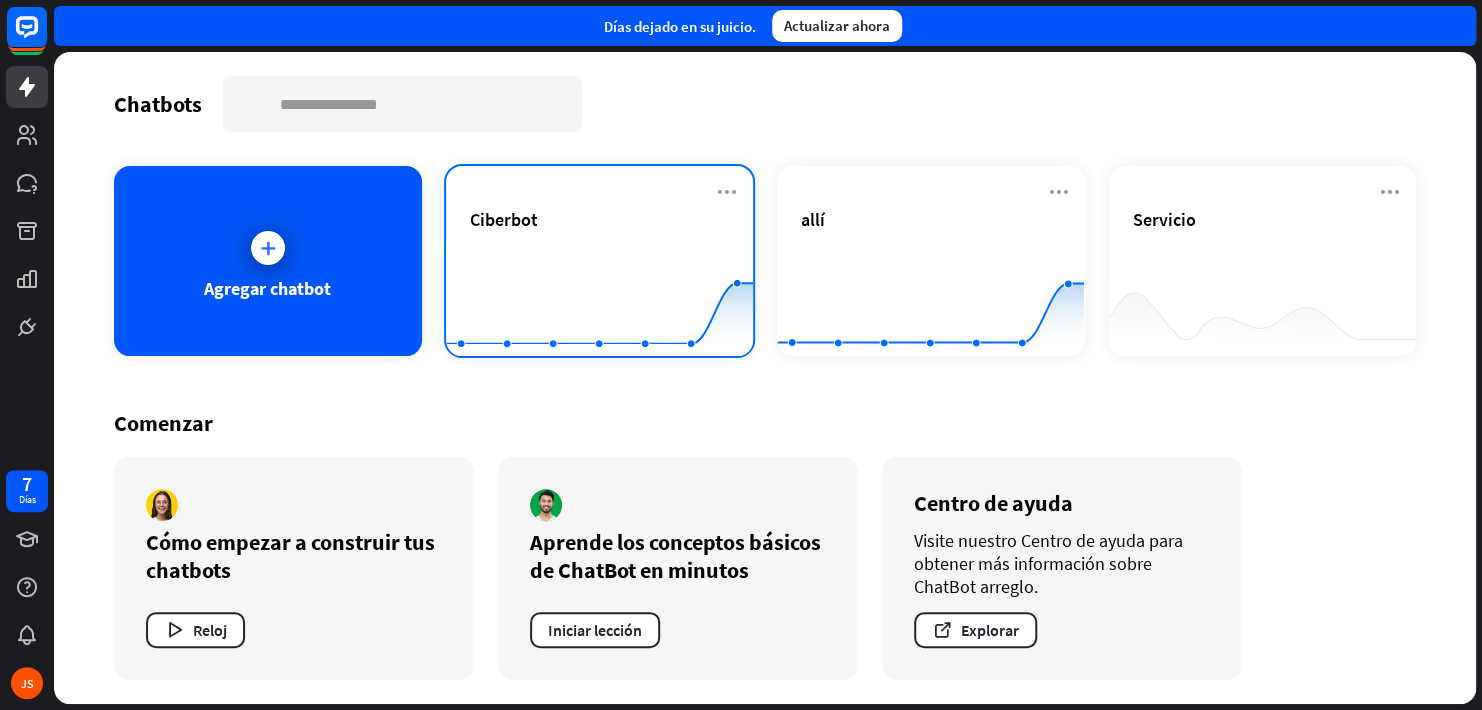 click on "Ciberbot" at bounding box center (600, 243) 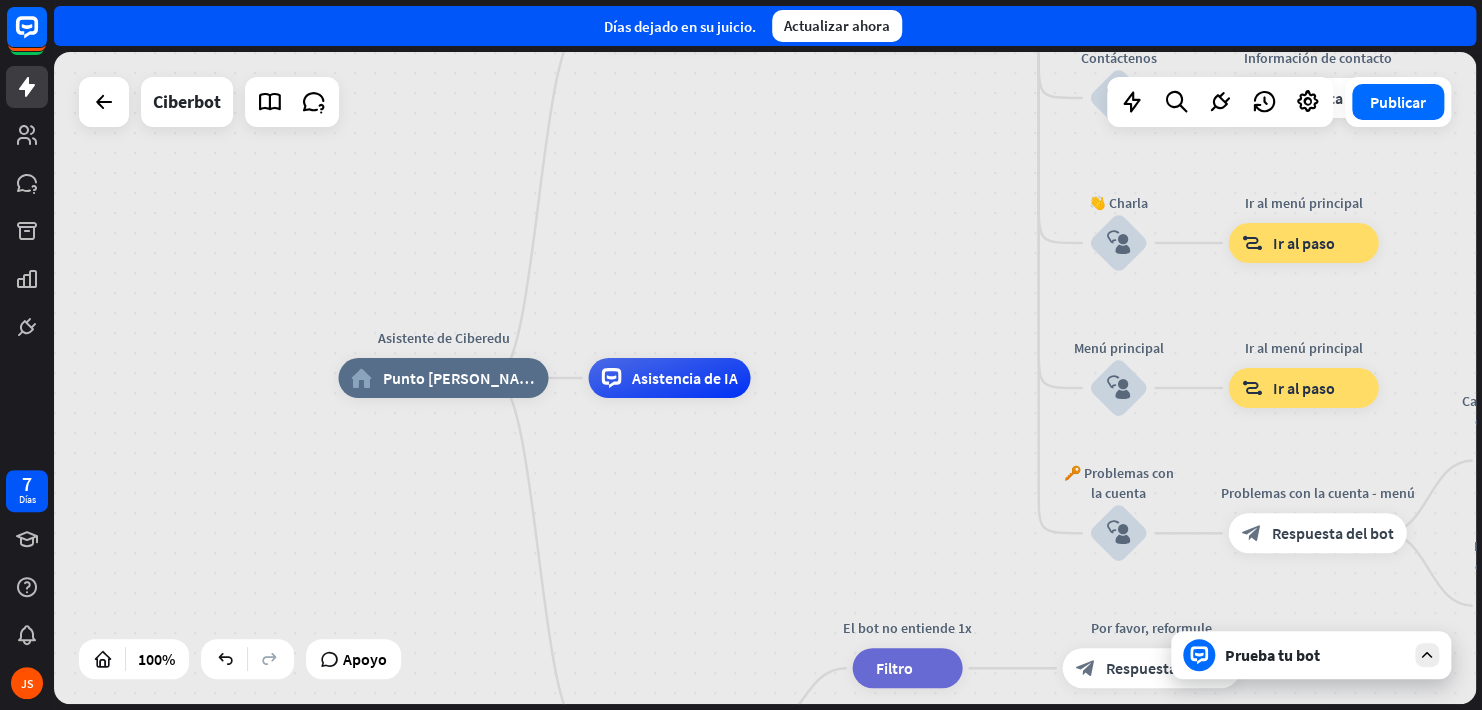 click on "Prueba tu bot" at bounding box center [1315, 655] 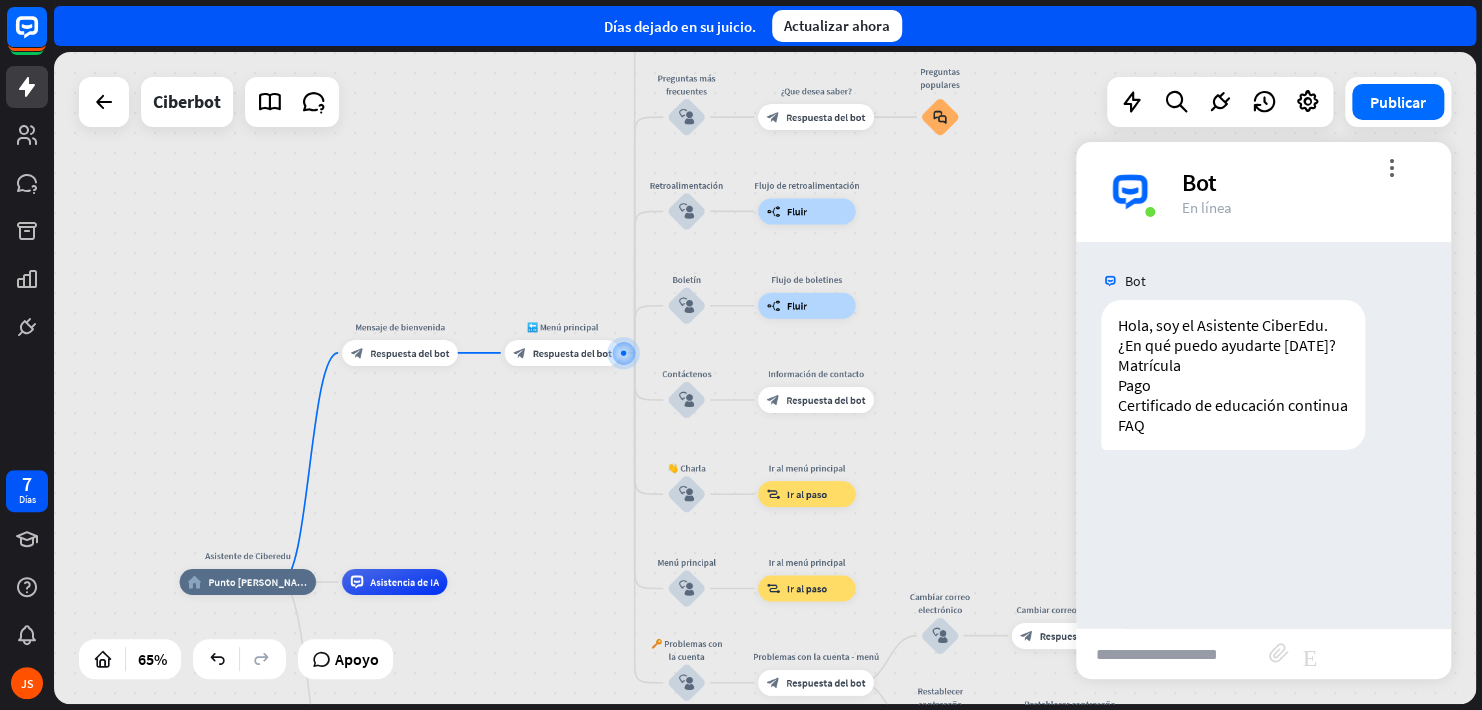drag, startPoint x: 593, startPoint y: 304, endPoint x: 513, endPoint y: 219, distance: 116.72617 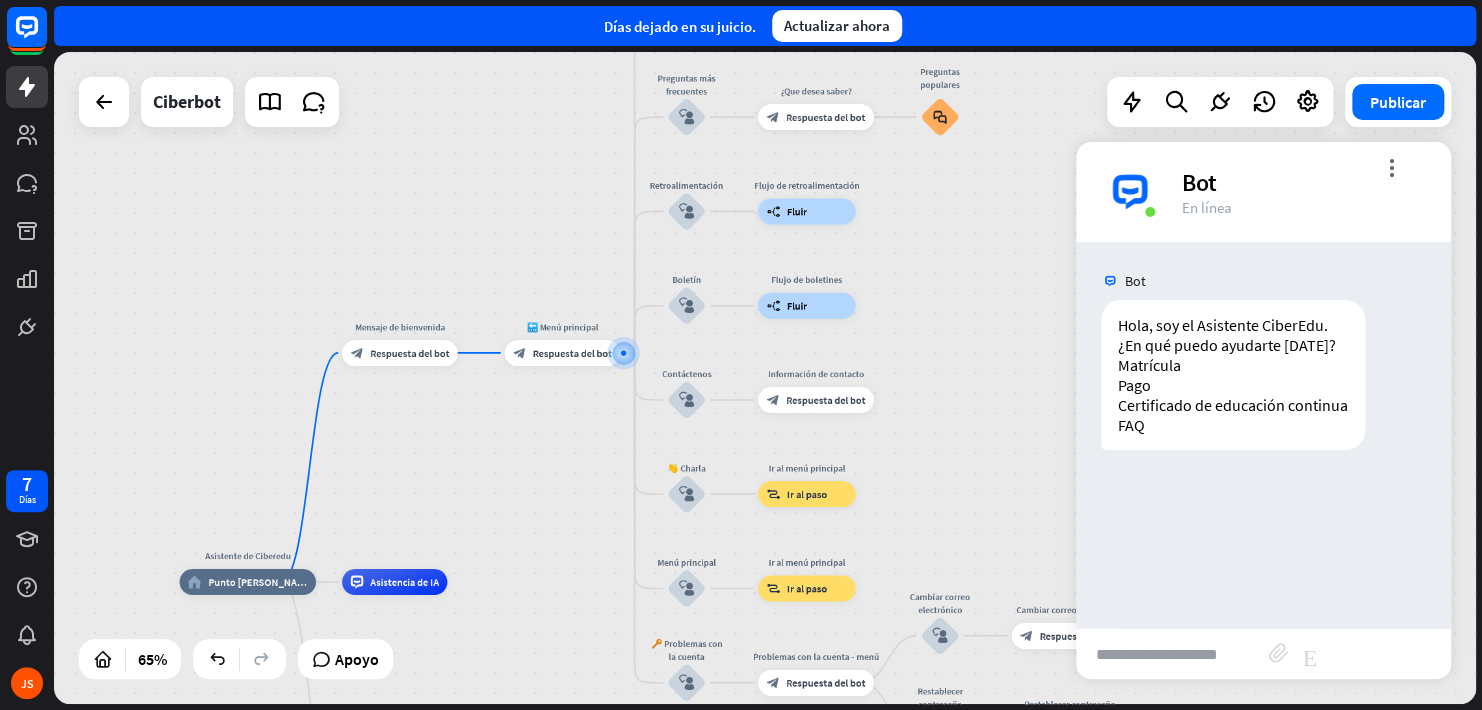 click on "Asistente de Ciberedu   home_2   Punto [PERSON_NAME]                 Mensaje de bienvenida   block_bot_response   Respuesta del bot                 🔙 Menú principal   block_bot_response   Respuesta del bot                     Nuestra oferta   block_user_input                 Seleccionar categoría de producto   block_bot_response   Respuesta del bot                 ❓ Pregunta   block_user_input                 ¿Cómo puedo ayudarle?   block_bot_response   Respuesta del bot                 Preguntas más frecuentes   block_user_input                 ¿Que desea saber?   block_bot_response   Respuesta del bot                 Preguntas populares   block_faq                 Retroalimentación   block_user_input                 Flujo de retroalimentación   builder_tree   Fluir                 Boletín   block_user_input                 Flujo de boletines   builder_tree   Fluir                 Contáctenos   block_user_input                 Información de contacto   block_bot_response" at bounding box center [765, 378] 